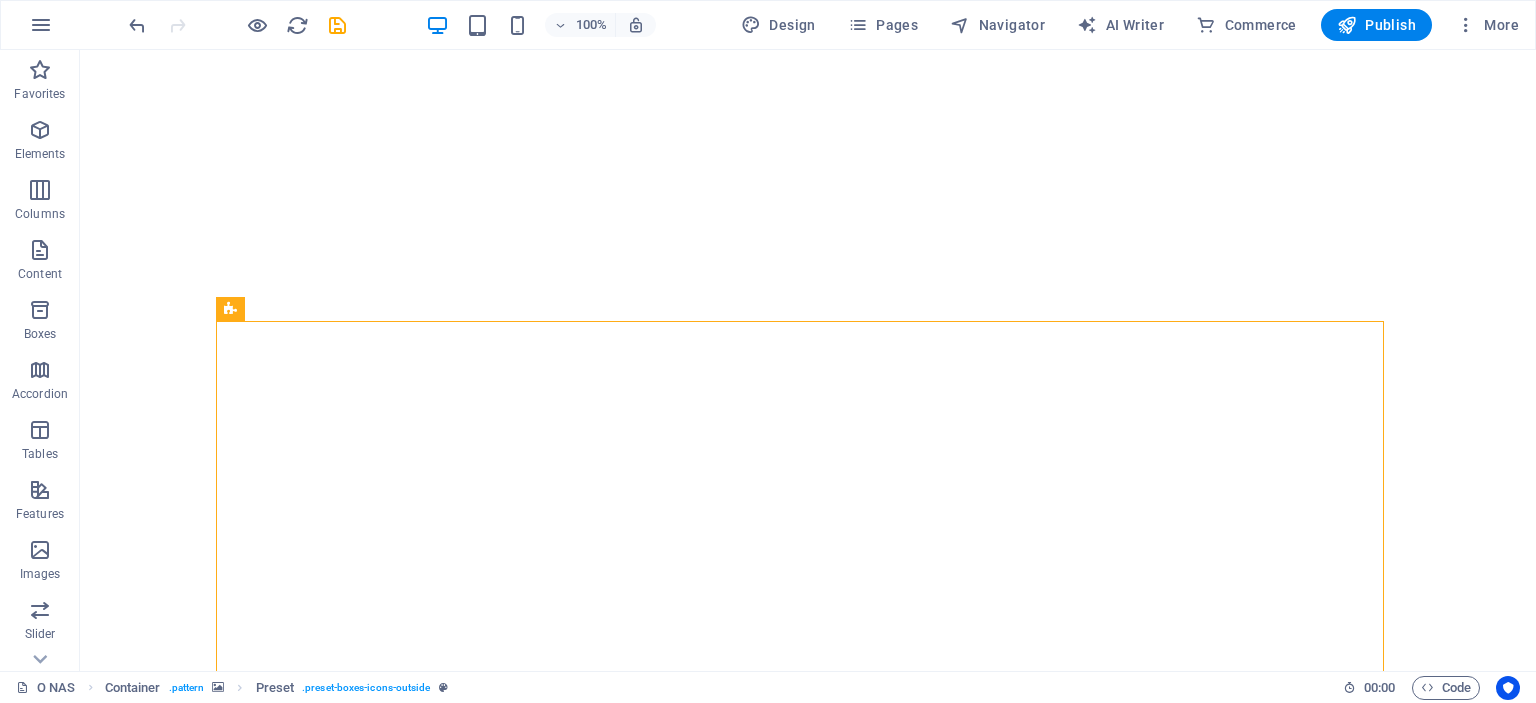 scroll, scrollTop: 0, scrollLeft: 0, axis: both 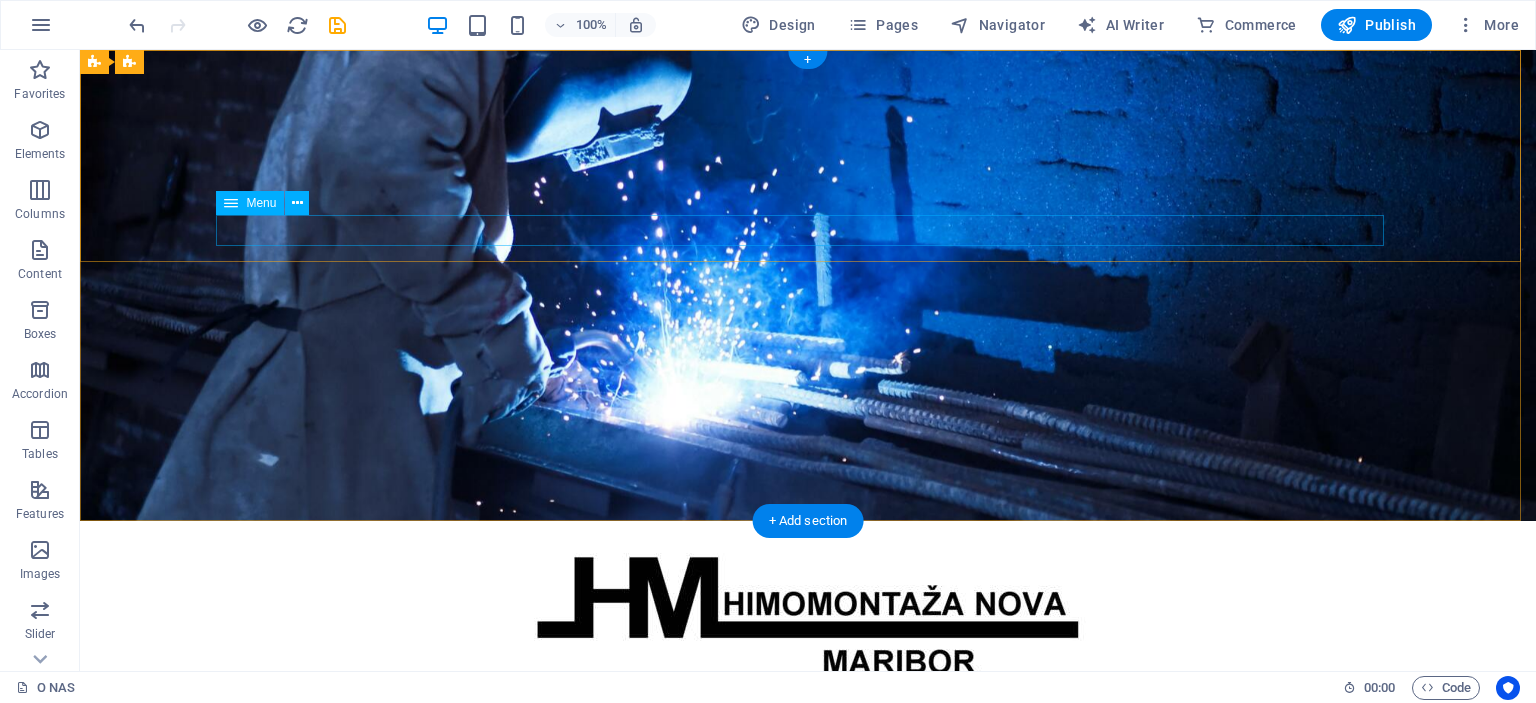 click on "Predstavitev Dejavnosti Projekti Kontakt" at bounding box center (808, 701) 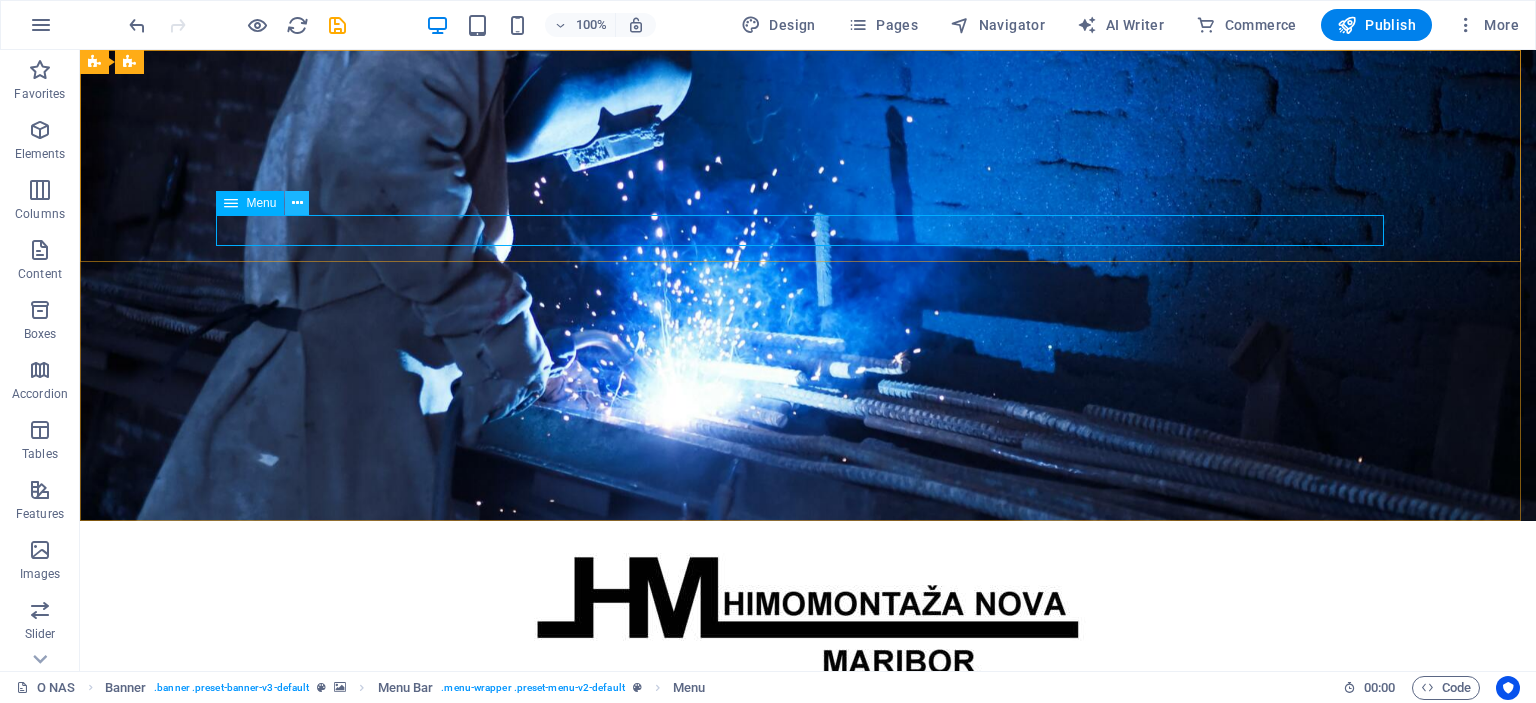 click at bounding box center [297, 203] 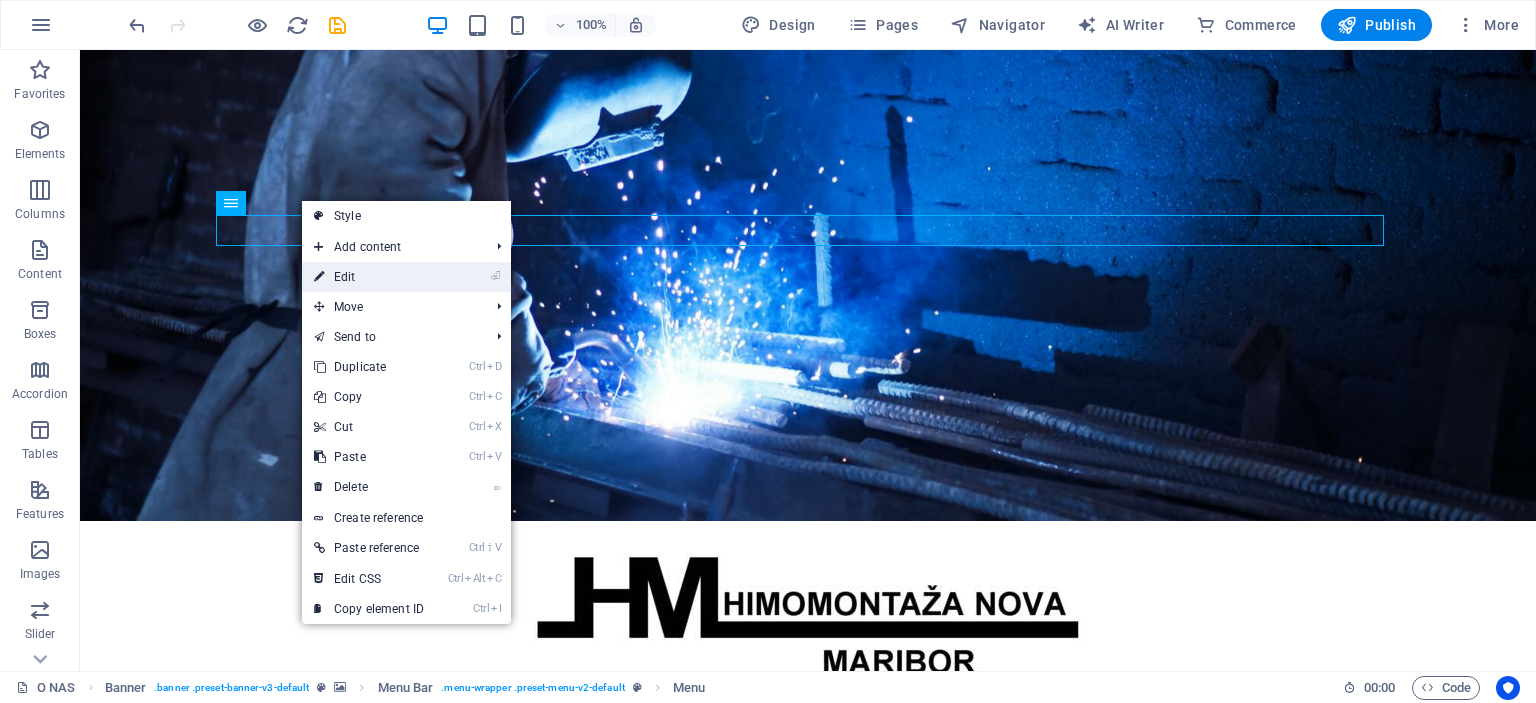 click on "⏎  Edit" at bounding box center (369, 277) 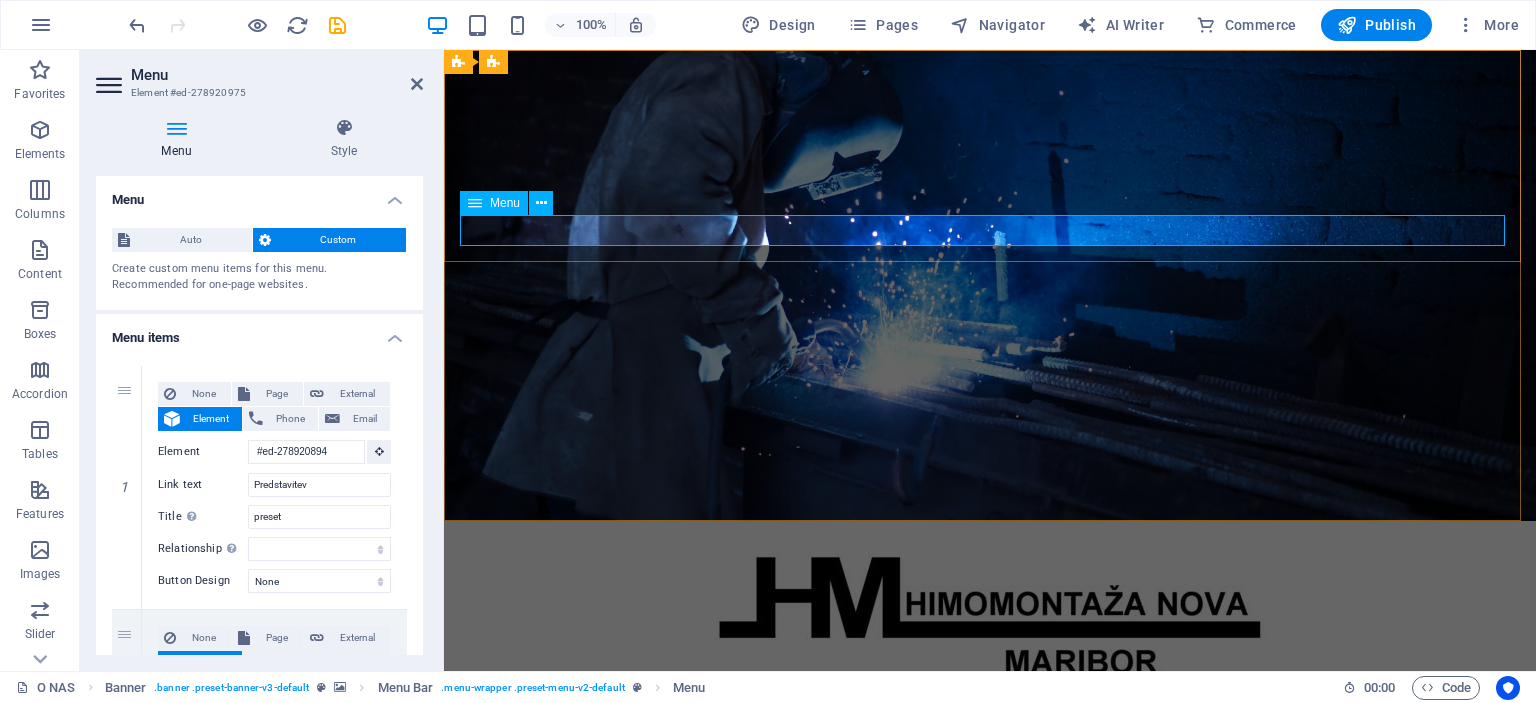 click on "Predstavitev Dejavnosti Projekti Kontakt" at bounding box center [990, 701] 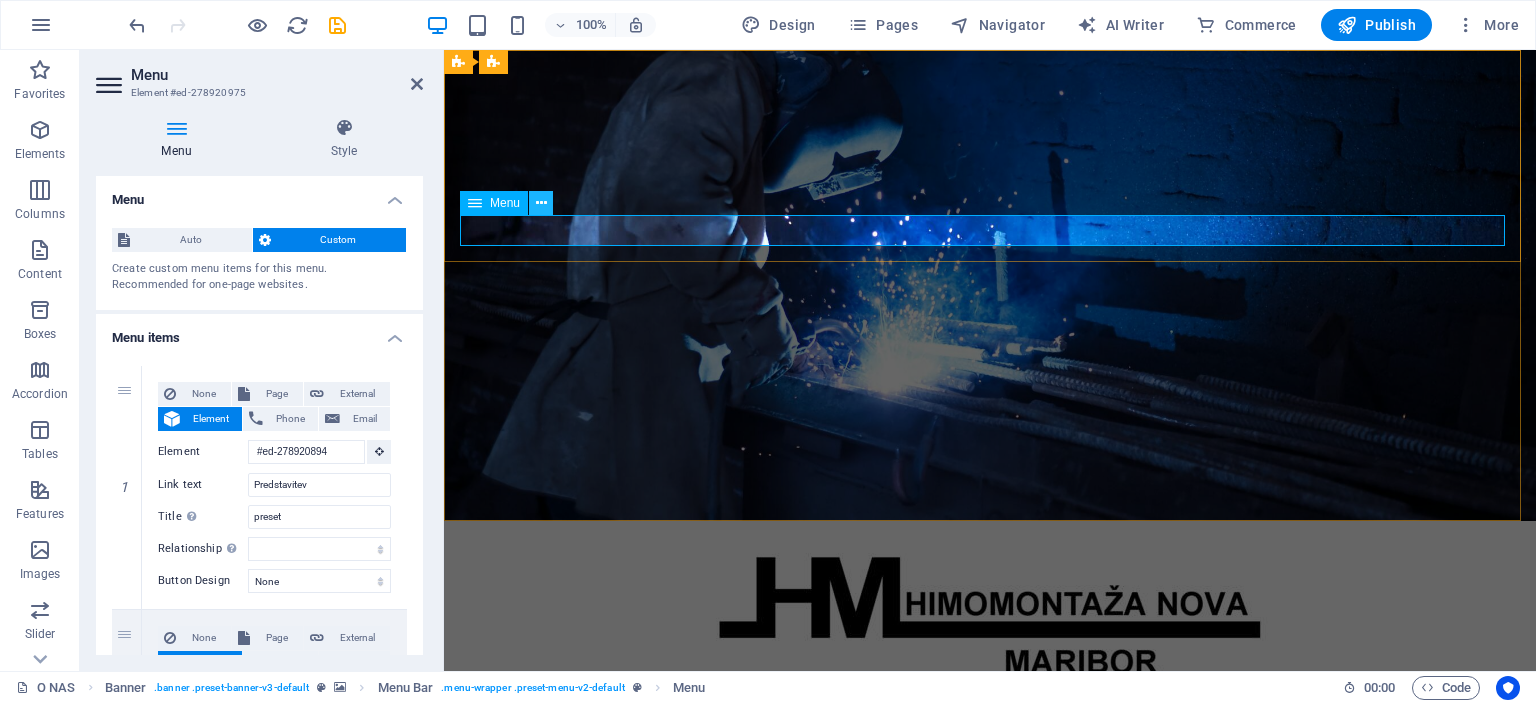 click at bounding box center (541, 203) 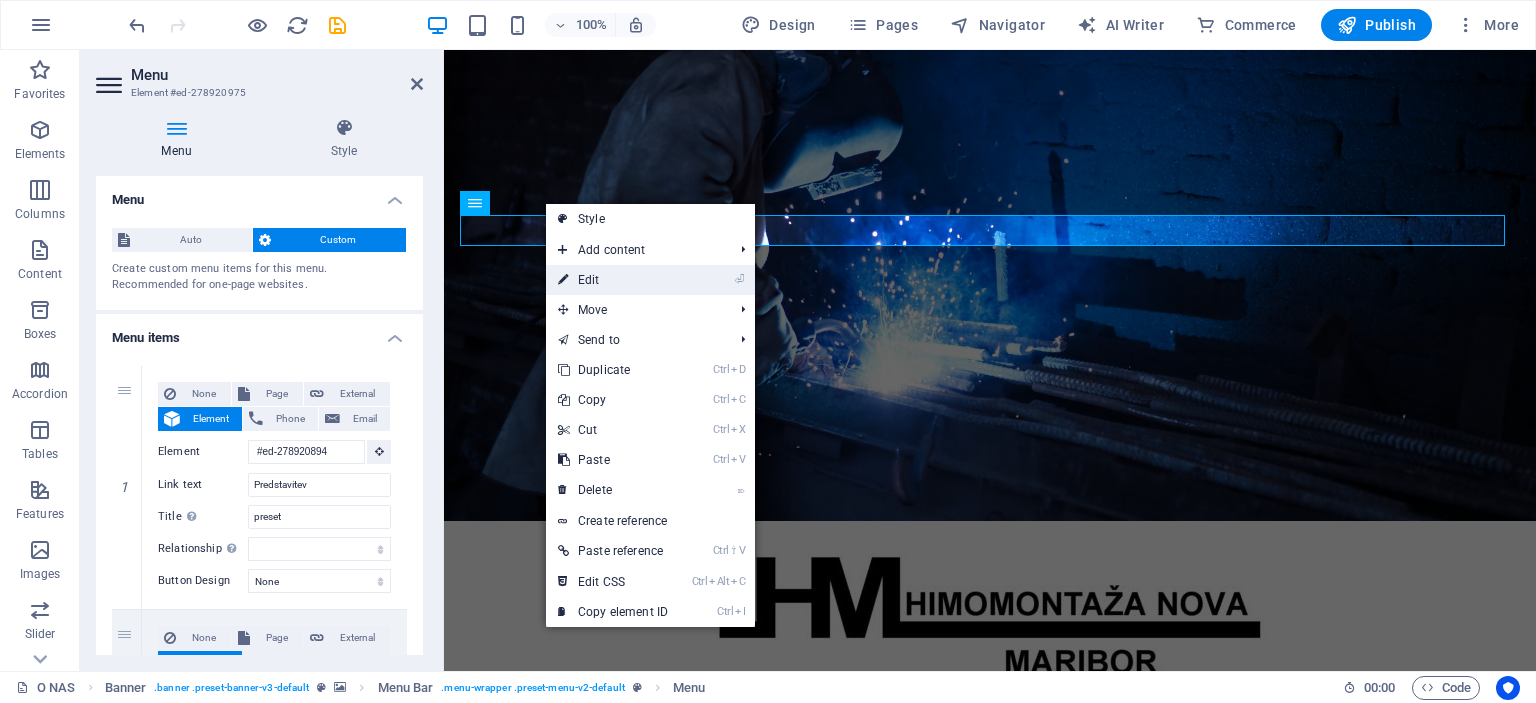click on "⏎  Edit" at bounding box center (613, 280) 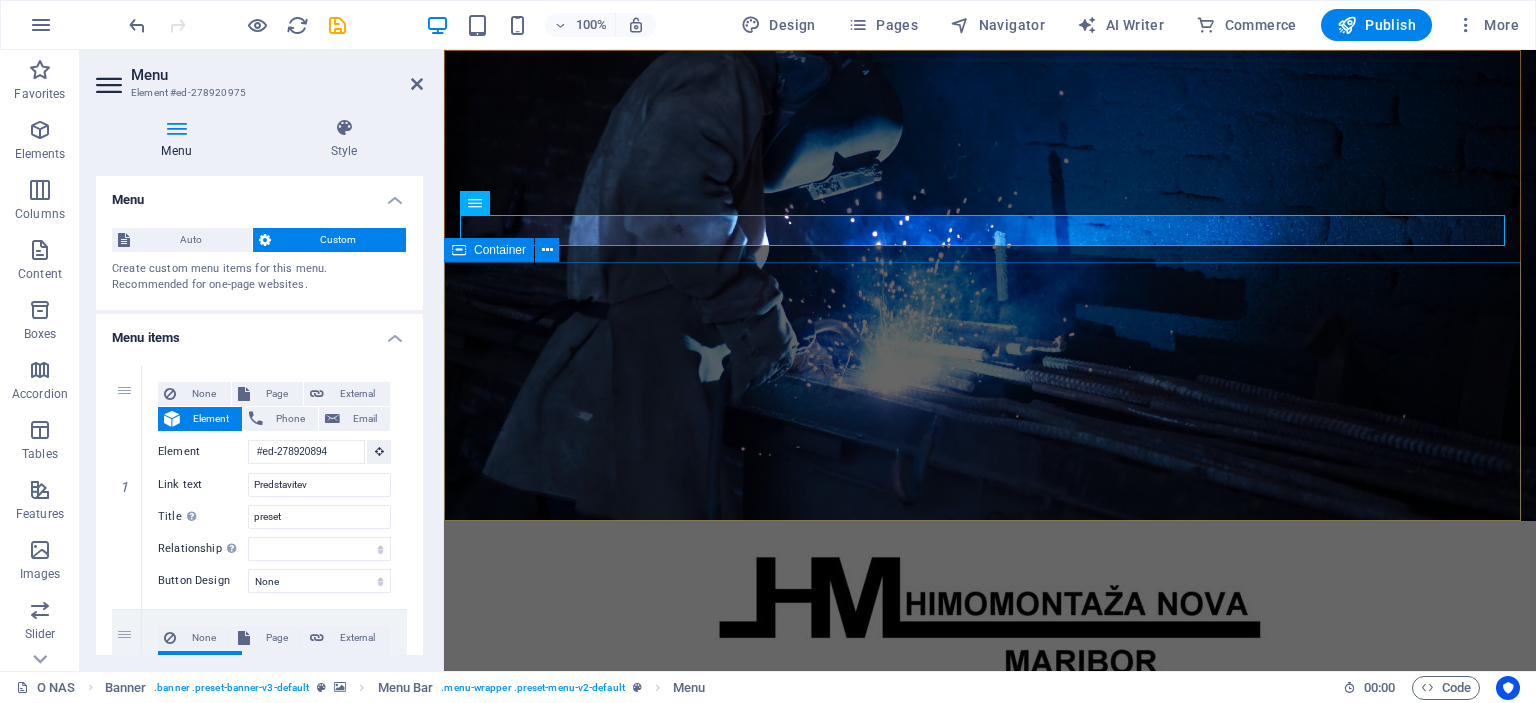 click on "Presegamo vaša pričakovanja" at bounding box center (990, 862) 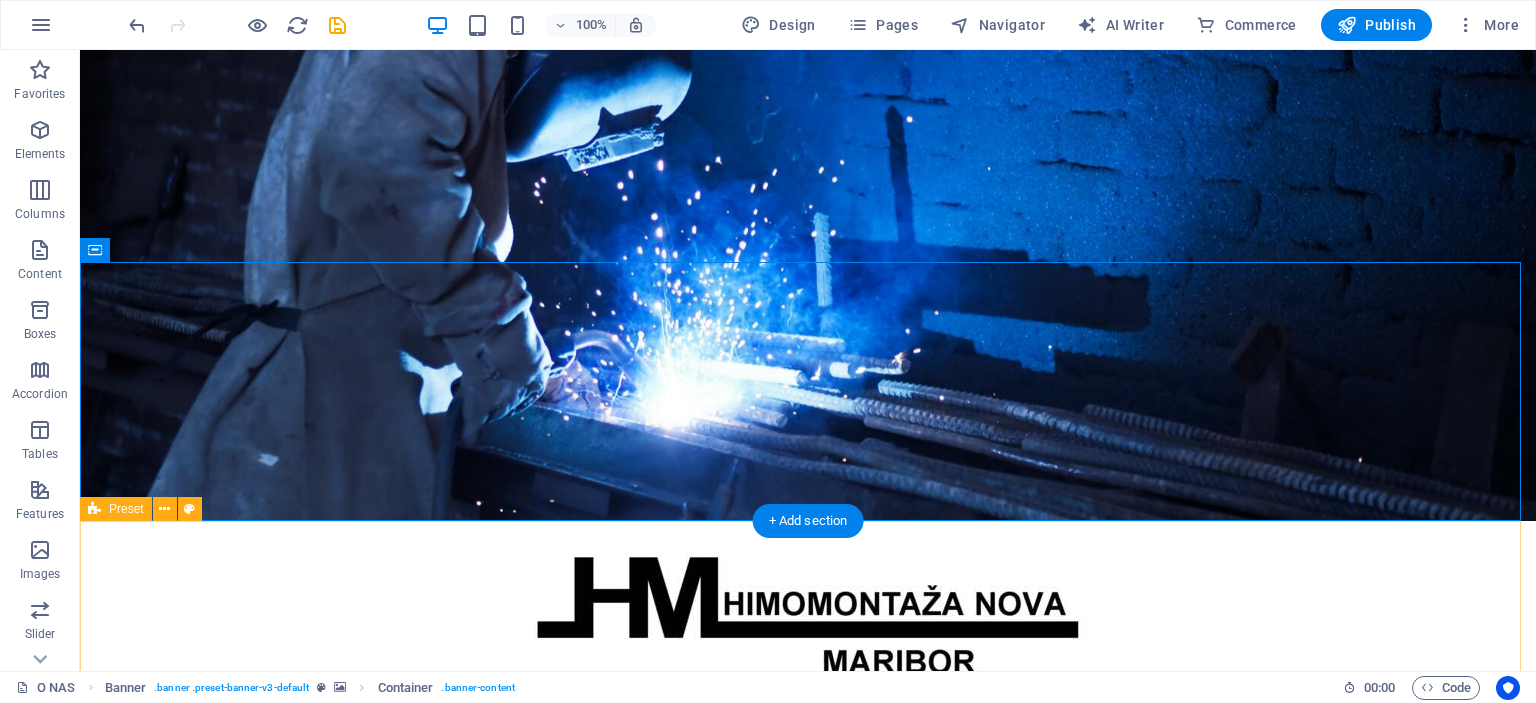click on "Predstavitev HIMOMONTAŽA NOVA, izvajalec del na področju inženiringa, montaže, vzdrževanja in remontov energetskih in industrijskih objektov, je družba z omejeno odgovornostjo s privatnim kapitalom, ki posluje samostojno in neodvisno, brez kapitalskih povezav v Sloveniji in tujini. Od svoje ustanovitve leta 1996 je Himomontaža vzpostavila številne poslovne stike z investitorji in naročniki, pridobila ustrezne reference ter se kadrovsko okrepila in primerno opremila.V letu 2015 pa iz poslovnih razlogov odprla še podjetje Himomontaža Nova, ki sedaj izvaja večji del poslov. Himomontaža izvaja približno 30% inženiring poslov in objektov na ključ (od izdelave tehnične dokumentacije do spuščanja v pogon in primopredajne dokumentacije), ostalo predstavljajo storitve, predvsem montažna dela, vzdrževanje in remonti." at bounding box center (808, 1356) 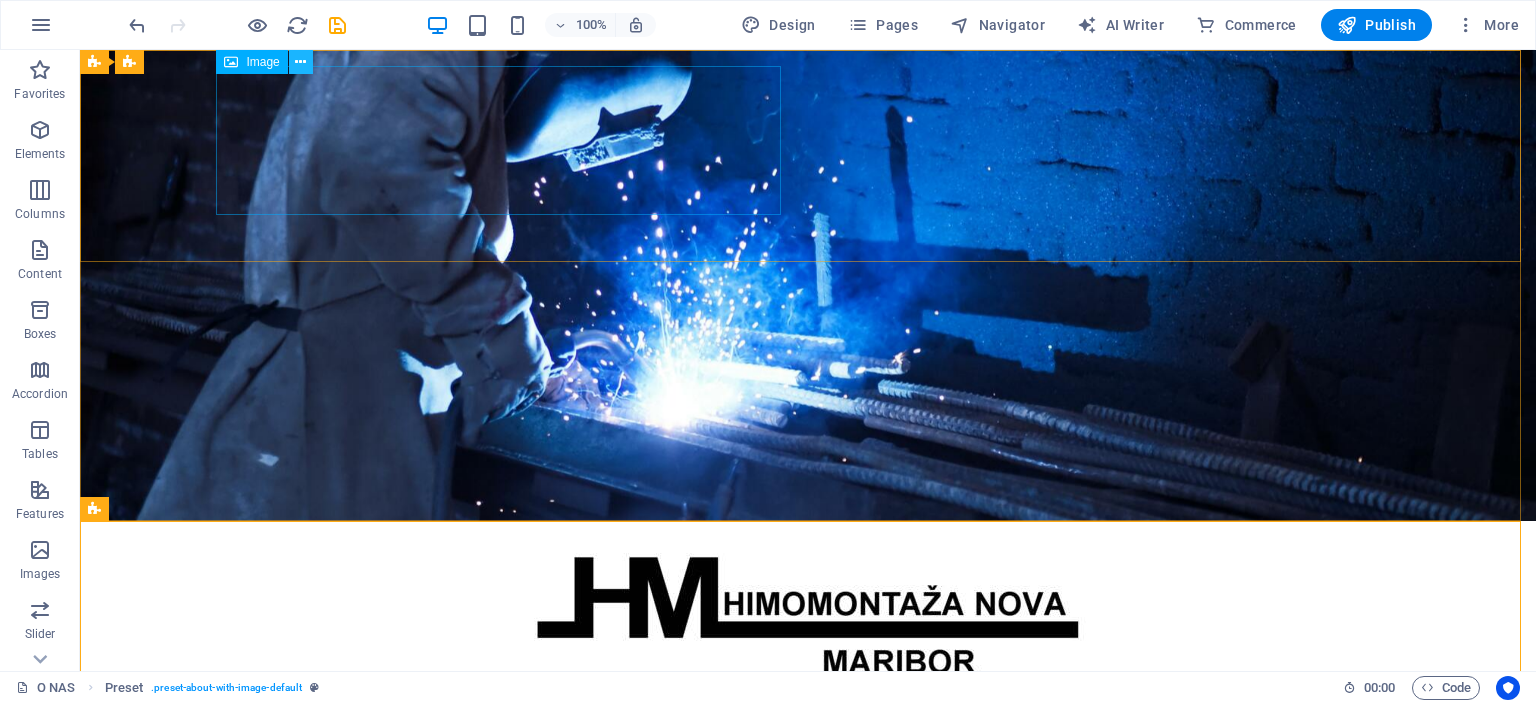 click at bounding box center (300, 62) 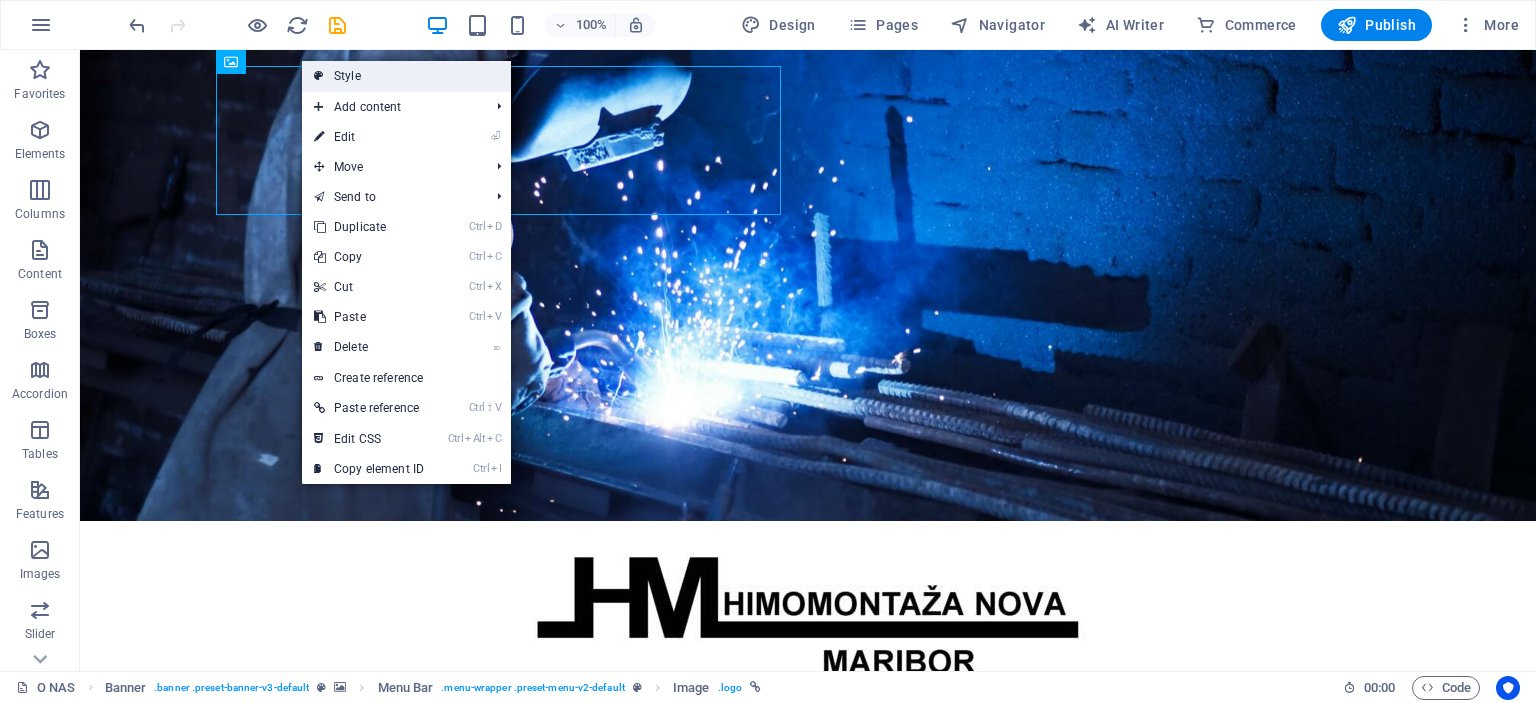 click on "Style" at bounding box center [406, 76] 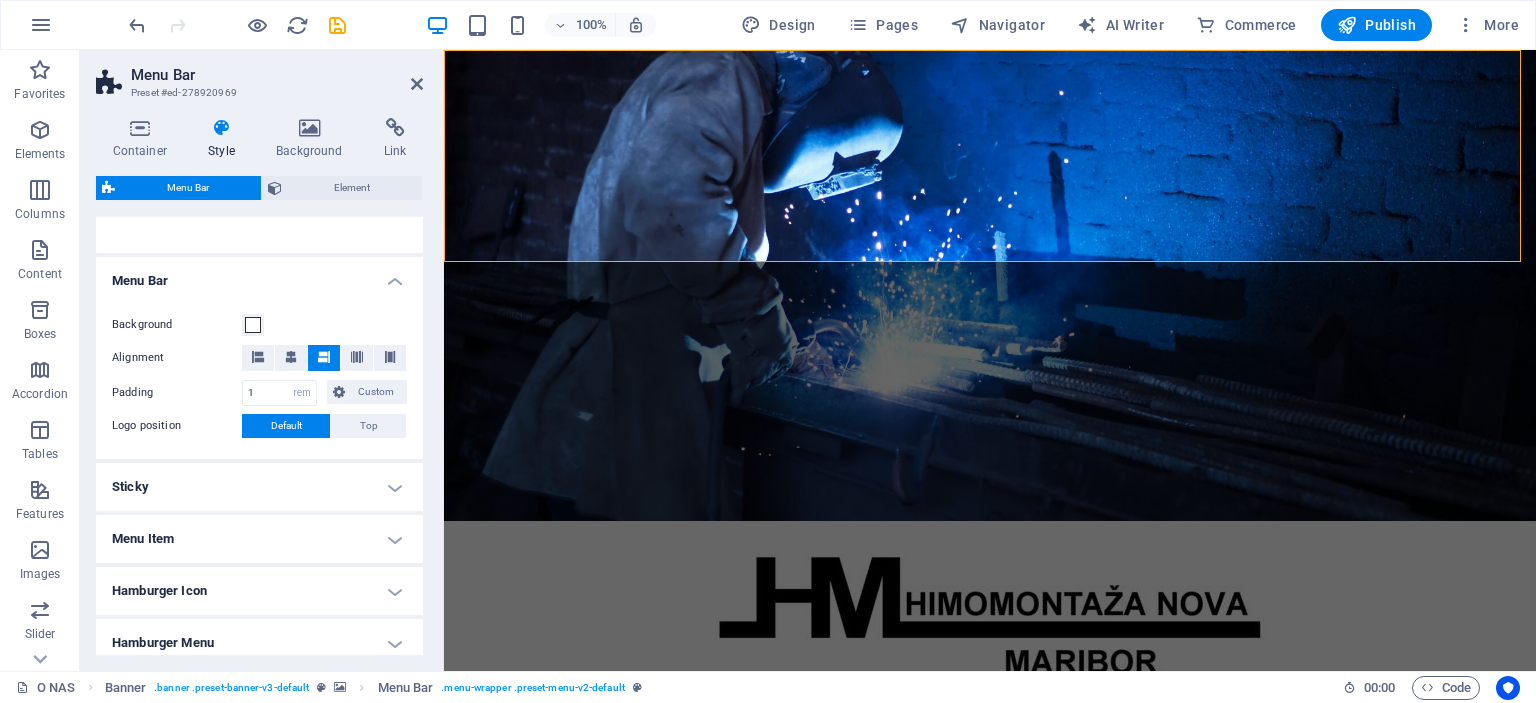 scroll, scrollTop: 400, scrollLeft: 0, axis: vertical 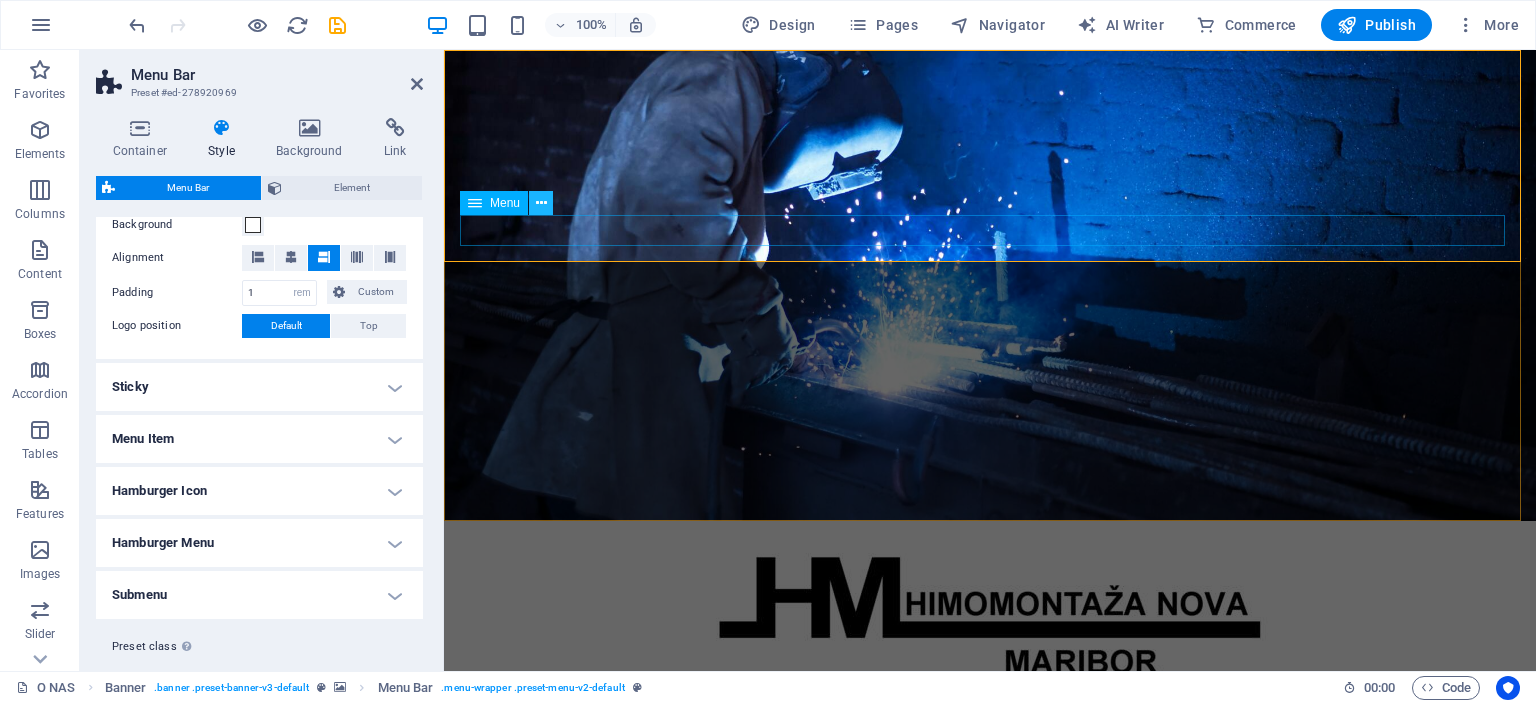 click at bounding box center (541, 203) 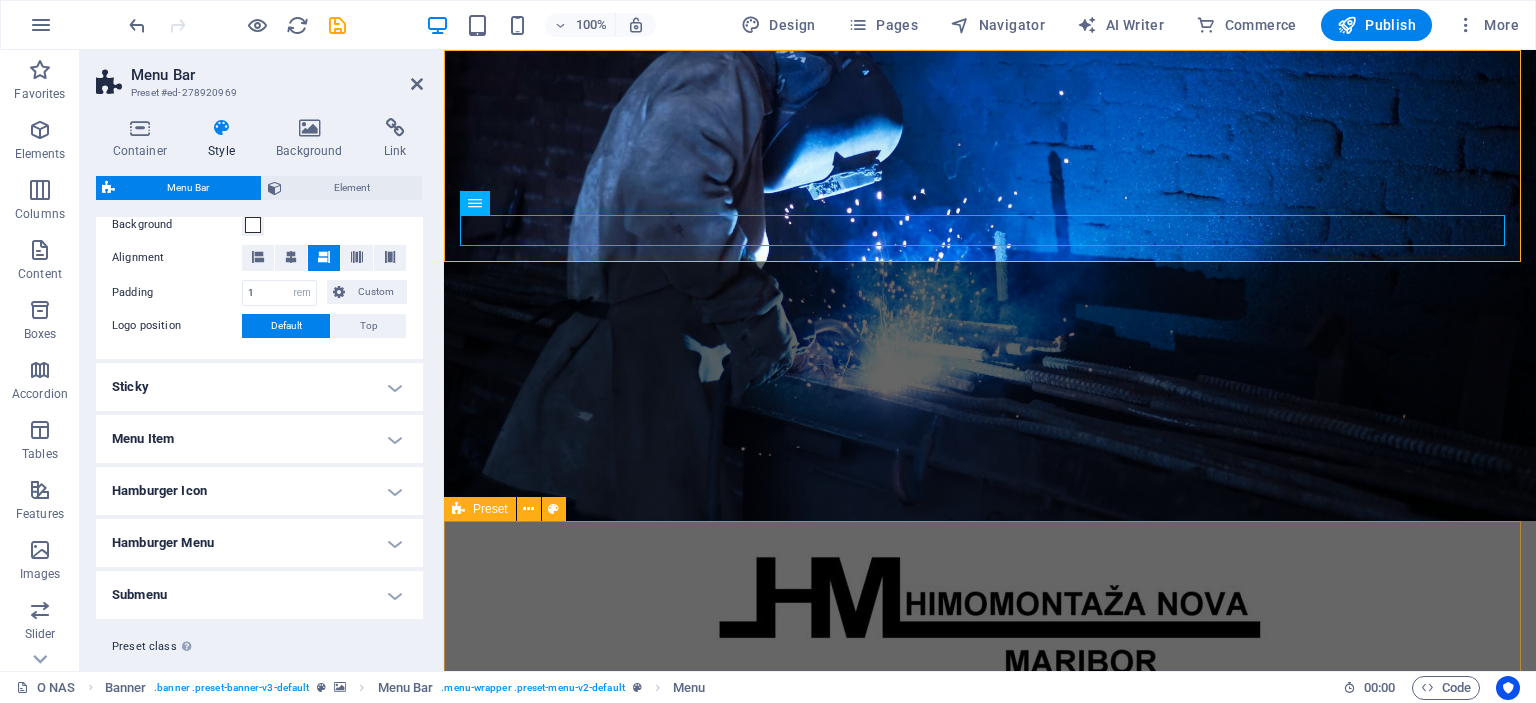 click on "Predstavitev HIMOMONTAŽA NOVA, izvajalec del na področju inženiringa, montaže, vzdrževanja in remontov energetskih in industrijskih objektov, je družba z omejeno odgovornostjo s privatnim kapitalom, ki posluje samostojno in neodvisno, brez kapitalskih povezav v Sloveniji in tujini. Od svoje ustanovitve leta 1996 je Himomontaža vzpostavila številne poslovne stike z investitorji in naročniki, pridobila ustrezne reference ter se kadrovsko okrepila in primerno opremila.V letu 2015 pa iz poslovnih razlogov odprla še podjetje Himomontaža Nova, ki sedaj izvaja večji del poslov. Himomontaža izvaja približno 30% inženiring poslov in objektov na ključ (od izdelave tehnične dokumentacije do spuščanja v pogon in primopredajne dokumentacije), ostalo predstavljajo storitve, predvsem montažna dela, vzdrževanje in remonti." at bounding box center [990, 1367] 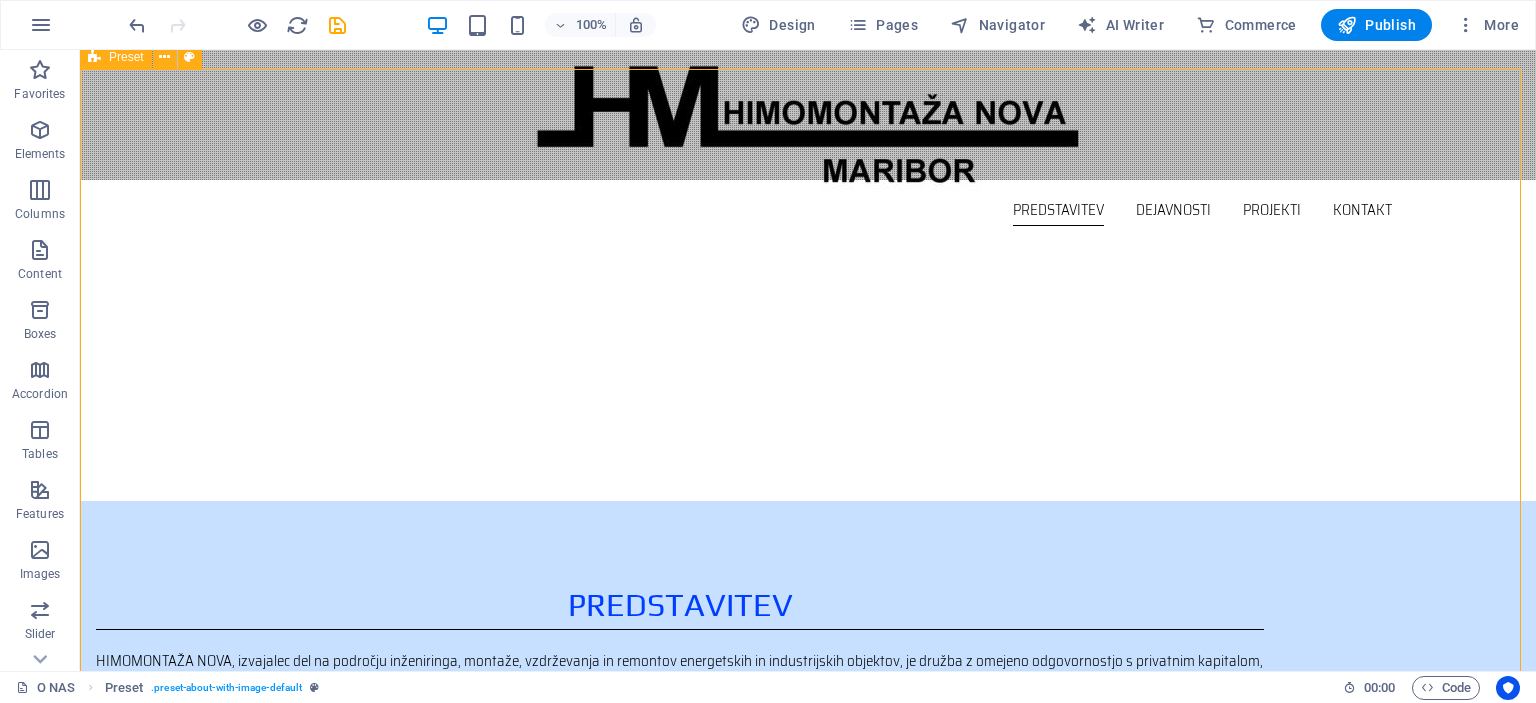 scroll, scrollTop: 500, scrollLeft: 0, axis: vertical 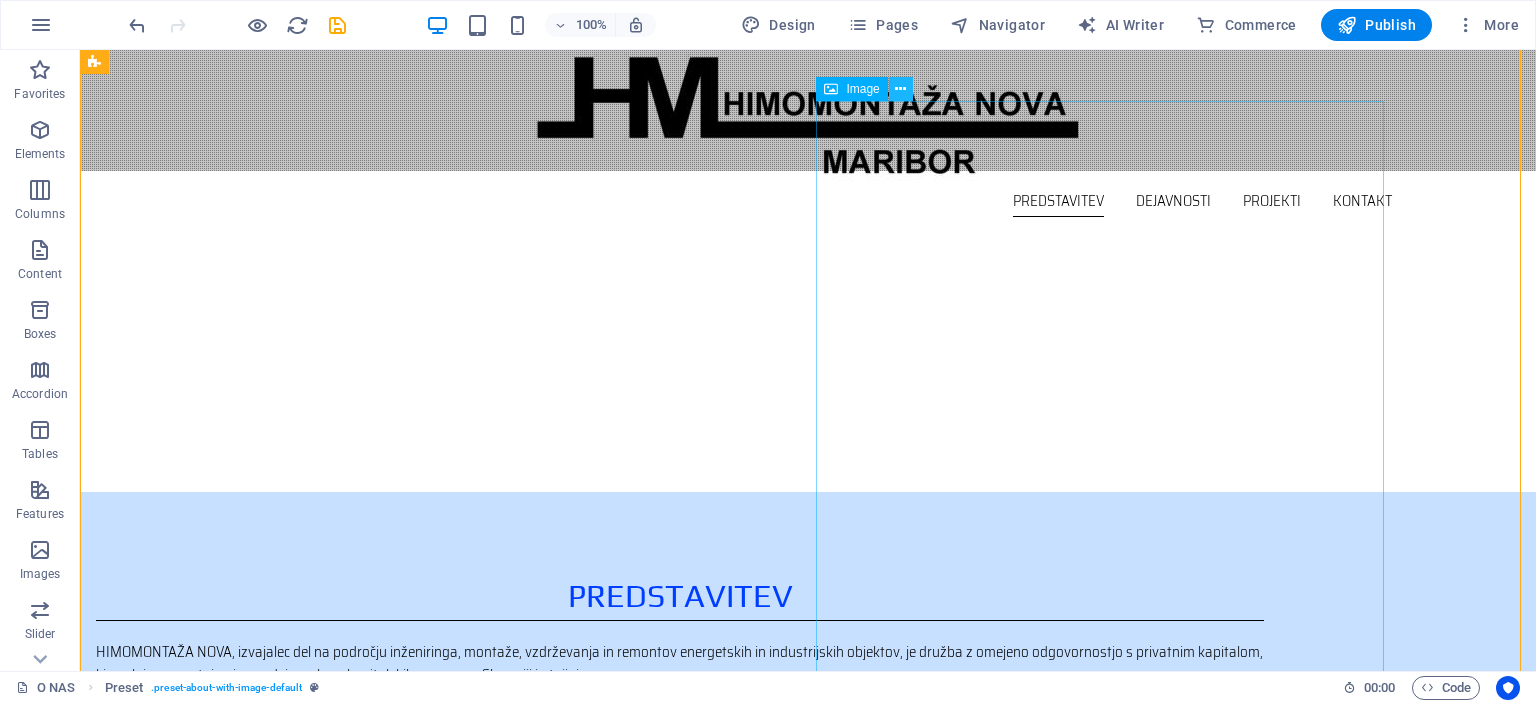 click at bounding box center [900, 89] 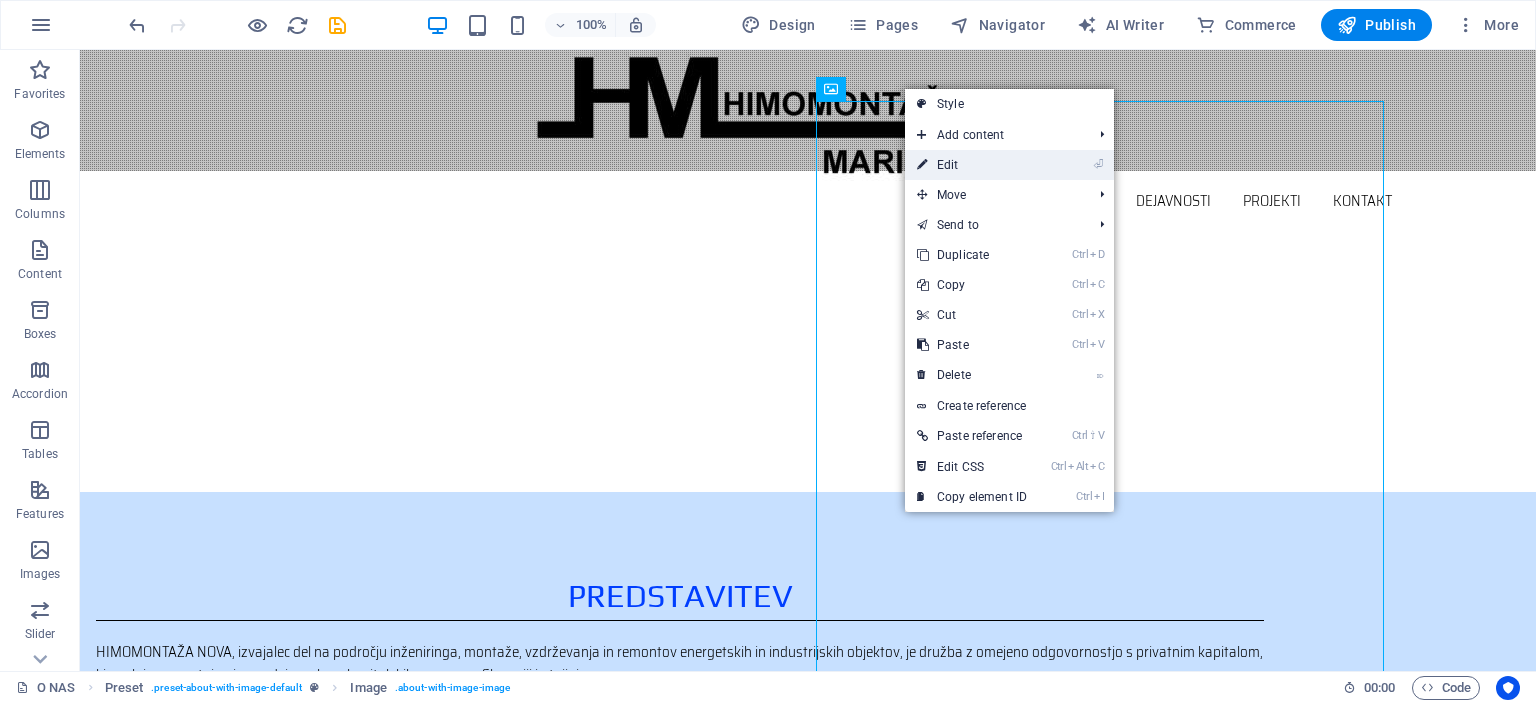 click on "⏎  Edit" at bounding box center [972, 165] 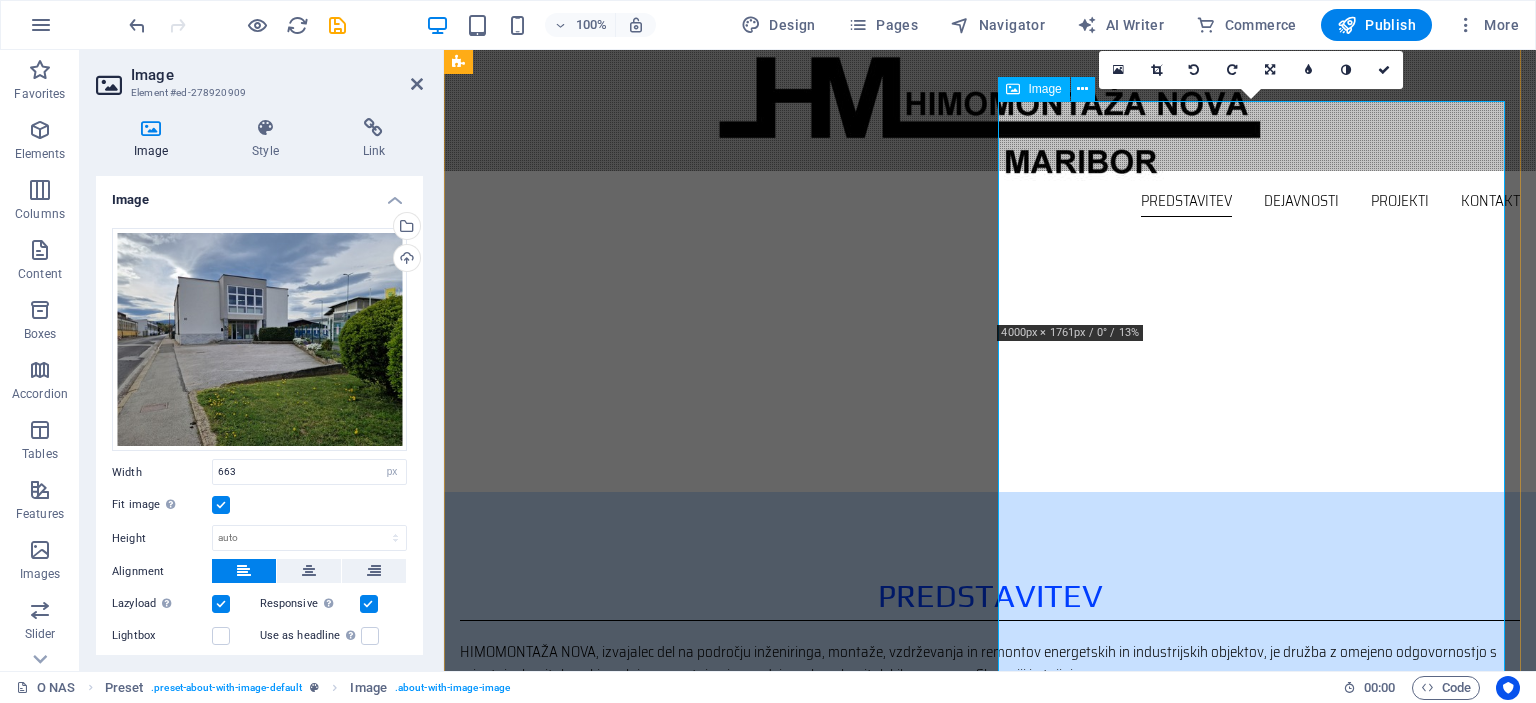 click at bounding box center (624, 1112) 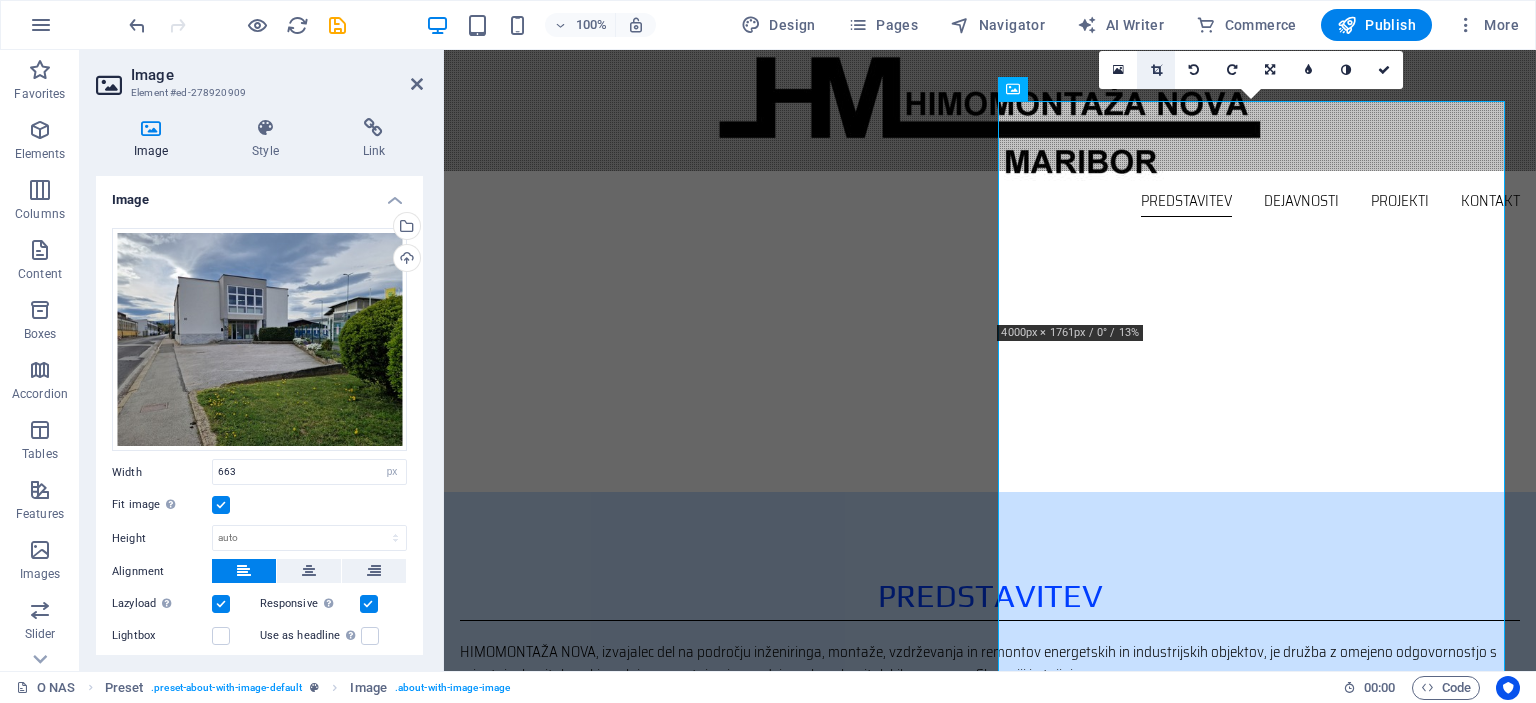 click at bounding box center [1156, 70] 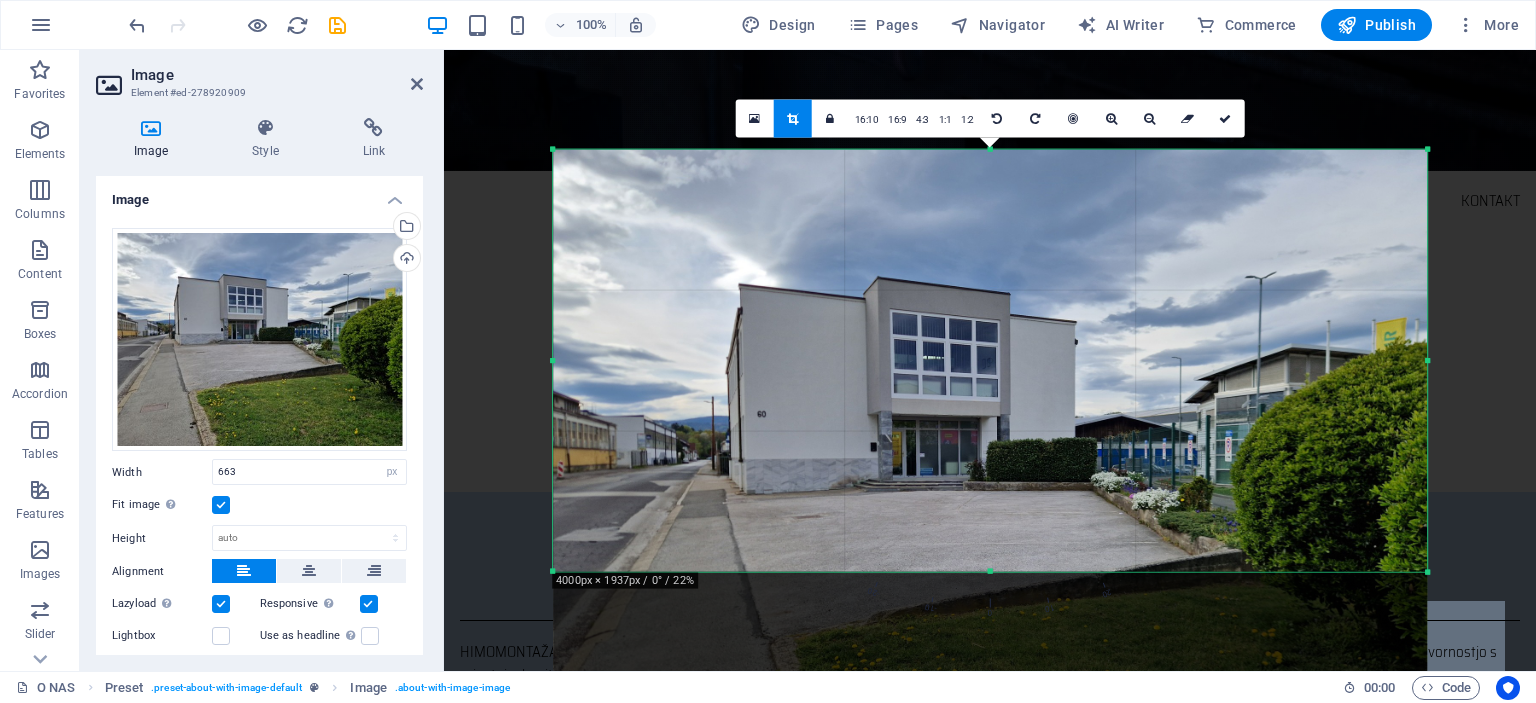 drag, startPoint x: 992, startPoint y: 553, endPoint x: 998, endPoint y: 591, distance: 38.470768 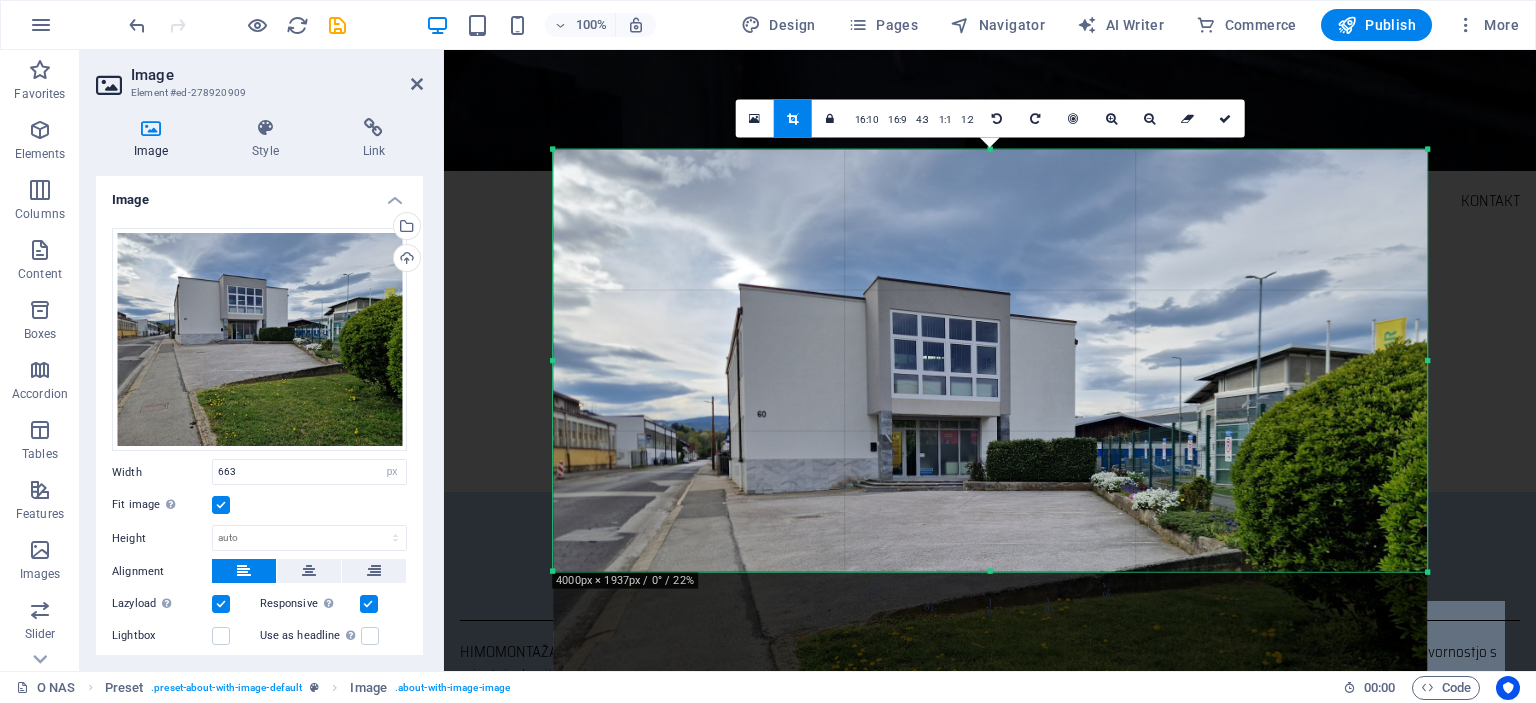 click on "180 170 160 150 140 130 120 110 100 90 80 70 60 50 40 30 20 10 0 -10 -20 -30 -40 -50 -60 -70 -80 -90 -100 -110 -120 -130 -140 -150 -160 -170 4000px × 1937px / 0° / 22% 16:10 16:9 4:3 1:1 1:2 0" at bounding box center (990, 360) 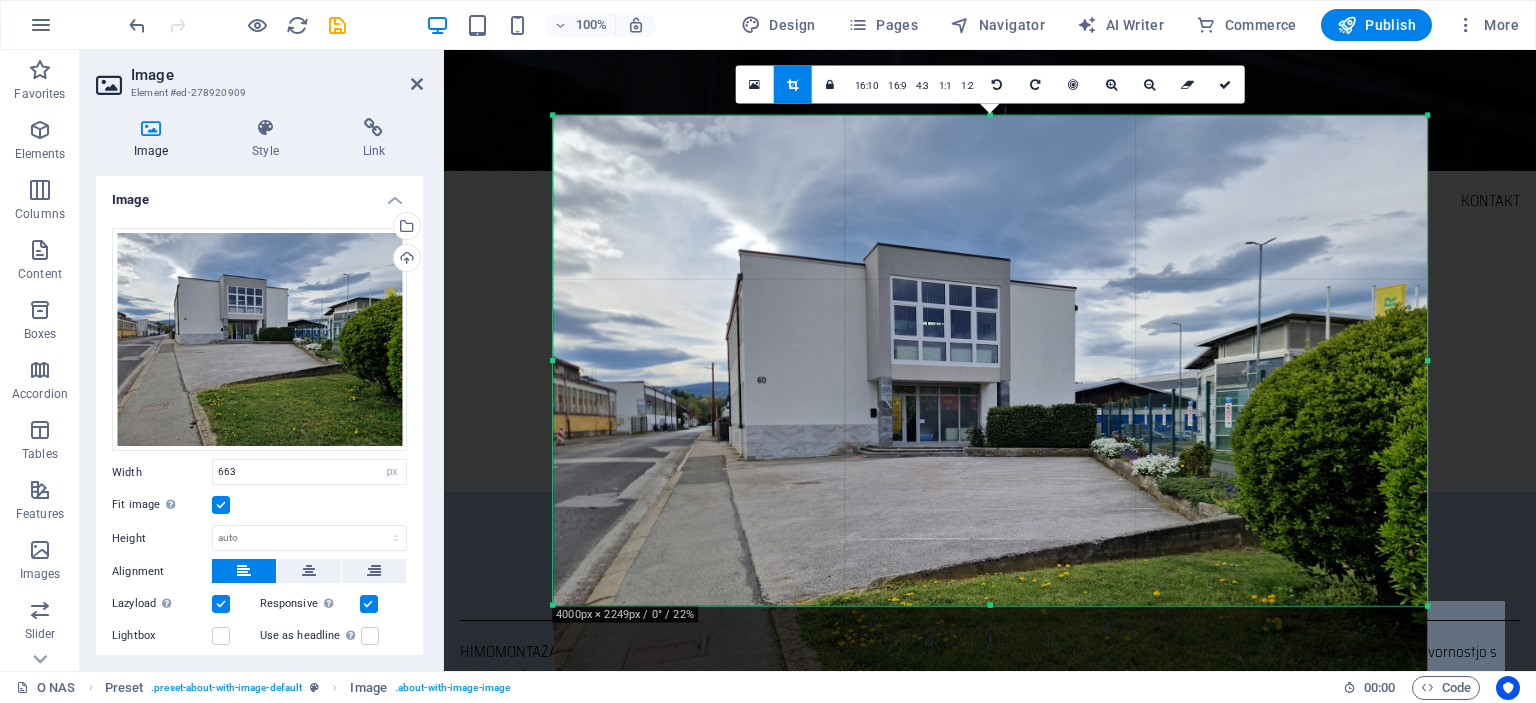 drag, startPoint x: 990, startPoint y: 573, endPoint x: 980, endPoint y: 641, distance: 68.73136 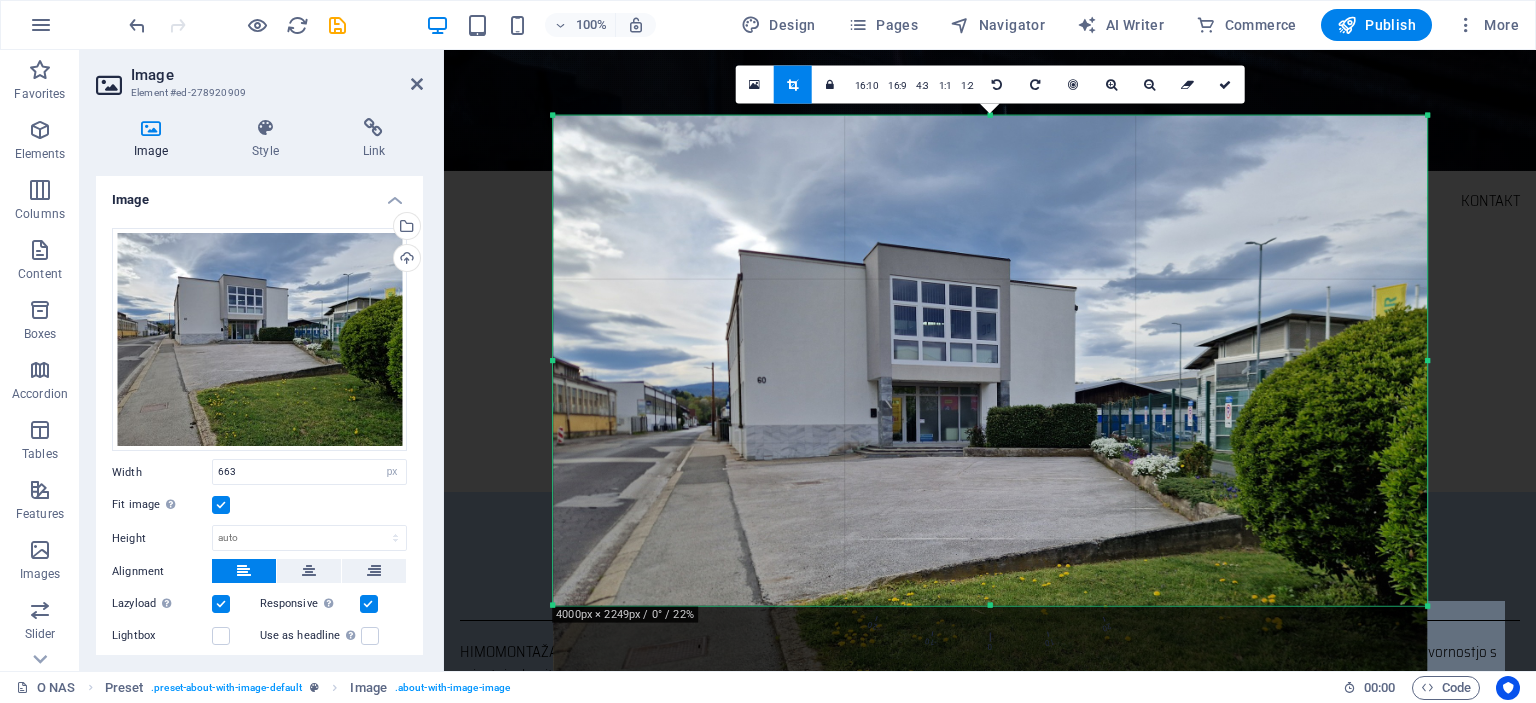 click on "180 170 160 150 140 130 120 110 100 90 80 70 60 50 40 30 20 10 0 -10 -20 -30 -40 -50 -60 -70 -80 -90 -100 -110 -120 -130 -140 -150 -160 -170 4000px × 2249px / 0° / 22% 16:10 16:9 4:3 1:1 1:2 0" at bounding box center [990, 360] 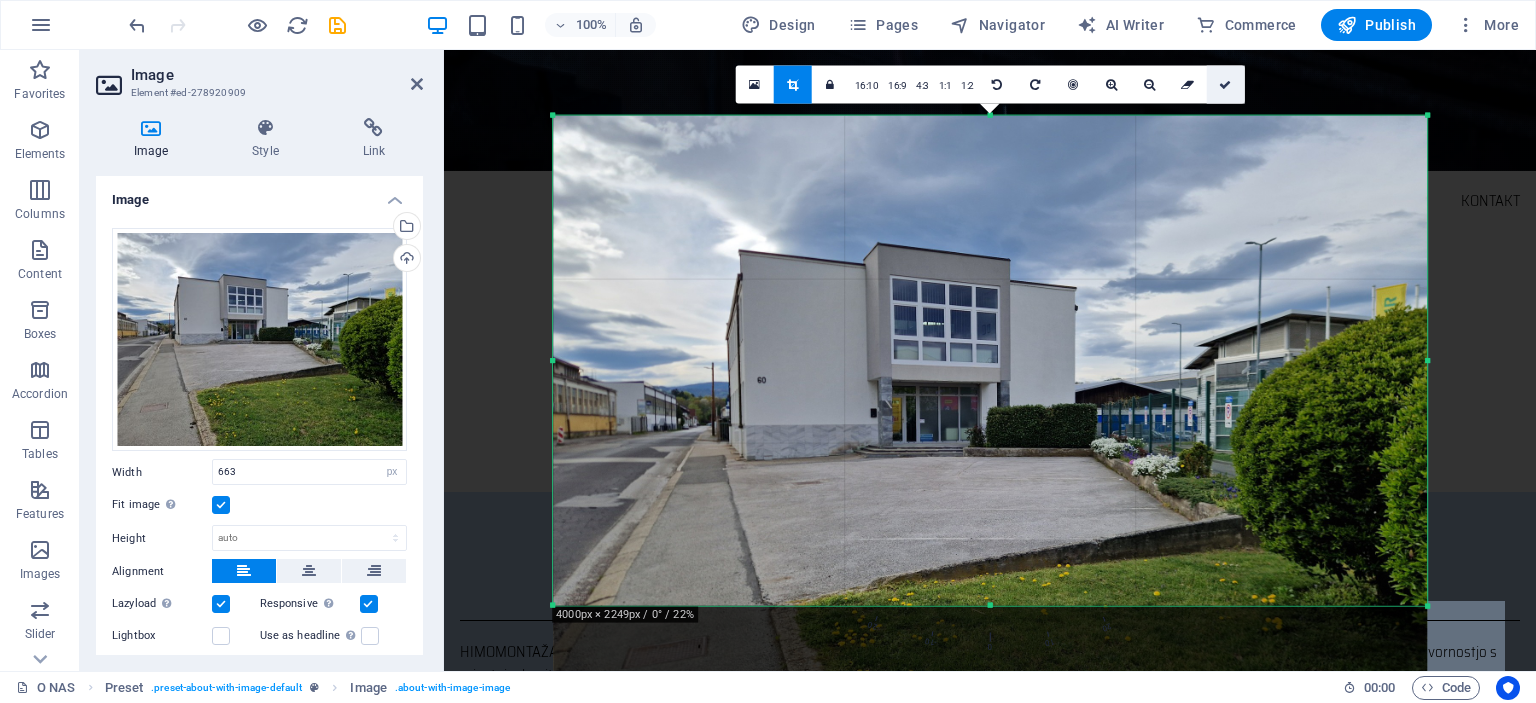 click at bounding box center (1226, 84) 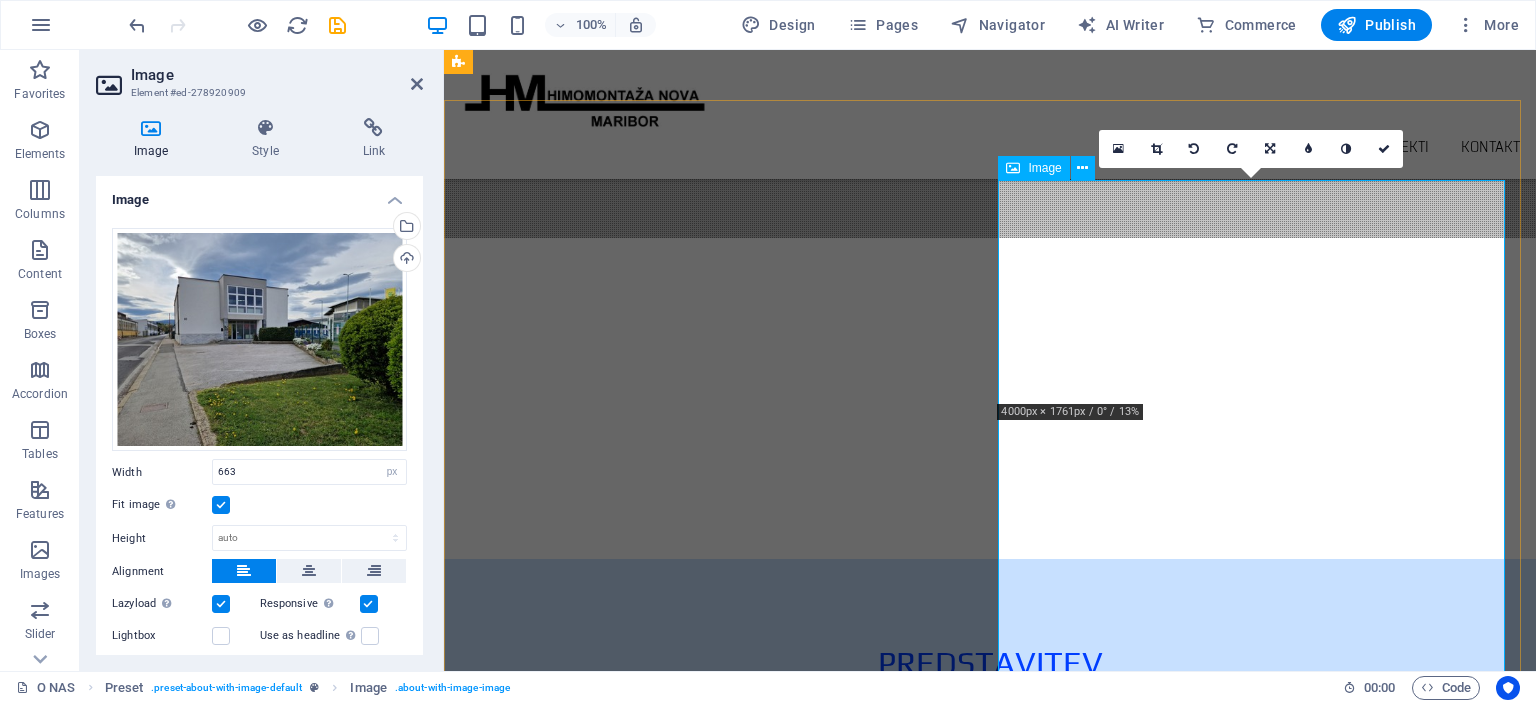 scroll, scrollTop: 400, scrollLeft: 0, axis: vertical 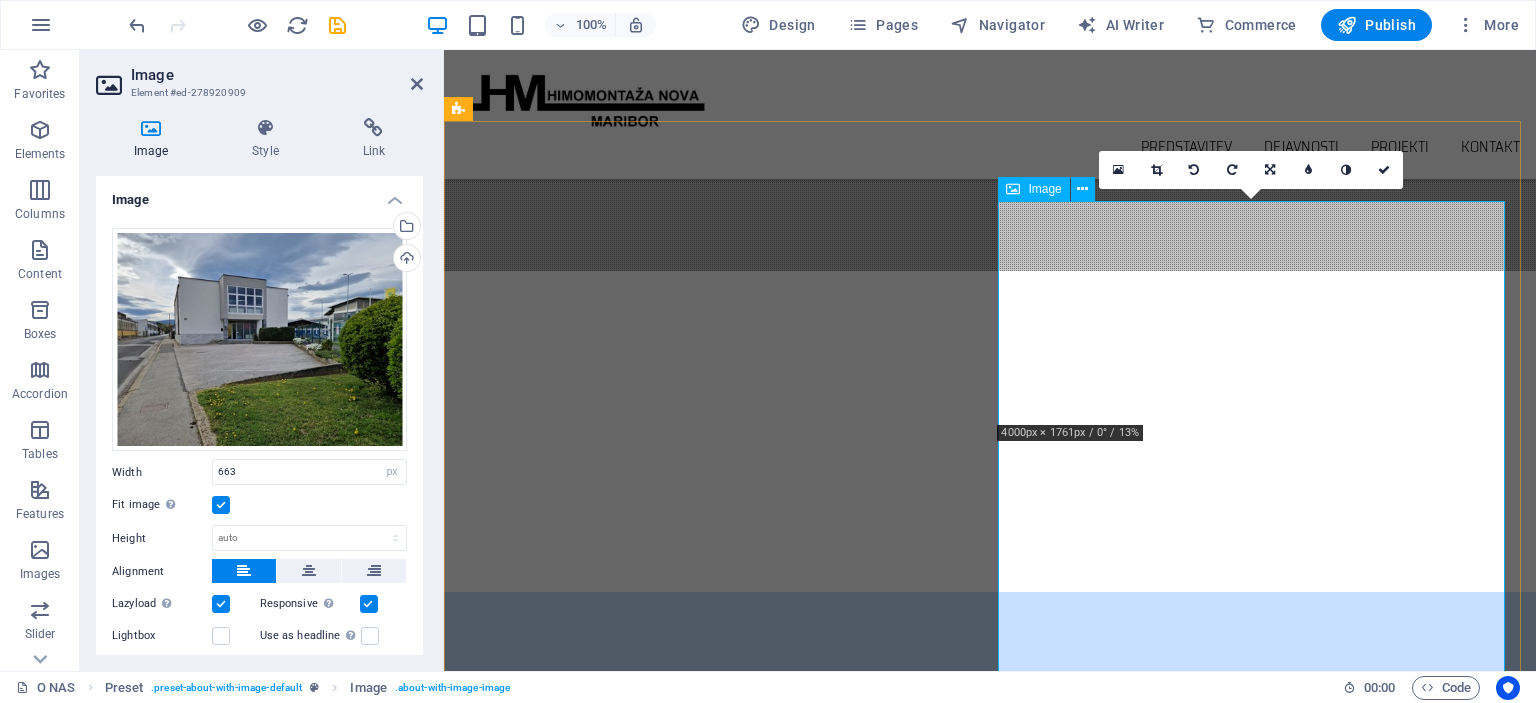 click at bounding box center [624, 1212] 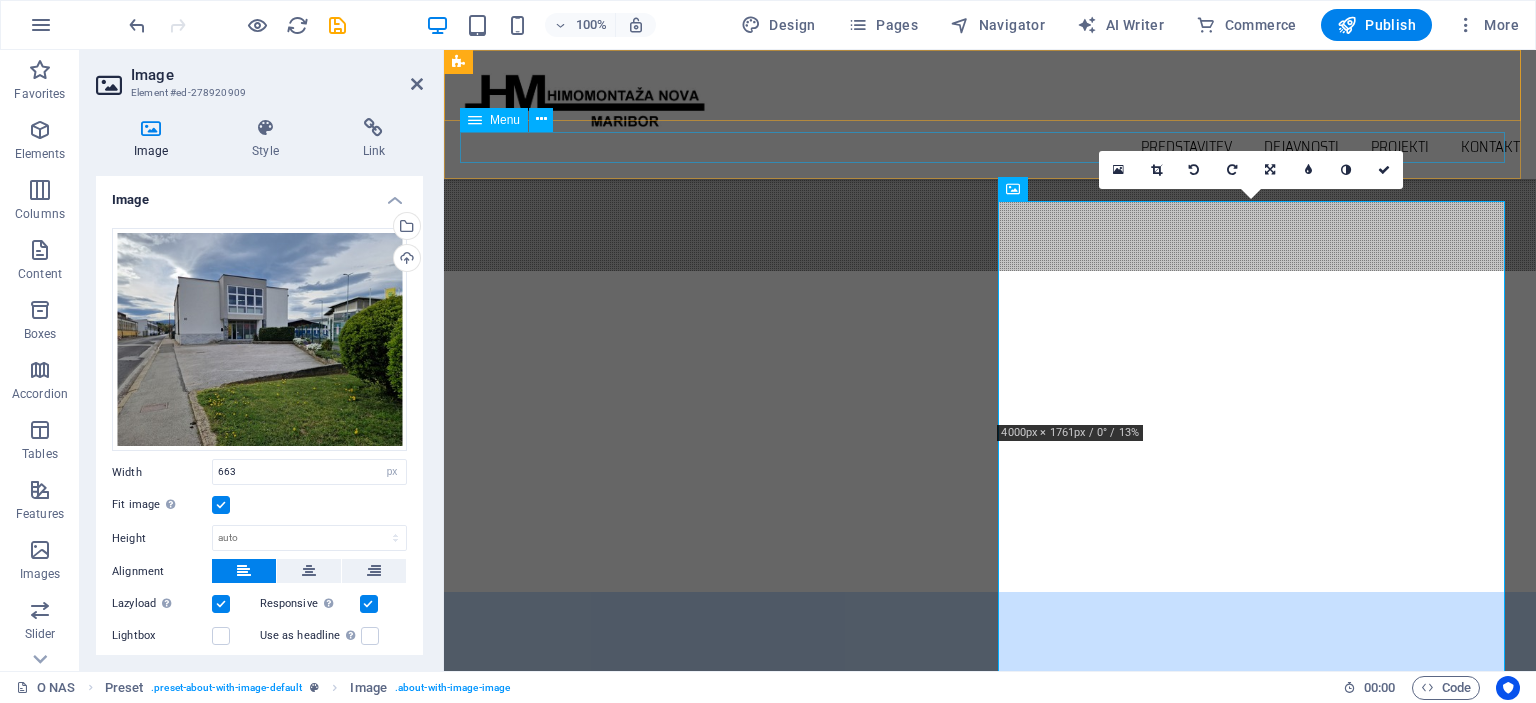 click on "Predstavitev Dejavnosti Projekti Kontakt" at bounding box center [990, 147] 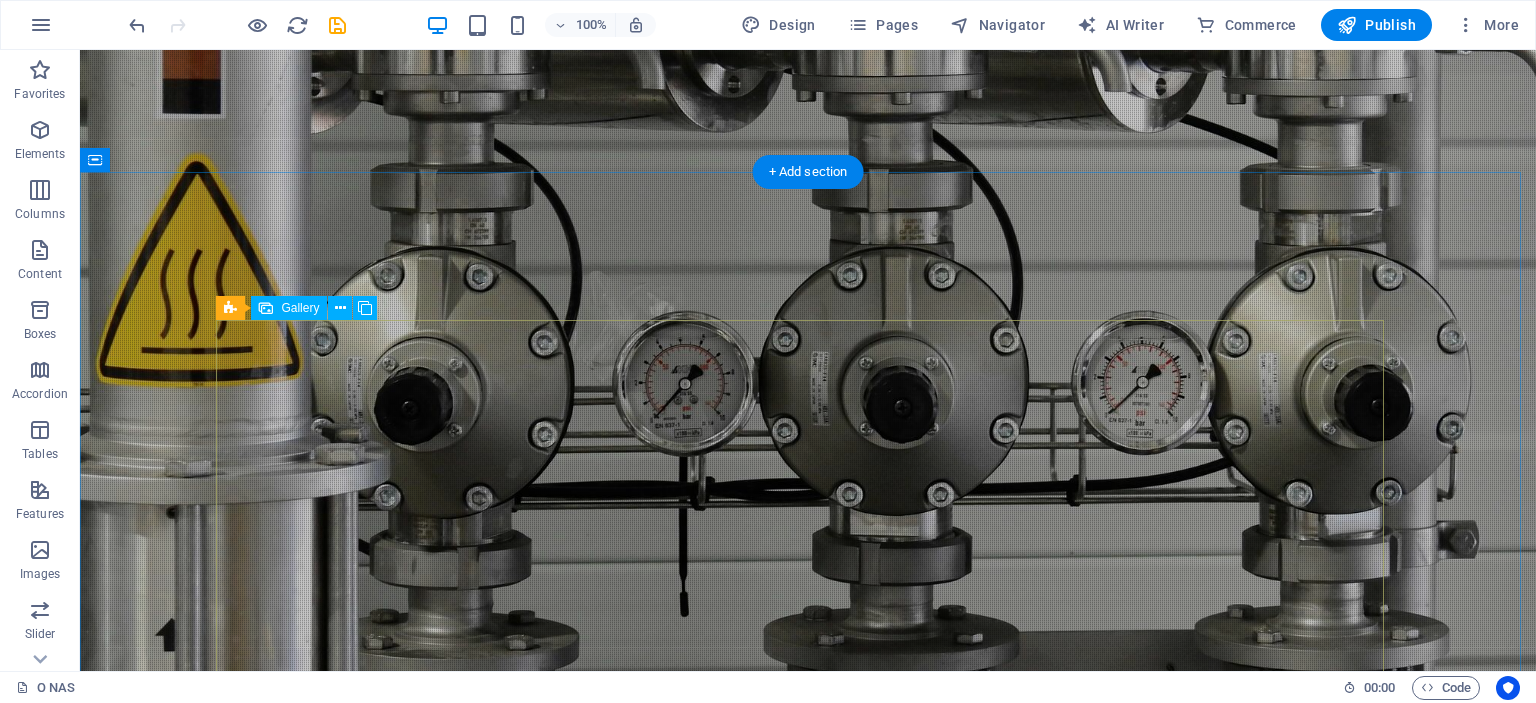 scroll, scrollTop: 2274, scrollLeft: 0, axis: vertical 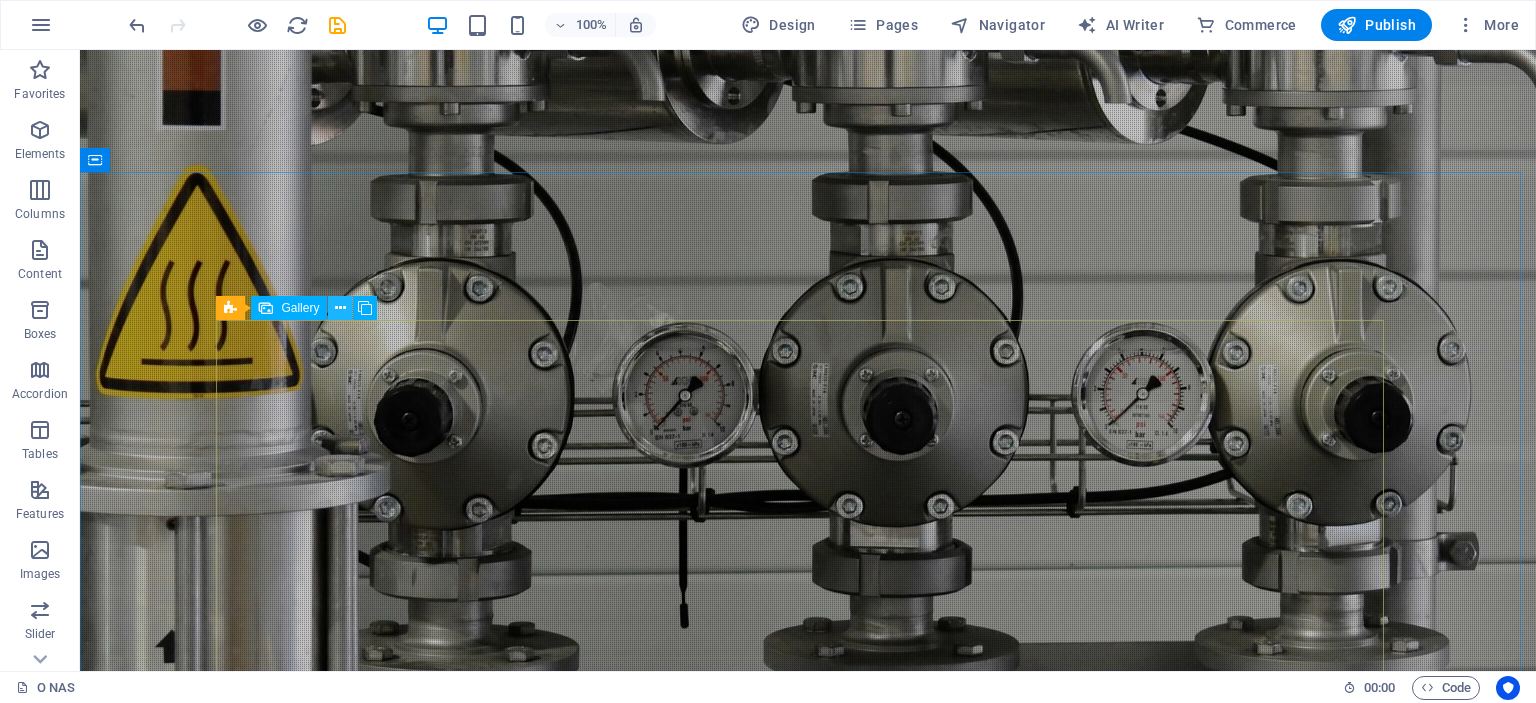 click at bounding box center [340, 308] 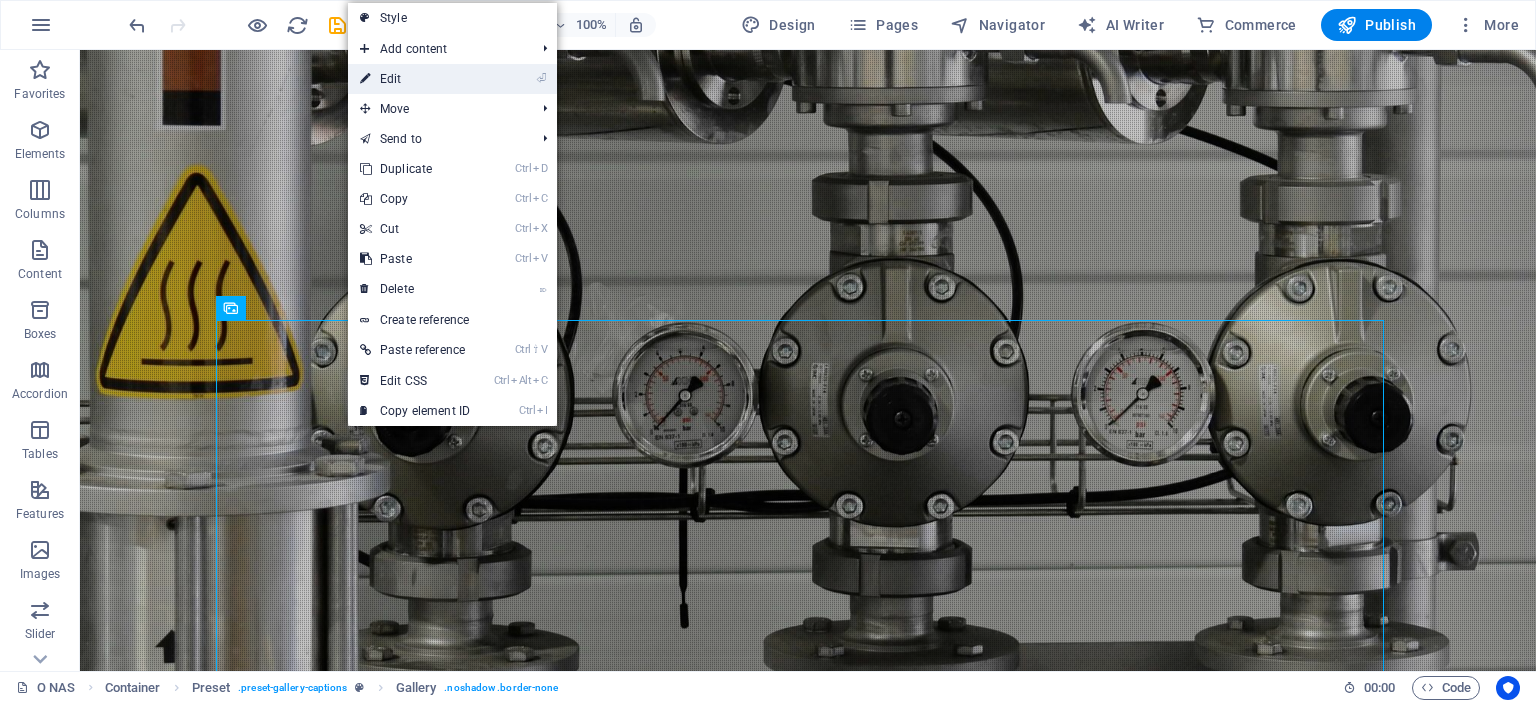 click on "⏎  Edit" at bounding box center [415, 79] 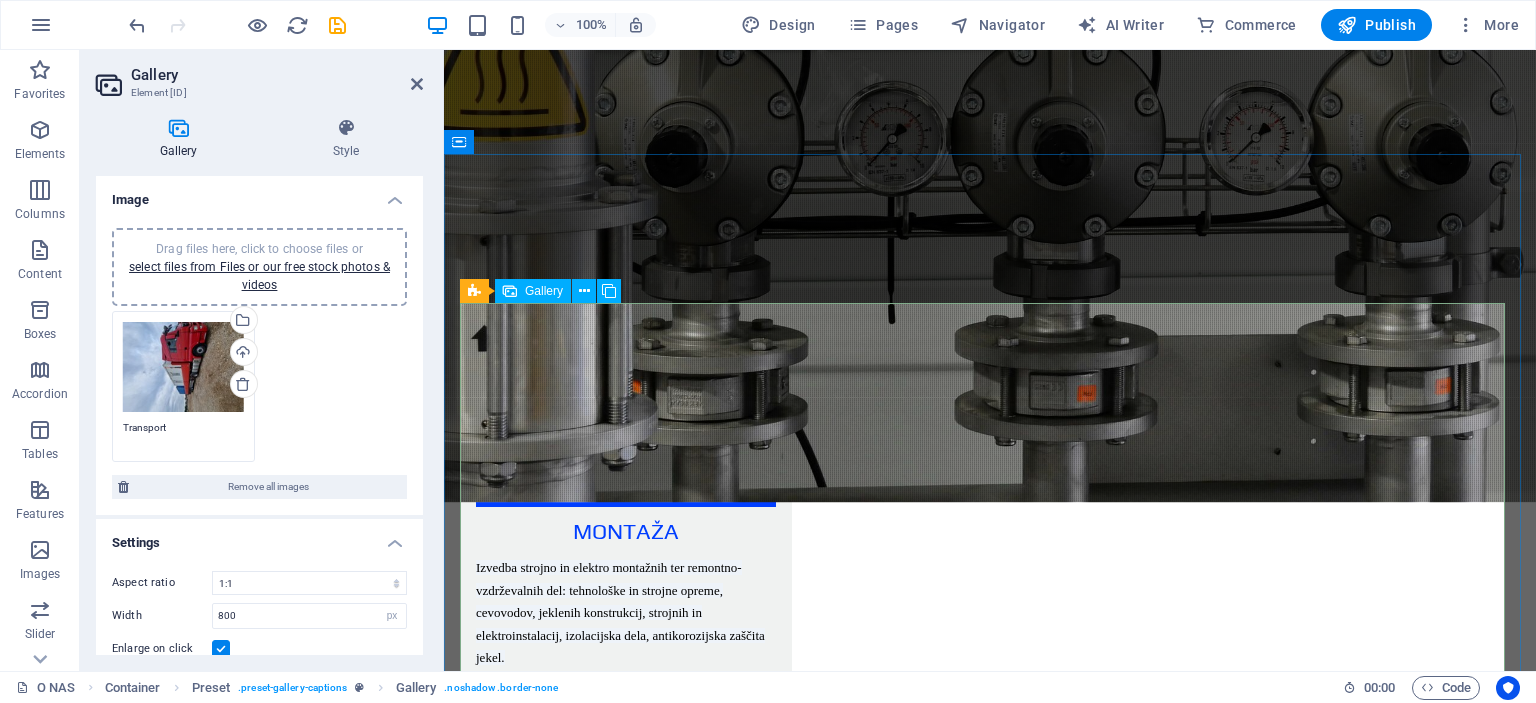 scroll, scrollTop: 2674, scrollLeft: 0, axis: vertical 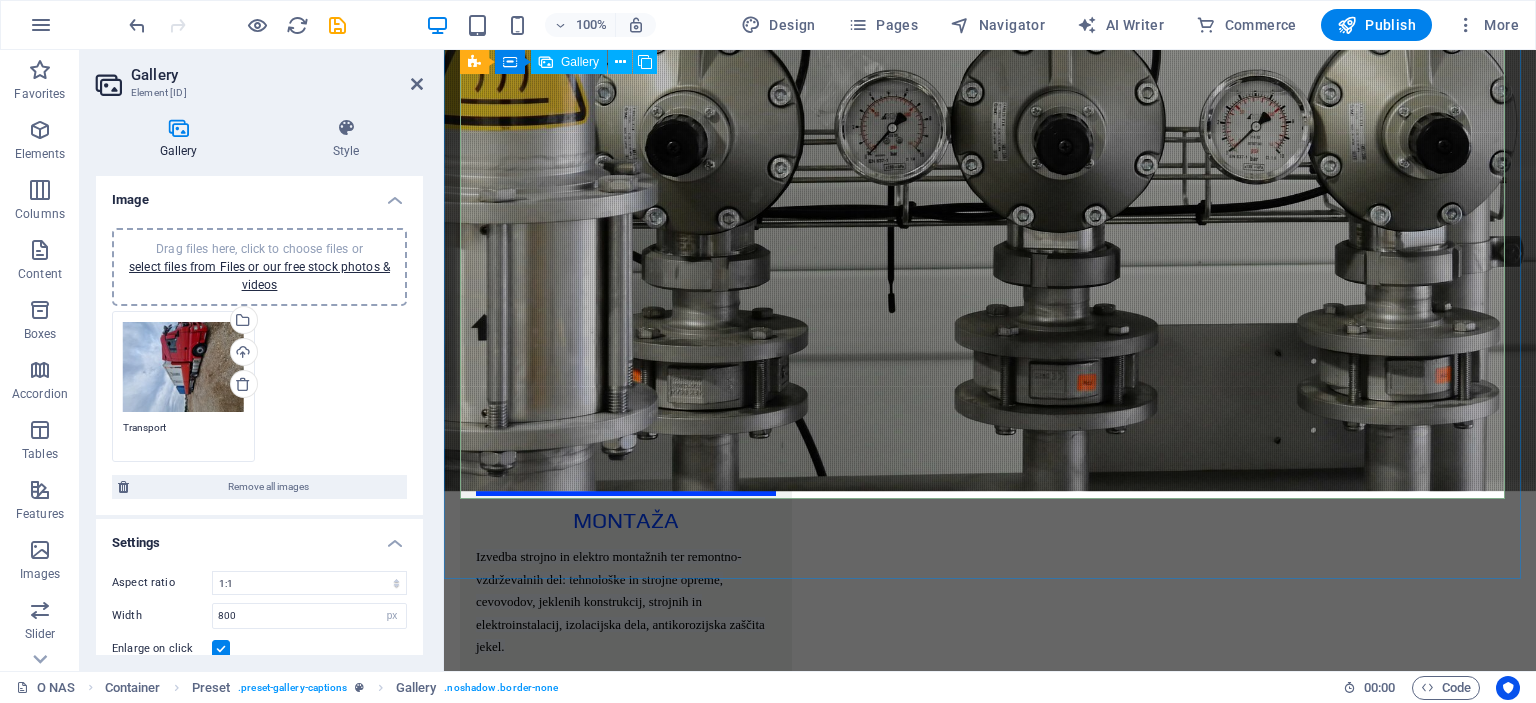 click at bounding box center (990, 2800) 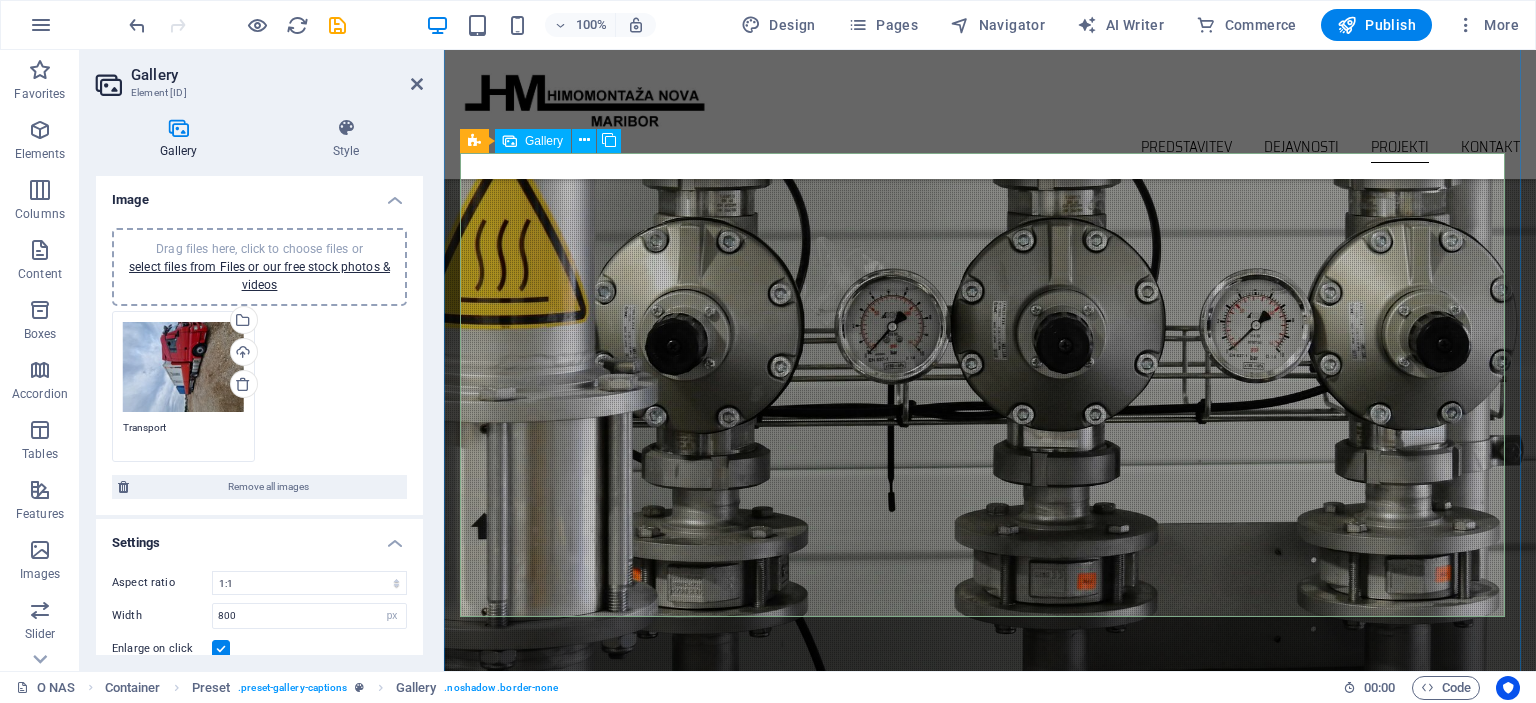 scroll, scrollTop: 2556, scrollLeft: 0, axis: vertical 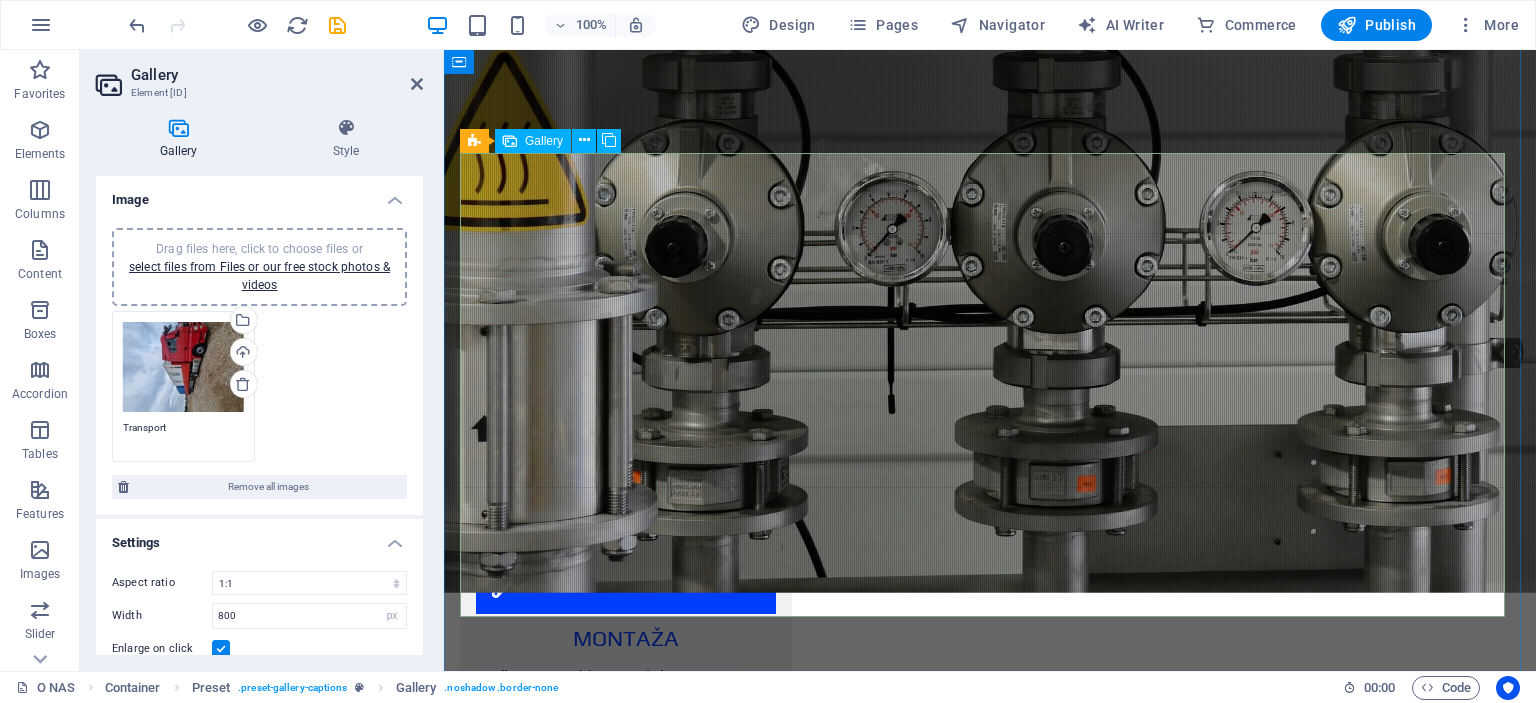 click at bounding box center (990, 2918) 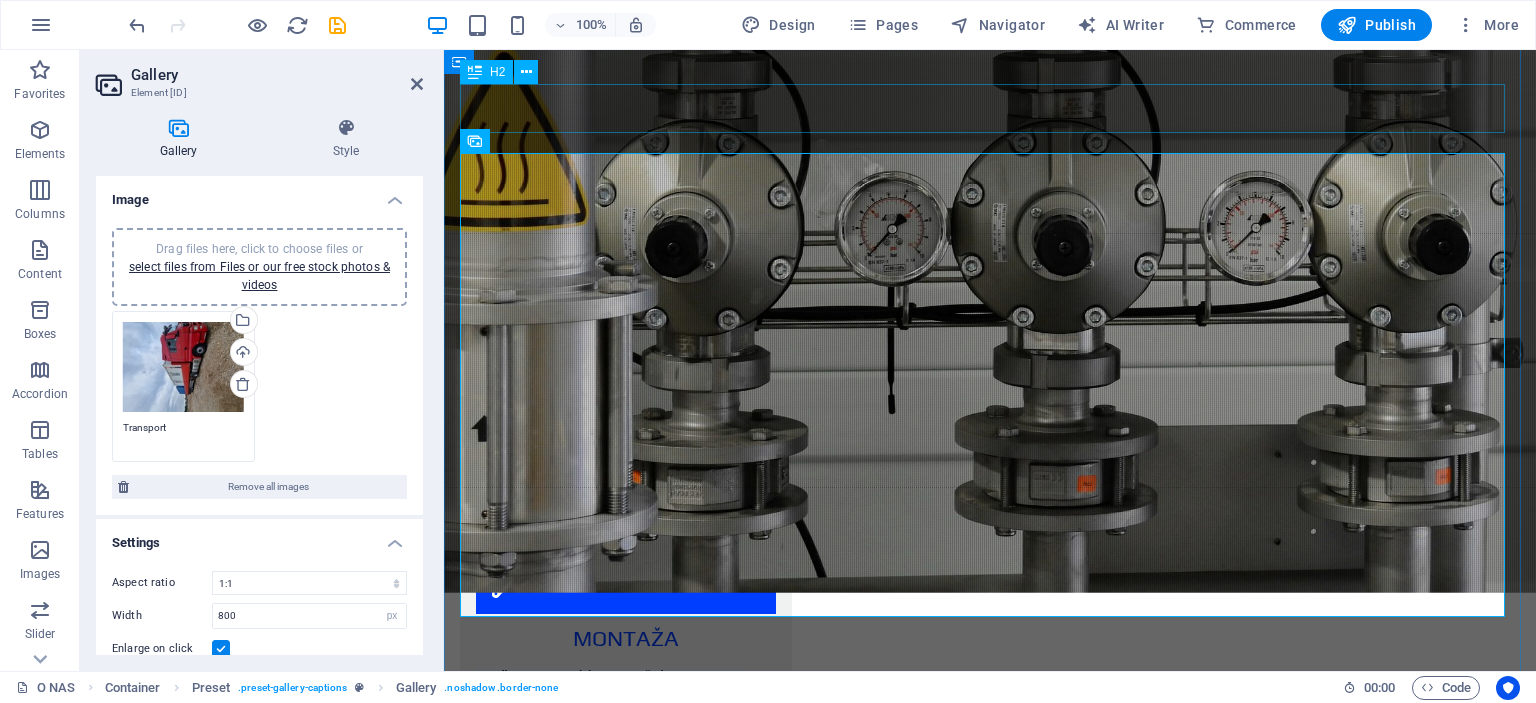 click on "Projekti" at bounding box center [990, 2638] 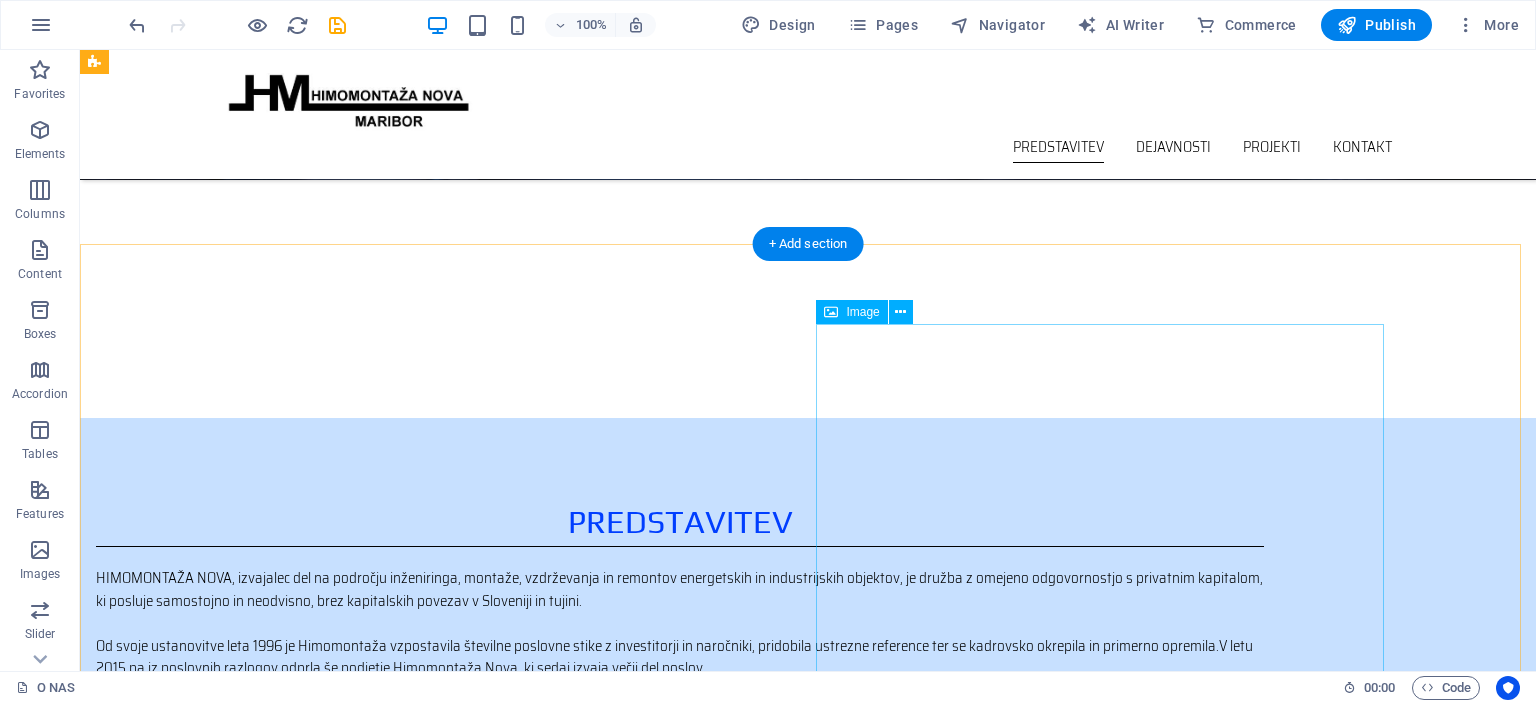 scroll, scrollTop: 242, scrollLeft: 0, axis: vertical 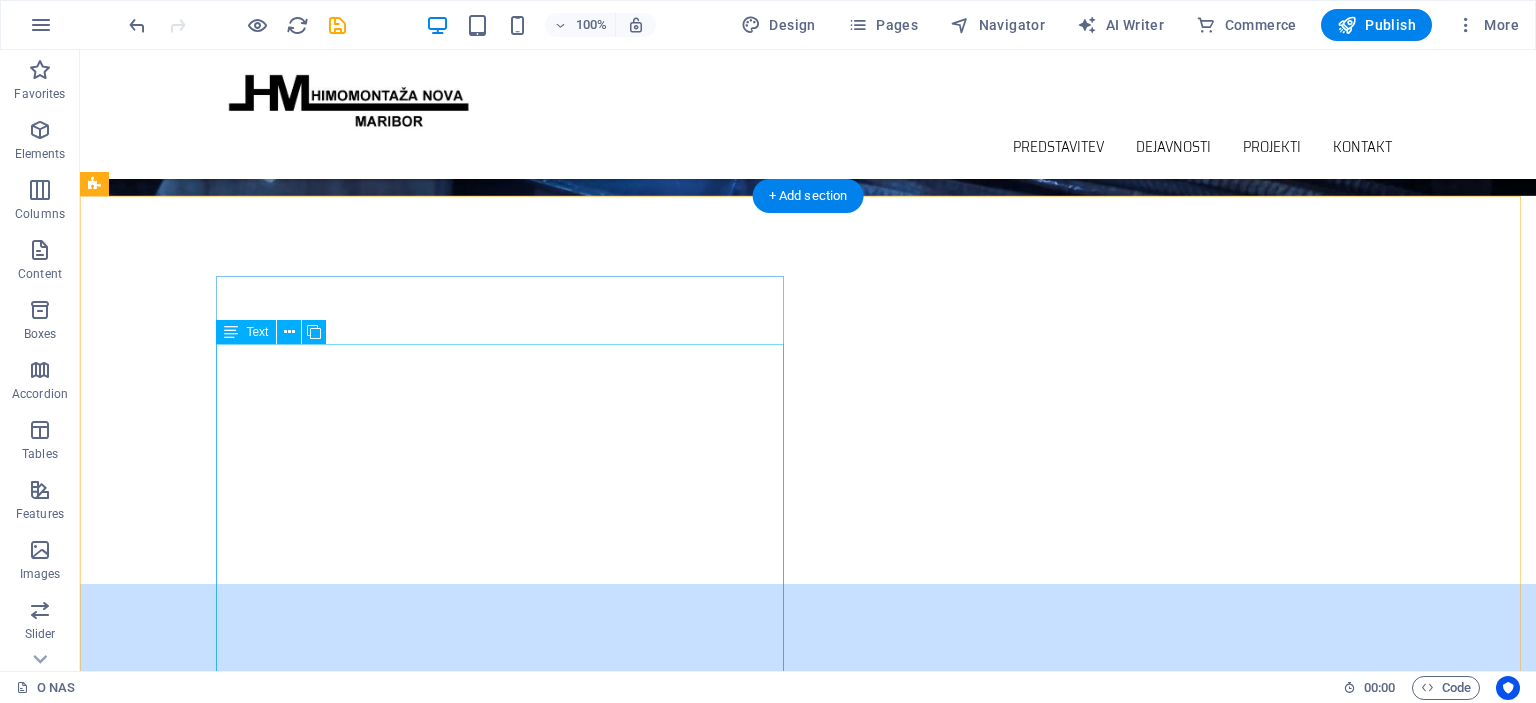 click on "HIMOMONTAŽA NOVA, izvajalec del na področju inženiringa, montaže, vzdrževanja in remontov energetskih in industrijskih objektov, je družba z omejeno odgovornostjo s privatnim kapitalom, ki posluje samostojno in neodvisno, brez kapitalskih povezav v Sloveniji in tujini. Od svoje ustanovitve leta 1996 je Himomontaža vzpostavila številne poslovne stike z investitorji in naročniki, pridobila ustrezne reference ter se kadrovsko okrepila in primerno opremila.V letu 2015 pa iz poslovnih razlogov odprla še podjetje Himomontaža Nova, ki sedaj izvaja večji del poslov. Himomontaža izvaja približno 30% inženiring poslov in objektov na ključ (od izdelave tehnične dokumentacije do spuščanja v pogon in primopredajne dokumentacije), ostalo predstavljajo storitve, predvsem montažna dela, vzdrževanje in remonti." at bounding box center (680, 924) 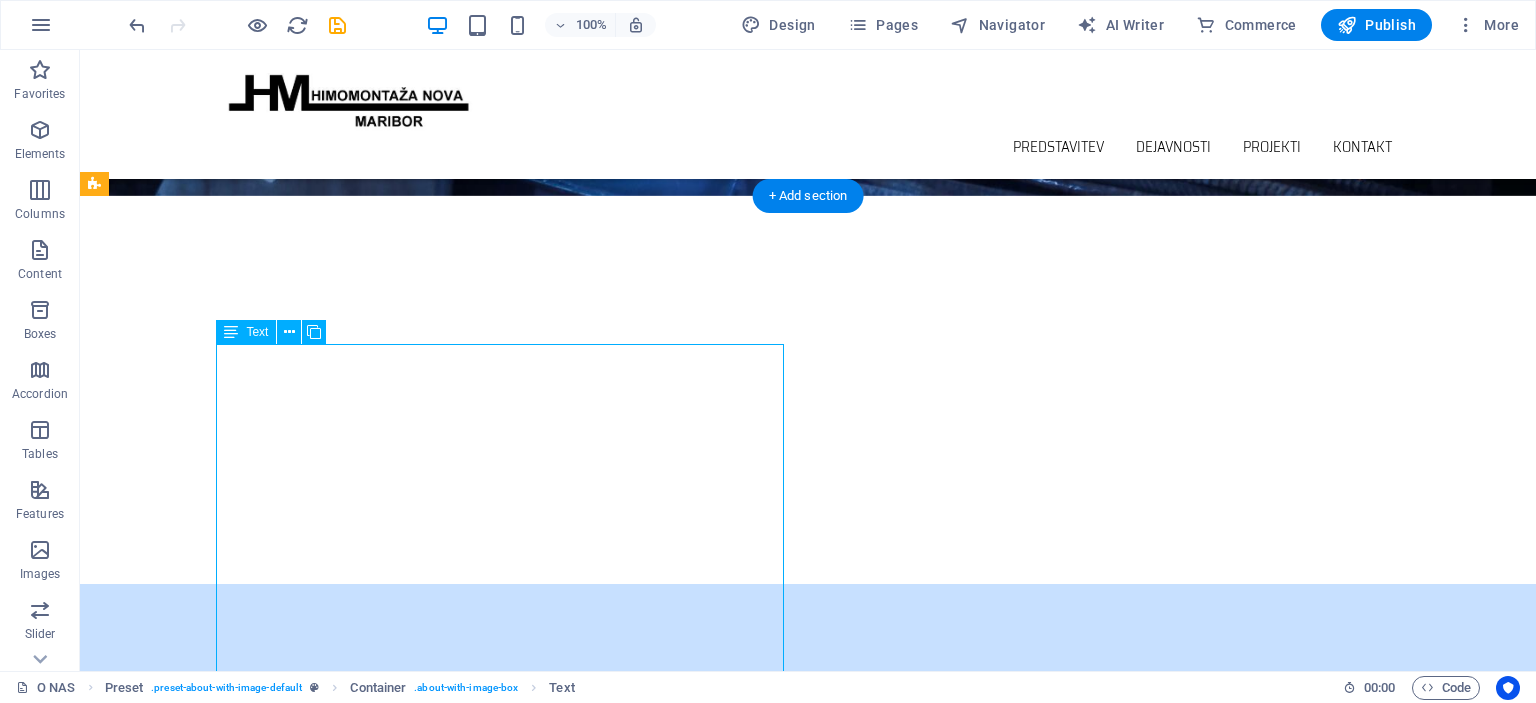 click on "HIMOMONTAŽA NOVA, izvajalec del na področju inženiringa, montaže, vzdrževanja in remontov energetskih in industrijskih objektov, je družba z omejeno odgovornostjo s privatnim kapitalom, ki posluje samostojno in neodvisno, brez kapitalskih povezav v Sloveniji in tujini. Od svoje ustanovitve leta 1996 je Himomontaža vzpostavila številne poslovne stike z investitorji in naročniki, pridobila ustrezne reference ter se kadrovsko okrepila in primerno opremila.V letu 2015 pa iz poslovnih razlogov odprla še podjetje Himomontaža Nova, ki sedaj izvaja večji del poslov. Himomontaža izvaja približno 30% inženiring poslov in objektov na ključ (od izdelave tehnične dokumentacije do spuščanja v pogon in primopredajne dokumentacije), ostalo predstavljajo storitve, predvsem montažna dela, vzdrževanje in remonti." at bounding box center (680, 924) 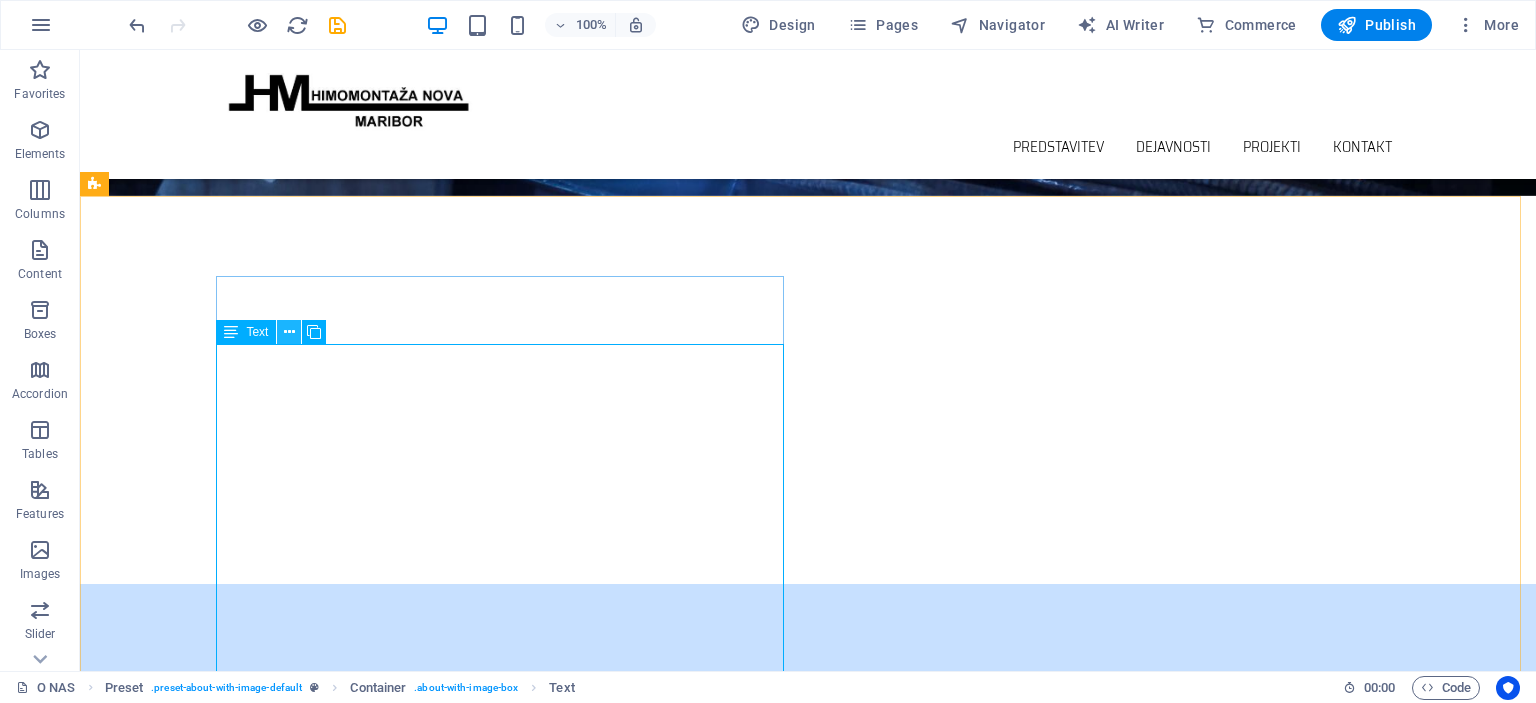click at bounding box center [289, 332] 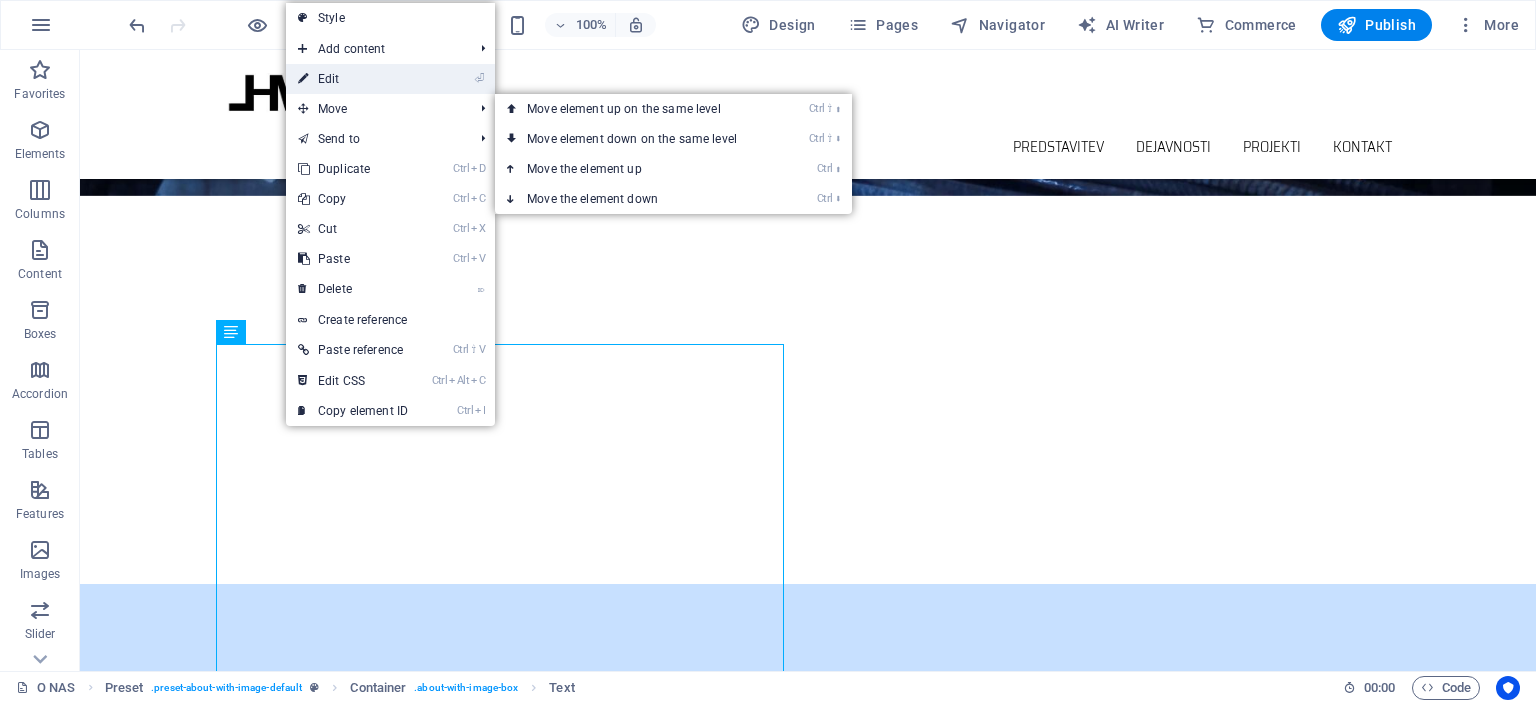 click on "⏎  Edit" at bounding box center (353, 79) 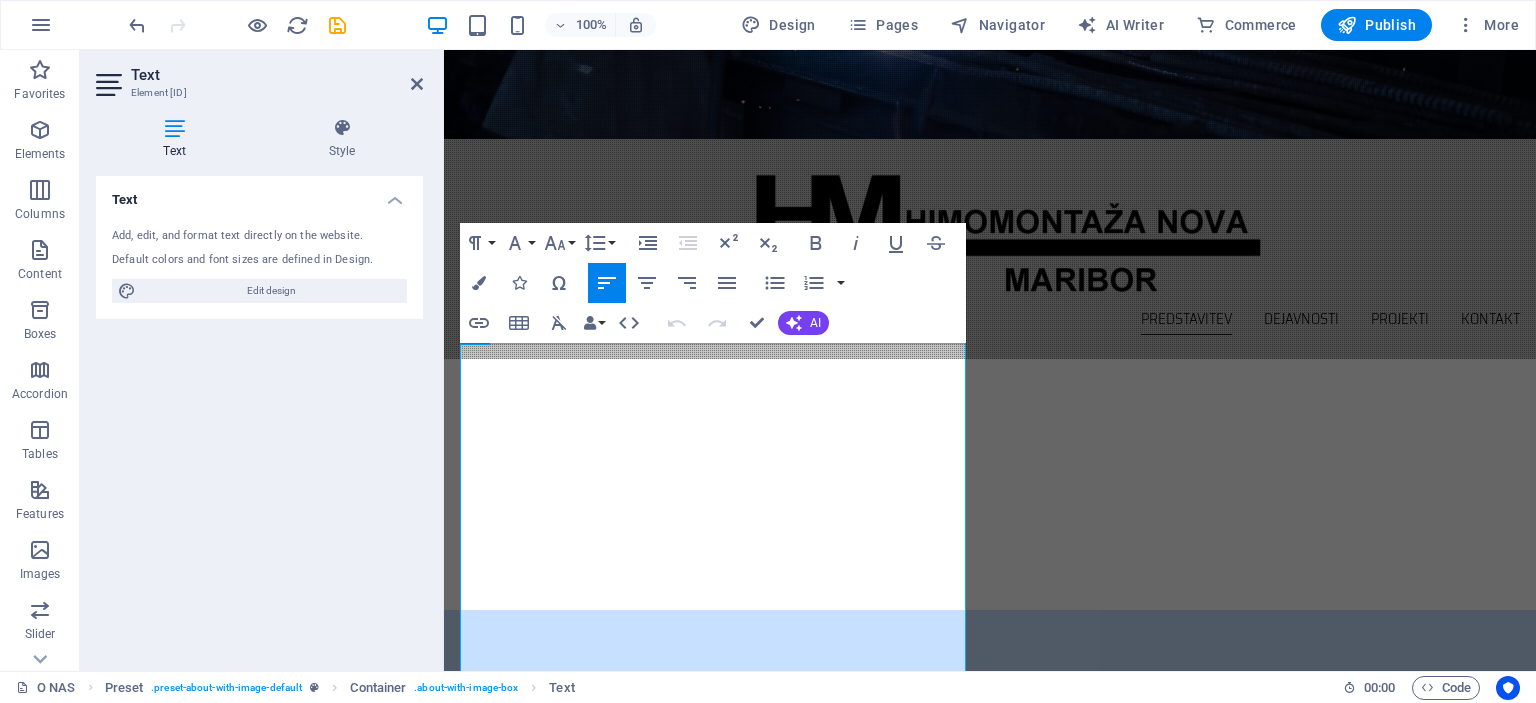 scroll, scrollTop: 325, scrollLeft: 0, axis: vertical 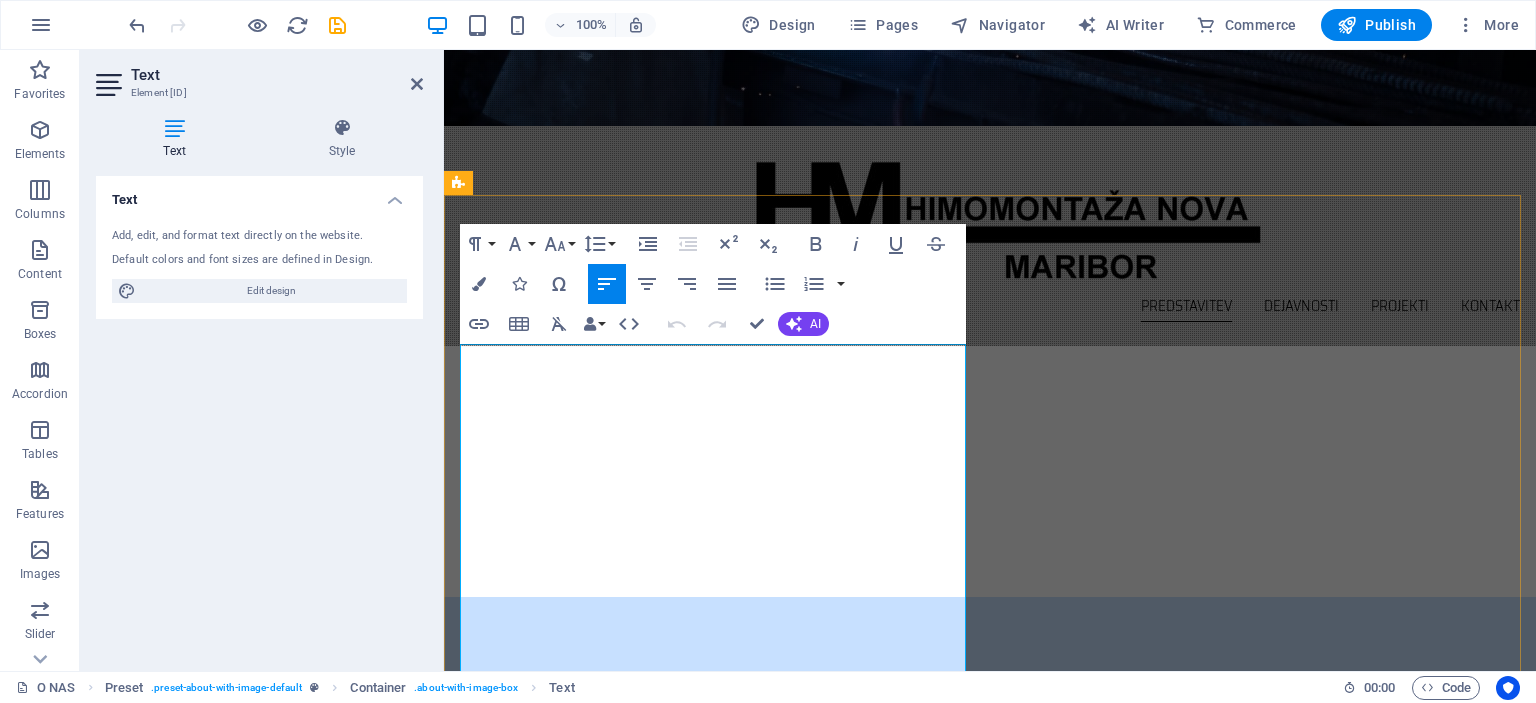 click on "HIMOMONTAŽA NOVA, izvajalec del na področju inženiringa, montaže, vzdrževanja in remontov energetskih in industrijskih objektov, je družba z omejeno odgovornostjo s privatnim kapitalom, ki posluje samostojno in neodvisno, brez kapitalskih povezav v Sloveniji in tujini. Od svoje ustanovitve leta 1996 je Himomontaža vzpostavila številne poslovne stike z investitorji in naročniki, pridobila ustrezne reference ter se kadrovsko okrepila in primerno opremila.V letu 2015 pa iz poslovnih razlogov odprla še podjetje Himomontaža Nova, ki sedaj izvaja večji del poslov. Himomontaža izvaja približno 30% inženiring poslov in objektov na ključ (od izdelave tehnične dokumentacije do spuščanja v pogon in primopredajne dokumentacije), ostalo predstavljajo storitve, predvsem montažna dela, vzdrževanje in remonti." at bounding box center [990, 948] 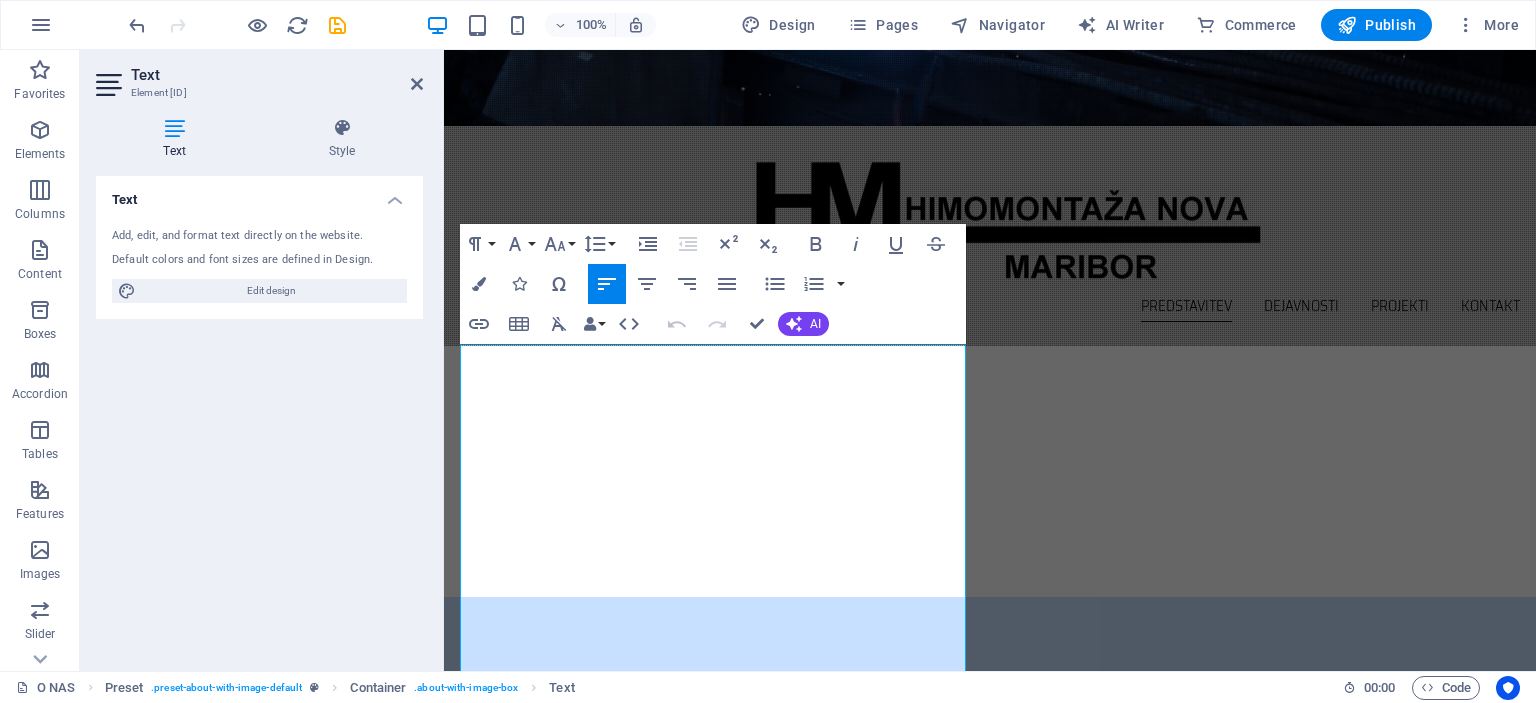 type 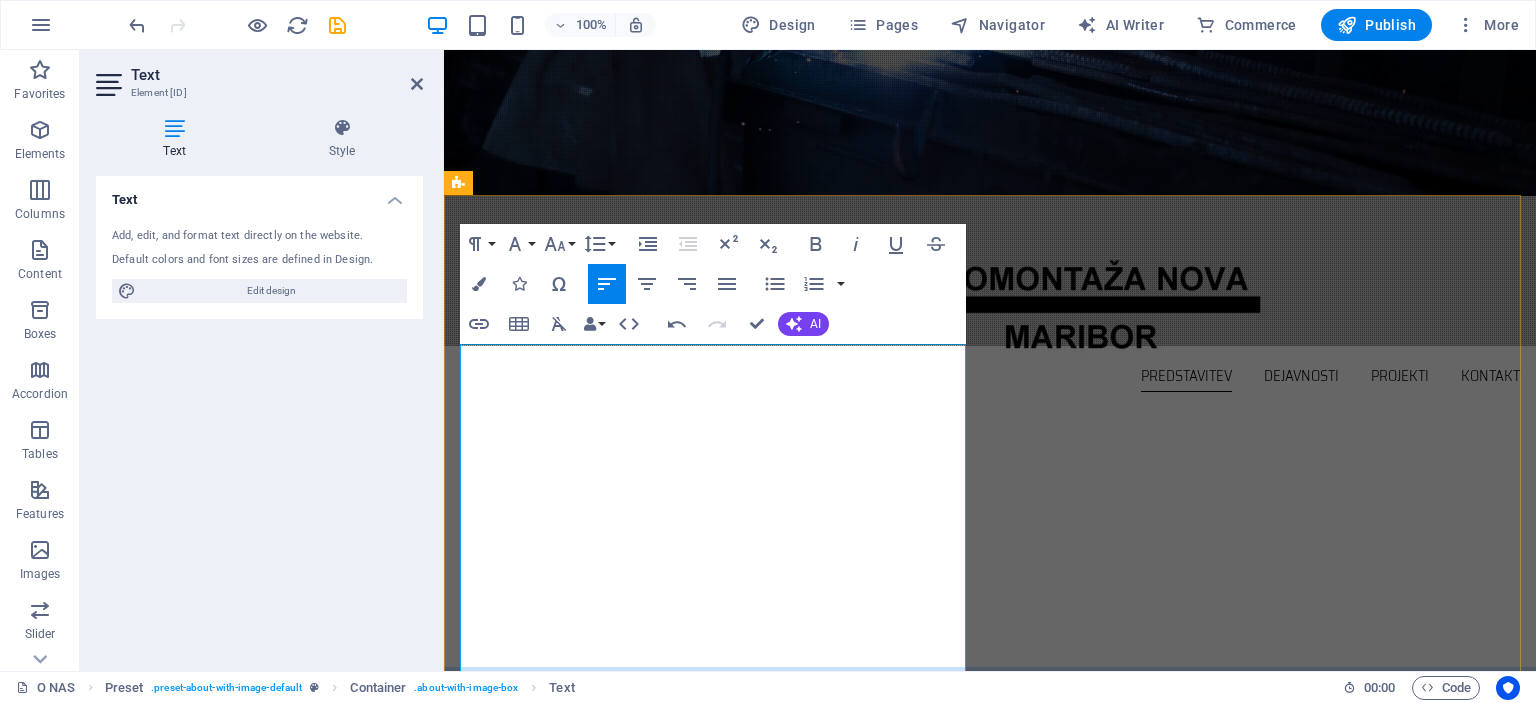 click on "HIMOMONTAŽA NOVA, slovenski  izvajalec del na področju inženiringa, montaže, vzdrževanja in remontov energetskih in industrijskih objektov, je družba z omejeno odgovornostjo s privatnim kapitalom, ki posluje samostojno in neodvisno, brez kapitalskih povezav v Sloveniji in tujini. Od svoje ustanovitve leta 1996 je Himomontaža vzpostavila številne poslovne stike z investitorji in naročniki, pridobila ustrezne reference ter se kadrovsko okrepila in primerno opremila.V letu 2015 pa iz poslovnih razlogov odprla še podjetje Himomontaža Nova, ki sedaj izvaja večji del poslov. Himomontaža izvaja približno 30% inženiring poslov in objektov na ključ (od izdelave tehnične dokumentacije do spuščanja v pogon in primopredajne dokumentacije), ostalo predstavljajo storitve, predvsem montažna dela, vzdrževanje in remonti." at bounding box center [990, 1018] 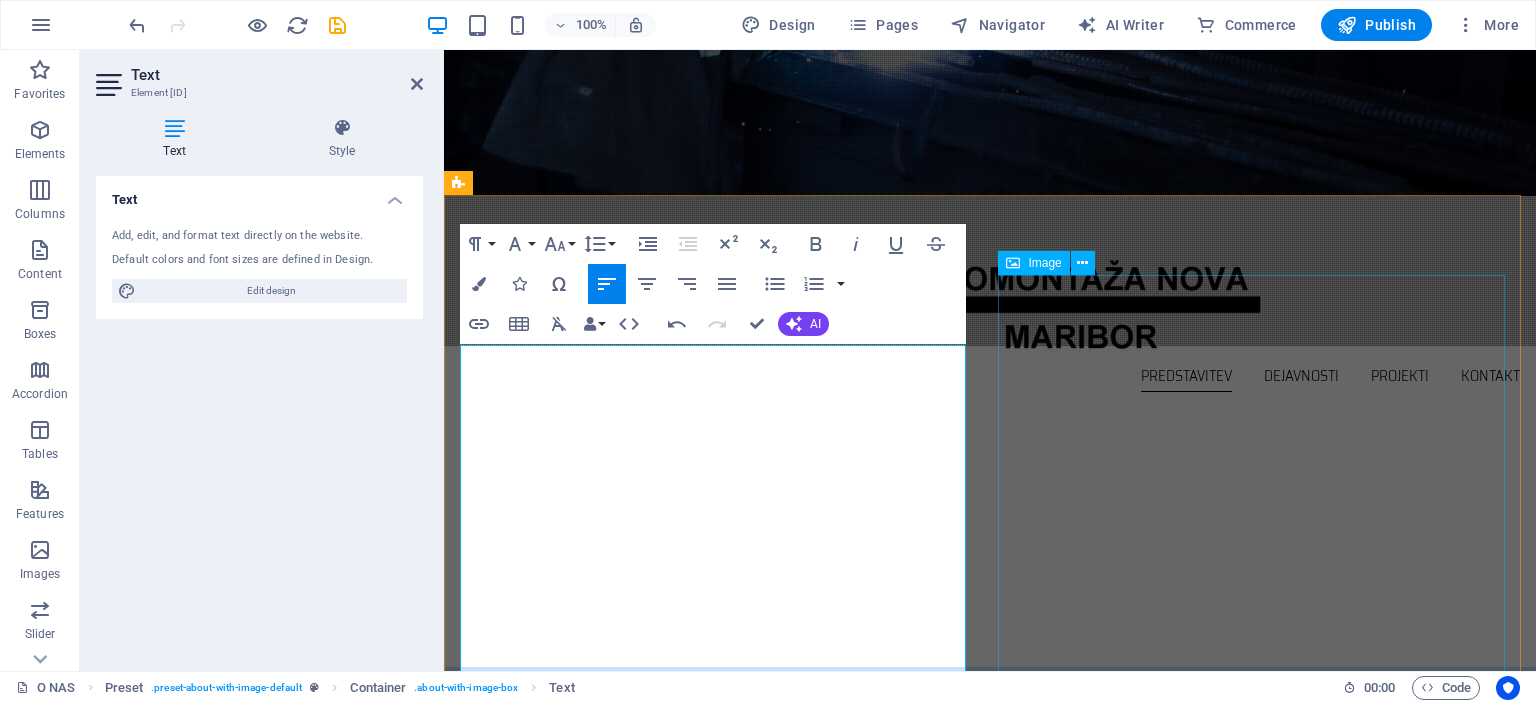 click at bounding box center (624, 1287) 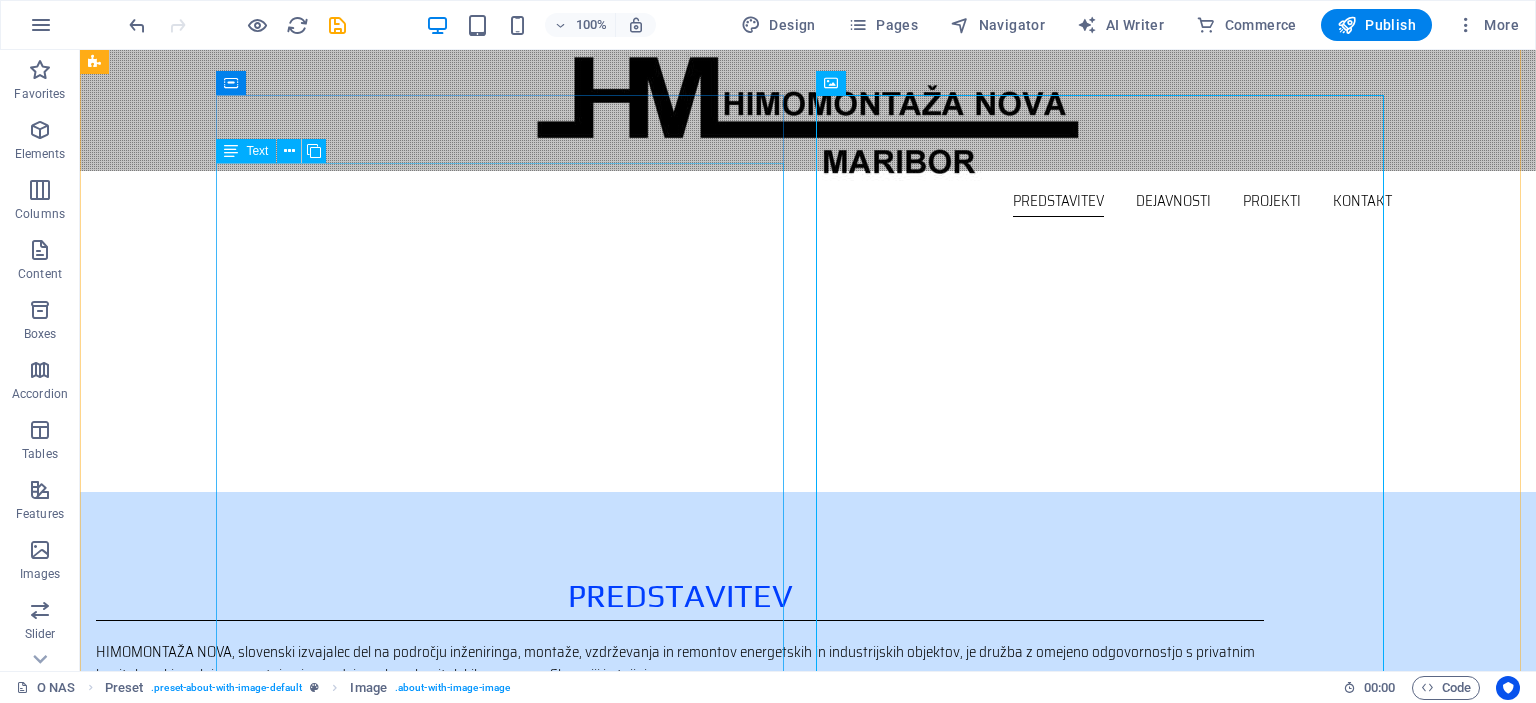 scroll, scrollTop: 600, scrollLeft: 0, axis: vertical 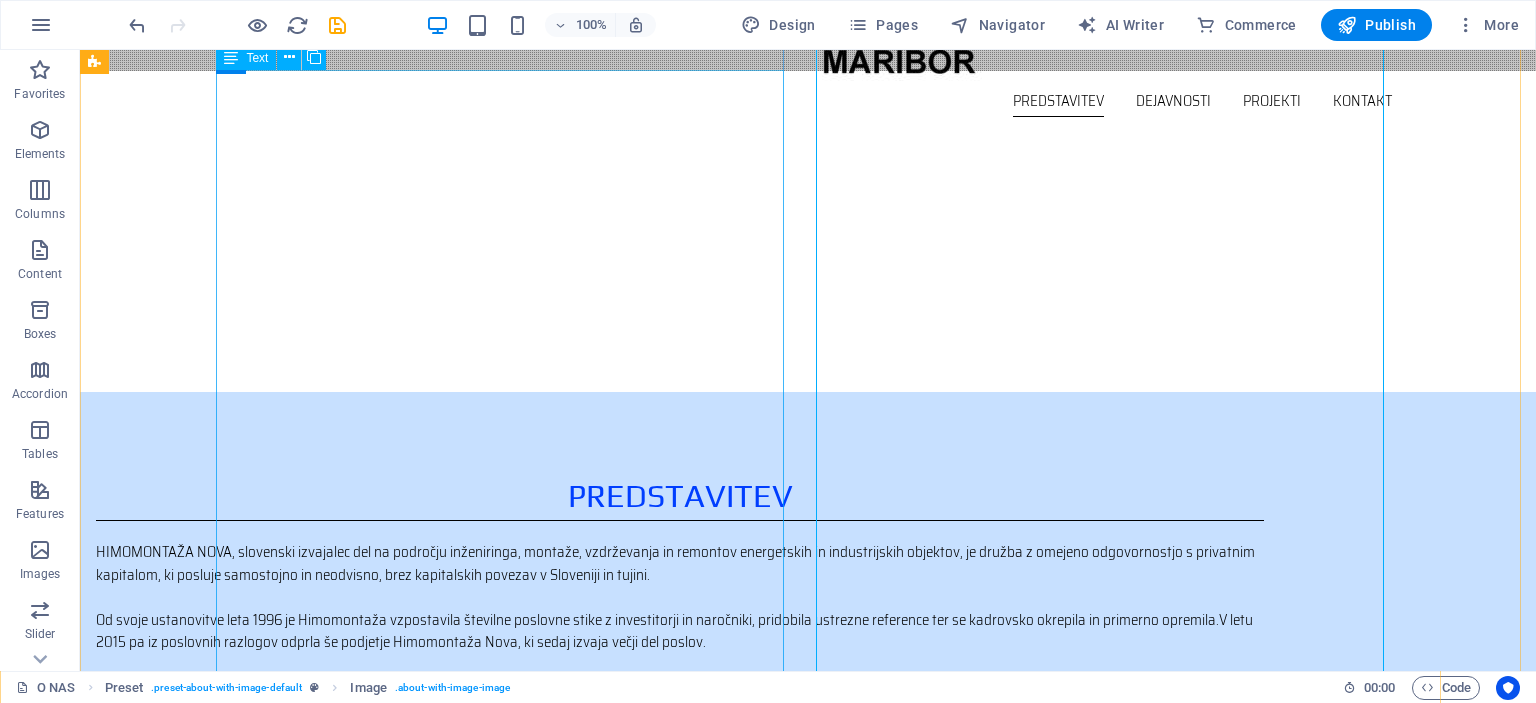 click on "HIMOMONTAŽA NOVA, slovenski izvajalec del na področju inženiringa, montaže, vzdrževanja in remontov energetskih in industrijskih objektov, je družba z omejeno odgovornostjo s privatnim kapitalom, ki posluje samostojno in neodvisno, brez kapitalskih povezav v Sloveniji in tujini. Od svoje ustanovitve leta 1996 je Himomontaža vzpostavila številne poslovne stike z investitorji in naročniki, pridobila ustrezne reference ter se kadrovsko okrepila in primerno opremila.V letu 2015 pa iz poslovnih razlogov odprla še podjetje Himomontaža Nova, ki sedaj izvaja večji del poslov. Himomontaža izvaja približno 30% inženiring poslov in objektov na ključ (od izdelave tehnične dokumentacije do spuščanja v pogon in primopredajne dokumentacije), ostalo predstavljajo storitve, predvsem montažna dela, vzdrževanje in remonti." at bounding box center [680, 732] 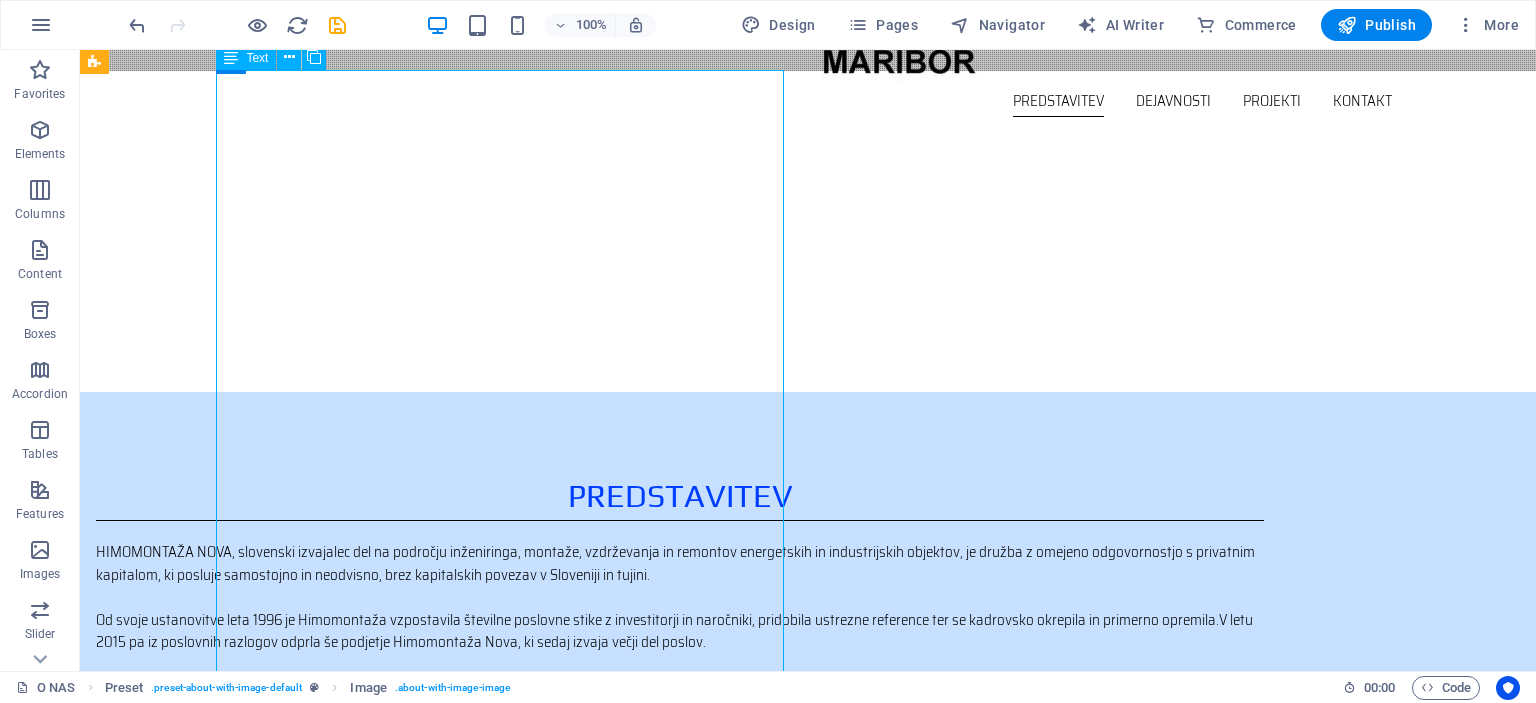 click on "HIMOMONTAŽA NOVA, slovenski izvajalec del na področju inženiringa, montaže, vzdrževanja in remontov energetskih in industrijskih objektov, je družba z omejeno odgovornostjo s privatnim kapitalom, ki posluje samostojno in neodvisno, brez kapitalskih povezav v Sloveniji in tujini. Od svoje ustanovitve leta 1996 je Himomontaža vzpostavila številne poslovne stike z investitorji in naročniki, pridobila ustrezne reference ter se kadrovsko okrepila in primerno opremila.V letu 2015 pa iz poslovnih razlogov odprla še podjetje Himomontaža Nova, ki sedaj izvaja večji del poslov. Himomontaža izvaja približno 30% inženiring poslov in objektov na ključ (od izdelave tehnične dokumentacije do spuščanja v pogon in primopredajne dokumentacije), ostalo predstavljajo storitve, predvsem montažna dela, vzdrževanje in remonti." at bounding box center [680, 732] 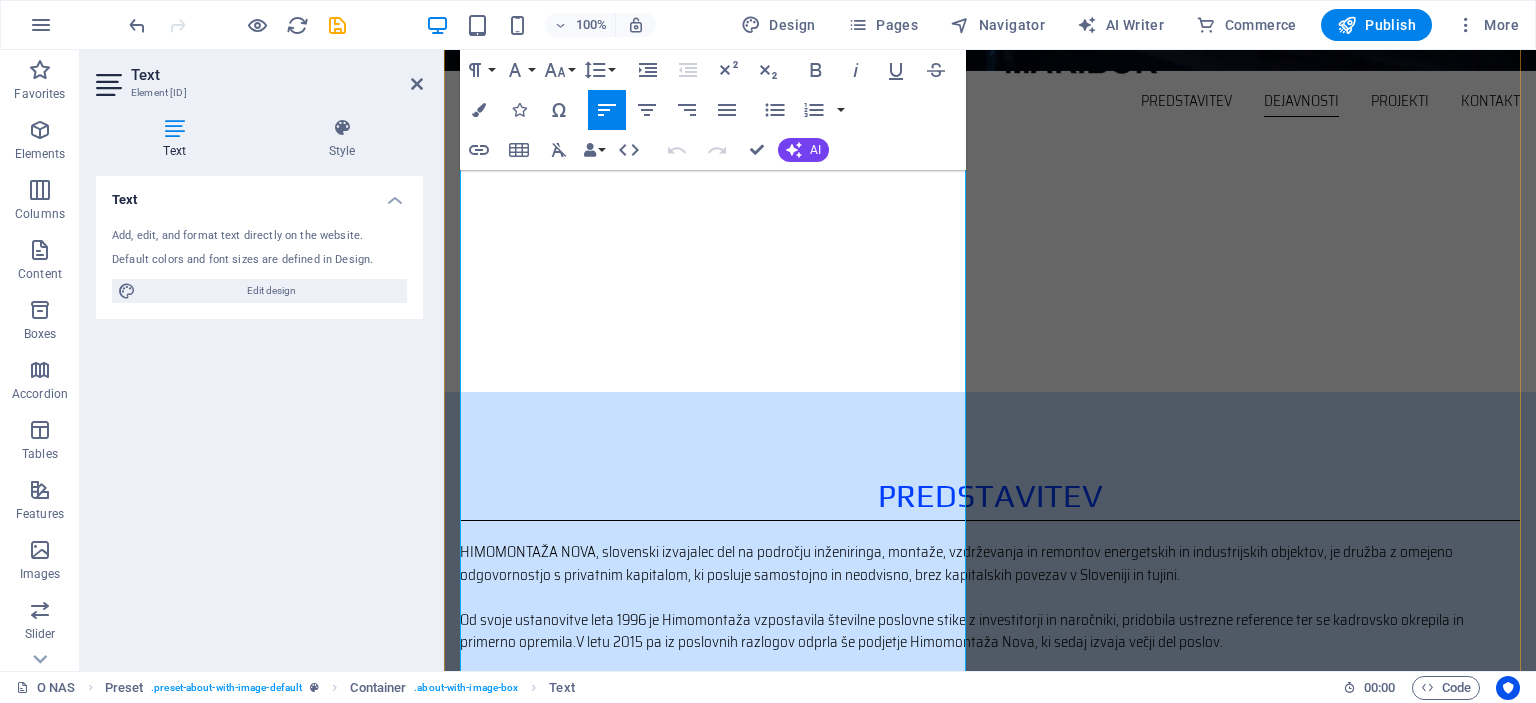 click on "HIMOMONTAŽA NOVA, slovenski izvajalec del na področju inženiringa, montaže, vzdrževanja in remontov energetskih in industrijskih objektov, je družba z omejeno odgovornostjo s privatnim kapitalom, ki posluje samostojno in neodvisno, brez kapitalskih povezav v Sloveniji in tujini. Od svoje ustanovitve leta 1996 je Himomontaža vzpostavila številne poslovne stike z investitorji in naročniki, pridobila ustrezne reference ter se kadrovsko okrepila in primerno opremila.V letu 2015 pa iz poslovnih razlogov odprla še podjetje Himomontaža Nova, ki sedaj izvaja večji del poslov. Himomontaža izvaja približno 30% inženiring poslov in objektov na ključ (od izdelave tehnične dokumentacije do spuščanja v pogon in primopredajne dokumentacije), ostalo predstavljajo storitve, predvsem montažna dela, vzdrževanje in remonti." at bounding box center [990, 743] 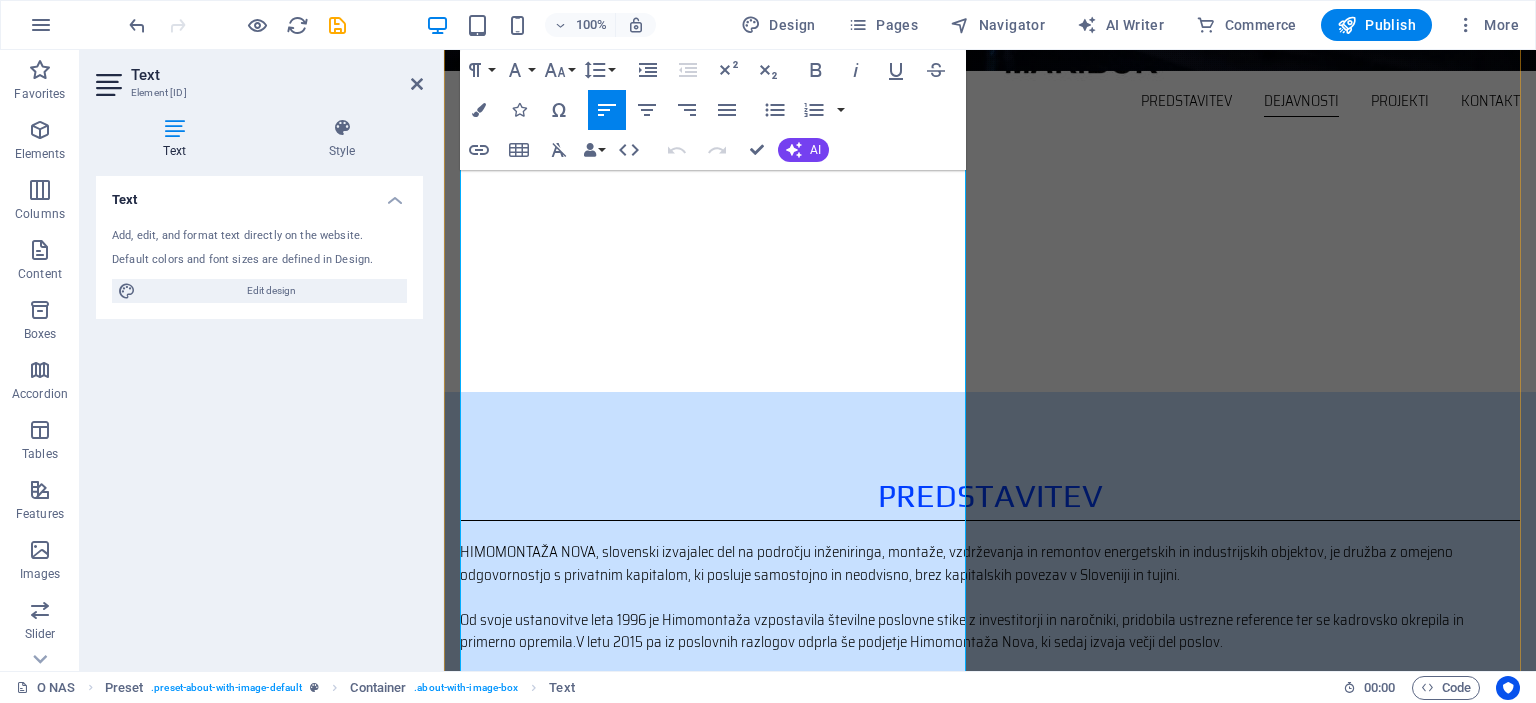type 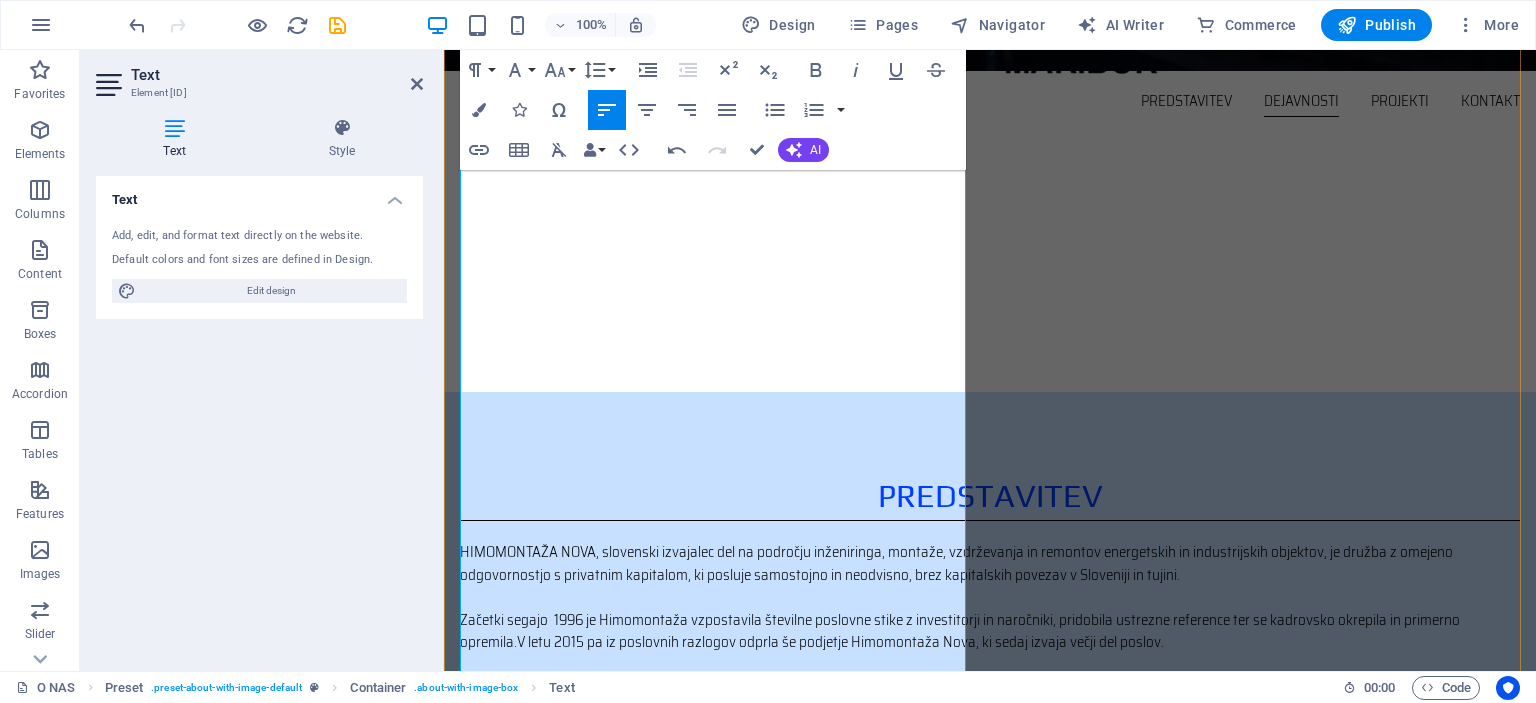 click on "HIMOMONTAŽA NOVA, slovenski izvajalec del na področju inženiringa, montaže, vzdrževanja in remontov energetskih in industrijskih objektov, je družba z omejeno odgovornostjo s privatnim kapitalom, ki posluje samostojno in neodvisno, brez kapitalskih povezav v Sloveniji in tujini. Začetki segajo  1996 je Himomontaža vzpostavila številne poslovne stike z investitorji in naročniki, pridobila ustrezne reference ter se kadrovsko okrepila in primerno opremila.V letu 2015 pa iz poslovnih razlogov odprla še podjetje Himomontaža Nova, ki sedaj izvaja večji del poslov. Himomontaža izvaja približno 30% inženiring poslov in objektov na ključ (od izdelave tehnične dokumentacije do spuščanja v pogon in primopredajne dokumentacije), ostalo predstavljajo storitve, predvsem montažna dela, vzdrževanje in remonti." at bounding box center (990, 743) 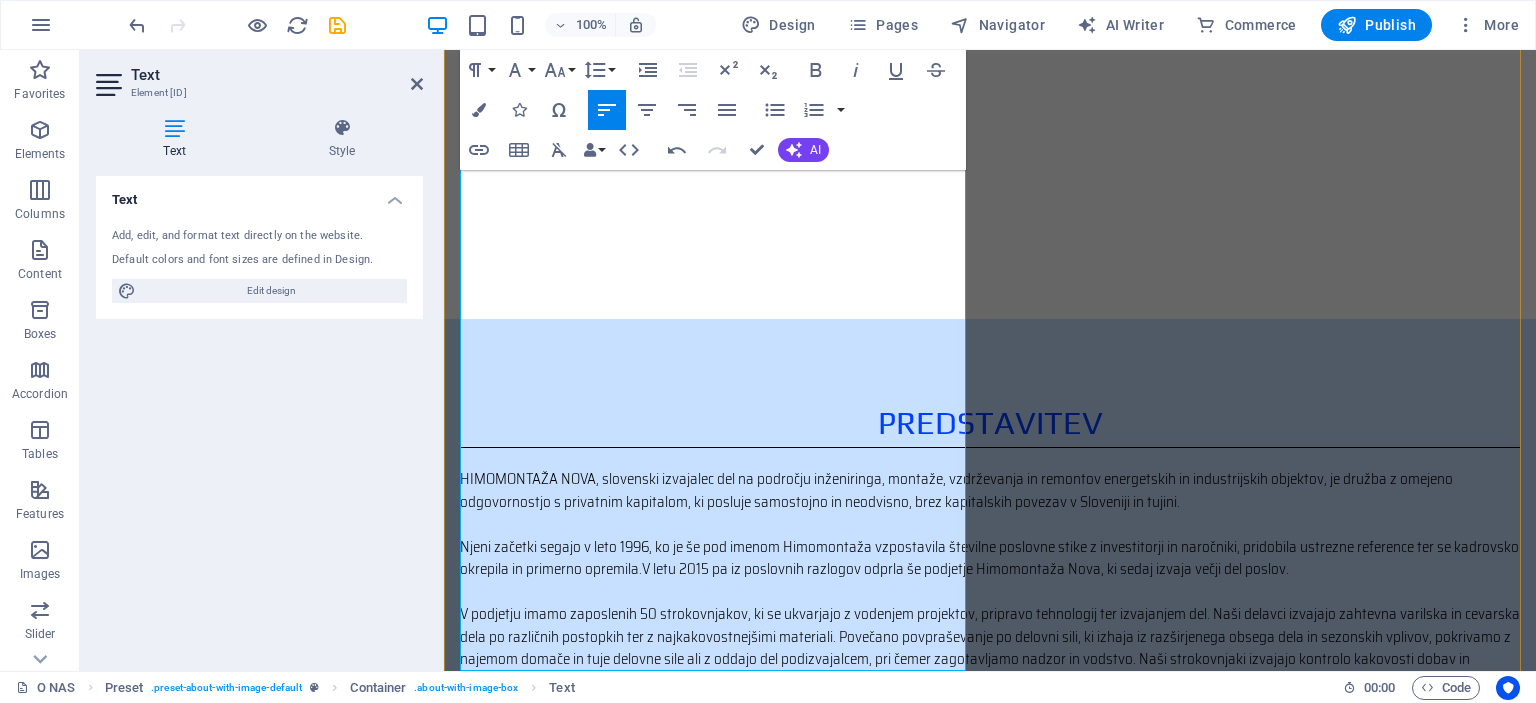 scroll, scrollTop: 696, scrollLeft: 0, axis: vertical 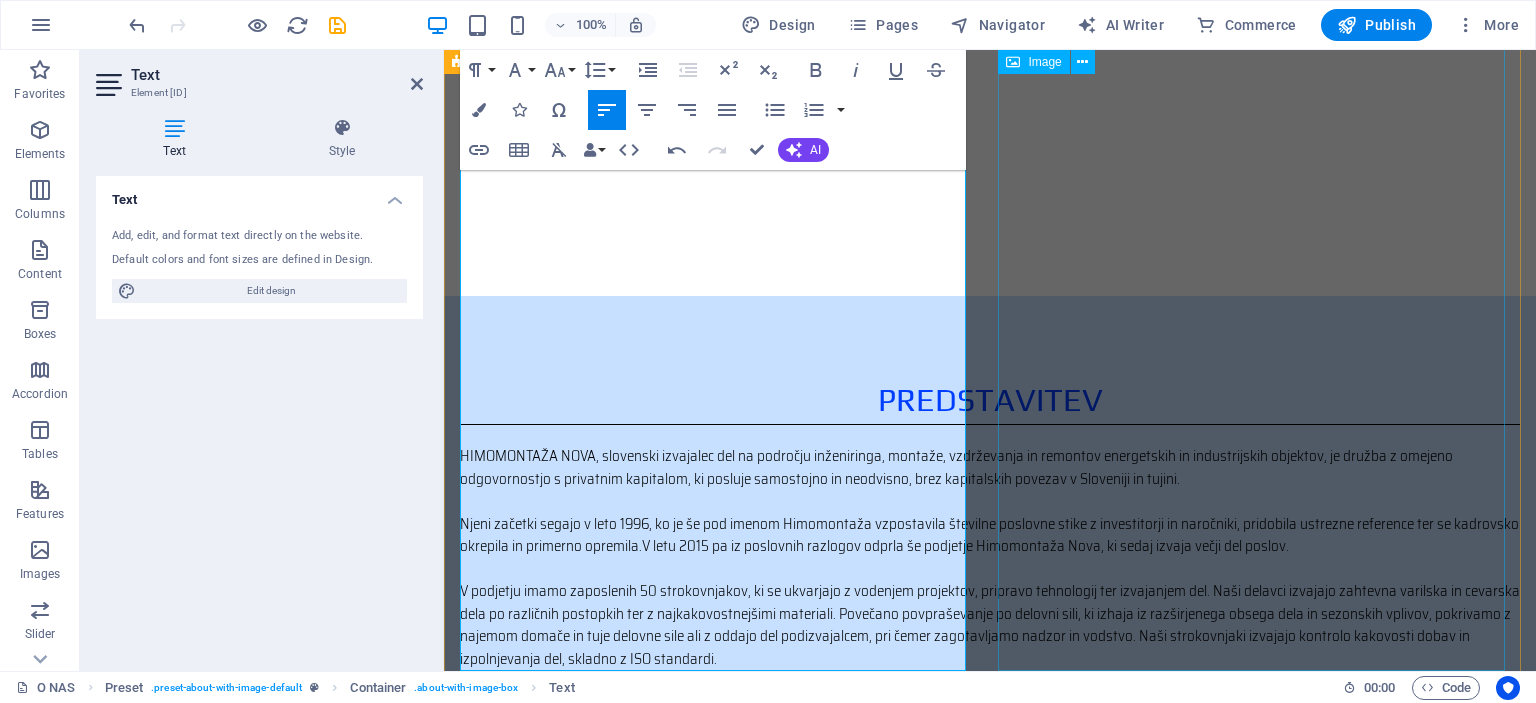 click at bounding box center (624, 916) 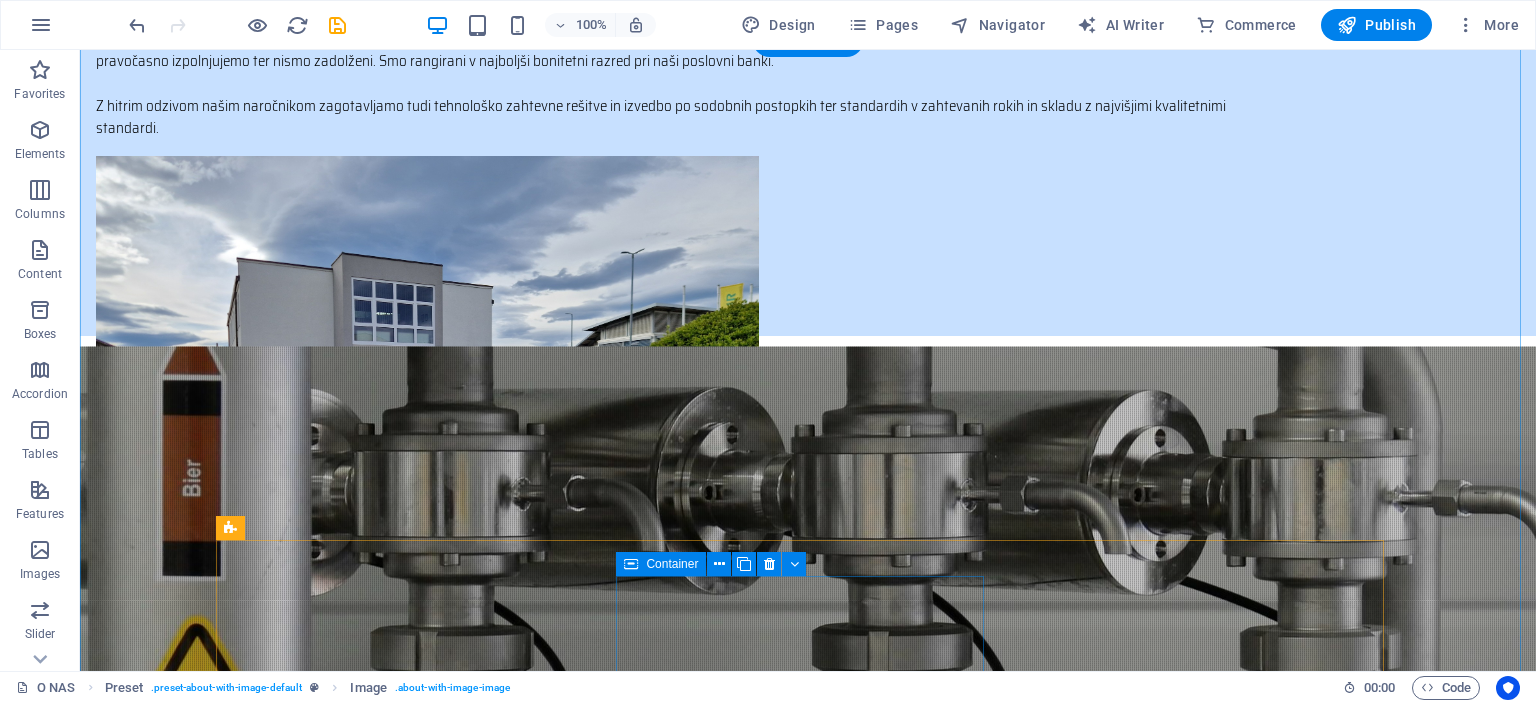 scroll, scrollTop: 1396, scrollLeft: 0, axis: vertical 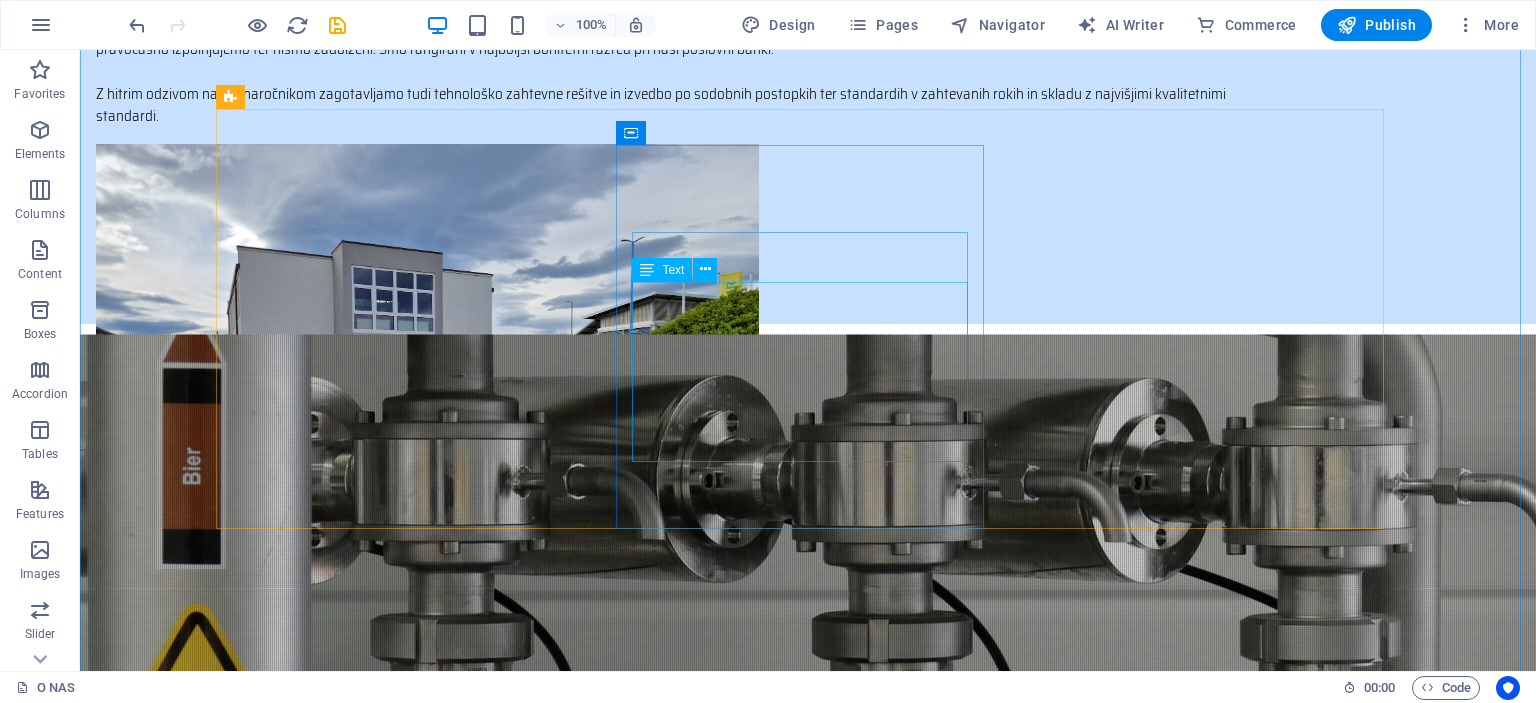 click on "Izvedba strojno in elektro montažnih ter remontno-vzdrževalnih del: tehnološke in strojne opreme, cevovodov, jeklenih konstrukcij, strojnih in elektroinstalacij, izolacijska dela, antikorozijska zaščita jekel." at bounding box center [408, 1834] 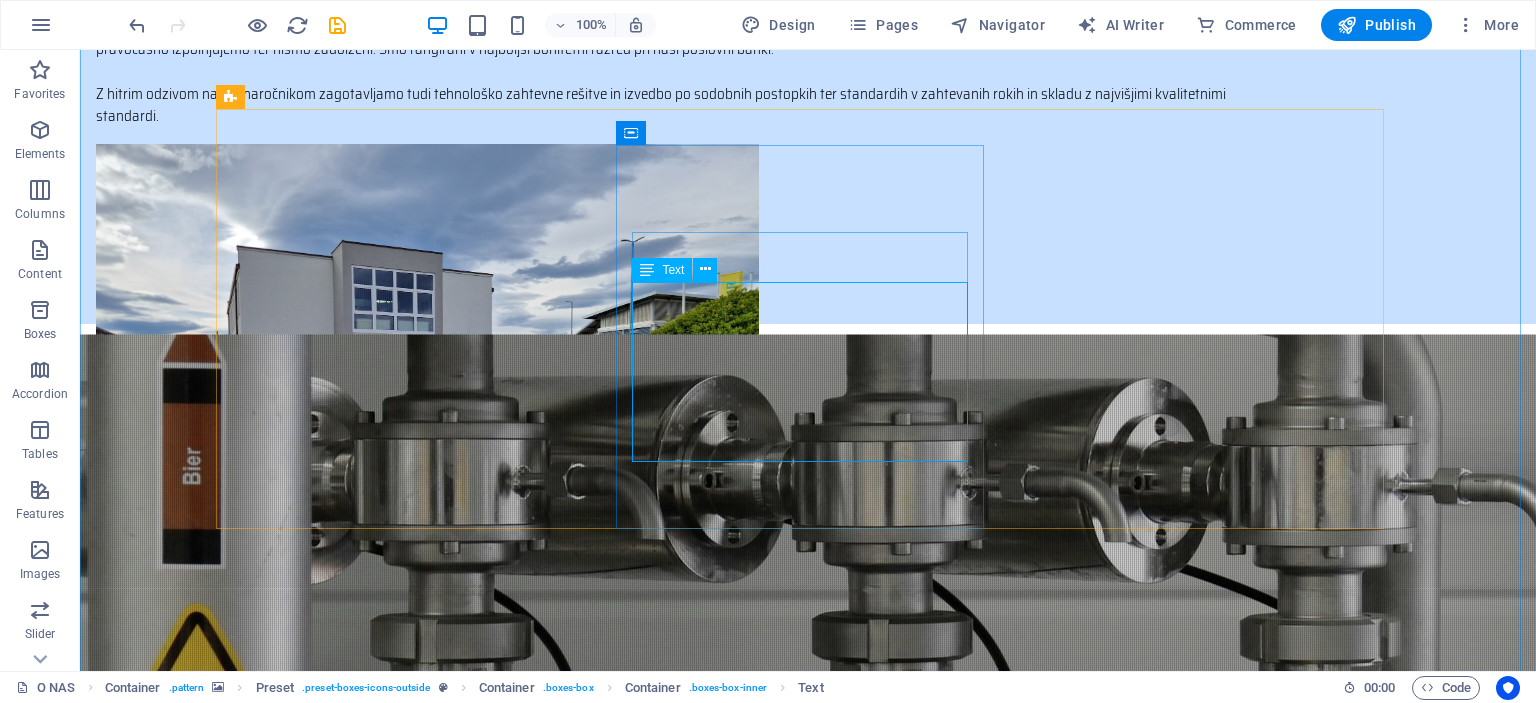 click on "Text" at bounding box center [673, 270] 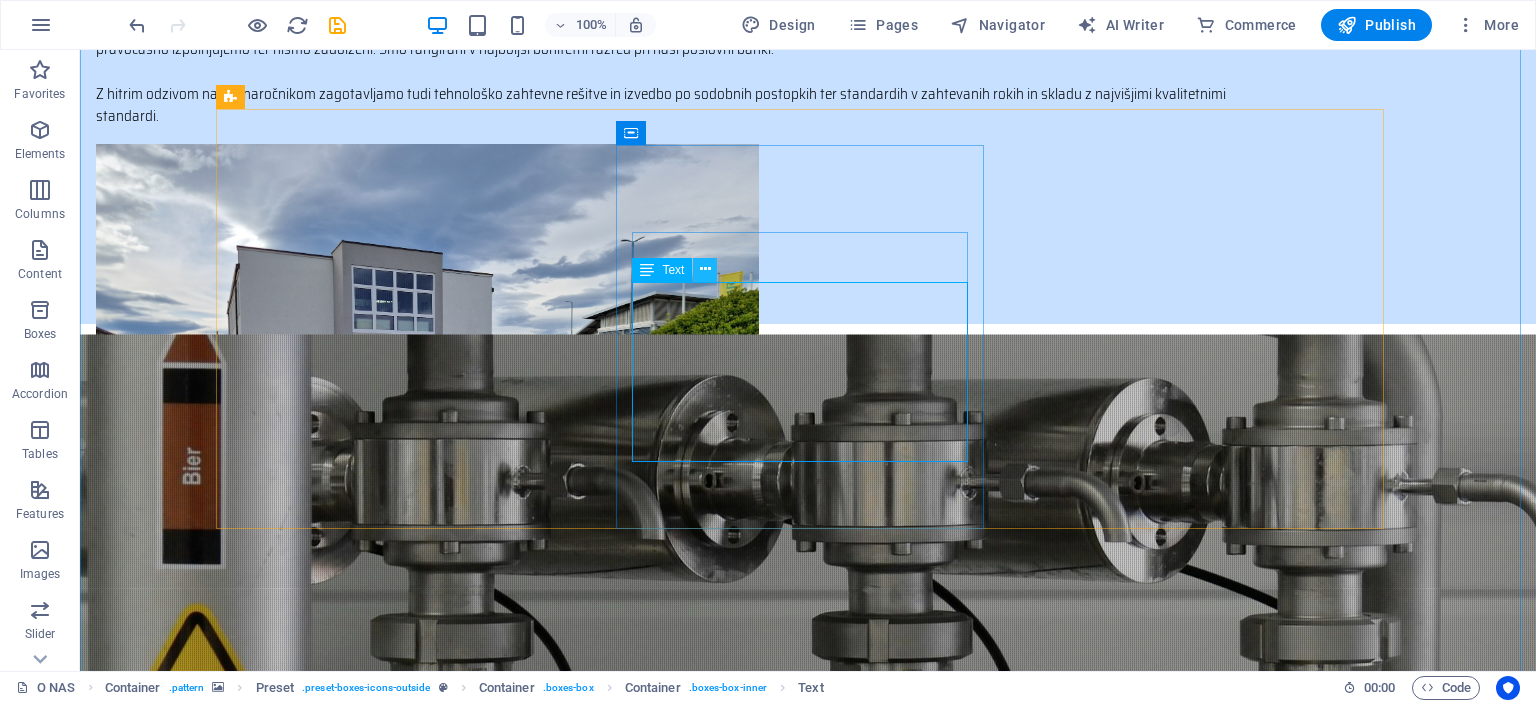 click at bounding box center (705, 269) 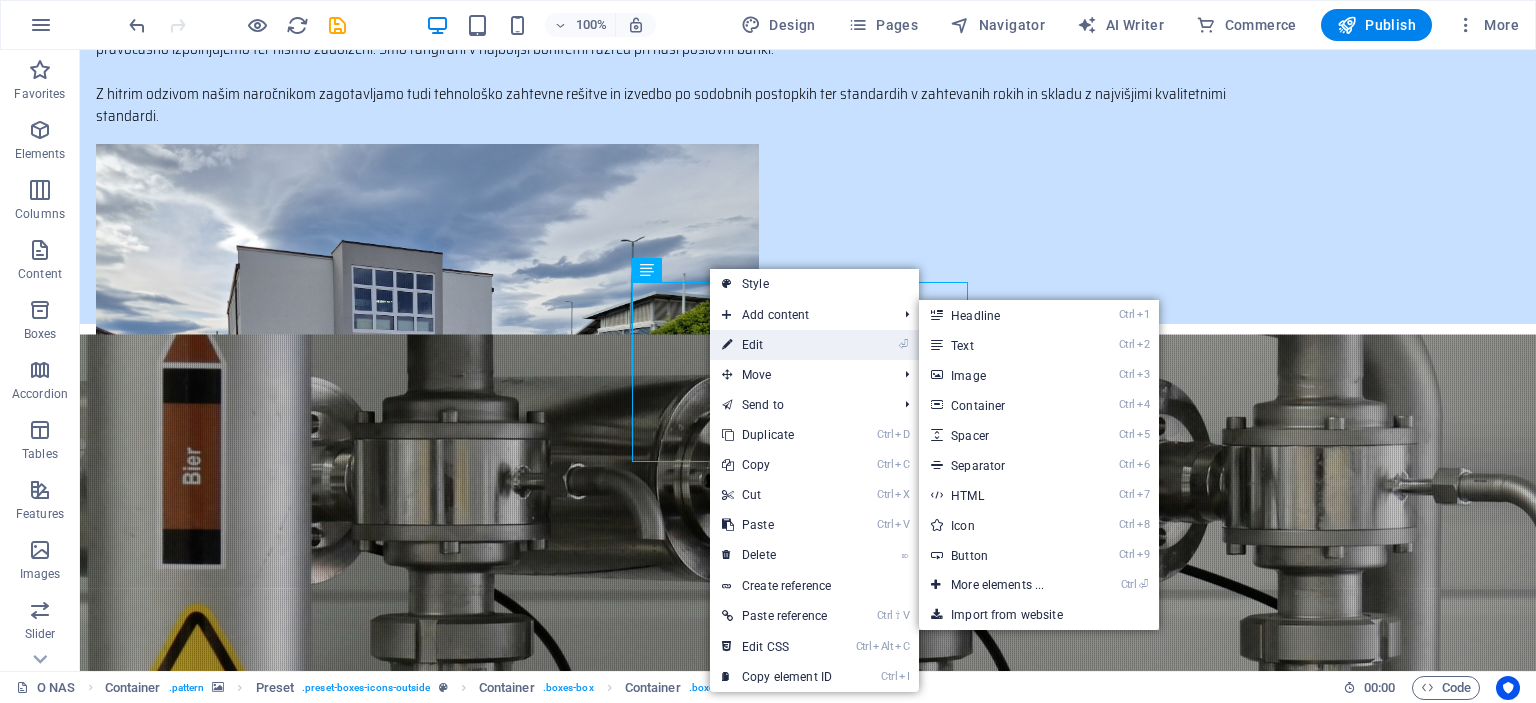 click on "⏎  Edit" at bounding box center (777, 345) 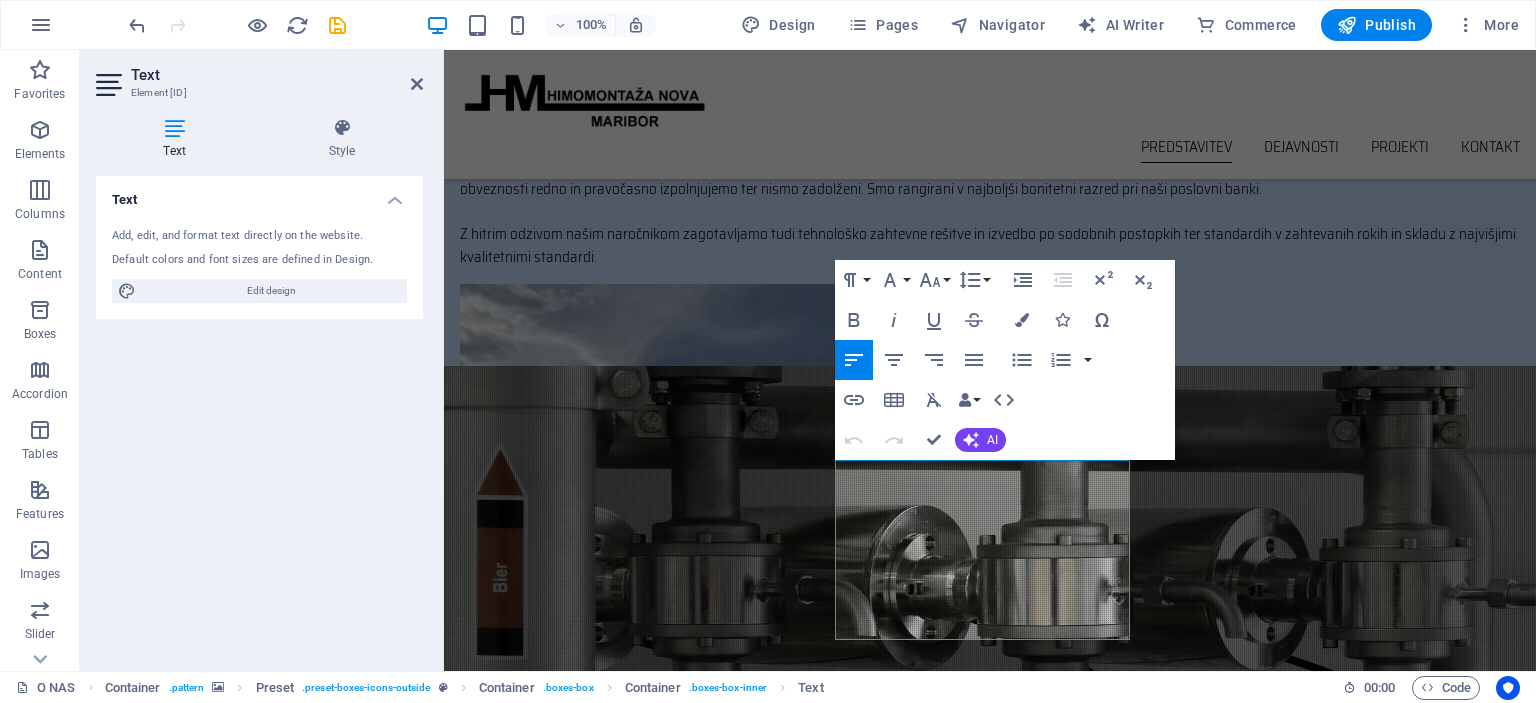 scroll, scrollTop: 1196, scrollLeft: 0, axis: vertical 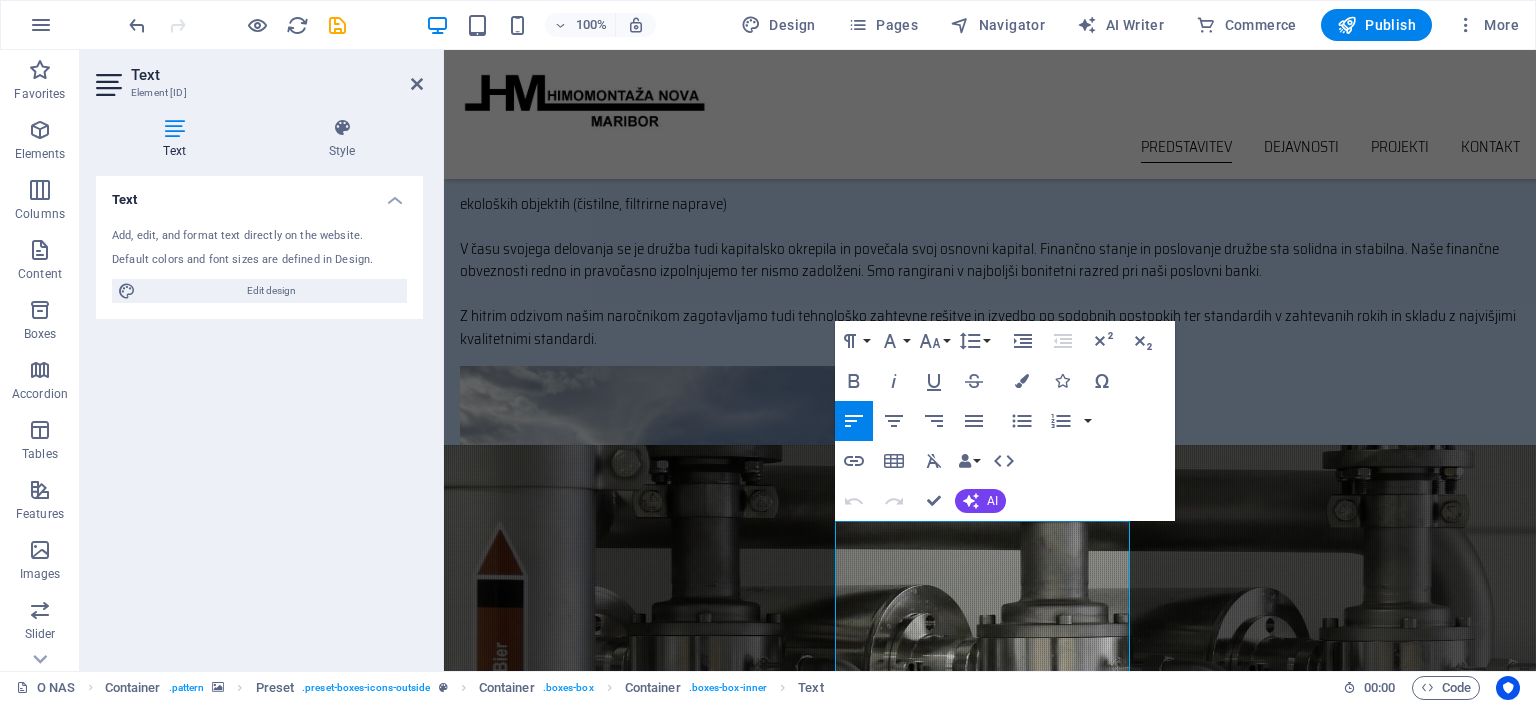 drag, startPoint x: 1112, startPoint y: 455, endPoint x: 1126, endPoint y: 367, distance: 89.106674 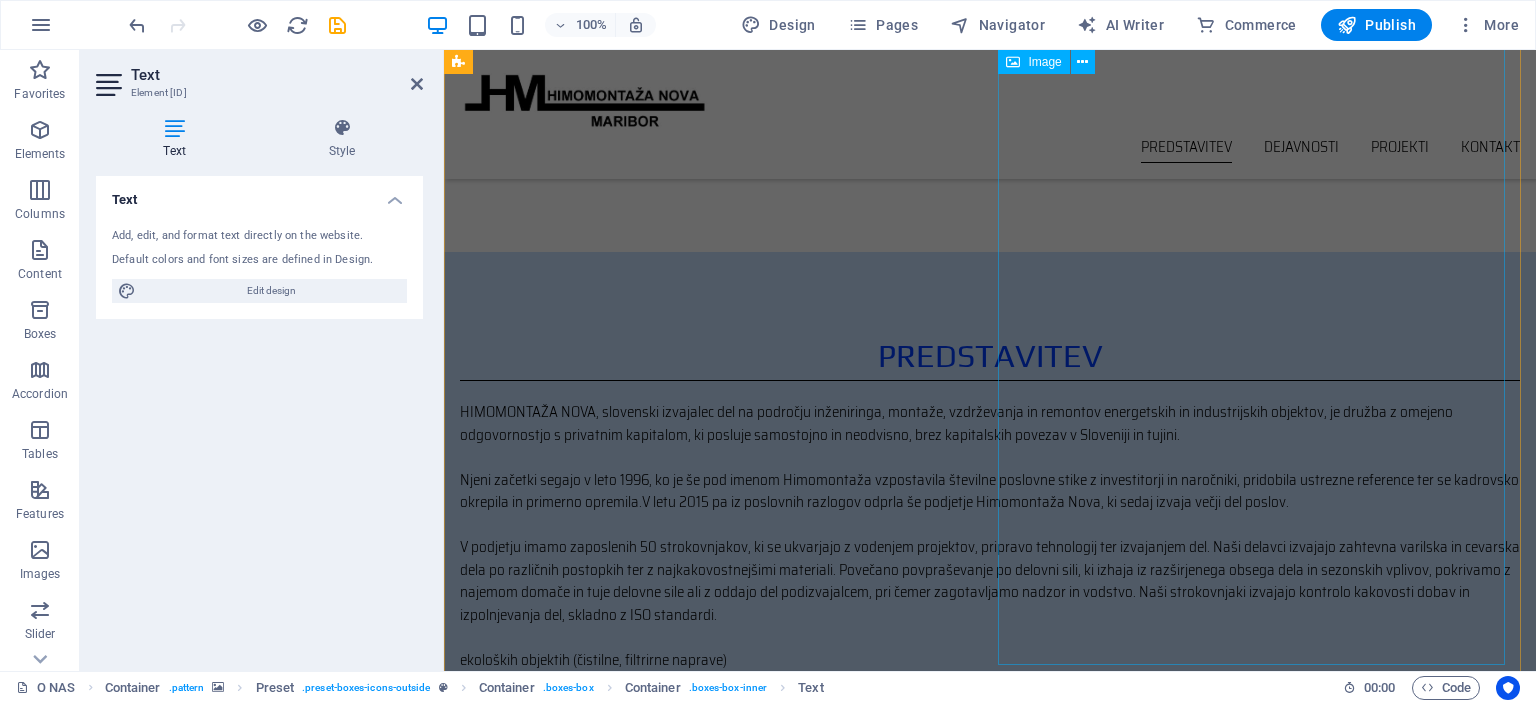 scroll, scrollTop: 697, scrollLeft: 0, axis: vertical 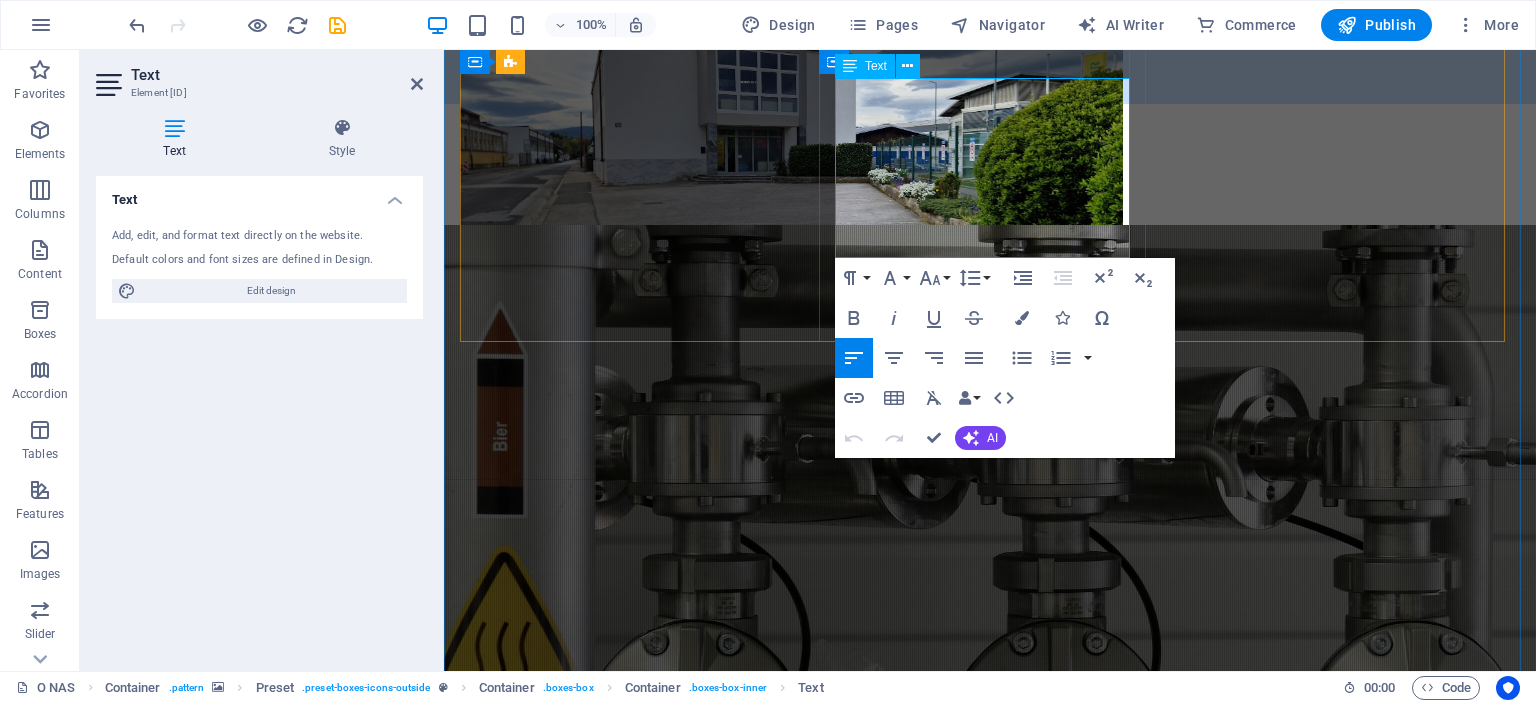drag, startPoint x: 1006, startPoint y: 90, endPoint x: 941, endPoint y: 93, distance: 65.06919 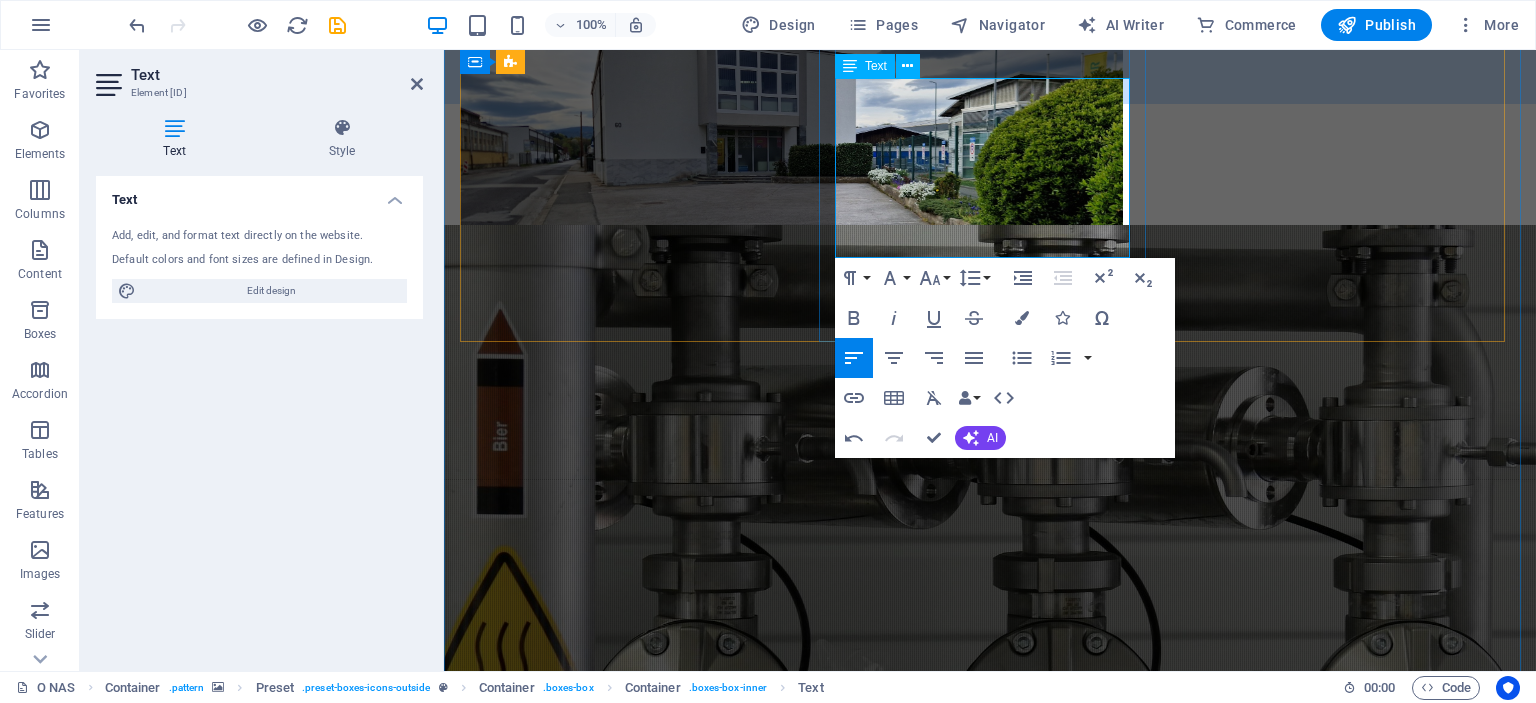 click at bounding box center (626, 1682) 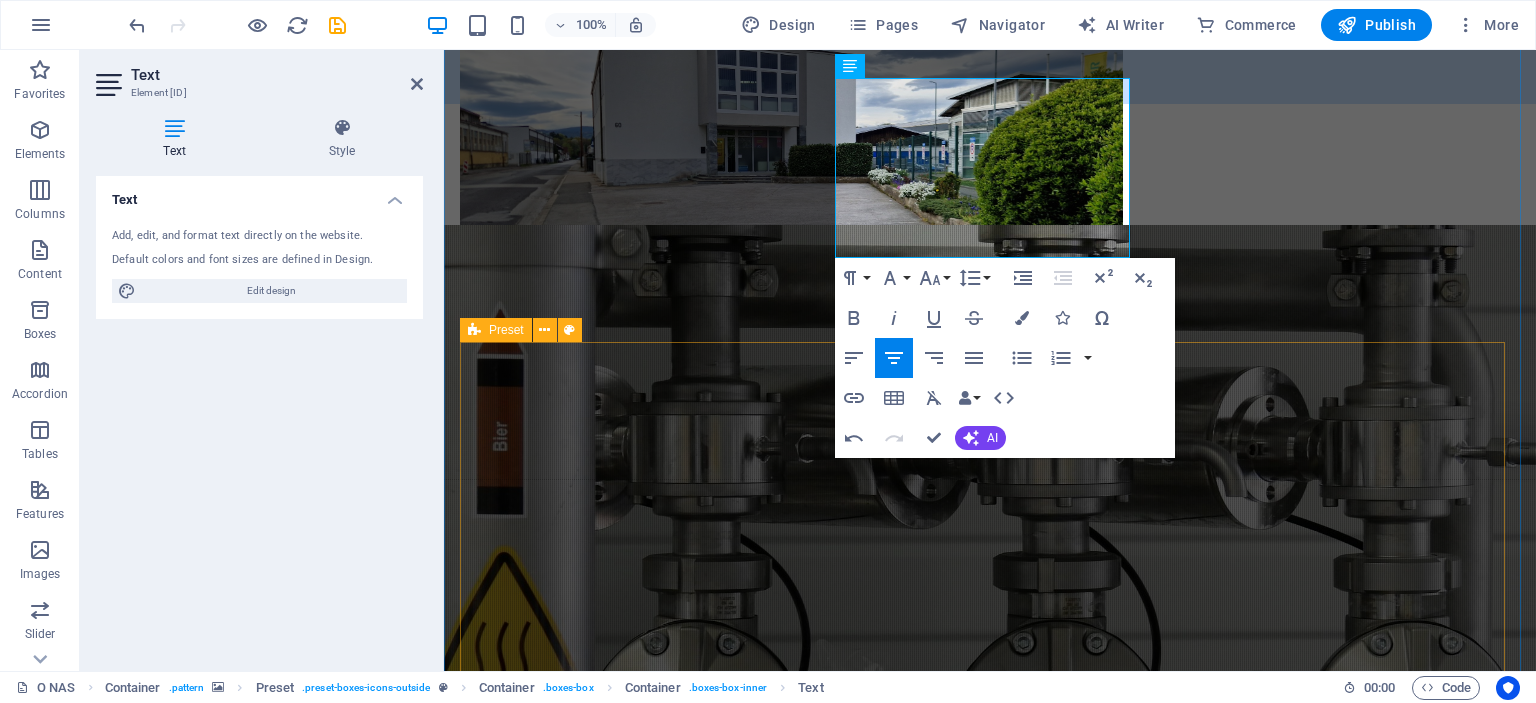 click on "Projektiranje Priprava projektov za izvedbo, konstruiranje, delavniško dokumentacija, statiko, PID, POV, itd. Pri pripravi projektov naši inženirji uporabljajo program Pro/engineer CAD (Computer Aided Design). Kontrolne dejavnosti izvajanje kontrole kvalitete pred, med in po izvajanju del spremljanje razvoja in uvajanje novih varilnih in kontrolnih tehnologij ter postopkov lastno izobraževanje kadrov: varilci, cevarji, kontrolorji, itd. nadzor nad izvajanjem varilskih del z EWE osebjem, v skladu z EN 729-2 kontrola zvarov brez porušitve (RTG, UZ, PT, VT) meritve oz. kontrola debeline sten cevi geometrsko kontrolo izvedenih montažnih del izdelava predajne dokumentacije v skladu s predpisi in standardi Transport Izvajamo tudi razne transportne dejavnosti po deloviščih" at bounding box center [990, 2758] 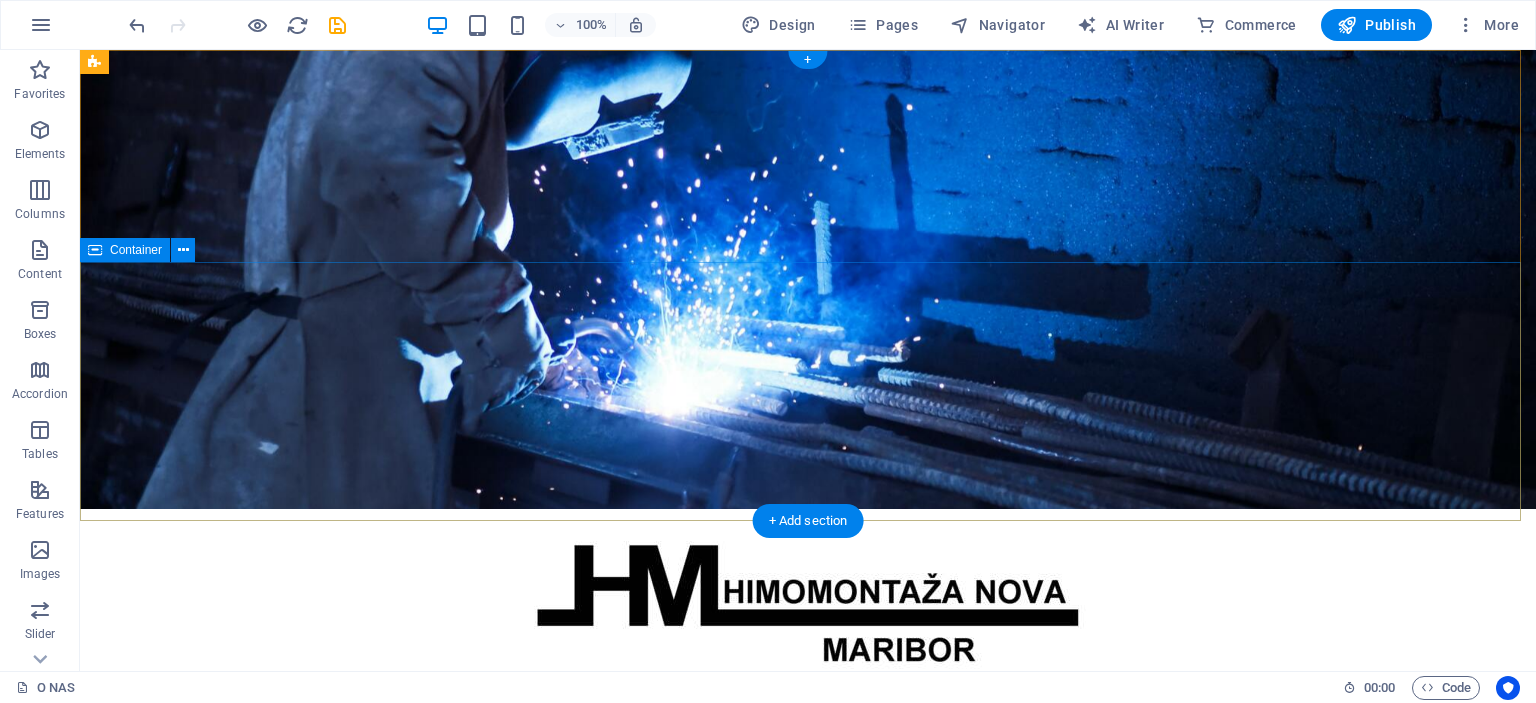 scroll, scrollTop: 0, scrollLeft: 0, axis: both 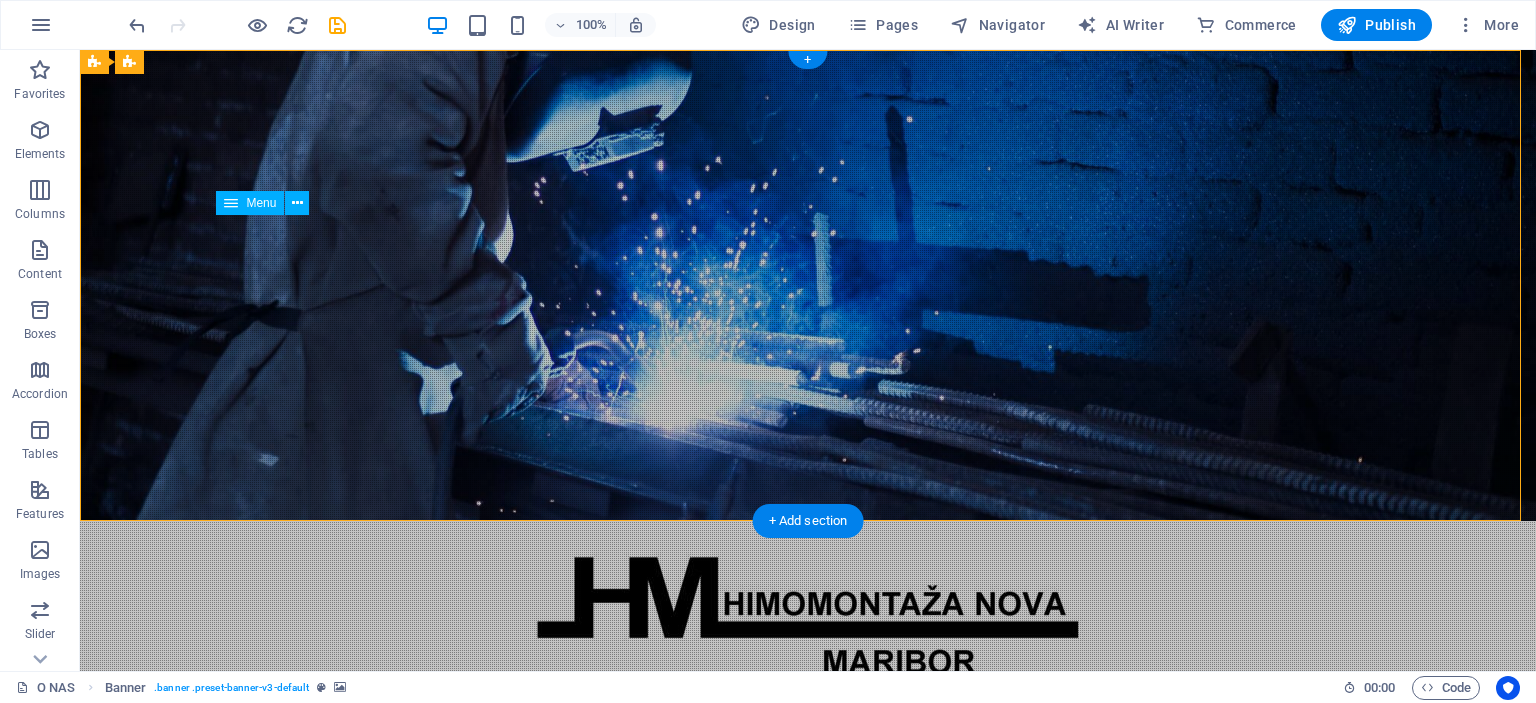 drag, startPoint x: 216, startPoint y: 232, endPoint x: 273, endPoint y: 235, distance: 57.07889 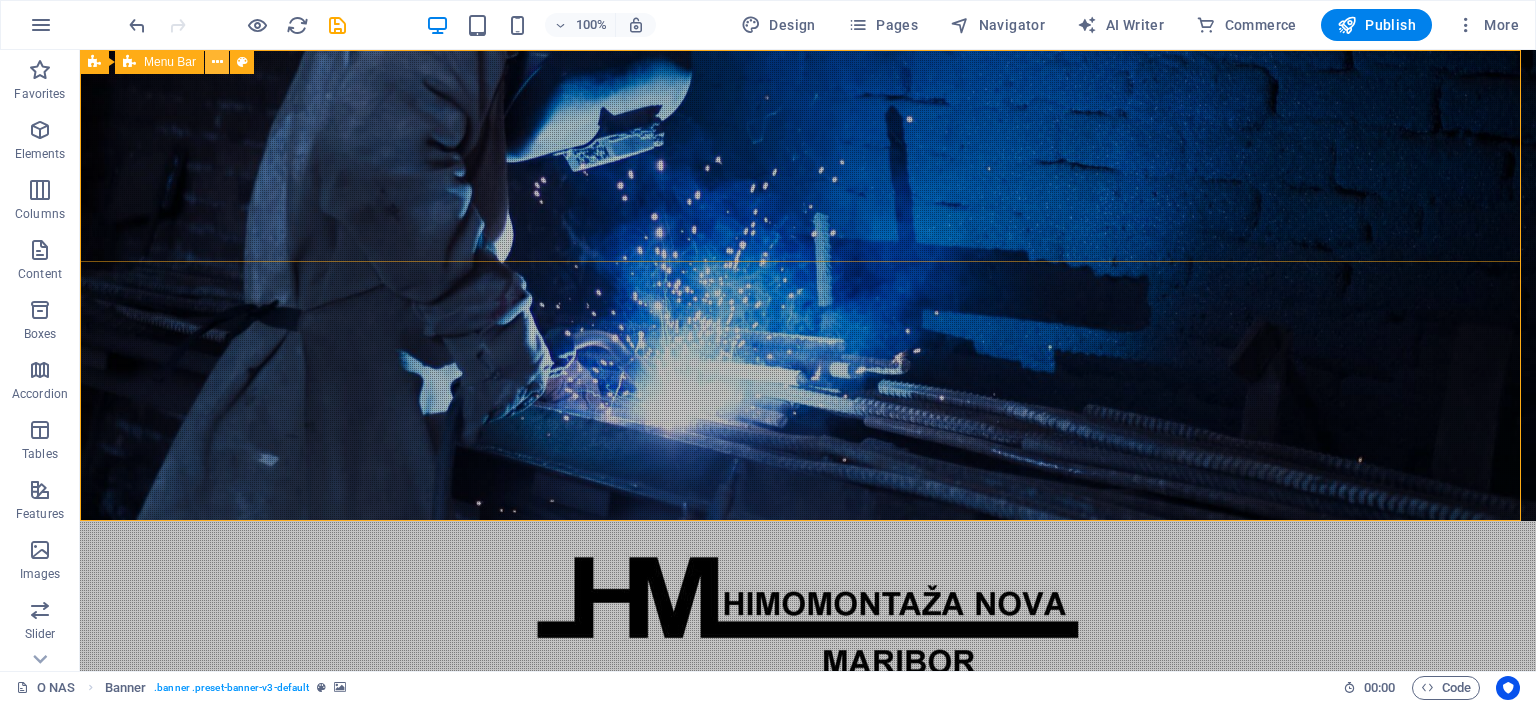 click at bounding box center [217, 62] 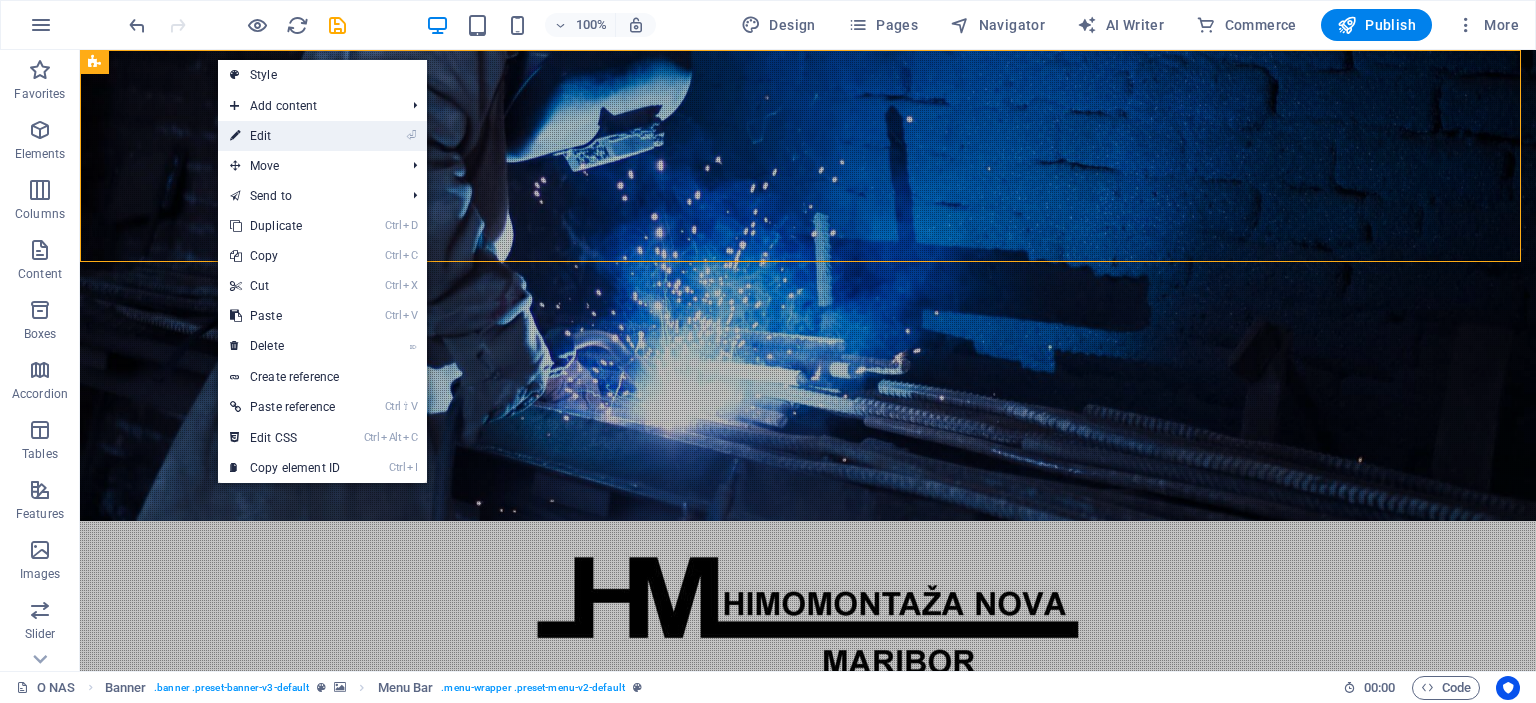 click on "⏎  Edit" at bounding box center [285, 136] 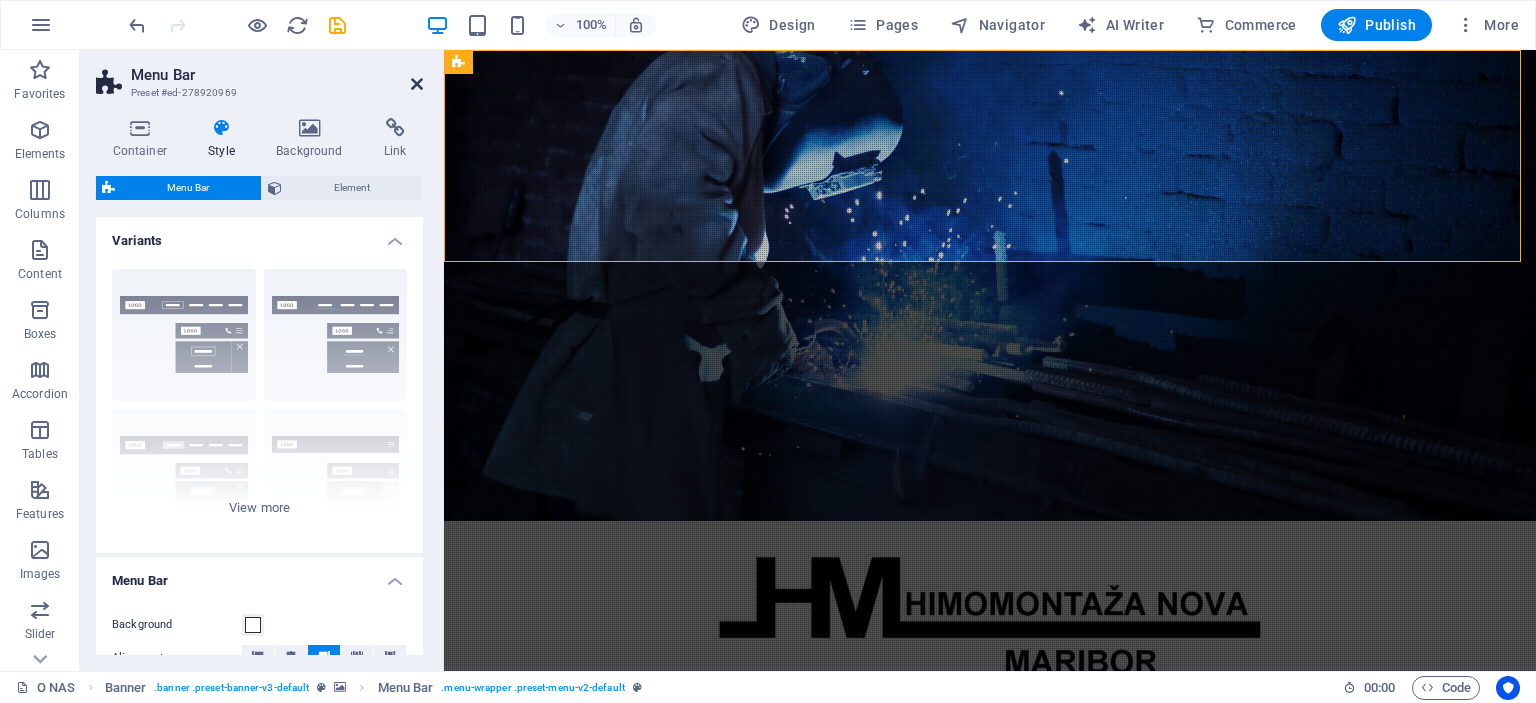 click at bounding box center [417, 84] 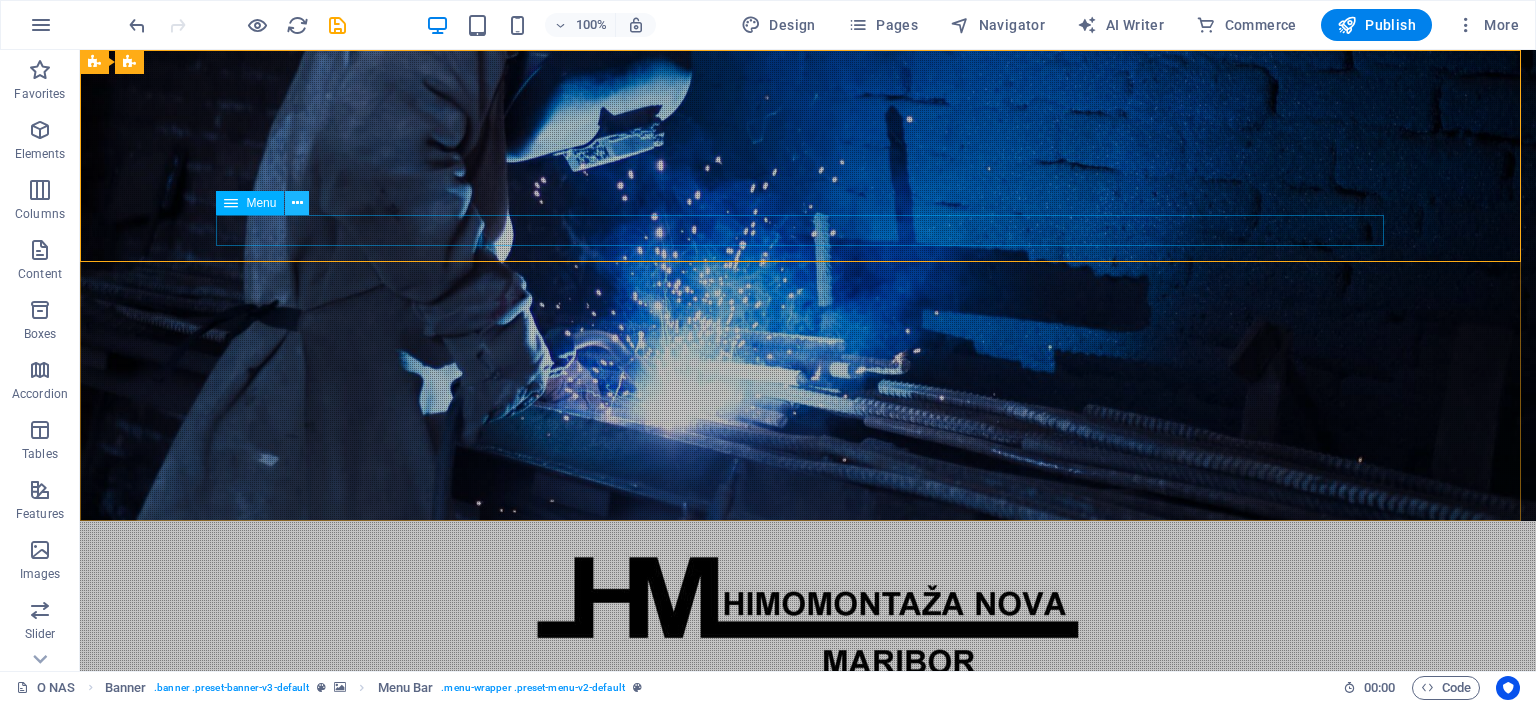 click at bounding box center (297, 203) 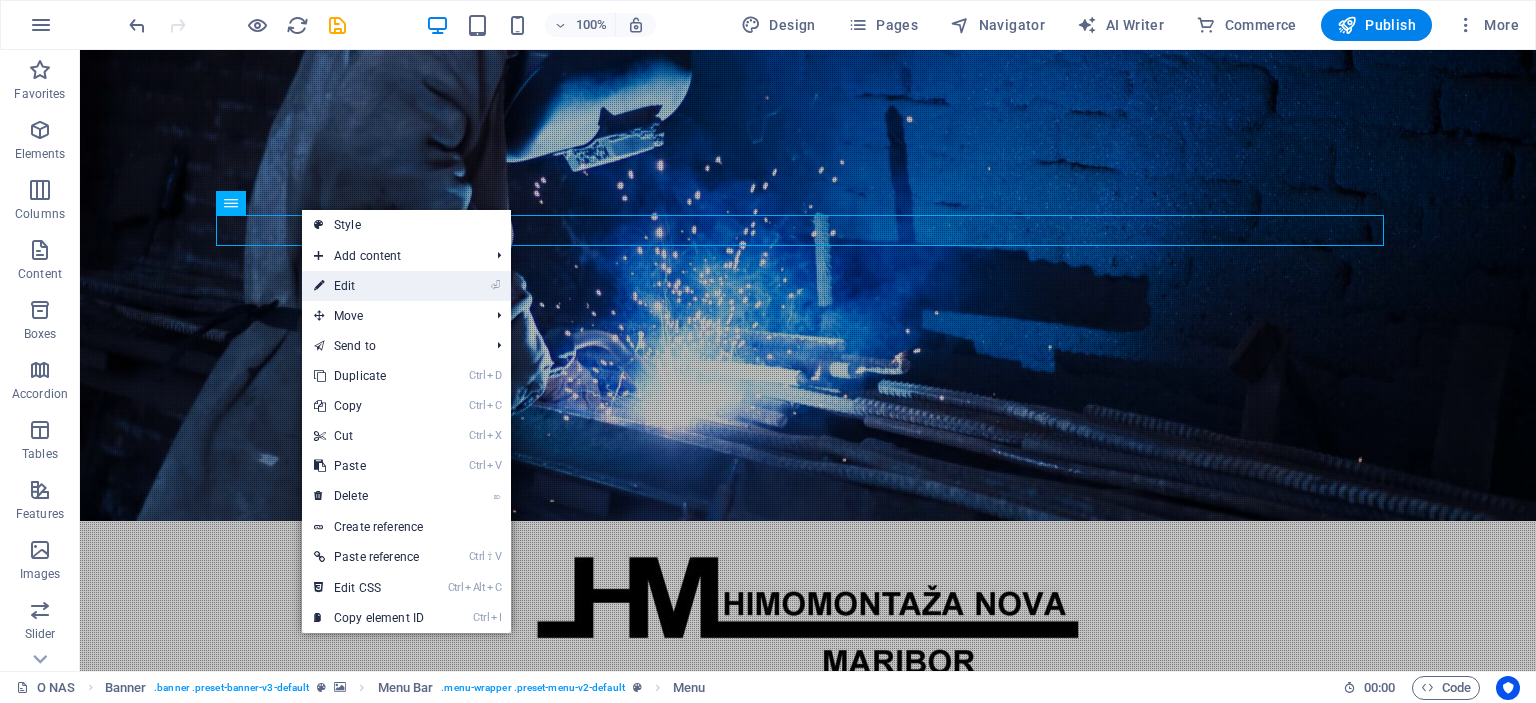 click on "⏎  Edit" at bounding box center [369, 286] 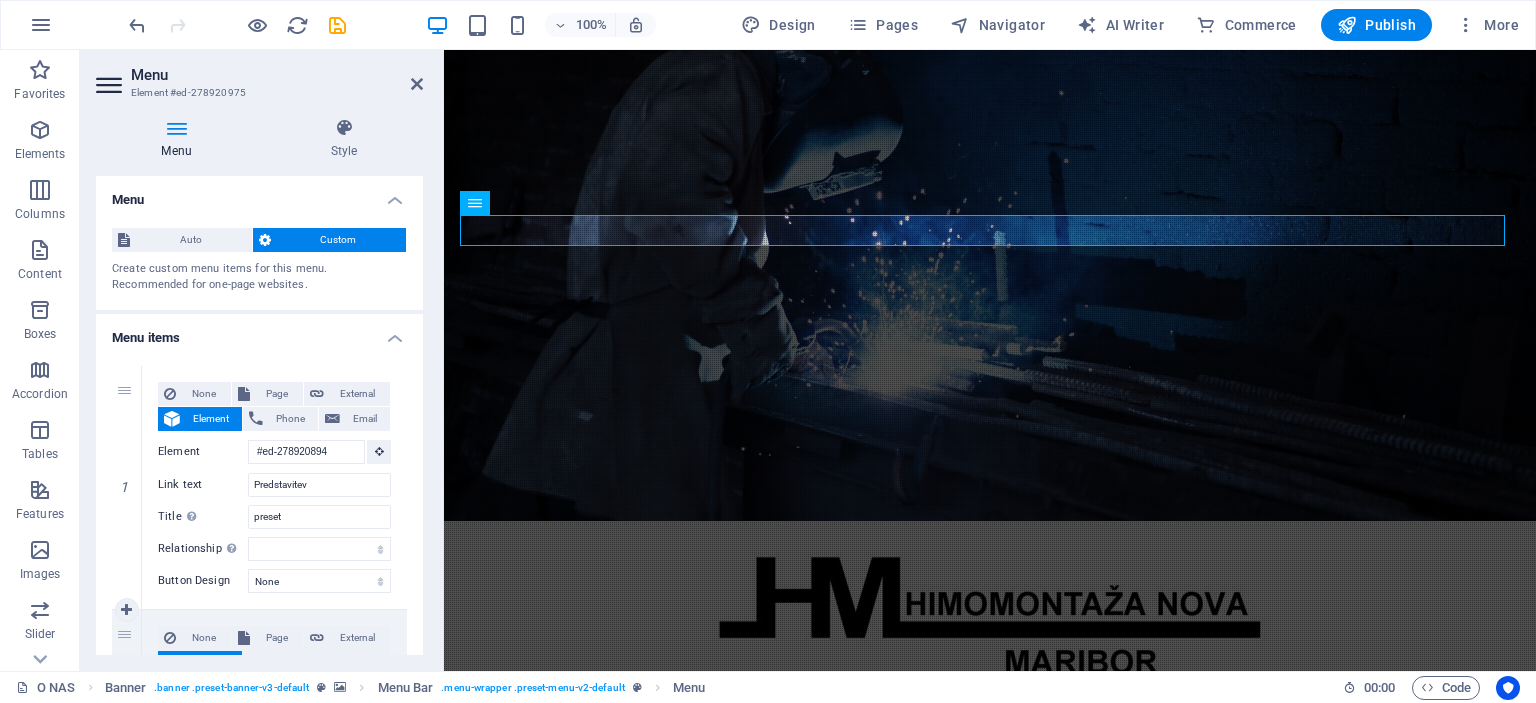 scroll, scrollTop: 0, scrollLeft: 0, axis: both 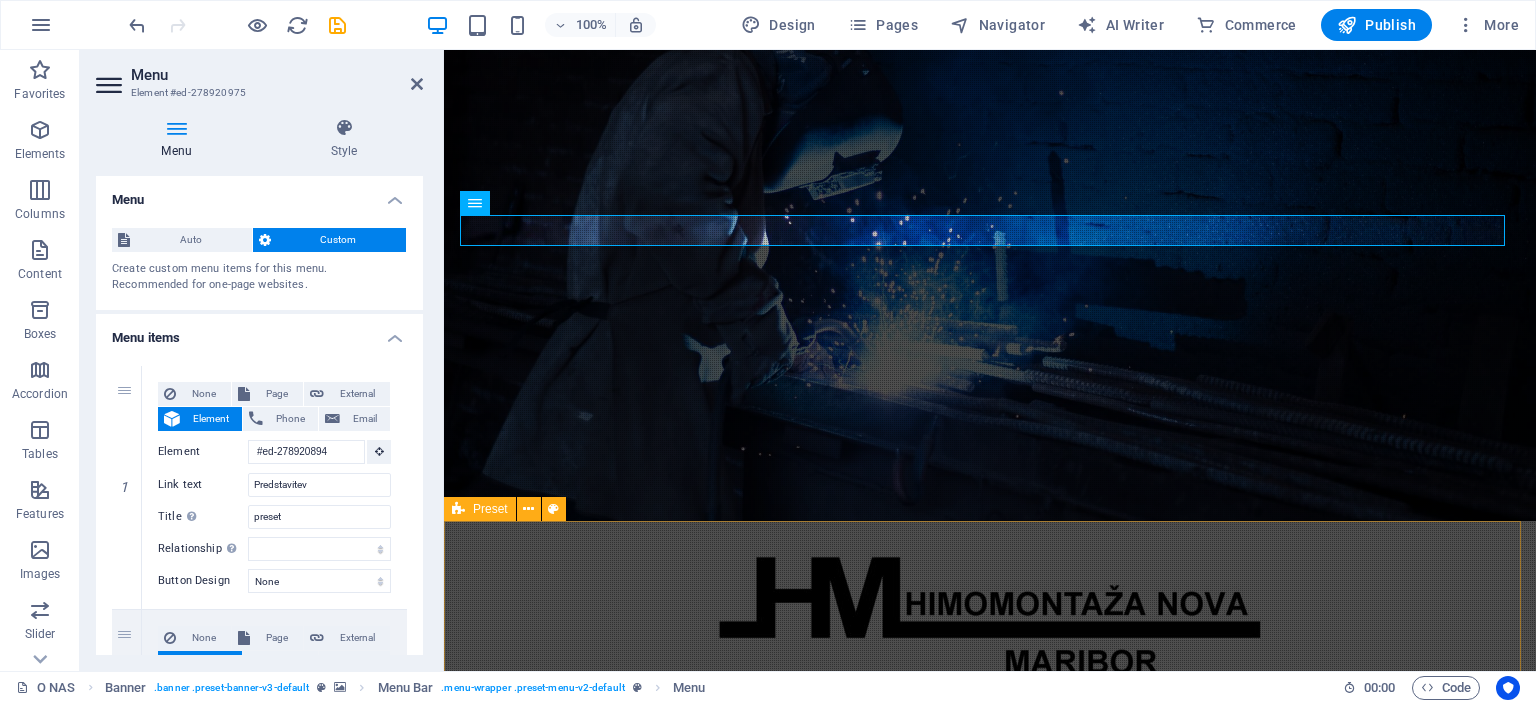 click on "Predstavitev HIMOMONTAŽA NOVA, slovenski izvajalec del na področju inženiringa, montaže, vzdrževanja in remontov energetskih in industrijskih objektov, je družba z omejeno odgovornostjo s privatnim kapitalom, ki posluje samostojno in neodvisno, brez kapitalskih povezav v Sloveniji in tujini. Njeni začetki segajo v leto 1996, ko je še pod imenom Himomontaža vzpostavila številne poslovne stike z investitorji in naročniki, pridobila ustrezne reference ter se kadrovsko okrepila in primerno opremila.V letu 2015 pa iz poslovnih razlogov odprla še podjetje Himomontaža Nova, ki sedaj izvaja večji del poslov. Himomontaža izvaja približno 30% inženiring poslov in objektov na ključ (od izdelave tehnične dokumentacije do spuščanja v pogon in primopredajne dokumentacije), ostalo predstavljajo storitve, predvsem montažna dela, vzdrževanje in remonti." at bounding box center (990, 1367) 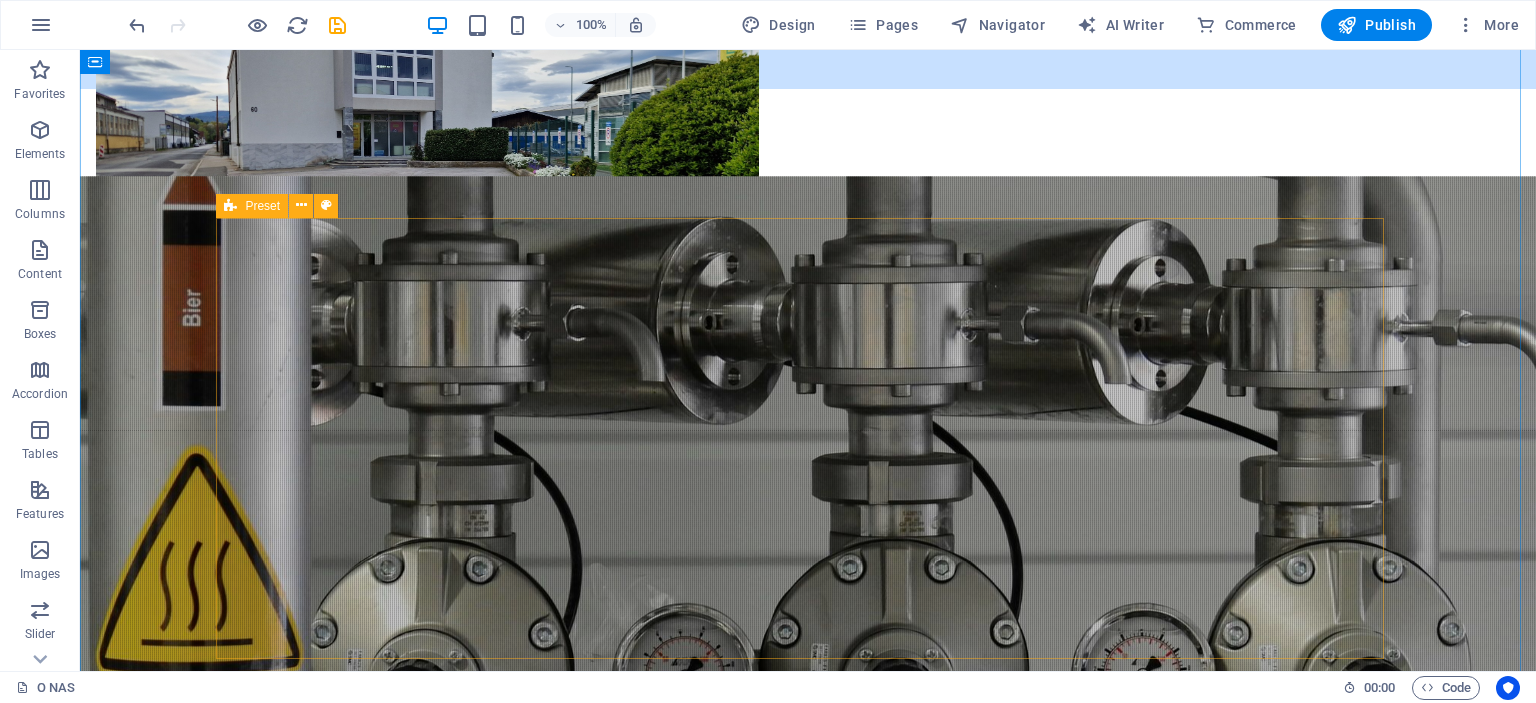 scroll, scrollTop: 1749, scrollLeft: 0, axis: vertical 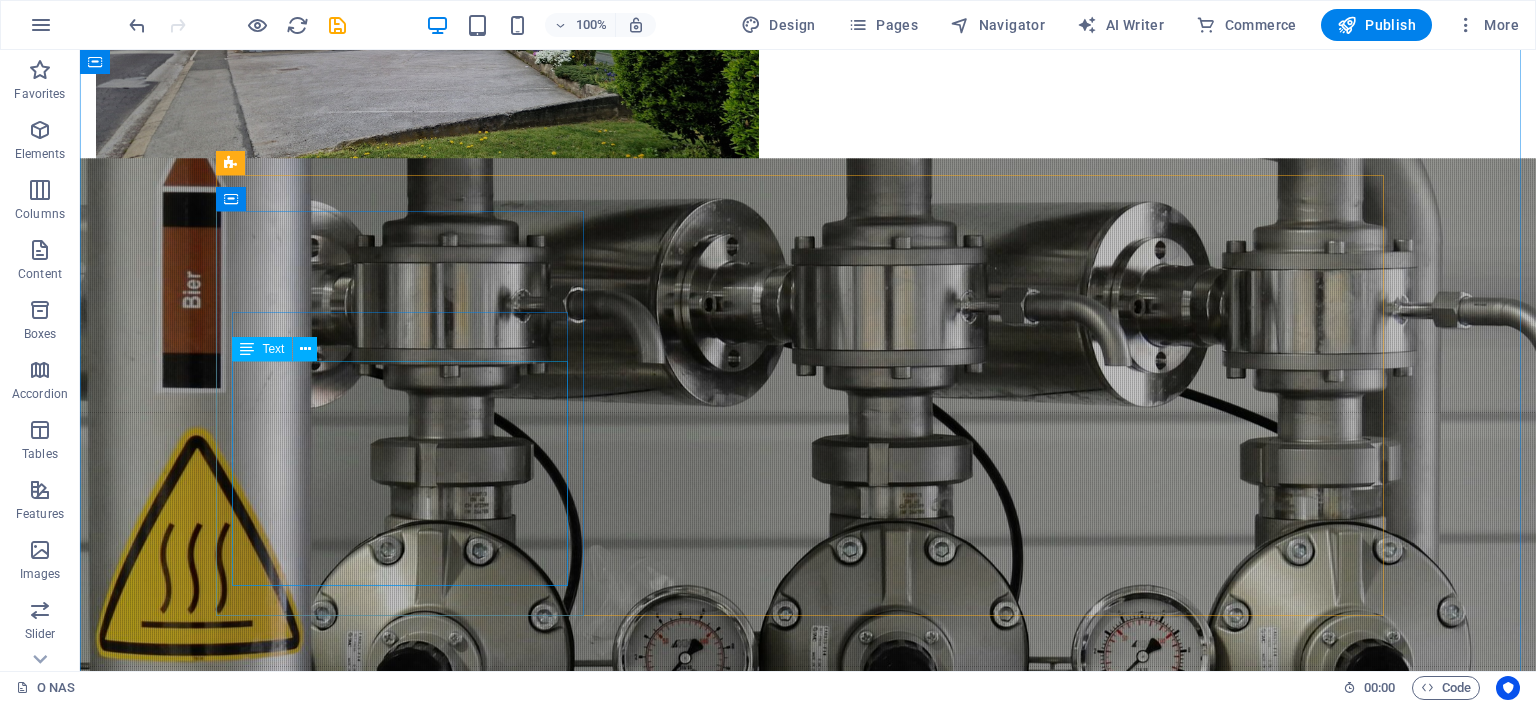 click on "Priprava projektov za izvedbo, konstruiranje, delavniško dokumentacija, statiko, PID, POV, itd. Pri pripravi projektov naši inženirji uporabljajo program Pro/engineer CAD (Computer Aided Design)." at bounding box center (408, 2261) 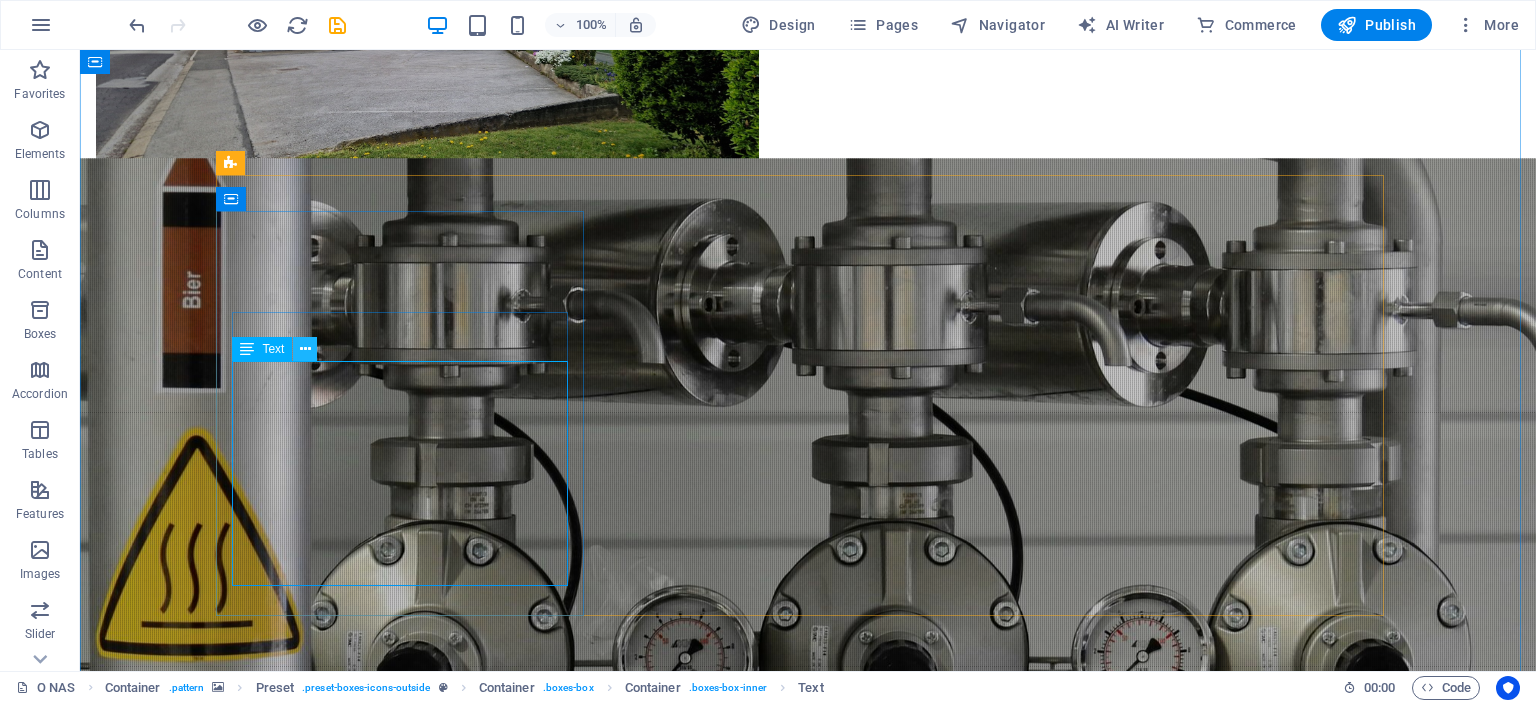 click at bounding box center (305, 349) 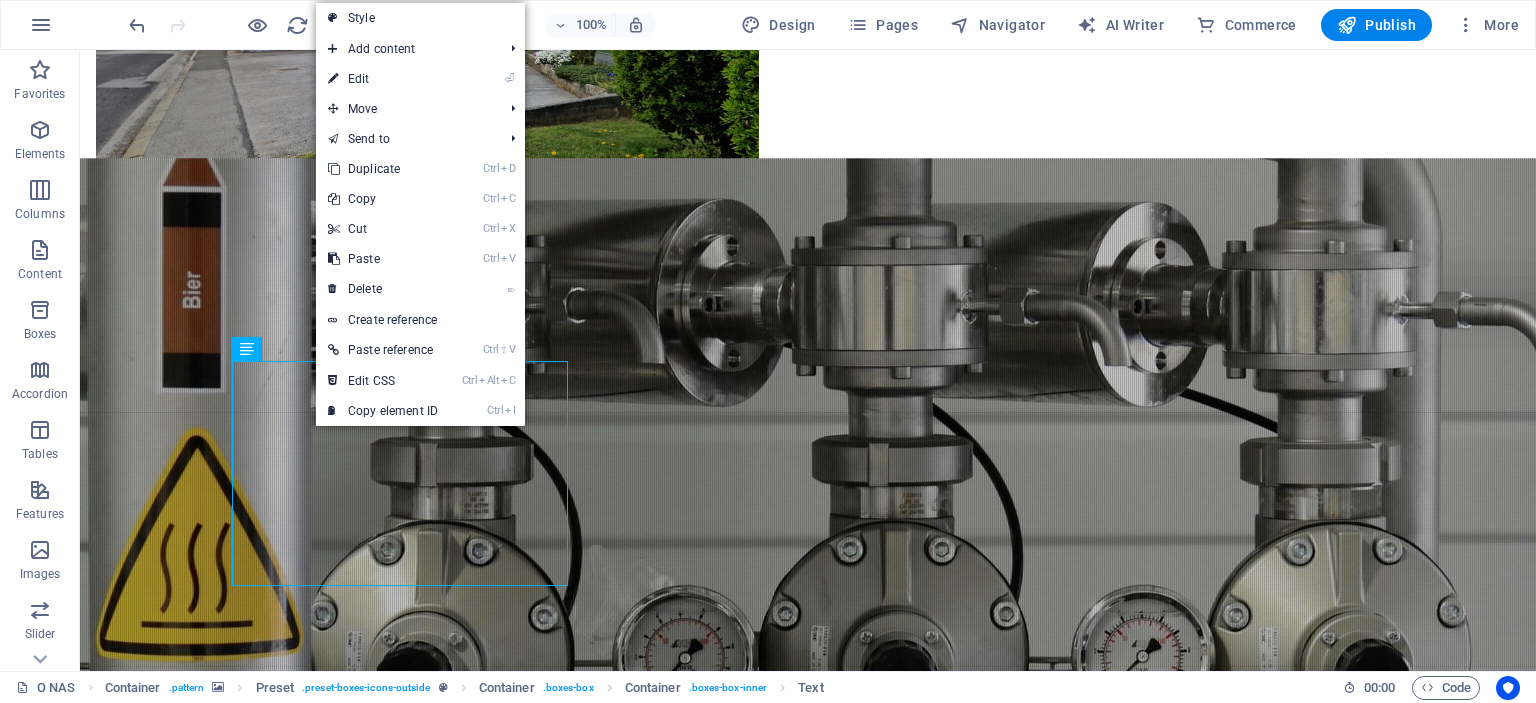 click on "⏎  Edit" at bounding box center [383, 79] 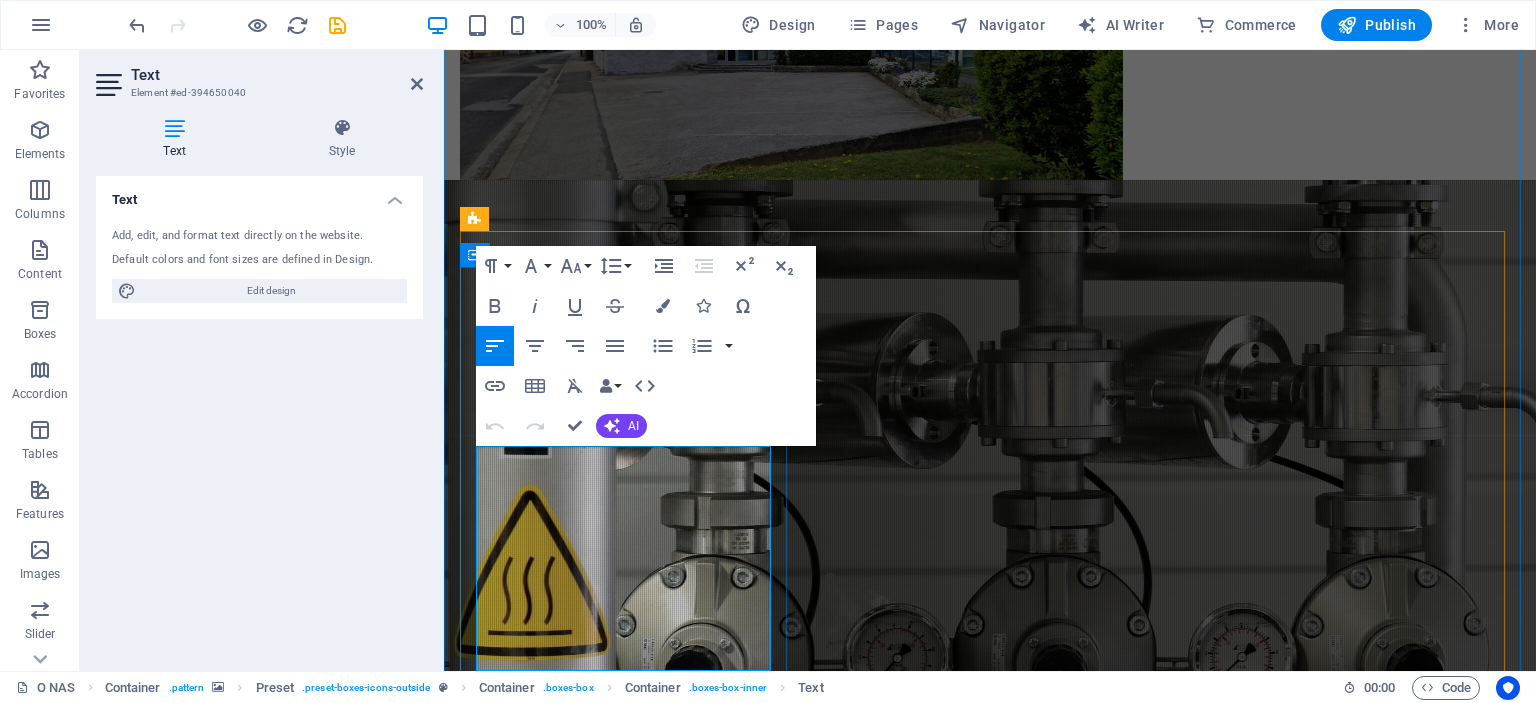 drag, startPoint x: 502, startPoint y: 497, endPoint x: 648, endPoint y: 548, distance: 154.65121 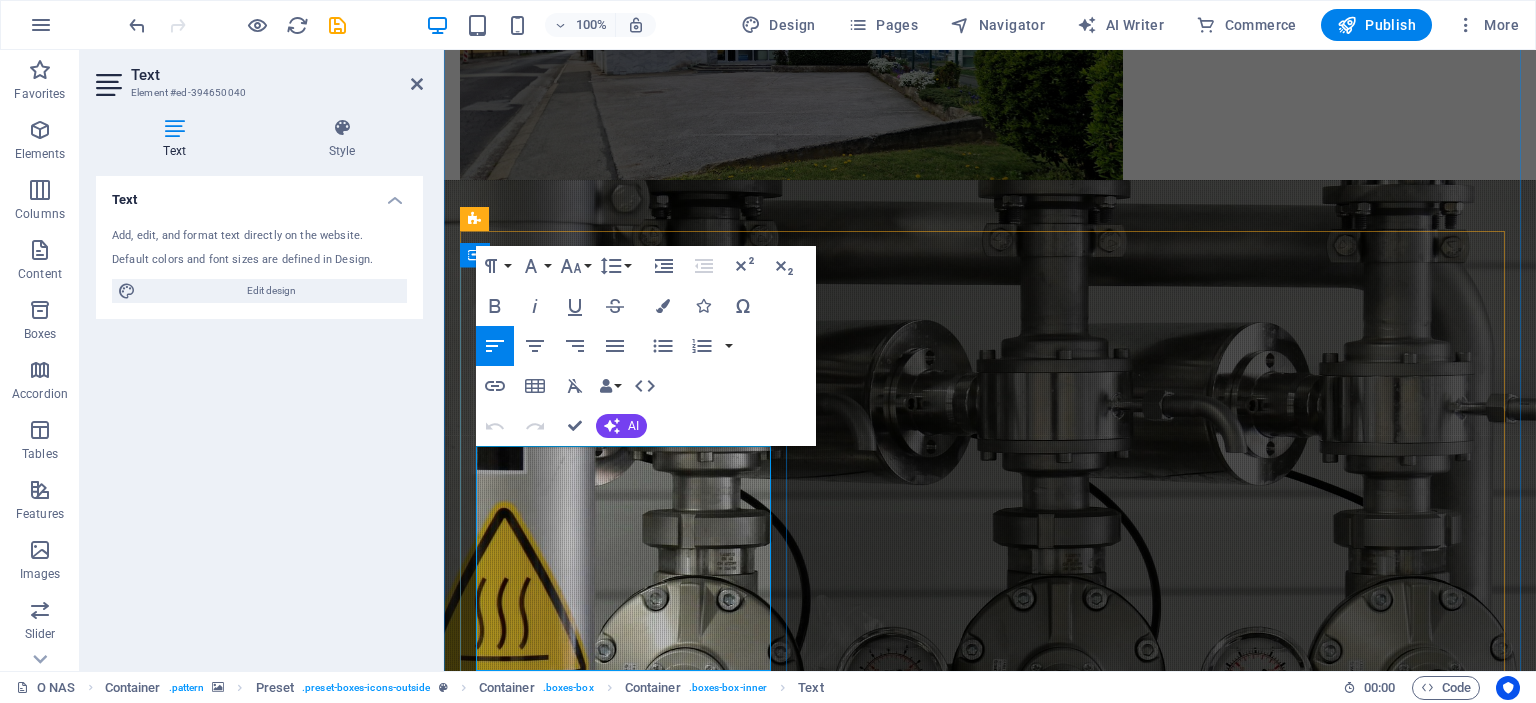 scroll, scrollTop: 1772, scrollLeft: 0, axis: vertical 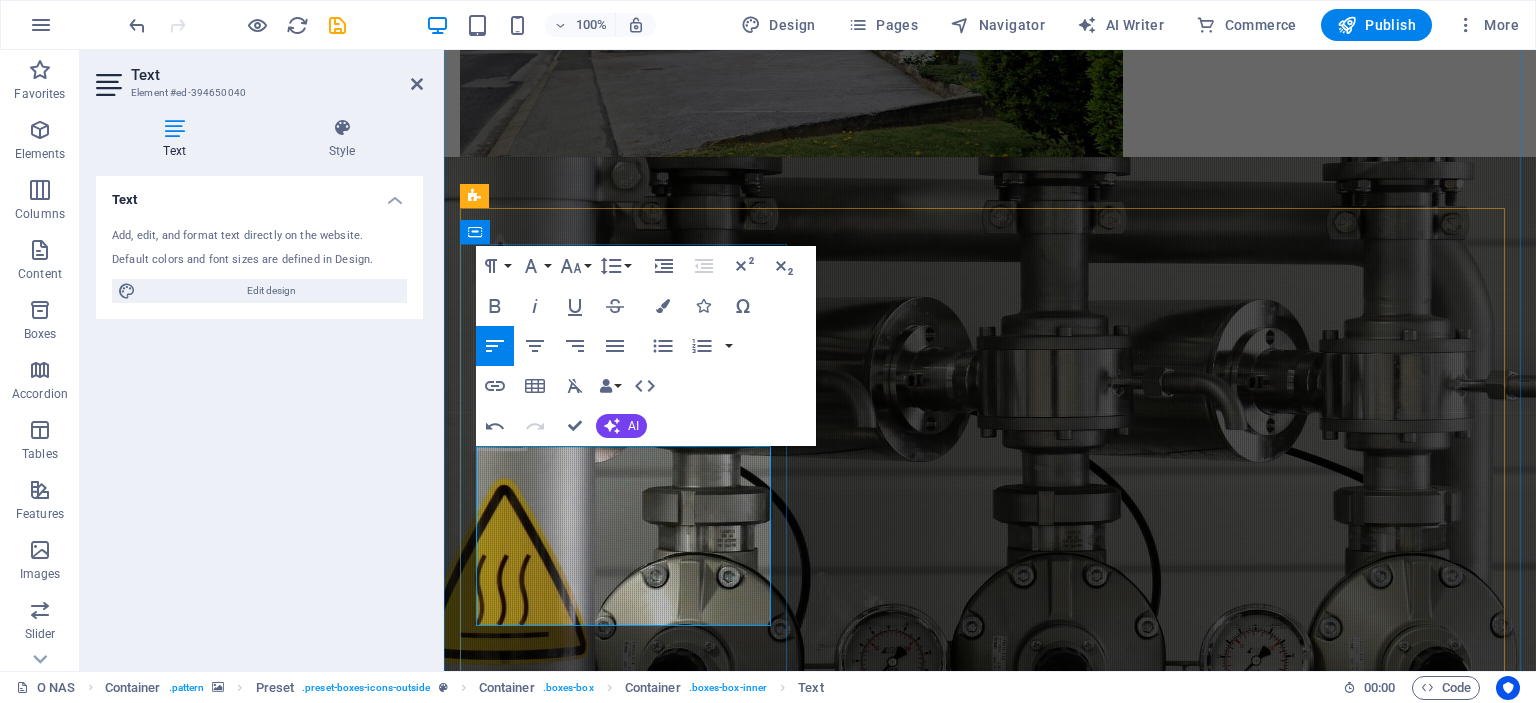 click at bounding box center [626, 2284] 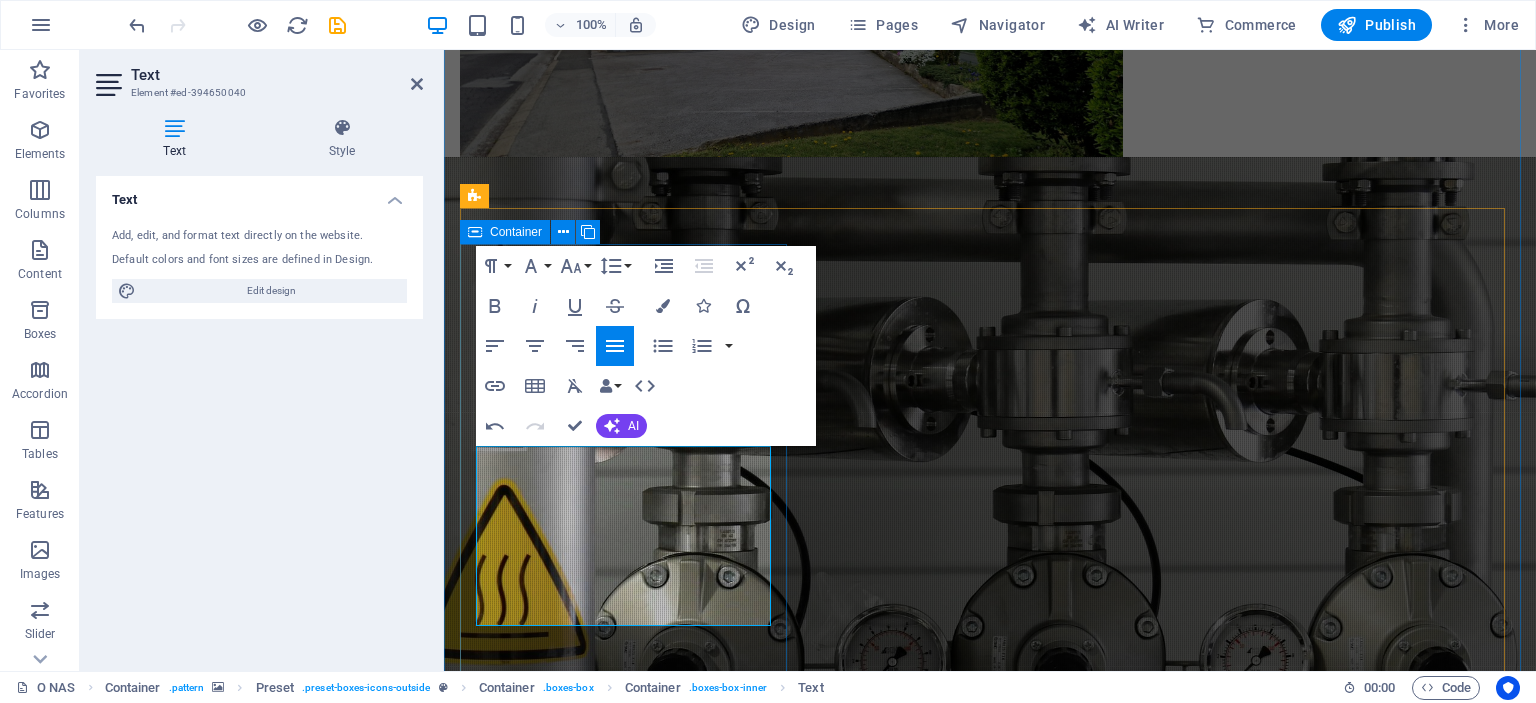 click on "Projektiranje Priprava projektov za izvedbo, konstruiranje, delavniško dokumentacija, statiko, PID, POV, itd." at bounding box center [626, 2224] 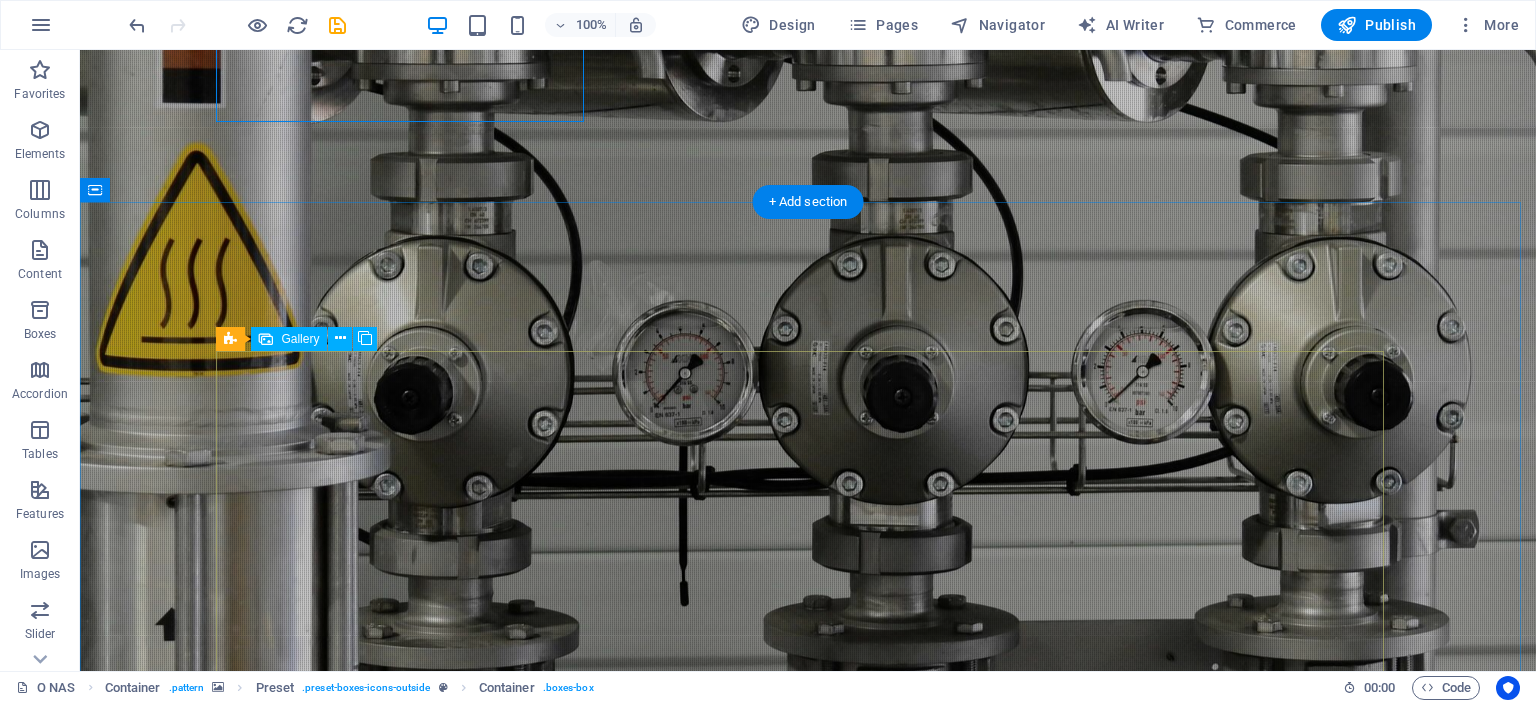 scroll, scrollTop: 2472, scrollLeft: 0, axis: vertical 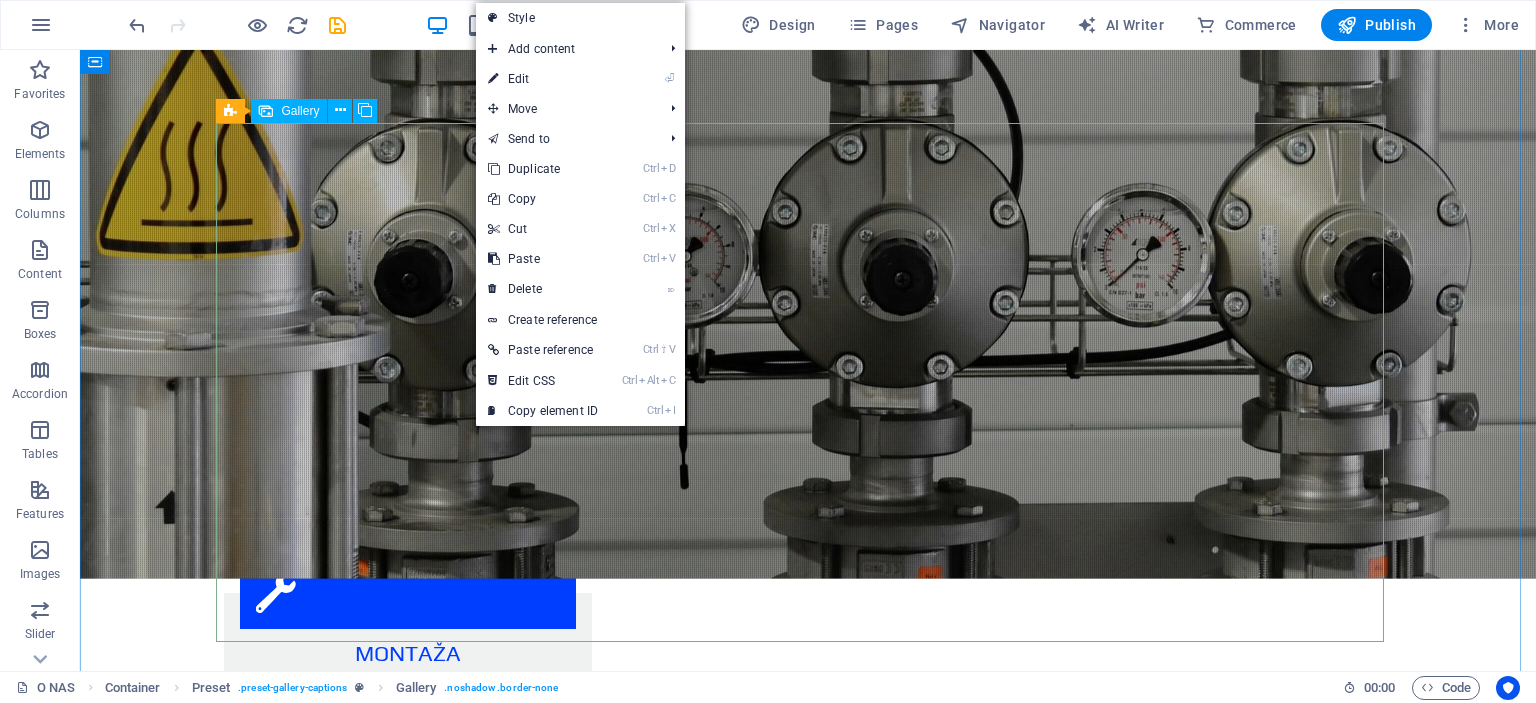 click at bounding box center [808, 2851] 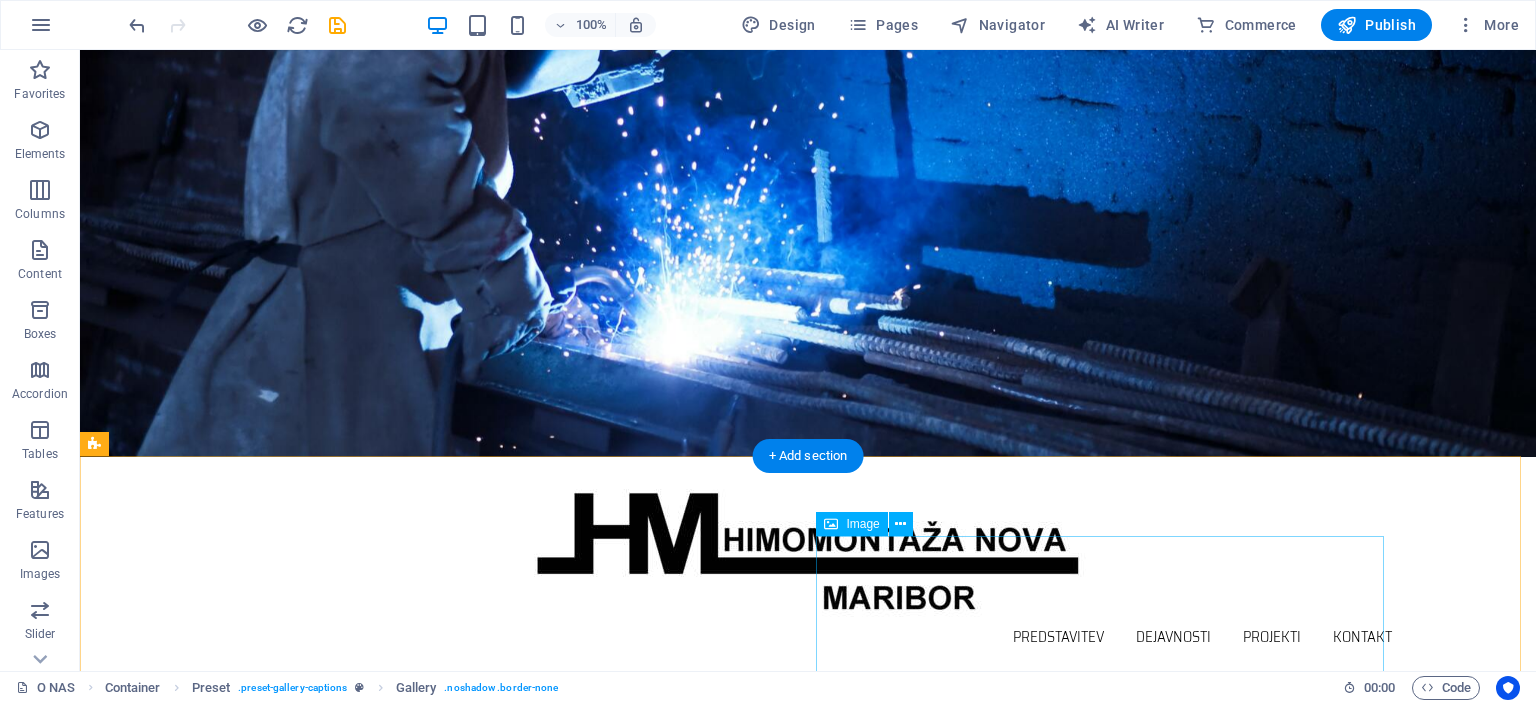 scroll, scrollTop: 0, scrollLeft: 0, axis: both 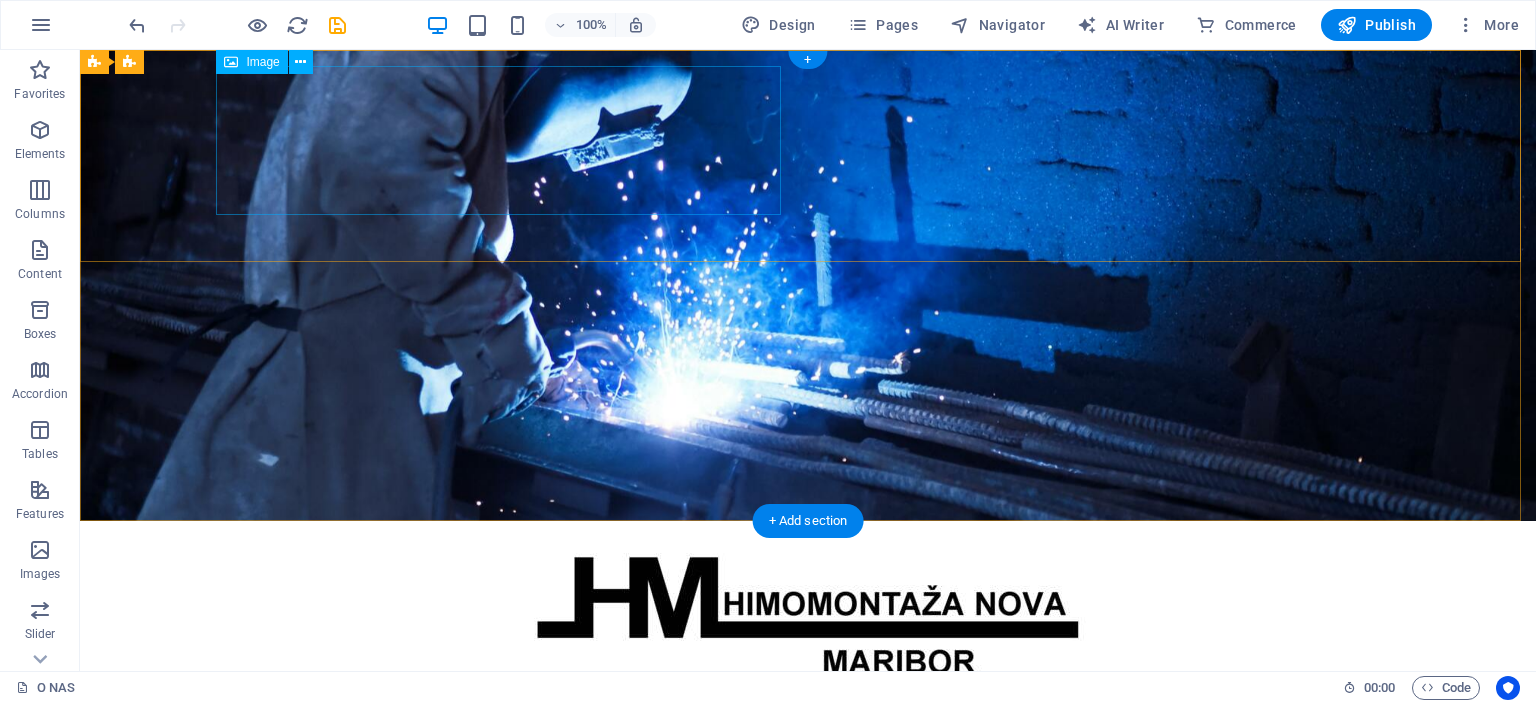 click at bounding box center [808, 611] 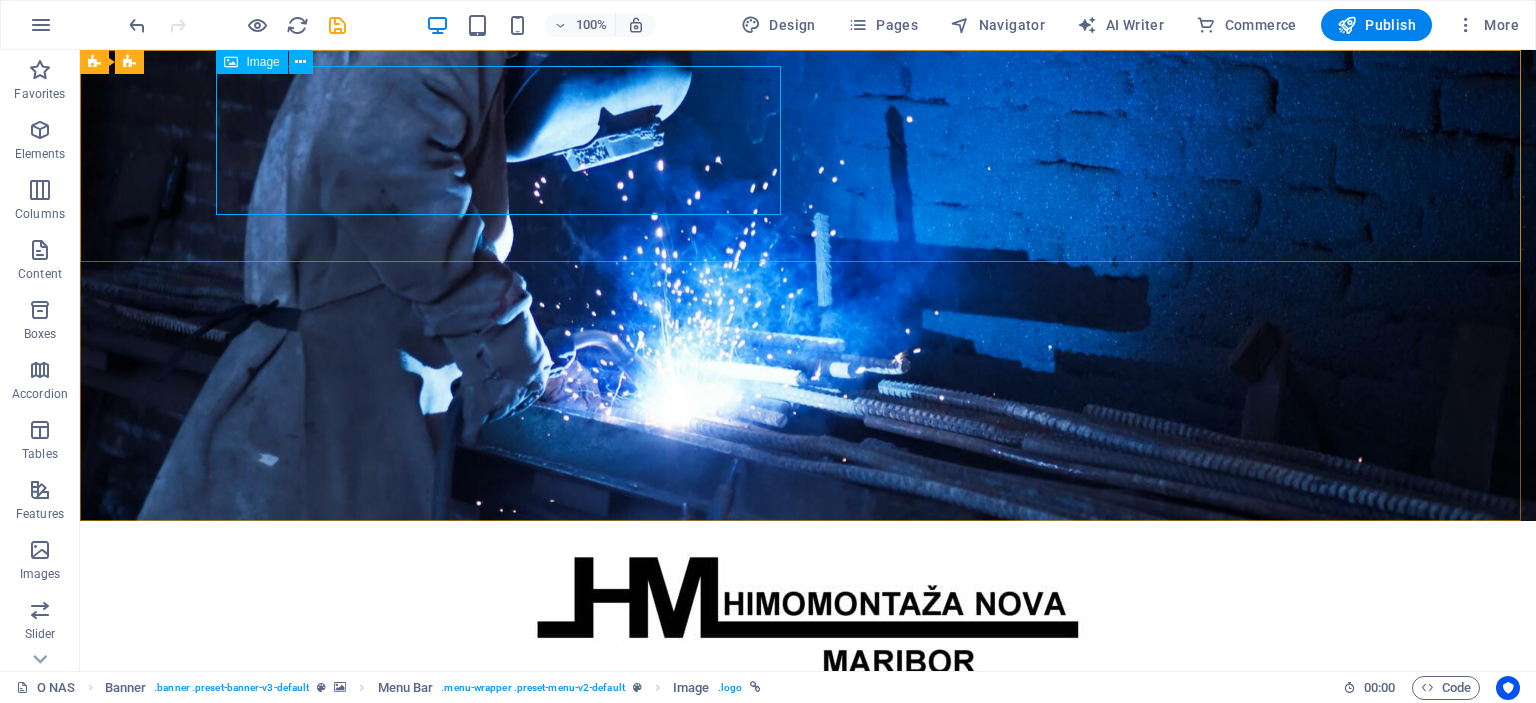 click on "Image" at bounding box center [262, 62] 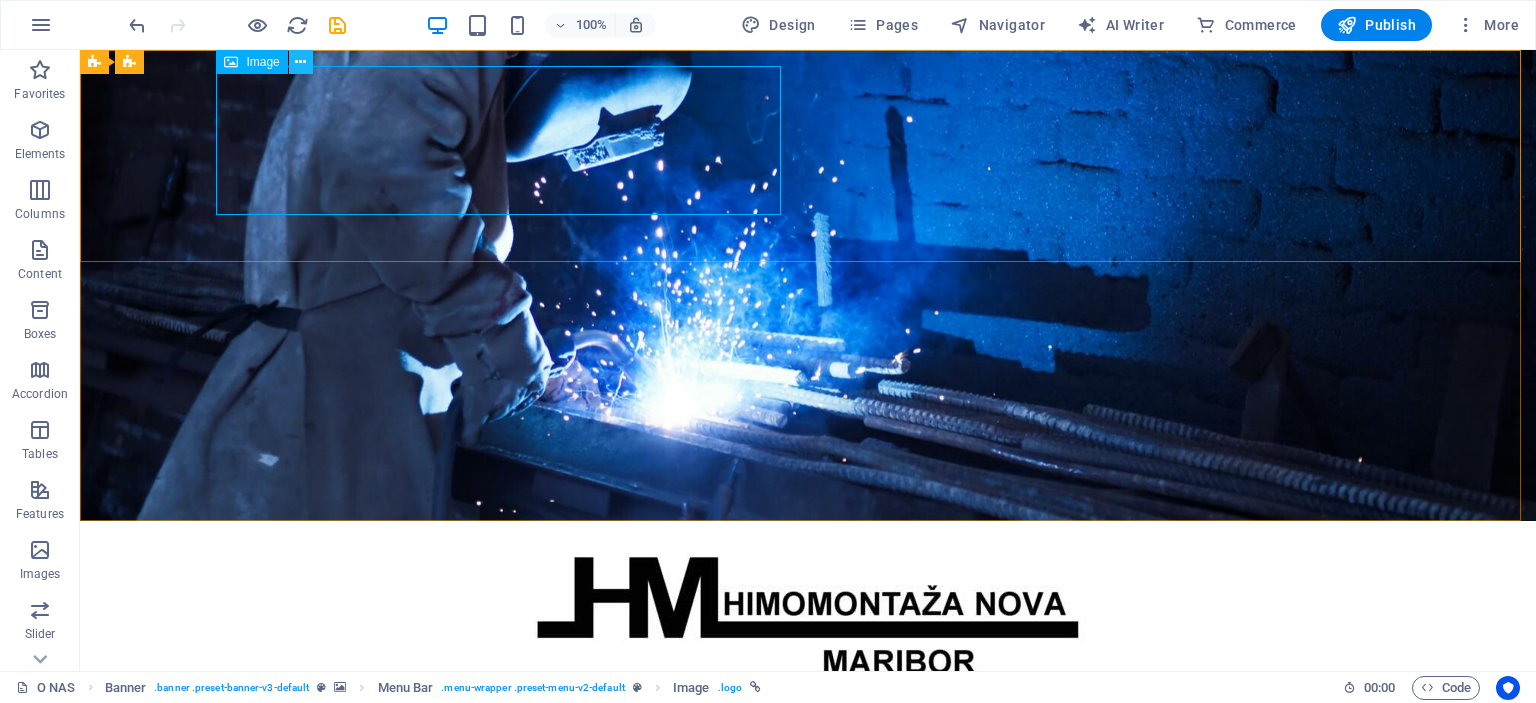 click at bounding box center [300, 62] 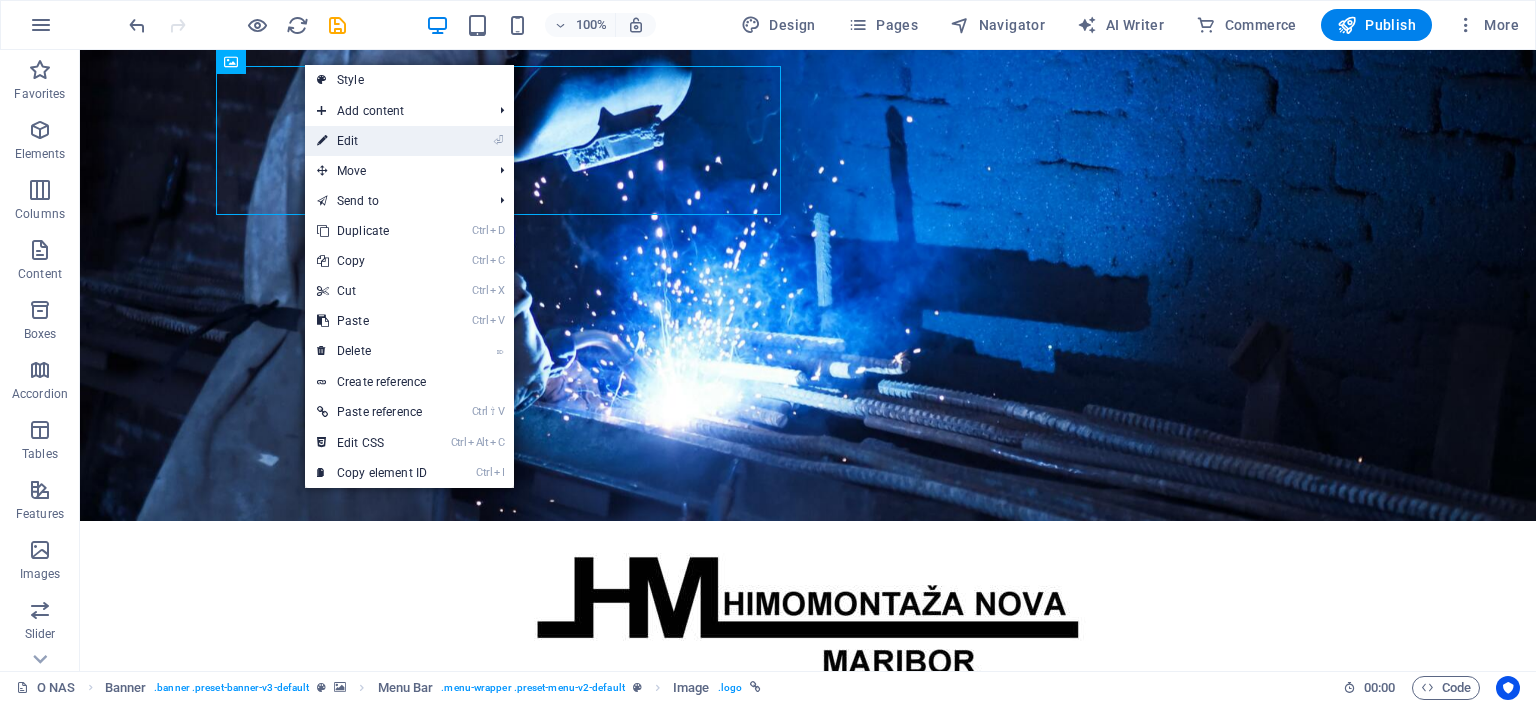 click on "⏎  Edit" at bounding box center [372, 141] 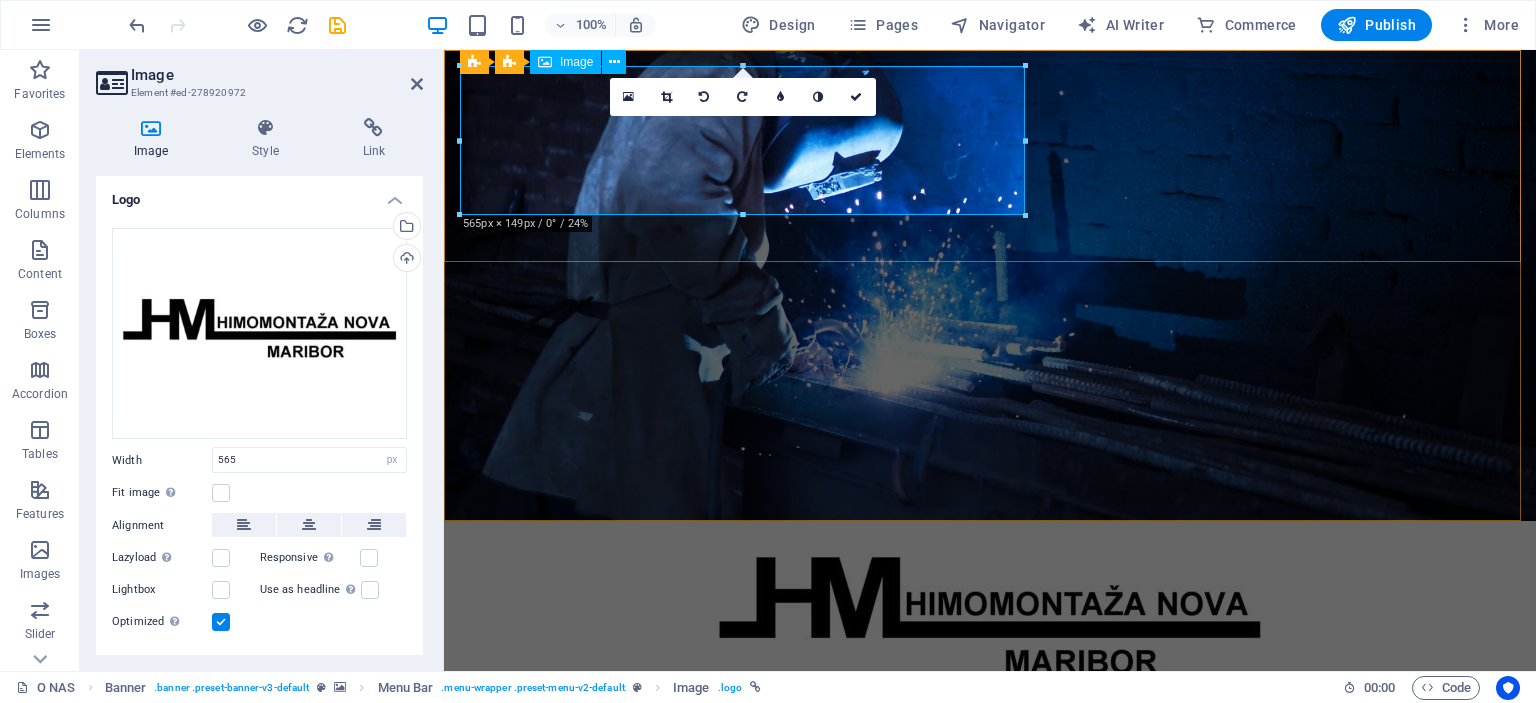 drag, startPoint x: 1184, startPoint y: 265, endPoint x: 740, endPoint y: 195, distance: 449.48416 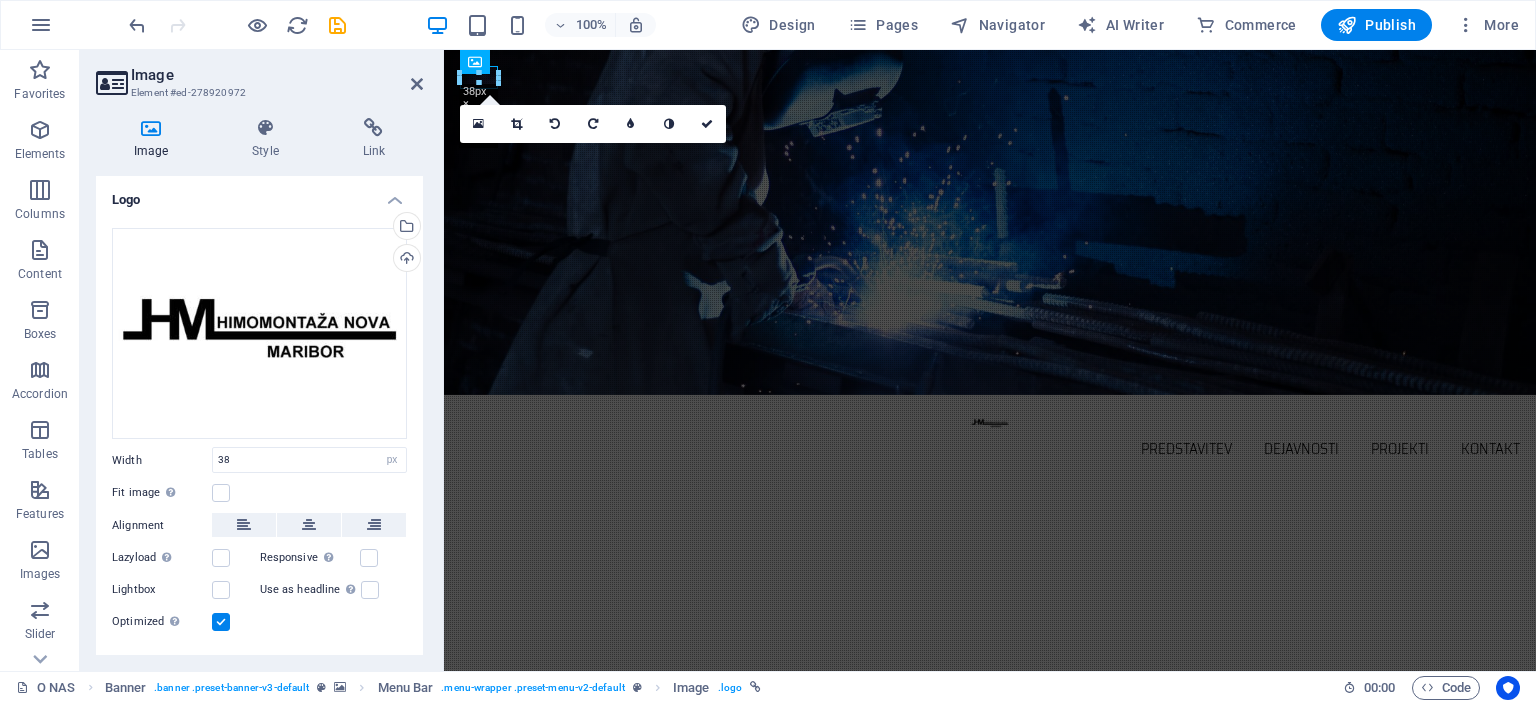 click on "100% Design Pages Navigator AI Writer Commerce Publish More" at bounding box center (768, 25) 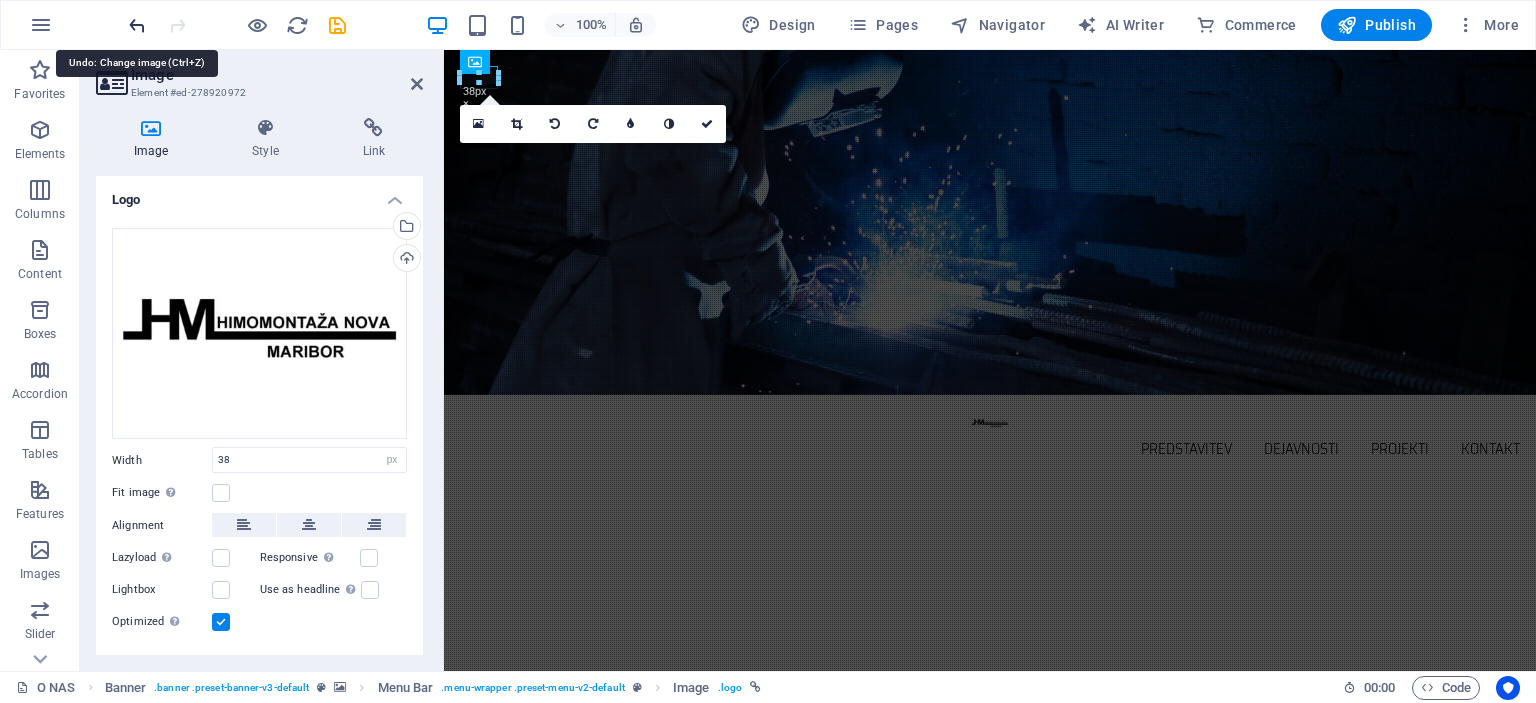 click at bounding box center (137, 25) 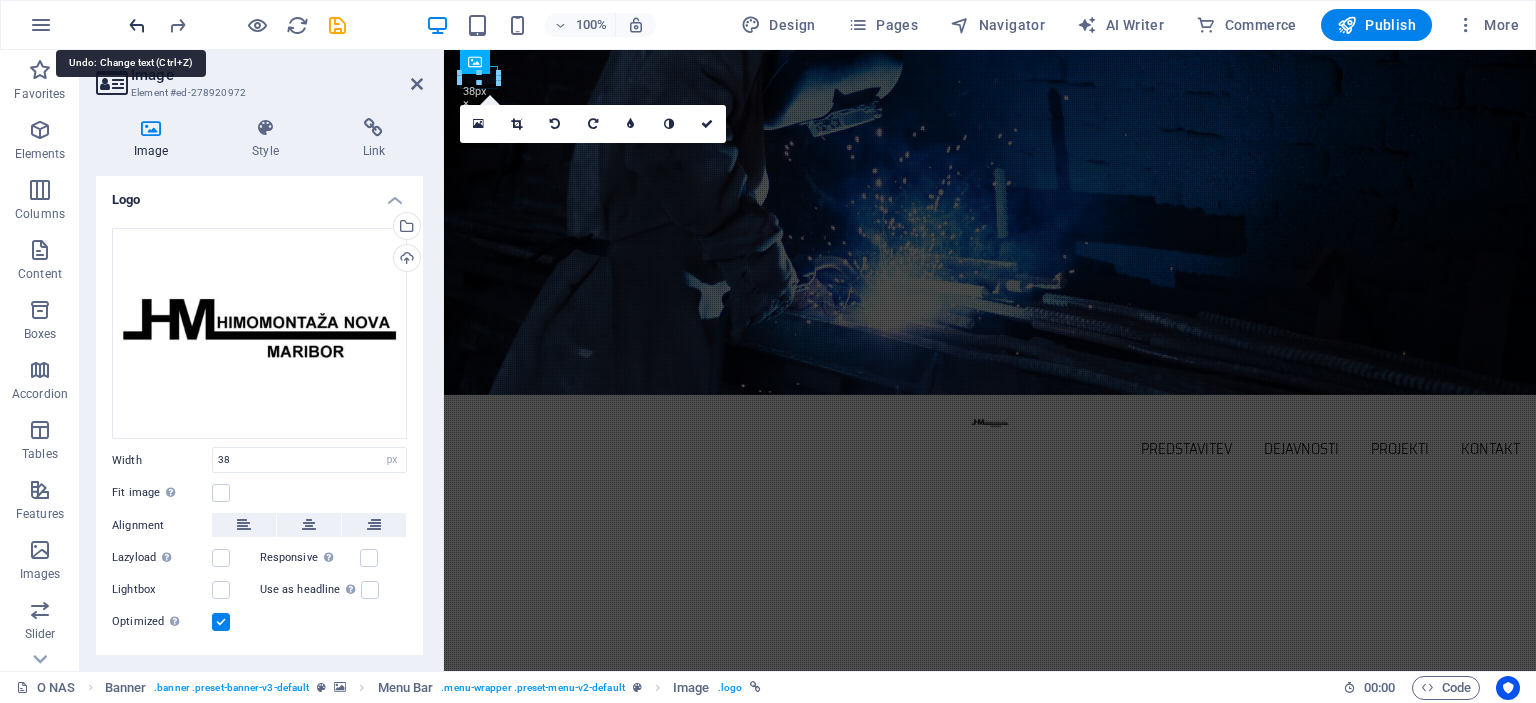 type on "565" 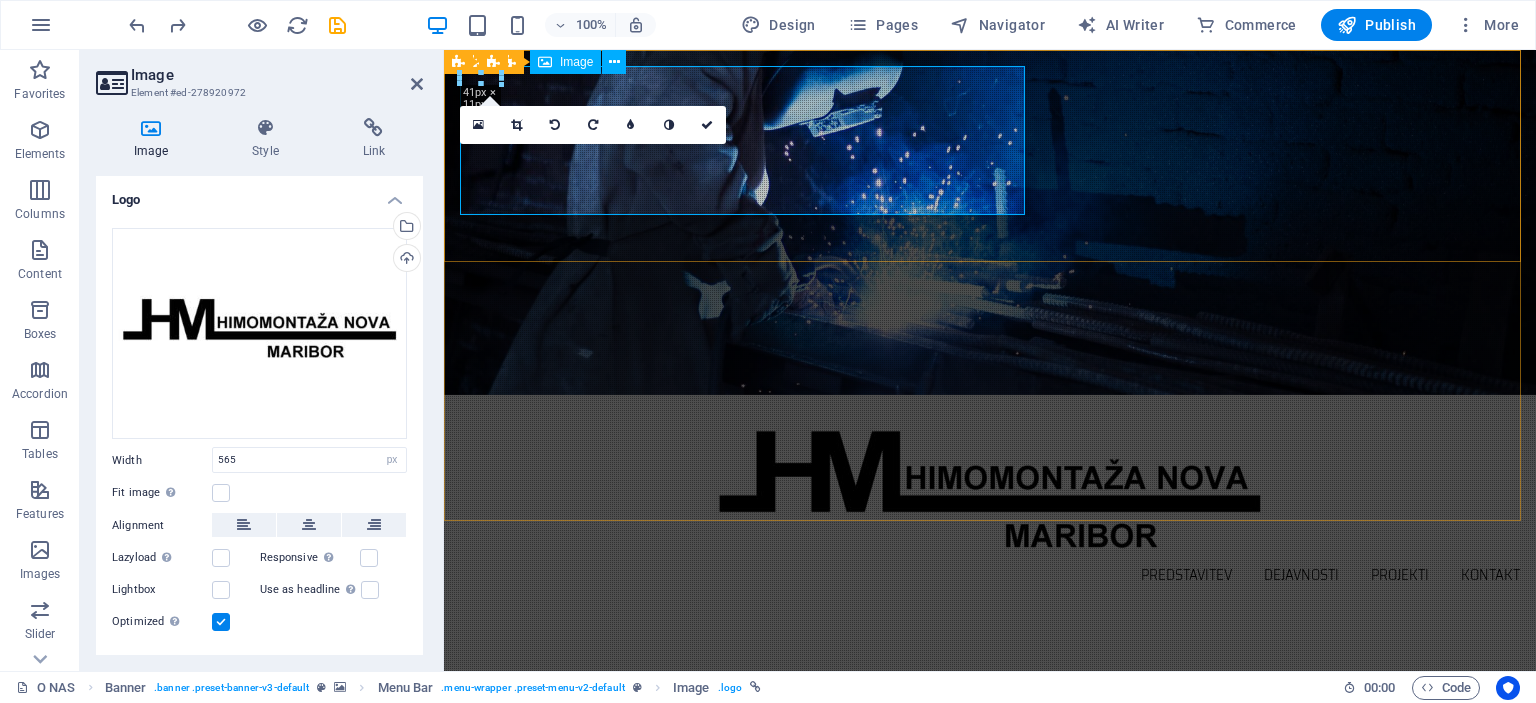 click at bounding box center (990, 485) 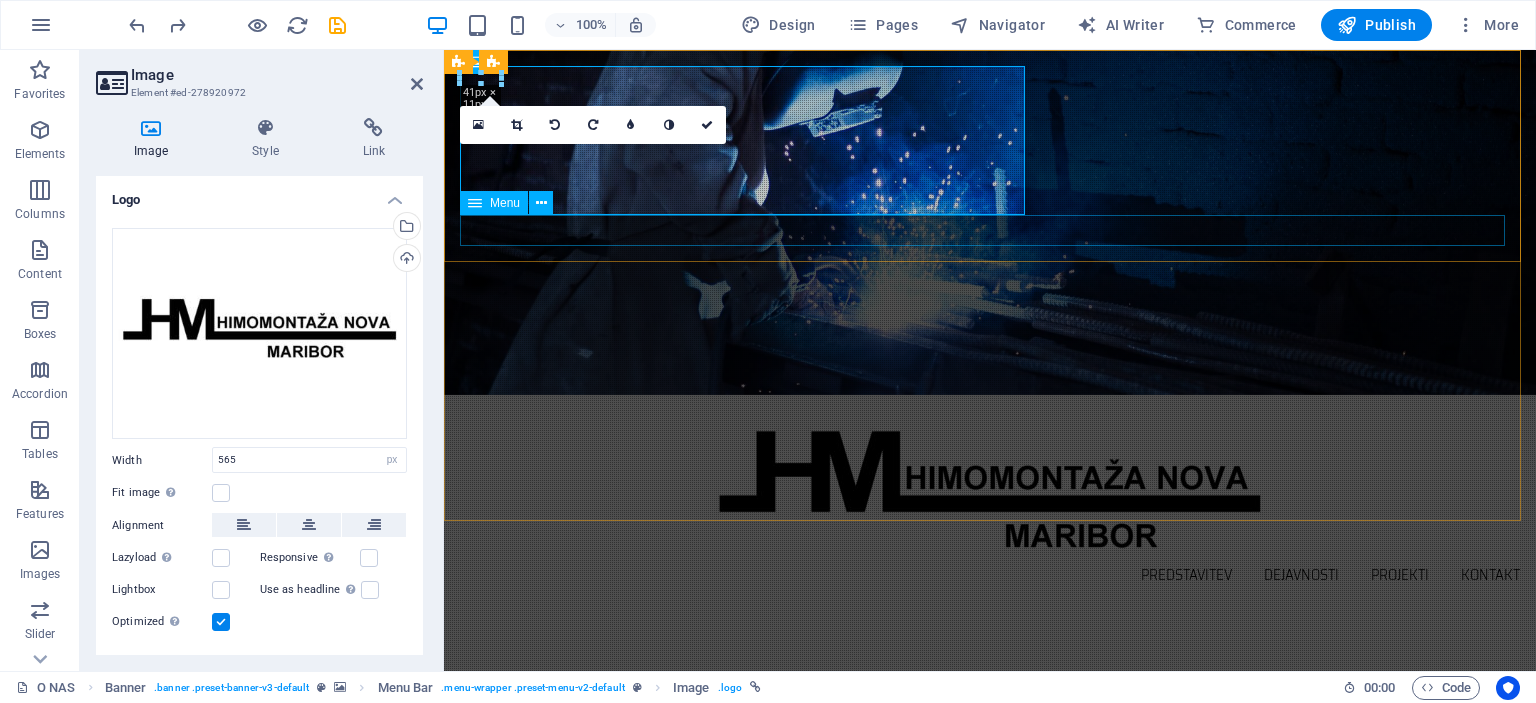 click on "Predstavitev Dejavnosti Projekti Kontakt" at bounding box center (990, 575) 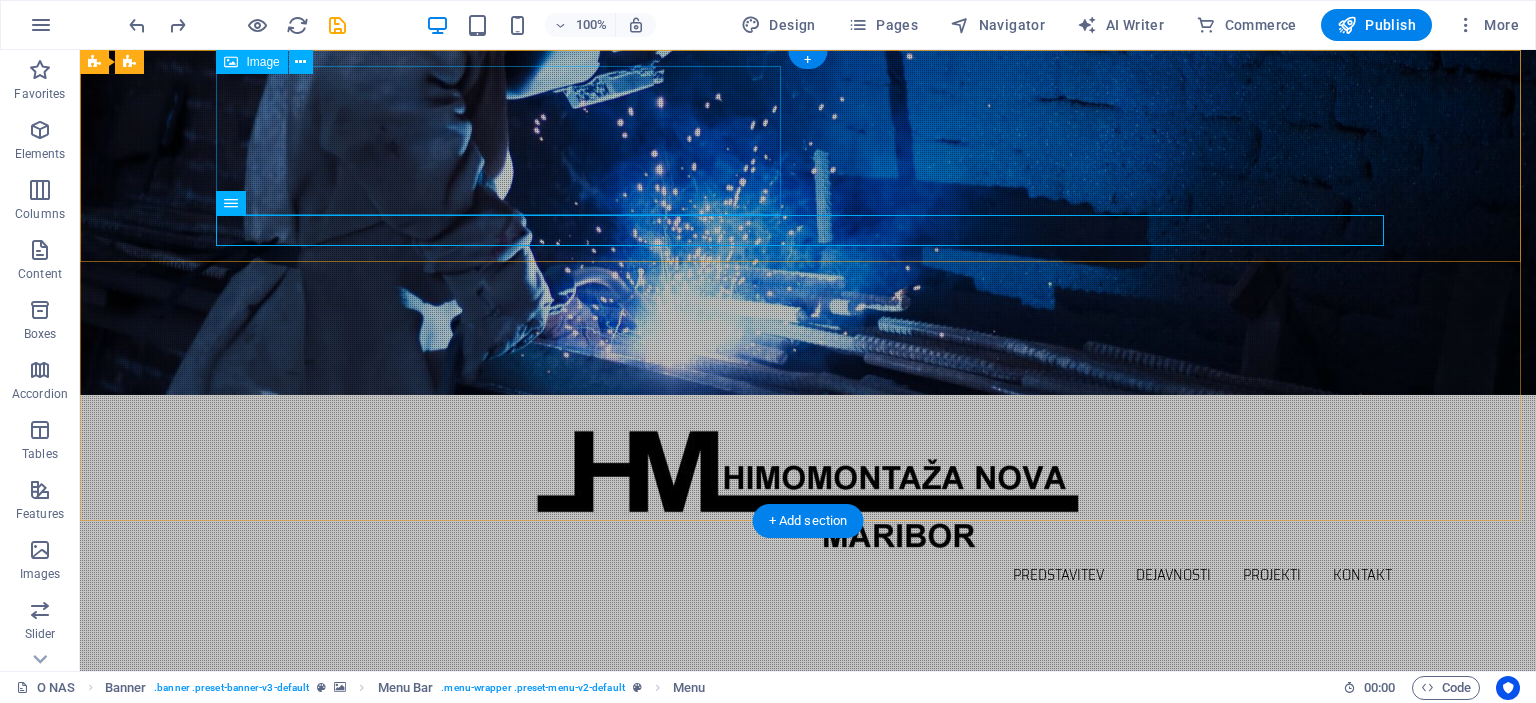 click at bounding box center [808, 485] 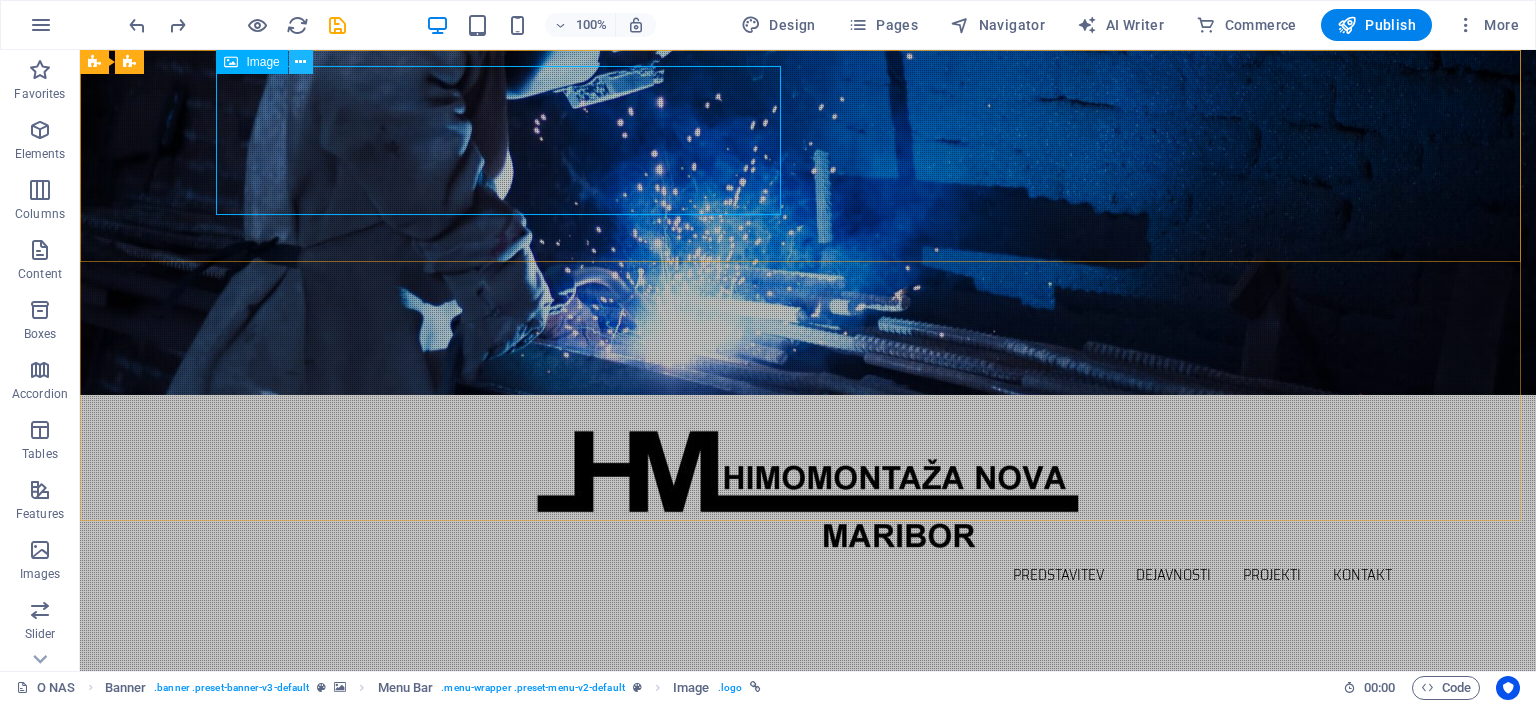 click at bounding box center [300, 62] 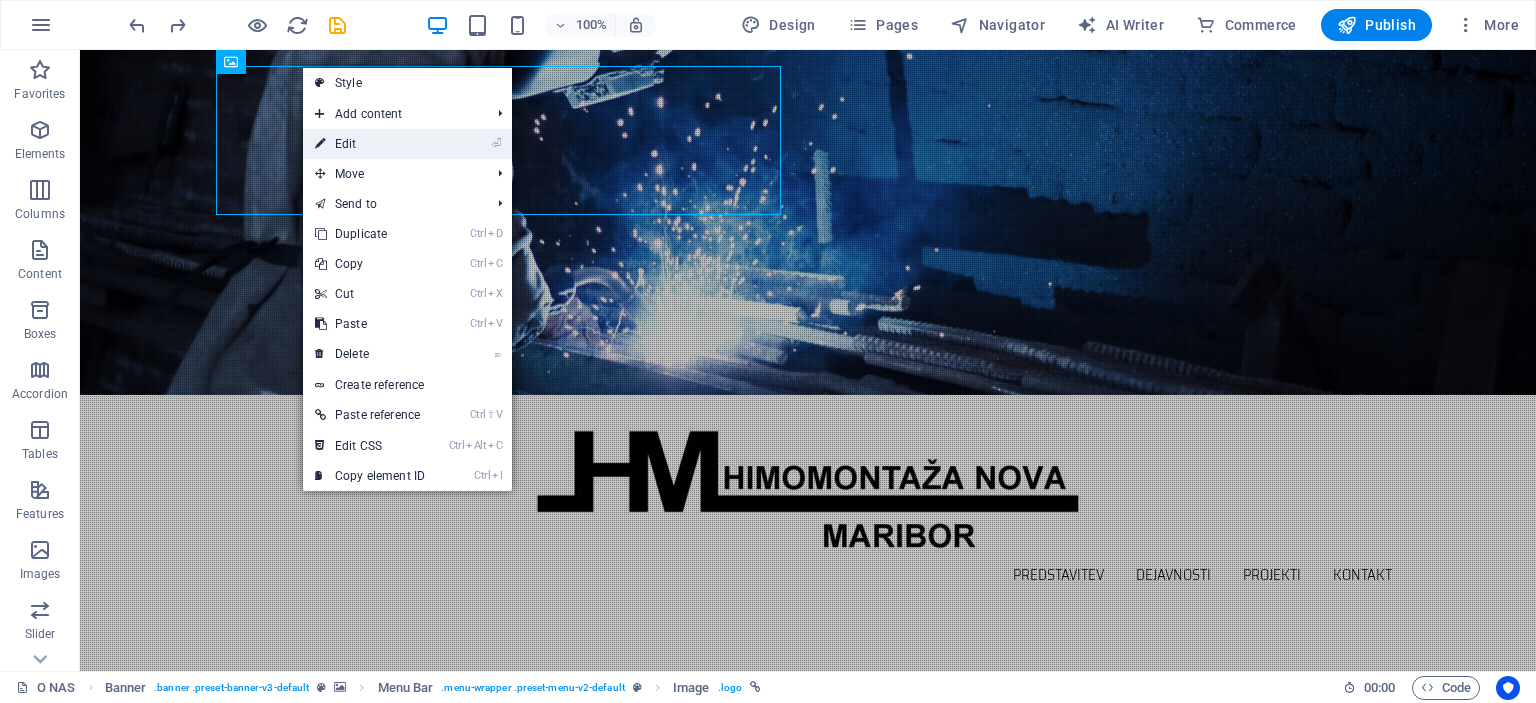 click on "⏎  Edit" at bounding box center [370, 144] 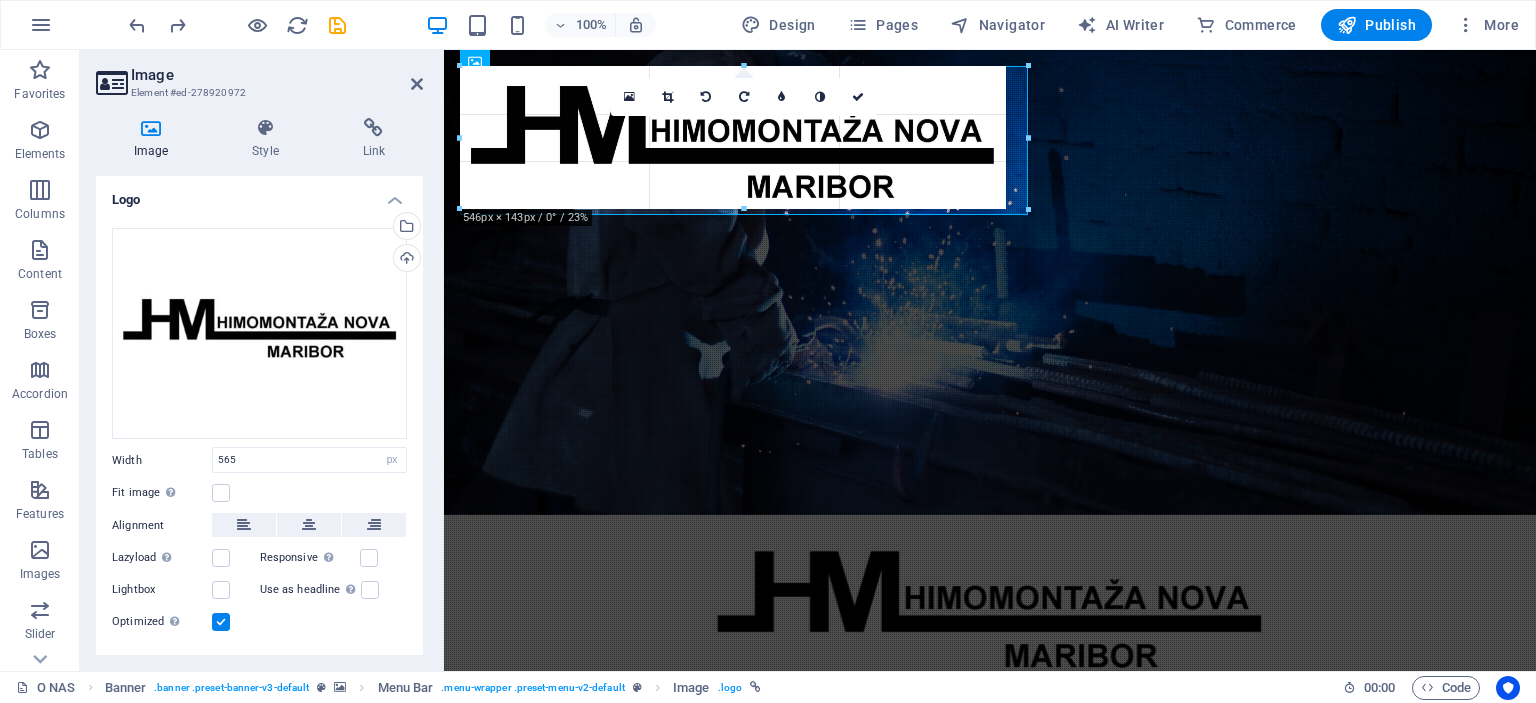 drag, startPoint x: 740, startPoint y: 63, endPoint x: 762, endPoint y: 63, distance: 22 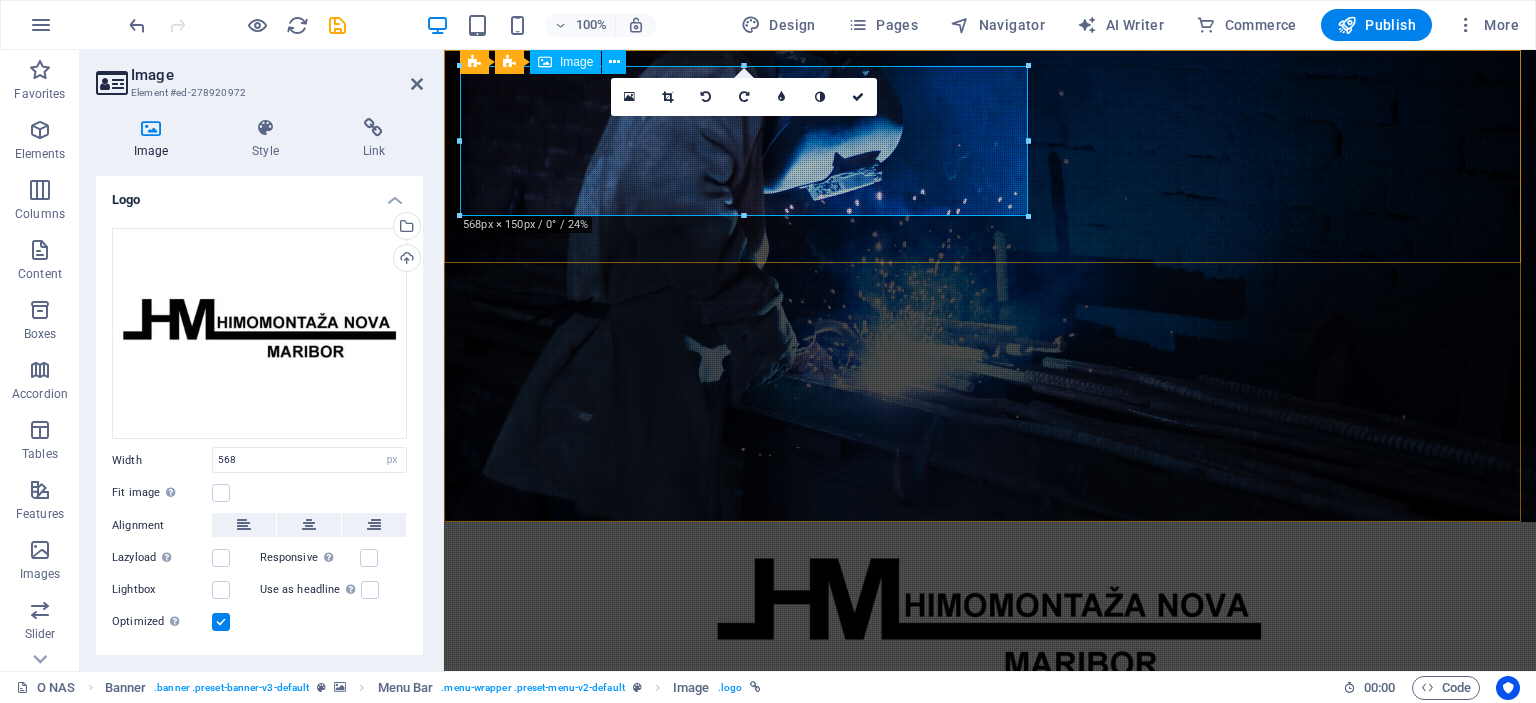 drag, startPoint x: 1188, startPoint y: 262, endPoint x: 745, endPoint y: 199, distance: 447.45728 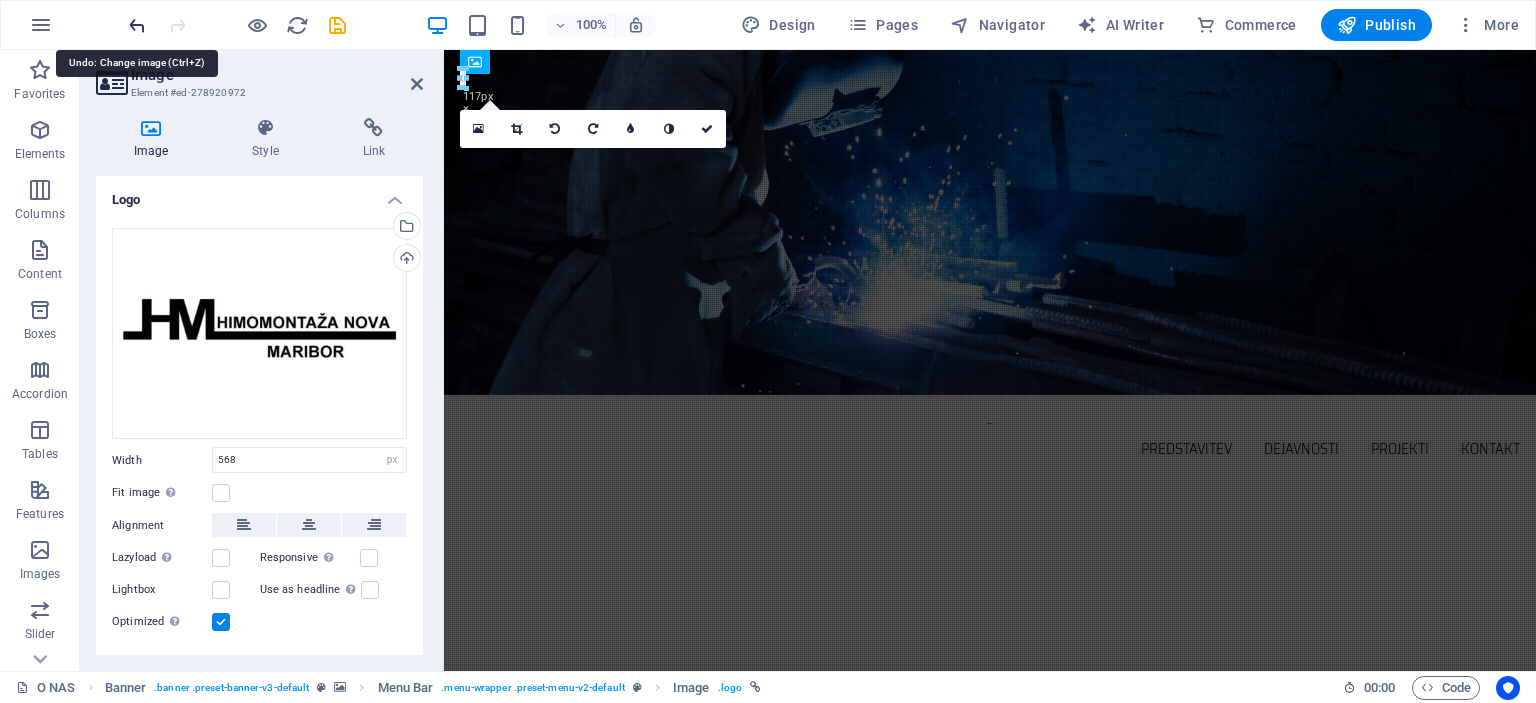 click at bounding box center (137, 25) 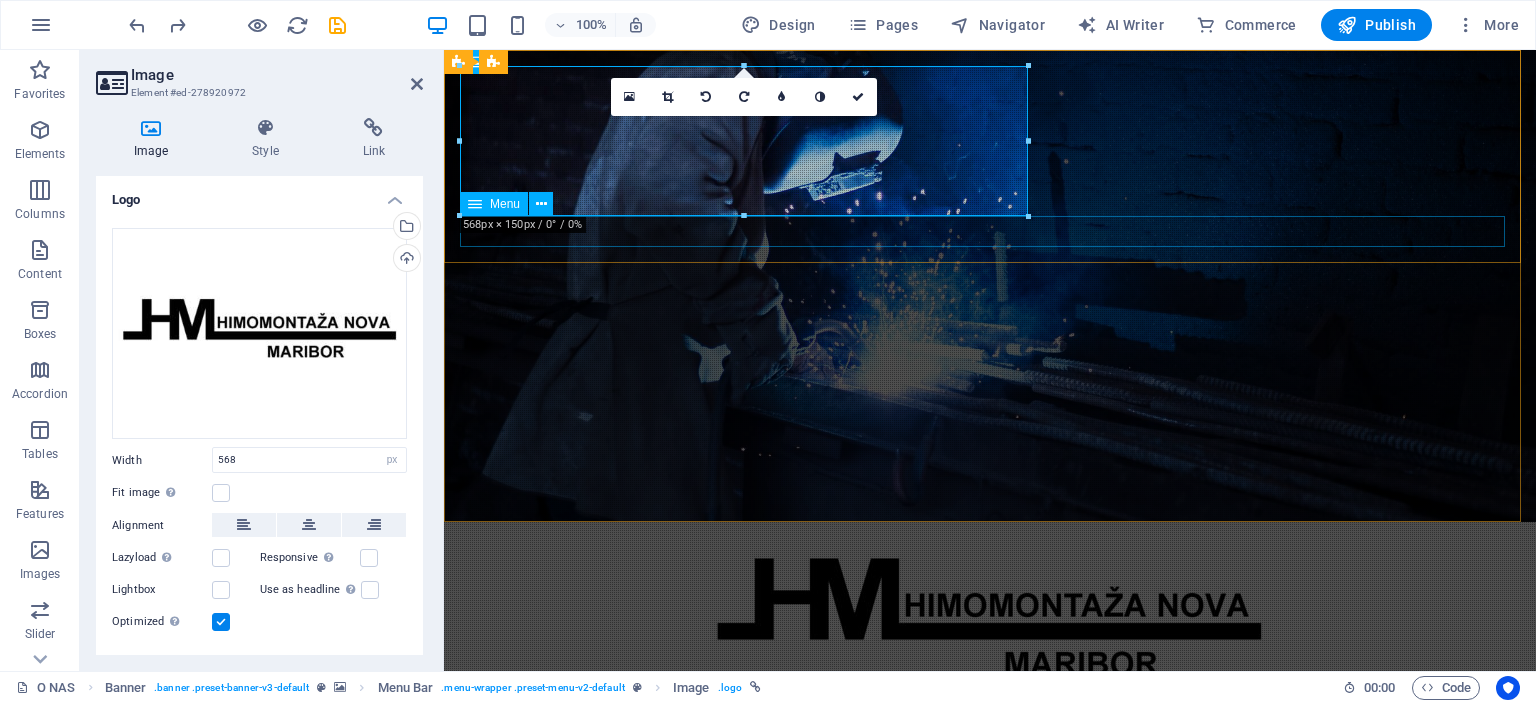 click on "Predstavitev Dejavnosti Projekti Kontakt" at bounding box center (990, 703) 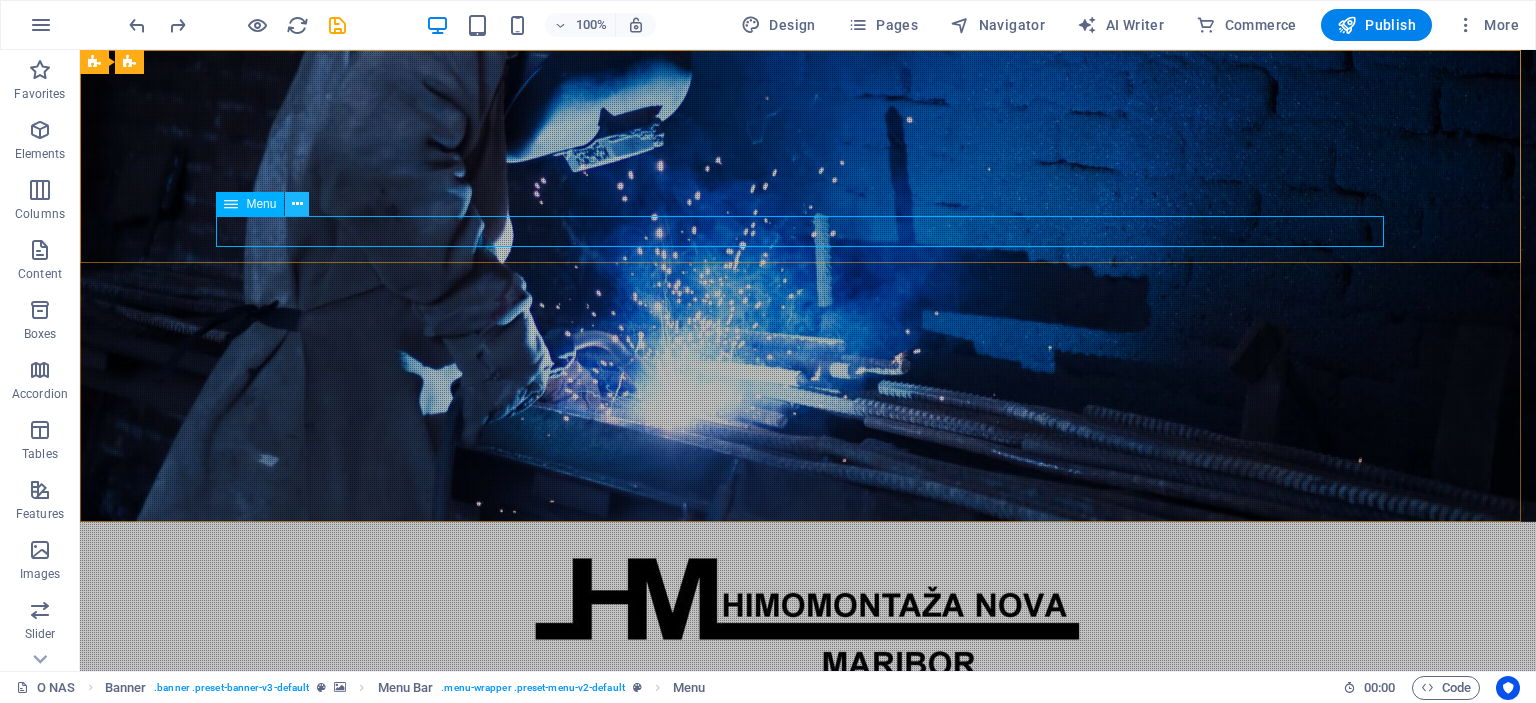 click at bounding box center (297, 204) 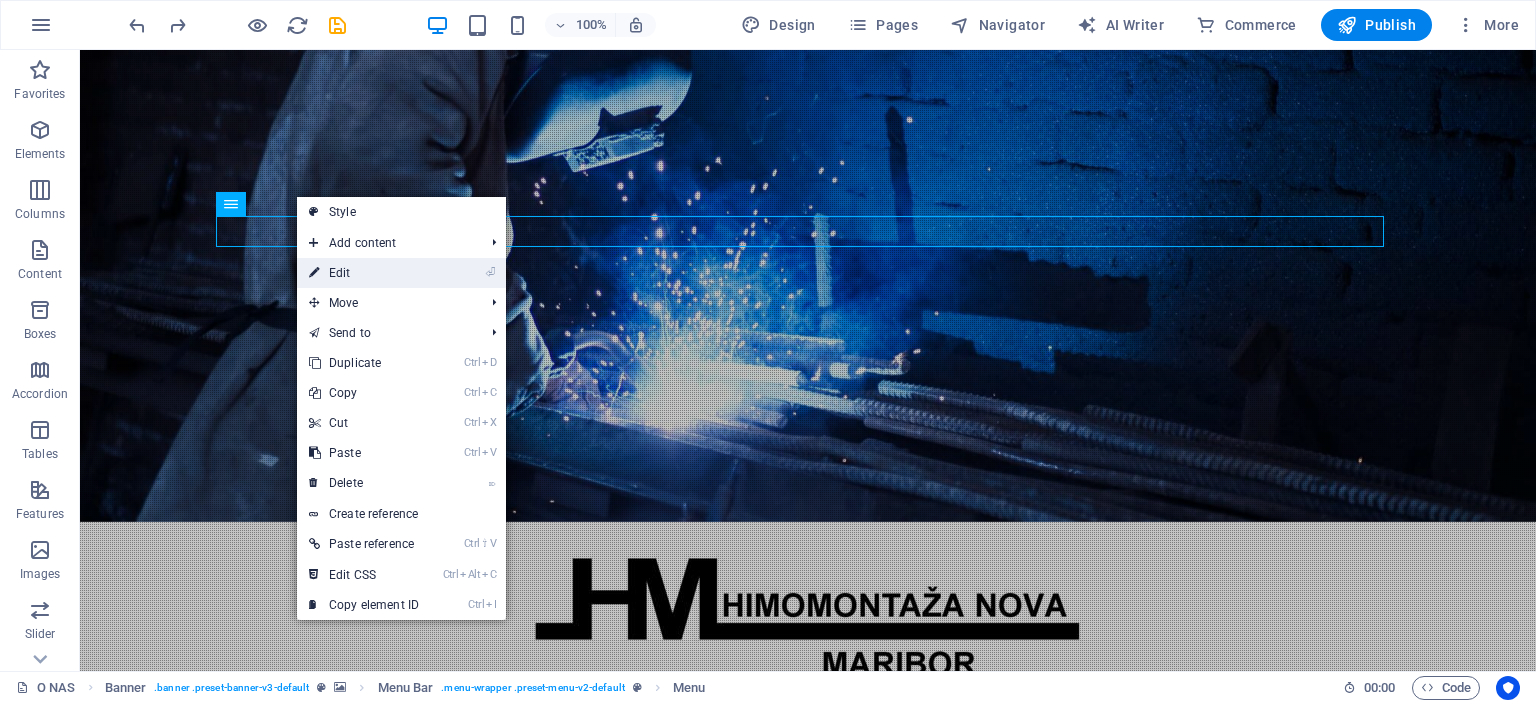 click on "⏎  Edit" at bounding box center (364, 273) 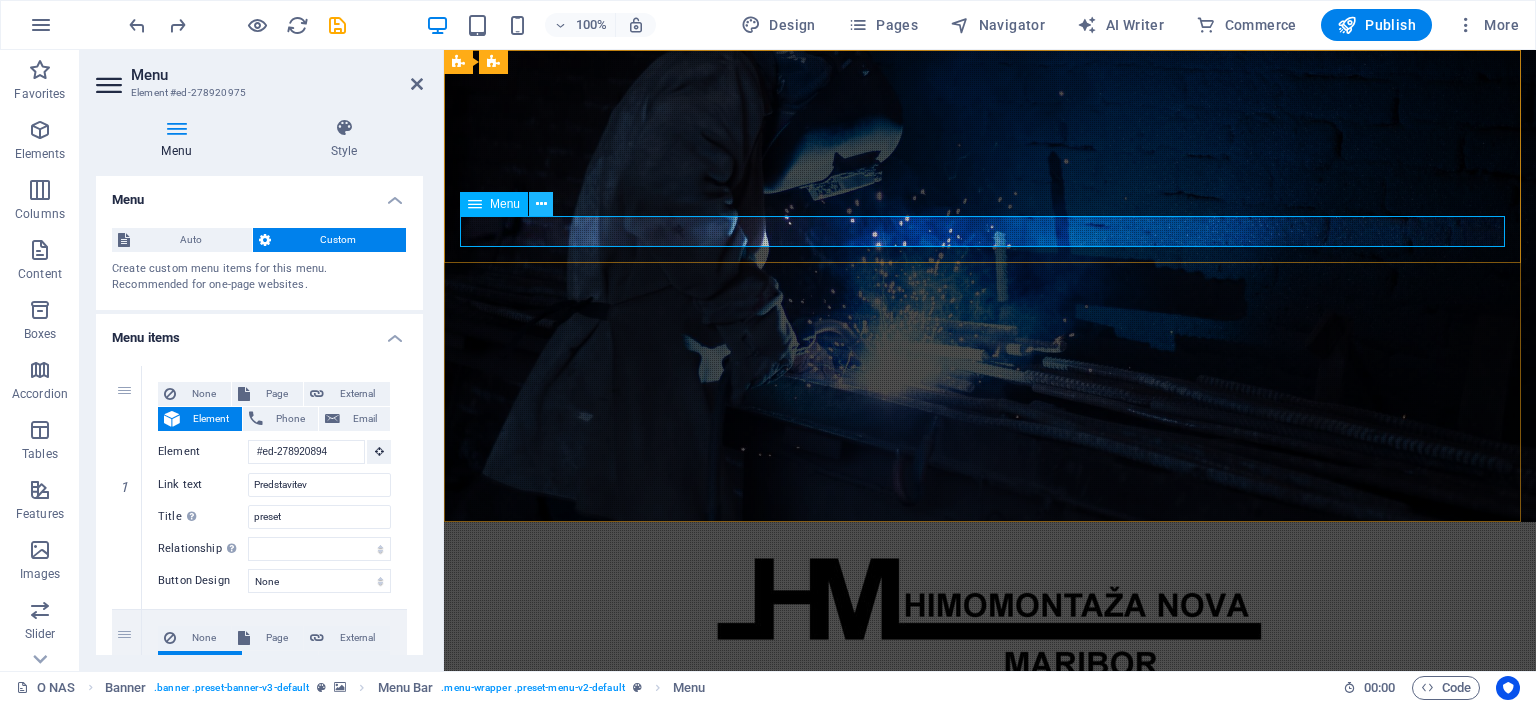 click at bounding box center [541, 204] 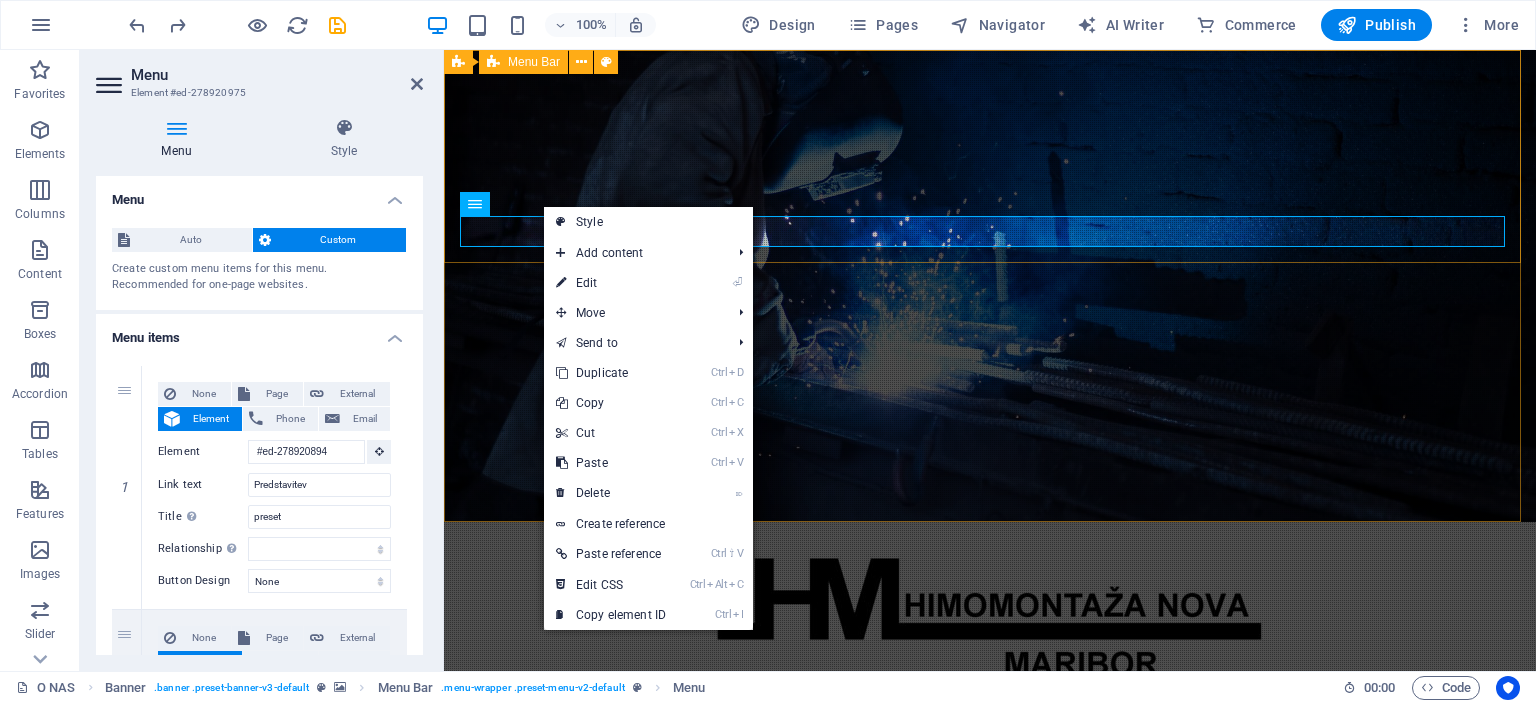 click on "Predstavitev Dejavnosti Projekti Kontakt" at bounding box center [990, 628] 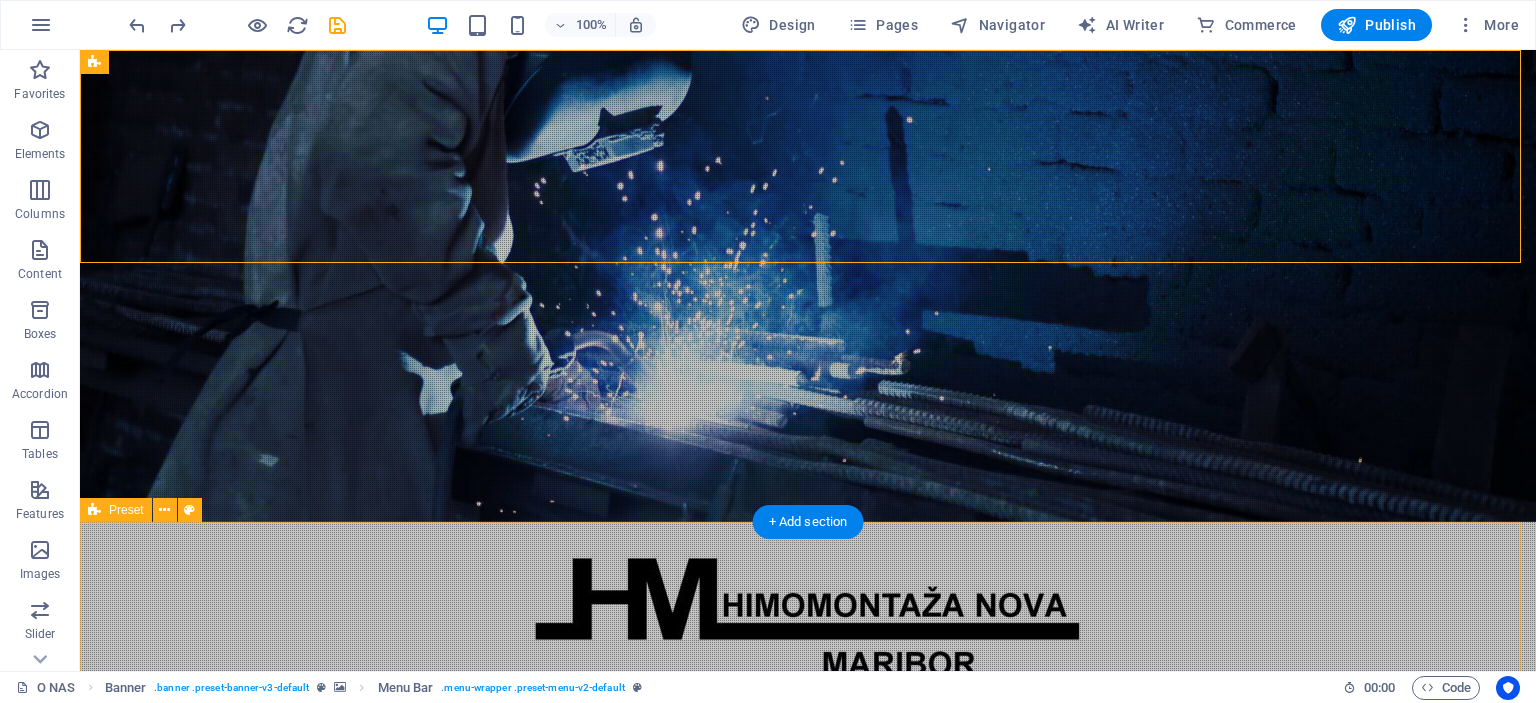 click on "Predstavitev HIMOMONTAŽA NOVA, slovenski izvajalec del na področju inženiringa, montaže, vzdrževanja in remontov energetskih in industrijskih objektov, je družba z omejeno odgovornostjo s privatnim kapitalom, ki posluje samostojno in neodvisno, brez kapitalskih povezav v Sloveniji in tujini. Njeni začetki segajo v leto 1996, ko je še pod imenom Himomontaža vzpostavila številne poslovne stike z investitorji in naročniki, pridobila ustrezne reference ter se kadrovsko okrepila in primerno opremila.V letu 2015 pa iz poslovnih razlogov odprla še podjetje Himomontaža Nova, ki sedaj izvaja večji del poslov. Himomontaža izvaja približno 30% inženiring poslov in objektov na ključ (od izdelave tehnične dokumentacije do spuščanja v pogon in primopredajne dokumentacije), ostalo predstavljajo storitve, predvsem montažna dela, vzdrževanje in remonti." at bounding box center [808, 1358] 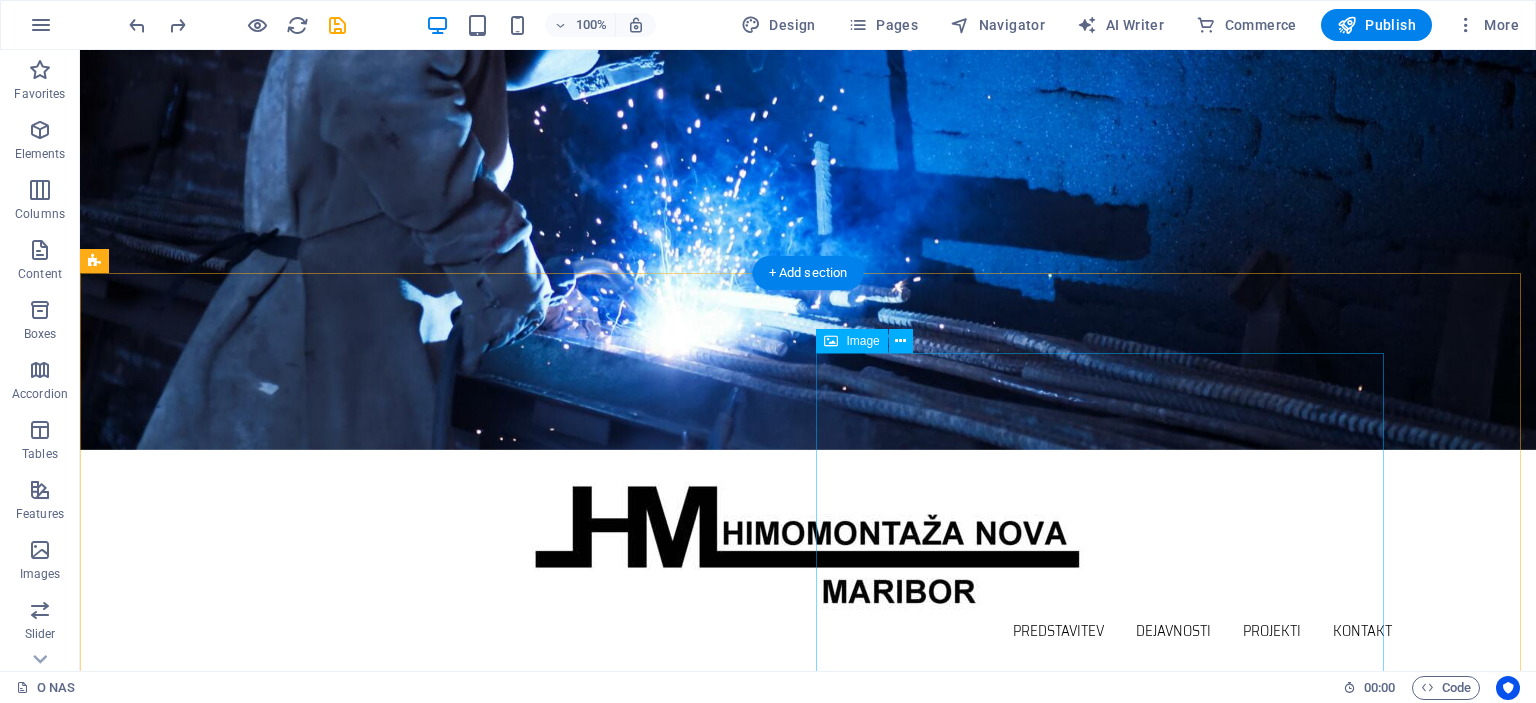 scroll, scrollTop: 0, scrollLeft: 0, axis: both 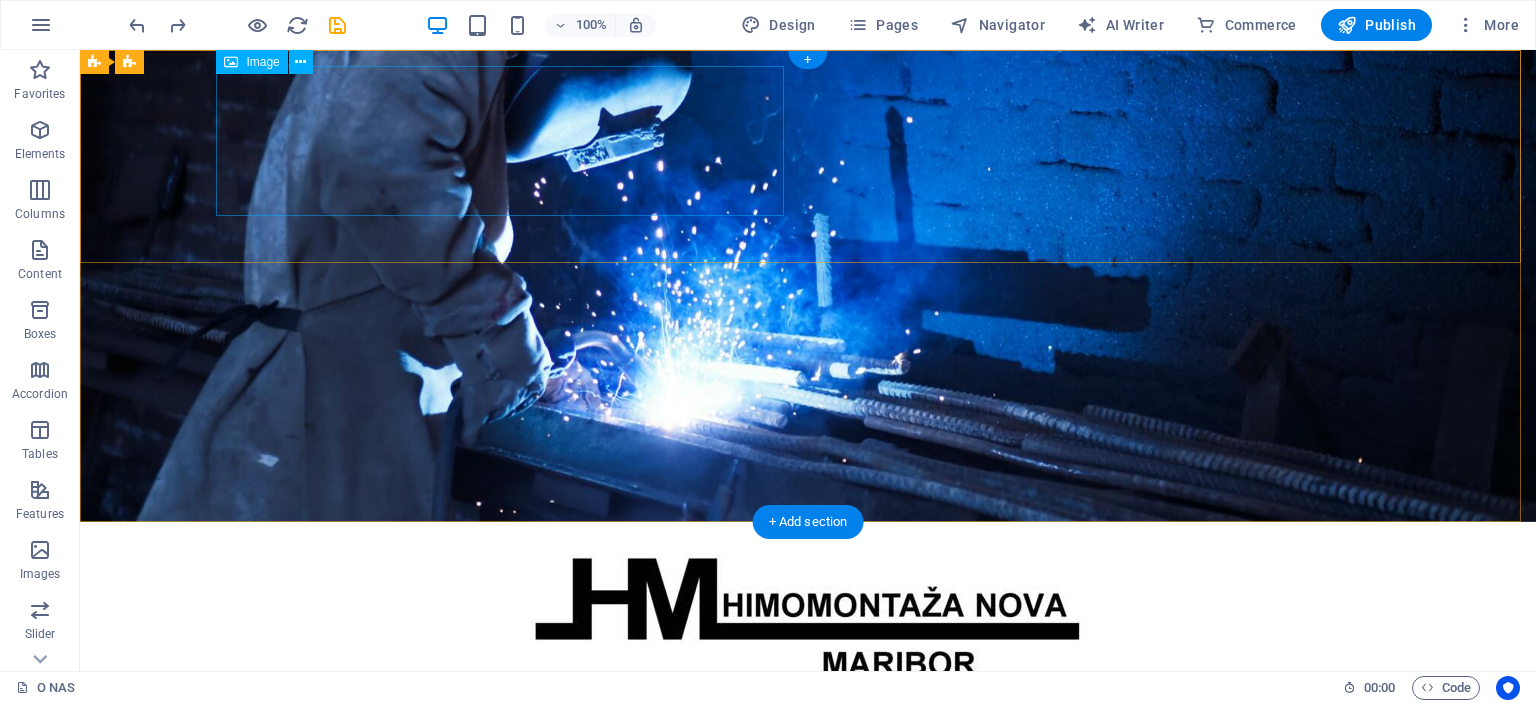 click at bounding box center (808, 613) 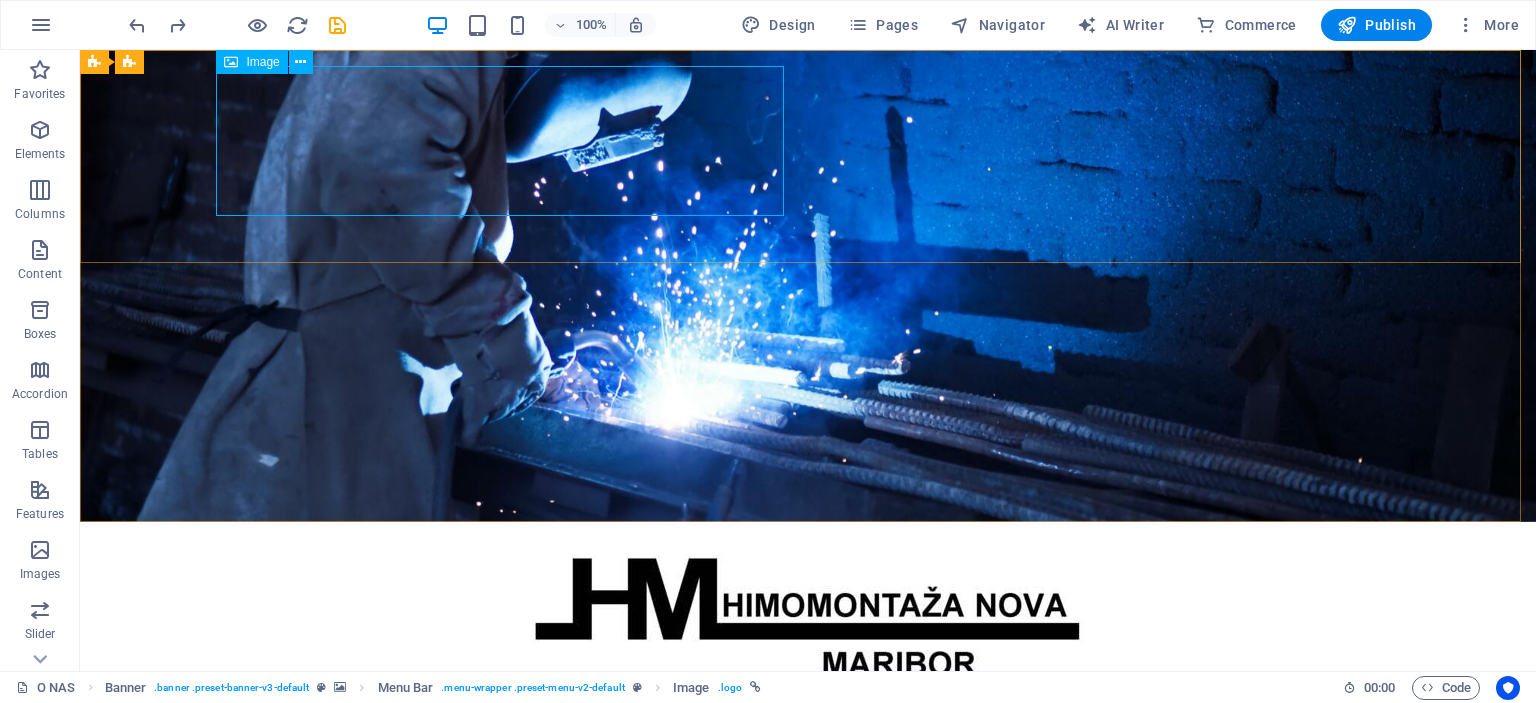 click on "Image" at bounding box center [262, 62] 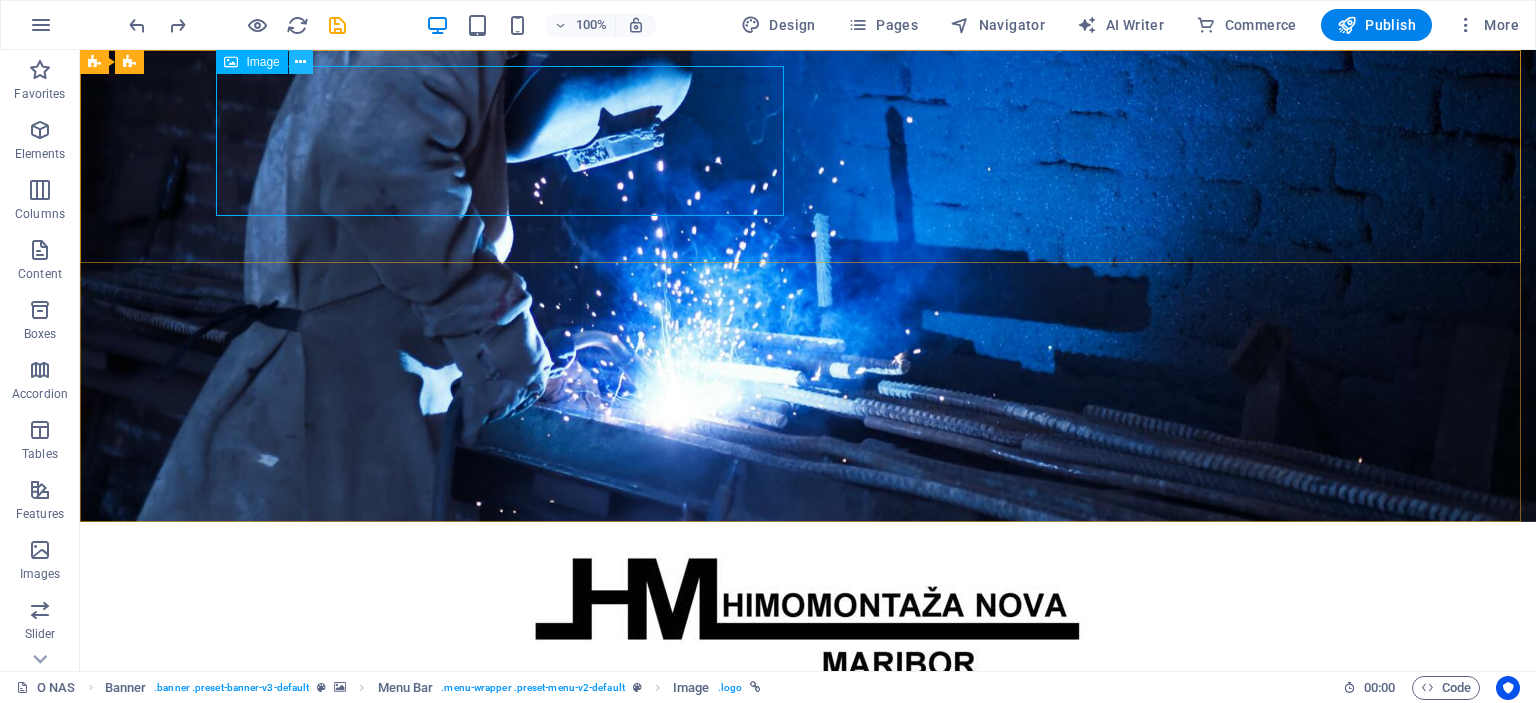 click at bounding box center (300, 62) 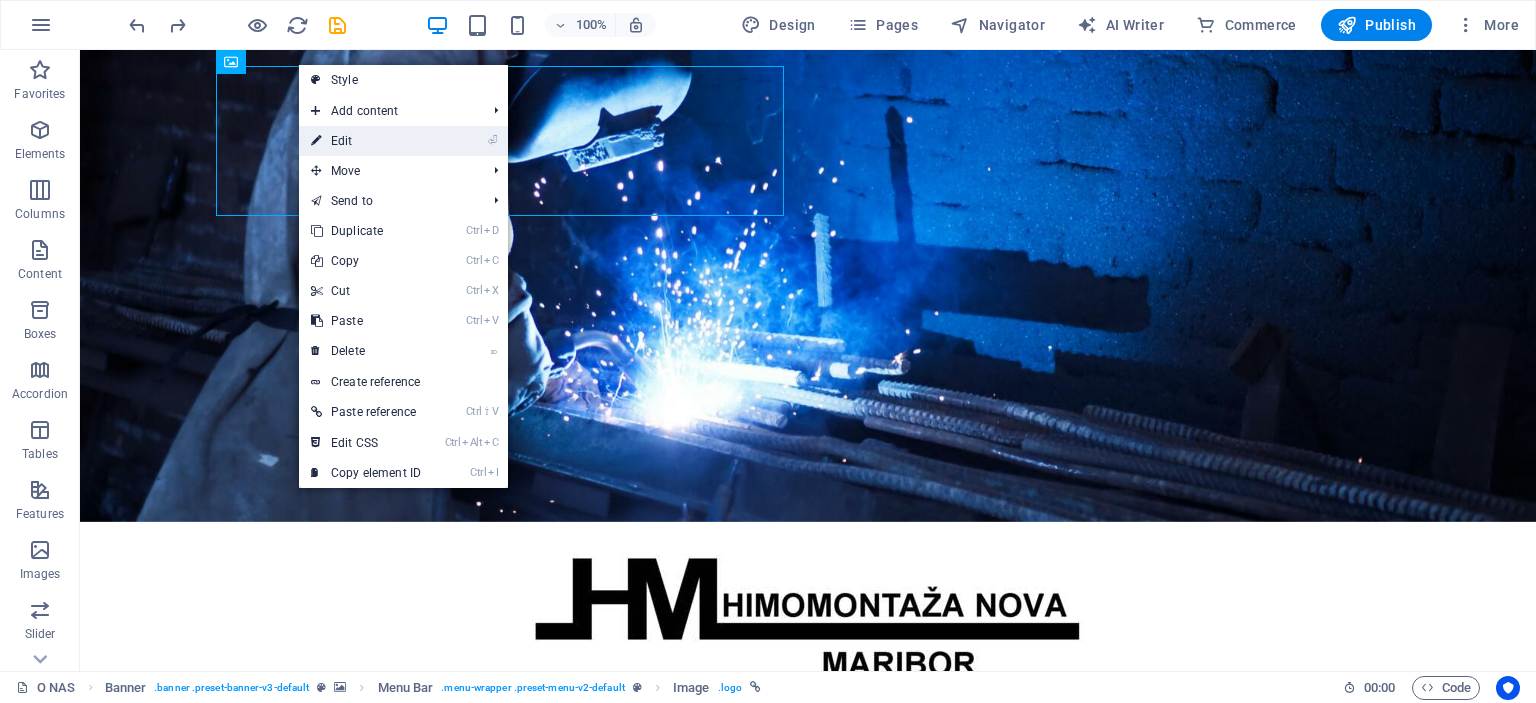 click on "⏎  Edit" at bounding box center (366, 141) 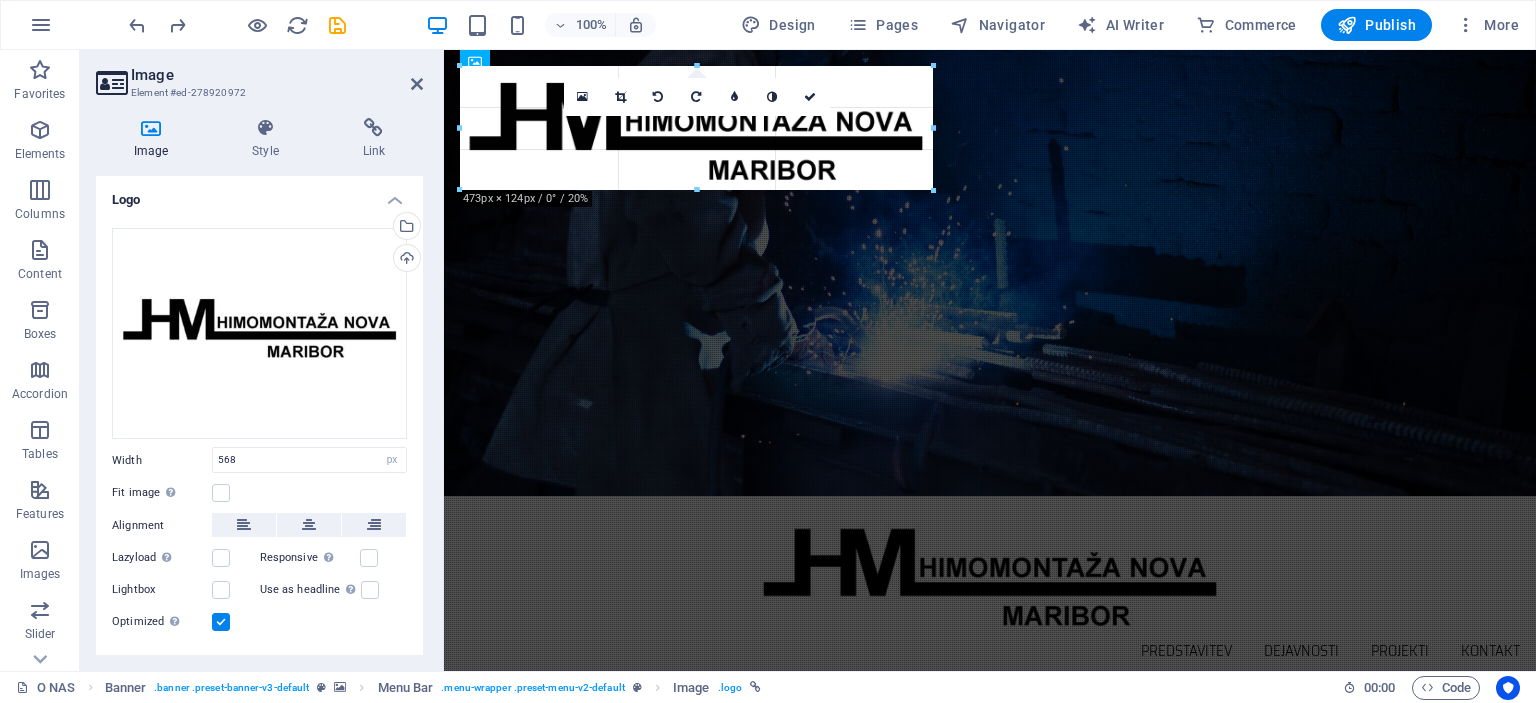 drag, startPoint x: 1024, startPoint y: 214, endPoint x: 478, endPoint y: 117, distance: 554.5494 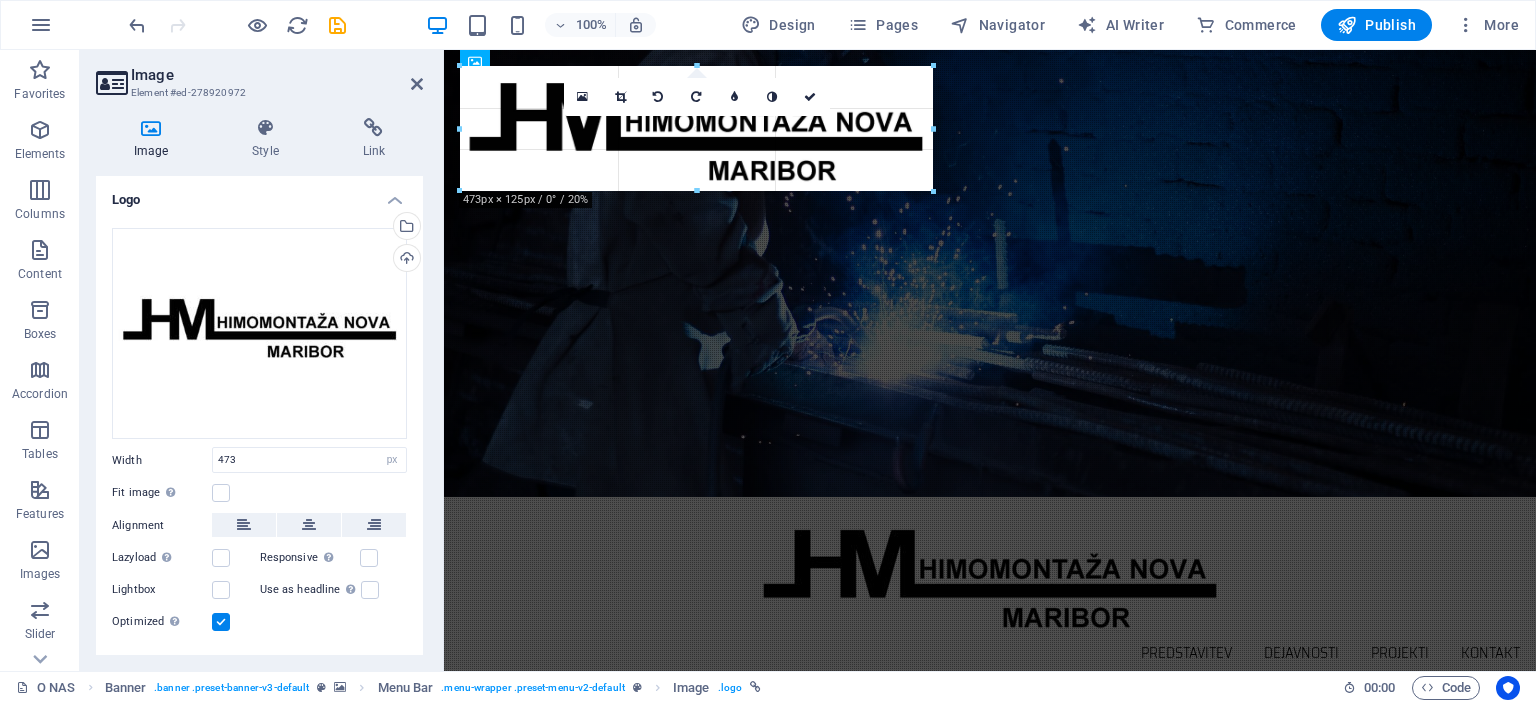 click on "180 170 160 150 140 130 120 110 100 90 80 70 60 50 40 30 20 10 0 -10 -20 -30 -40 -50 -60 -70 -80 -90 -100 -110 -120 -130 -140 -150 -160 -170 473px × 125px / 0° / 20% 16:10 16:9 4:3 1:1 1:2 0" at bounding box center [696, 128] 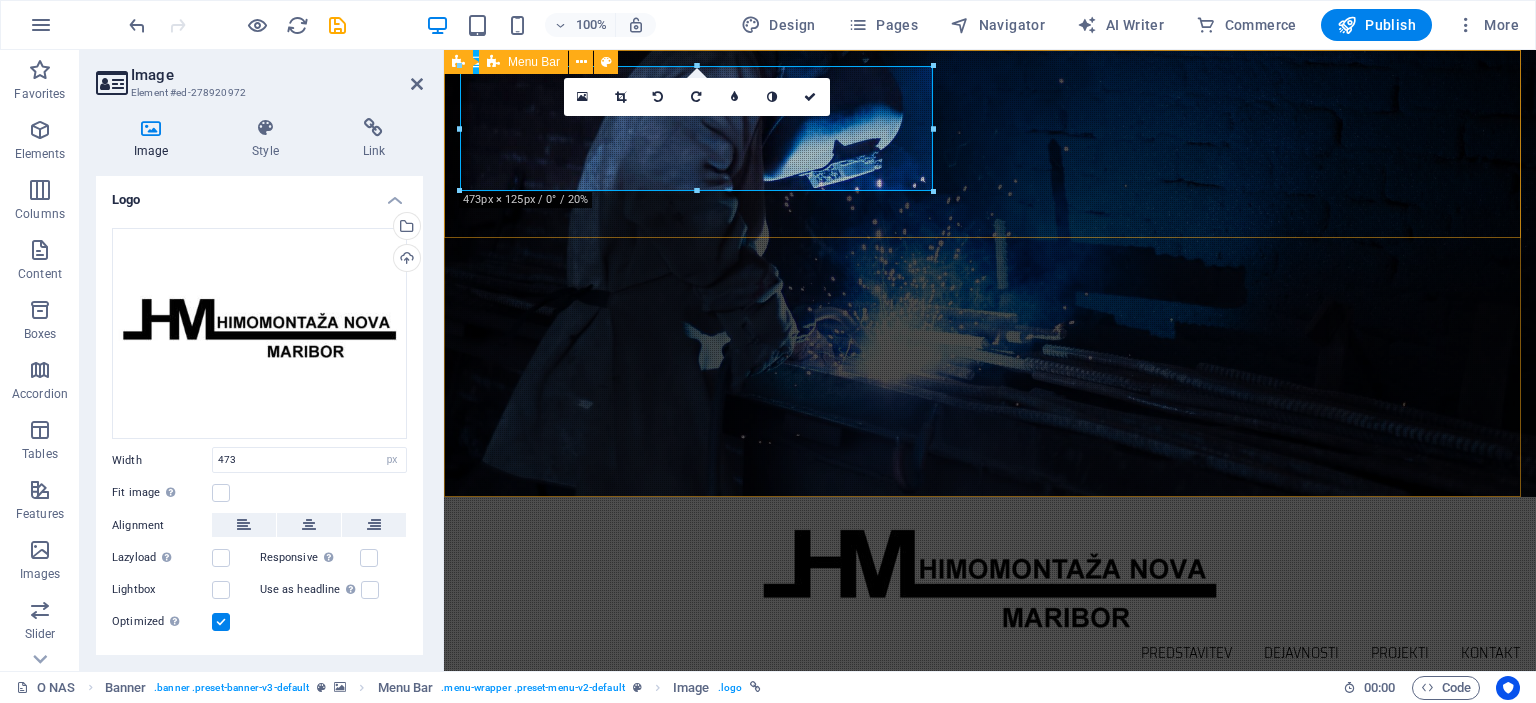 click on "Predstavitev Dejavnosti Projekti Kontakt" at bounding box center [990, 591] 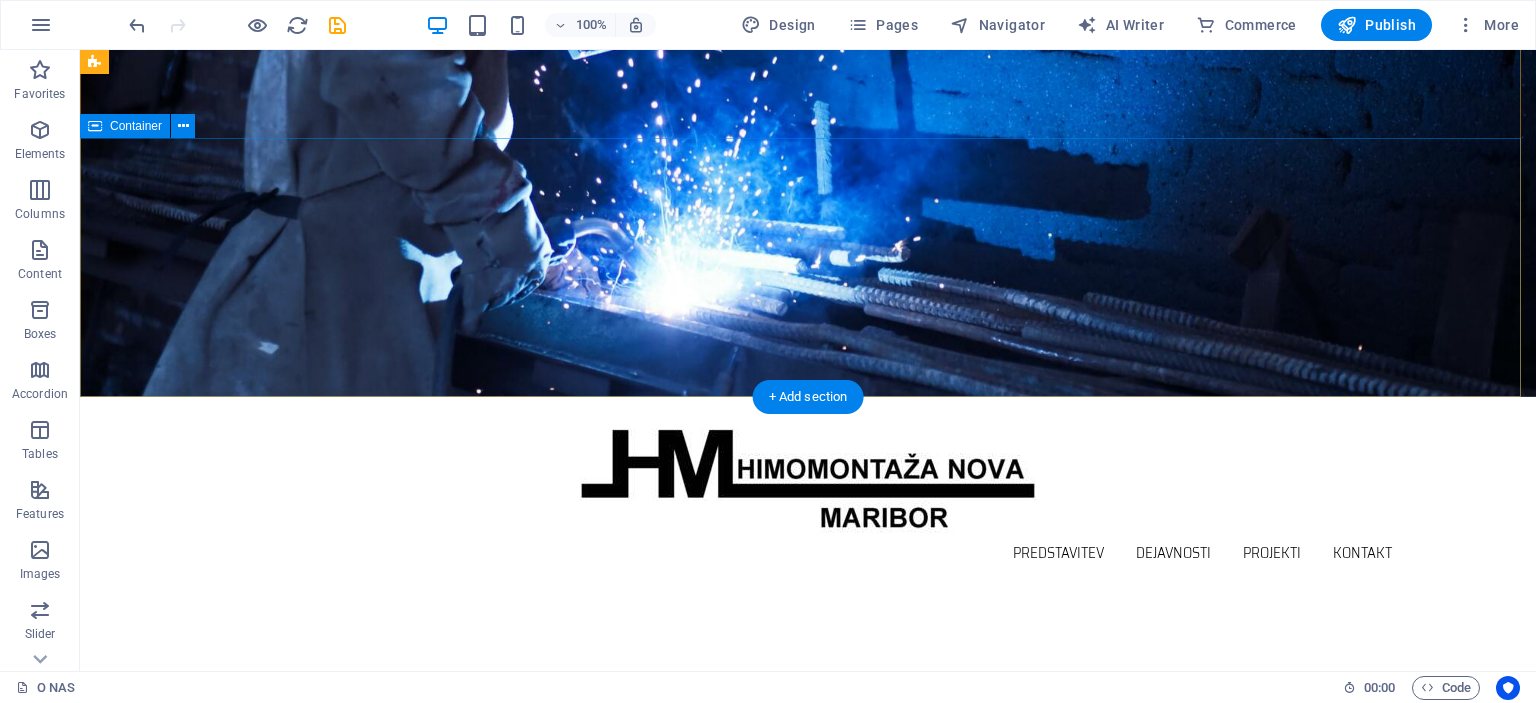 scroll, scrollTop: 0, scrollLeft: 0, axis: both 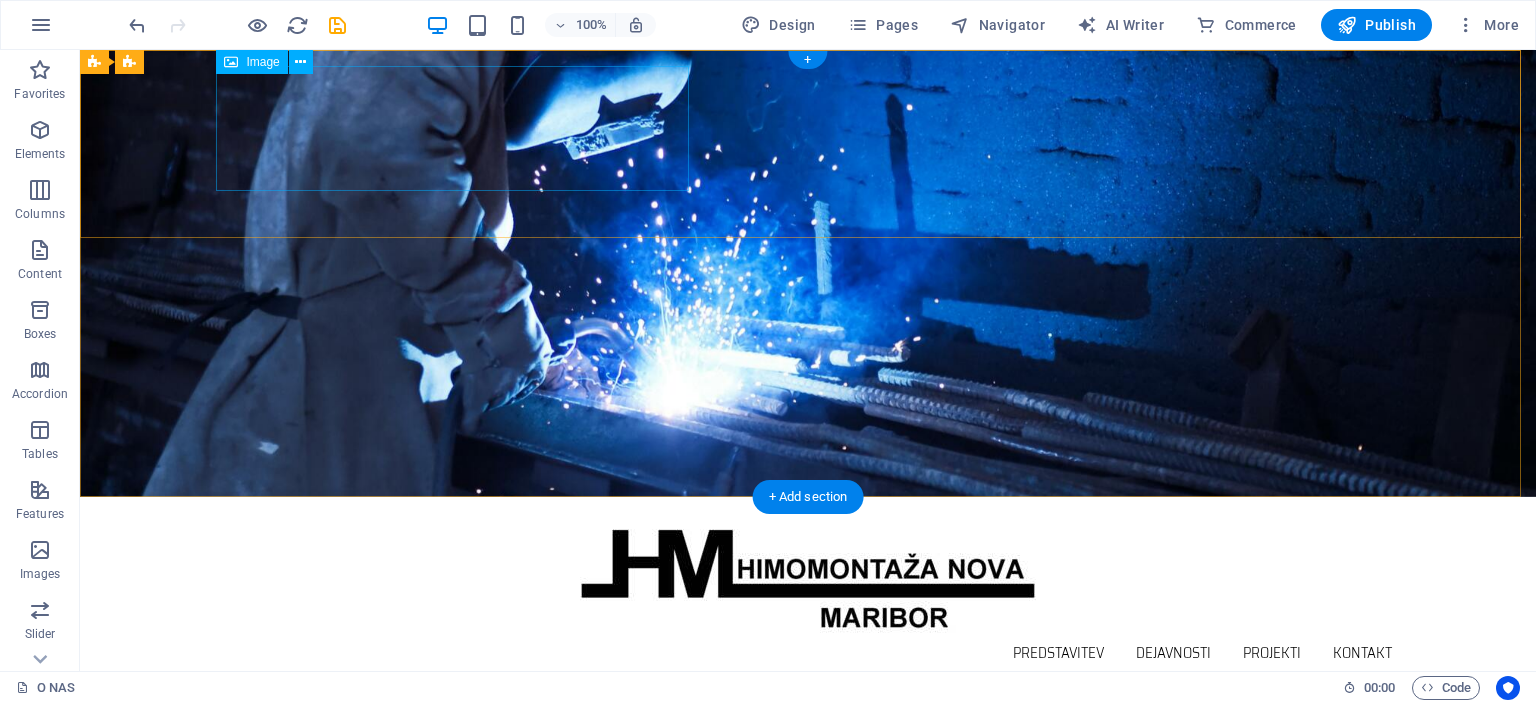 click at bounding box center [808, 575] 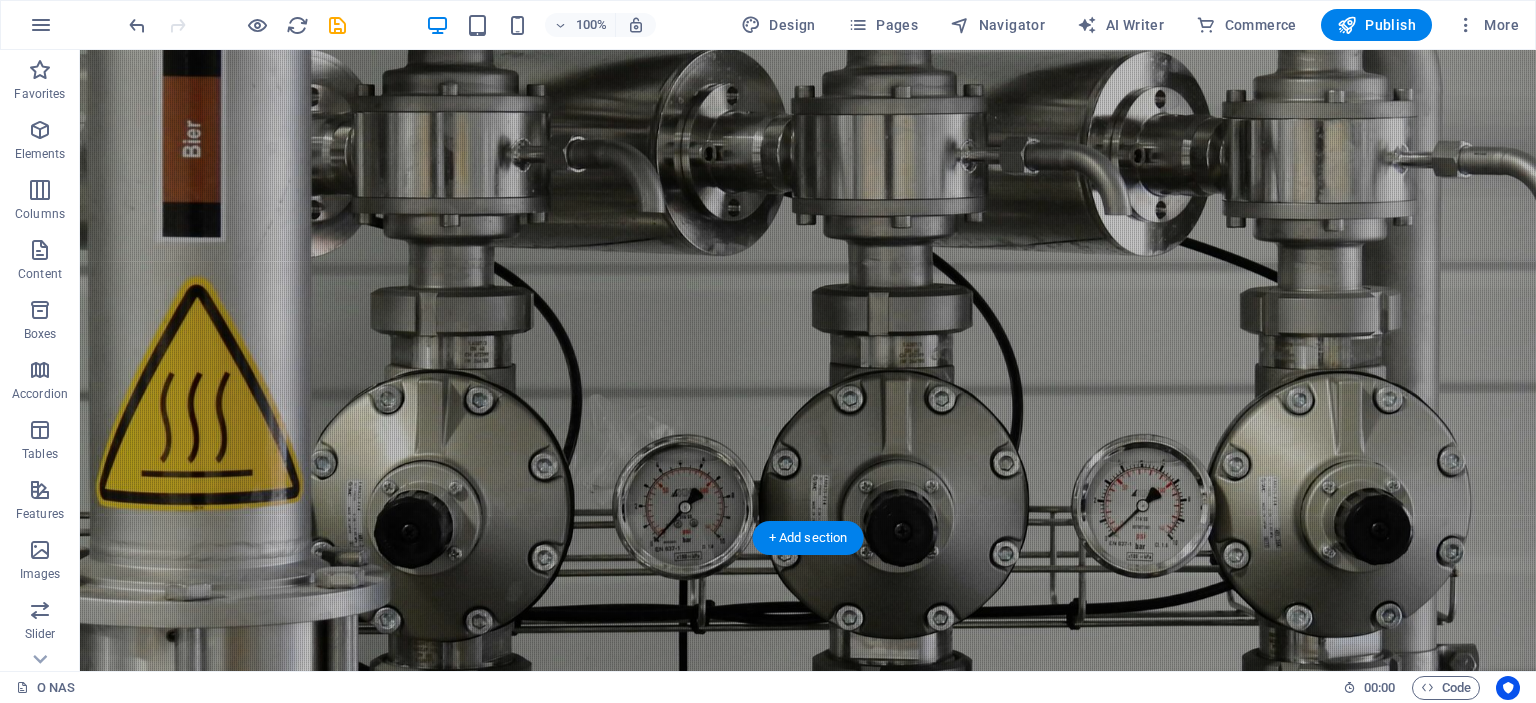 scroll, scrollTop: 2200, scrollLeft: 0, axis: vertical 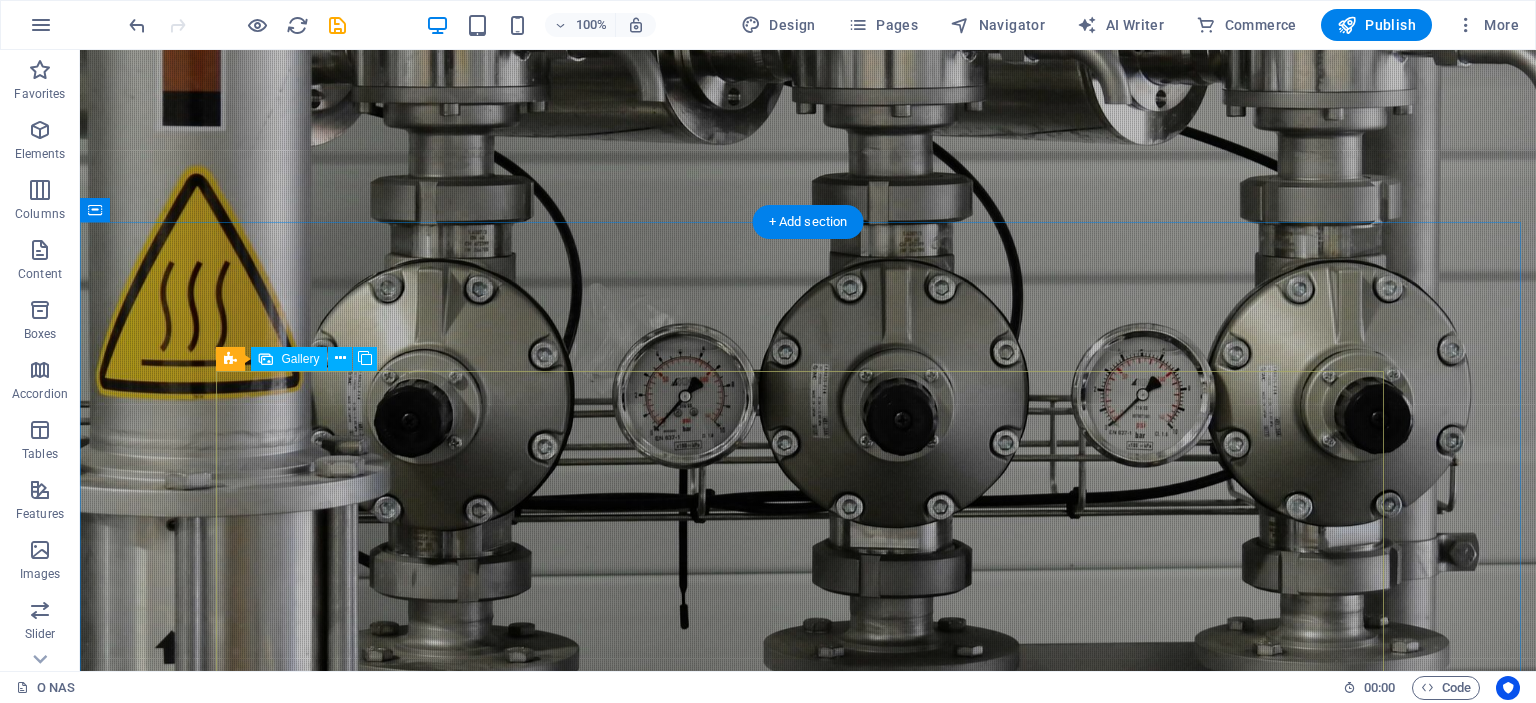 click at bounding box center [418, 3075] 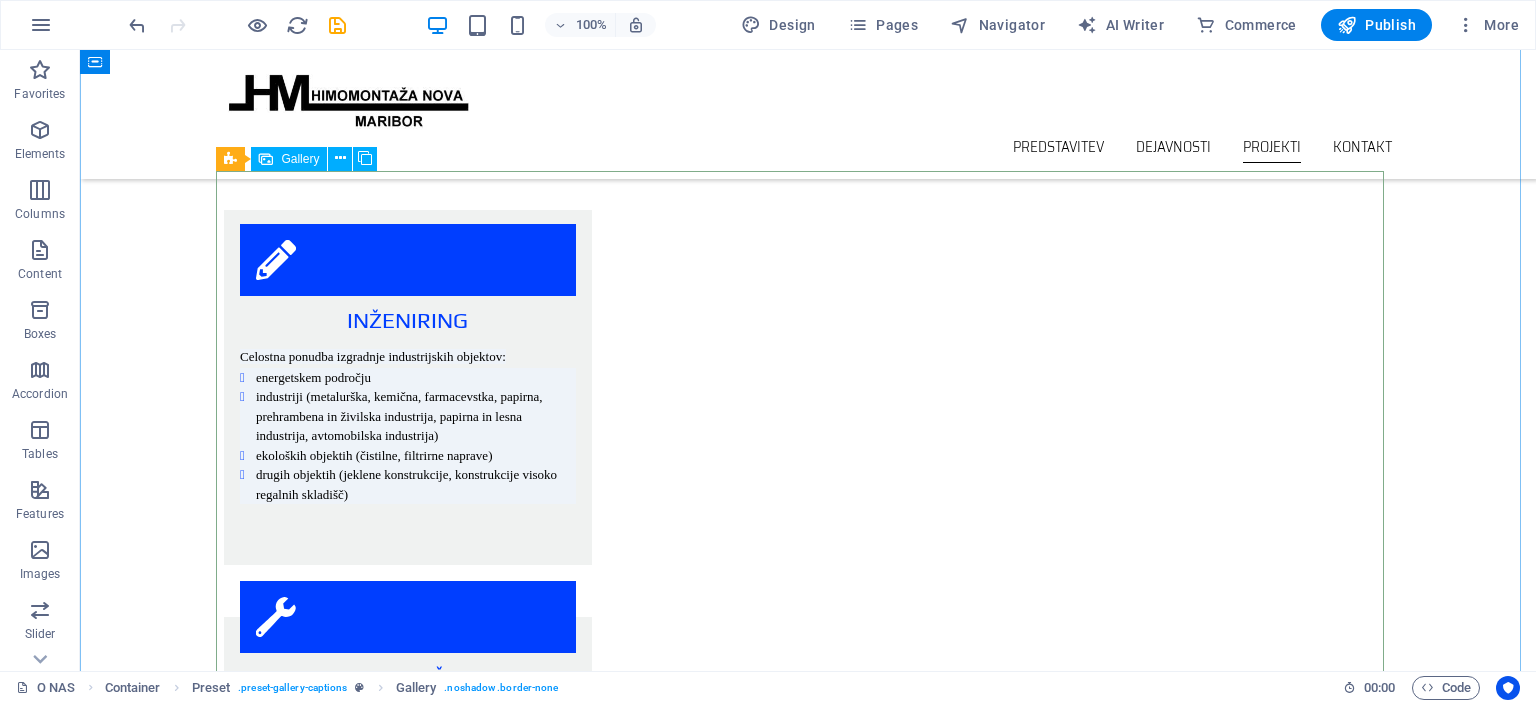 scroll, scrollTop: 2377, scrollLeft: 0, axis: vertical 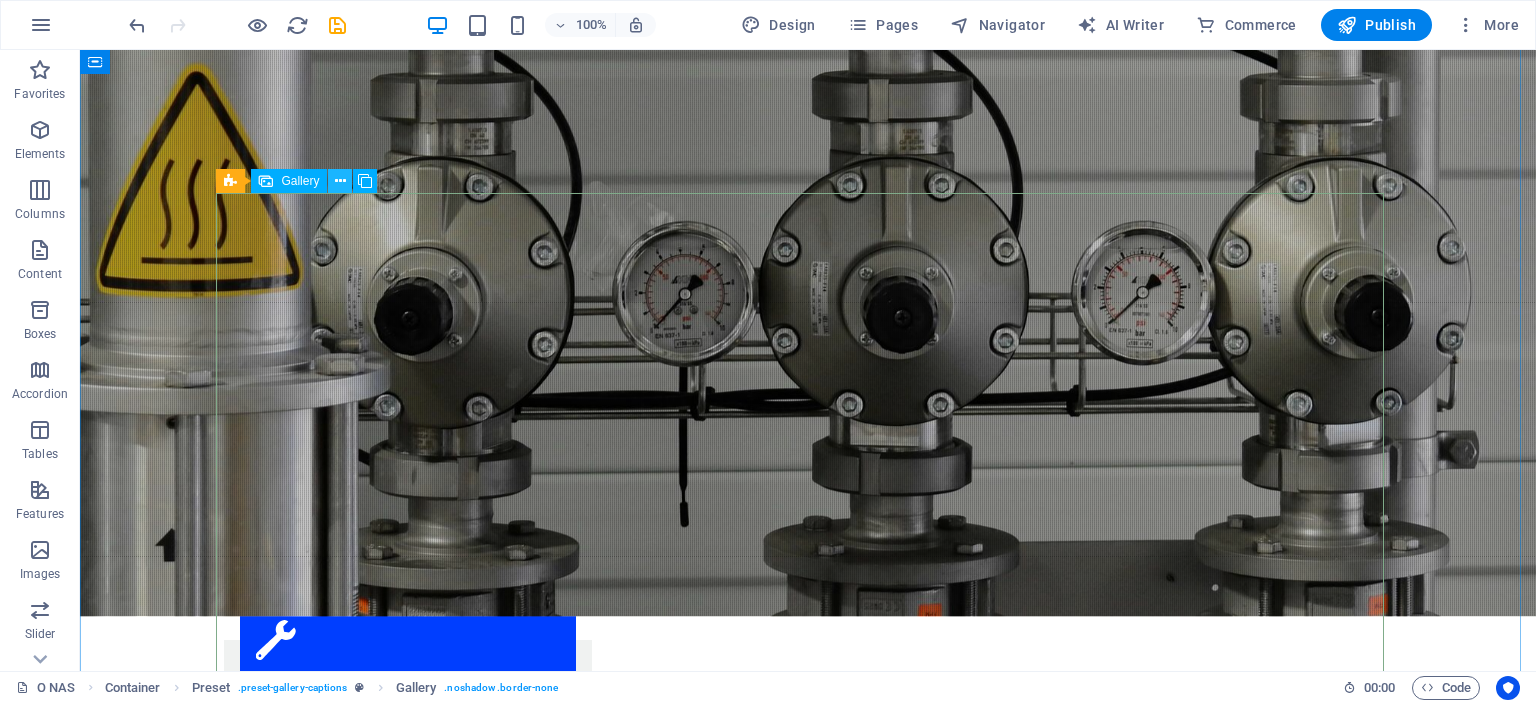 click at bounding box center (340, 181) 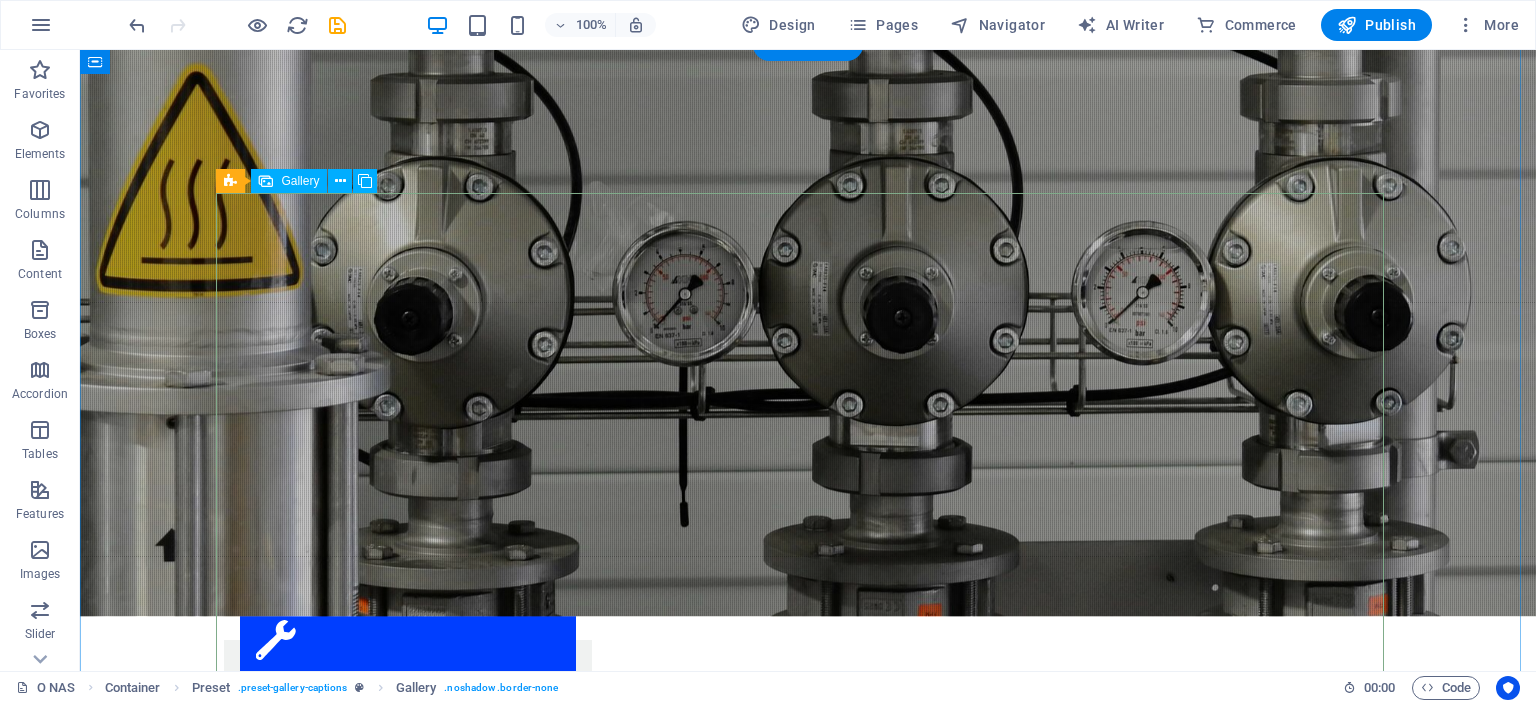 click at bounding box center [418, 2898] 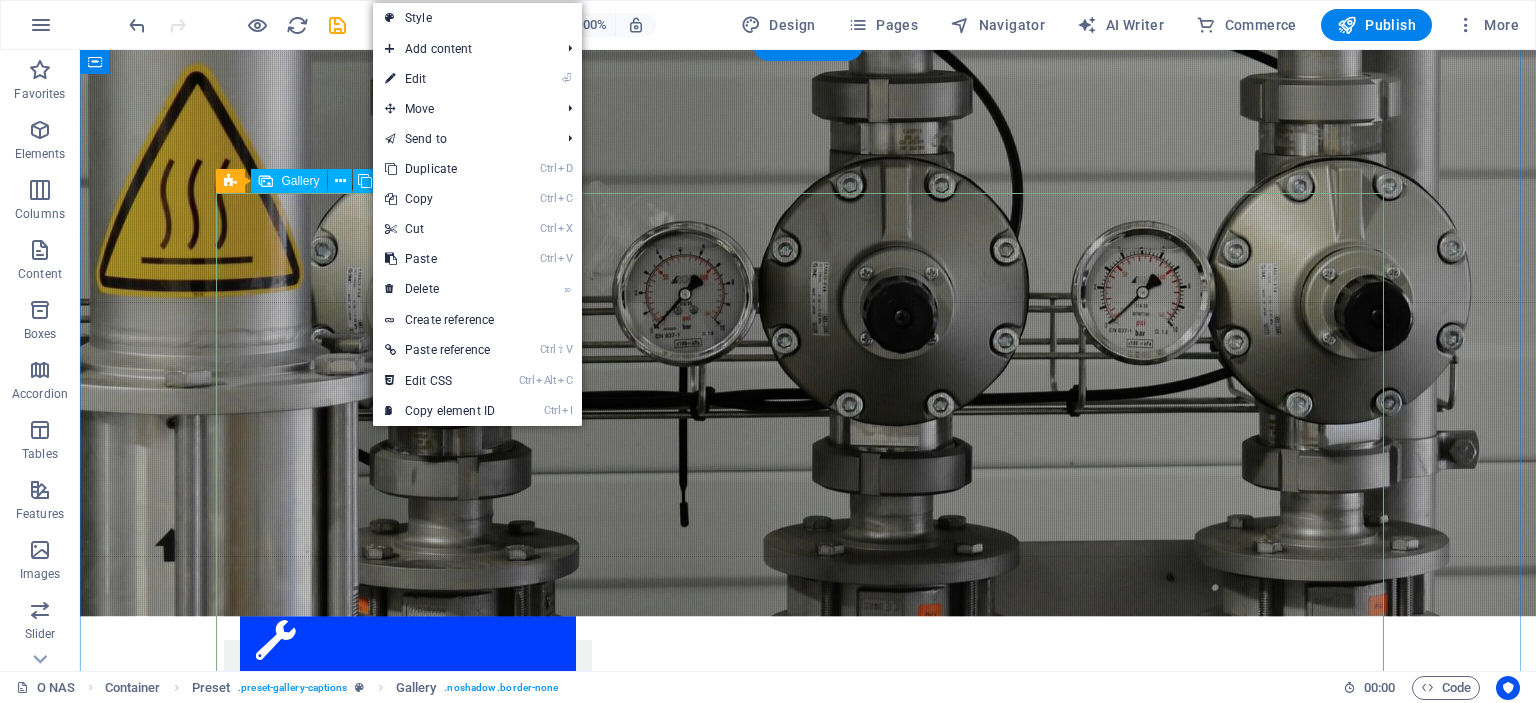 click at bounding box center [418, 2898] 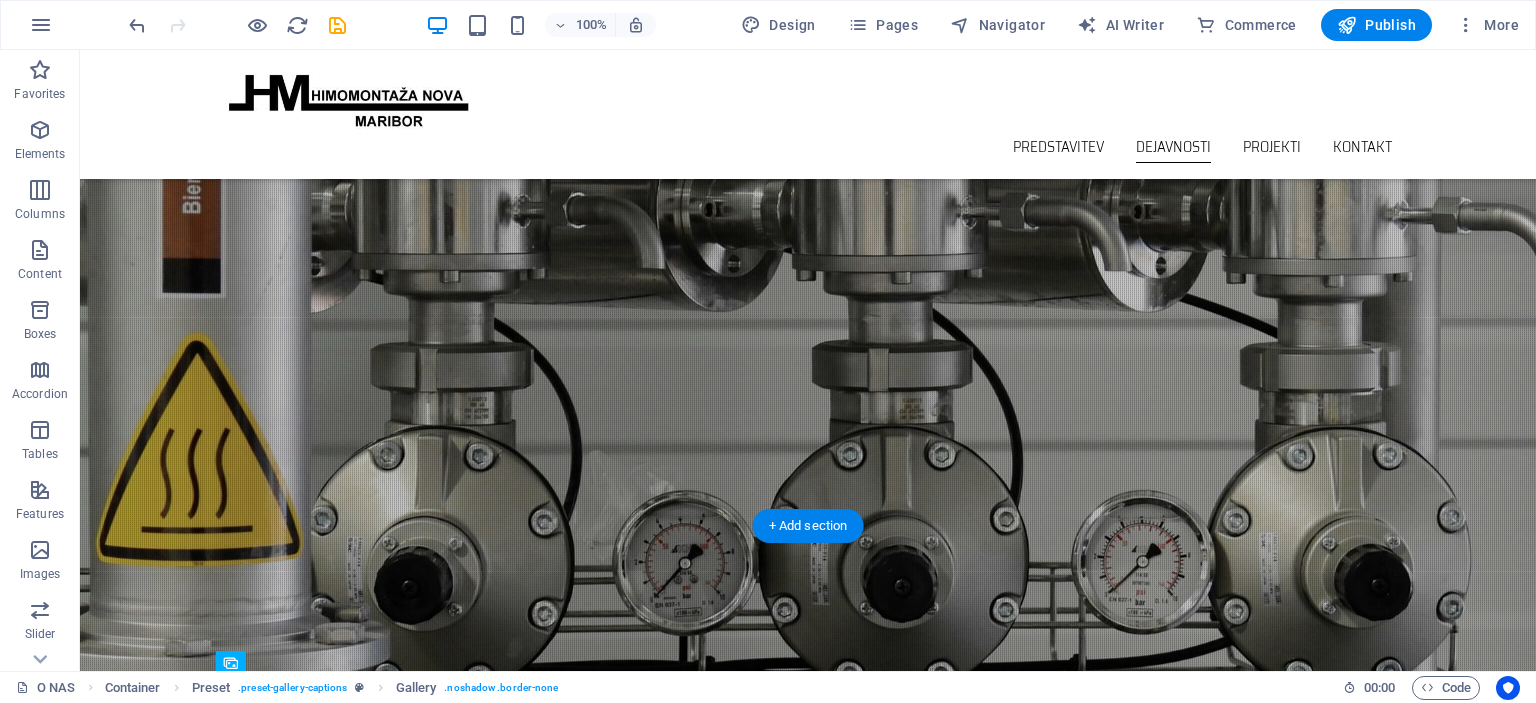 scroll, scrollTop: 1696, scrollLeft: 0, axis: vertical 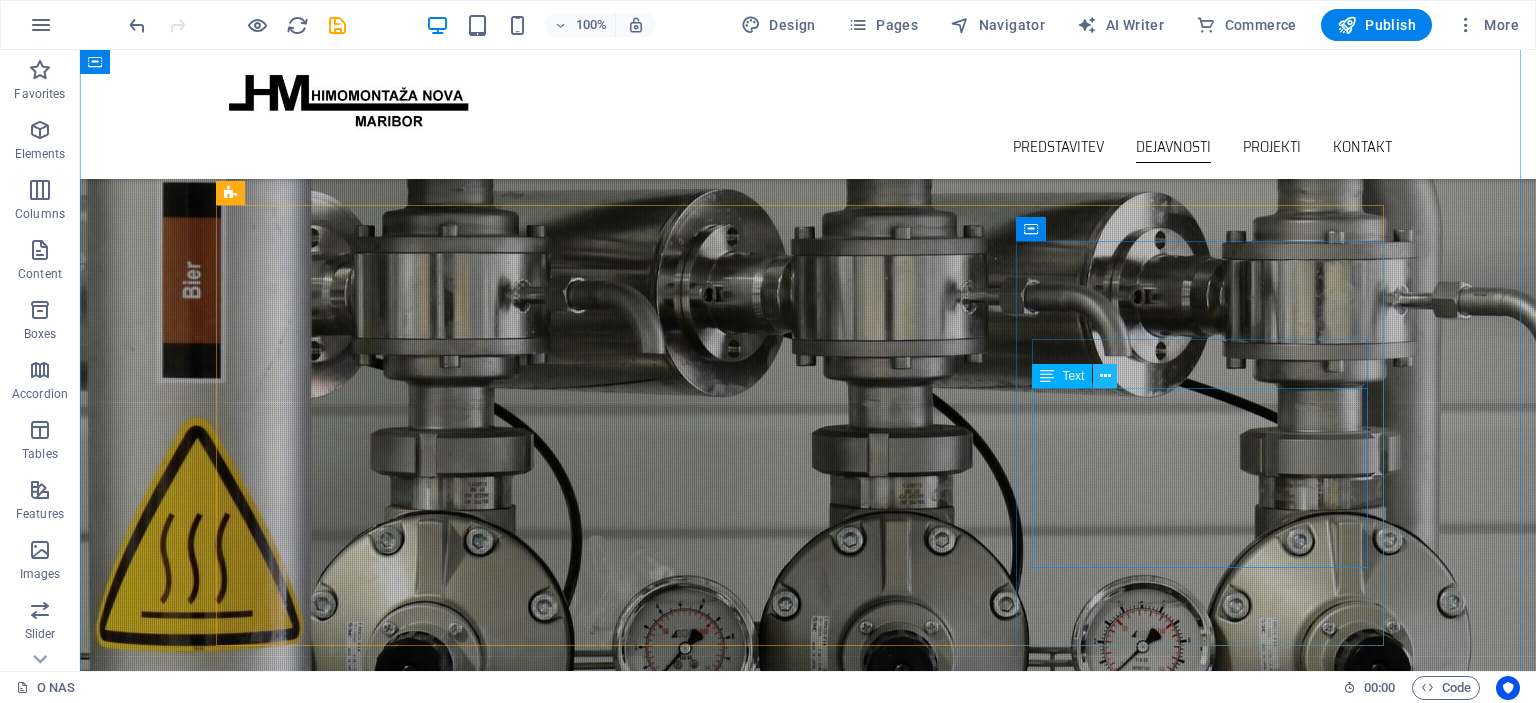 click at bounding box center [1105, 376] 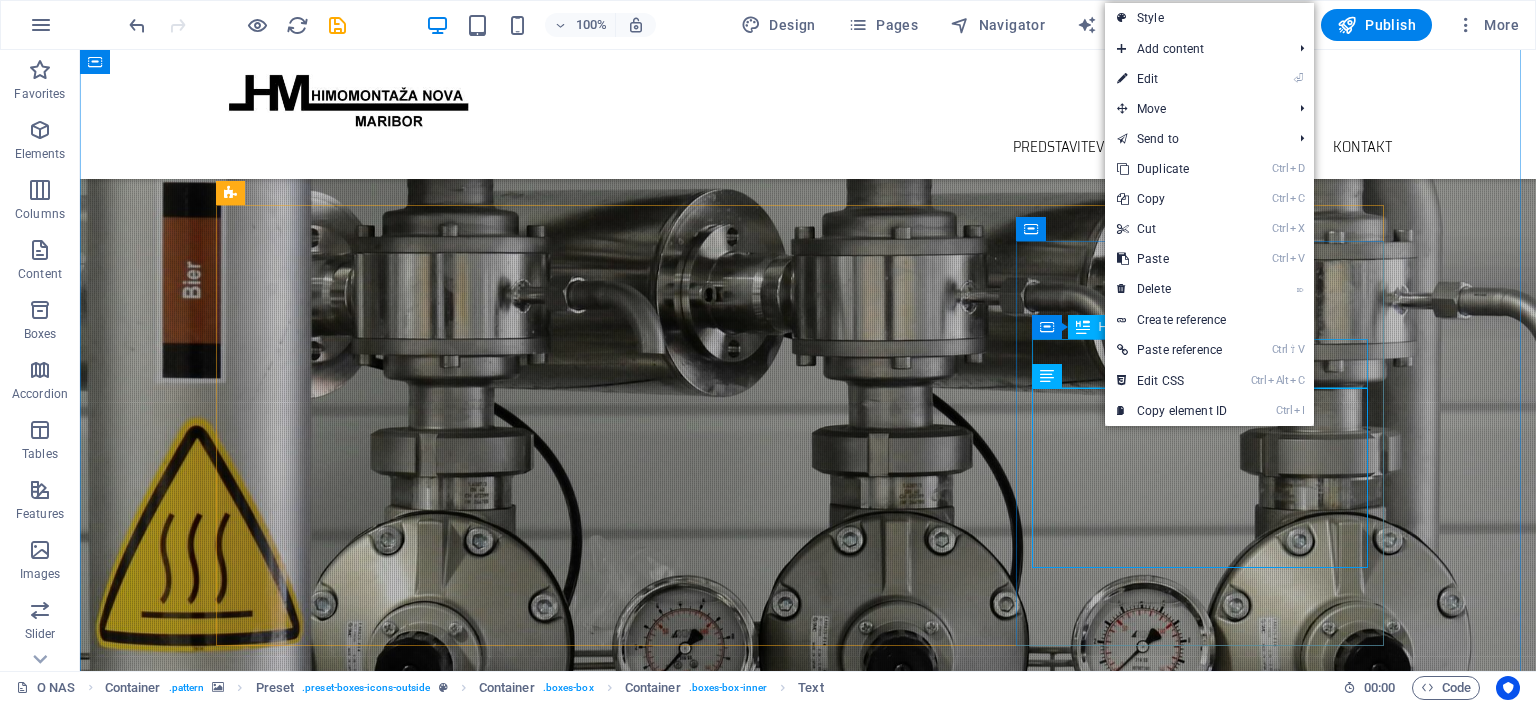 click on "Transport" at bounding box center [408, 2870] 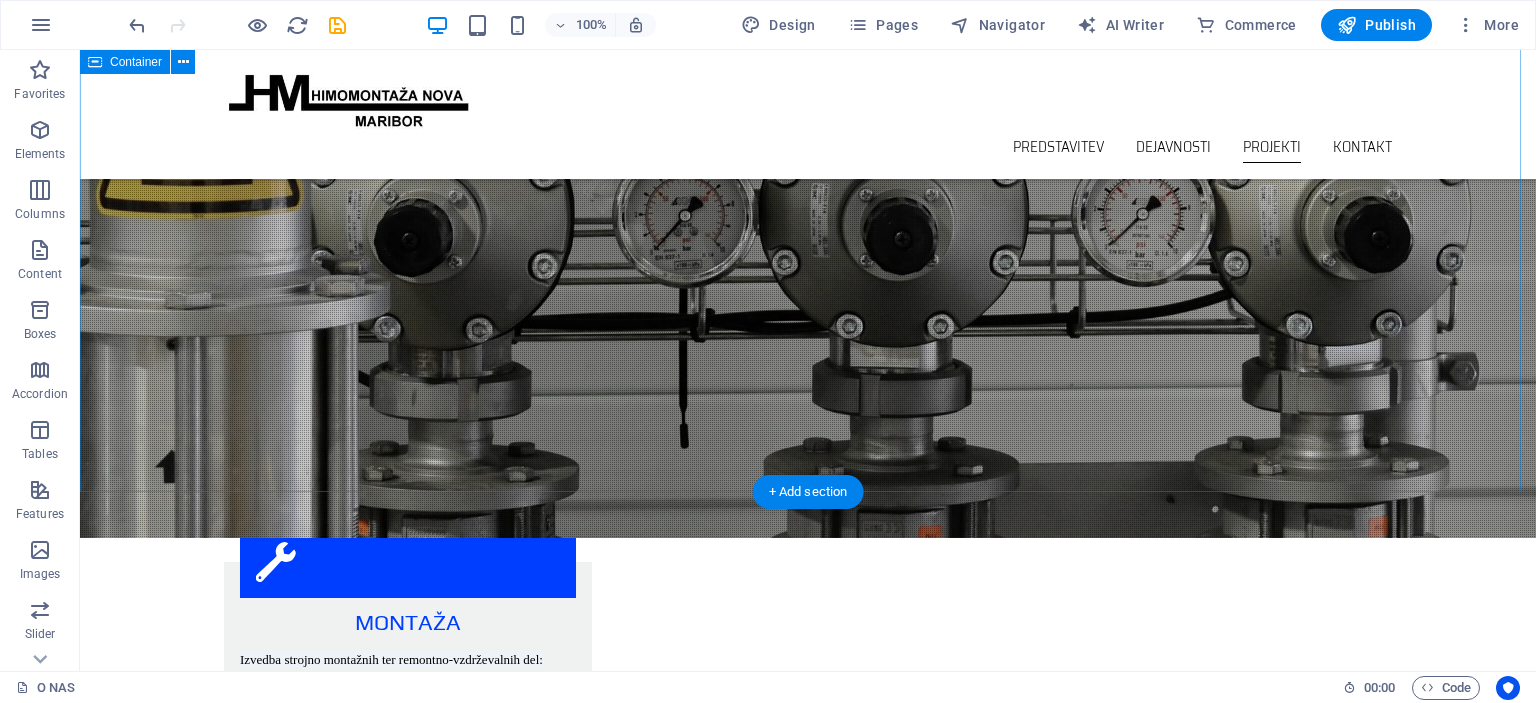 scroll, scrollTop: 2400, scrollLeft: 0, axis: vertical 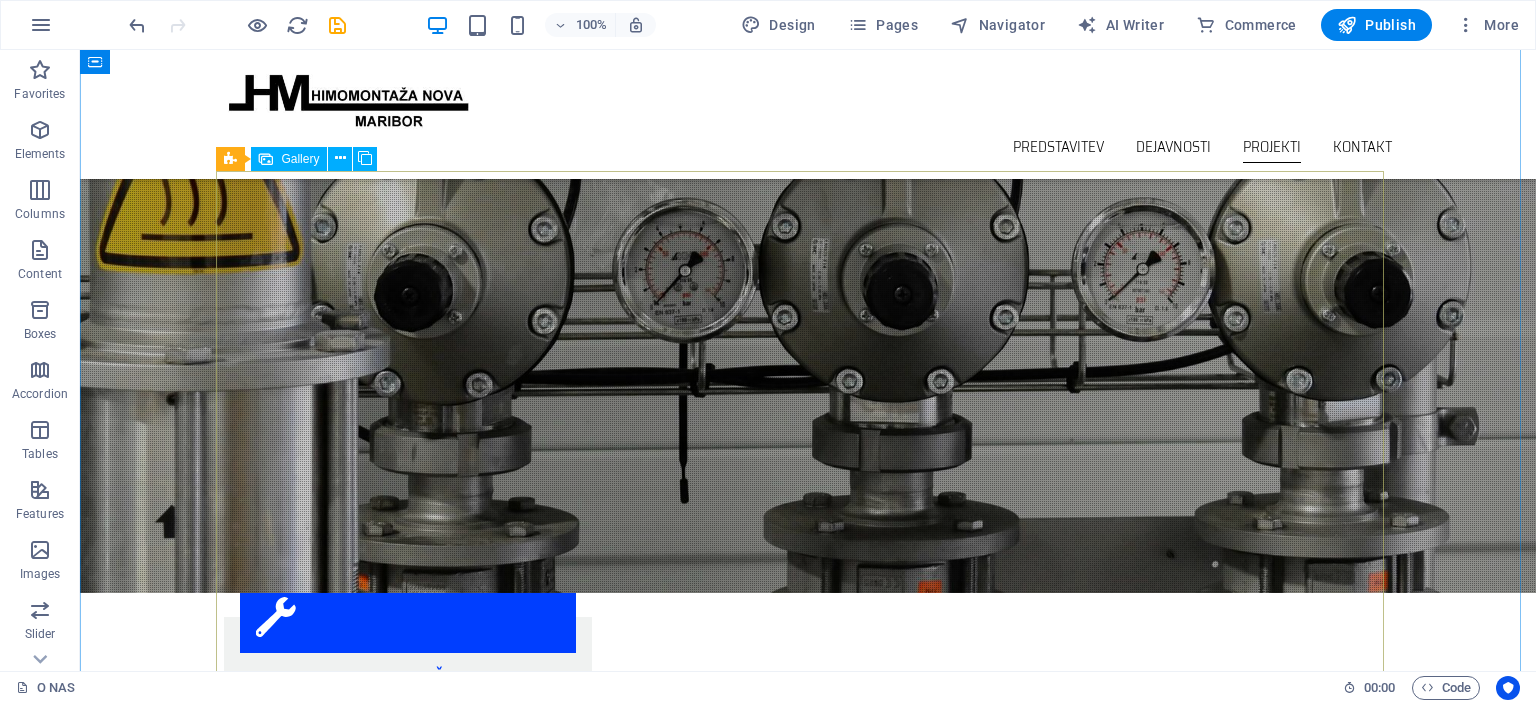 click at bounding box center [418, 2875] 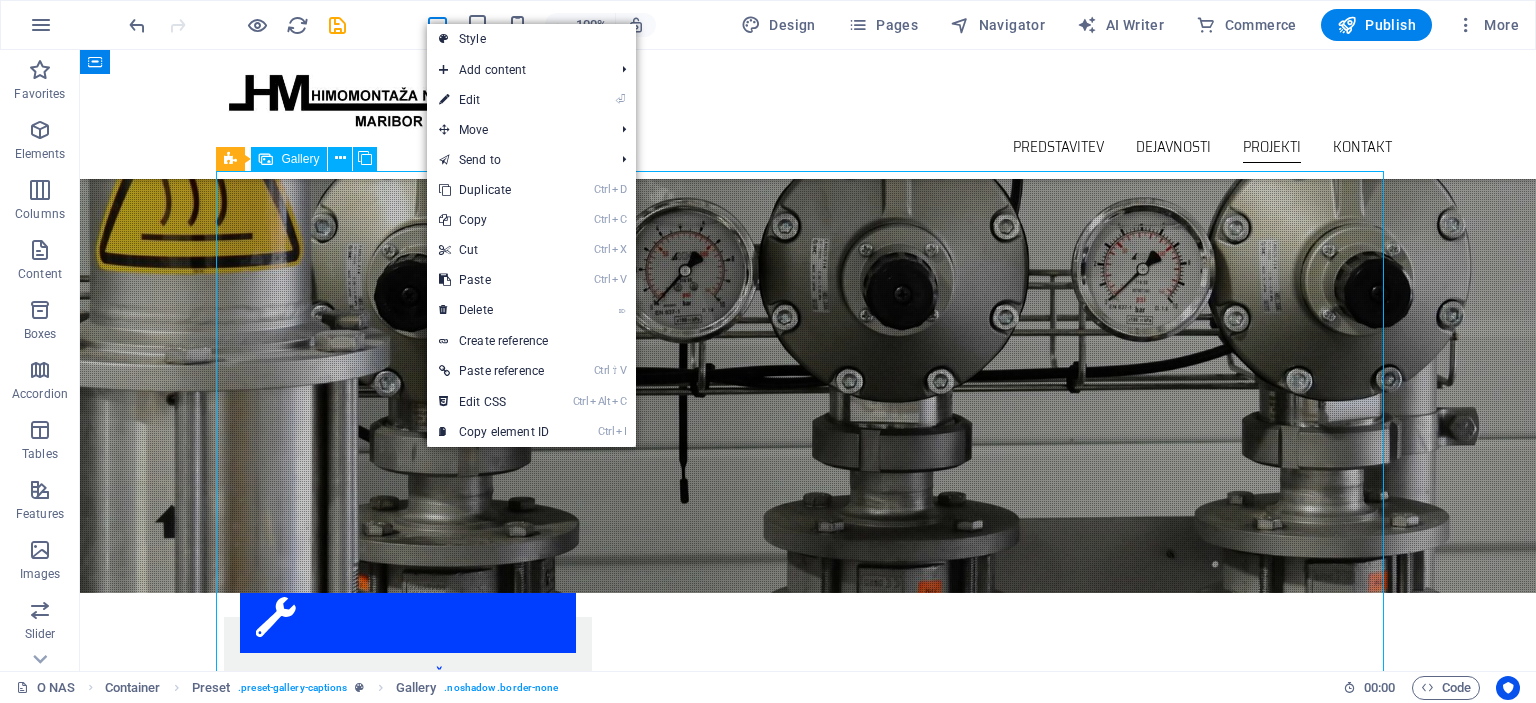 click at bounding box center (808, 2875) 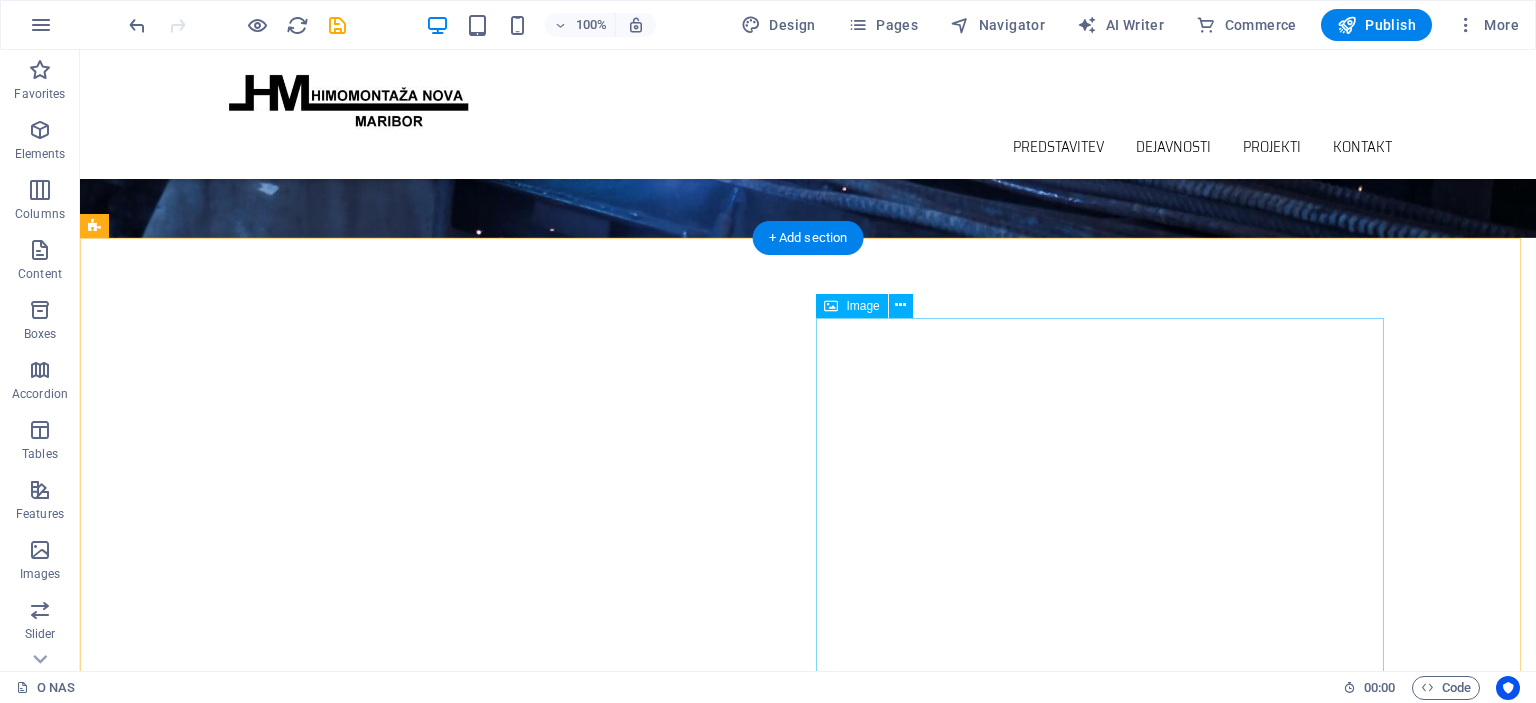 scroll, scrollTop: 0, scrollLeft: 0, axis: both 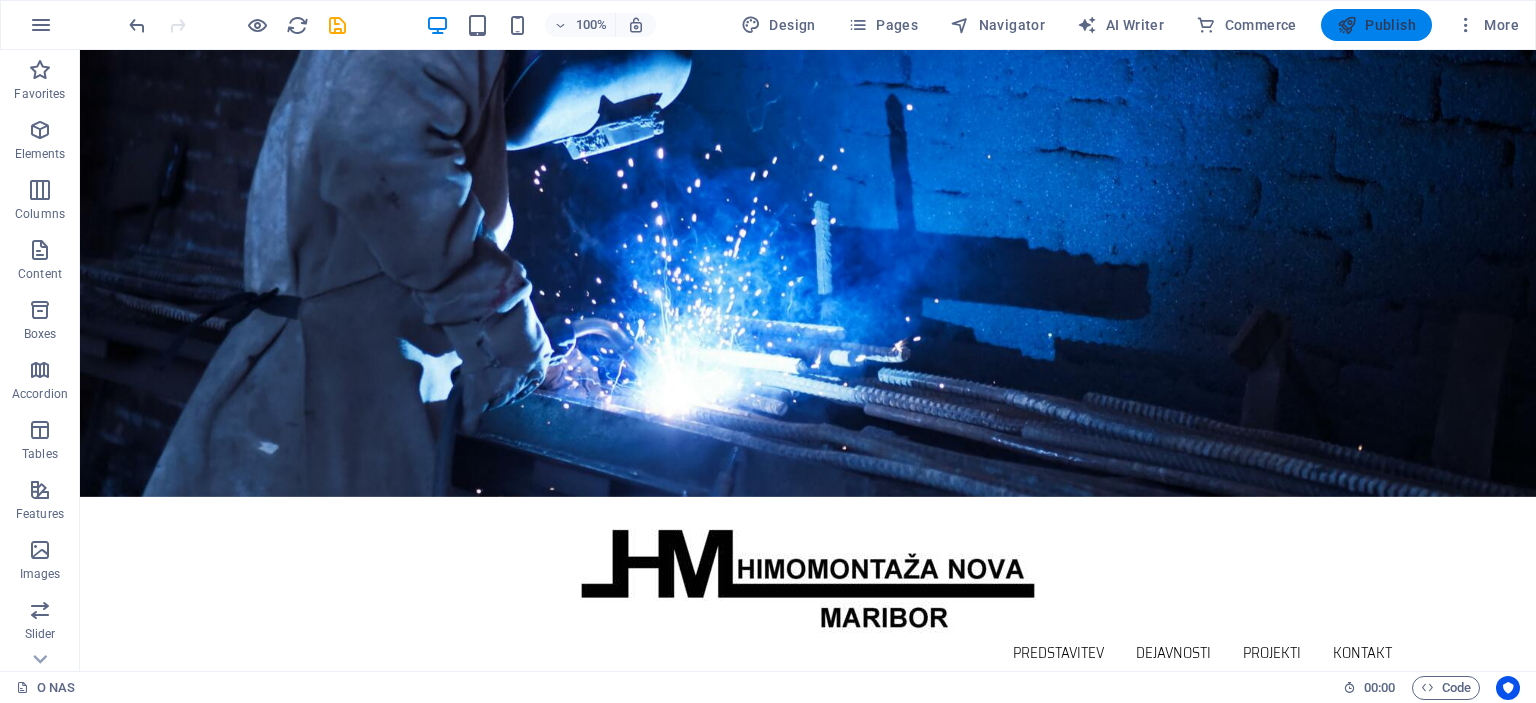 click on "Publish" at bounding box center (1376, 25) 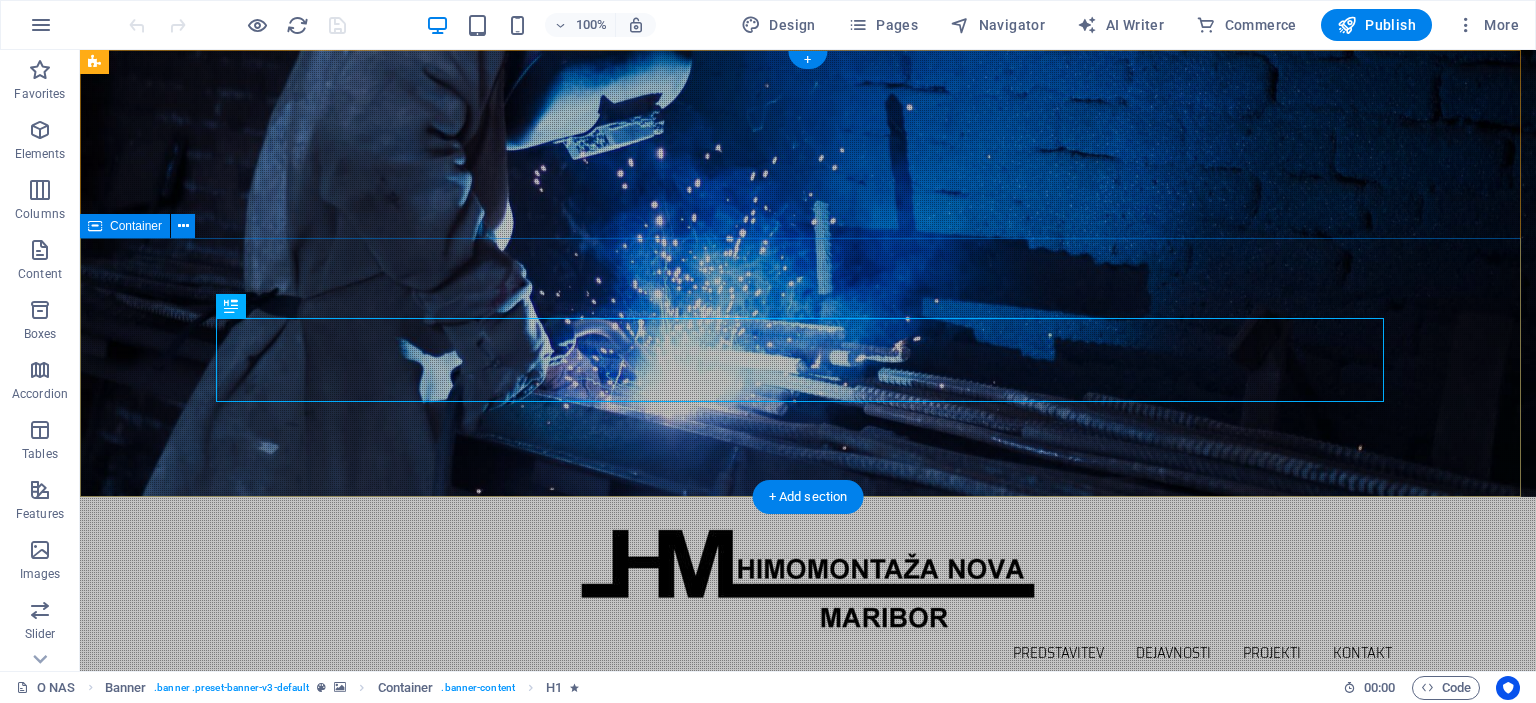scroll, scrollTop: 0, scrollLeft: 0, axis: both 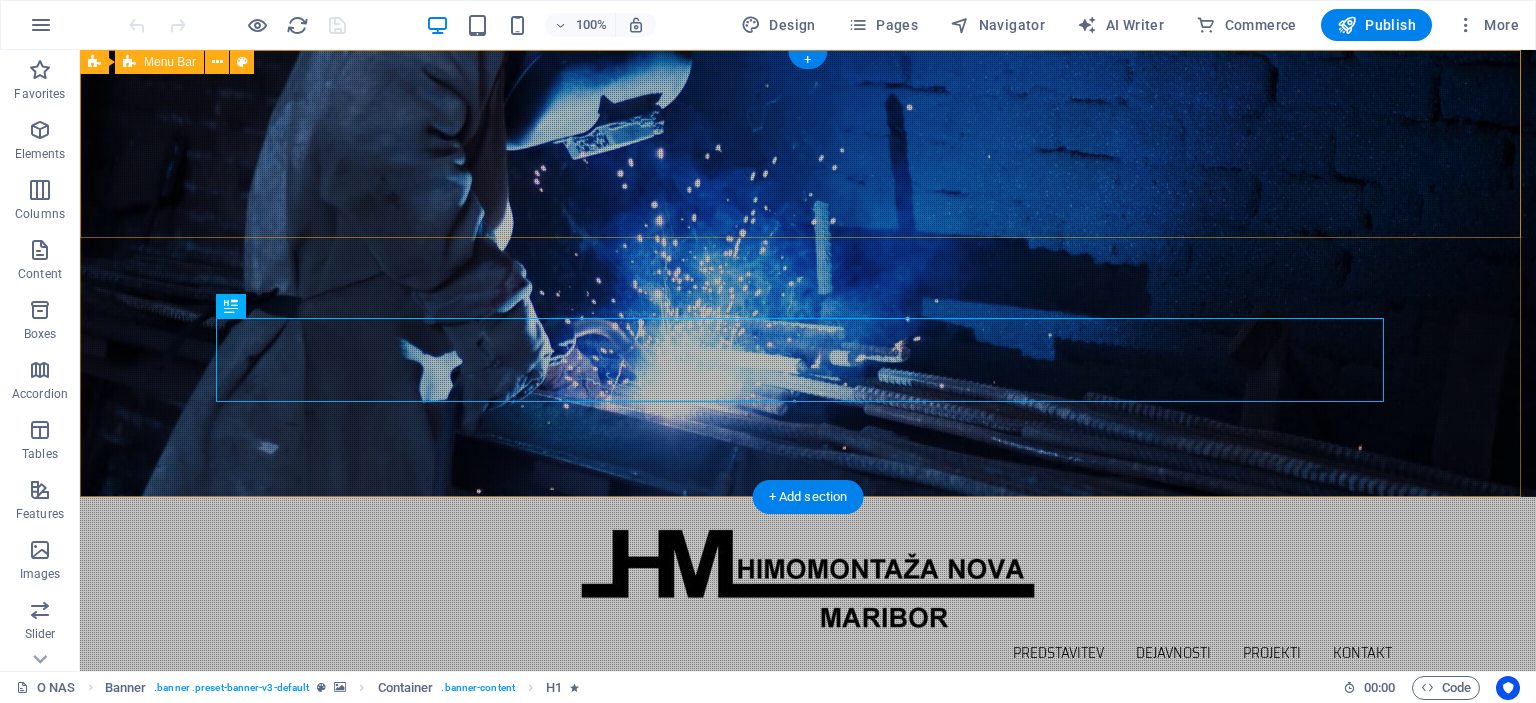 click on "Predstavitev Dejavnosti Projekti Kontakt" at bounding box center [808, 591] 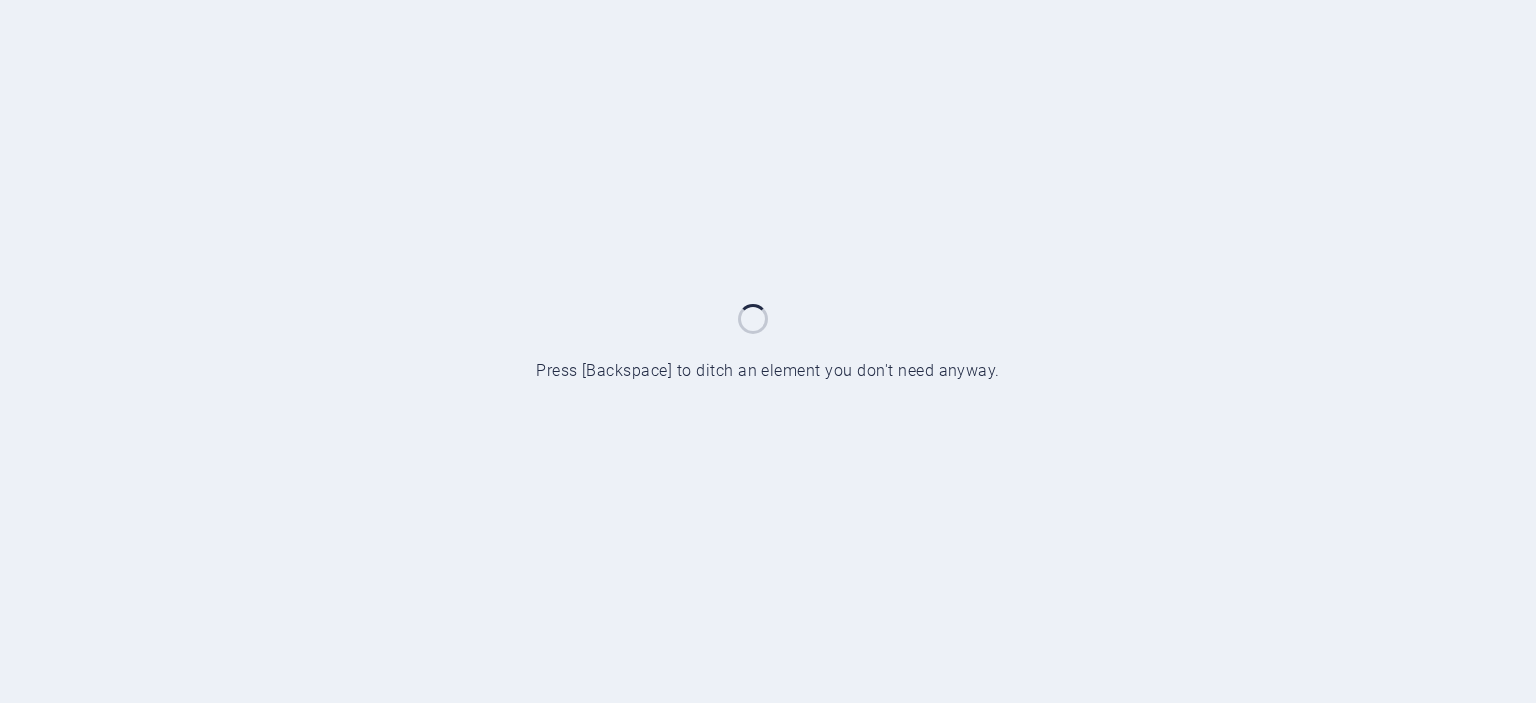 scroll, scrollTop: 0, scrollLeft: 0, axis: both 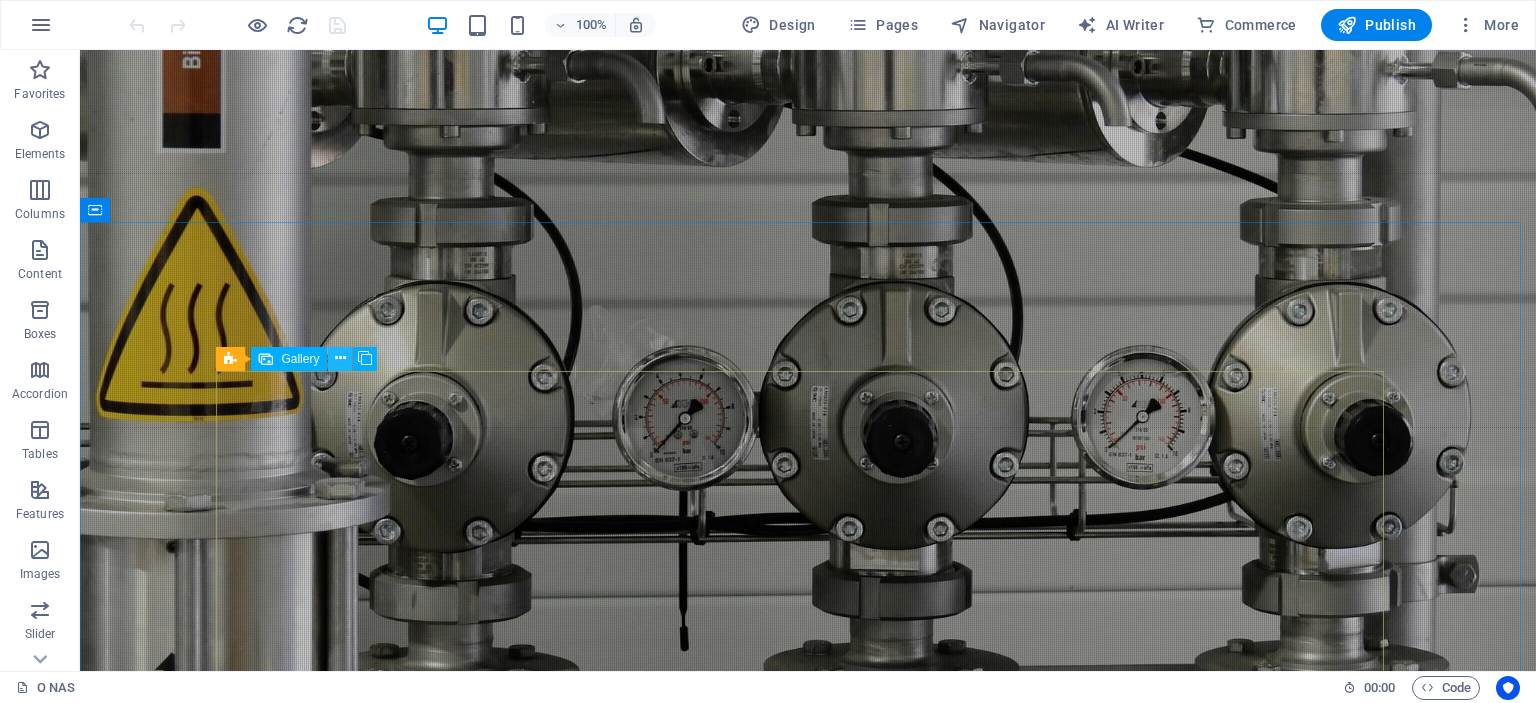 click at bounding box center [340, 358] 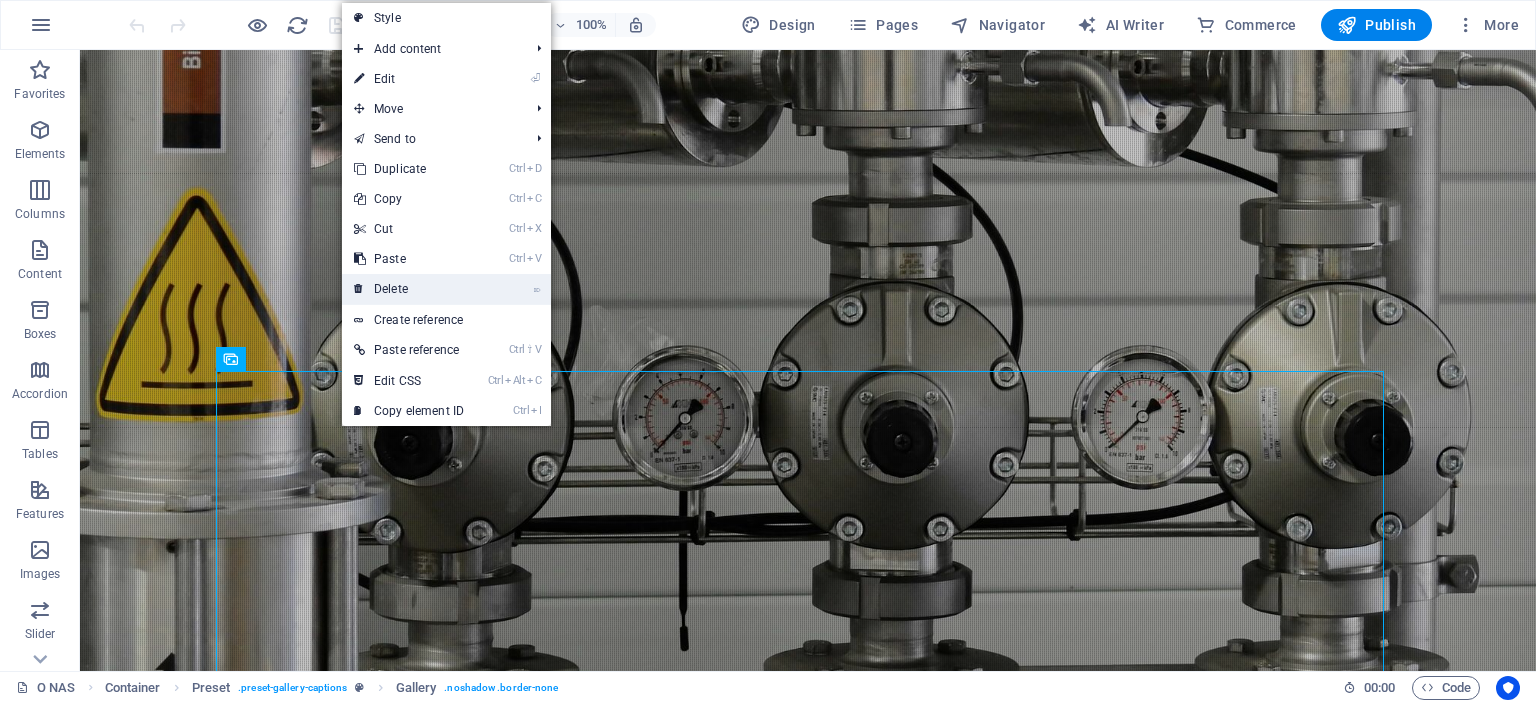 click on "⌦  Delete" at bounding box center (409, 289) 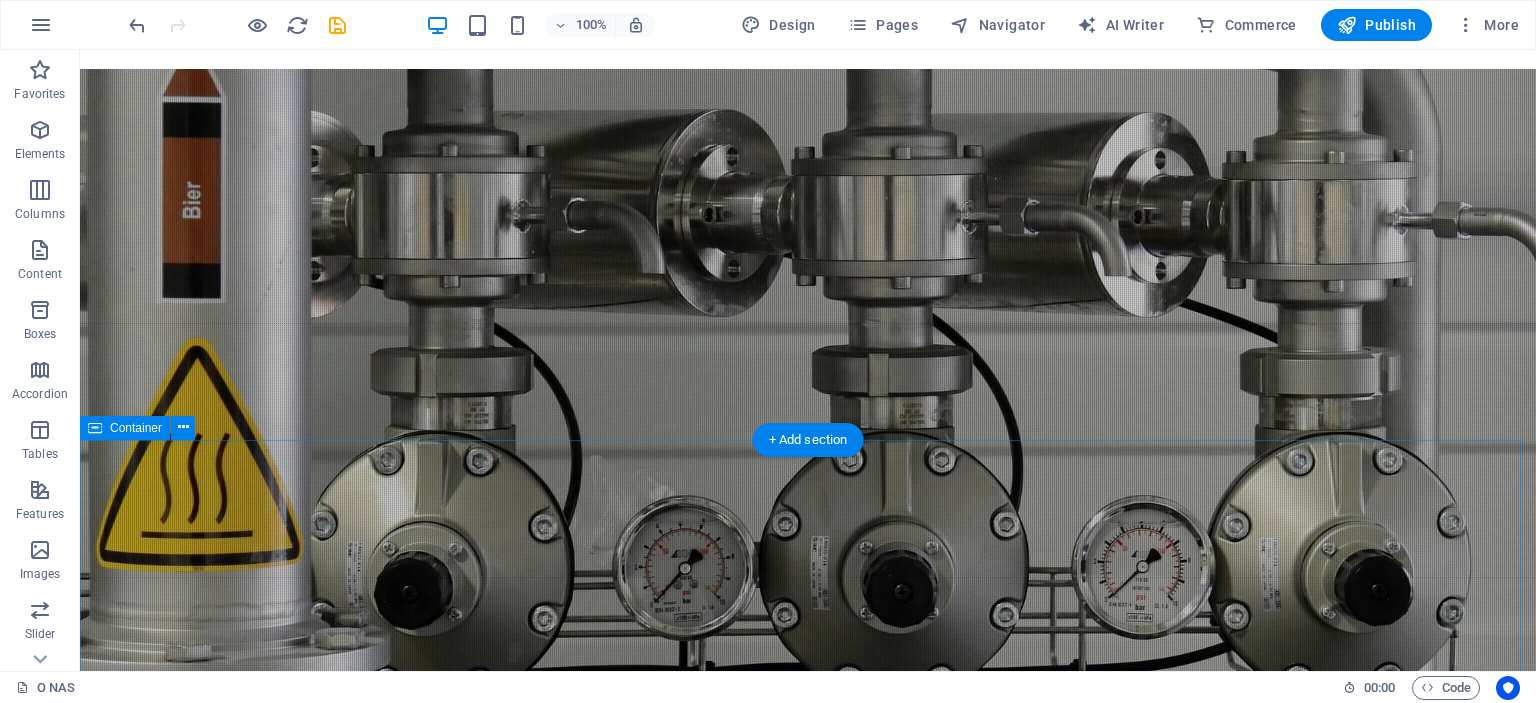 scroll, scrollTop: 2100, scrollLeft: 0, axis: vertical 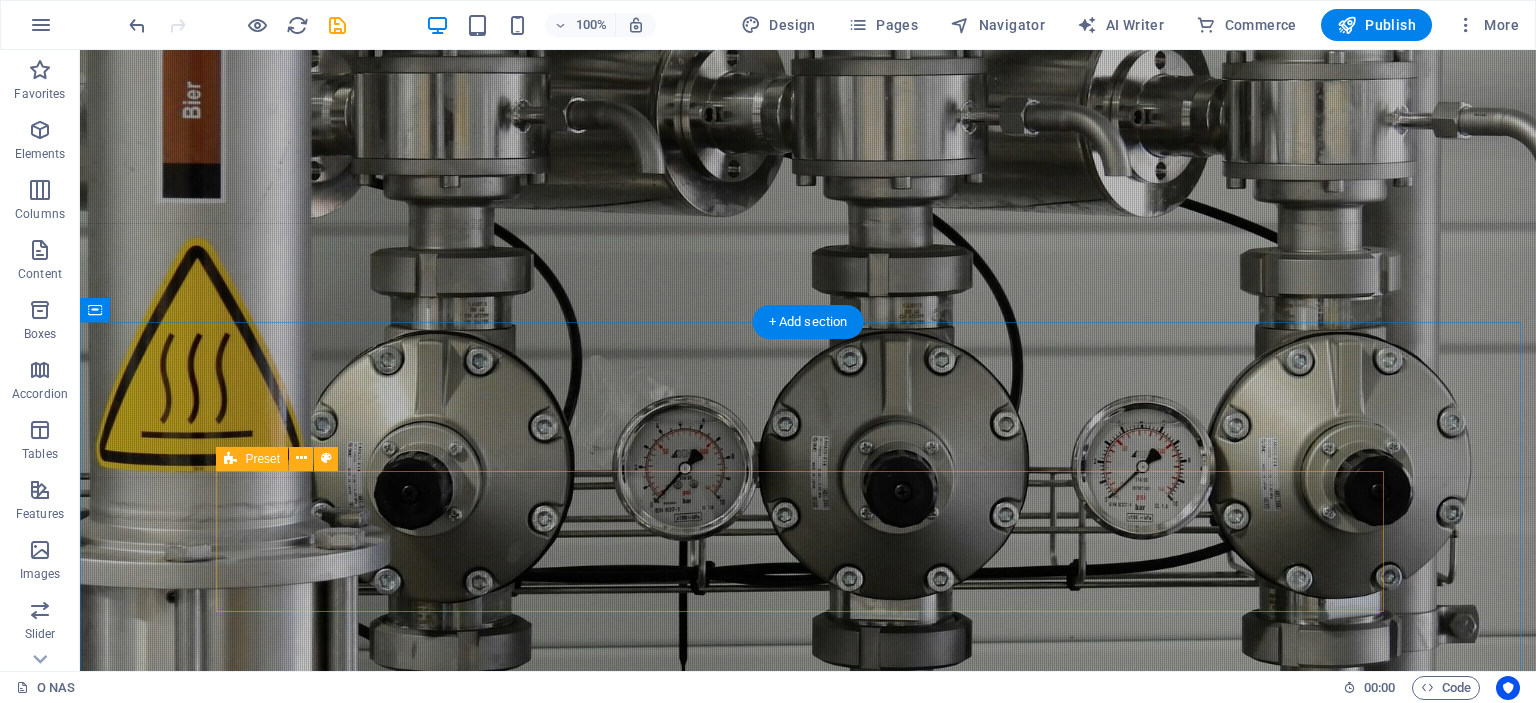 click on "Drop content here or  Add elements  Paste clipboard" at bounding box center (808, 3009) 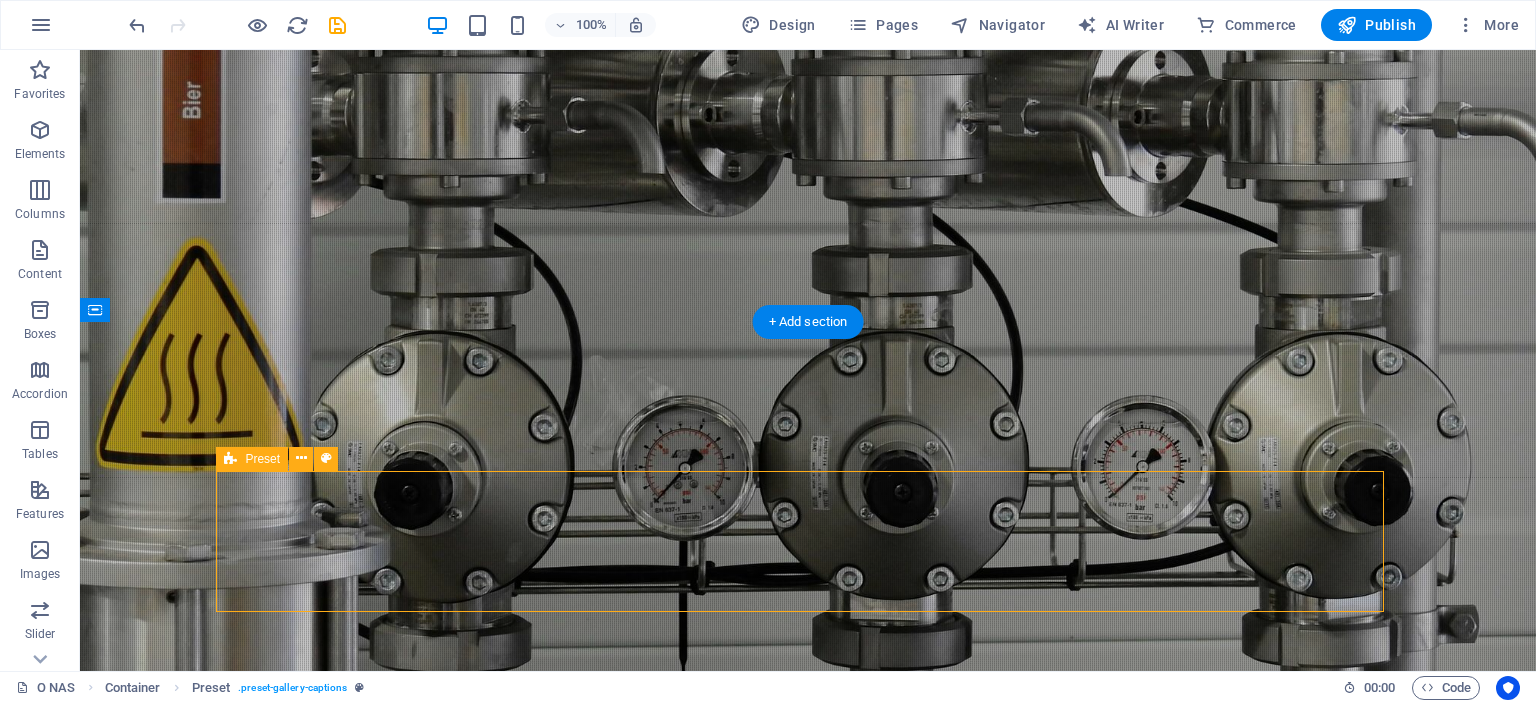 click at bounding box center [708, 3039] 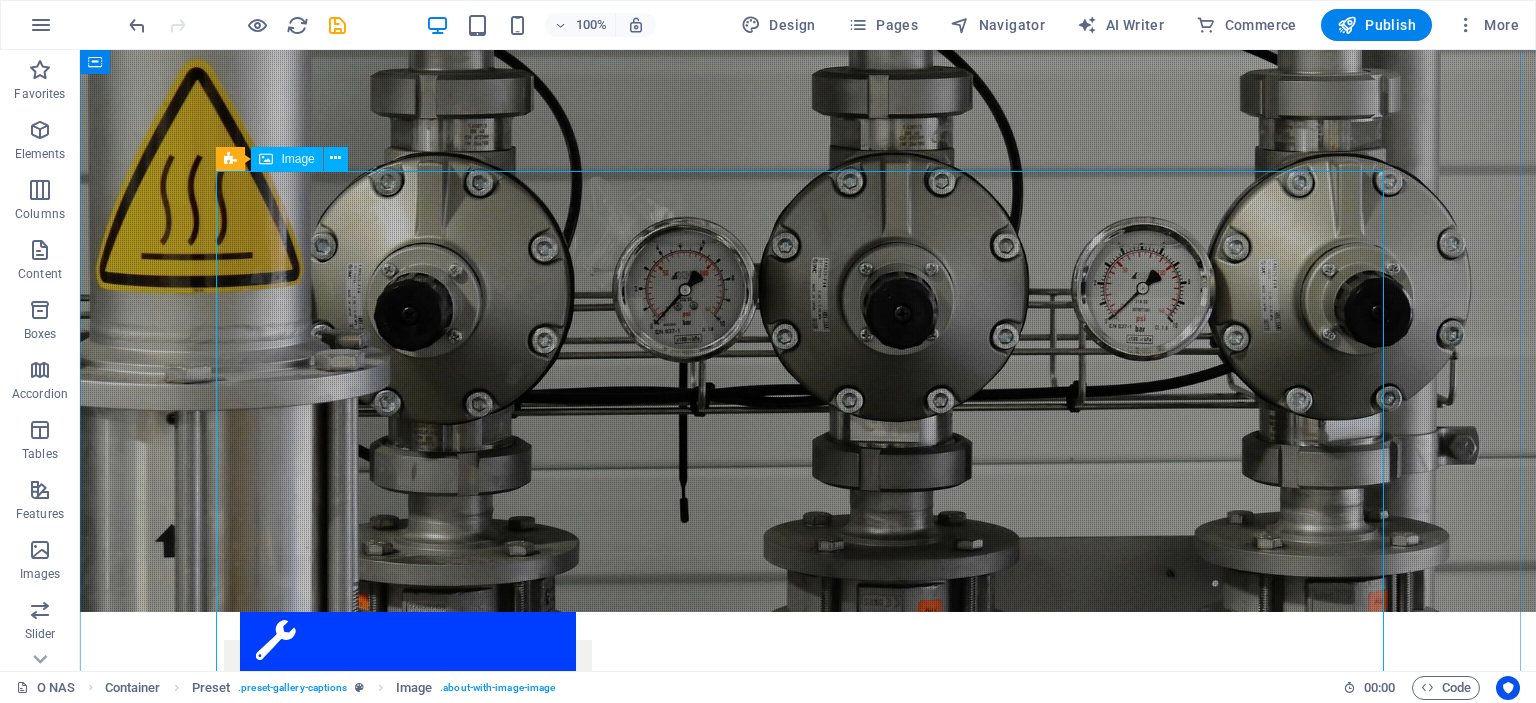 scroll, scrollTop: 2700, scrollLeft: 0, axis: vertical 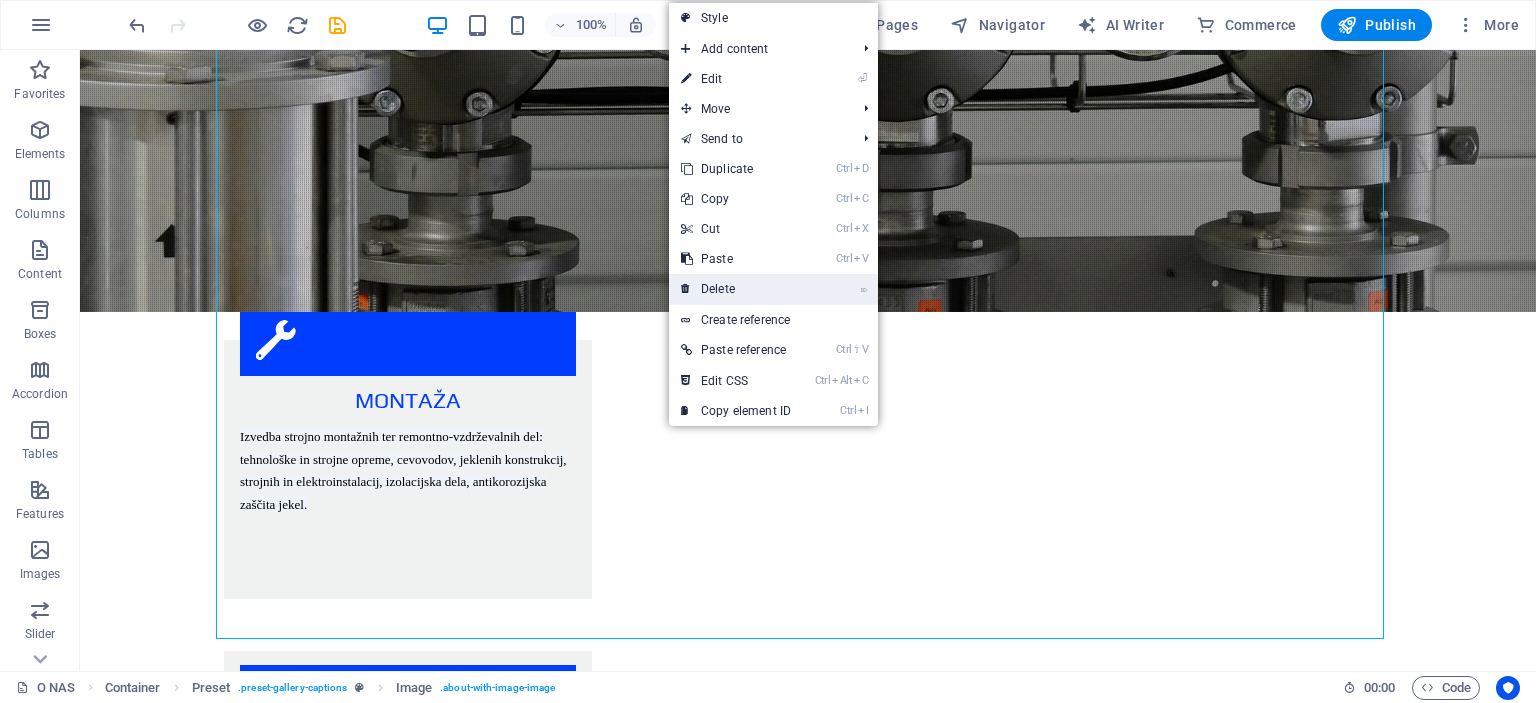 click on "⌦  Delete" at bounding box center [736, 289] 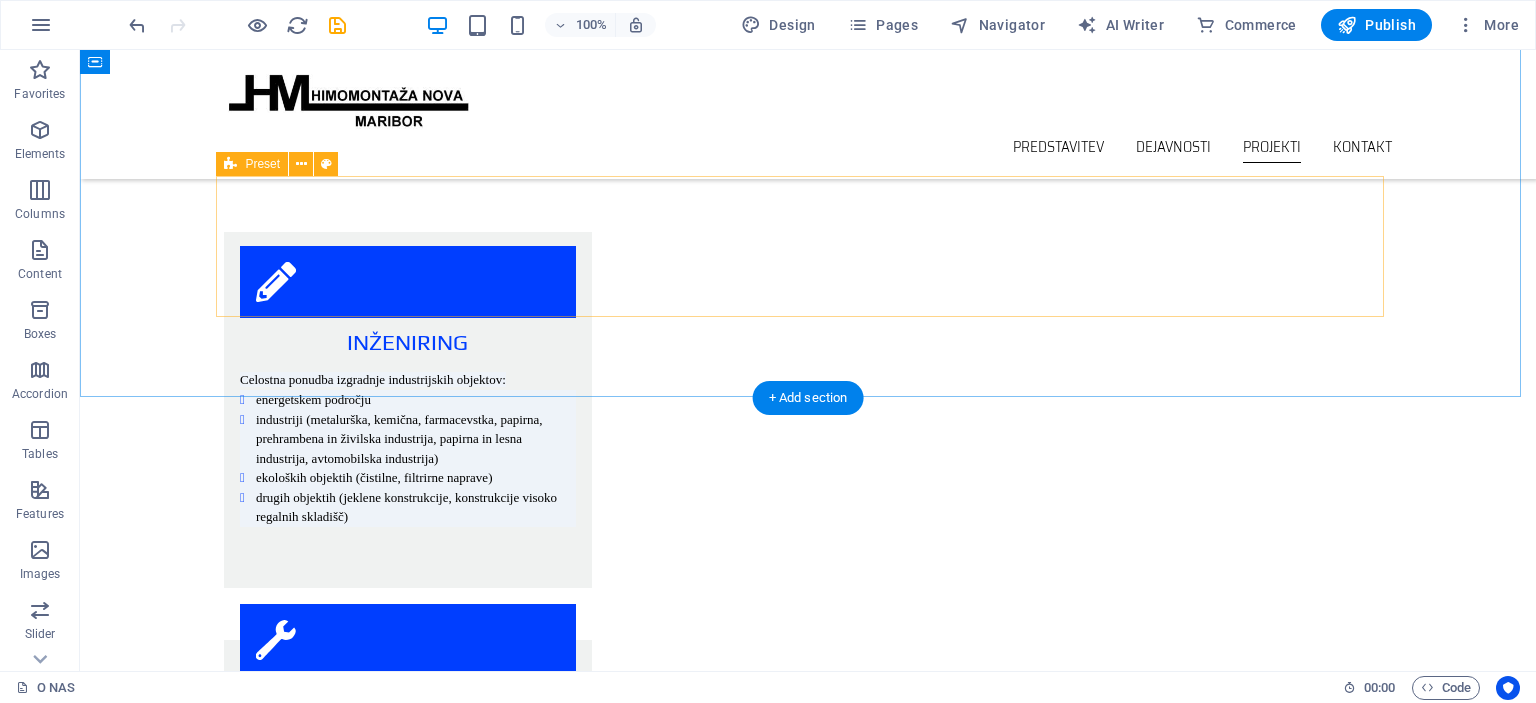 scroll, scrollTop: 2418, scrollLeft: 0, axis: vertical 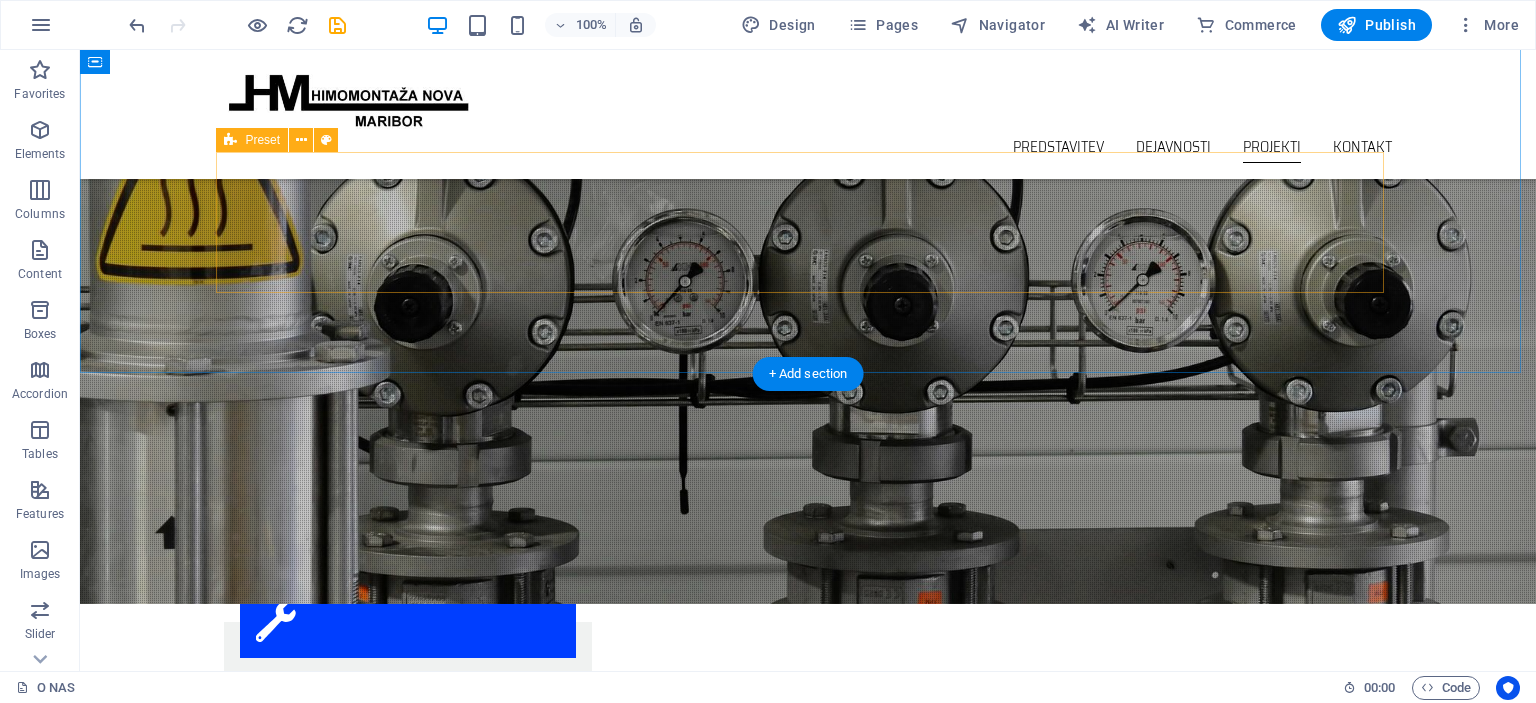 click at bounding box center [708, 2721] 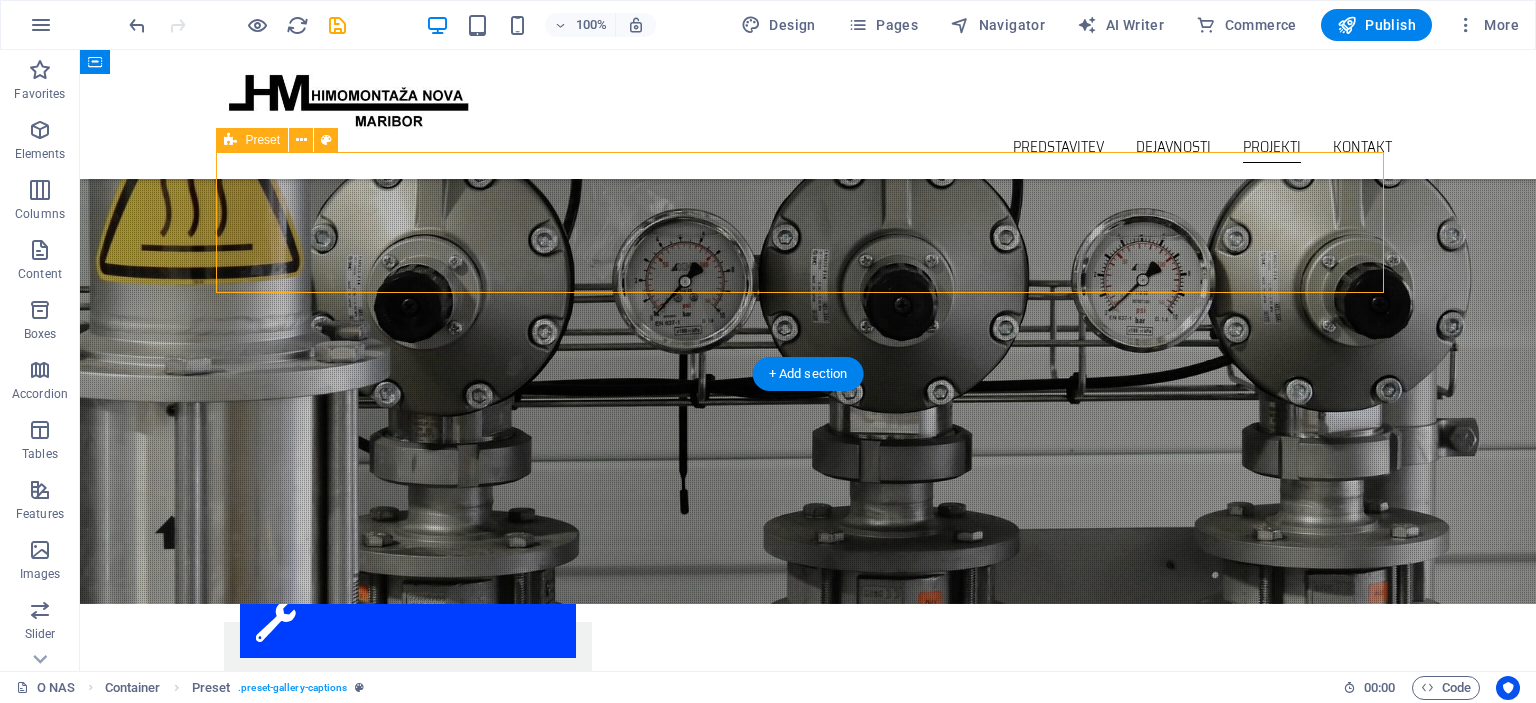 click at bounding box center [708, 2721] 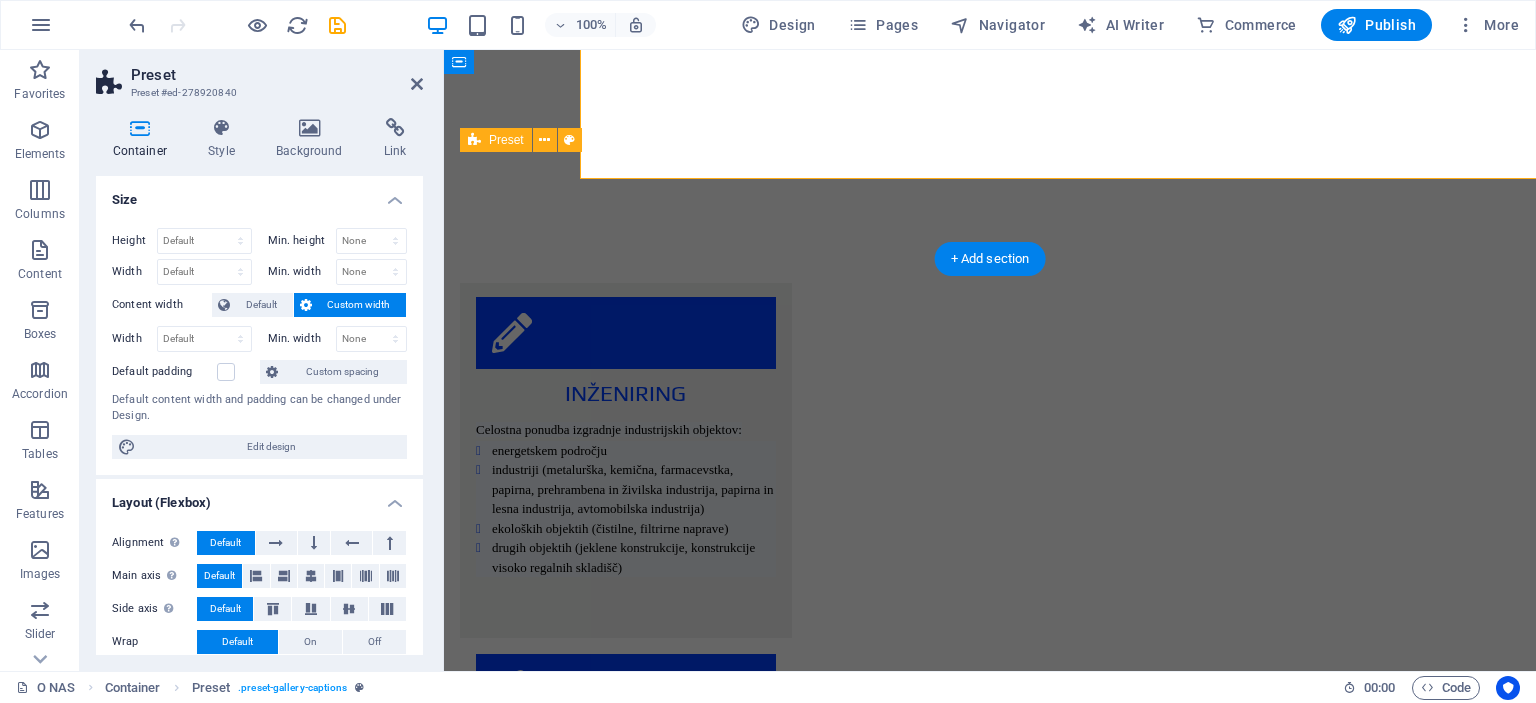 scroll, scrollTop: 2532, scrollLeft: 0, axis: vertical 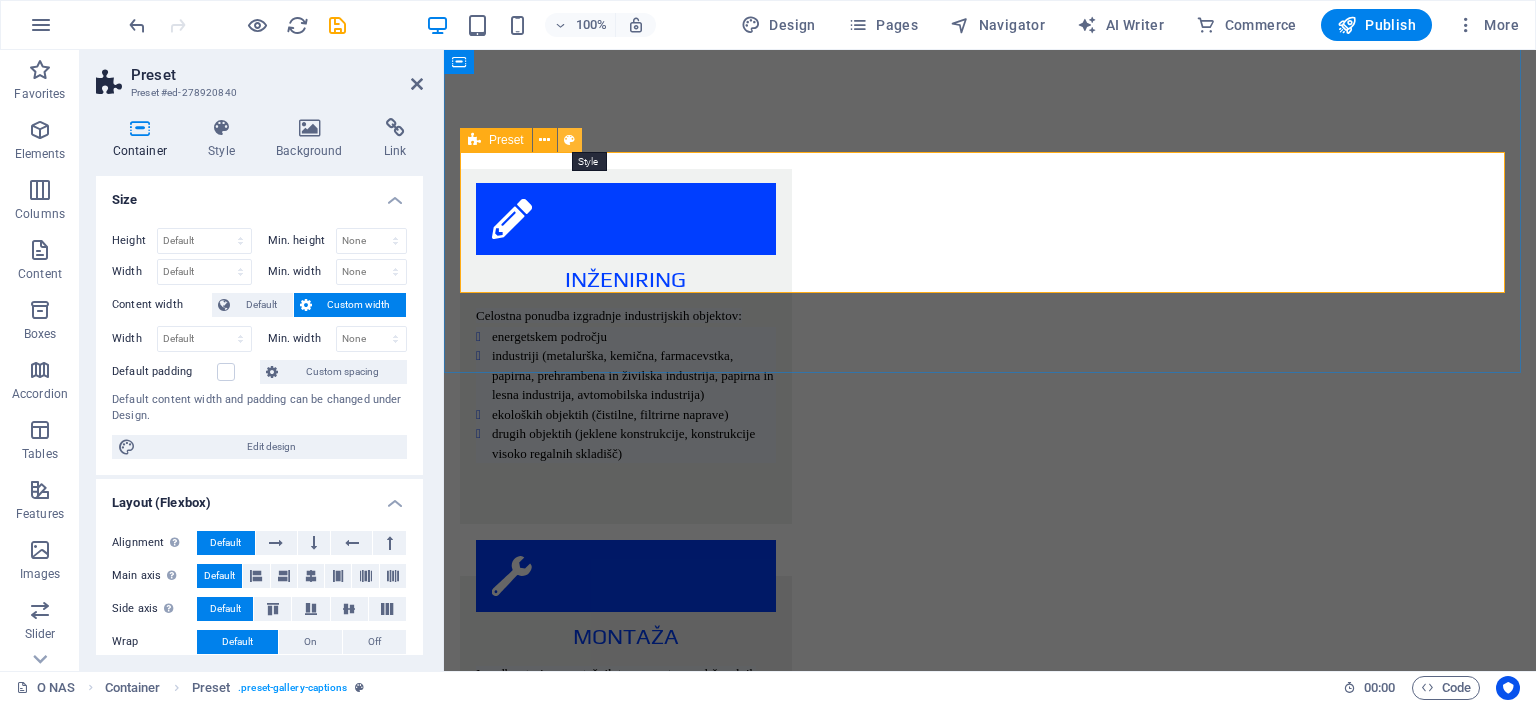 click at bounding box center [569, 140] 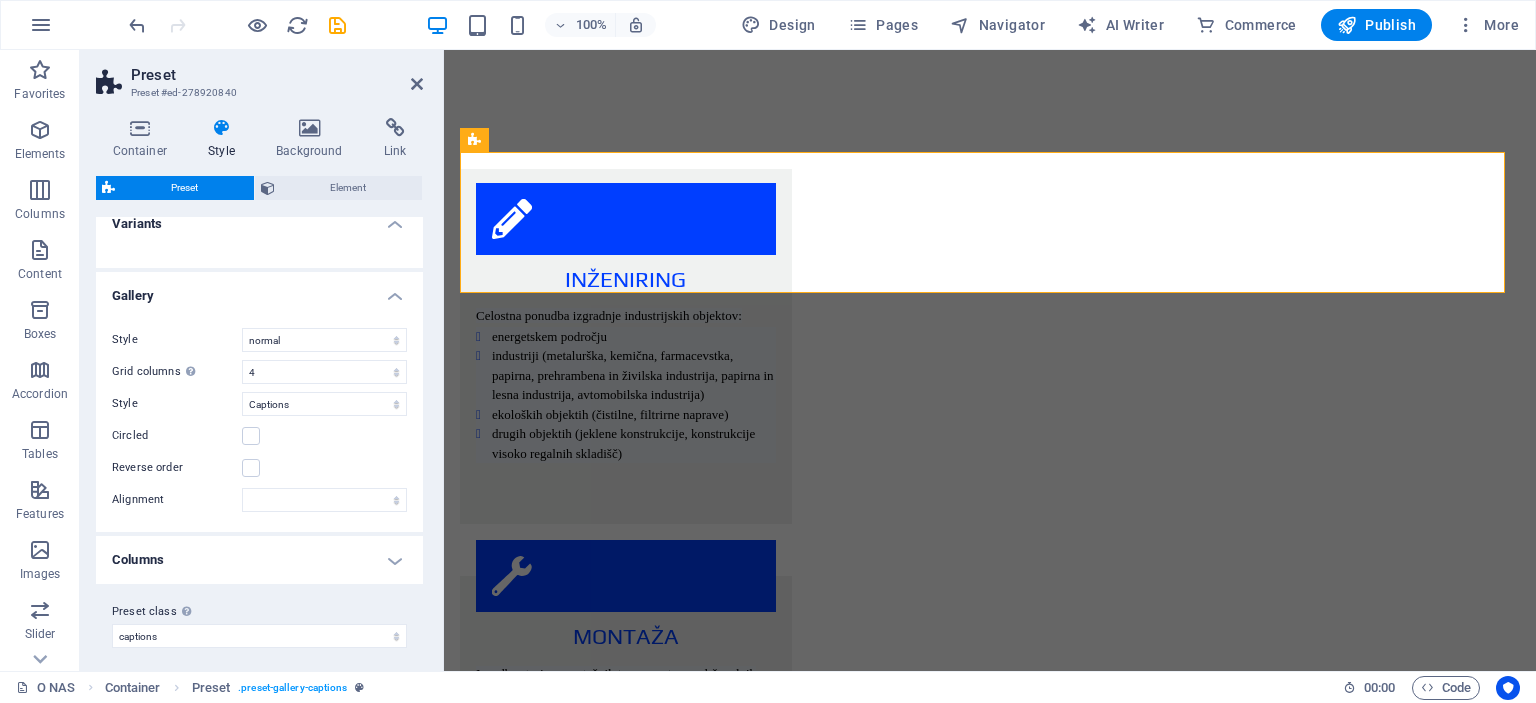 scroll, scrollTop: 25, scrollLeft: 0, axis: vertical 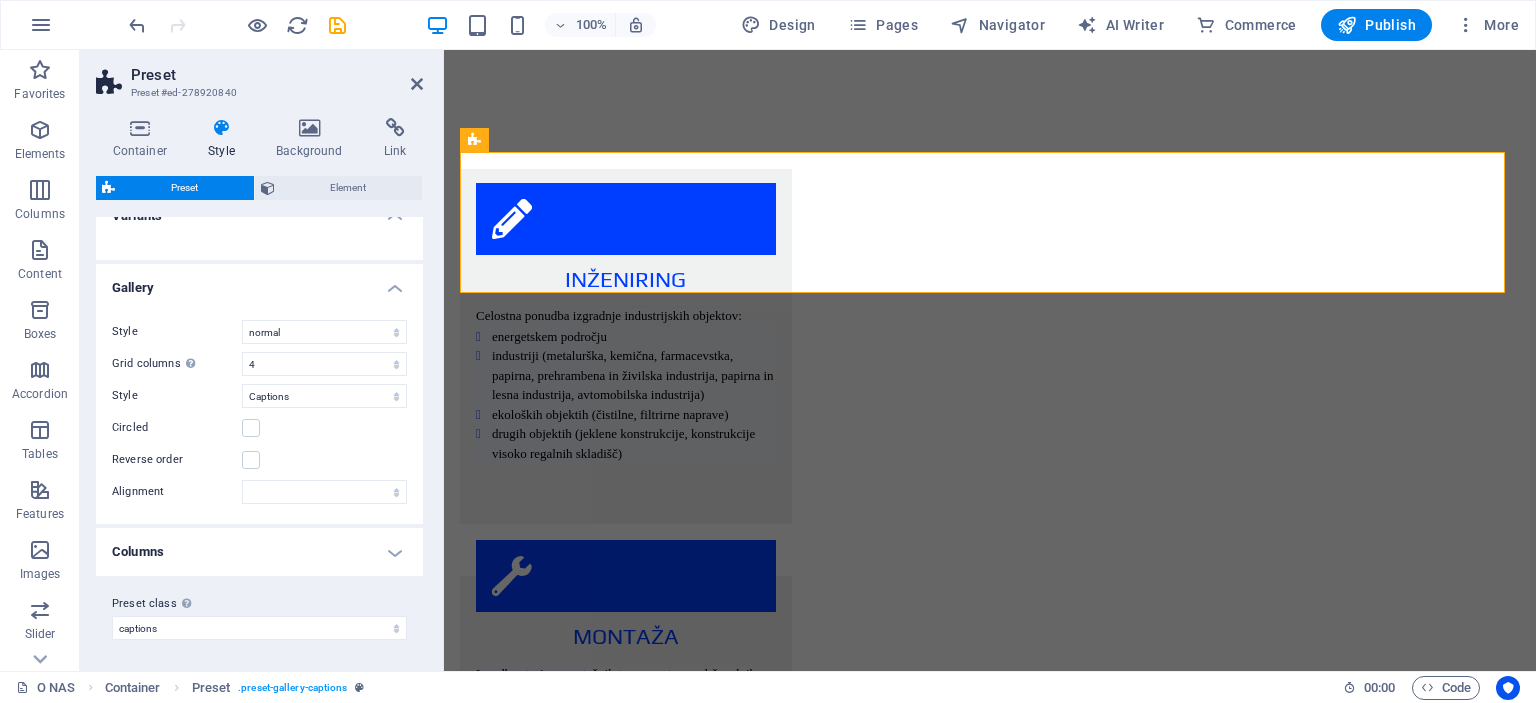 click on "Columns" at bounding box center (259, 552) 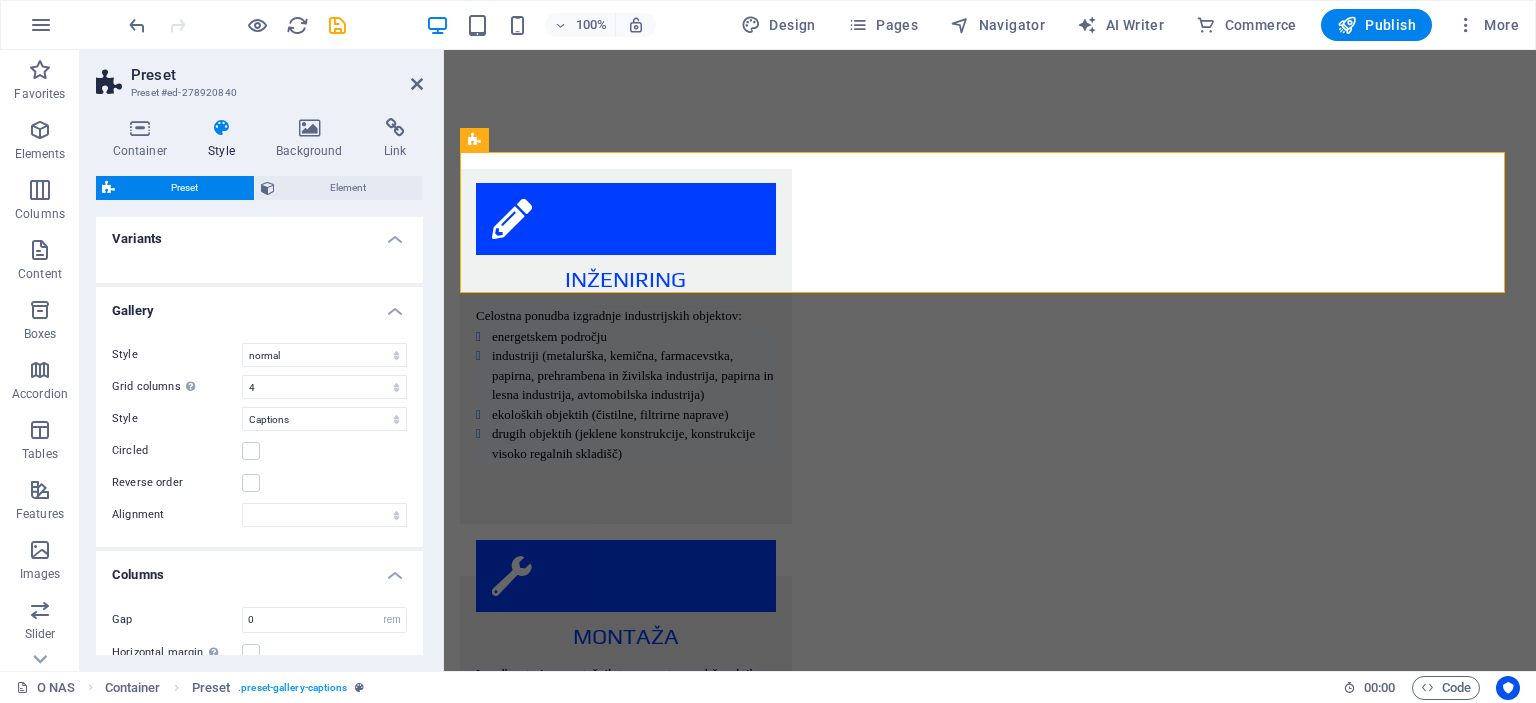 scroll, scrollTop: 0, scrollLeft: 0, axis: both 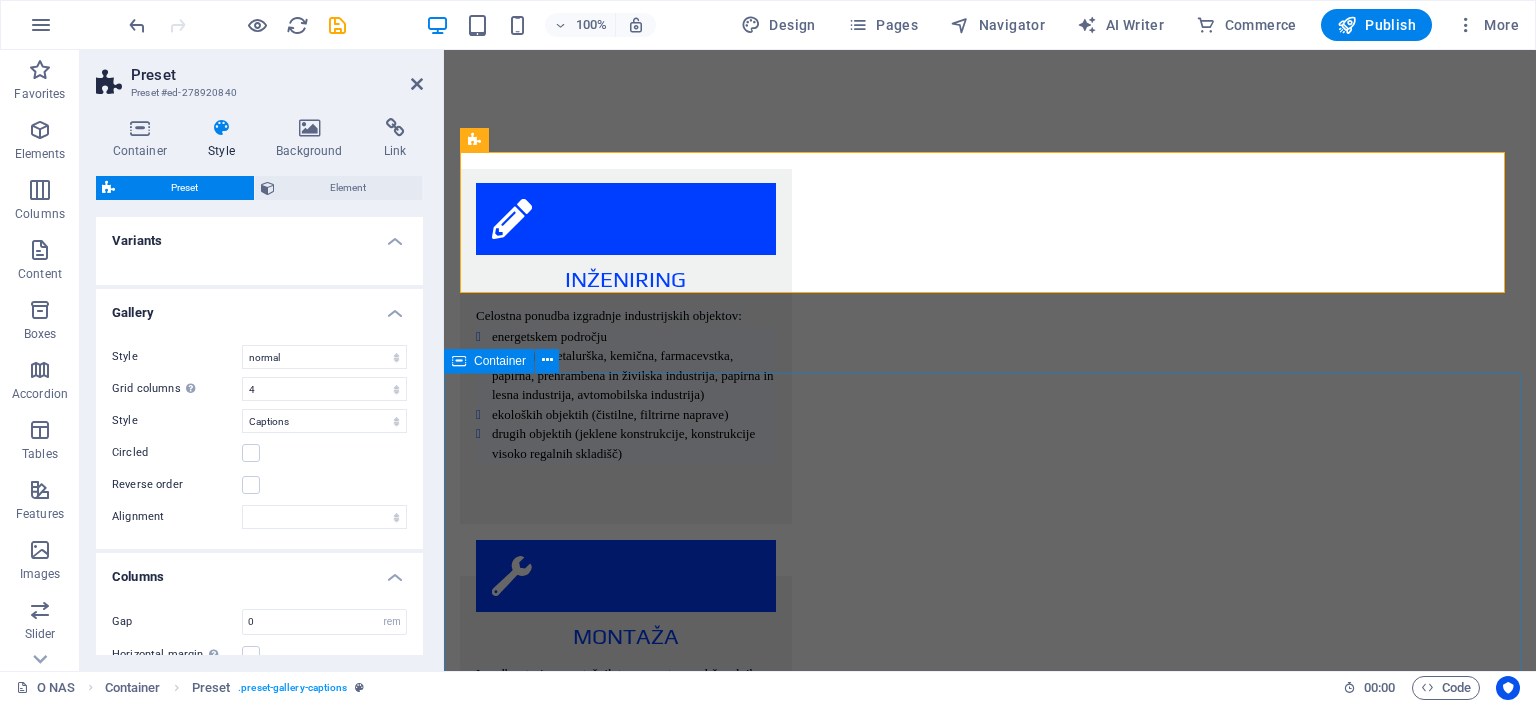click on "Kontakt direktor Anton anton.golob@ himomontaza-nova.si kOMERCIALA Simona simona.rojko@ himomontaza-nova.si KADROVSKA Valerija valerija.zavrsek@ himomontaza-nova.si mONTAŽA Aleš ales.vauhnik@ himomontaza-nova.si rAČUNOVODSTVO Manja manja.golob@ himomontaza-nova.si SklADIŠČE Milan skladisce@ himomontaza-nova.si" at bounding box center [990, 3306] 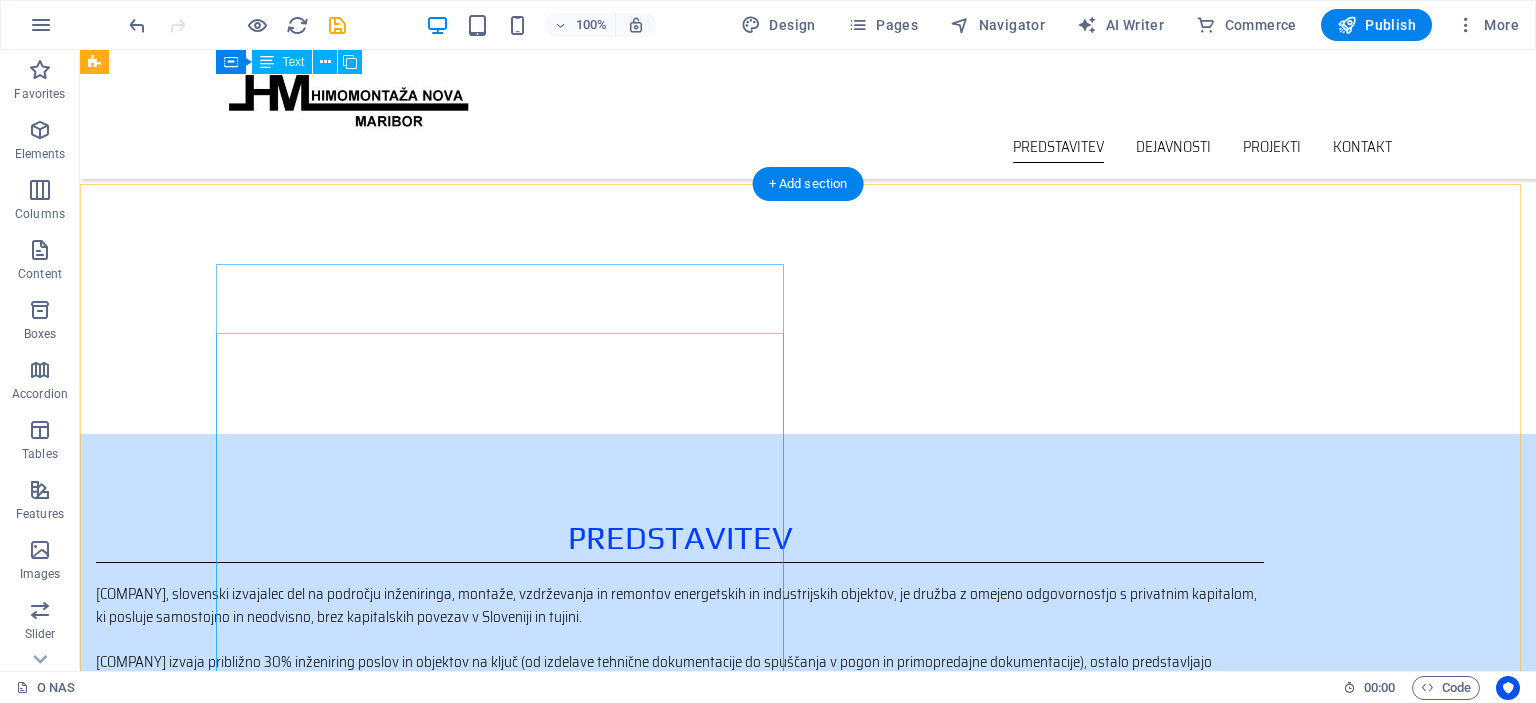 scroll, scrollTop: 300, scrollLeft: 0, axis: vertical 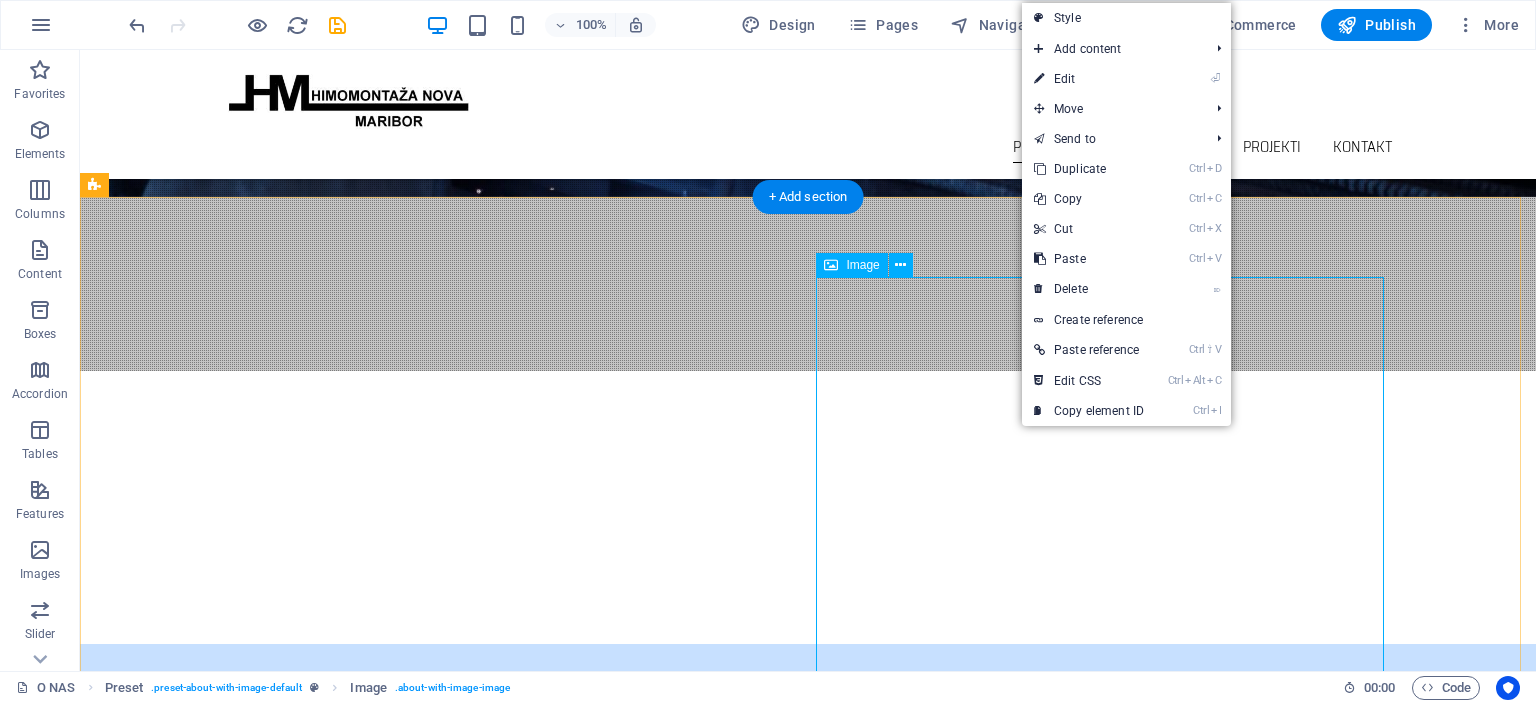 click at bounding box center [276, 1264] 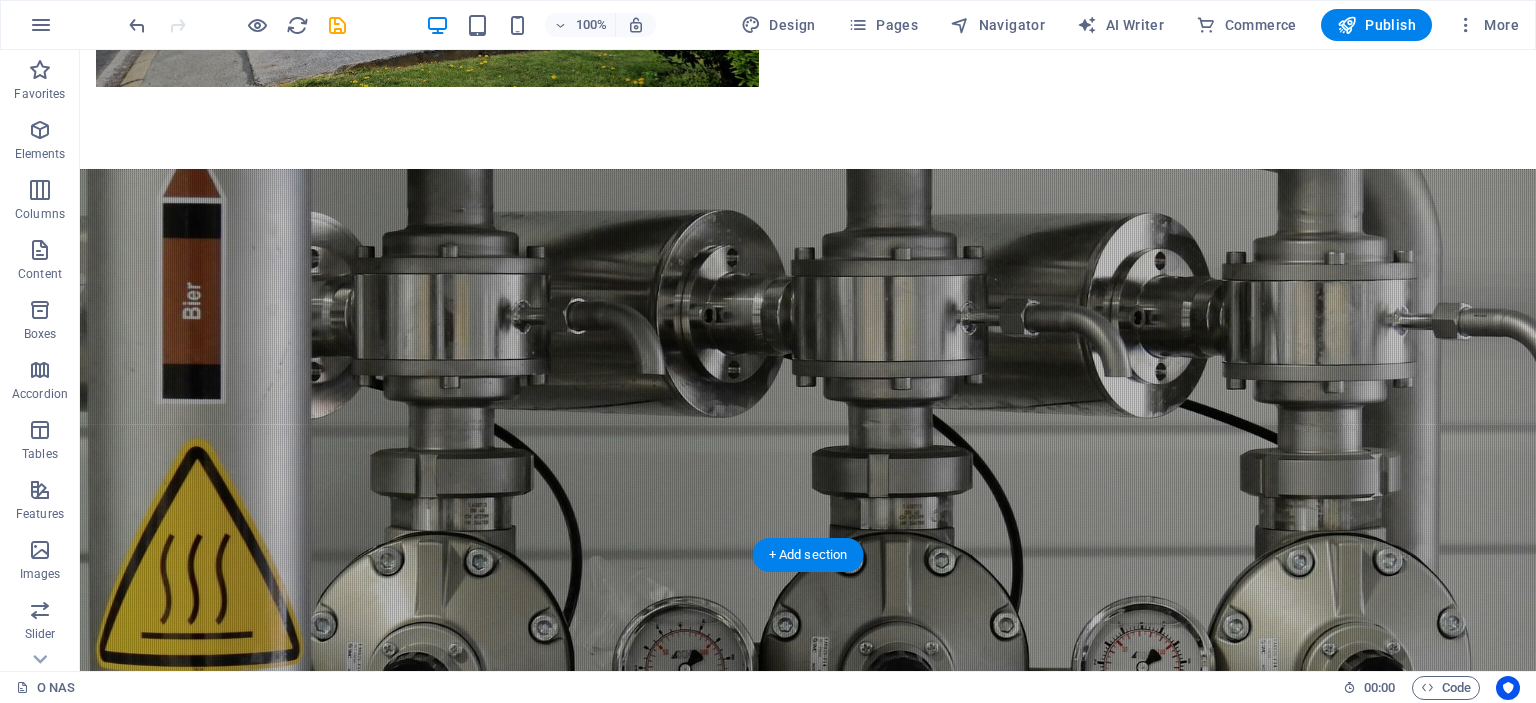 scroll, scrollTop: 2100, scrollLeft: 0, axis: vertical 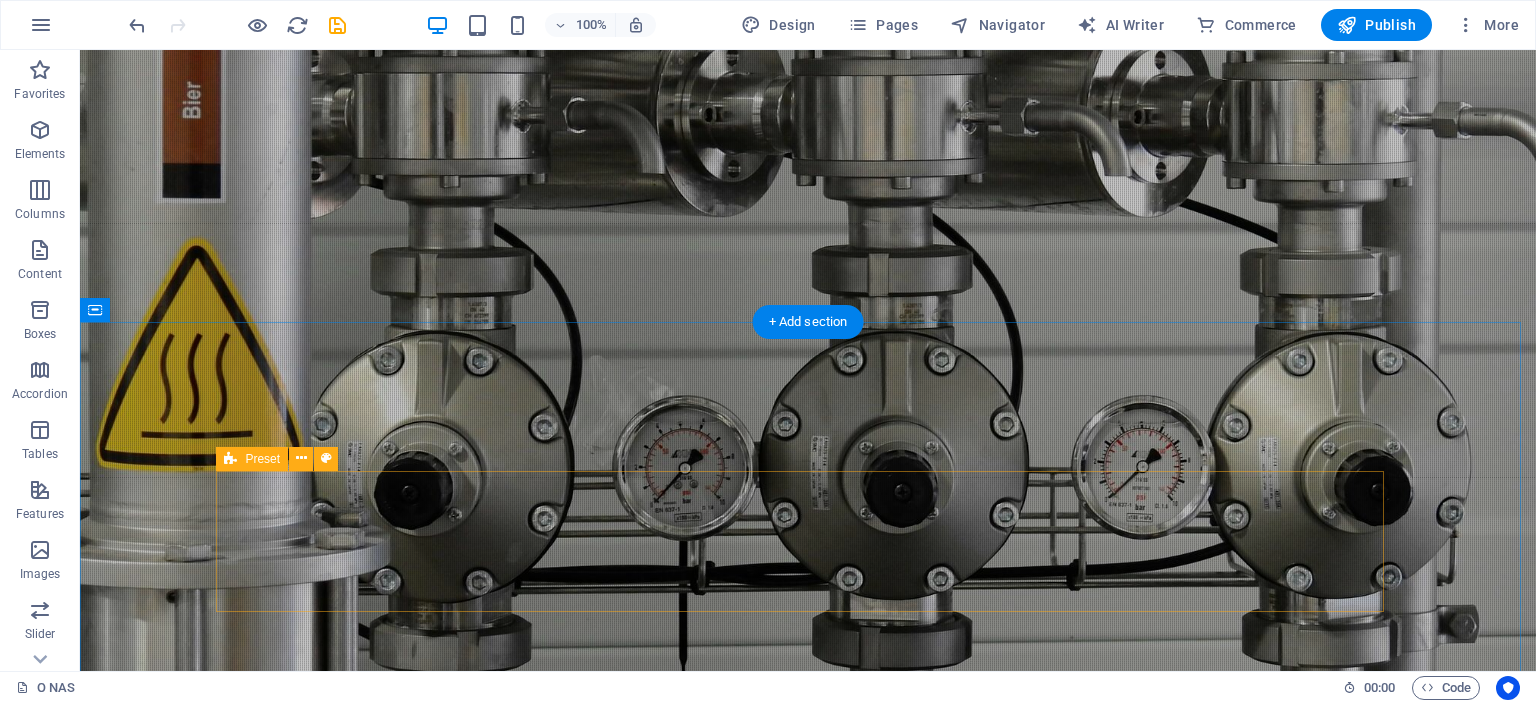 click at bounding box center [708, 3039] 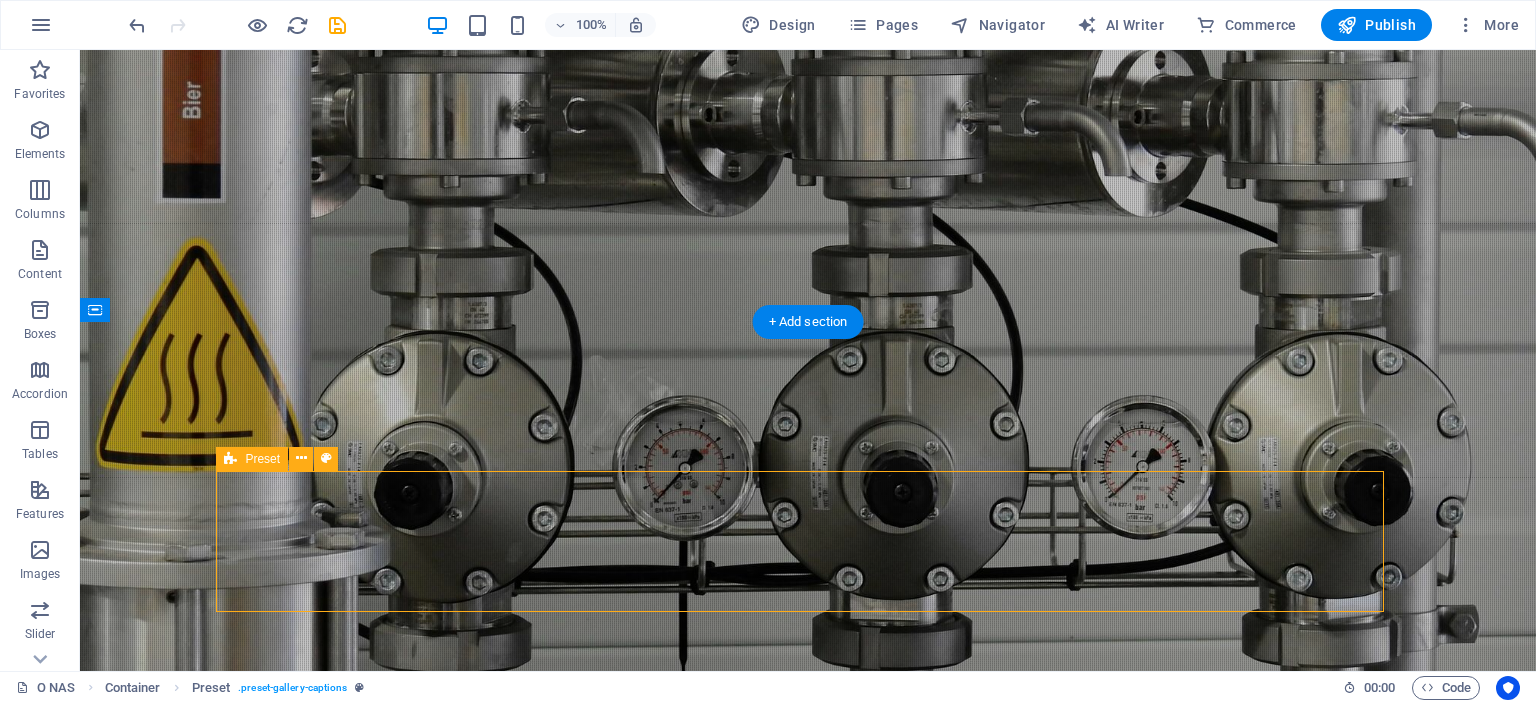 click at bounding box center (708, 3039) 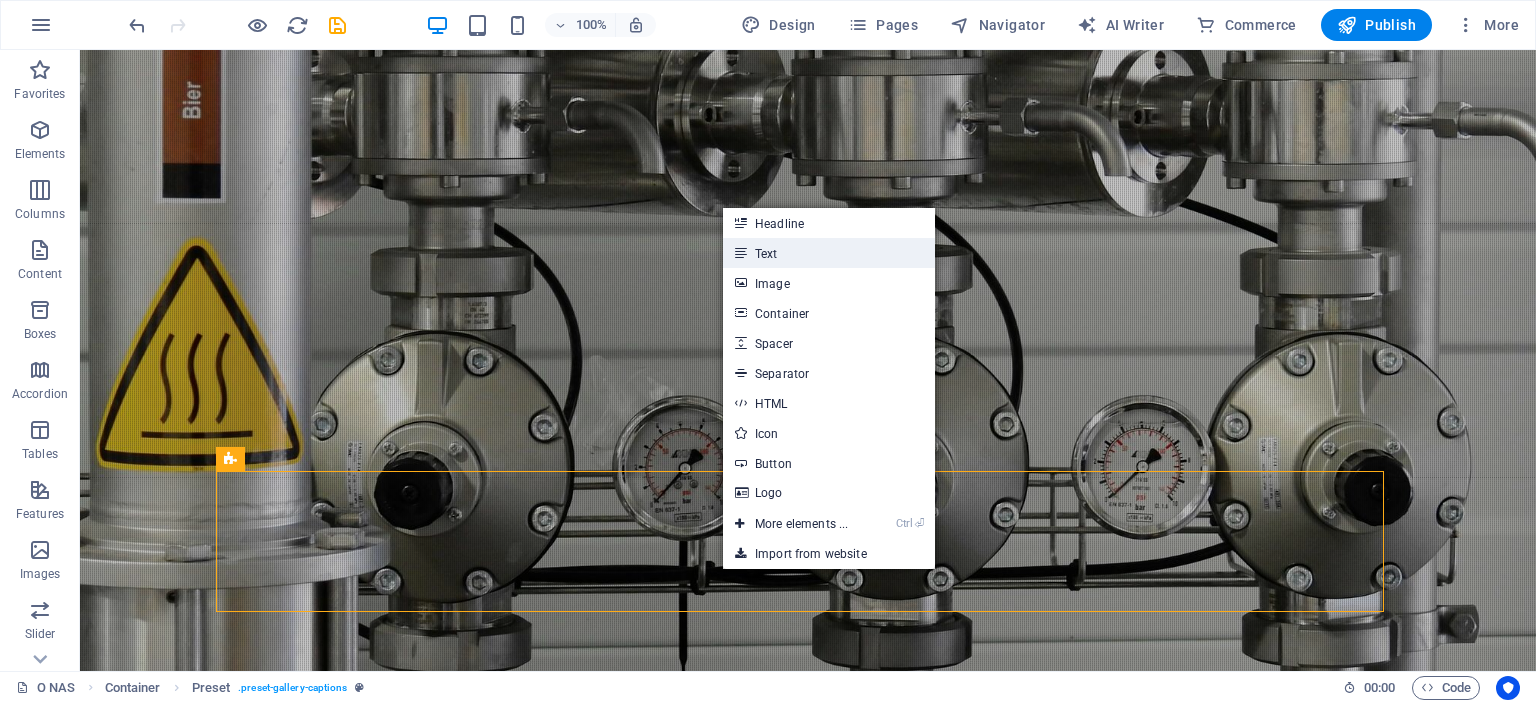click on "Text" at bounding box center (829, 253) 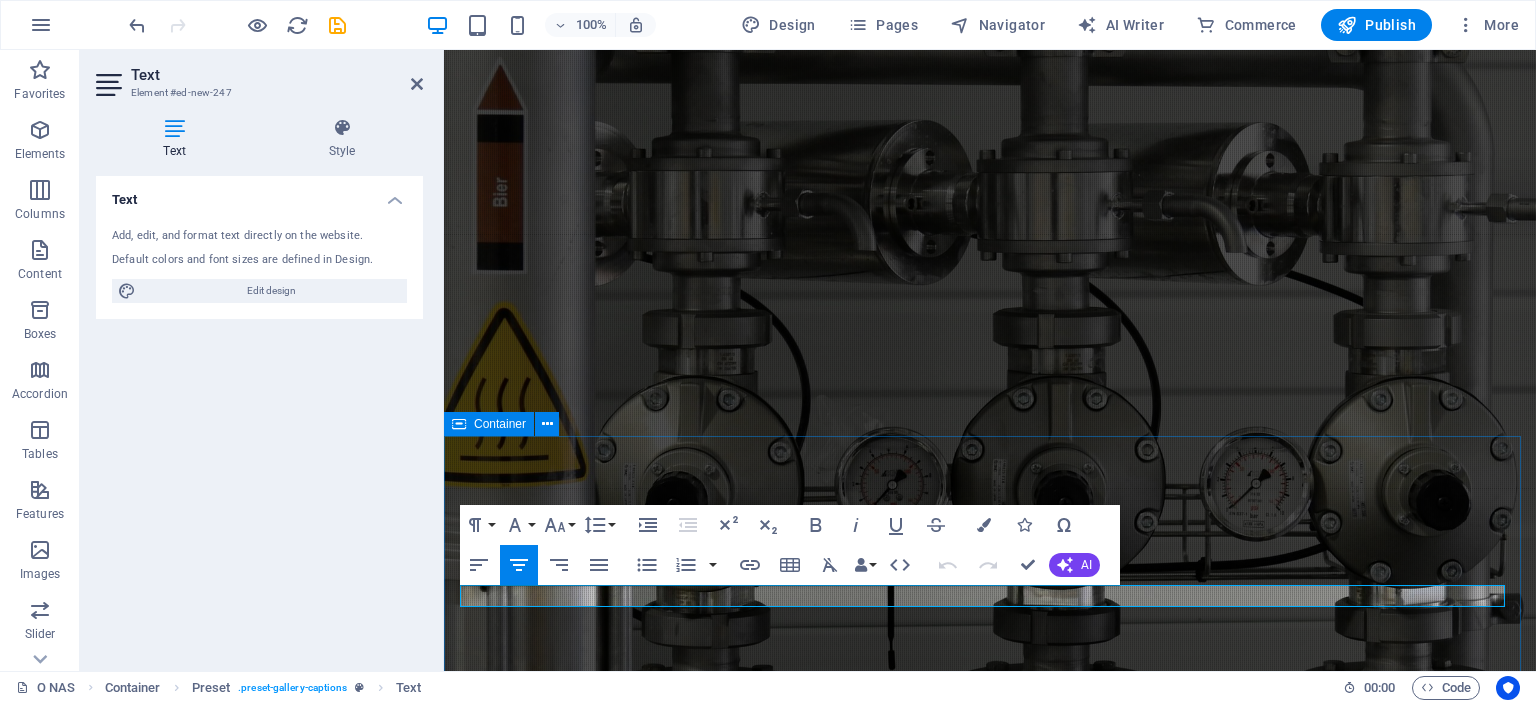 type 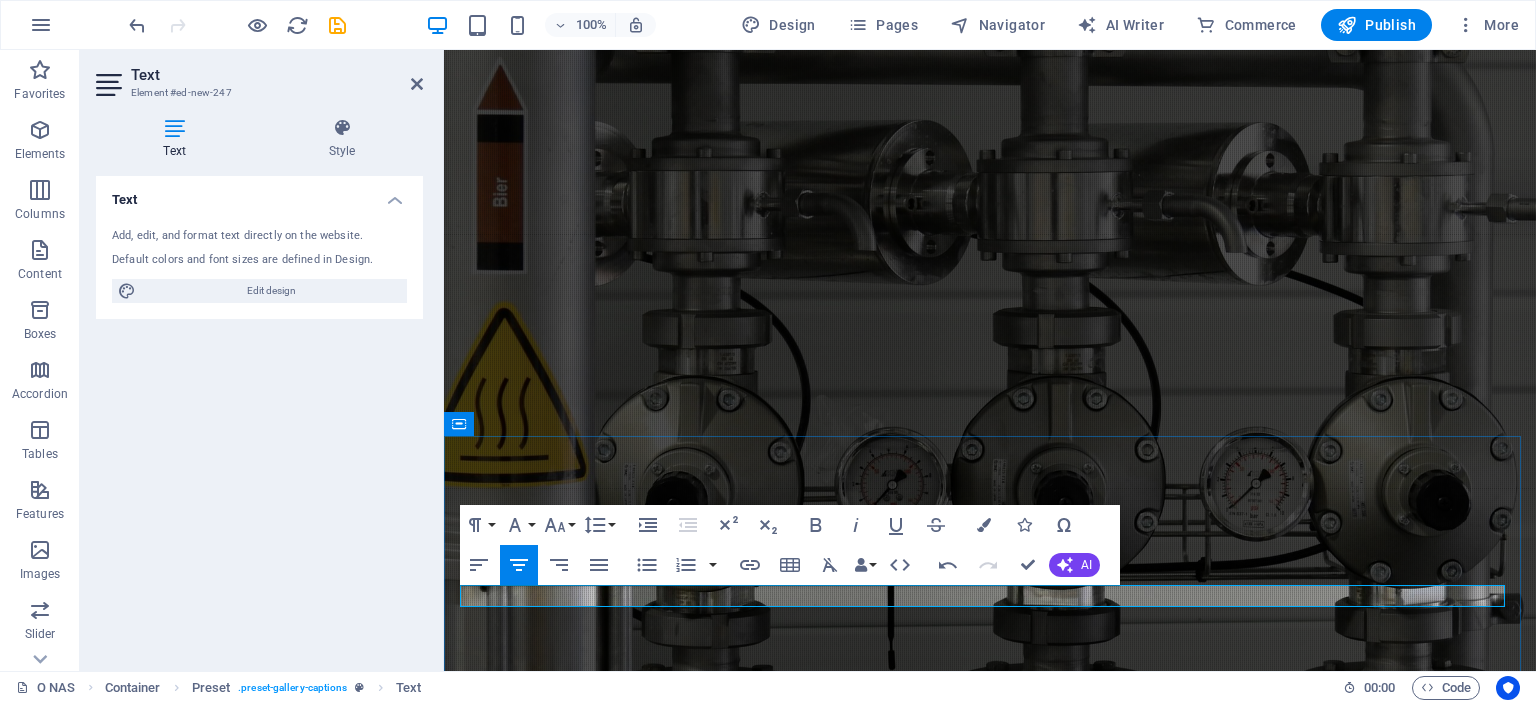 drag, startPoint x: 624, startPoint y: 595, endPoint x: 1312, endPoint y: 597, distance: 688.0029 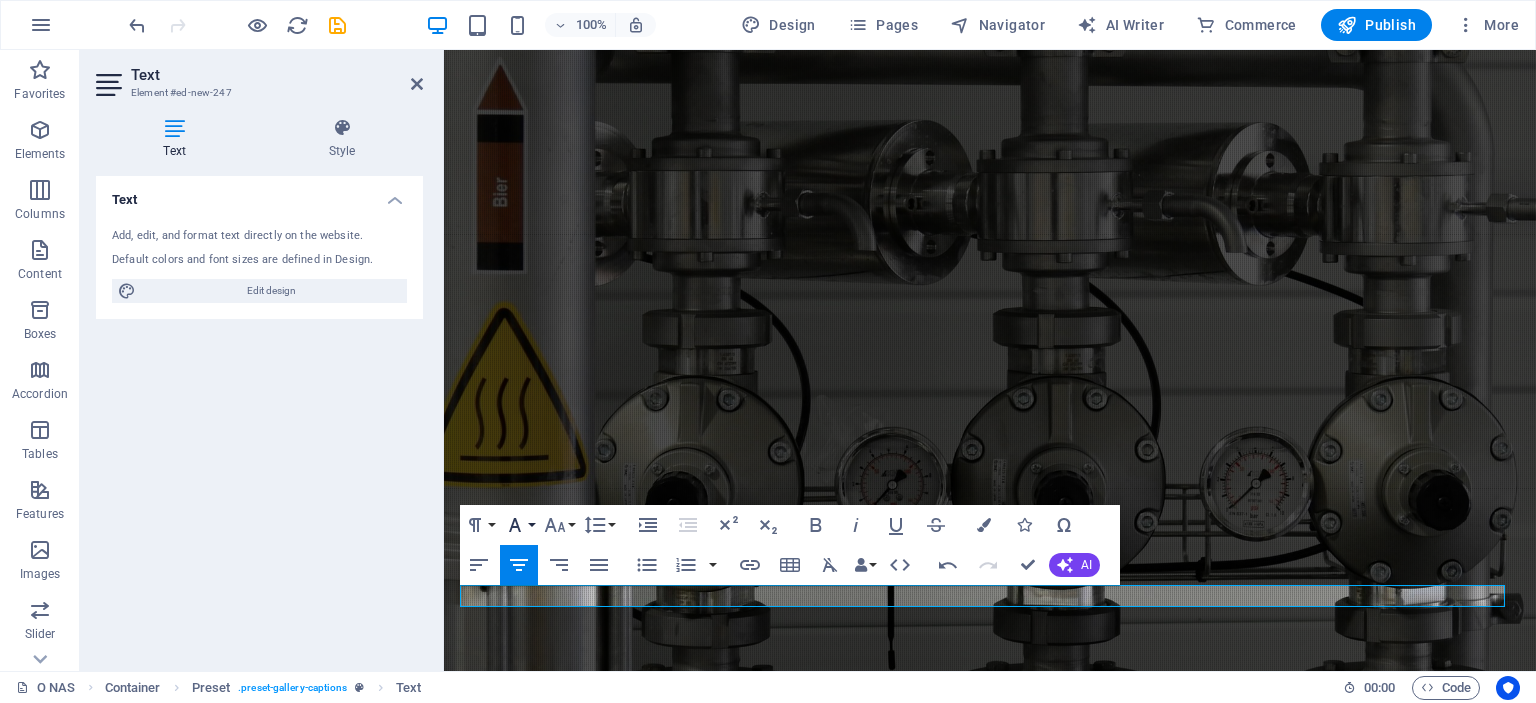 click on "Font Family" at bounding box center [519, 525] 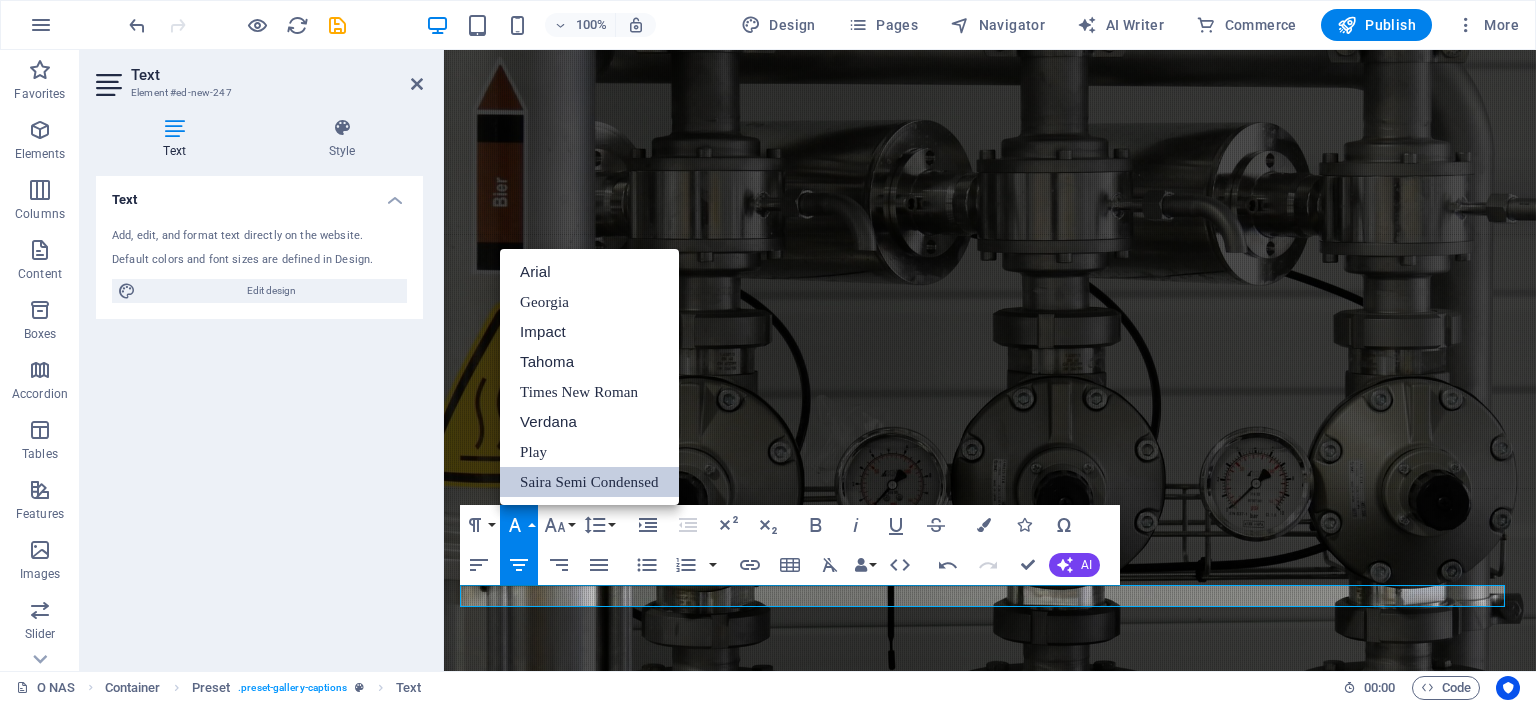 scroll, scrollTop: 0, scrollLeft: 0, axis: both 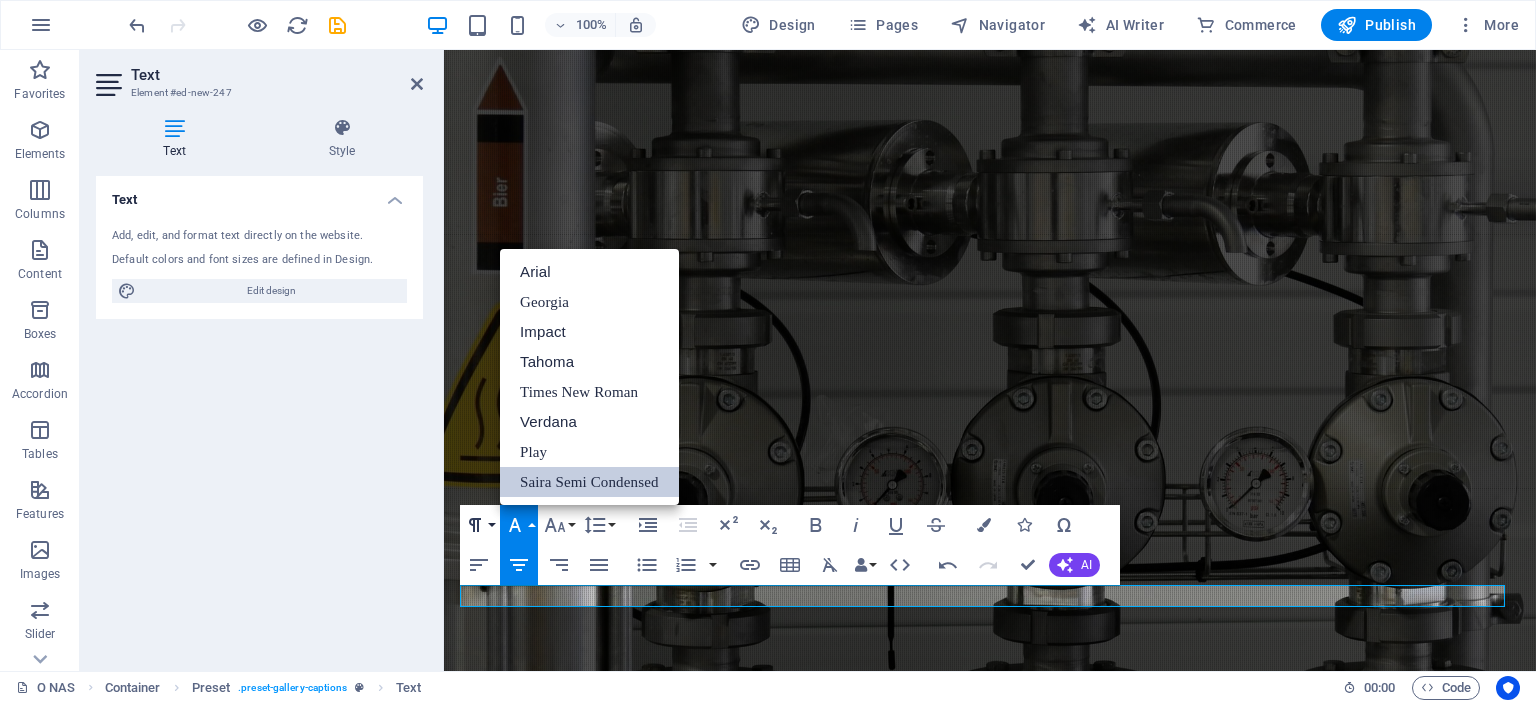 click on "Paragraph Format" at bounding box center [479, 525] 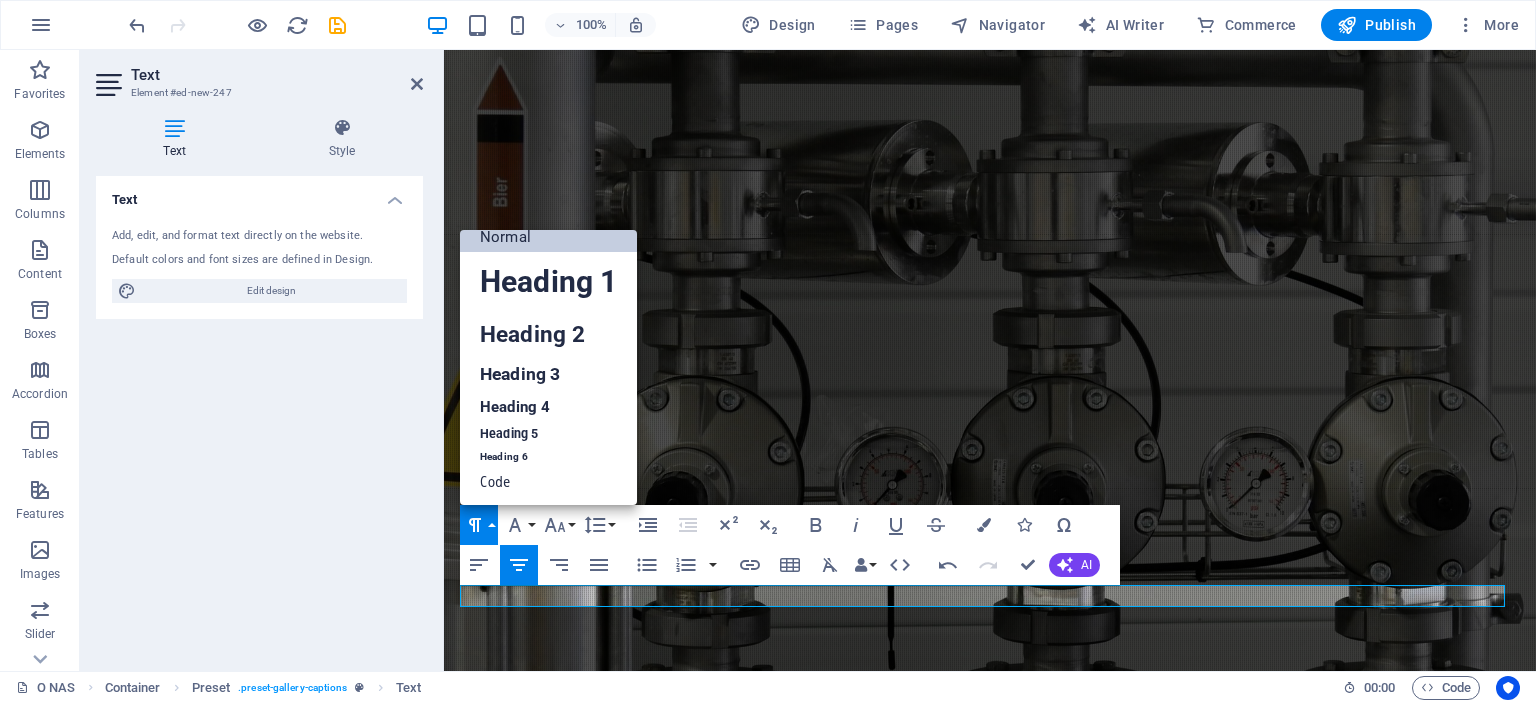 scroll, scrollTop: 16, scrollLeft: 0, axis: vertical 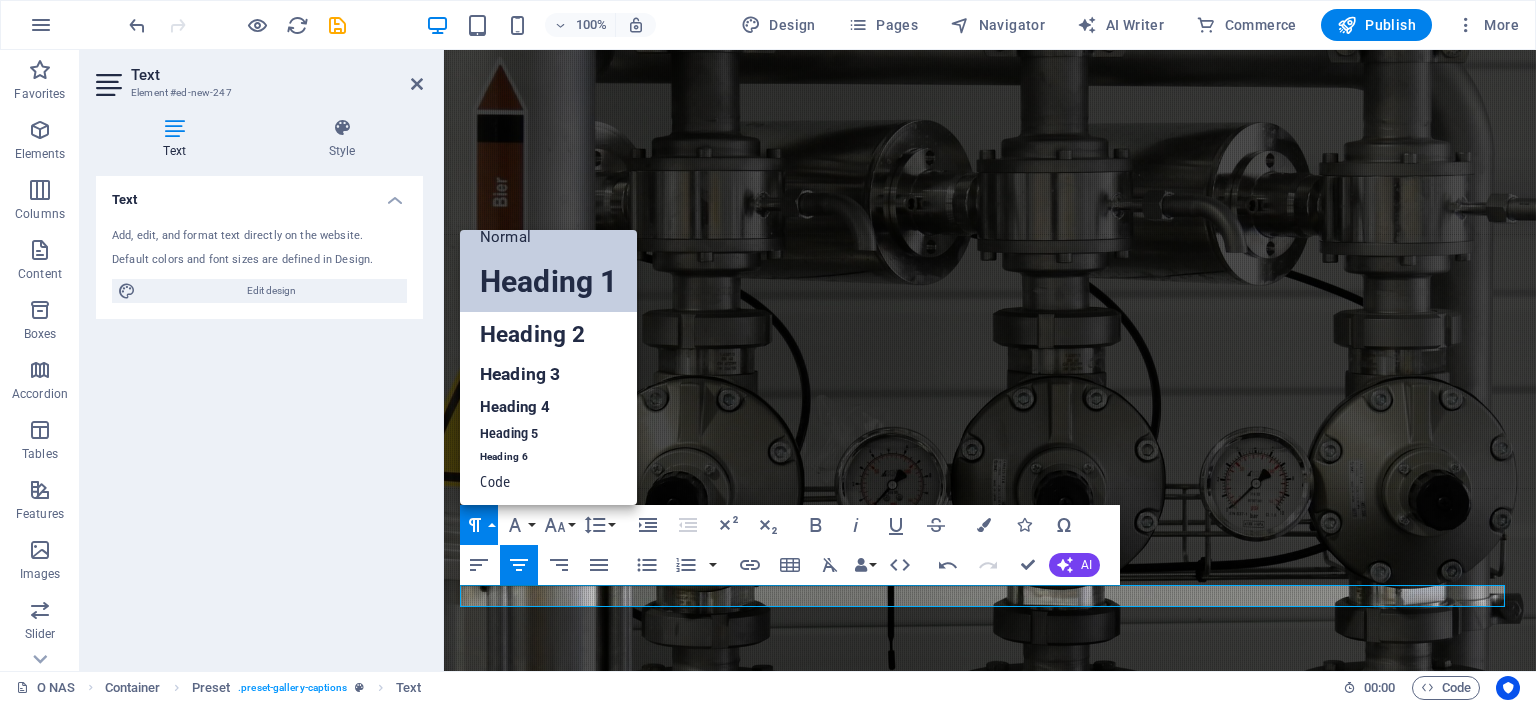 click on "Heading 1" at bounding box center (548, 282) 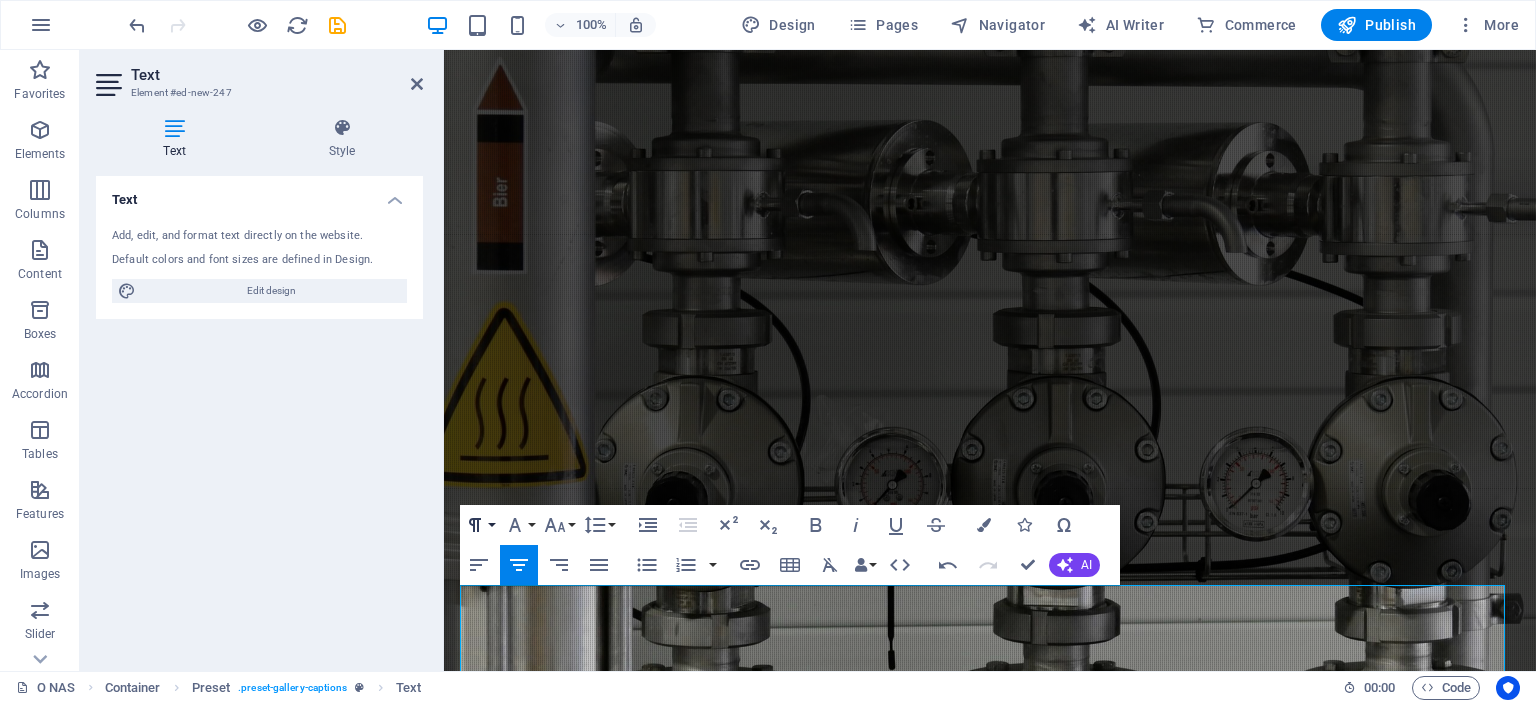 click on "Paragraph Format" at bounding box center [479, 525] 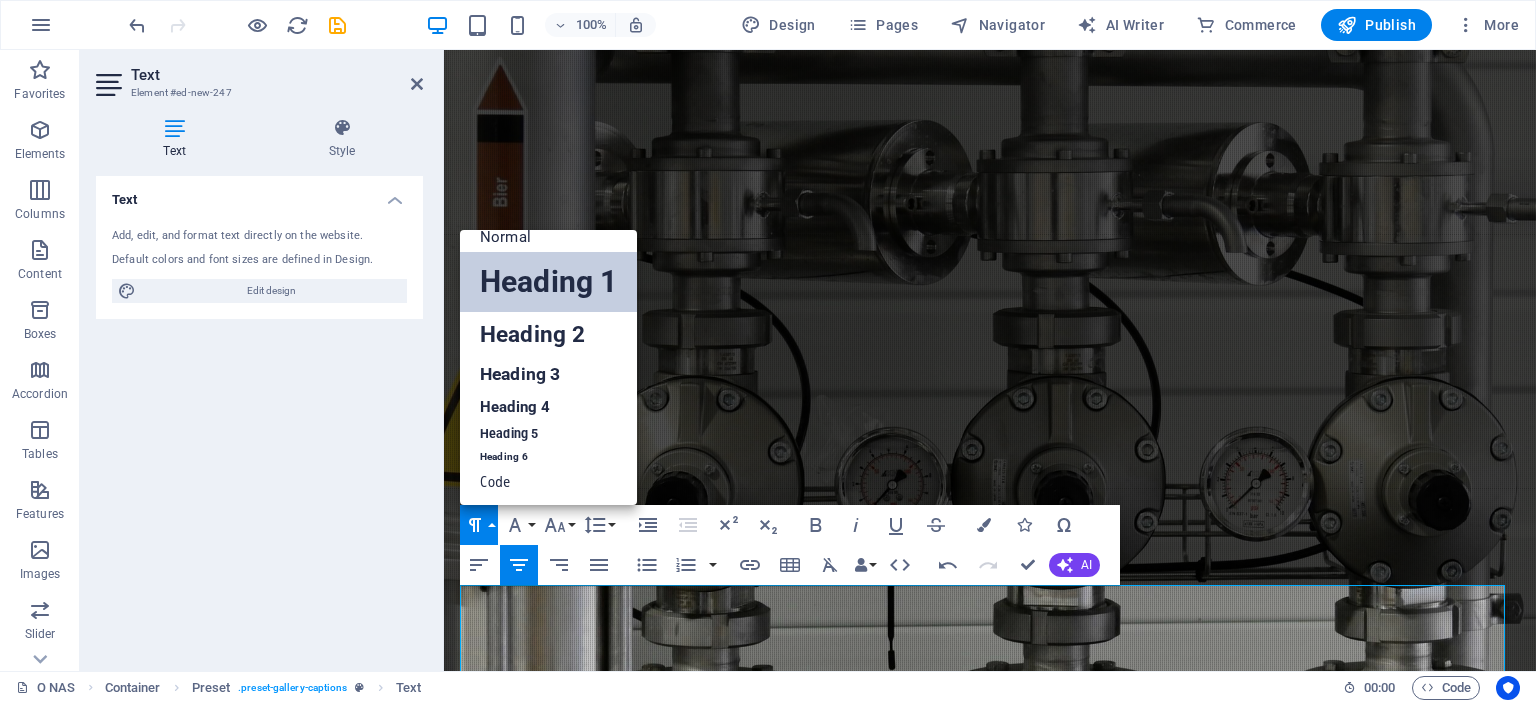 scroll, scrollTop: 16, scrollLeft: 0, axis: vertical 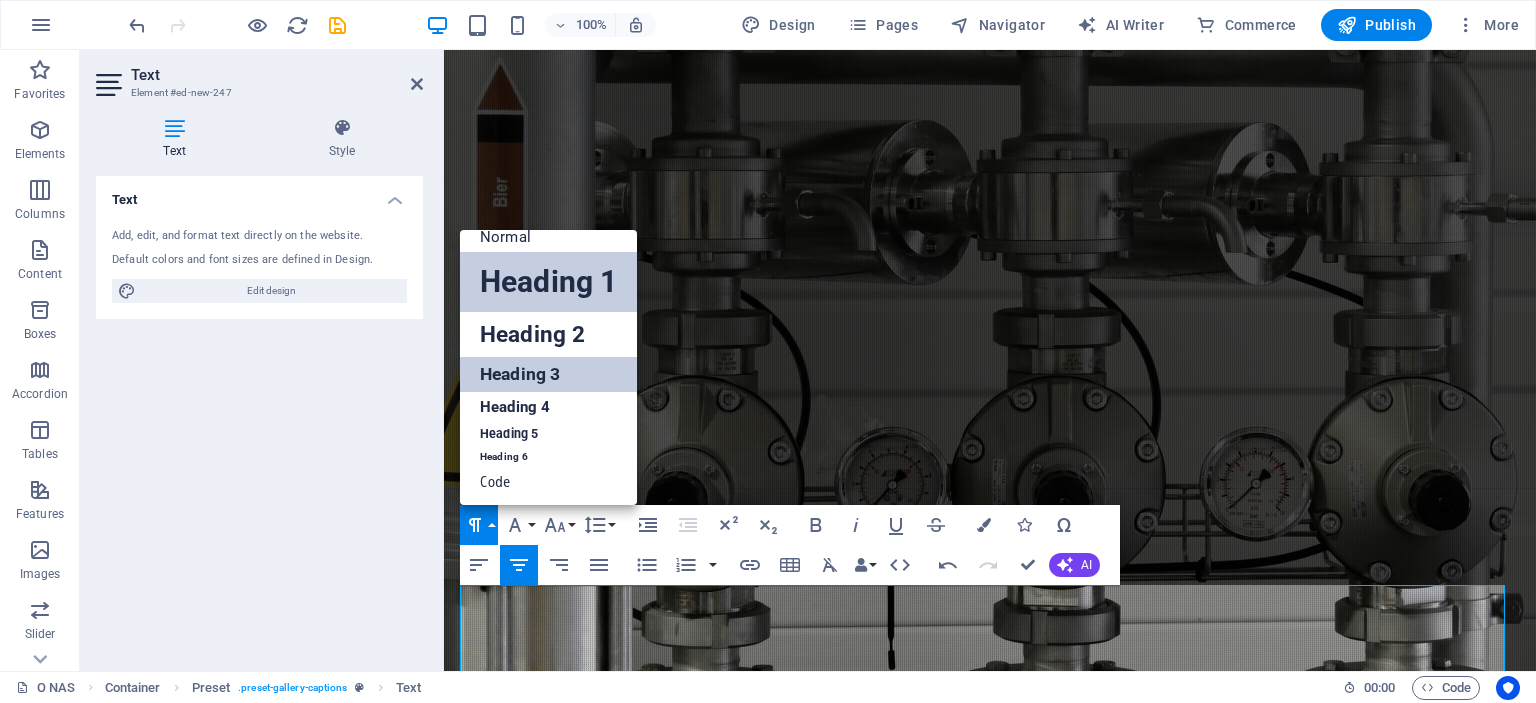 click on "Heading 3" at bounding box center [548, 374] 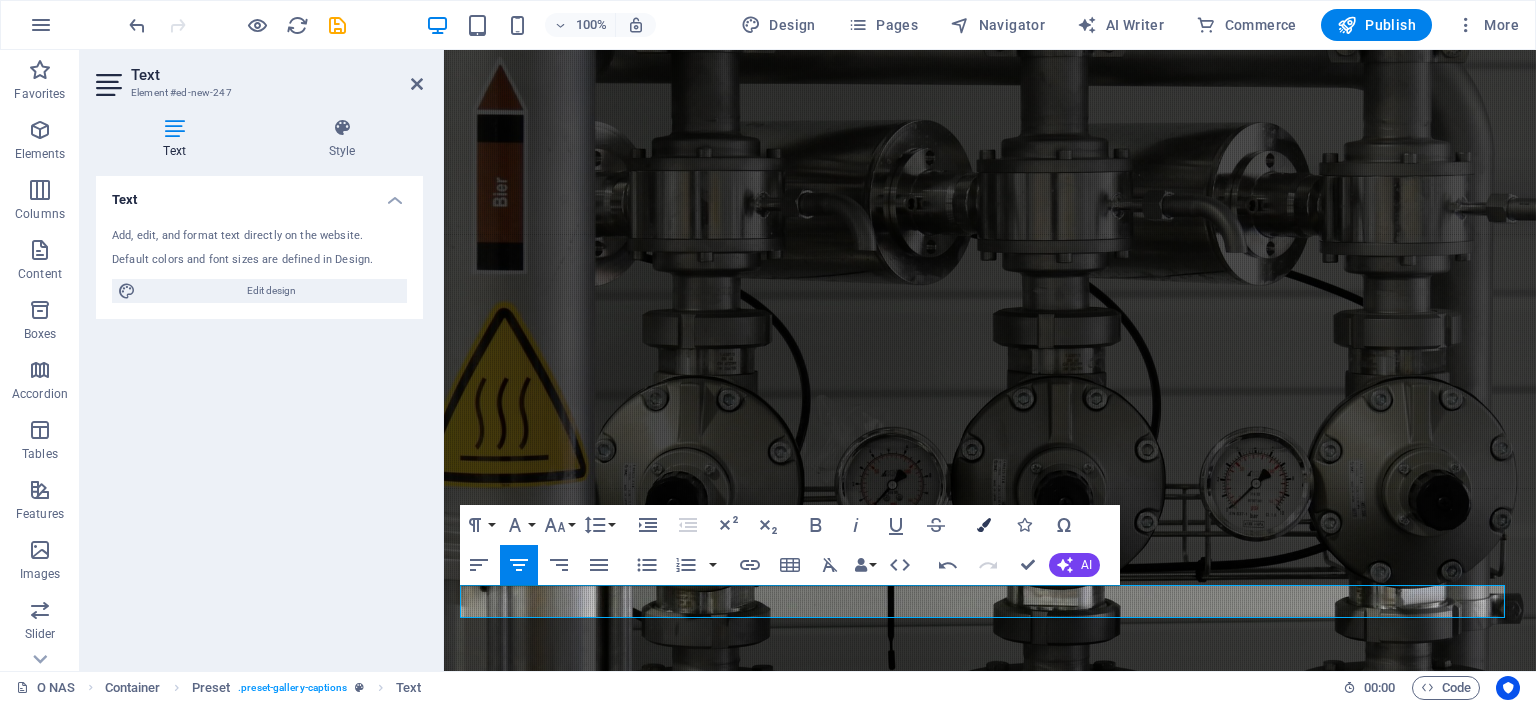 click at bounding box center (984, 525) 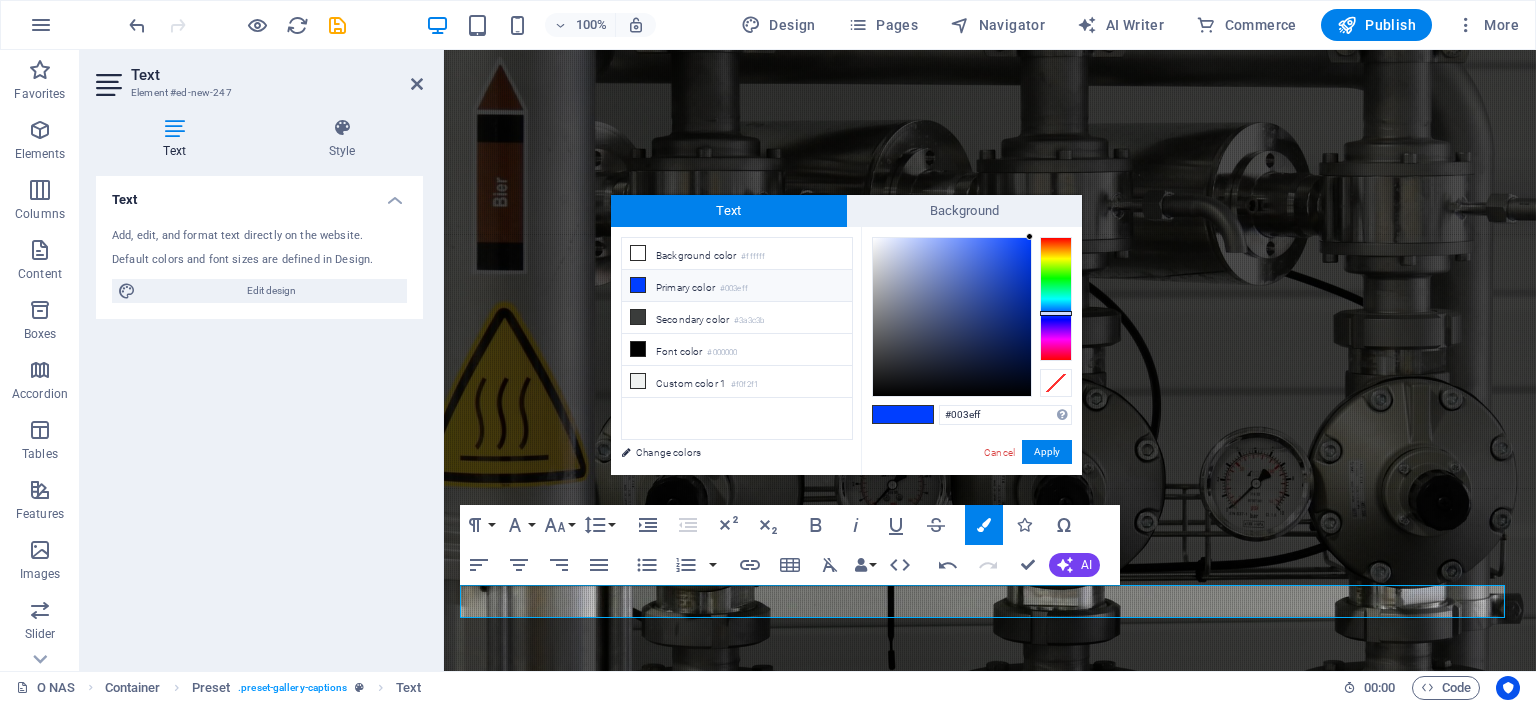 click at bounding box center [638, 285] 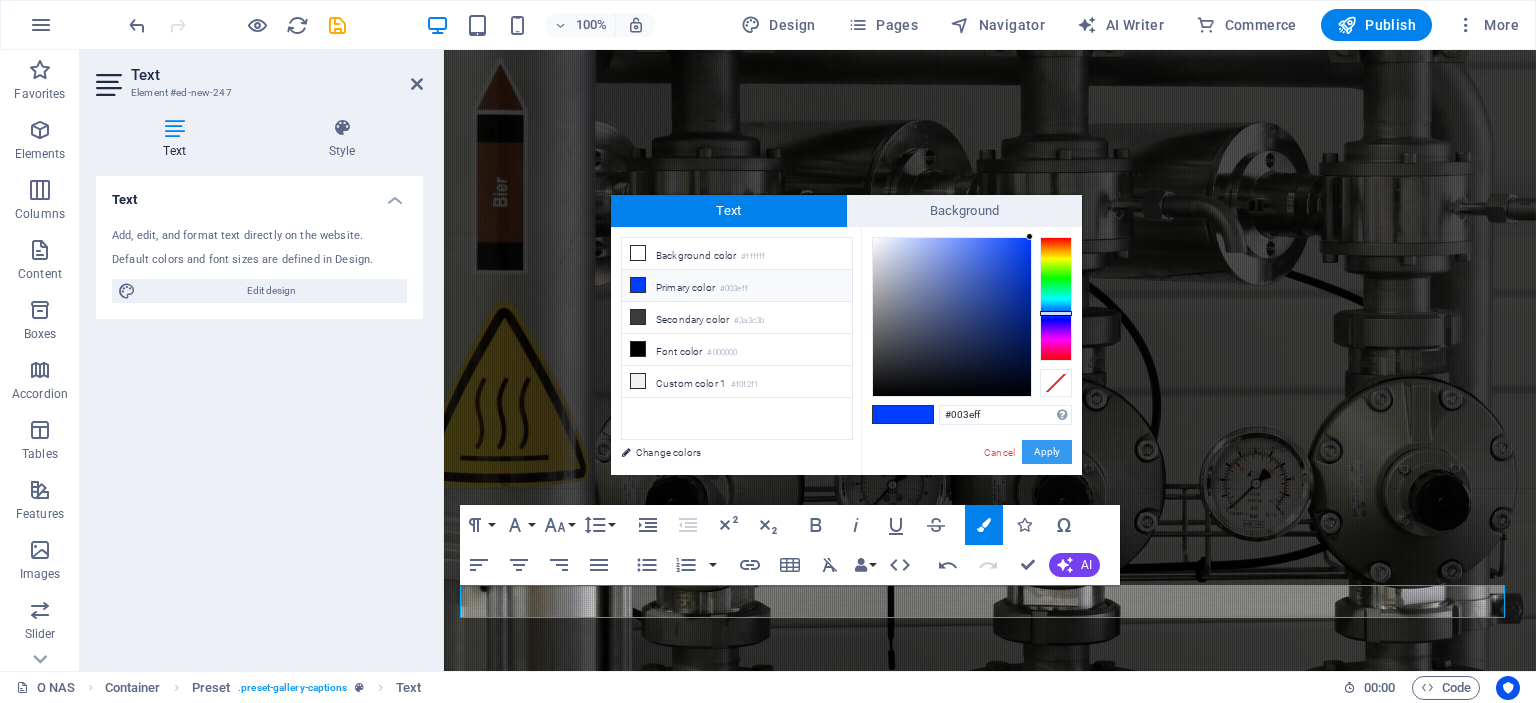click on "Apply" at bounding box center [1047, 452] 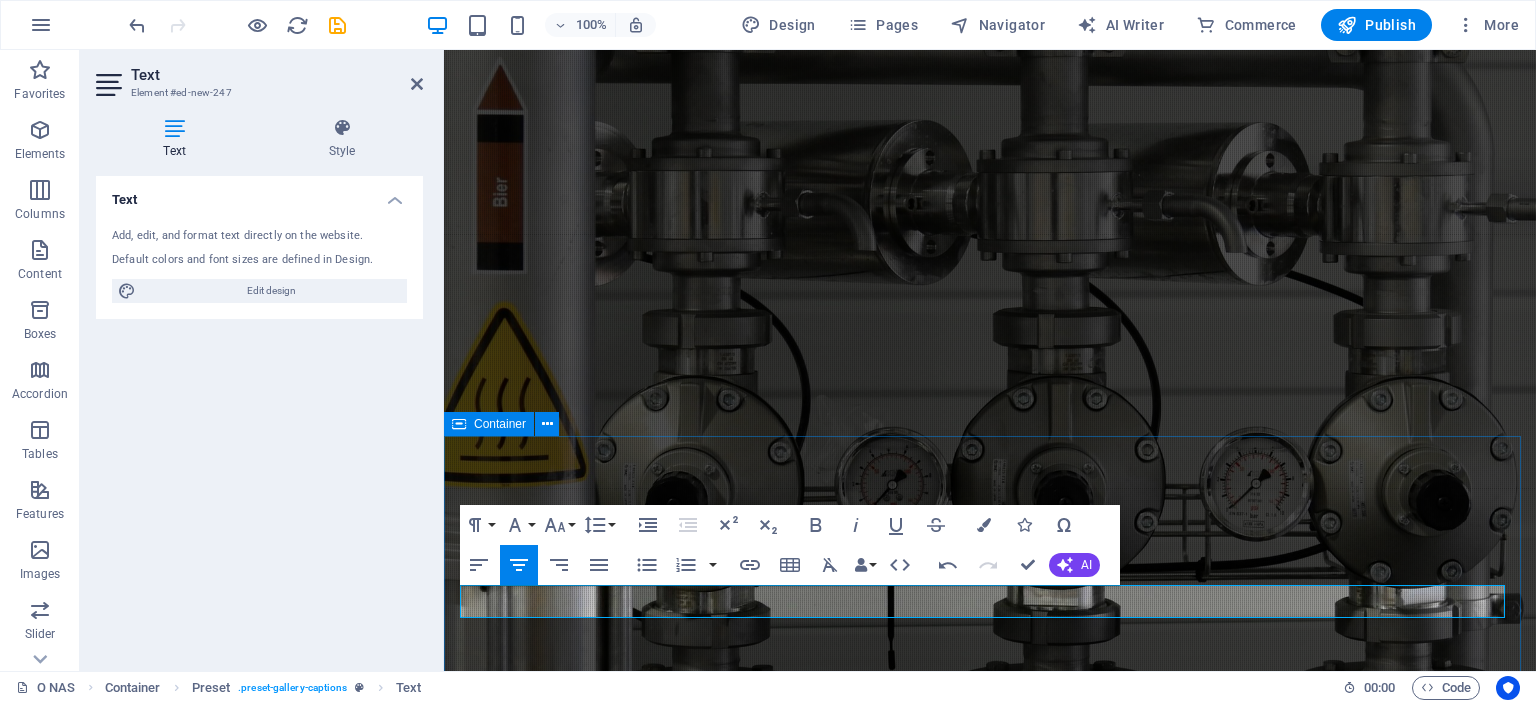 click on "Projekti ENERGETIKA                               INDUSTRIJA                         EKOLOGIJA                     JEKLENE KONSTRUKCIJE" at bounding box center [990, 3028] 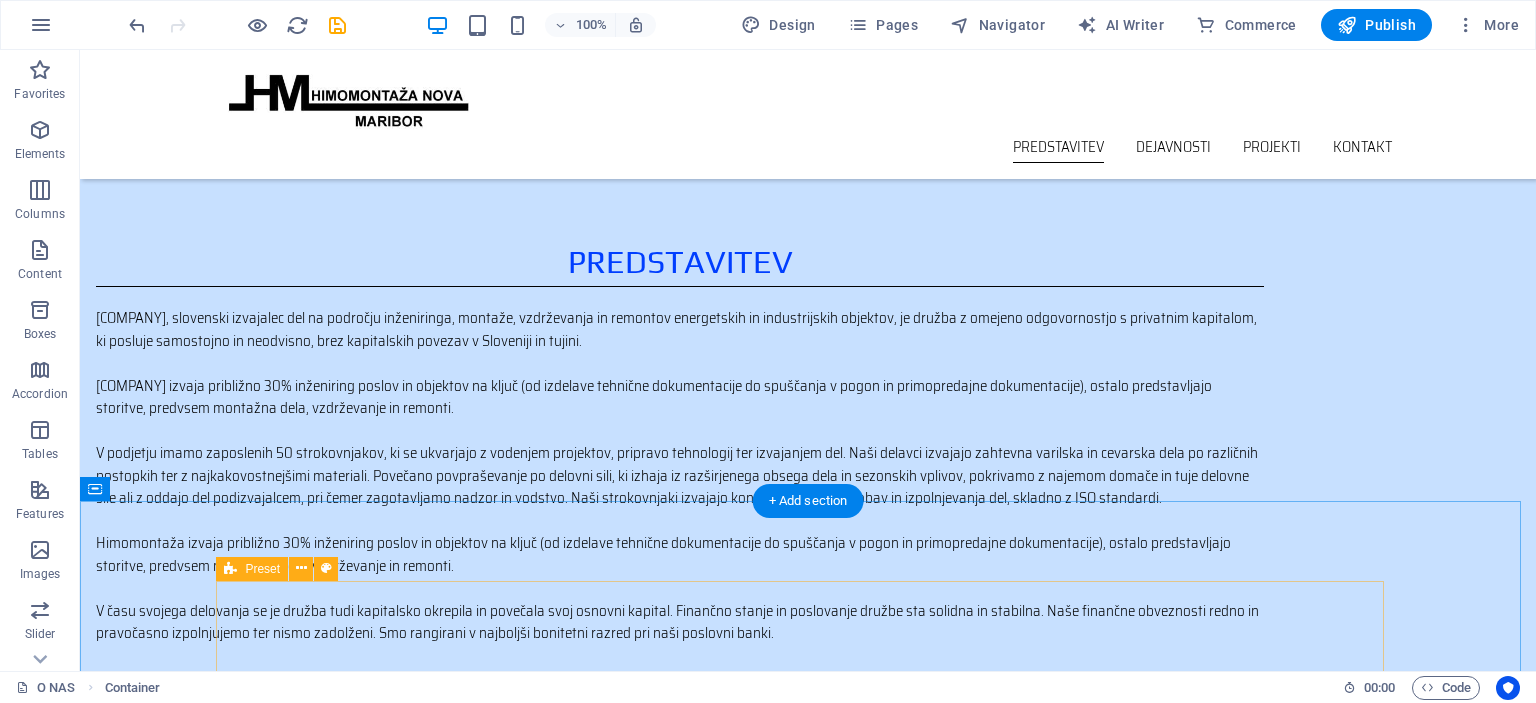 scroll, scrollTop: 700, scrollLeft: 0, axis: vertical 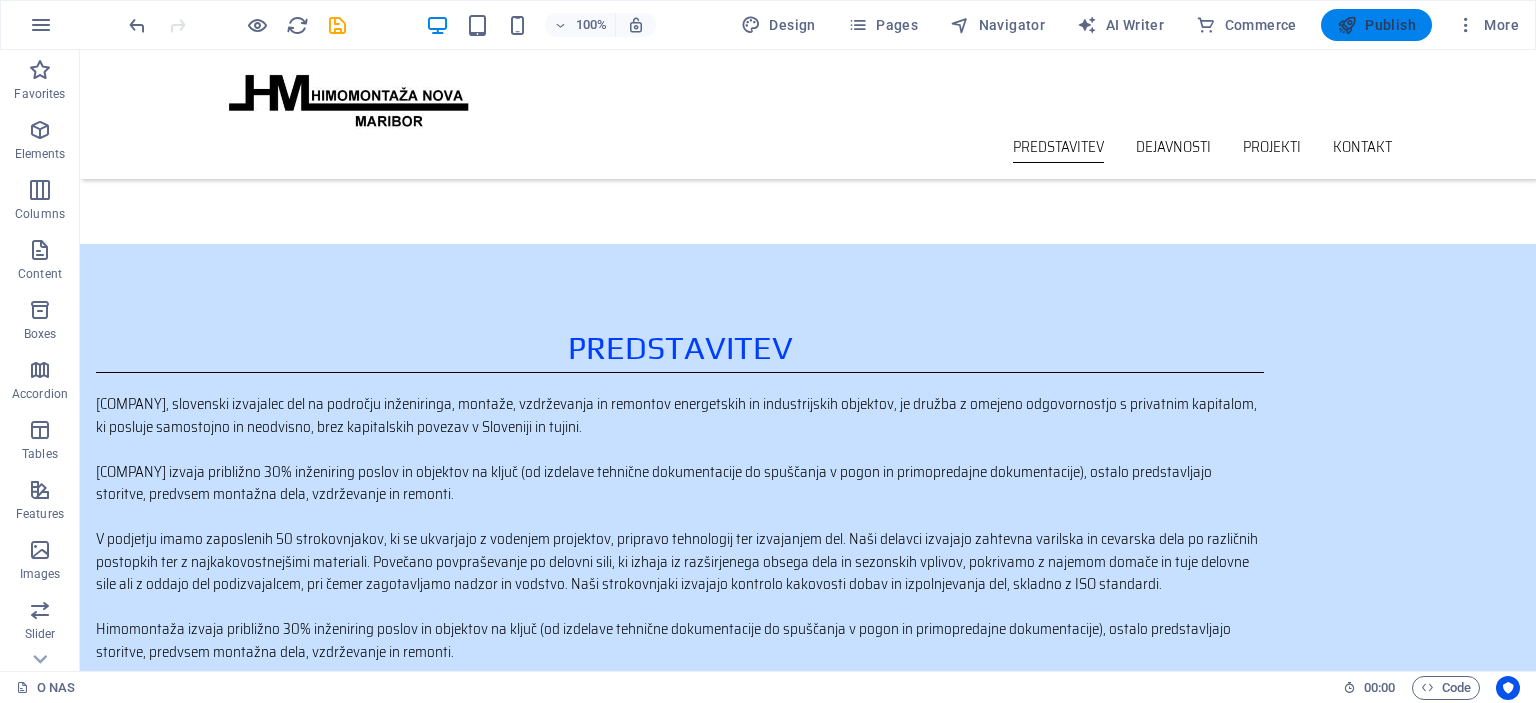 click at bounding box center (1347, 25) 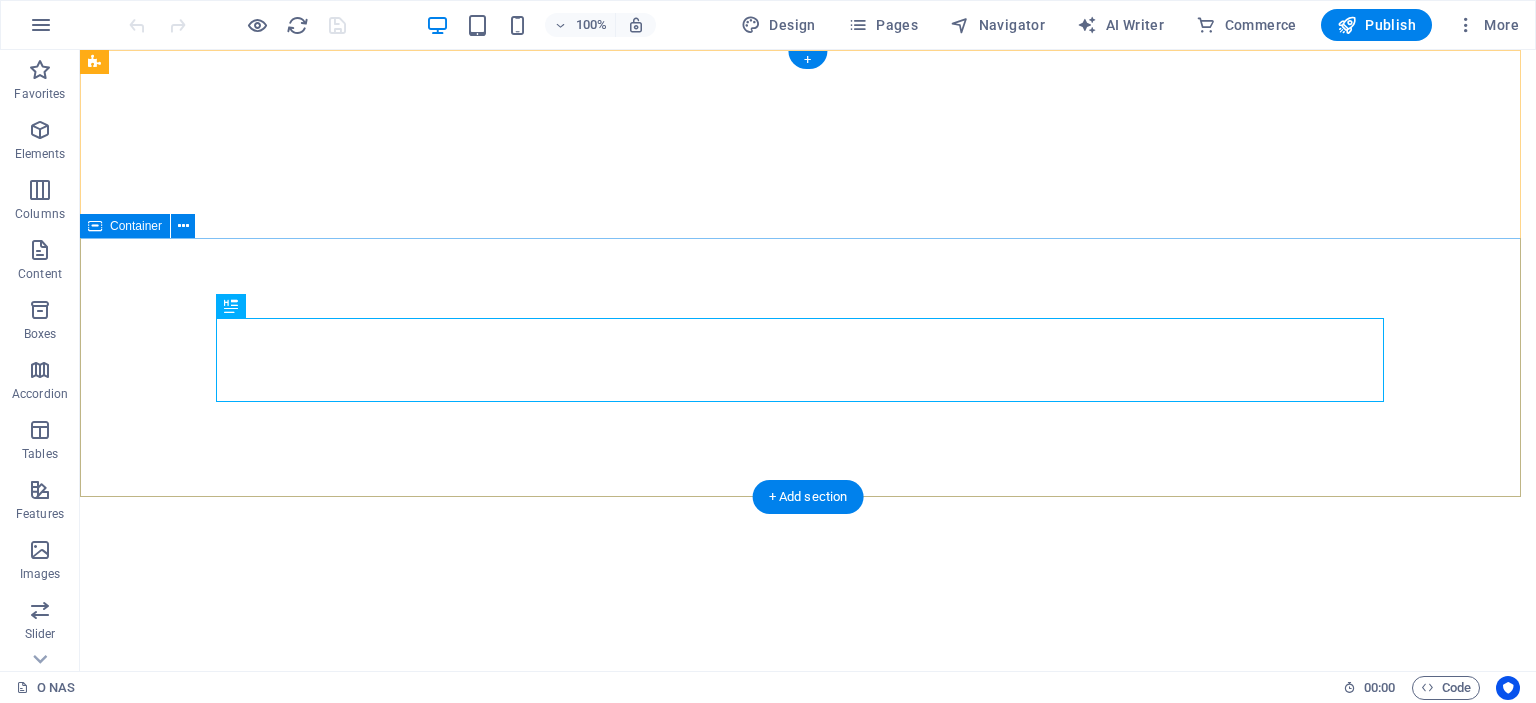 scroll, scrollTop: 0, scrollLeft: 0, axis: both 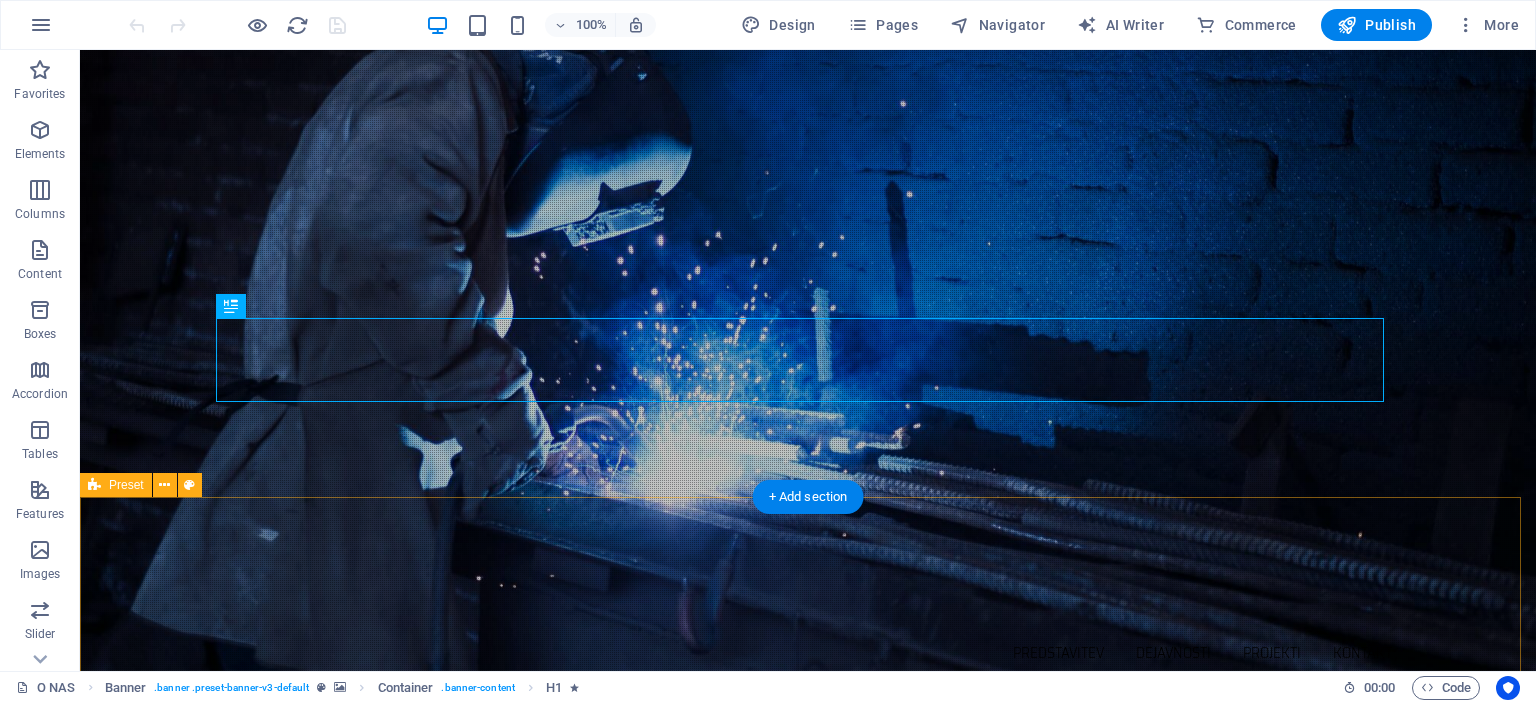 click on "Predstavitev HIMOMONTAŽA NOVA, slovenski izvajalec del na področju inženiringa, montaže, vzdrževanja in remontov energetskih in industrijskih objektov, je družba z omejeno odgovornostjo s privatnim kapitalom, ki posluje samostojno in neodvisno, brez kapitalskih povezav v Sloveniji in tujini. Njeni začetki segajo v leto 1996, ko je še pod imenom Himomontaža vzpostavila številne poslovne stike z investitorji in naročniki, pridobila ustrezne reference ter se kadrovsko okrepila in primerno opremila.V letu 2015 pa iz poslovnih razlogov odprla še podjetje Himomontaža Nova, ki sedaj izvaja večji del poslov. Himomontaža izvaja približno 30% inženiring poslov in objektov na ključ (od izdelave tehnične dokumentacije do spuščanja v pogon in primopredajne dokumentacije), ostalo predstavljajo storitve, predvsem montažna dela, vzdrževanje in remonti." at bounding box center (808, 1319) 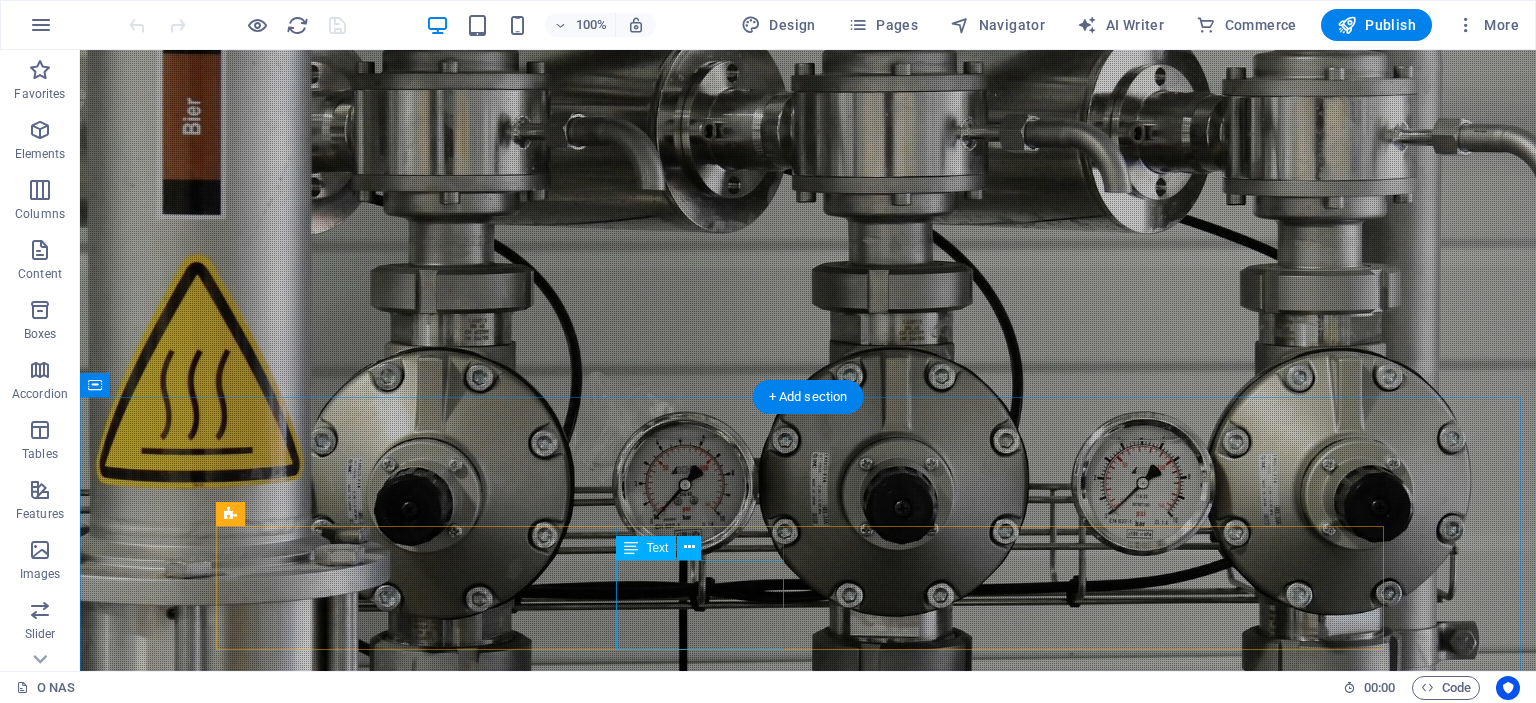 scroll, scrollTop: 2300, scrollLeft: 0, axis: vertical 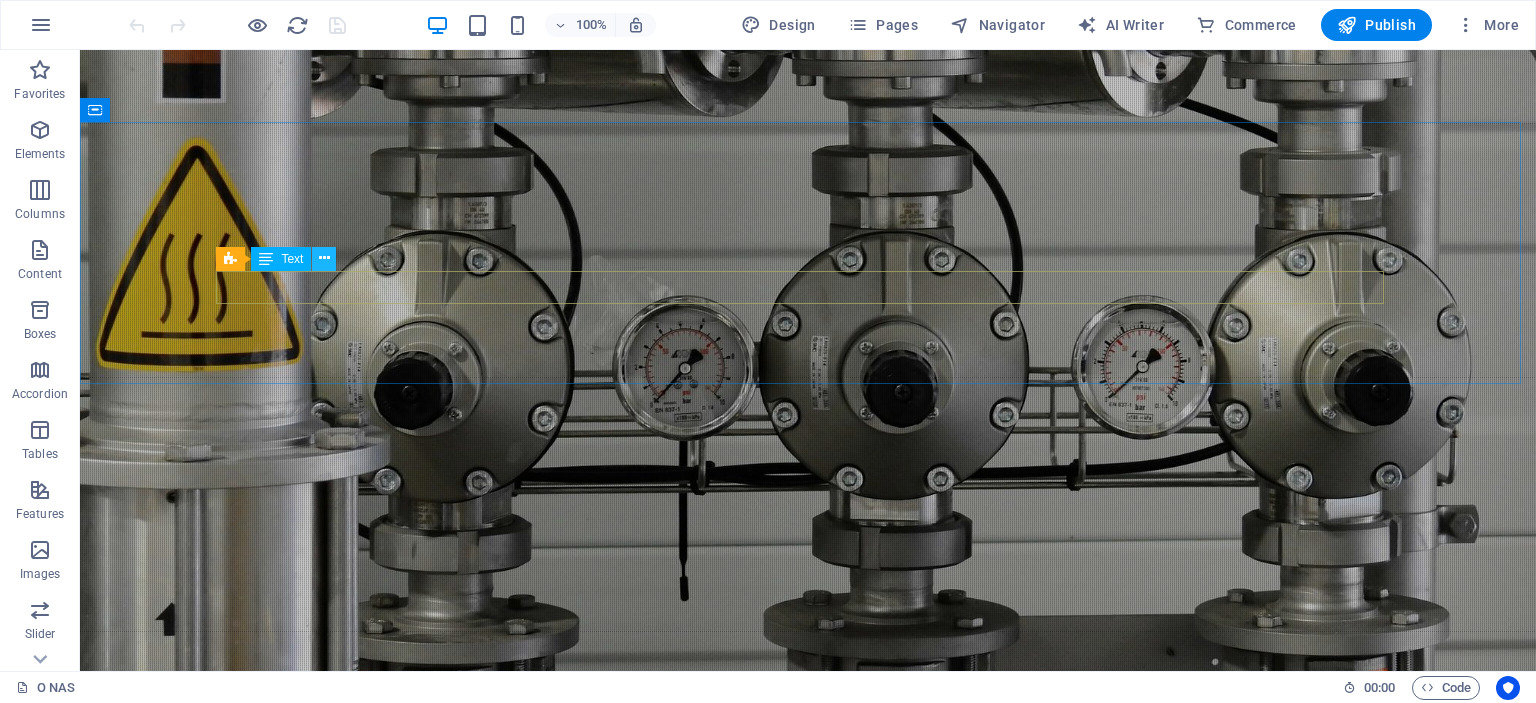click at bounding box center [324, 258] 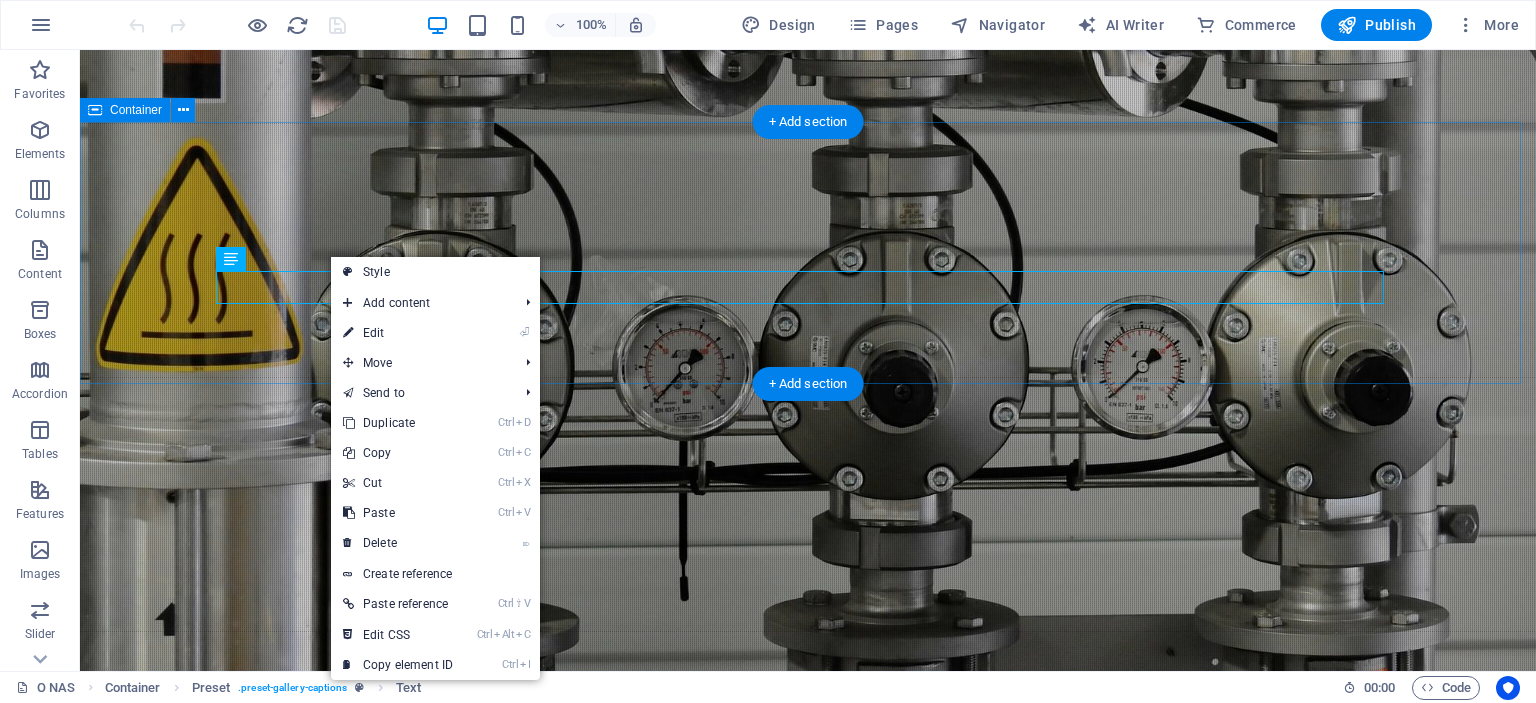 click on "Projekti ENERGETIKA                               INDUSTRIJA                          EKOLOGIJA                    JEKLENE KONSTRUKCIJE" at bounding box center [808, 2720] 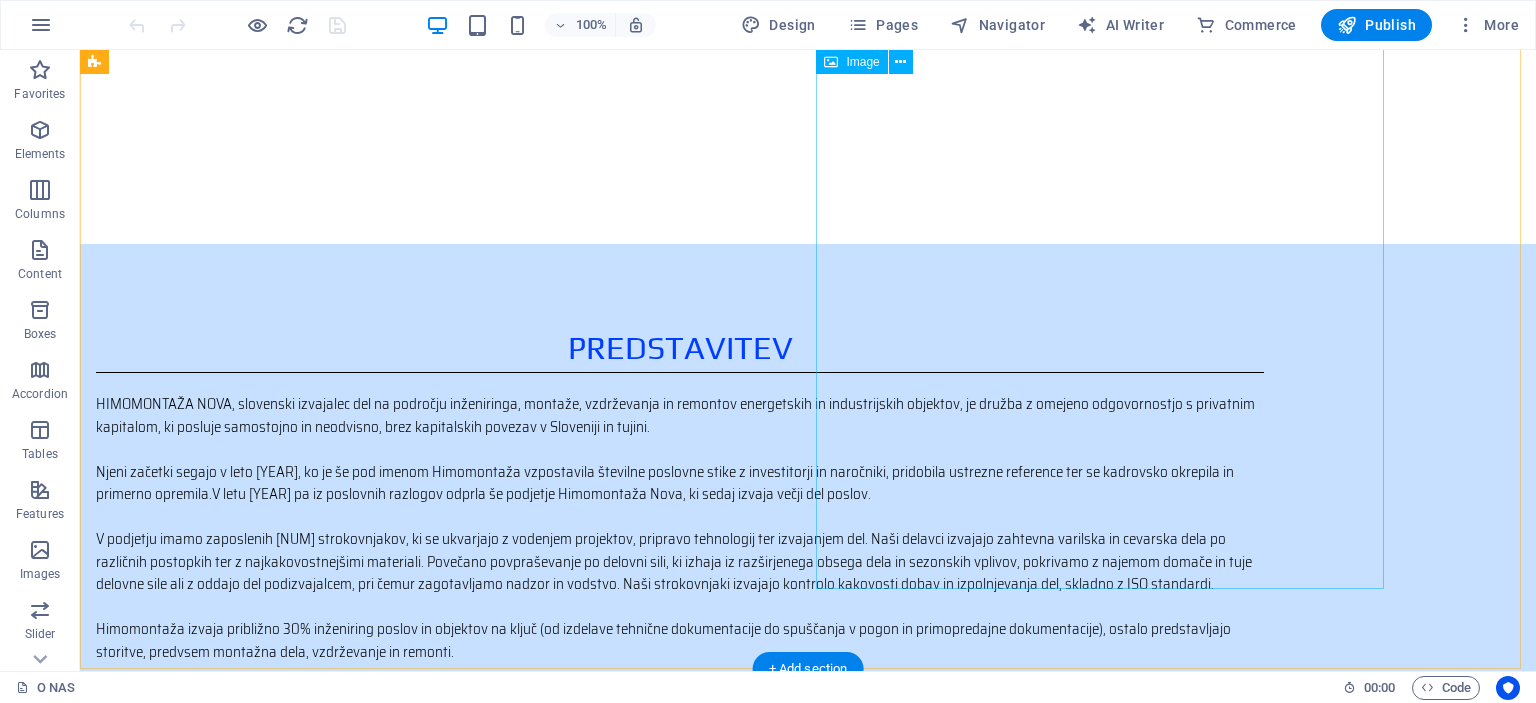 scroll, scrollTop: 1000, scrollLeft: 0, axis: vertical 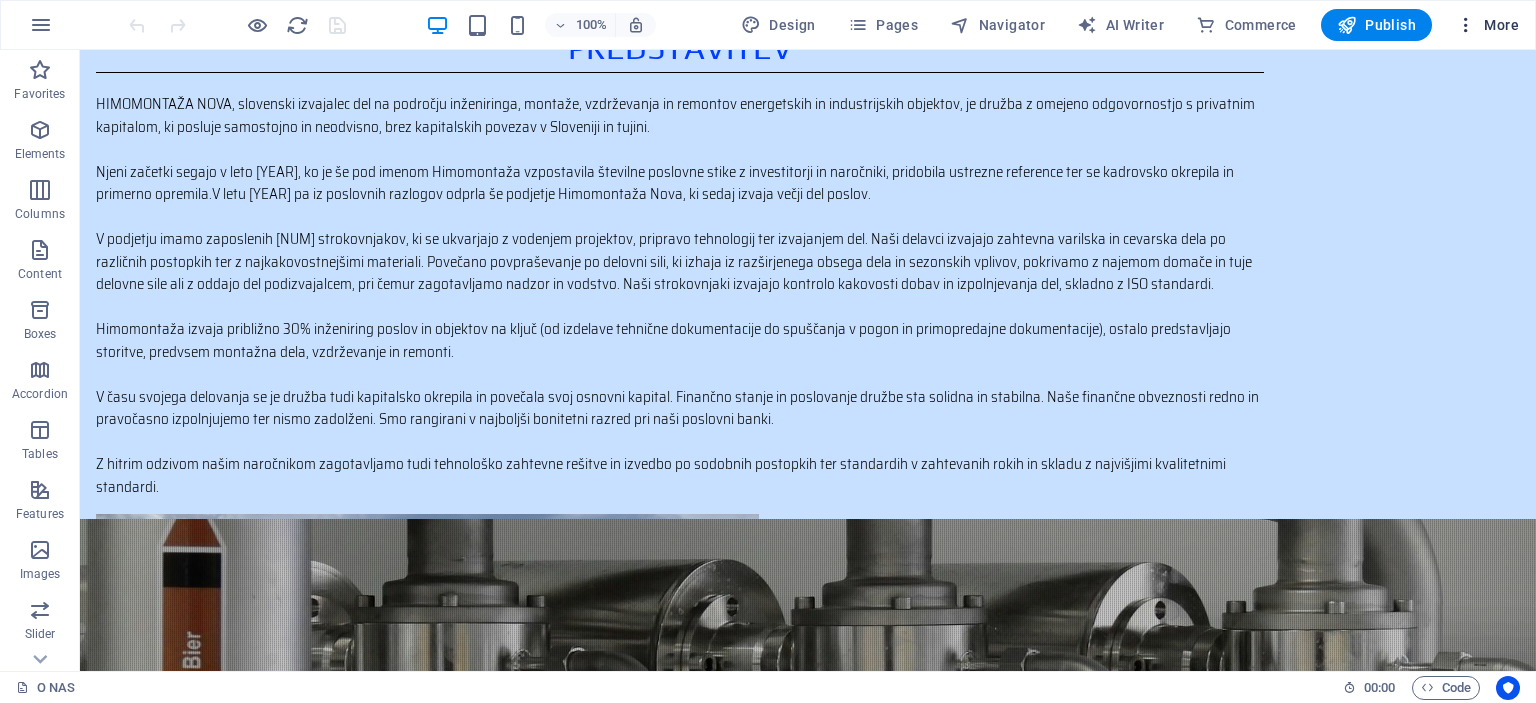 click at bounding box center (1466, 25) 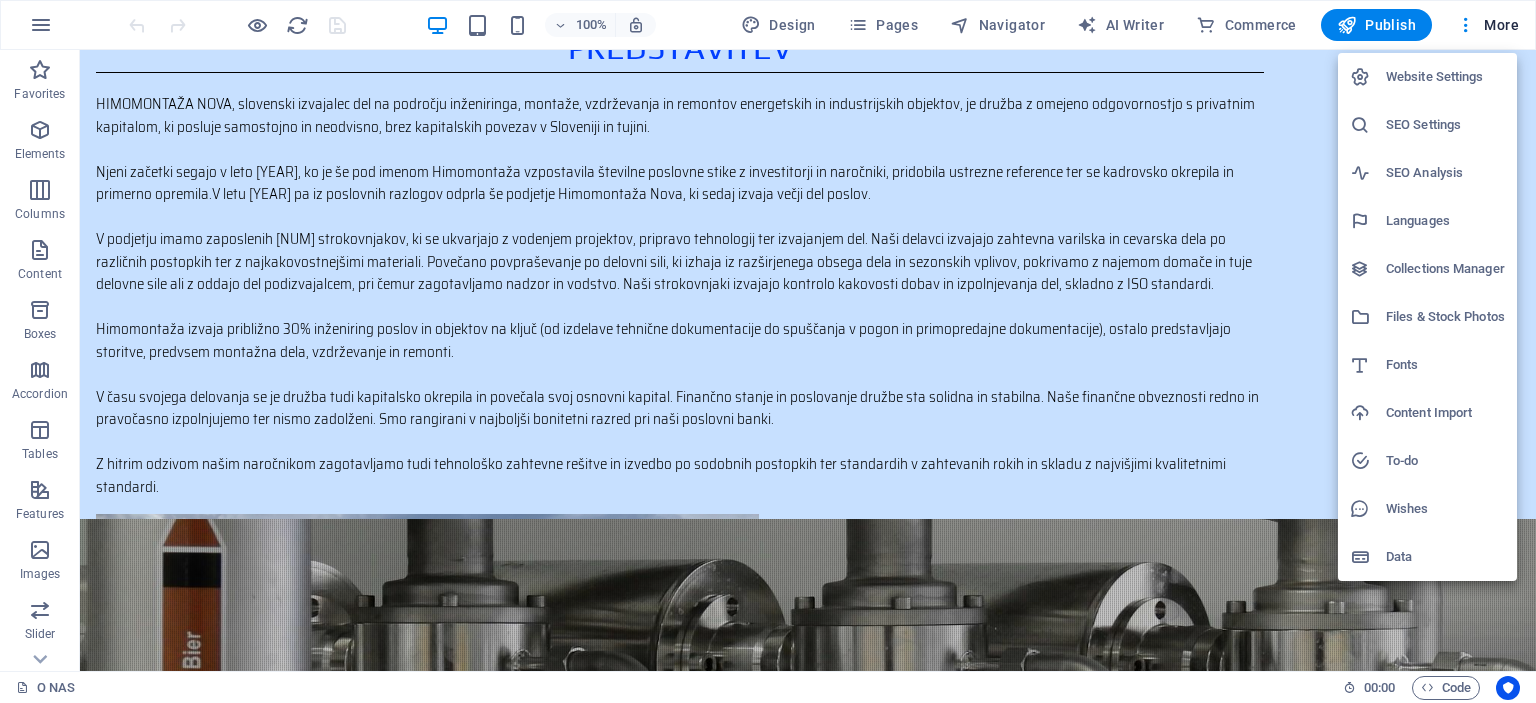 click at bounding box center [768, 351] 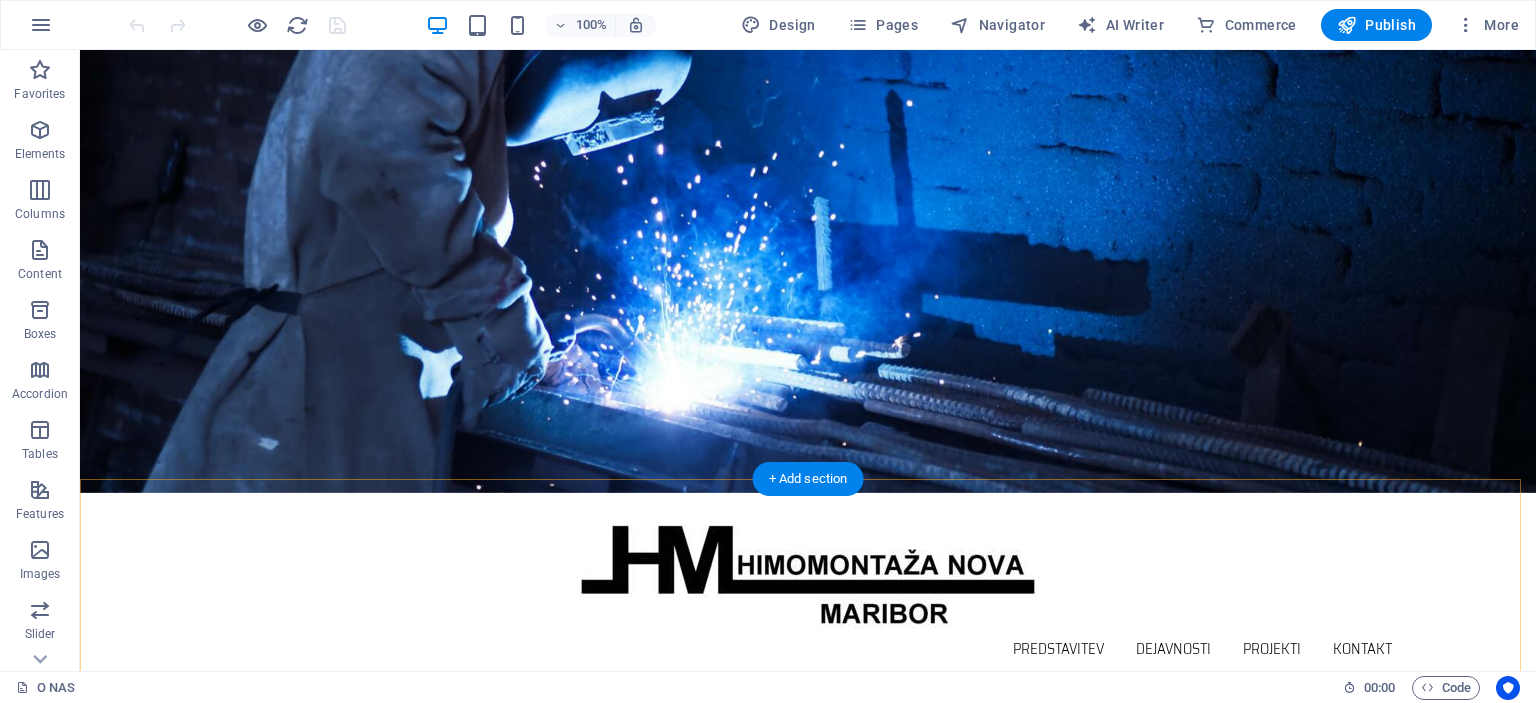 scroll, scrollTop: 0, scrollLeft: 0, axis: both 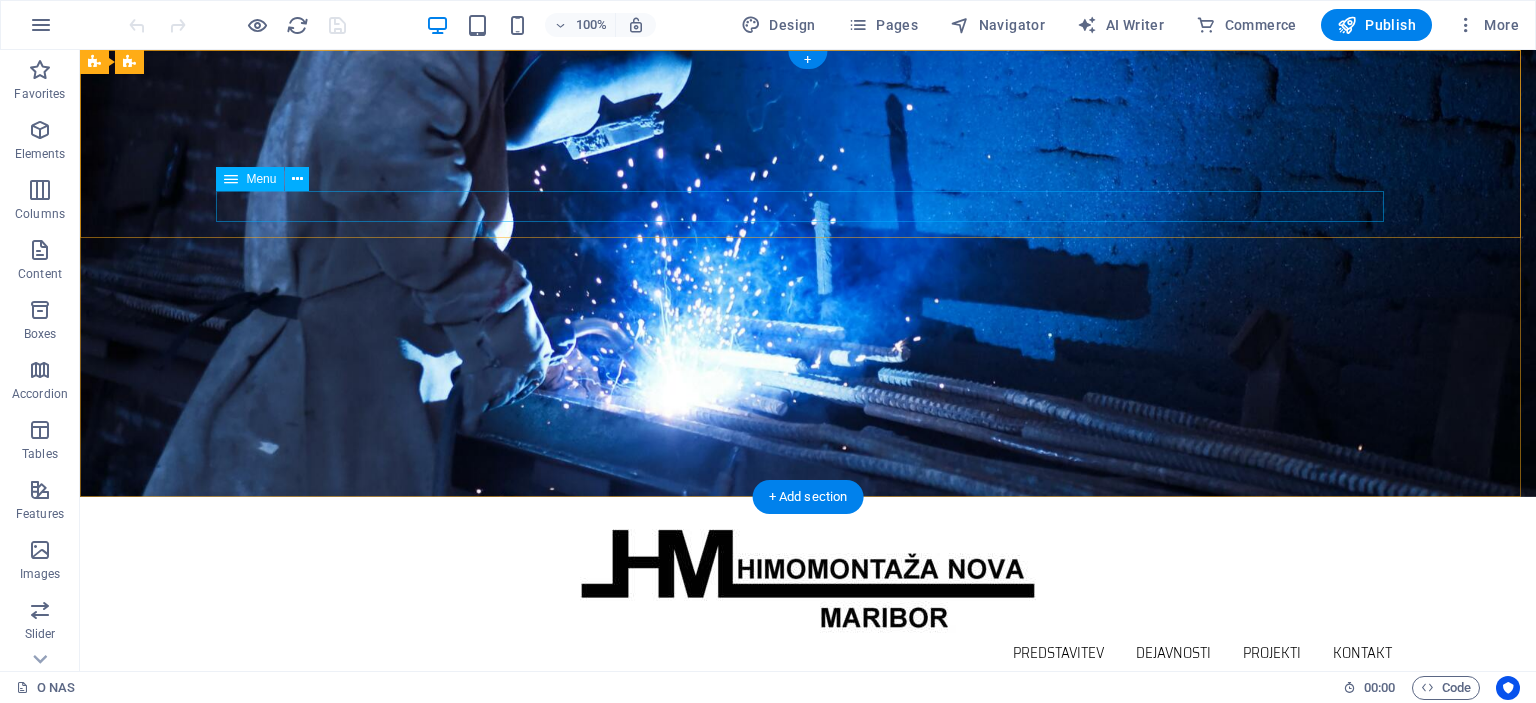 click on "Predstavitev Dejavnosti Projekti Kontakt" at bounding box center [808, 653] 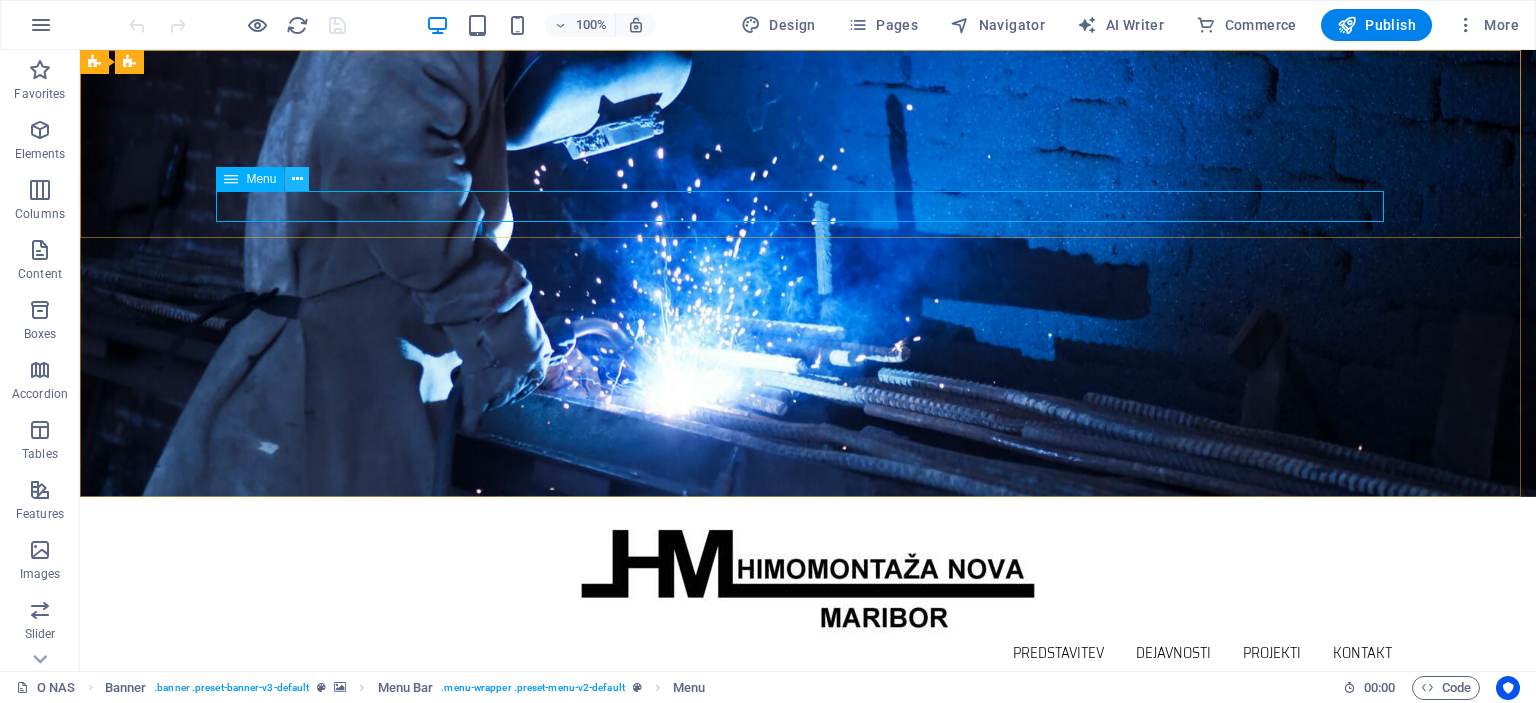 click at bounding box center (297, 179) 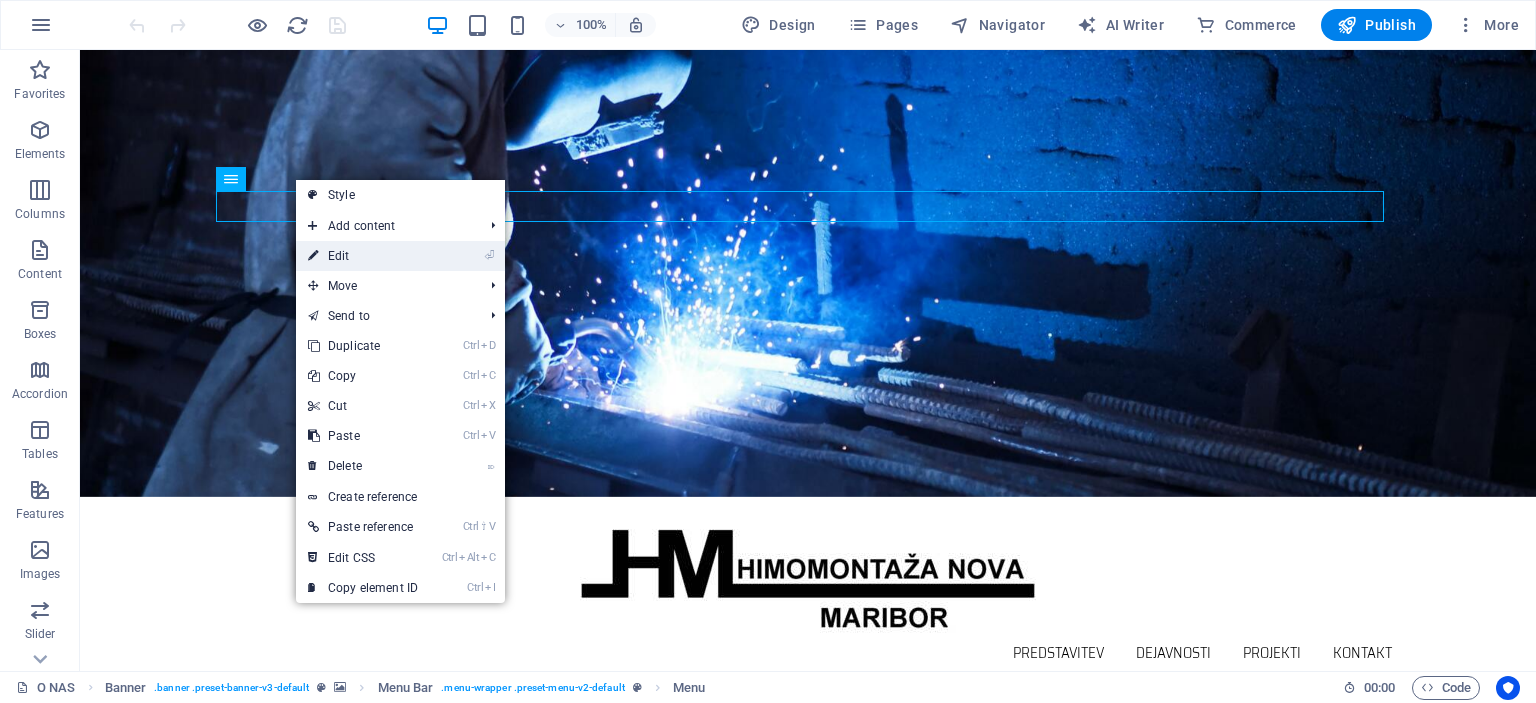 click on "⏎  Edit" at bounding box center (363, 256) 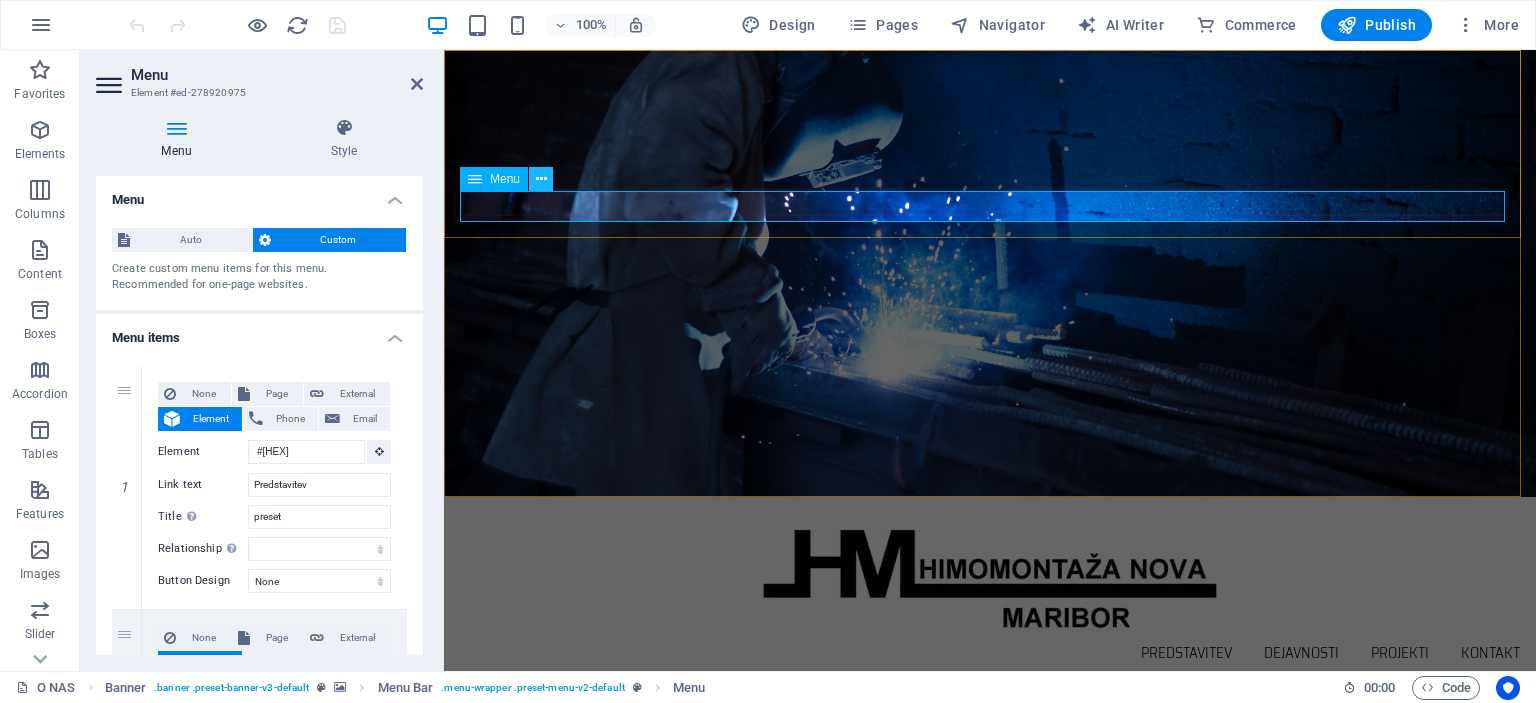 click at bounding box center (541, 179) 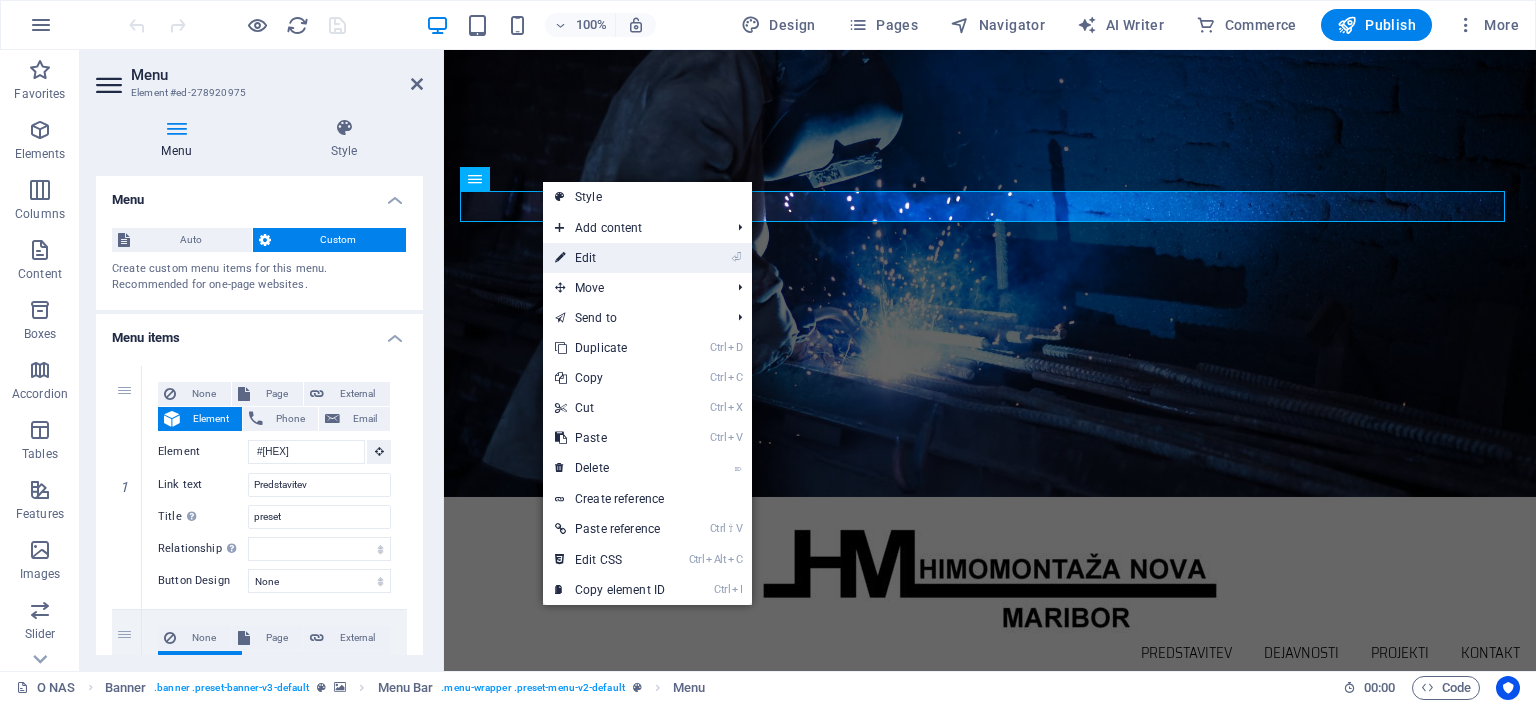 click on "⏎" at bounding box center [736, 257] 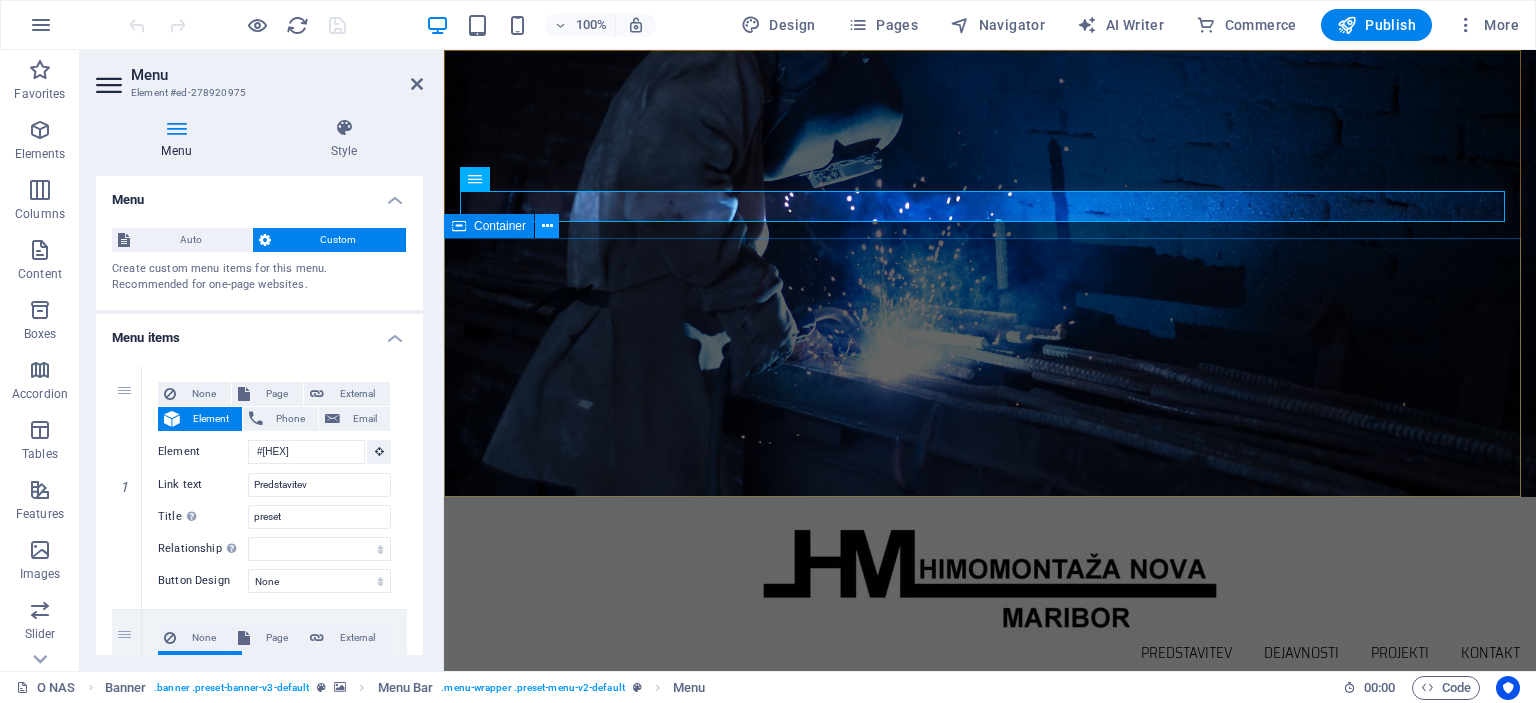 click at bounding box center (547, 226) 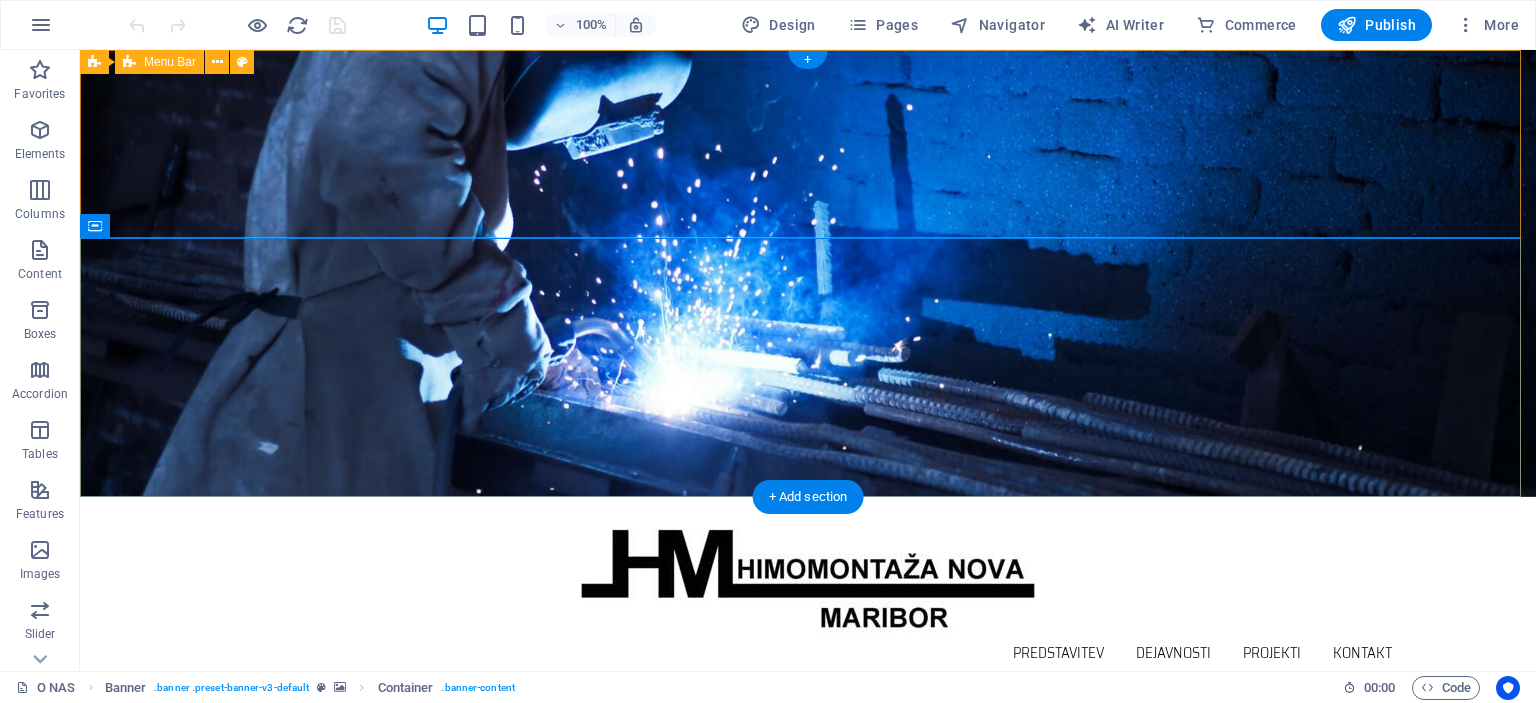 click on "Predstavitev Dejavnosti Projekti Kontakt" at bounding box center (808, 591) 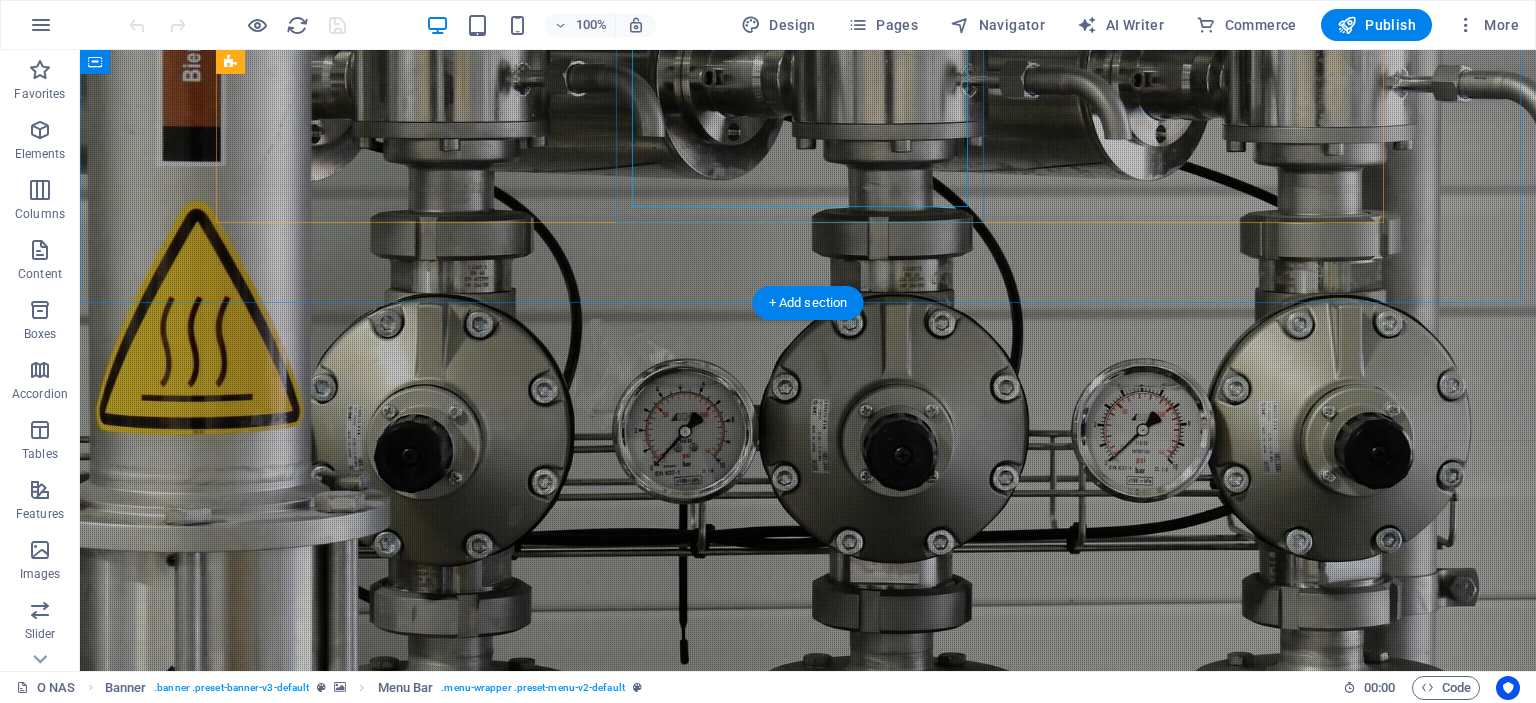 scroll, scrollTop: 2300, scrollLeft: 0, axis: vertical 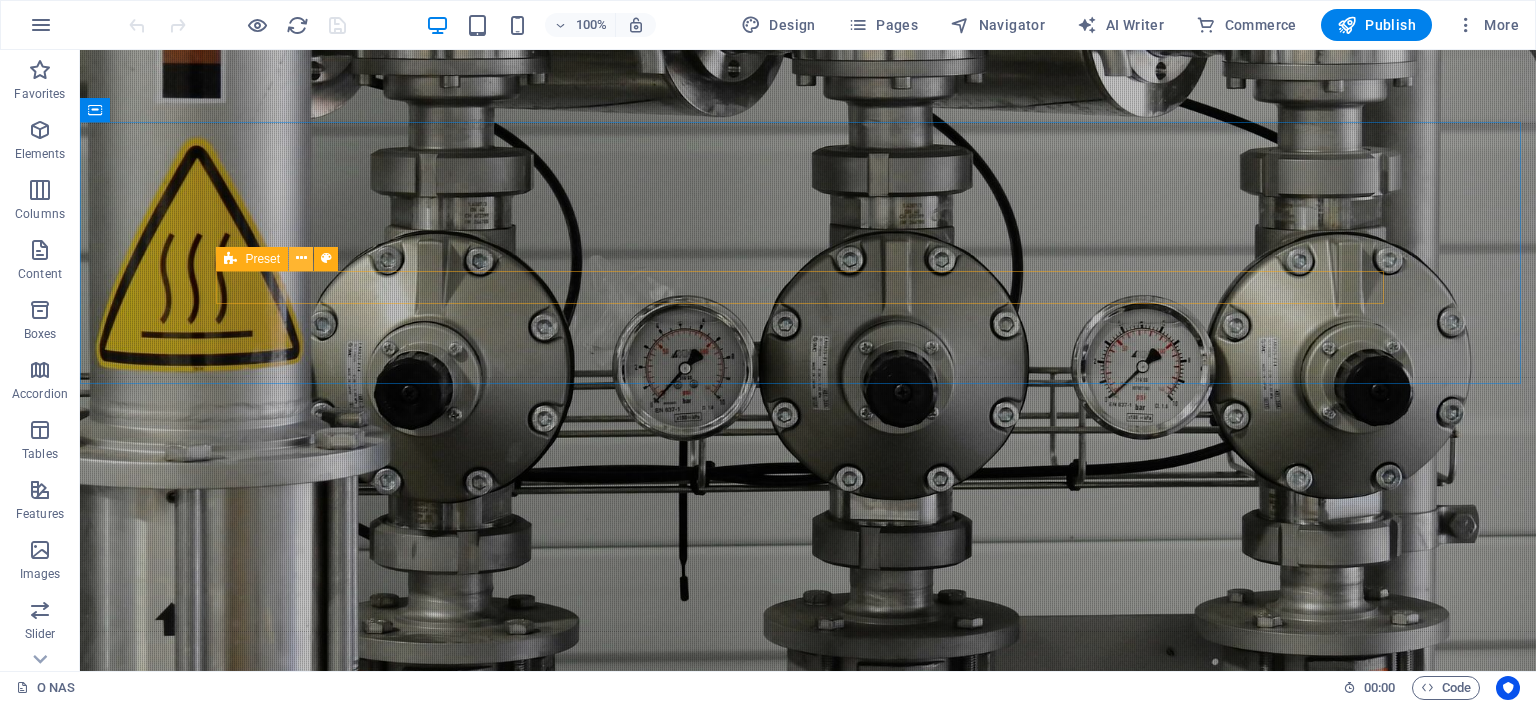 click at bounding box center (301, 258) 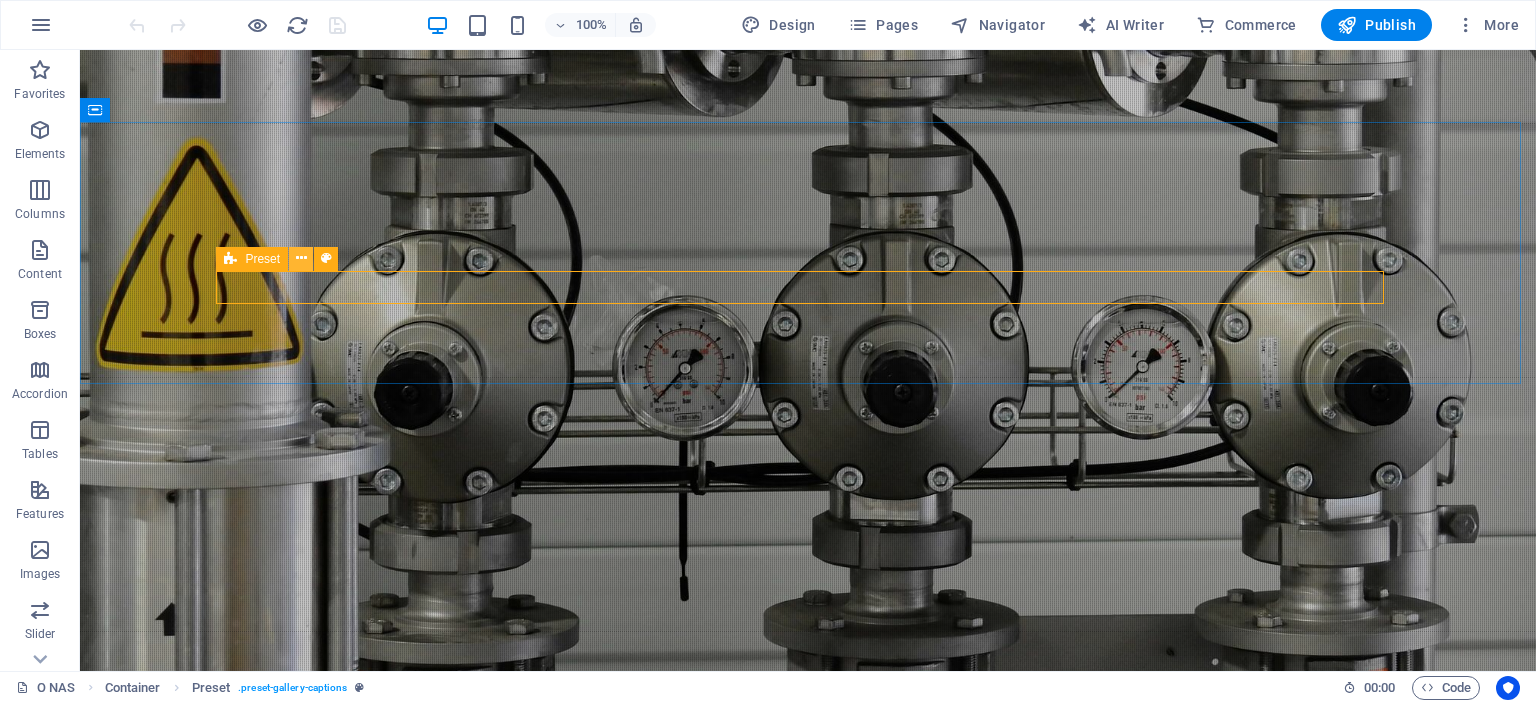 click at bounding box center (301, 258) 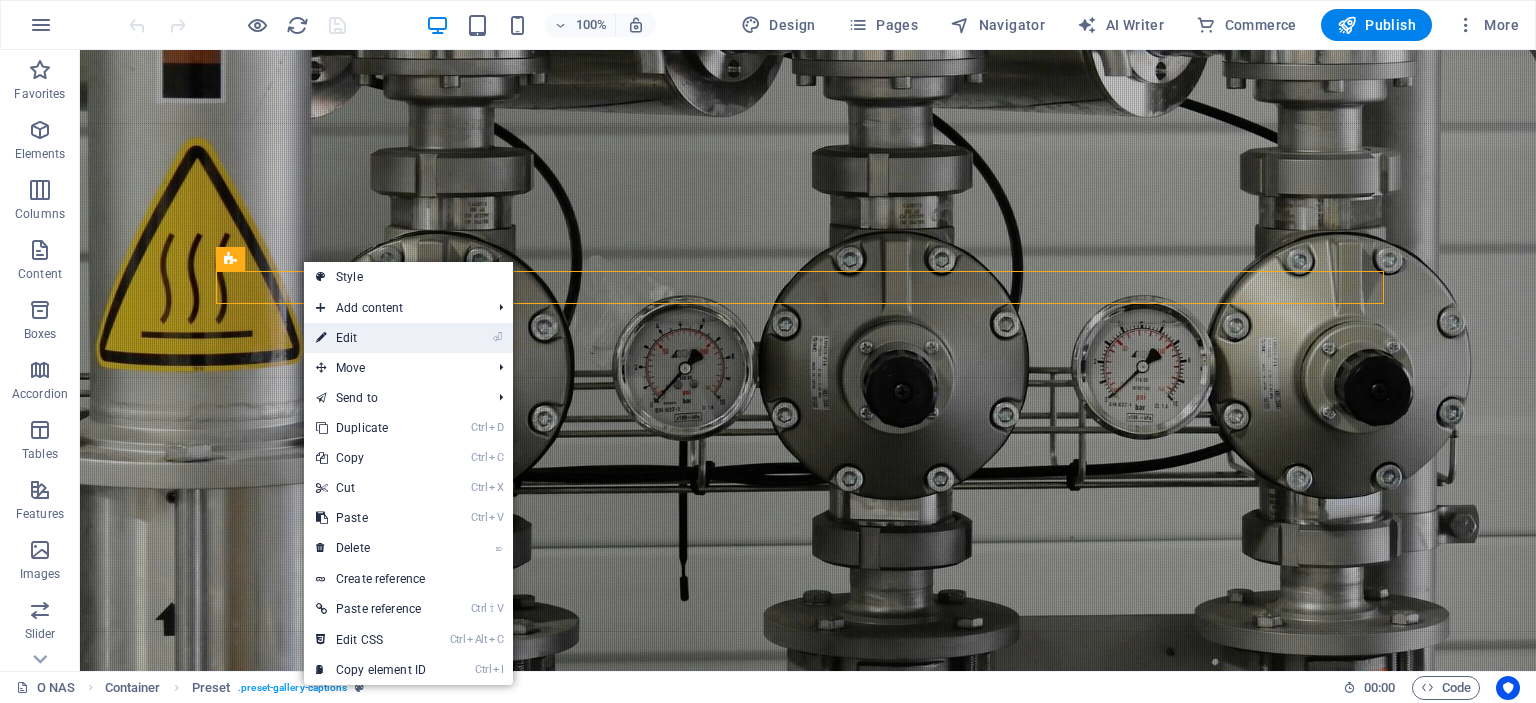 click on "⏎  Edit" at bounding box center (371, 338) 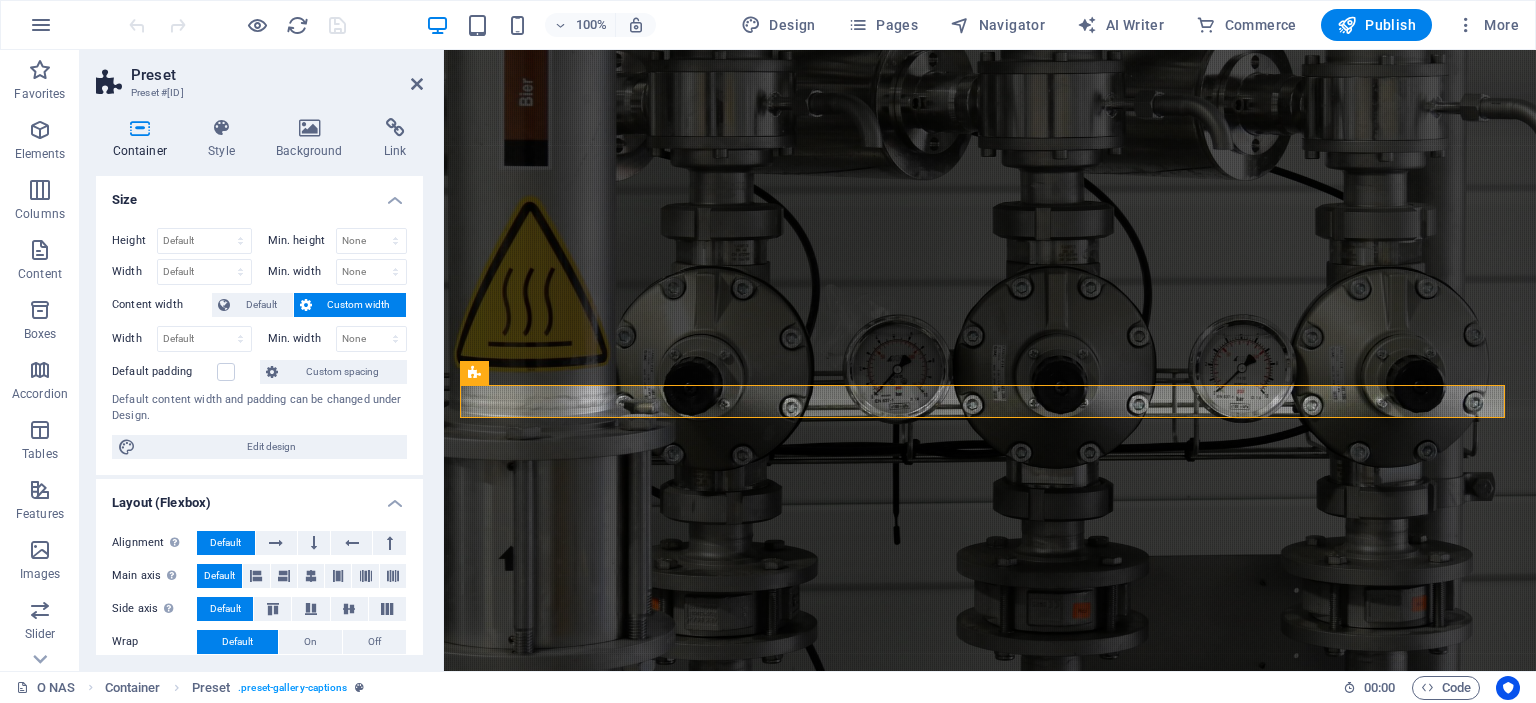 click on "Preset Preset #ed-278920840
Container Style Background Link Size Height Default px rem % vh vw Min. height None px rem % vh vw Width Default px rem % em vh vw Min. width None px rem % vh vw Content width Default Custom width Width Default px rem % em vh vw Min. width None px rem % vh vw Default padding Custom spacing Default content width and padding can be changed under Design. Edit design Layout (Flexbox) Alignment Determines the flex direction. Default Main axis Determine how elements should behave along the main axis inside this container (justify content). Default Side axis Control the vertical direction of the element inside of the container (align items). Default Wrap Default On Off Fill Controls the distances and direction of elements on the y-axis across several lines (align content). Default Accessibility ARIA helps assistive technologies (like screen readers) to understand the role, state, and behavior of web elements Role The ARIA role defines the purpose of an element.  None None" at bounding box center (262, 360) 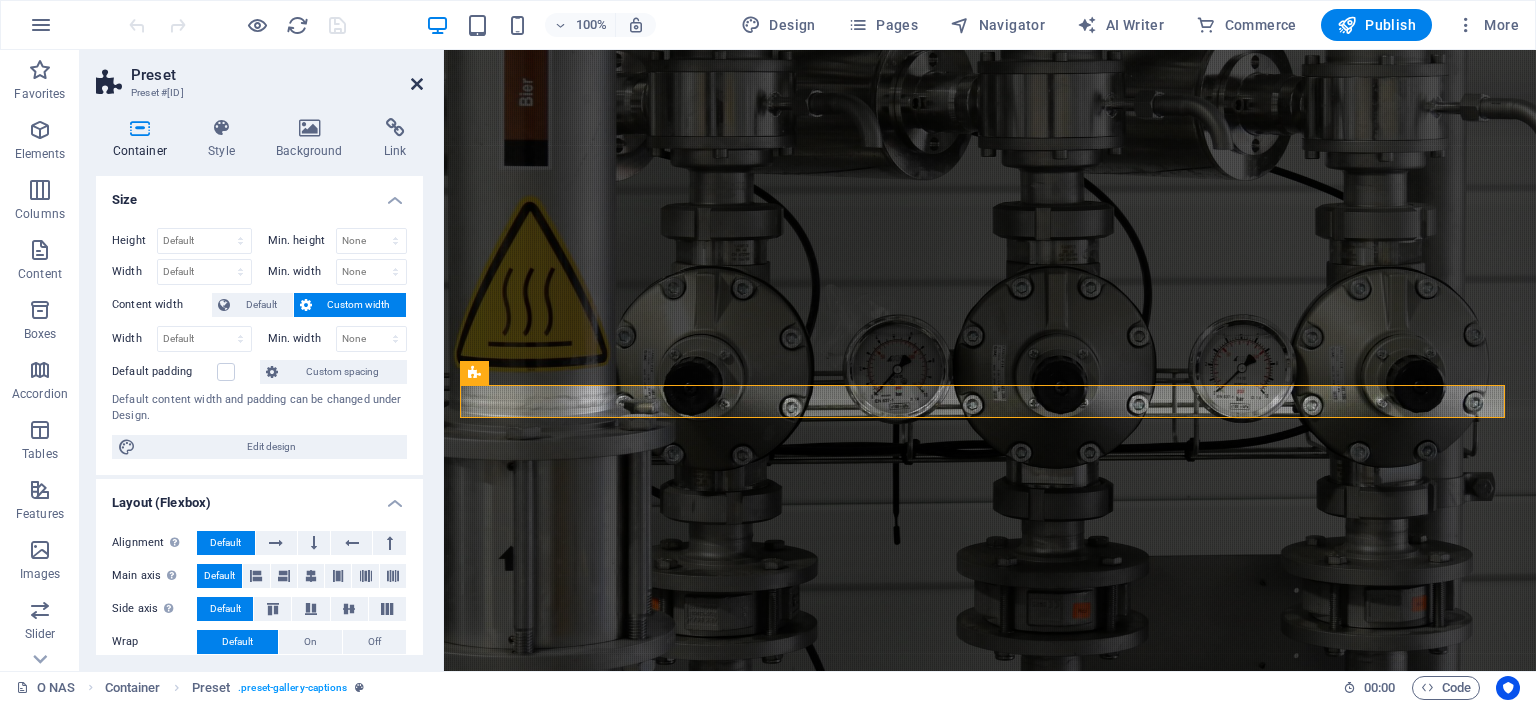 click at bounding box center (417, 84) 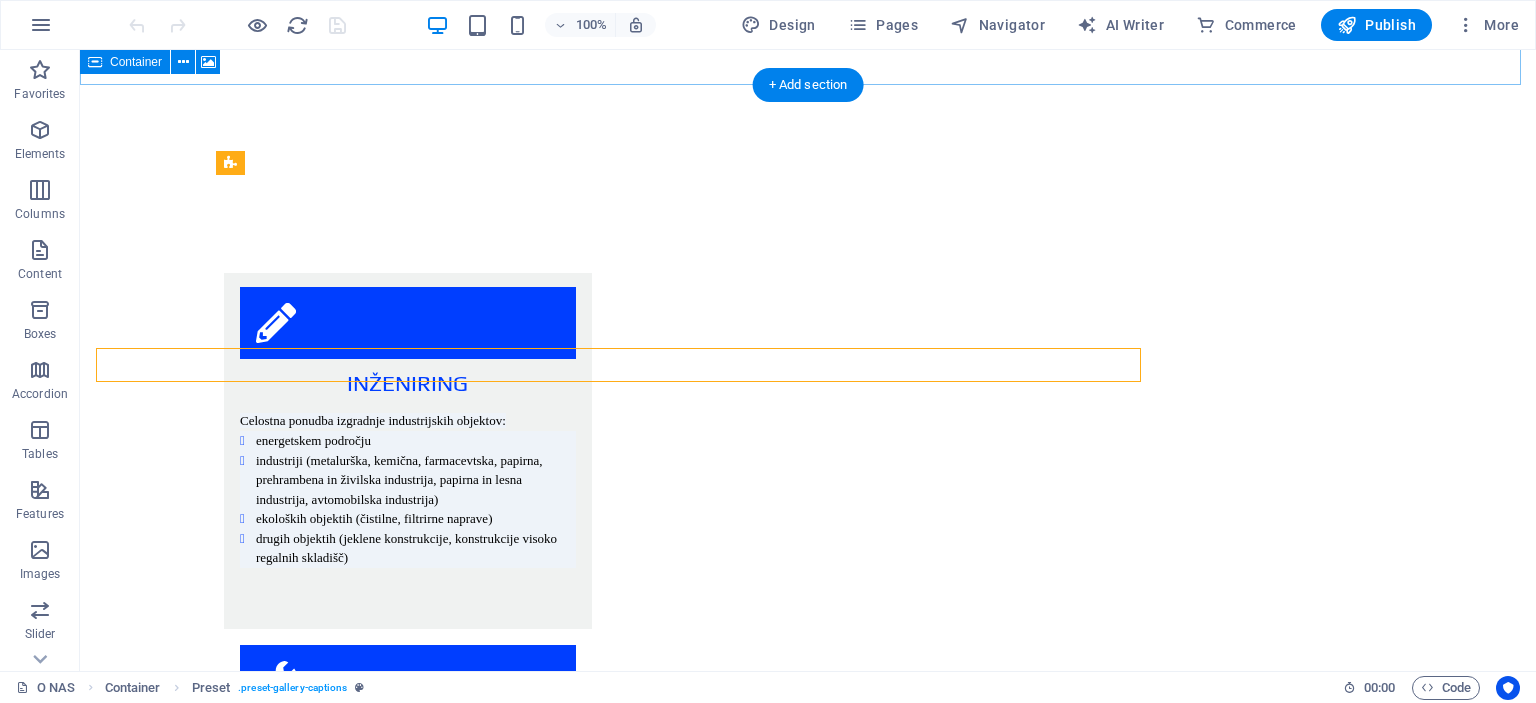 scroll, scrollTop: 2336, scrollLeft: 0, axis: vertical 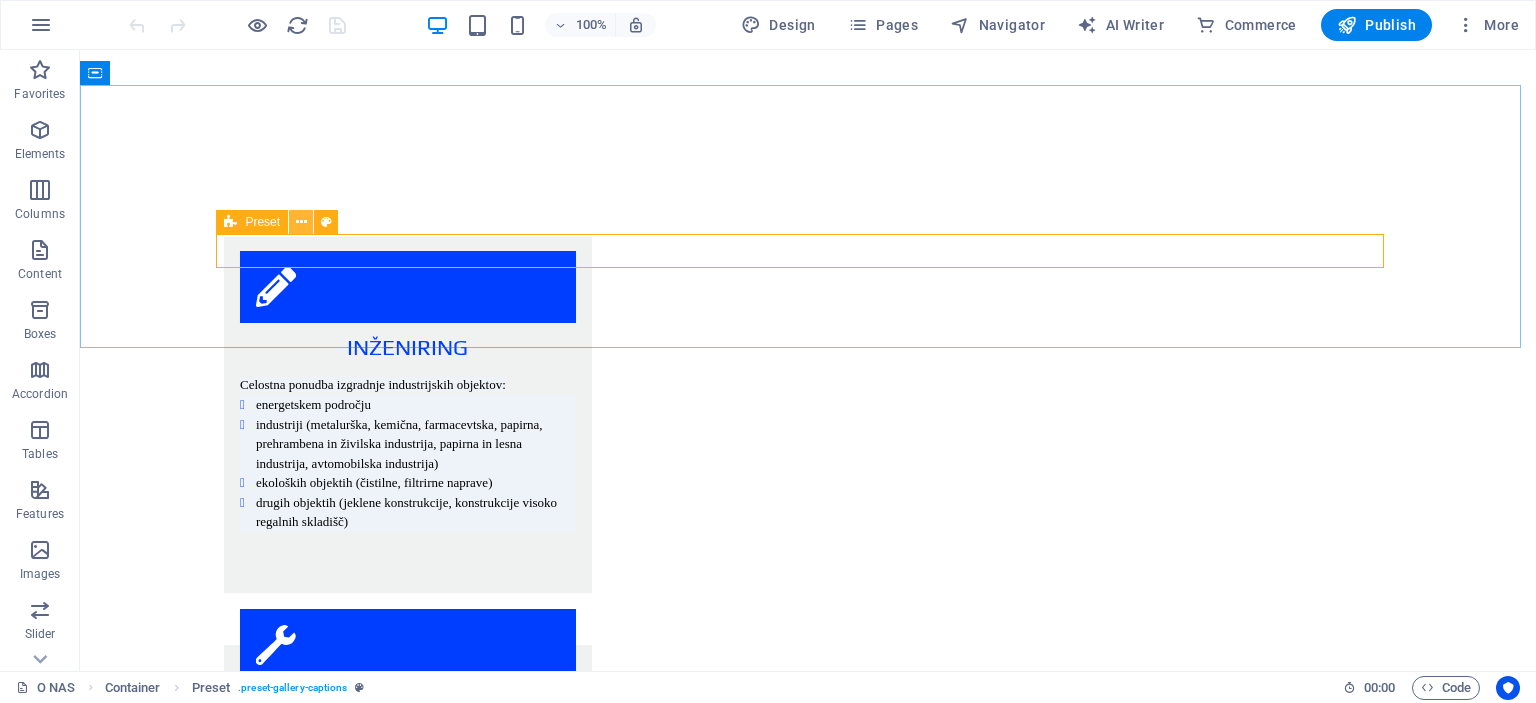 click at bounding box center [301, 222] 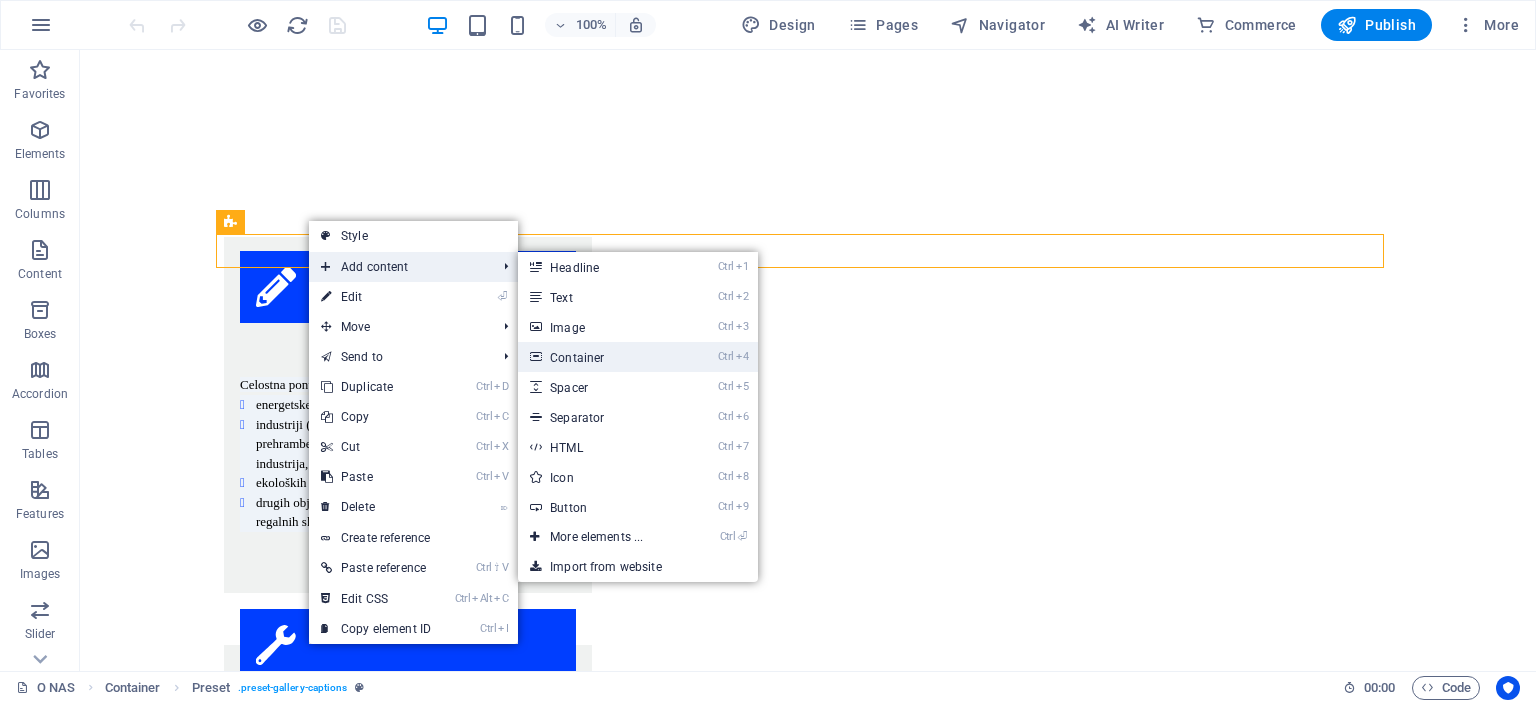 click on "Ctrl 4  Container" at bounding box center [600, 357] 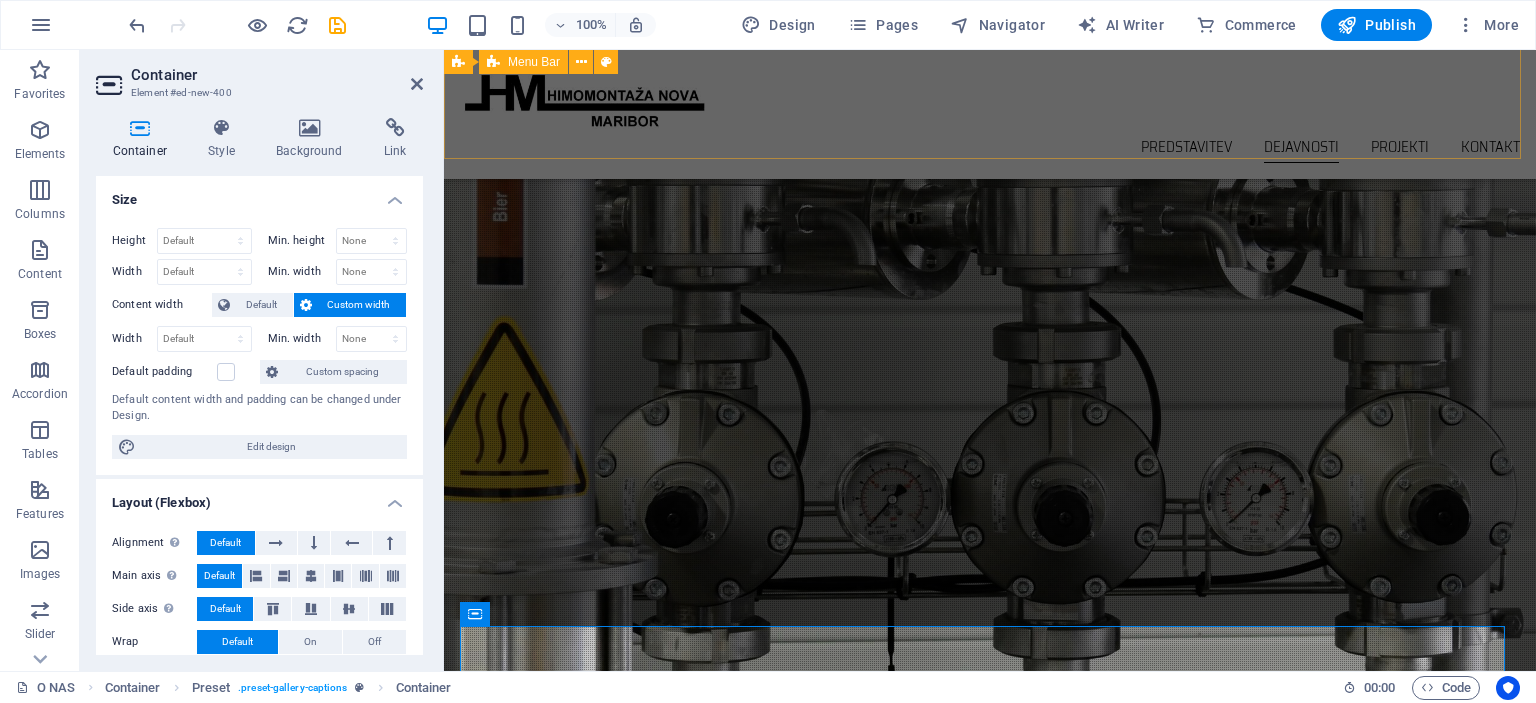 scroll, scrollTop: 2059, scrollLeft: 0, axis: vertical 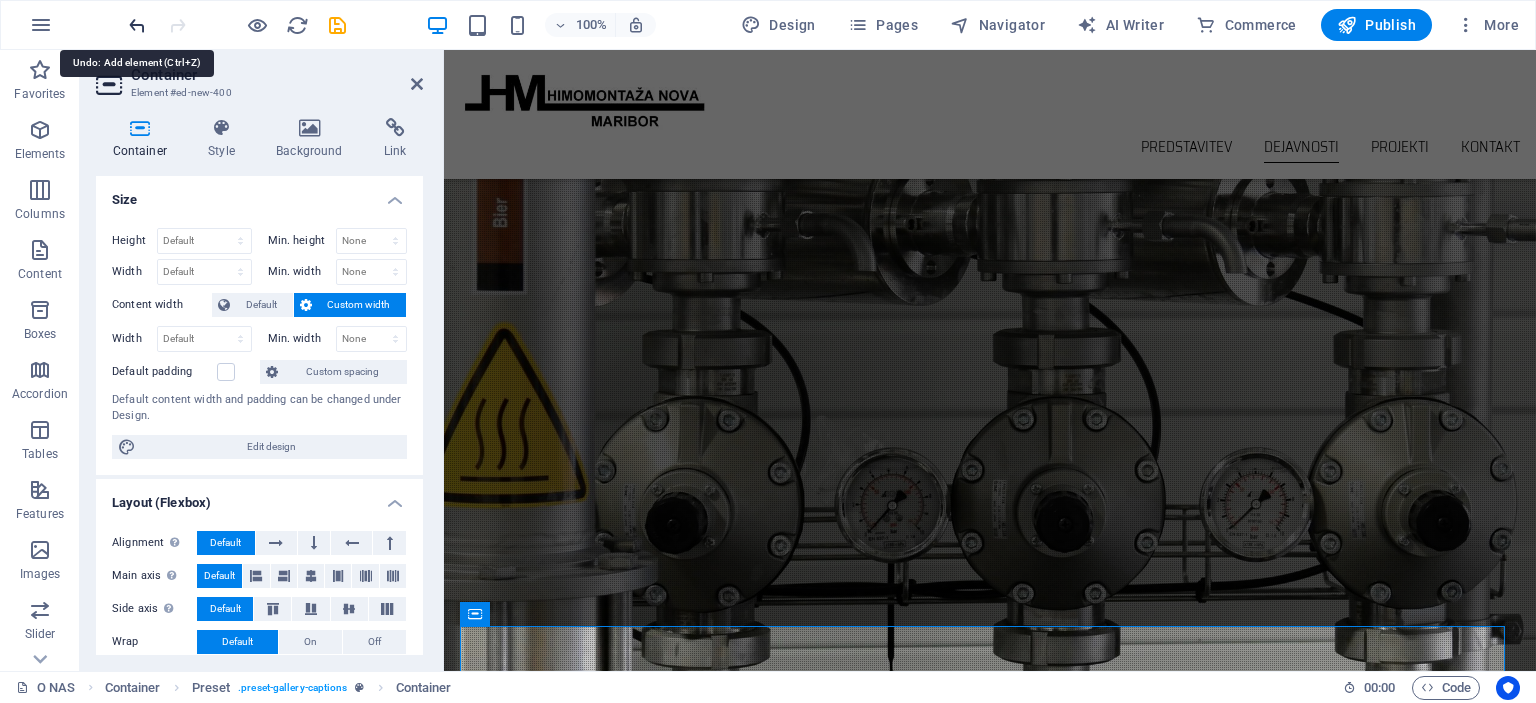 click at bounding box center (137, 25) 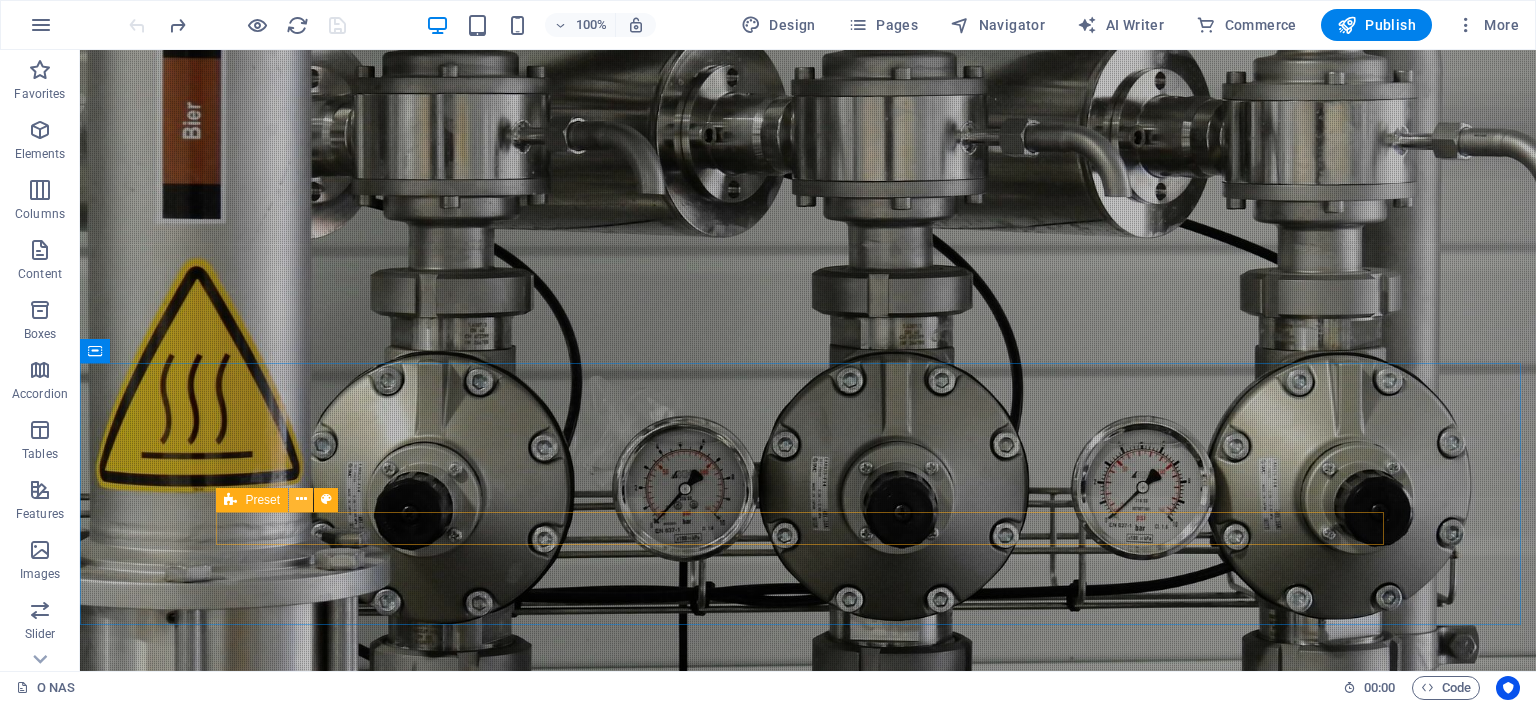 click at bounding box center [301, 499] 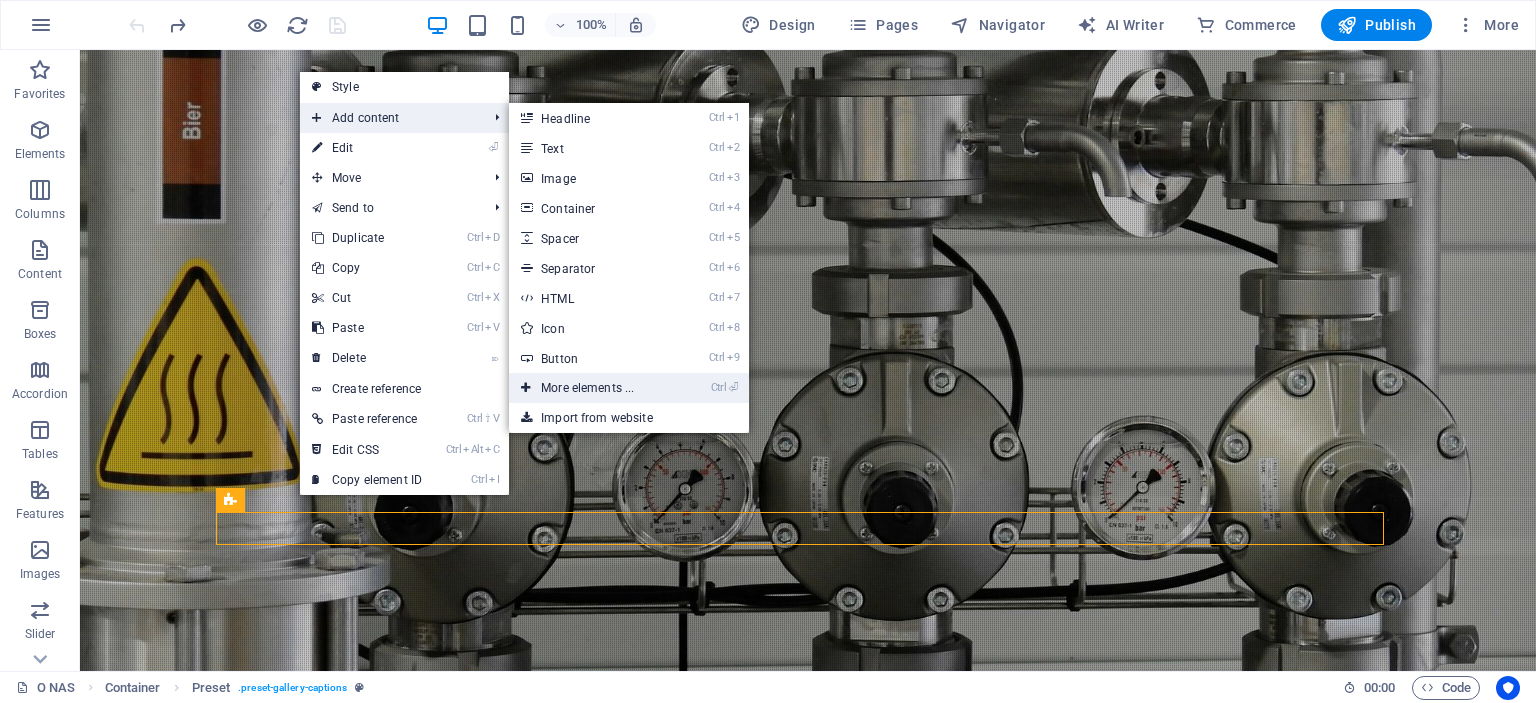 click on "Ctrl ⏎  More elements ..." at bounding box center [591, 388] 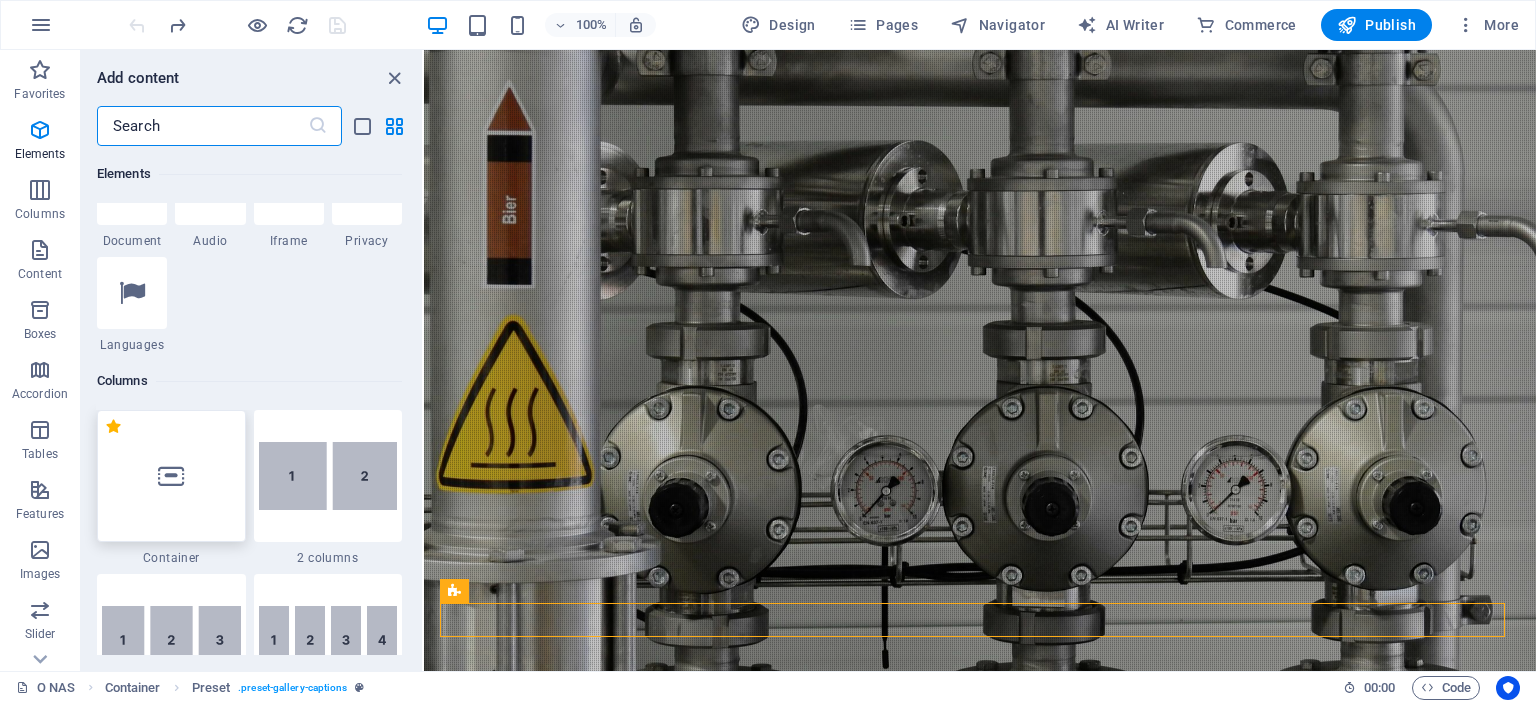 scroll, scrollTop: 812, scrollLeft: 0, axis: vertical 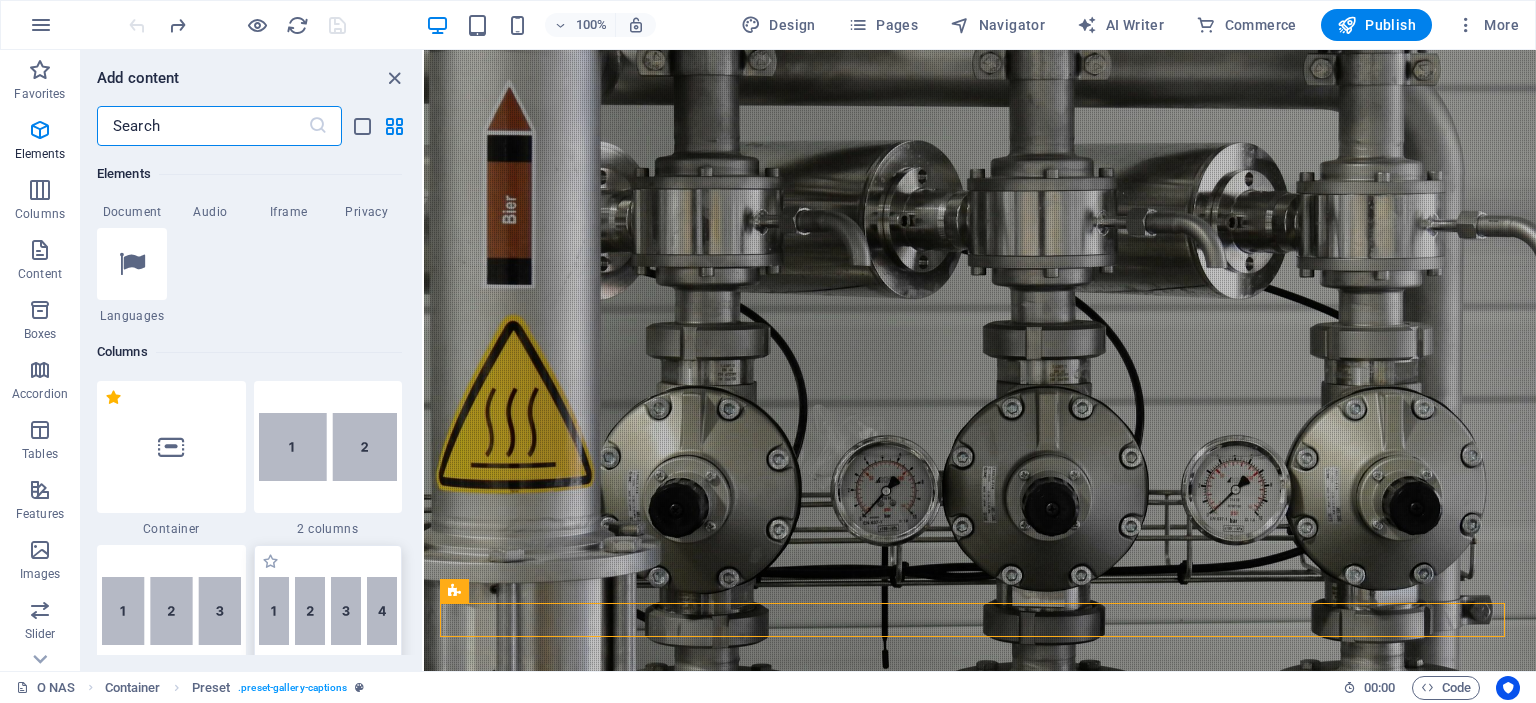 click at bounding box center [328, 611] 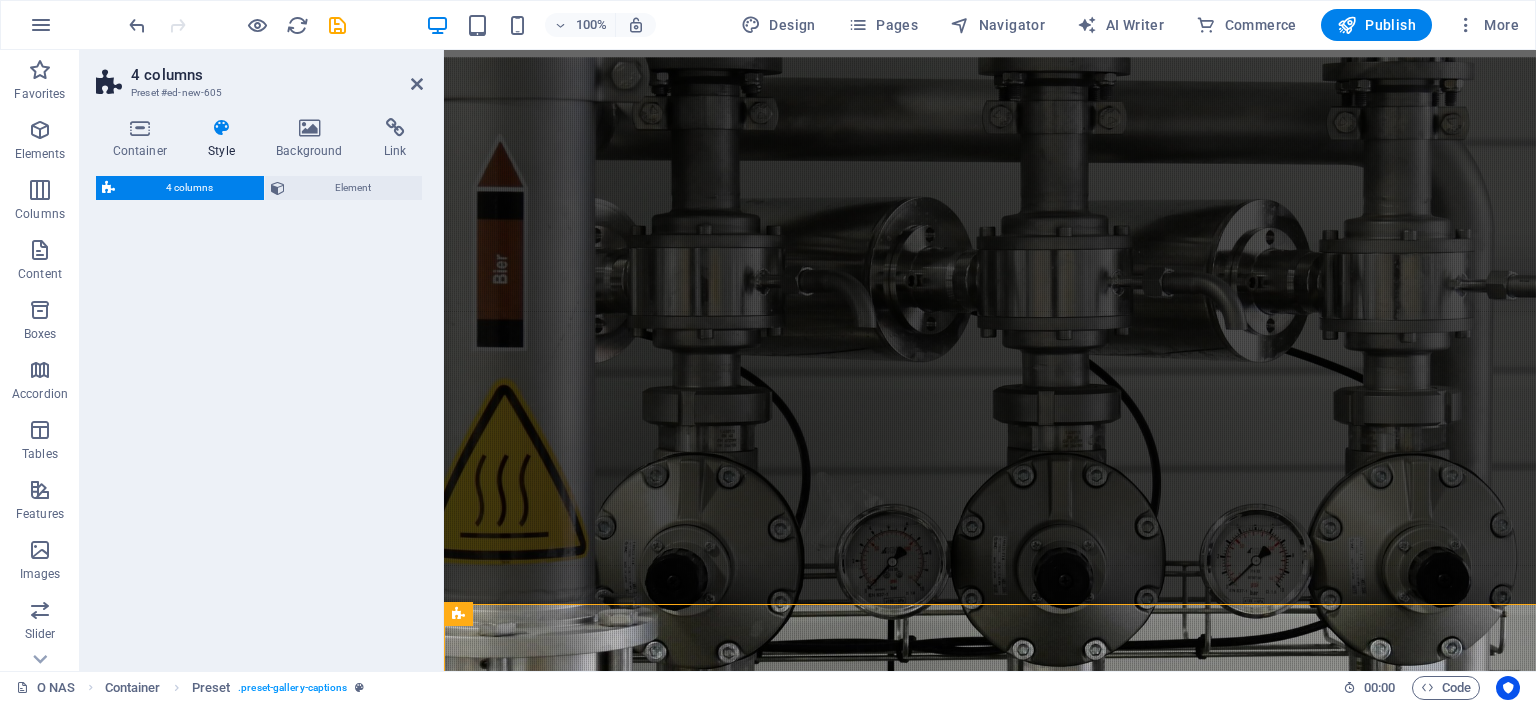 select on "rem" 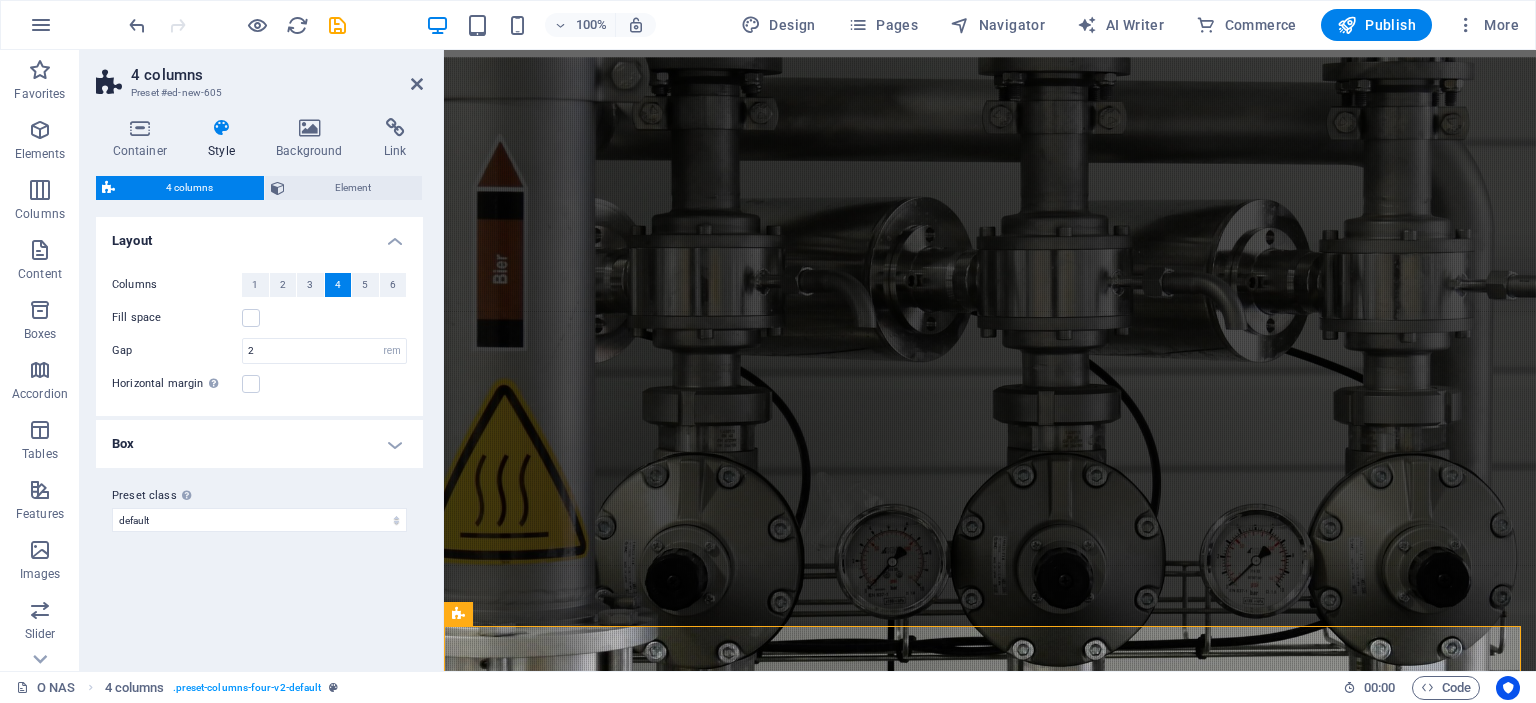 scroll, scrollTop: 2172, scrollLeft: 0, axis: vertical 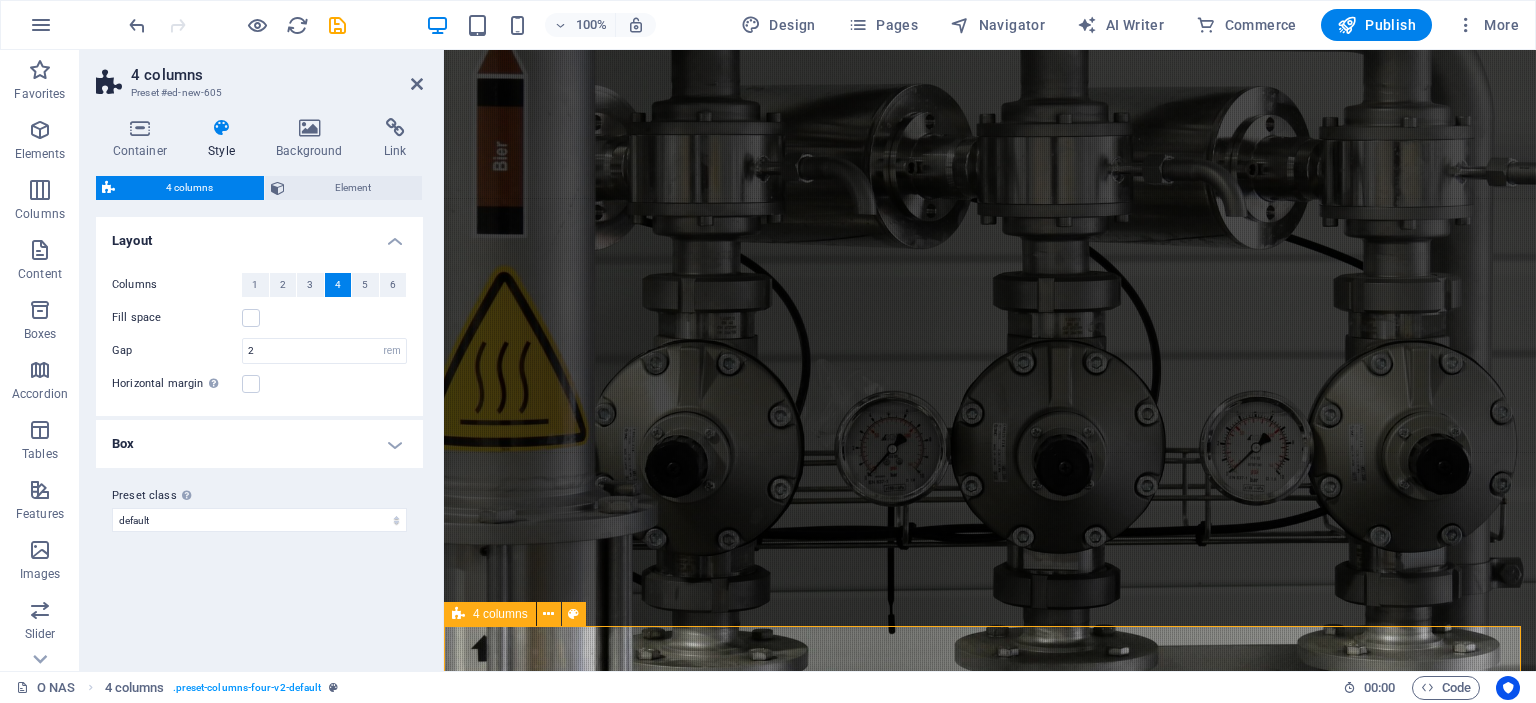 click on "Drop content here or  Add elements  Paste clipboard Drop content here or  Add elements  Paste clipboard Drop content here or  Add elements  Paste clipboard Drop content here or  Add elements  Paste clipboard" at bounding box center (990, 3547) 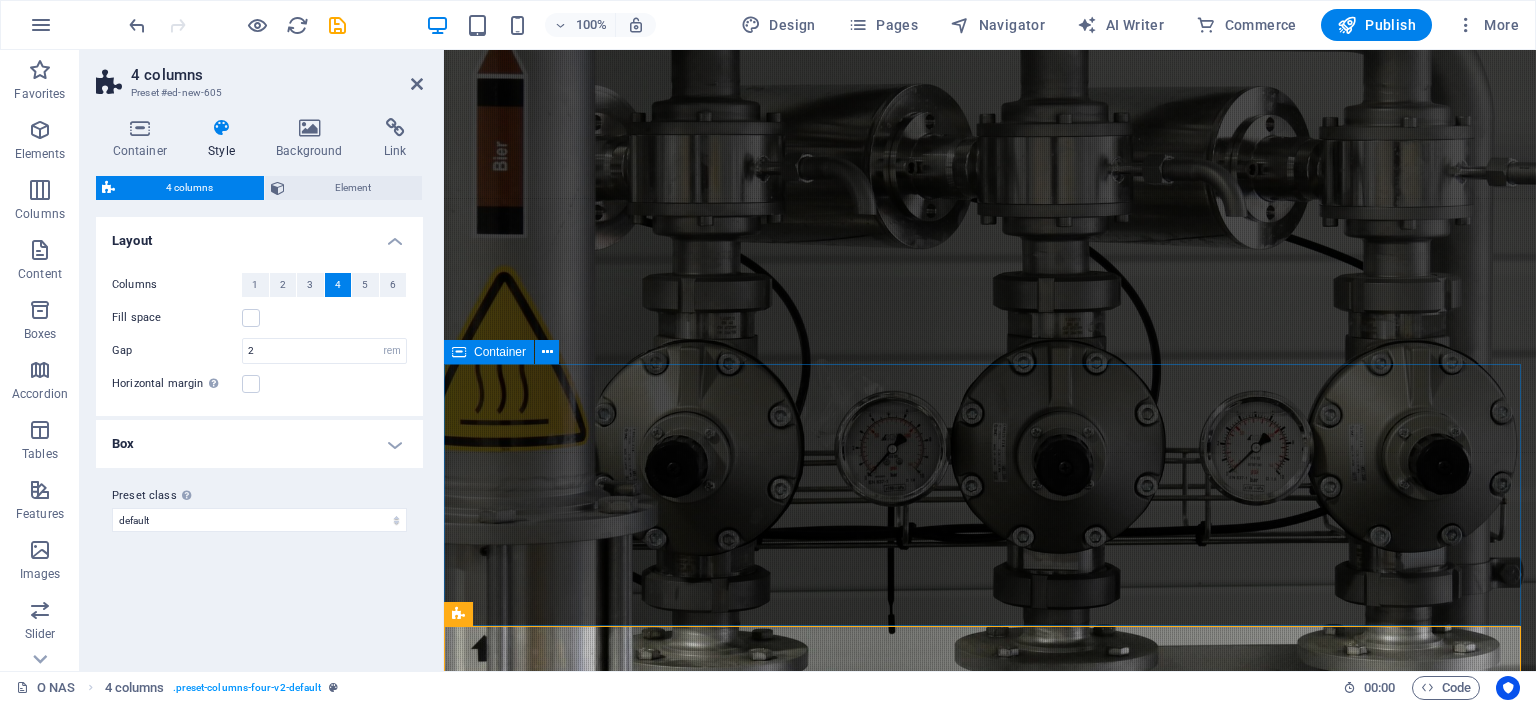 click on "Projekti ENERGETIKA                               INDUSTRIJA                         EKOLOGIJA                     JEKLENE KONSTRUKCIJE" at bounding box center [990, 2956] 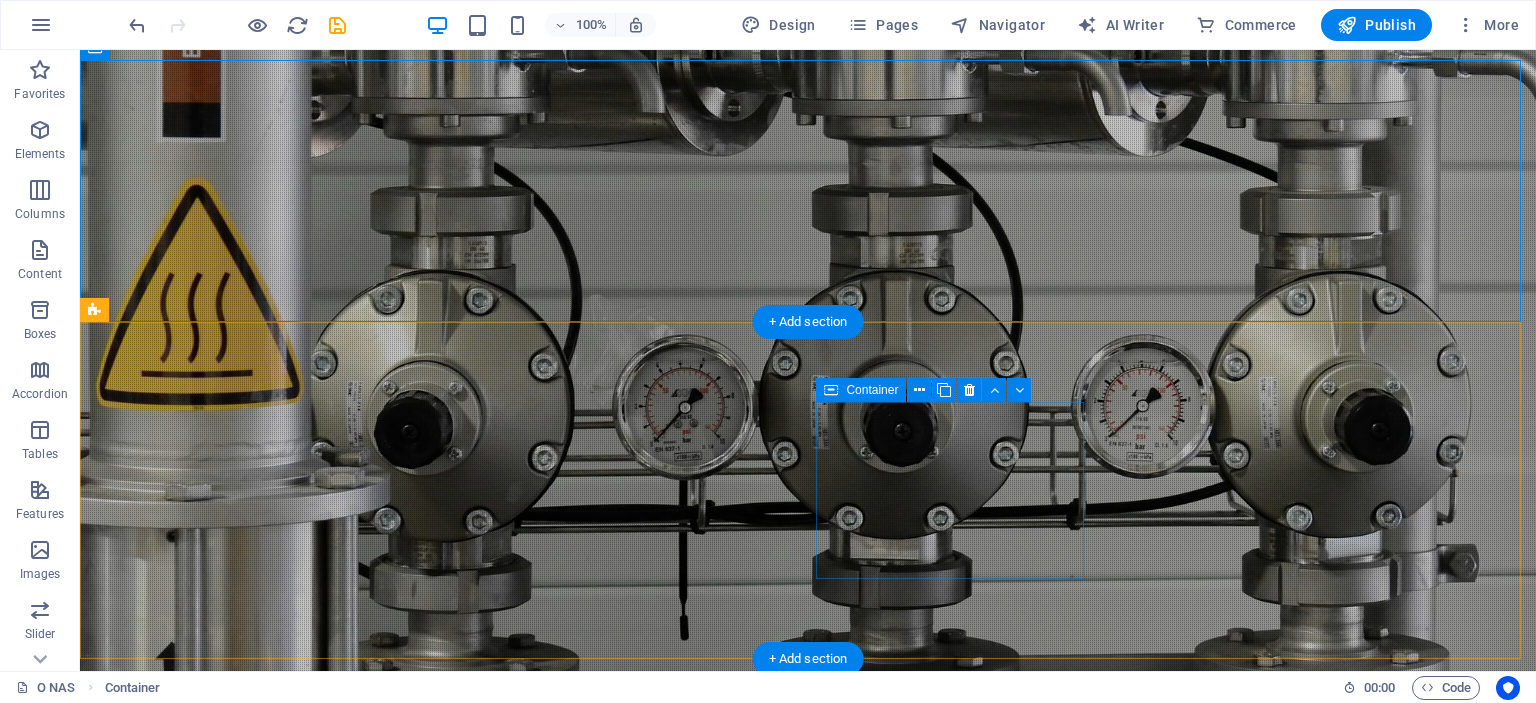 scroll, scrollTop: 2372, scrollLeft: 0, axis: vertical 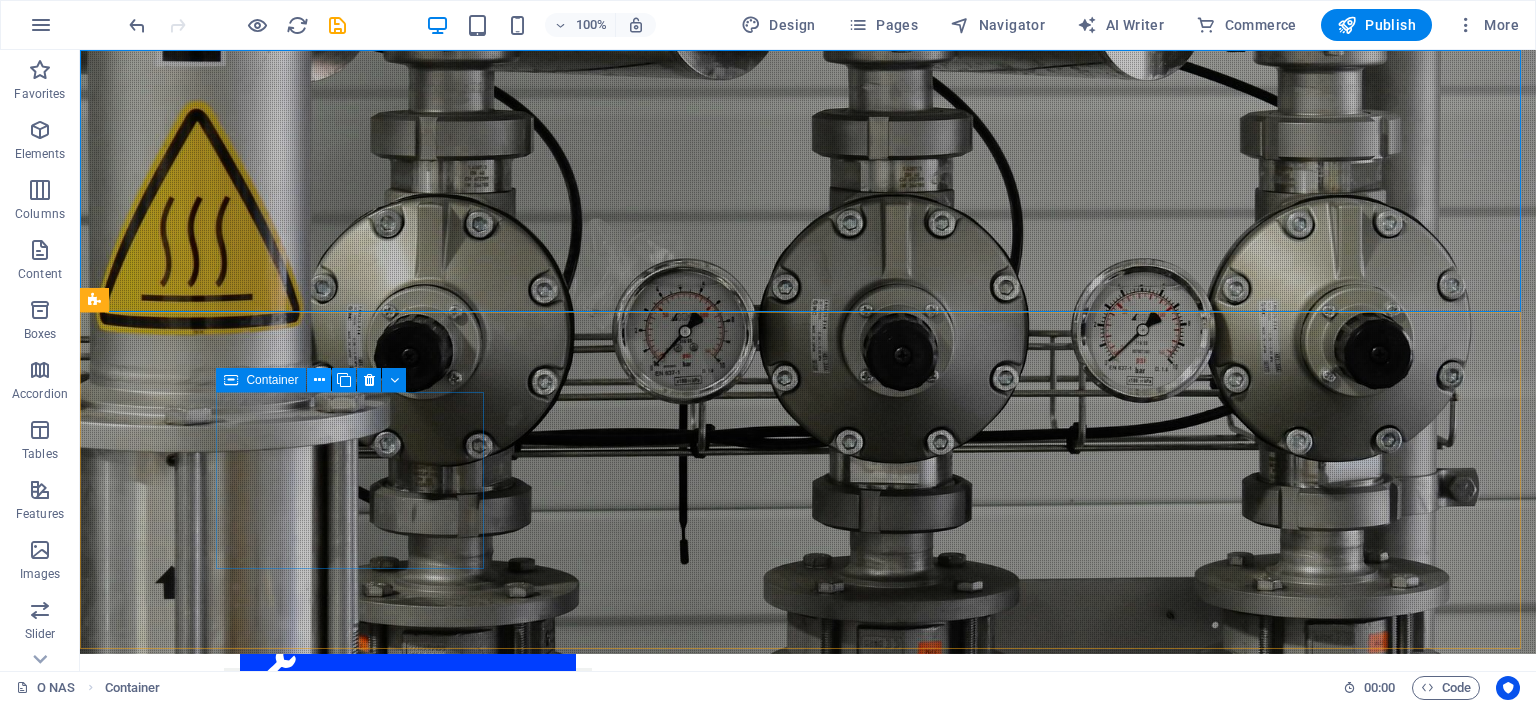 click at bounding box center [319, 380] 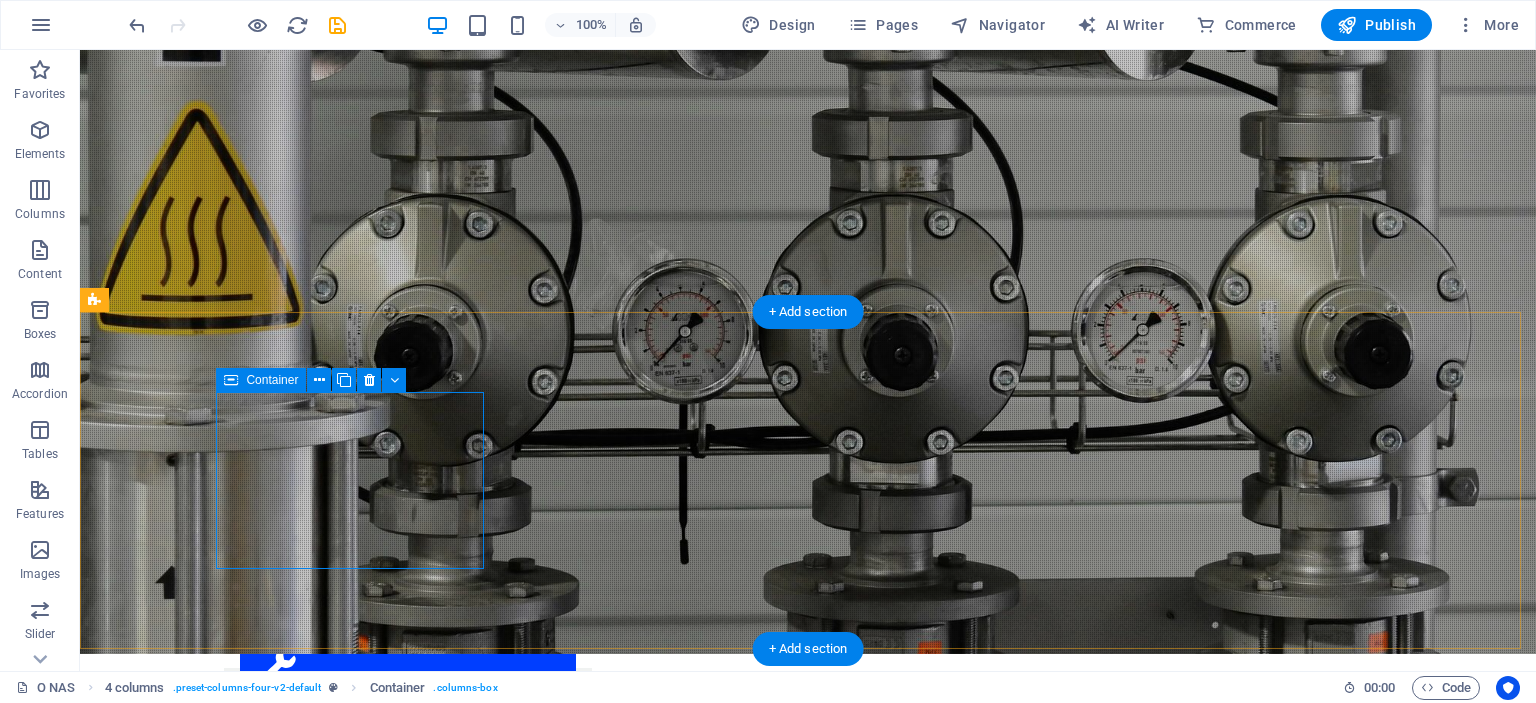 click on "Drop content here or  Add elements  Paste clipboard" at bounding box center (230, 2949) 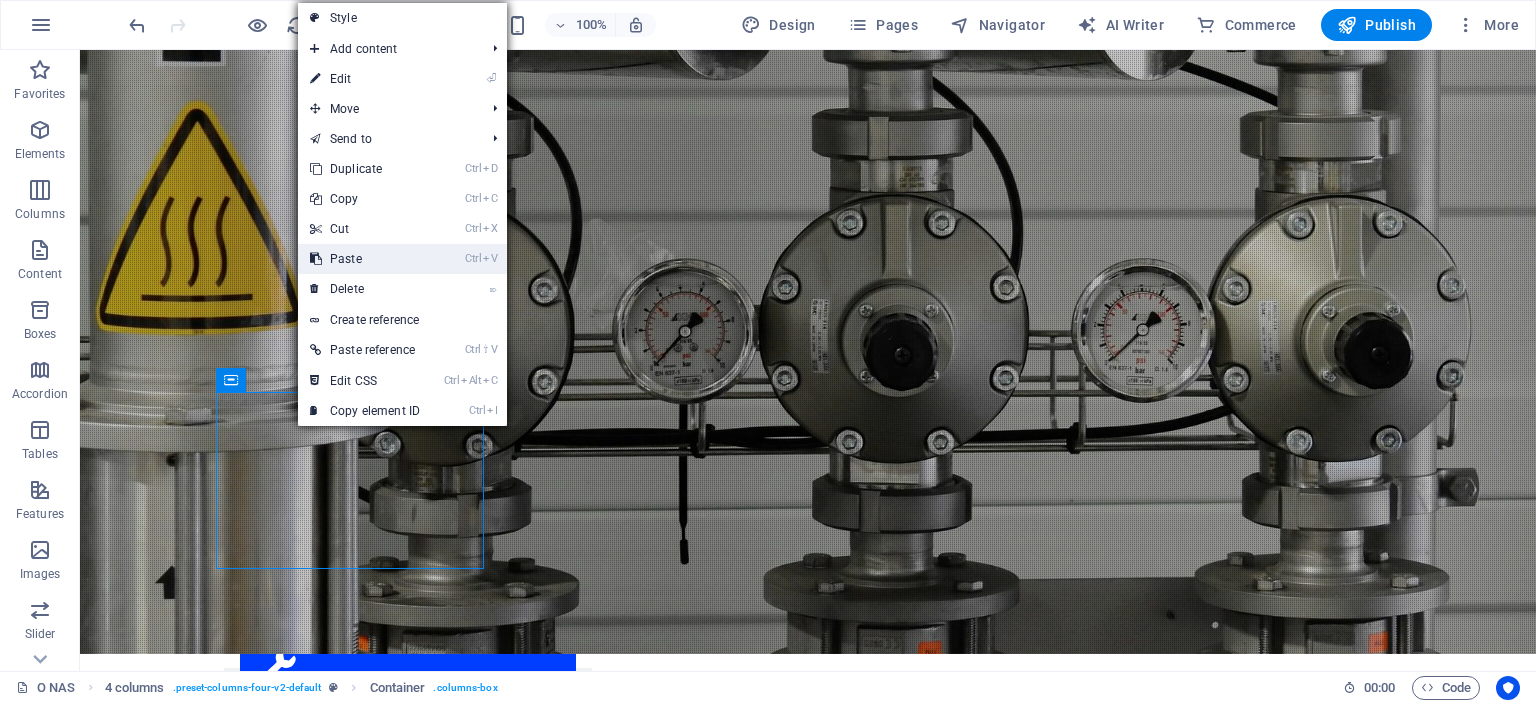 click on "Ctrl V  Paste" at bounding box center [365, 259] 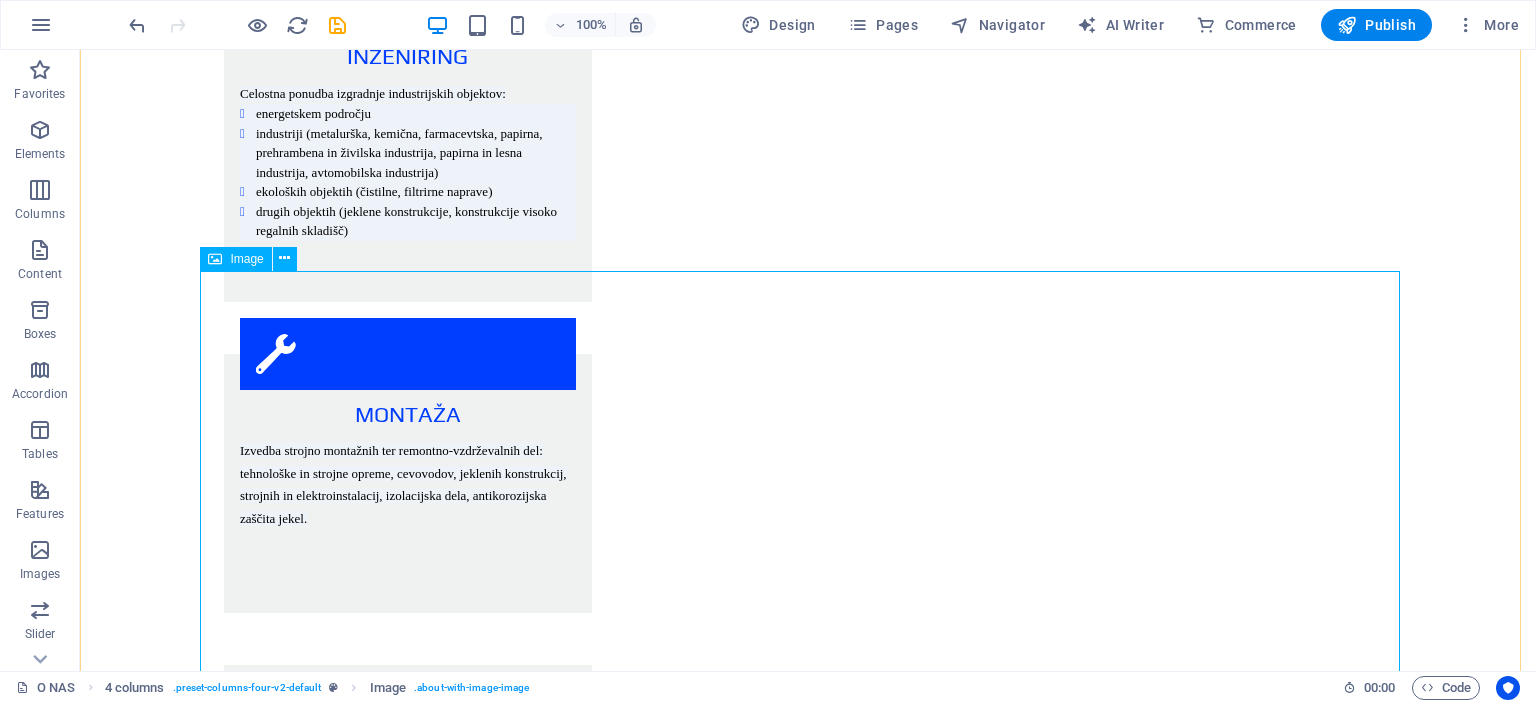 scroll, scrollTop: 2772, scrollLeft: 0, axis: vertical 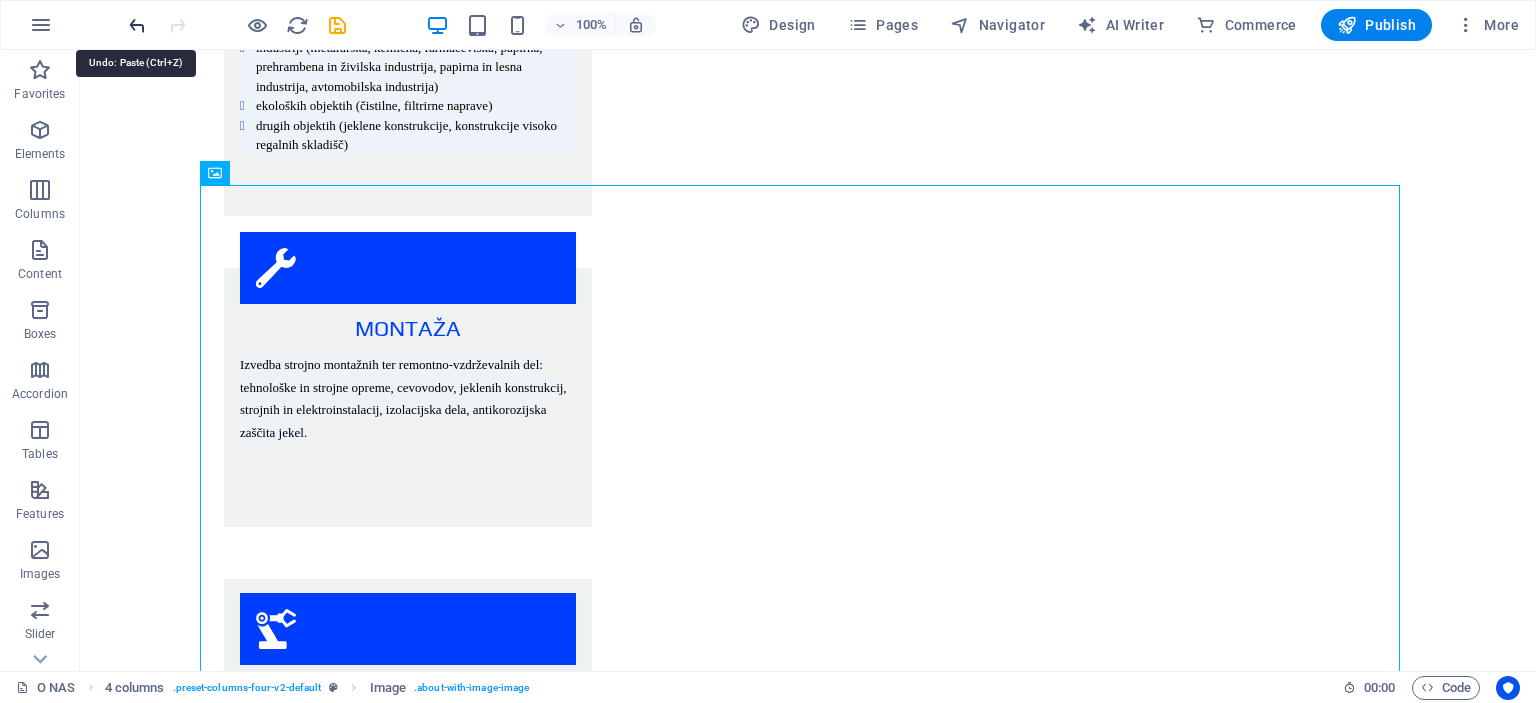 click at bounding box center (137, 25) 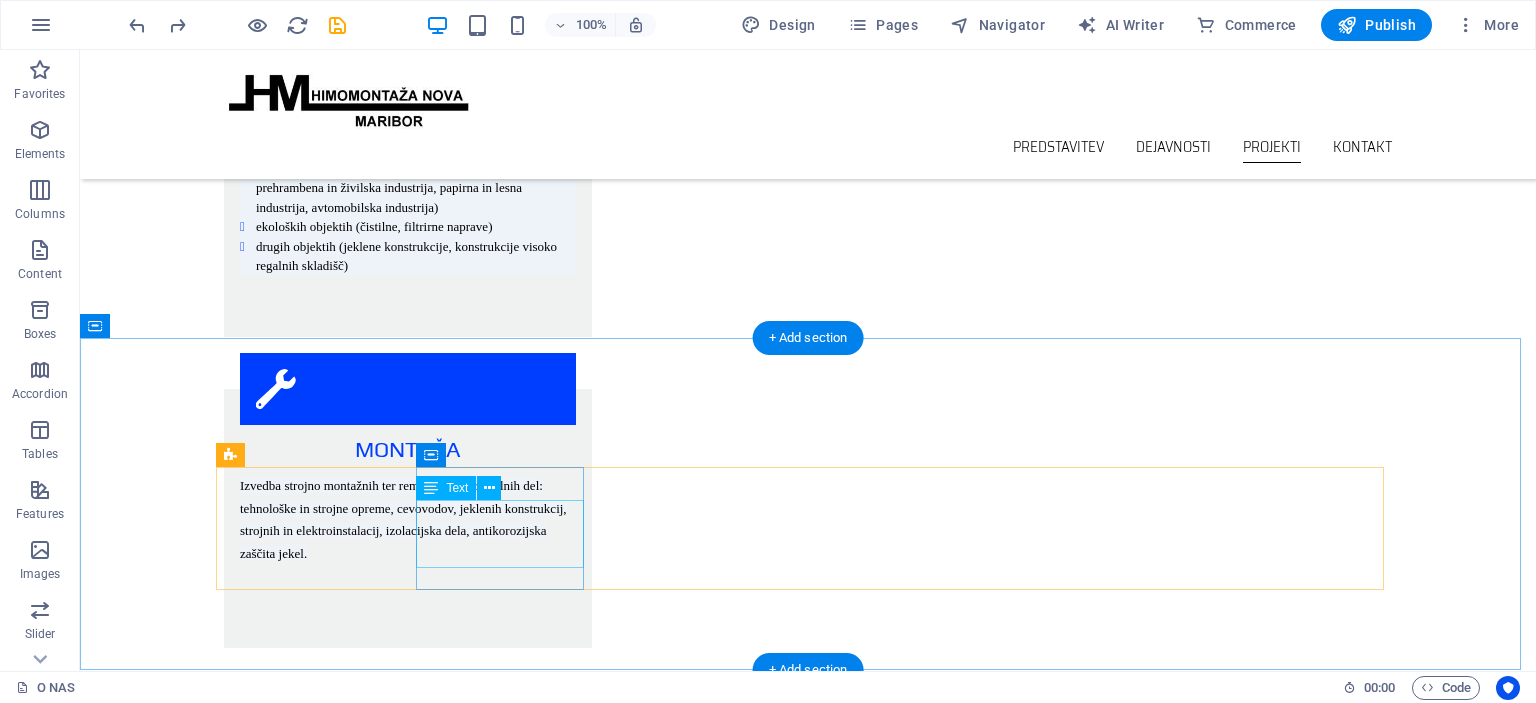 scroll, scrollTop: 2572, scrollLeft: 0, axis: vertical 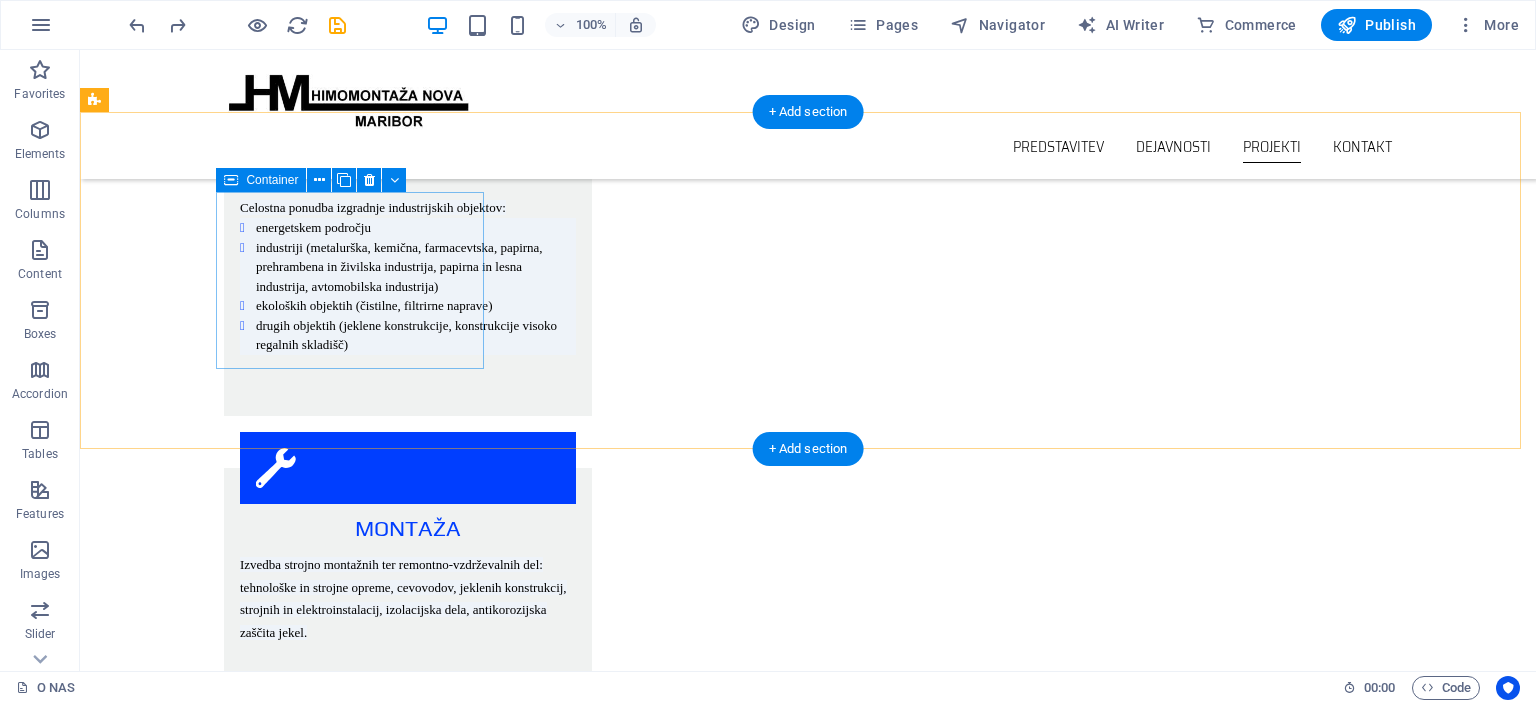 click on "Paste clipboard" at bounding box center (230, 2797) 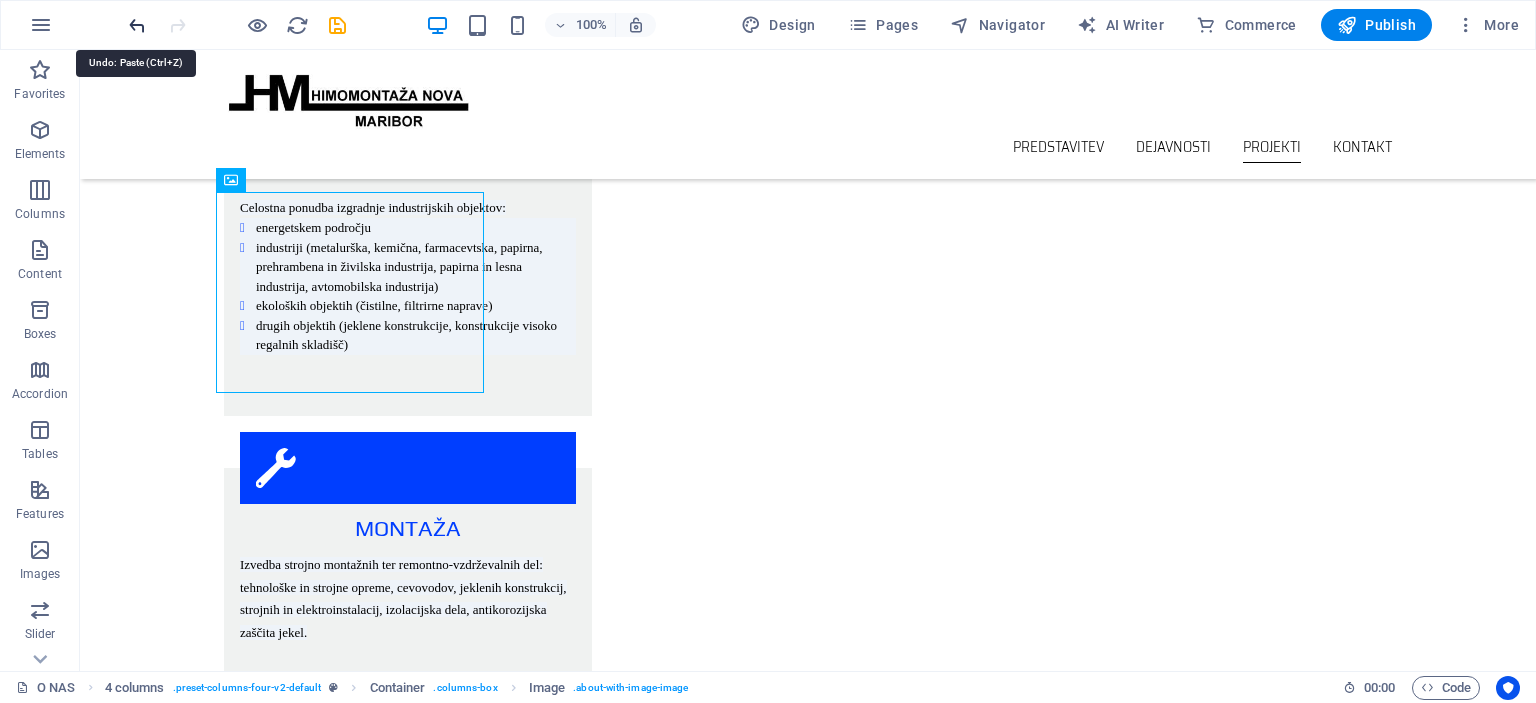 click at bounding box center (137, 25) 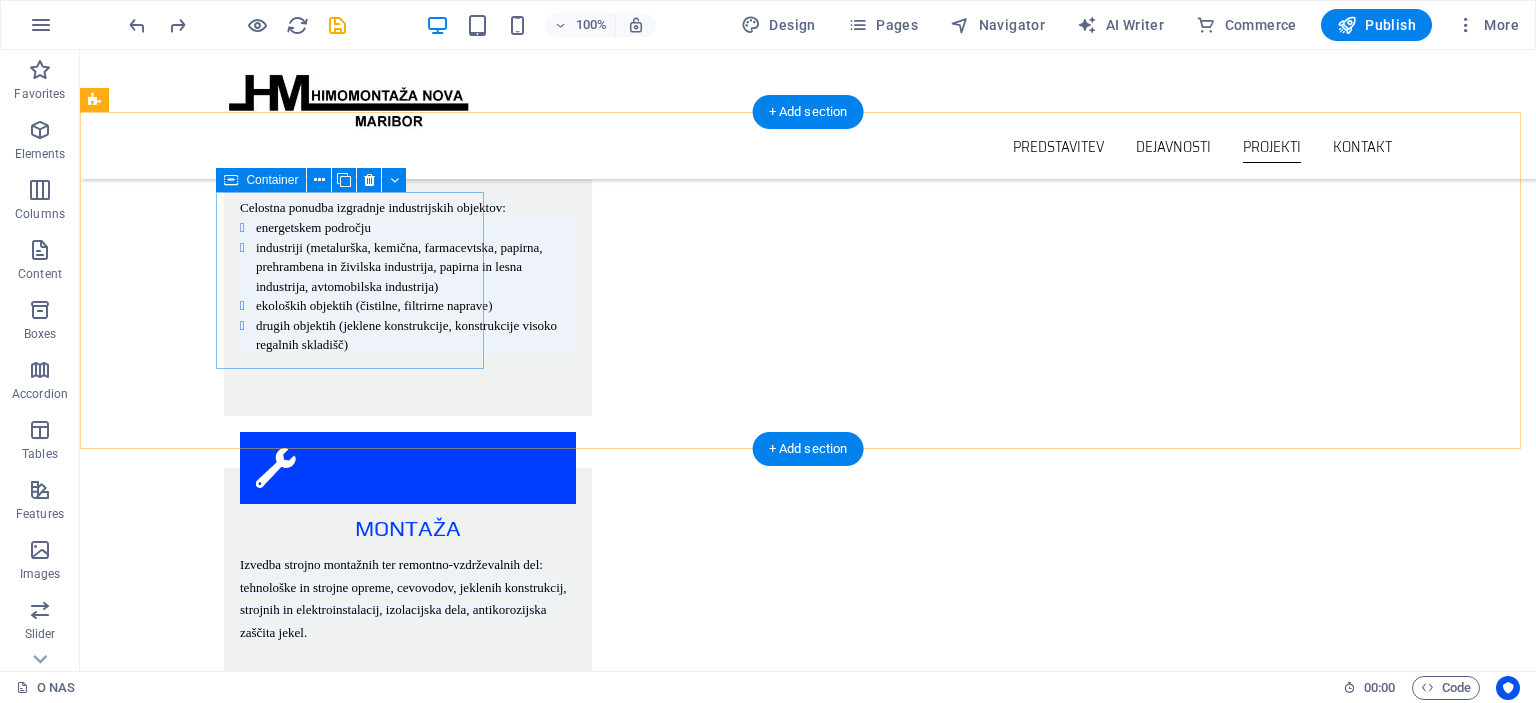 click at bounding box center (188, 2761) 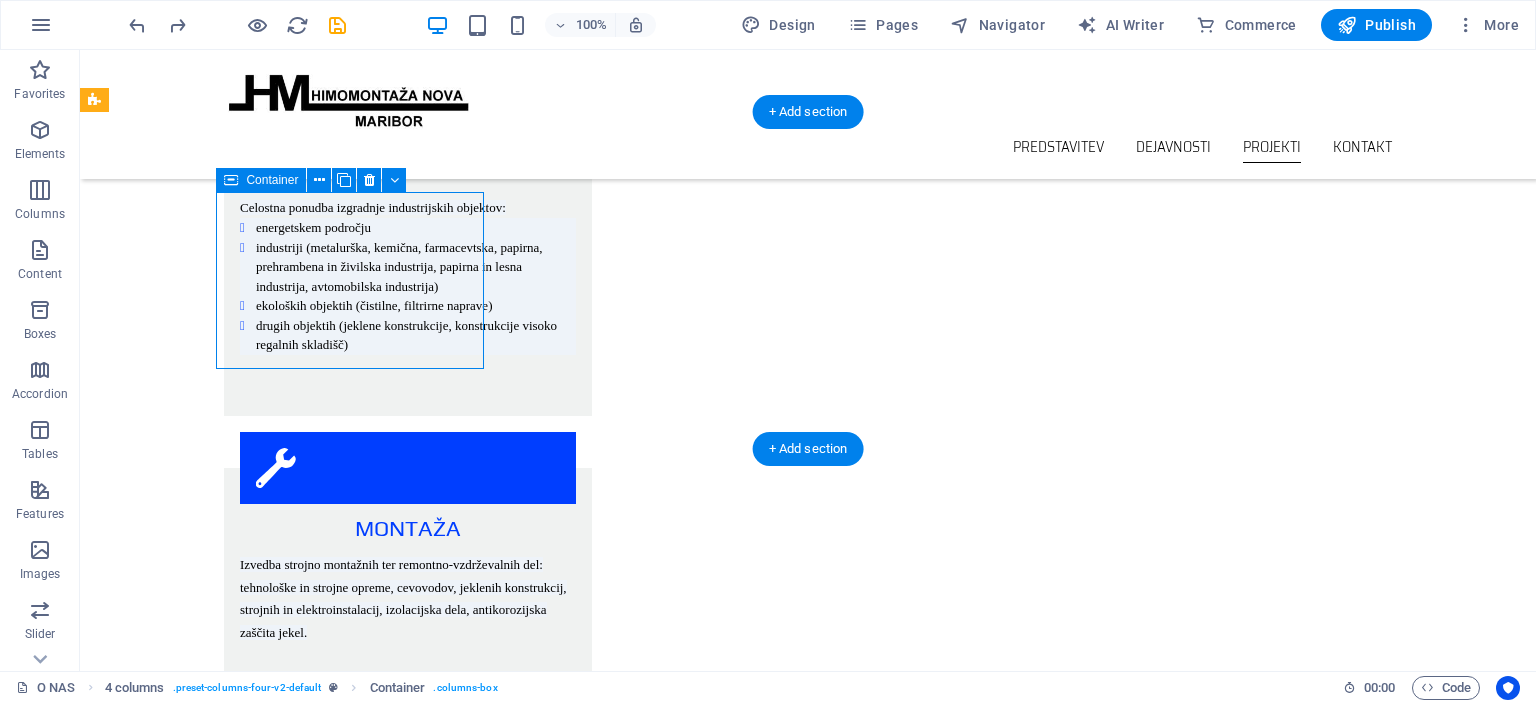 click at bounding box center [188, 2761] 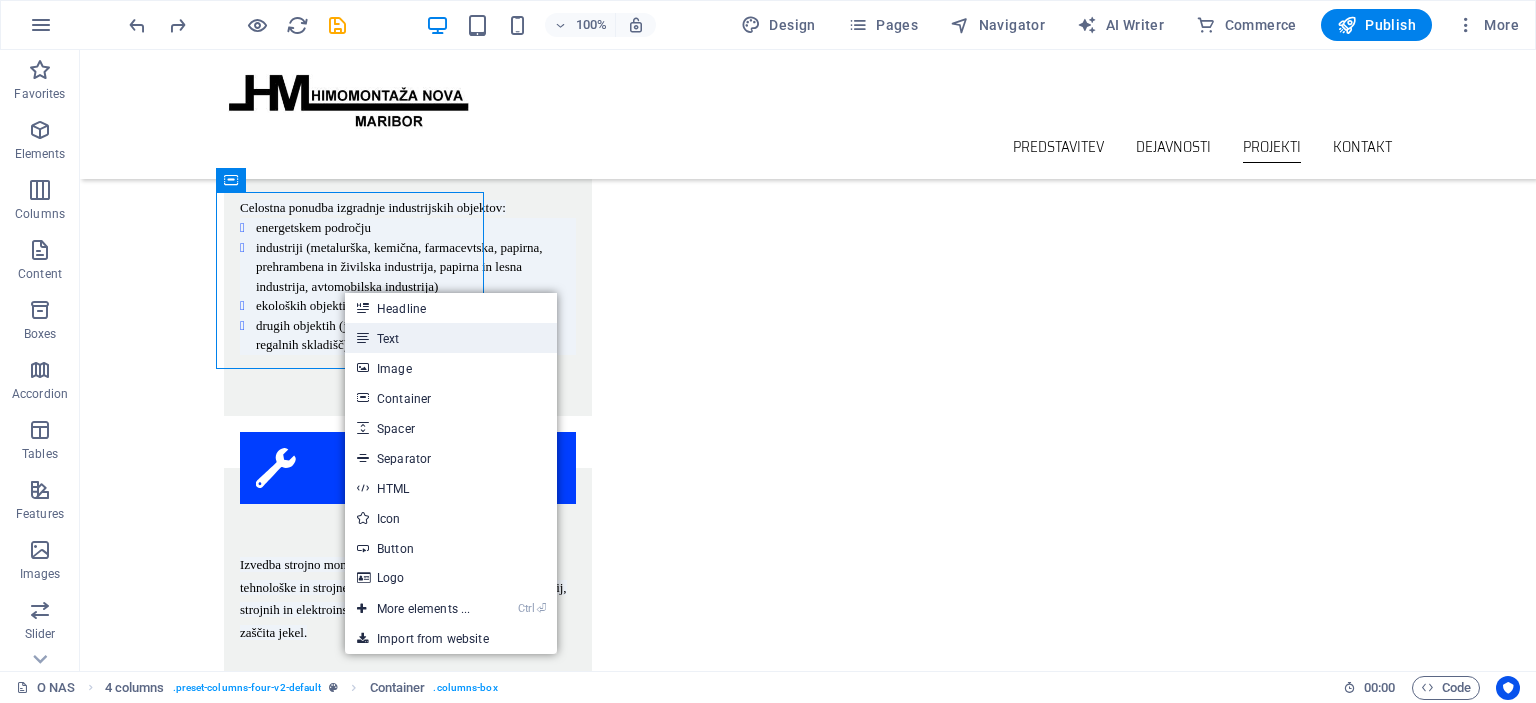 click on "Text" at bounding box center (451, 338) 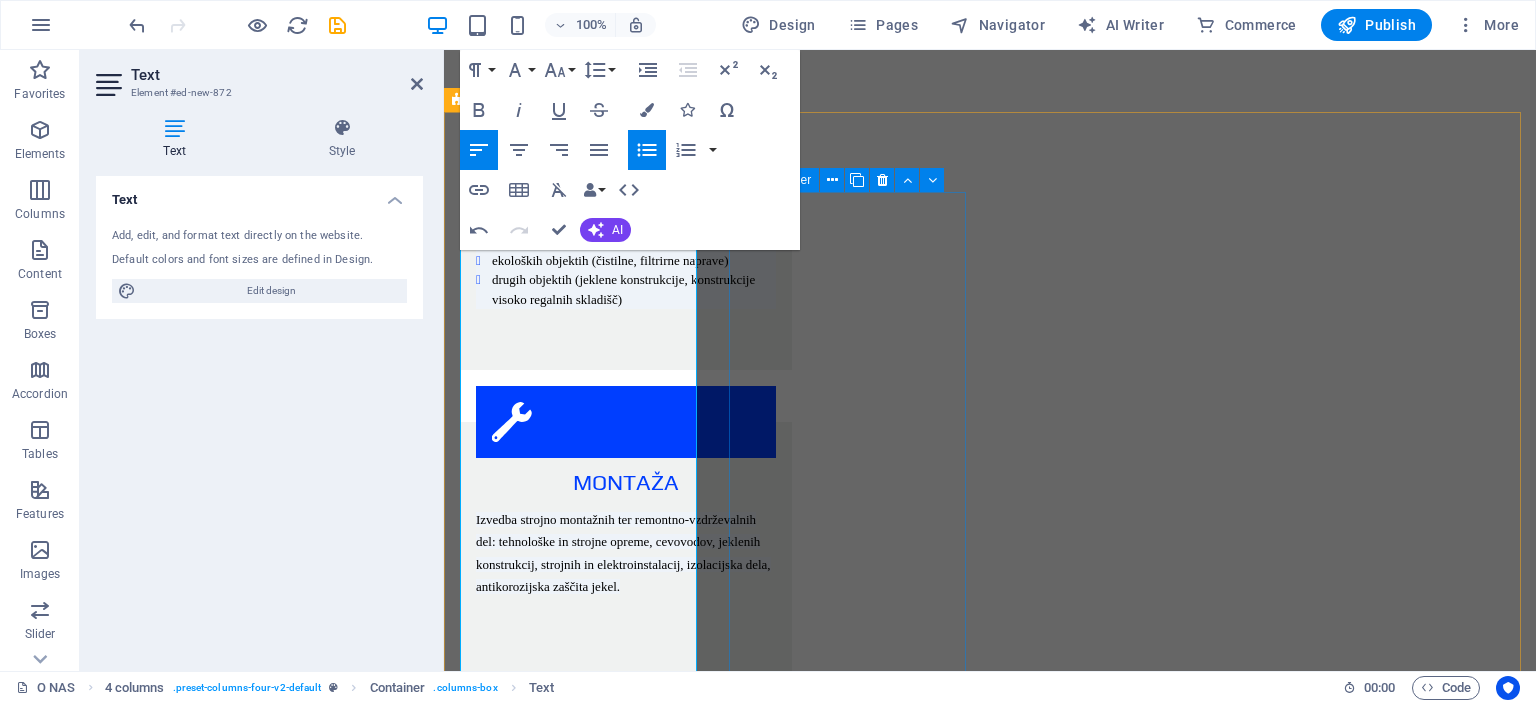 click on "Drop content here or  Add elements  Paste clipboard" at bounding box center (580, 3629) 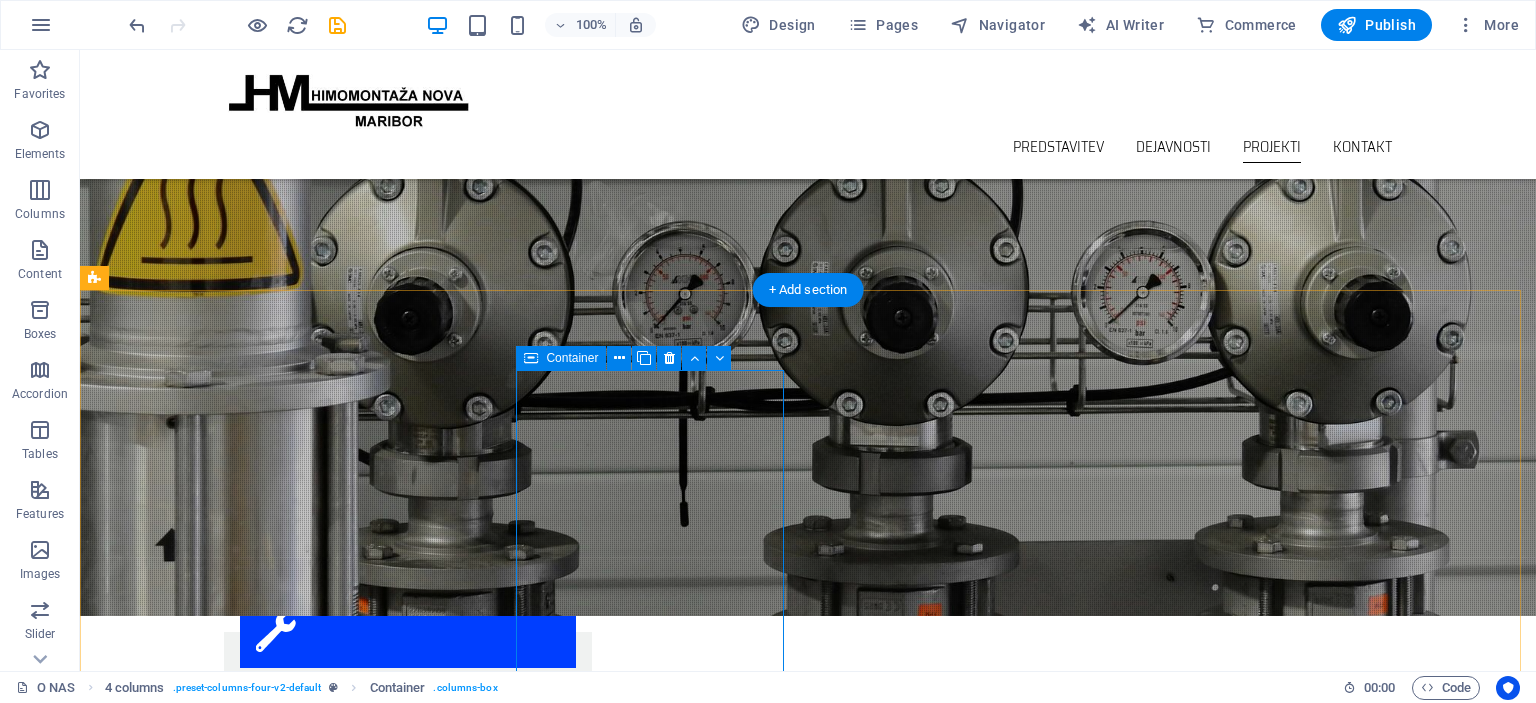 scroll, scrollTop: 2427, scrollLeft: 0, axis: vertical 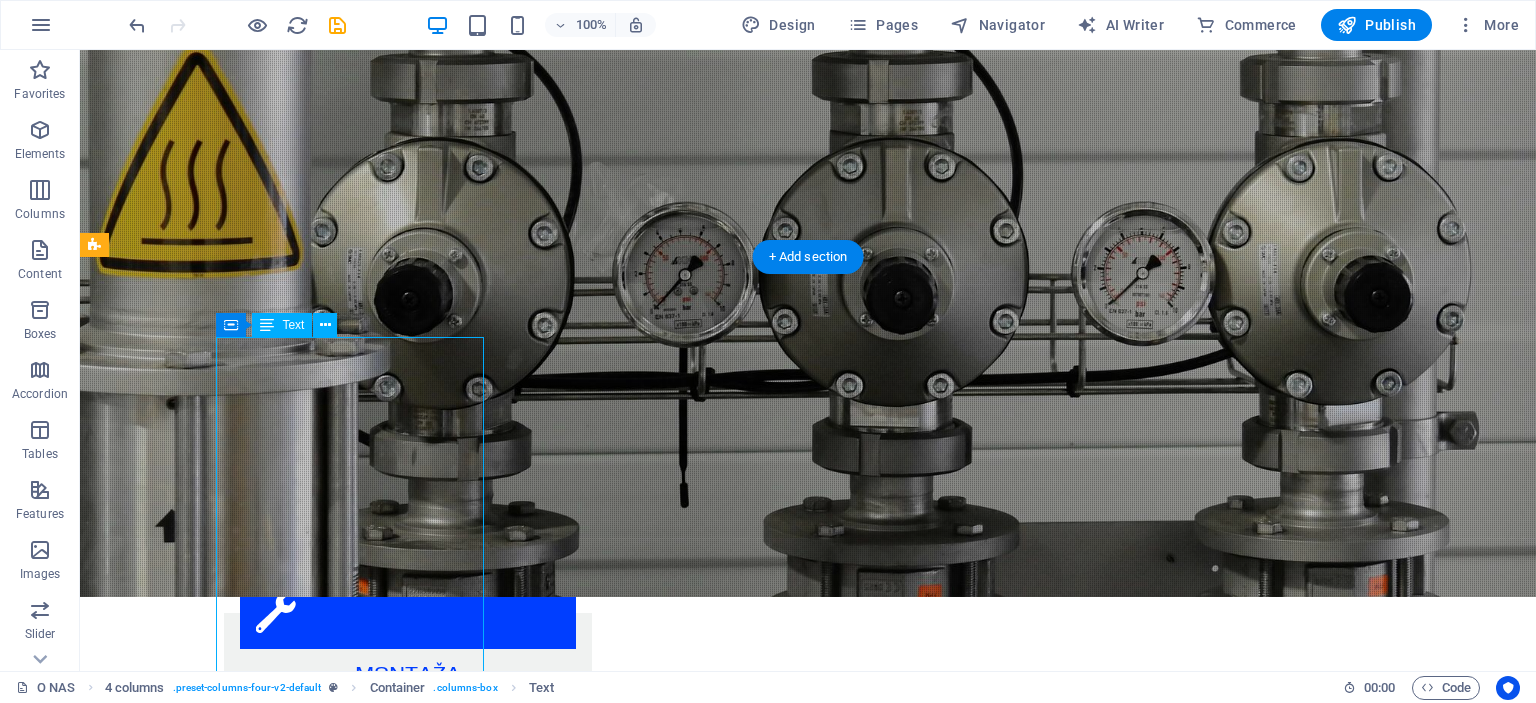 drag, startPoint x: 394, startPoint y: 351, endPoint x: 366, endPoint y: 351, distance: 28 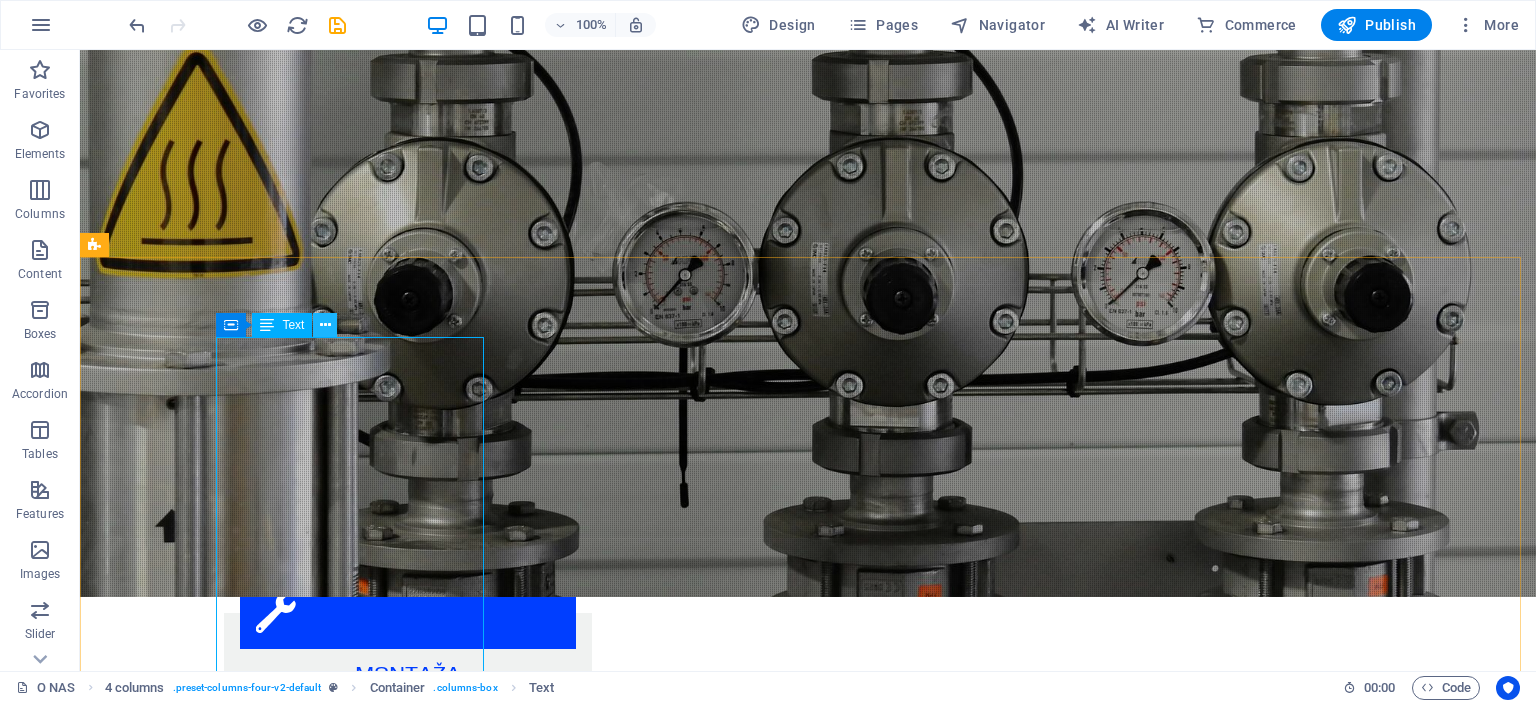 click at bounding box center (325, 325) 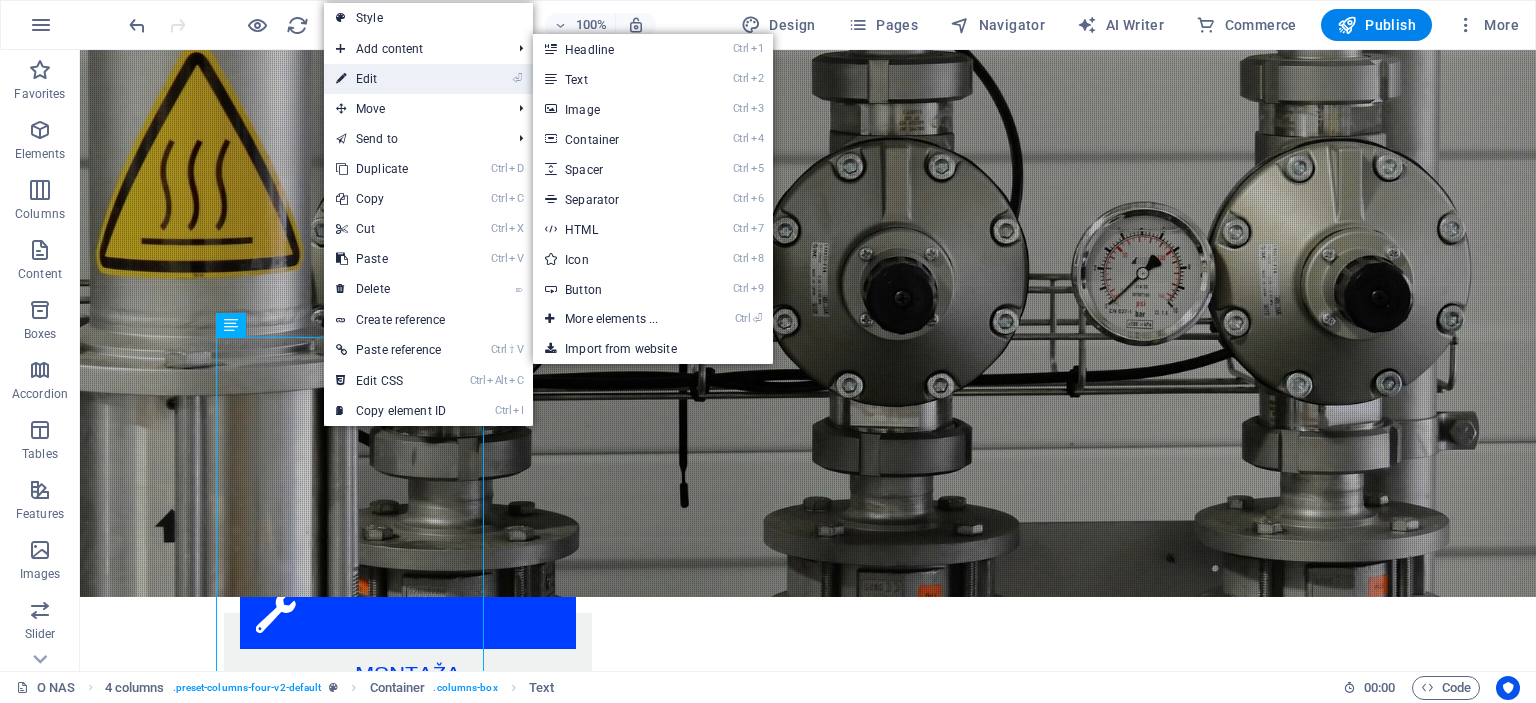 click on "⏎  Edit" at bounding box center [391, 79] 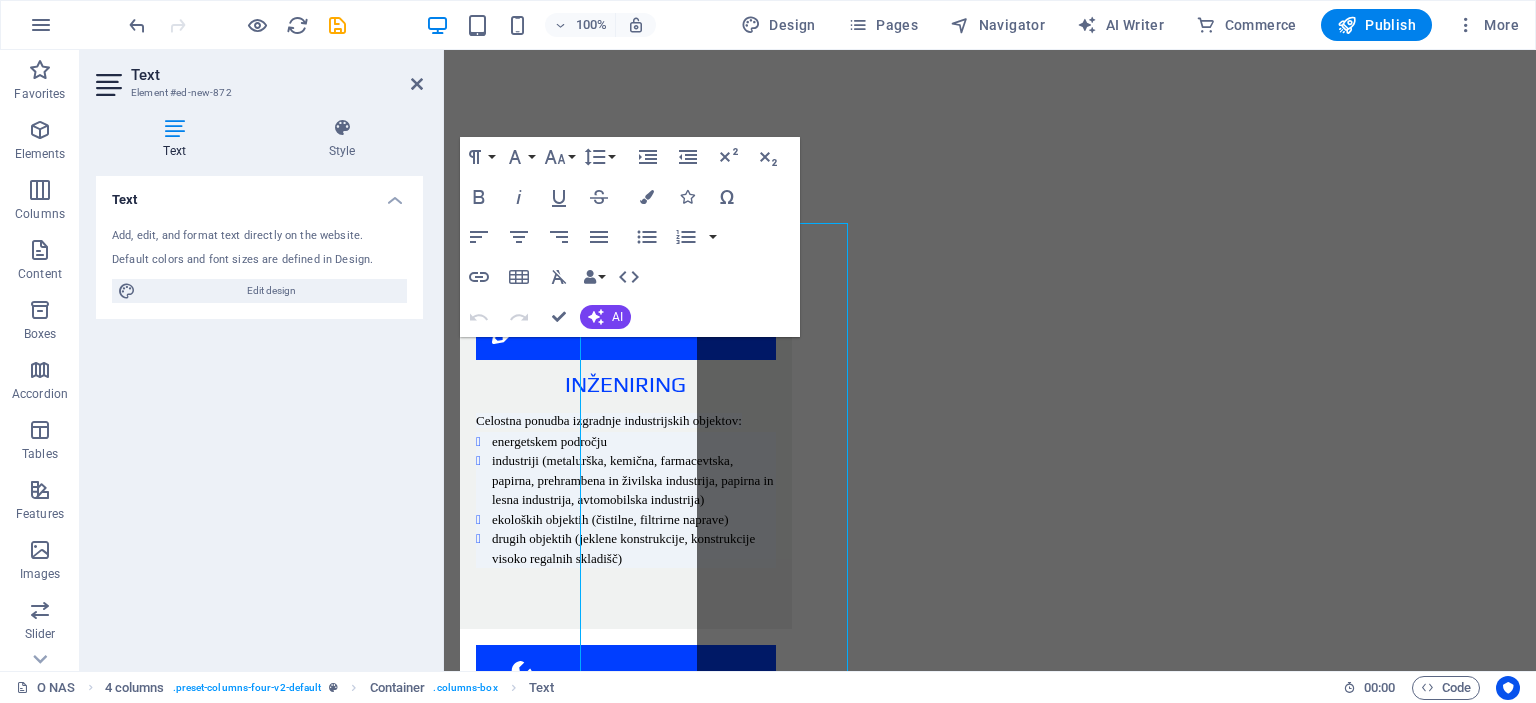 scroll, scrollTop: 2541, scrollLeft: 0, axis: vertical 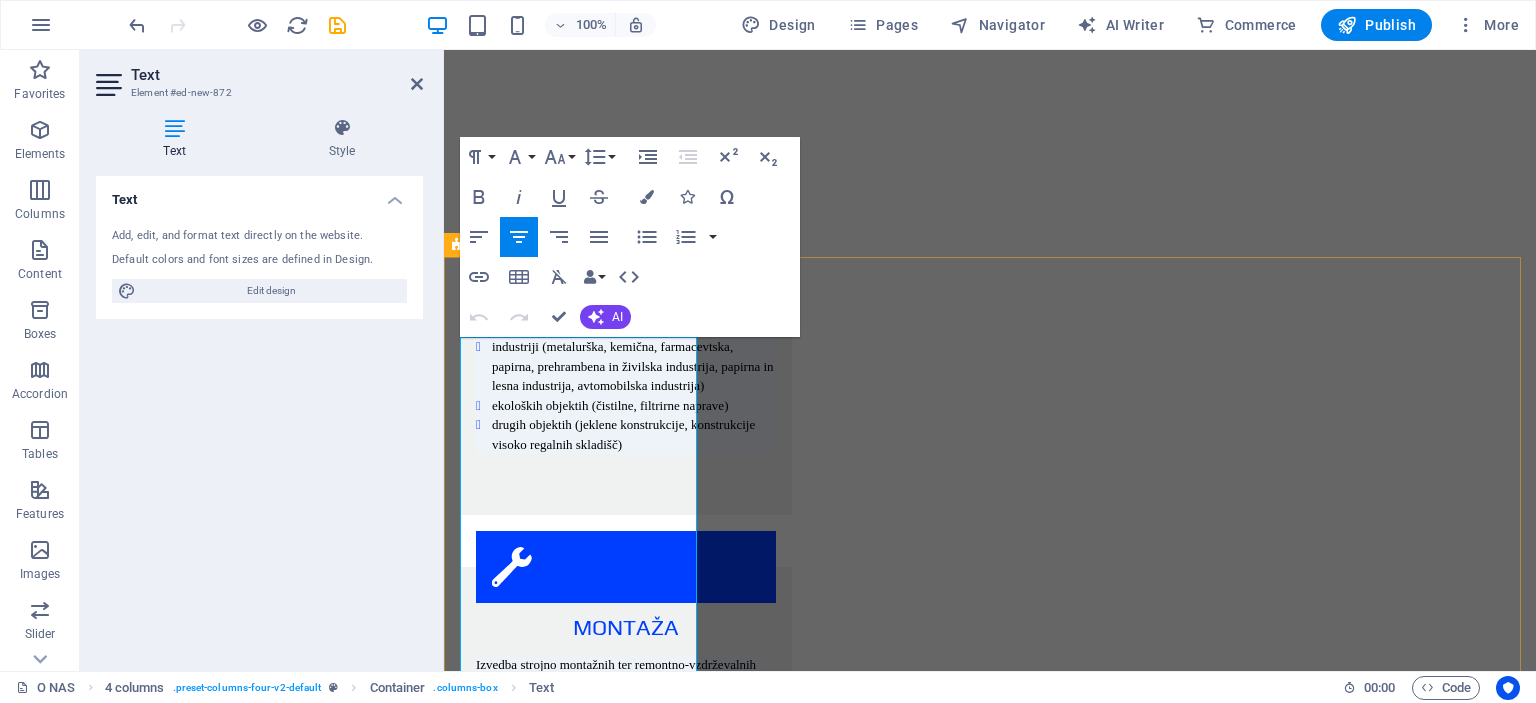 drag, startPoint x: 629, startPoint y: 347, endPoint x: 526, endPoint y: 348, distance: 103.00485 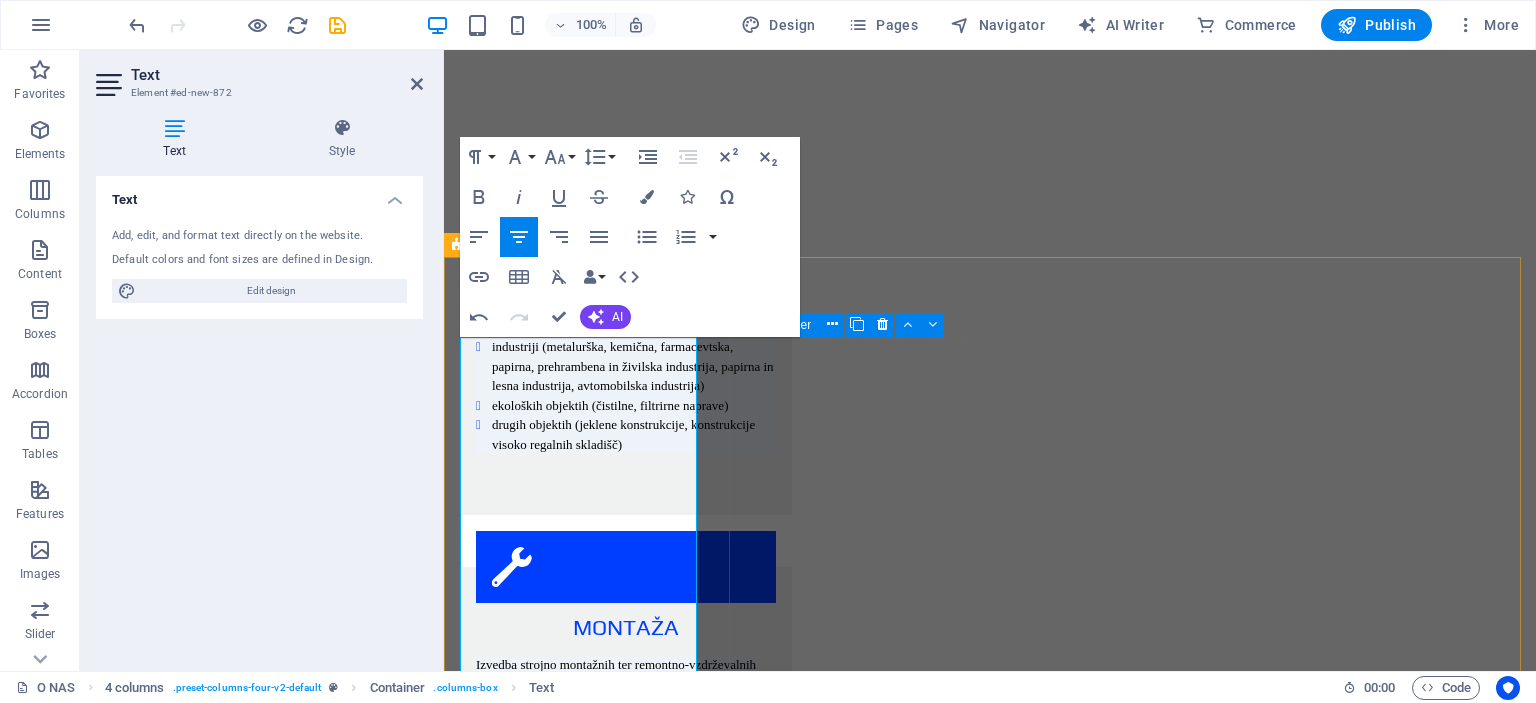 click on "Drop content here or  Add elements  Paste clipboard" at bounding box center [580, 3774] 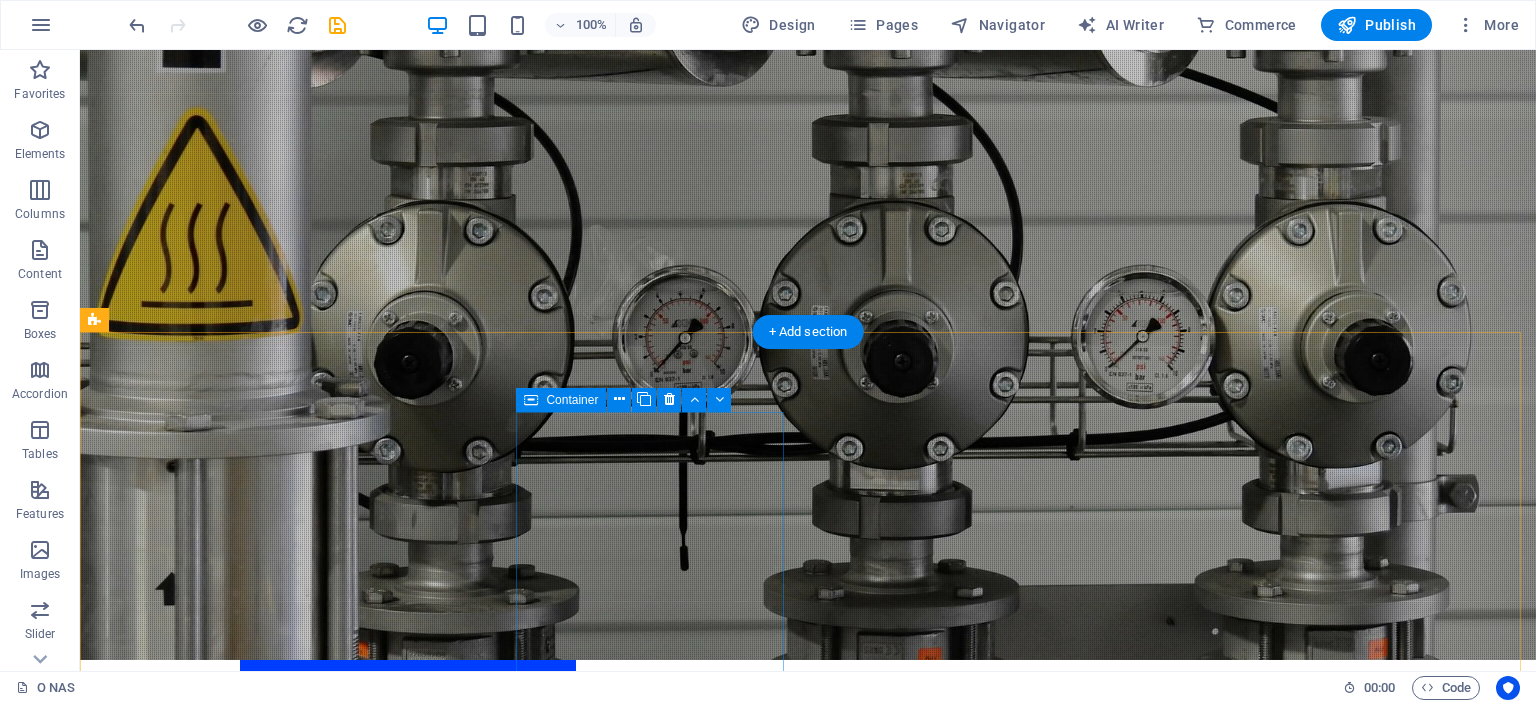 scroll, scrollTop: 2382, scrollLeft: 0, axis: vertical 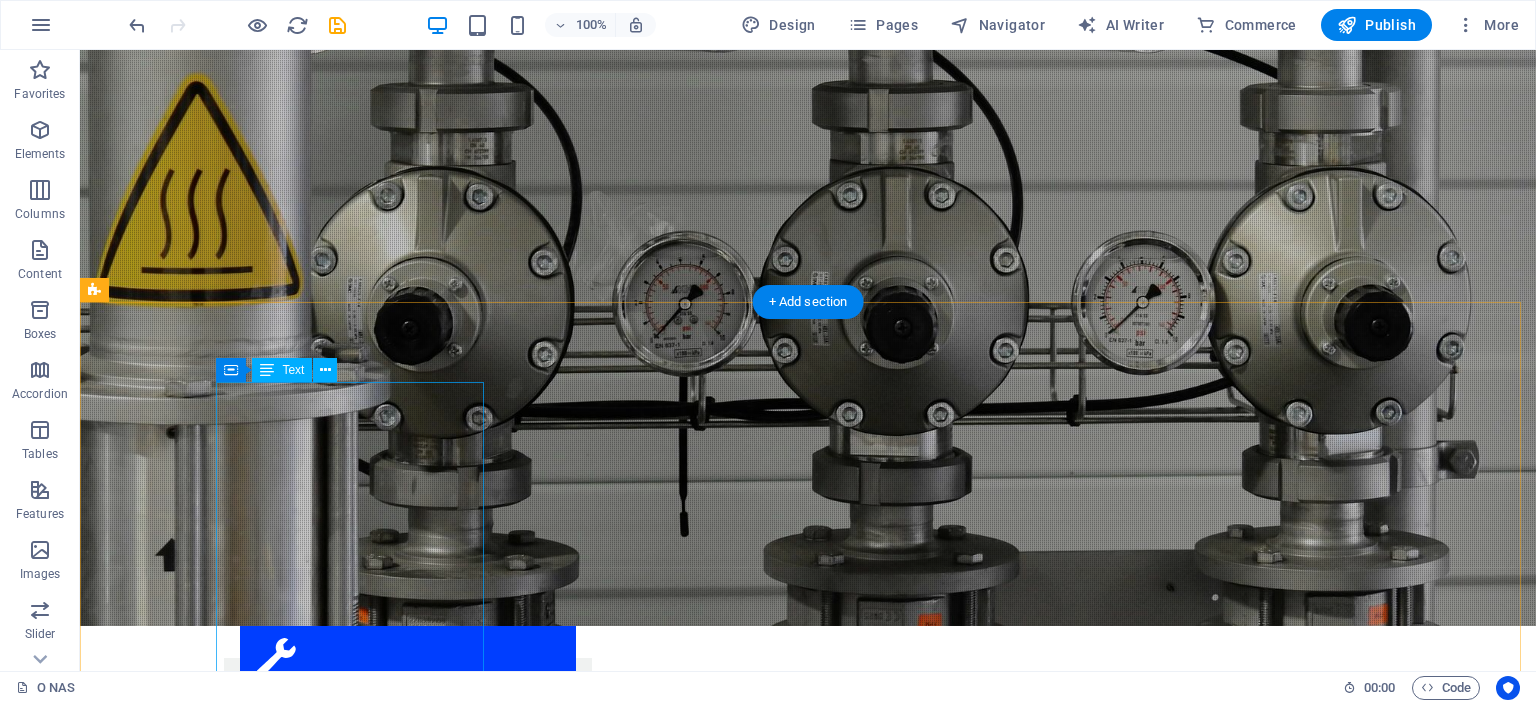 click on "ENERGETSKI OBJEKTI Na področju energetike je dejavnost Himomontaže usmerjena v novogradnje, rekonstrukcije in vzdrževanje obstoječih objektov. Rekonstrukcijo in vzdrževanja izvaja HM Himomontaža na sledeči opremi in napravah: A. TERMOENERGETSKI OBJEKTI parni in vročevodni kotli parne in plinske turbine filtrirne in čistilne naprave cevovodi (parovodi, hladilna voda,..)  B. HIDROENERGETSKI OBJEKTI turbine in generatorji hidromehanska oprema mostni žerjavi in razne jeklene konstrukcije tlačni cevovodi C. NUKLEARNE IN PLINSKE ELEKTRARNE D. KOTLOVNICE IN DRUGE KOTLOVSKE NAPRAVE NA ENERGETSKIH OBJEKTIH IZVAJAMO SLEDEČA DELA: montažna dela vzdrževalna dela remonti in intervencijski popravki na: parnih kotlih različnih tipov in moči, toplotnih izmenjevalcih, kondenzatorji, hladilnikih, grelnikih, rotirajočih napravah (črpalke, ventilatorji, kompresorji, puhala, mlini.), parnih turbinah različnih tipov in moči strojna obdelava zvarnih robov termična obdelava zvarov obzidave tlačni preizkusi" at bounding box center [230, 3255] 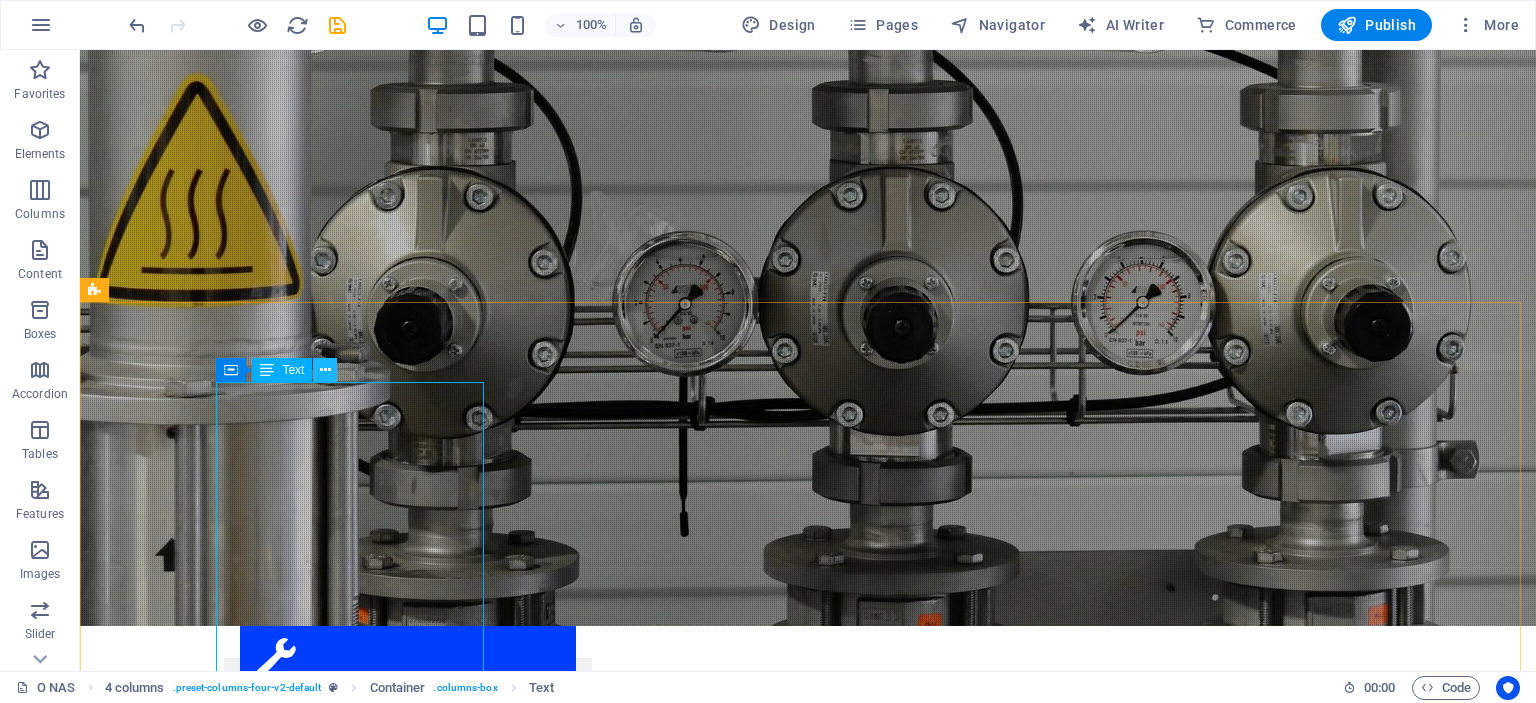 click at bounding box center [325, 370] 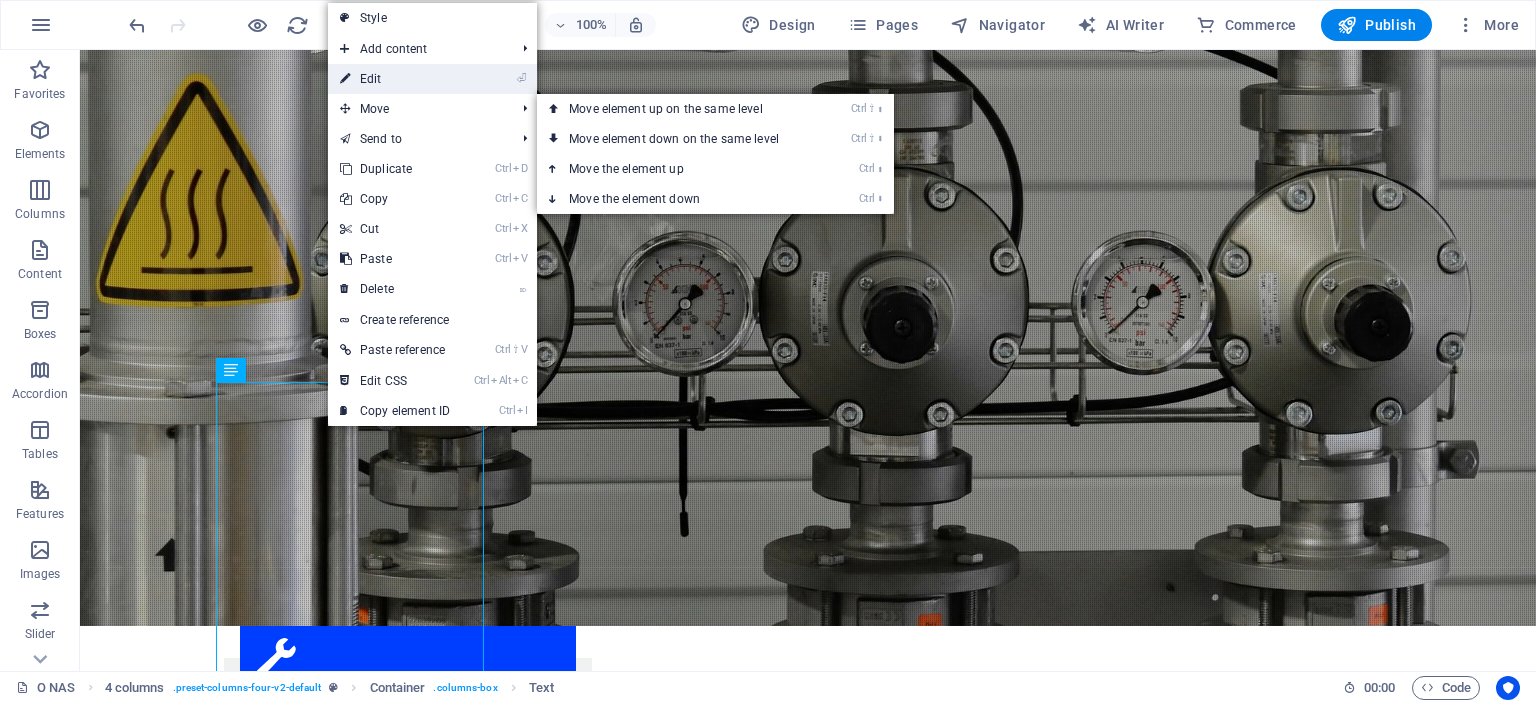 click on "⏎  Edit" at bounding box center [395, 79] 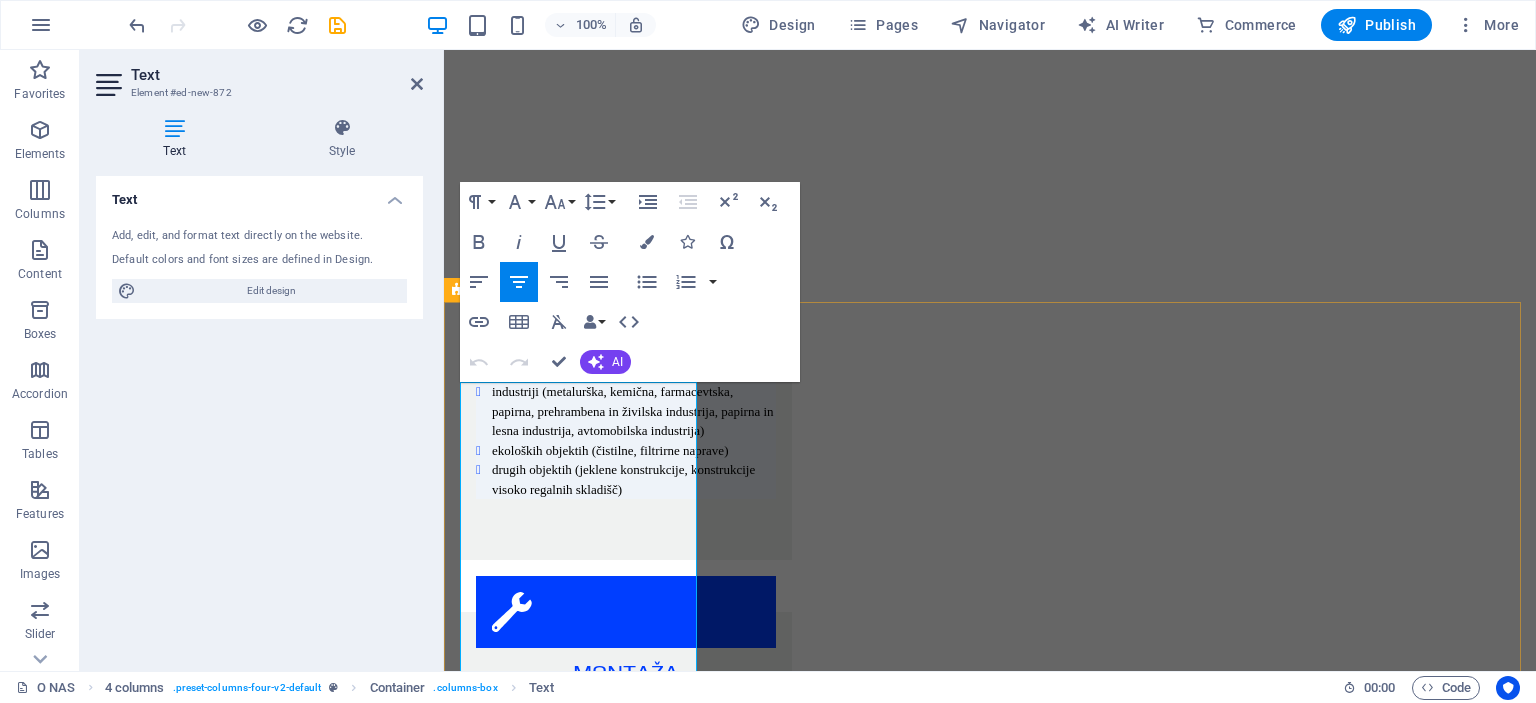 click on "Na področju energetike je dejavnost Himomontaže usmerjena v novogradnje, rekonstrukcije in vzdrževanje obstoječih objektov. Rekonstrukcijo in vzdrževanja izvaja HM Himomontaža na sledeči opremi in napravah: A. TERMOENERGETSKI OBJEKTI parni in vročevodni kotli parne in plinske turbine filtrirne in čistilne naprave cevovodi (parovodi, hladilna voda,..)  B. HIDROENERGETSKI OBJEKTI turbine in generatorji hidromehanska oprema mostni žerjavi in razne jeklene konstrukcije tlačni cevovodi C. NUKLEARNE IN PLINSKE ELEKTRARNE D. KOTLOVNICE IN DRUGE KOTLOVSKE NAPRAVE NA ENERGETSKIH OBJEKTIH IZVAJAMO SLEDEČA DELA: montažna dela vzdrževalna dela remonti in intervencijski popravki na: parnih kotlih različnih tipov in moči, toplotnih izmenjevalcih, kondenzatorji, hladilnikih, grelnikih, rotirajočih napravah (črpalke, ventilatorji, kompresorji, puhala, mlini.), parnih turbinah različnih tipov in moči strojna obdelava zvarnih robov termična obdelava zvarov obzidave tlačni preizkusi izolacijska dela" at bounding box center [581, 3289] 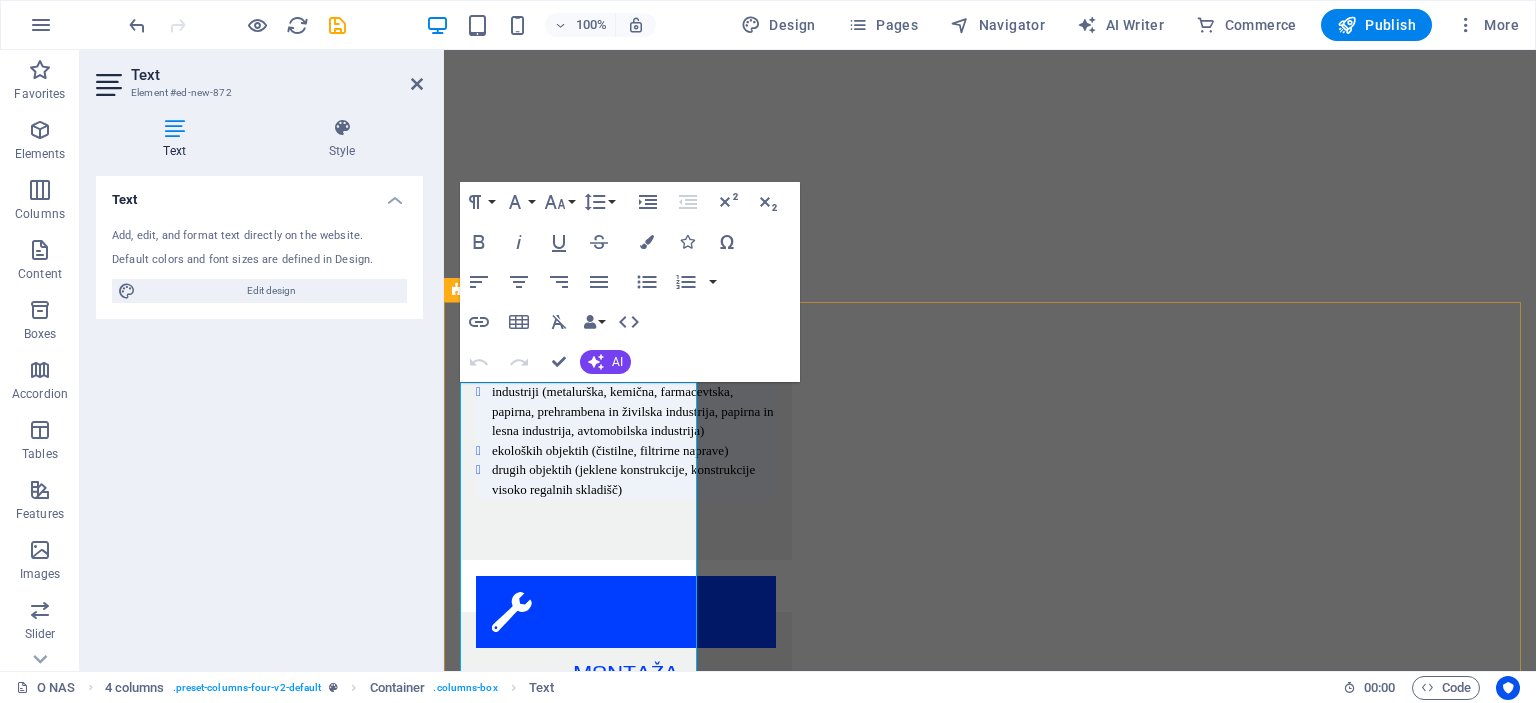 click on "ENERGETSKI OBJEKTI" at bounding box center [580, 2876] 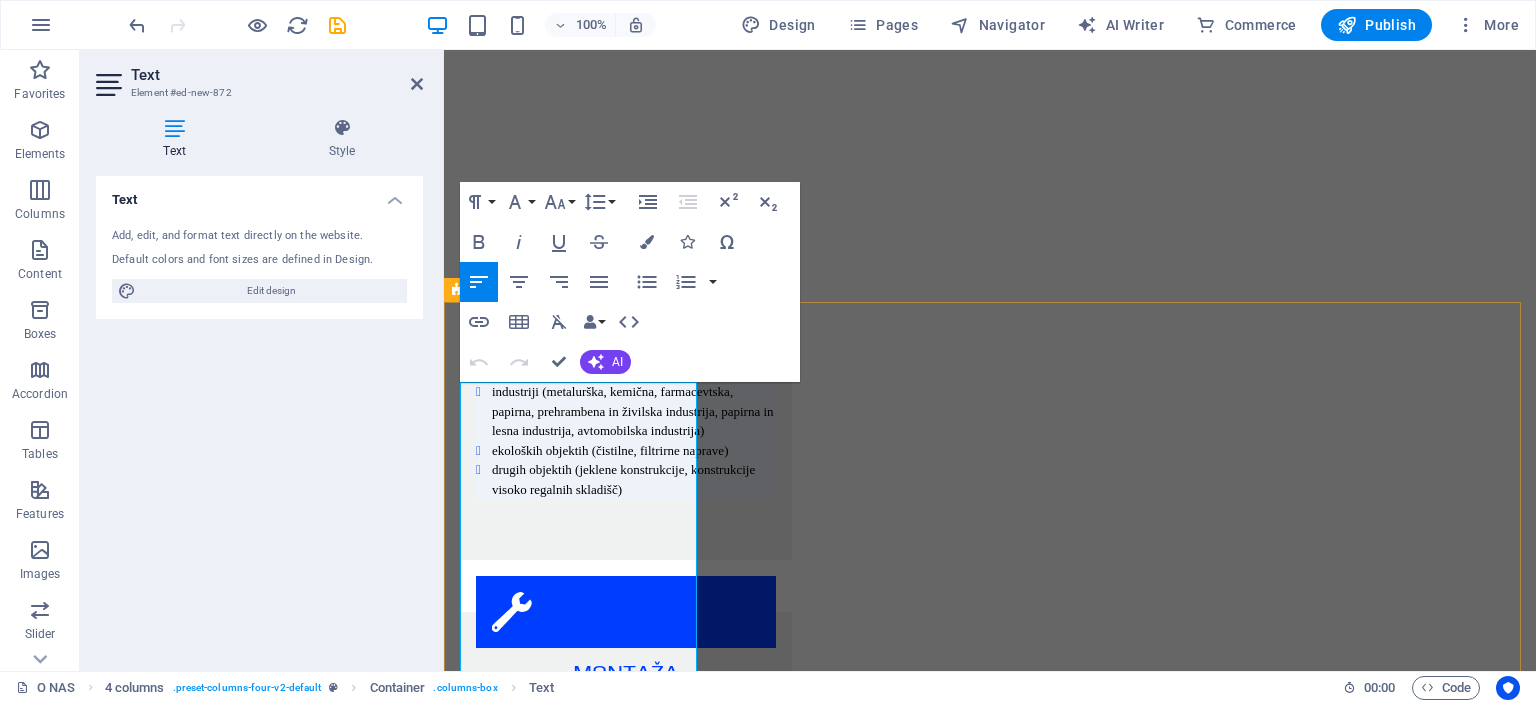 type 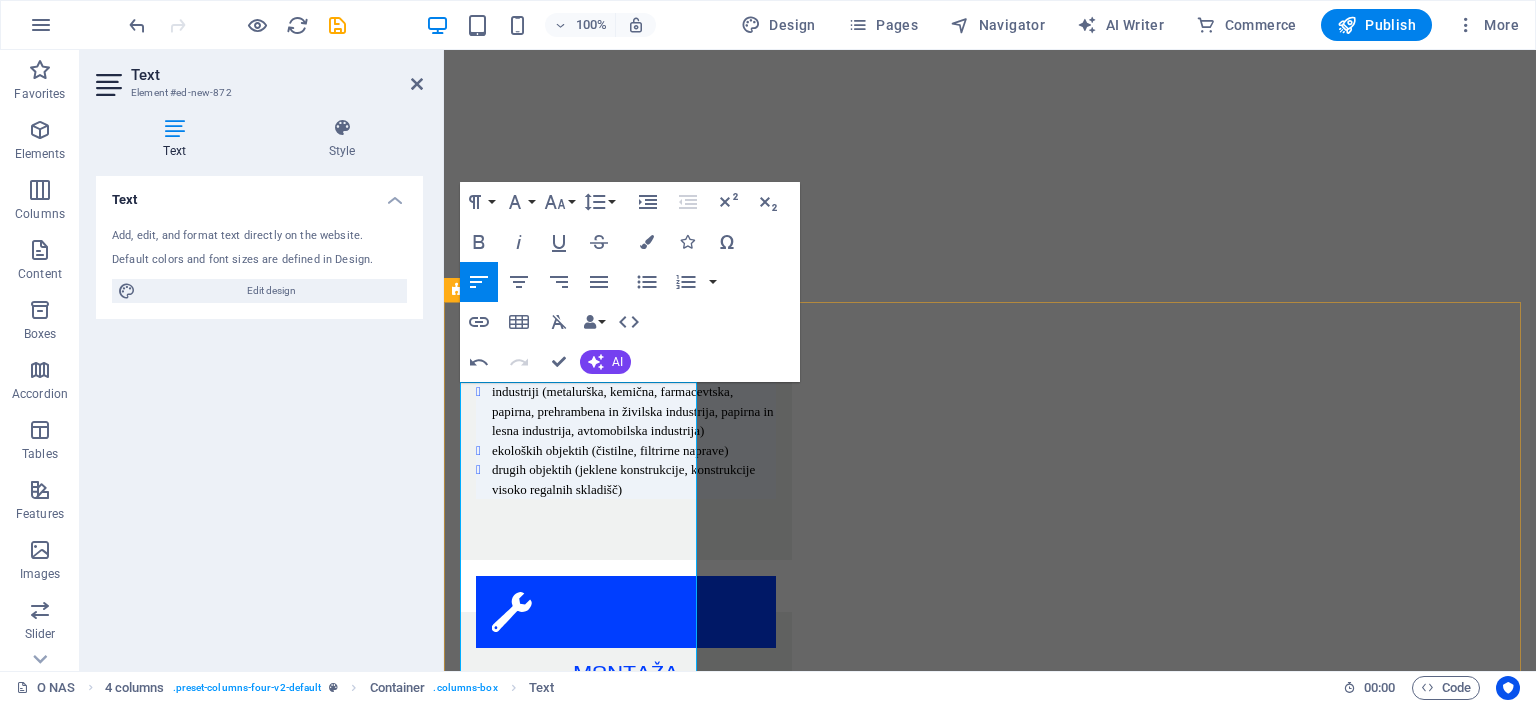 click on "Na področju energetike je dejavnost Himomontaže usmerjena v novogradnje, rekonstrukcije in vzdrževanje obstoječih objektov. Rekonstrukcijo in vzdrževanja izvaja HM Himomontaža na sledeči opremi in napravah: A. TERMOENERGETSKI OBJEKTI parni in vročevodni kotli parne in plinske turbine filtrirne in čistilne naprave cevovodi (parovodi, hladilna voda,..)  B. HIDROENERGETSKI OBJEKTI turbine in generatorji hidromehanska oprema mostni žerjavi in razne jeklene konstrukcije tlačni cevovodi C. NUKLEARNE IN PLINSKE ELEKTRARNE D. KOTLOVNICE IN DRUGE KOTLOVSKE NAPRAVE NA ENERGETSKIH OBJEKTIH IZVAJAMO SLEDEČA DELA: montažna dela vzdrževalna dela remonti in intervencijski popravki na: parnih kotlih različnih tipov in moči, toplotnih izmenjevalcih, kondenzatorji, hladilnikih, grelnikih, rotirajočih napravah (črpalke, ventilatorji, kompresorji, puhala, mlini.), parnih turbinah različnih tipov in moči strojna obdelava zvarnih robov termična obdelava zvarov obzidave tlačni preizkusi izolacijska dela" at bounding box center [581, 3289] 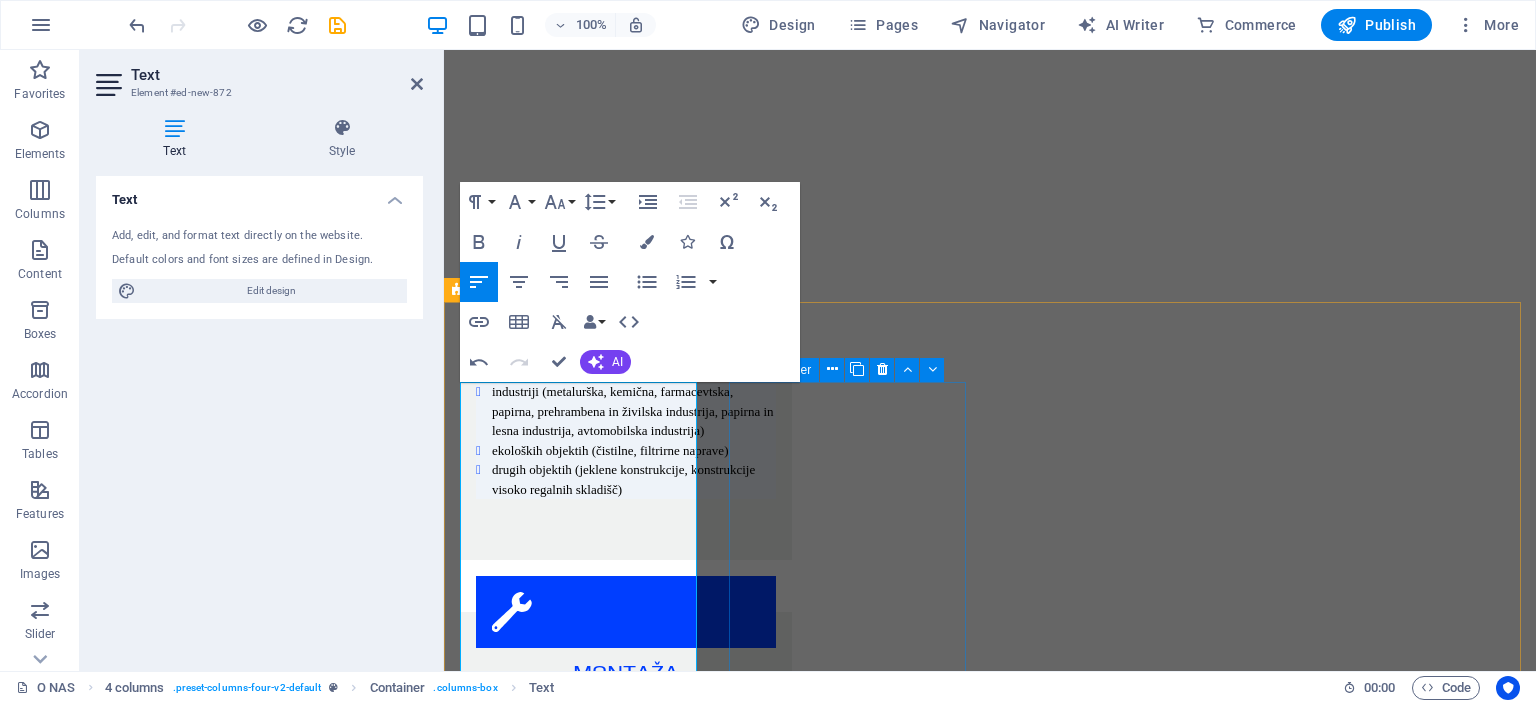 click on "Drop content here or  Add elements  Paste clipboard" at bounding box center [580, 3819] 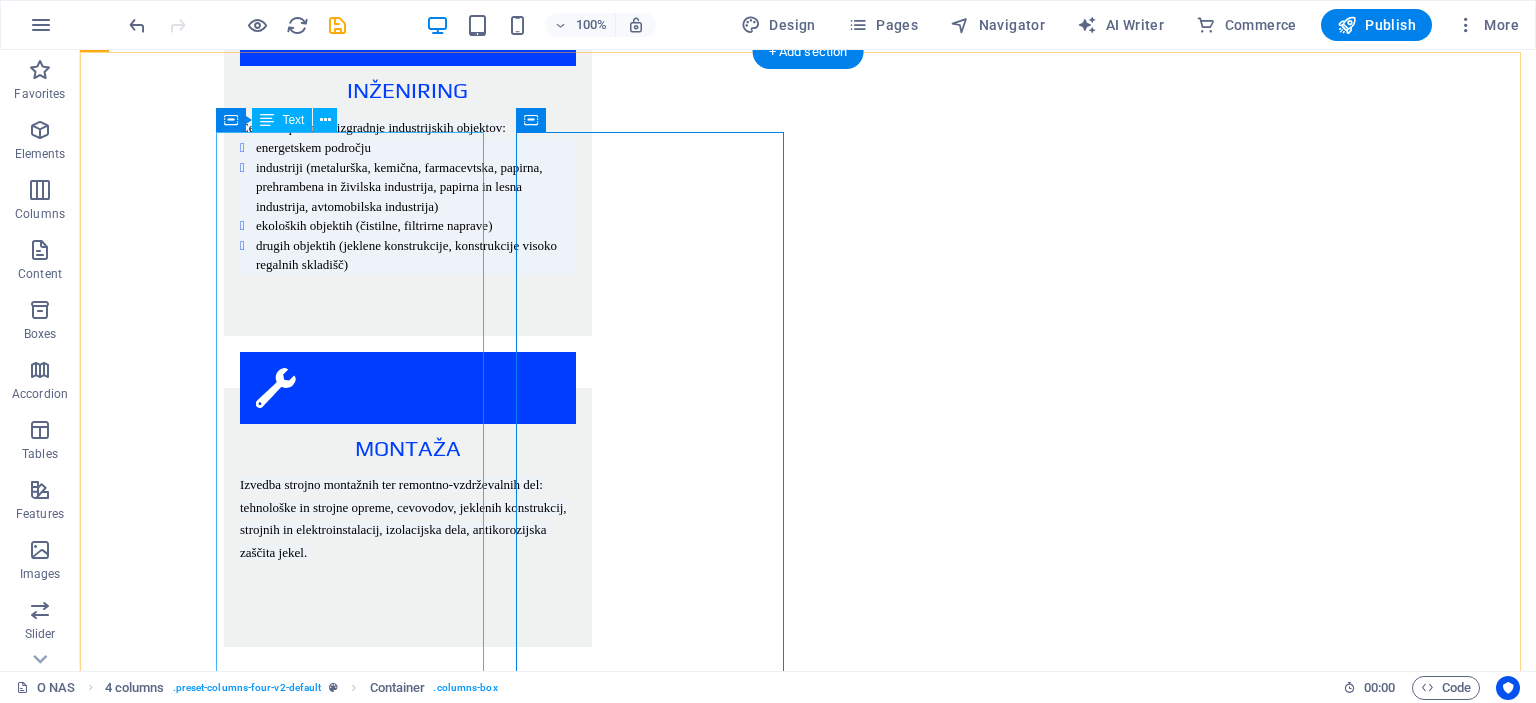 scroll, scrollTop: 2700, scrollLeft: 0, axis: vertical 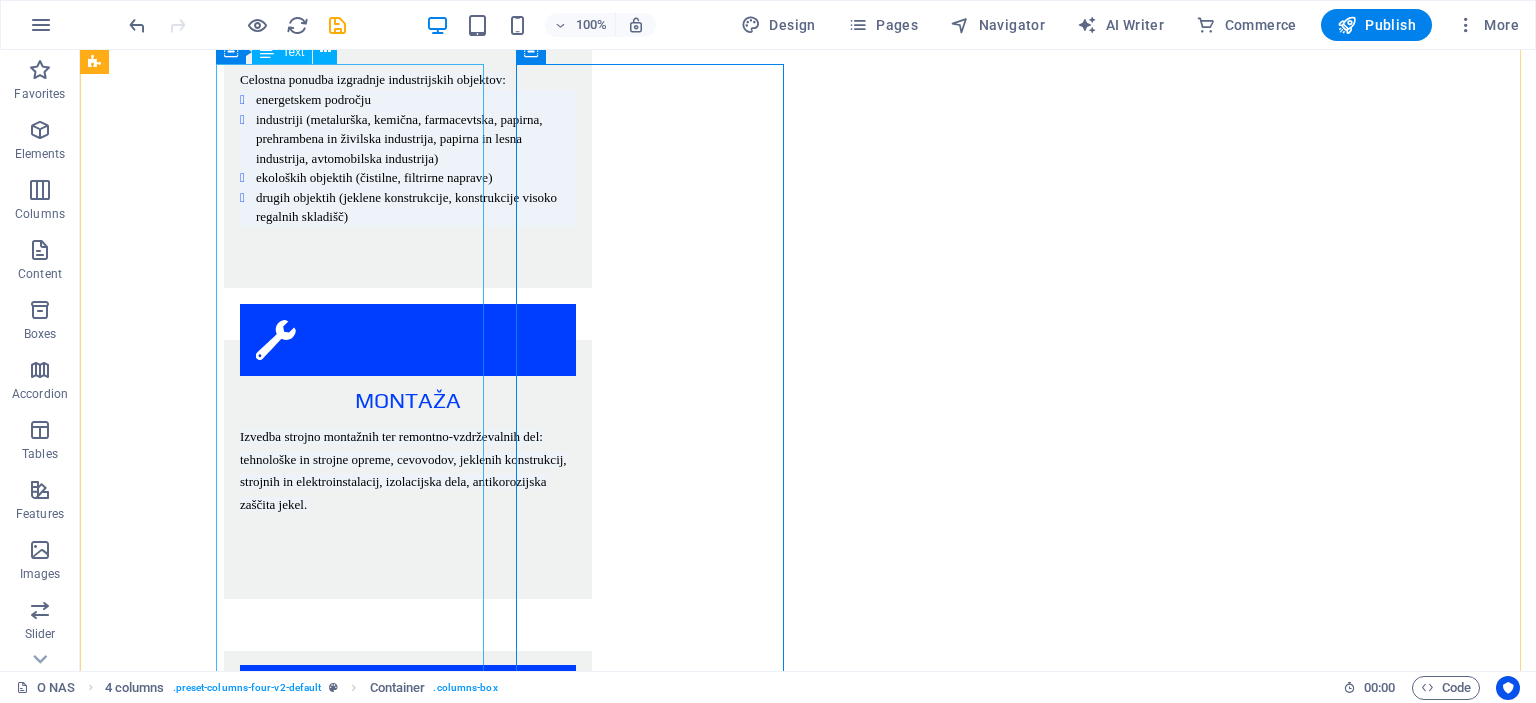 click on "ENERGETSKI OBJEKTI Na področju energetike je dejavnost Himomontaže Nove usmerjena v novogradnje, rekonstrukcije in vzdrževanje obstoječih objektov. Rekonstrukcijo in vzdrževanja izvajamo na sledeči opremi in napravah: A. TERMOENERGETSKI OBJEKTI parni in vročevodni kotli parne in plinske turbine filtrirne in čistilne naprave cevovodi (parovodi, hladilna voda,..)  B. HIDROENERGETSKI OBJEKTI turbine in generatorji hidromehanska oprema mostni žerjavi in razne jeklene konstrukcije tlačni cevovodi C. NUKLEARNE IN PLINSKE ELEKTRARNE D. KOTLOVNICE IN DRUGE KOTLOVSKE NAPRAVE NA ENERGETSKIH OBJEKTIH IZVAJAMO SLEDEČA DELA: montažna dela vzdrževalna dela remonti in intervencijski popravki na: parnih kotlih različnih tipov in moči, toplotnih izmenjevalcih, kondenzatorji, hladilnikih, grelnikih, rotirajočih napravah (črpalke, ventilatorji, kompresorji, puhala, mlini.), parnih turbinah različnih tipov in moči strojna obdelava zvarnih robov termična obdelava zvarov obzidave tlačni preizkusi" at bounding box center (230, 2937) 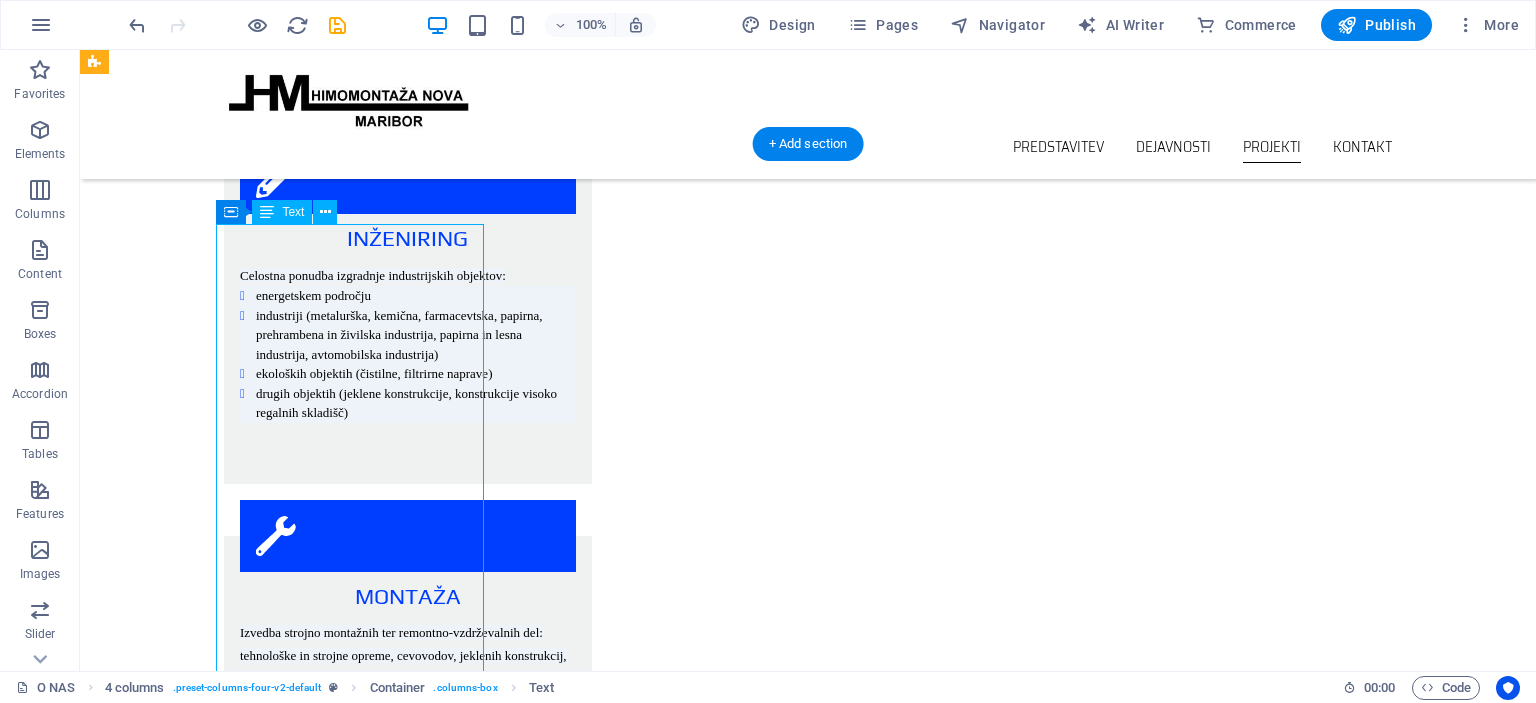 scroll, scrollTop: 2500, scrollLeft: 0, axis: vertical 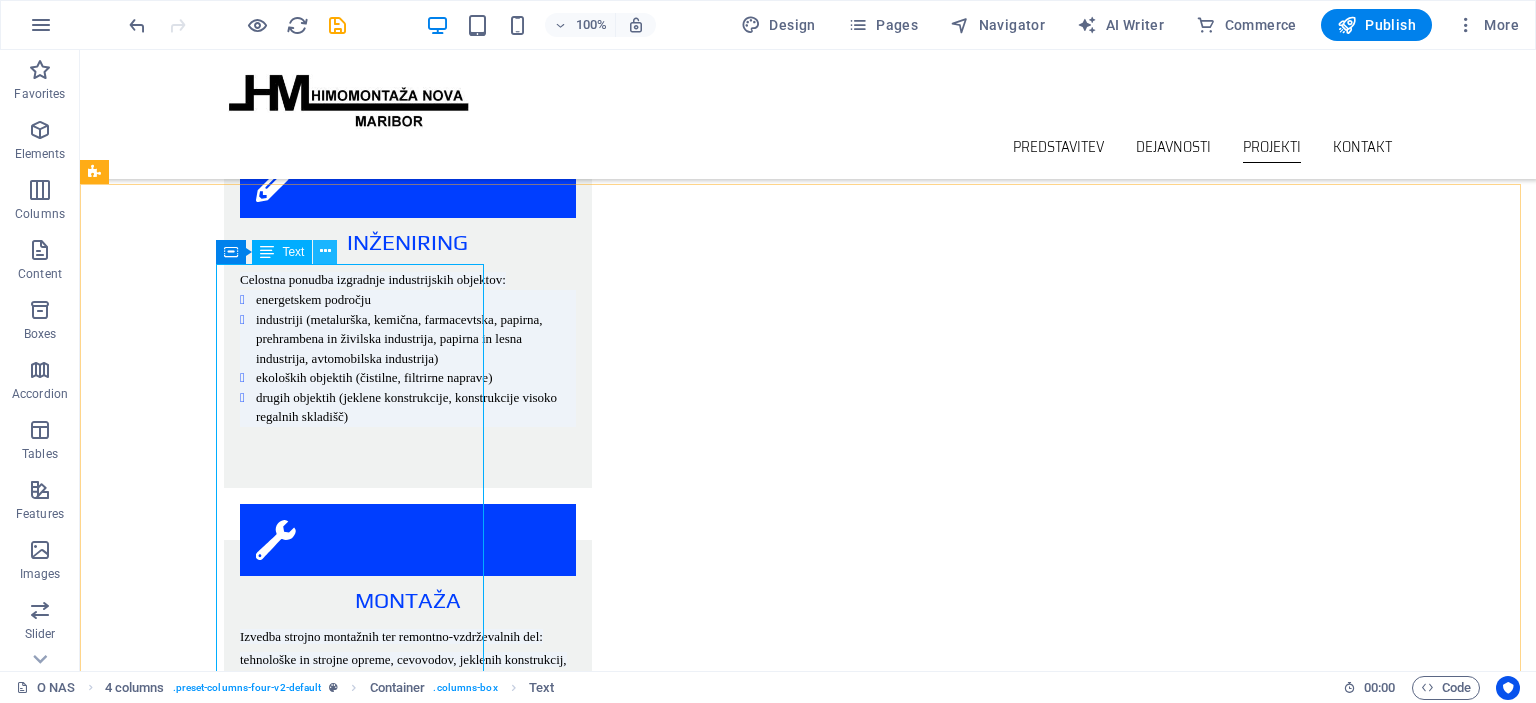 click at bounding box center (325, 251) 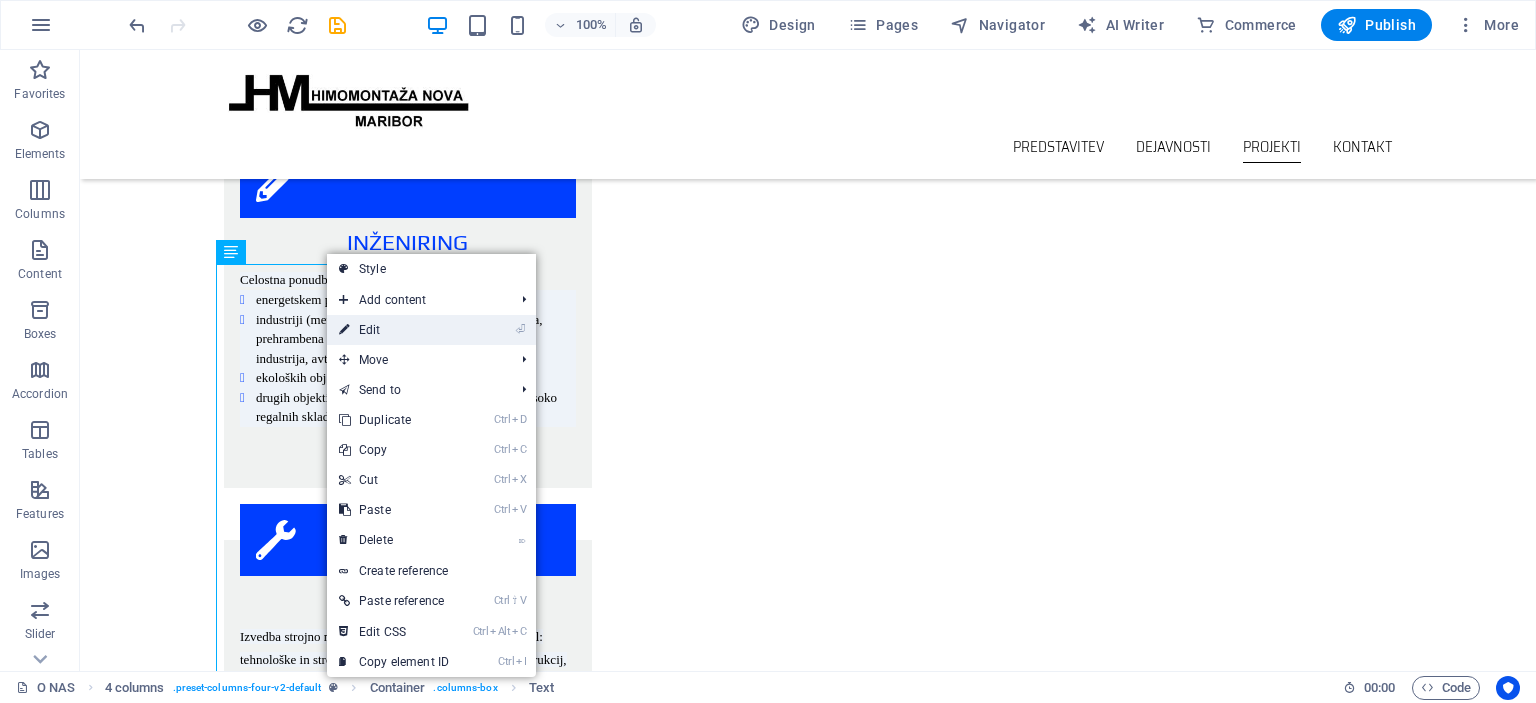 click on "⏎  Edit" at bounding box center [394, 330] 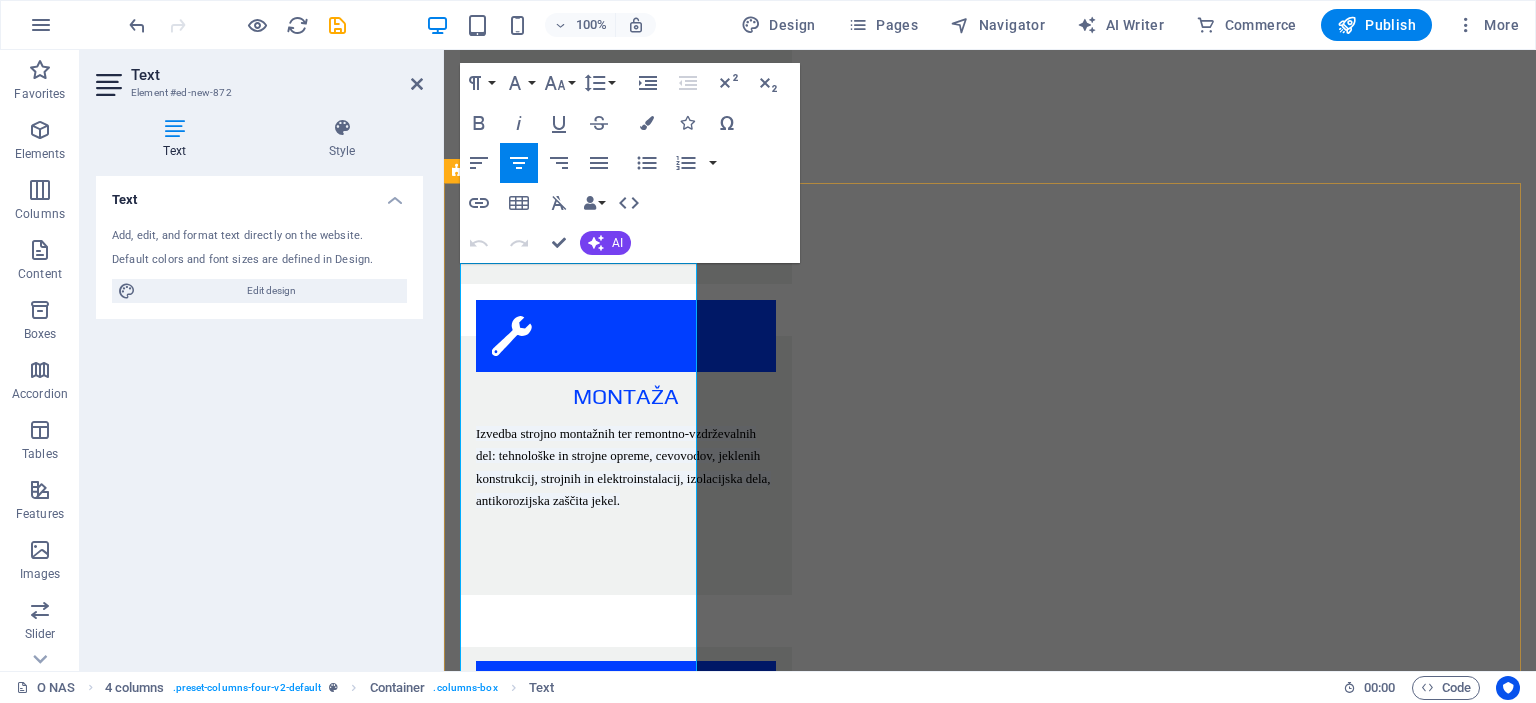 scroll, scrollTop: 2915, scrollLeft: 0, axis: vertical 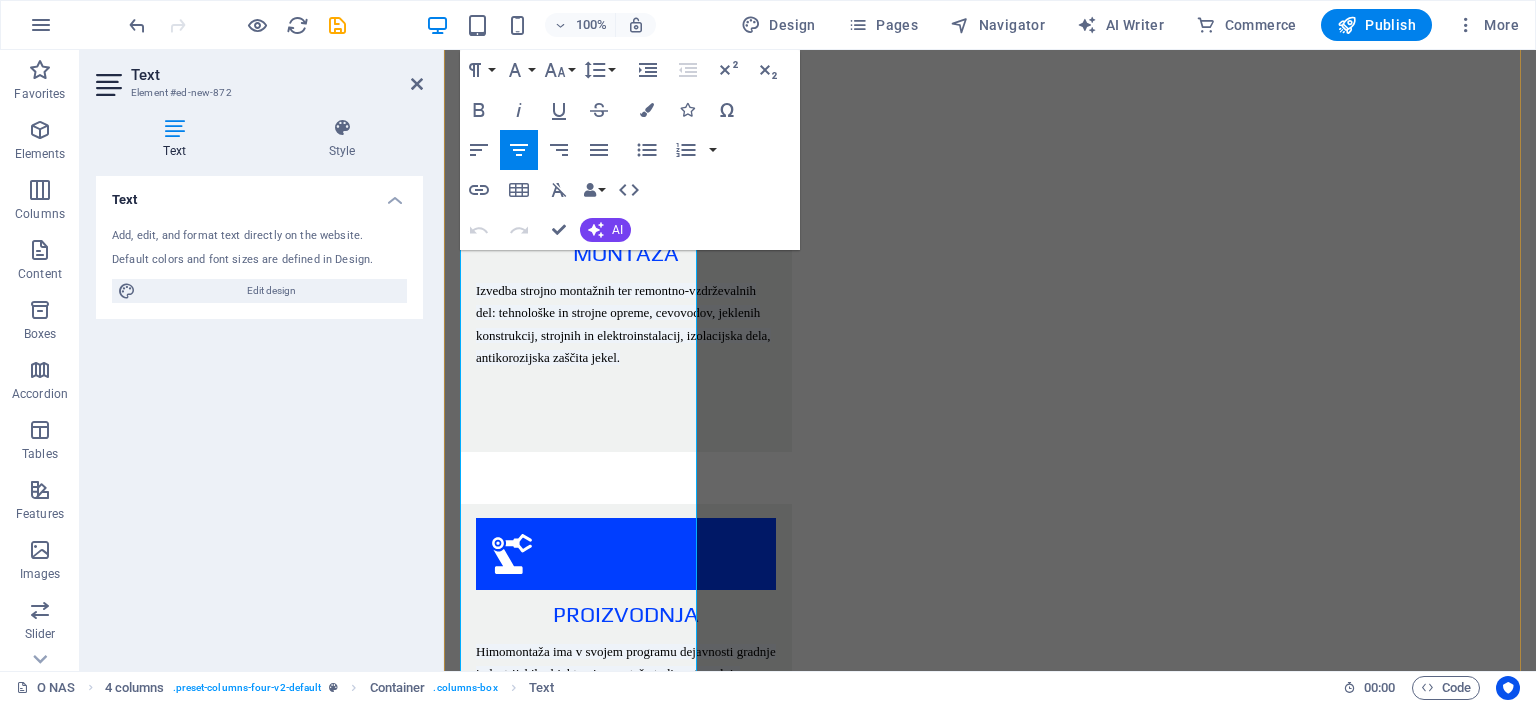 click on "C. NUKLEARNE IN PLINSKE ELEKTRARNE" at bounding box center (580, 2840) 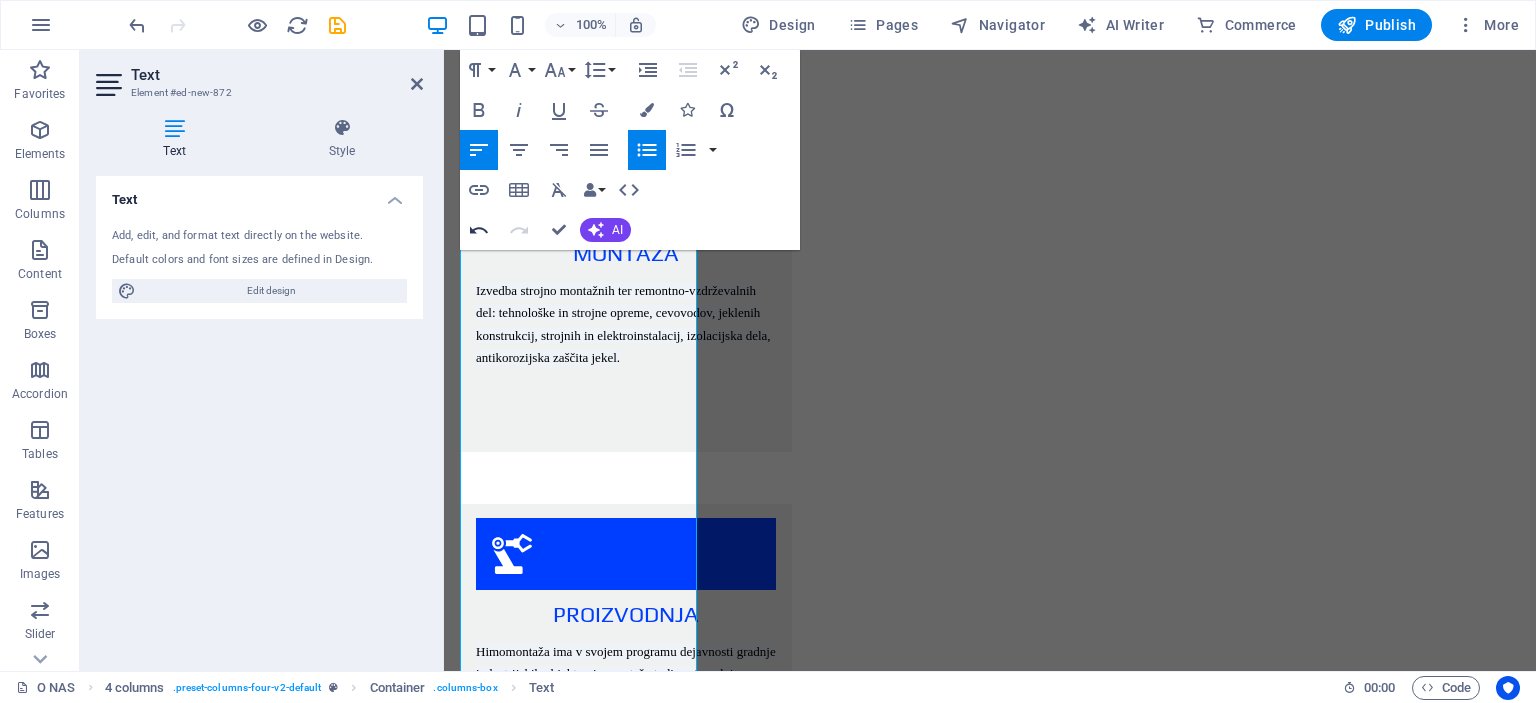 click 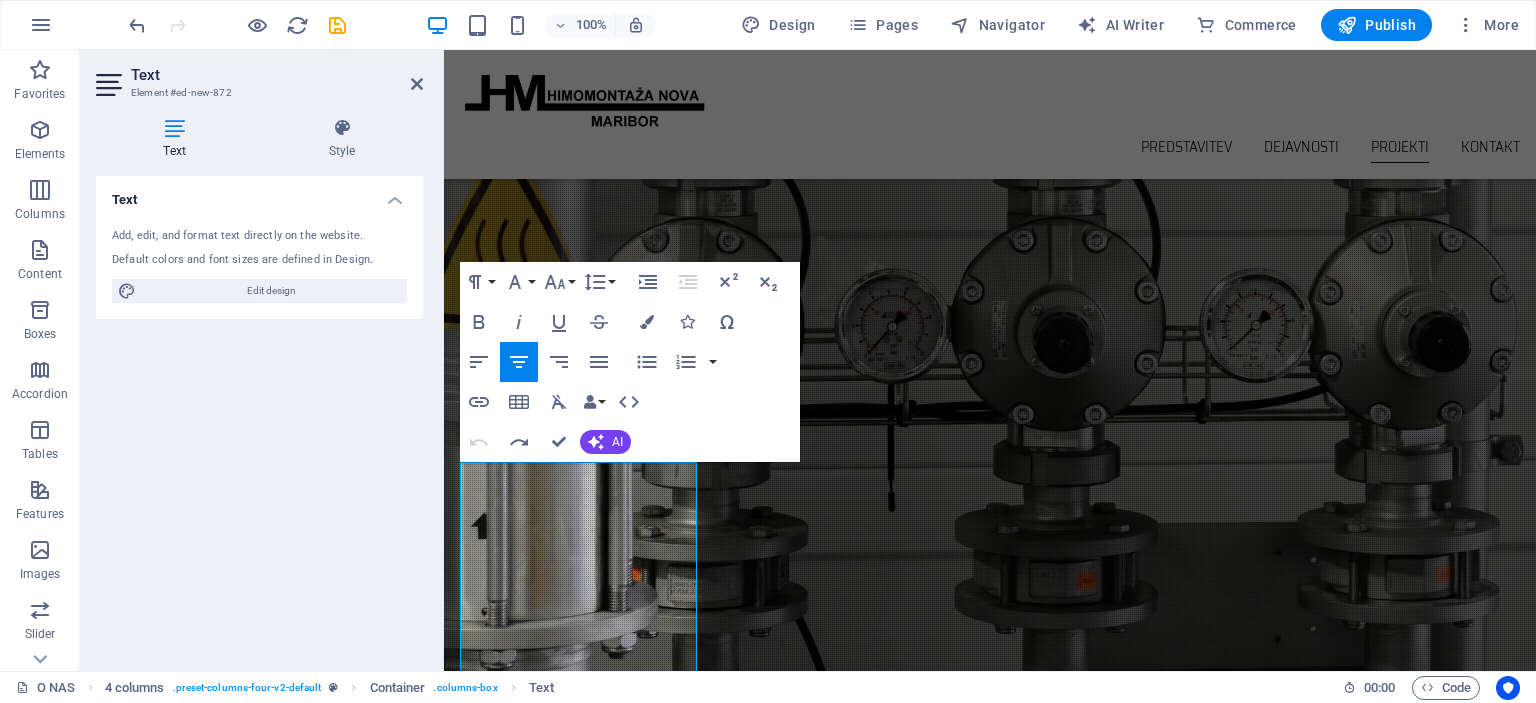 scroll, scrollTop: 2415, scrollLeft: 0, axis: vertical 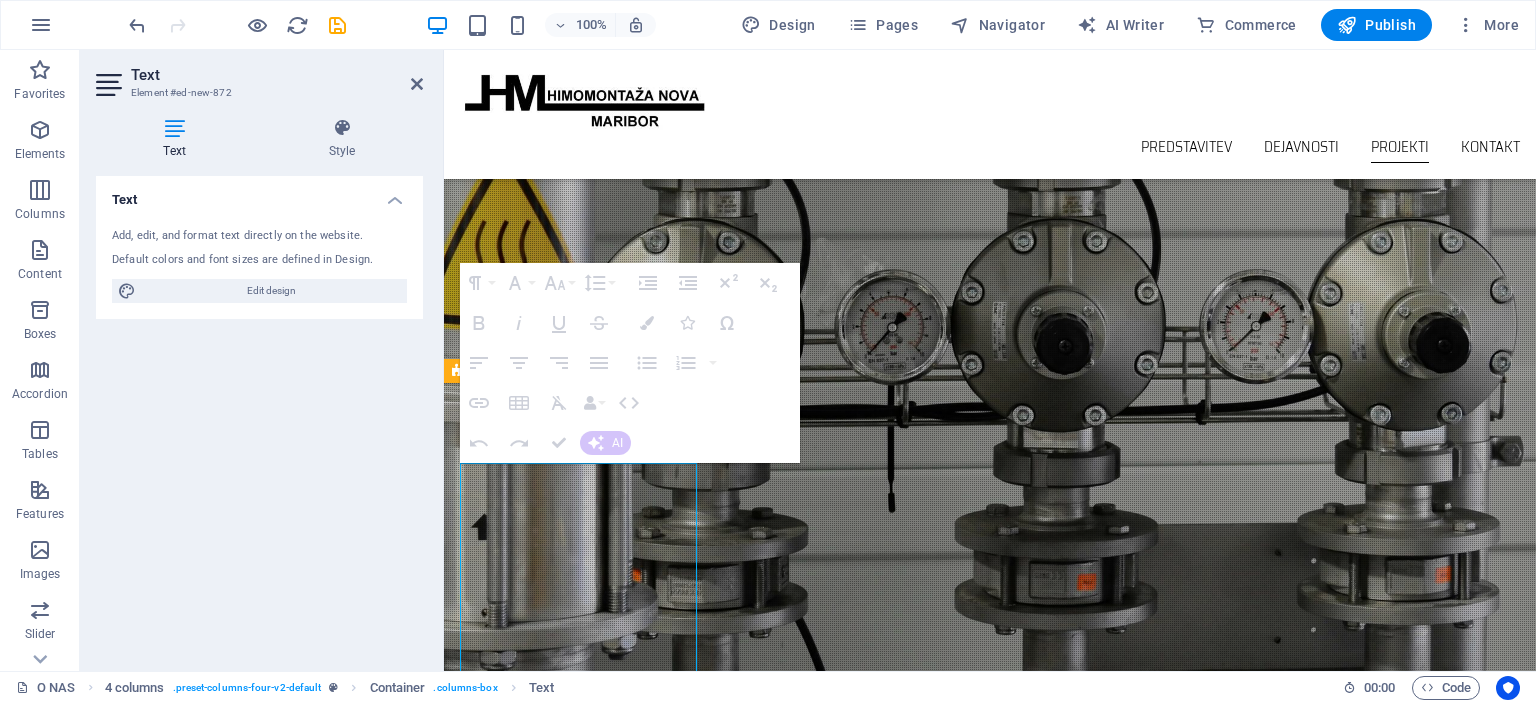 drag, startPoint x: 463, startPoint y: 514, endPoint x: 499, endPoint y: 519, distance: 36.345562 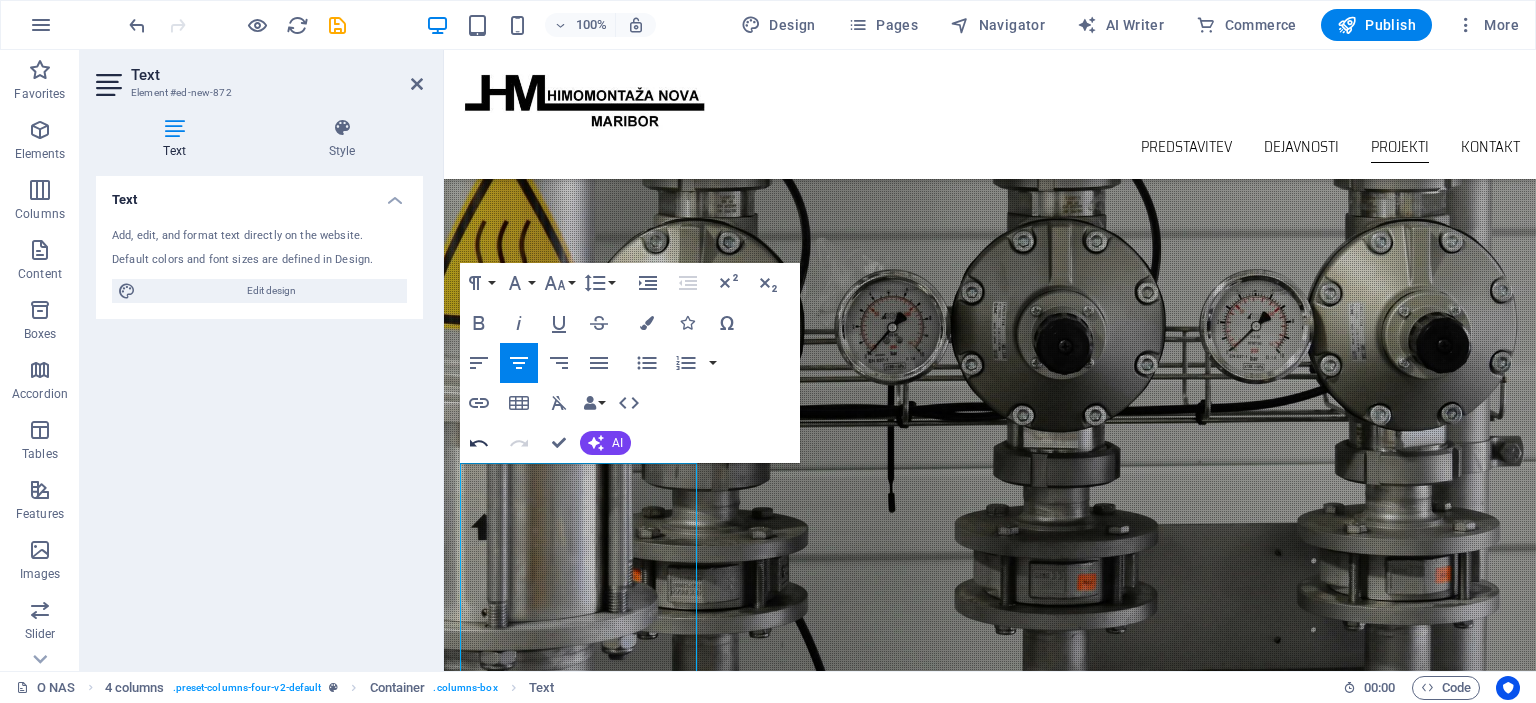 click 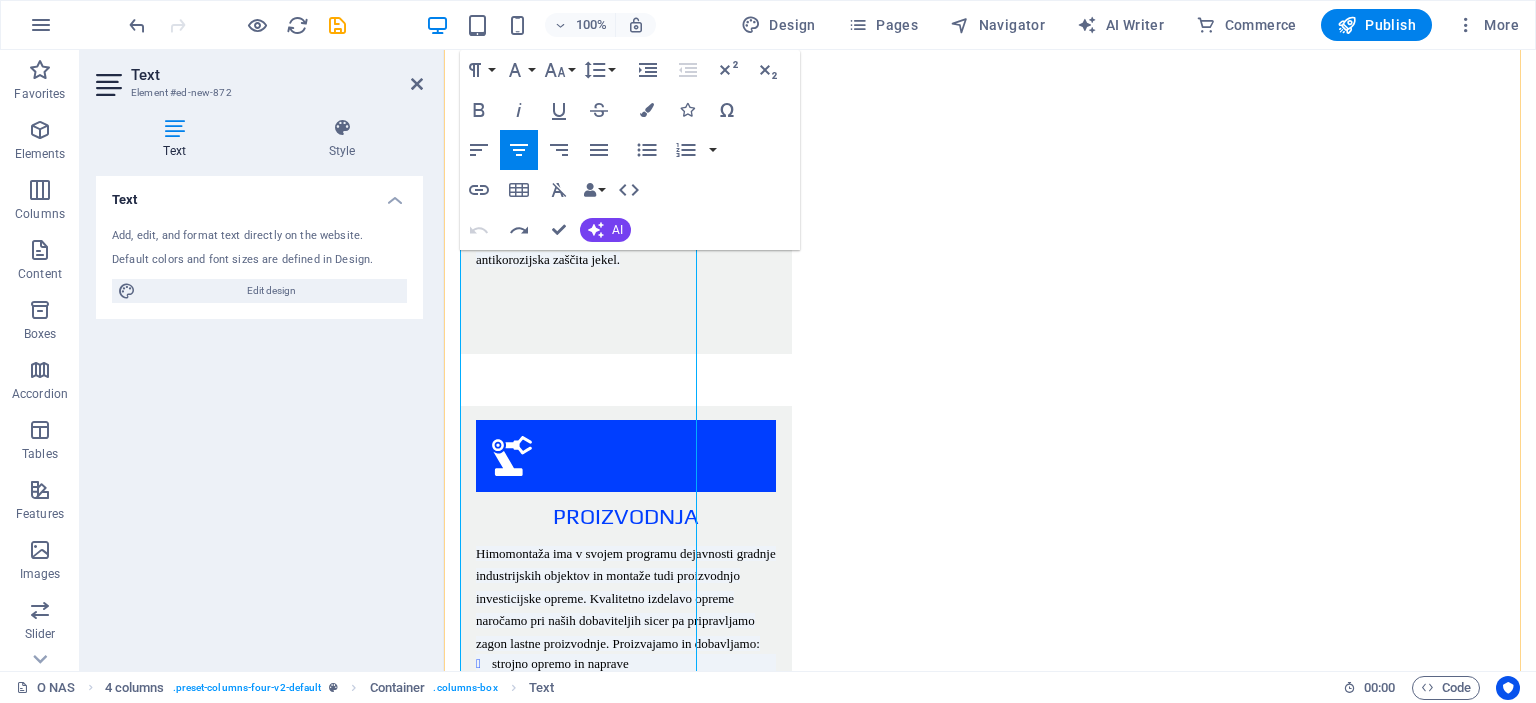 scroll, scrollTop: 3015, scrollLeft: 0, axis: vertical 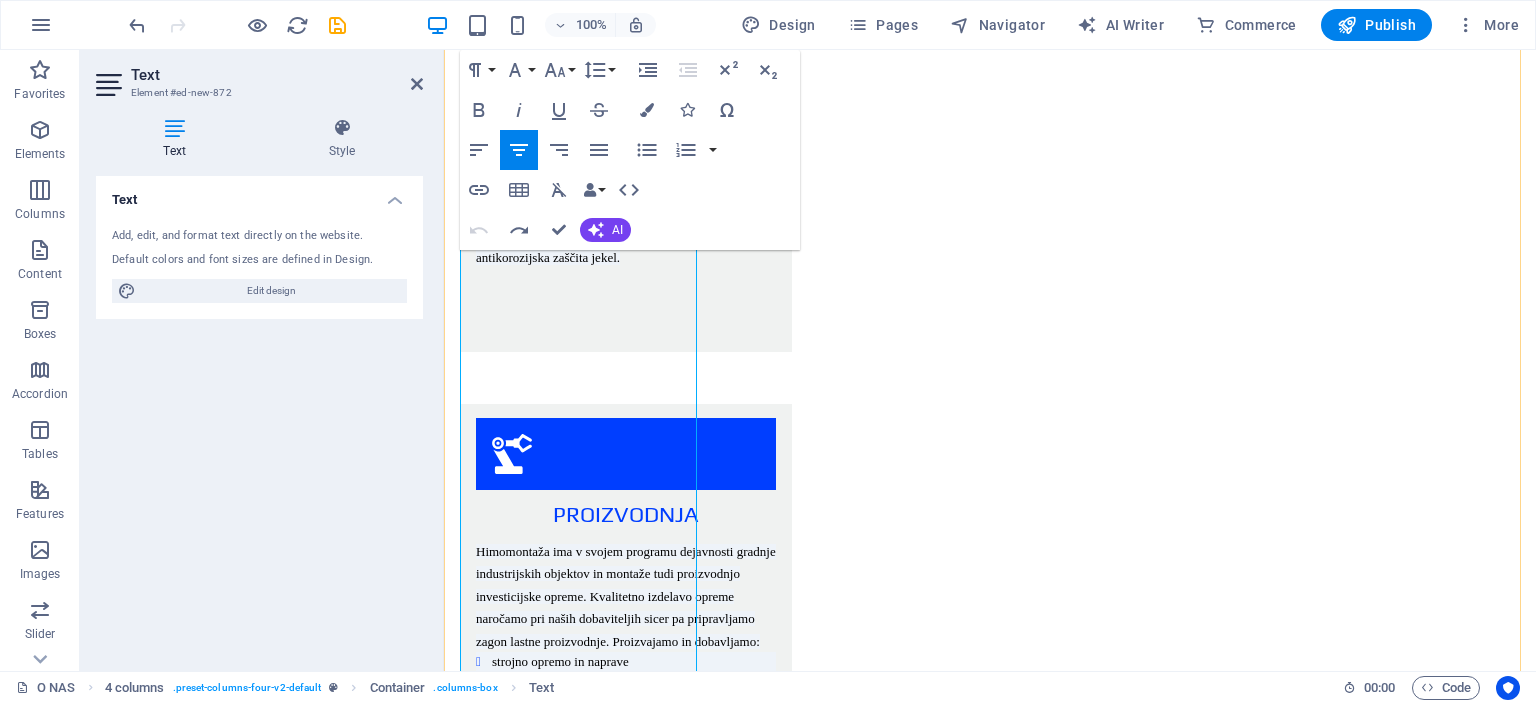 drag, startPoint x: 478, startPoint y: 307, endPoint x: 464, endPoint y: 307, distance: 14 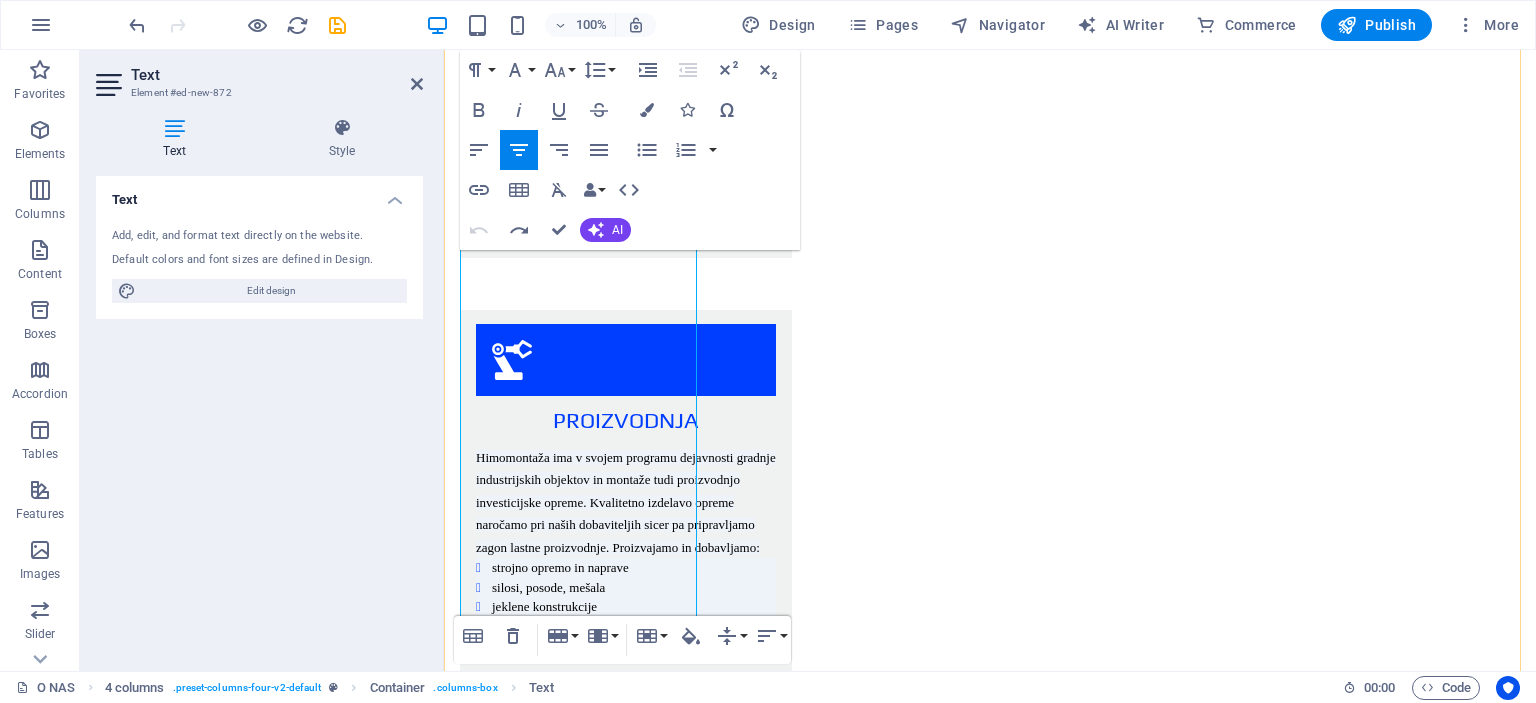 scroll, scrollTop: 3215, scrollLeft: 0, axis: vertical 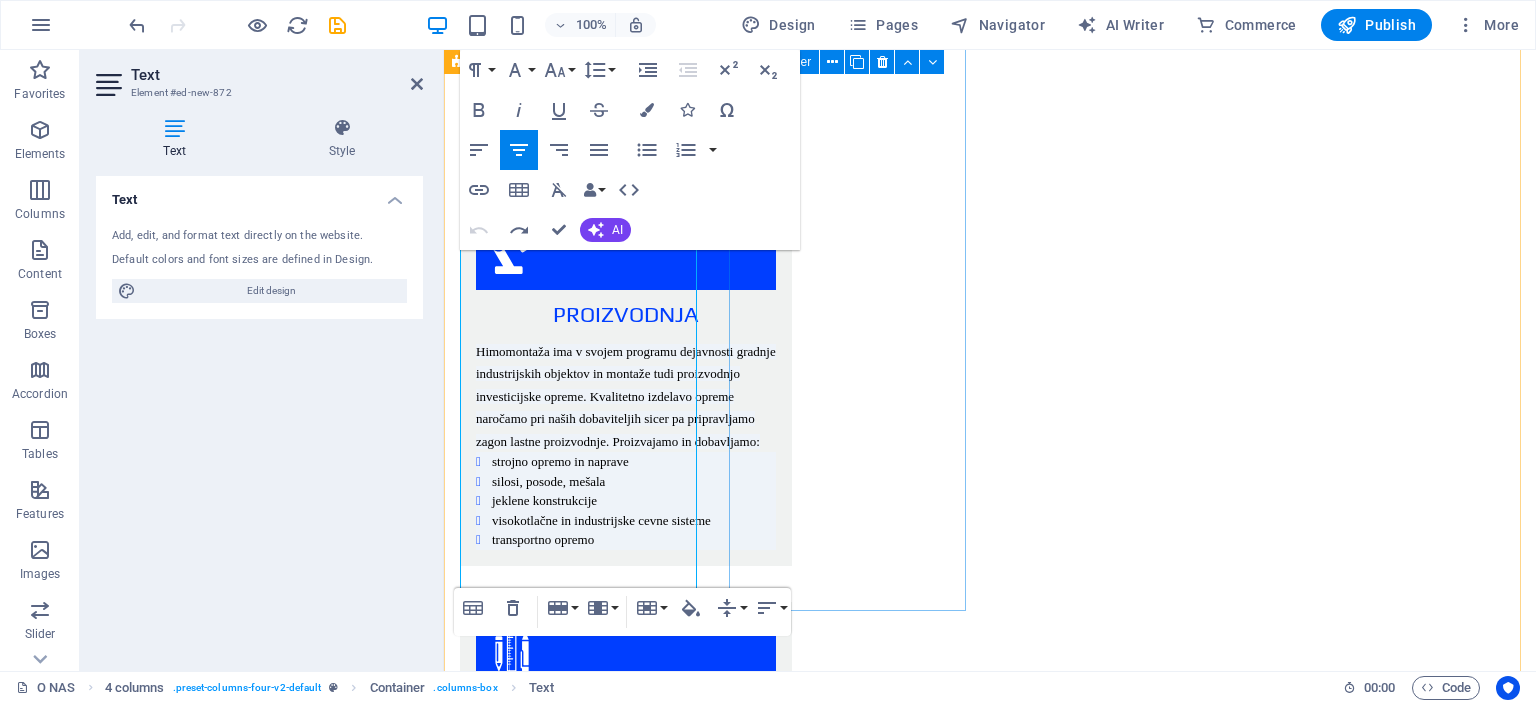 click on "Drop content here or  Add elements  Paste clipboard" at bounding box center [580, 3100] 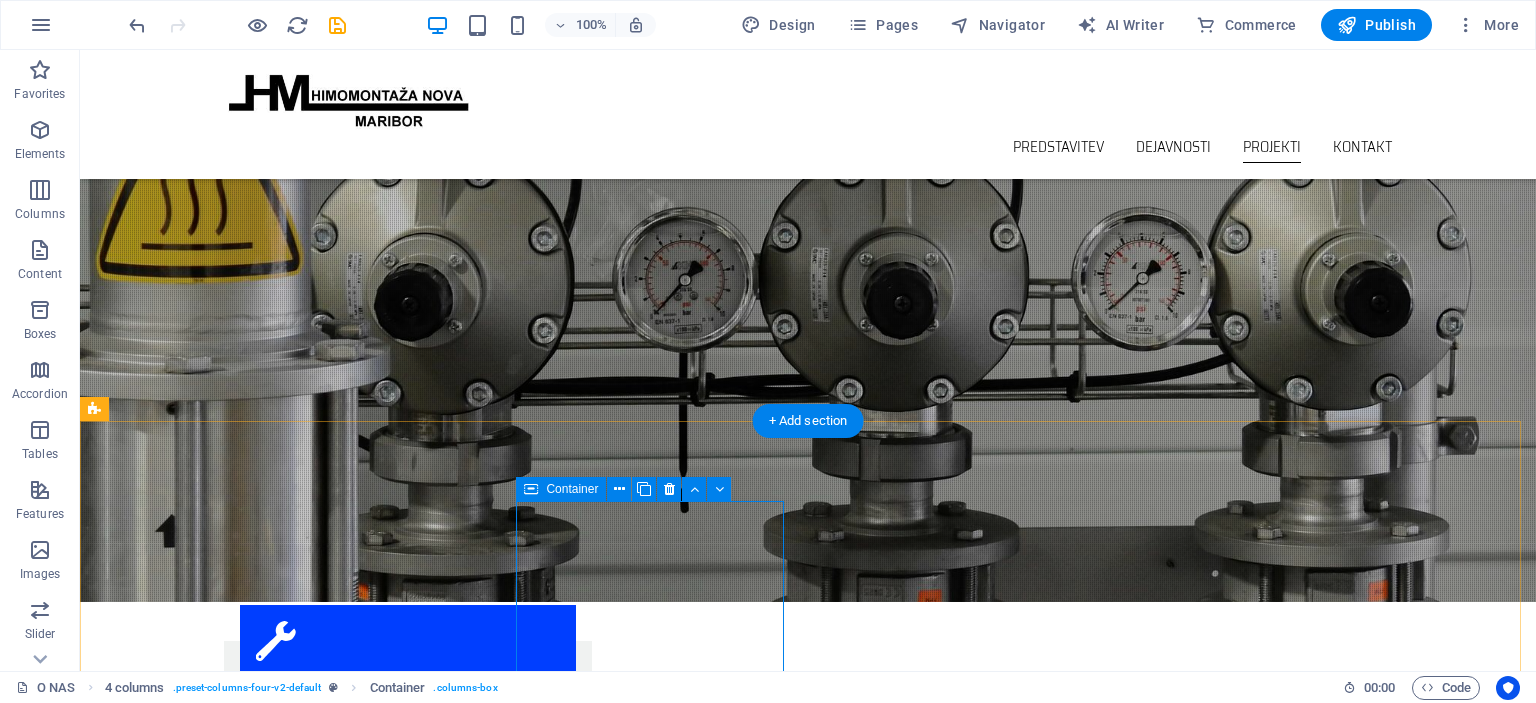 scroll, scrollTop: 2262, scrollLeft: 0, axis: vertical 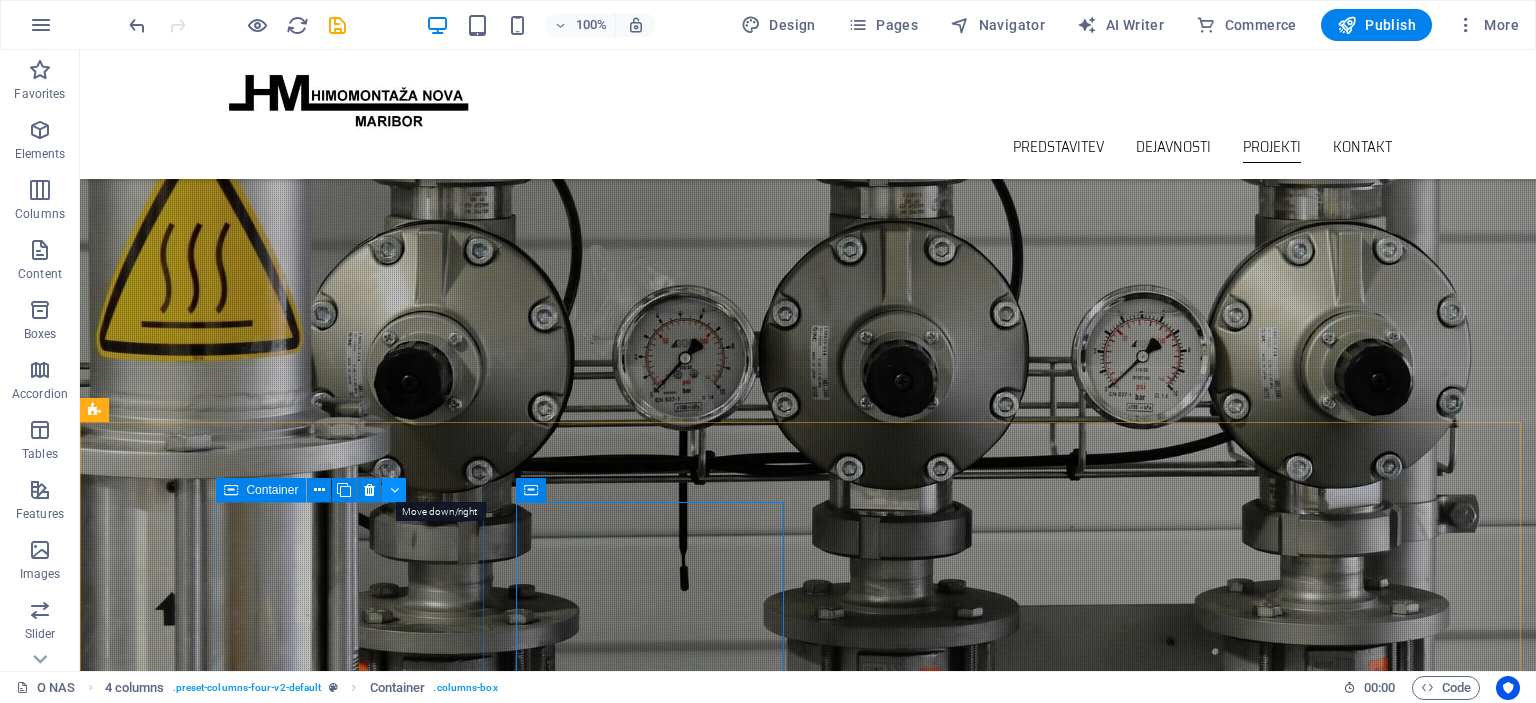 click at bounding box center (394, 490) 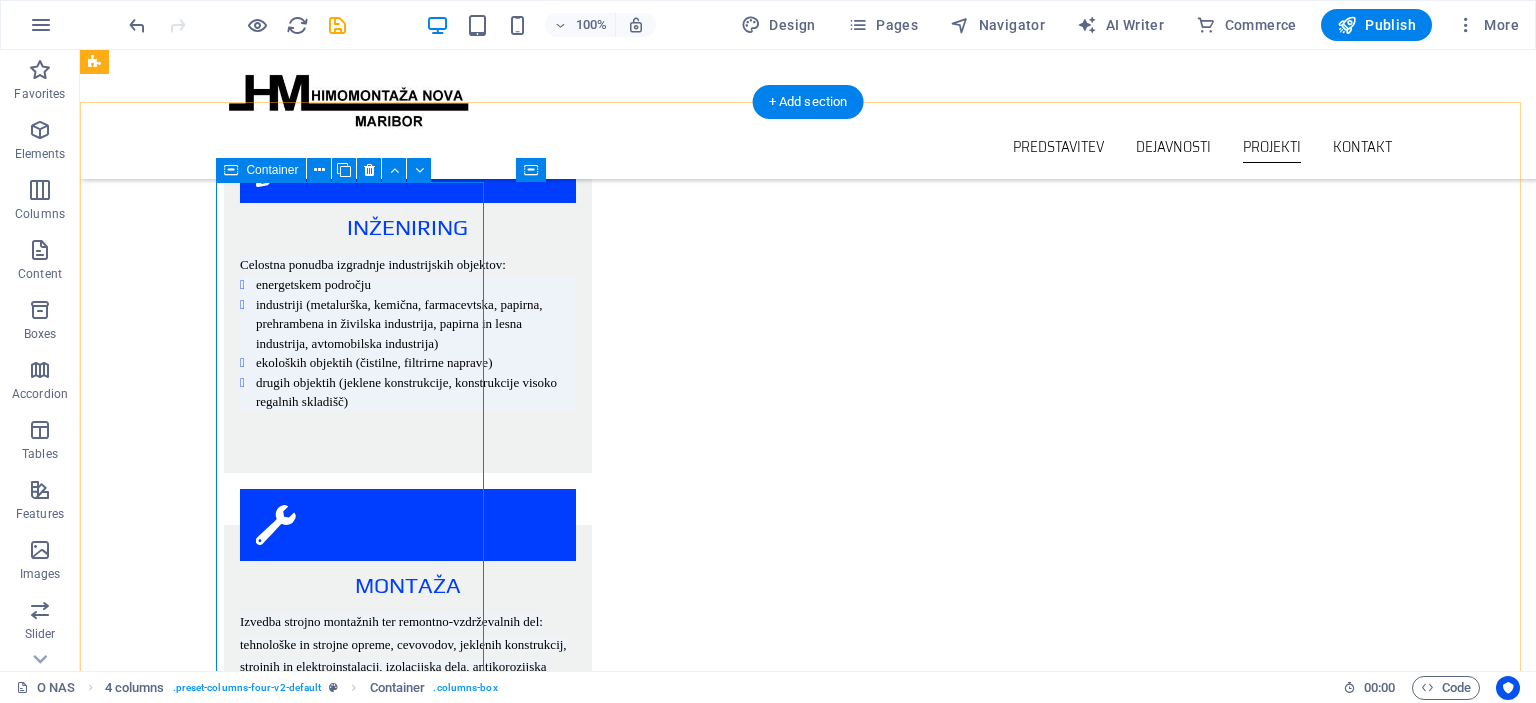 scroll, scrollTop: 2462, scrollLeft: 0, axis: vertical 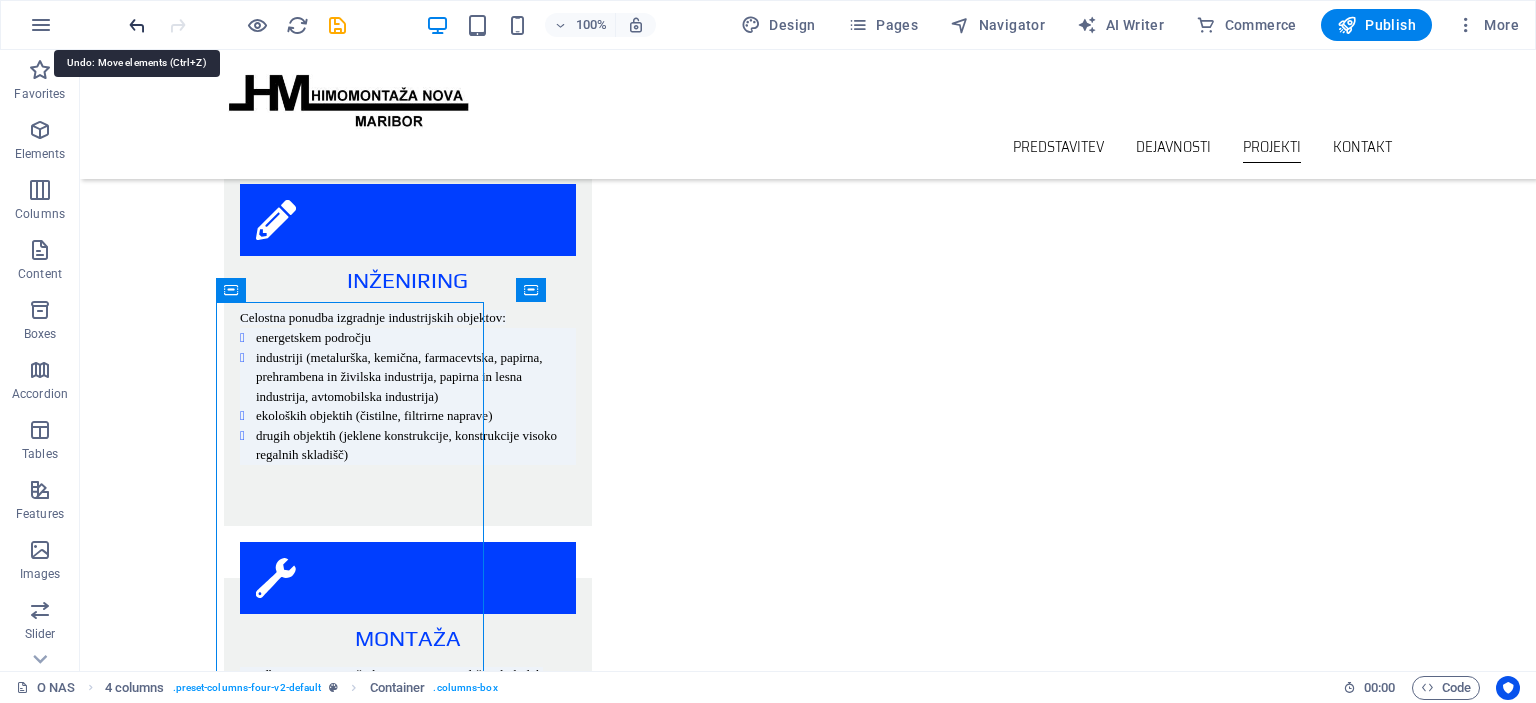 click at bounding box center (137, 25) 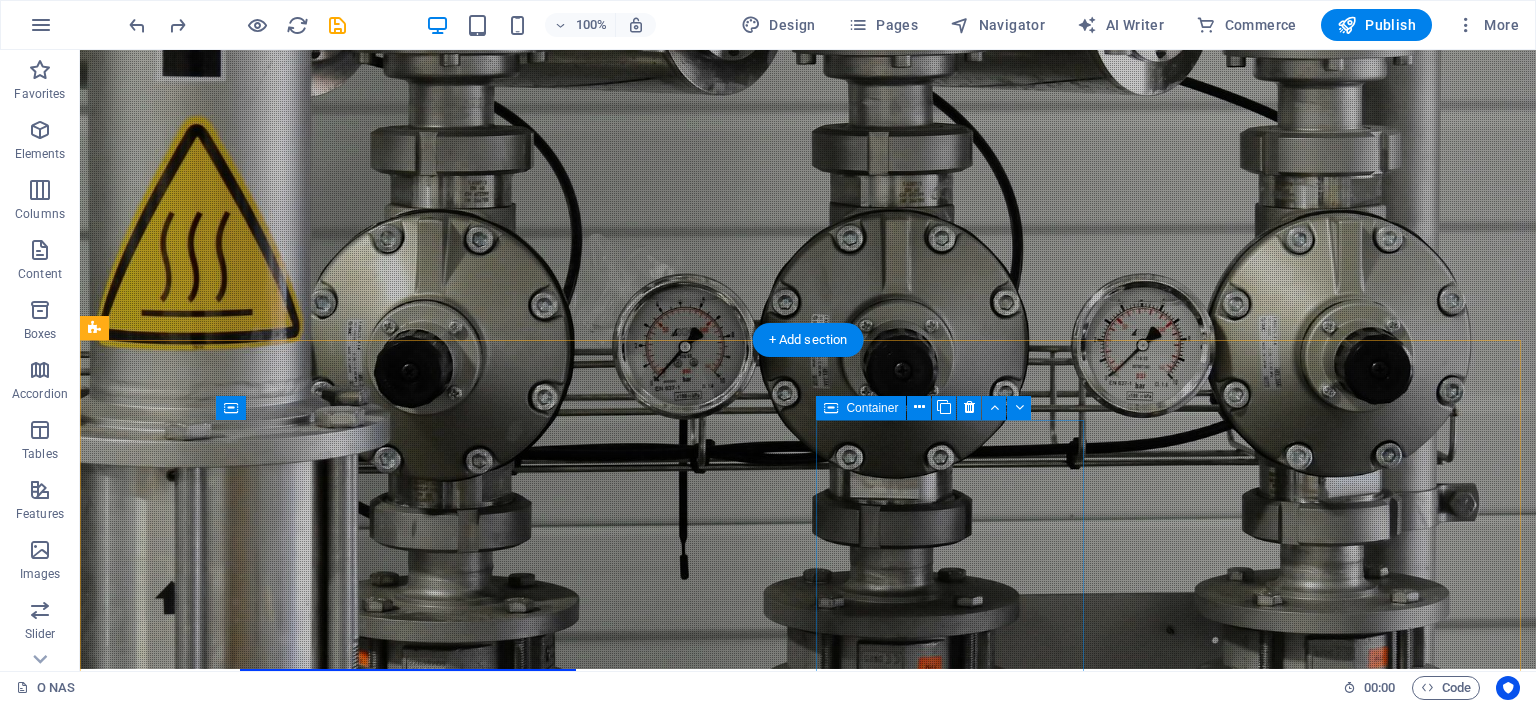 scroll, scrollTop: 2462, scrollLeft: 0, axis: vertical 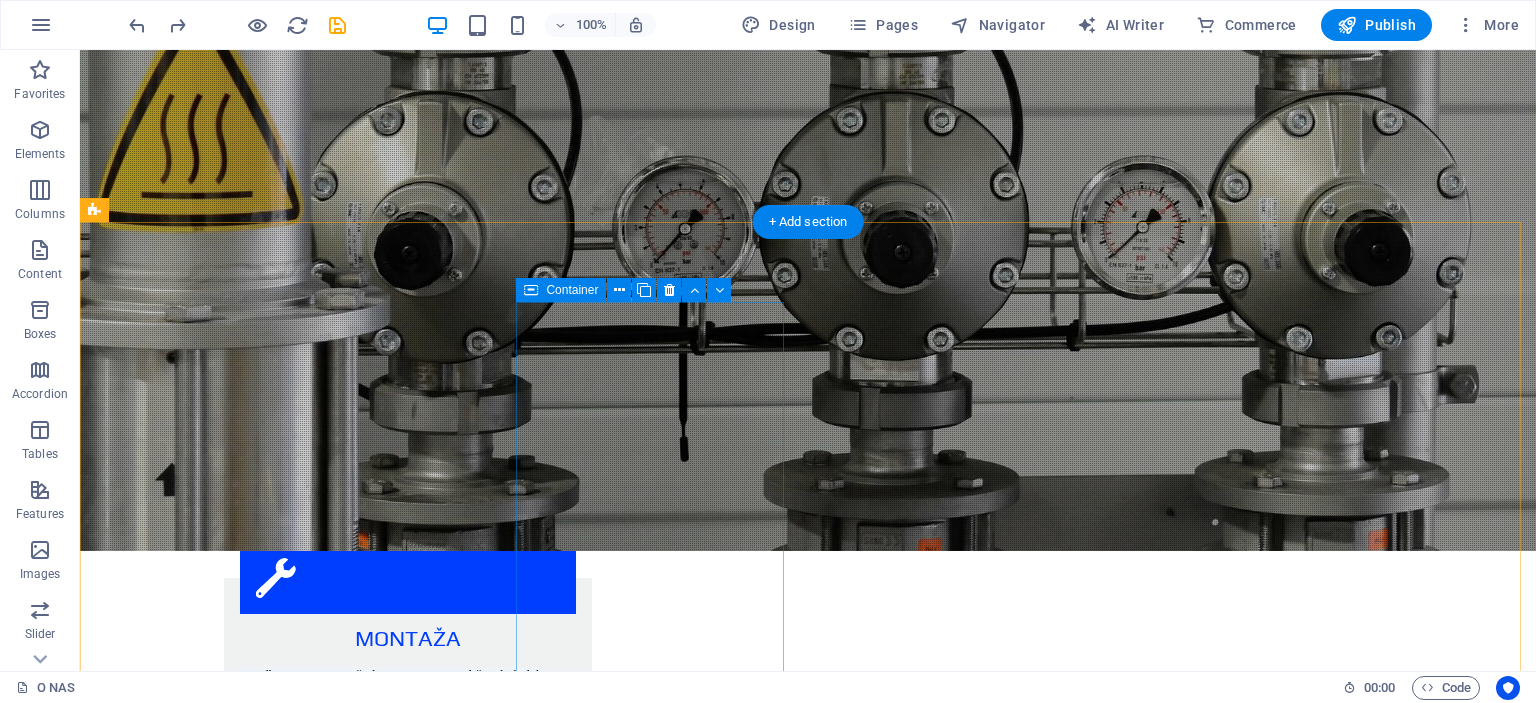 click on "Drop content here or  Add elements  Paste clipboard" at bounding box center [230, 3685] 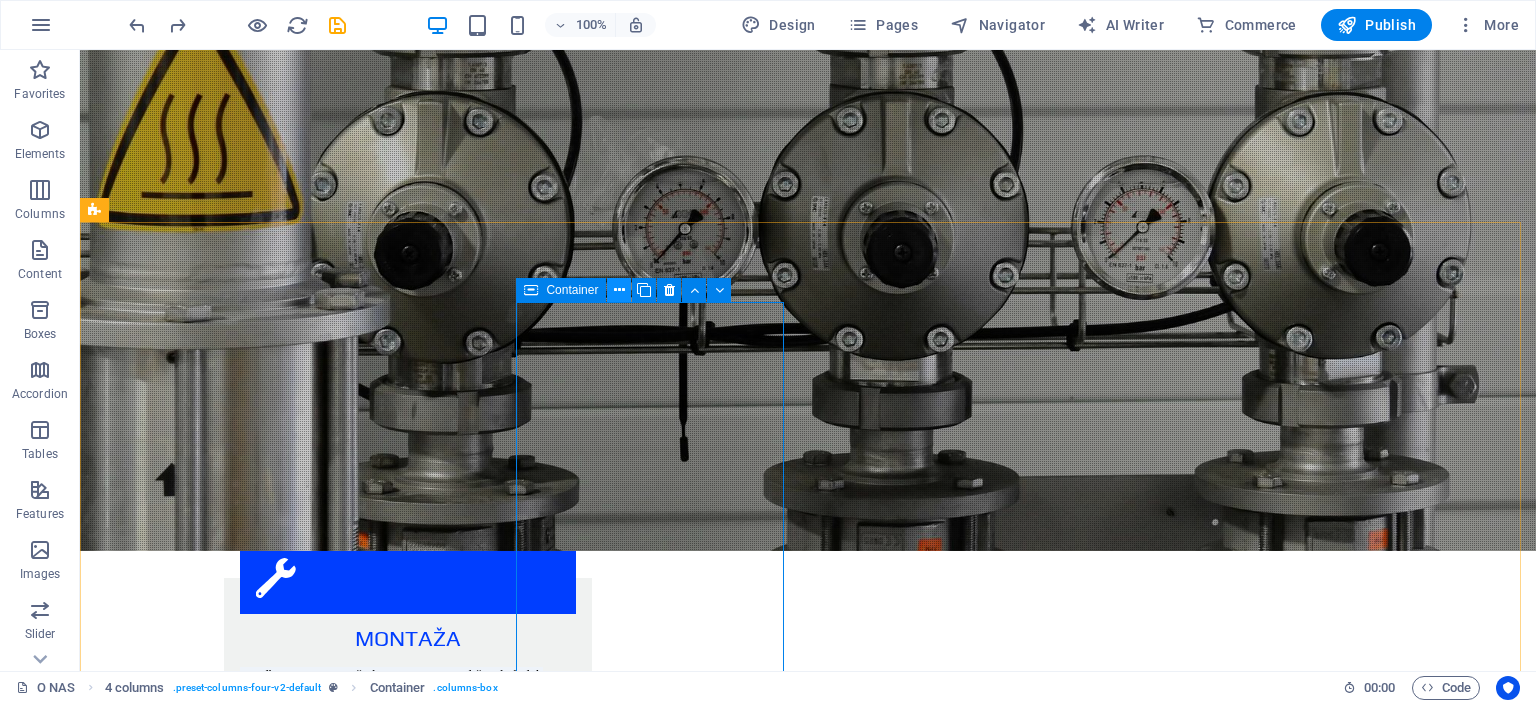 click at bounding box center (619, 290) 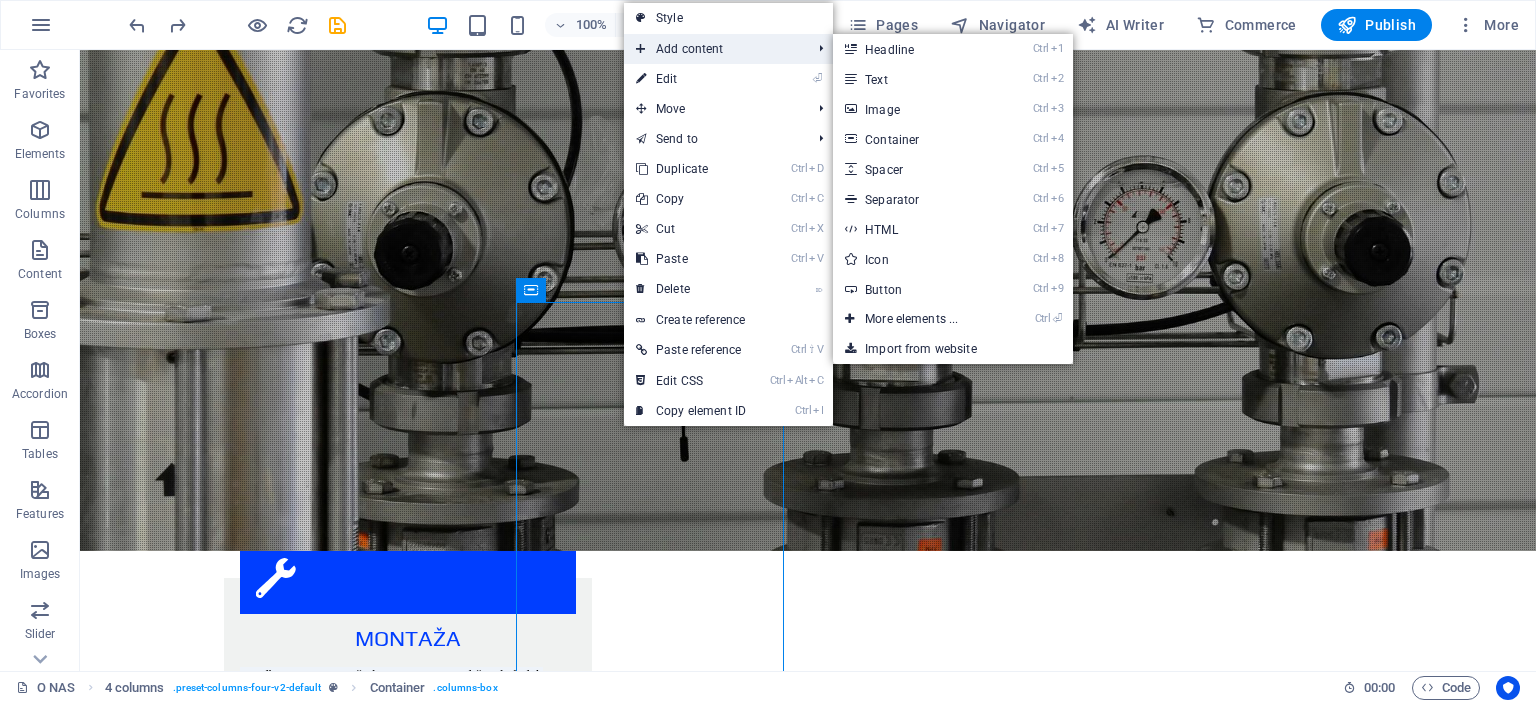 click on "Add content" at bounding box center [713, 49] 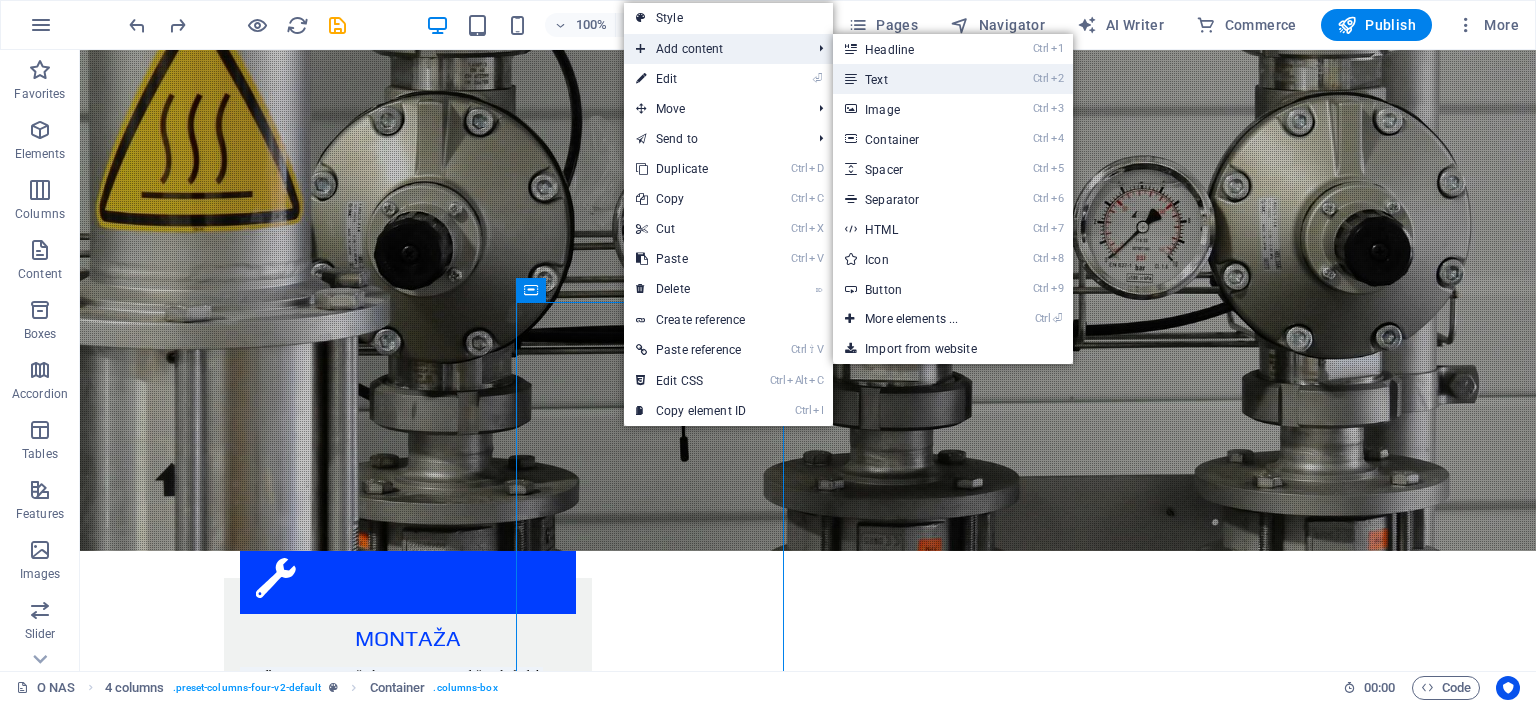 click at bounding box center (850, 79) 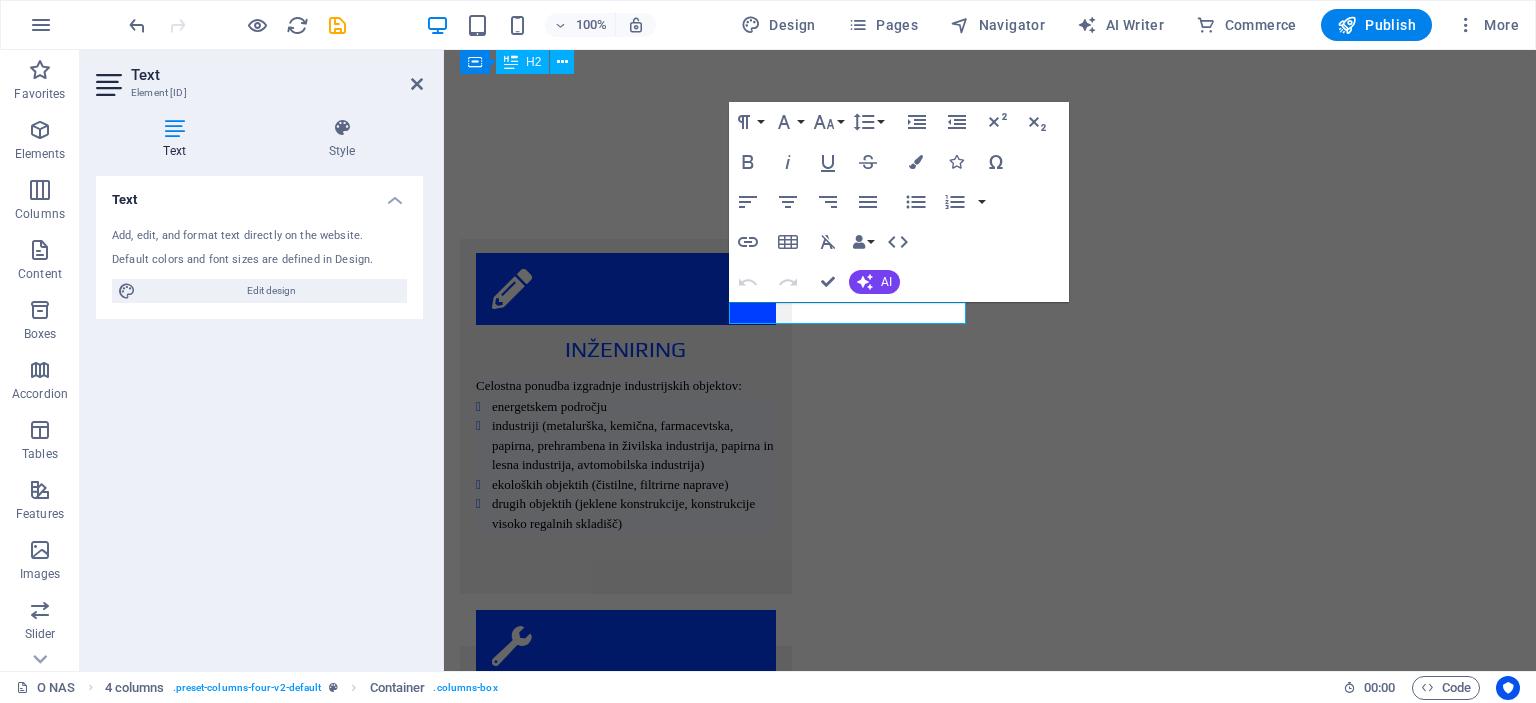scroll, scrollTop: 2576, scrollLeft: 0, axis: vertical 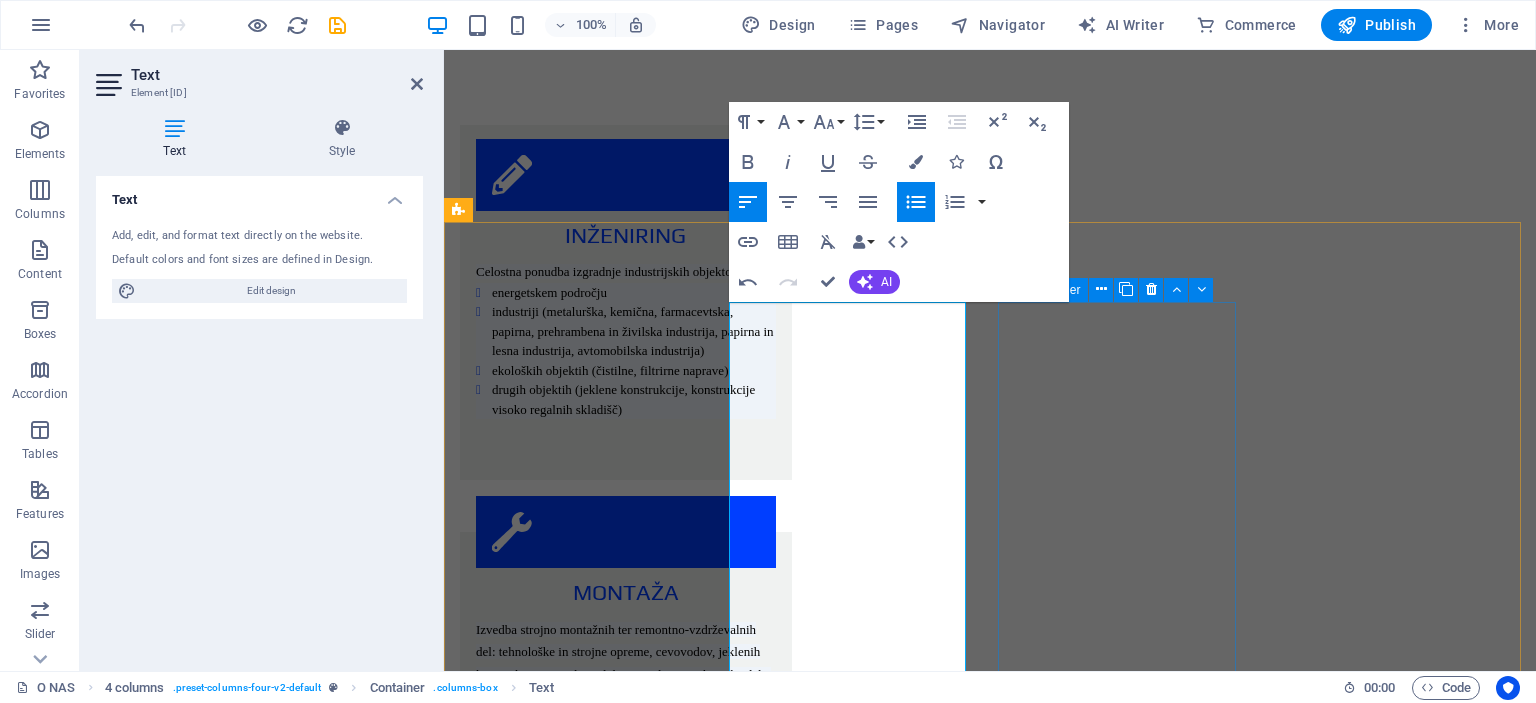 click on "Drop content here or  Add elements  Paste clipboard" at bounding box center [580, 4457] 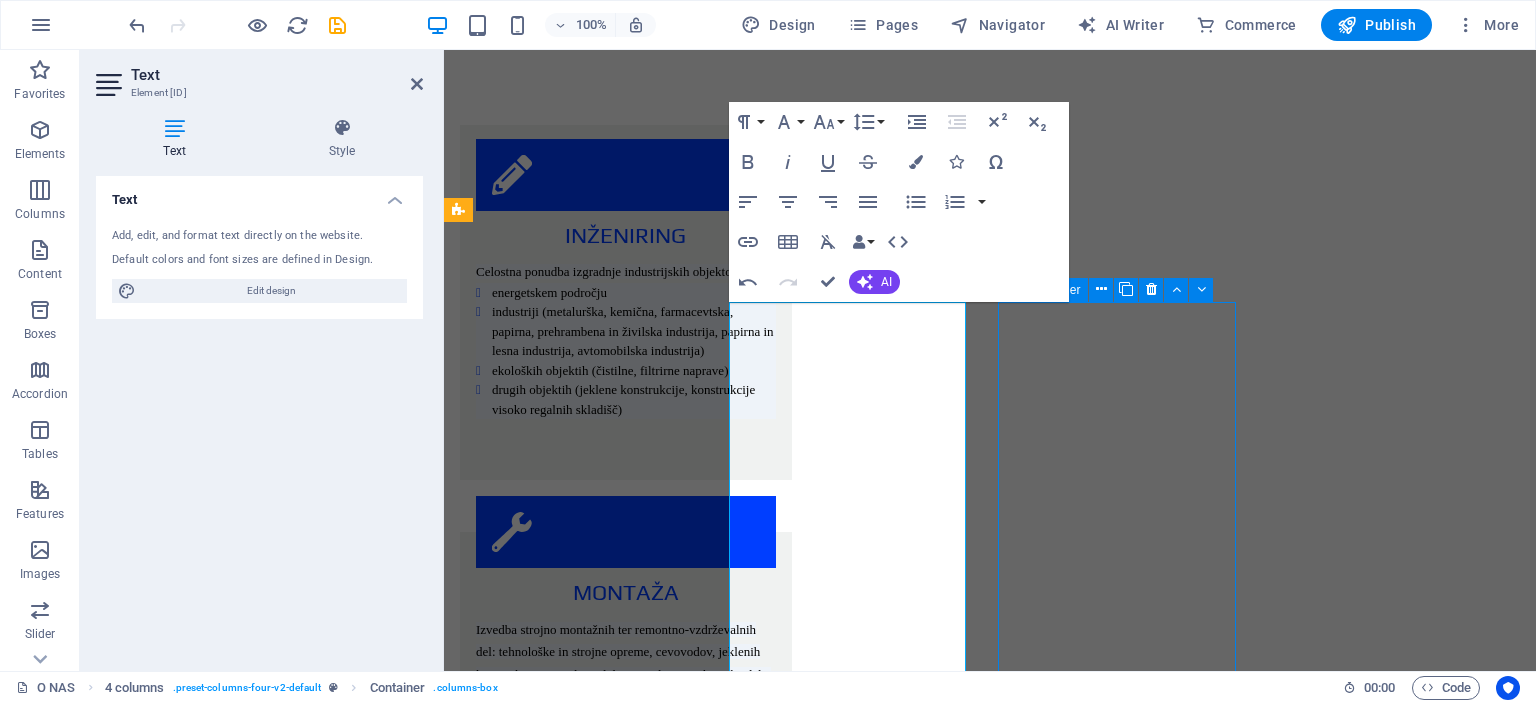 scroll, scrollTop: 2462, scrollLeft: 0, axis: vertical 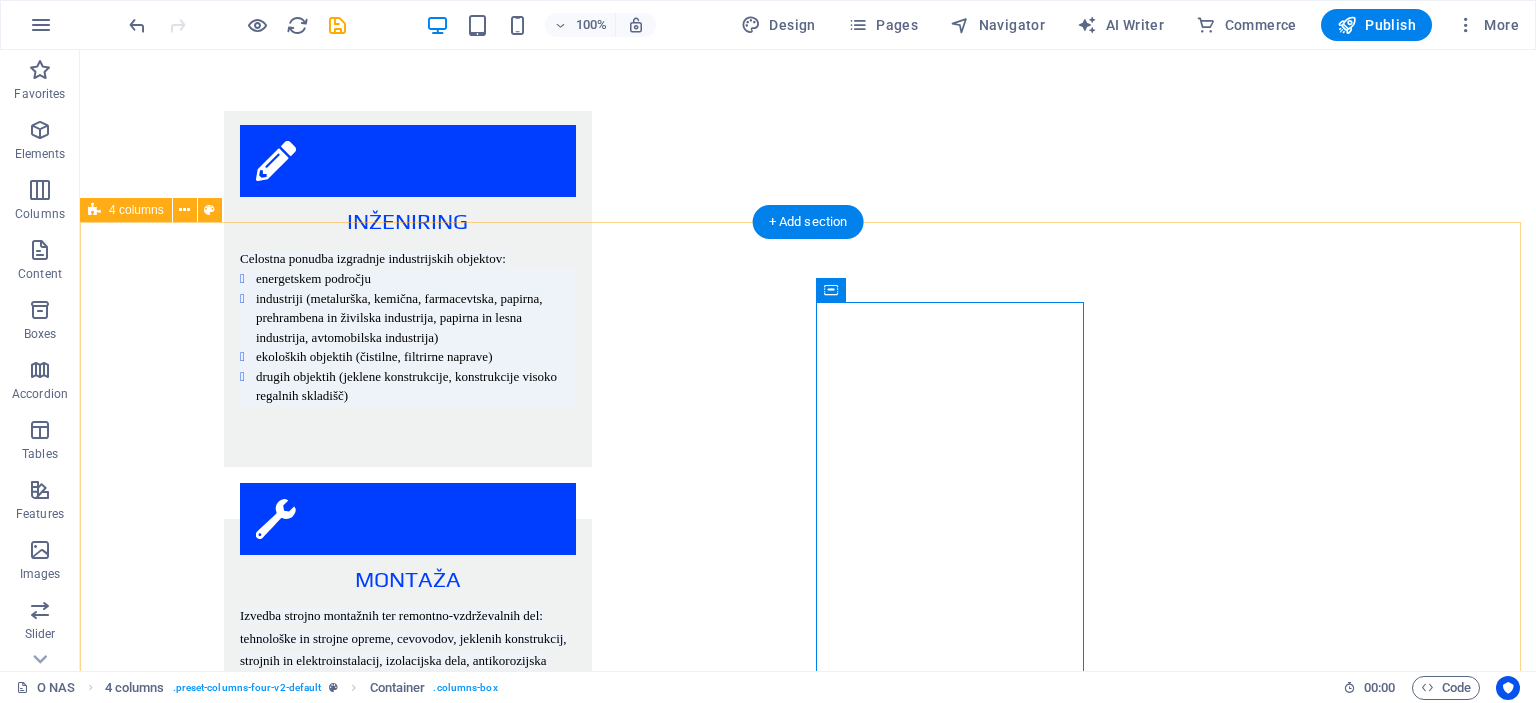 click on "ENERGETSKI OBJEKTI Na področju energetike je dejavnost Himomontaže Nove usmerjena v novogradnje, rekonstrukcije in vzdrževanje obstoječih objektov. Rekonstrukcijo in vzdrževanja izvajamo na sledeči opremi in napravah: A. TERMOENERGETSKI OBJEKTI parni in vročevodni kotli parne in plinske turbine filtrirne in čistilne naprave cevovodi (parovodi, hladilna voda,..)  B. HIDROENERGETSKI OBJEKTI turbine in generatorji hidromehanska oprema mostni žerjavi in razne jeklene konstrukcije tlačni cevovodi C. NUKLEARNE IN PLINSKE ELEKTRARNE D. KOTLOVNICE IN DRUGE KOTLOVSKE NAPRAVE NA ENERGETSKIH OBJEKTIH IZVAJAMO SLEDEČA DELA: montažna dela vzdrževalna dela remonti in intervencijski popravki na: parnih kotlih različnih tipov in moči, toplotnih izmenjevalcih, kondenzatorji, hladilnikih, grelnikih, rotirajočih napravah (črpalke, ventilatorji, kompresorji, puhala, mlini.), parnih turbinah različnih tipov in moči strojna obdelava zvarnih robov termična obdelava zvarov obzidave tlačni preizkusi or" at bounding box center (808, 3650) 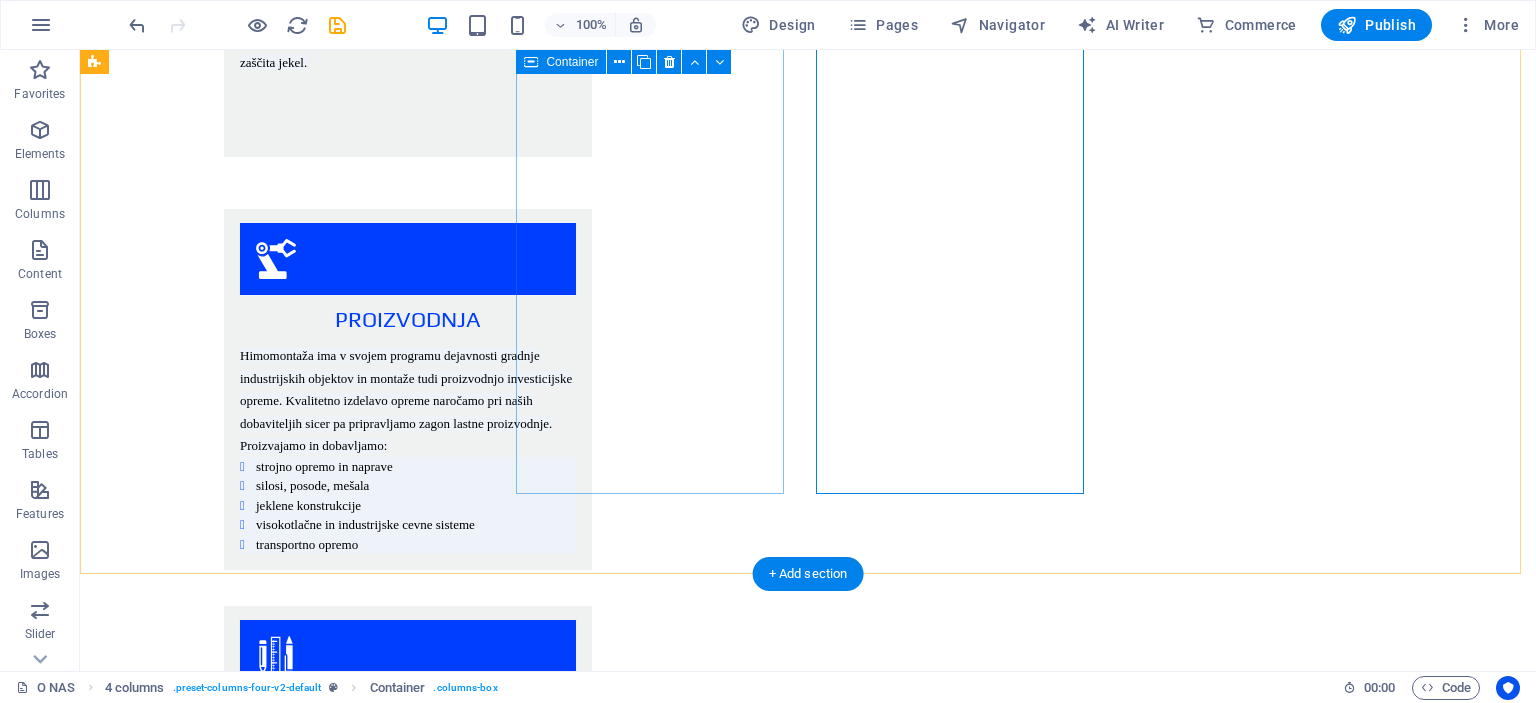 scroll, scrollTop: 3162, scrollLeft: 0, axis: vertical 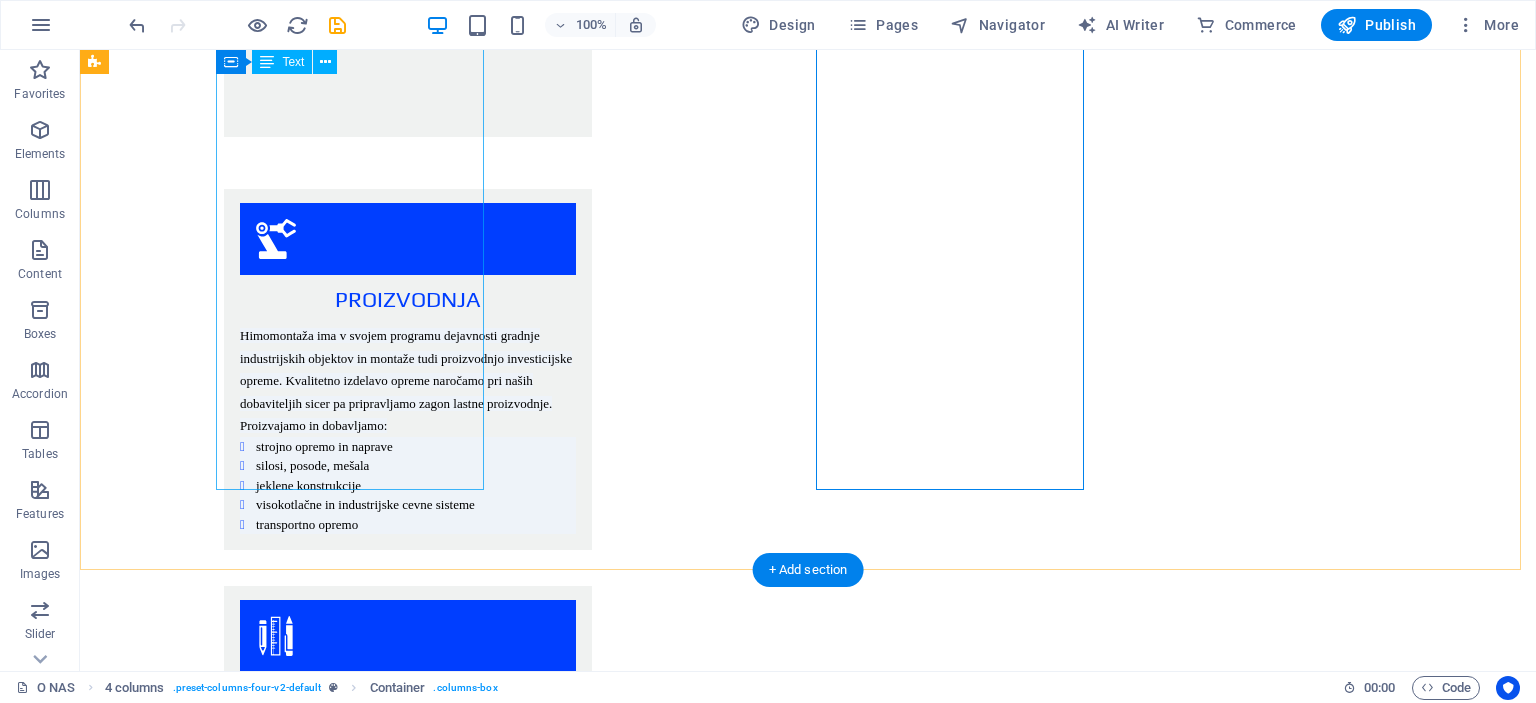 click on "ENERGETSKI OBJEKTI Na področju energetike je dejavnost Himomontaže Nove usmerjena v novogradnje, rekonstrukcije in vzdrževanje obstoječih objektov. Rekonstrukcijo in vzdrževanja izvajamo na sledeči opremi in napravah: A. TERMOENERGETSKI OBJEKTI parni in vročevodni kotli parne in plinske turbine filtrirne in čistilne naprave cevovodi (parovodi, hladilna voda,..)  B. HIDROENERGETSKI OBJEKTI turbine in generatorji hidromehanska oprema mostni žerjavi in razne jeklene konstrukcije tlačni cevovodi C. NUKLEARNE IN PLINSKE ELEKTRARNE D. KOTLOVNICE IN DRUGE KOTLOVSKE NAPRAVE NA ENERGETSKIH OBJEKTIH IZVAJAMO SLEDEČA DELA: montažna dela vzdrževalna dela remonti in intervencijski popravki na: parnih kotlih različnih tipov in moči, toplotnih izmenjevalcih, kondenzatorji, hladilnikih, grelnikih, rotirajočih napravah (črpalke, ventilatorji, kompresorji, puhala, mlini.), parnih turbinah različnih tipov in moči strojna obdelava zvarnih robov termična obdelava zvarov obzidave tlačni preizkusi" at bounding box center (230, 2475) 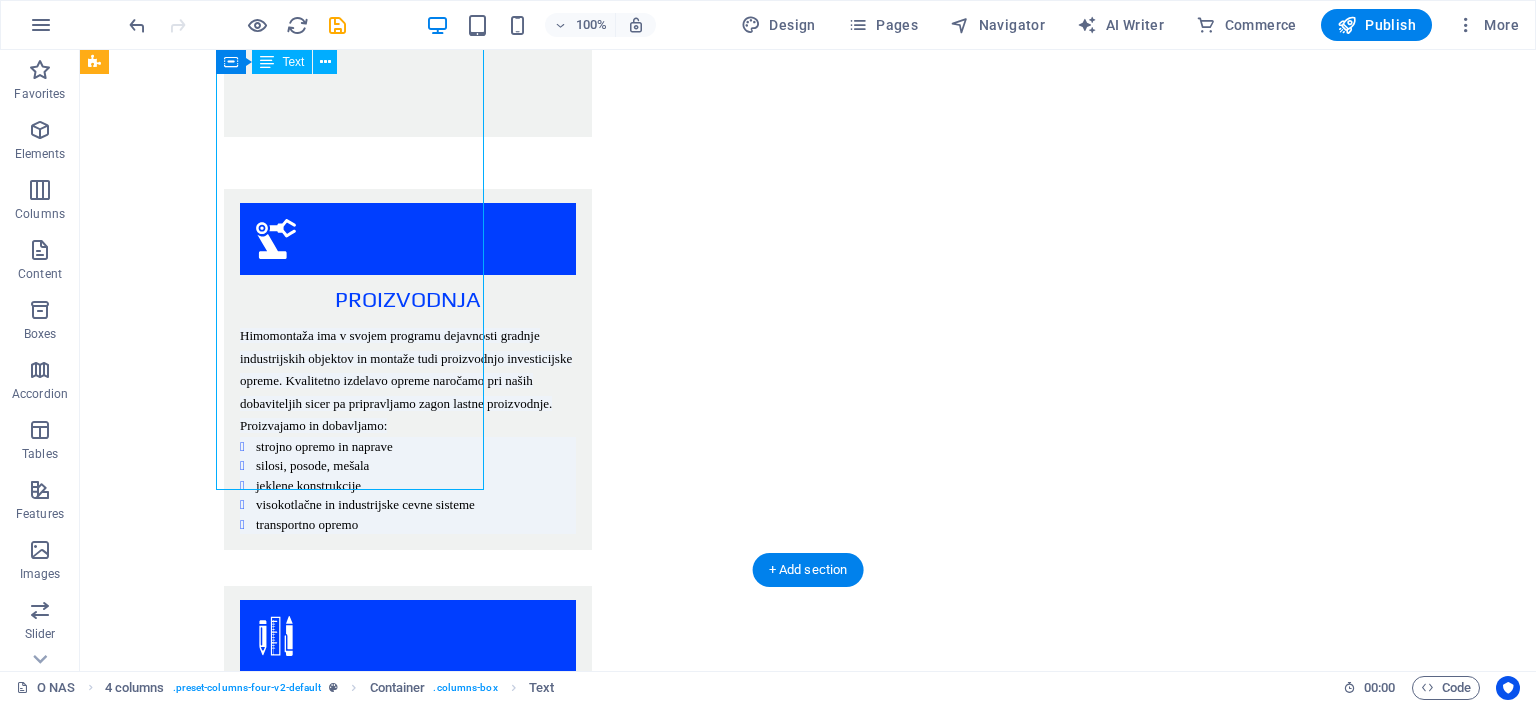 drag, startPoint x: 361, startPoint y: 475, endPoint x: 342, endPoint y: 475, distance: 19 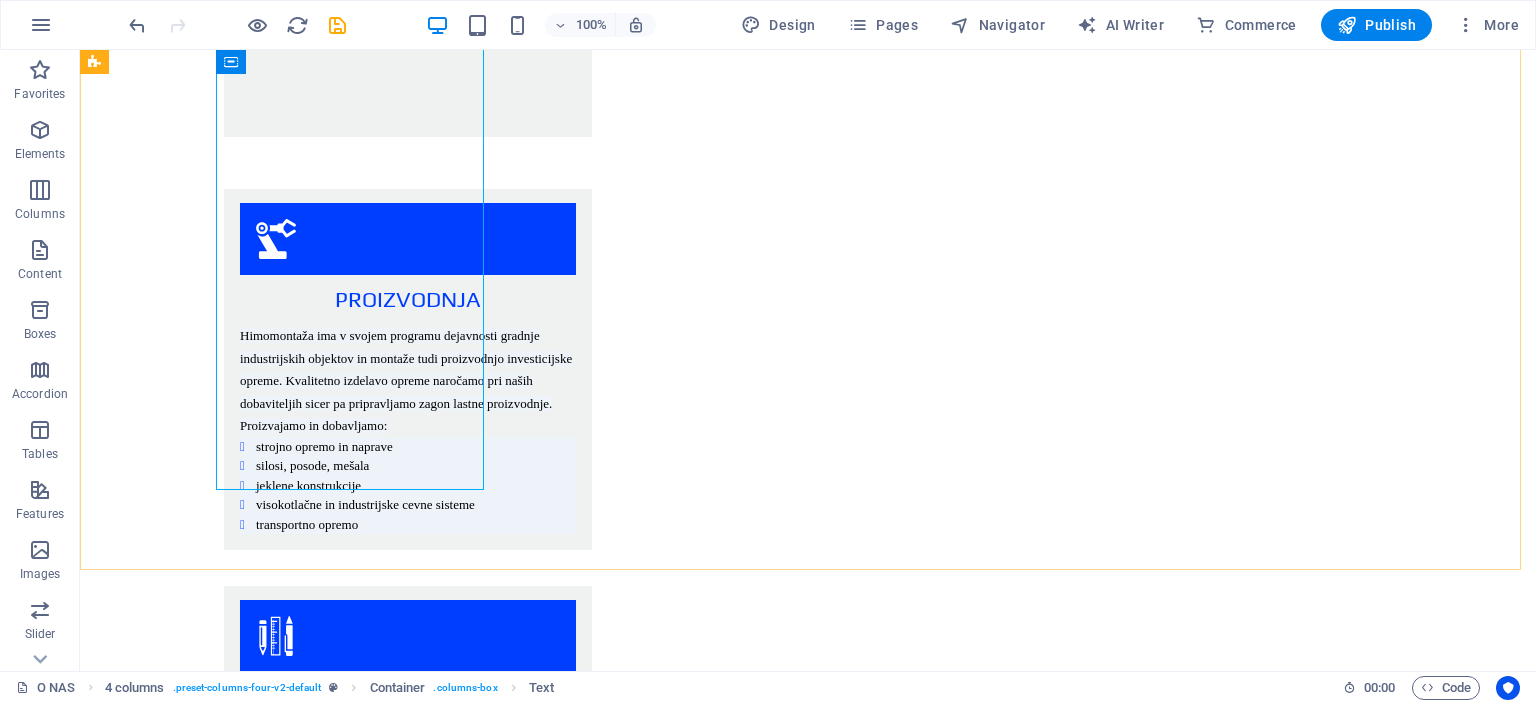 click on "ENERGETSKI OBJEKTI Na področju energetike je dejavnost Himomontaže Nove usmerjena v novogradnje, rekonstrukcije in vzdrževanje obstoječih objektov. Rekonstrukcijo in vzdrževanja izvajamo na sledeči opremi in napravah: A. TERMOENERGETSKI OBJEKTI parni in vročevodni kotli parne in plinske turbine filtrirne in čistilne naprave cevovodi (parovodi, hladilna voda,..)  B. HIDROENERGETSKI OBJEKTI turbine in generatorji hidromehanska oprema mostni žerjavi in razne jeklene konstrukcije tlačni cevovodi C. NUKLEARNE IN PLINSKE ELEKTRARNE D. KOTLOVNICE IN DRUGE KOTLOVSKE NAPRAVE NA ENERGETSKIH OBJEKTIH IZVAJAMO SLEDEČA DELA: montažna dela vzdrževalna dela remonti in intervencijski popravki na: parnih kotlih različnih tipov in moči, toplotnih izmenjevalcih, kondenzatorji, hladilnikih, grelnikih, rotirajočih napravah (črpalke, ventilatorji, kompresorji, puhala, mlini.), parnih turbinah različnih tipov in moči strojna obdelava zvarnih robov termična obdelava zvarov obzidave tlačni preizkusi" at bounding box center [230, 2475] 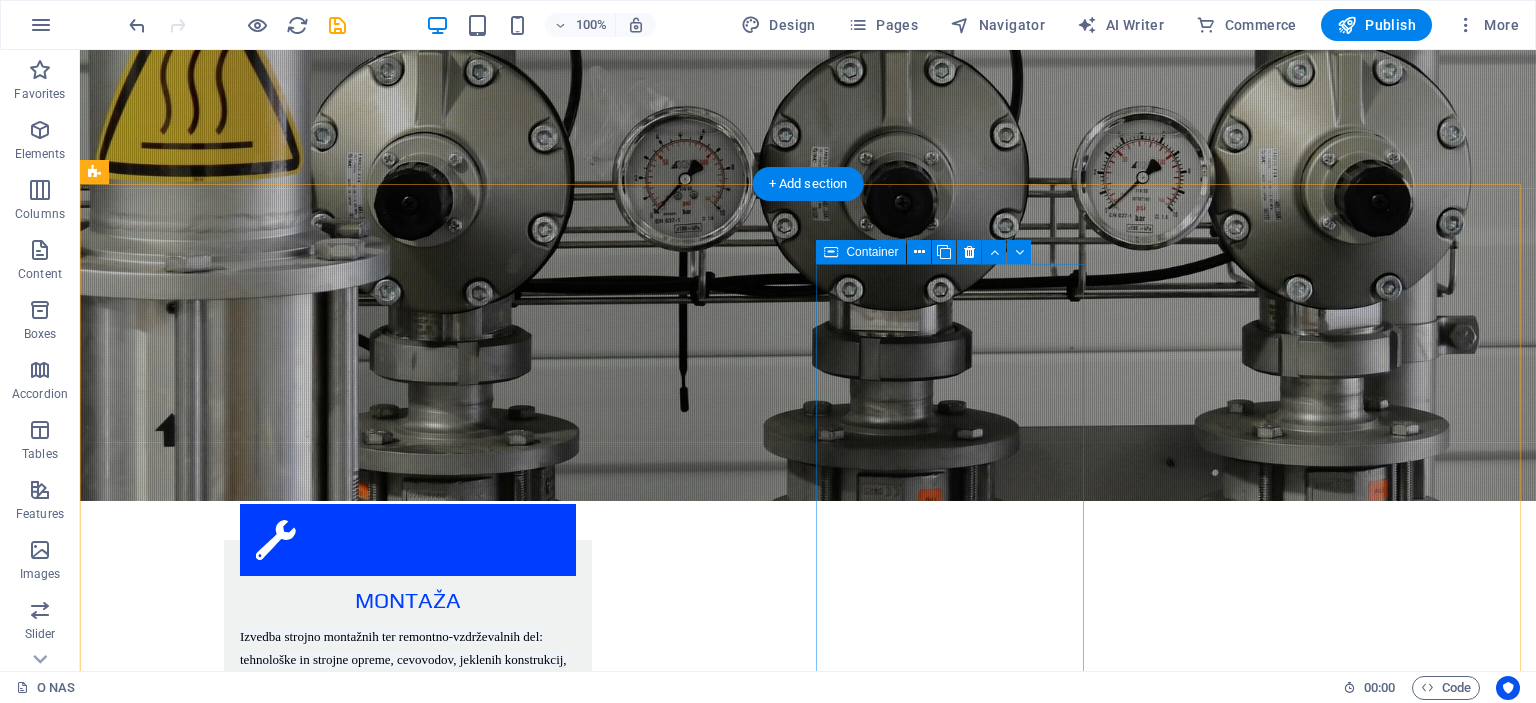 scroll, scrollTop: 2600, scrollLeft: 0, axis: vertical 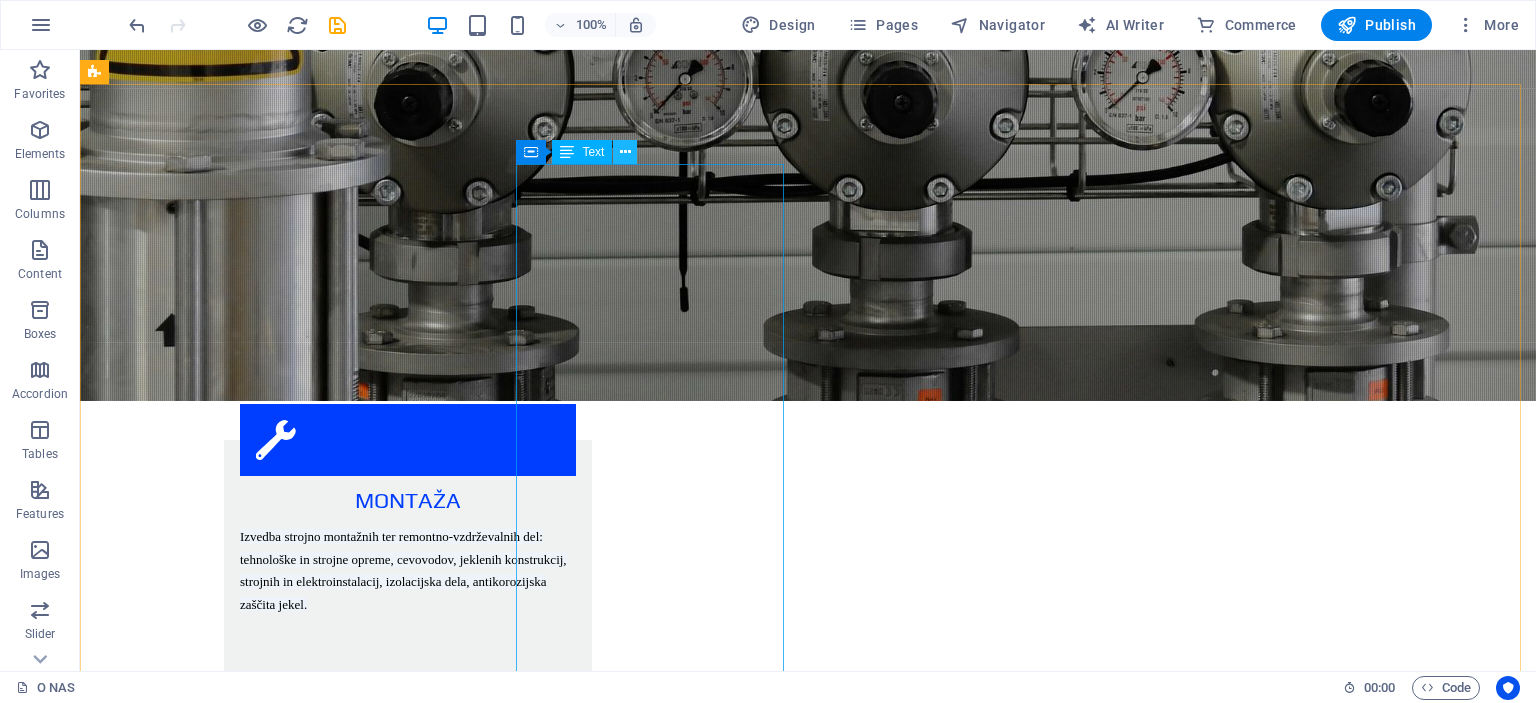 click at bounding box center [625, 152] 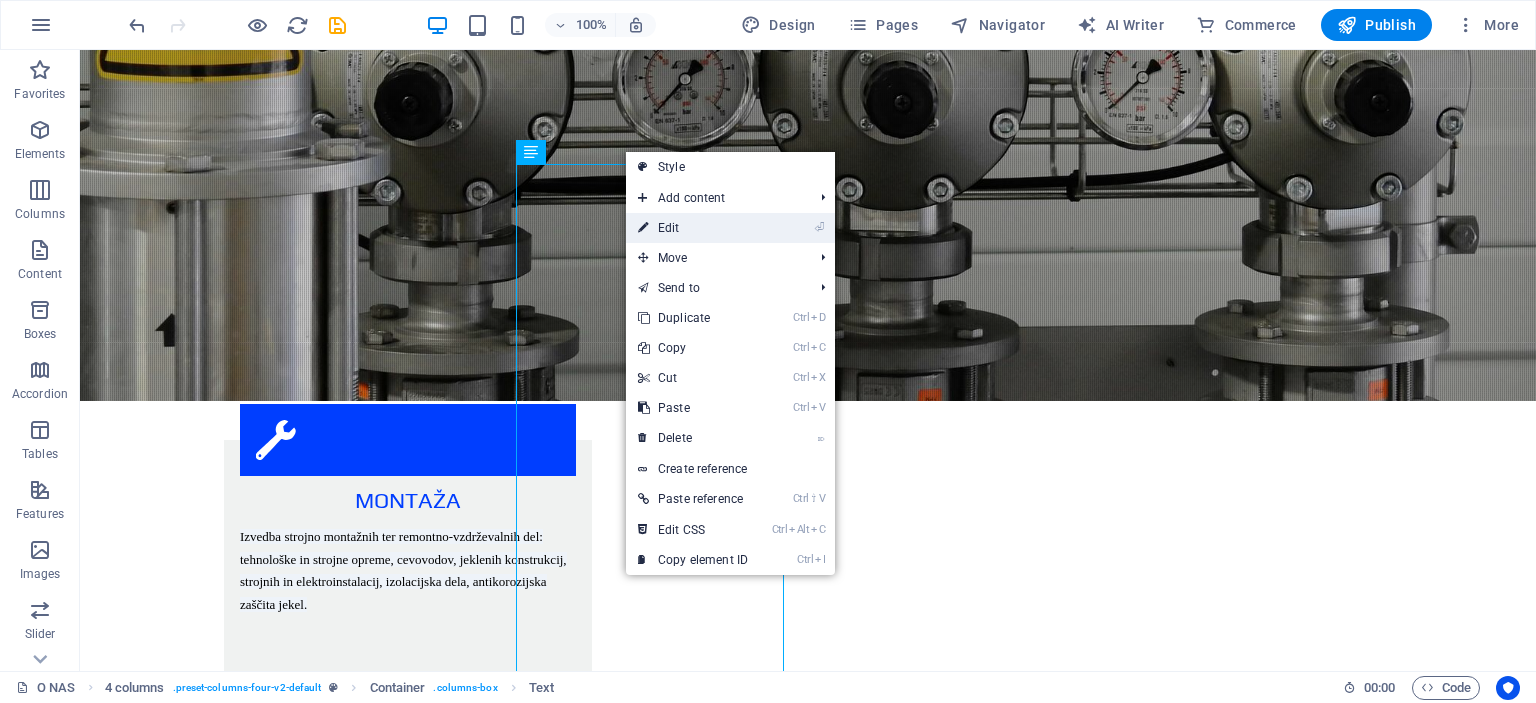 click on "⏎  Edit" at bounding box center [693, 228] 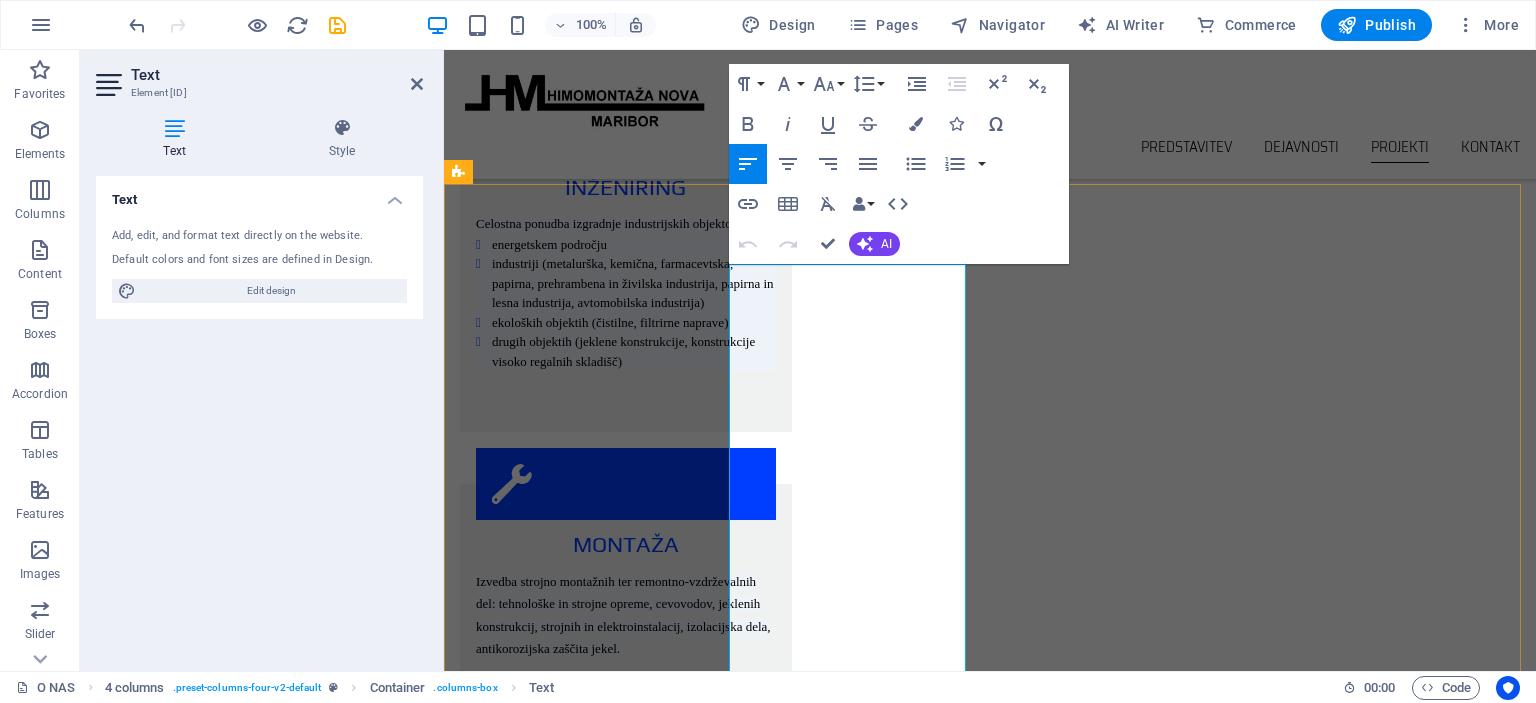 scroll, scrollTop: 2614, scrollLeft: 0, axis: vertical 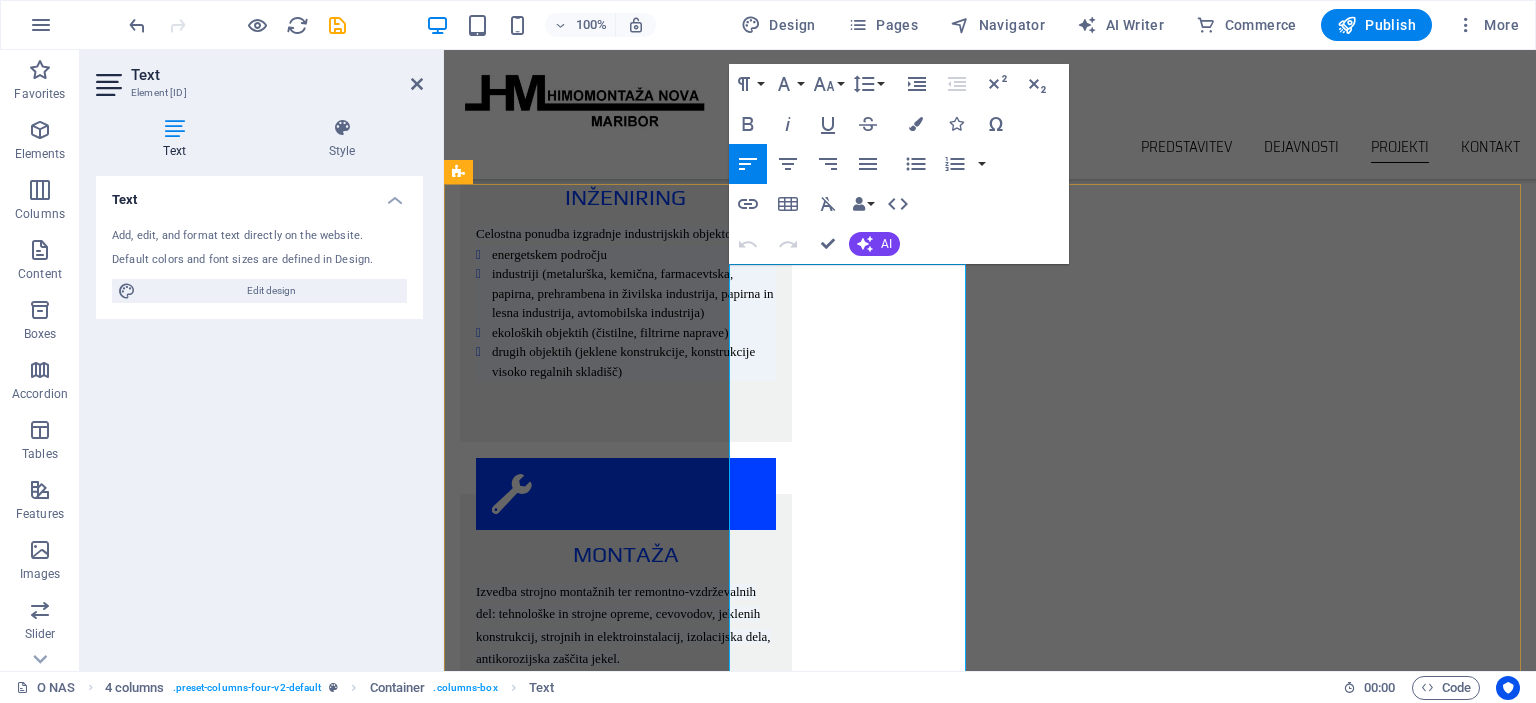 click on "INDUSTRIJSKI OBJEKTI" at bounding box center [580, 3620] 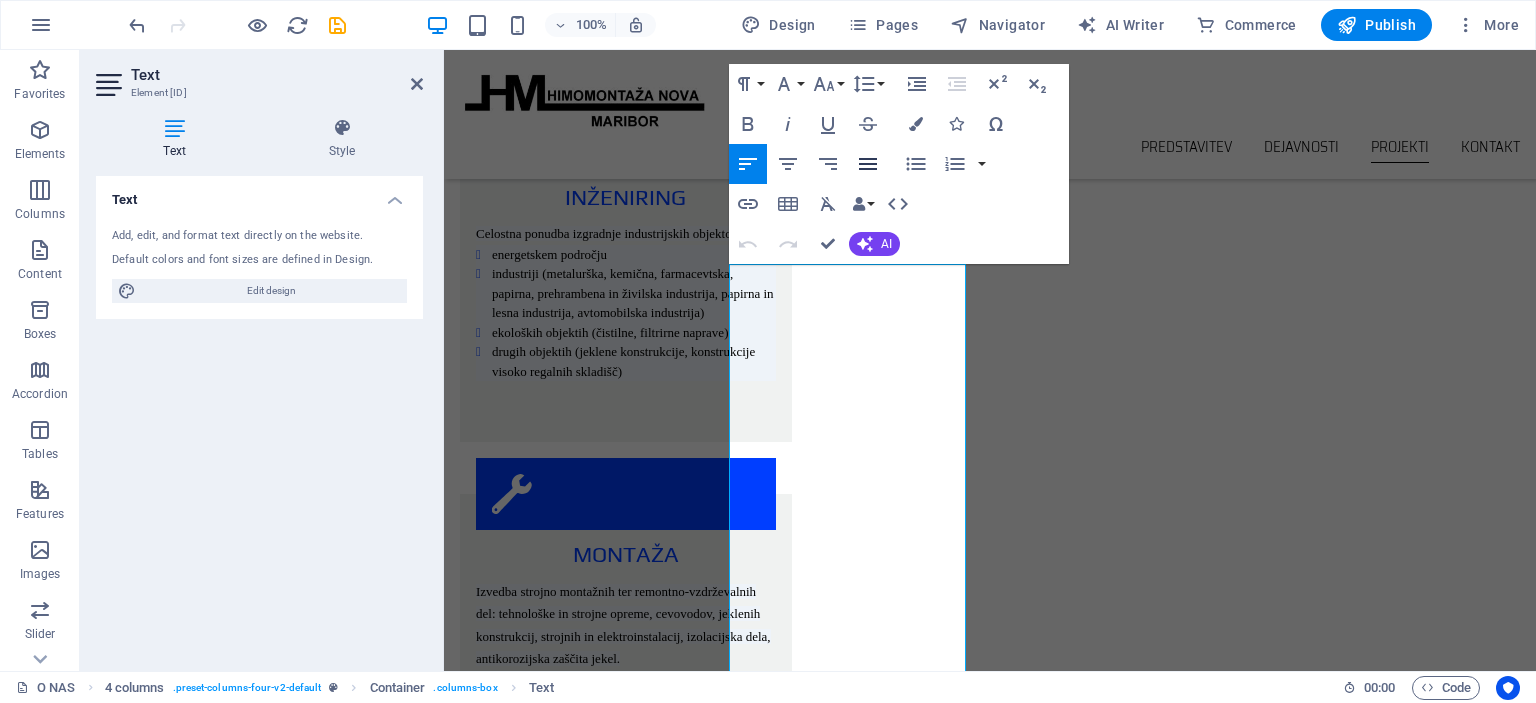 click 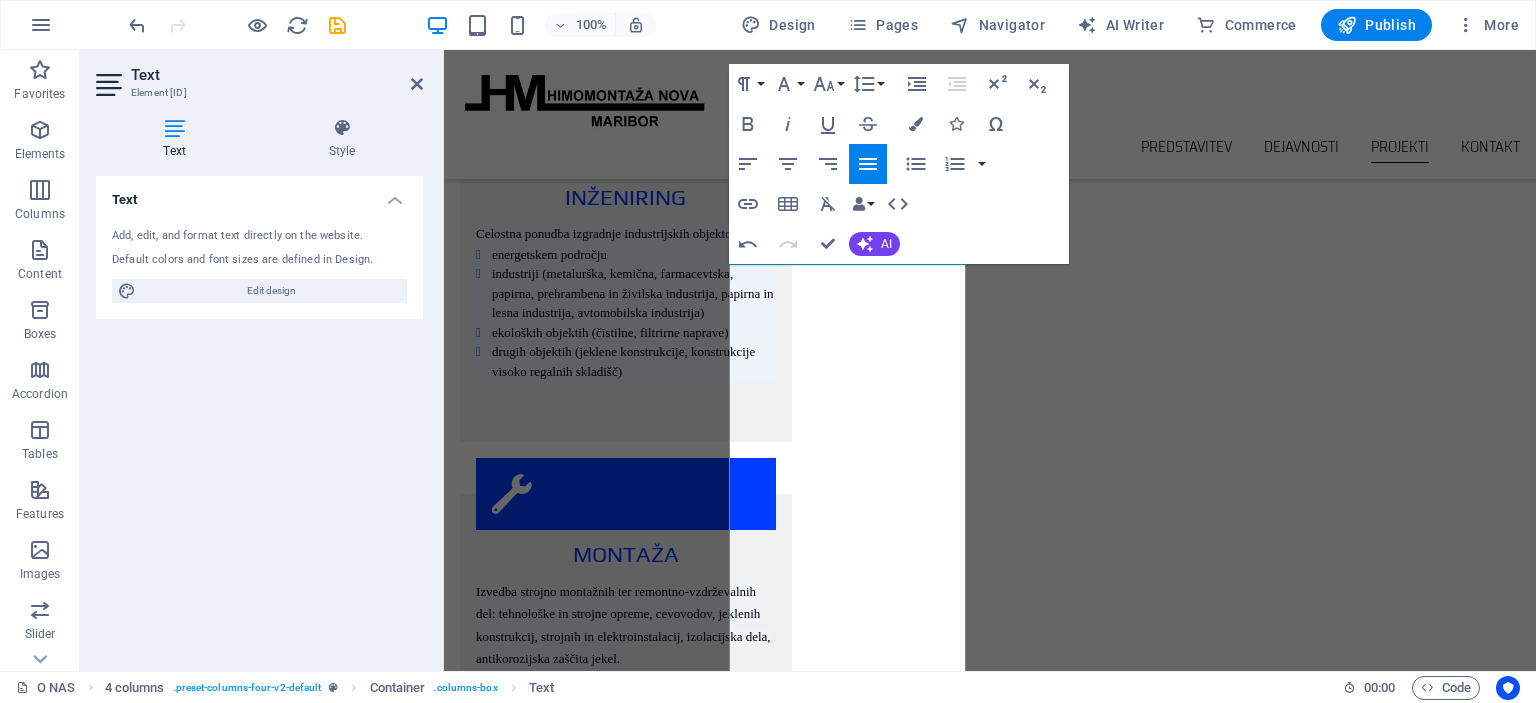 click 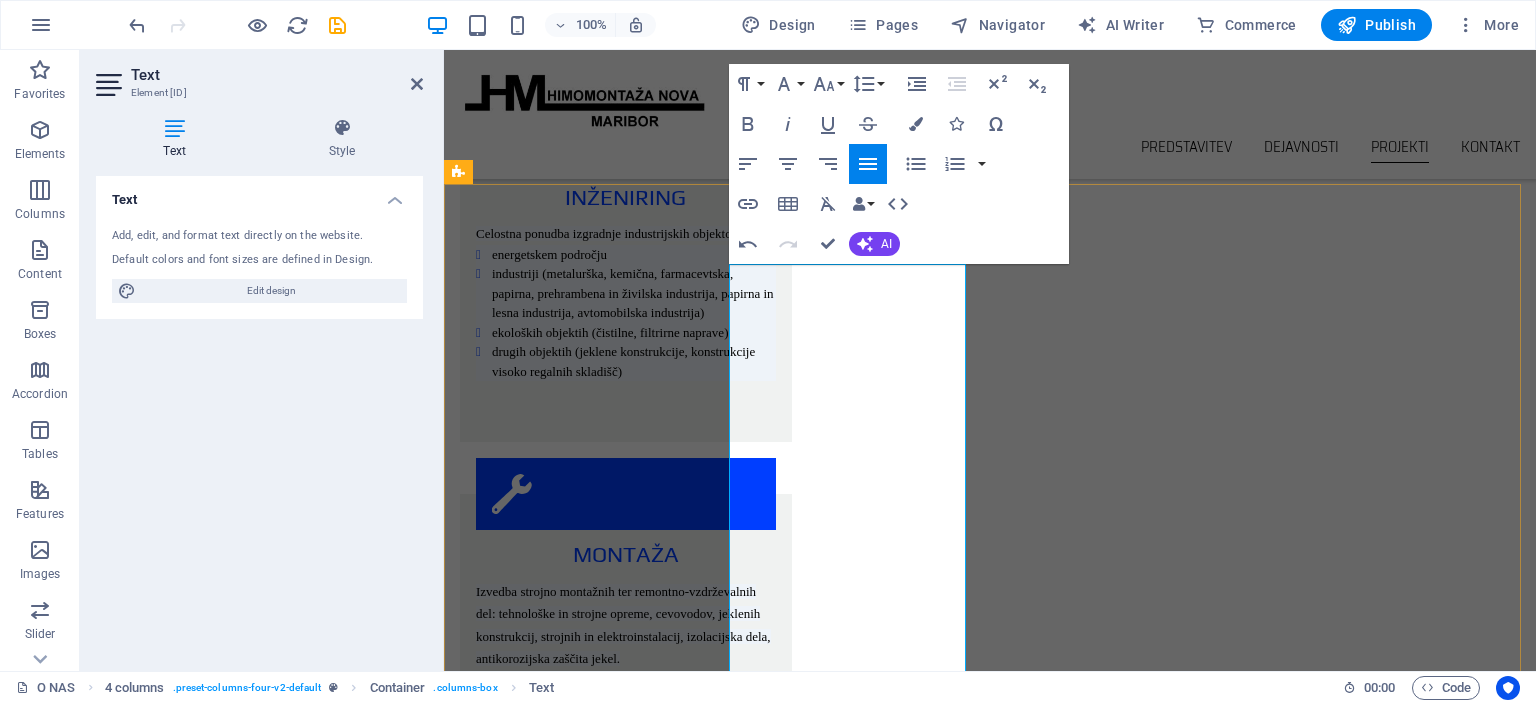 click on "Na področju industrijskih objektov je dejavnost Himomontaže usmerjena v novogradnje, rekonstrukcije in vzdrževanje obstoječih objektov kot: metalurški objekti (jeklarne, tovarna glinice in aluminija,...) kemični objekti (tovarne barv, lakov in smol,...) petrokemični objekti (rafinerije, rezervoarski prostori,...) objekti za predelavo lesa in papirja (tovarne celuloze, kartona in papirja, tovarna ivernih plošč,...) industrija gradbenega materiala (cementarne in apnenice,...) objekti prehrambene in živilske industrije (mlekarne, oljarne, tovarne sladkorja, tovarne mestnih izdelkov,...) farmacevstka industrija avtomobilska industrija Na zgoraj omenjenih objektih je Himomontaža usposobljena za novogradnjo oziroma rekonstrukcijo naslednje vrste opreme: tehnološke opreme strojnih in elektro instalacij rezervoarji, posode, izmenjevalci, kolone razne peči, rotirajoče naprave sortirne, filtrirne, čistilne in odpraševalne naprave tehnološki cevovodi iz nelegiranih, visoko in nizkolegiranih jekel" at bounding box center [581, 3972] 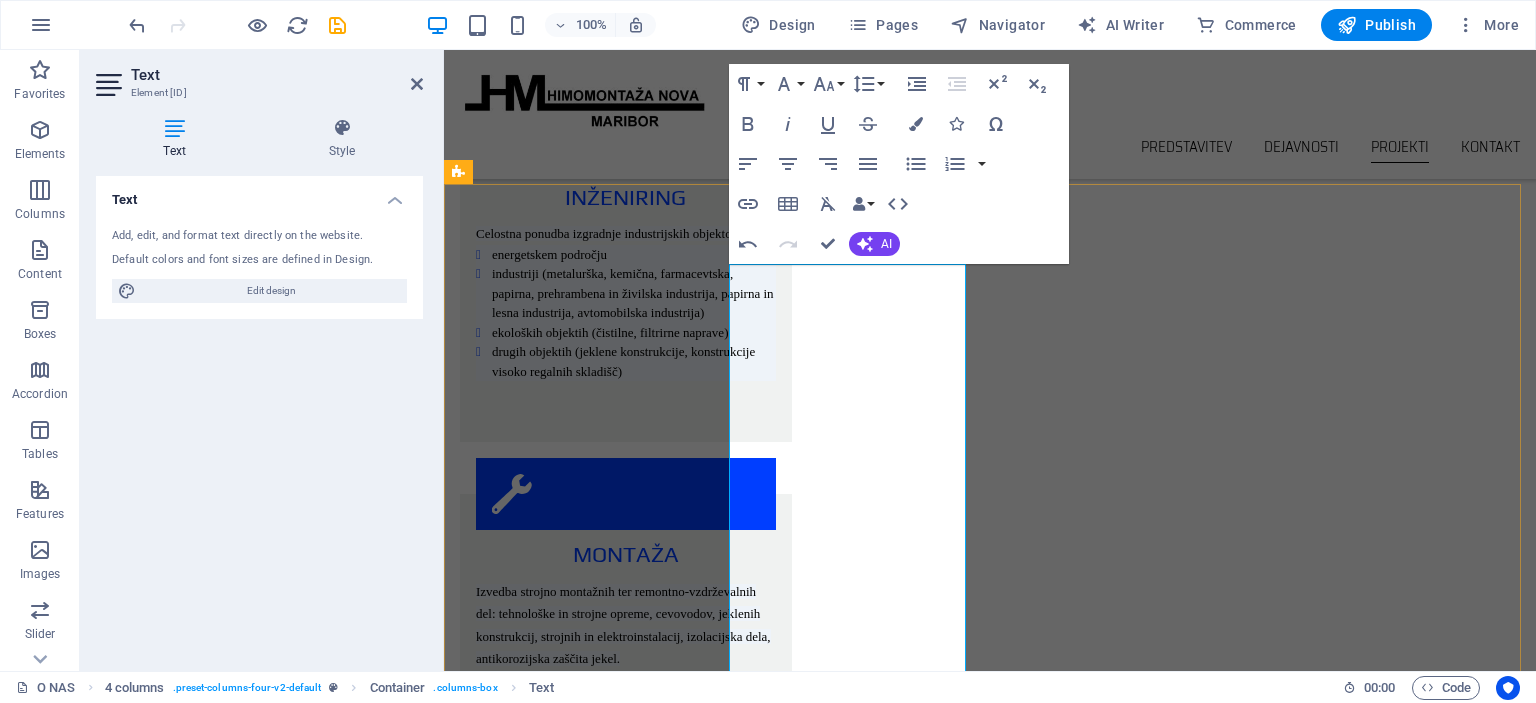 click on "INDUSTRIJSKI OBJEKTI" at bounding box center (580, 3620) 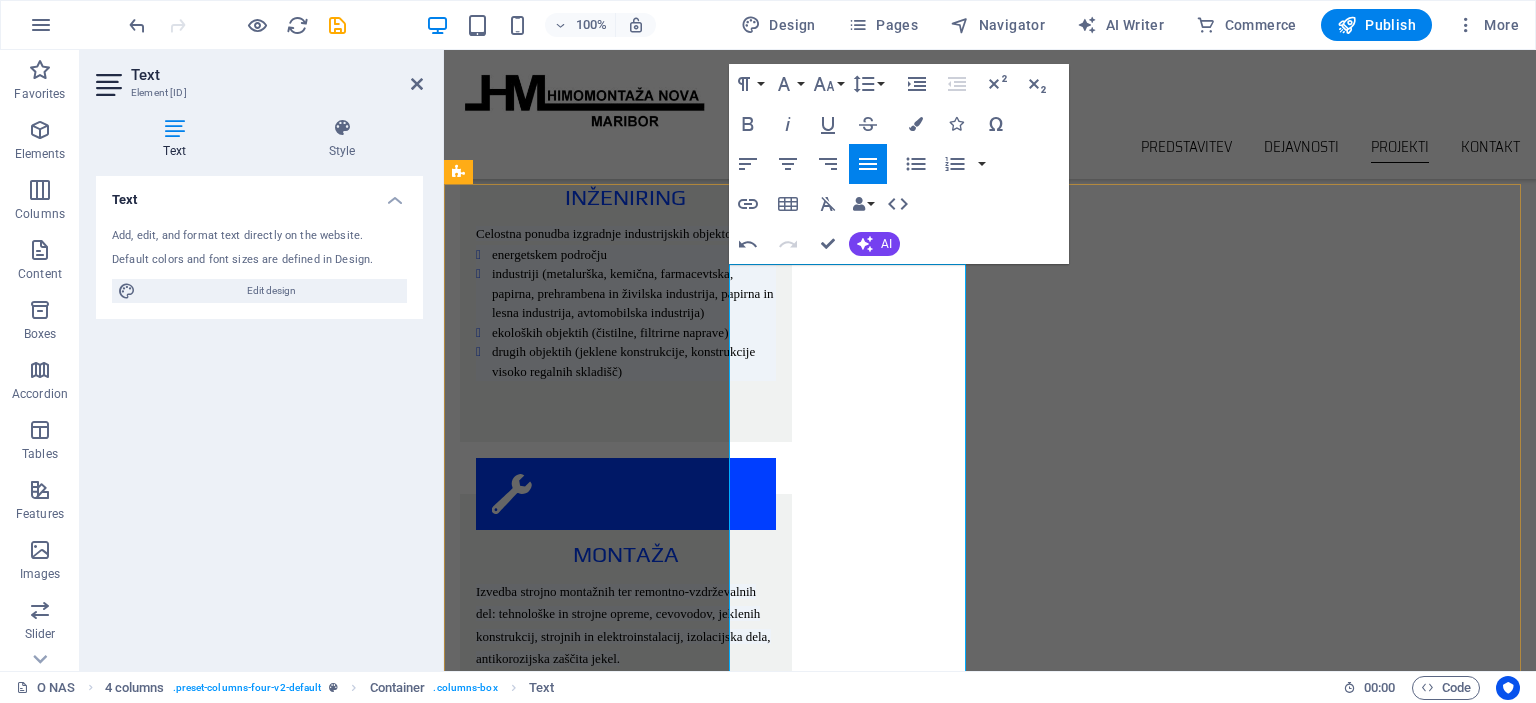 click on "INDUSTRIJSKI OBJEKTI" at bounding box center (580, 3620) 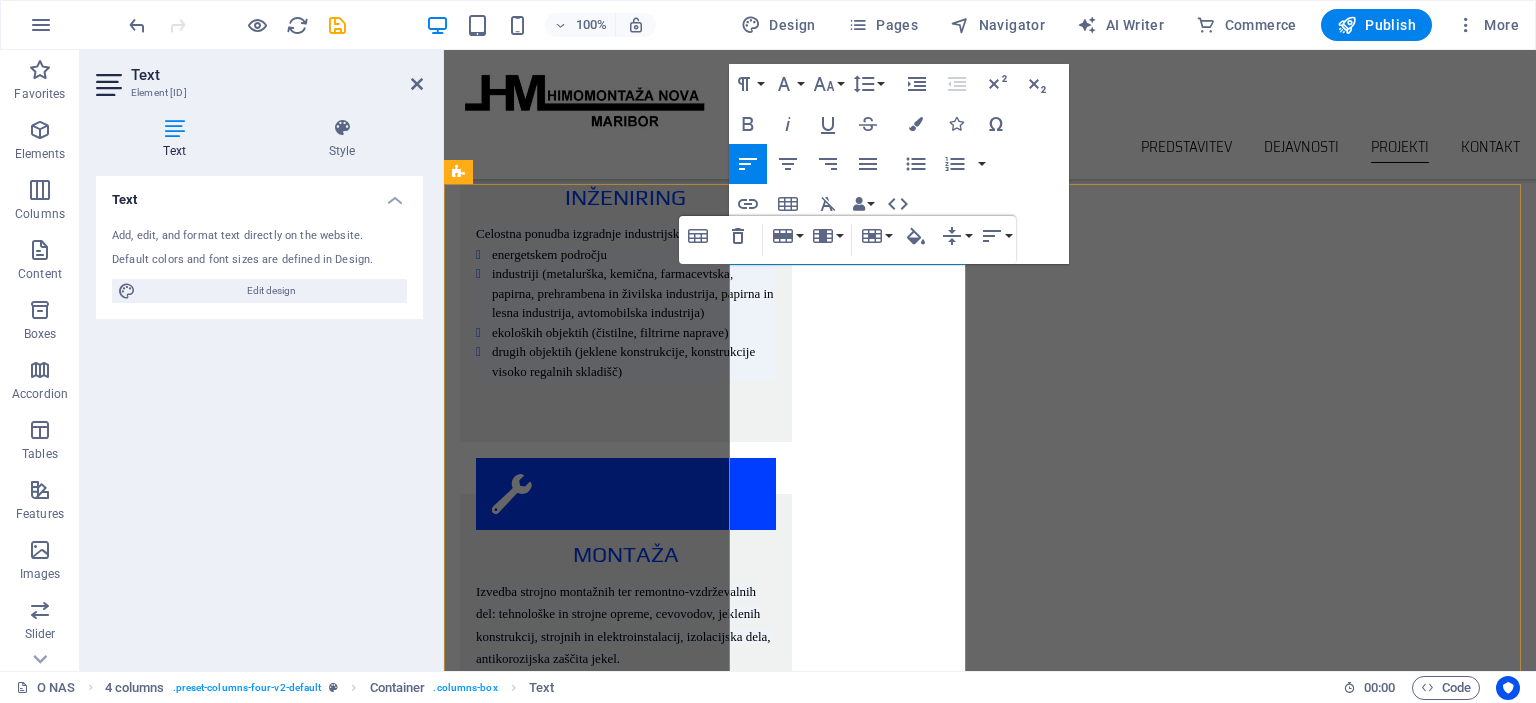click on "Na področju industrijskih objektov je dejavnost Himomontaže Nove  usmerjena v novogradnje, rekonstrukcije in vzdrževanje obstoječih objektov kot: metalurški objekti (jeklarne, tovarna glinice in aluminija,...) kemični objekti (tovarne barv, lakov in smol,...) petrokemični objekti (rafinerije, rezervoarski prostori,...) objekti za predelavo lesa in papirja (tovarne celuloze, kartona in papirja, tovarna ivernih plošč,...) industrija gradbenega materiala (cementarne in apnenice,...) objekti prehrambene in živilske industrije (mlekarne, oljarne, tovarne sladkorja, tovarne mestnih izdelkov,...) farmacevstka industrija avtomobilska industrija Na zgoraj omenjenih objektih je Himomontaža usposobljena za novogradnjo oziroma rekonstrukcijo naslednje vrste opreme: tehnološke opreme strojnih in elektro instalacij rezervoarji, posode, izmenjevalci, kolone razne peči, rotirajoče naprave sortirne, filtrirne, čistilne in odpraševalne naprave tehnološki cevovodi iz nelegiranih, visoko in nizkolegiranih jekel" at bounding box center [581, 3972] 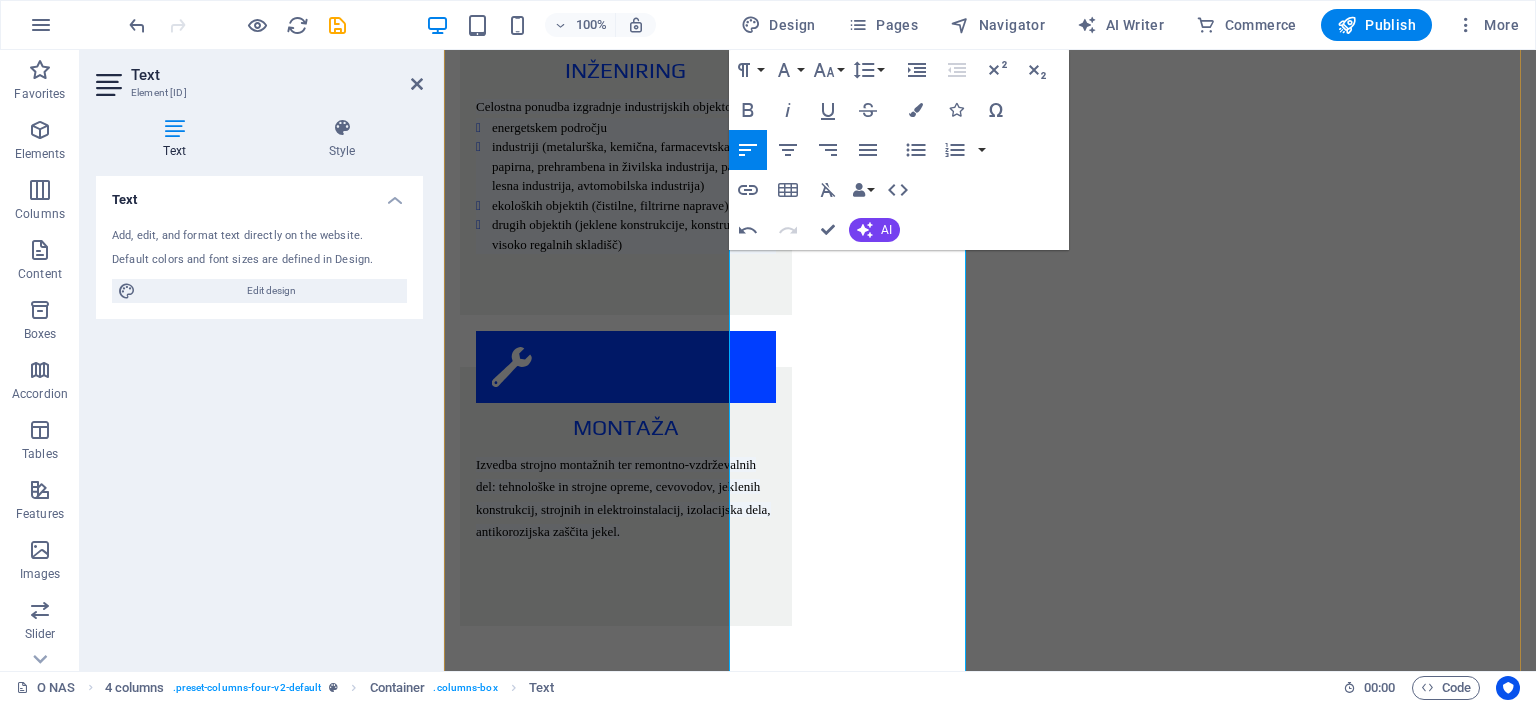scroll, scrollTop: 2914, scrollLeft: 0, axis: vertical 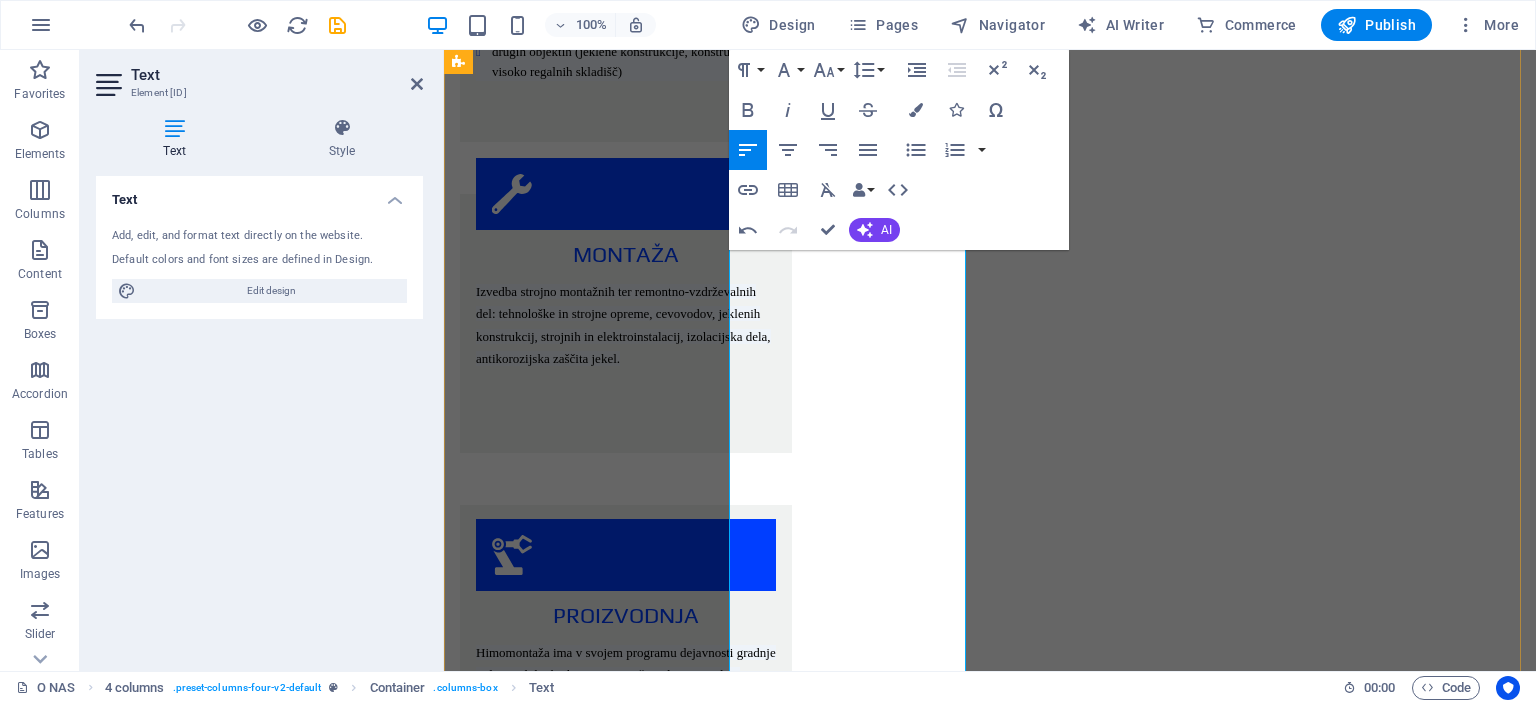 click on "Na področju industrijskih objektov je dejavnost Himomontaže Nove  usmerjena v novogradnje, rekonstrukcije in vzdrževanje obstoječih objektov kot: metalurški objekti (jeklarne, tovarna glinice in aluminija,...) kemični objekti (tovarne barv, lakov in smol,...) petrokemični objekti (rafinerije, rezervoarski prostori,...) objekti za predelavo lesa in papirja (tovarne celuloze, kartona in papirja, tovarna ivernih plošč,...) industrija gradbenega materiala (cementarne in apnenice,...) objekti prehrambene in živilske industrije (mlekarne, oljarne, tovarne sladkorja, tovarne mestnih izdelkov,...) farmacevstka industrija avtomobilska industrija Na zgoraj omenjenih objektih je Himomontaža usposobljena za novogradnjo oziroma rekonstrukcijo naslednje vrste opreme: tehnološke opreme strojnih in elektro instalacij rezervoarji, posode, izmenjevalci, kolone razne peči, rotirajoče naprave sortirne, filtrirne, čistilne in odpraševalne naprave tehnološki cevovodi iz nelegiranih, visoko in nizkolegiranih jekel" at bounding box center [581, 3672] 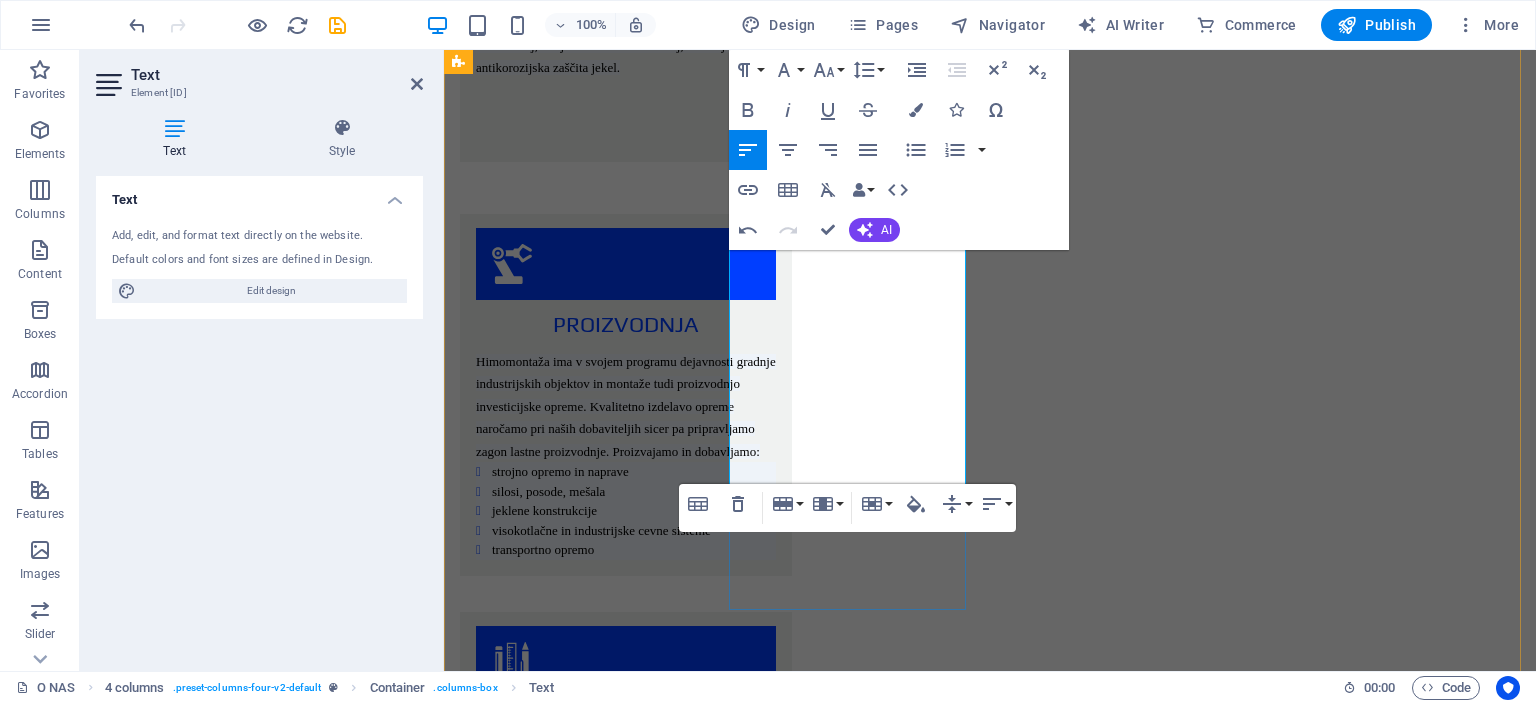 scroll, scrollTop: 3214, scrollLeft: 0, axis: vertical 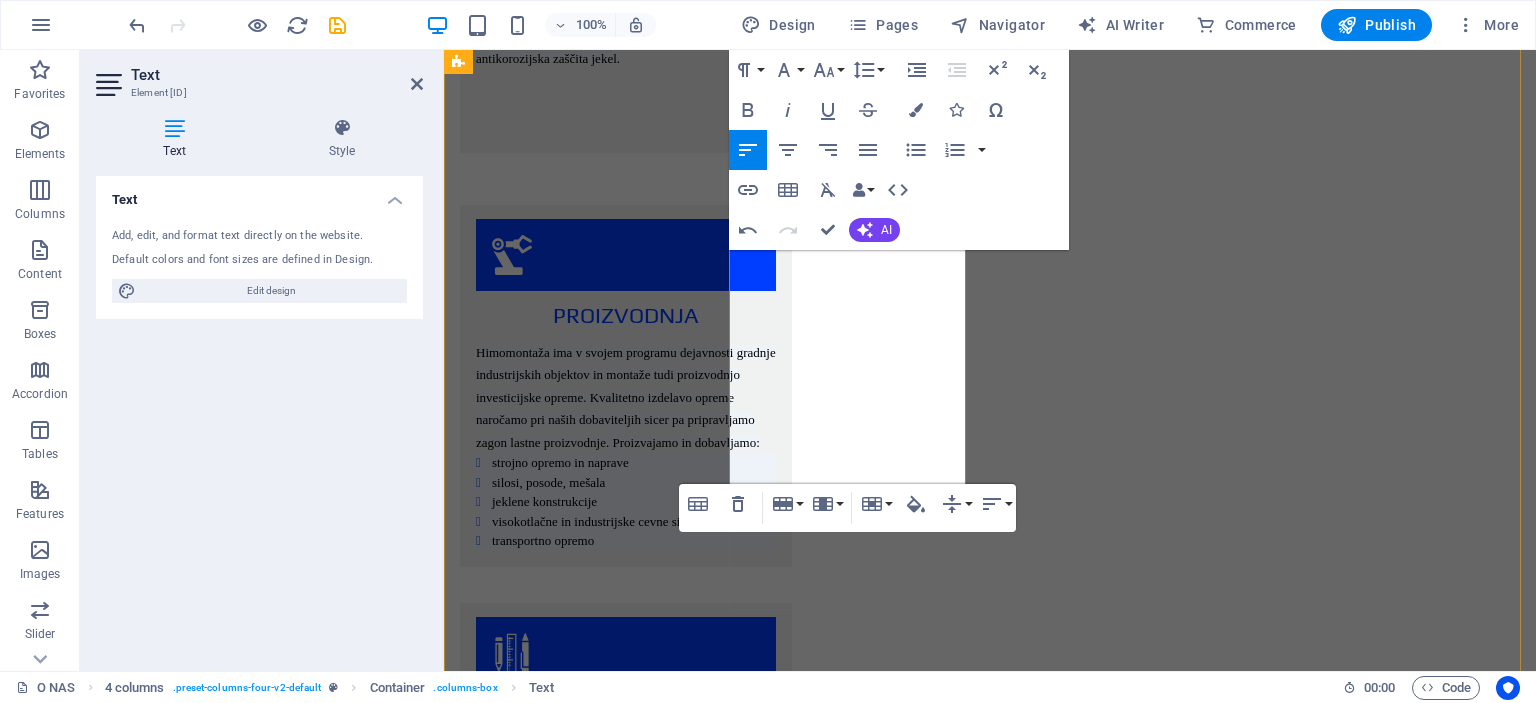 click on "INDUSTRIJSKI OBJEKTI Na področju industrijskih objektov je dejavnost Himomontaže Nove usmerjena v novogradnje, rekonstrukcije in vzdrževanje obstoječih objektov kot: metalurški objekti (jeklarne, tovarna glinice in aluminija,...) kemični objekti (tovarne barv, lakov in smol,...) petrokemični objekti (rafinerije, rezervoarski prostori,...) objekti za predelavo lesa in papirja (tovarne celuloze, kartona in papirja, tovarna ivernih plošč,...) industrija gradbenega materiala (cementarne in apnenice,...) objekti prehrambene in živilske industrije (mlekarne, oljarne, tovarne sladkorja, tovarne mestnih izdelkov,...) farmacevstka industrija avtomobilska industrija Na zgoraj omenjenih objektih je Himomontaža Nova usposobljena za novogradnjo oziroma rekonstrukcijo naslednje vrste opreme: tehnološke opreme strojnih in elektro instalacij rezervoarji, posode, izmenjevalci, kolone razne peči, rotirajoče naprave sortirne, filtrirne, čistilne in odpraševalne naprave transportne naprave" at bounding box center (580, 3362) 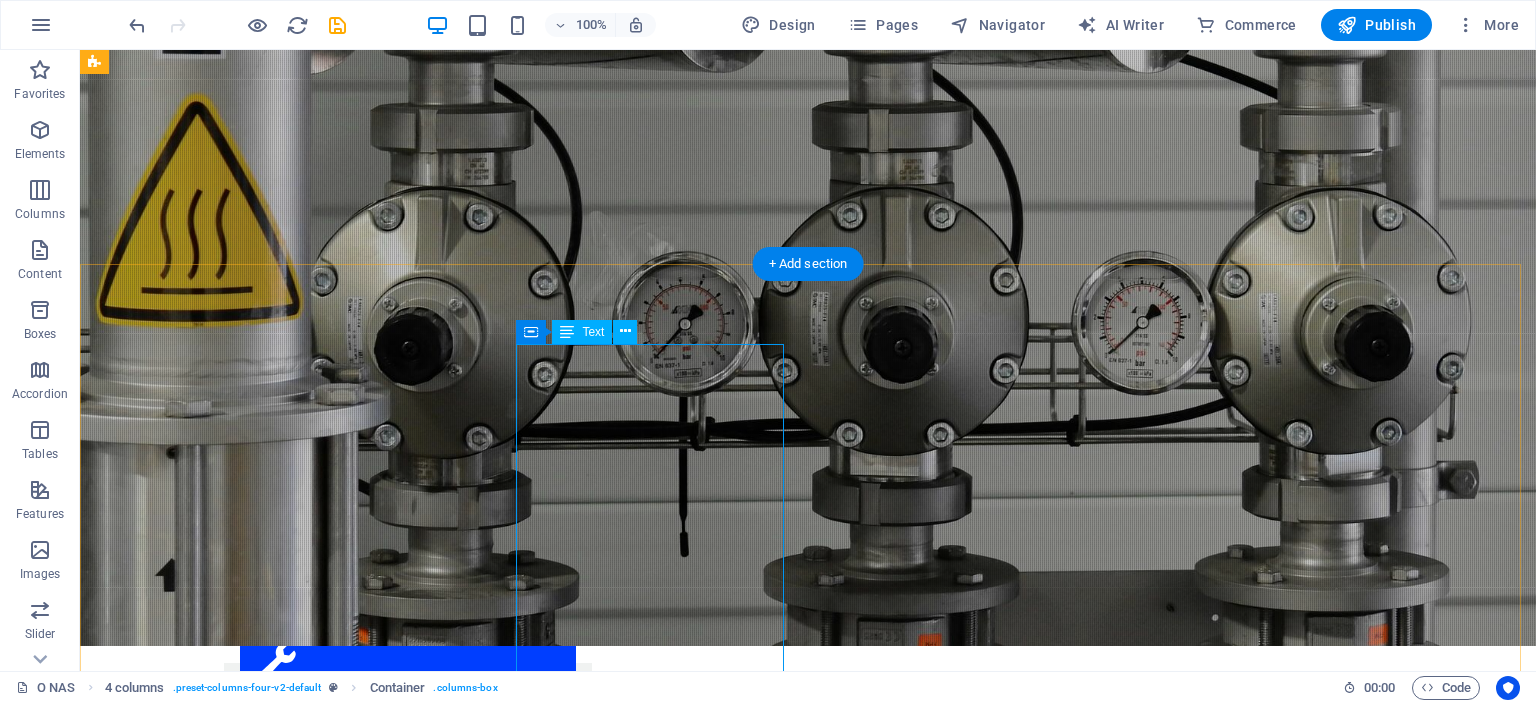 scroll, scrollTop: 2420, scrollLeft: 0, axis: vertical 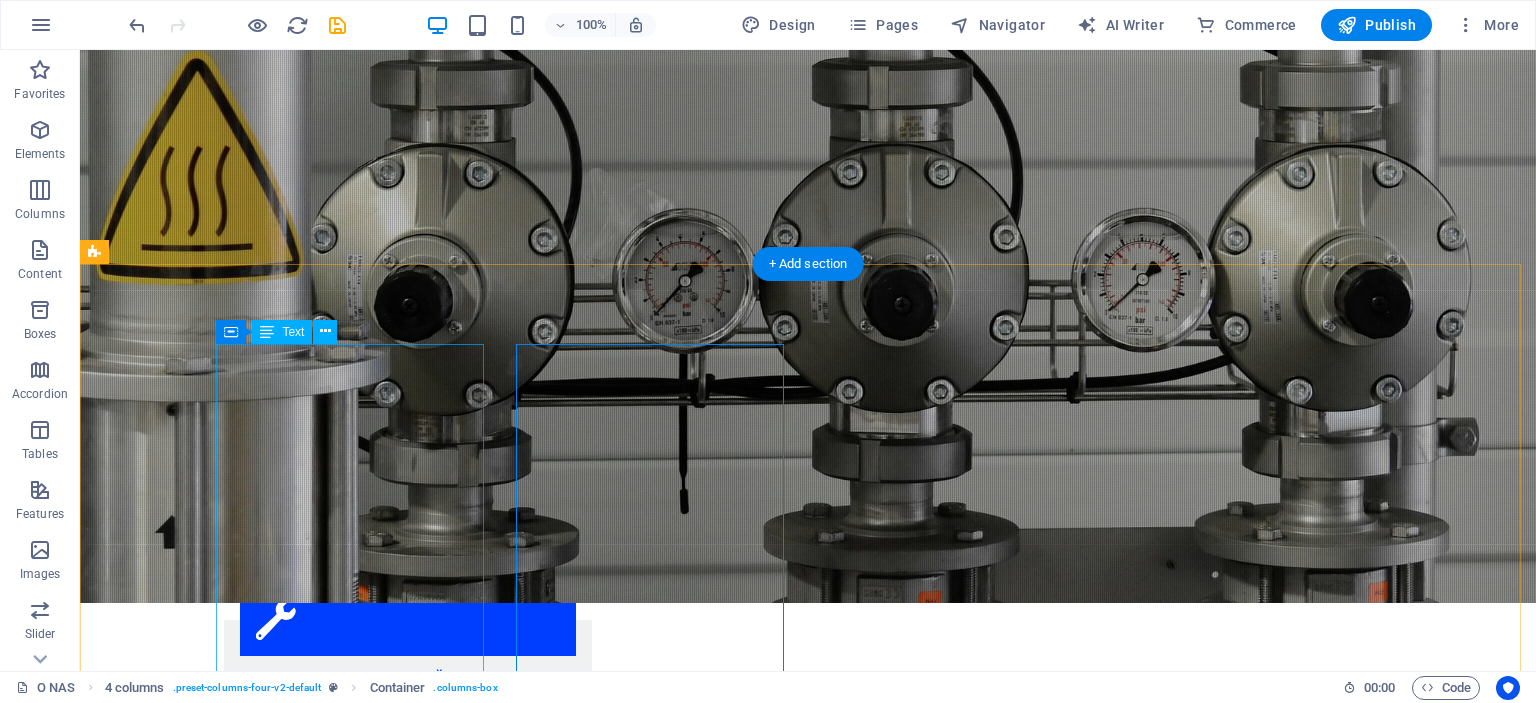 click on "ENERGETSKI OBJEKTI Na področju energetike je dejavnost Himomontaže Nove usmerjena v novogradnje, rekonstrukcije in vzdrževanje obstoječih objektov. Rekonstrukcijo in vzdrževanja izvajamo na sledeči opremi in napravah: A. TERMOENERGETSKI OBJEKTI parni in vročevodni kotli parne in plinske turbine filtrirne in čistilne naprave cevovodi (parovodi, hladilna voda,..)  B. HIDROENERGETSKI OBJEKTI turbine in generatorji hidromehanska oprema mostni žerjavi in razne jeklene konstrukcije tlačni cevovodi C. NUKLEARNE IN PLINSKE ELEKTRARNE D. KOTLOVNICE IN DRUGE KOTLOVSKE NAPRAVE NA ENERGETSKIH OBJEKTIH IZVAJAMO SLEDEČA DELA: montažna dela vzdrževalna dela remonti in intervencijski popravki na: parnih kotlih različnih tipov in moči, toplotnih izmenjevalcih, kondenzatorji, hladilnikih, grelnikih, rotirajočih napravah (črpalke, ventilatorji, kompresorji, puhala, mlini.), parnih turbinah različnih tipov in moči strojna obdelava zvarnih robov termična obdelava zvarov obzidave tlačni preizkusi" at bounding box center [230, 3217] 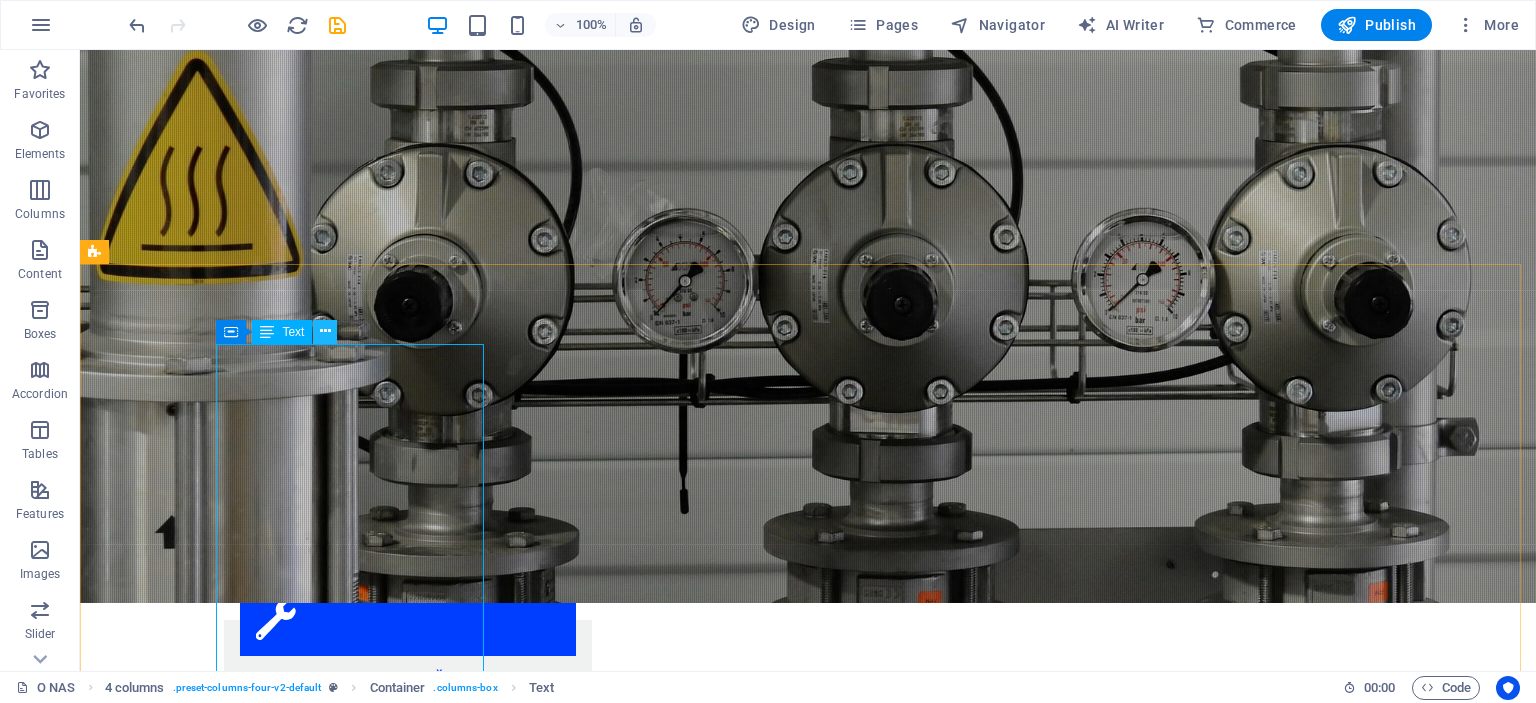 click at bounding box center (325, 331) 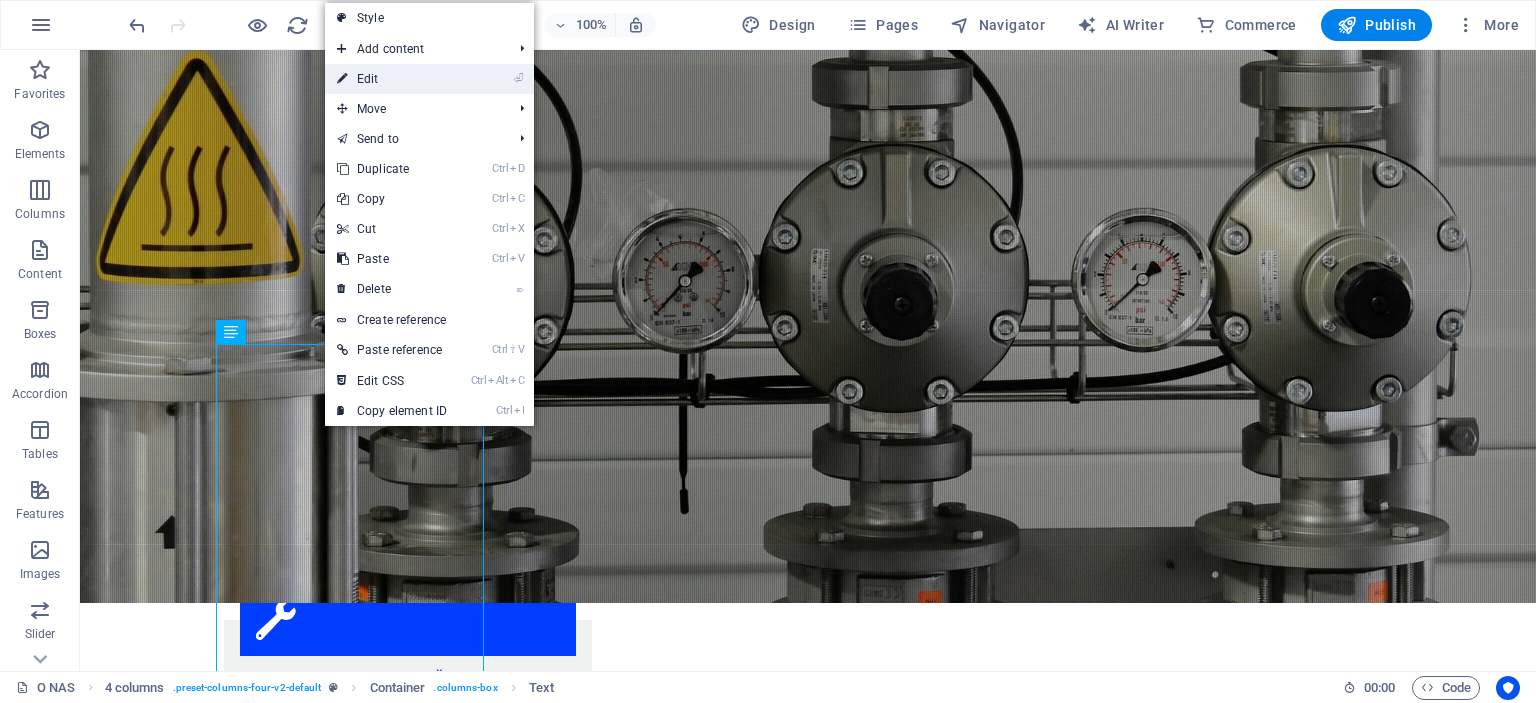 click on "⏎  Edit" at bounding box center [392, 79] 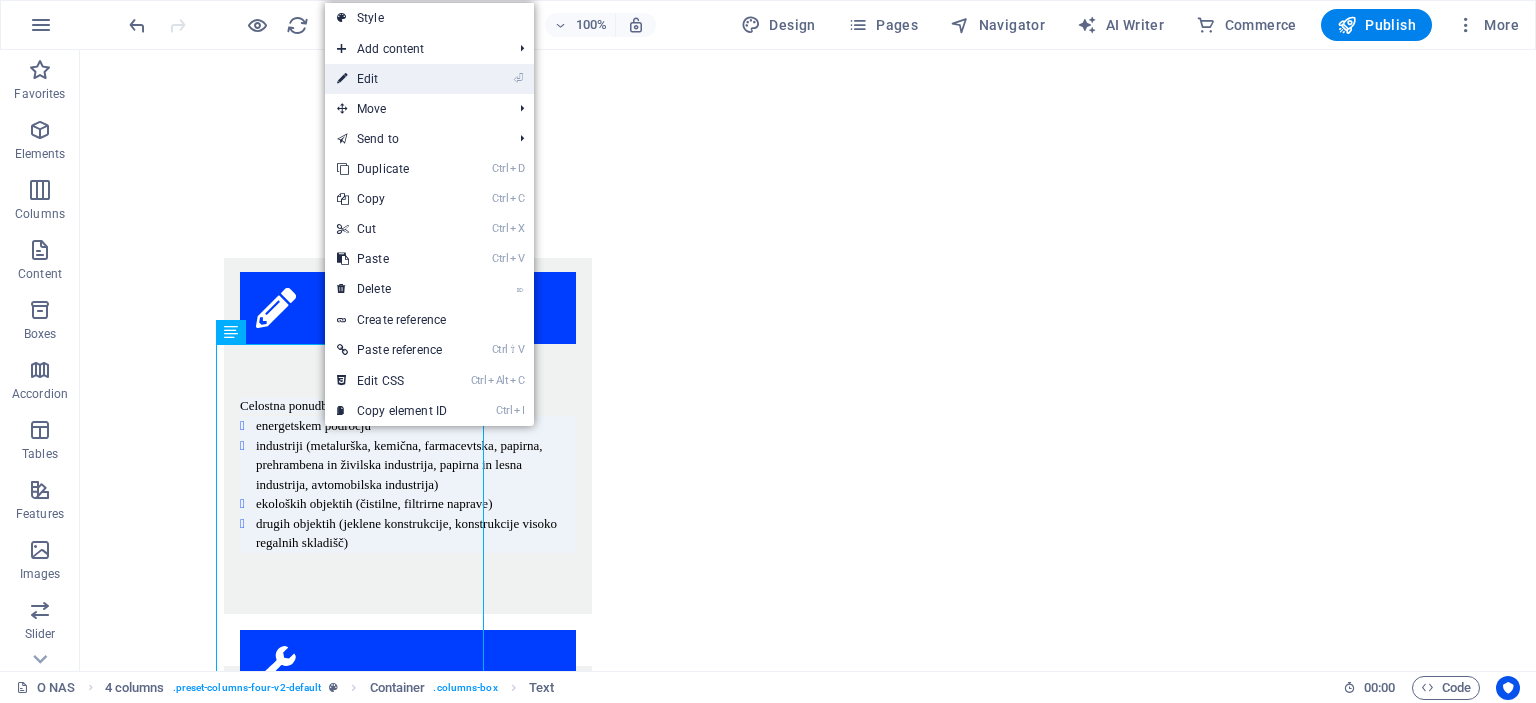 scroll, scrollTop: 2535, scrollLeft: 0, axis: vertical 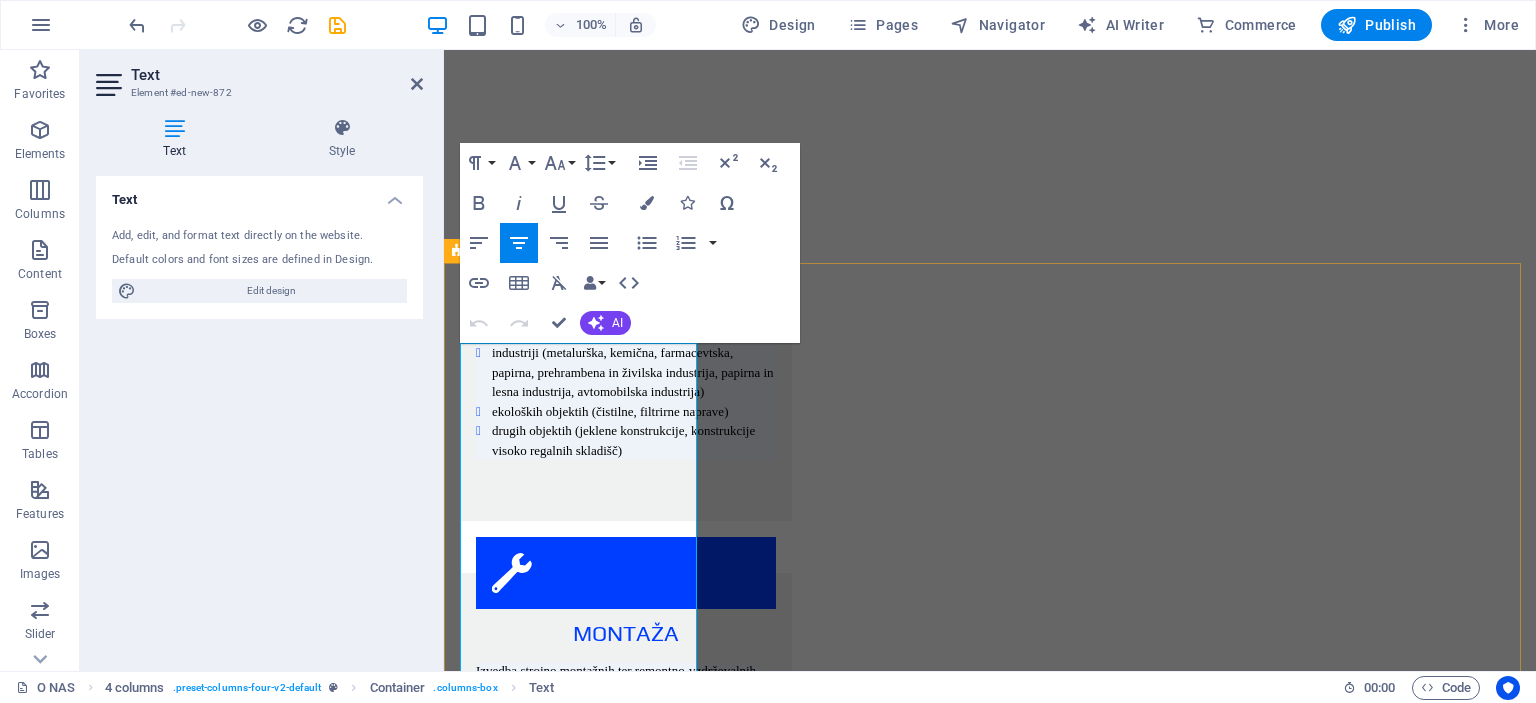 click on "ENERGETSKI OBJEKTI" at bounding box center (580, 2837) 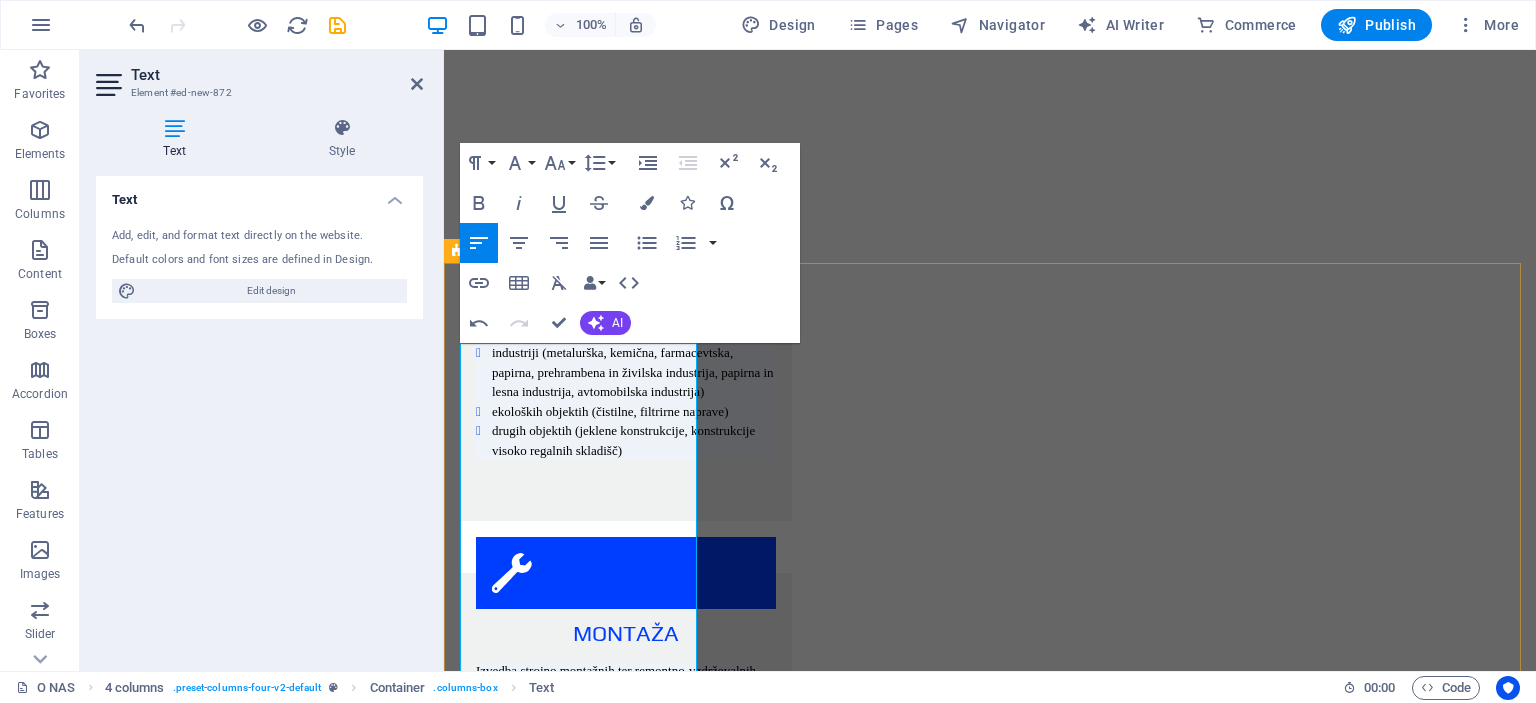 type 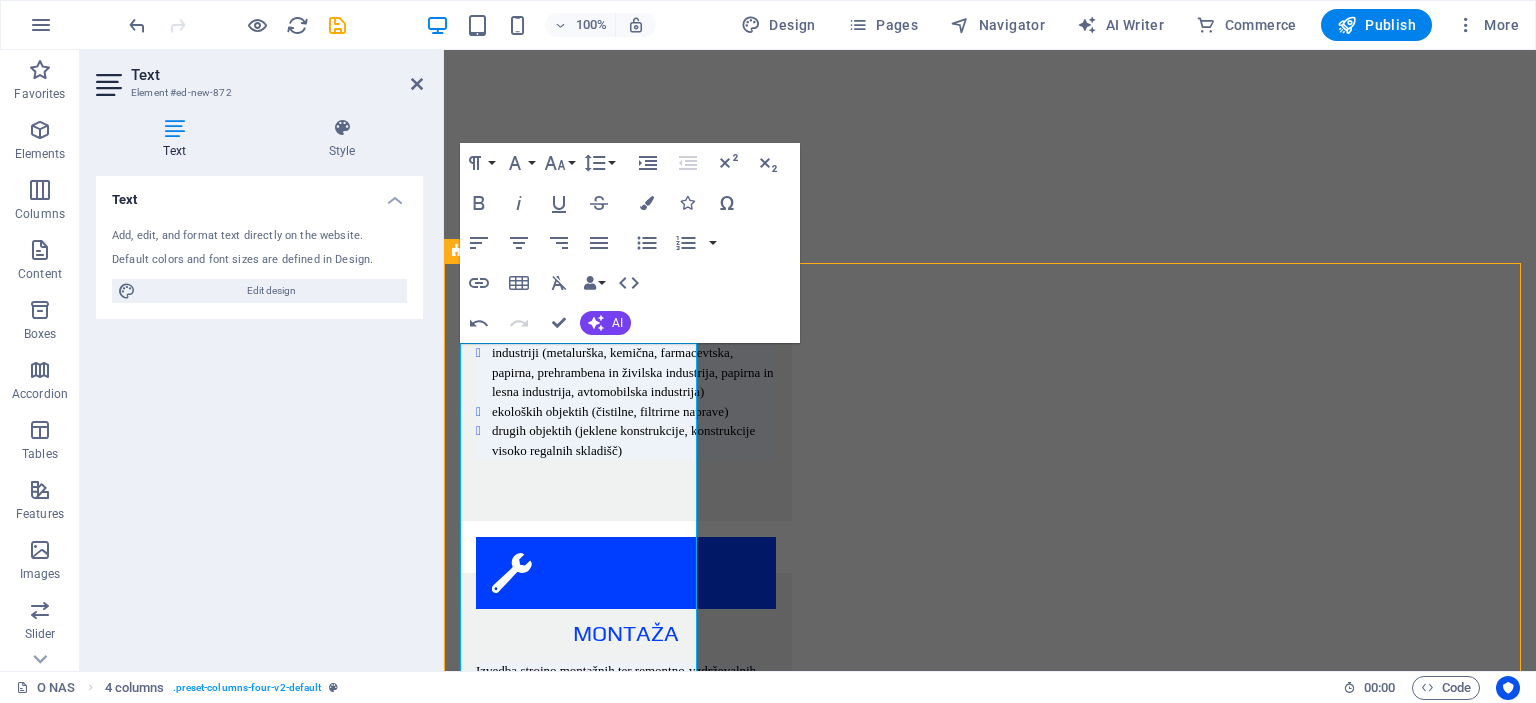 scroll, scrollTop: 2420, scrollLeft: 0, axis: vertical 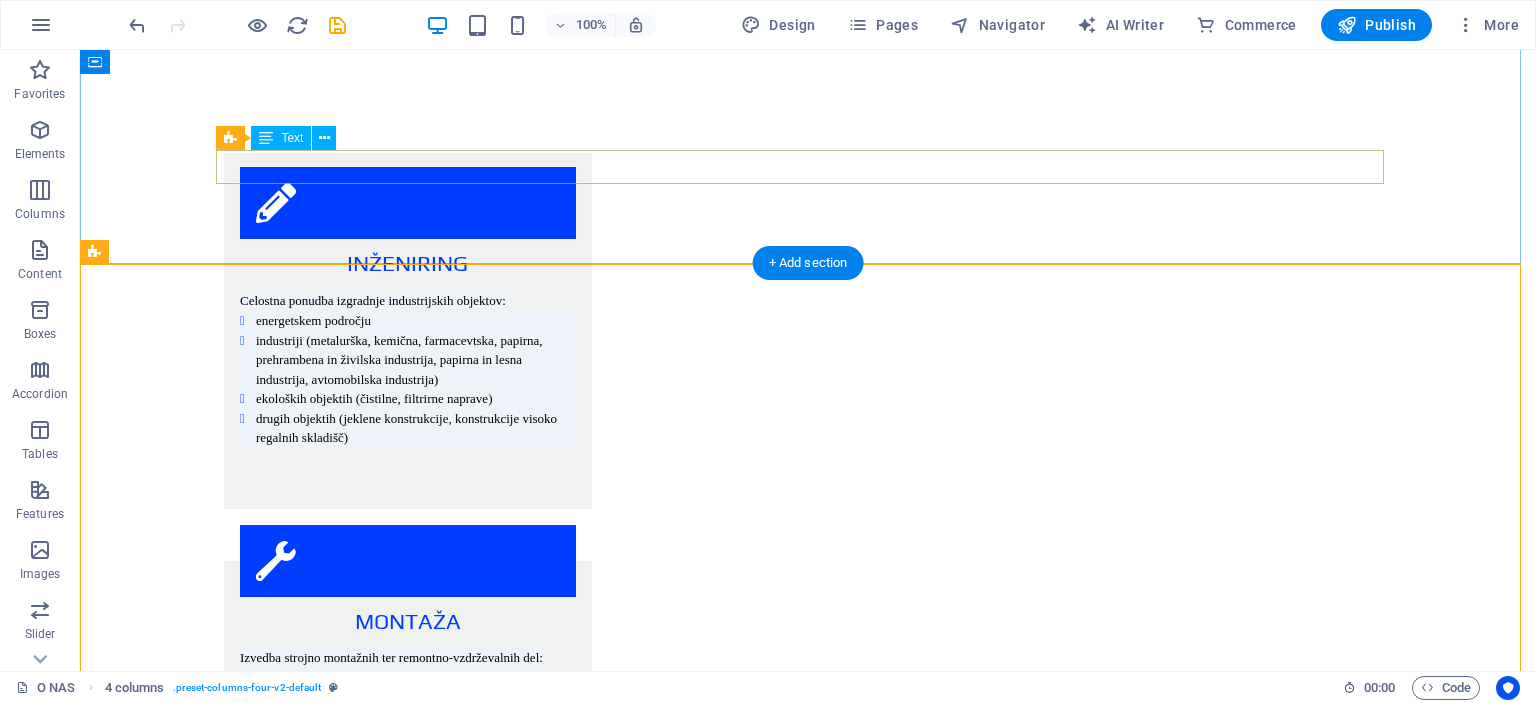 click on "ENERGETIKA                               INDUSTRIJA                         EKOLOGIJA                     JEKLENE KONSTRUKCIJE" at bounding box center [808, 2576] 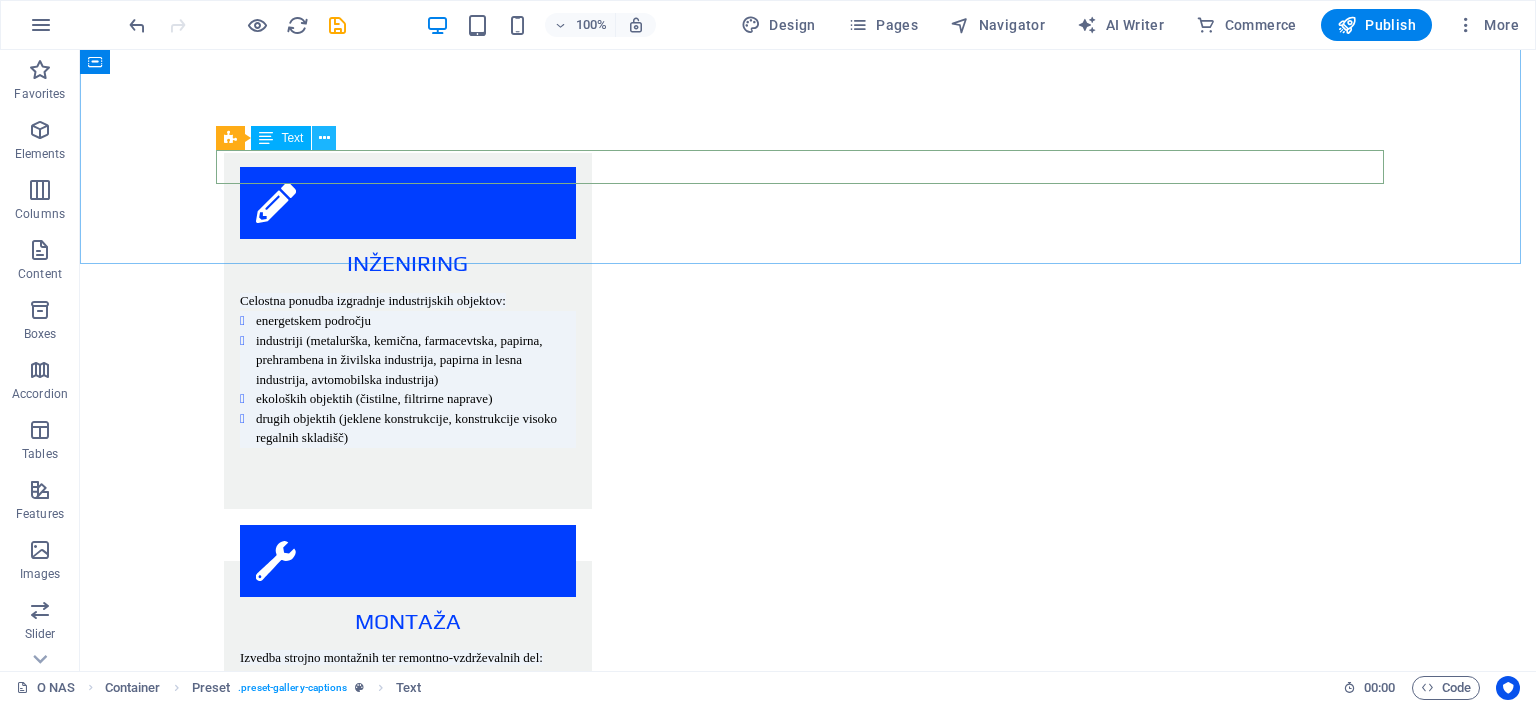 click at bounding box center (324, 138) 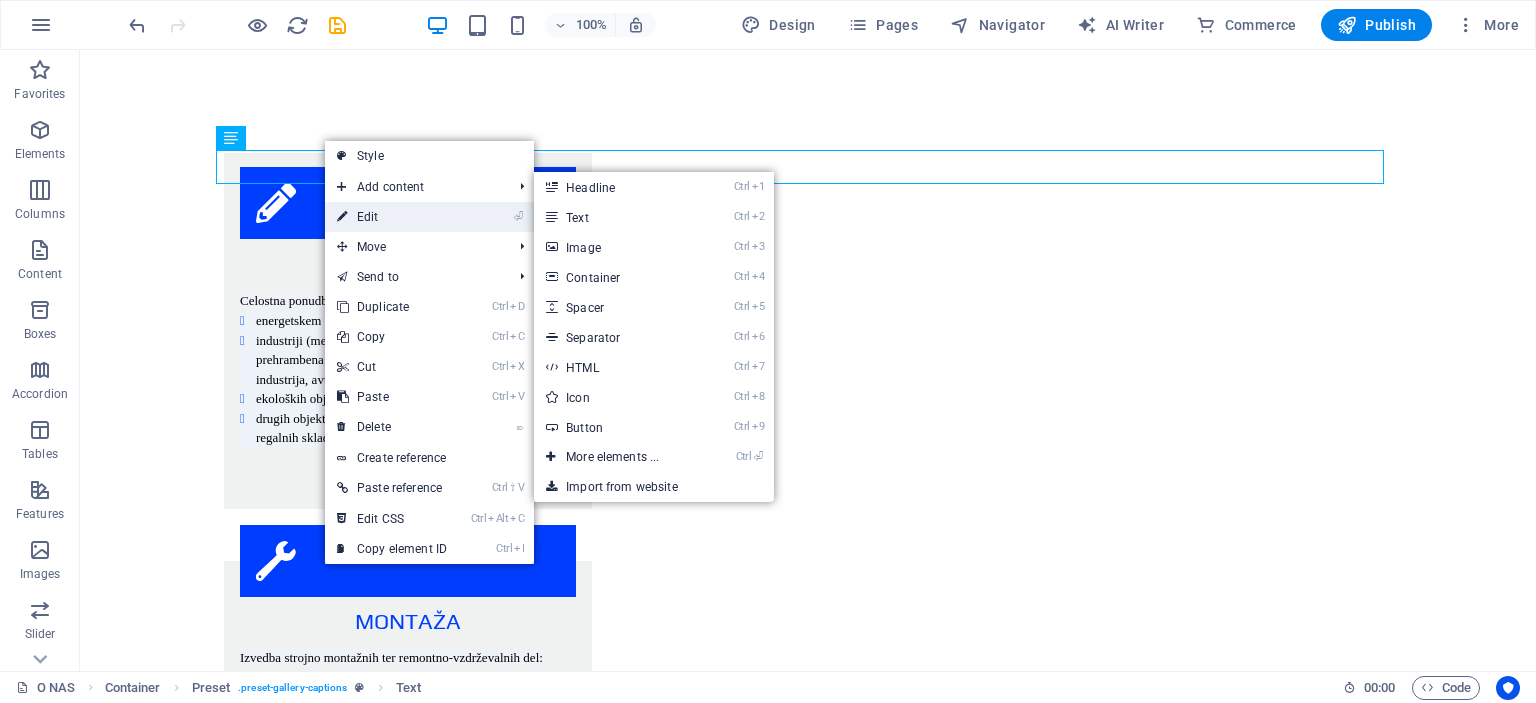 click on "⏎  Edit" at bounding box center [392, 217] 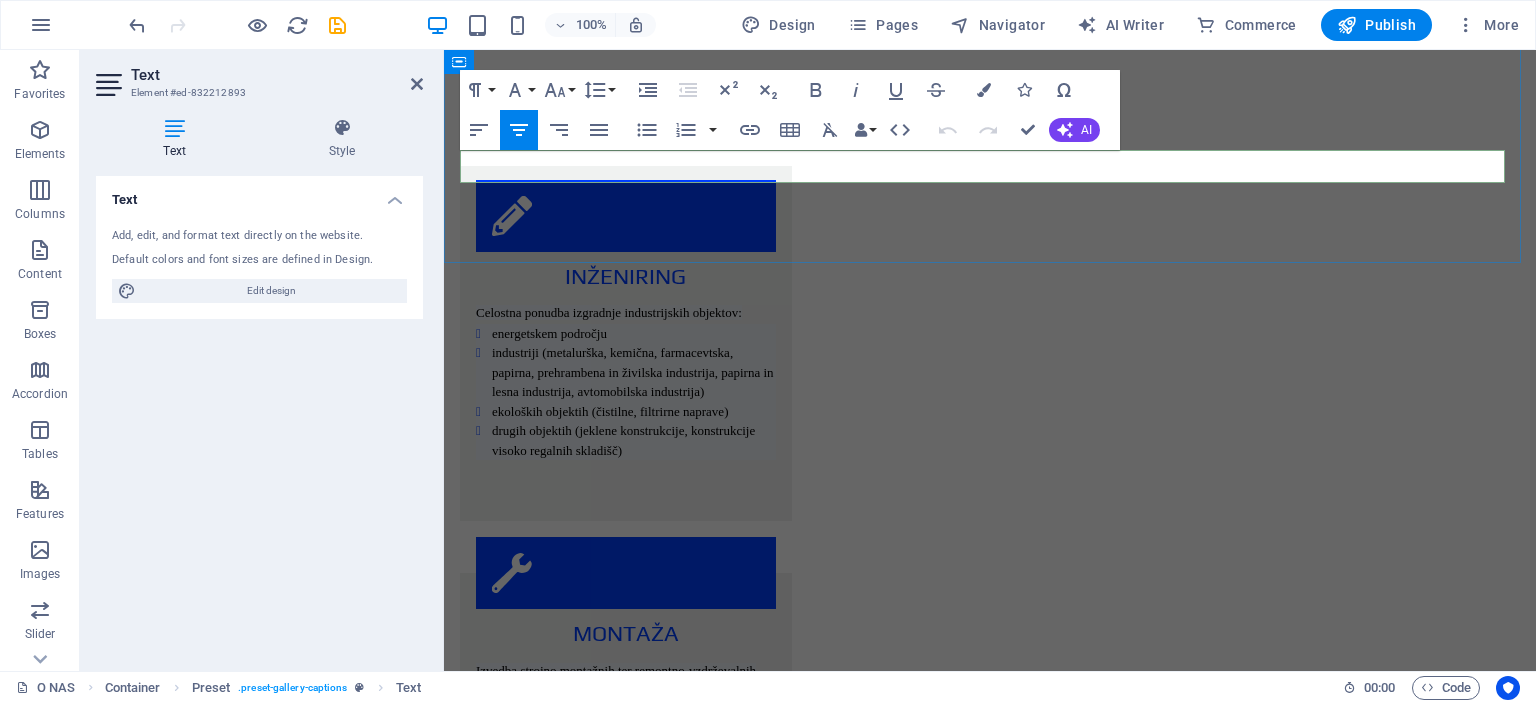click on "ENERGETIKA                               INDUSTRIJA                         EKOLOGIJA                     JEKLENE KONSTRUKCIJE" at bounding box center (990, 2627) 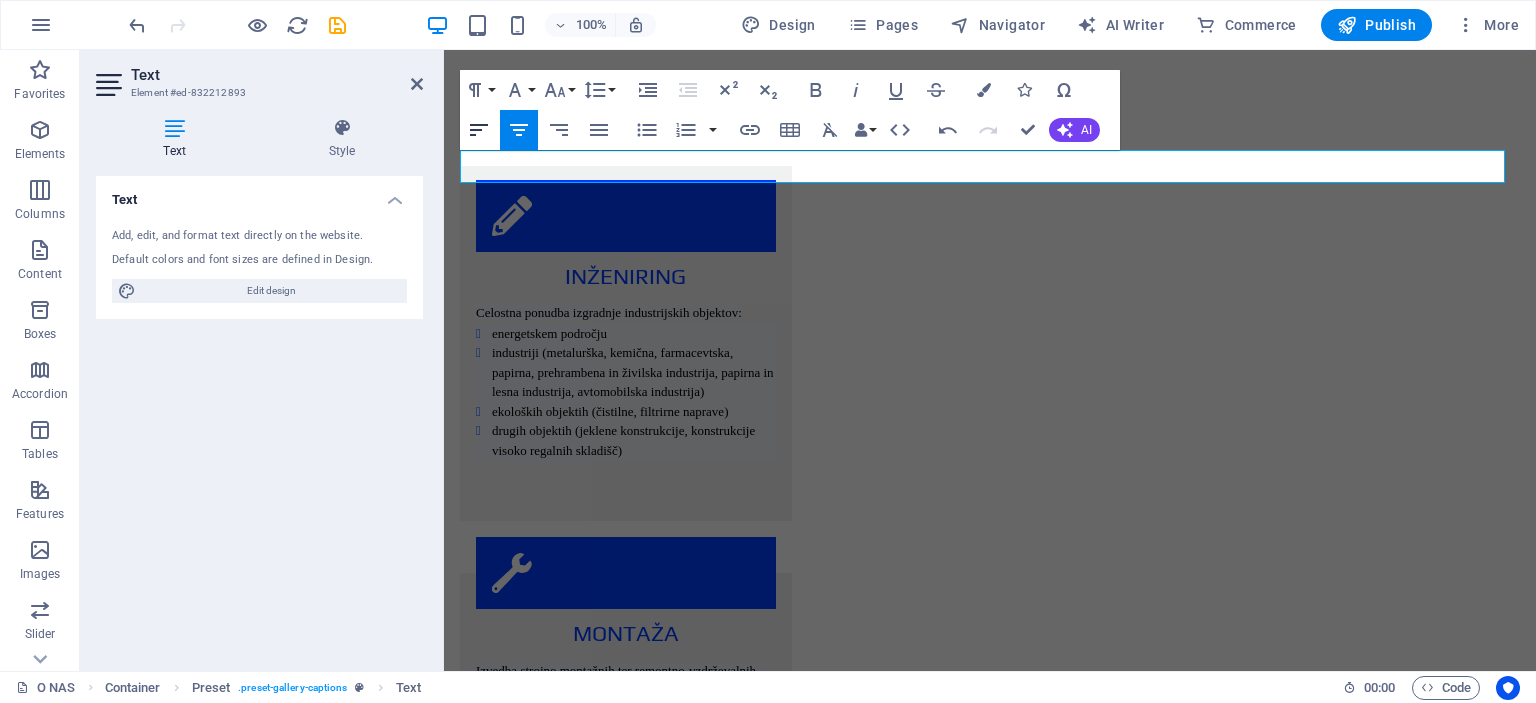 click 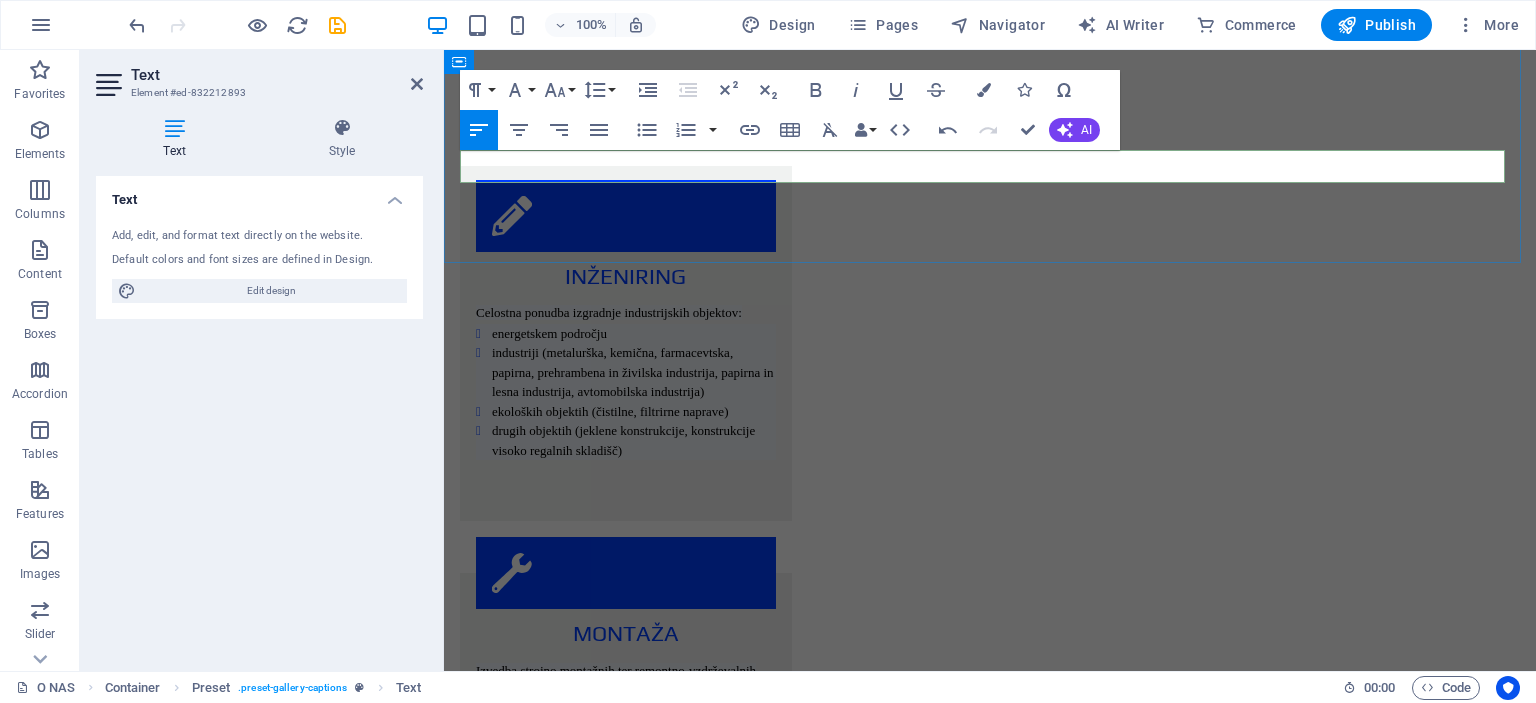 click on "ENERGETIKA                                INDUSTRIJA                         EKOLOGIJA                     JEKLENE KONSTRUKCIJE" at bounding box center (964, 2627) 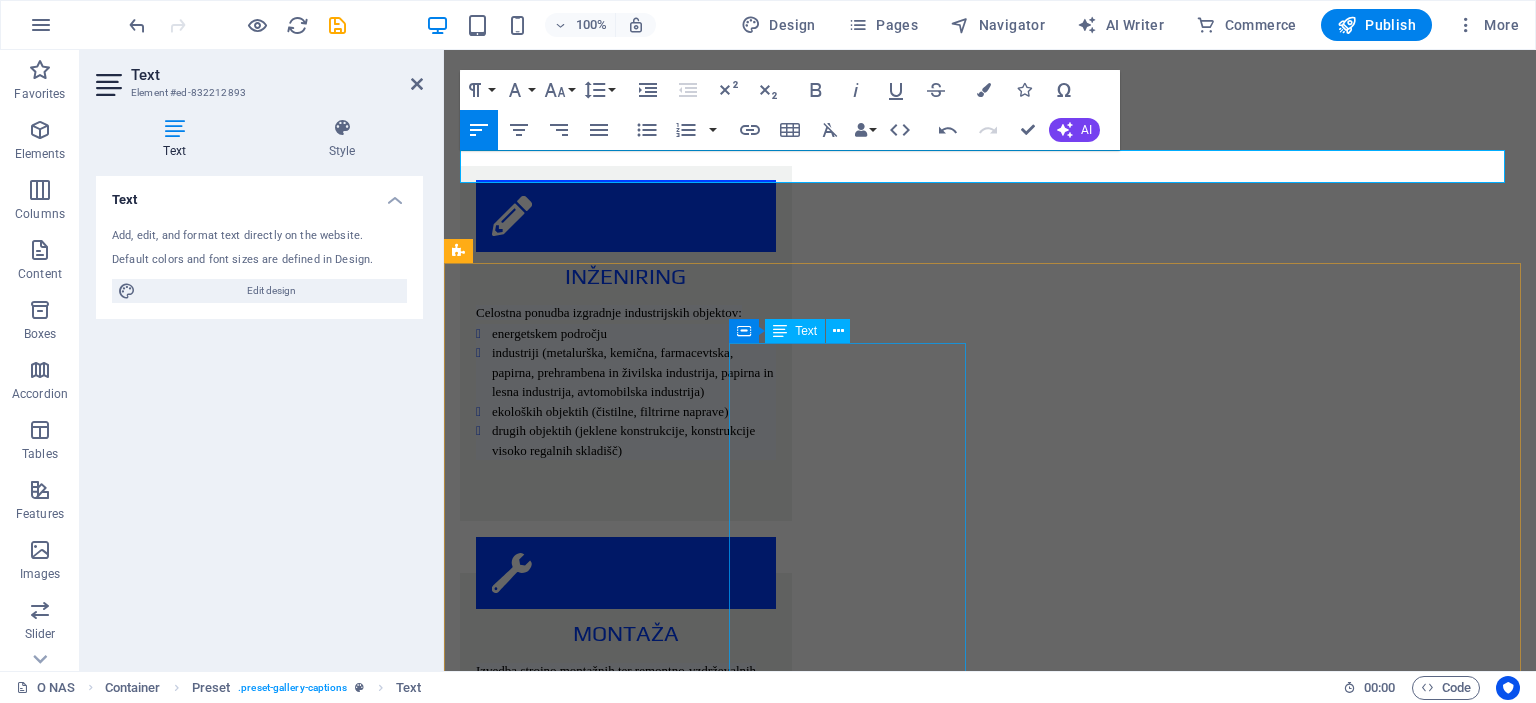click on "INDUSTRIJSKI OBJEKTI Na področju industrijskih objektov je dejavnost Himomontaže Nove usmerjena v novogradnje, rekonstrukcije in vzdrževanje obstoječih objektov kot: metalurški objekti (jeklarne, tovarna glinice in aluminija,...) kemični objekti (tovarne barv, lakov in smol,...) petrokemični objekti (rafinerije, rezervoarski prostori,...) objekti za predelavo lesa in papirja (tovarne celuloze, kartona in papirja, tovarna ivernih plošč,...) industrija gradbenega materiala (cementarne in apnenice,...) objekti prehrambene in živilske industrije (mlekarne, oljarne, tovarne sladkorja, tovarne mestnih izdelkov,...) farmacevstka industrija avtomobilska industrija Na zgoraj omenjenih objektih je Himomontaža Nova usposobljena za novogradnjo oziroma rekonstrukcijo naslednje vrste opreme: tehnološke opreme strojnih in elektro instalacij rezervoarji, posode, izmenjevalci, kolone razne peči, rotirajoče naprave sortirne, filtrirne, čistilne in odpraševalne naprave transportne naprave" at bounding box center (580, 4018) 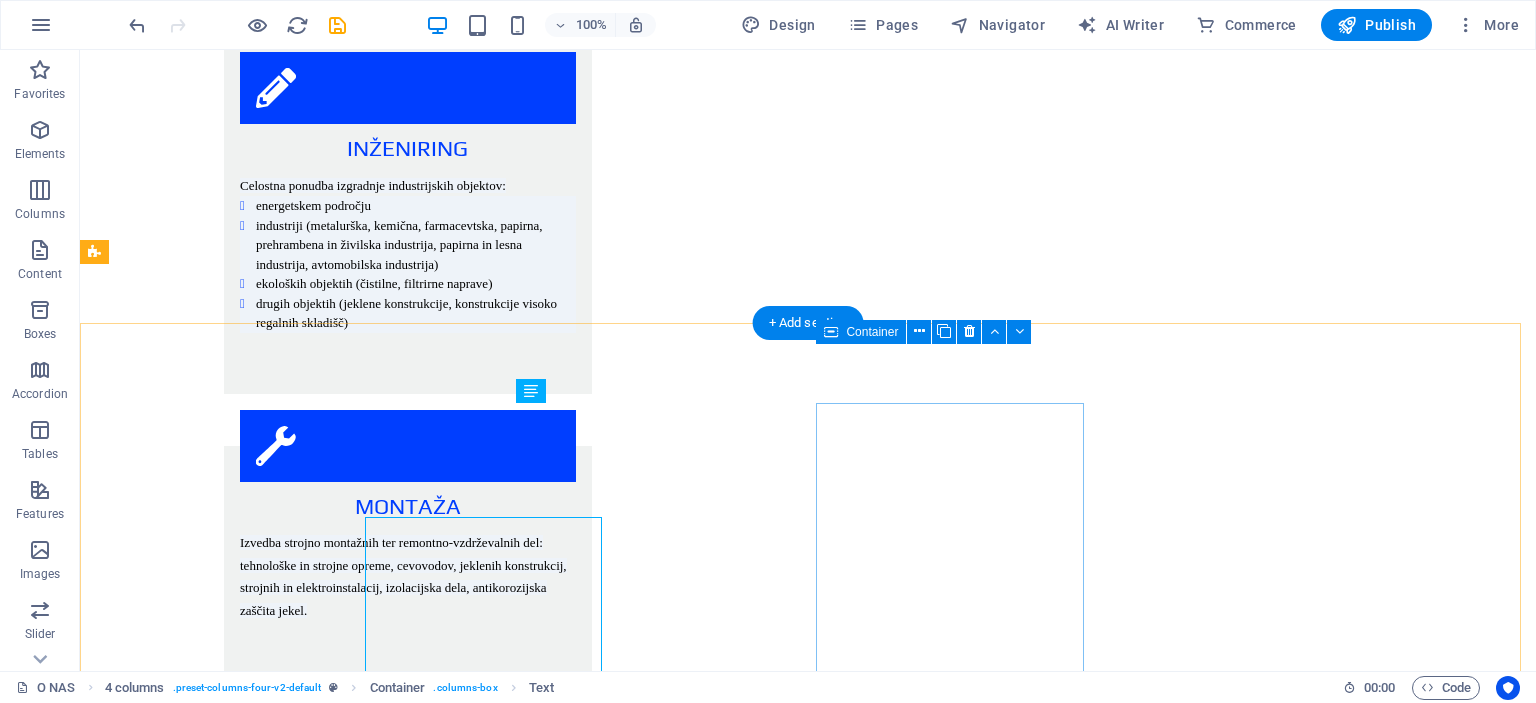 scroll, scrollTop: 2420, scrollLeft: 0, axis: vertical 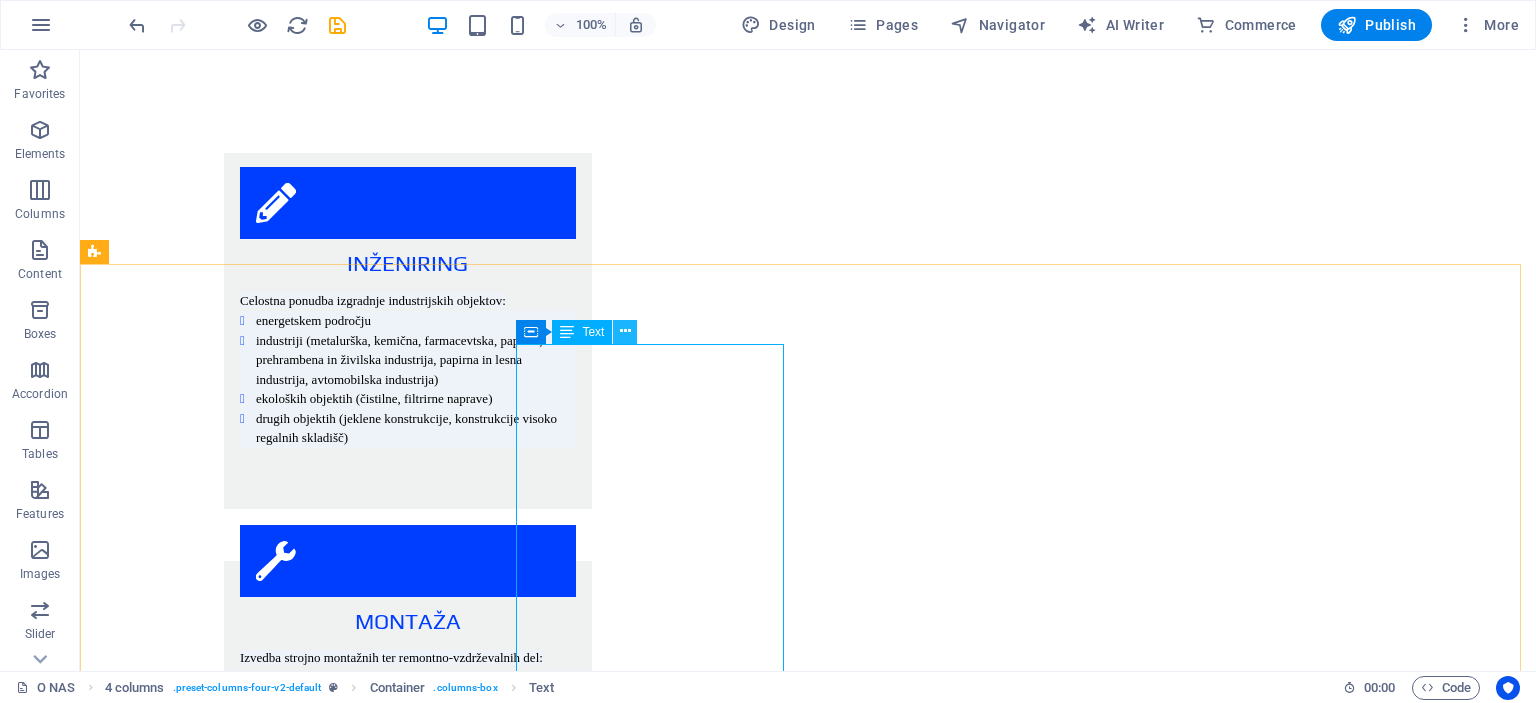 click at bounding box center [625, 331] 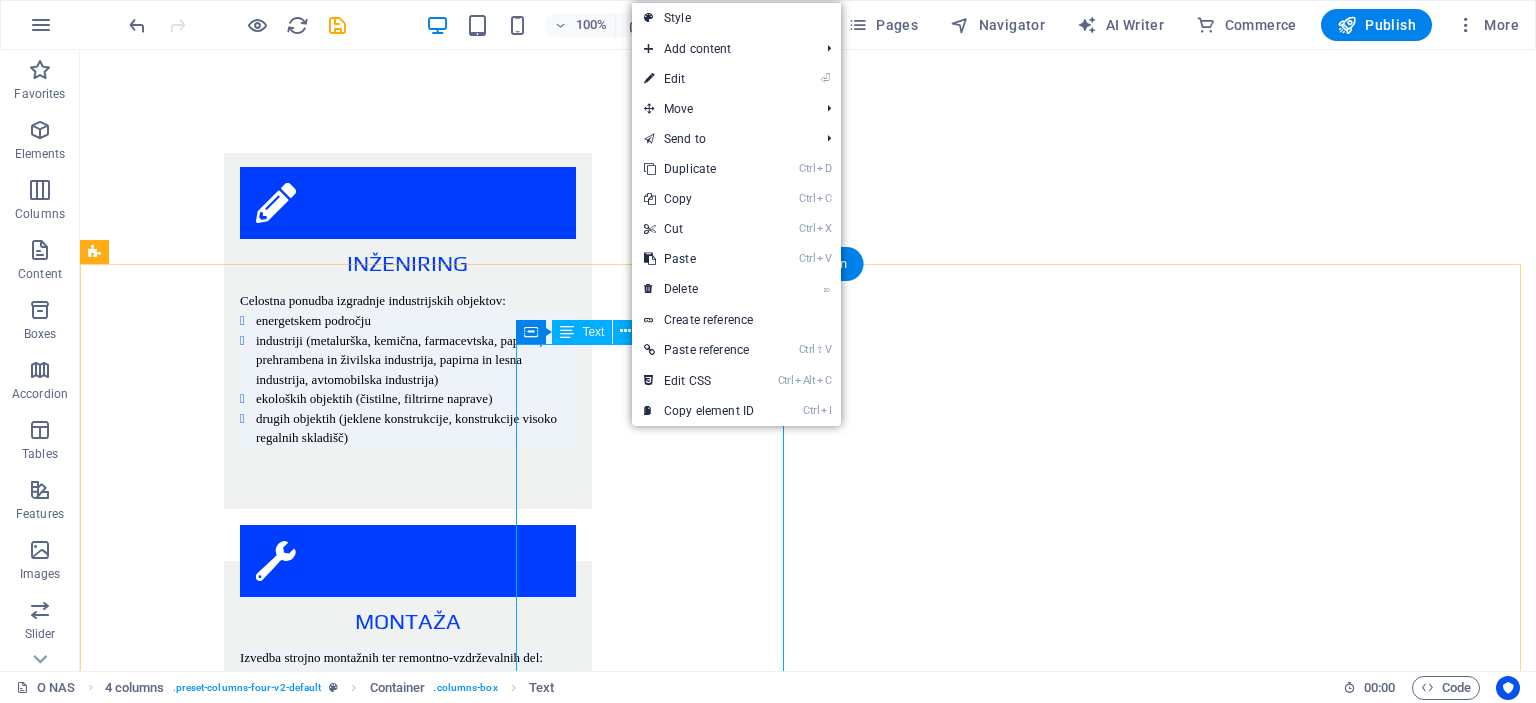 click on "INDUSTRIJSKI OBJEKTI Na področju industrijskih objektov je dejavnost Himomontaže Nove usmerjena v novogradnje, rekonstrukcije in vzdrževanje obstoječih objektov kot: metalurški objekti (jeklarne, tovarna glinice in aluminija,...) kemični objekti (tovarne barv, lakov in smol,...) petrokemični objekti (rafinerije, rezervoarski prostori,...) objekti za predelavo lesa in papirja (tovarne celuloze, kartona in papirja, tovarna ivernih plošč,...) industrija gradbenega materiala (cementarne in apnenice,...) objekti prehrambene in živilske industrije (mlekarne, oljarne, tovarne sladkorja, tovarne mestnih izdelkov,...) farmacevstka industrija avtomobilska industrija Na zgoraj omenjenih objektih je Himomontaža Nova usposobljena za novogradnjo oziroma rekonstrukcijo naslednje vrste opreme: tehnološke opreme strojnih in elektro instalacij rezervoarji, posode, izmenjevalci, kolone razne peči, rotirajoče naprave sortirne, filtrirne, čistilne in odpraševalne naprave transportne naprave" at bounding box center (230, 3888) 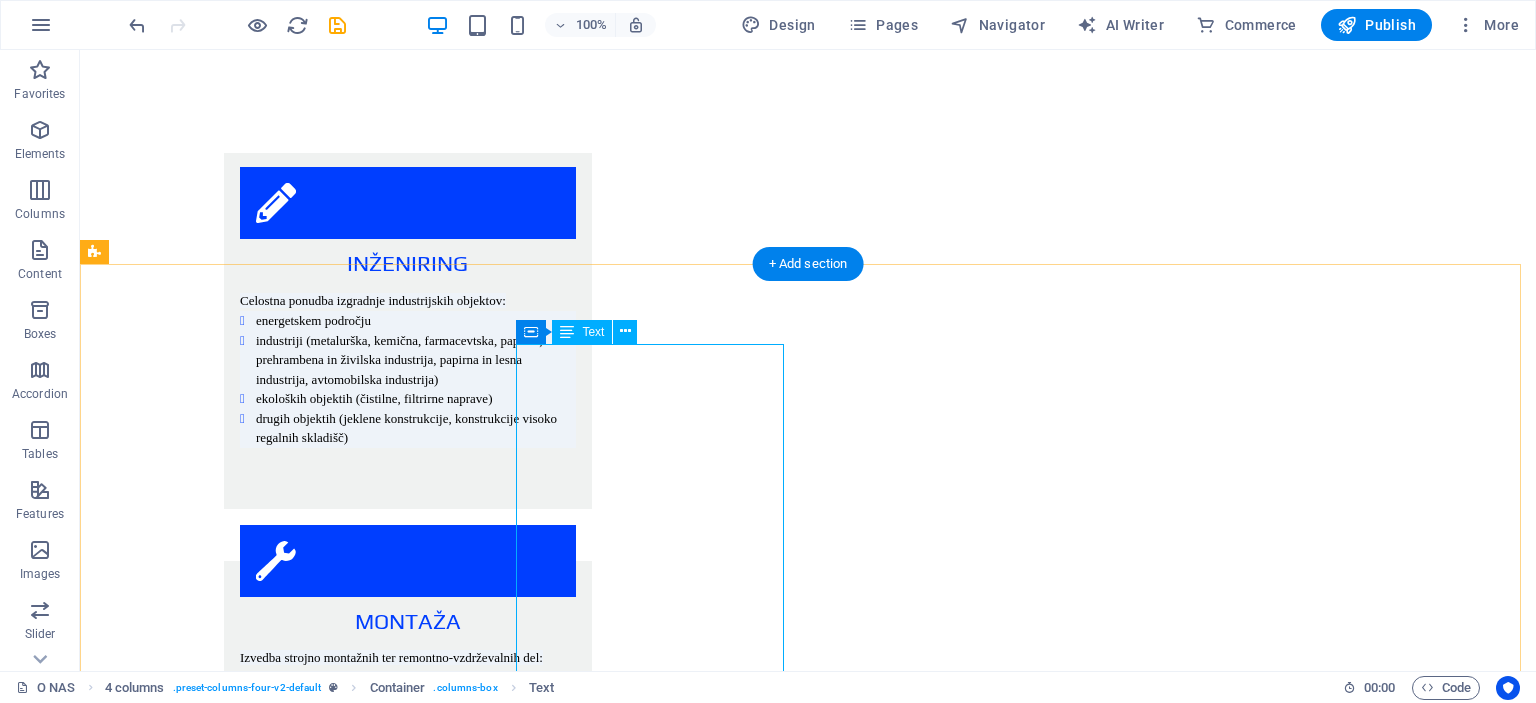 click on "INDUSTRIJSKI OBJEKTI Na področju industrijskih objektov je dejavnost Himomontaže Nove usmerjena v novogradnje, rekonstrukcije in vzdrževanje obstoječih objektov kot: metalurški objekti (jeklarne, tovarna glinice in aluminija,...) kemični objekti (tovarne barv, lakov in smol,...) petrokemični objekti (rafinerije, rezervoarski prostori,...) objekti za predelavo lesa in papirja (tovarne celuloze, kartona in papirja, tovarna ivernih plošč,...) industrija gradbenega materiala (cementarne in apnenice,...) objekti prehrambene in živilske industrije (mlekarne, oljarne, tovarne sladkorja, tovarne mestnih izdelkov,...) farmacevstka industrija avtomobilska industrija Na zgoraj omenjenih objektih je Himomontaža Nova usposobljena za novogradnjo oziroma rekonstrukcijo naslednje vrste opreme: tehnološke opreme strojnih in elektro instalacij rezervoarji, posode, izmenjevalci, kolone razne peči, rotirajoče naprave sortirne, filtrirne, čistilne in odpraševalne naprave transportne naprave" at bounding box center [230, 3888] 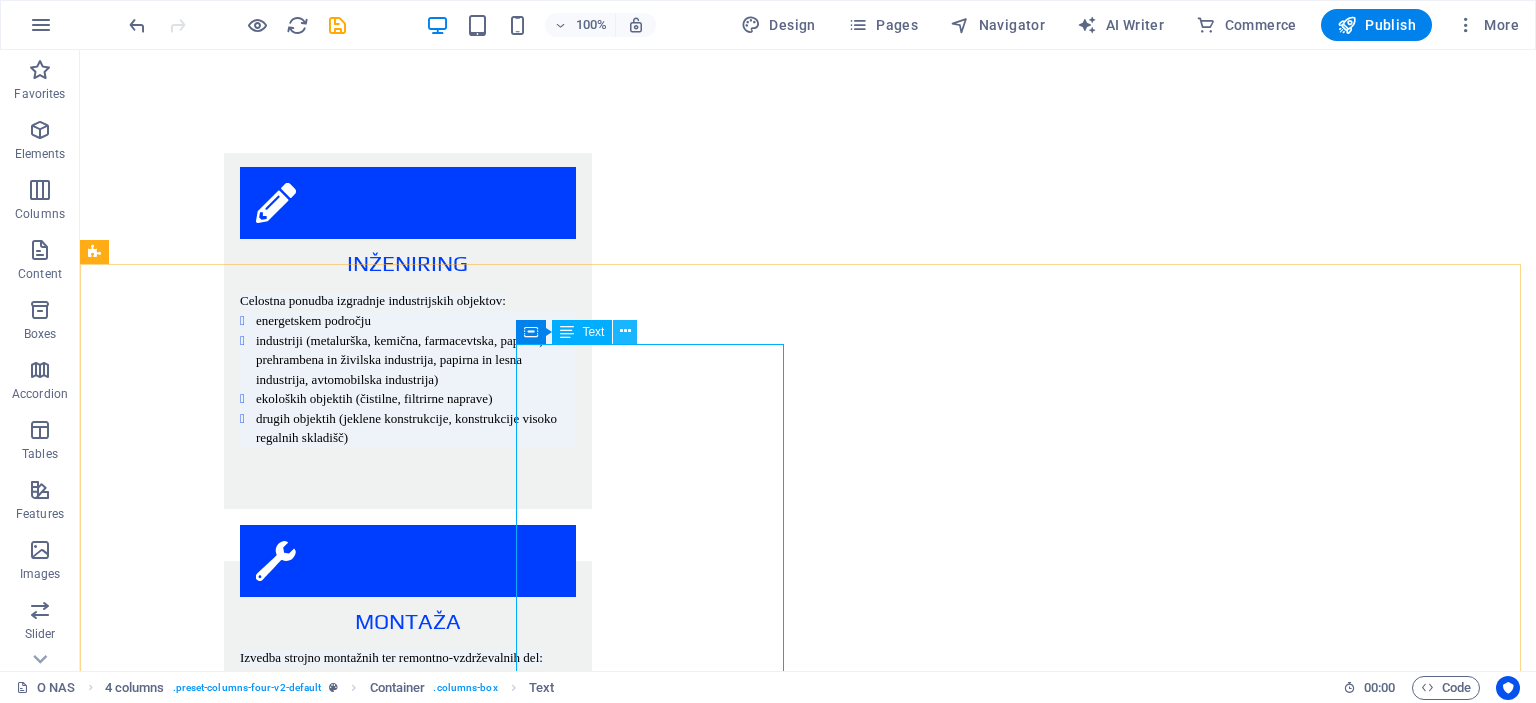 click at bounding box center (625, 331) 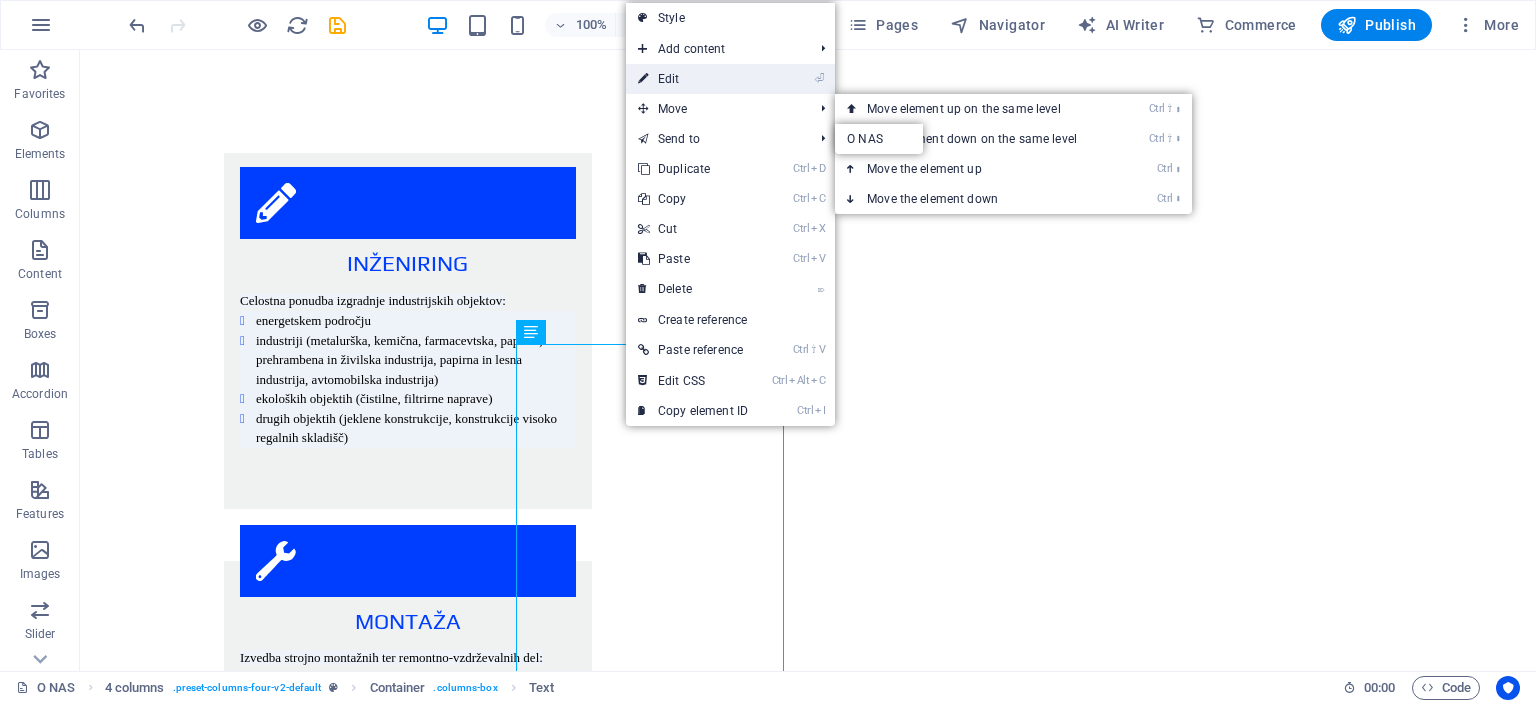 click on "⏎  Edit" at bounding box center [693, 79] 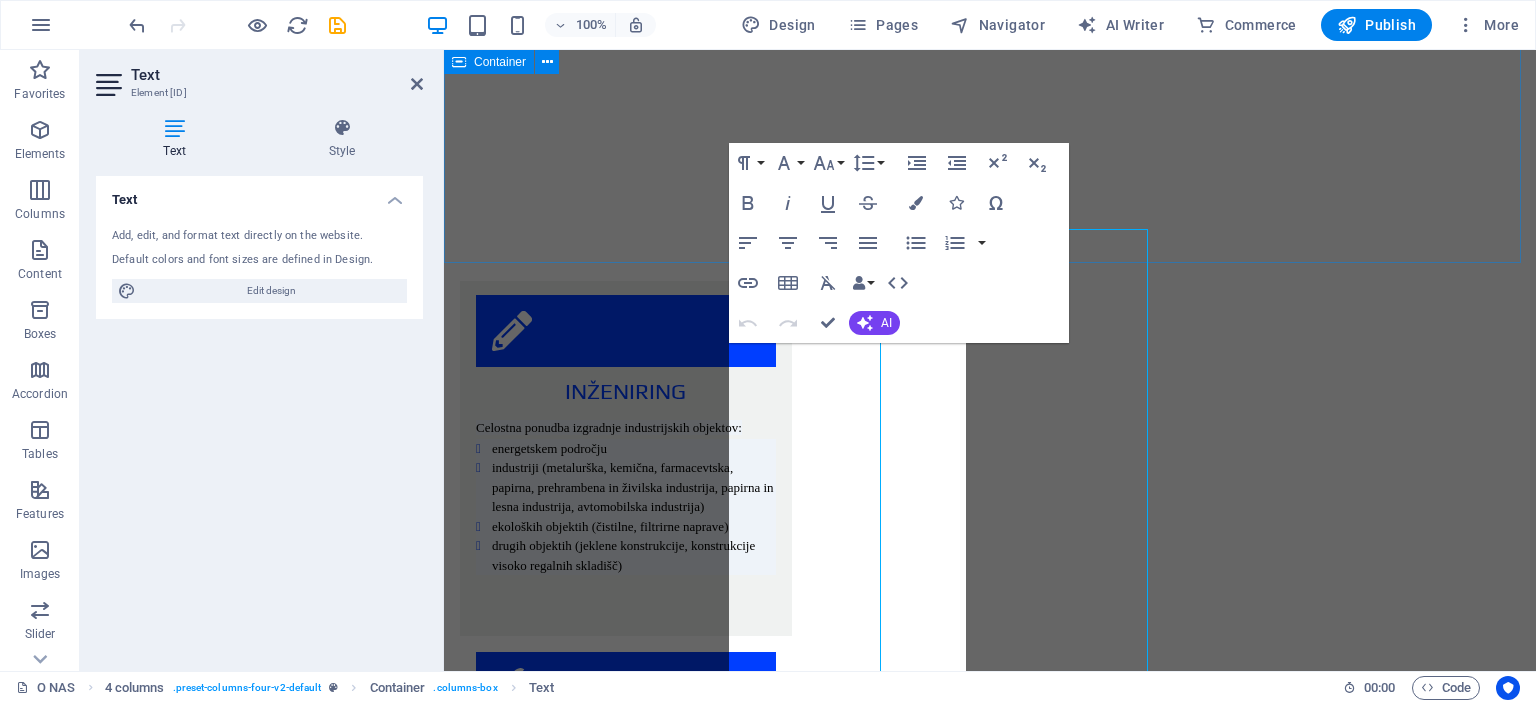 scroll, scrollTop: 2535, scrollLeft: 0, axis: vertical 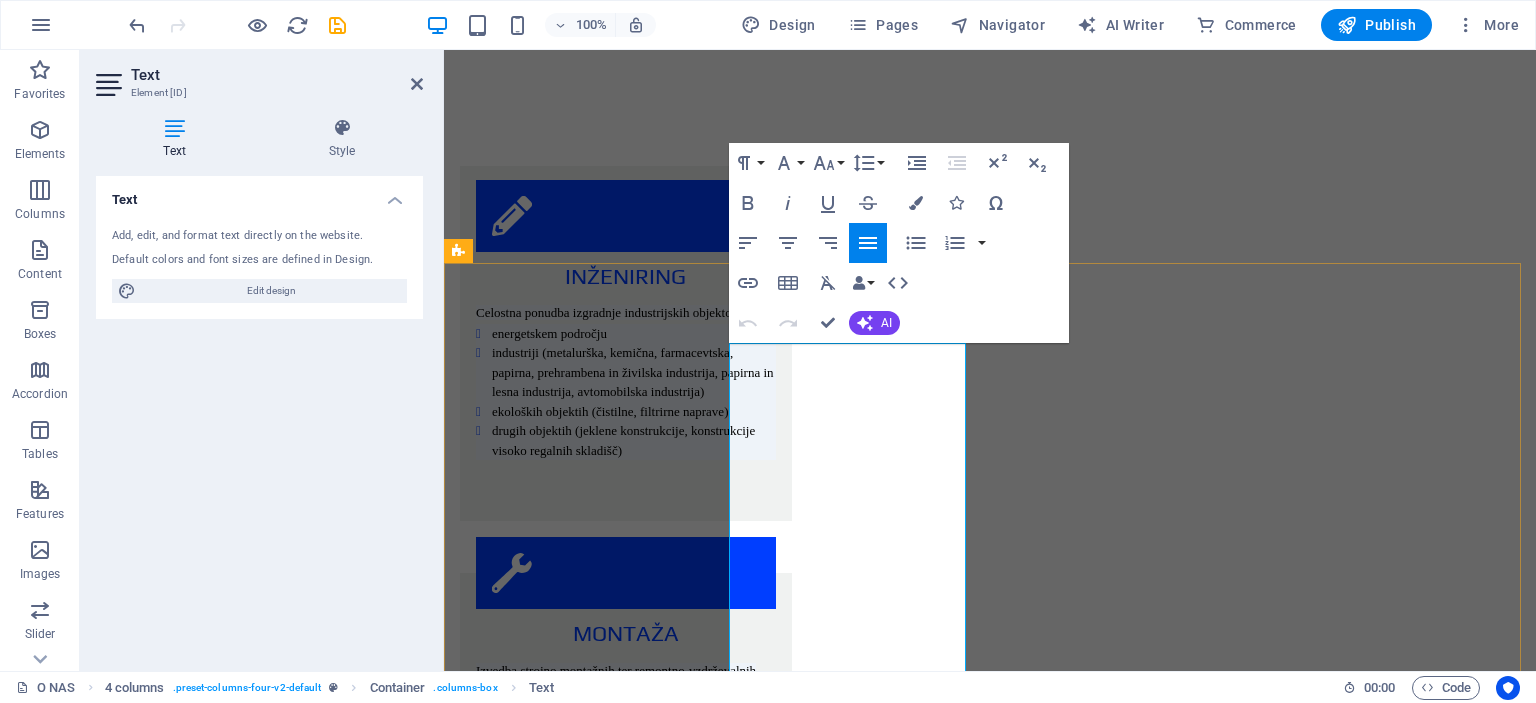 click on "INDUSTRIJSKI OBJEKTI" at bounding box center (580, 3677) 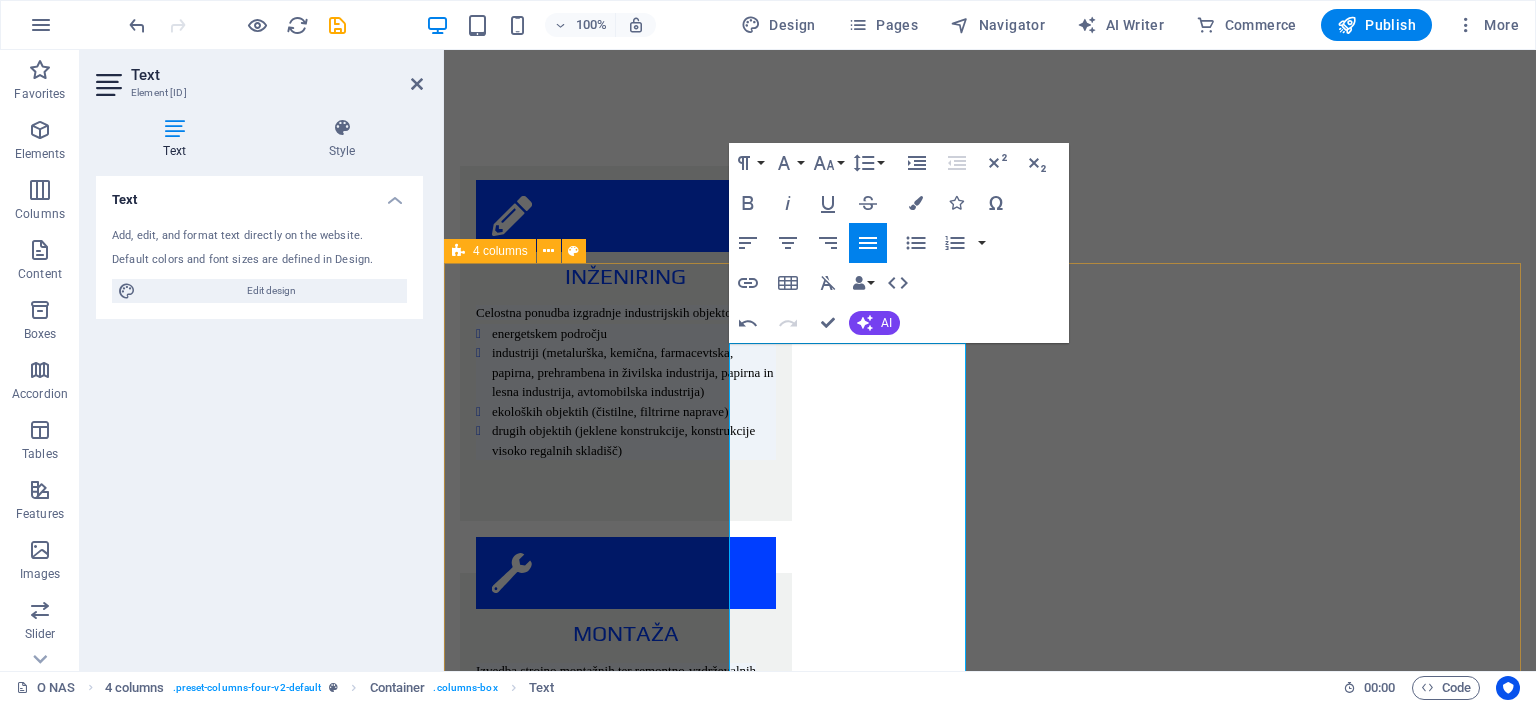 click on "ENERGETSKI OBJEKTI Na področju energetike je dejavnost Himomontaže Nove usmerjena v novogradnje, rekonstrukcije in vzdrževanje obstoječih objektov. Rekonstrukcijo in vzdrževanja izvajamo na sledeči opremi in napravah: A. TERMOENERGETSKI OBJEKTI parni in vročevodni kotli parne in plinske turbine filtrirne in čistilne naprave cevovodi (parovodi, hladilna voda,..)  B. HIDROENERGETSKI OBJEKTI turbine in generatorji hidromehanska oprema mostni žerjavi in razne jeklene konstrukcije tlačni cevovodi C. NUKLEARNE IN PLINSKE ELEKTRARNE D. KOTLOVNICE IN DRUGE KOTLOVSKE NAPRAVE NA ENERGETSKIH OBJEKTIH IZVAJAMO SLEDEČA DELA: montažna dela vzdrževalna dela remonti in intervencijski popravki na: parnih kotlih različnih tipov in moči, toplotnih izmenjevalcih, kondenzatorji, hladilnikih, grelnikih, rotirajočih napravah (črpalke, ventilatorji, kompresorji, puhala, mlini.), parnih turbinah različnih tipov in moči strojna obdelava zvarnih robov termična obdelava zvarov obzidave tlačni preizkusi" at bounding box center [990, 3781] 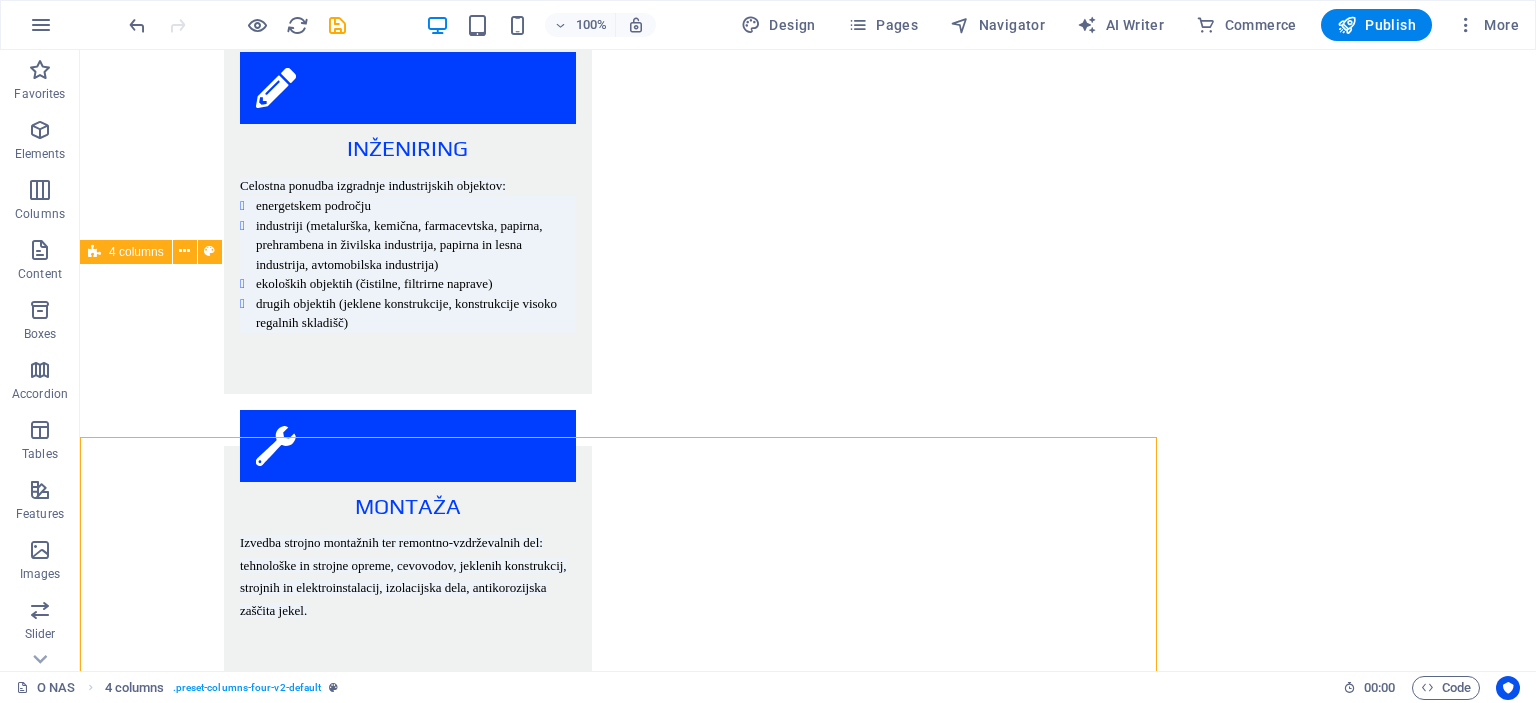 scroll, scrollTop: 2420, scrollLeft: 0, axis: vertical 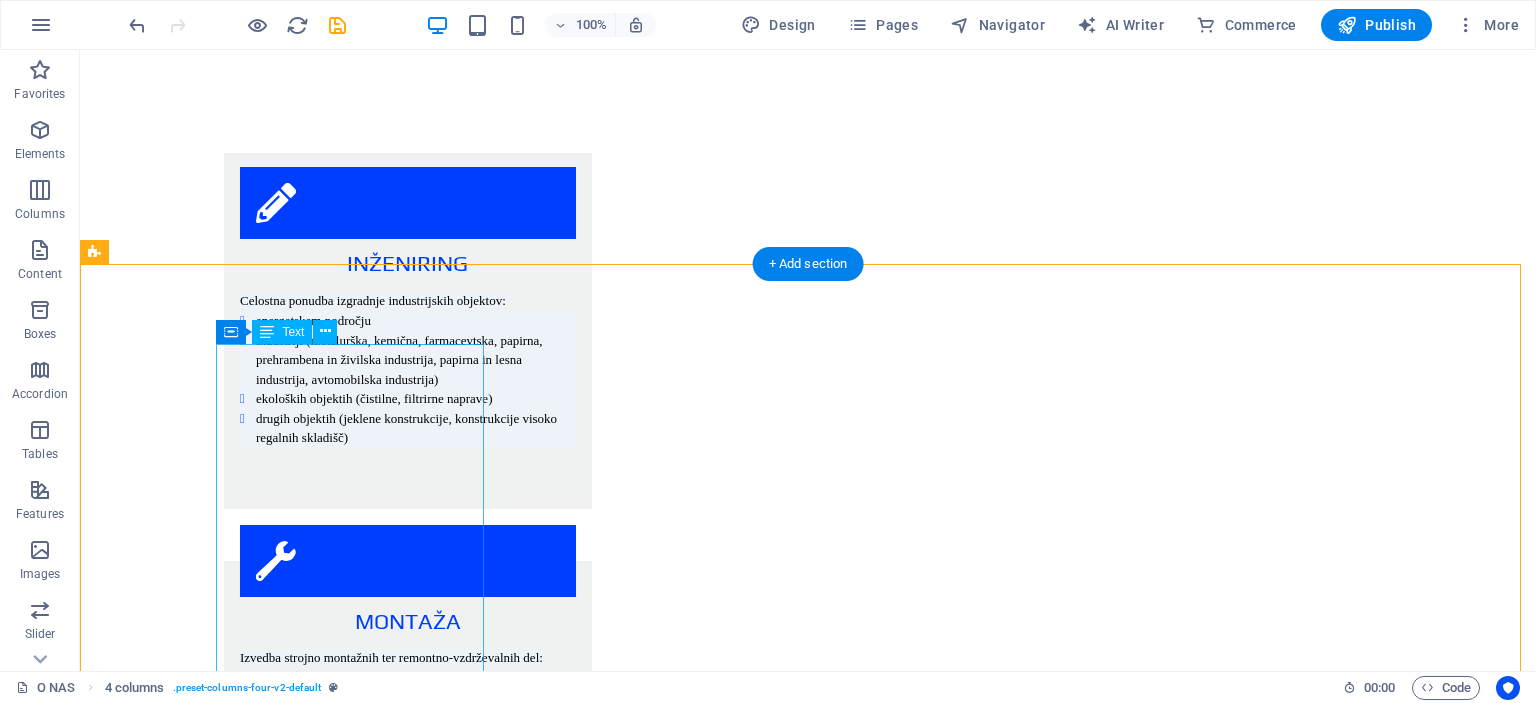 click on "ENERGETSKI OBJEKTI Na področju energetike je dejavnost Himomontaže Nove usmerjena v novogradnje, rekonstrukcije in vzdrževanje obstoječih objektov. Rekonstrukcijo in vzdrževanja izvajamo na sledeči opremi in napravah: A. TERMOENERGETSKI OBJEKTI parni in vročevodni kotli parne in plinske turbine filtrirne in čistilne naprave cevovodi (parovodi, hladilna voda,..)  B. HIDROENERGETSKI OBJEKTI turbine in generatorji hidromehanska oprema mostni žerjavi in razne jeklene konstrukcije tlačni cevovodi C. NUKLEARNE IN PLINSKE ELEKTRARNE D. KOTLOVNICE IN DRUGE KOTLOVSKE NAPRAVE NA ENERGETSKIH OBJEKTIH IZVAJAMO SLEDEČA DELA: montažna dela vzdrževalna dela remonti in intervencijski popravki na: parnih kotlih različnih tipov in moči, toplotnih izmenjevalcih, kondenzatorji, hladilnikih, grelnikih, rotirajočih napravah (črpalke, ventilatorji, kompresorji, puhala, mlini.), parnih turbinah različnih tipov in moči strojna obdelava zvarnih robov termična obdelava zvarov obzidave tlačni preizkusi" at bounding box center [230, 3147] 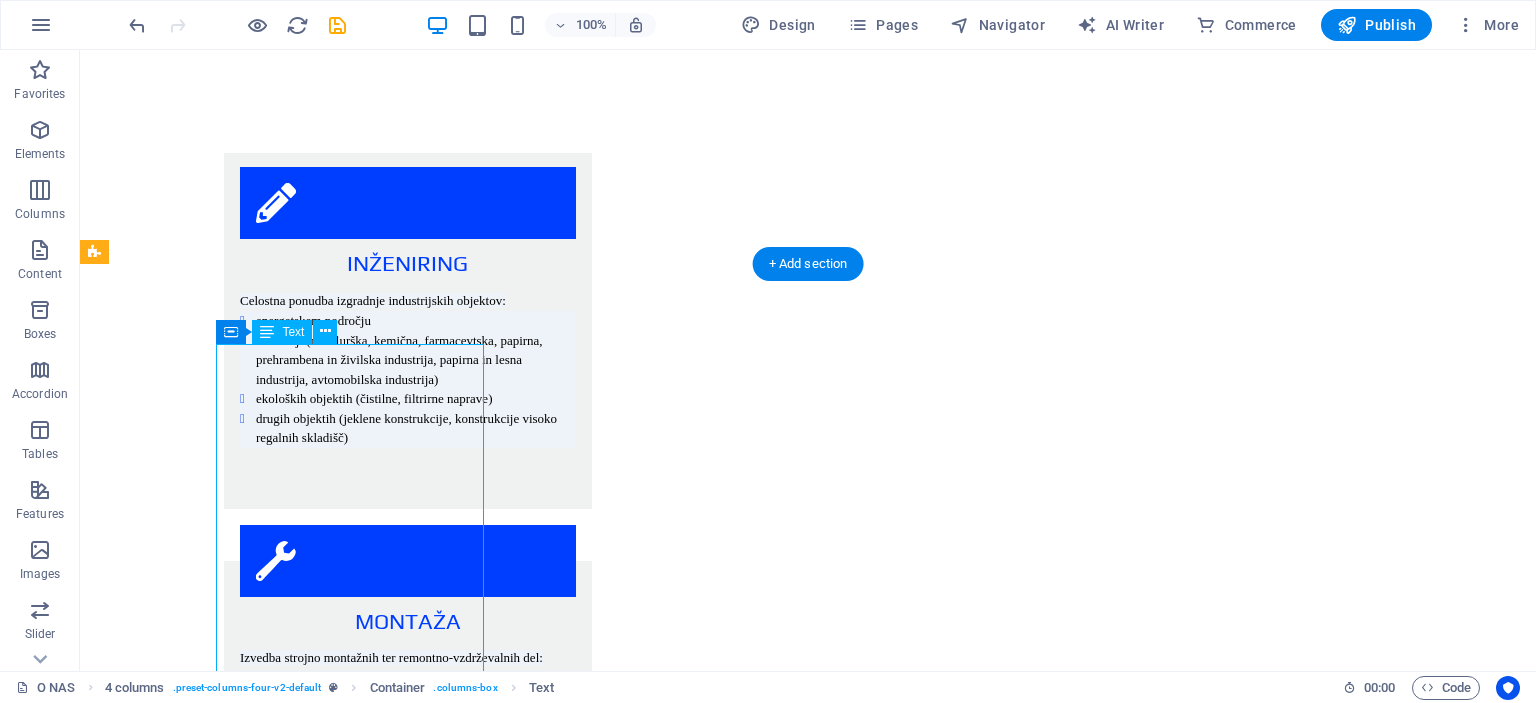 click on "ENERGETSKI OBJEKTI Na področju energetike je dejavnost Himomontaže Nove usmerjena v novogradnje, rekonstrukcije in vzdrževanje obstoječih objektov. Rekonstrukcijo in vzdrževanja izvajamo na sledeči opremi in napravah: A. TERMOENERGETSKI OBJEKTI parni in vročevodni kotli parne in plinske turbine filtrirne in čistilne naprave cevovodi (parovodi, hladilna voda,..)  B. HIDROENERGETSKI OBJEKTI turbine in generatorji hidromehanska oprema mostni žerjavi in razne jeklene konstrukcije tlačni cevovodi C. NUKLEARNE IN PLINSKE ELEKTRARNE D. KOTLOVNICE IN DRUGE KOTLOVSKE NAPRAVE NA ENERGETSKIH OBJEKTIH IZVAJAMO SLEDEČA DELA: montažna dela vzdrževalna dela remonti in intervencijski popravki na: parnih kotlih različnih tipov in moči, toplotnih izmenjevalcih, kondenzatorji, hladilnikih, grelnikih, rotirajočih napravah (črpalke, ventilatorji, kompresorji, puhala, mlini.), parnih turbinah različnih tipov in moči strojna obdelava zvarnih robov termična obdelava zvarov obzidave tlačni preizkusi" at bounding box center [230, 3147] 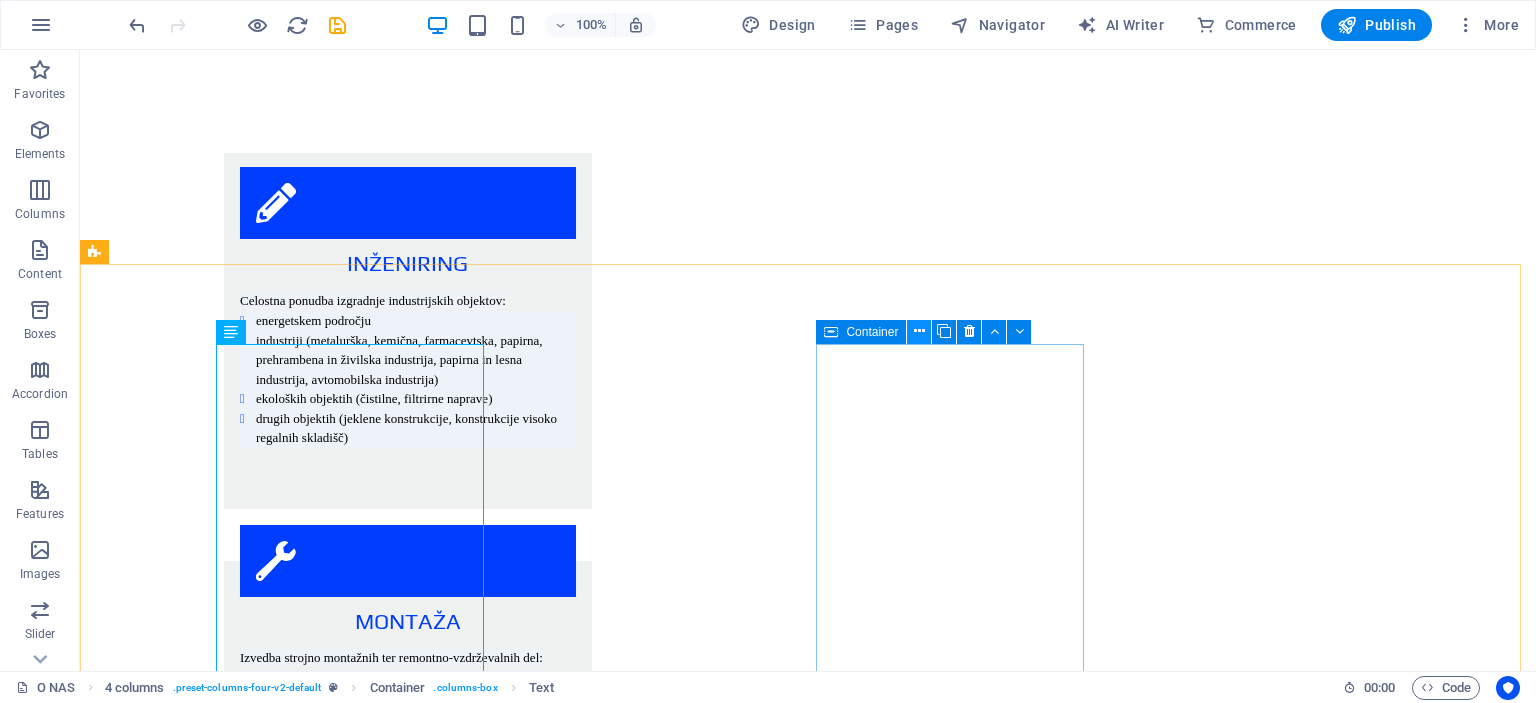 click at bounding box center [919, 331] 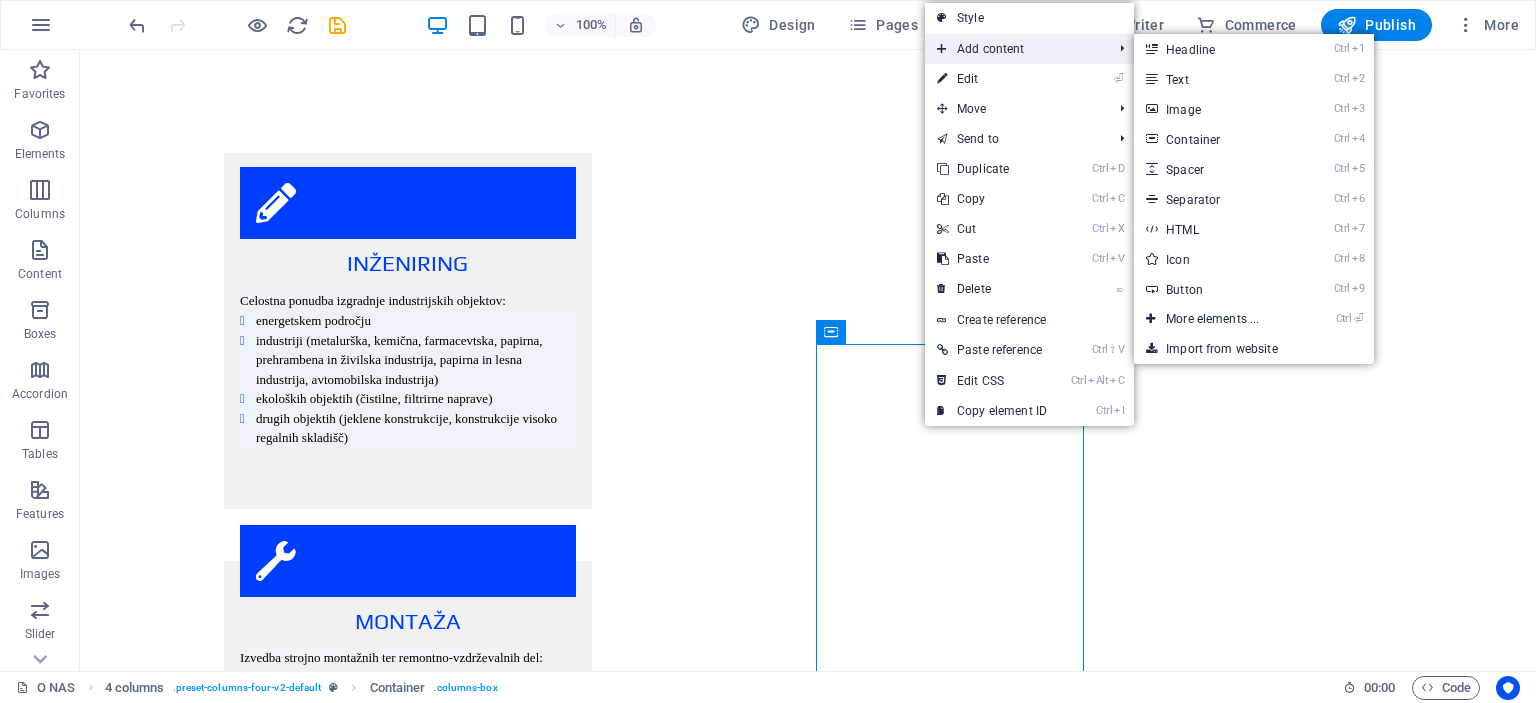 click on "Add content" at bounding box center [1014, 49] 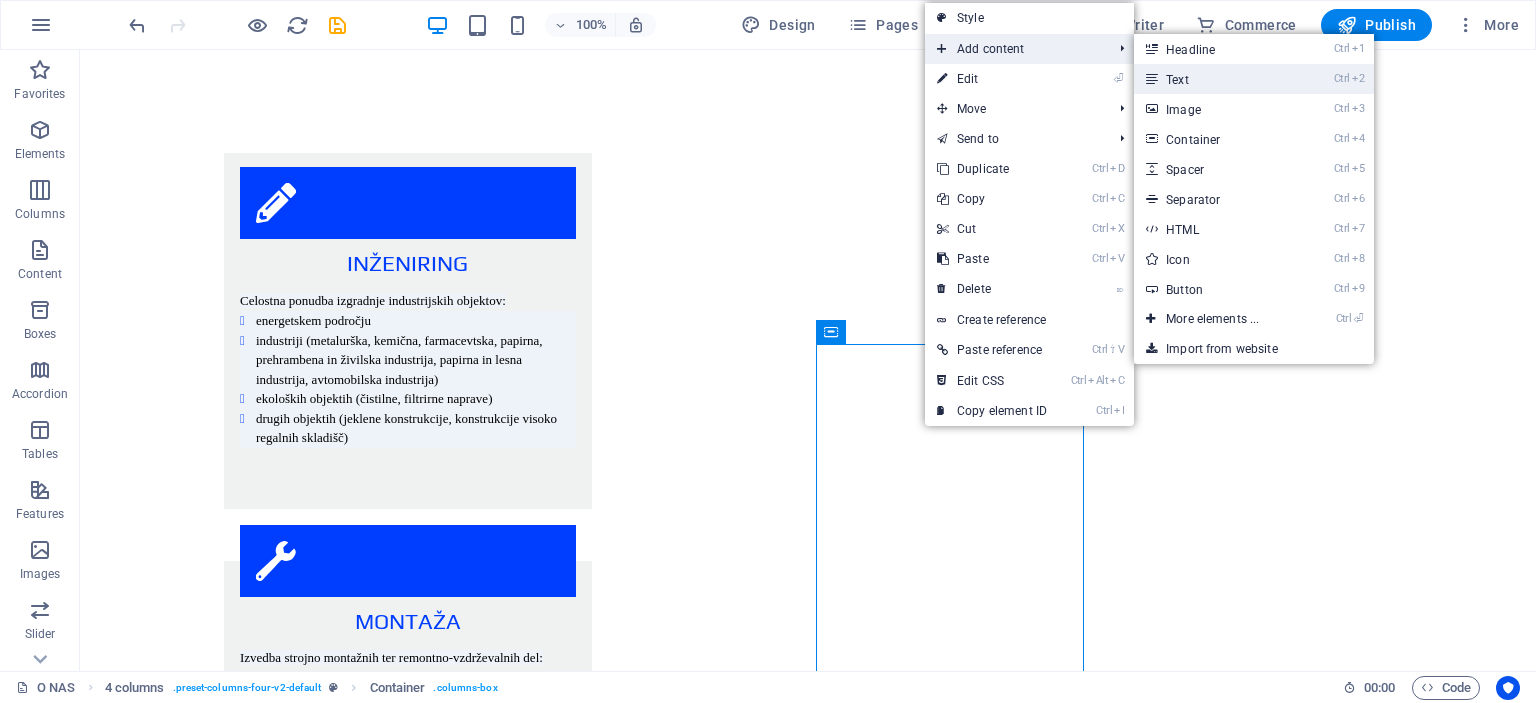 click on "Ctrl 2  Text" at bounding box center (1216, 79) 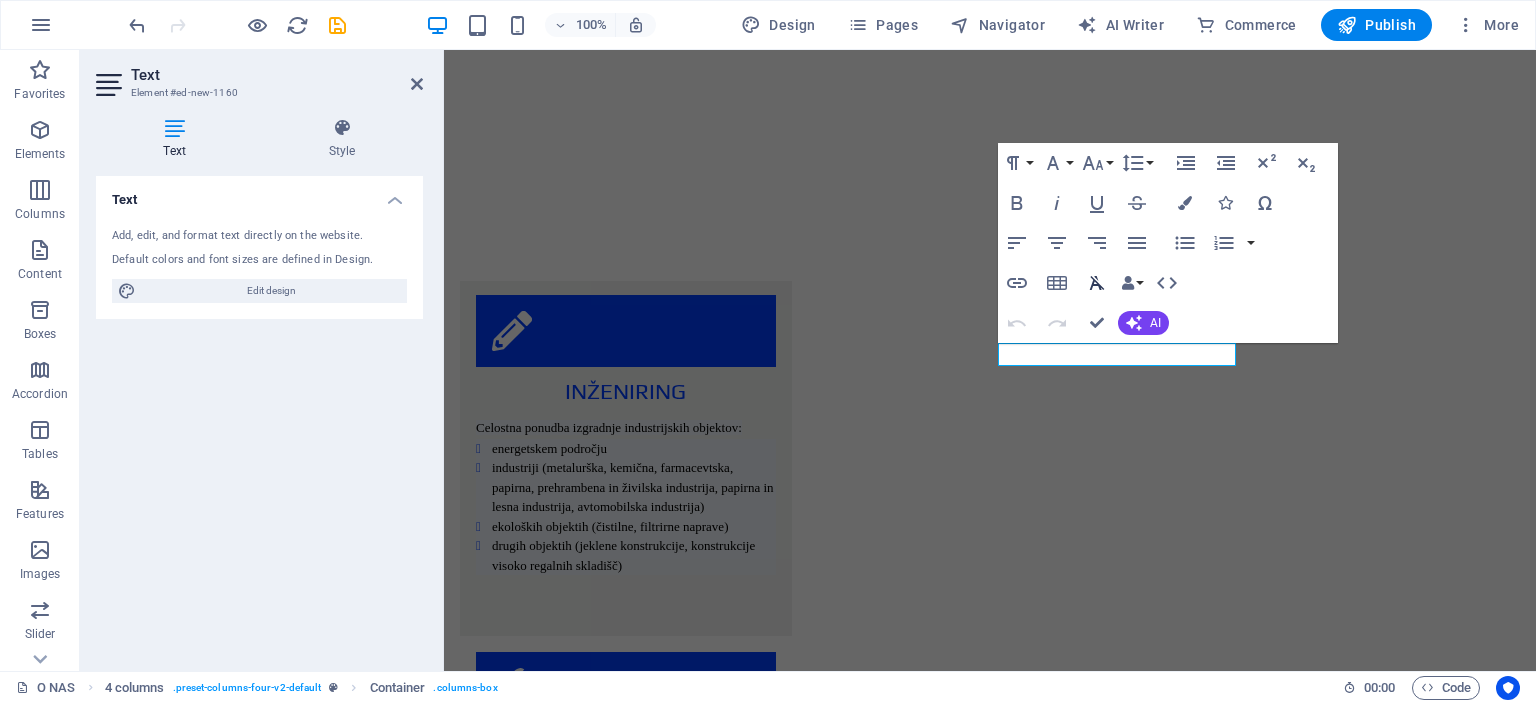 scroll, scrollTop: 2535, scrollLeft: 0, axis: vertical 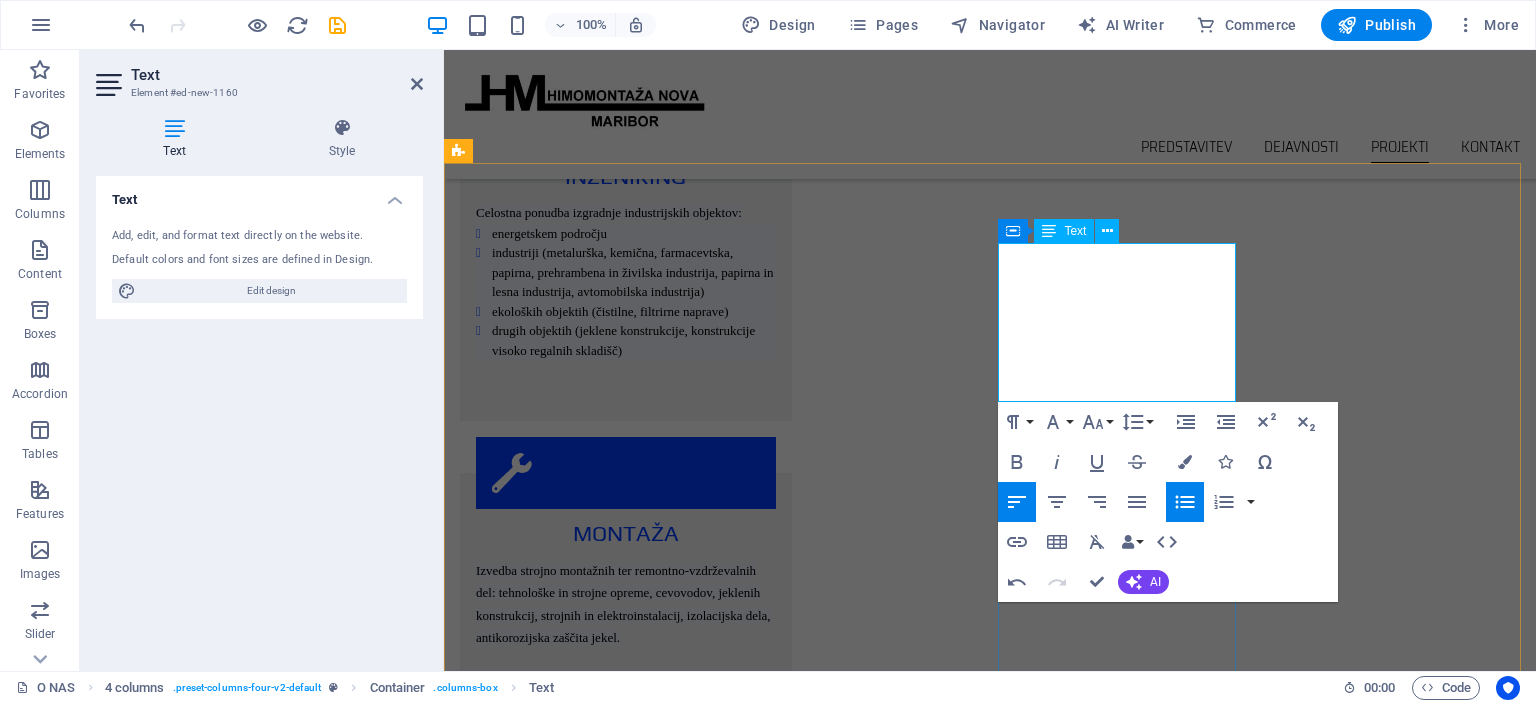 click on "EKOLOŠKI OBJEKTI" at bounding box center [580, 4295] 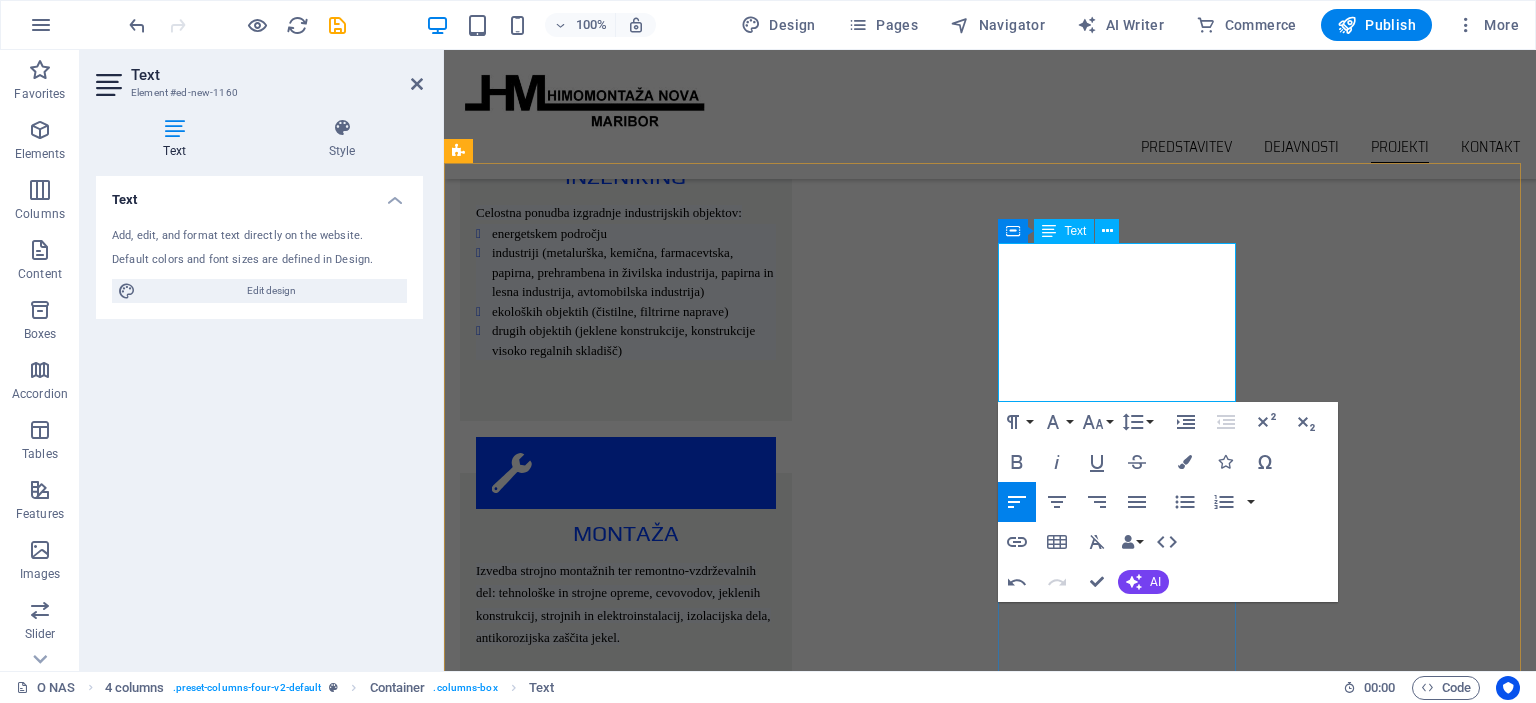 click on "EKOLOŠKI OBJEKTI" at bounding box center [580, 4295] 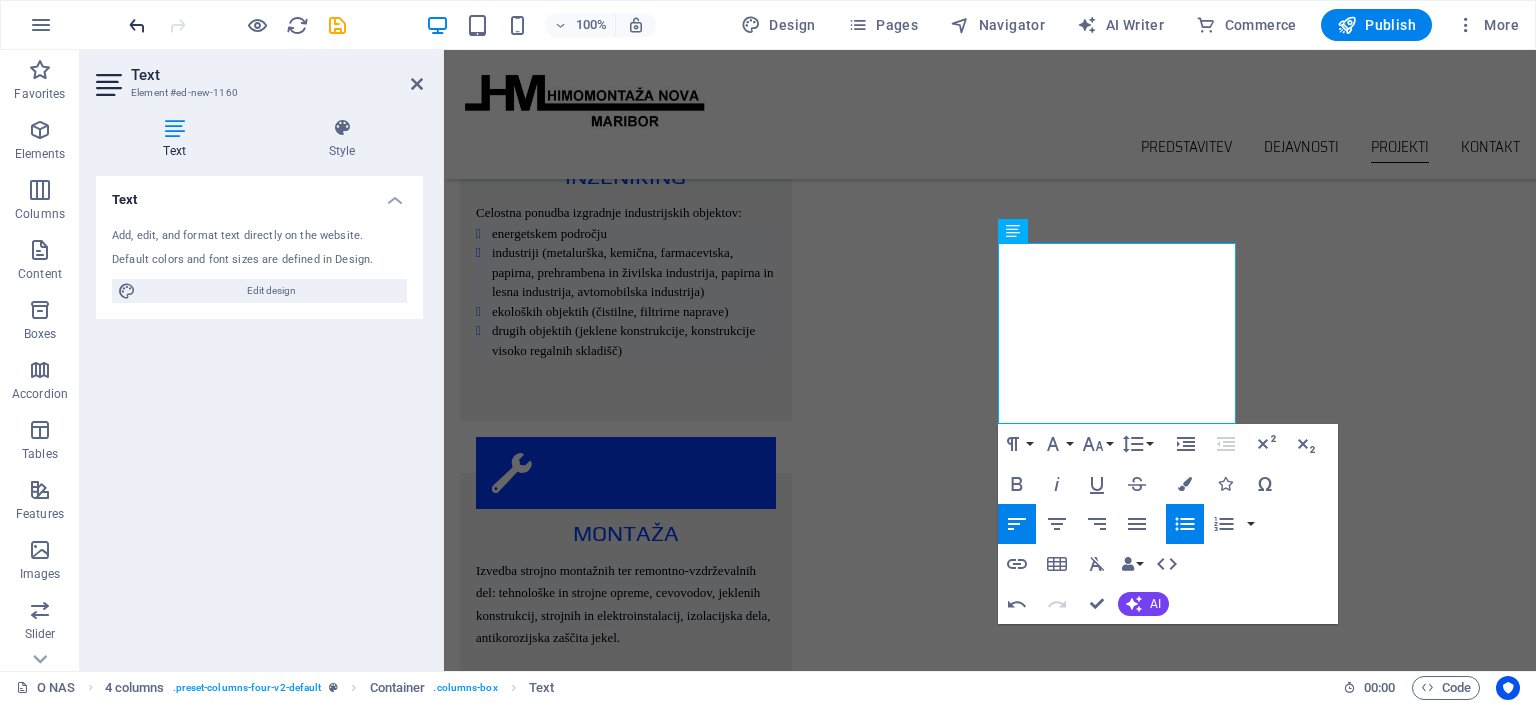 click at bounding box center (137, 25) 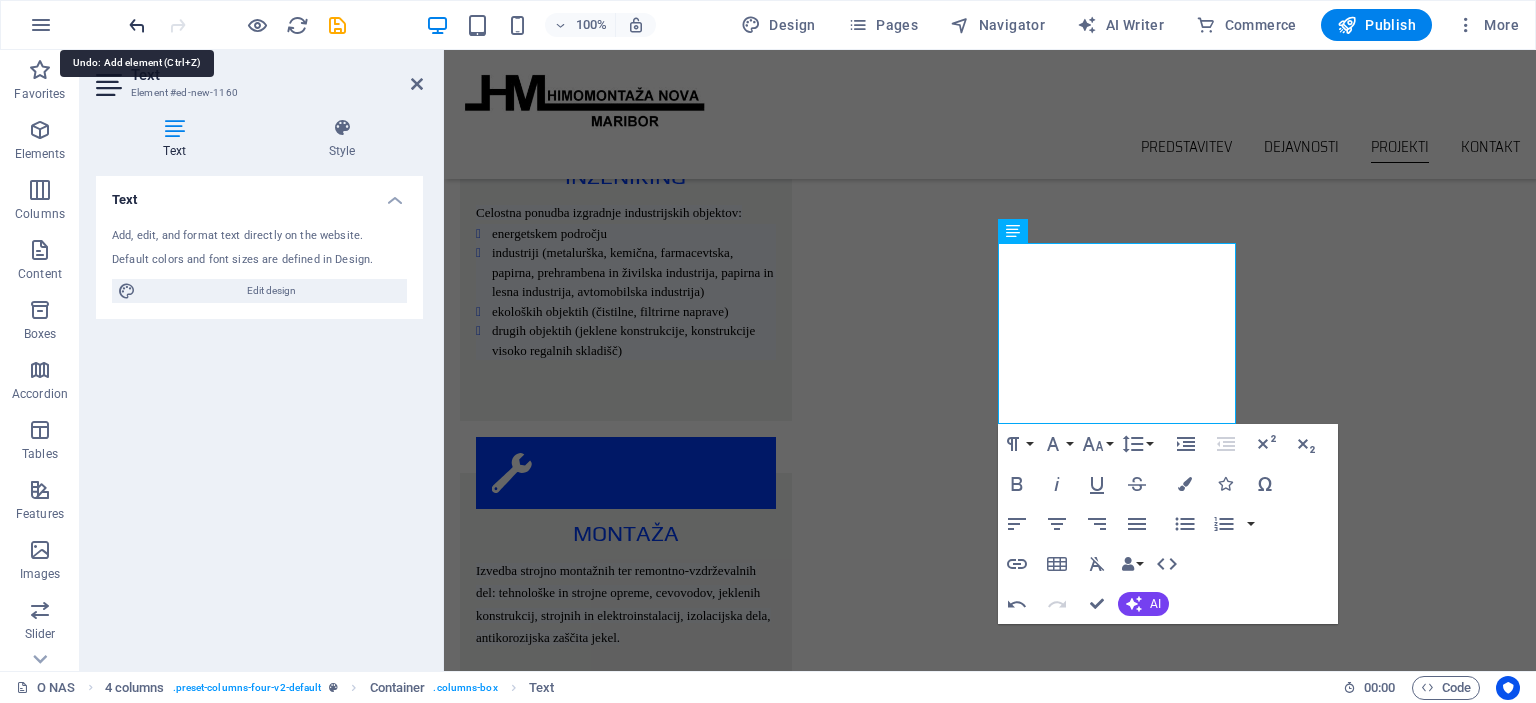 click at bounding box center [137, 25] 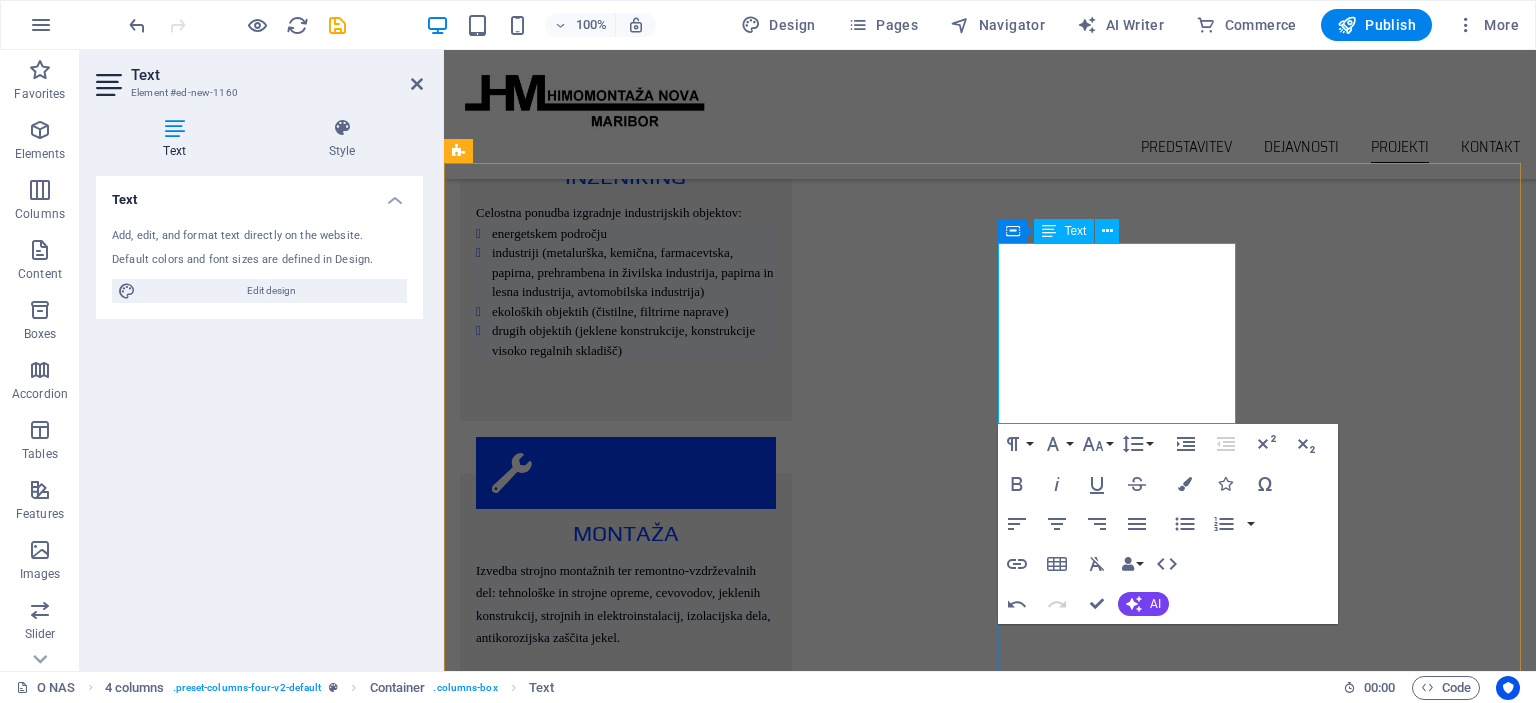 click on "B. ČIŠČENJE ZRAKA" at bounding box center [588, 4397] 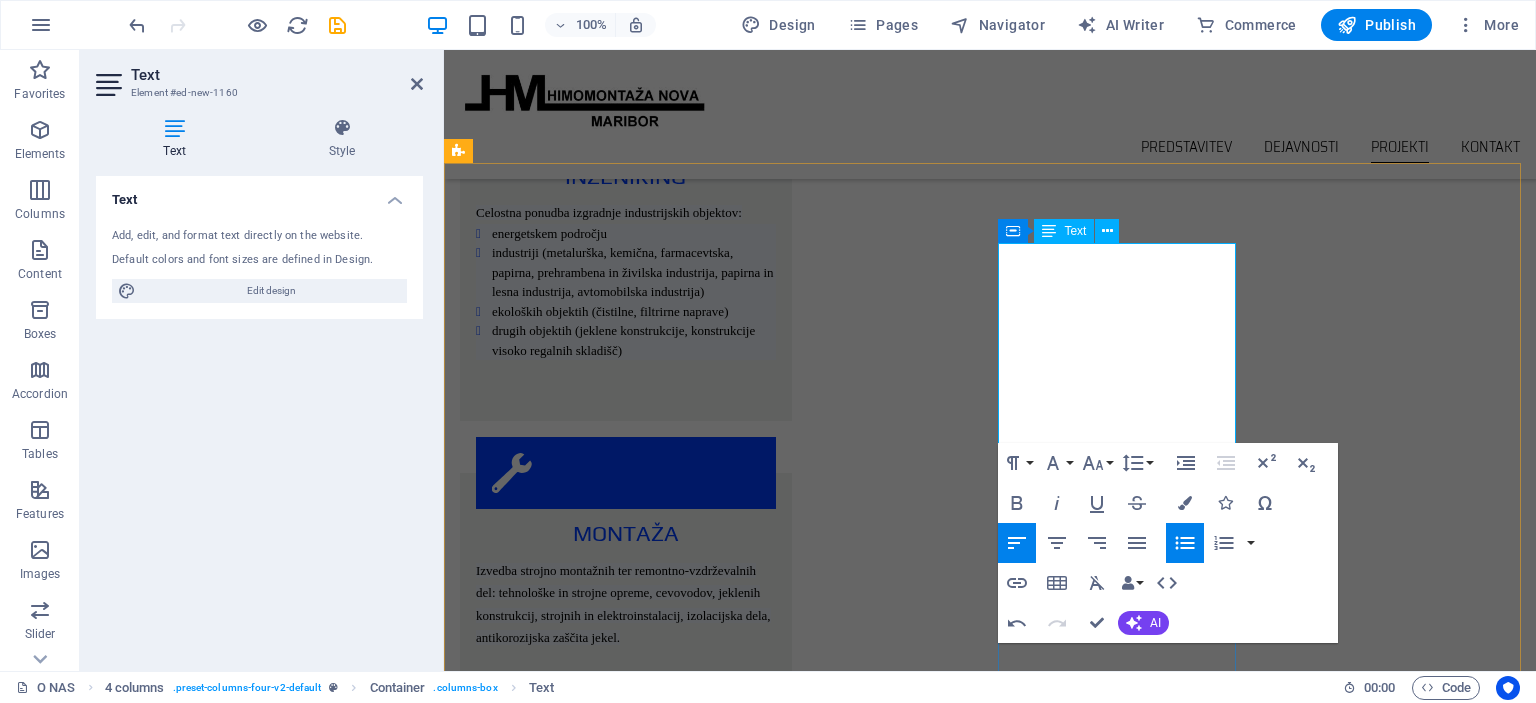 drag, startPoint x: 1153, startPoint y: 371, endPoint x: 1007, endPoint y: 367, distance: 146.05478 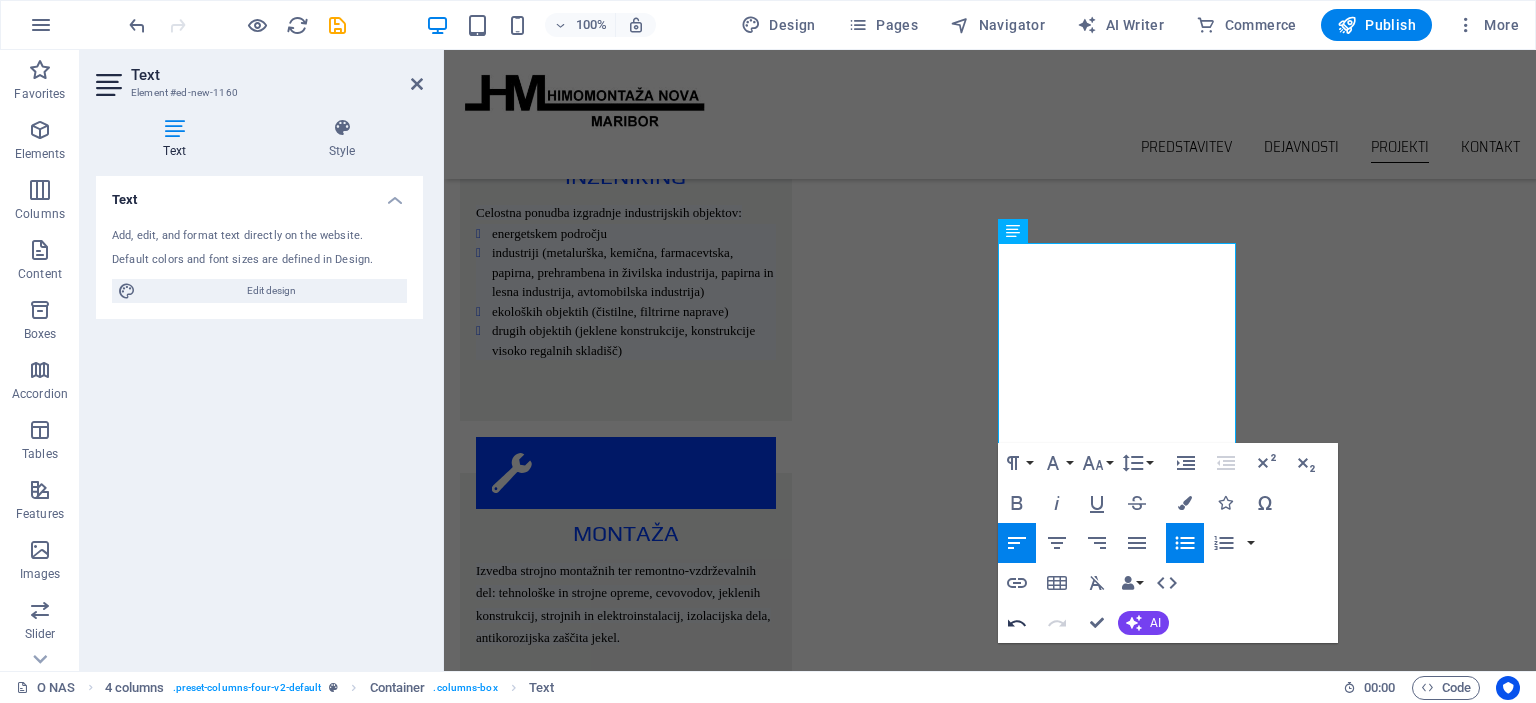 click 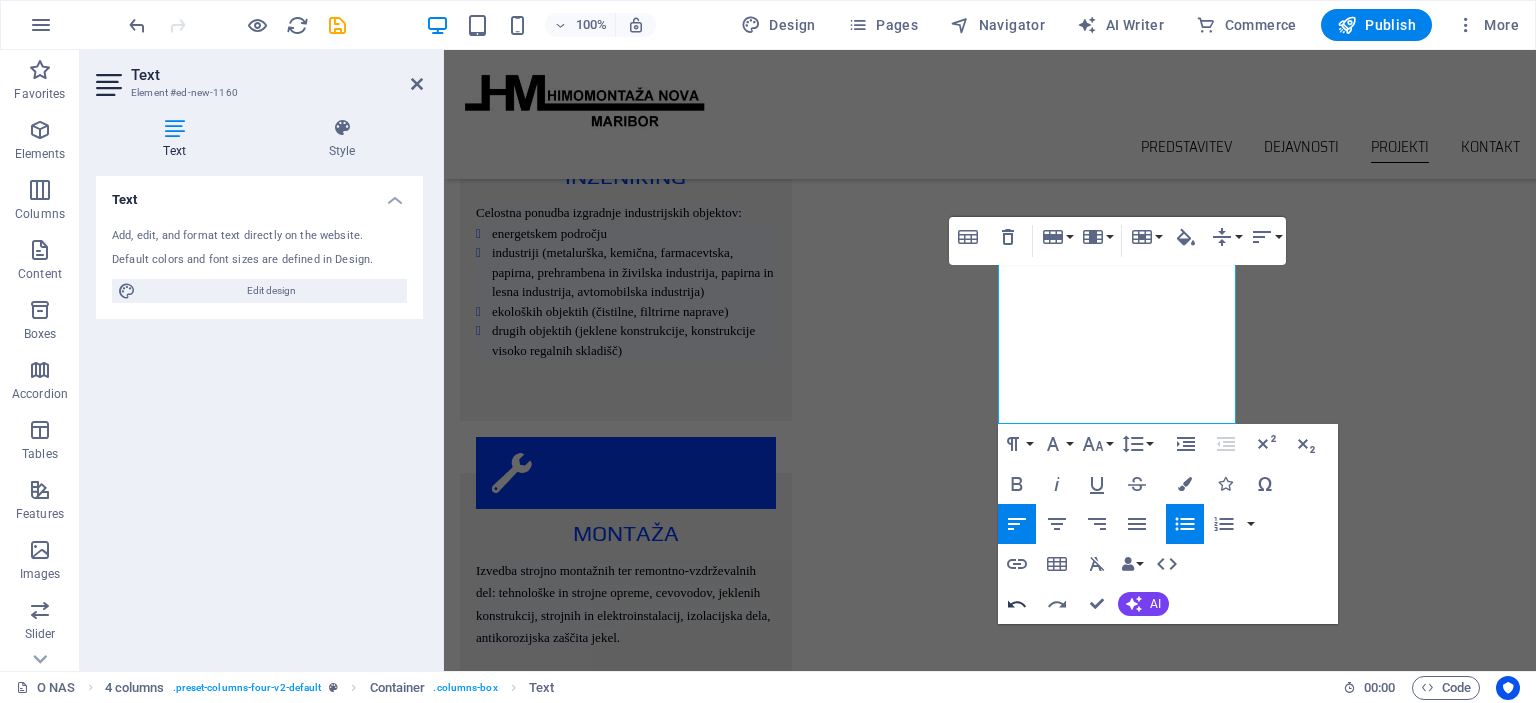 click on "Undo" at bounding box center [1017, 604] 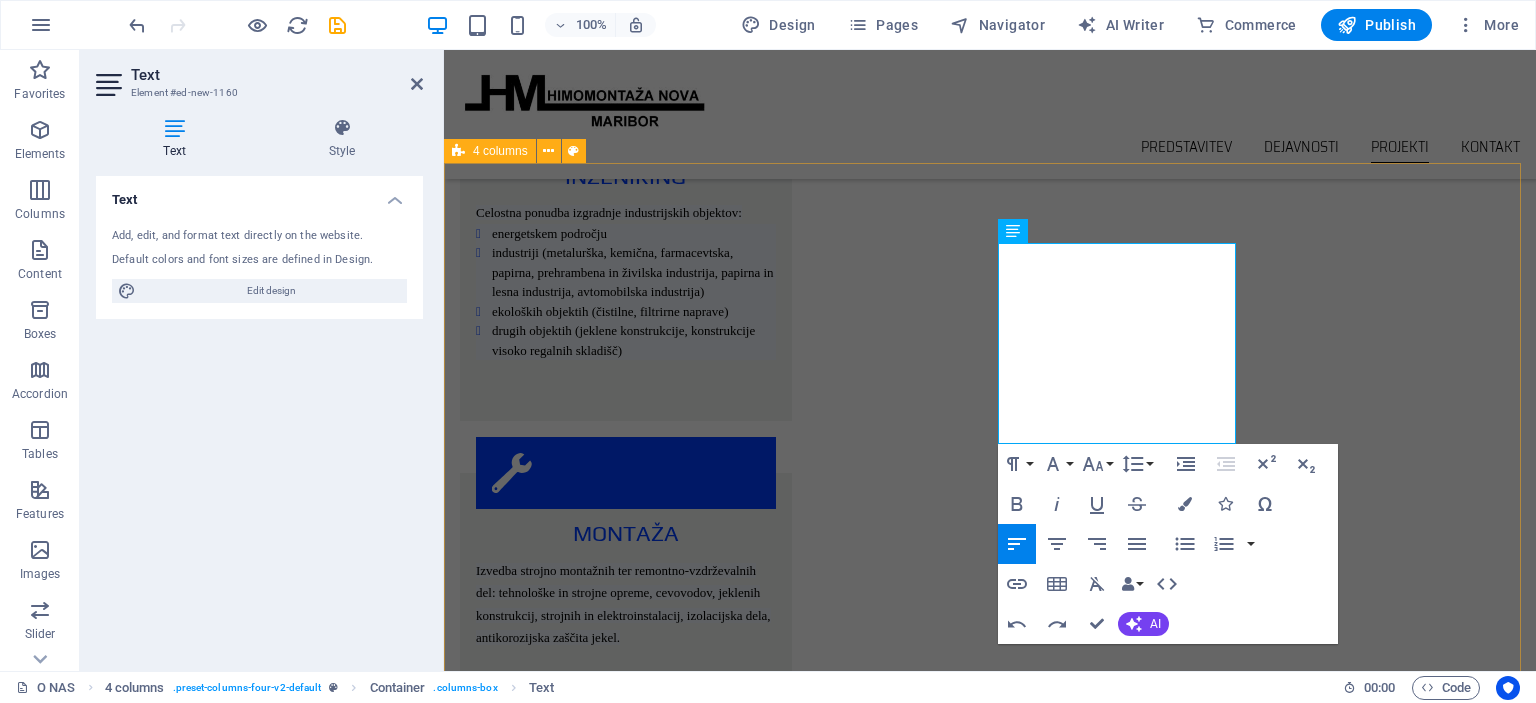 click on "ENERGETSKI OBJEKTI Na področju energetike je dejavnost Himomontaže Nove usmerjena v novogradnje, rekonstrukcije in vzdrževanje obstoječih objektov. Rekonstrukcijo in vzdrževanja izvajamo na sledeči opremi in napravah: A. TERMOENERGETSKI OBJEKTI parni in vročevodni kotli parne in plinske turbine filtrirne in čistilne naprave cevovodi (parovodi, hladilna voda,..)  B. HIDROENERGETSKI OBJEKTI turbine in generatorji hidromehanska oprema mostni žerjavi in razne jeklene konstrukcije tlačni cevovodi C. NUKLEARNE IN PLINSKE ELEKTRARNE D. KOTLOVNICE IN DRUGE KOTLOVSKE NAPRAVE NA ENERGETSKIH OBJEKTIH IZVAJAMO SLEDEČA DELA: montažna dela vzdrževalna dela remonti in intervencijski popravki na: parnih kotlih različnih tipov in moči, toplotnih izmenjevalcih, kondenzatorji, hladilnikih, grelnikih, rotirajočih napravah (črpalke, ventilatorji, kompresorji, puhala, mlini.), parnih turbinah različnih tipov in moči strojna obdelava zvarnih robov termična obdelava zvarov obzidave tlačni preizkusi" at bounding box center (990, 3692) 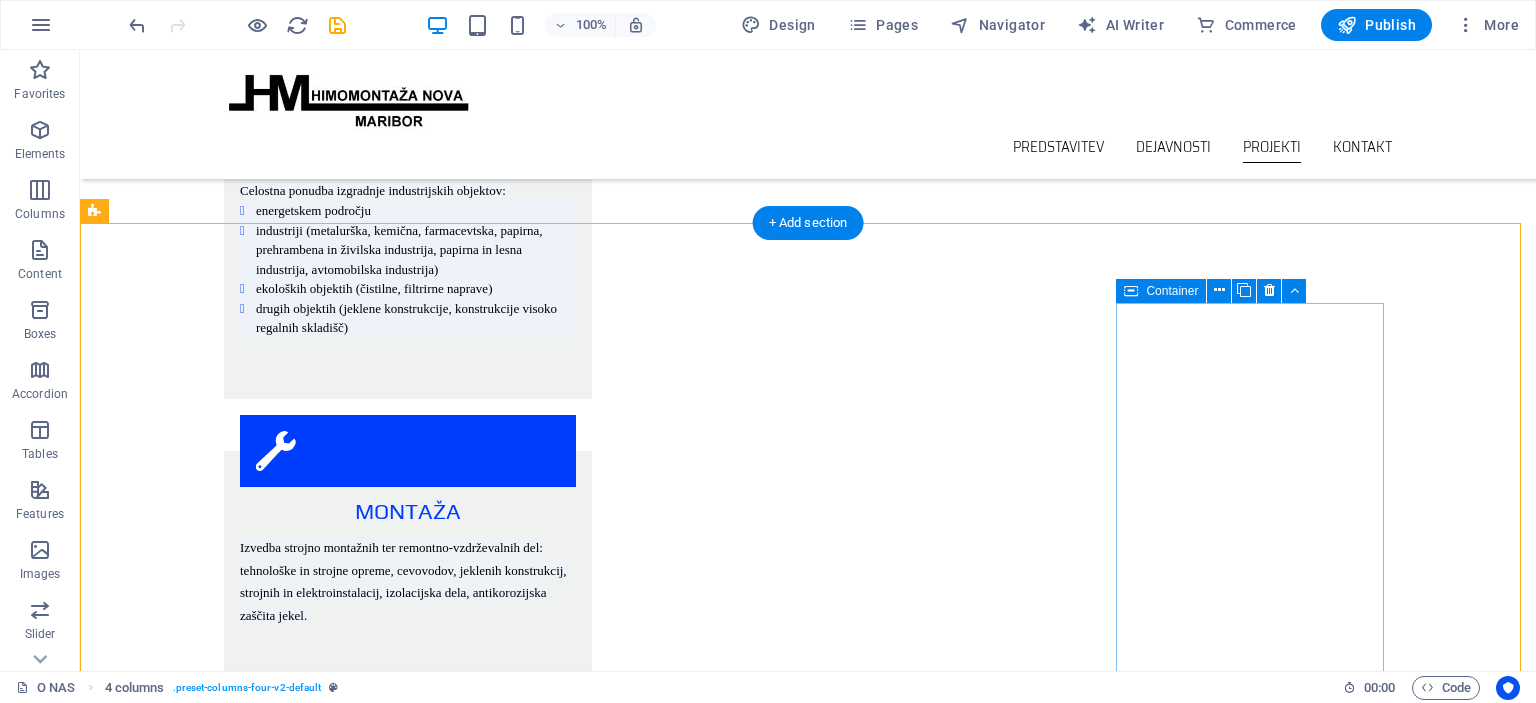 scroll, scrollTop: 2520, scrollLeft: 0, axis: vertical 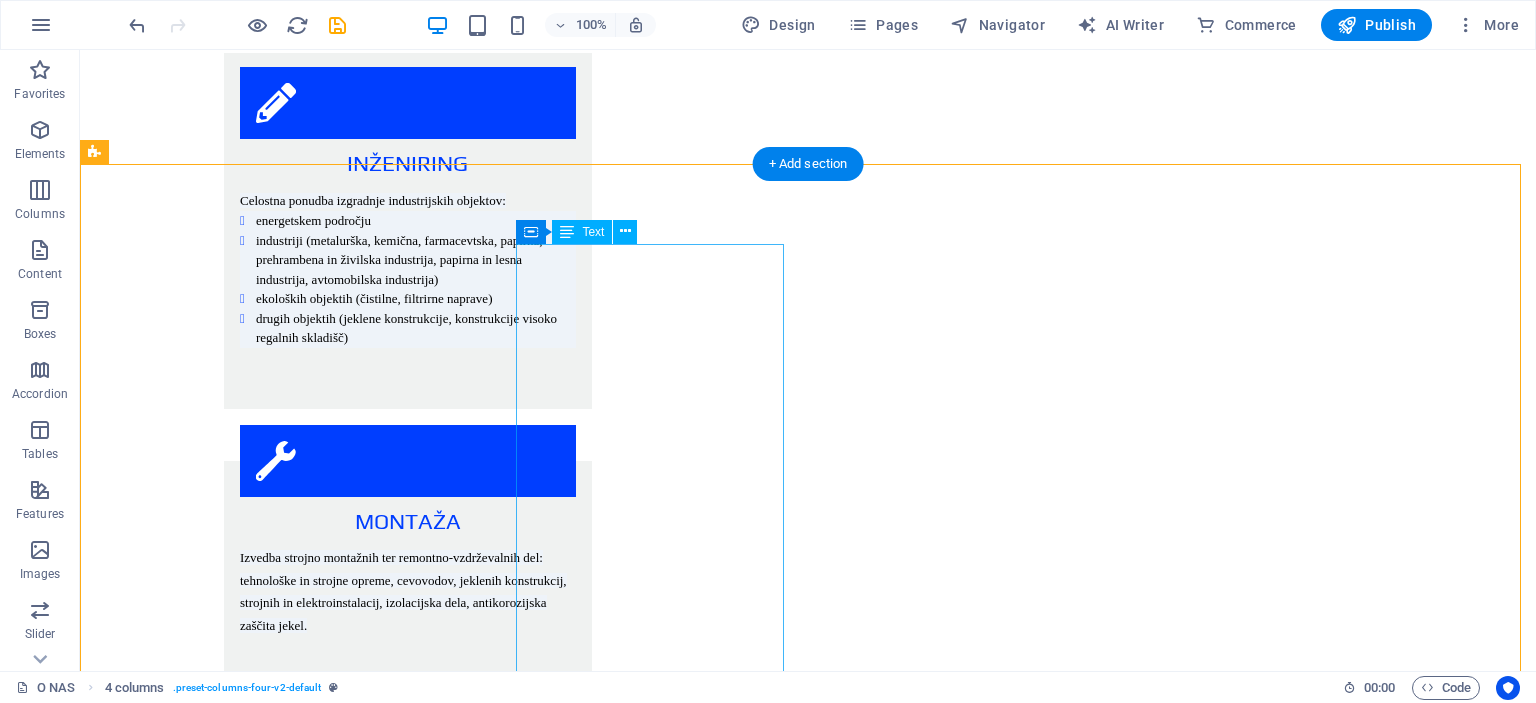 click on "INDUSTRIJSKI OBJEKTI Na področju industrijskih objektov je dejavnost Himomontaže Nove usmerjena v novogradnje, rekonstrukcije in vzdrževanje obstoječih objektov kot: metalurški objekti (jeklarne, tovarna glinice in aluminija,...) kemični objekti (tovarne barv, lakov in smol,...) petrokemični objekti (rafinerije, rezervoarski prostori,...) objekti za predelavo lesa in papirja (tovarne celuloze, kartona in papirja, tovarna ivernih plošč,...) industrija gradbenega materiala (cementarne in apnenice,...) objekti prehrambene in živilske industrije (mlekarne, oljarne, tovarne sladkorja, tovarne mestnih izdelkov,...) farmacevstka industrija avtomobilska industrija Na zgoraj omenjenih objektih je Himomontaža Nova usposobljena za novogradnjo oziroma rekonstrukcijo naslednje vrste opreme: tehnološke opreme strojnih in elektro instalacij rezervoarji, posode, izmenjevalci, kolone razne peči, rotirajoče naprave sortirne, filtrirne, čistilne in odpraševalne naprave transportne naprave" at bounding box center [230, 3788] 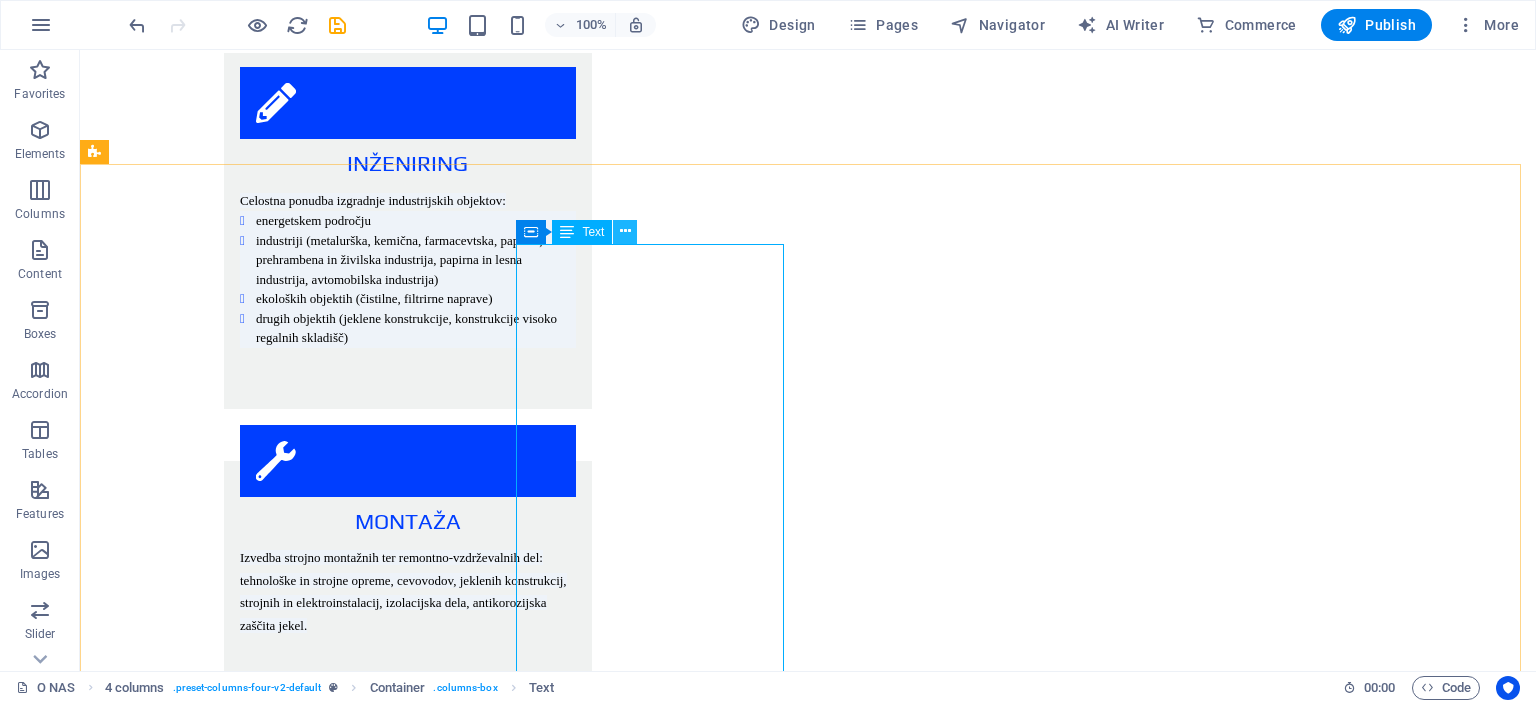 click at bounding box center (625, 232) 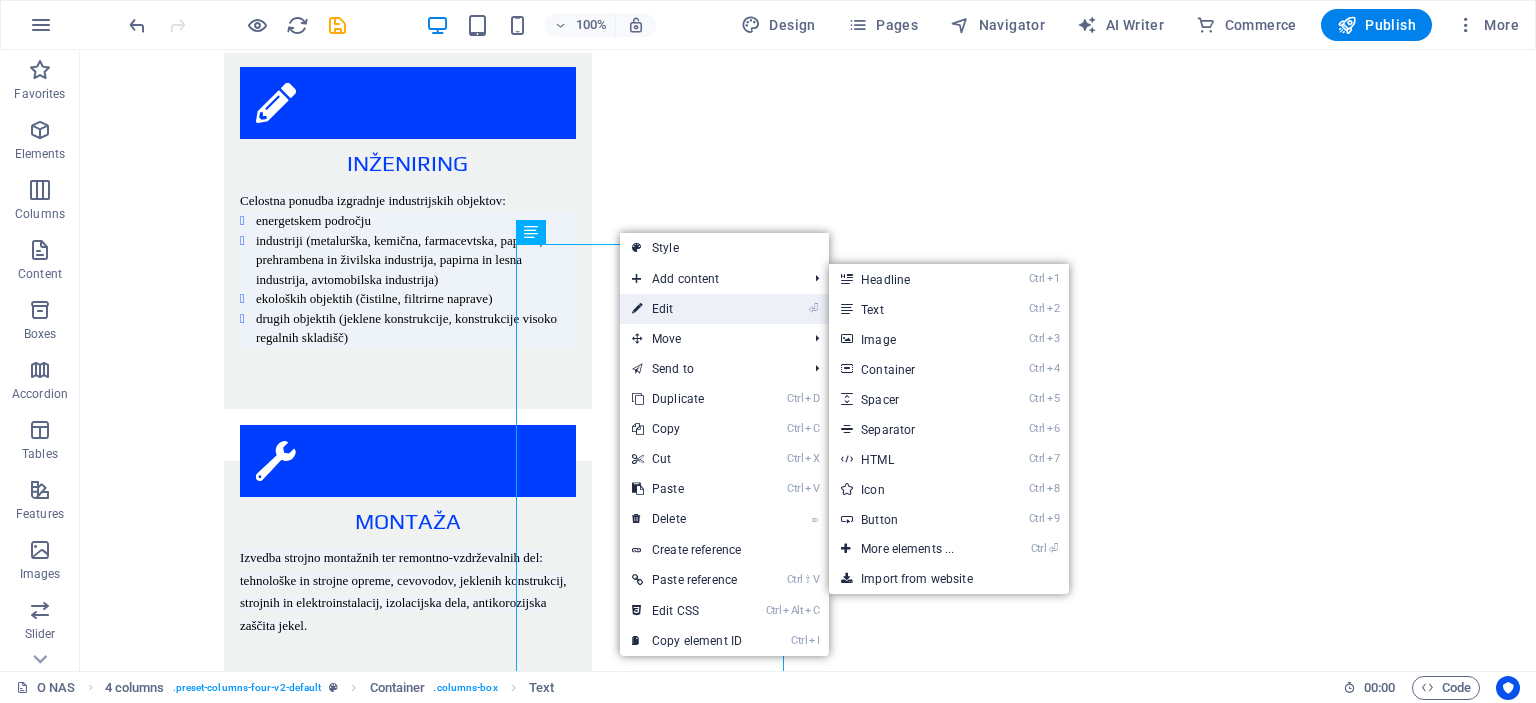 click on "⏎  Edit" at bounding box center (687, 309) 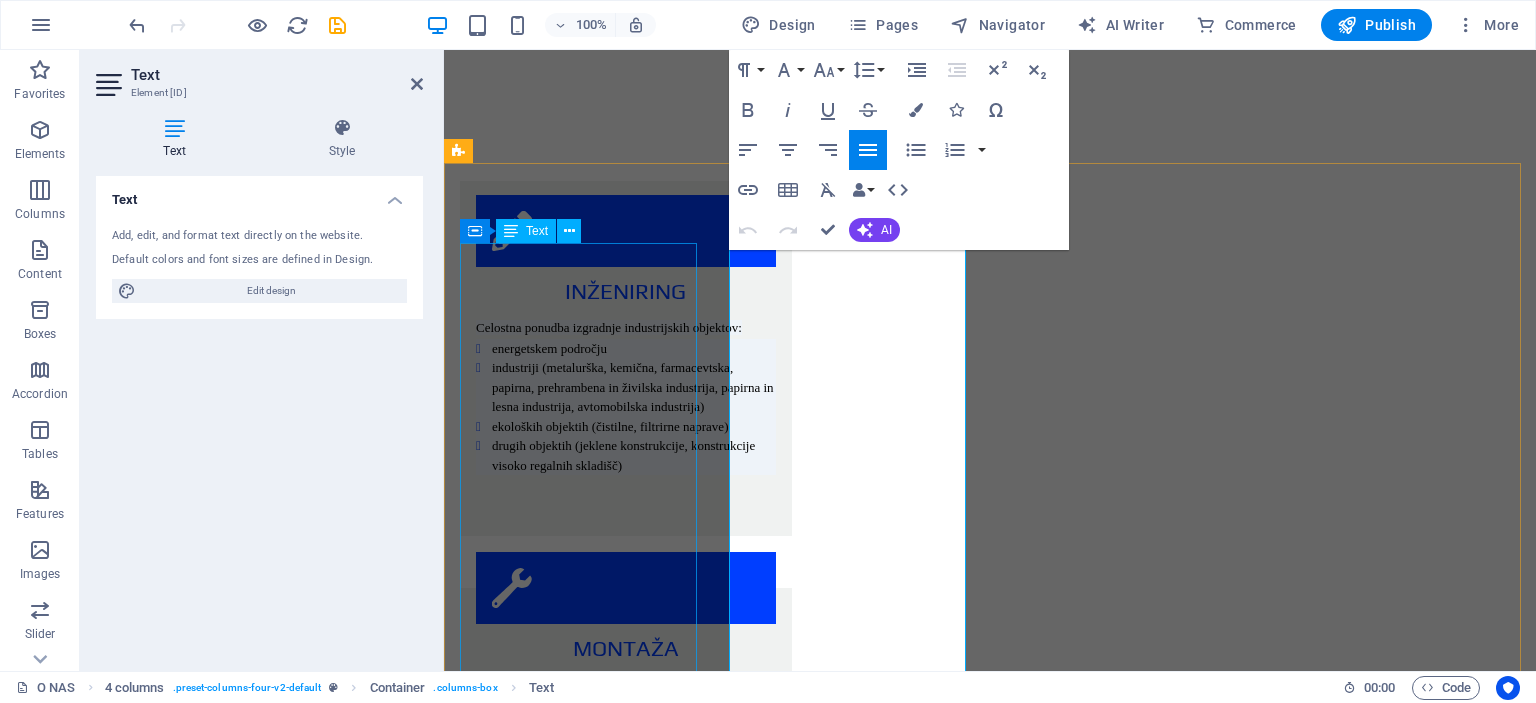 scroll, scrollTop: 2635, scrollLeft: 0, axis: vertical 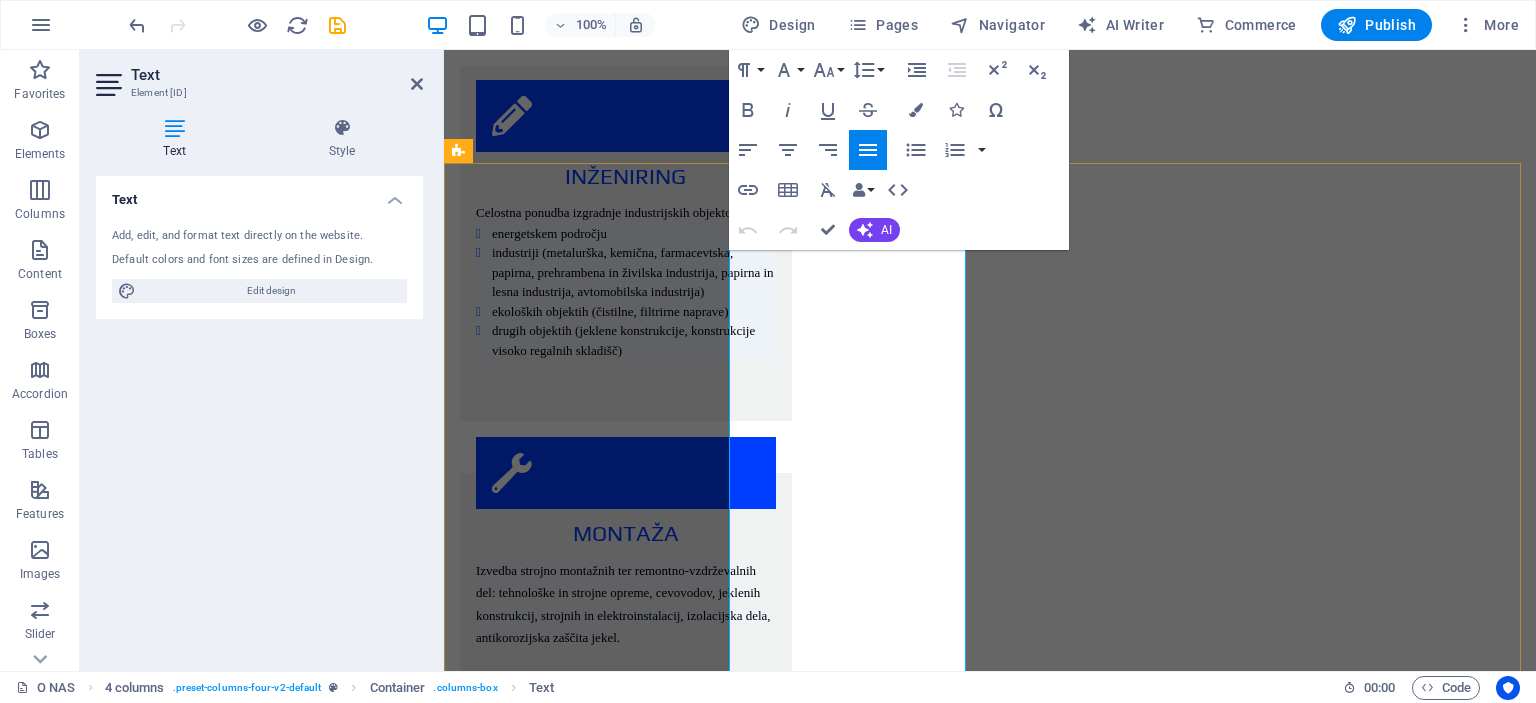 drag, startPoint x: 814, startPoint y: 313, endPoint x: 728, endPoint y: 277, distance: 93.230896 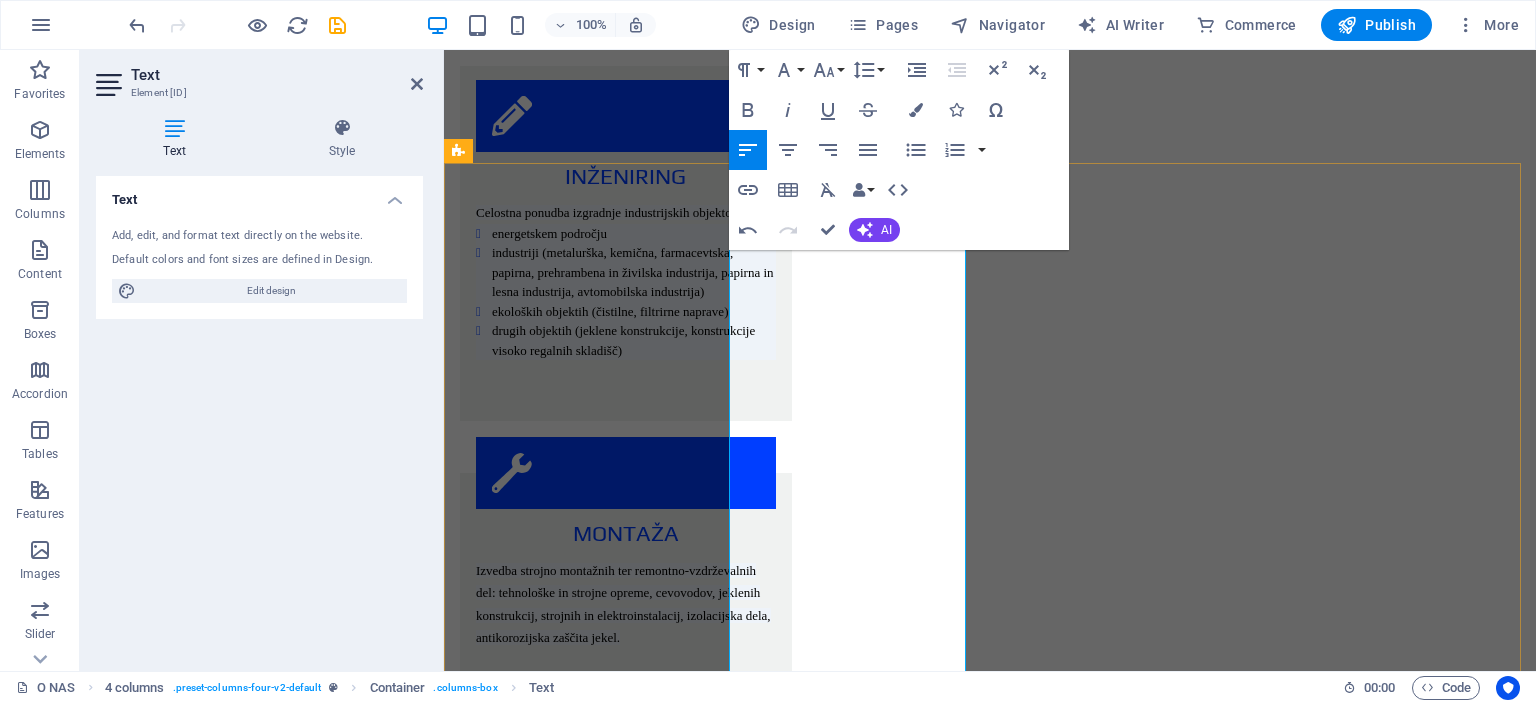 type 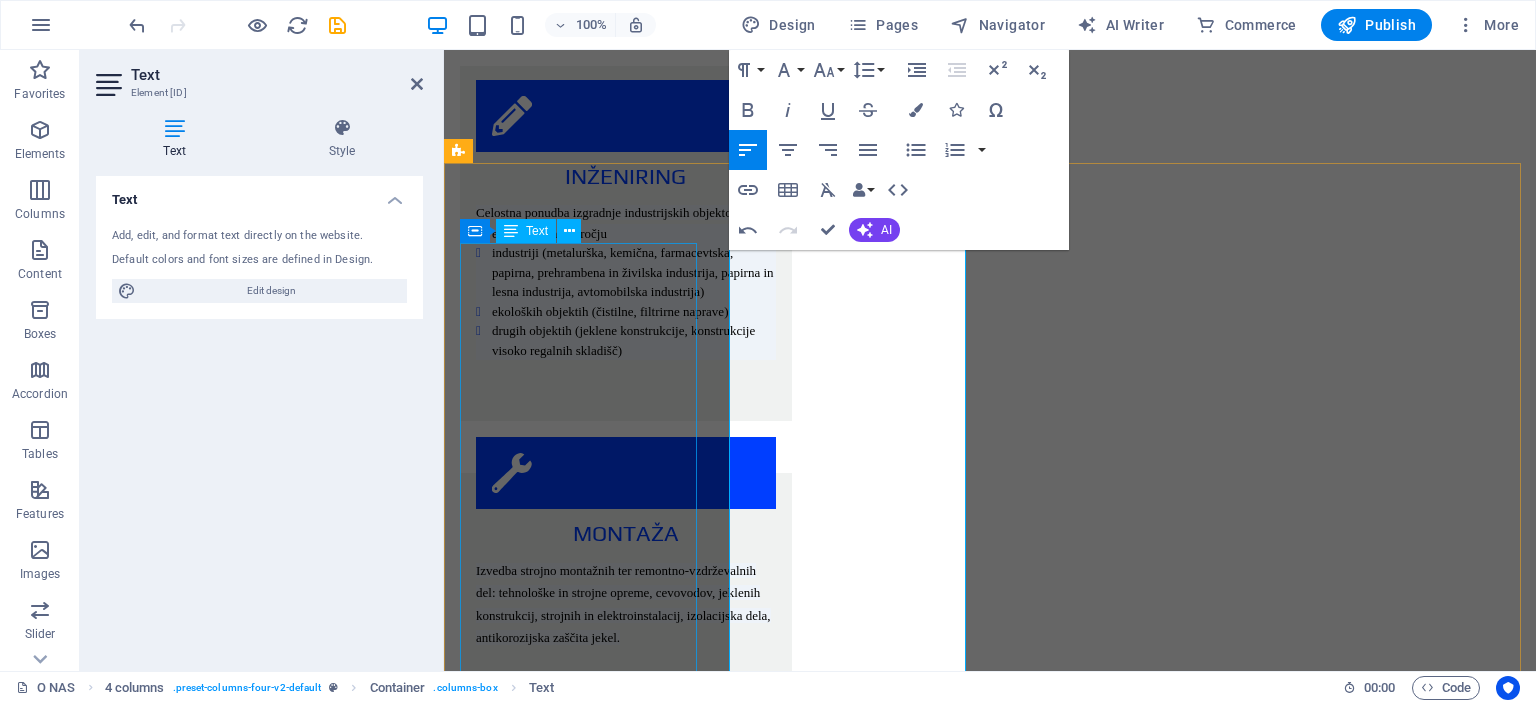 click on "ENERGETSKI OBJEKTI Na področju energetike je dejavnost Himomontaže Nove usmerjena v novogradnje, rekonstrukcije in vzdrževanje obstoječih objektov. Rekonstrukcijo in vzdrževanja izvajamo na sledeči opremi in napravah: A. TERMOENERGETSKI OBJEKTI parni in vročevodni kotli parne in plinske turbine filtrirne in čistilne naprave cevovodi (parovodi, hladilna voda,..)  B. HIDROENERGETSKI OBJEKTI turbine in generatorji hidromehanska oprema mostni žerjavi in razne jeklene konstrukcije tlačni cevovodi C. NUKLEARNE IN PLINSKE ELEKTRARNE D. KOTLOVNICE IN DRUGE KOTLOVSKE NAPRAVE NA ENERGETSKIH OBJEKTIH IZVAJAMO SLEDEČA DELA: montažna dela vzdrževalna dela remonti in intervencijski popravki na: parnih kotlih različnih tipov in moči, toplotnih izmenjevalcih, kondenzatorji, hladilnikih, grelnikih, rotirajočih napravah (črpalke, ventilatorji, kompresorji, puhala, mlini.), parnih turbinah različnih tipov in moči strojna obdelava zvarnih robov termična obdelava zvarov obzidave tlačni preizkusi" at bounding box center (580, 3127) 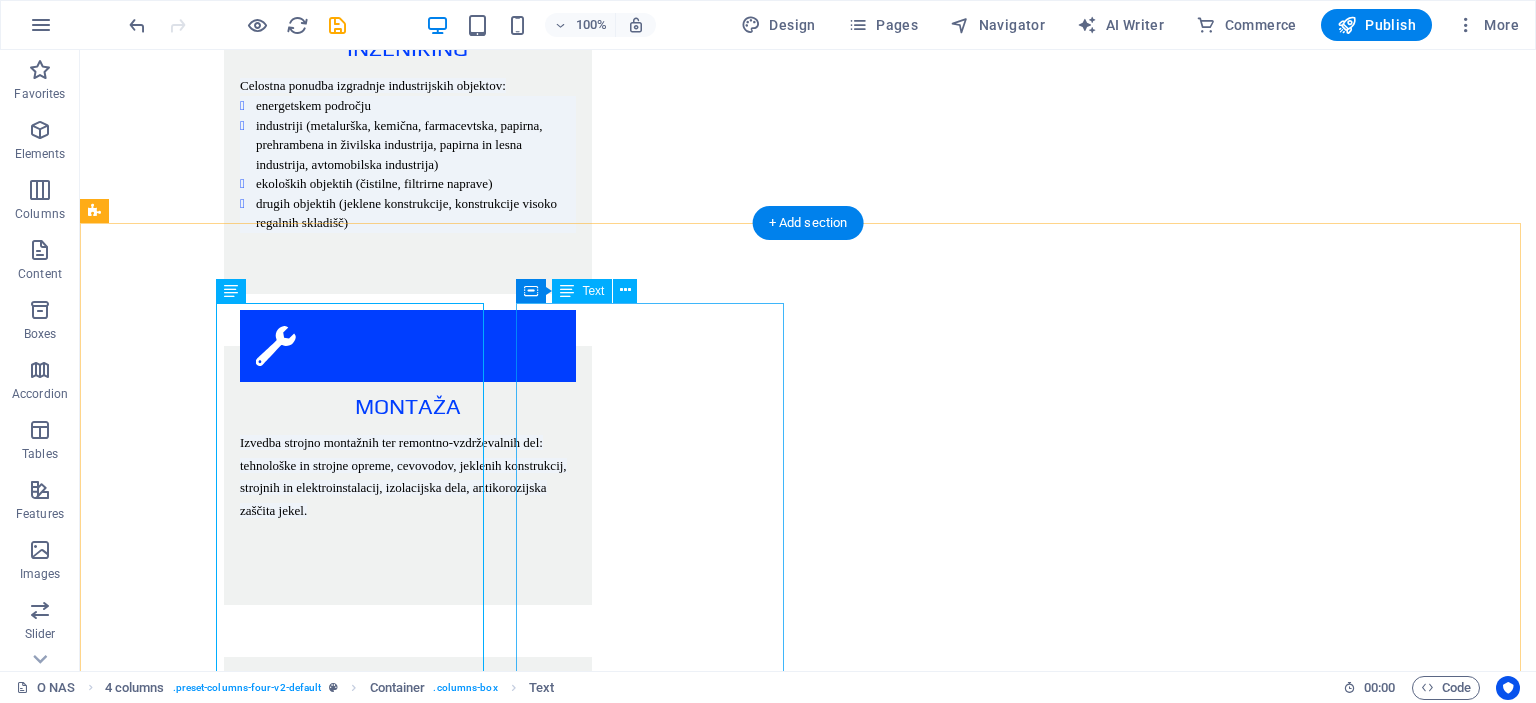 scroll, scrollTop: 2520, scrollLeft: 0, axis: vertical 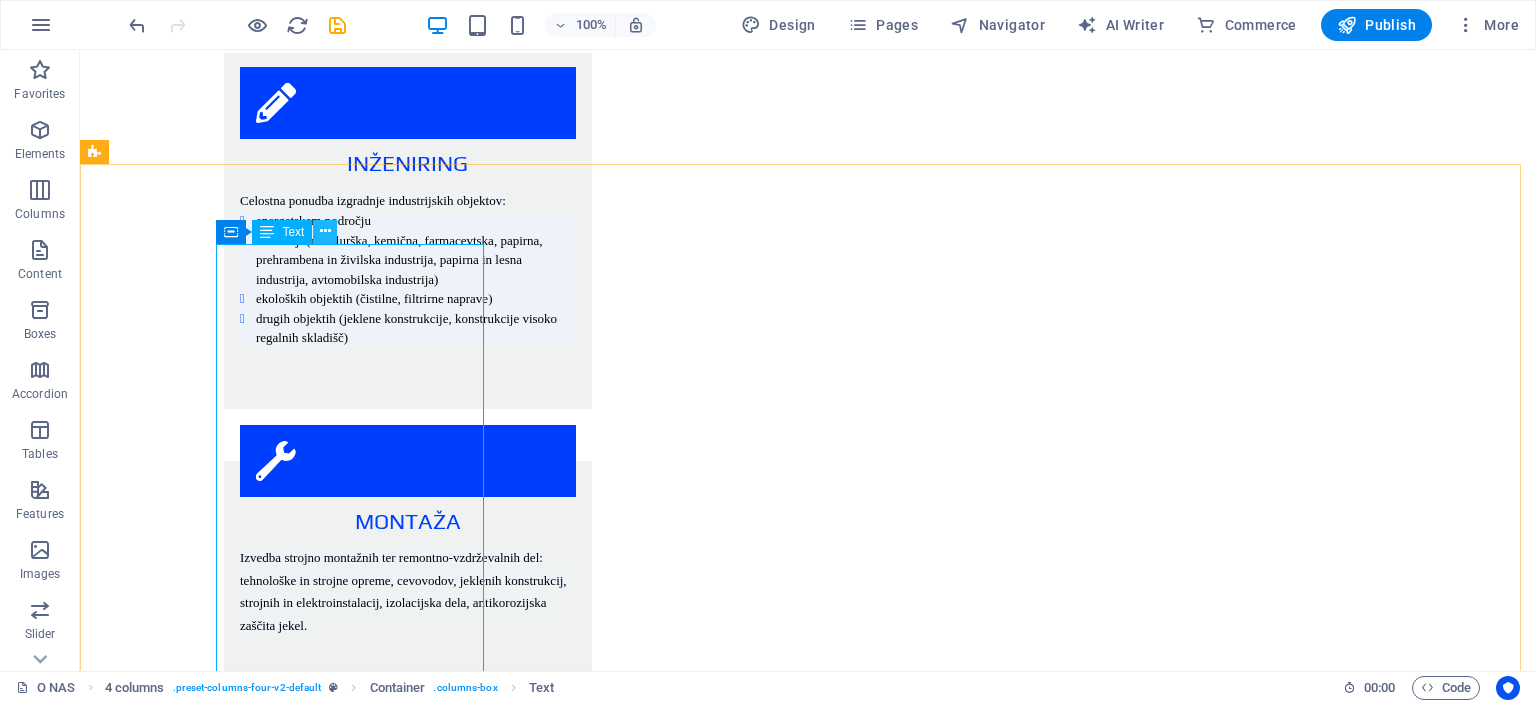 click at bounding box center [325, 232] 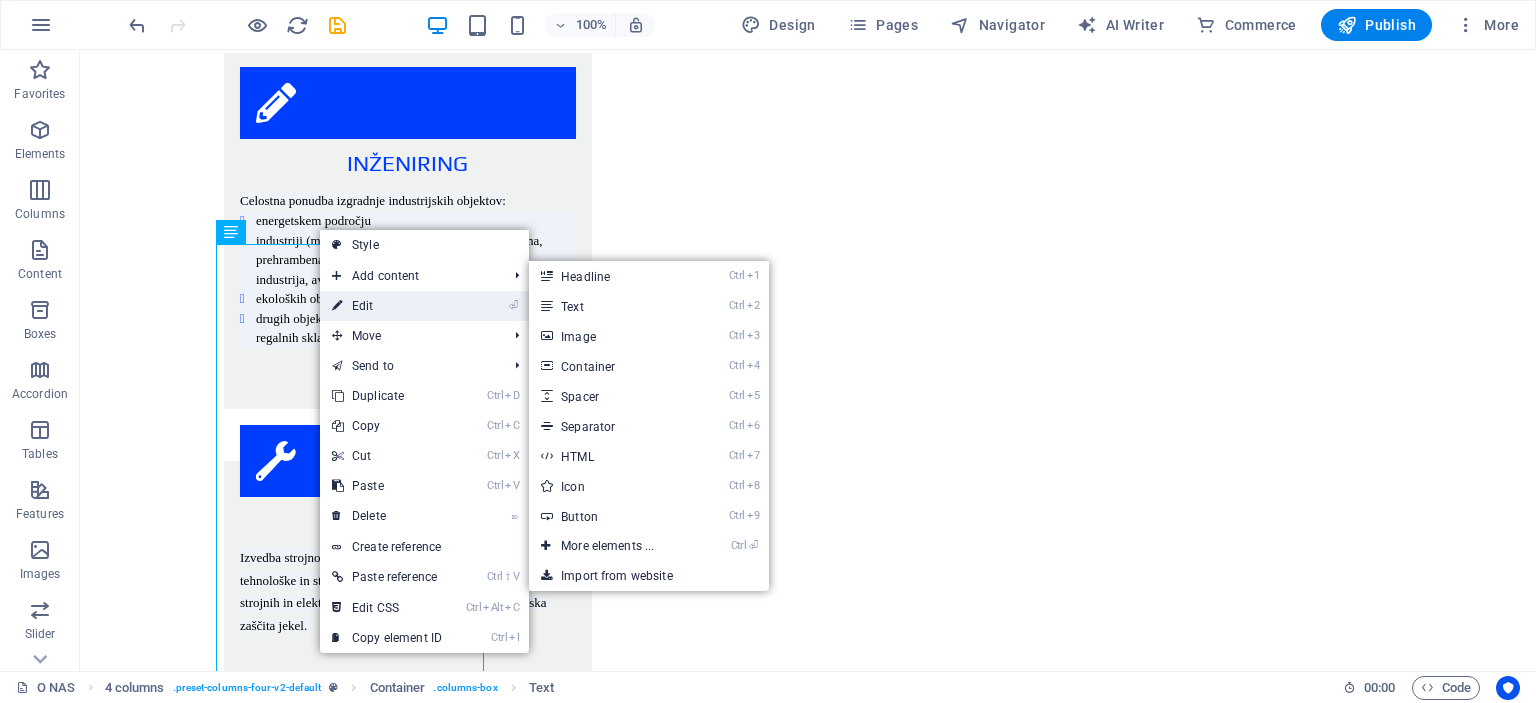 click on "⏎  Edit" at bounding box center (387, 306) 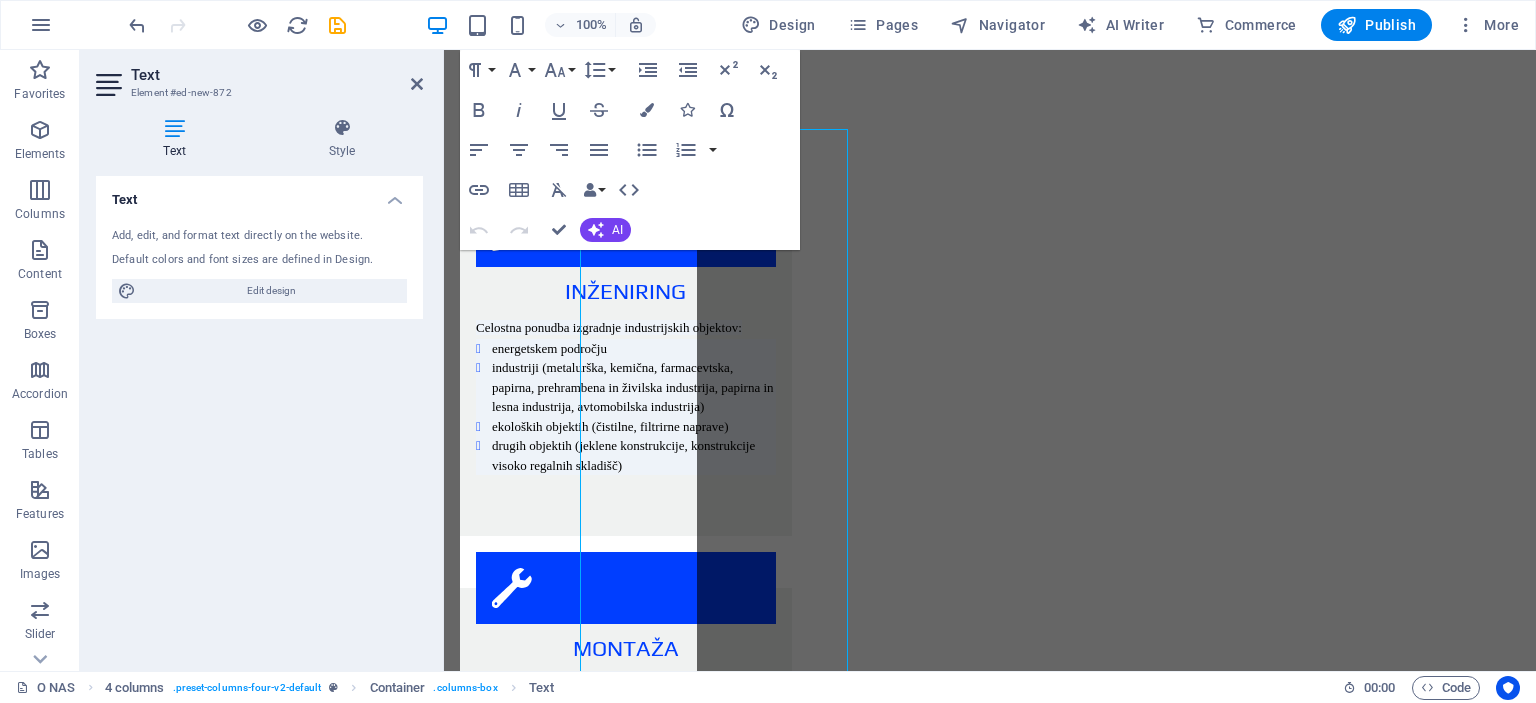 scroll, scrollTop: 2635, scrollLeft: 0, axis: vertical 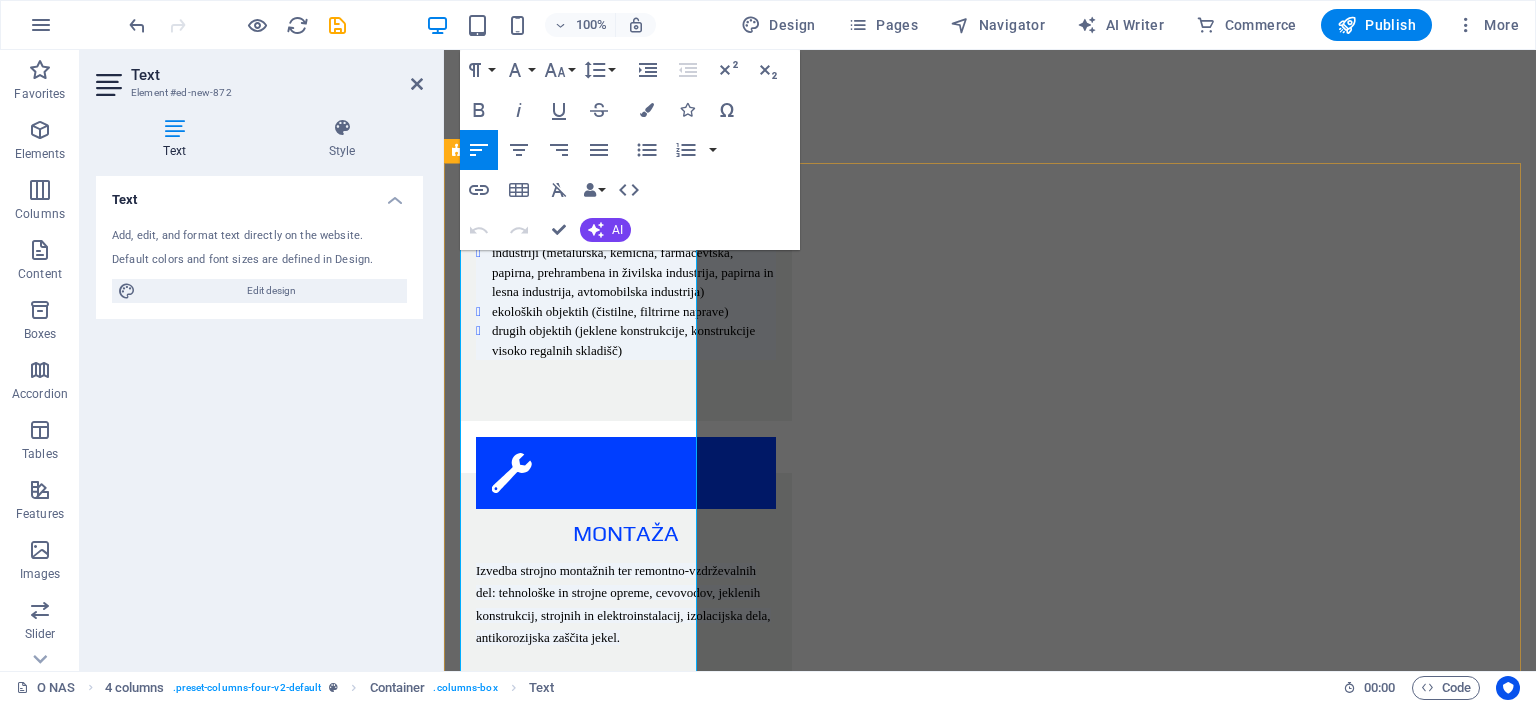 drag, startPoint x: 551, startPoint y: 315, endPoint x: 456, endPoint y: 285, distance: 99.62429 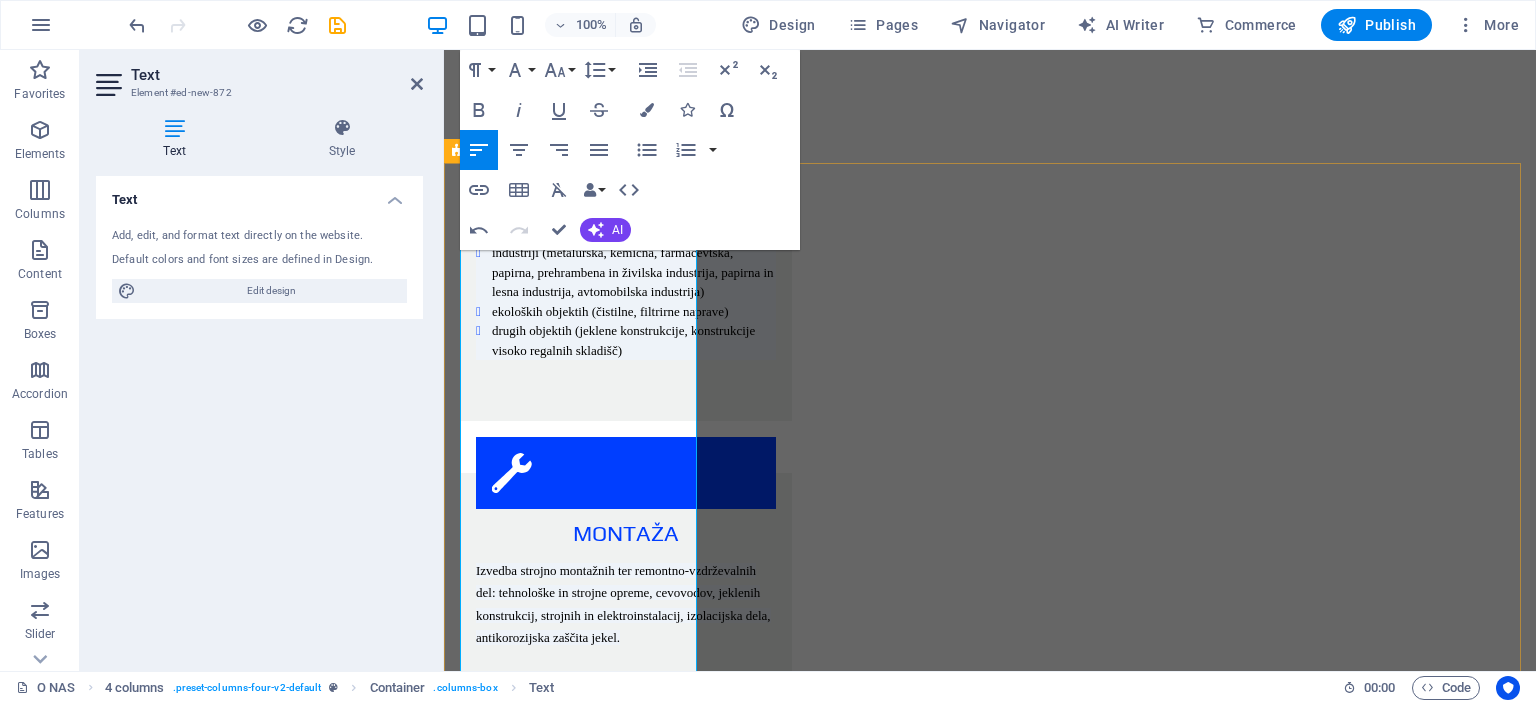 type 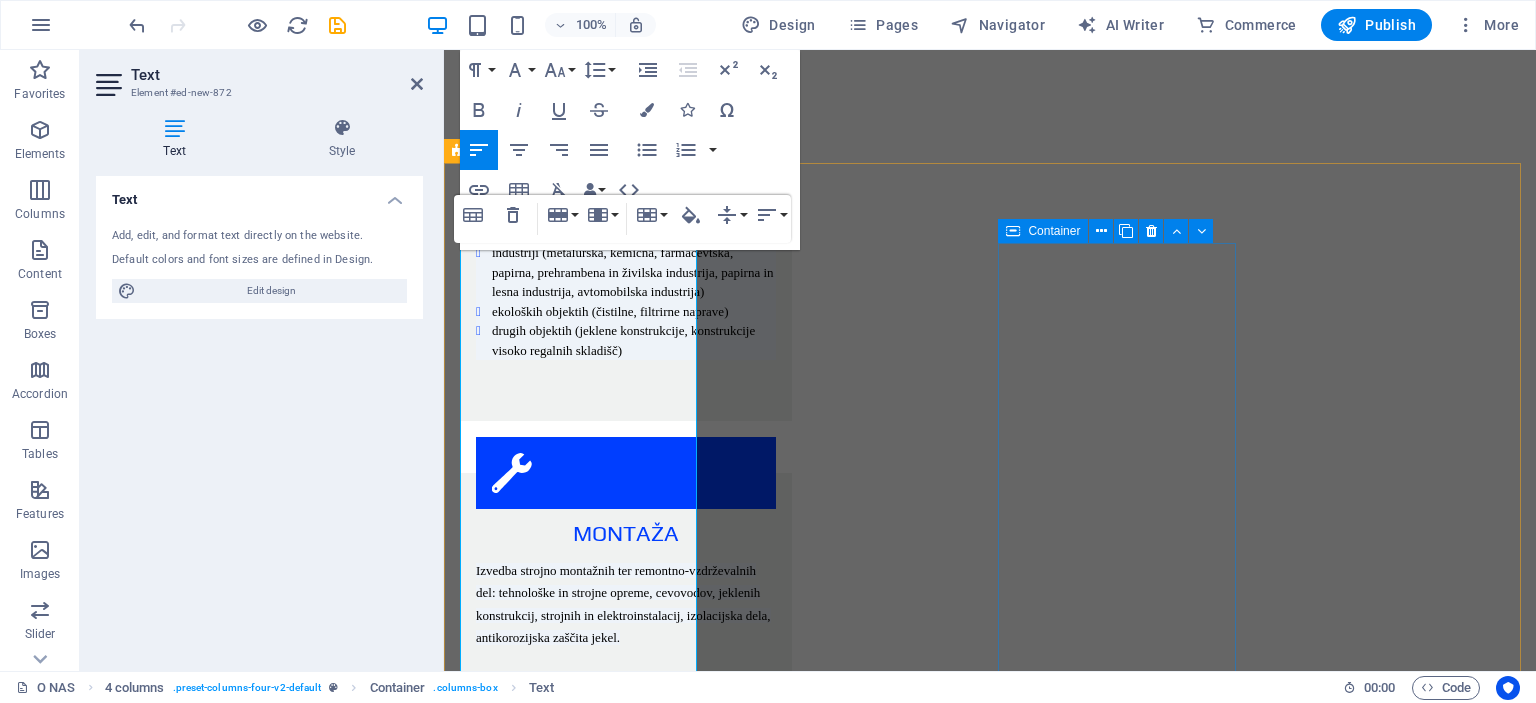 click on "EKOLOŠKI OBJEKTI A. ČIŠČENJE ODPADNIH VODA industrijske čistilne naprave    komunalne čistilne     B. ČIŠČENJE ZRAKA odžveplevalne naprave odpraševalne naprave elektrofiltri" at bounding box center [580, 4348] 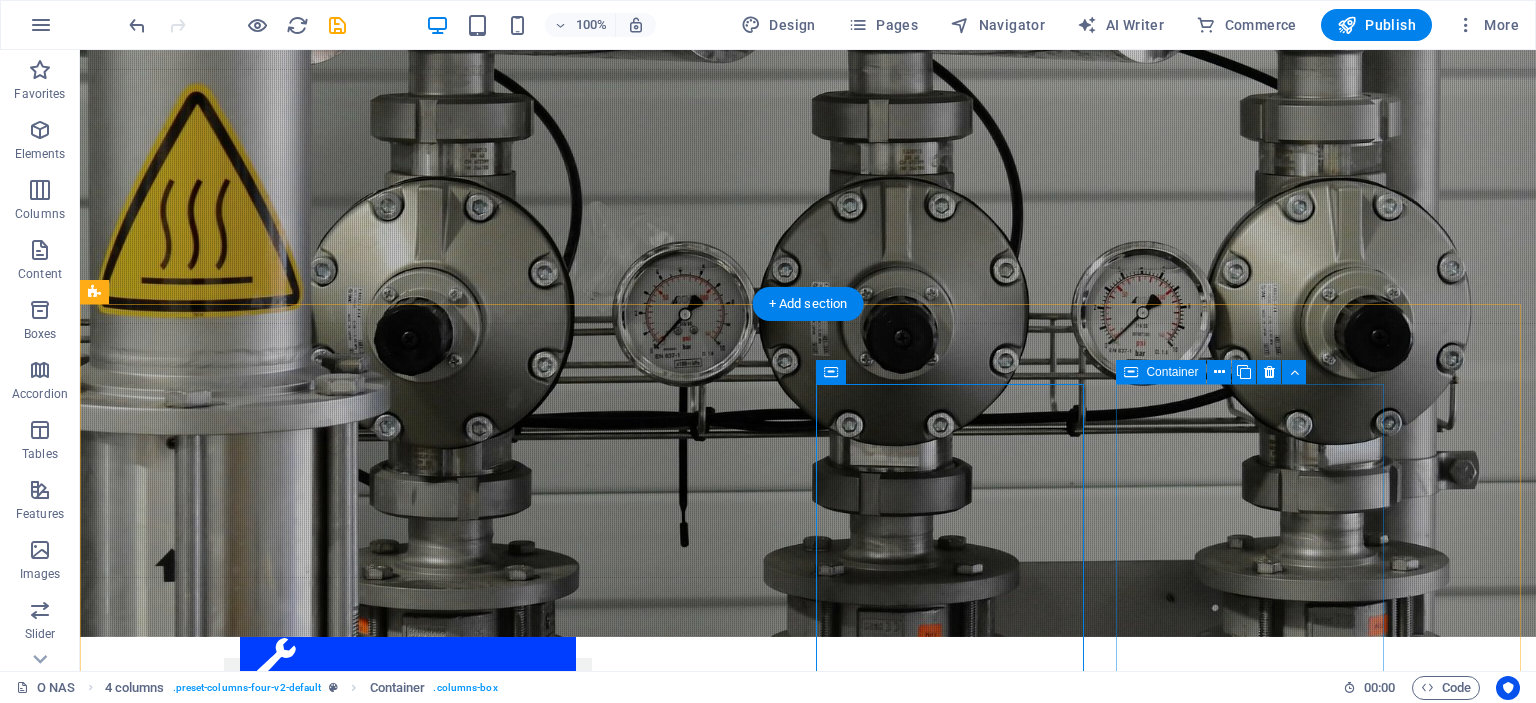 scroll, scrollTop: 2380, scrollLeft: 0, axis: vertical 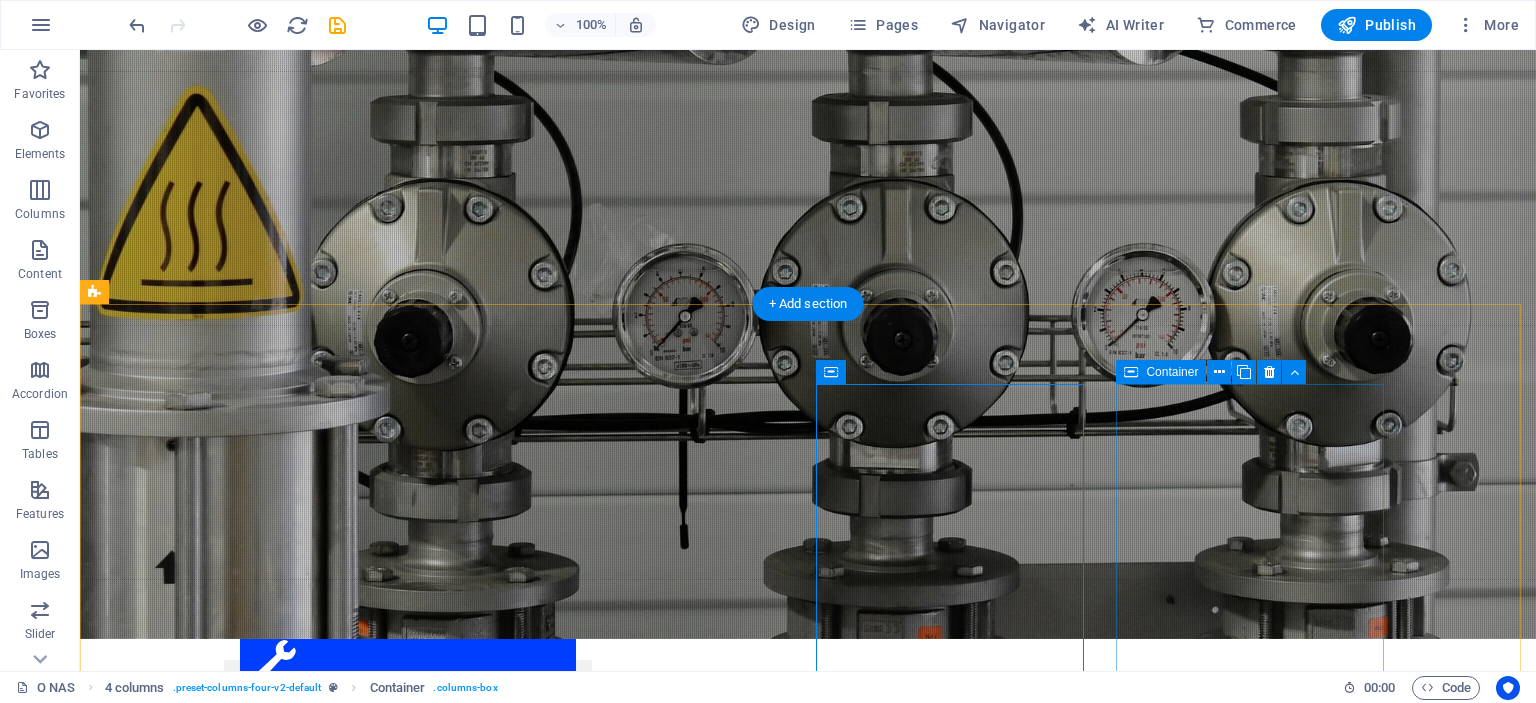 click on "Drop content here or  Add elements  Paste clipboard" at bounding box center (230, 4601) 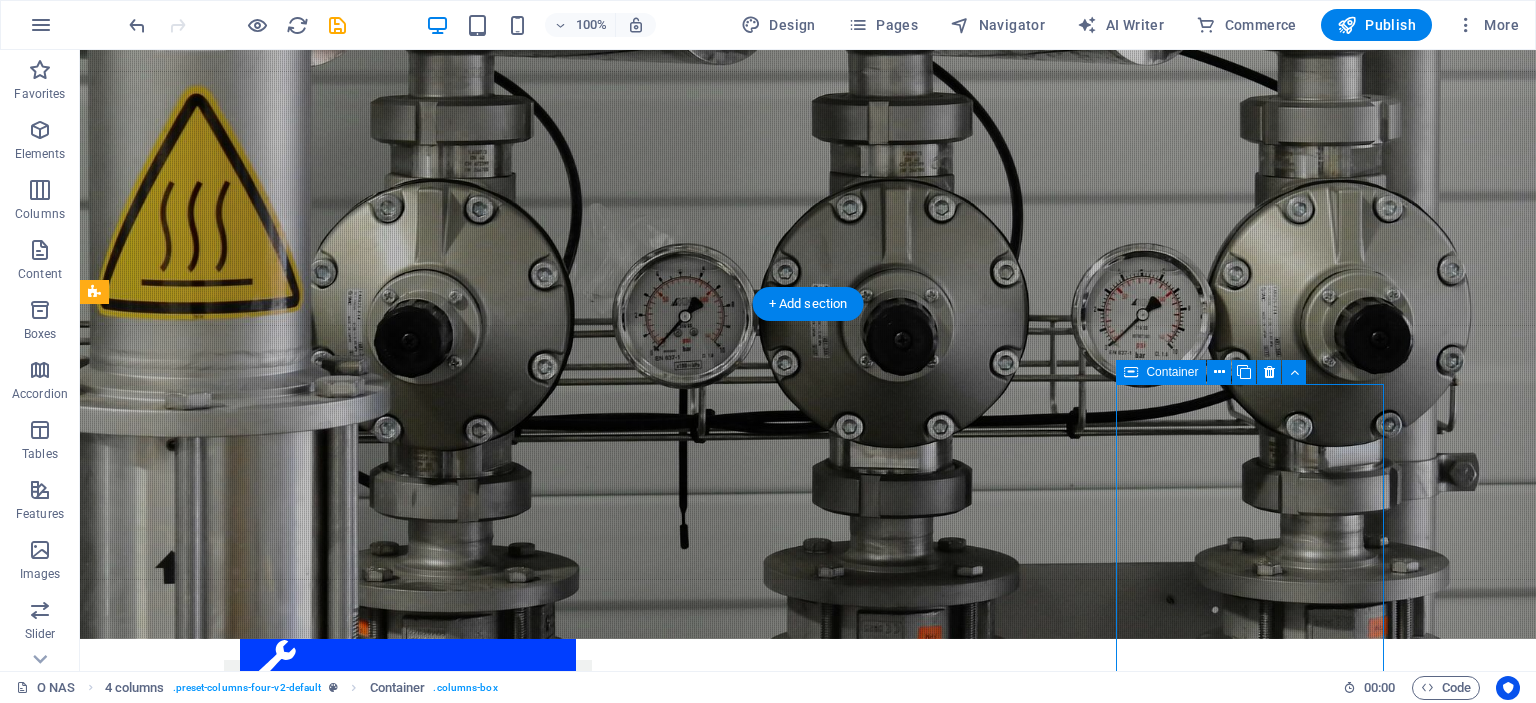 click on "Drop content here or  Add elements  Paste clipboard" at bounding box center (230, 4601) 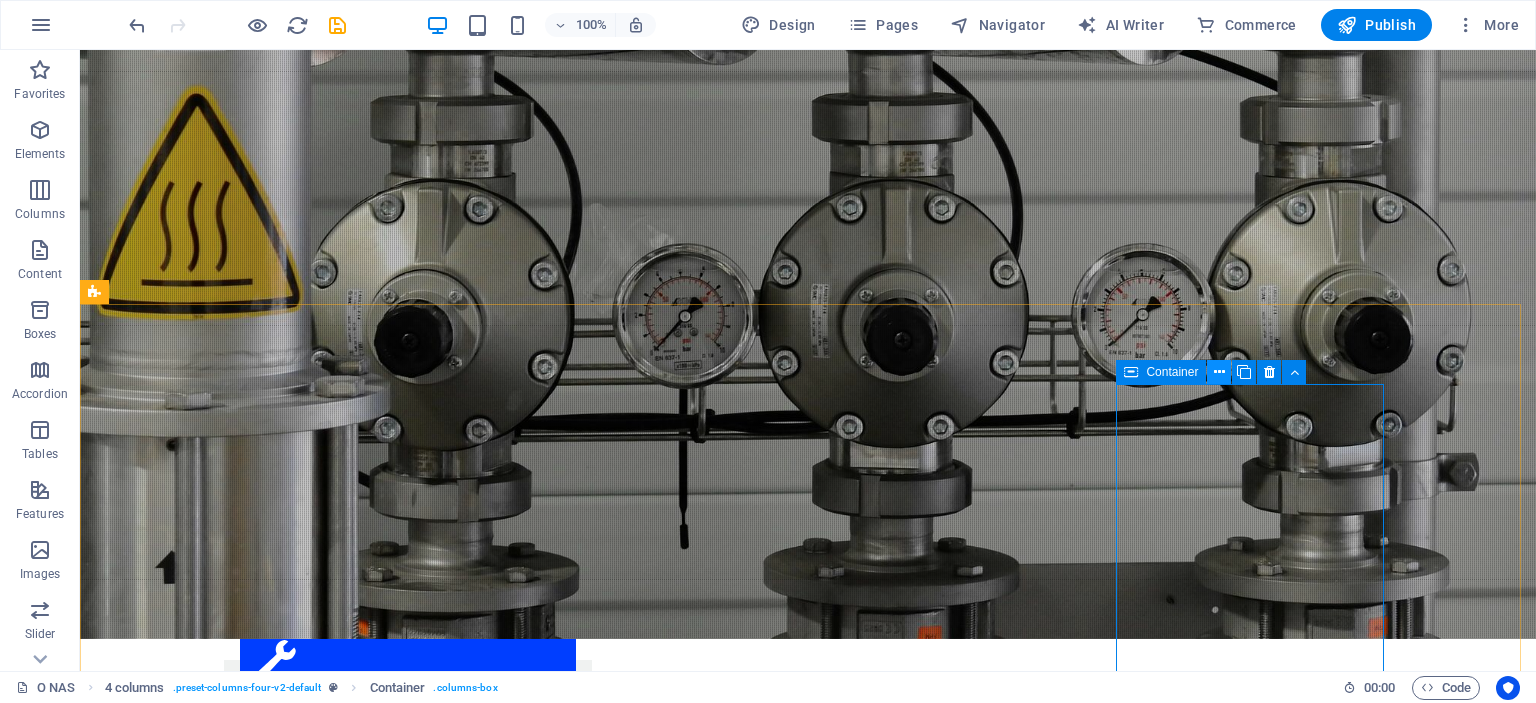 click at bounding box center [1219, 372] 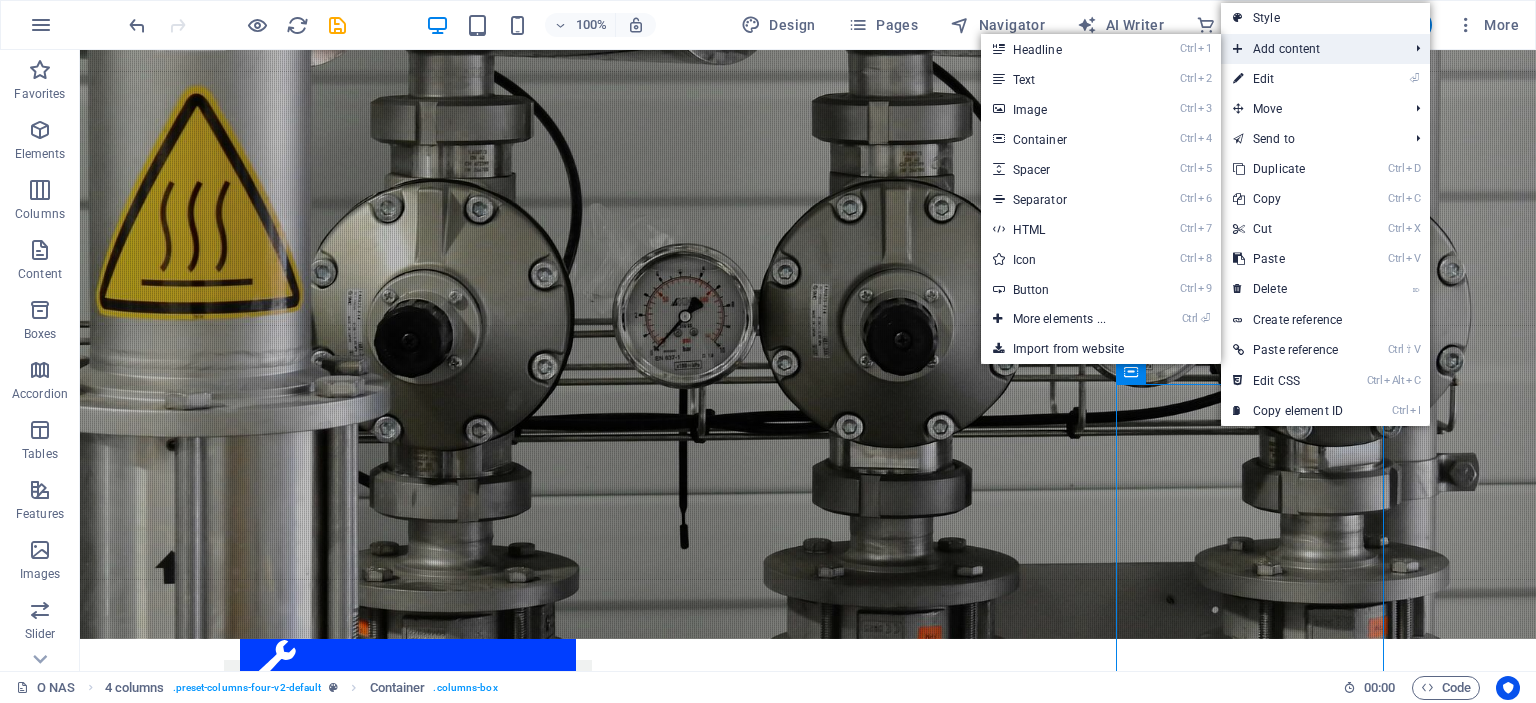 click on "Add content" at bounding box center (1310, 49) 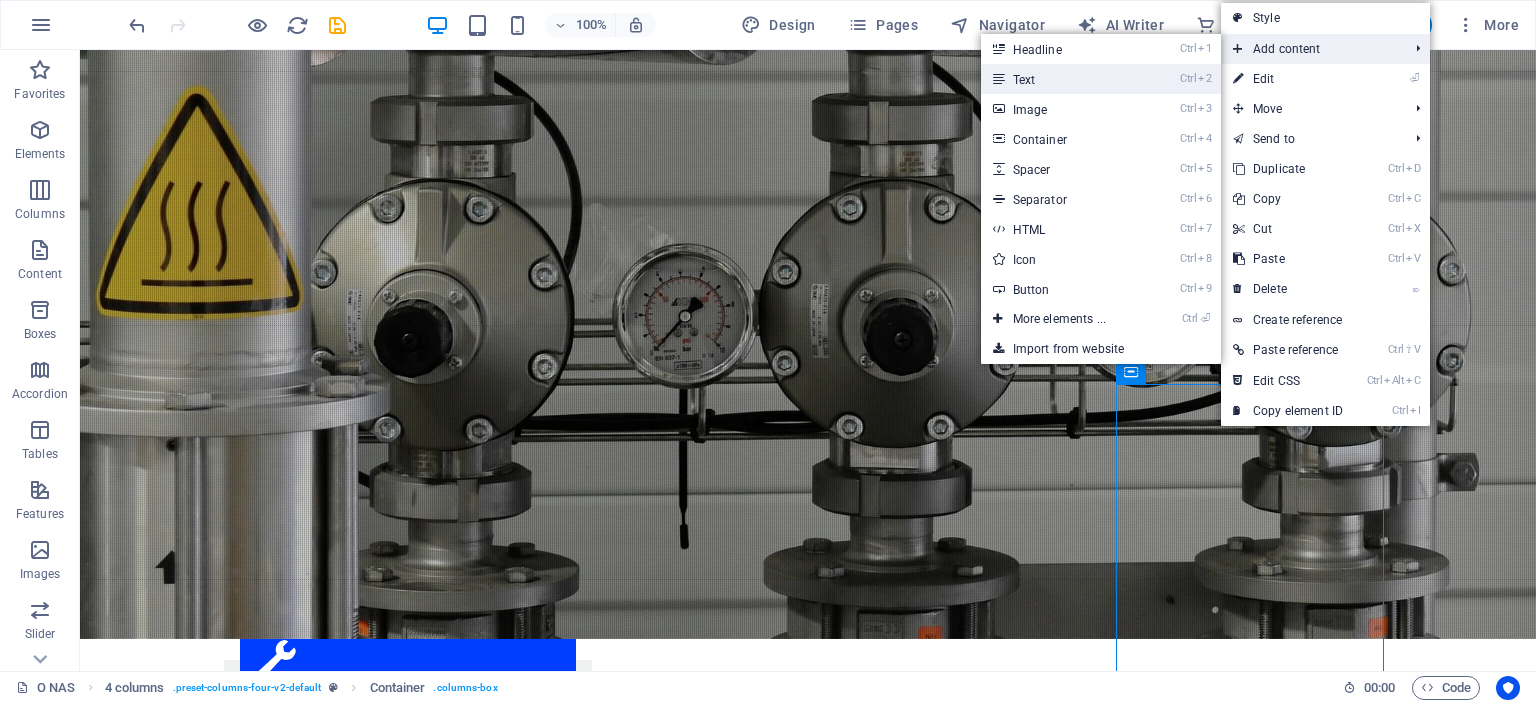 click on "Ctrl 2  Text" at bounding box center [1063, 79] 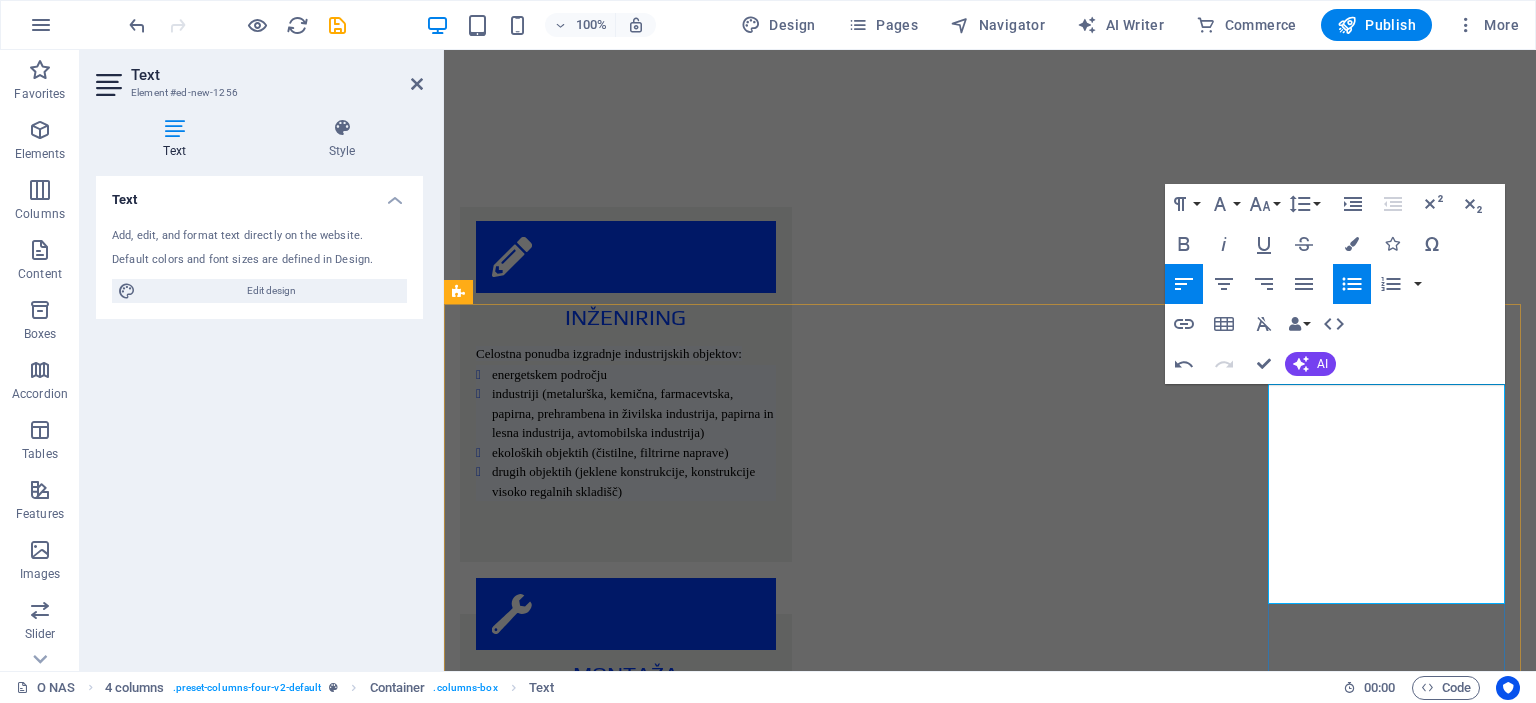click on "EKLENE KONSTRUKCIJE" at bounding box center (580, 4613) 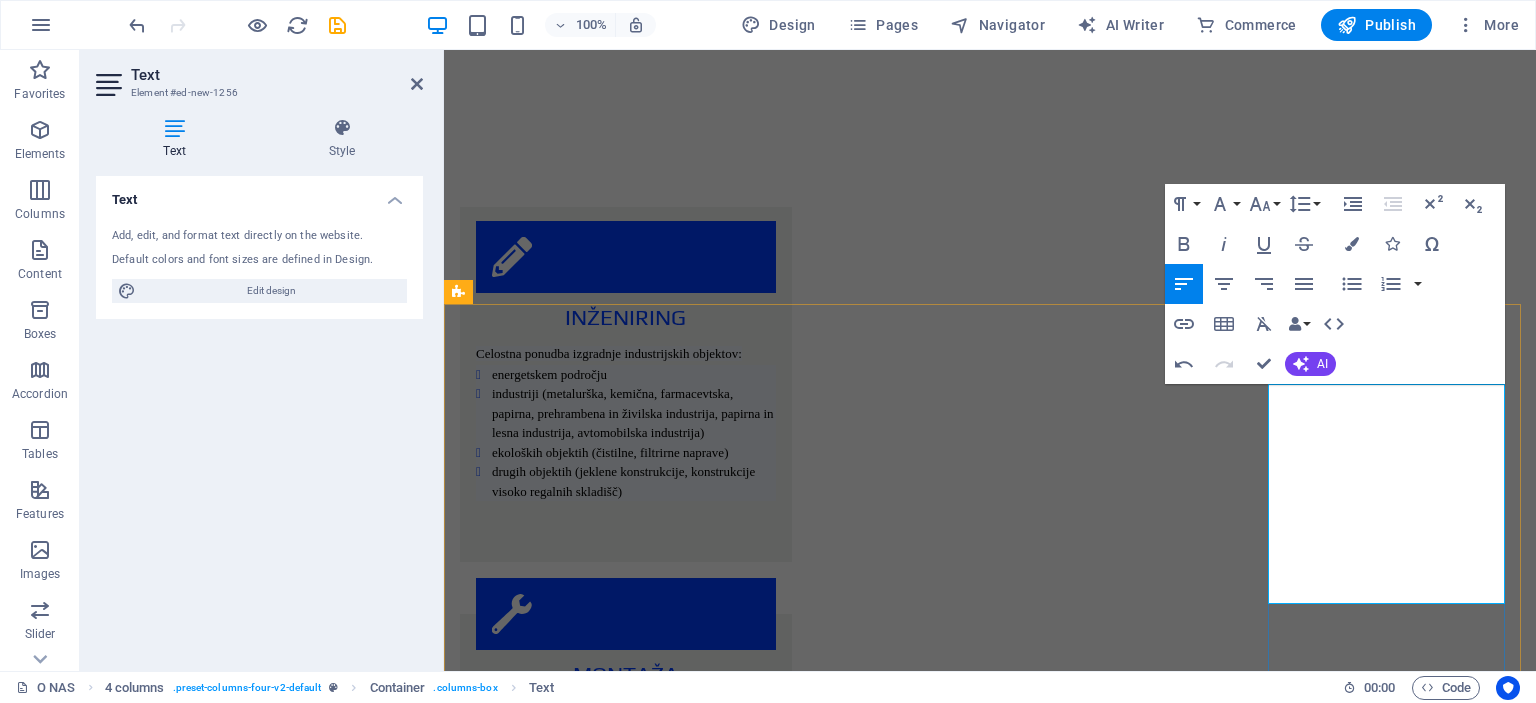 type 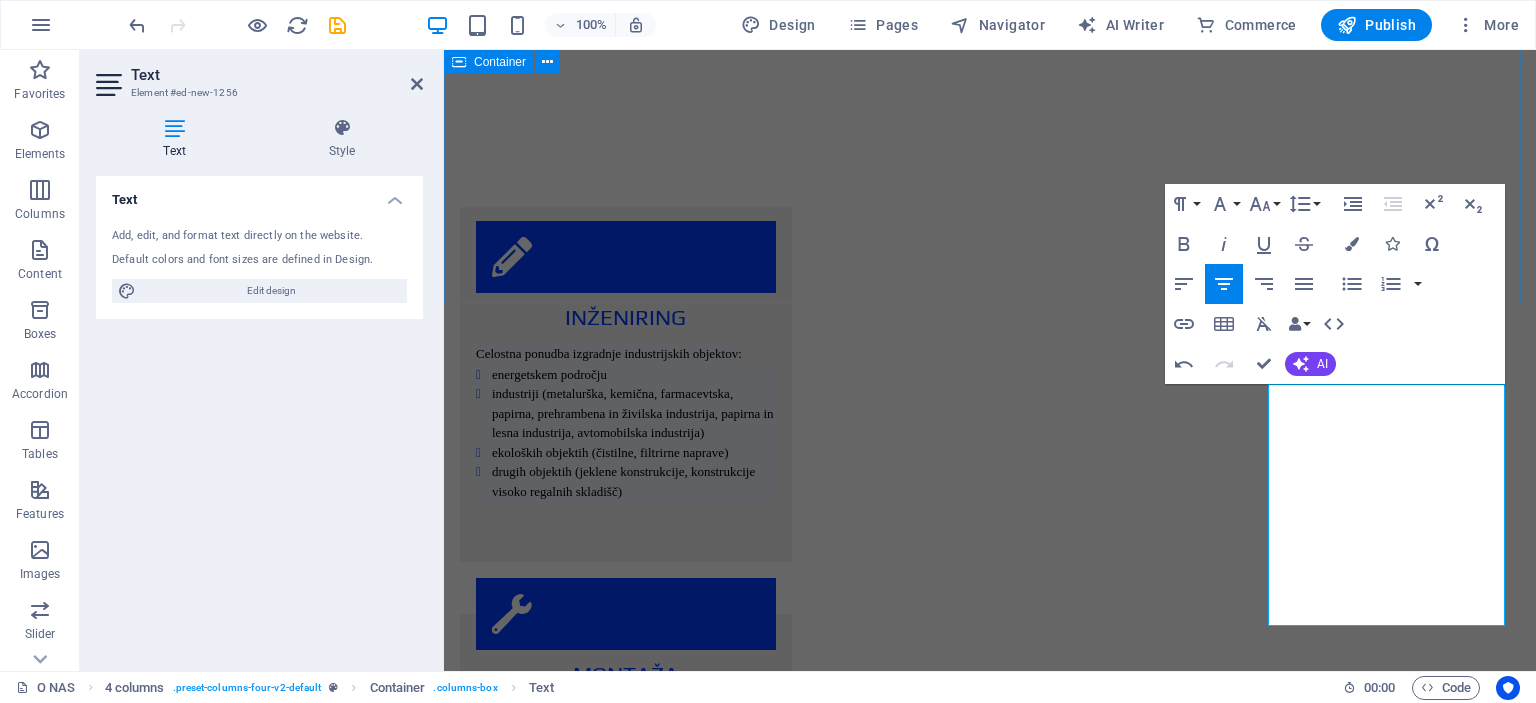 click on "Projekti      ENERGETIKA                                INDUSTRIJA                            EKOLOGIJA                  JEKLENE KONSTRUKCIJE" at bounding box center (990, 2634) 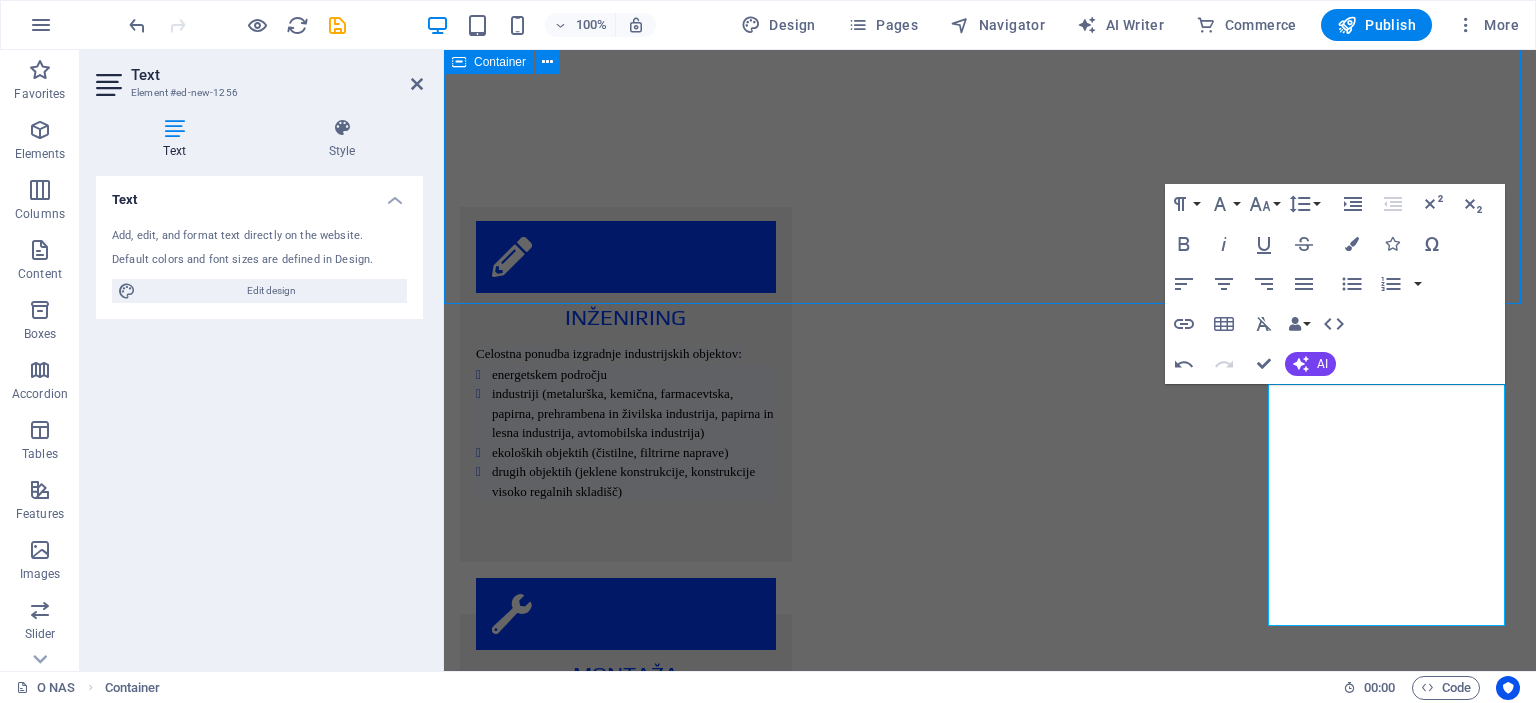 scroll, scrollTop: 2380, scrollLeft: 0, axis: vertical 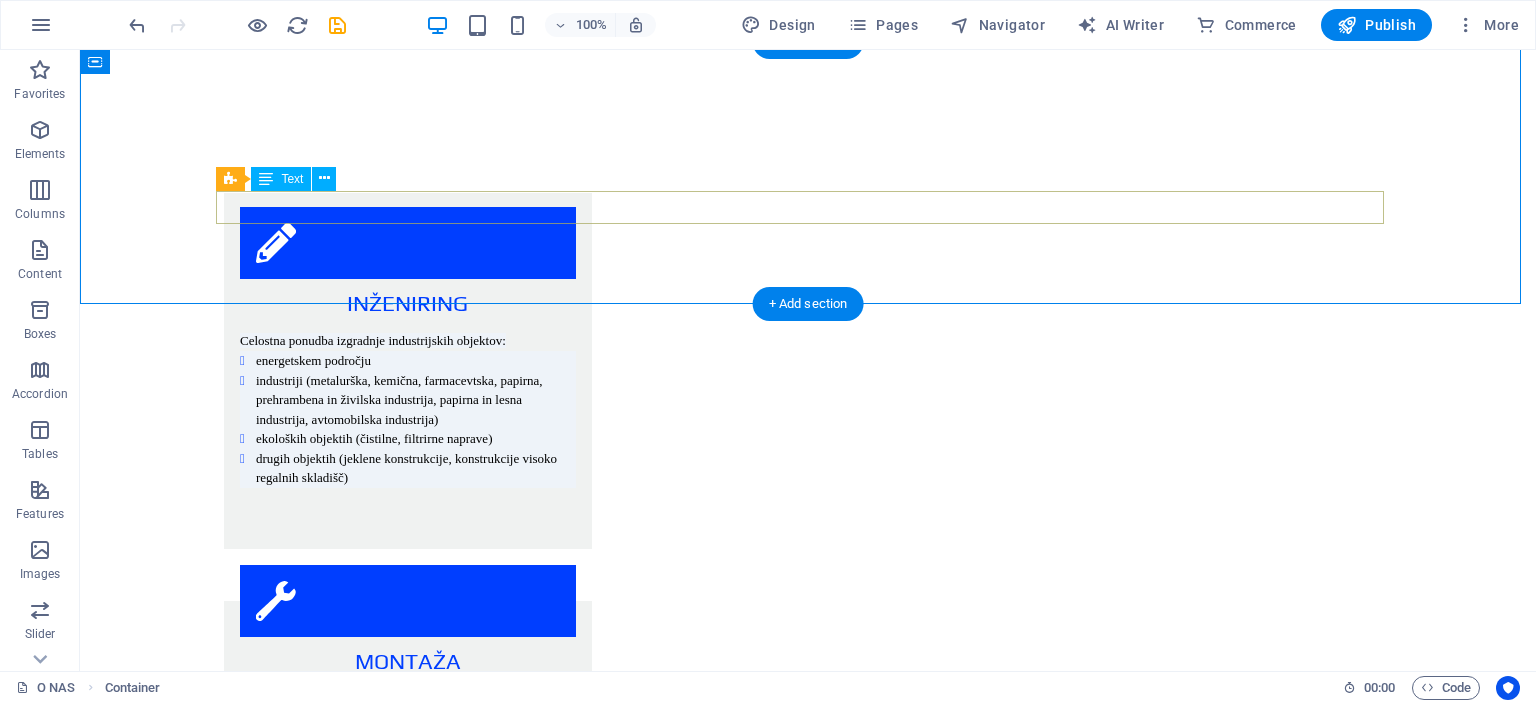 click on "ENERGETIKA                                INDUSTRIJA                            EKOLOGIJA                  JEKLENE KONSTRUKCIJE" at bounding box center (808, 2616) 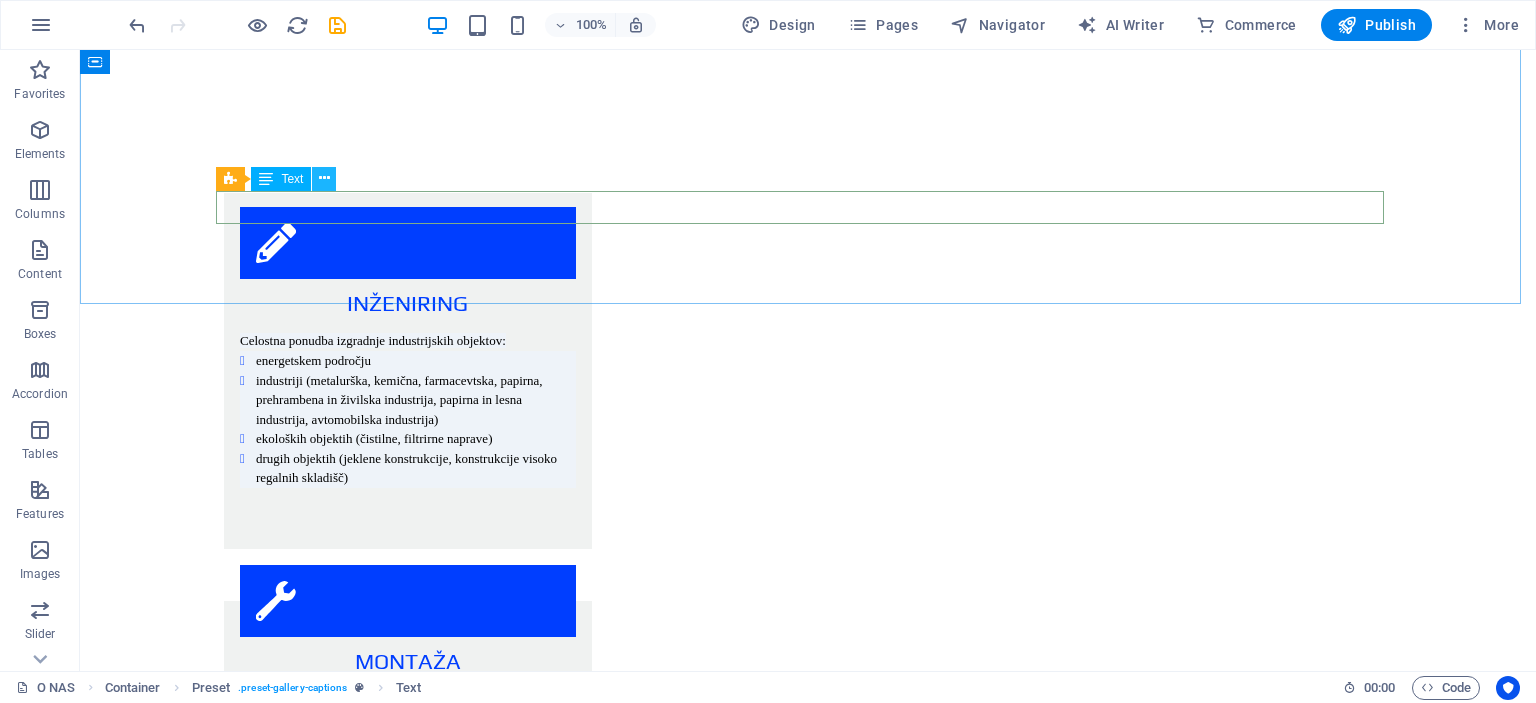 click at bounding box center (324, 178) 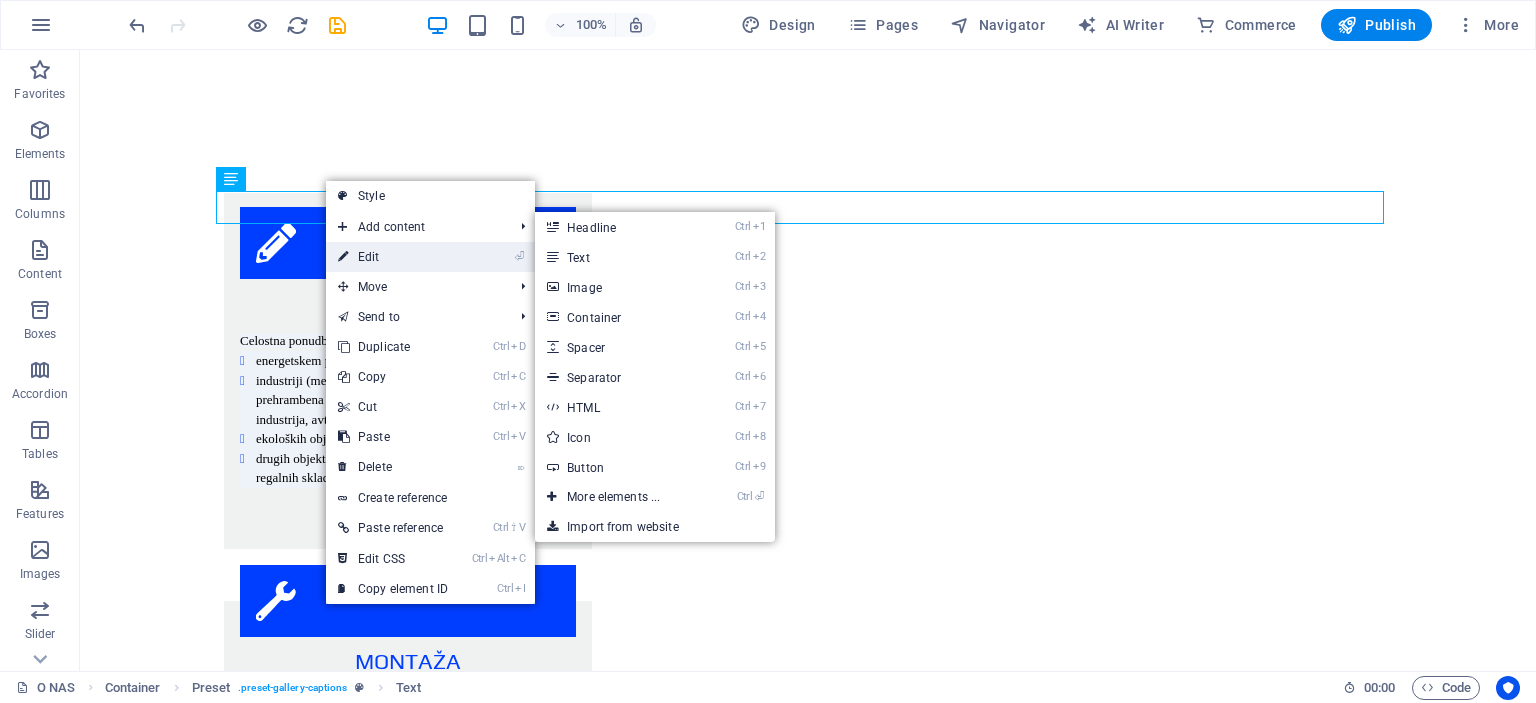 click on "⏎  Edit" at bounding box center (393, 257) 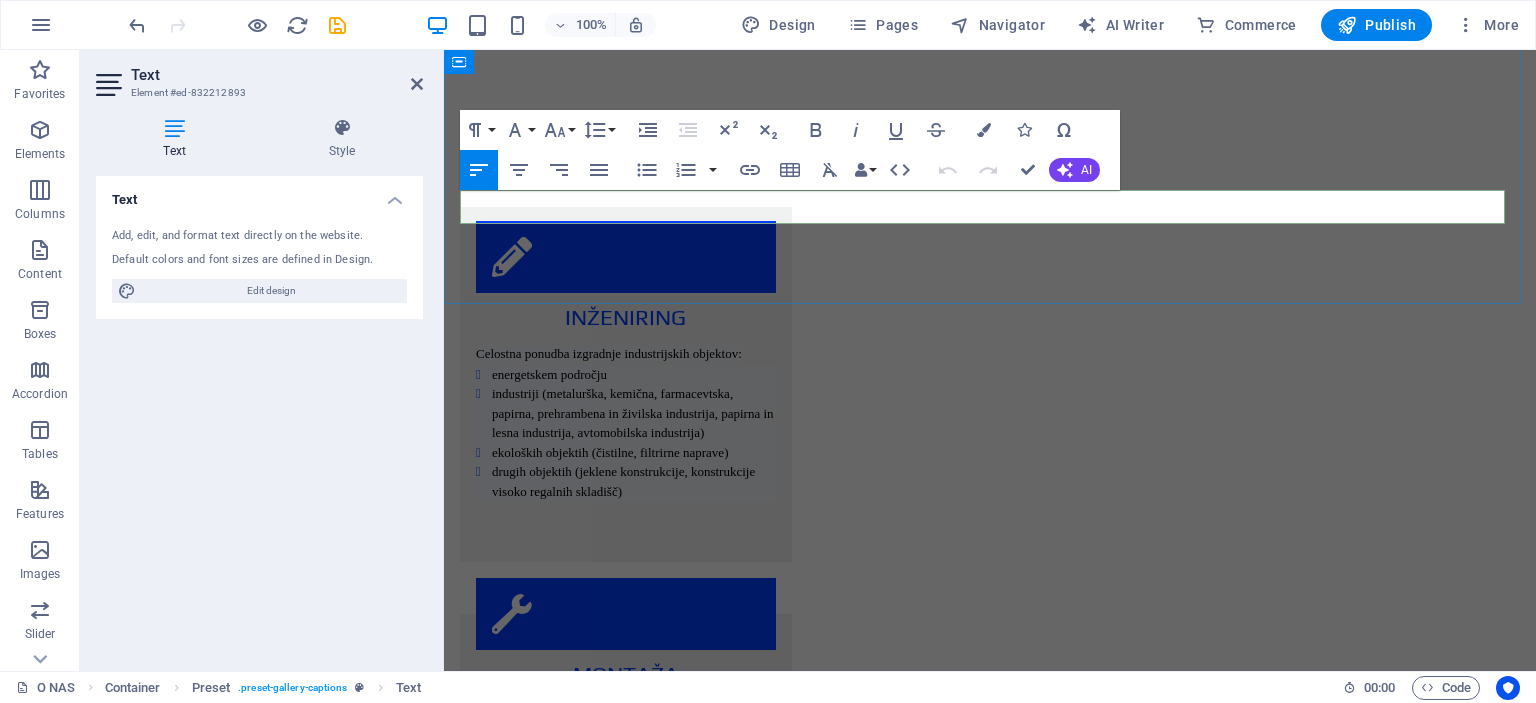 click on "ENERGETIKA                                INDUSTRIJA                            EKOLOGIJA                  JEKLENE KONSTRUKCIJE" at bounding box center (964, 2668) 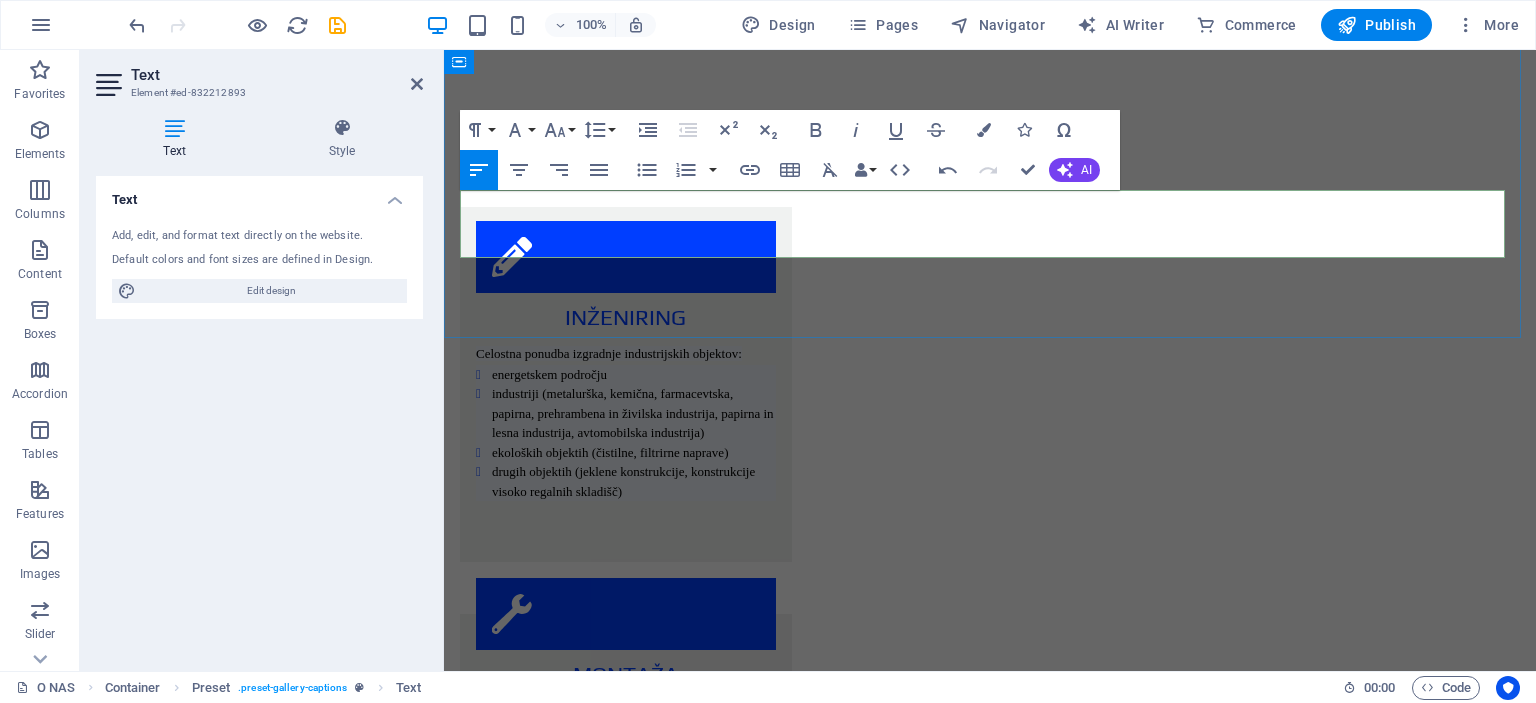 click on "ENERGETIKA                                INDUSTRIJA                            EKOLOGIJA                  JEKLENE KONSTRUKCIJE" at bounding box center (984, 2668) 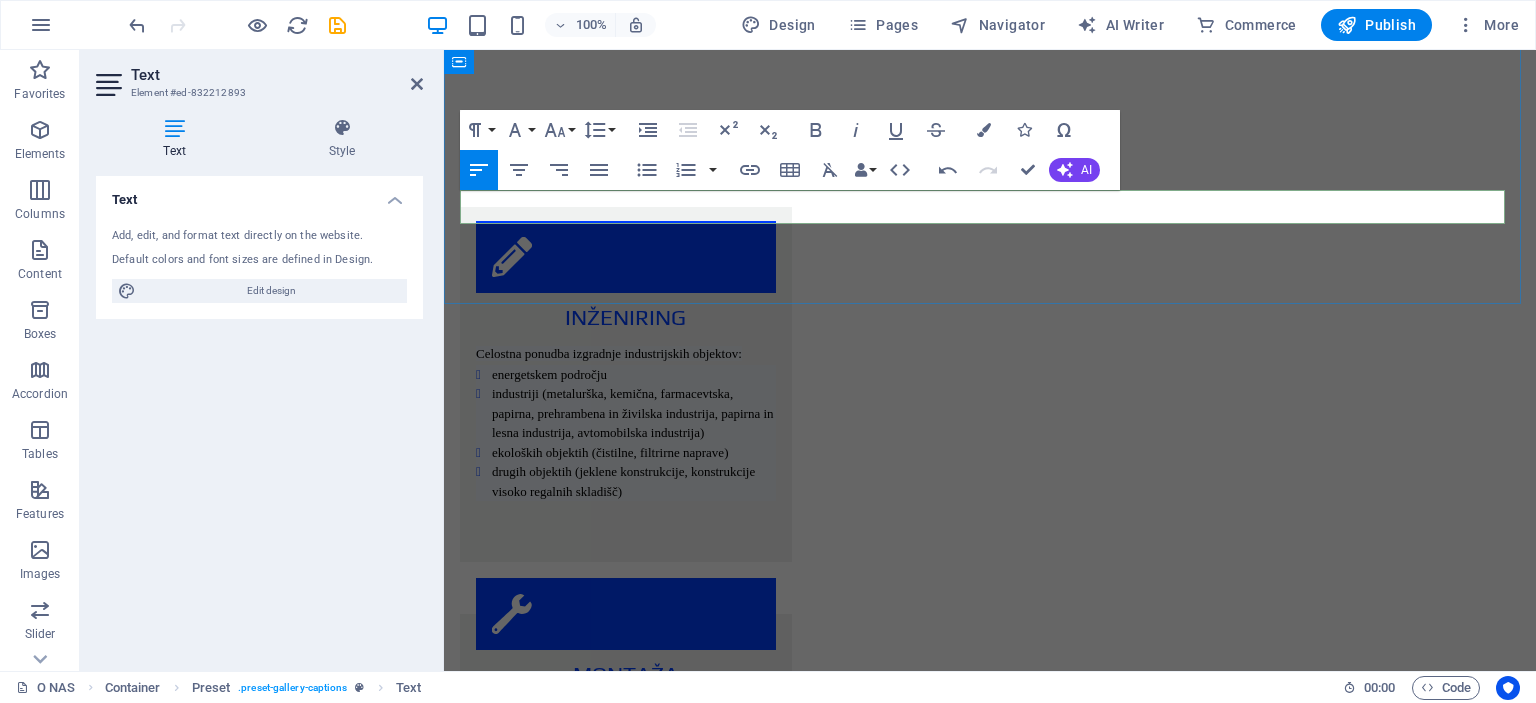 click on "ENERGETIKA                             INDUSTRIJA                            EKOLOGIJA                  JEKLENE KONSTRUKCIJE" at bounding box center [956, 2668] 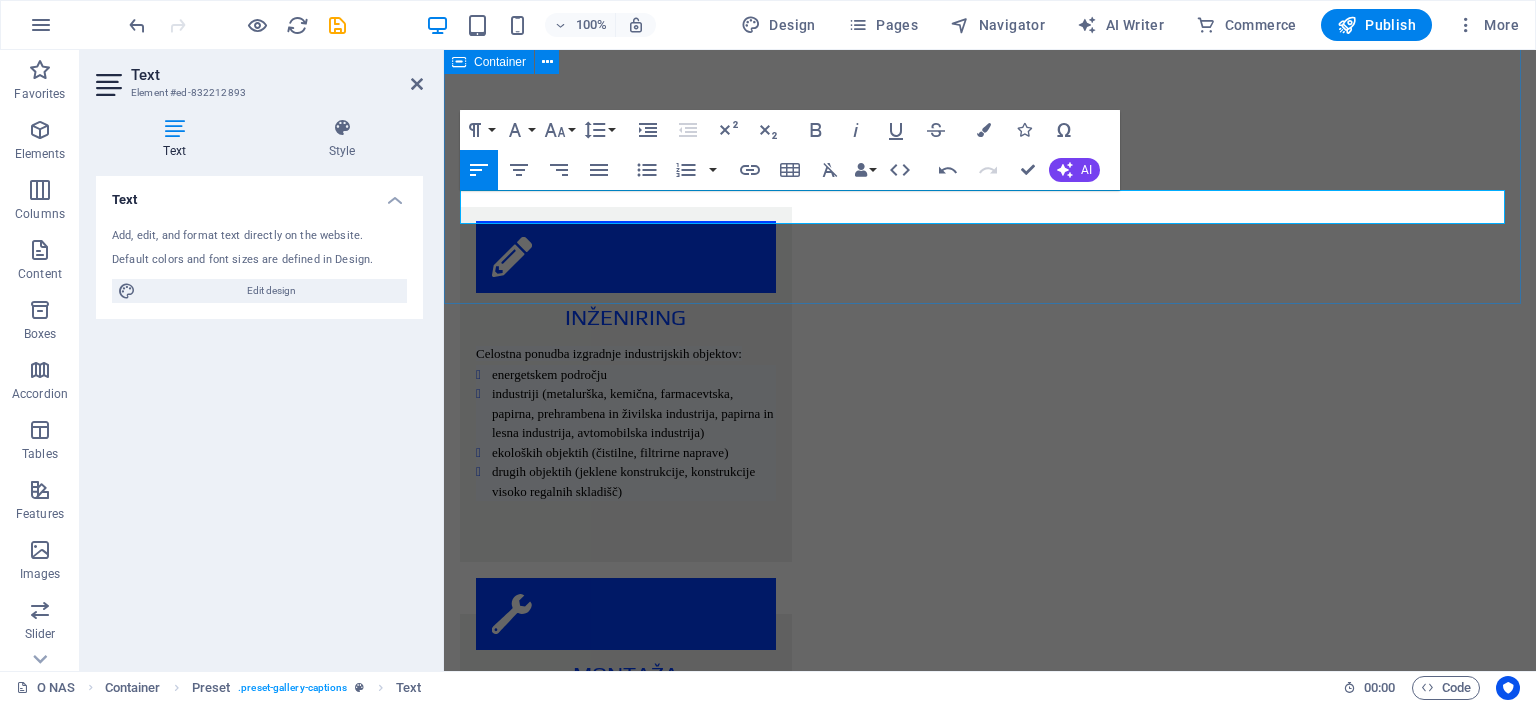 click on "Projekti         ENERGETIKA                             INDUSTRIJA                          EKOLOGIJA                  JEKLENE KONSTRUKCIJE" at bounding box center (990, 2634) 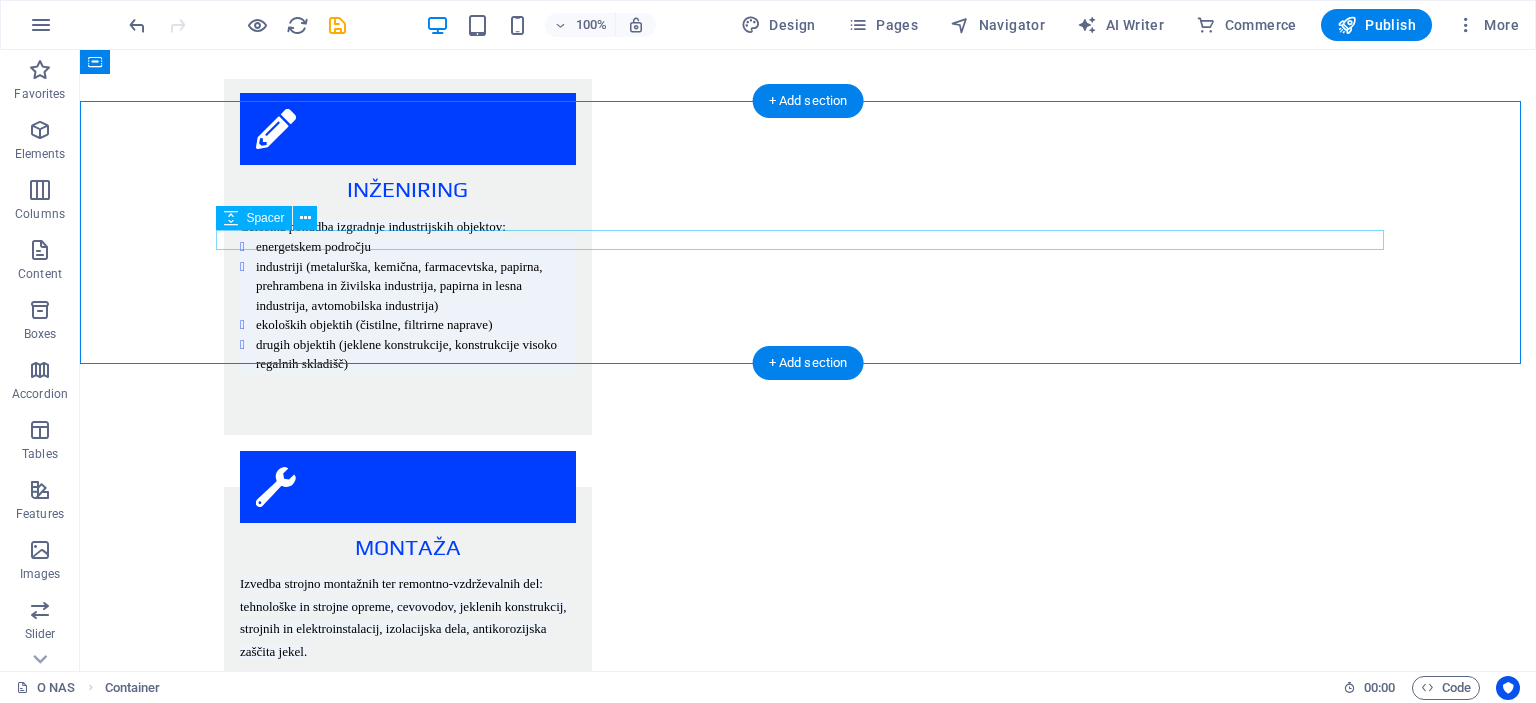 scroll, scrollTop: 2380, scrollLeft: 0, axis: vertical 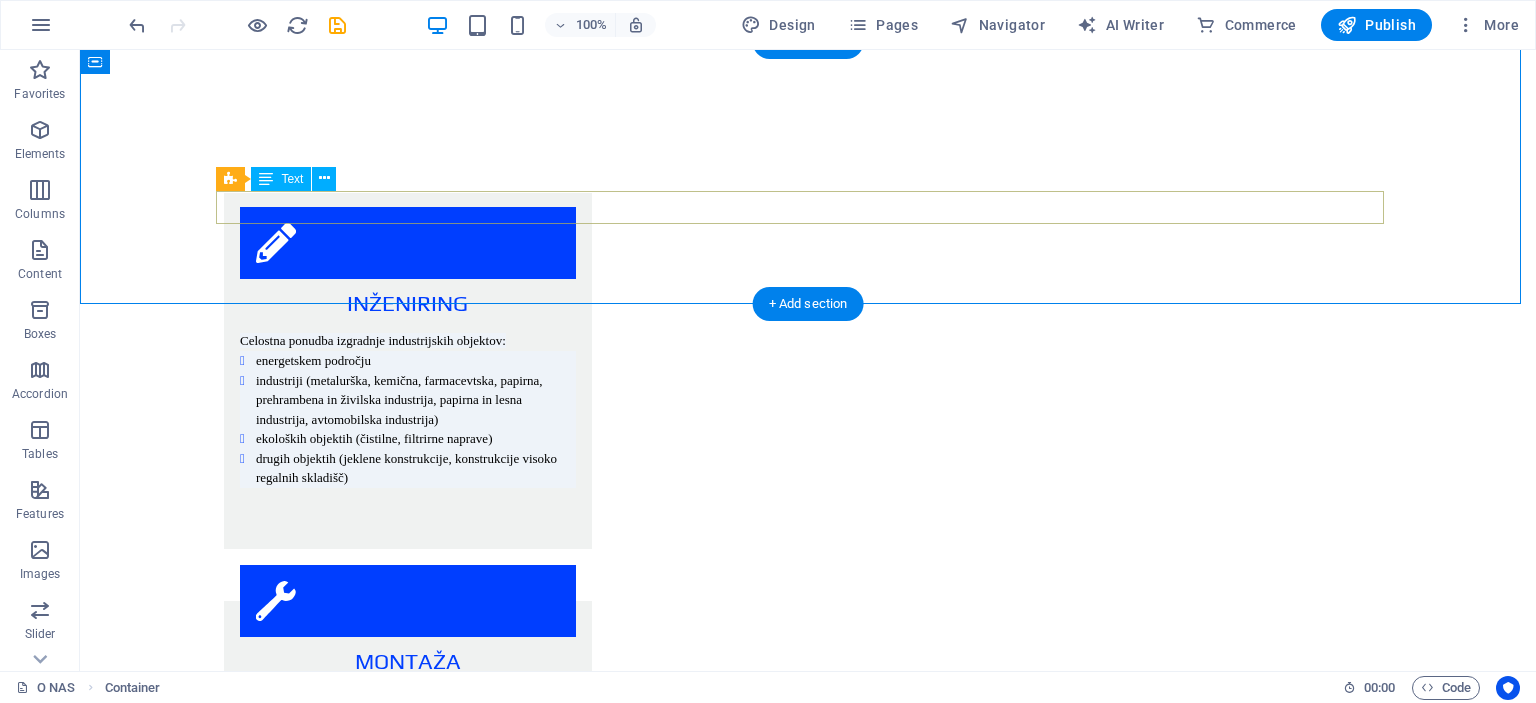 click on "ENERGETIKA                             INDUSTRIJA                          EKOLOGIJA                  JEKLENE KONSTRUKCIJE" at bounding box center (808, 2616) 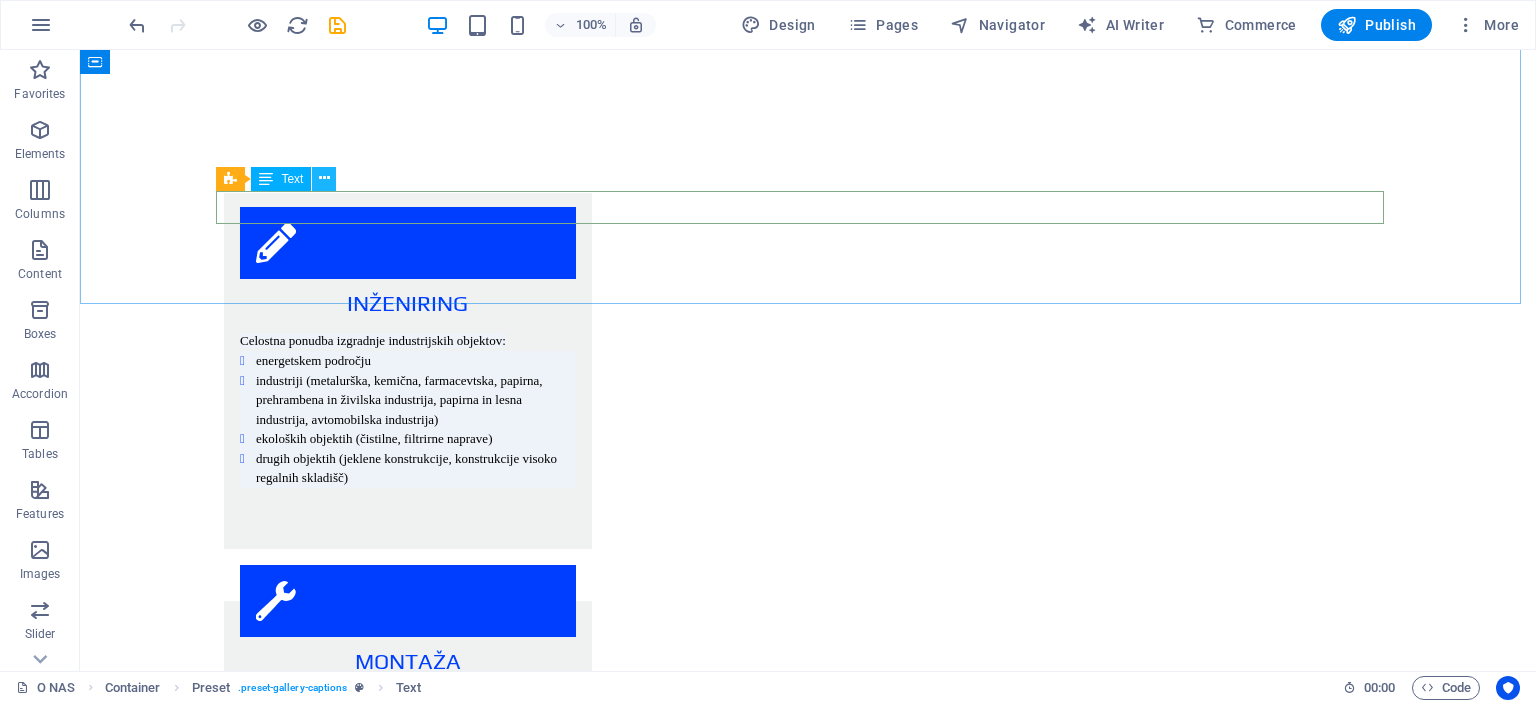 click at bounding box center (324, 178) 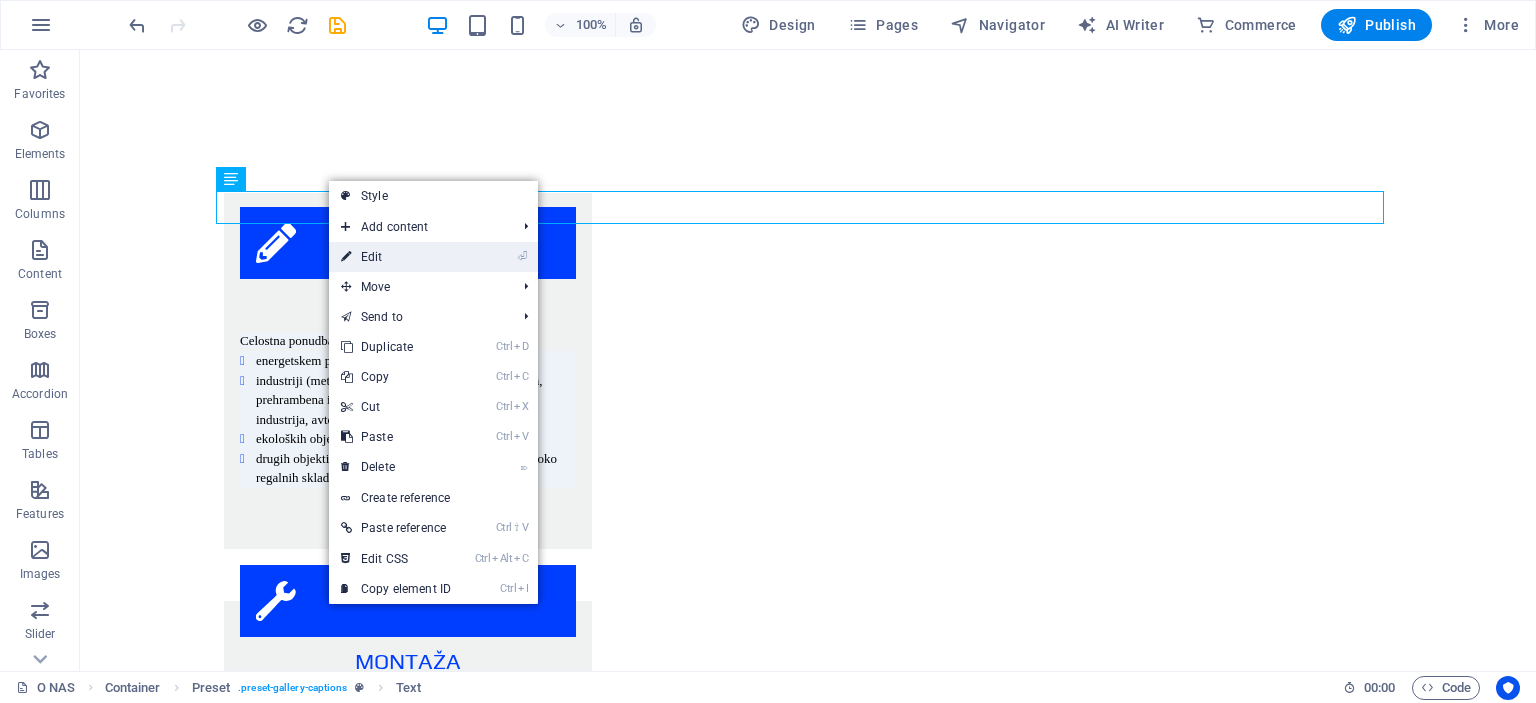 click on "⏎  Edit" at bounding box center [396, 257] 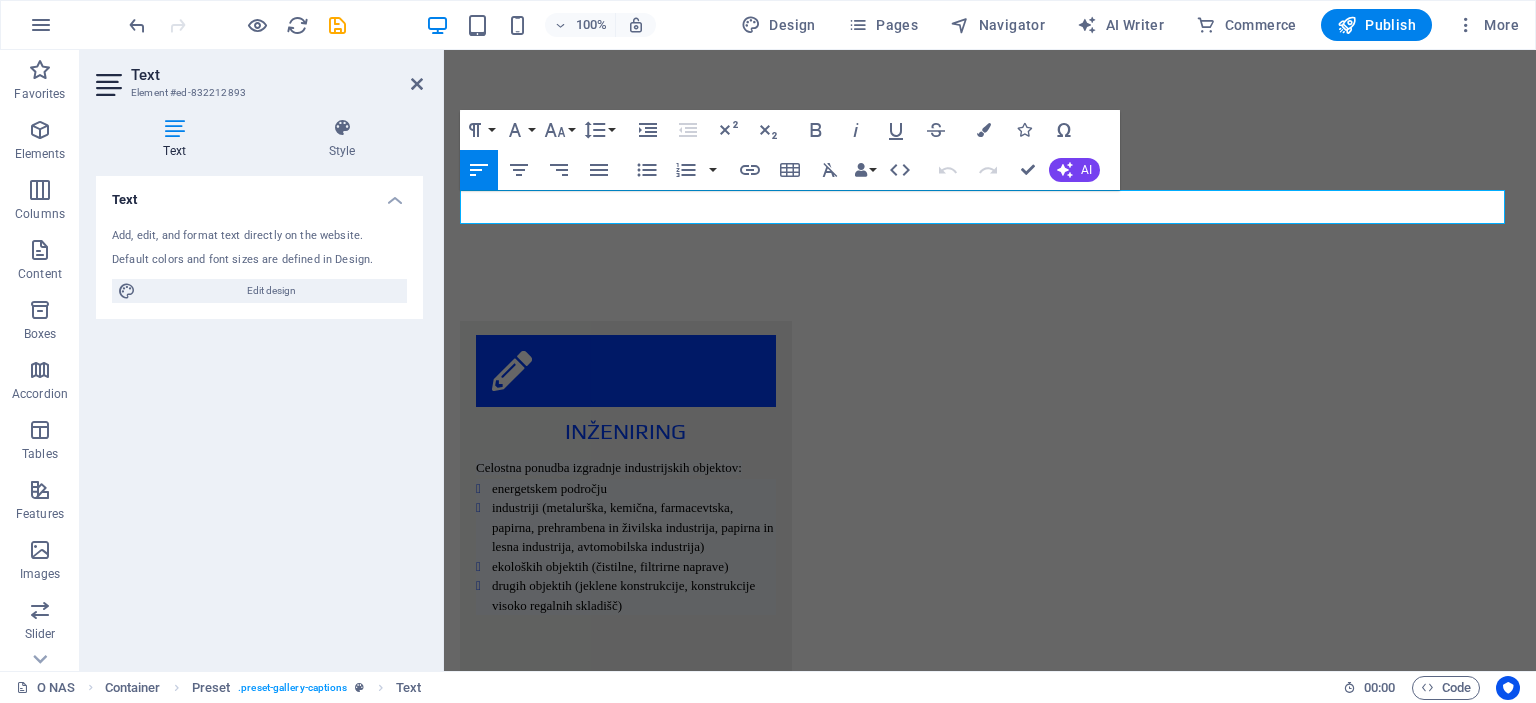 scroll, scrollTop: 2494, scrollLeft: 0, axis: vertical 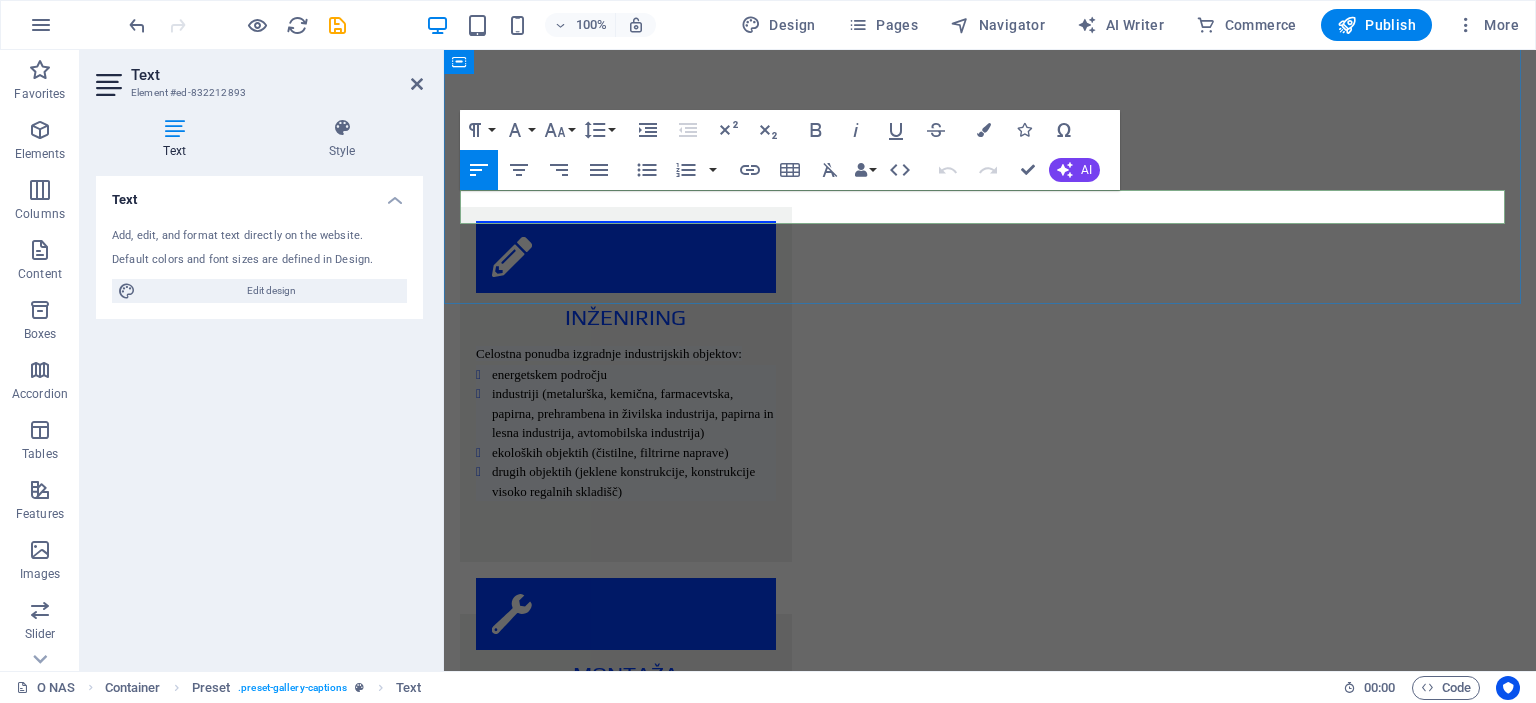 click on "ENERGETIKA                             INDUSTRIJA                          EKOLOGIJA                  JEKLENE KONSTRUKCIJE" at bounding box center [951, 2668] 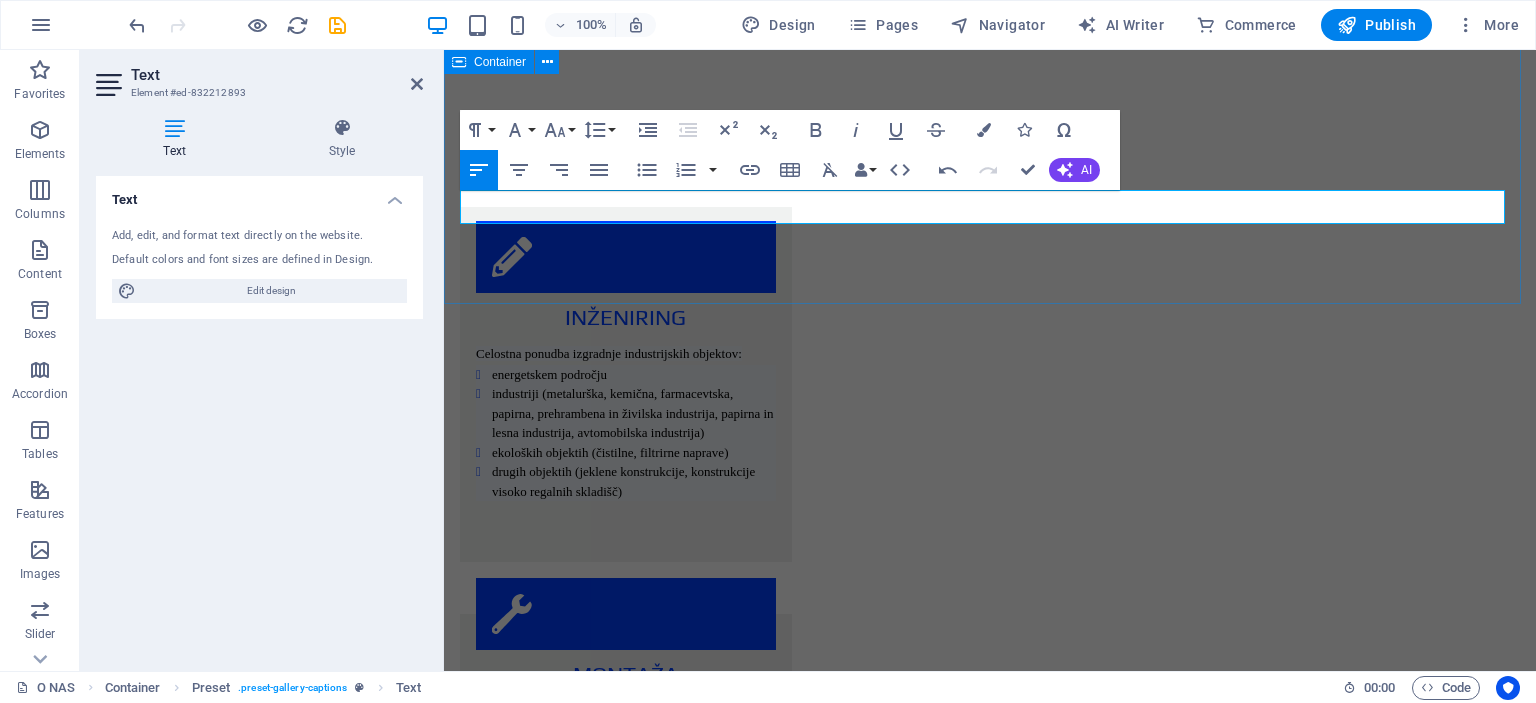 click on "Projekti         ENERGETIKA                             INDUSTRIJA                            EKOLOGIJA                  JEKLENE KONSTRUKCIJE" at bounding box center [990, 2634] 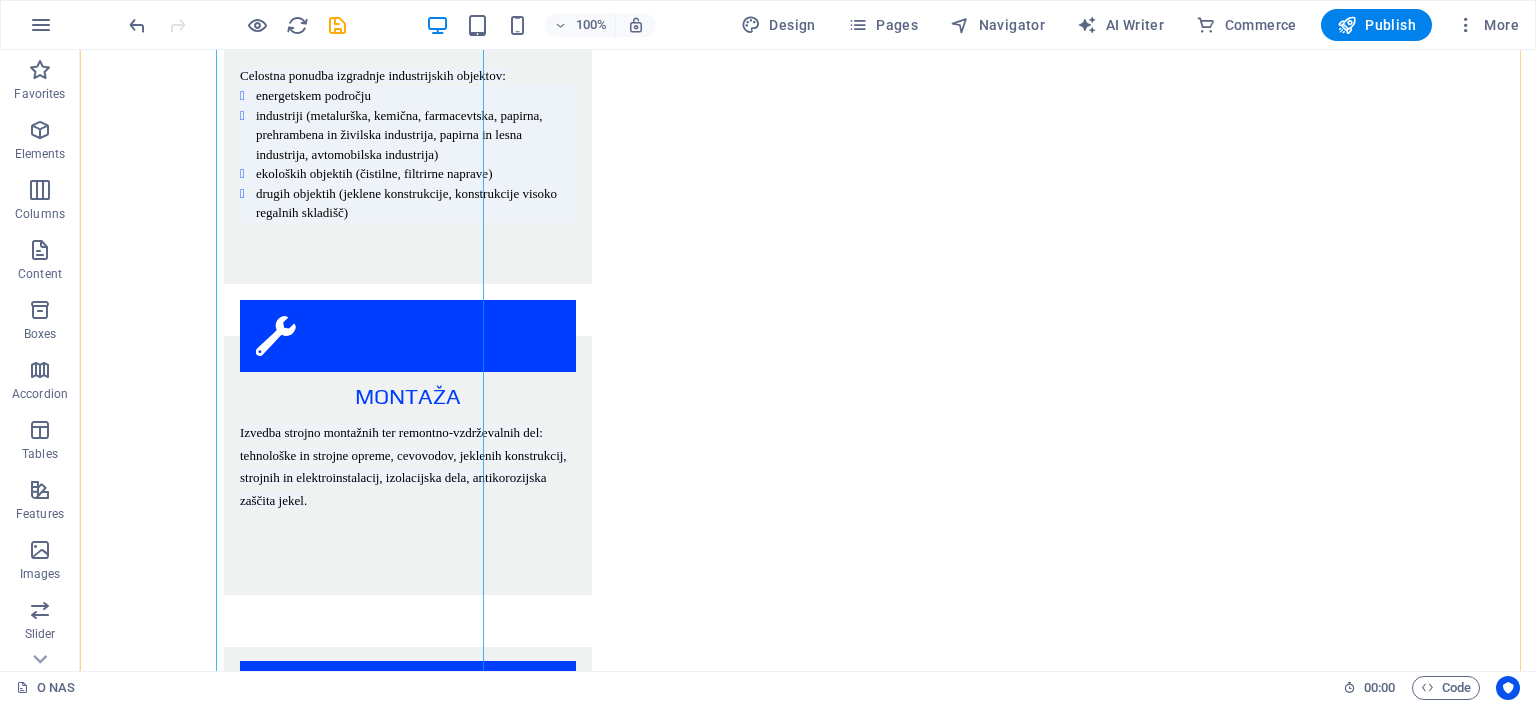 scroll, scrollTop: 2780, scrollLeft: 0, axis: vertical 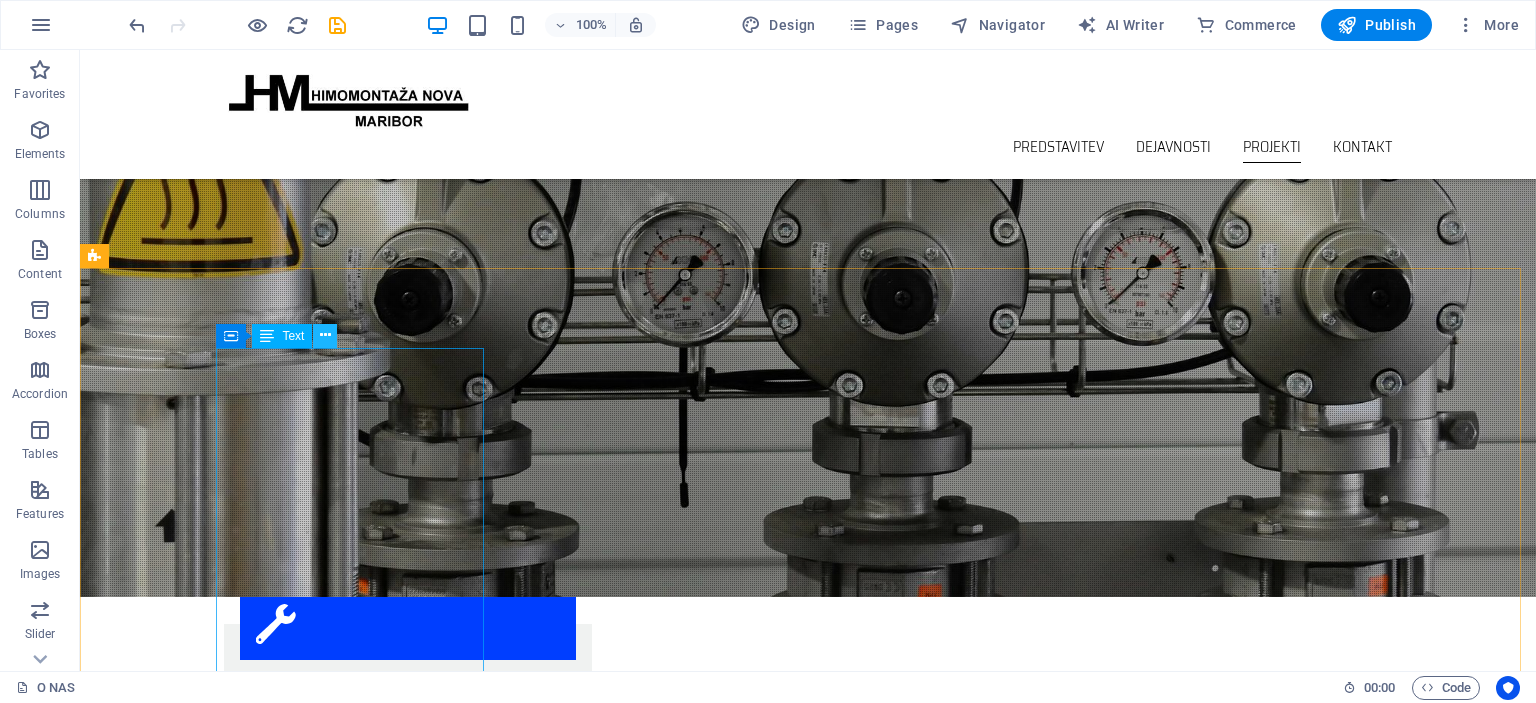 click at bounding box center (325, 335) 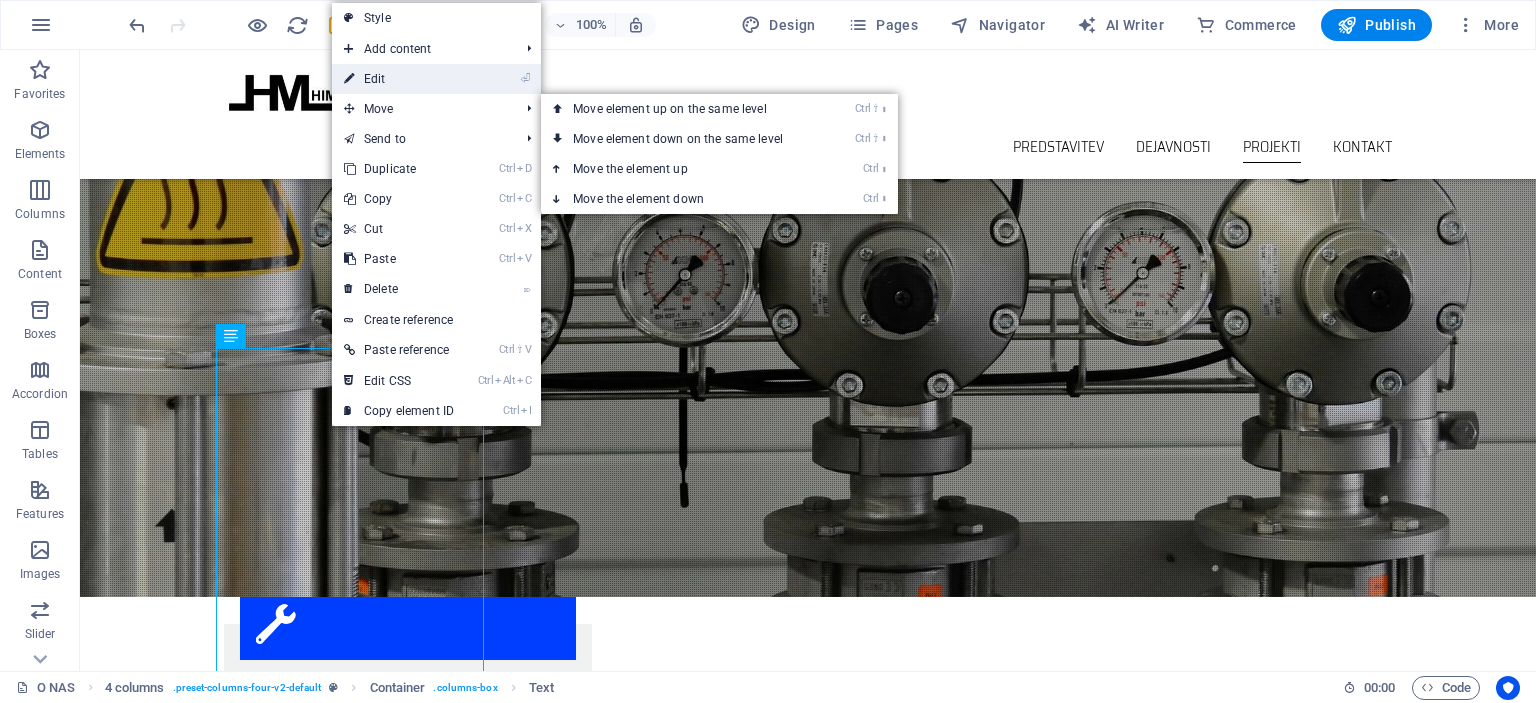 click on "⏎  Edit" at bounding box center [399, 79] 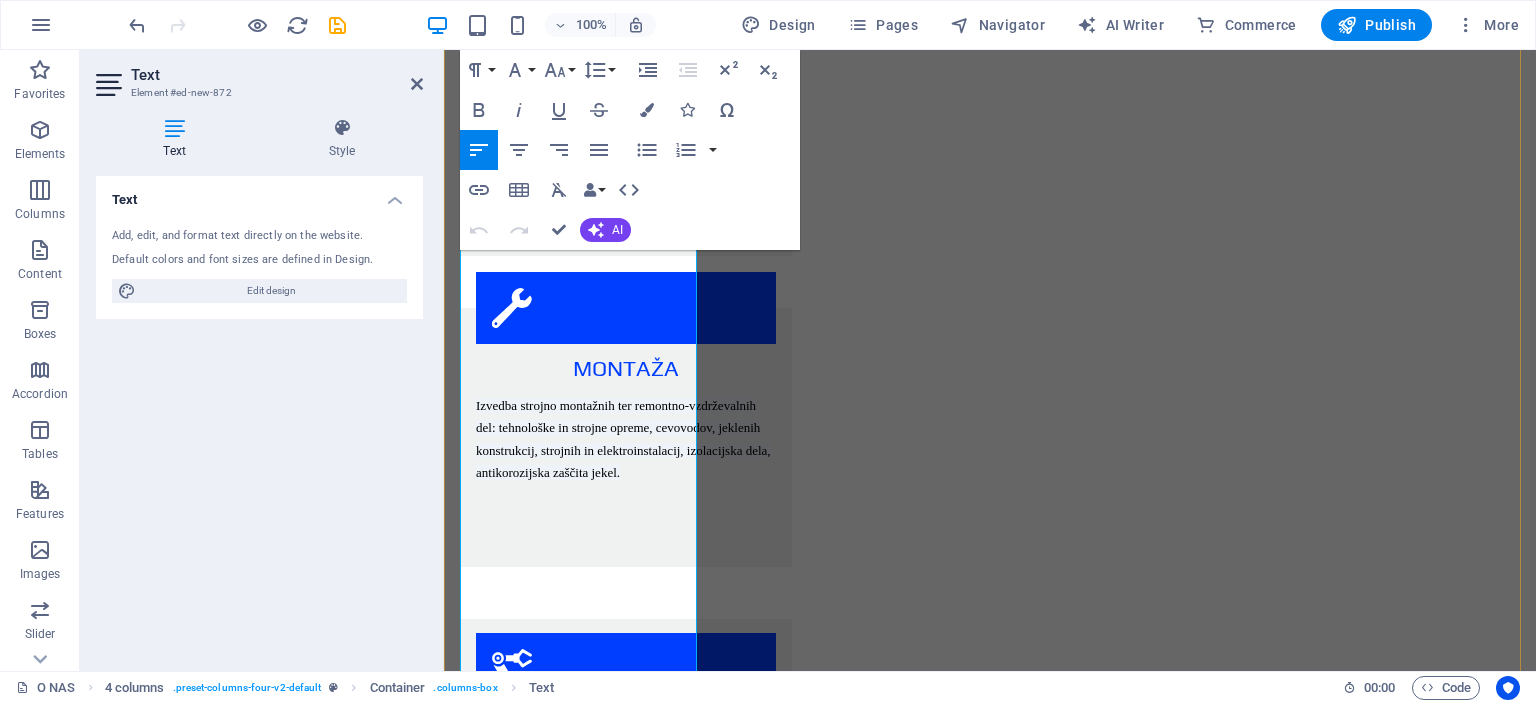 scroll, scrollTop: 2831, scrollLeft: 0, axis: vertical 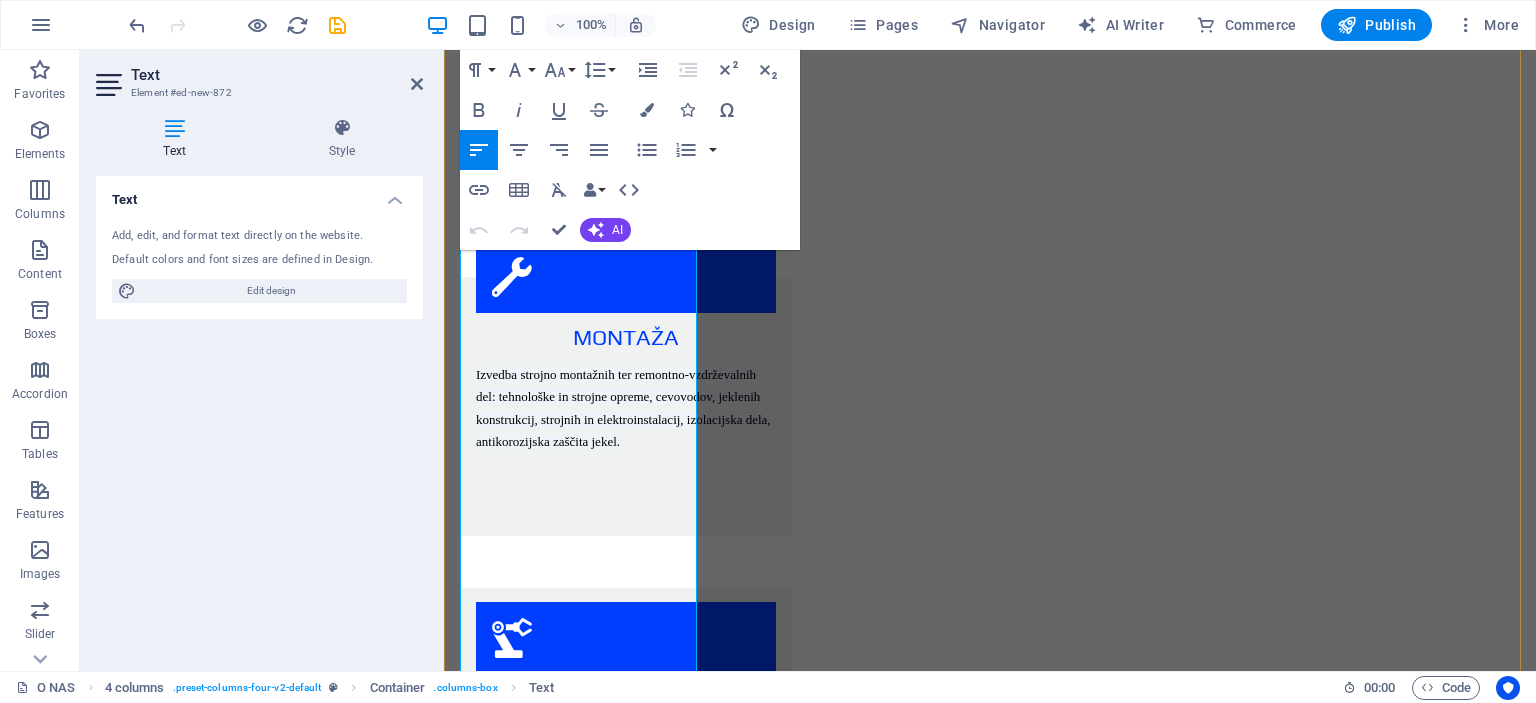 drag, startPoint x: 480, startPoint y: 447, endPoint x: 654, endPoint y: 463, distance: 174.73409 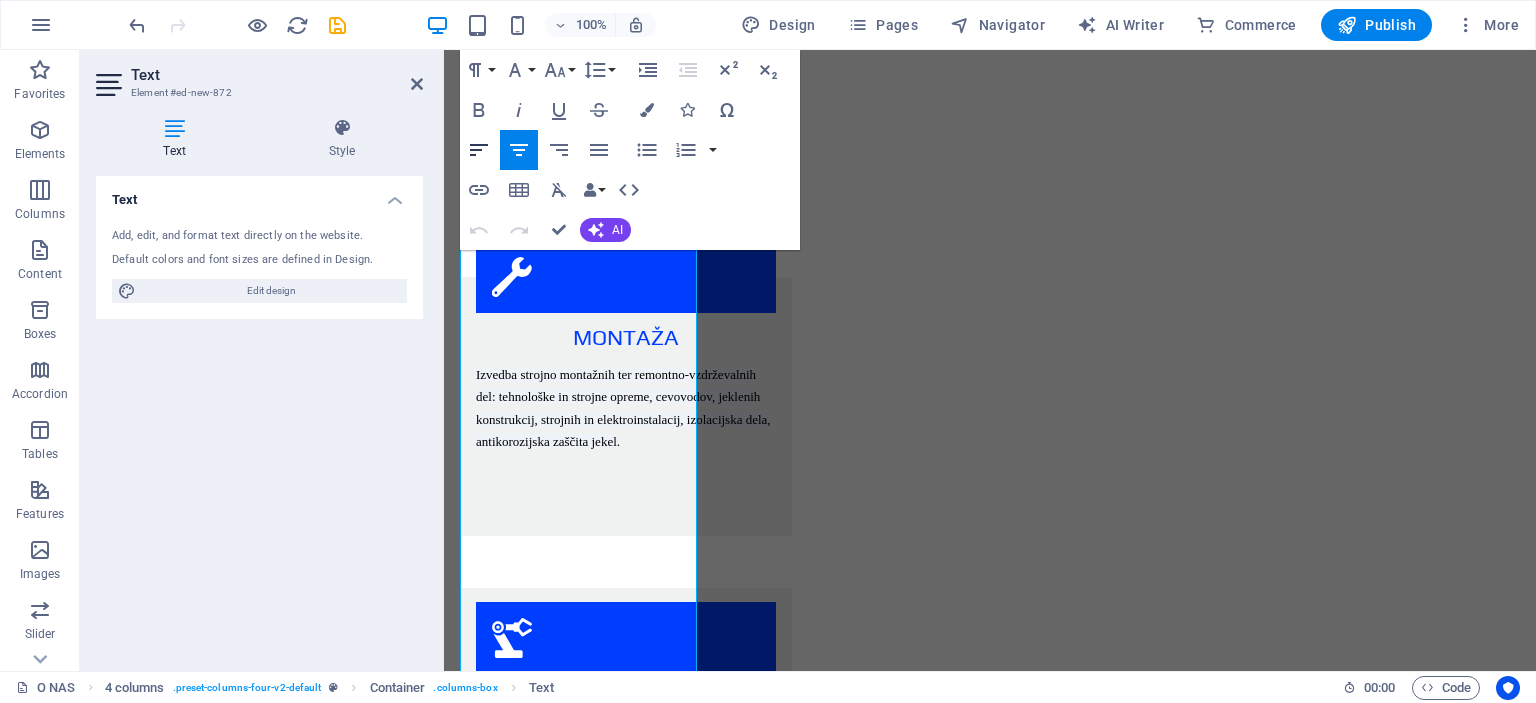 click 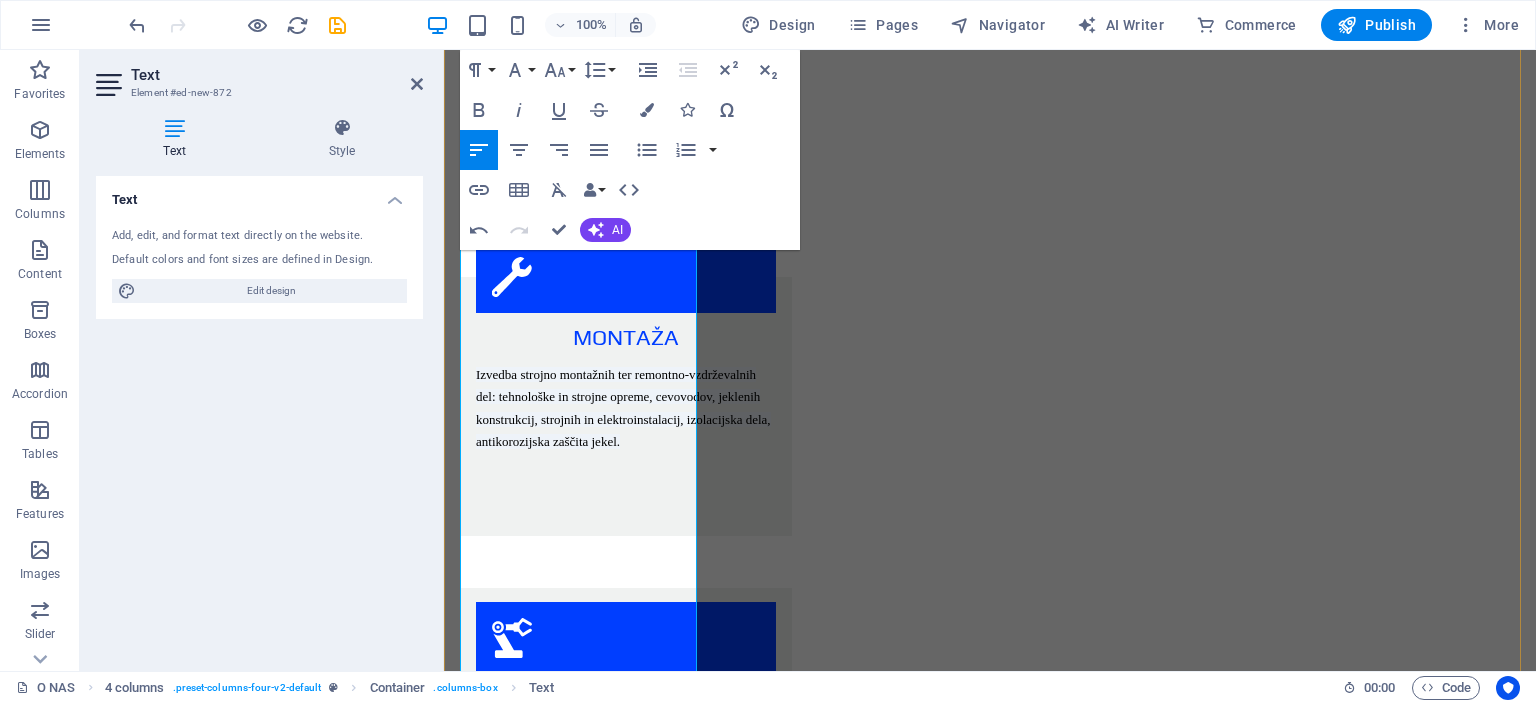 click on "D. KOTLOVNICE IN DRUGE KOTLOVSKE NAPRAVE" at bounding box center [580, 2922] 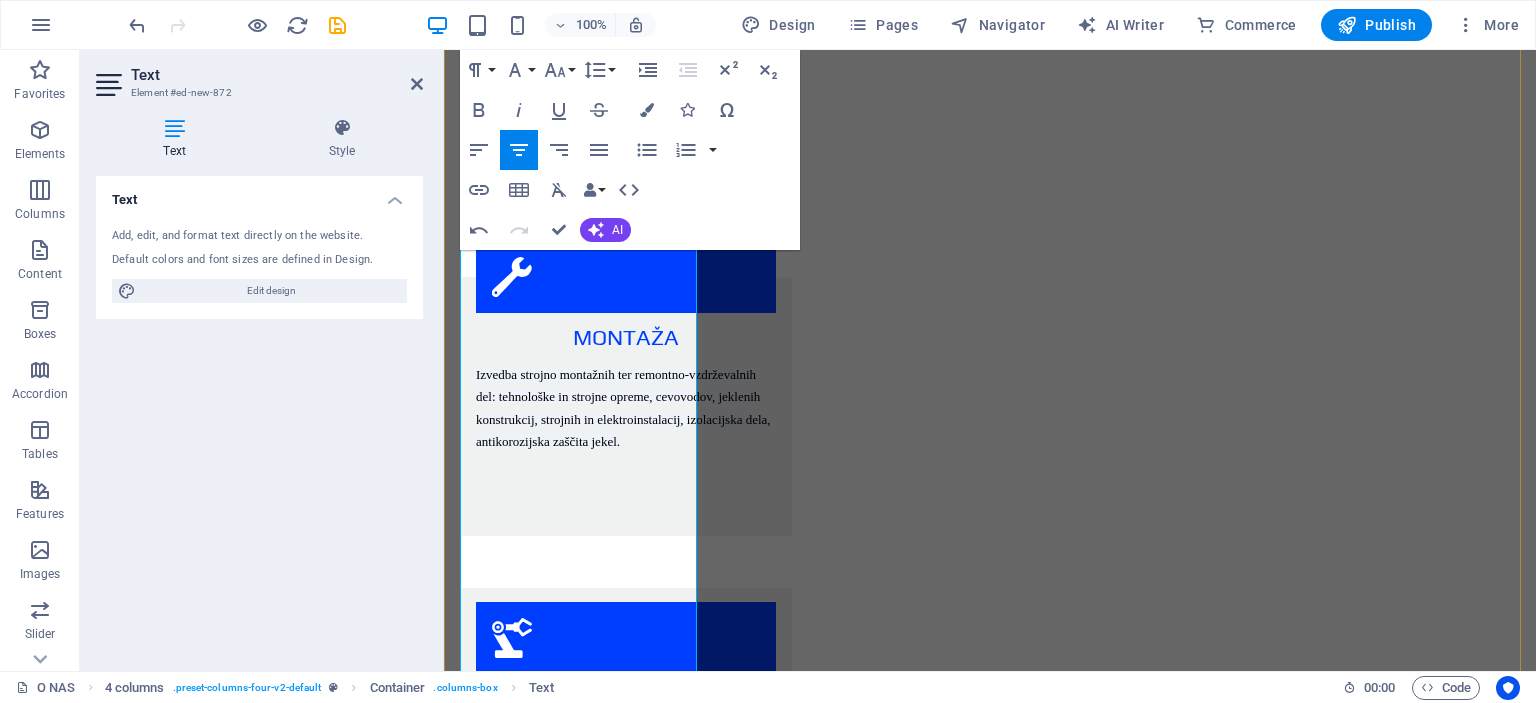drag, startPoint x: 479, startPoint y: 482, endPoint x: 666, endPoint y: 507, distance: 188.66373 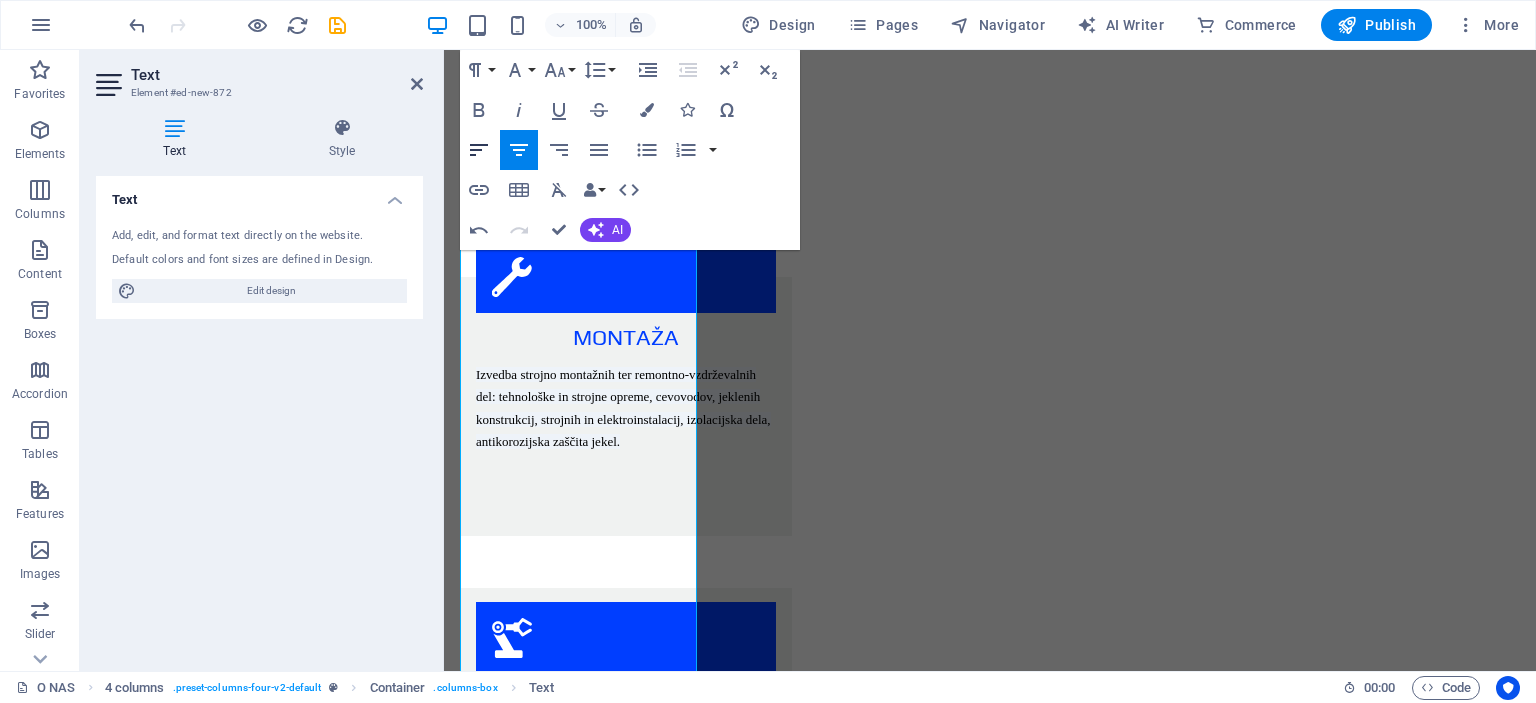 click 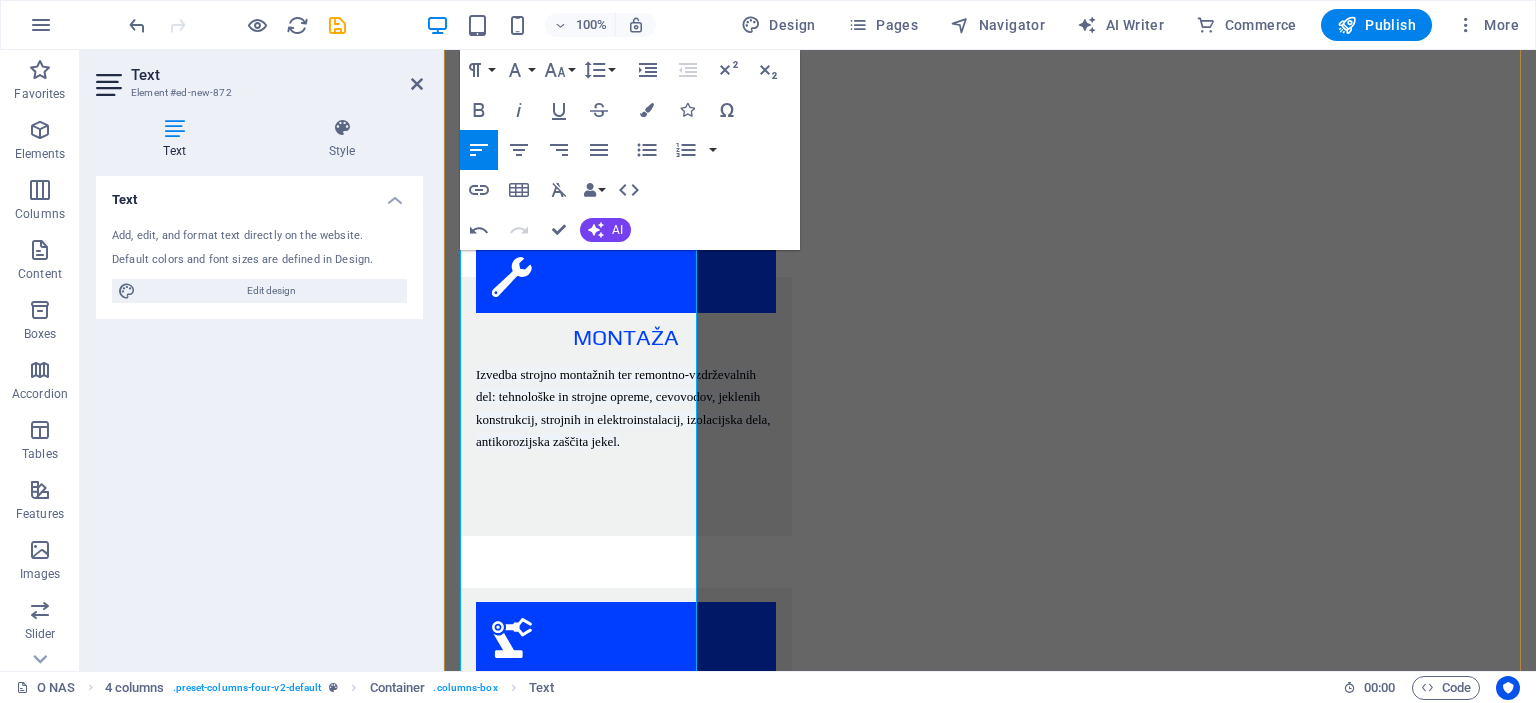 click on "NA ENERGETSKIH OBJEKTIH IZVAJAMO SLEDEČA DELA:" at bounding box center [580, 2982] 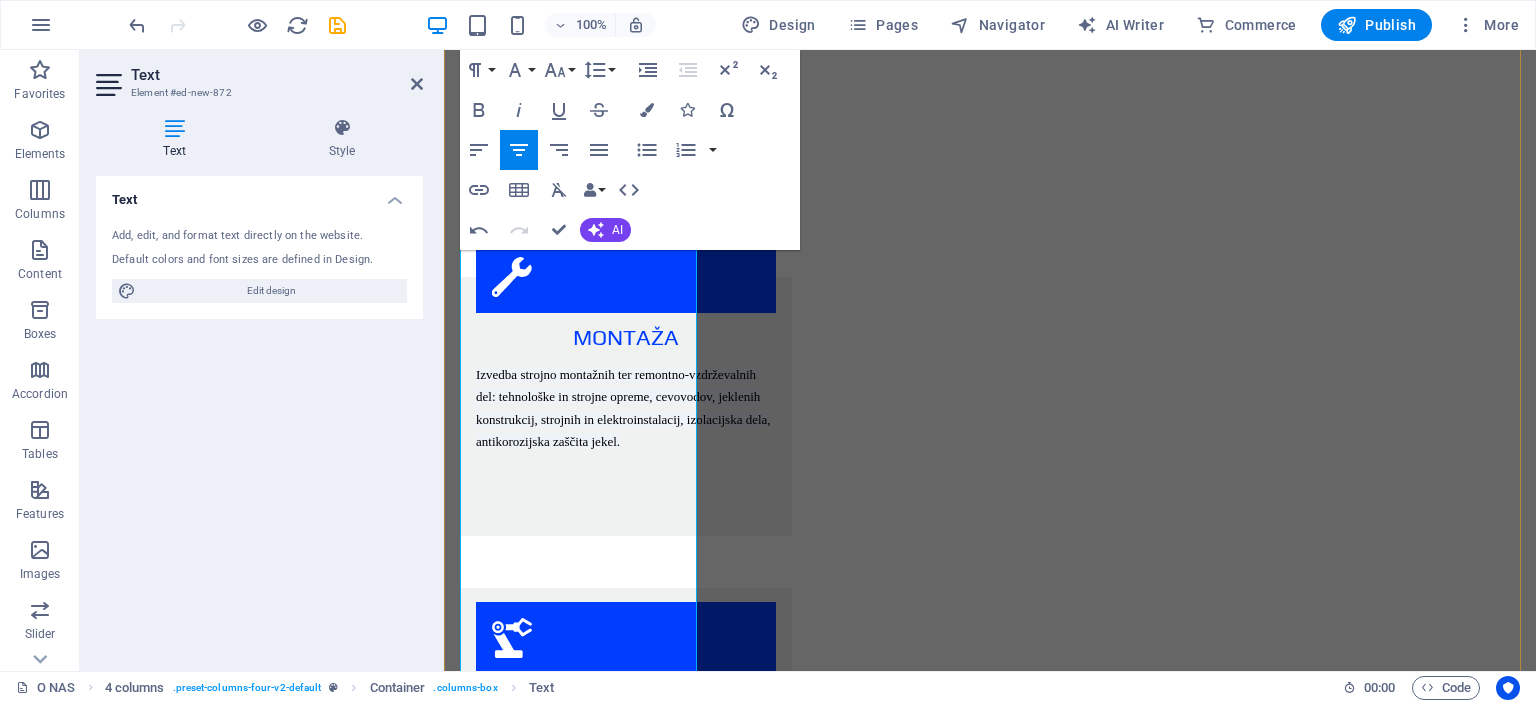 click on "C. NUKLEARNE IN PLINSKE ELEKTRARNE" at bounding box center (580, 2882) 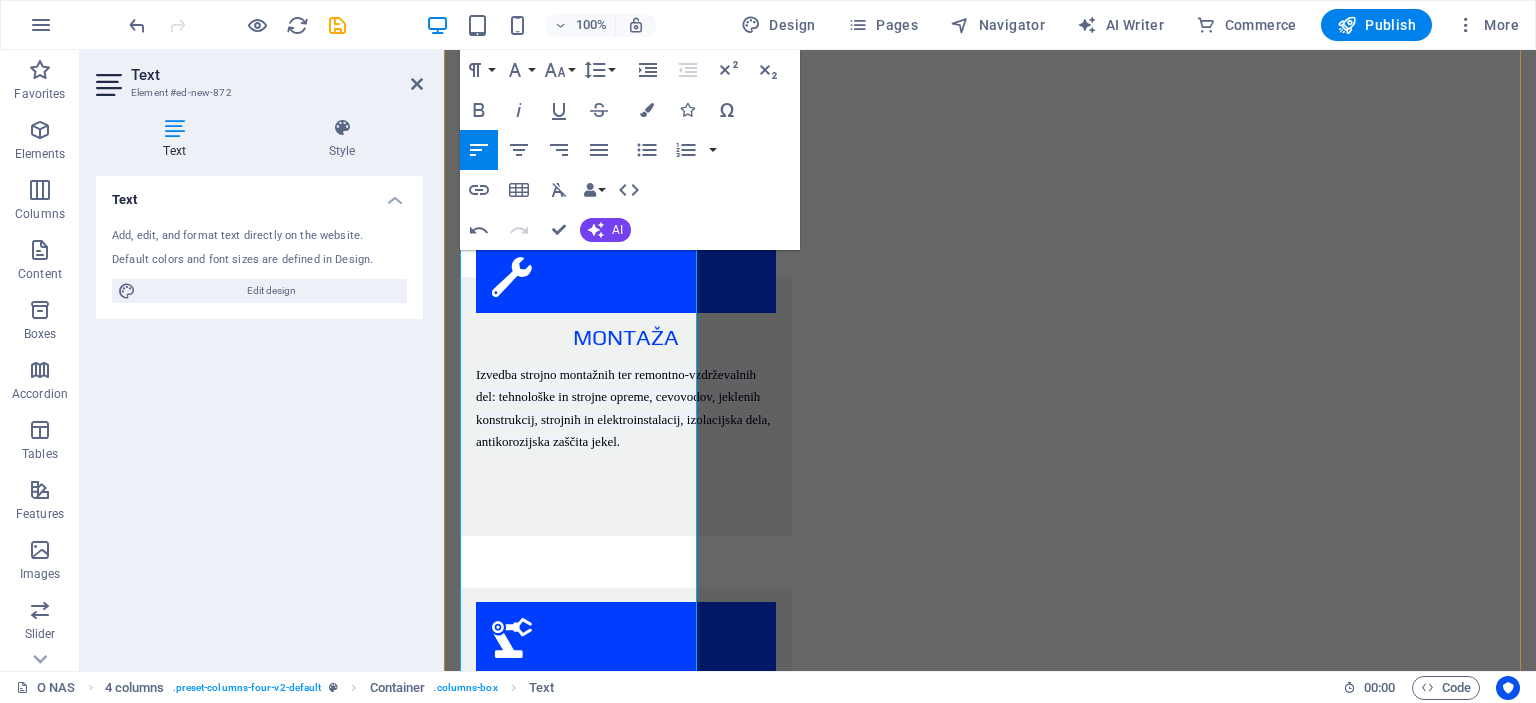 type 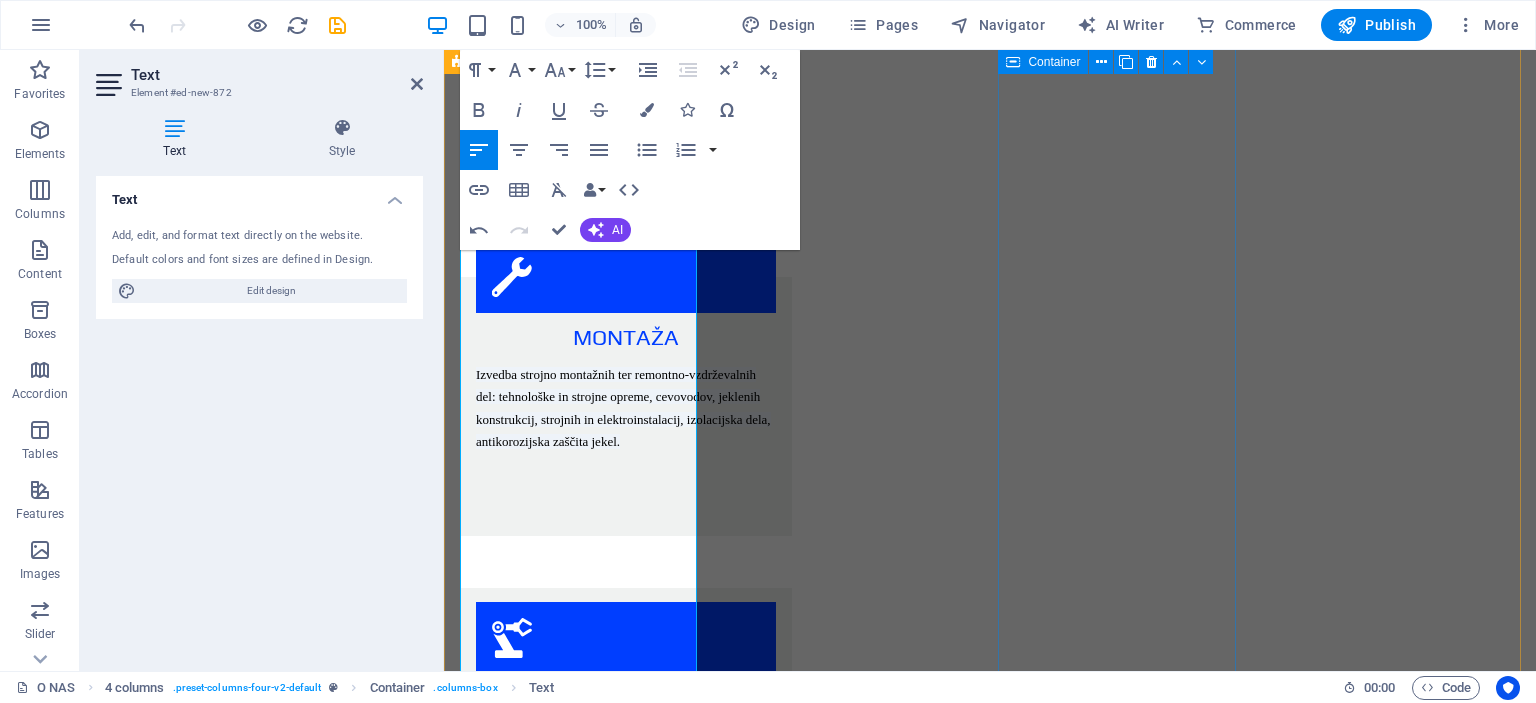 click on "EKOLOŠKI OBJEKTI A. ČIŠČENJE ODPADNIH VODA industrijske čistilne naprave    komunalne čistilne     B. ČIŠČENJE ZRAKA odžveplevalne naprave odpraševalne naprave elektrofiltri" at bounding box center (580, 4152) 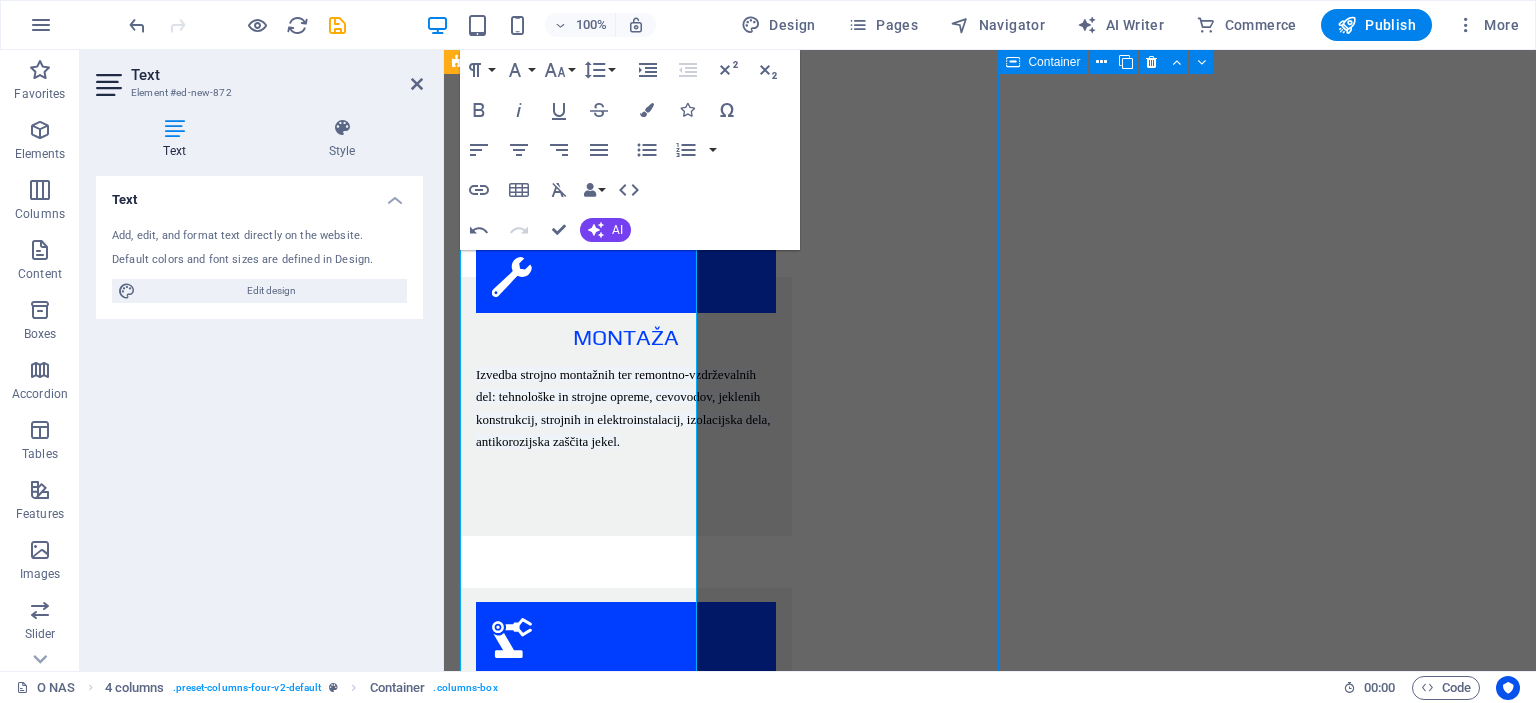 scroll, scrollTop: 2716, scrollLeft: 0, axis: vertical 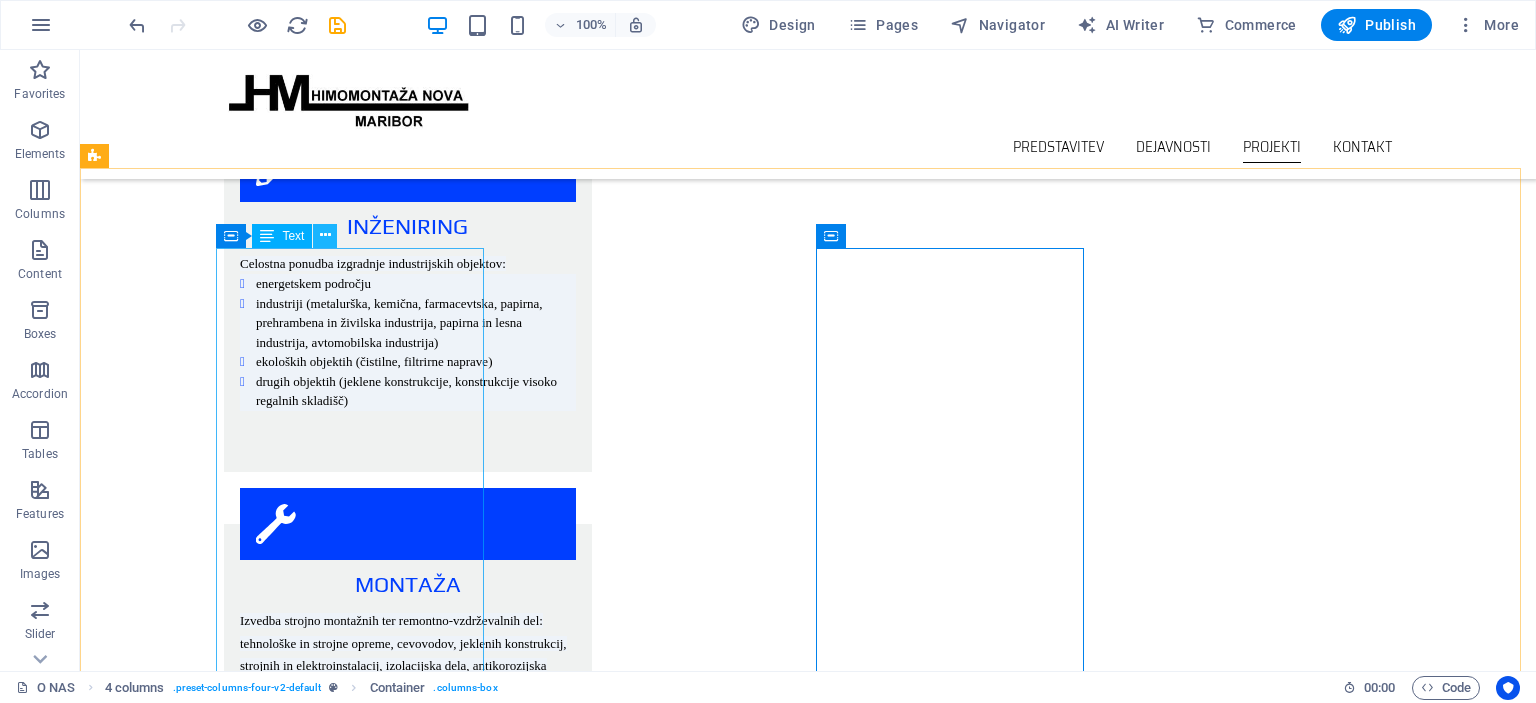 click at bounding box center [325, 235] 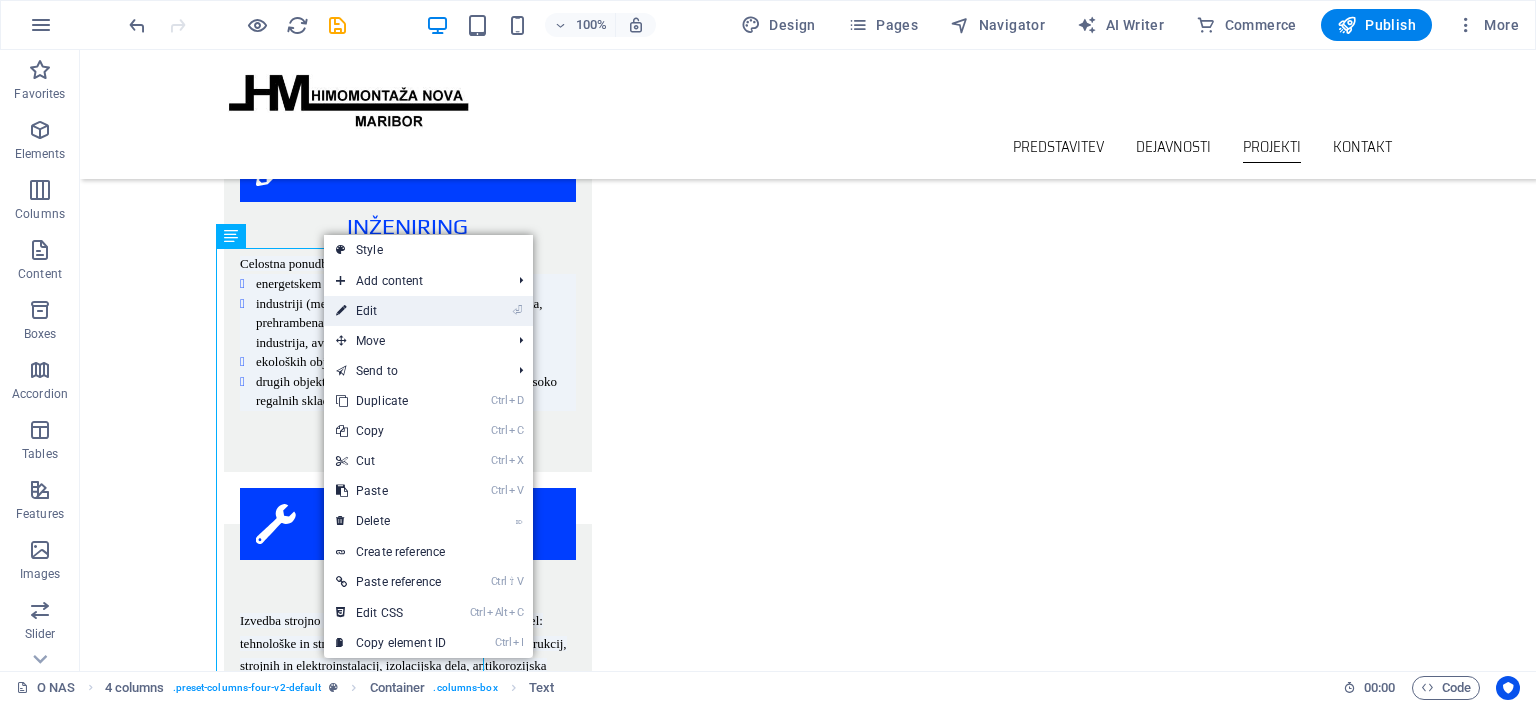 click on "⏎  Edit" at bounding box center (391, 311) 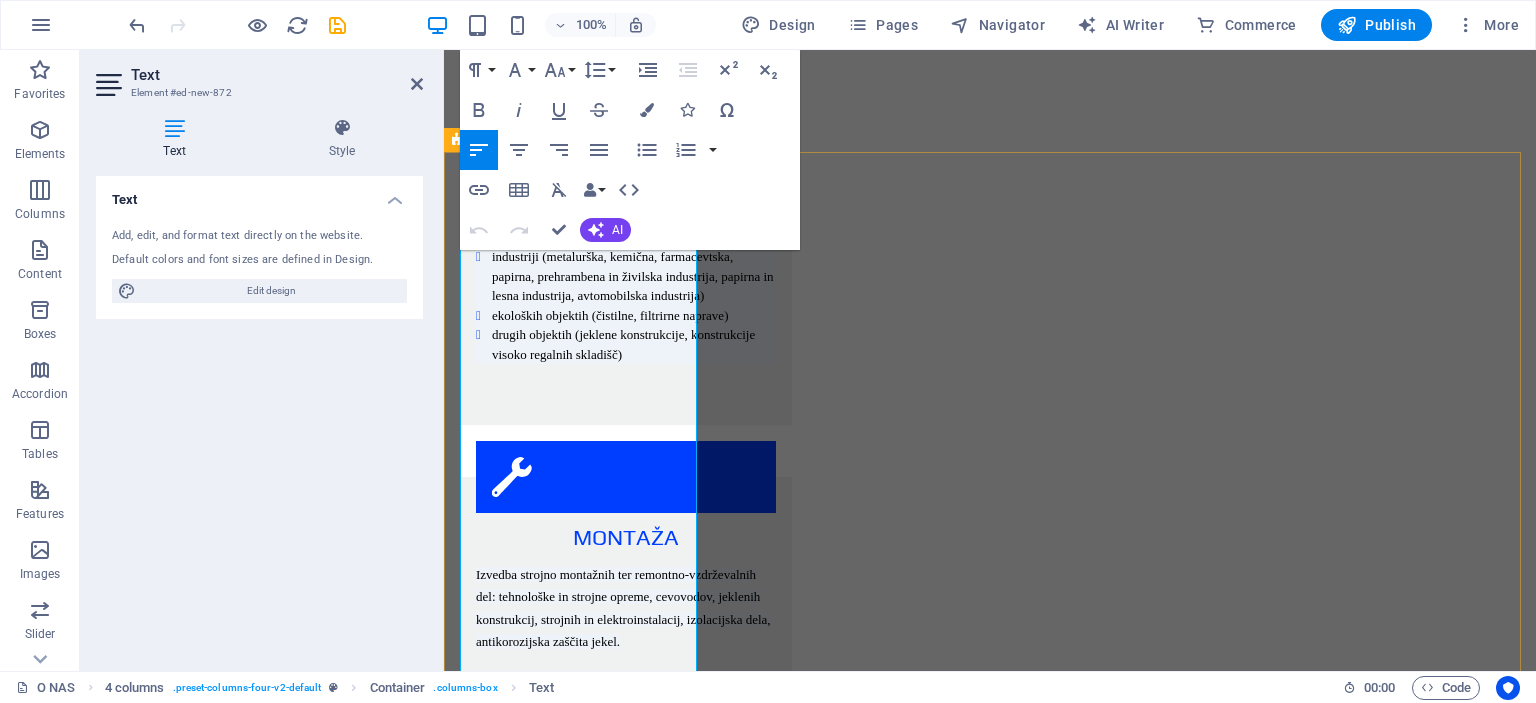 scroll, scrollTop: 2731, scrollLeft: 0, axis: vertical 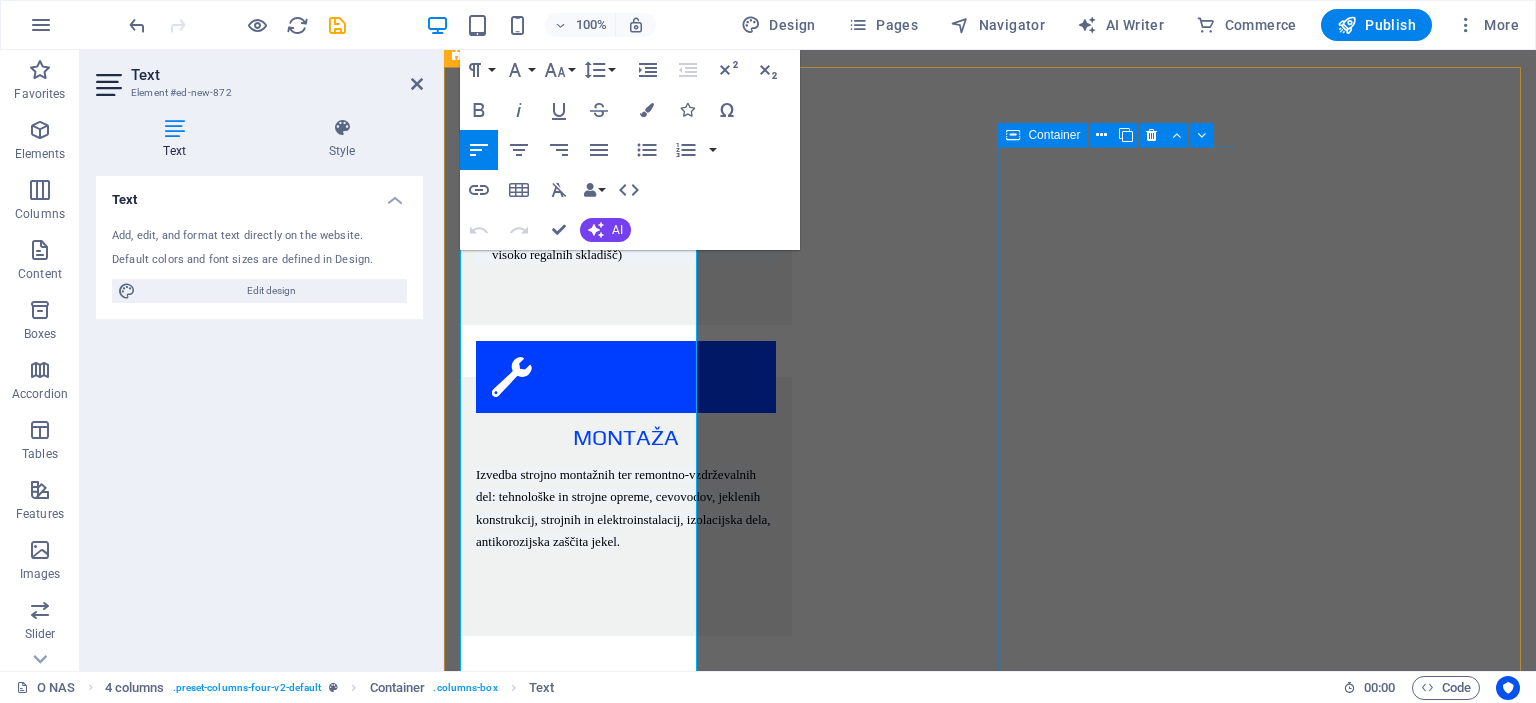 click on "EKOLOŠKI OBJEKTI A. ČIŠČENJE ODPADNIH VODA industrijske čistilne naprave    komunalne čistilne     B. ČIŠČENJE ZRAKA odžveplevalne naprave odpraševalne naprave elektrofiltri" at bounding box center (580, 4252) 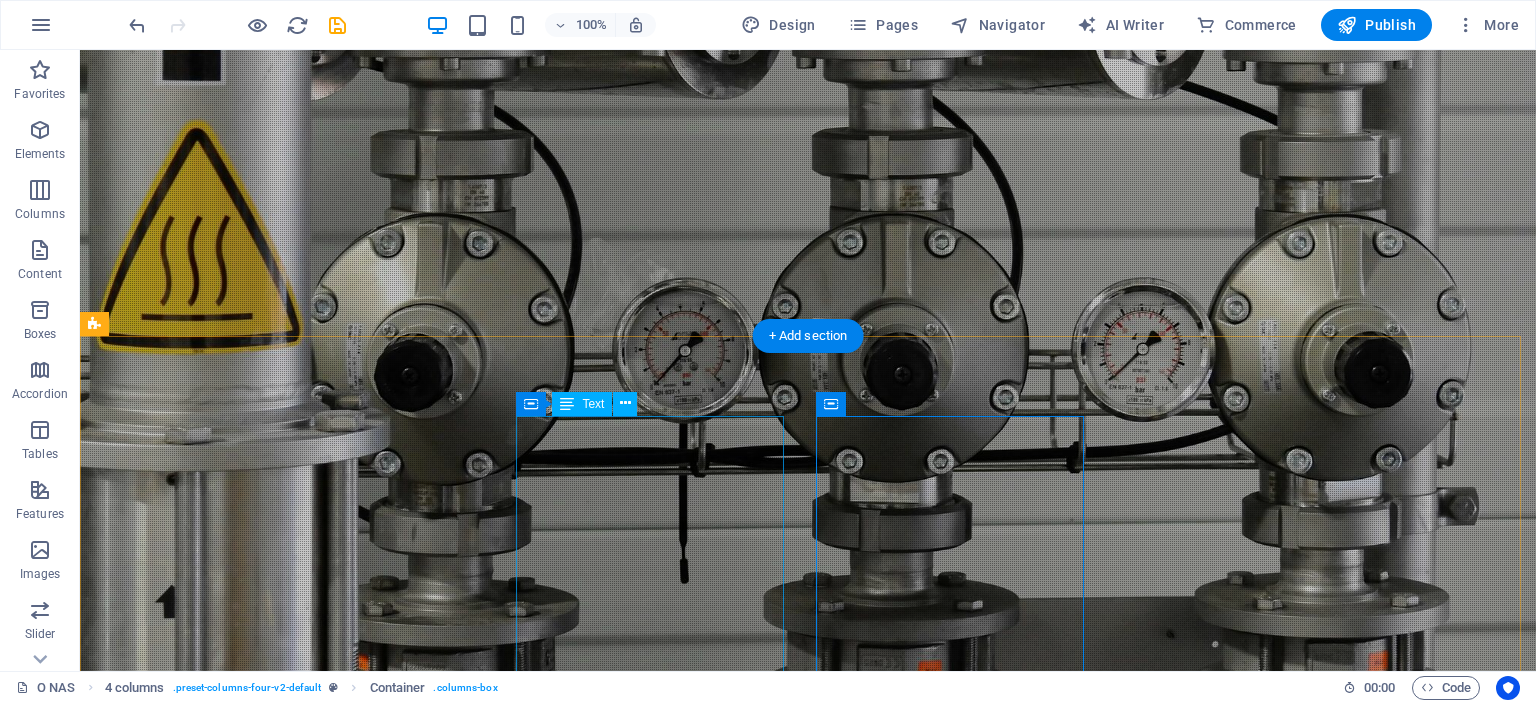 scroll, scrollTop: 2376, scrollLeft: 0, axis: vertical 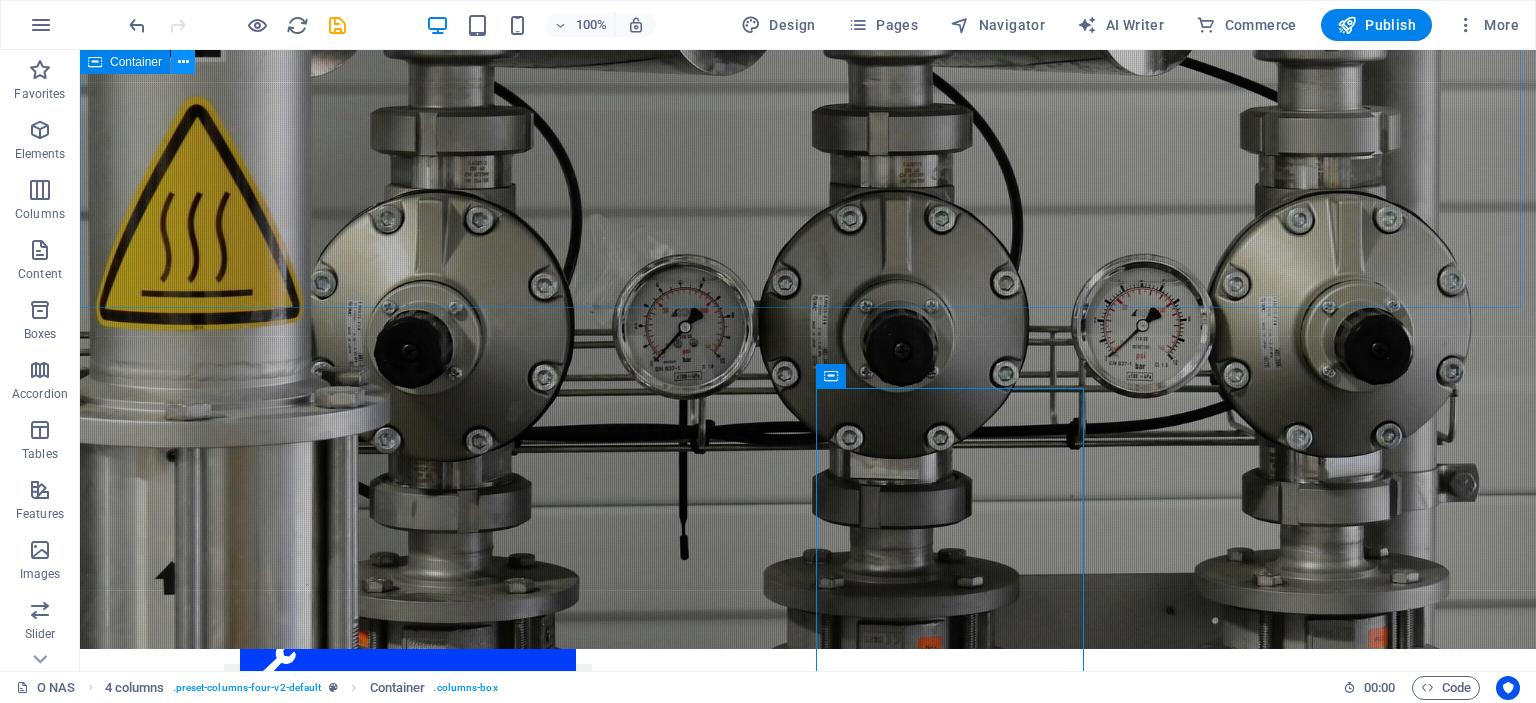 click at bounding box center [183, 62] 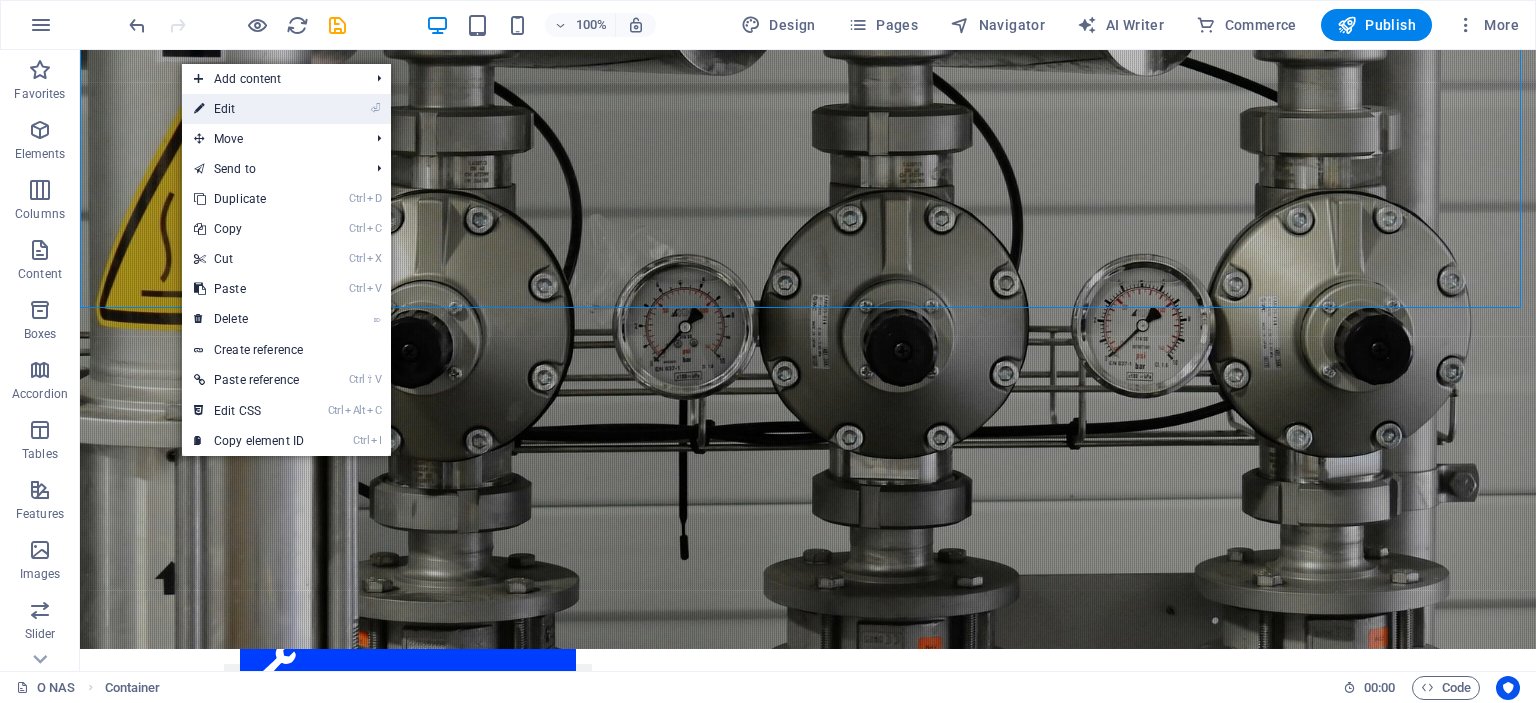 click on "⏎  Edit" at bounding box center (249, 109) 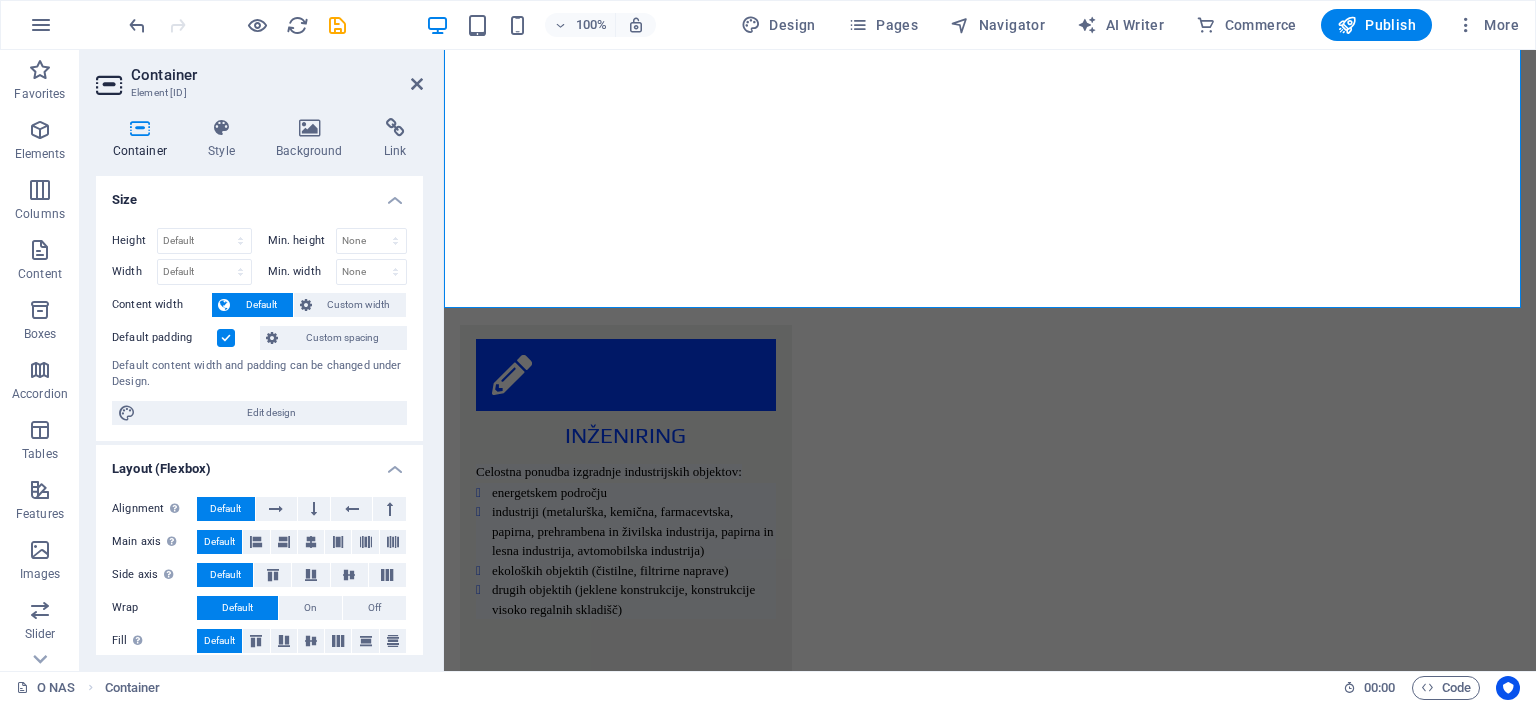 scroll, scrollTop: 2490, scrollLeft: 0, axis: vertical 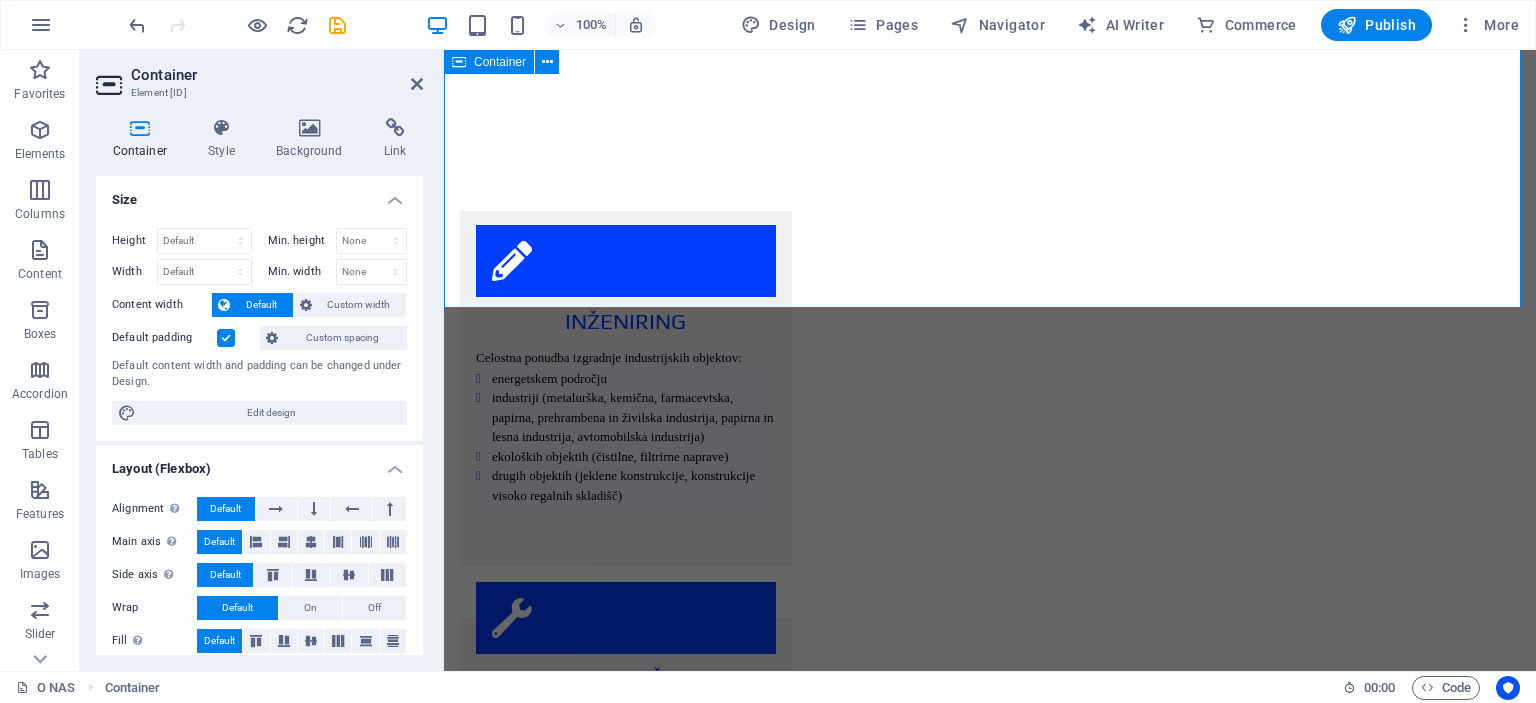 click on "Projekti         ENERGETIKA                             INDUSTRIJA                            EKOLOGIJA                  JEKLENE KONSTRUKCIJE" at bounding box center [990, 2638] 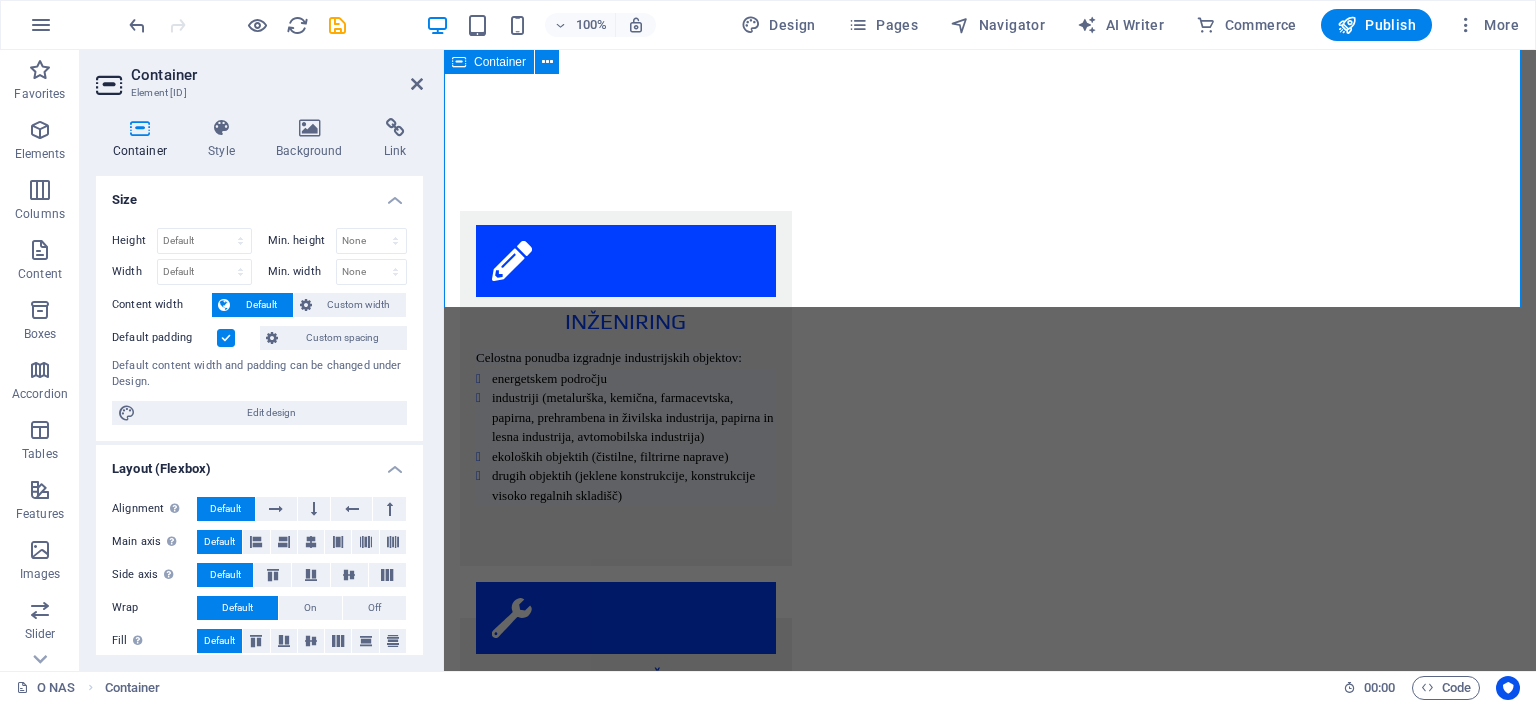 click on "Projekti         ENERGETIKA                             INDUSTRIJA                            EKOLOGIJA                  JEKLENE KONSTRUKCIJE" at bounding box center [990, 2638] 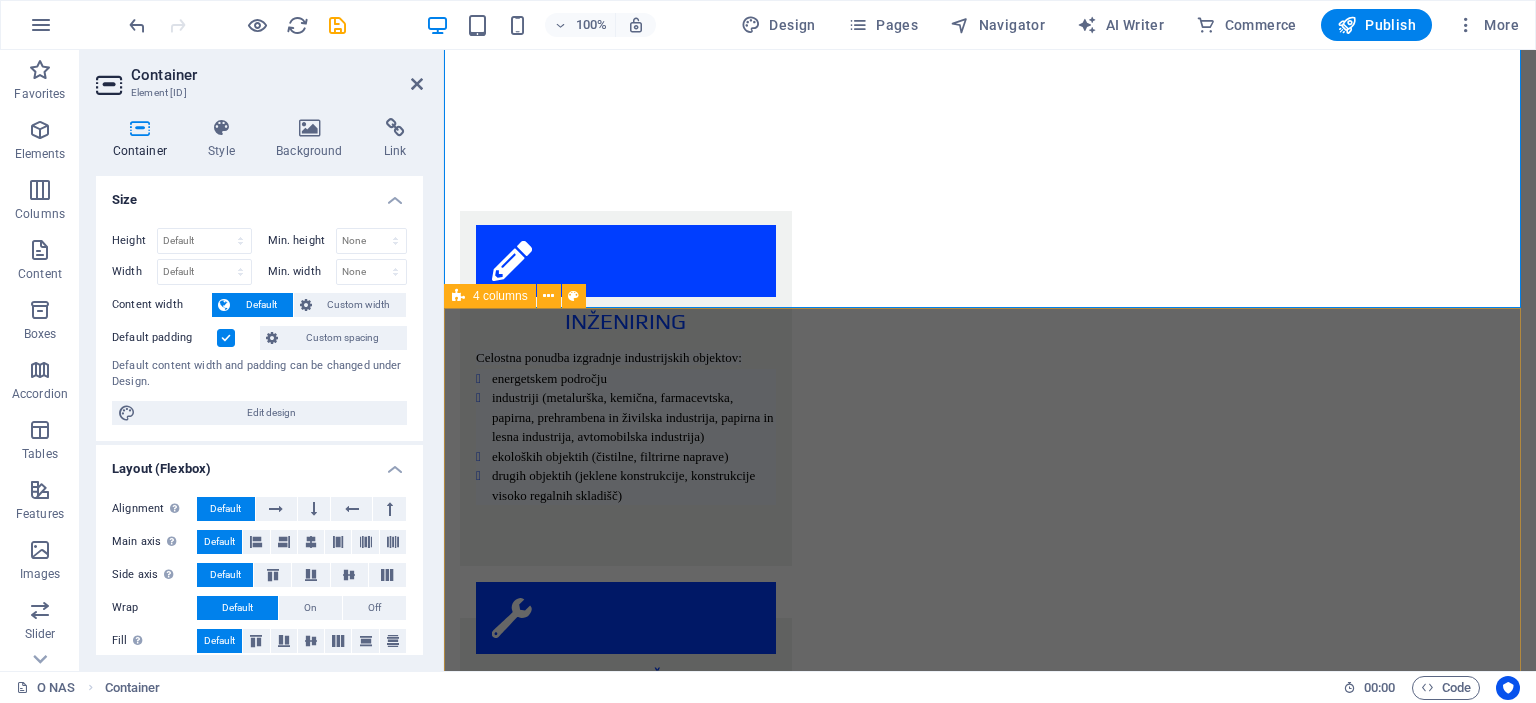 click on "ENERGETSKI OBJEKTI Novogradnje, rekonstrukcije in vzdrževanje obstoječih objektov. Rekonstrukcijo in vzdrževanja izvajamo na sledeči opremi in napravah: A. TERMOENERGETSKI OBJEKTI parni in vročevodni kotli parne in plinske turbine filtrirne in čistilne naprave cevovodi (parovodi, hladilna voda,..)  B. HIDROENERGETSKI OBJEKTI turbine in generatorji hidromehanska oprema mostni žerjavi in razne jeklene konstrukcije tlačni cevovodi C. NUKLEARNE IN PLINSKE     ELEKTRARNE D. KOTLOVNICE IN DRUGE      KOTLOVSKE NAPRAVE NA ENERGETSKIH OBJEKTIH IZVAJAMO SLEDEČA DELA: montažna dela vzdrževalna dela remonti in intervencijski popravki na: parnih kotlih različnih tipov in moči, toplotnih izmenjevalcih, kondenzatorji, hladilnikih, grelnikih, rotirajočih napravah (črpalke, ventilatorji, kompresorji, puhala, mlini.), parnih turbinah različnih tipov in moči strojna obdelava zvarnih robov termična obdelava zvarov obzidave tlačni preizkusi antikorozijska zaščita izolacijska dela ent" at bounding box center (990, 3849) 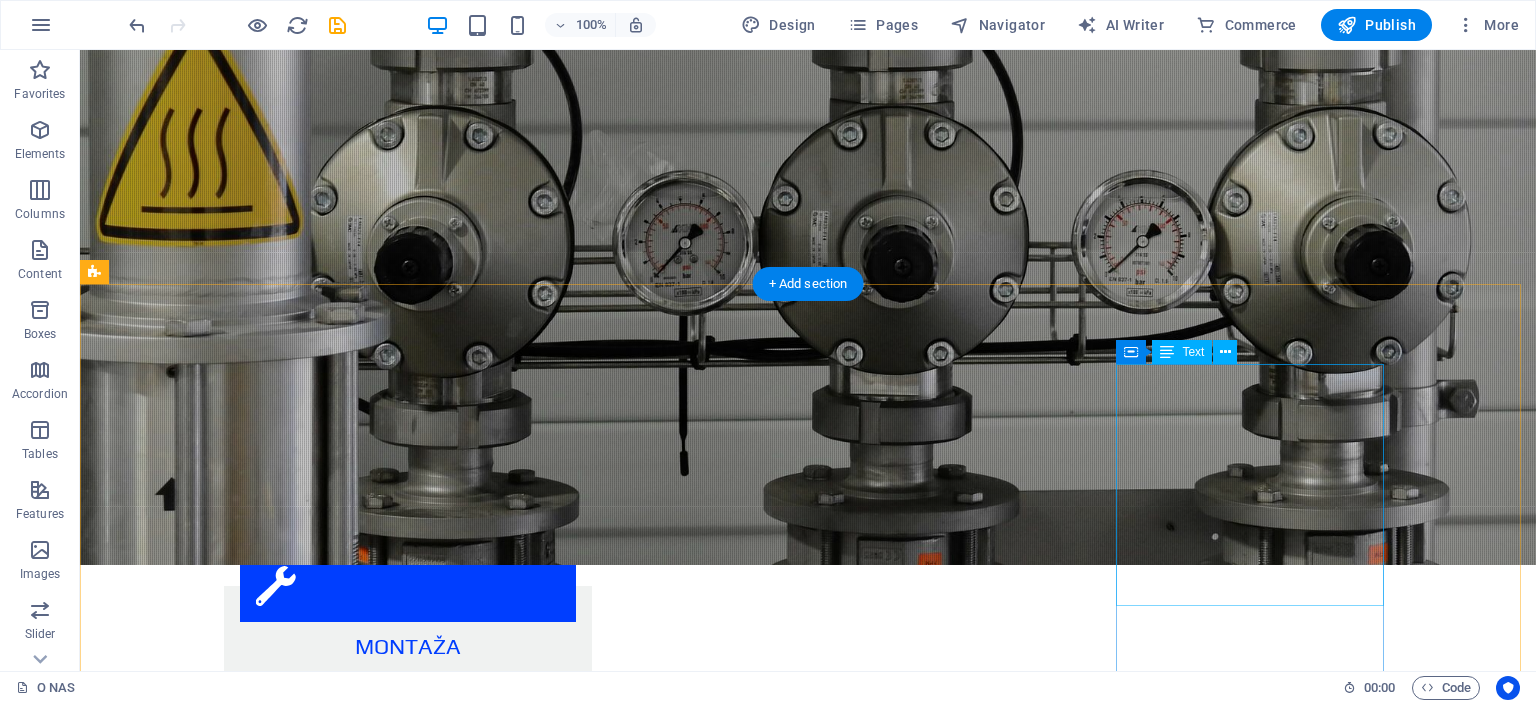 scroll, scrollTop: 2500, scrollLeft: 0, axis: vertical 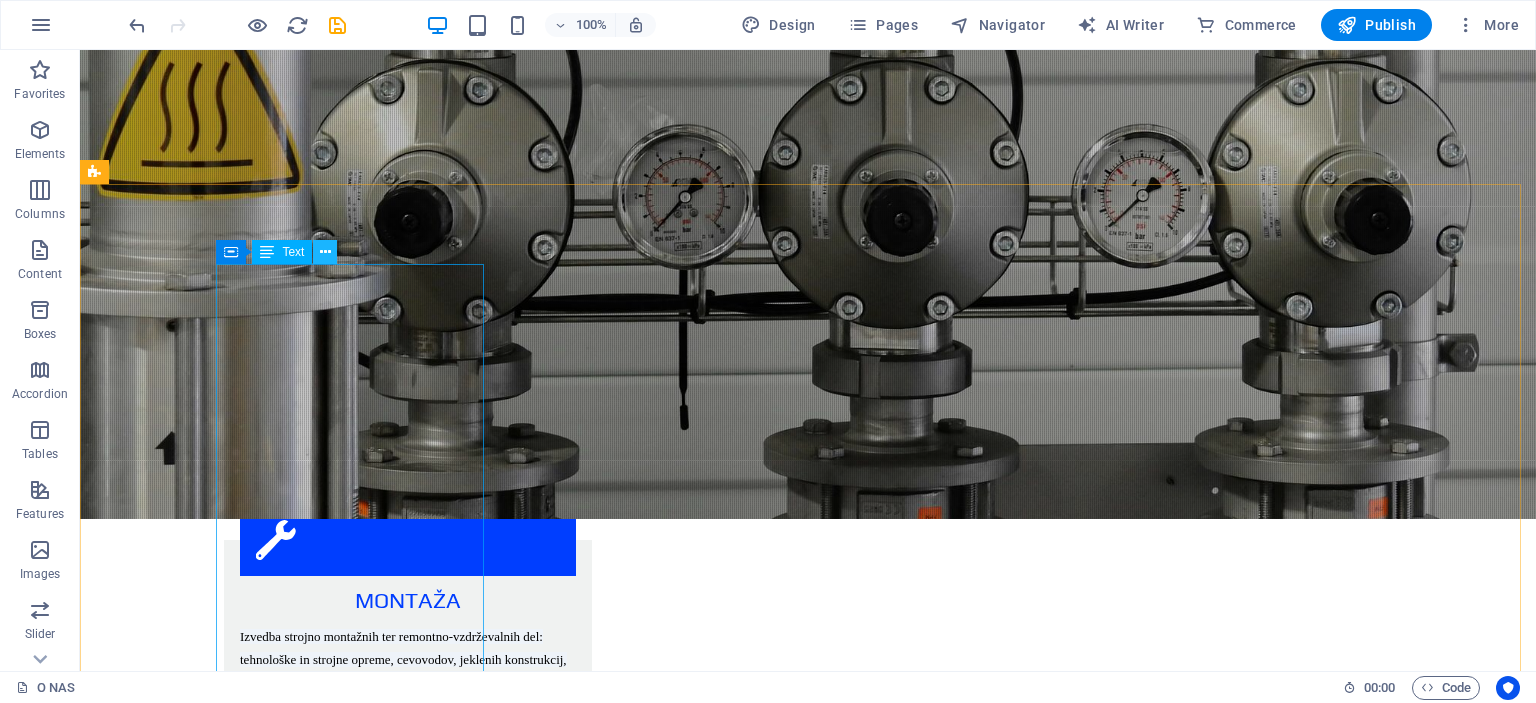 click at bounding box center [325, 252] 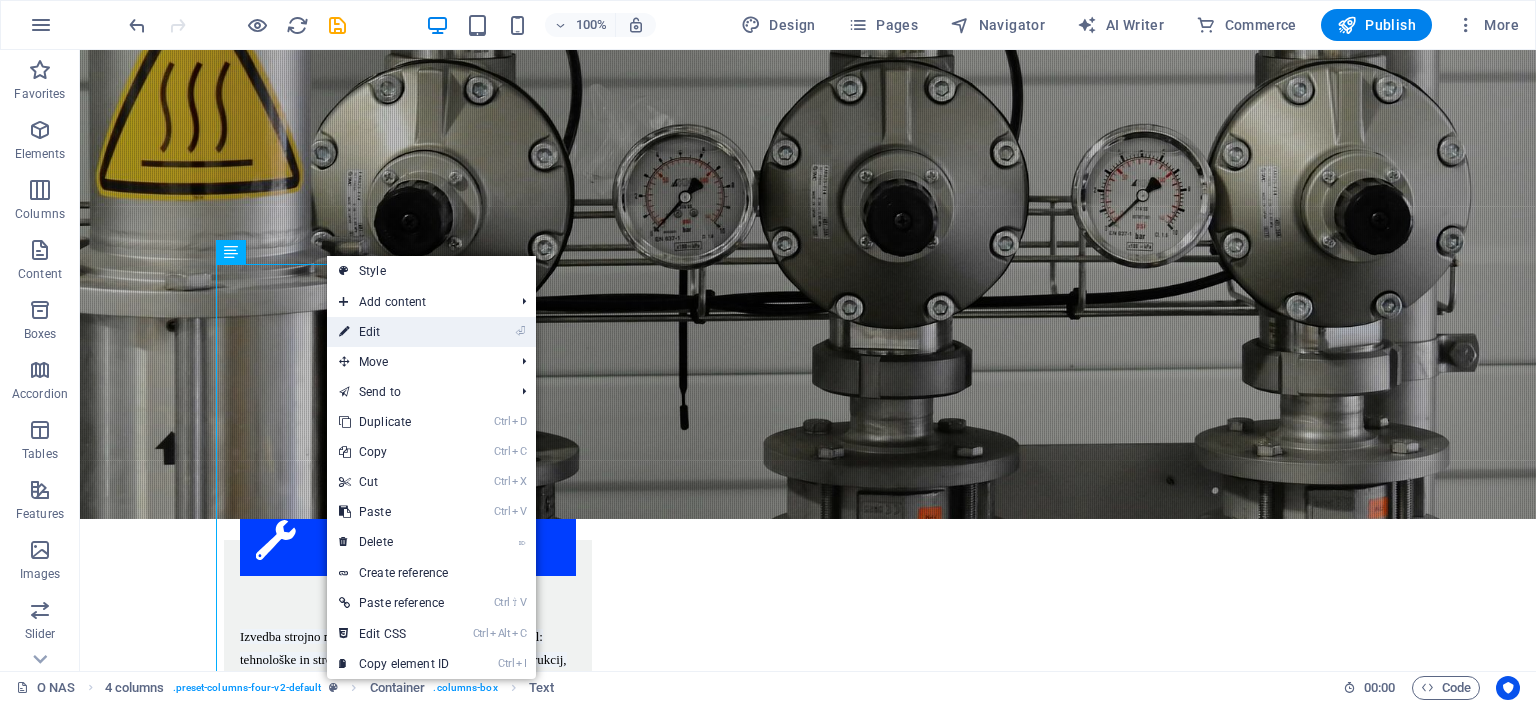 click on "⏎  Edit" at bounding box center [394, 332] 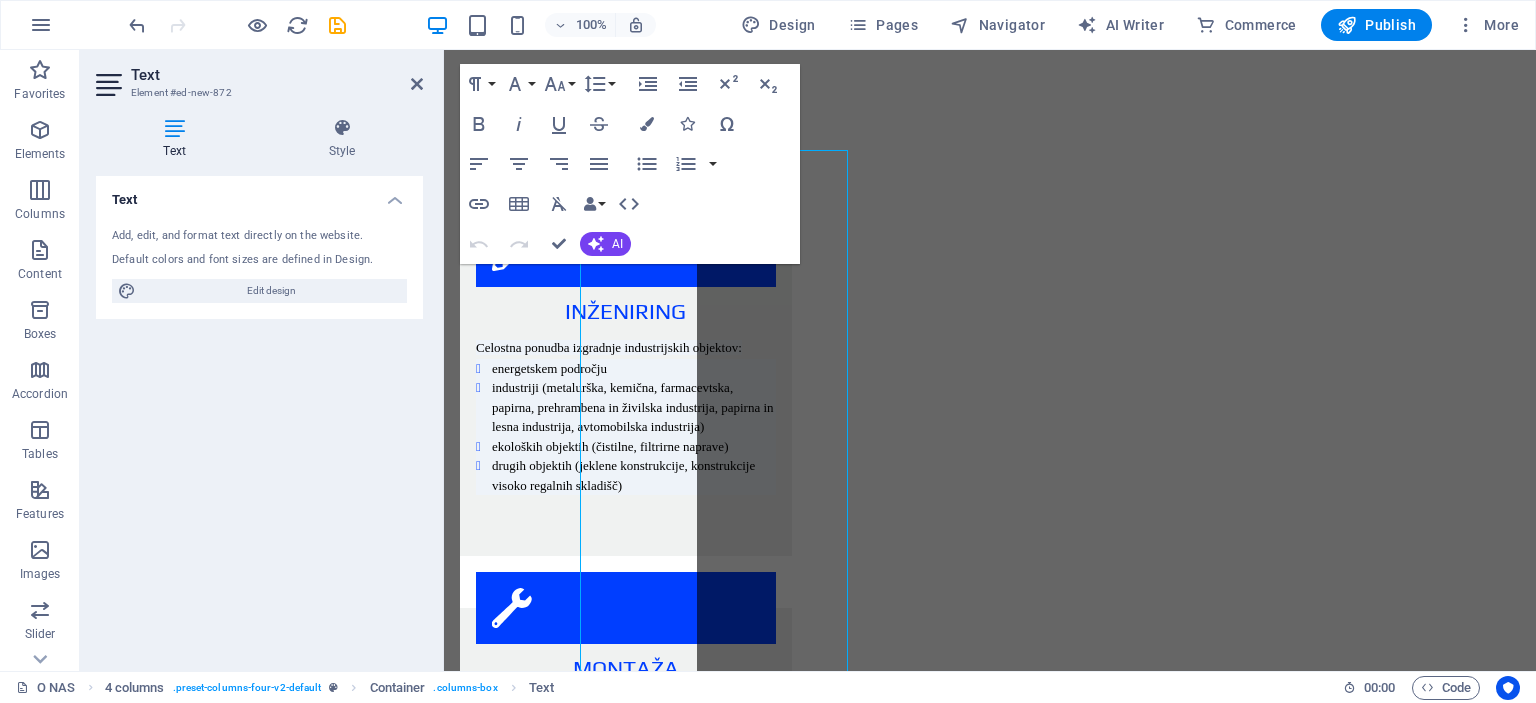 scroll, scrollTop: 2614, scrollLeft: 0, axis: vertical 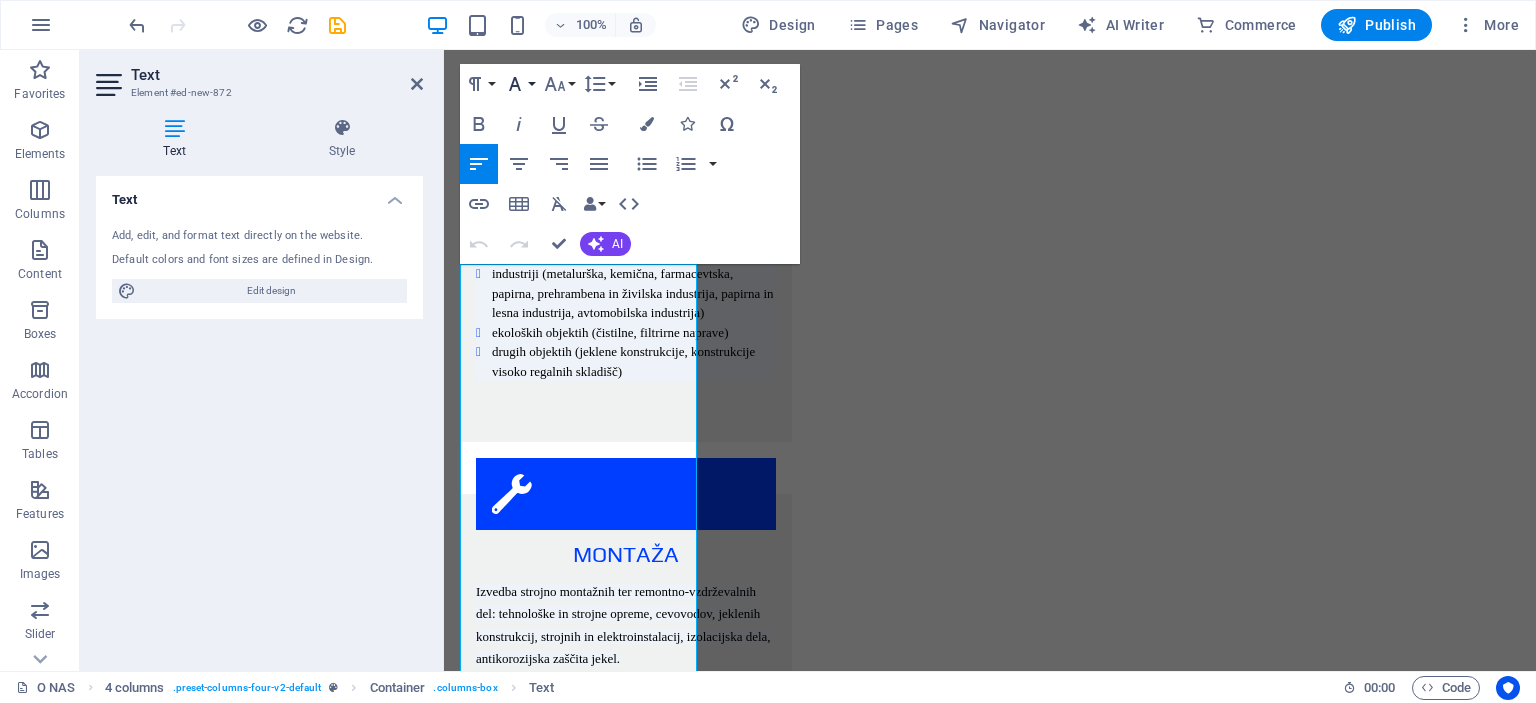 click on "Font Family" at bounding box center (519, 84) 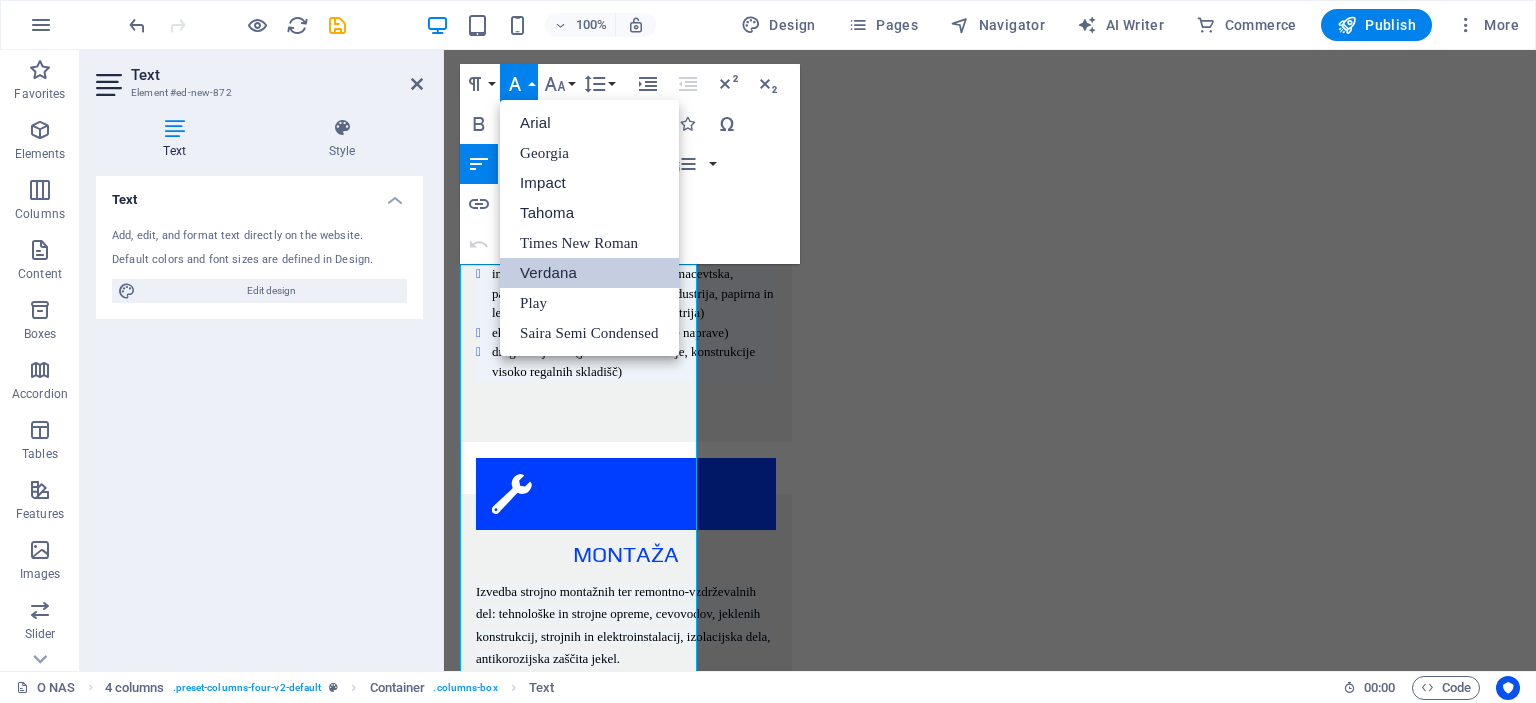 scroll, scrollTop: 0, scrollLeft: 0, axis: both 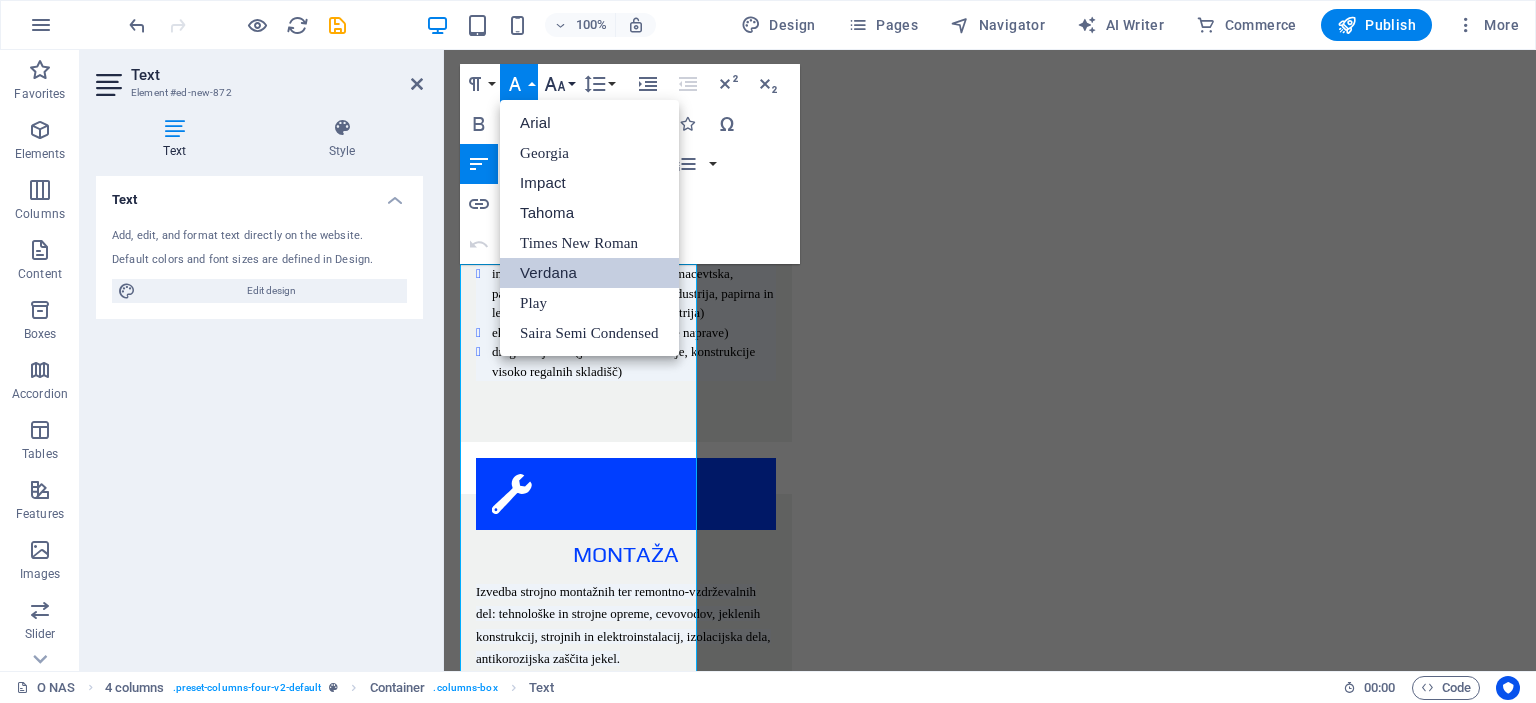 click on "Font Size" at bounding box center [559, 84] 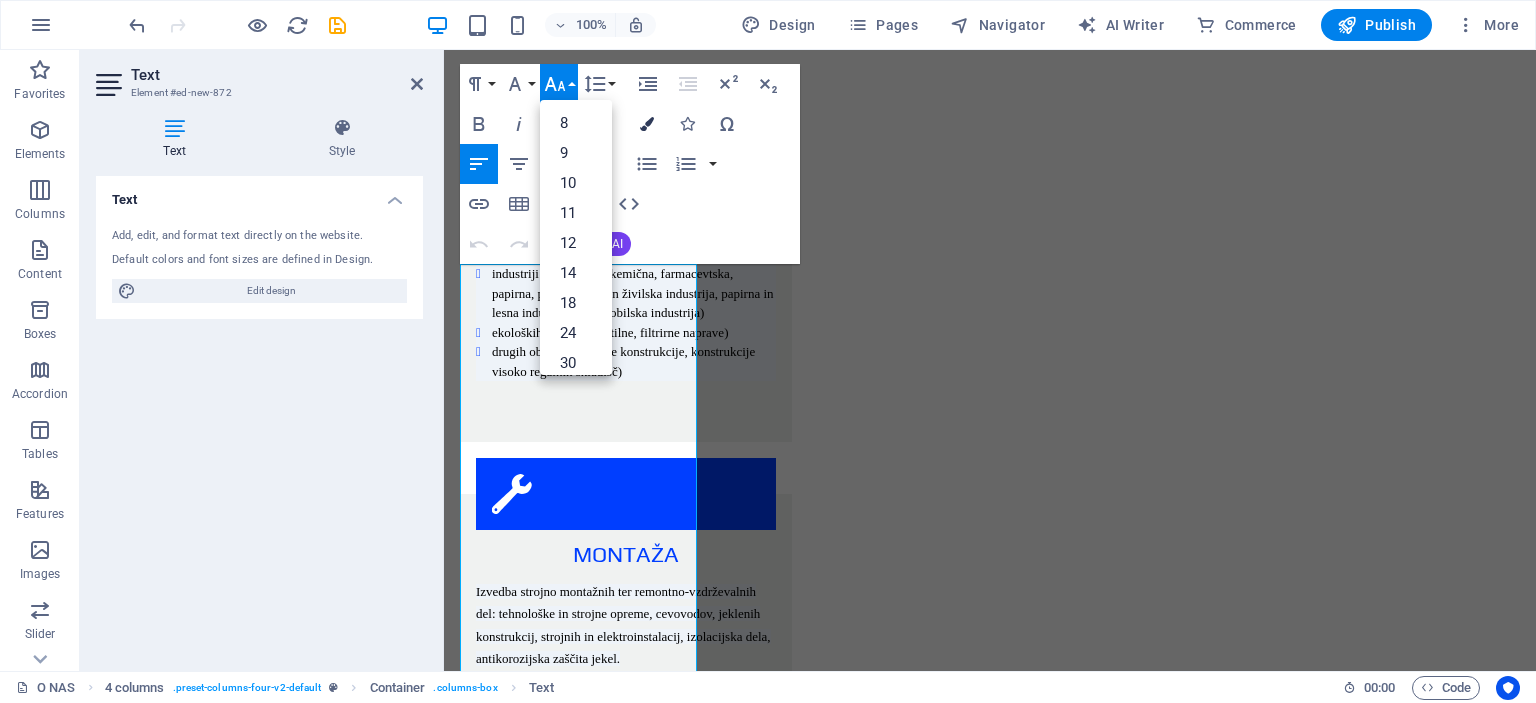 click at bounding box center [647, 124] 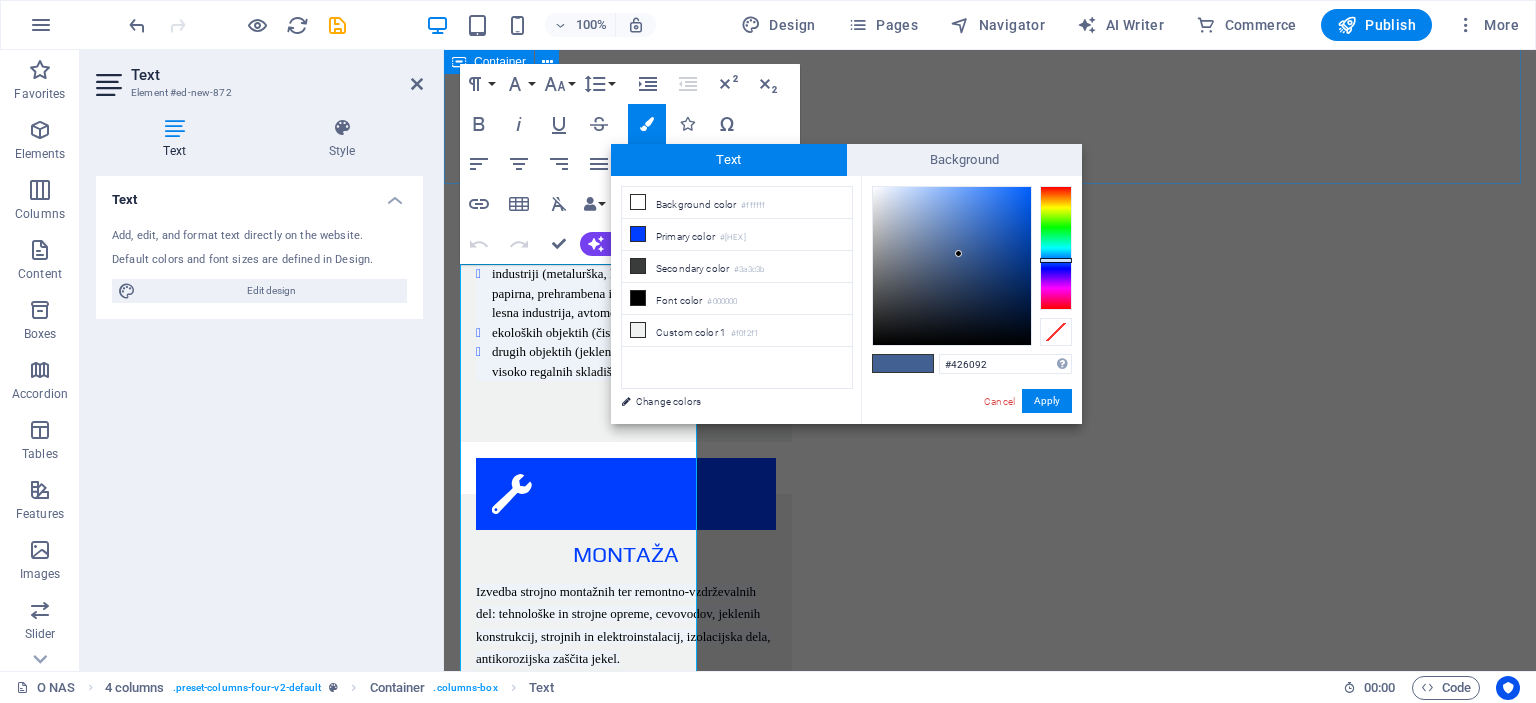 click on "Projekti         ENERGETIKA                             INDUSTRIJA                            EKOLOGIJA                  JEKLENE KONSTRUKCIJE" at bounding box center [990, 2514] 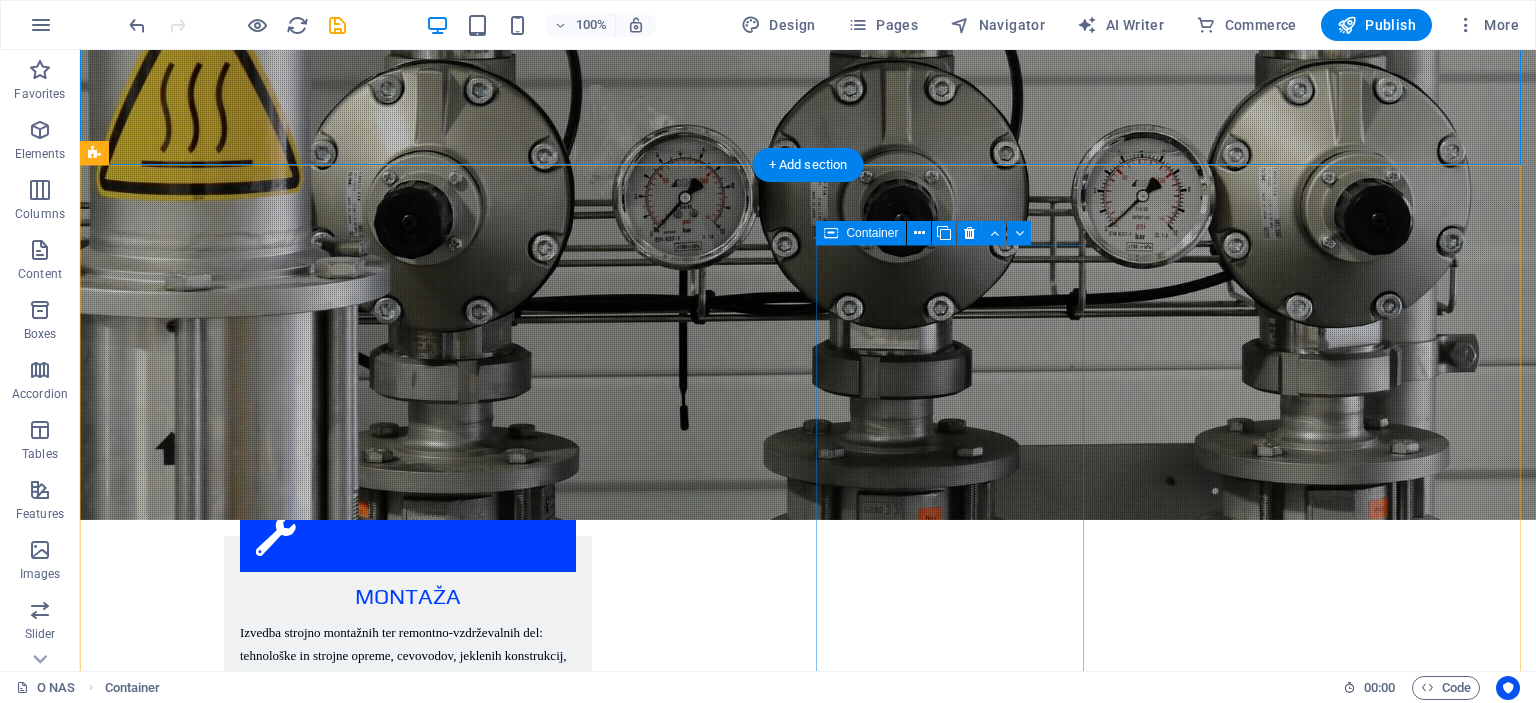 scroll, scrollTop: 2551, scrollLeft: 0, axis: vertical 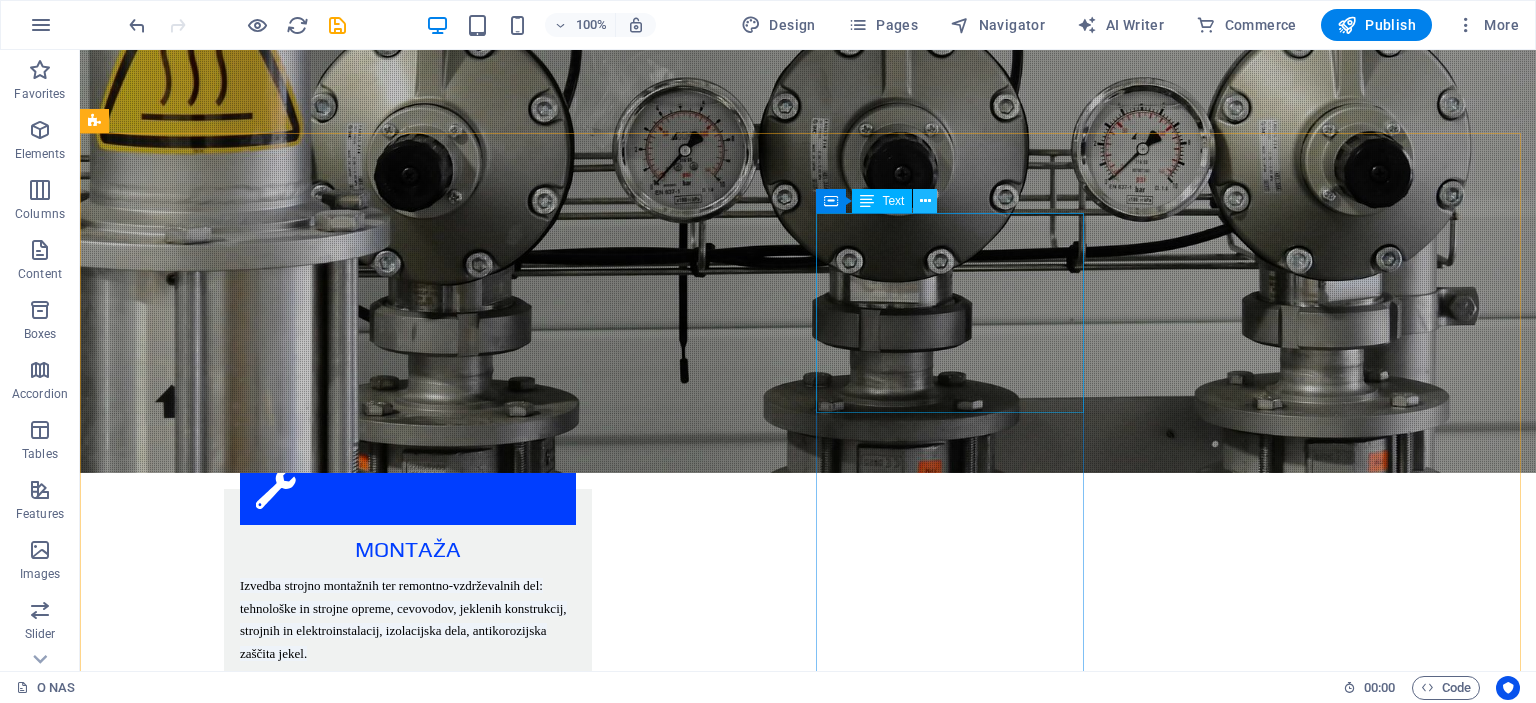 click at bounding box center (925, 201) 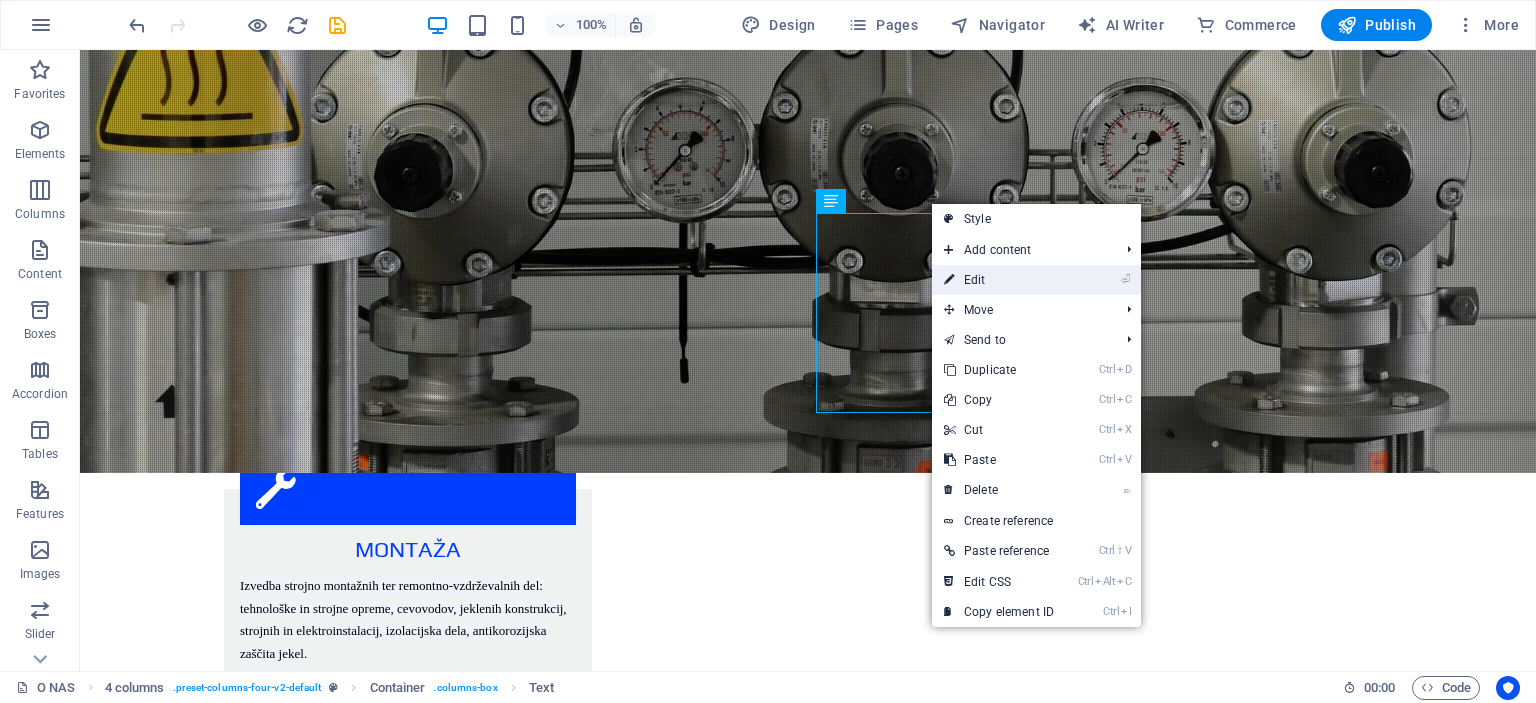 click on "⏎  Edit" at bounding box center (999, 280) 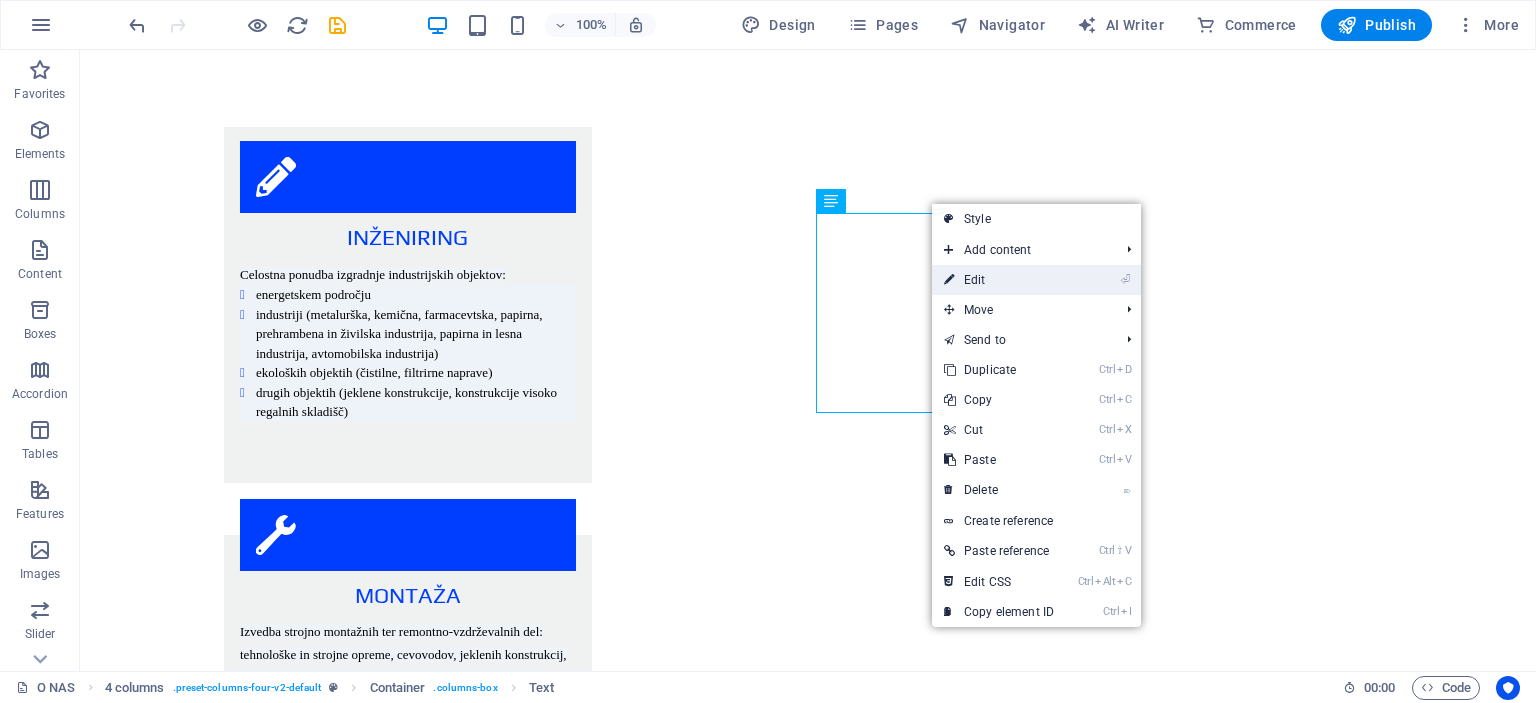 scroll, scrollTop: 2665, scrollLeft: 0, axis: vertical 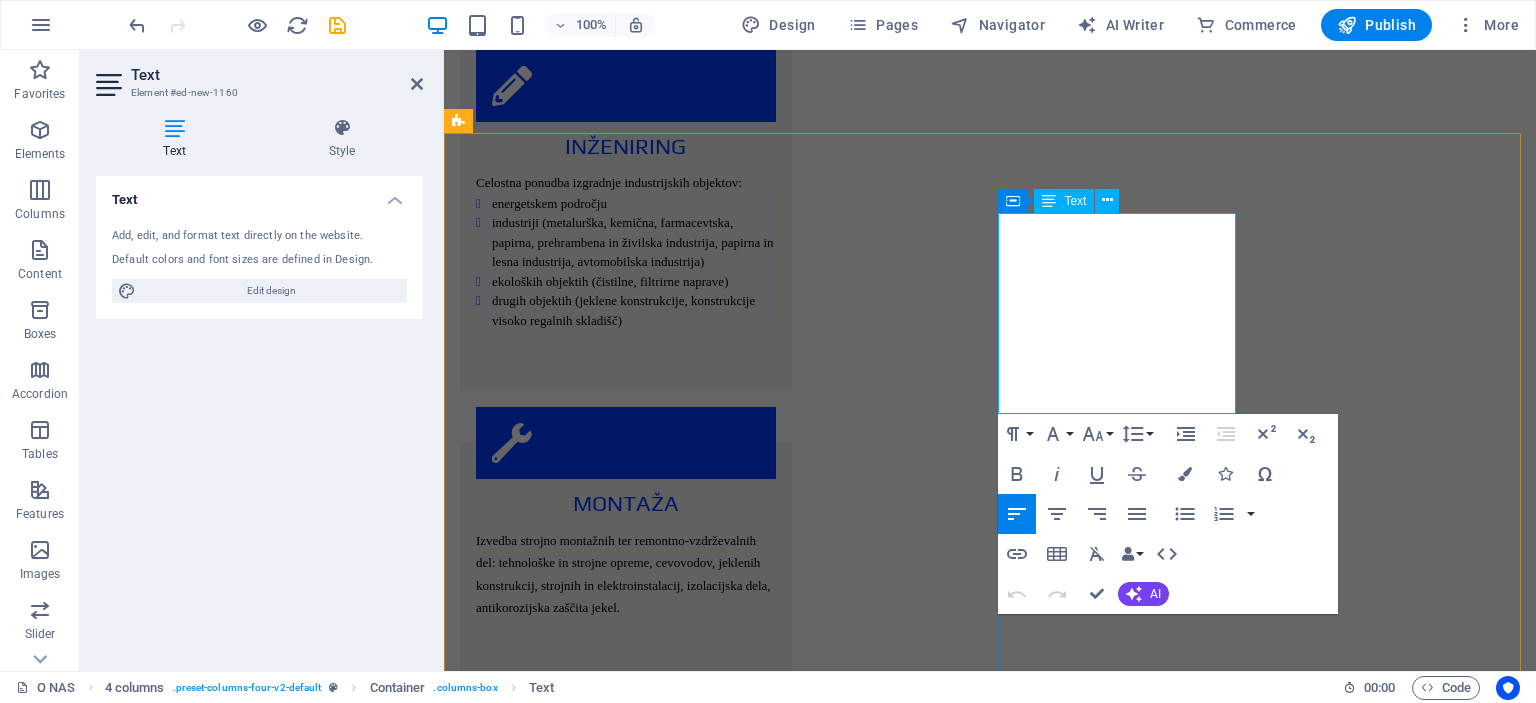 click at bounding box center [588, 4328] 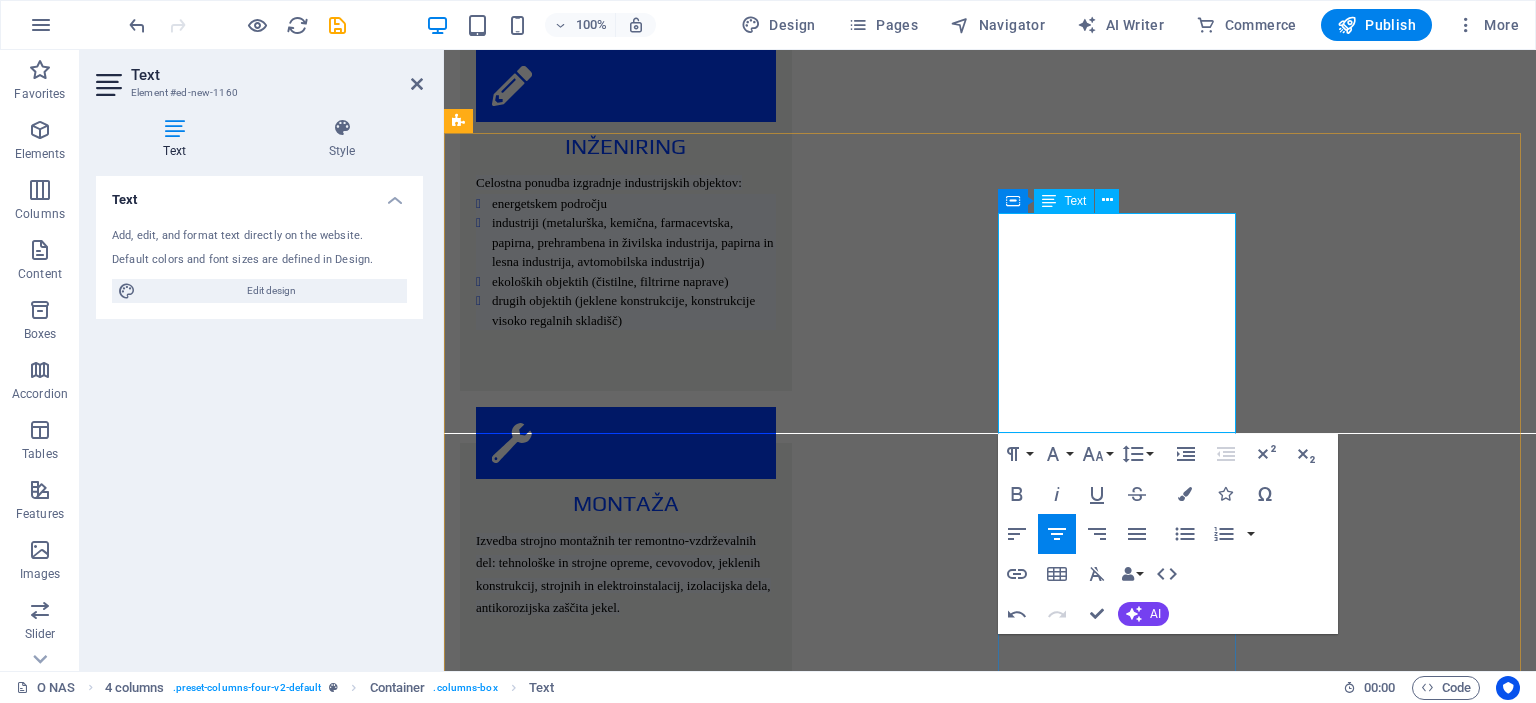 click on "B. ČIŠČENJE ZRAKA" at bounding box center (588, 4367) 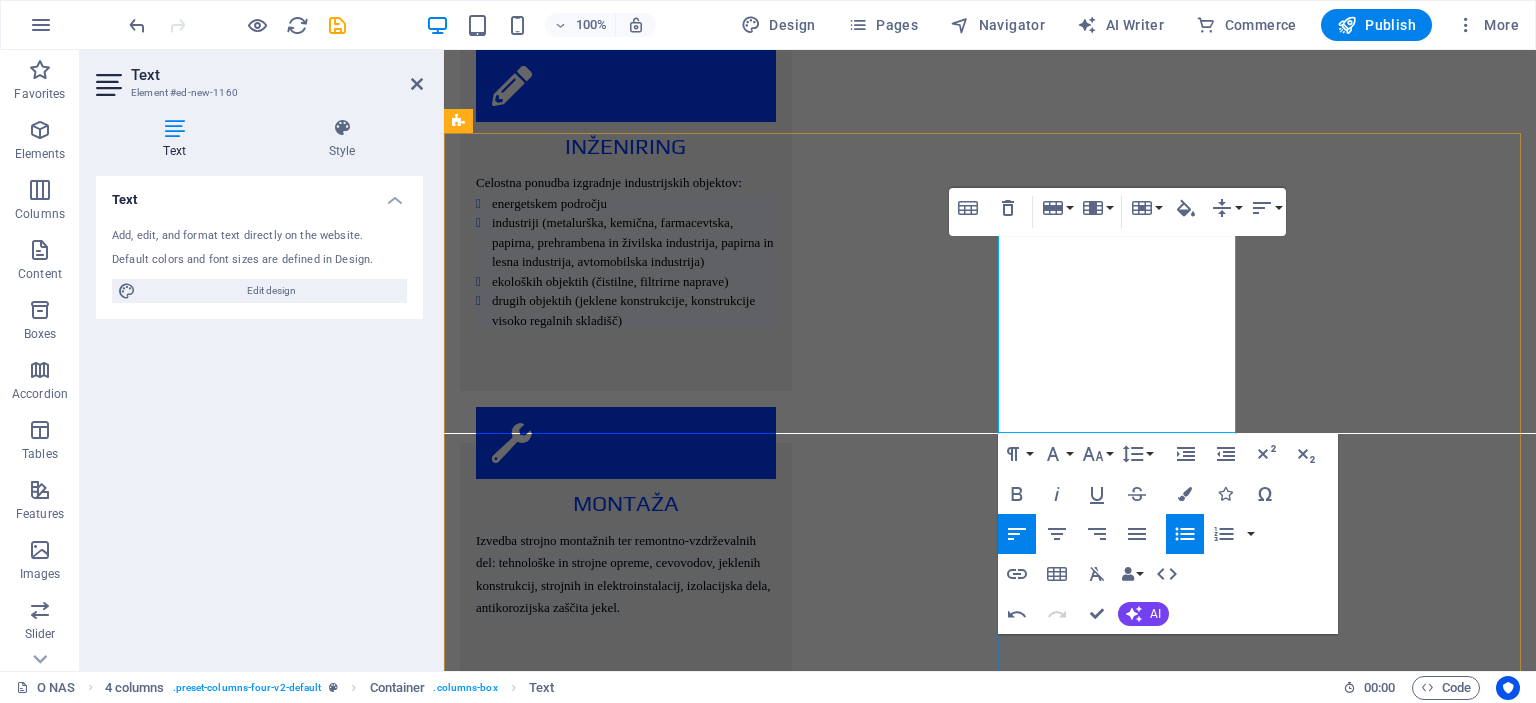 click on "B. ČIŠČENJE ZRAKA odžveplevalne naprave odpraševalne naprave elektrofiltri" at bounding box center (588, 4387) 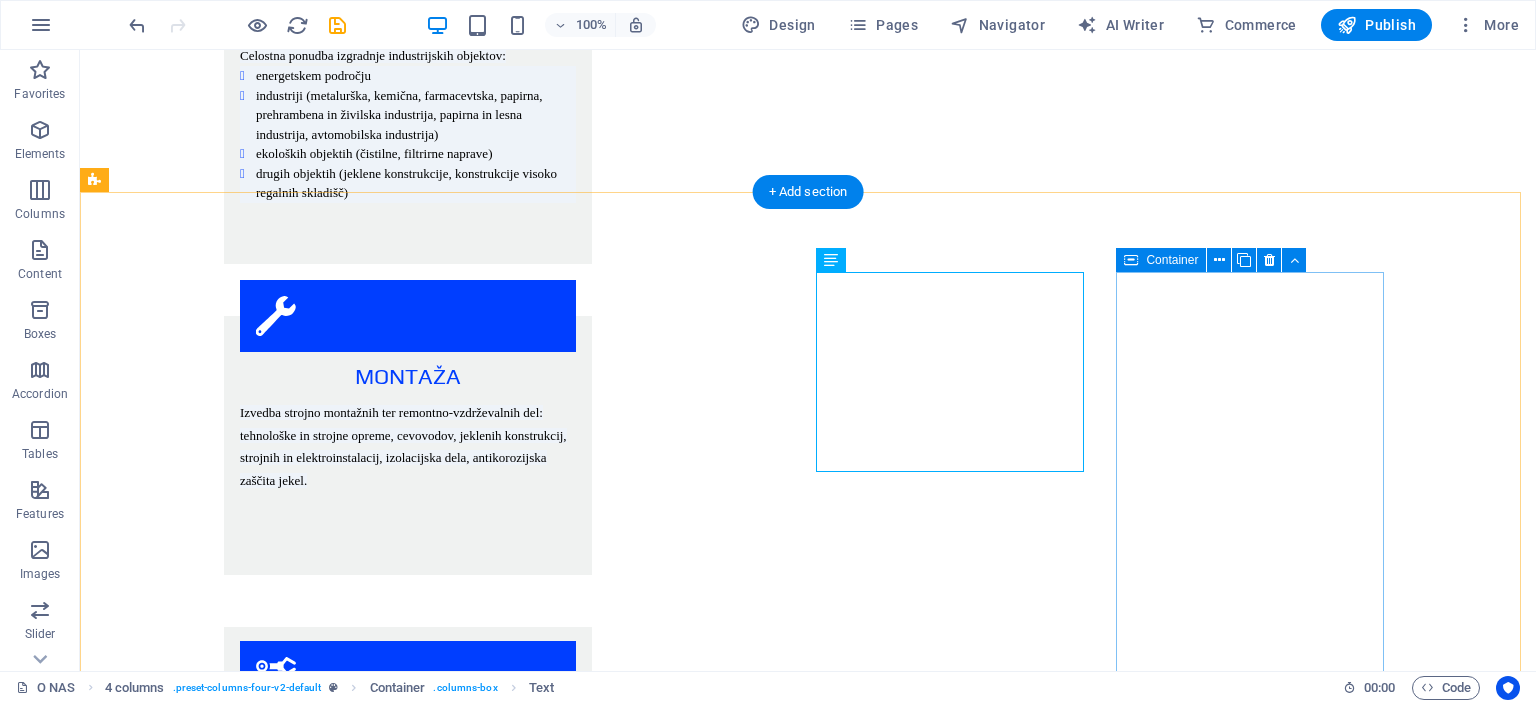 scroll, scrollTop: 2551, scrollLeft: 0, axis: vertical 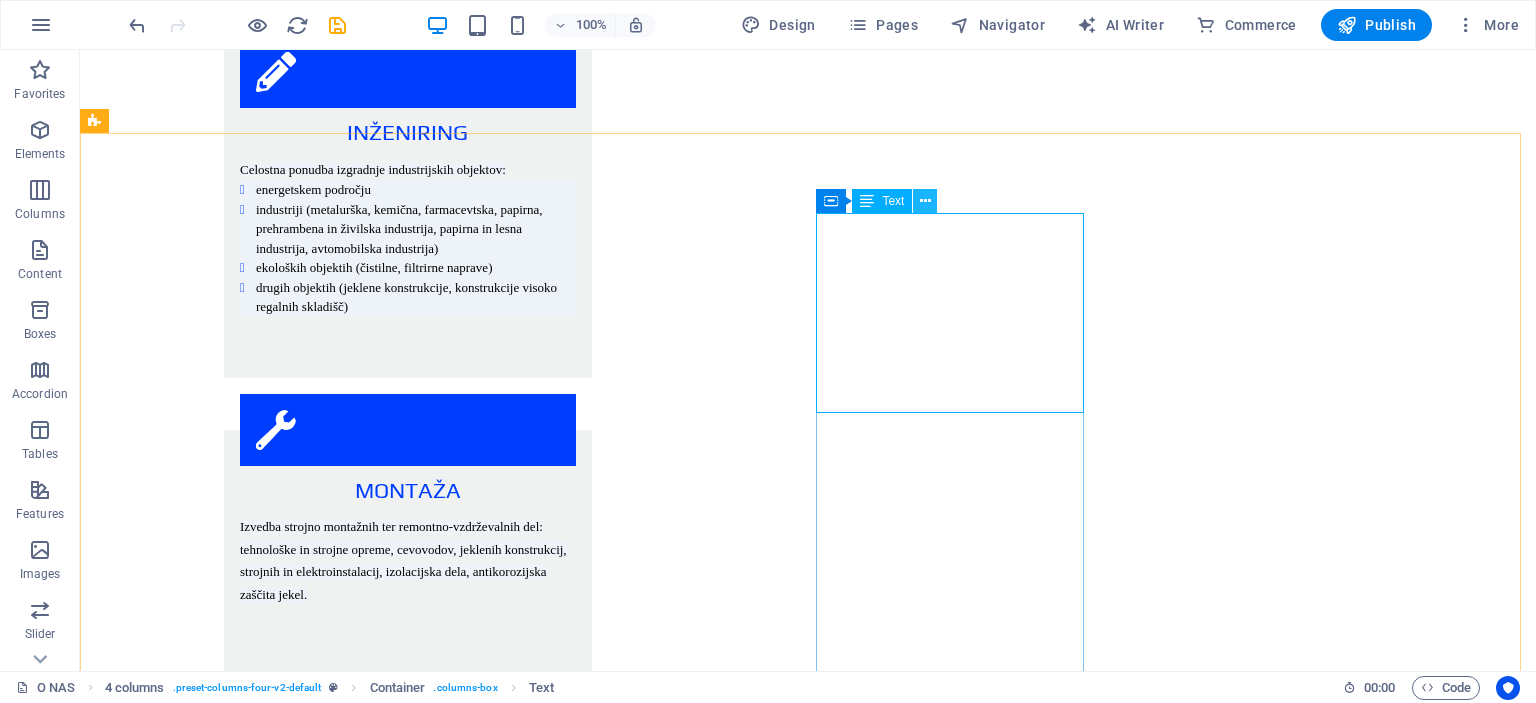 click at bounding box center (925, 201) 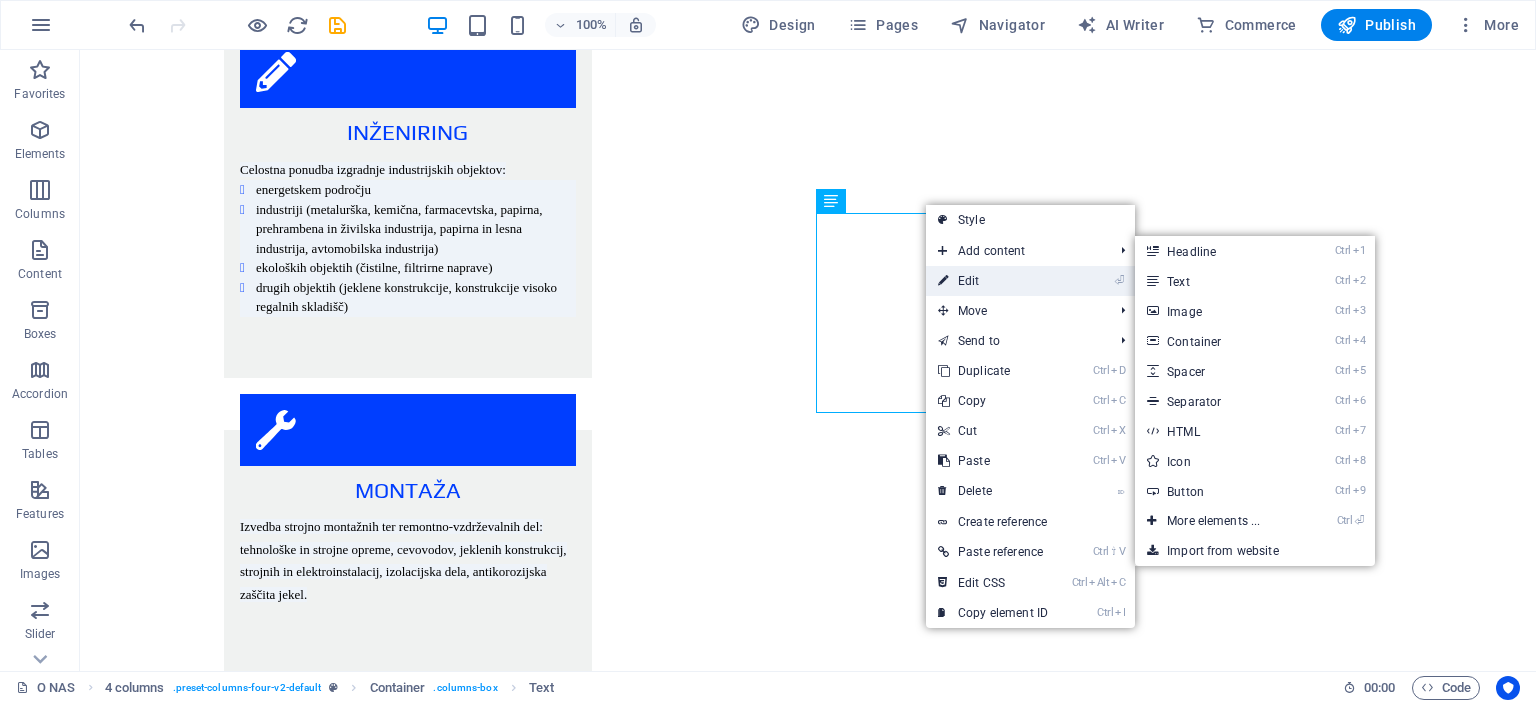 click on "⏎  Edit" at bounding box center [993, 281] 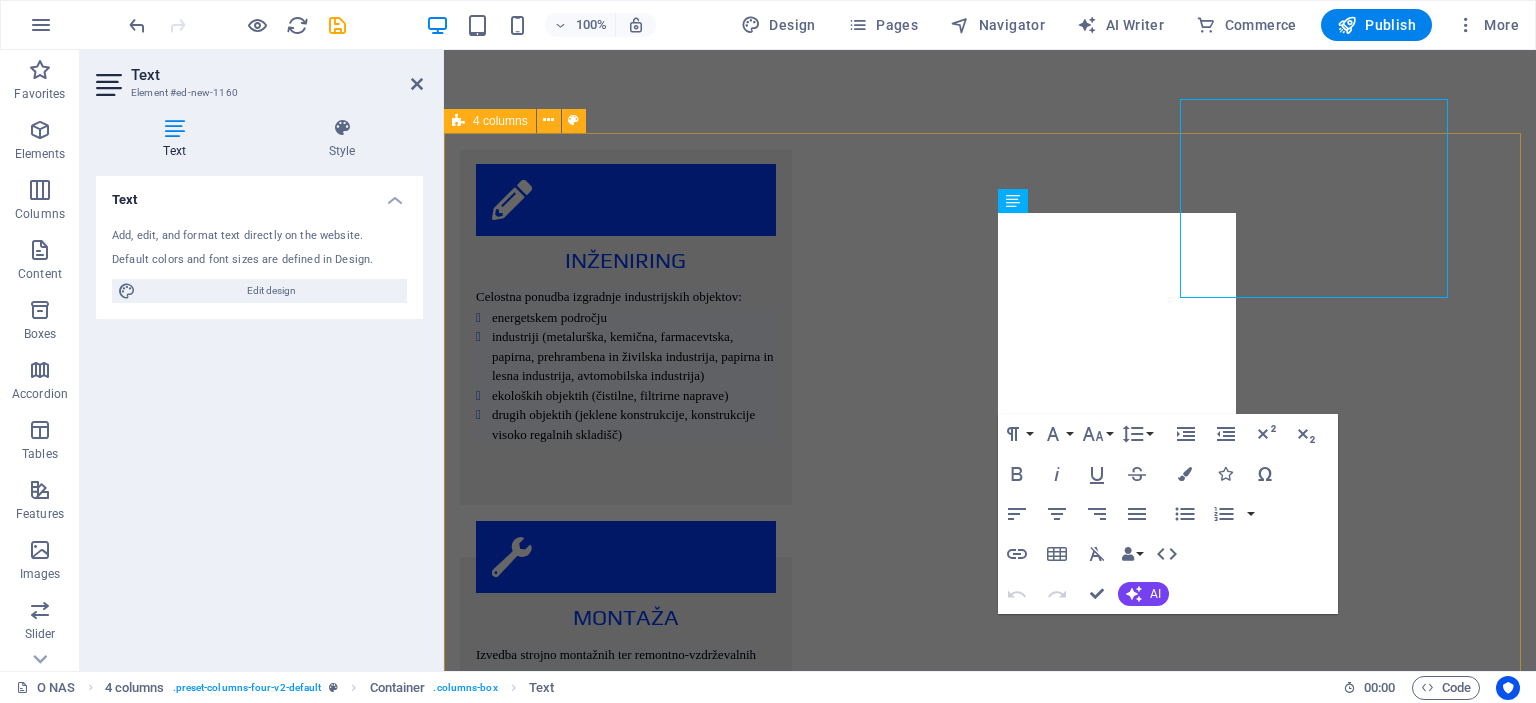 scroll, scrollTop: 2665, scrollLeft: 0, axis: vertical 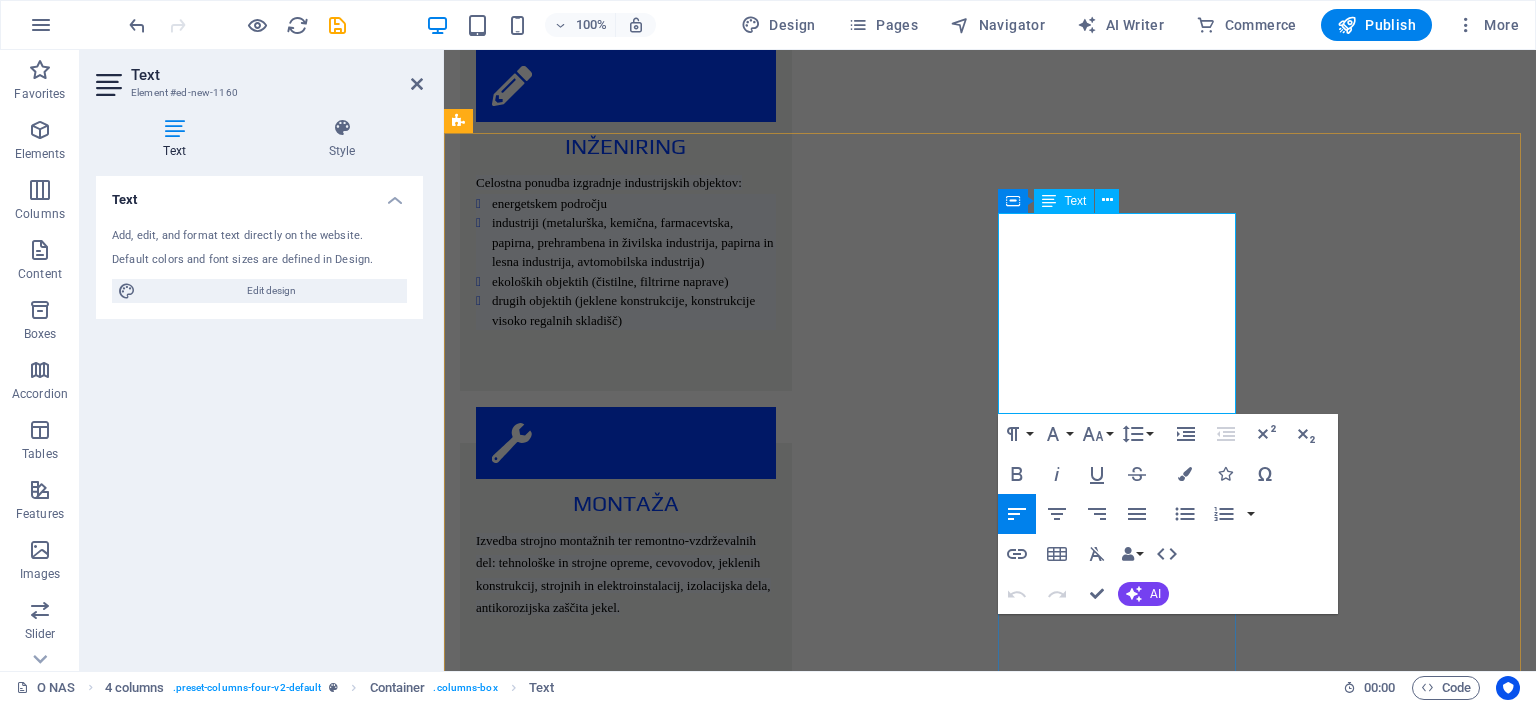 click on "A. ČIŠČENJE ODPADNIH VODA" at bounding box center [580, 4269] 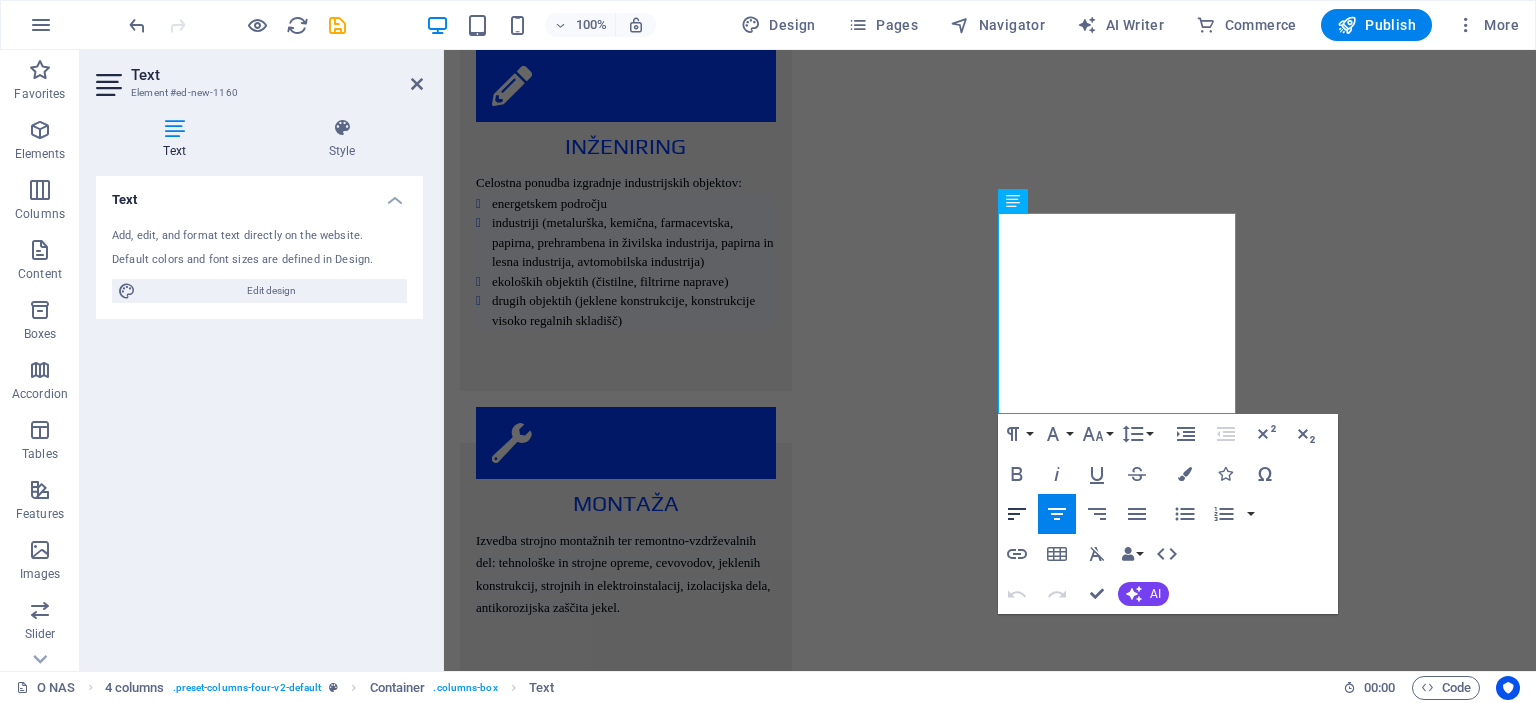 click 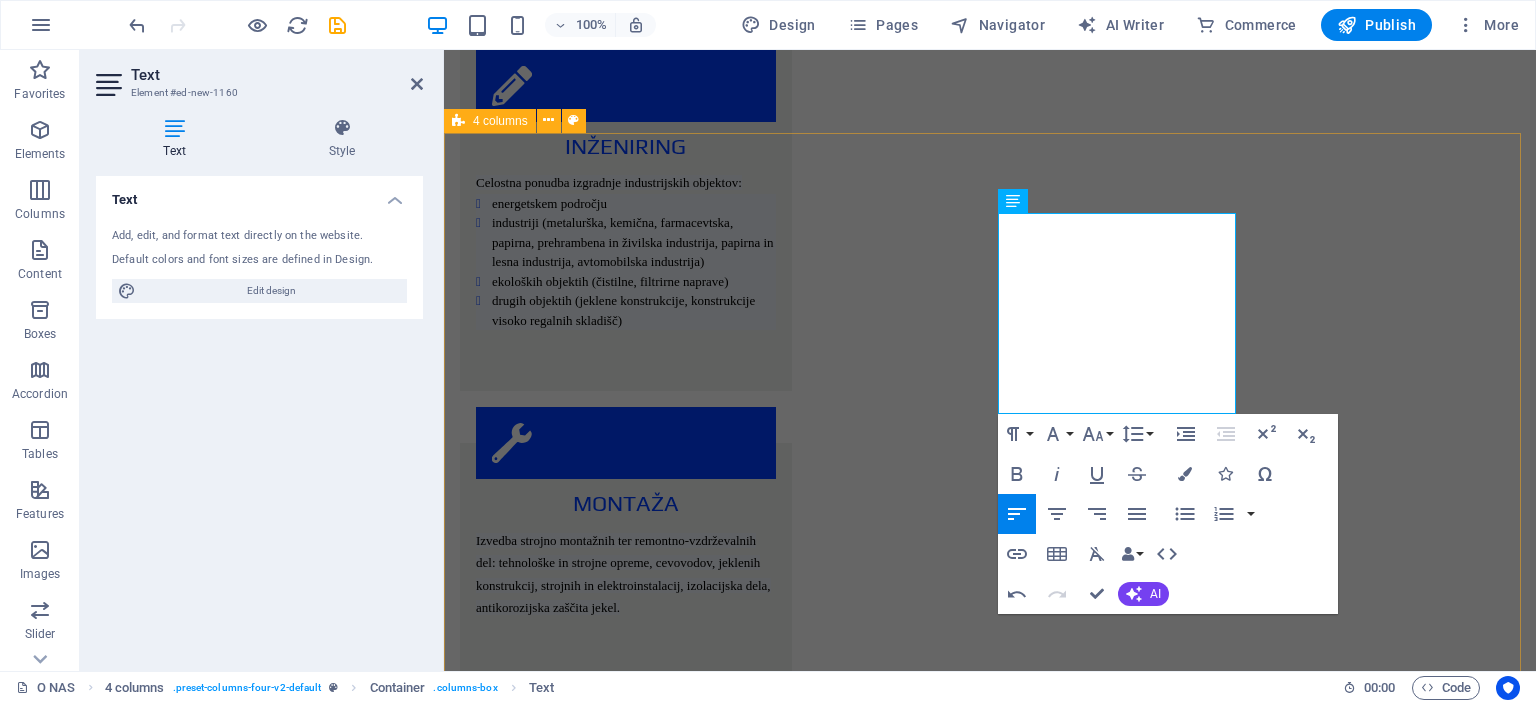 drag, startPoint x: 1156, startPoint y: 340, endPoint x: 997, endPoint y: 339, distance: 159.00314 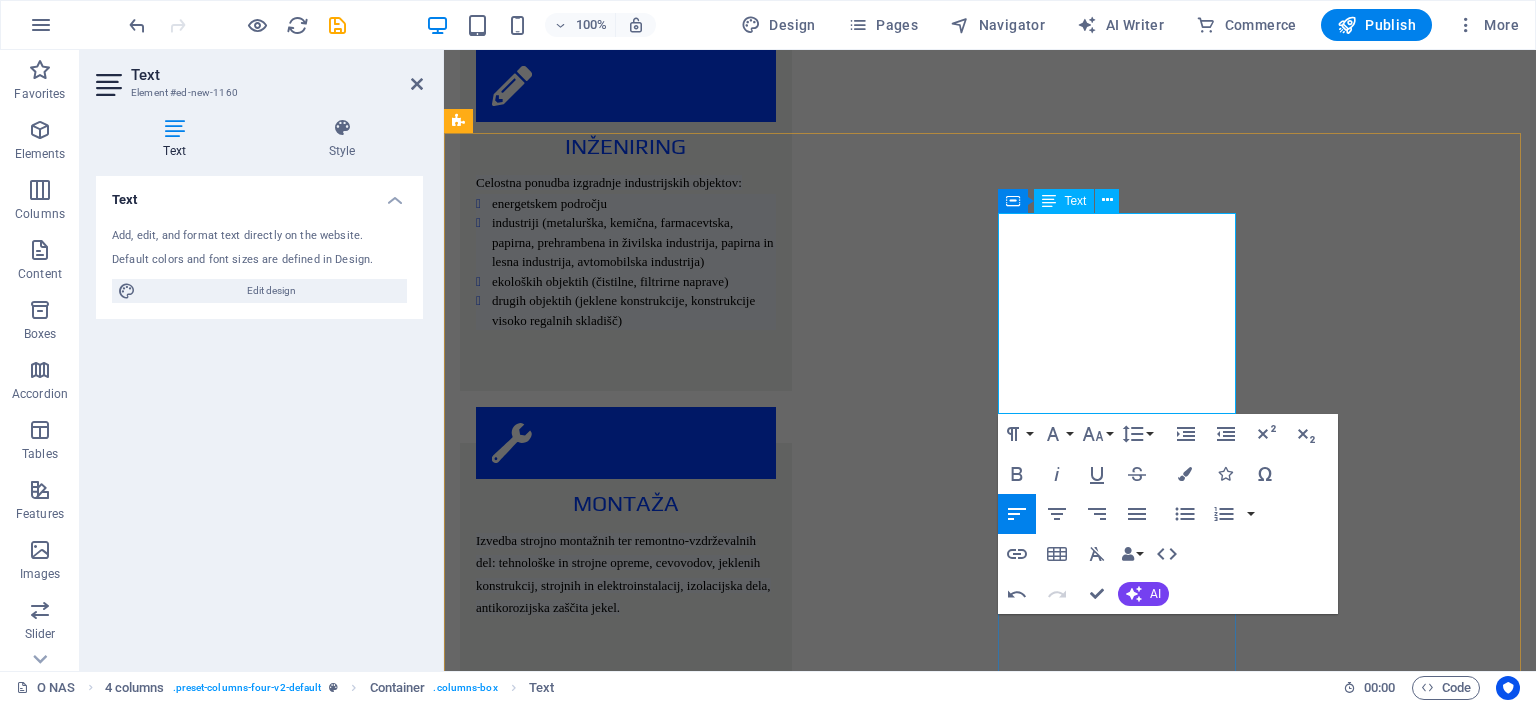 click on "odpraševalne naprave" at bounding box center (588, 4388) 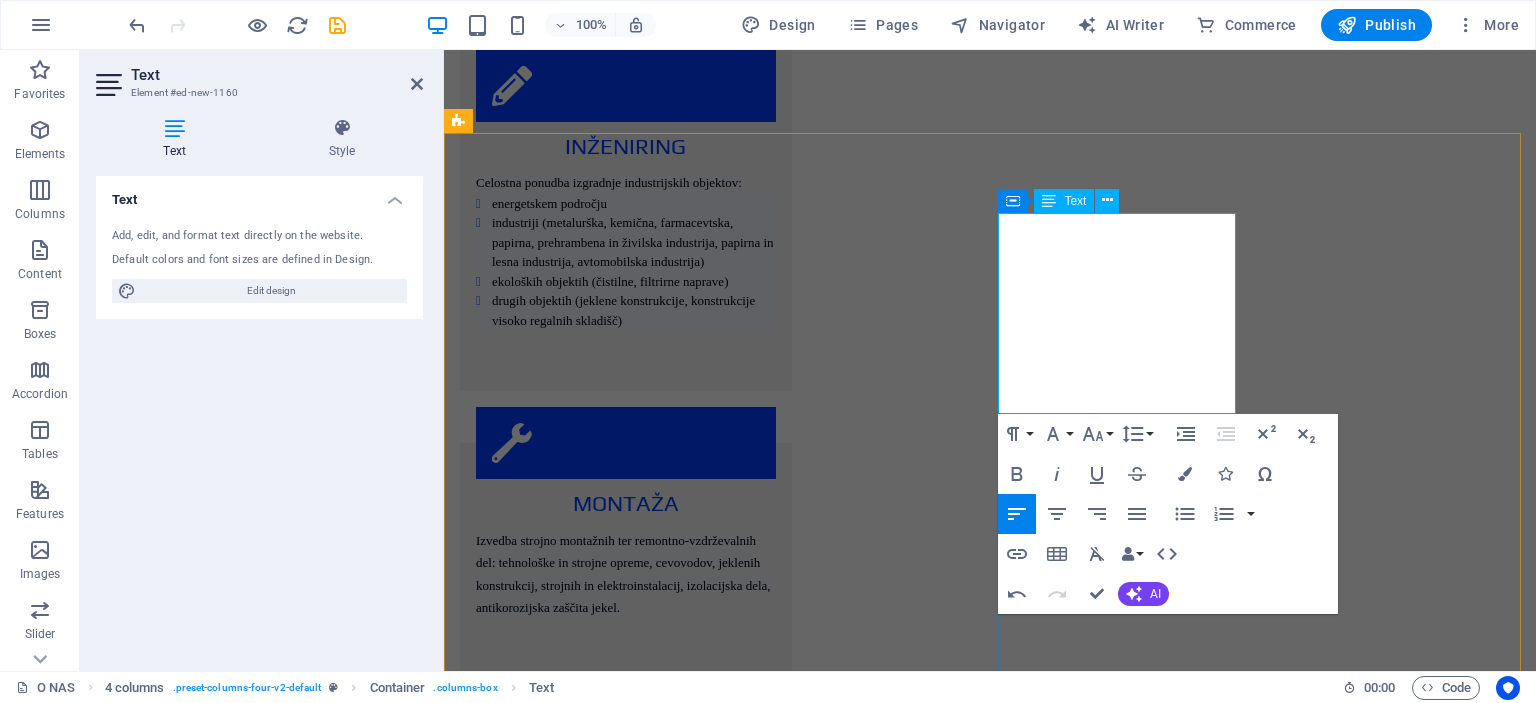 drag, startPoint x: 1139, startPoint y: 342, endPoint x: 1001, endPoint y: 345, distance: 138.03261 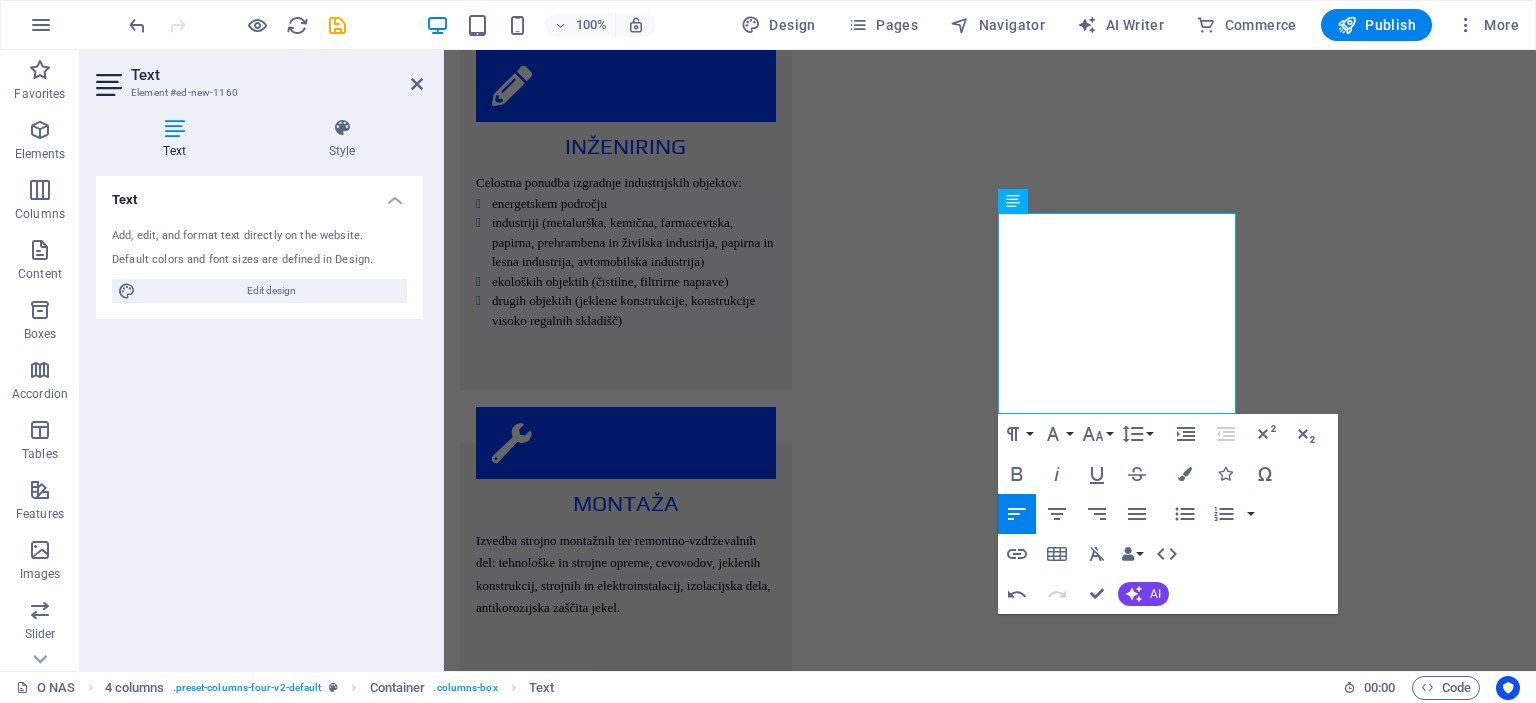 click 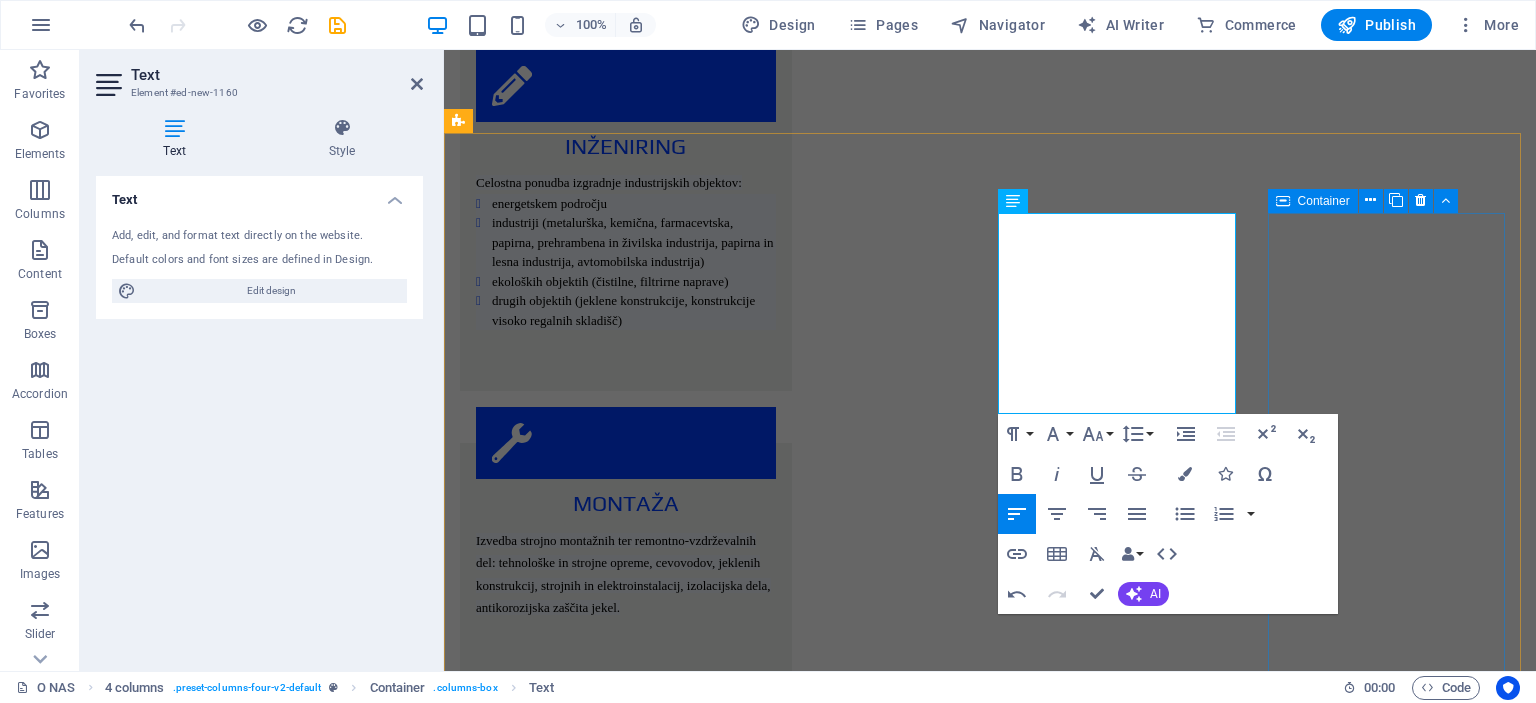 click on "JEKLENE KONSTRUKCIJE montaža konstrukcij visokih regalnih skladišč izvedba jeklenih konstrukcij" at bounding box center [580, 4555] 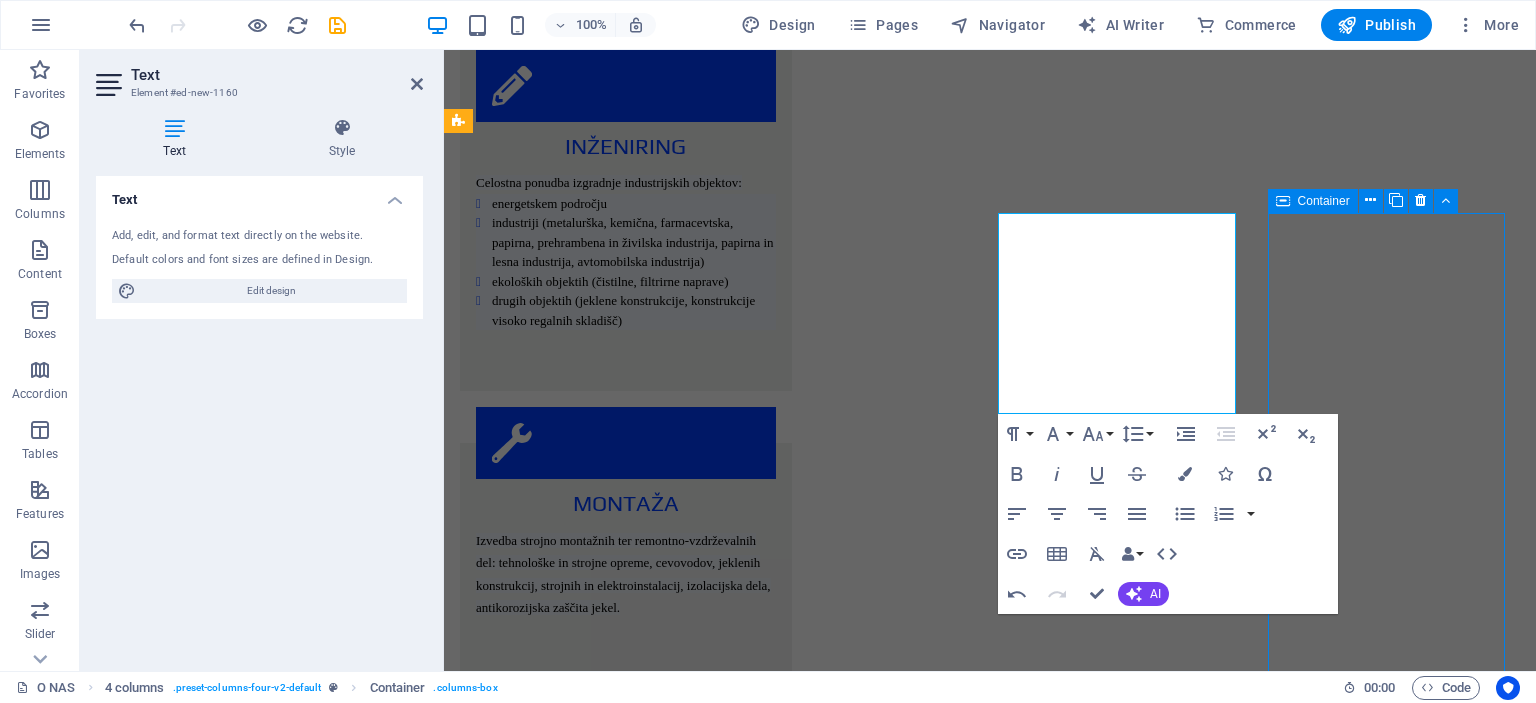 scroll, scrollTop: 2551, scrollLeft: 0, axis: vertical 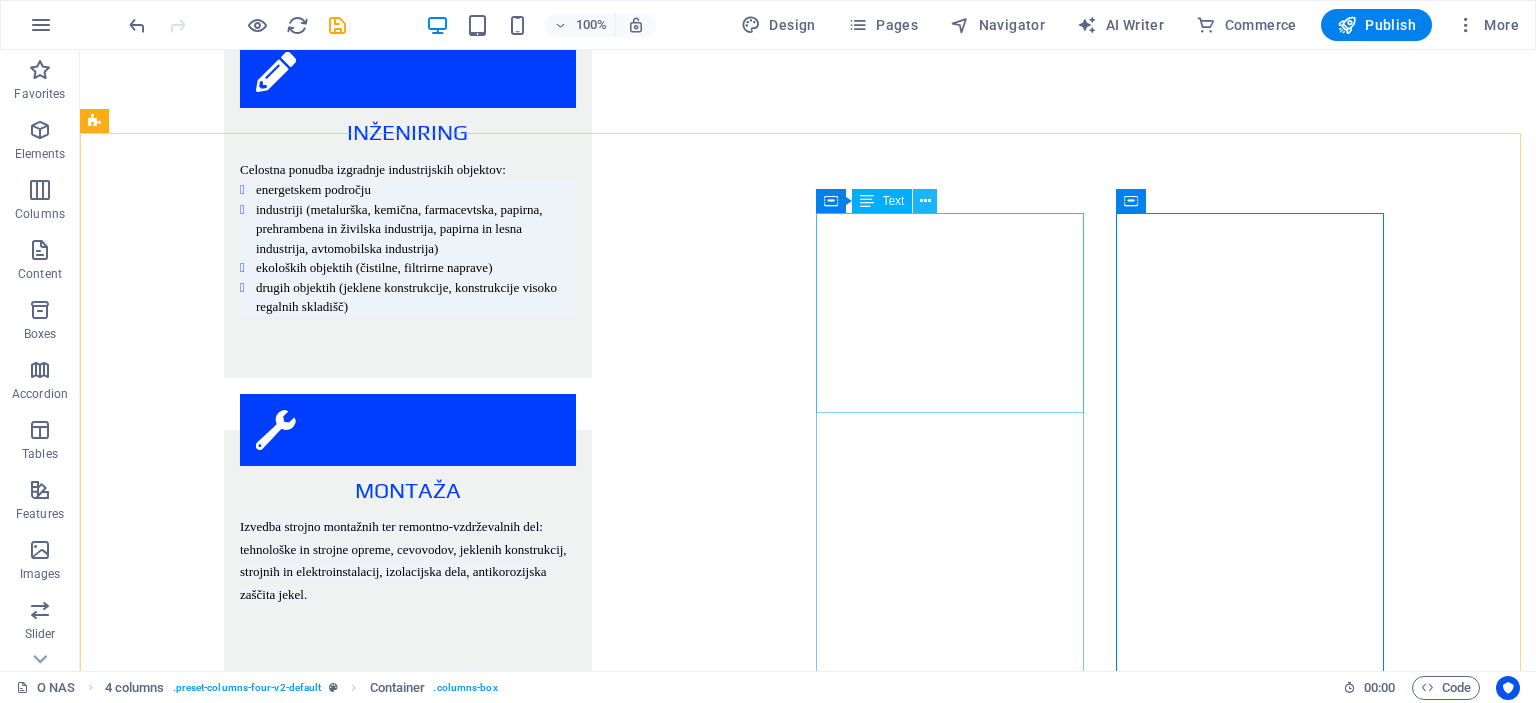 click at bounding box center (925, 201) 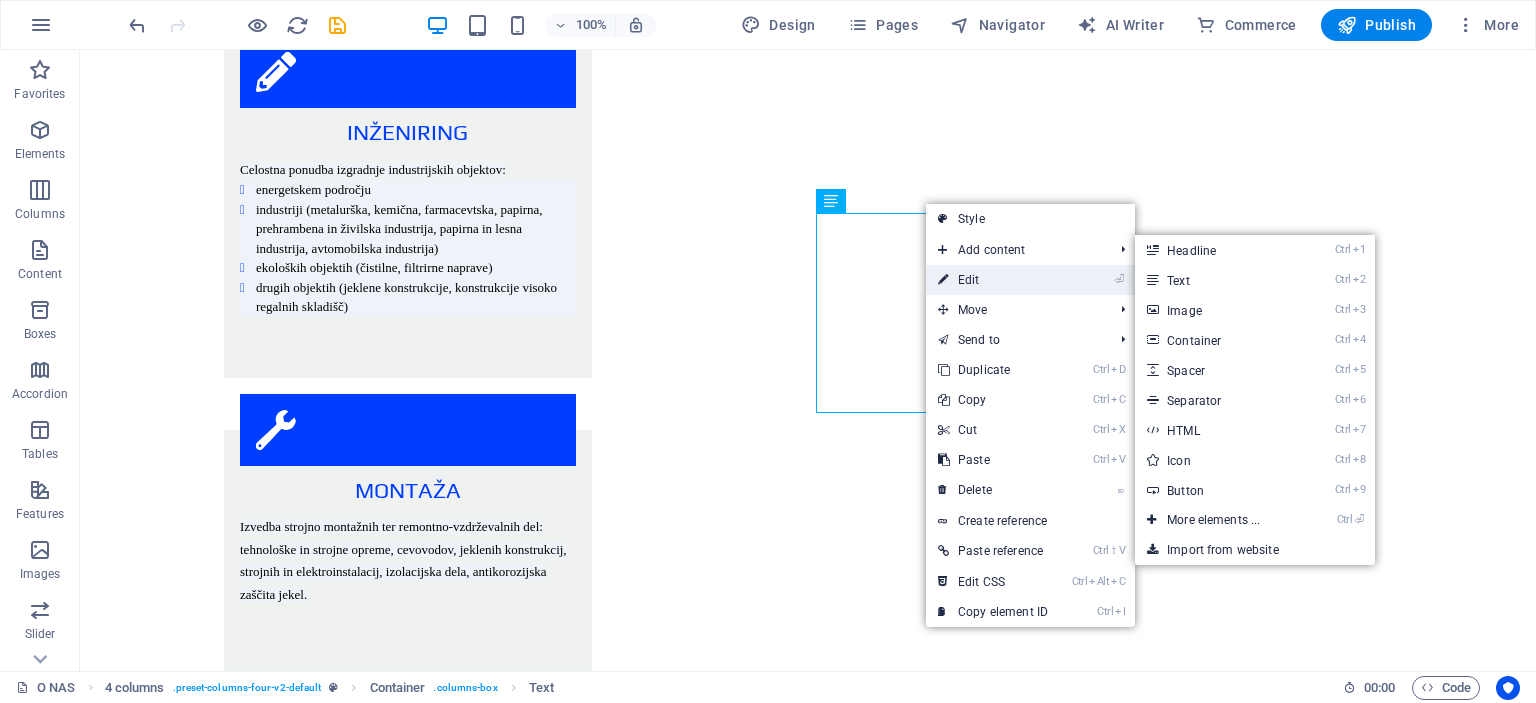 click on "⏎  Edit" at bounding box center (993, 280) 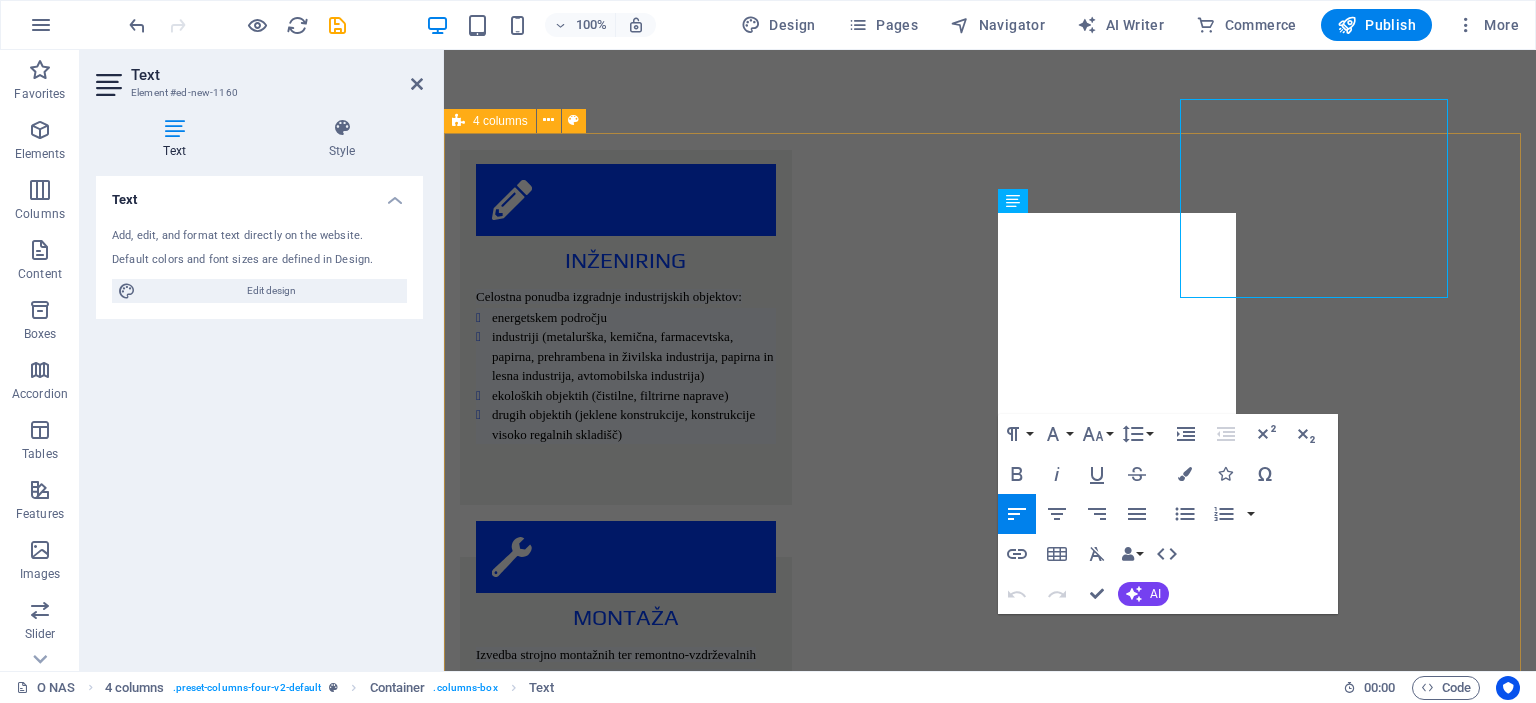 scroll, scrollTop: 2665, scrollLeft: 0, axis: vertical 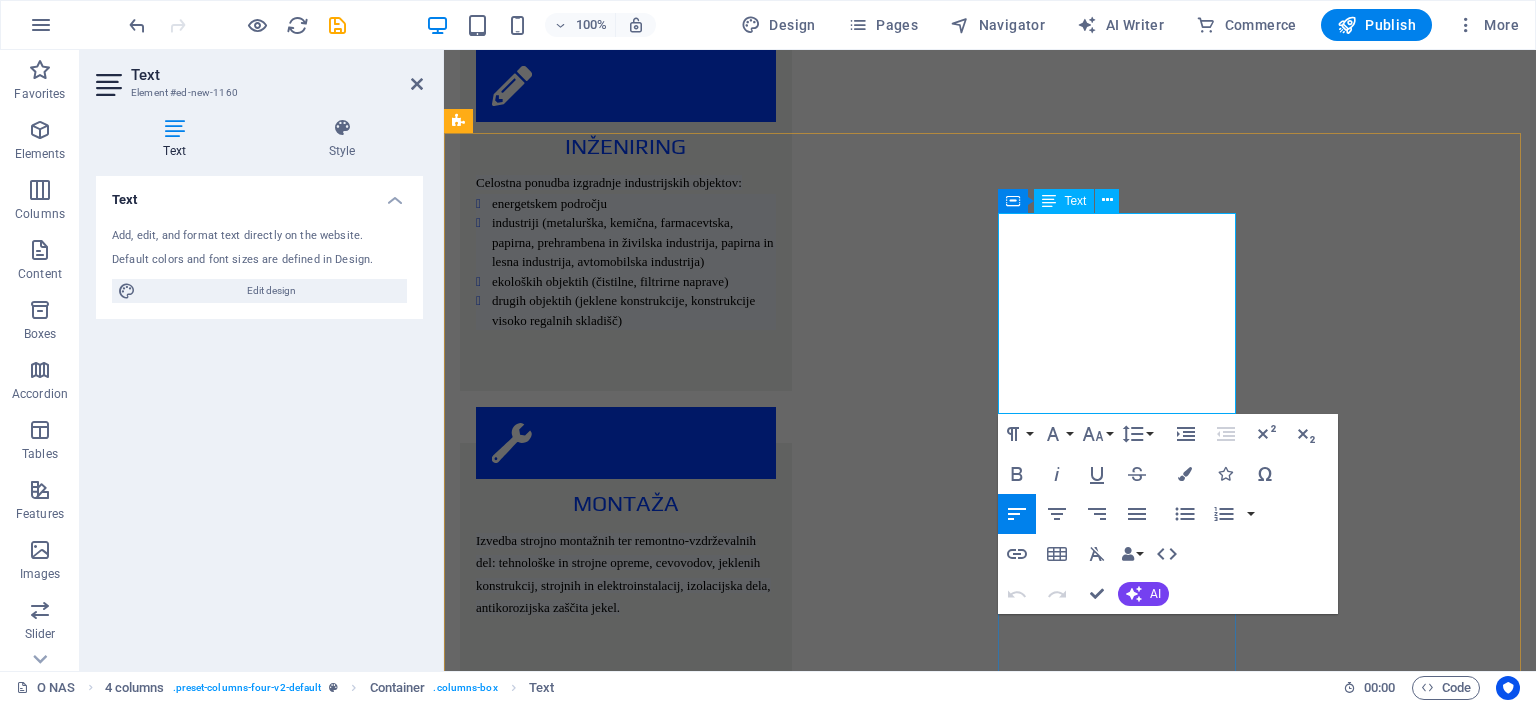 click at bounding box center [580, 4246] 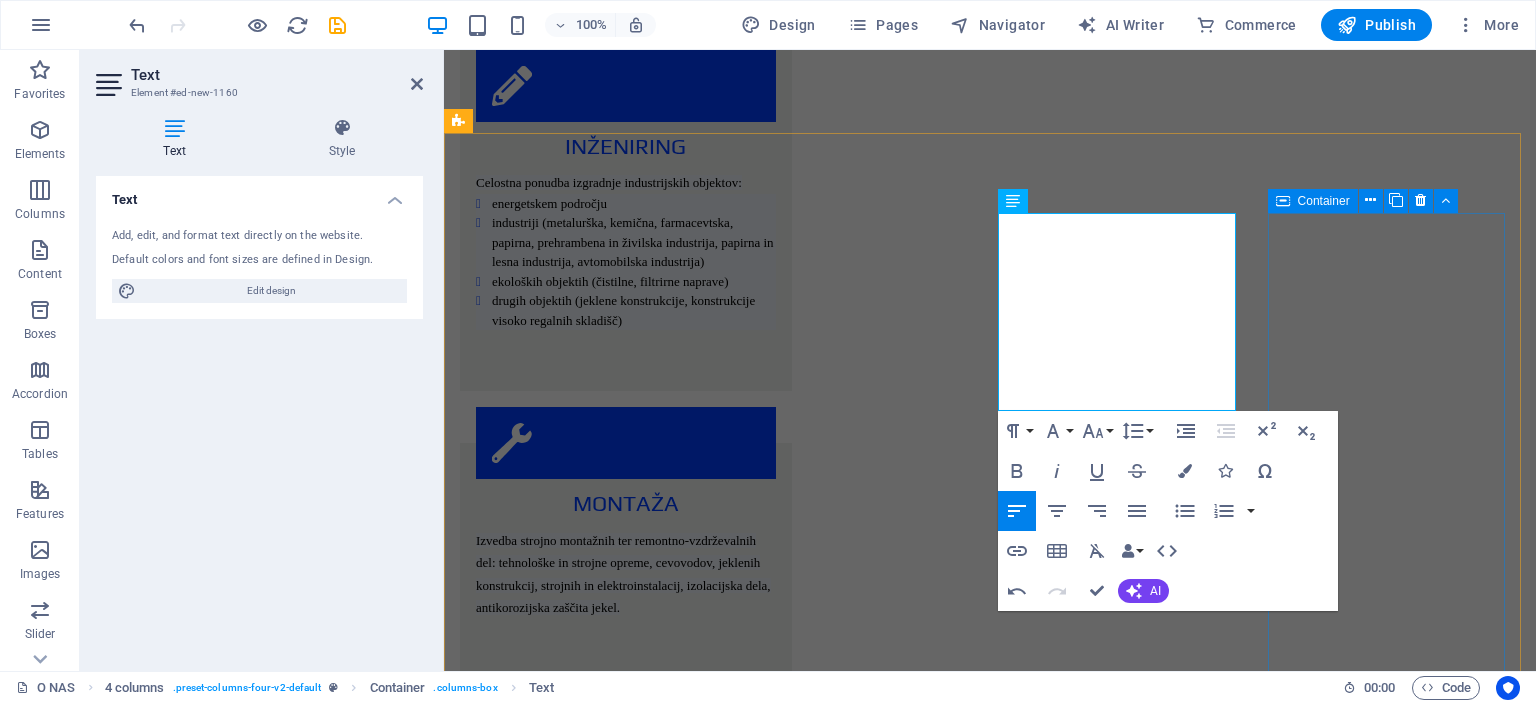 click on "JEKLENE KONSTRUKCIJE montaža konstrukcij visokih regalnih skladišč izvedba jeklenih konstrukcij" at bounding box center [580, 4552] 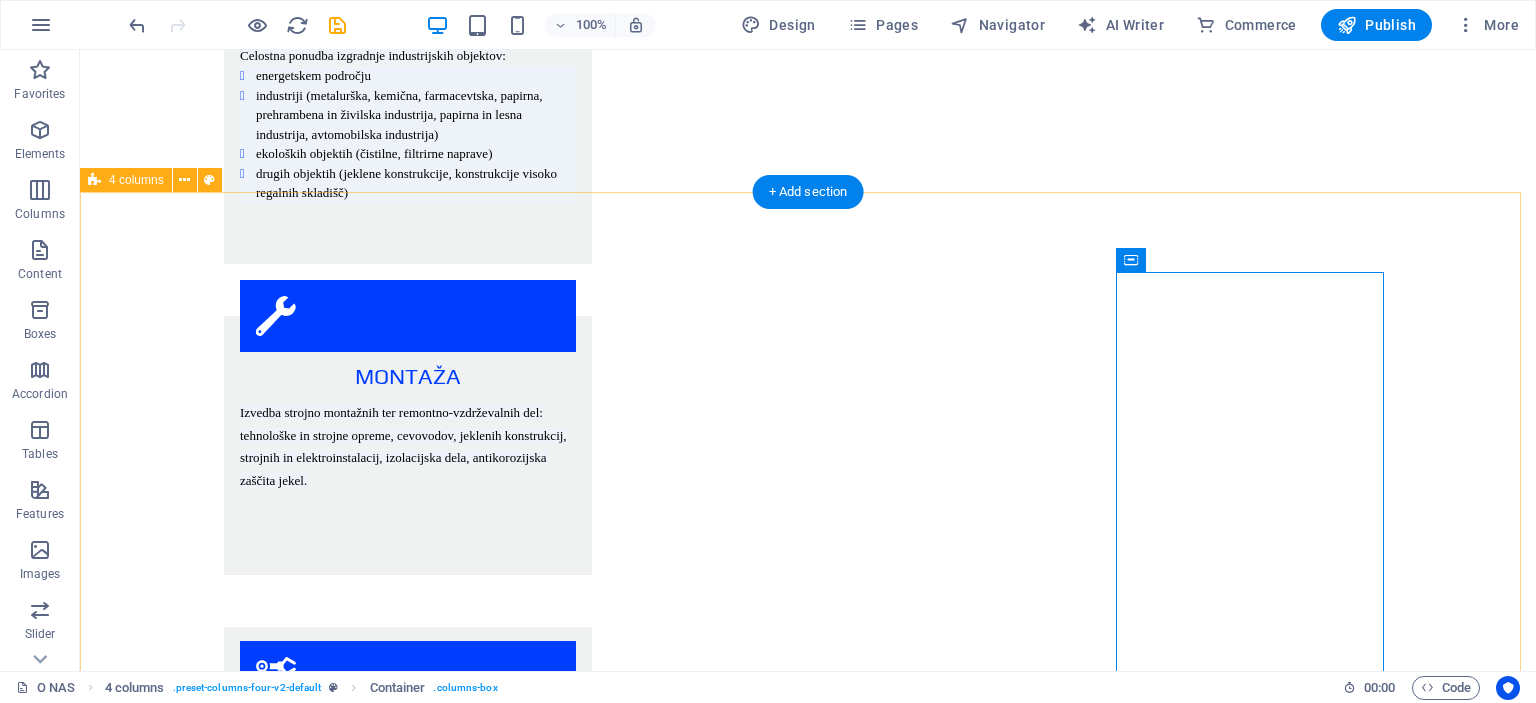 scroll, scrollTop: 2551, scrollLeft: 0, axis: vertical 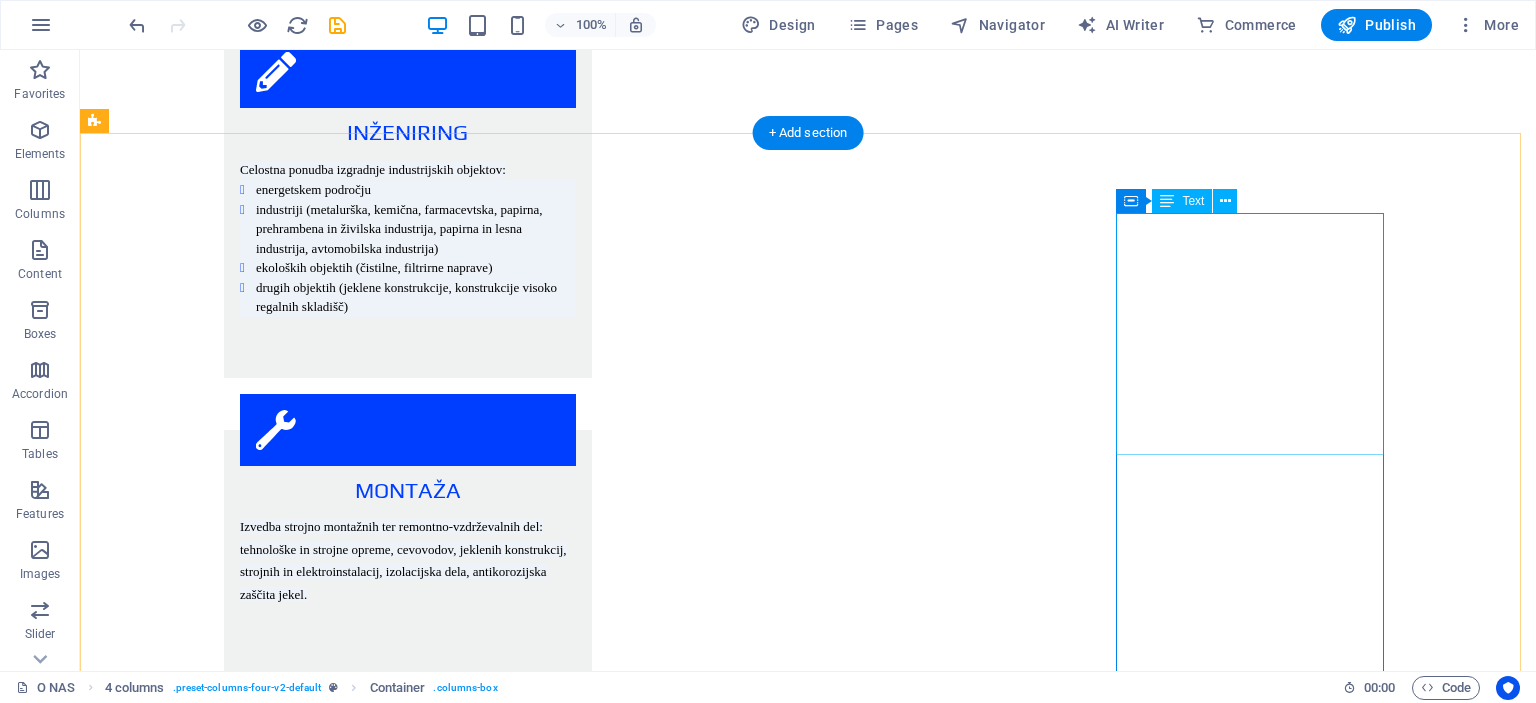 click on "JEKLENE KONSTRUKCIJE montaža konstrukcij visokih regalnih skladišč izvedba jeklenih konstrukcij" at bounding box center [230, 4400] 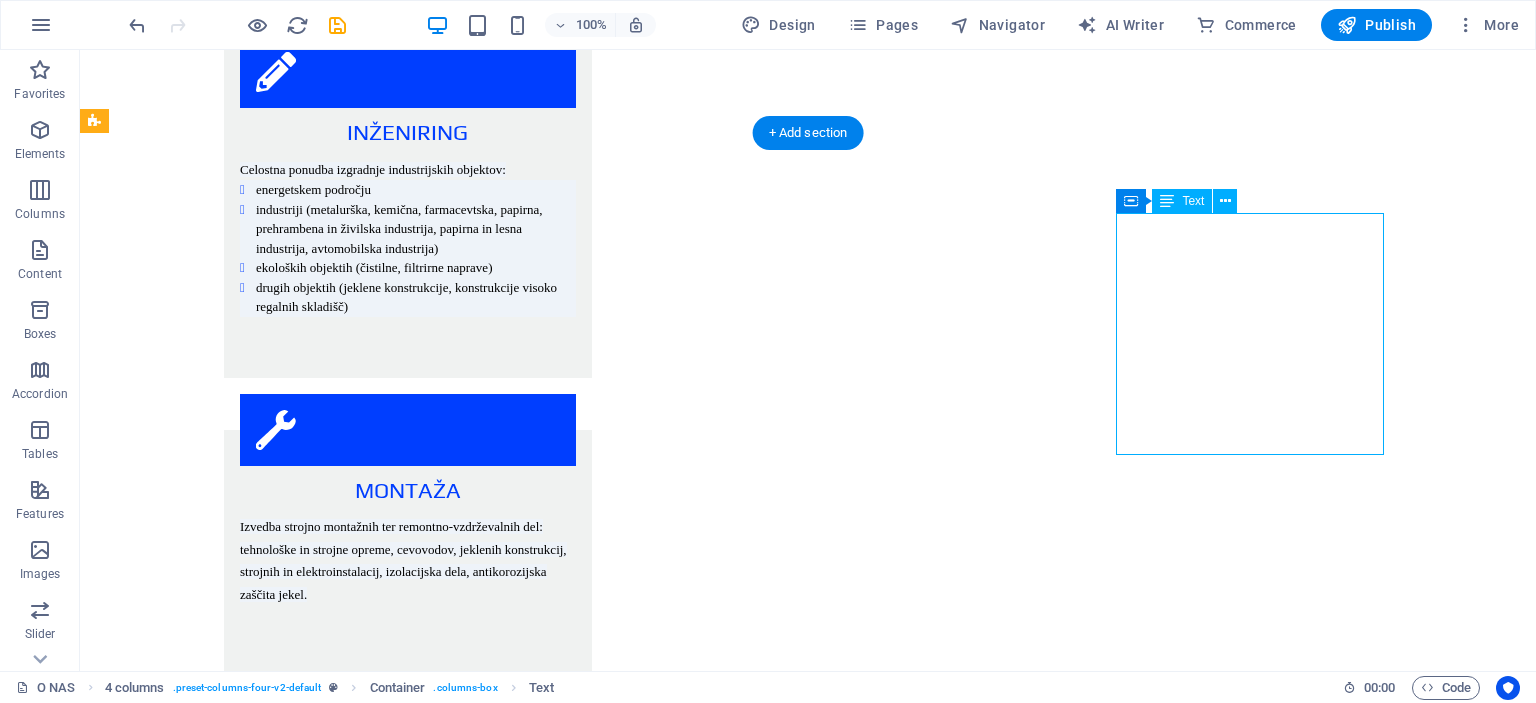 click on "JEKLENE KONSTRUKCIJE montaža konstrukcij visokih regalnih skladišč izvedba jeklenih konstrukcij" at bounding box center (230, 4400) 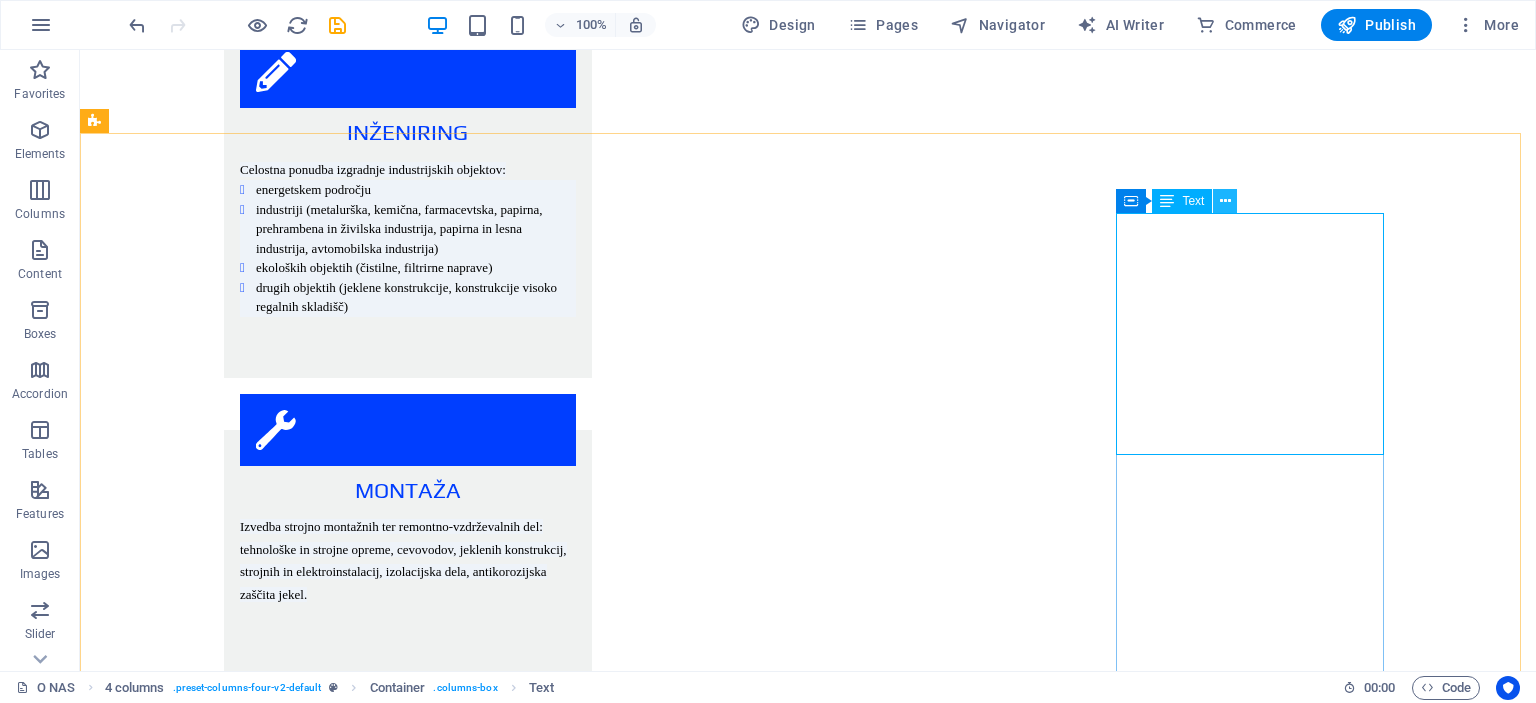 click at bounding box center [1225, 201] 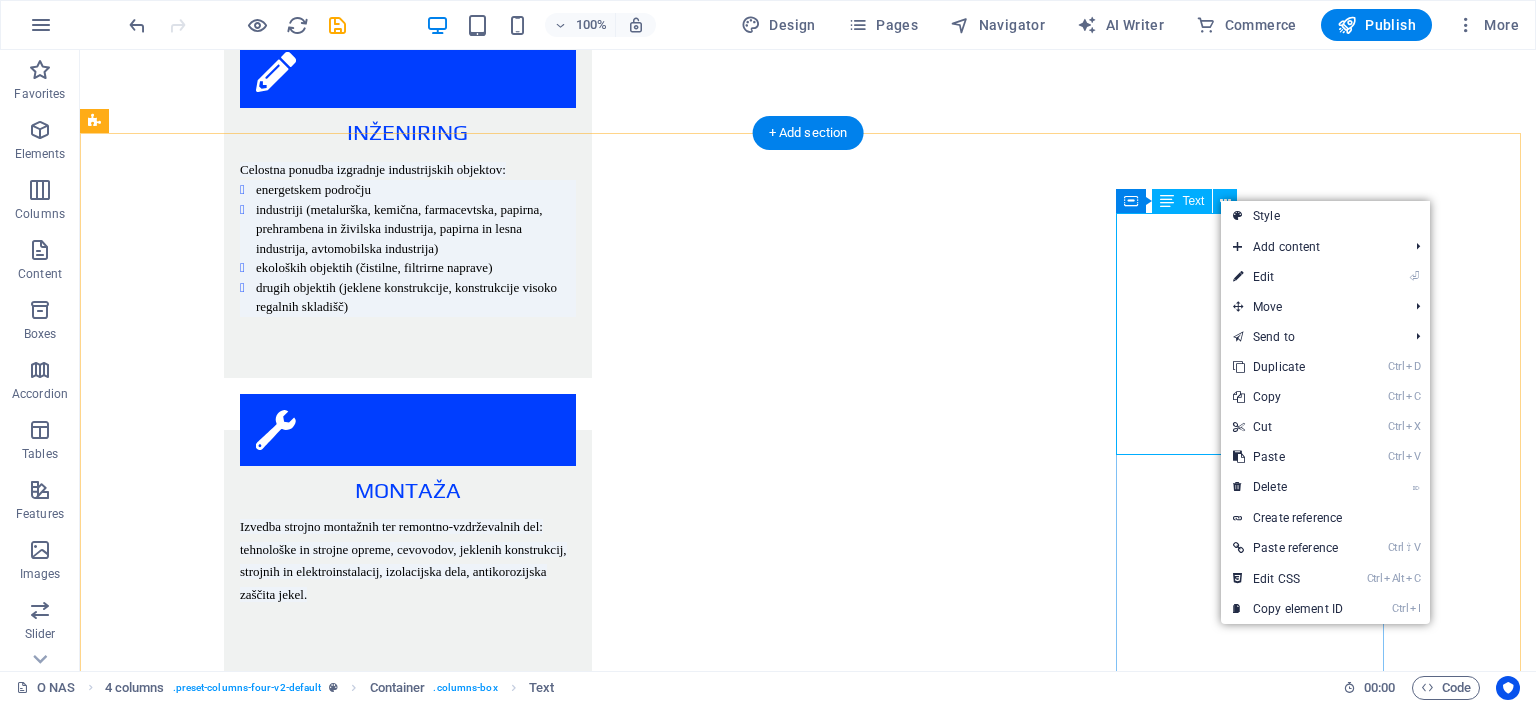 click on "JEKLENE KONSTRUKCIJE montaža konstrukcij visokih regalnih skladišč izvedba jeklenih konstrukcij" at bounding box center [230, 4400] 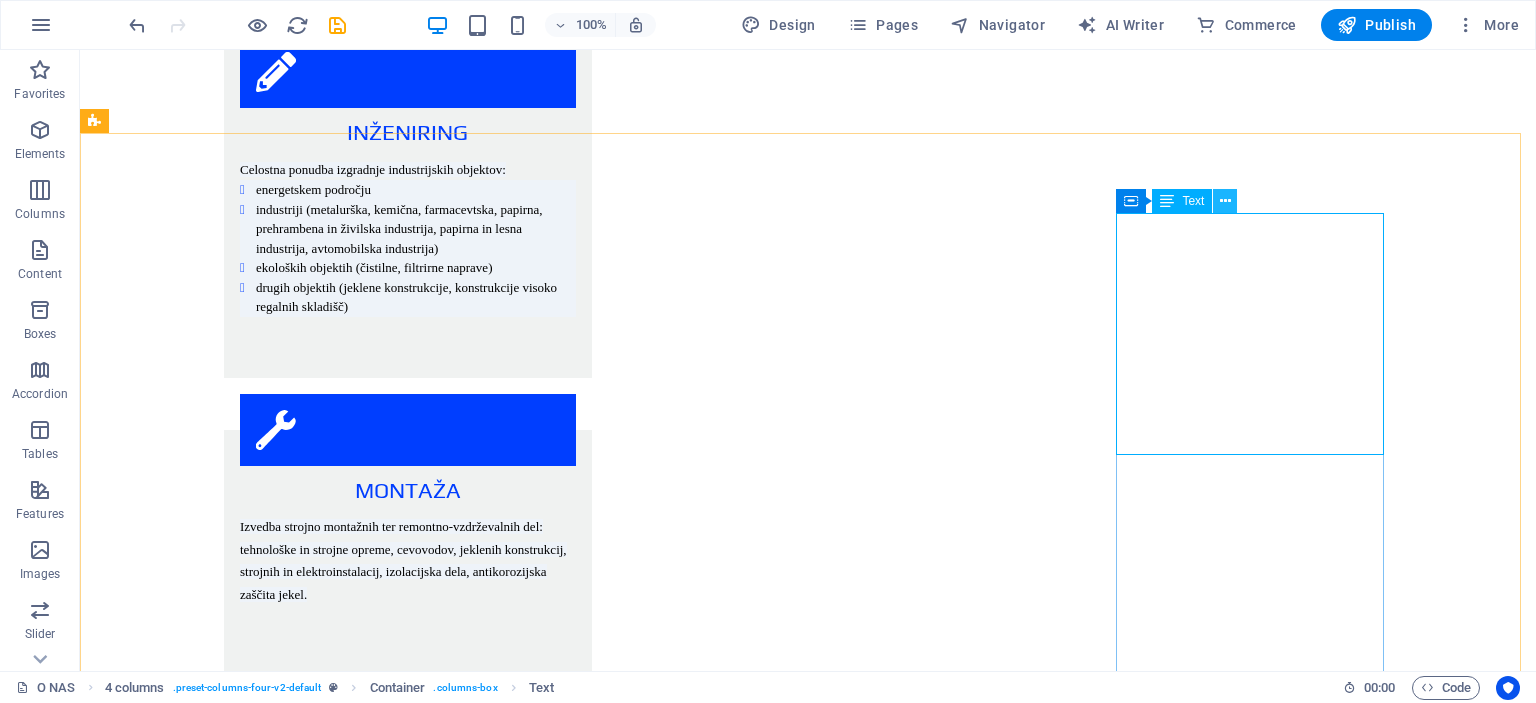 click at bounding box center (1225, 201) 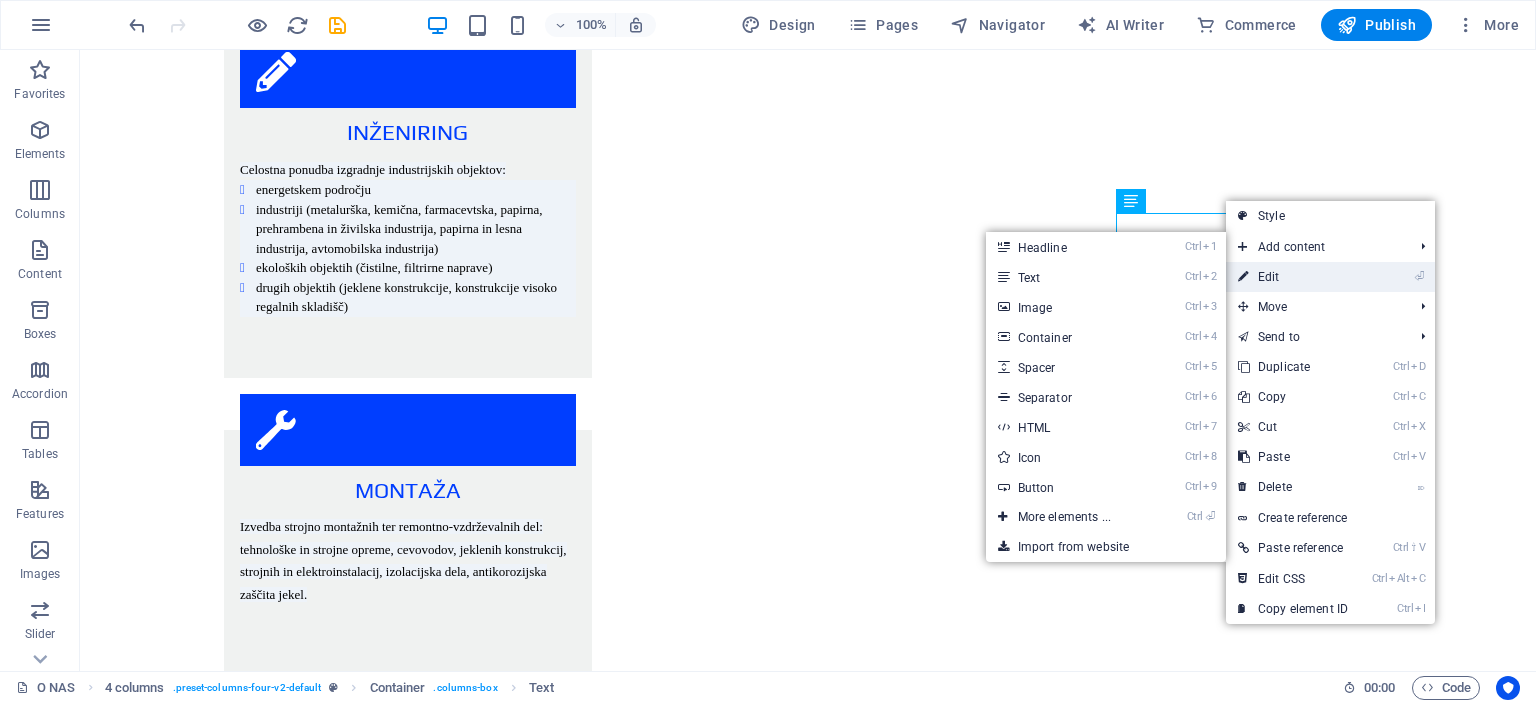 click on "⏎  Edit" at bounding box center (1293, 277) 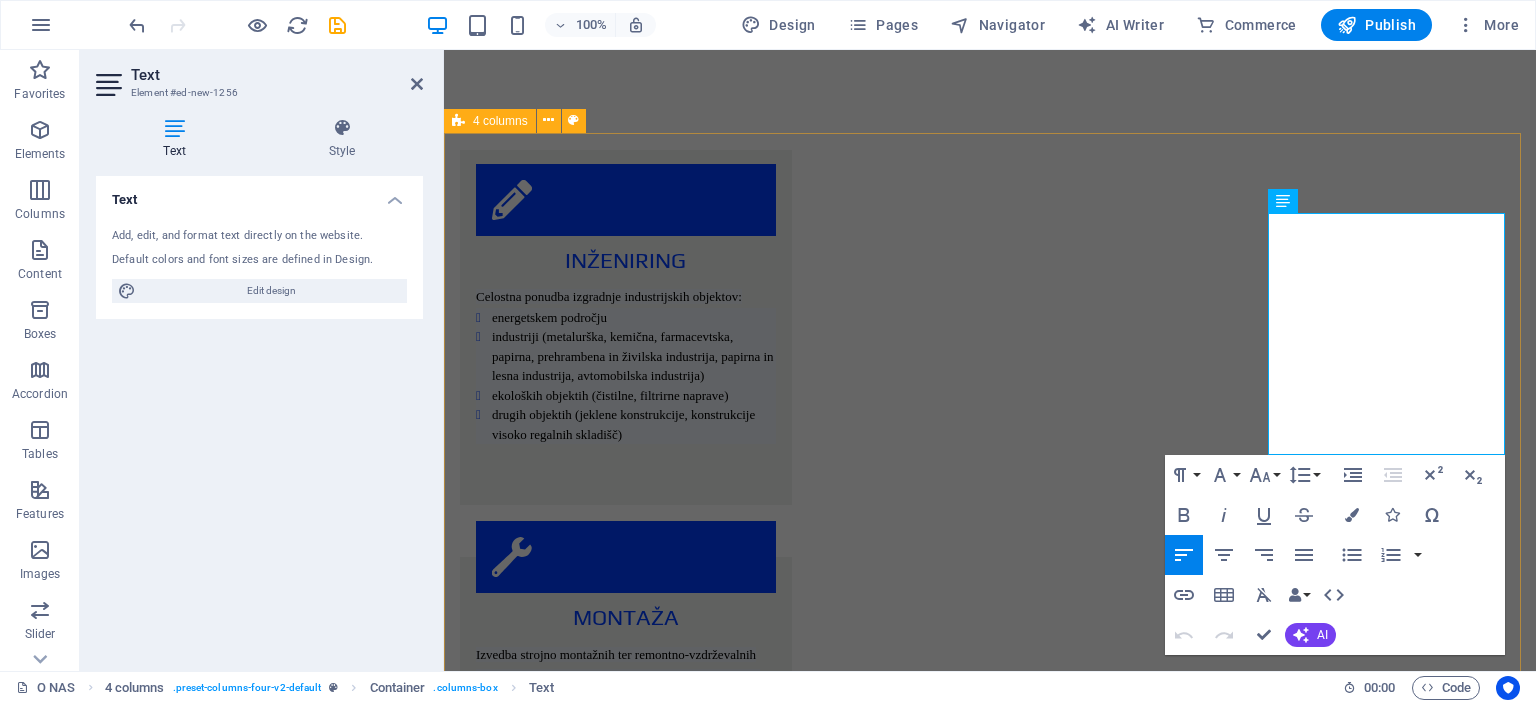 scroll, scrollTop: 2665, scrollLeft: 0, axis: vertical 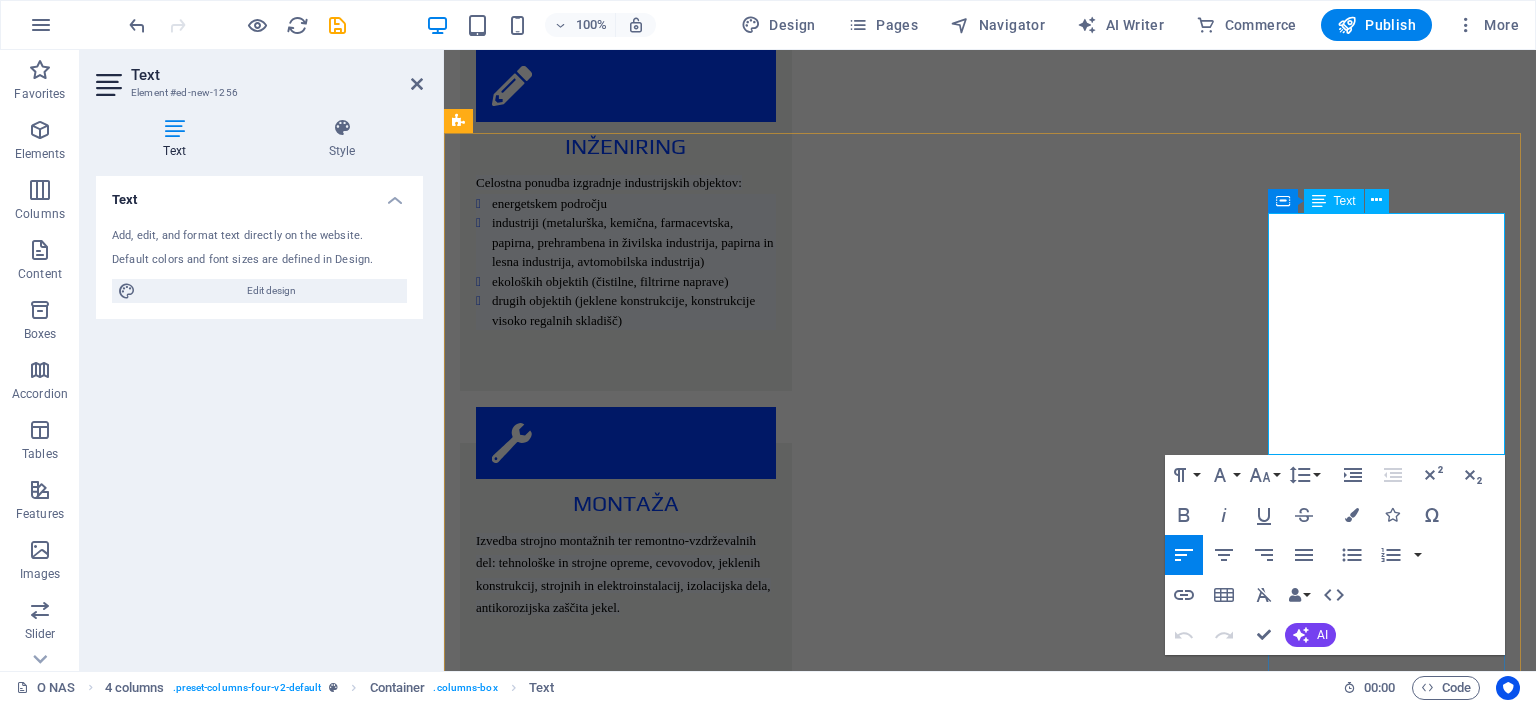 click at bounding box center [580, 4459] 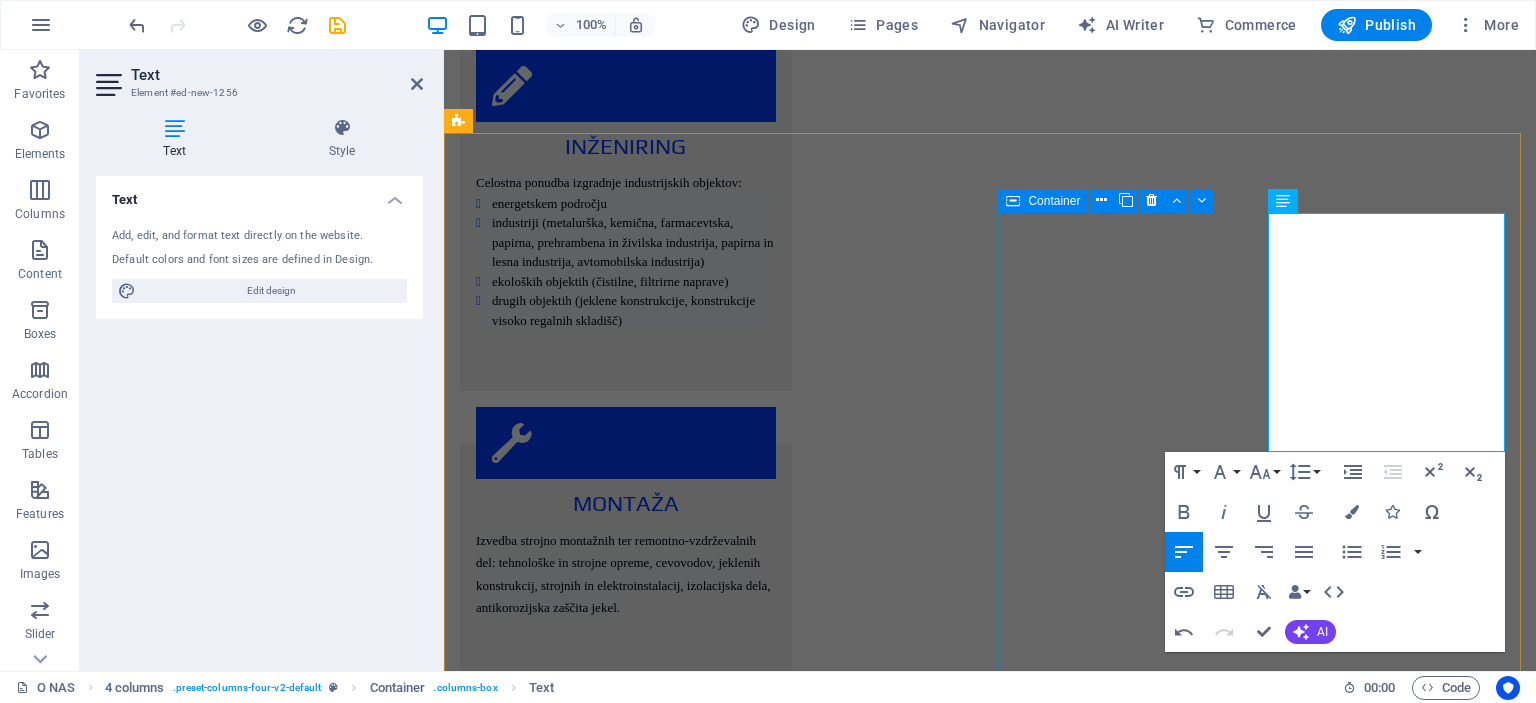 click on "EKOLOŠKI OBJEKTI A. ČIŠČENJE ODPADNIH VODA industrijske čistilne naprave    komunalne čistilne   B. ČIŠČENJE ZRAKA odžveplevalne naprave odpraševalne naprave elektrofiltri" at bounding box center [580, 4314] 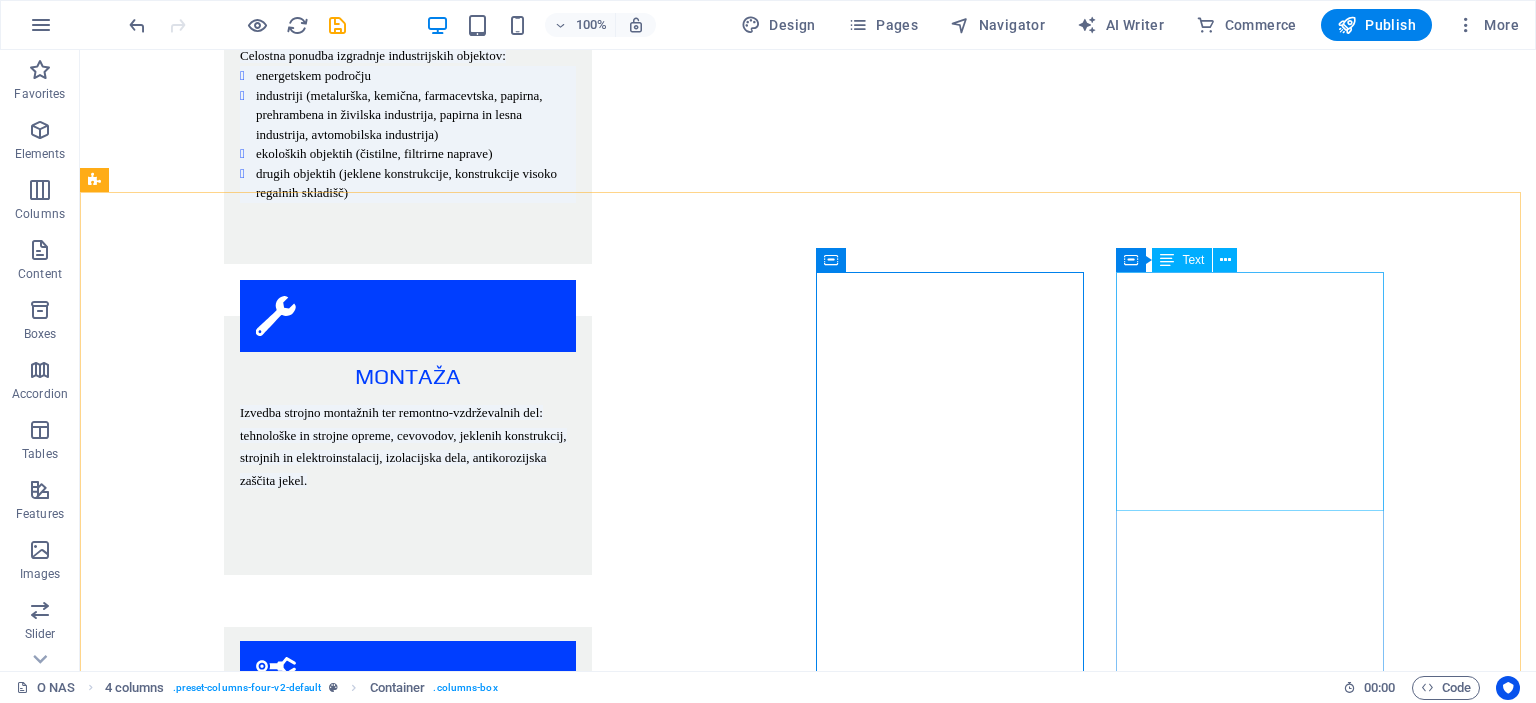 scroll, scrollTop: 2551, scrollLeft: 0, axis: vertical 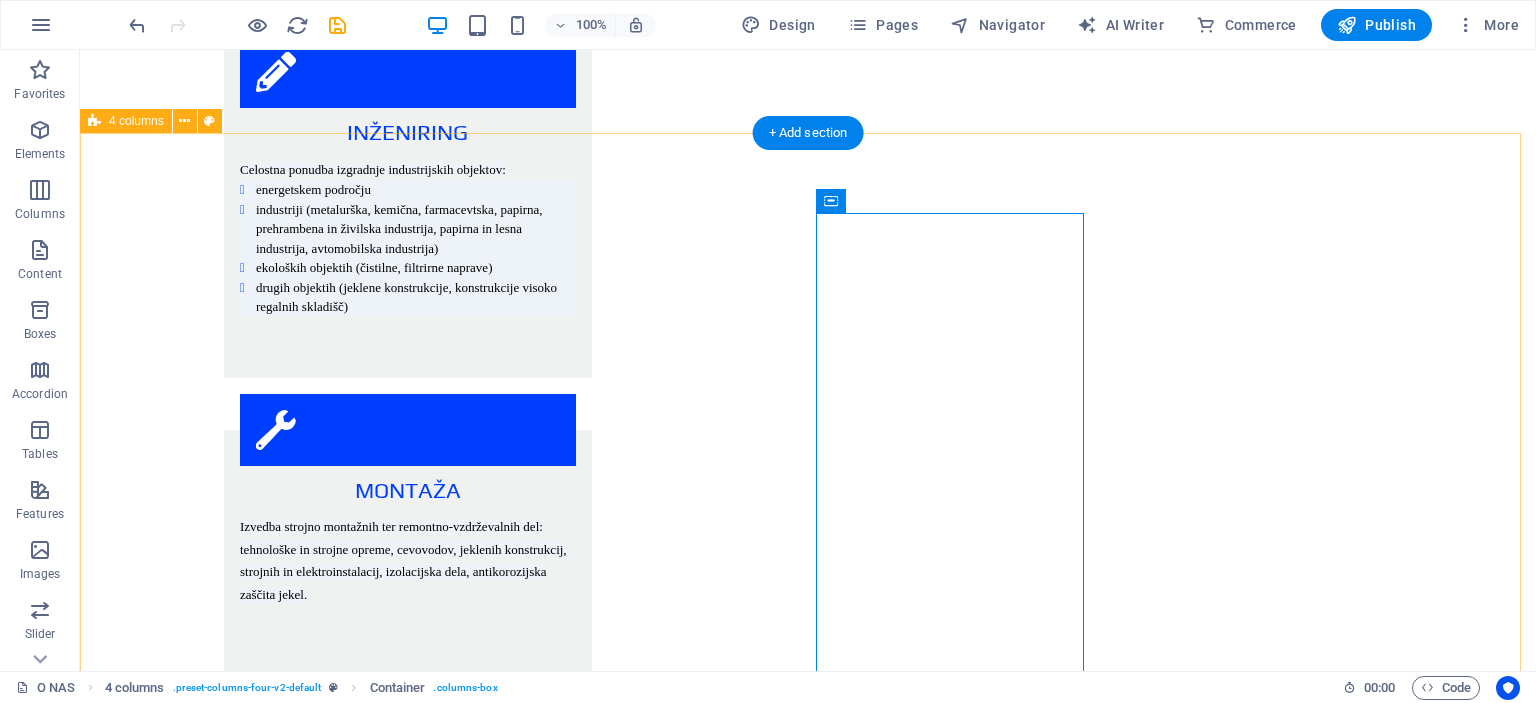 click on "ENERGETSKI OBJEKTI Novogradnje, rekonstrukcije in vzdrževanje obstoječih objektov. Rekonstrukcijo in vzdrževanja izvajamo na sledeči opremi in napravah: A. TERMOENERGETSKI OBJEKTI parni in vročevodni kotli parne in plinske turbine filtrirne in čistilne naprave cevovodi (parovodi, hladilna voda,..)  B. HIDROENERGETSKI OBJEKTI turbine in generatorji hidromehanska oprema mostni žerjavi in razne jeklene konstrukcije tlačni cevovodi C. NUKLEARNE IN PLINSKE     ELEKTRARNE D. KOTLOVNICE IN DRUGE      KOTLOVSKE NAPRAVE NA ENERGETSKIH OBJEKTIH IZVAJAMO SLEDEČA DELA: montažna dela vzdrževalna dela remonti in intervencijski popravki na: parnih kotlih različnih tipov in moči, toplotnih izmenjevalcih, kondenzatorji, hladilnikih, grelnikih, rotirajočih napravah (črpalke, ventilatorji, kompresorji, puhala, mlini.), parnih turbinah različnih tipov in moči strojna obdelava zvarnih robov termična obdelava zvarov obzidave tlačni preizkusi antikorozijska zaščita izolacijska dela ent" at bounding box center [808, 3570] 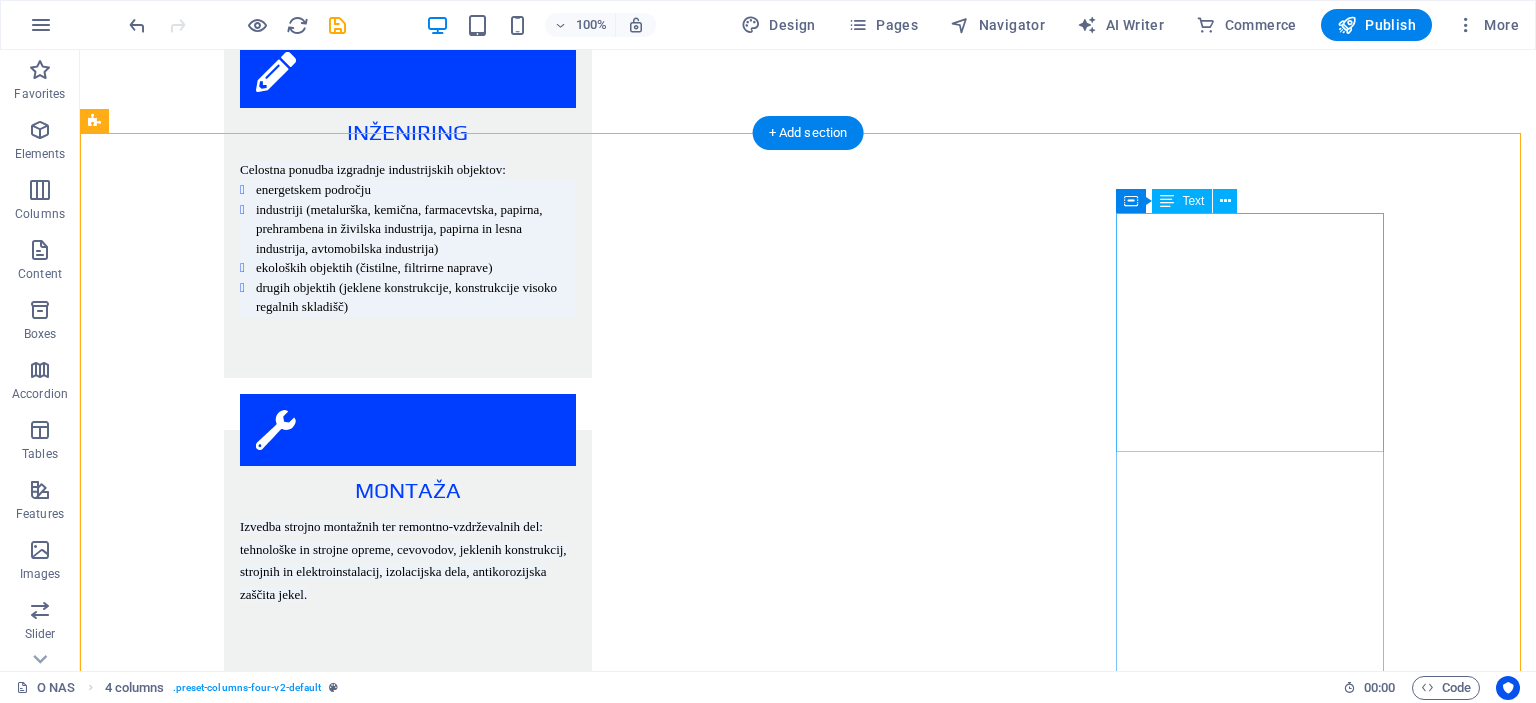 click on "JEKLENE KONSTRUKCIJE montaža konstrukcij visokih regalnih skladišč izvedba jeklenih konstrukcij" at bounding box center [230, 4398] 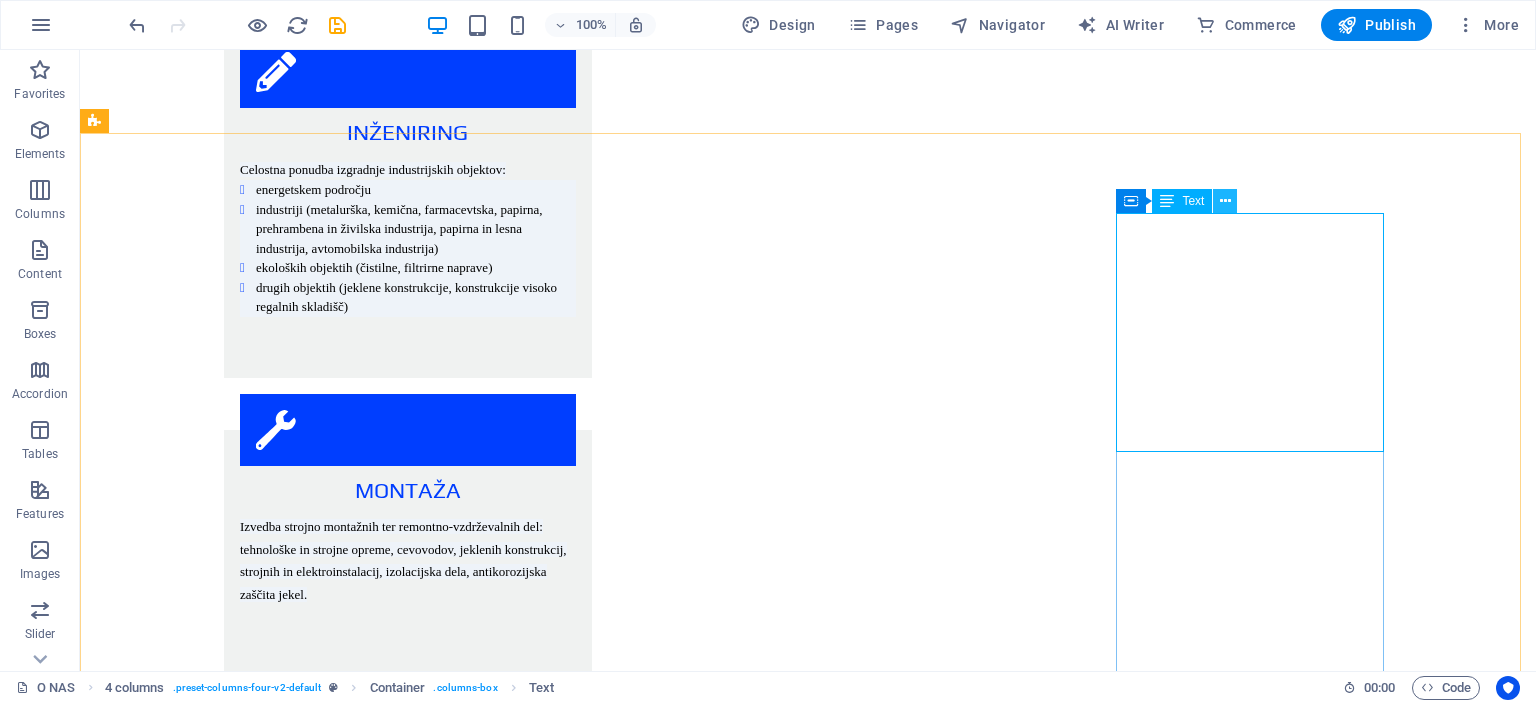 click at bounding box center [1225, 201] 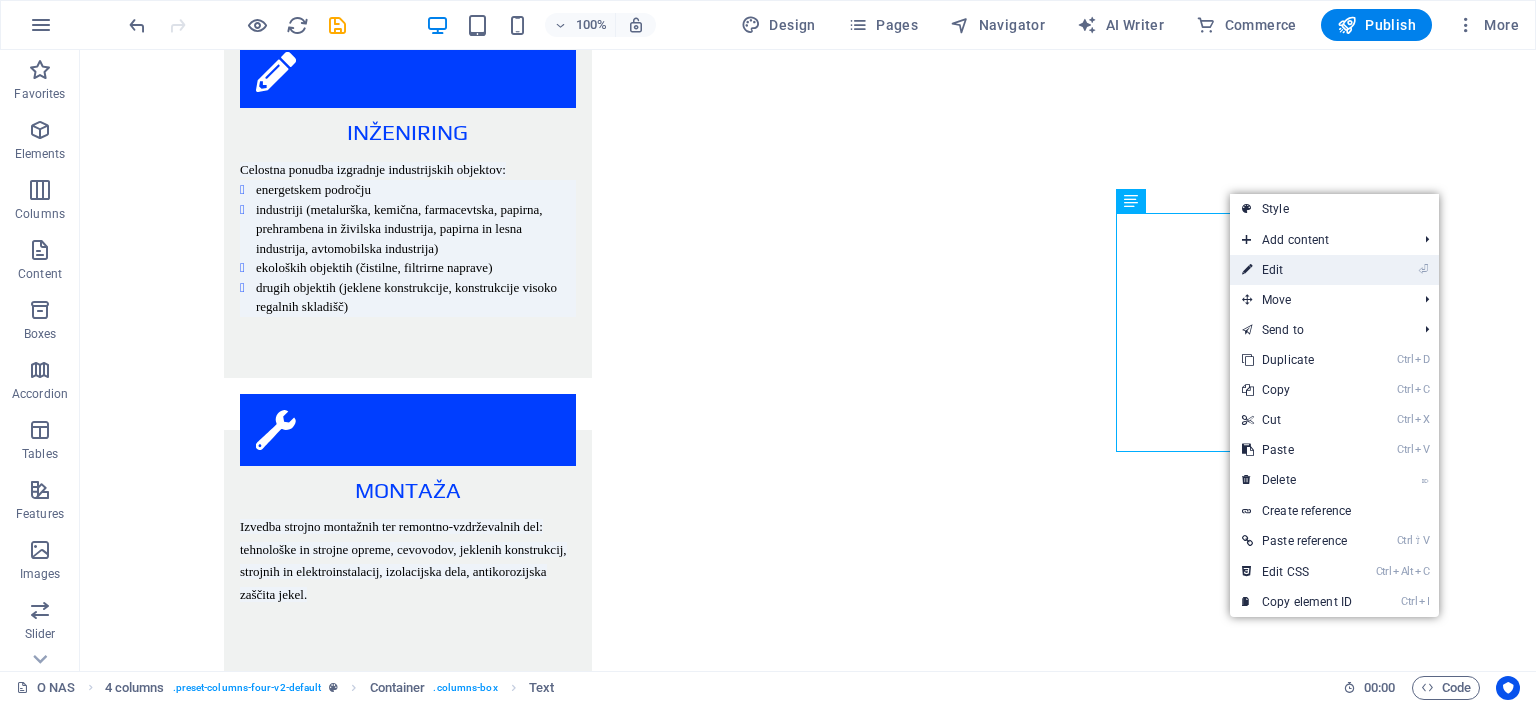 click on "⏎  Edit" at bounding box center (1297, 270) 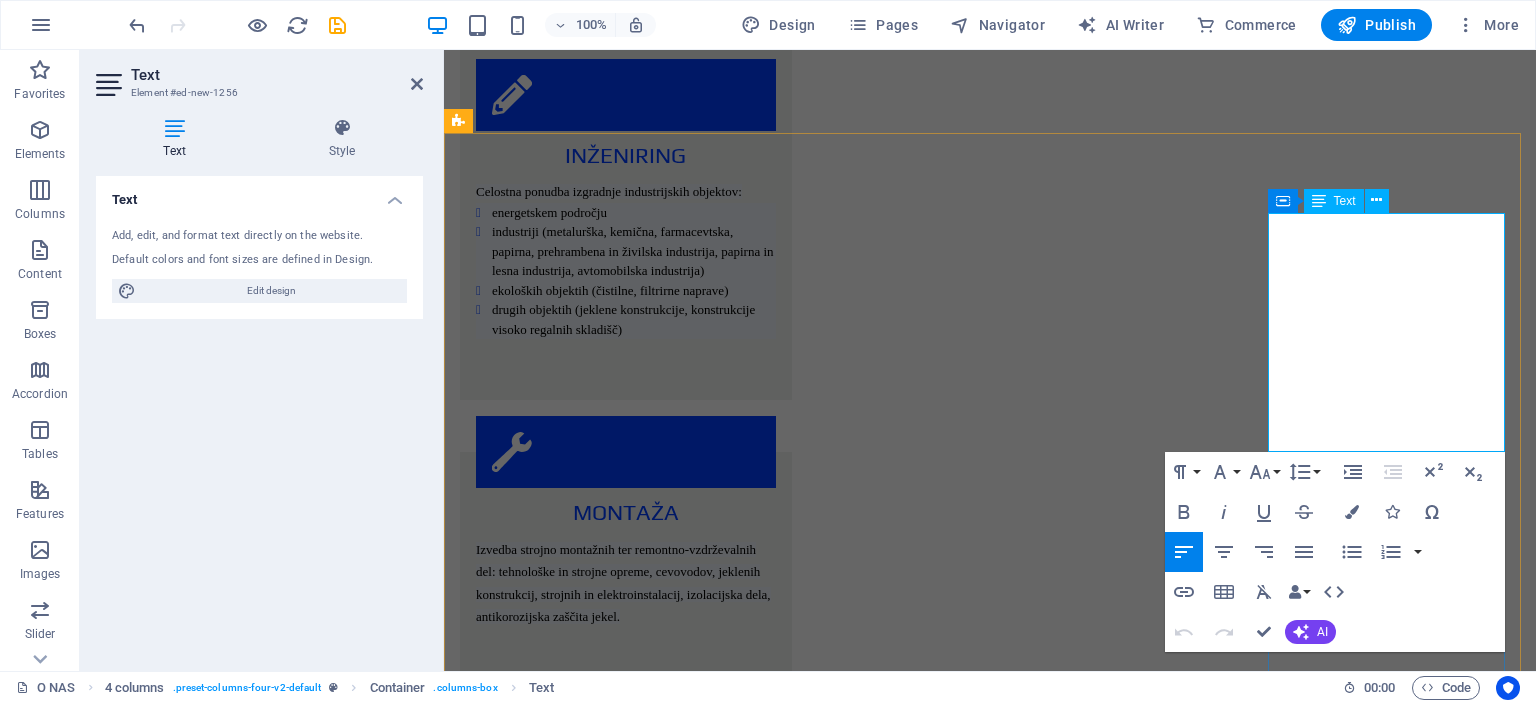 scroll, scrollTop: 2665, scrollLeft: 0, axis: vertical 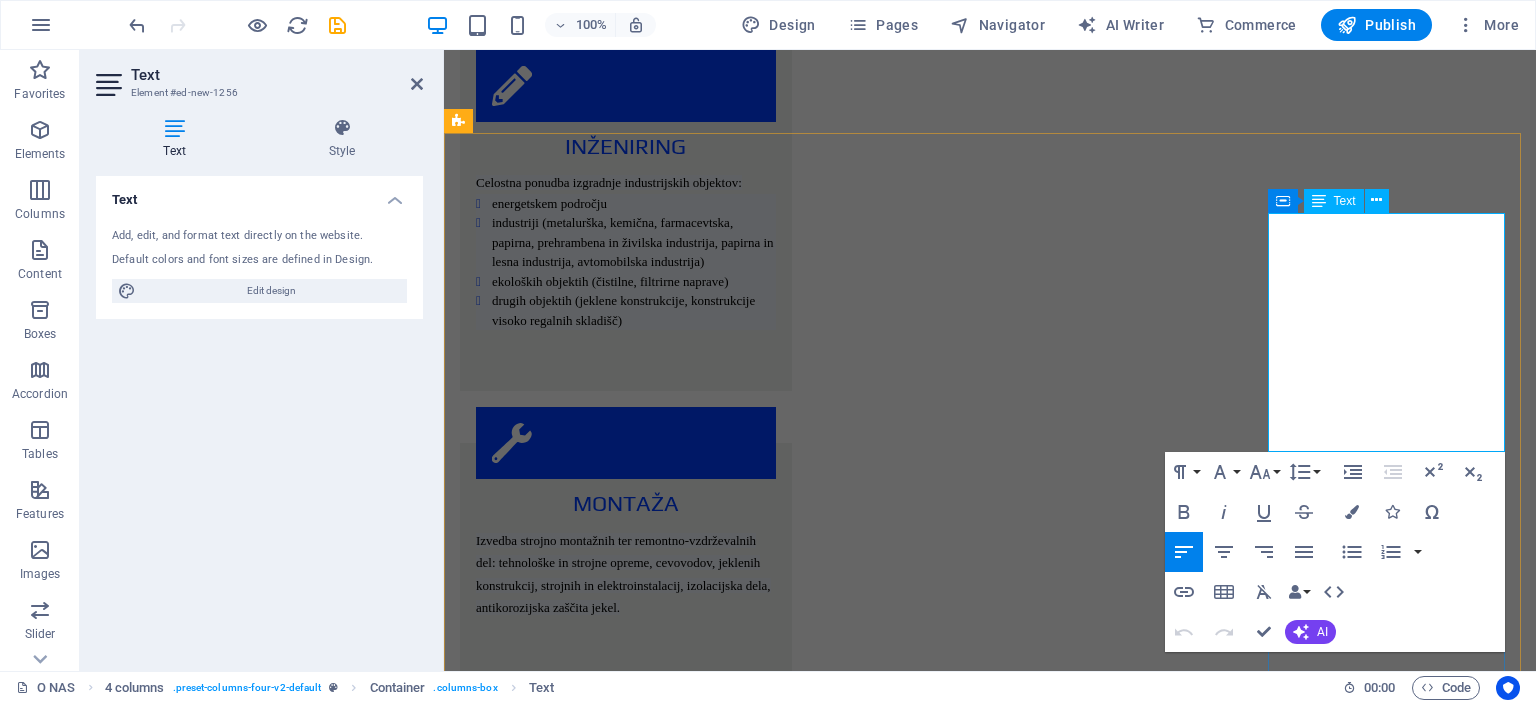 drag, startPoint x: 1471, startPoint y: 223, endPoint x: 1286, endPoint y: 219, distance: 185.04324 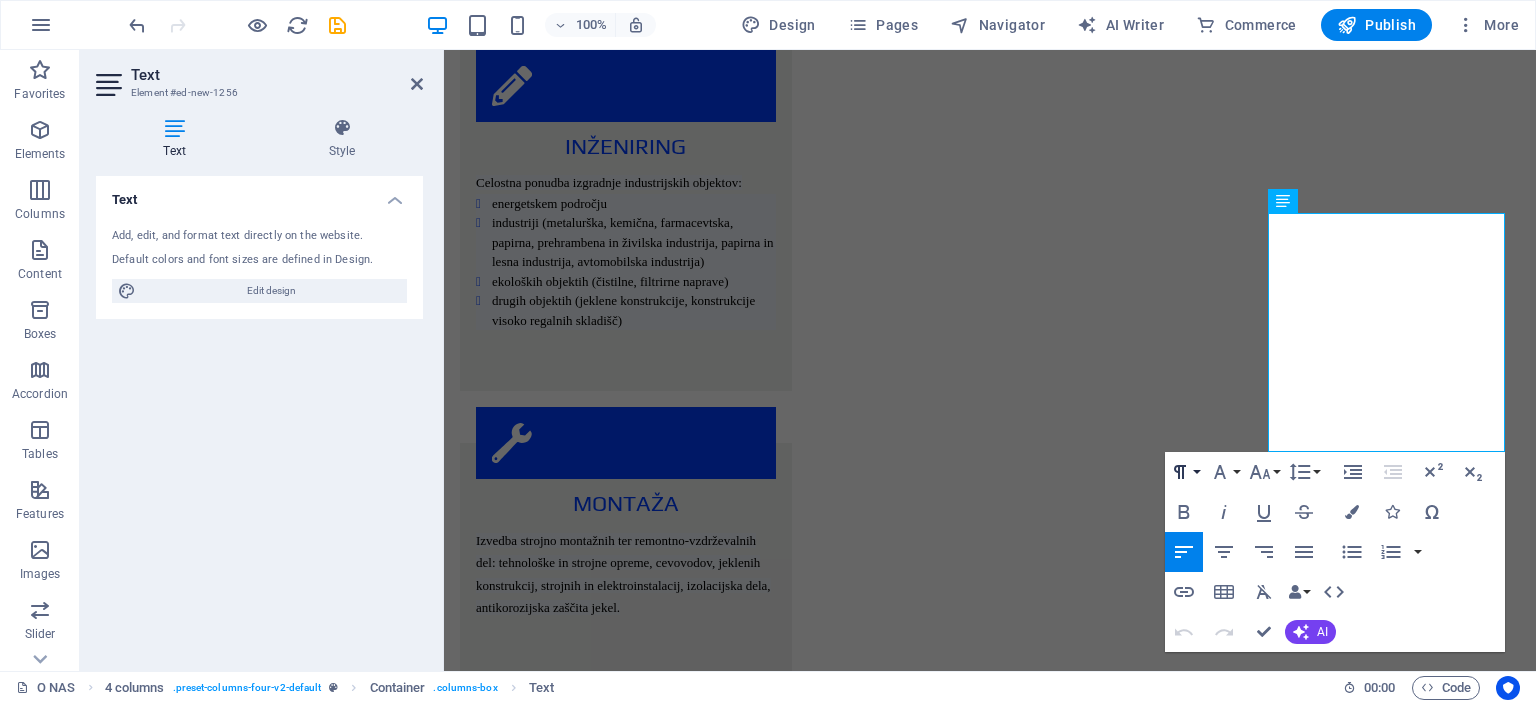 click on "Paragraph Format" at bounding box center (1184, 472) 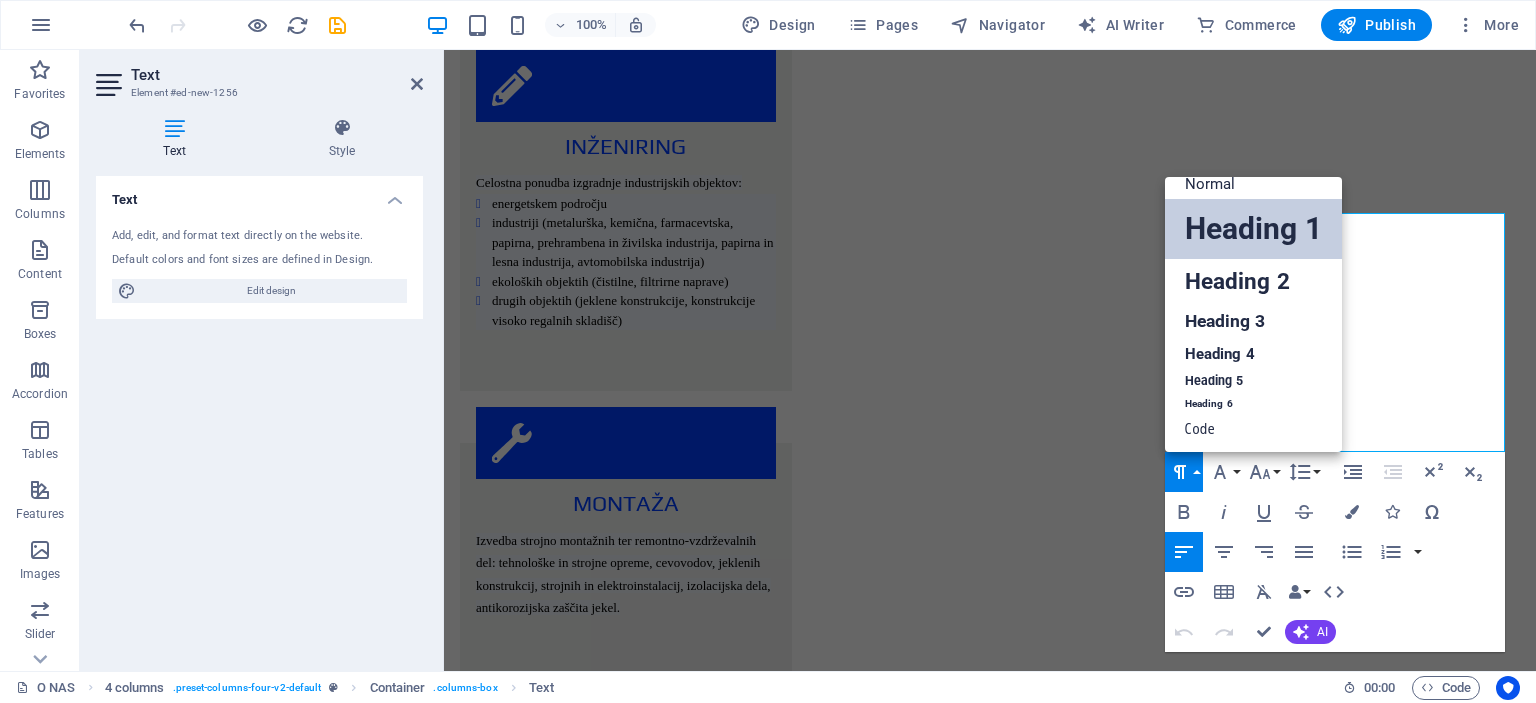 scroll, scrollTop: 16, scrollLeft: 0, axis: vertical 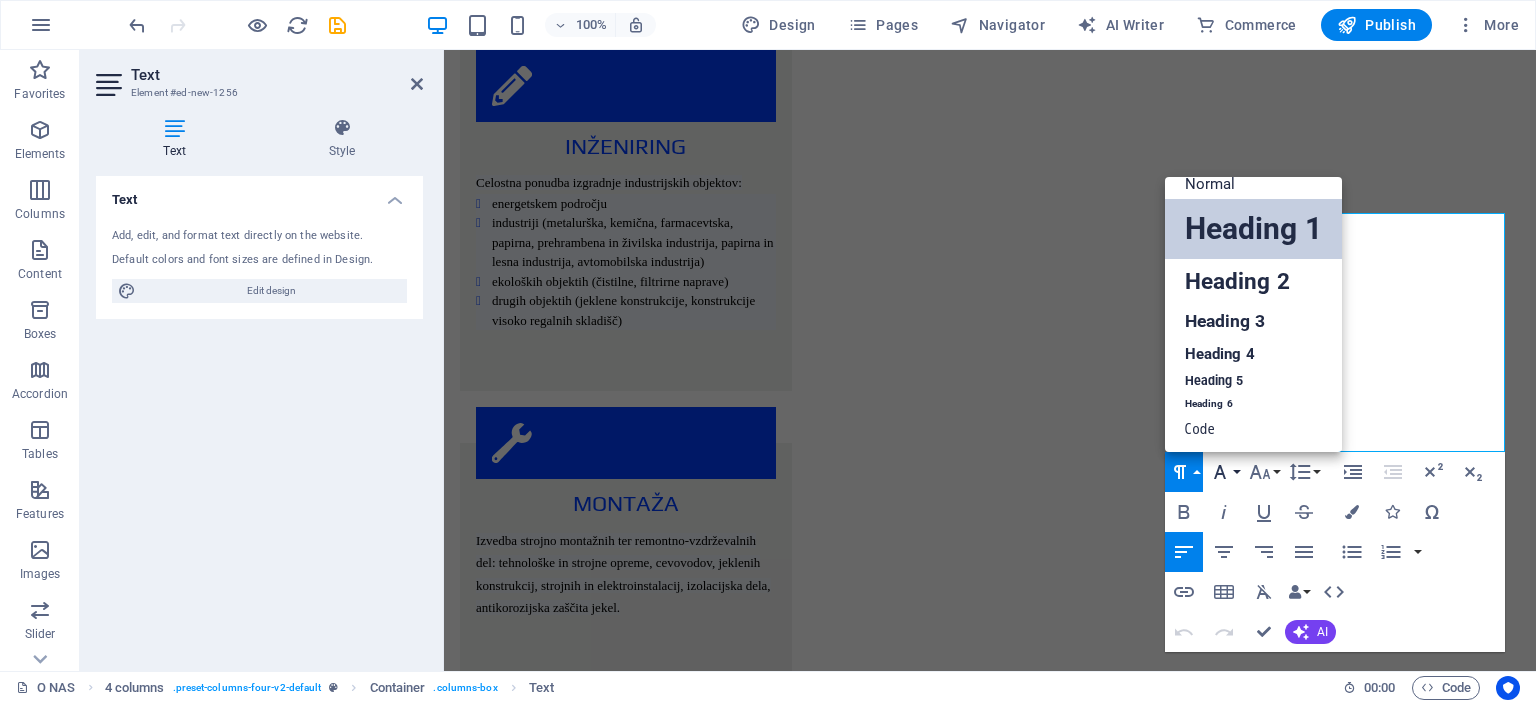 click on "Font Family" at bounding box center [1224, 472] 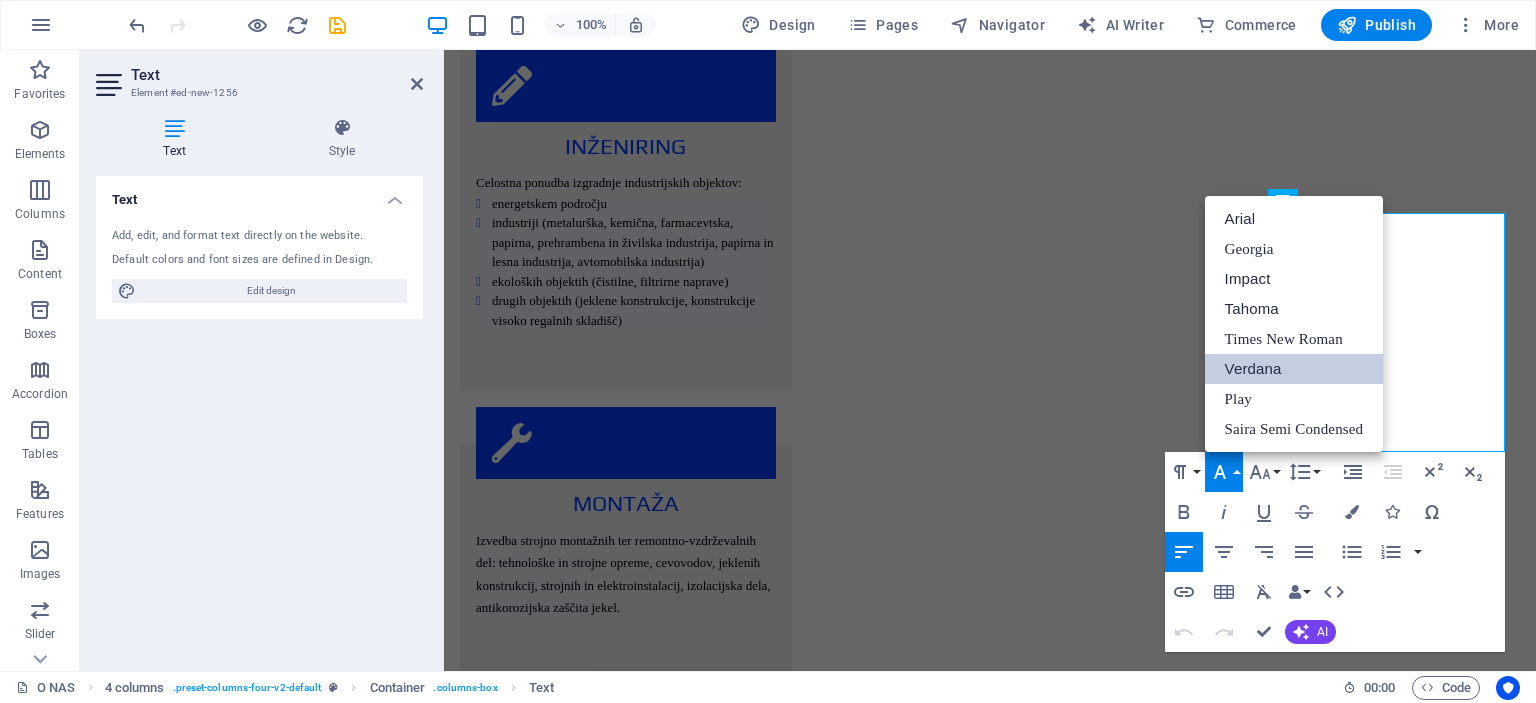 scroll, scrollTop: 0, scrollLeft: 0, axis: both 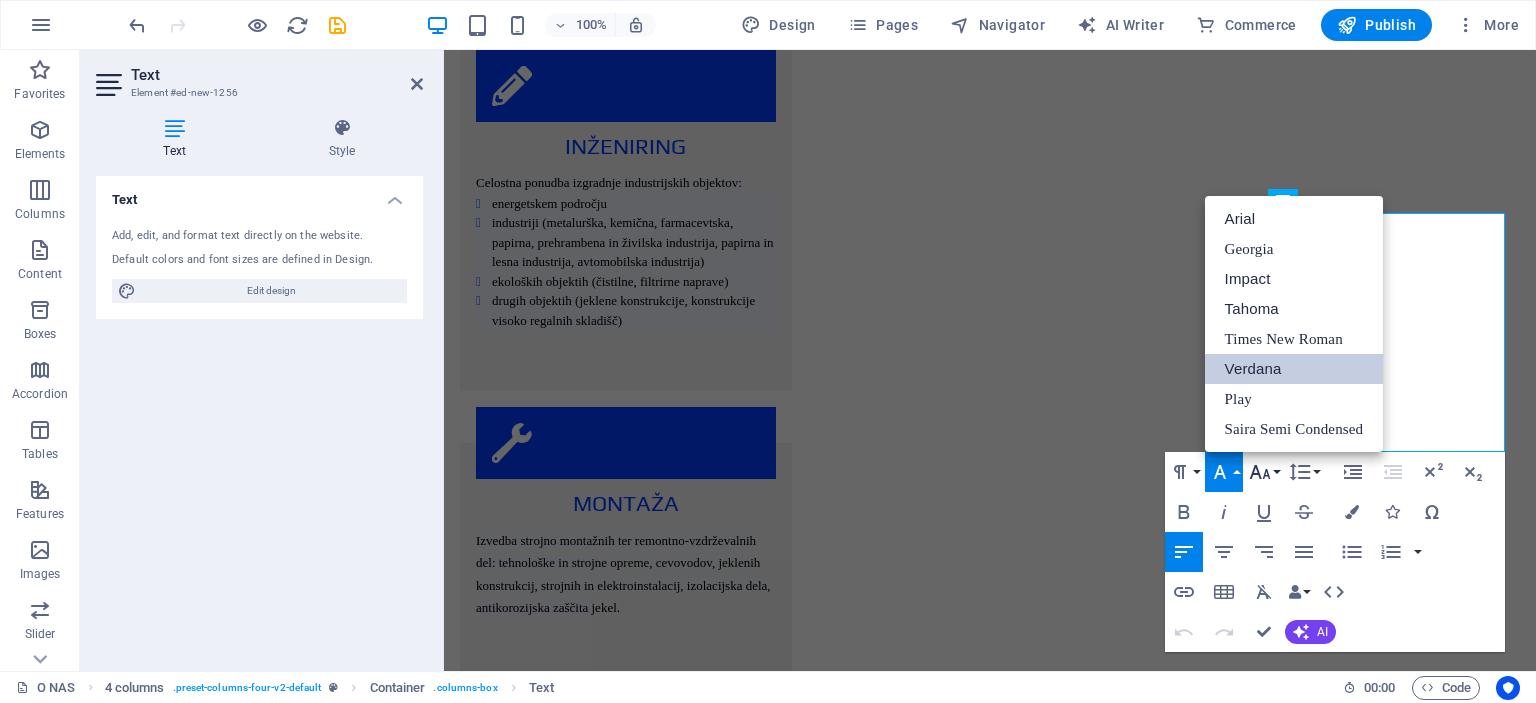 click on "Font Size" at bounding box center [1264, 472] 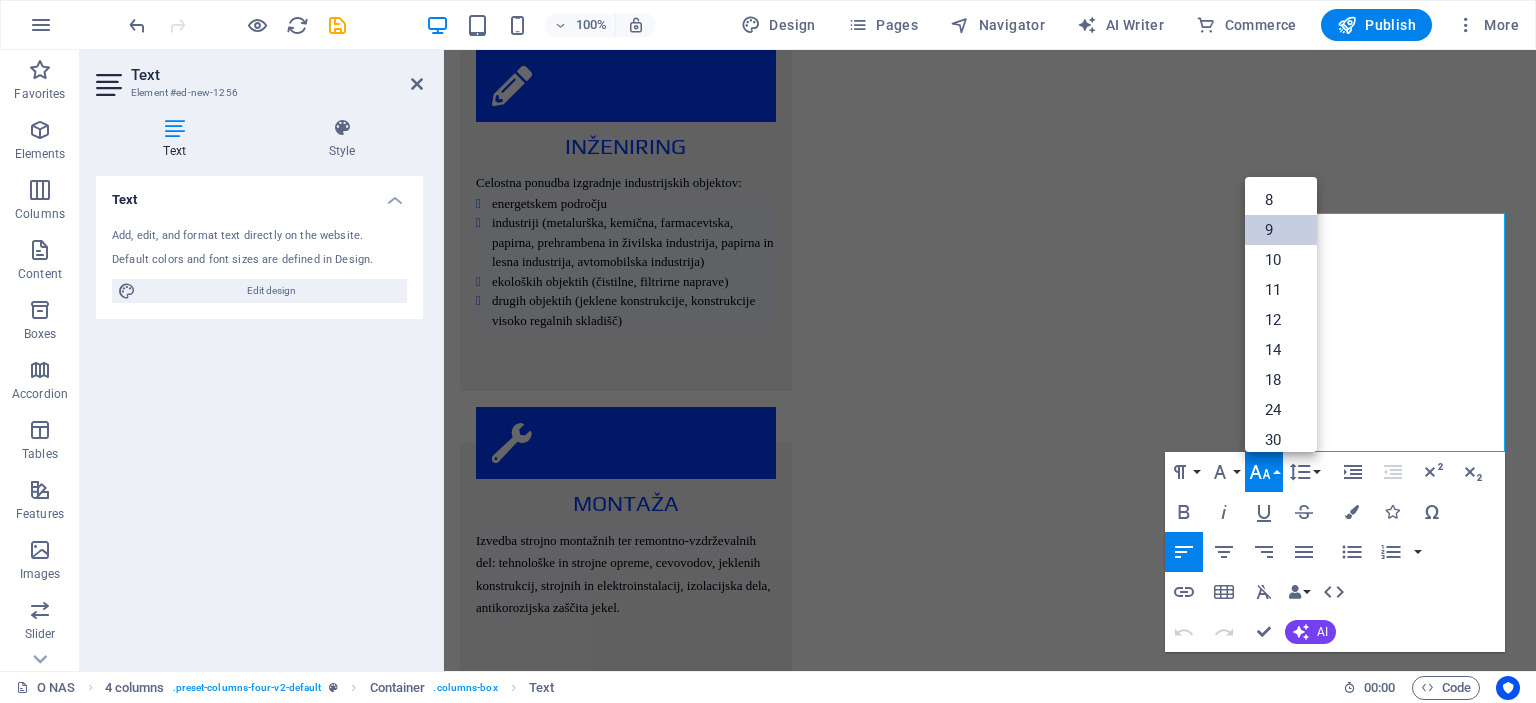 click on "9" at bounding box center (1281, 230) 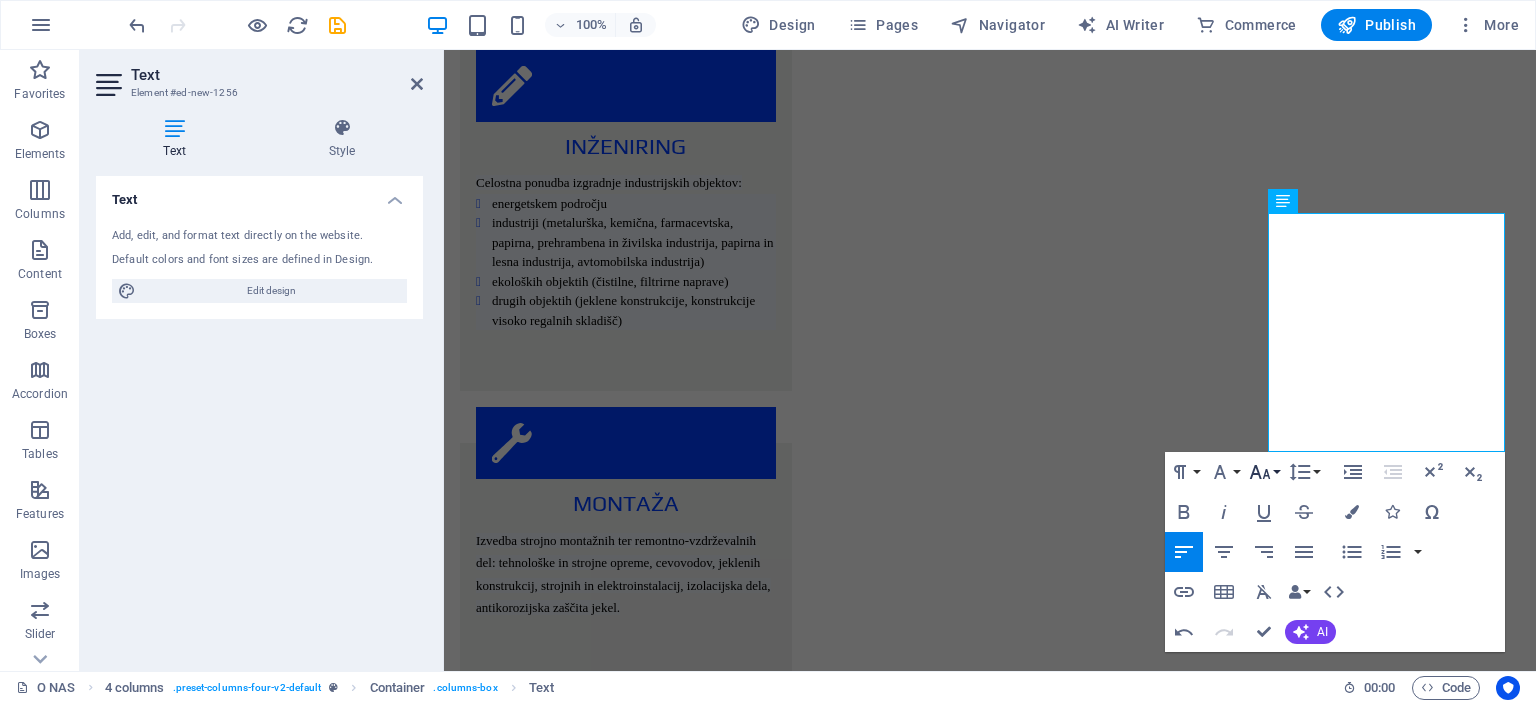 click on "Font Size" at bounding box center (1264, 472) 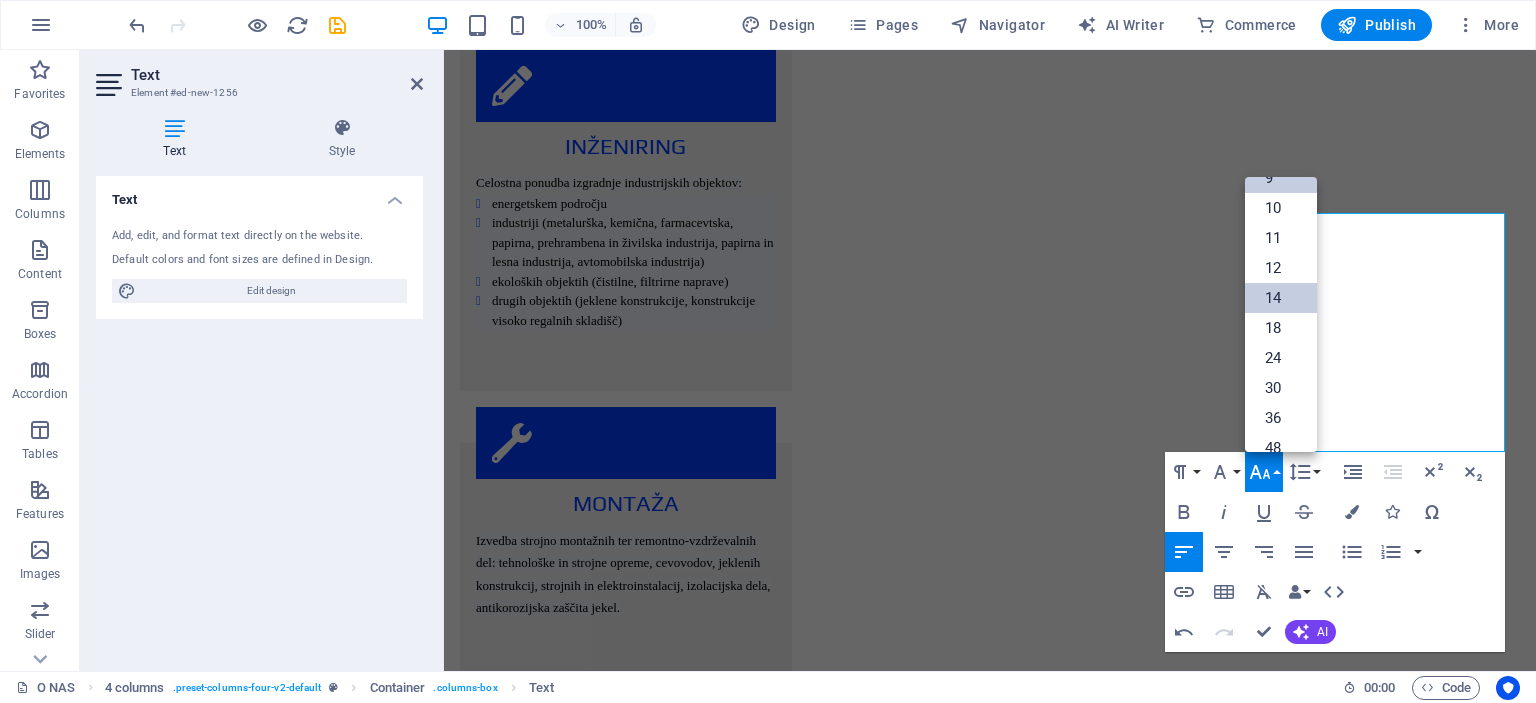click on "14" at bounding box center (1281, 298) 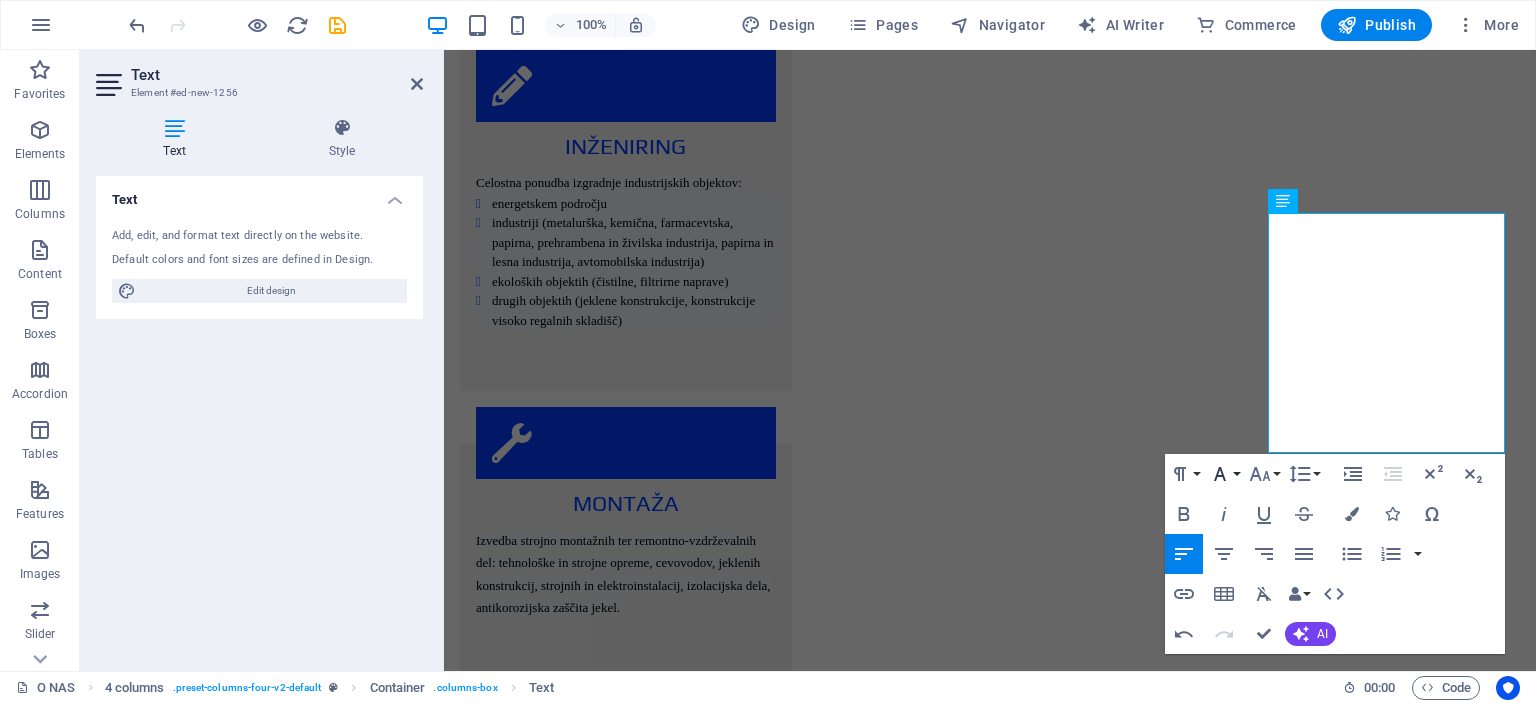 click on "Font Family" at bounding box center (1224, 474) 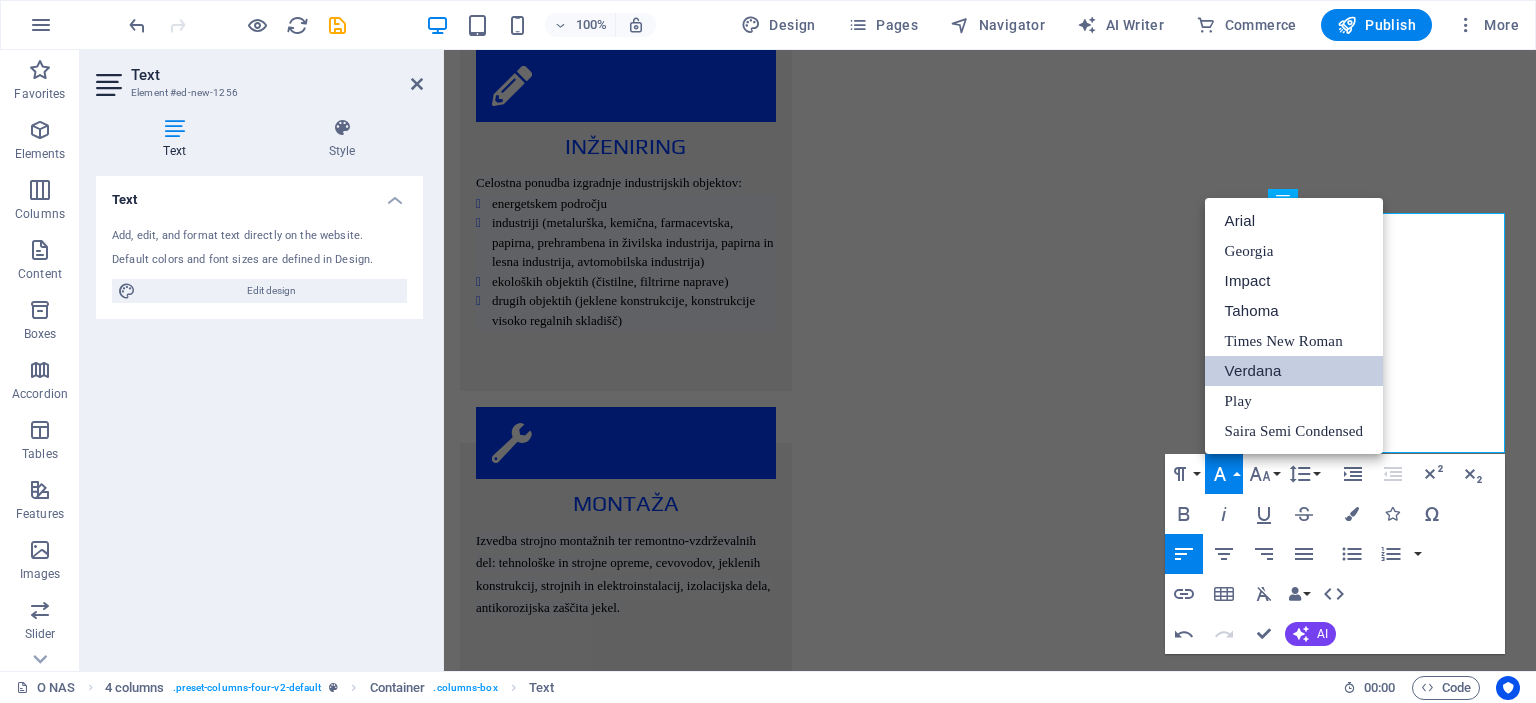 scroll, scrollTop: 0, scrollLeft: 0, axis: both 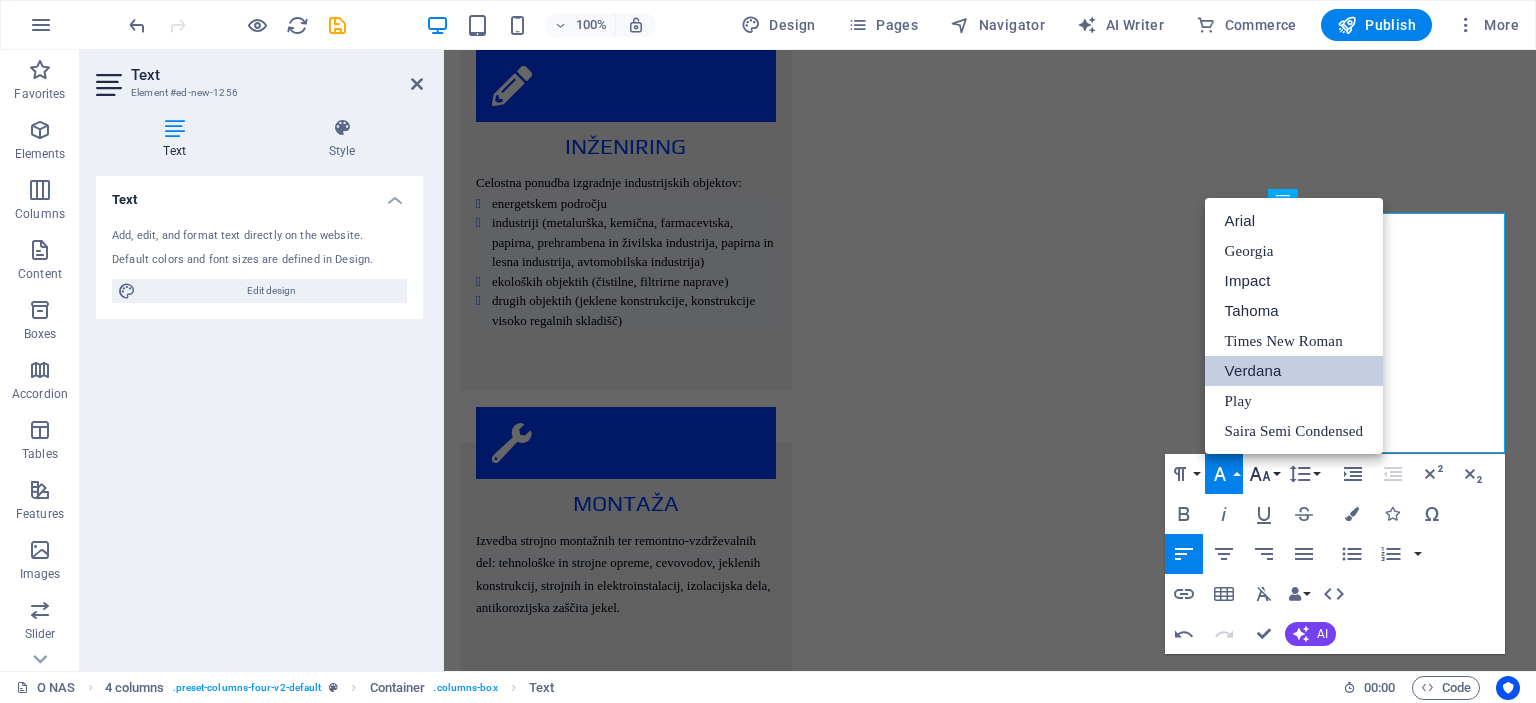 click on "Font Size" at bounding box center (1264, 474) 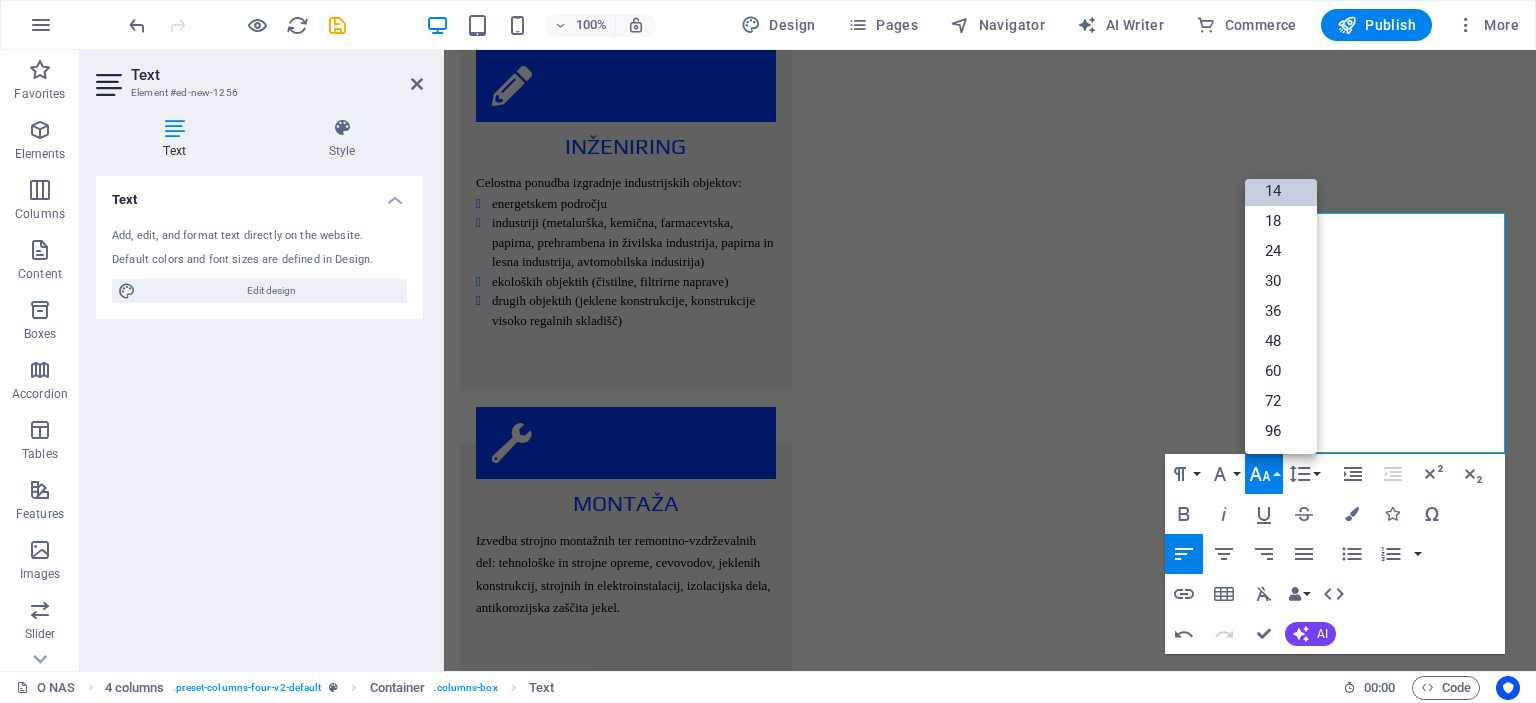 scroll, scrollTop: 160, scrollLeft: 0, axis: vertical 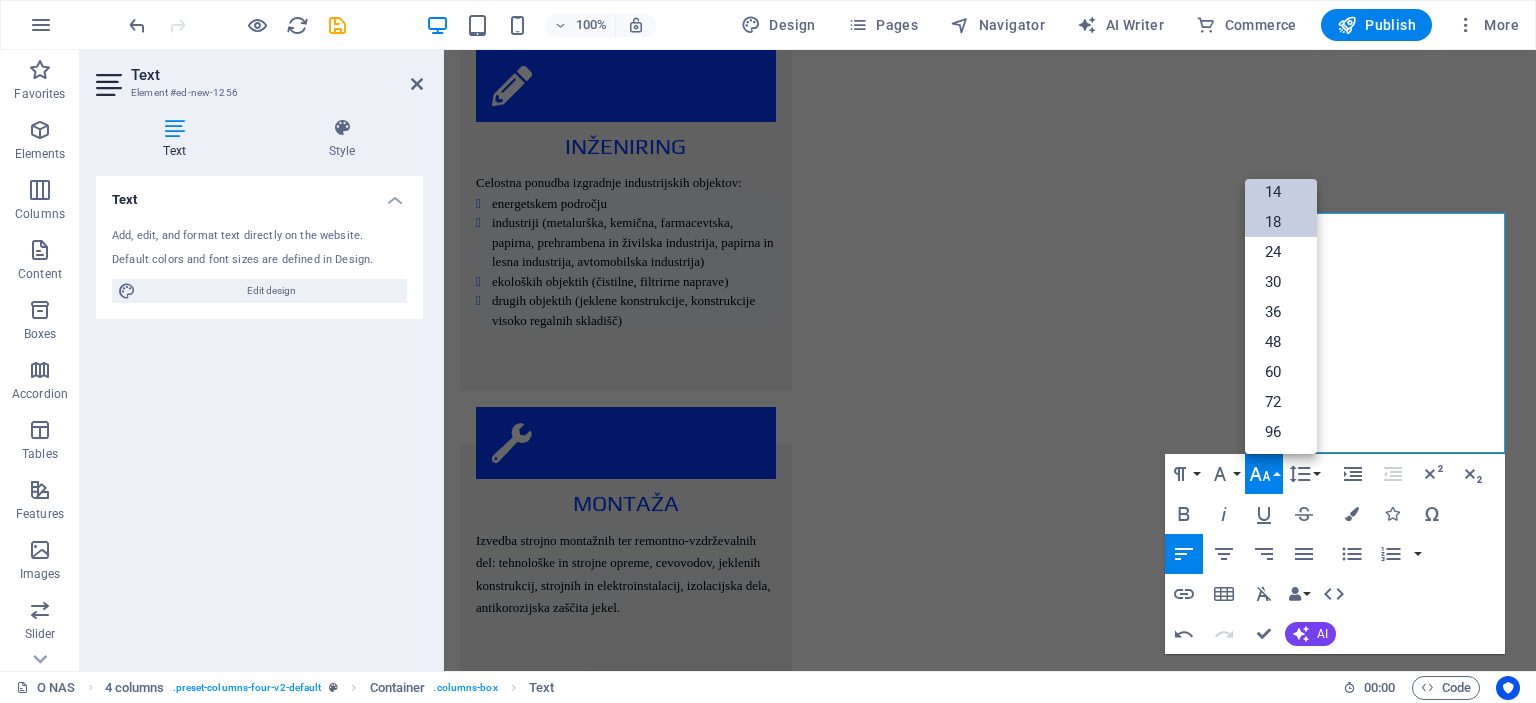 click on "18" at bounding box center (1281, 222) 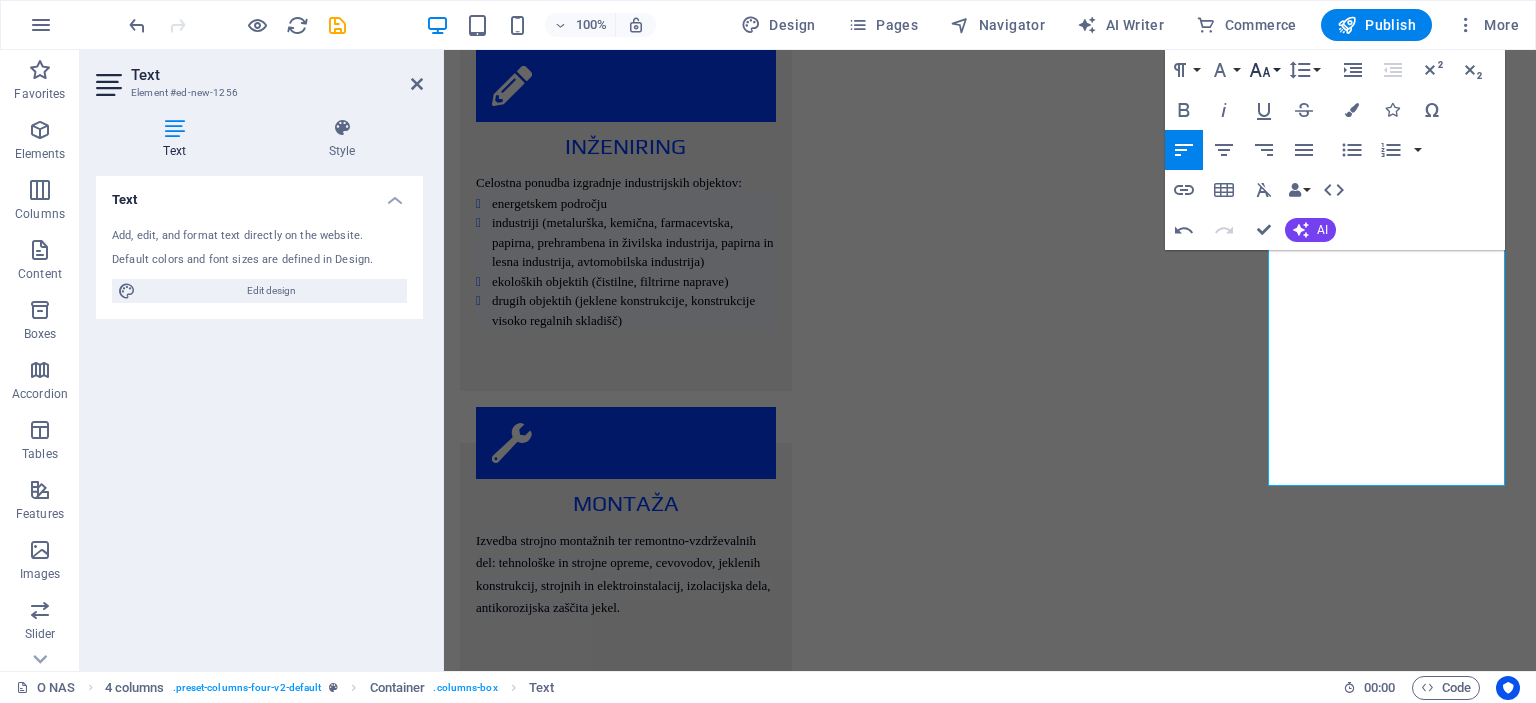 click on "Font Size" at bounding box center (1264, 70) 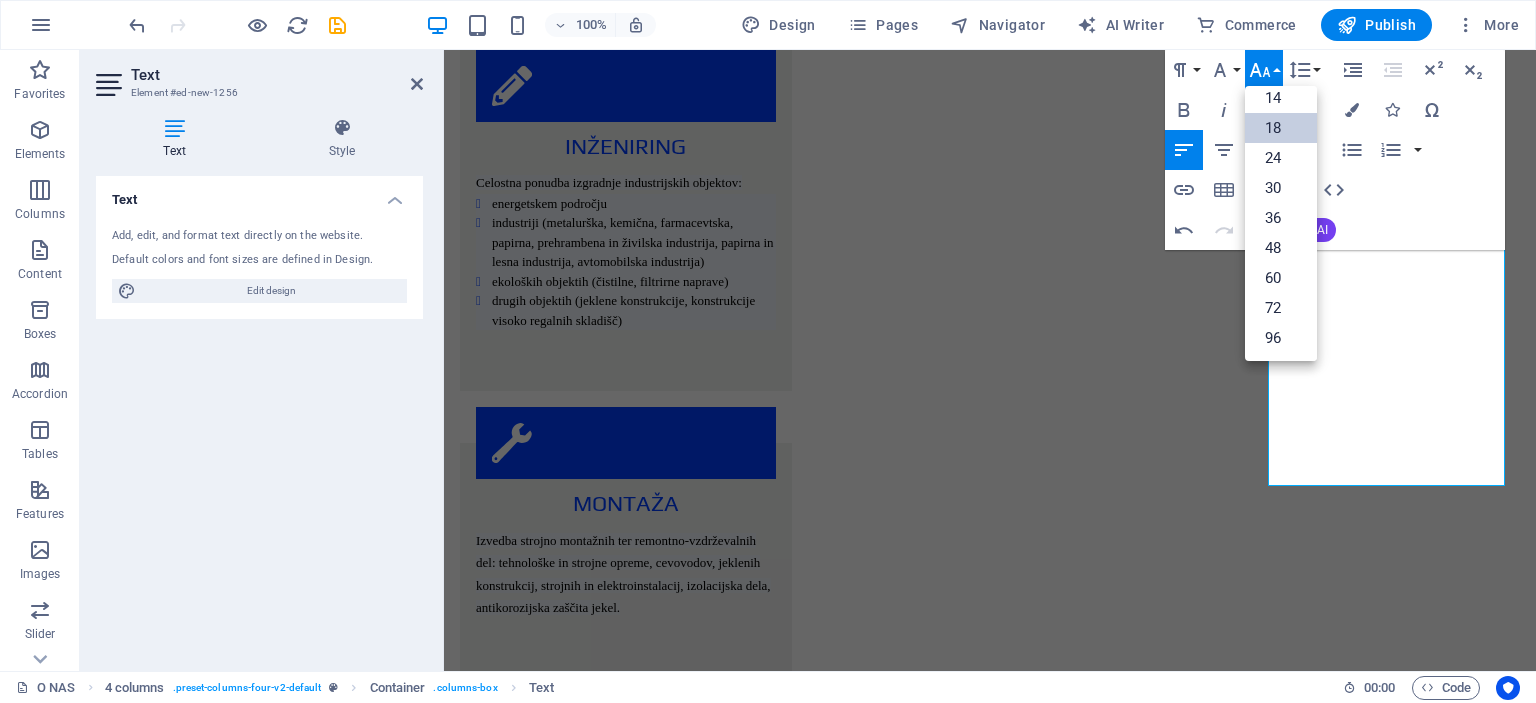 scroll, scrollTop: 160, scrollLeft: 0, axis: vertical 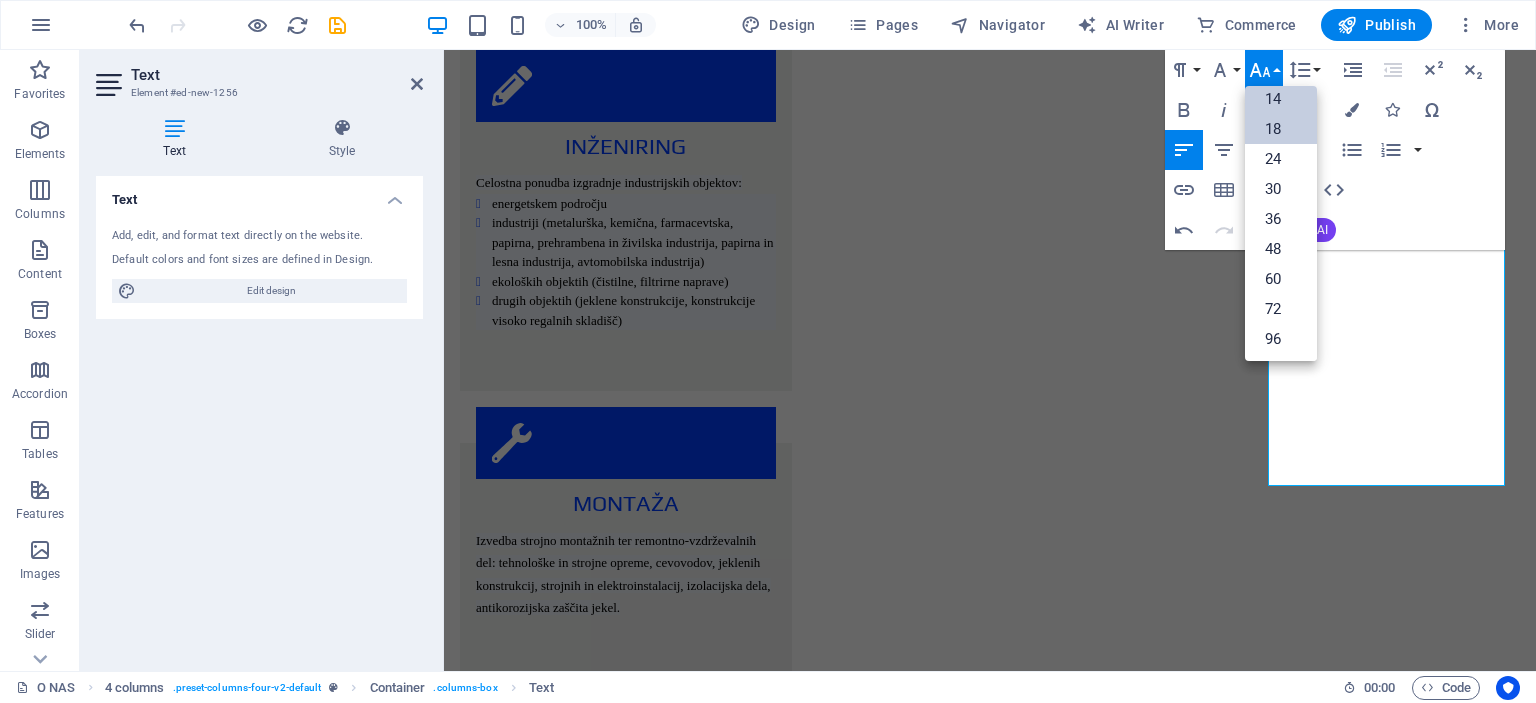 click on "14" at bounding box center [1281, 99] 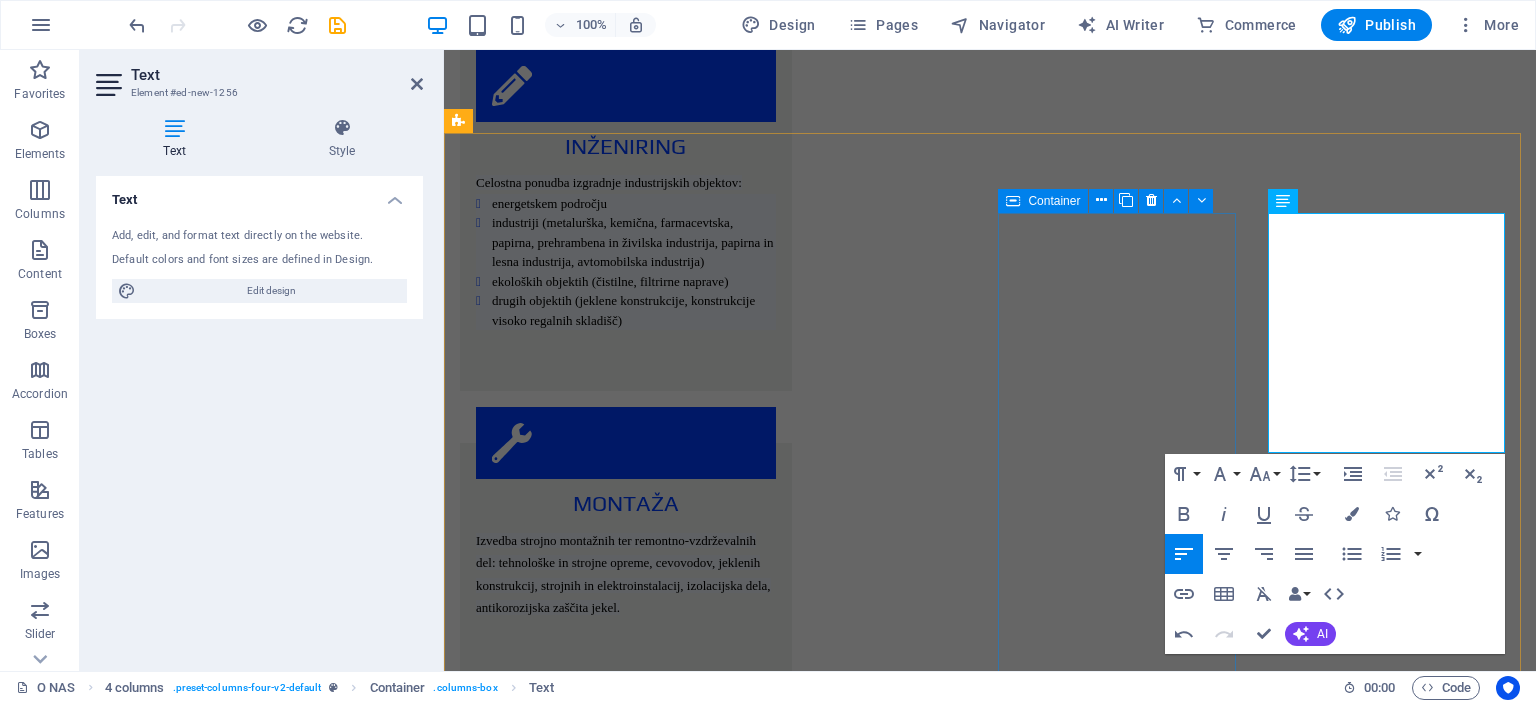 click on "EKOLOŠKI OBJEKTI A. ČIŠČENJE ODPADNIH VODA industrijske čistilne naprave    komunalne čistilne   B. ČIŠČENJE ZRAKA odžveplevalne naprave odpraševalne naprave elektrofiltri" at bounding box center (580, 4314) 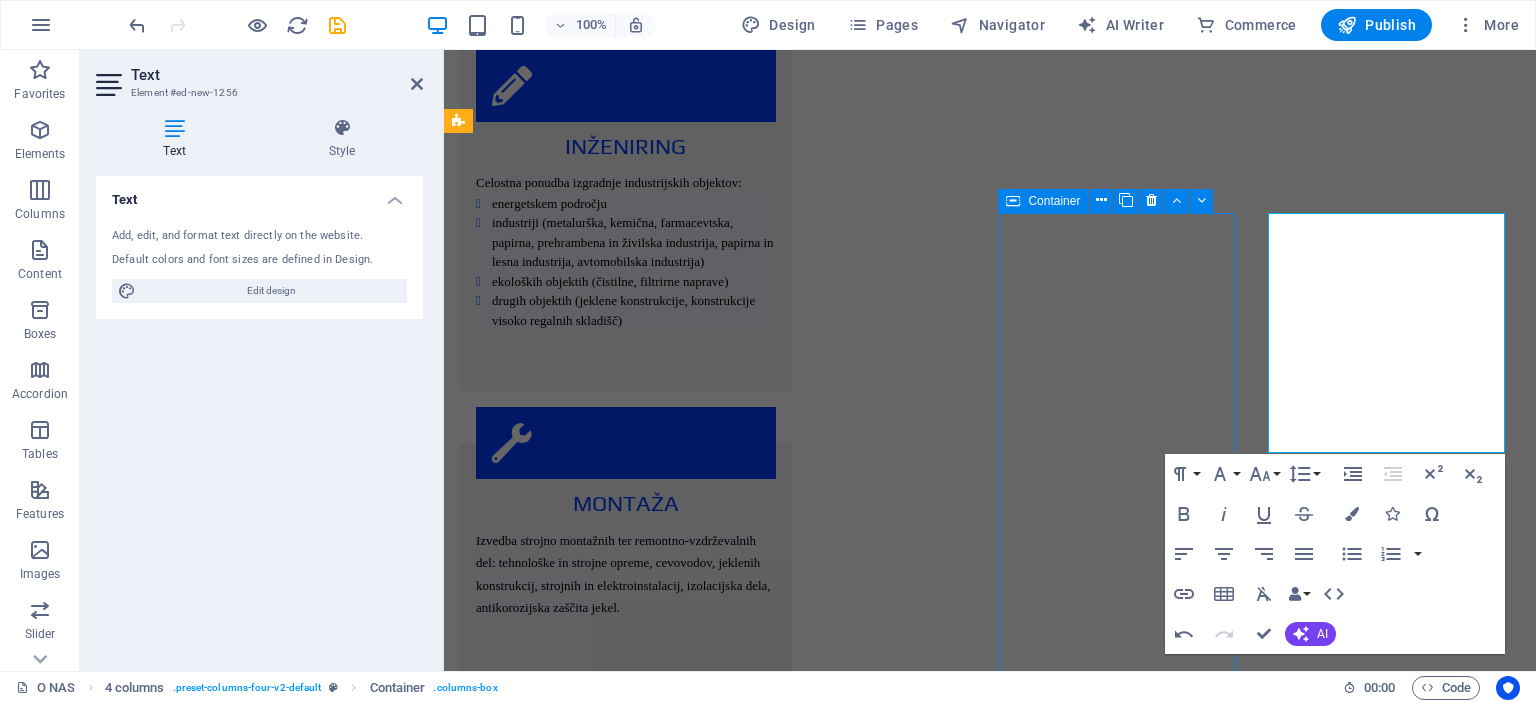 scroll, scrollTop: 2551, scrollLeft: 0, axis: vertical 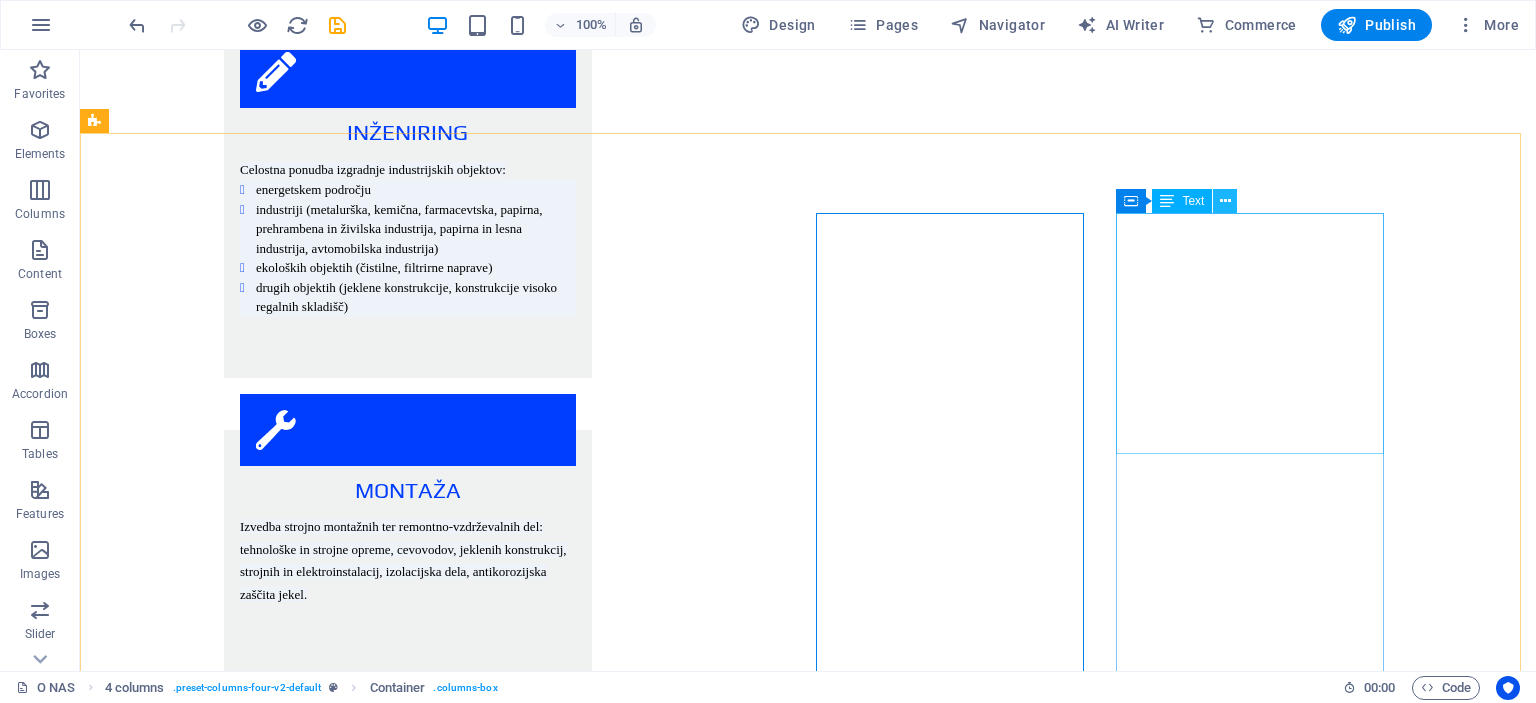 click at bounding box center [1225, 201] 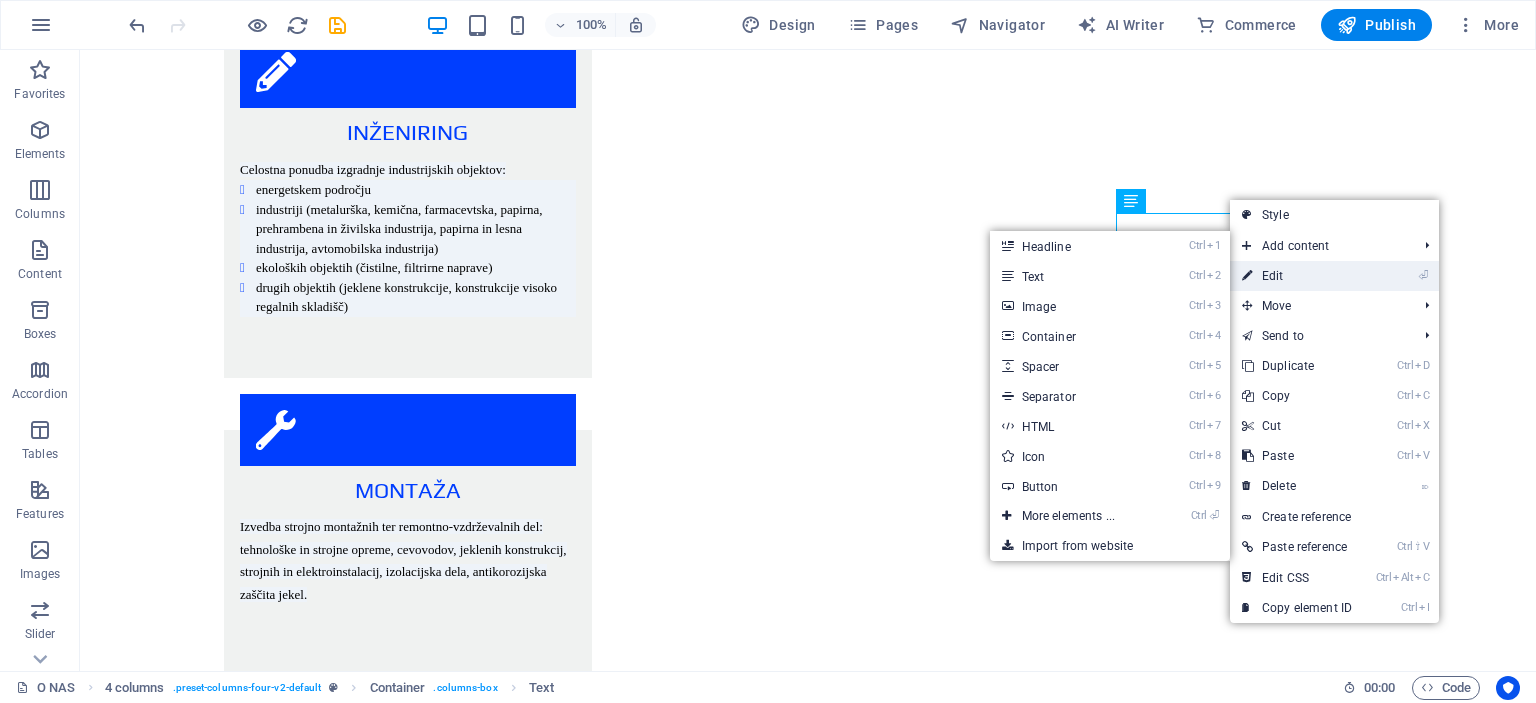 click on "⏎  Edit" at bounding box center (1297, 276) 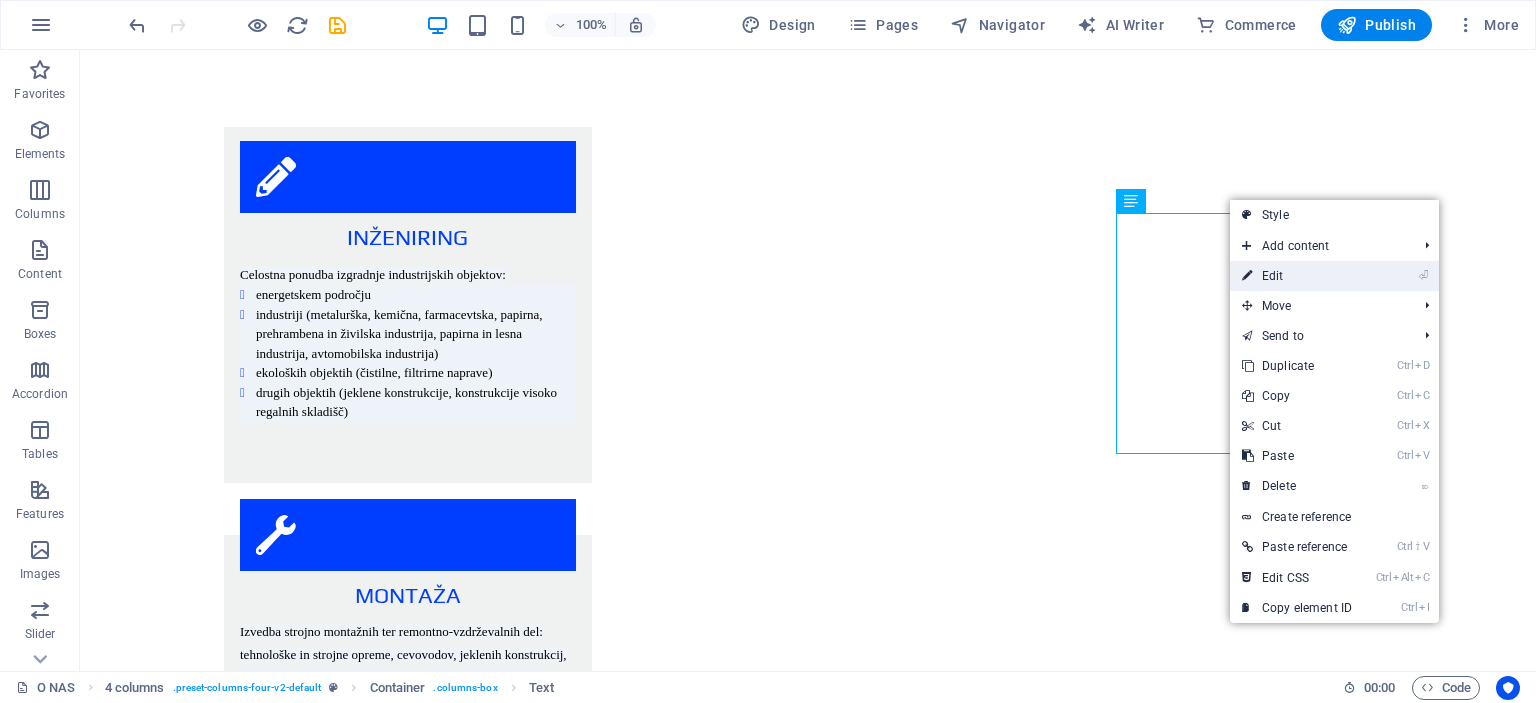 scroll, scrollTop: 2665, scrollLeft: 0, axis: vertical 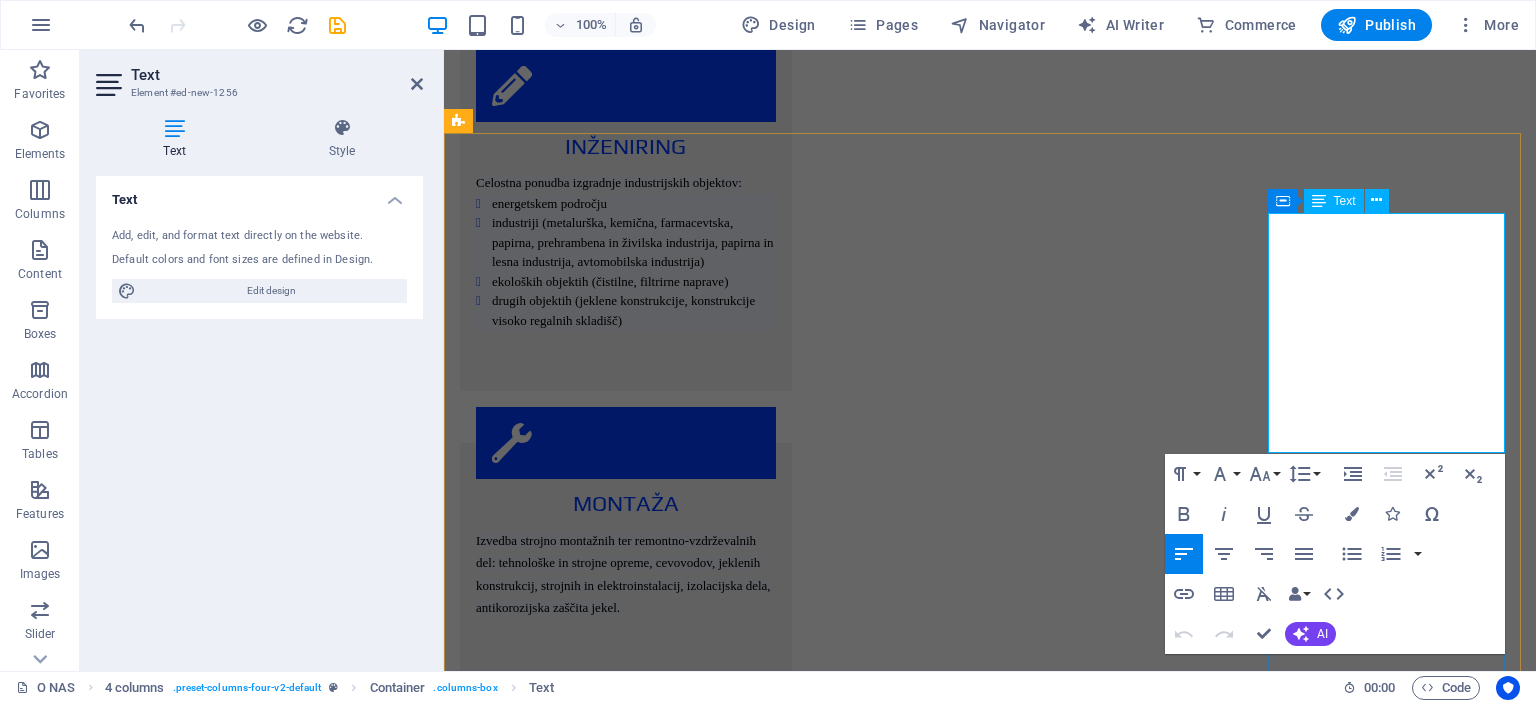 drag, startPoint x: 1284, startPoint y: 229, endPoint x: 1483, endPoint y: 225, distance: 199.04019 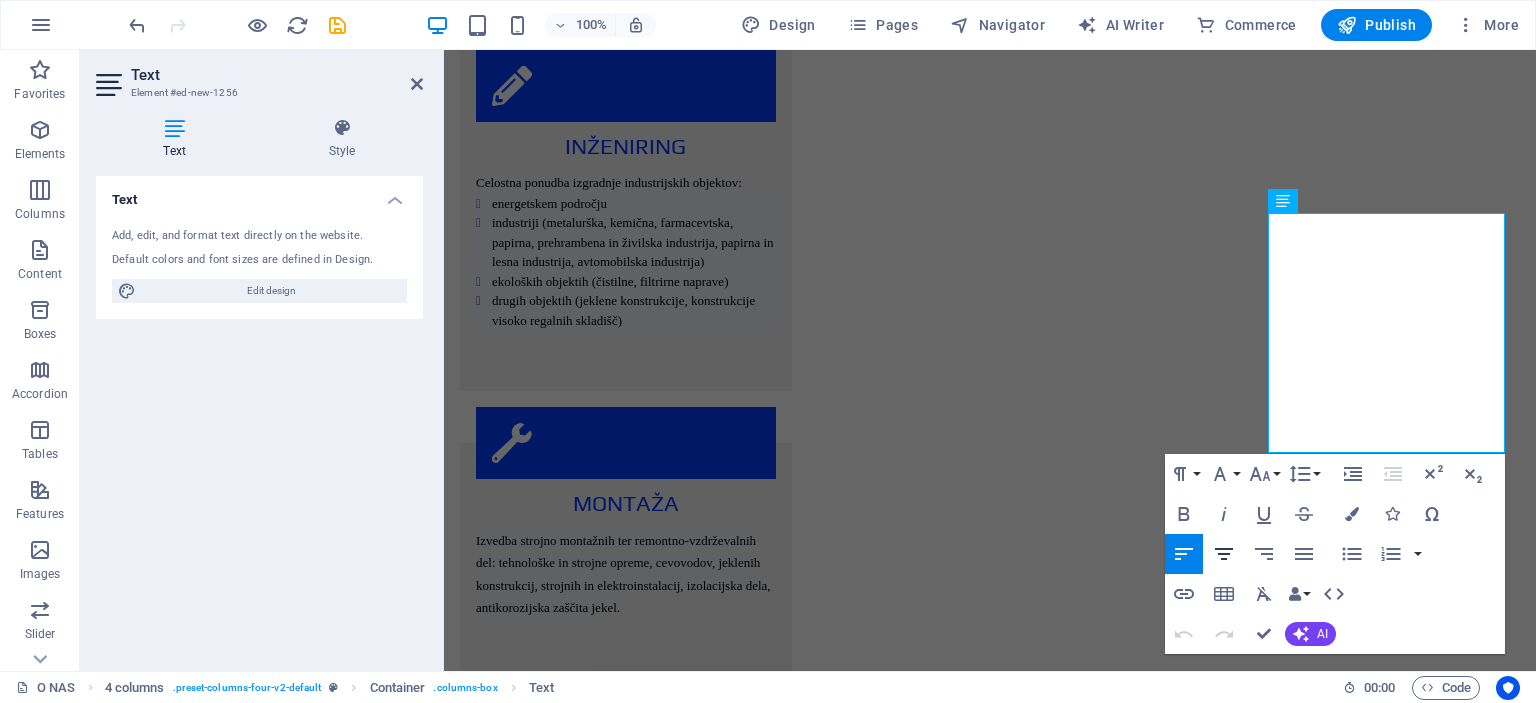 click 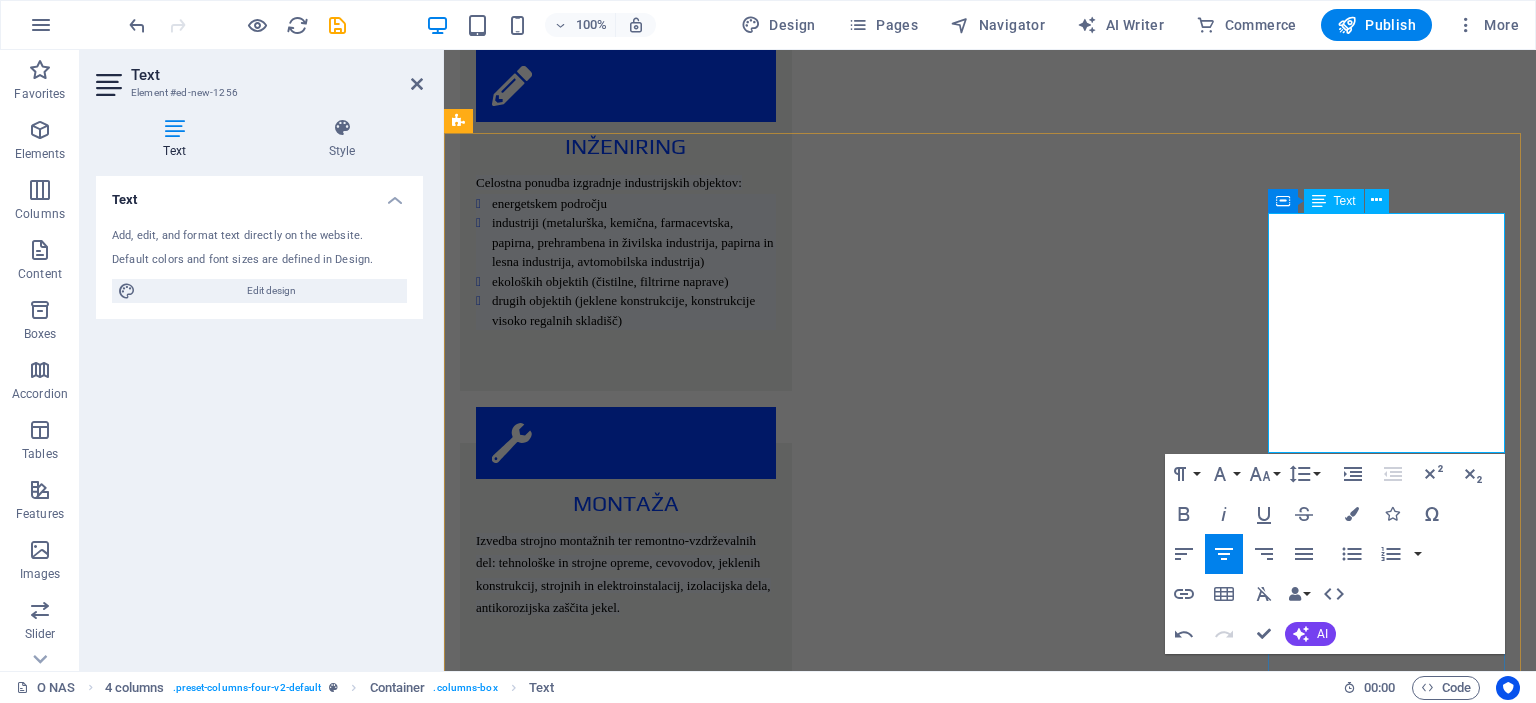 click on "JEKLENE KONSTRUKCIJE" at bounding box center [580, 4449] 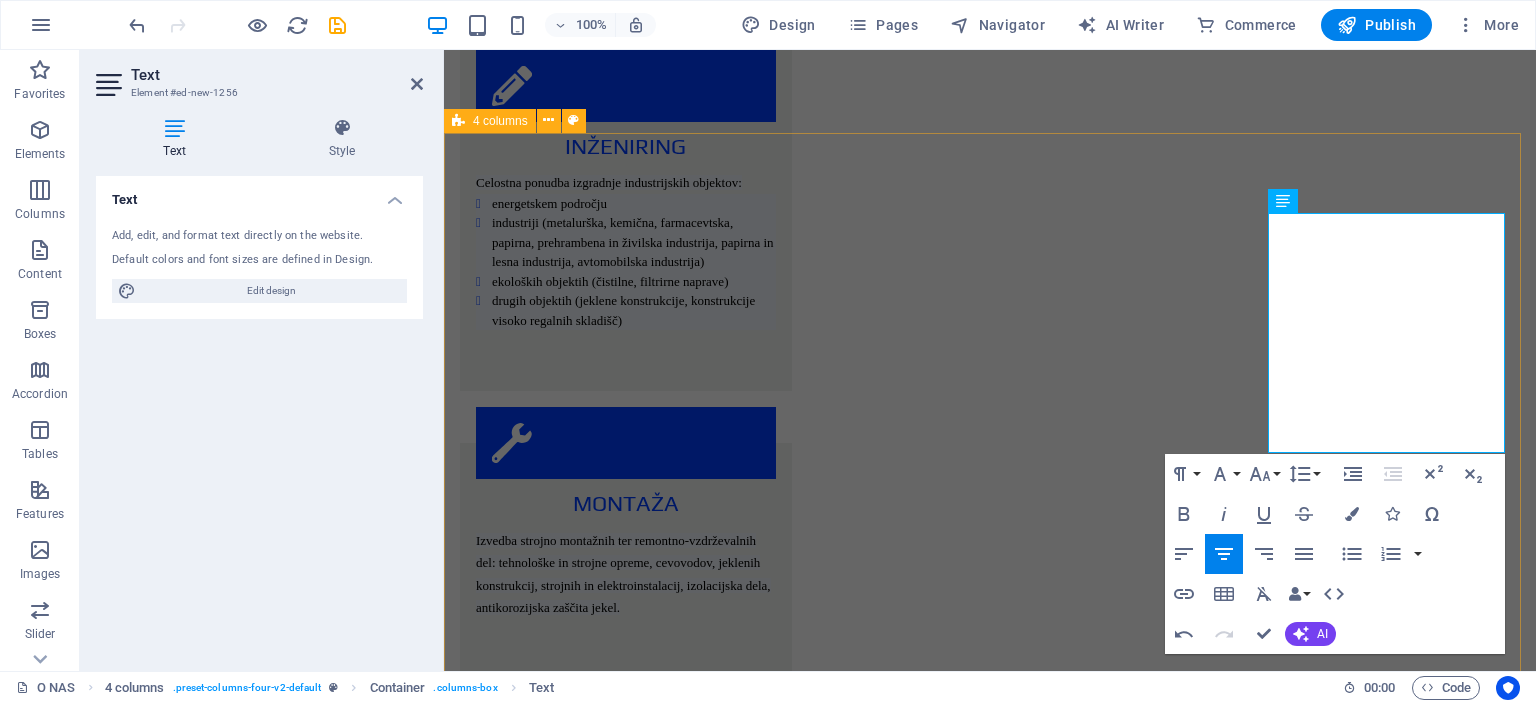 click on "ENERGETSKI OBJEKTI Novogradnje, rekonstrukcije in vzdrževanje obstoječih objektov. Rekonstrukcijo in vzdrževanja izvajamo na sledeči opremi in napravah: A. TERMOENERGETSKI OBJEKTI parni in vročevodni kotli parne in plinske turbine filtrirne in čistilne naprave cevovodi (parovodi, hladilna voda,..)  B. HIDROENERGETSKI OBJEKTI turbine in generatorji hidromehanska oprema mostni žerjavi in razne jeklene konstrukcije tlačni cevovodi C. NUKLEARNE IN PLINSKE     ELEKTRARNE D. KOTLOVNICE IN DRUGE      KOTLOVSKE NAPRAVE NA ENERGETSKIH OBJEKTIH IZVAJAMO SLEDEČA DELA: montažna dela vzdrževalna dela remonti in intervencijski popravki na: parnih kotlih različnih tipov in moči, toplotnih izmenjevalcih, kondenzatorji, hladilnikih, grelnikih, rotirajočih napravah (črpalke, ventilatorji, kompresorji, puhala, mlini.), parnih turbinah različnih tipov in moči strojna obdelava zvarnih robov termična obdelava zvarov obzidave tlačni preizkusi antikorozijska zaščita izolacijska dela ent" at bounding box center [990, 3671] 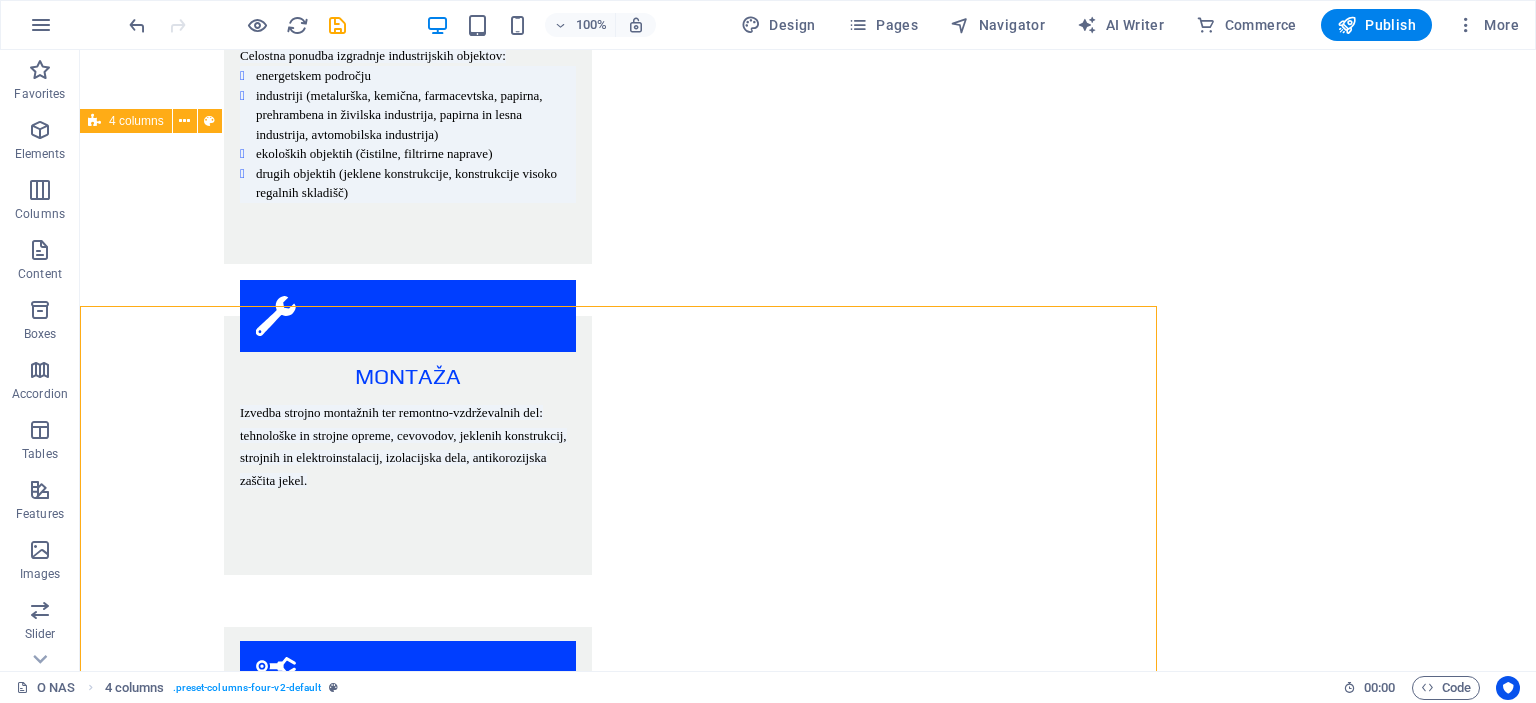 scroll, scrollTop: 2551, scrollLeft: 0, axis: vertical 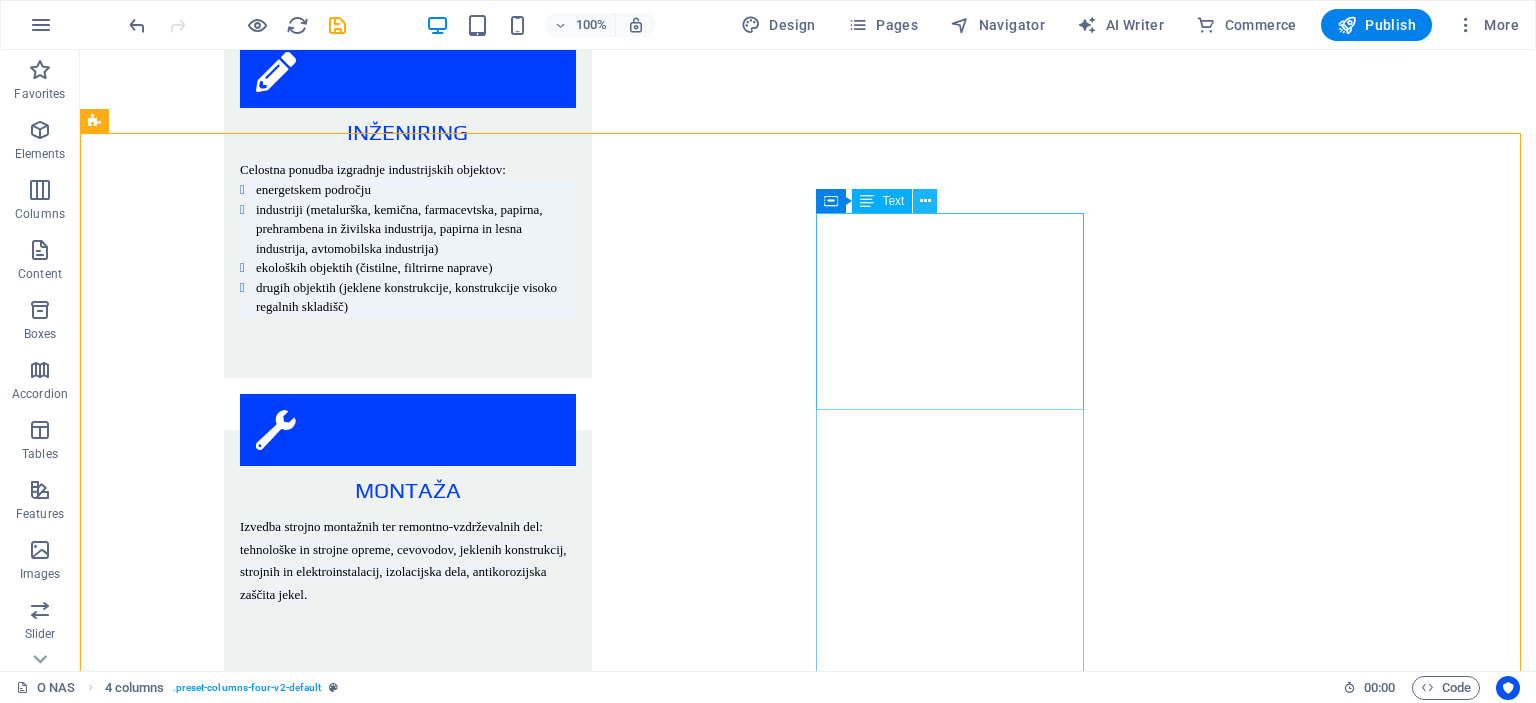 click at bounding box center [925, 201] 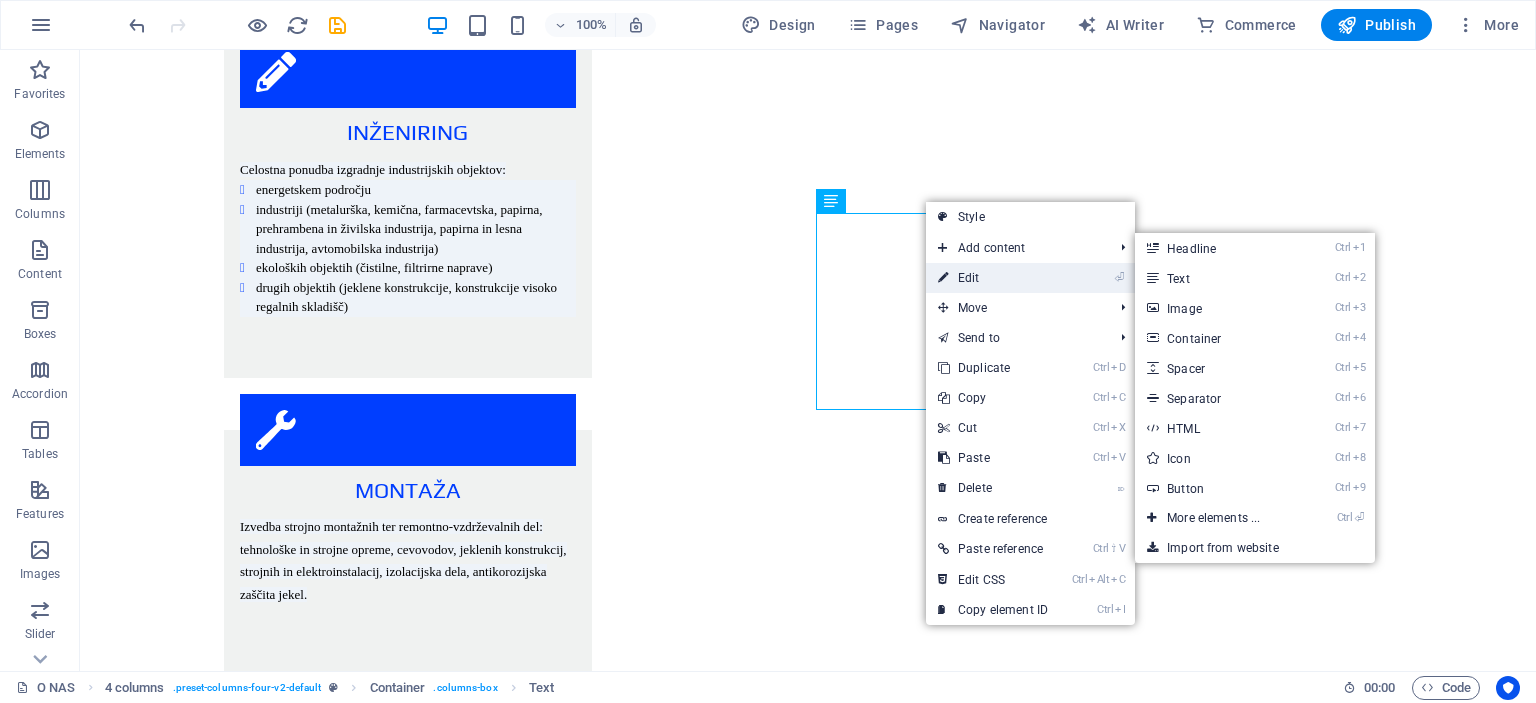 click on "⏎  Edit" at bounding box center [993, 278] 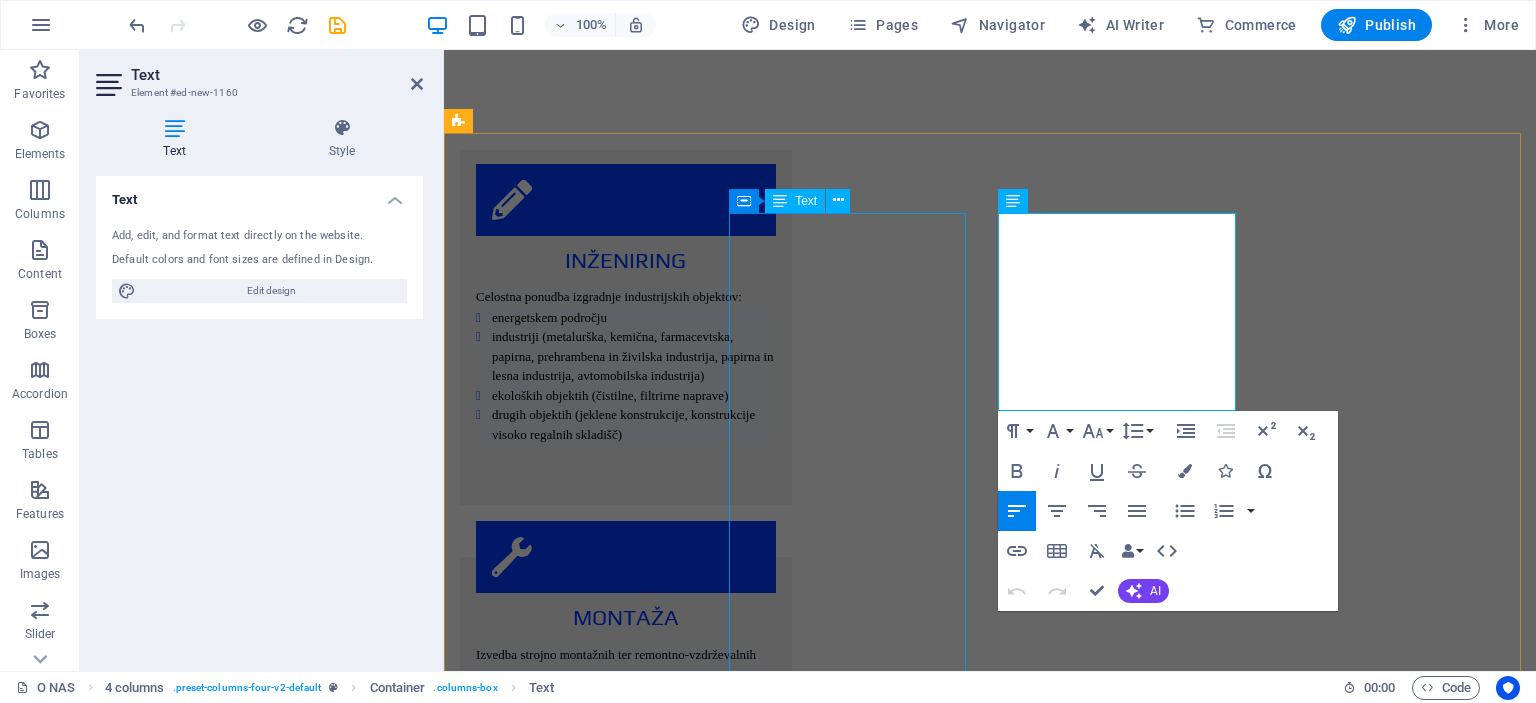scroll, scrollTop: 2665, scrollLeft: 0, axis: vertical 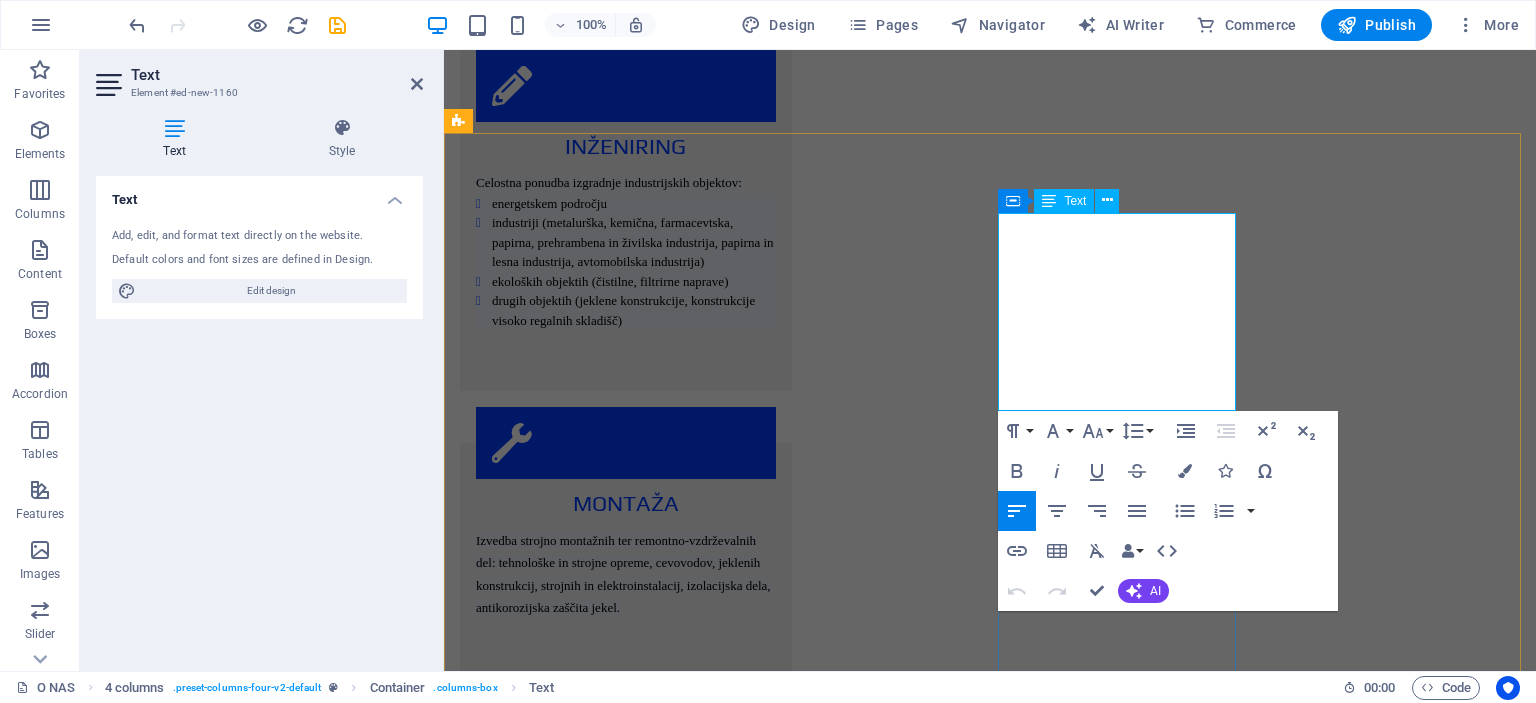 drag, startPoint x: 1196, startPoint y: 219, endPoint x: 1478, endPoint y: 263, distance: 285.412 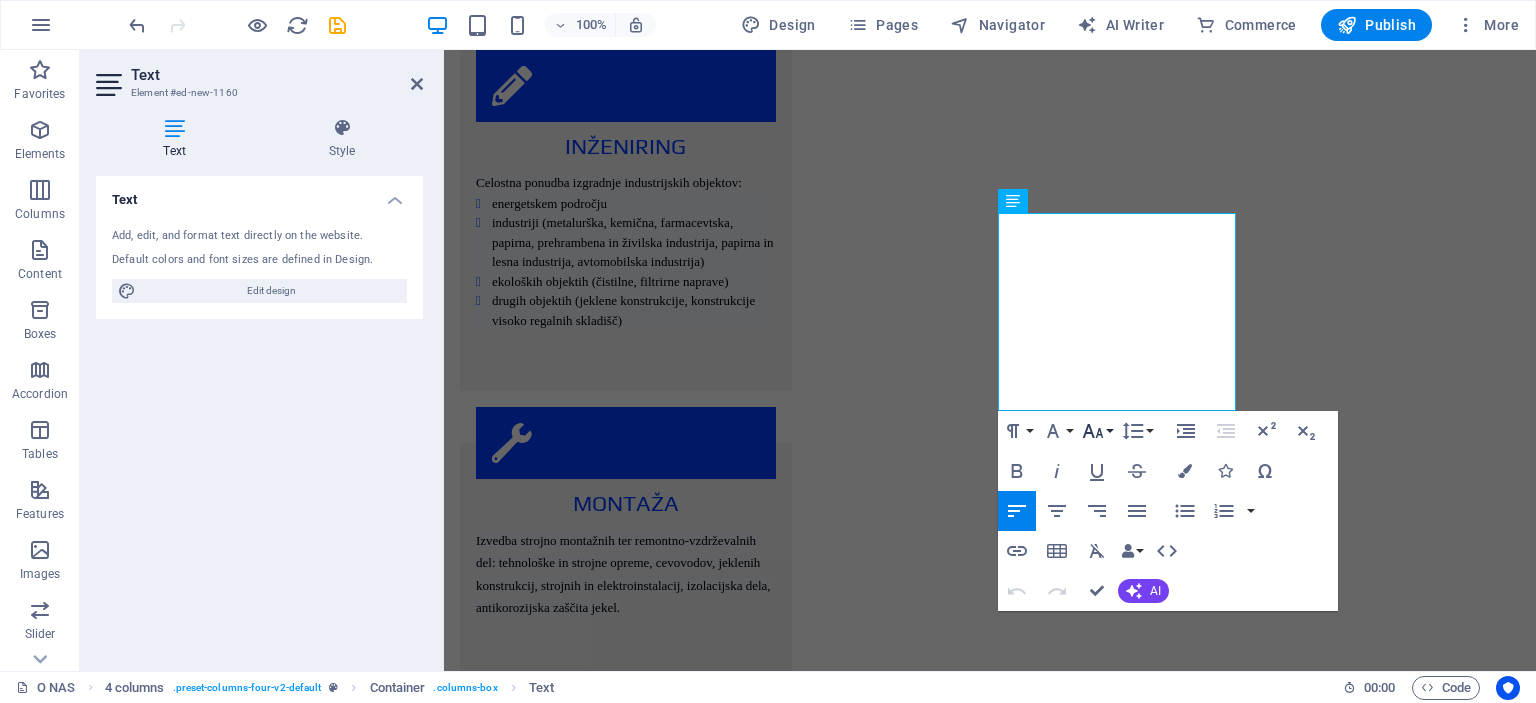 click on "Font Size" at bounding box center (1097, 431) 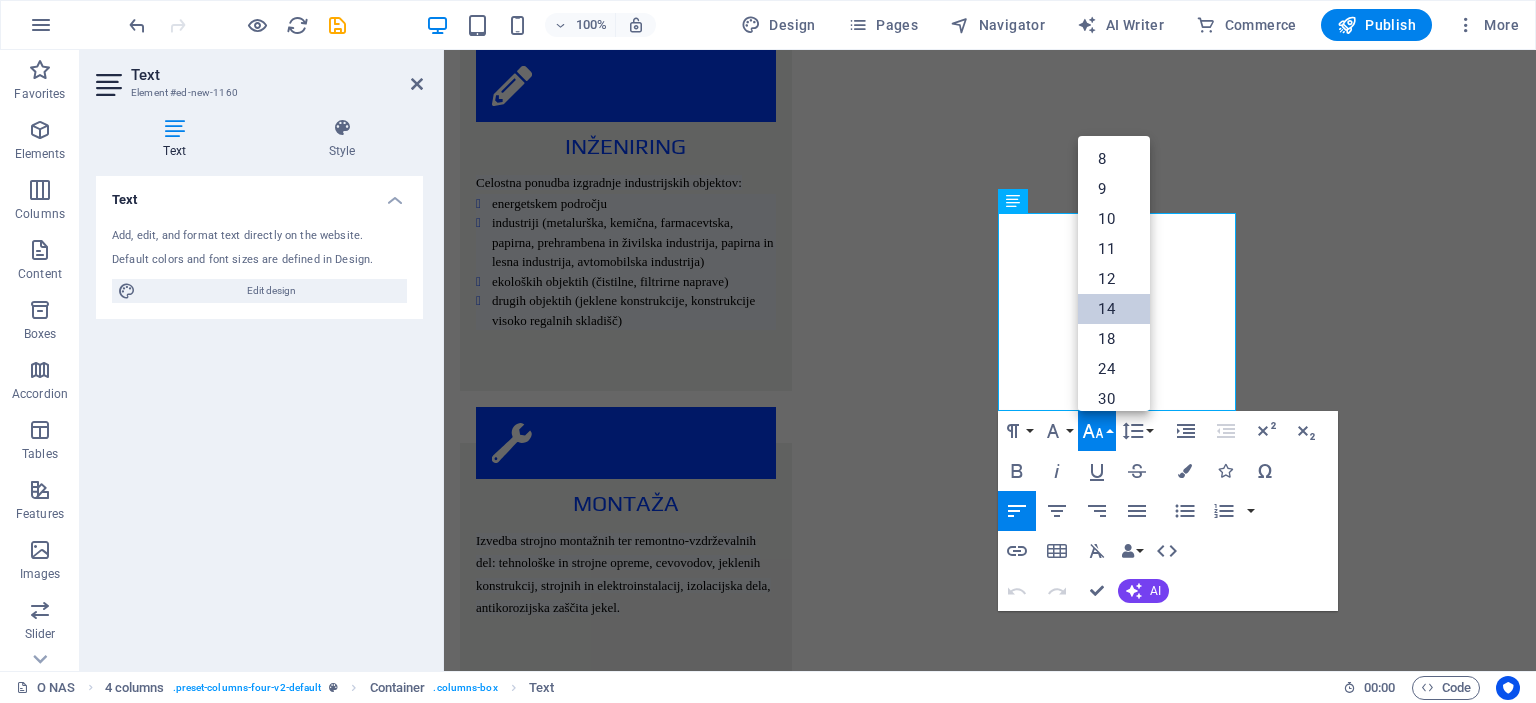 click on "14" at bounding box center (1114, 309) 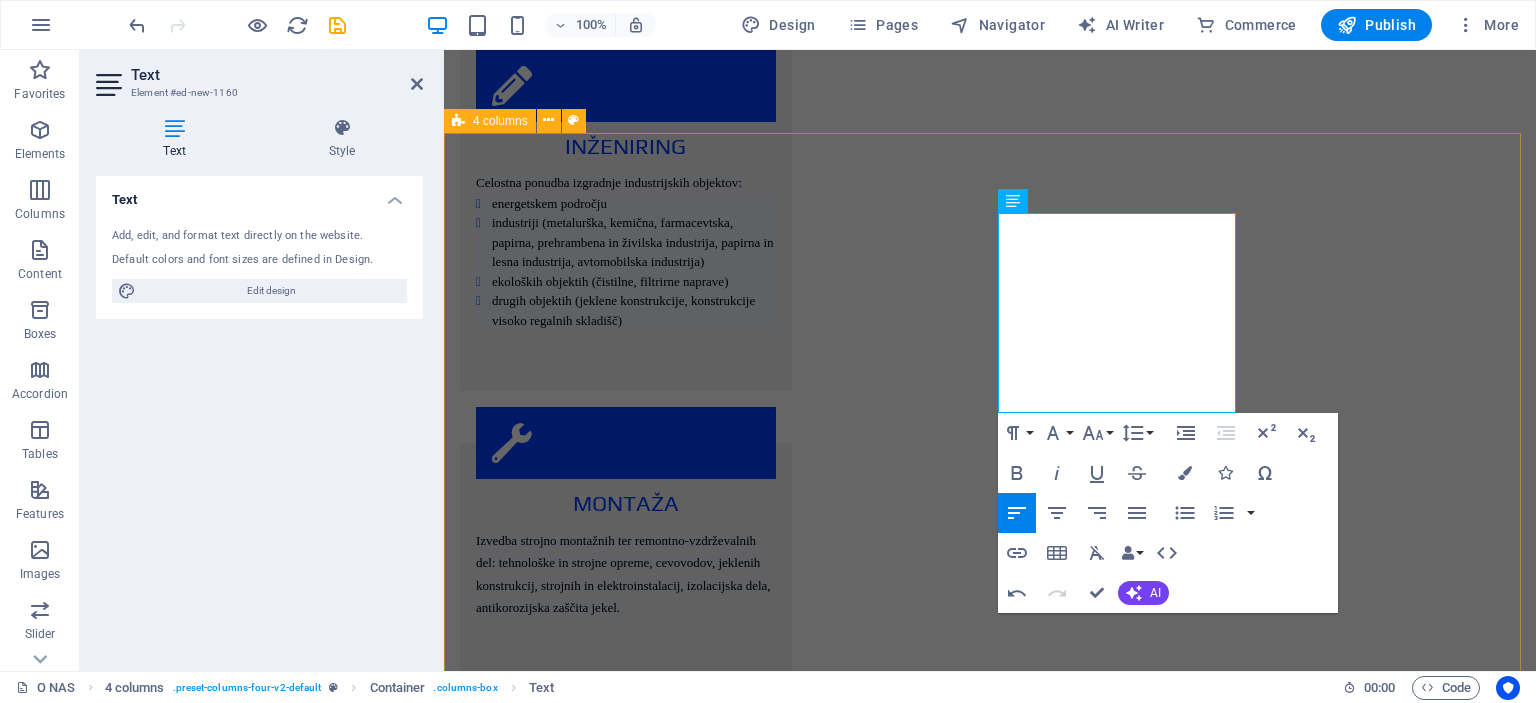 click on "ENERGETSKI OBJEKTI Novogradnje, rekonstrukcije in vzdrževanje obstoječih objektov. Rekonstrukcijo in vzdrževanja izvajamo na sledeči opremi in napravah: A. TERMOENERGETSKI OBJEKTI parni in vročevodni kotli parne in plinske turbine filtrirne in čistilne naprave cevovodi (parovodi, hladilna voda,..)  B. HIDROENERGETSKI OBJEKTI turbine in generatorji hidromehanska oprema mostni žerjavi in razne jeklene konstrukcije tlačni cevovodi C. NUKLEARNE IN PLINSKE     ELEKTRARNE D. KOTLOVNICE IN DRUGE      KOTLOVSKE NAPRAVE NA ENERGETSKIH OBJEKTIH IZVAJAMO SLEDEČA DELA: montažna dela vzdrževalna dela remonti in intervencijski popravki na: parnih kotlih različnih tipov in moči, toplotnih izmenjevalcih, kondenzatorji, hladilnikih, grelnikih, rotirajočih napravah (črpalke, ventilatorji, kompresorji, puhala, mlini.), parnih turbinah različnih tipov in moči strojna obdelava zvarnih robov termična obdelava zvarov obzidave tlačni preizkusi antikorozijska zaščita izolacijska dela ent" at bounding box center [990, 3673] 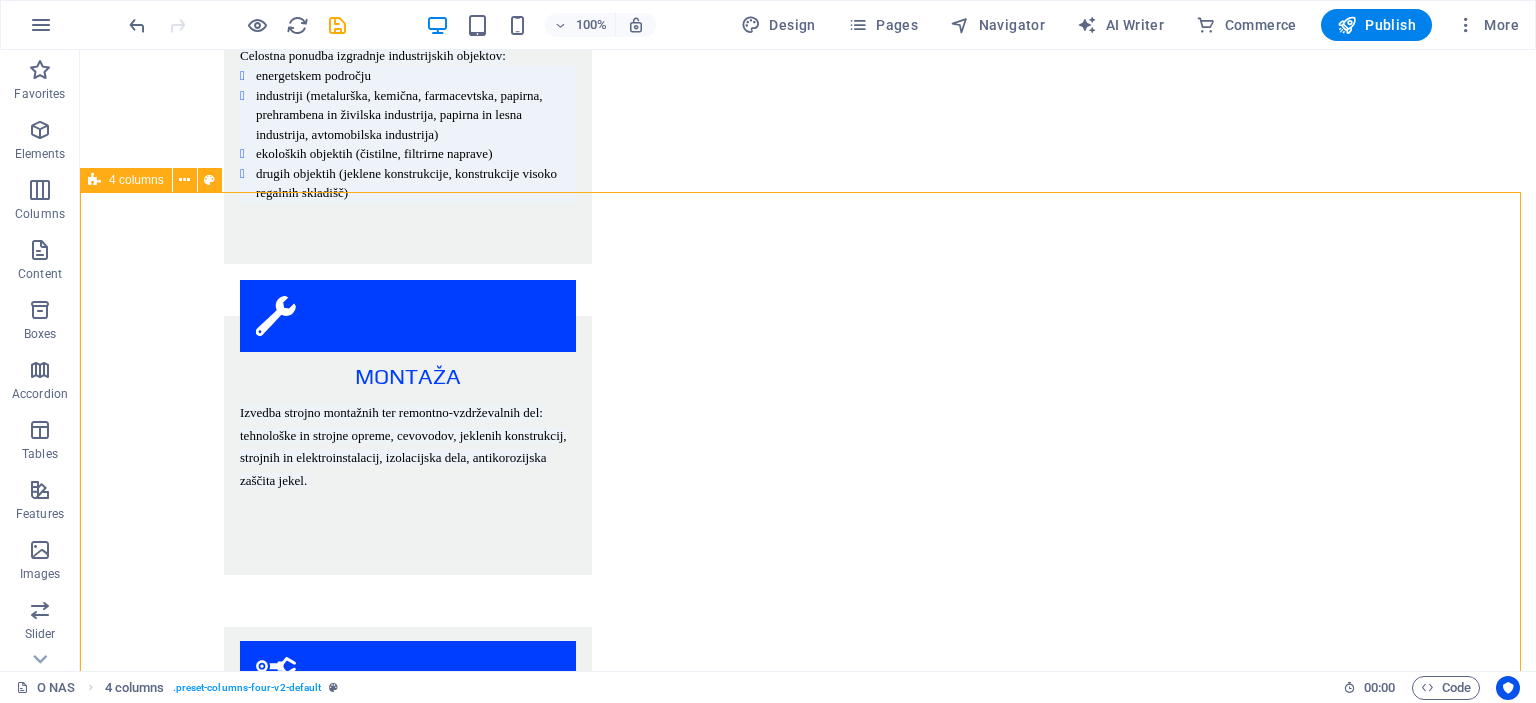 scroll, scrollTop: 2551, scrollLeft: 0, axis: vertical 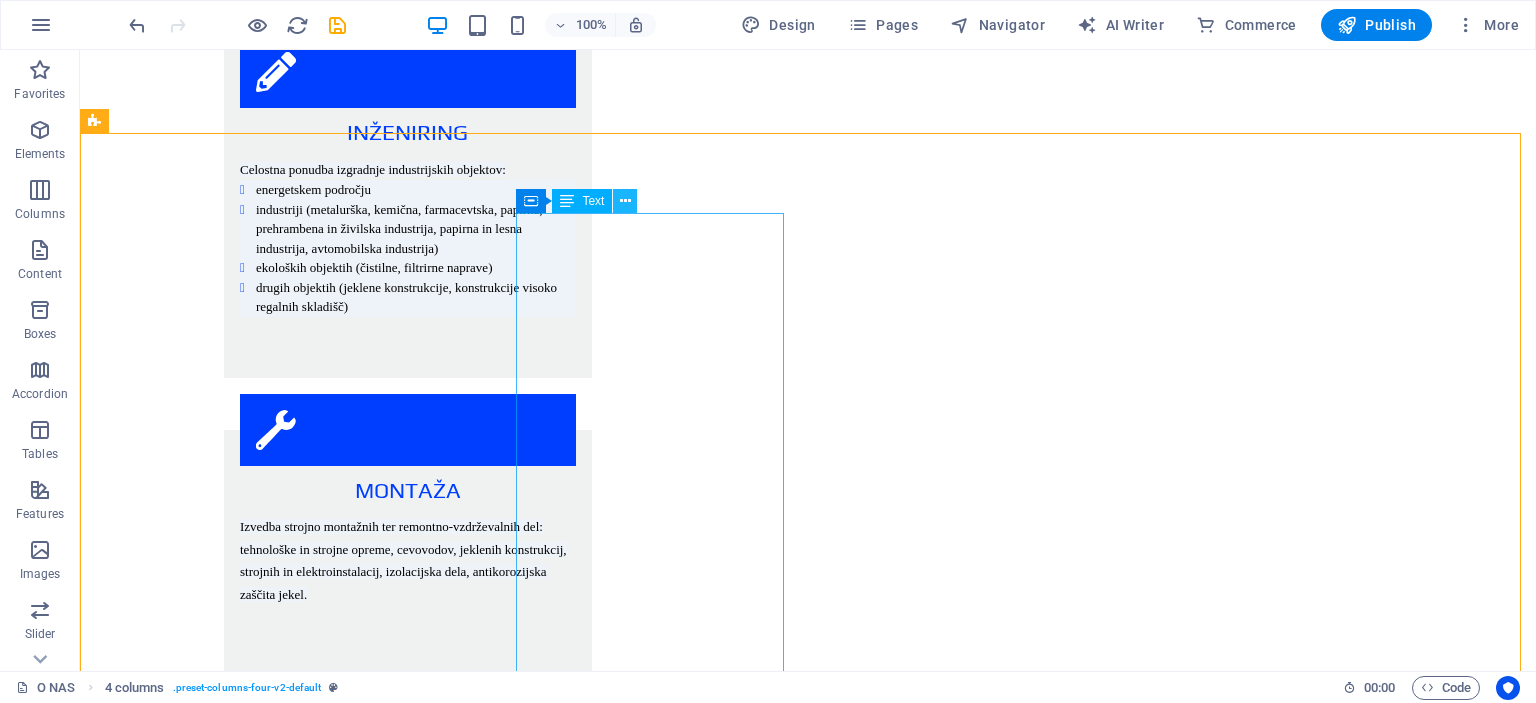 click at bounding box center (625, 201) 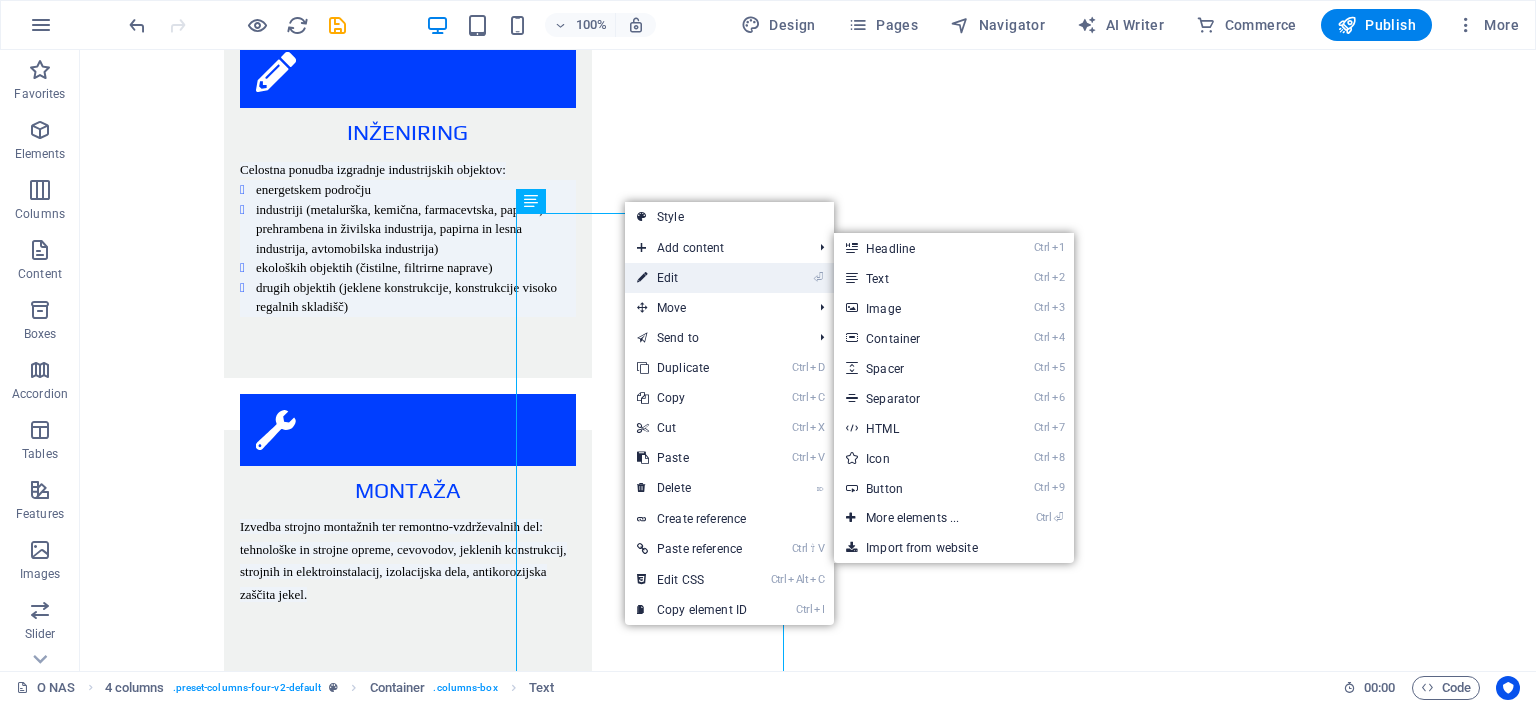 click on "⏎  Edit" at bounding box center (692, 278) 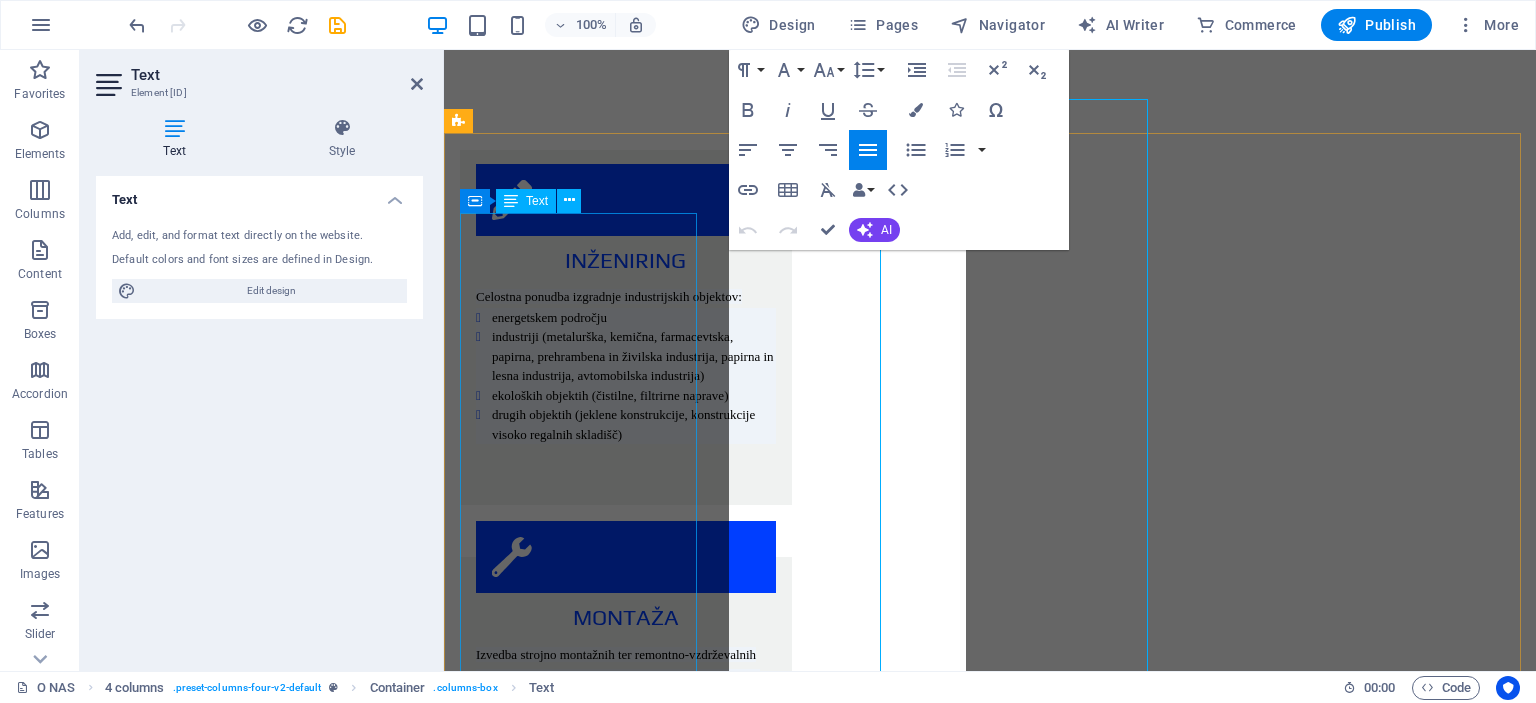 scroll, scrollTop: 2665, scrollLeft: 0, axis: vertical 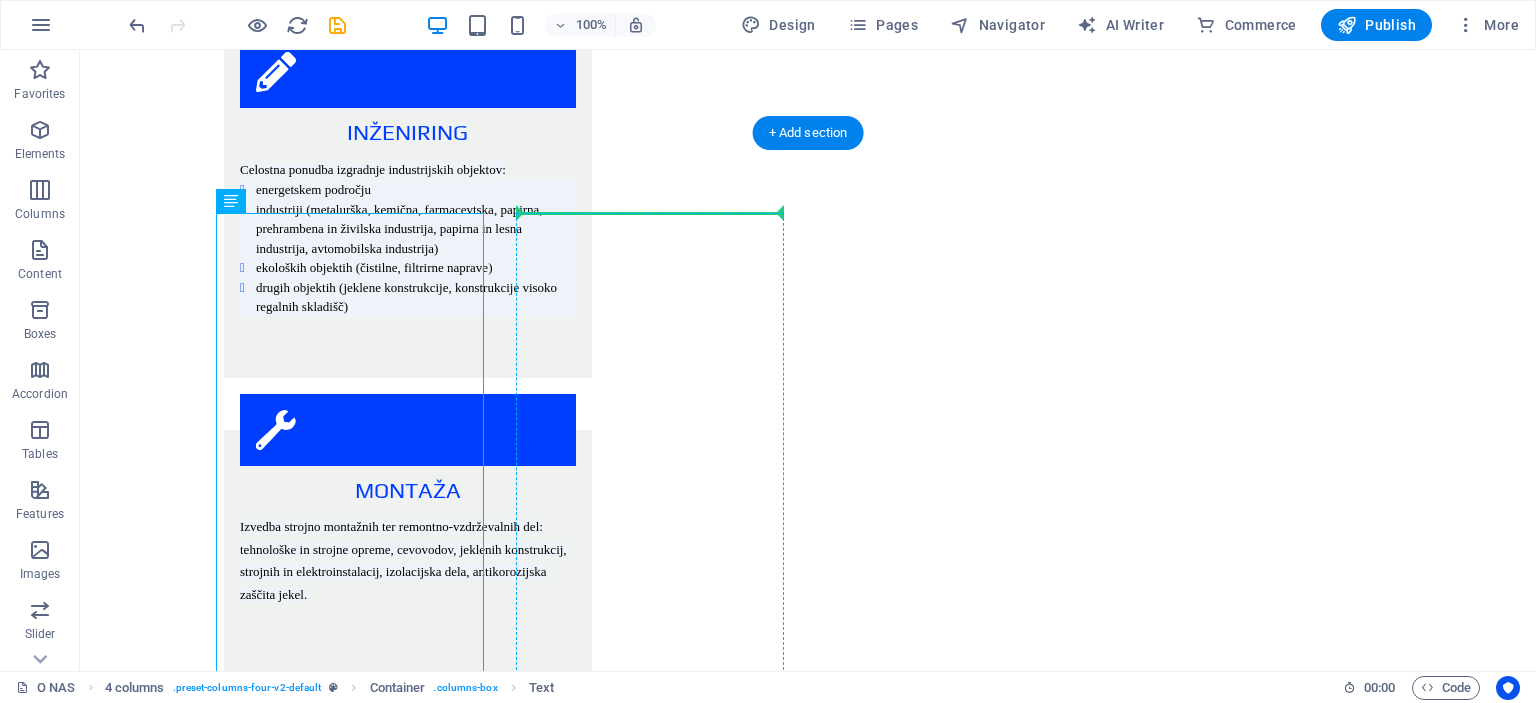 drag, startPoint x: 293, startPoint y: 222, endPoint x: 608, endPoint y: 223, distance: 315.0016 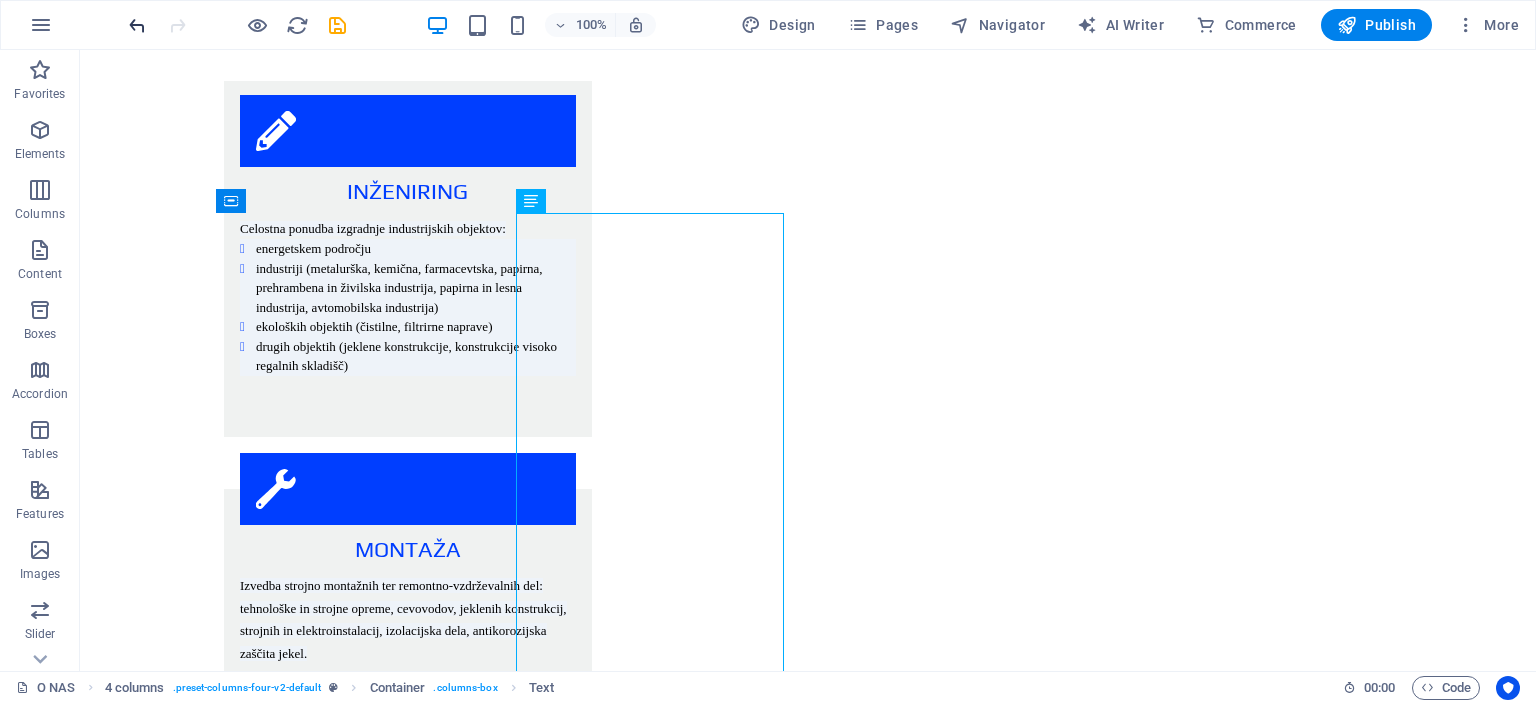 click at bounding box center (137, 25) 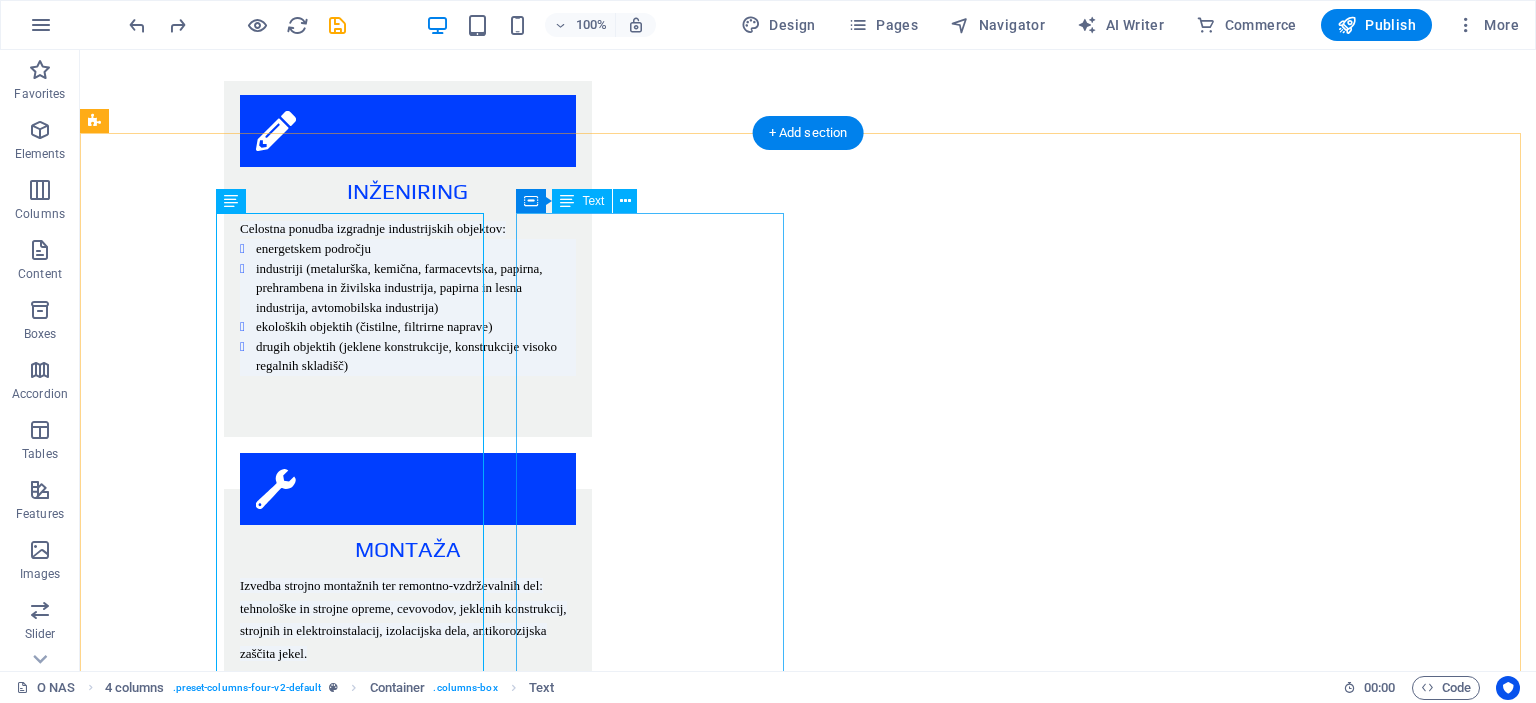 click on "INDUSTRIJSKI OBJEKTI Novogradnje, rekonstrukcije in vzdrževanje obstoječih objektov kot: metalurški objekti (jeklarne, tovarna glinice in aluminija,...) kemični objekti (tovarne barv, lakov in smol,...) petrokemični objekti (rafinerije, rezervoarski prostori,...) objekti za predelavo lesa in papirja (tovarne celuloze, kartona in papirja, tovarna ivernih plošč,...) industrija gradbenega materiala (cementarne in apnenice,...) objekti prehrambene in živilske industrije (mlekarne, oljarne, tovarne sladkorja, tovarne mestnih izdelkov,...) farmacevstka industrija avtomobilska industrija Na zgoraj omenjenih objektih je Himomontaža Nova usposobljena za novogradnjo oziroma rekonstrukcijo naslednje vrste opreme: tehnološke opreme strojnih in elektro instalacij rezervoarji, posode, izmenjevalci, kolone razne peči, rotirajoče naprave sortirne, filtrirne, čistilne in odpraševalne naprave tehnološki cevovodi iz nelegiranih, visoko in nizkolegiranih jekel transportne naprave jeklene konstrukcije" at bounding box center (230, 3787) 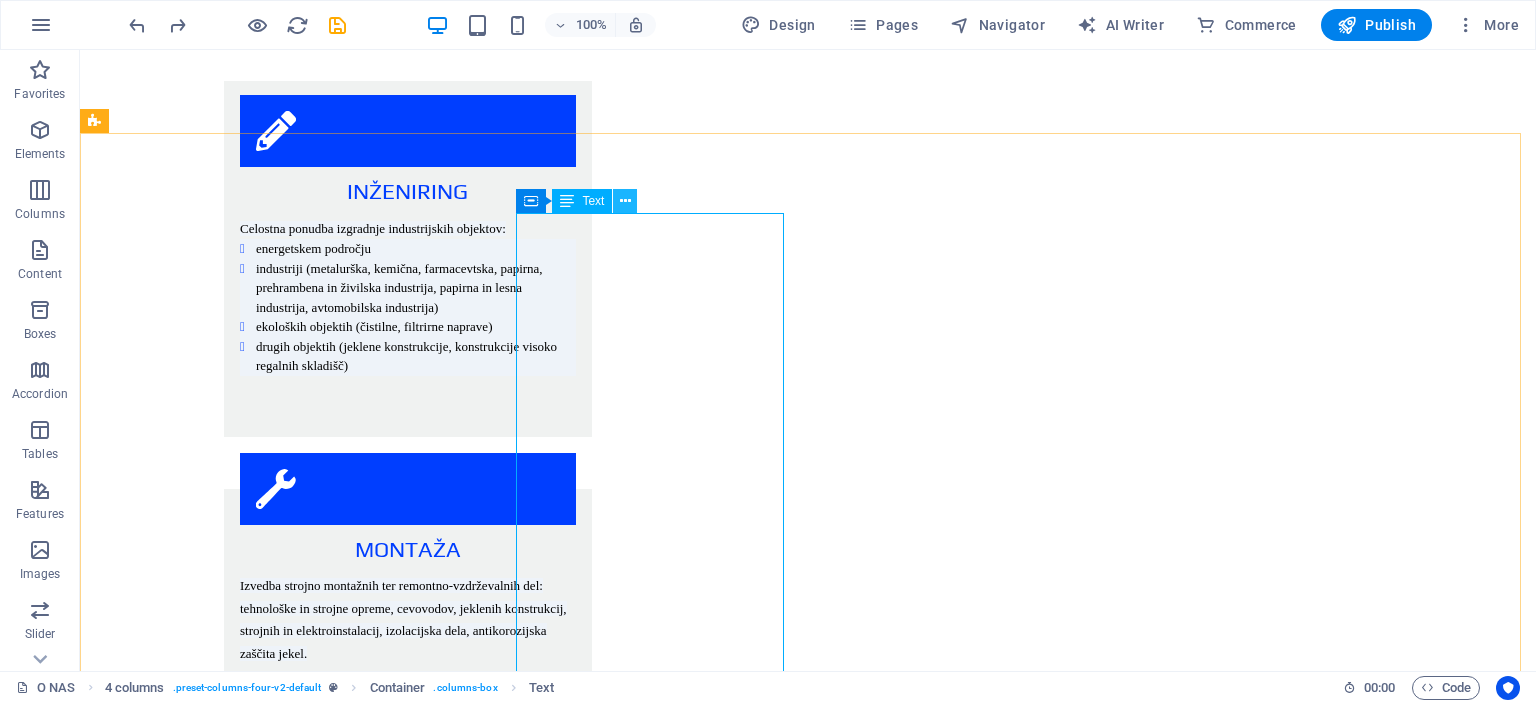 click at bounding box center (625, 201) 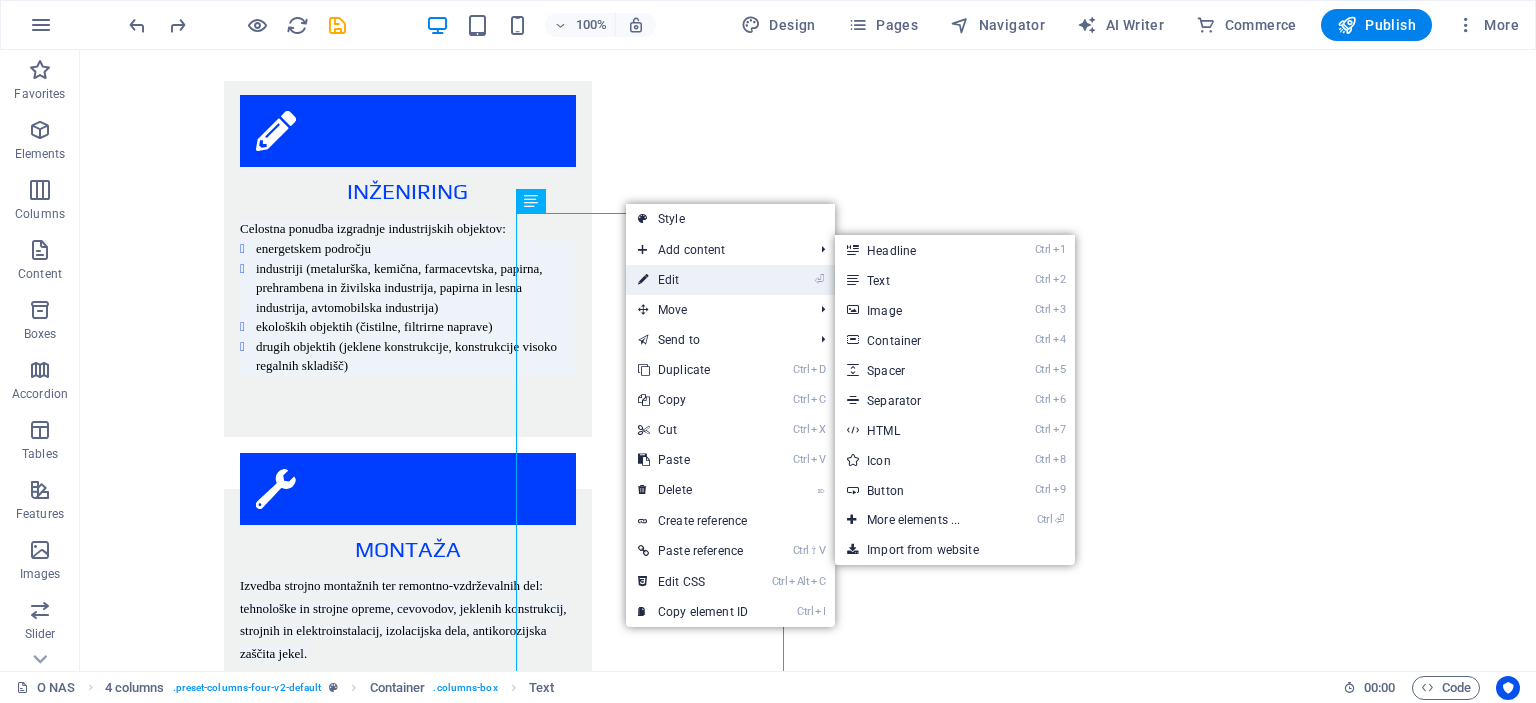 click on "⏎  Edit" at bounding box center (693, 280) 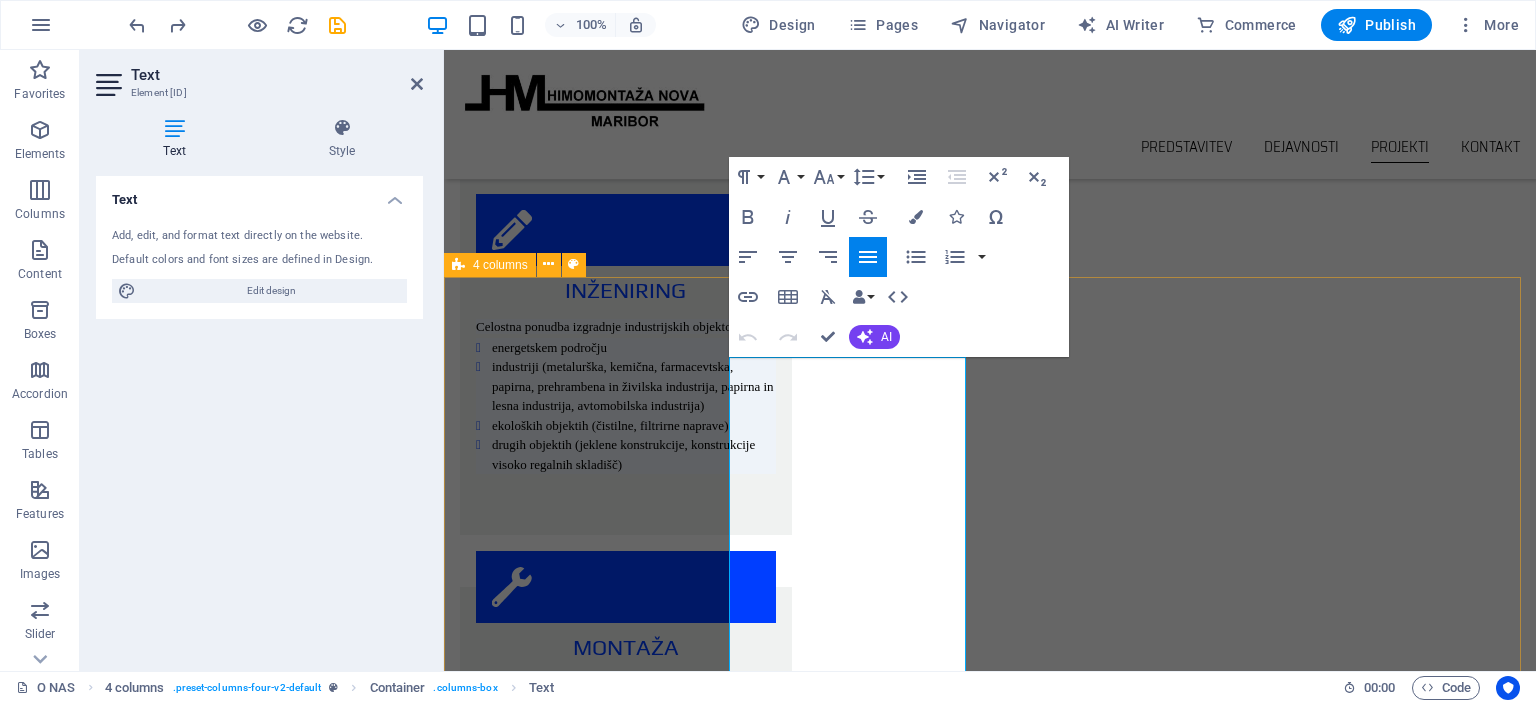 scroll, scrollTop: 2465, scrollLeft: 0, axis: vertical 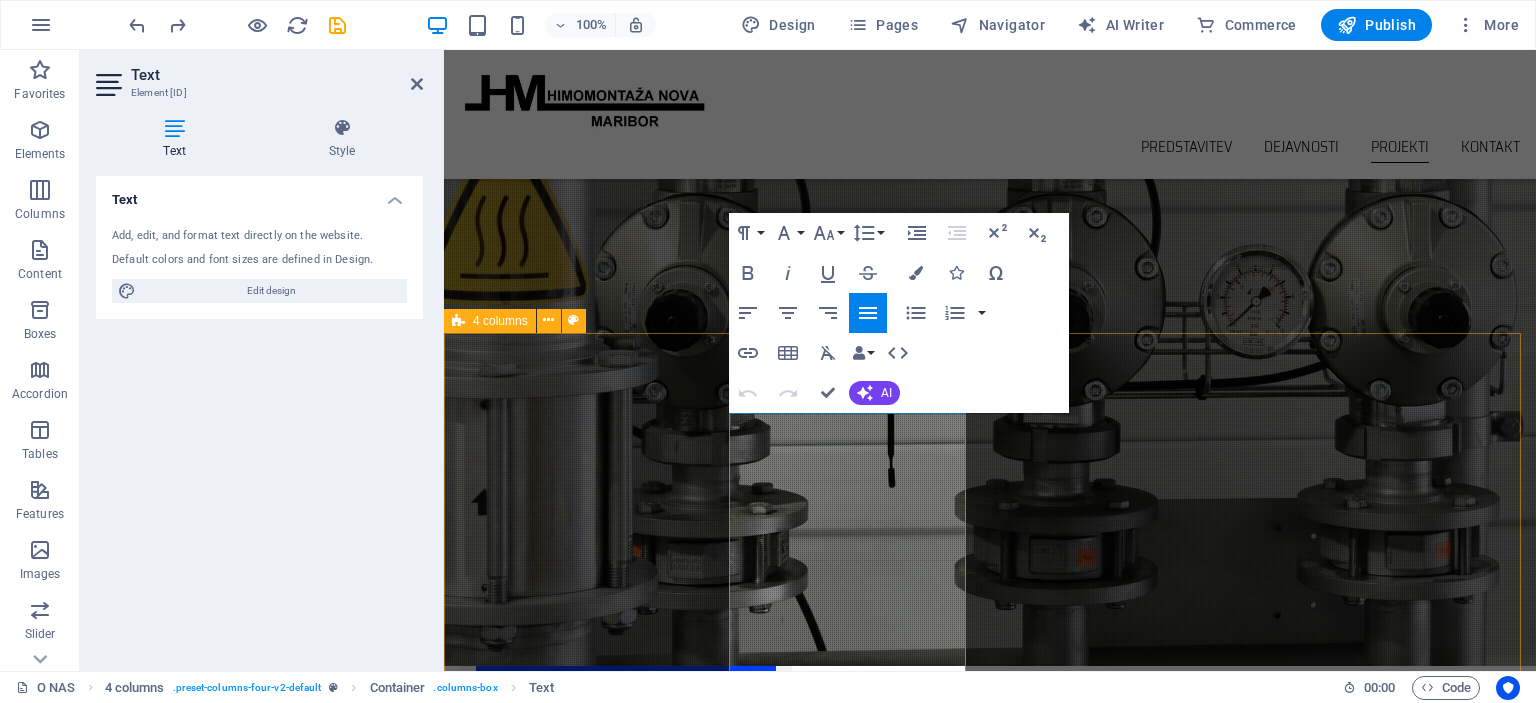 drag, startPoint x: 932, startPoint y: 421, endPoint x: 1196, endPoint y: 459, distance: 266.72083 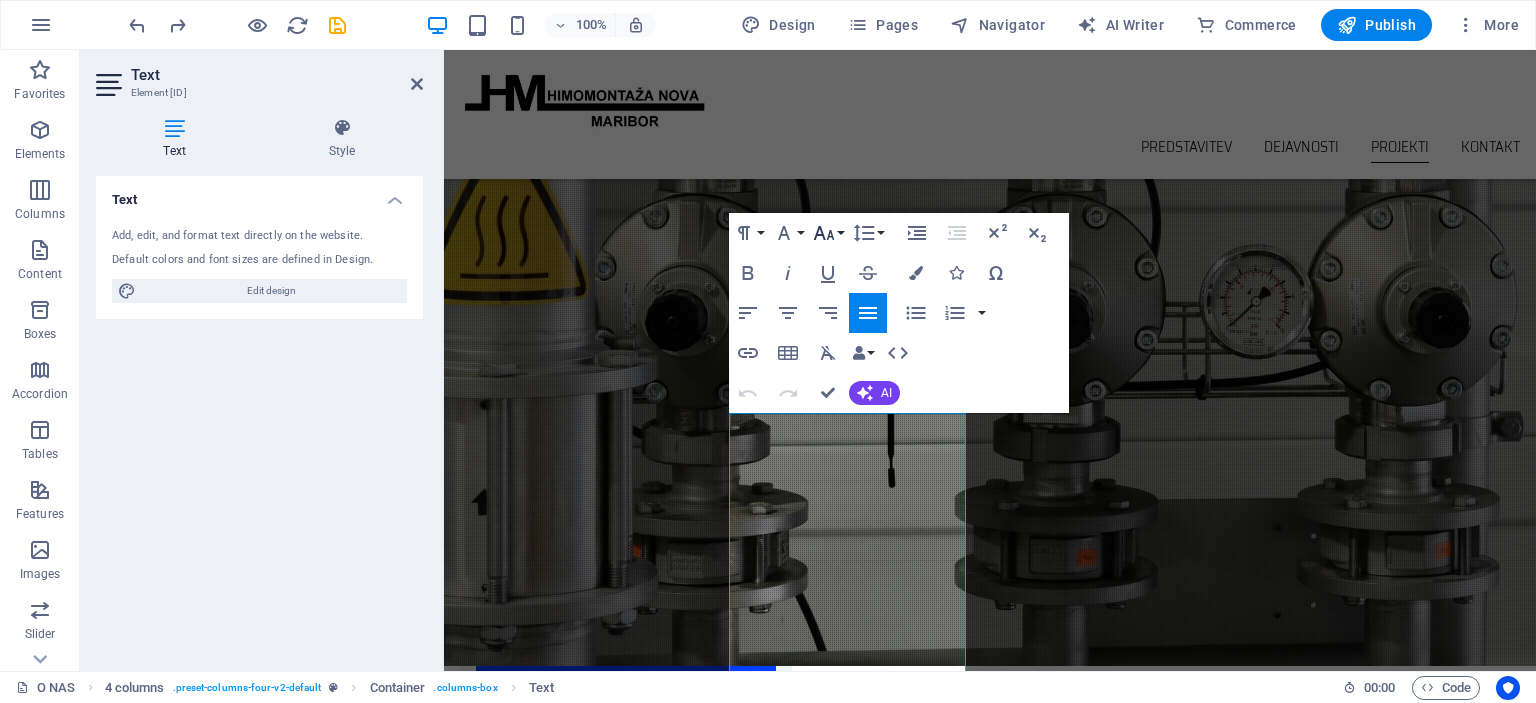 click on "Font Size" at bounding box center (828, 233) 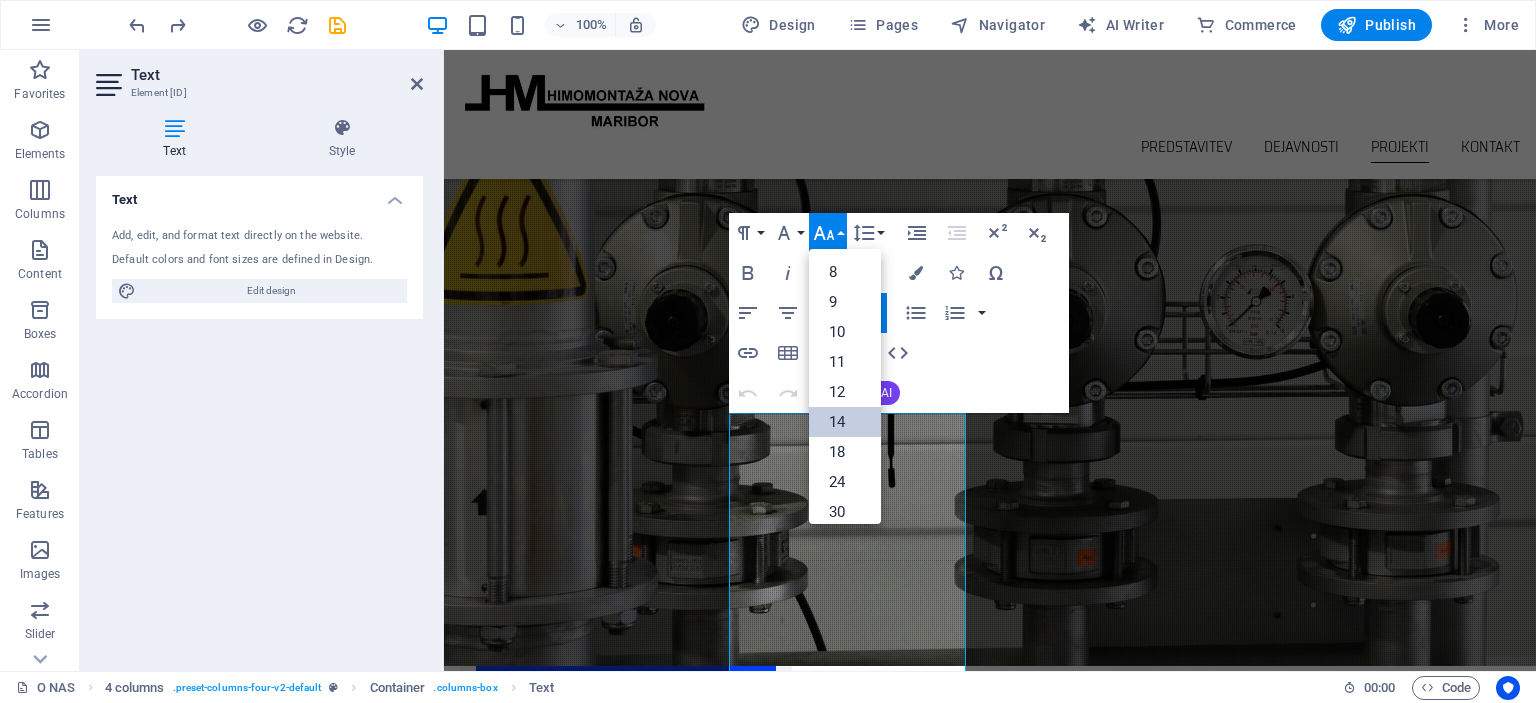 click on "14" at bounding box center [845, 422] 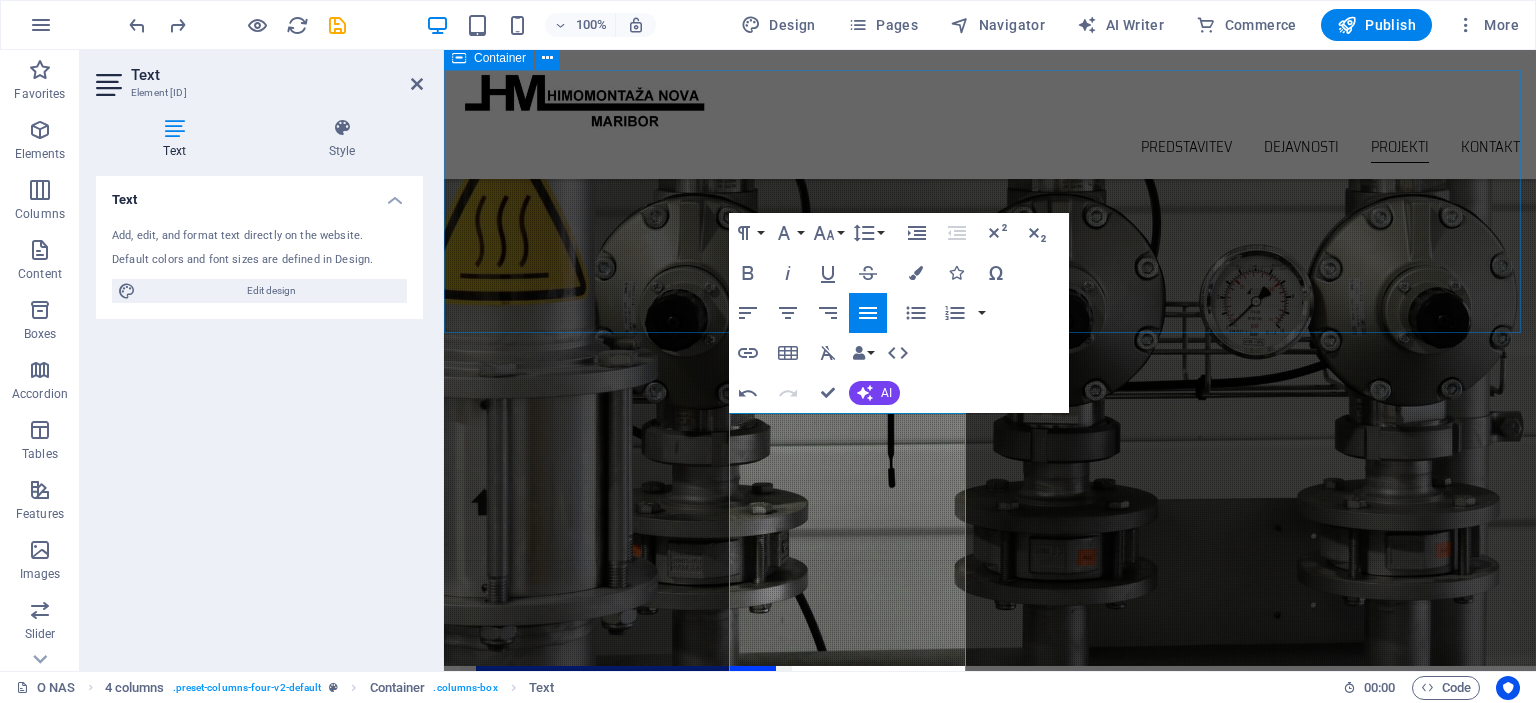 click on "Projekti         ENERGETIKA                             INDUSTRIJA                            EKOLOGIJA                  JEKLENE KONSTRUKCIJE" at bounding box center (990, 2663) 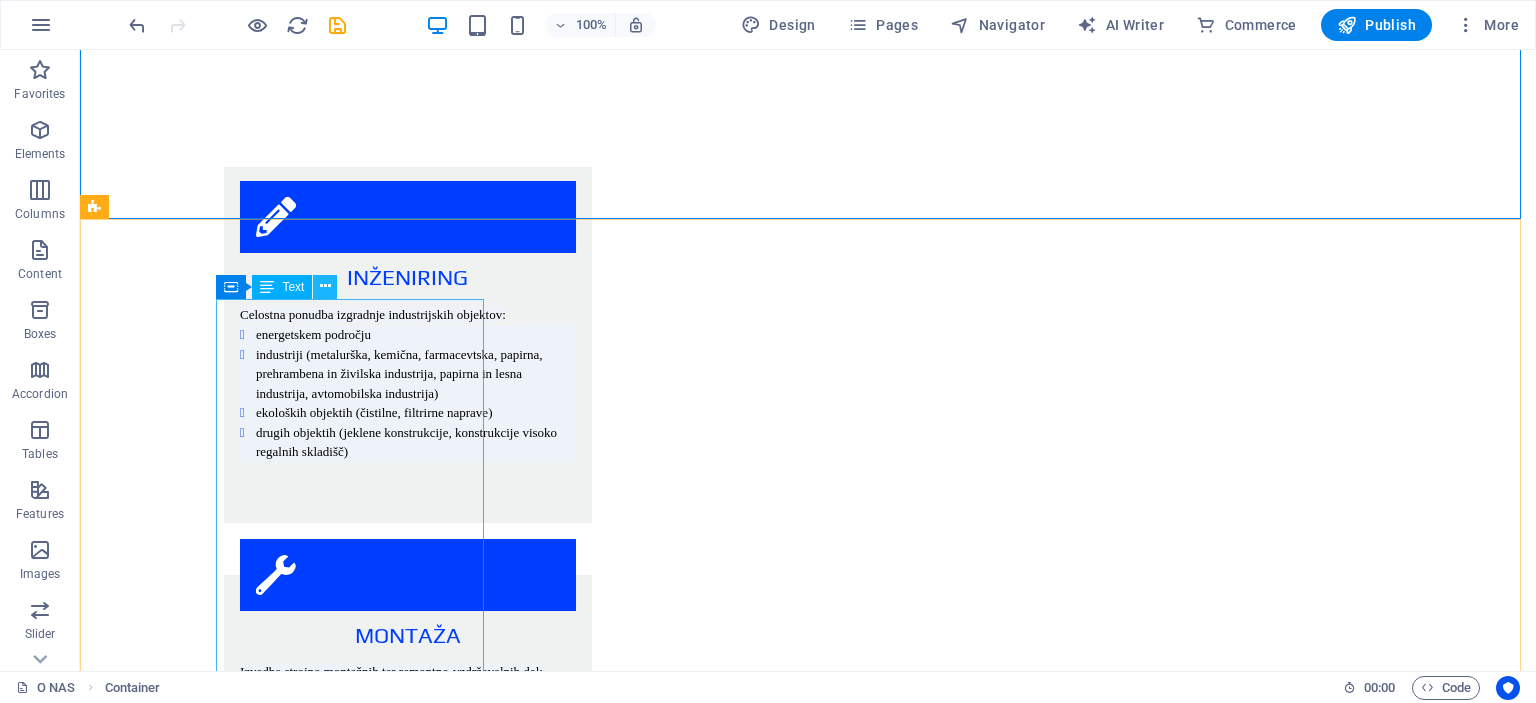 click at bounding box center (325, 286) 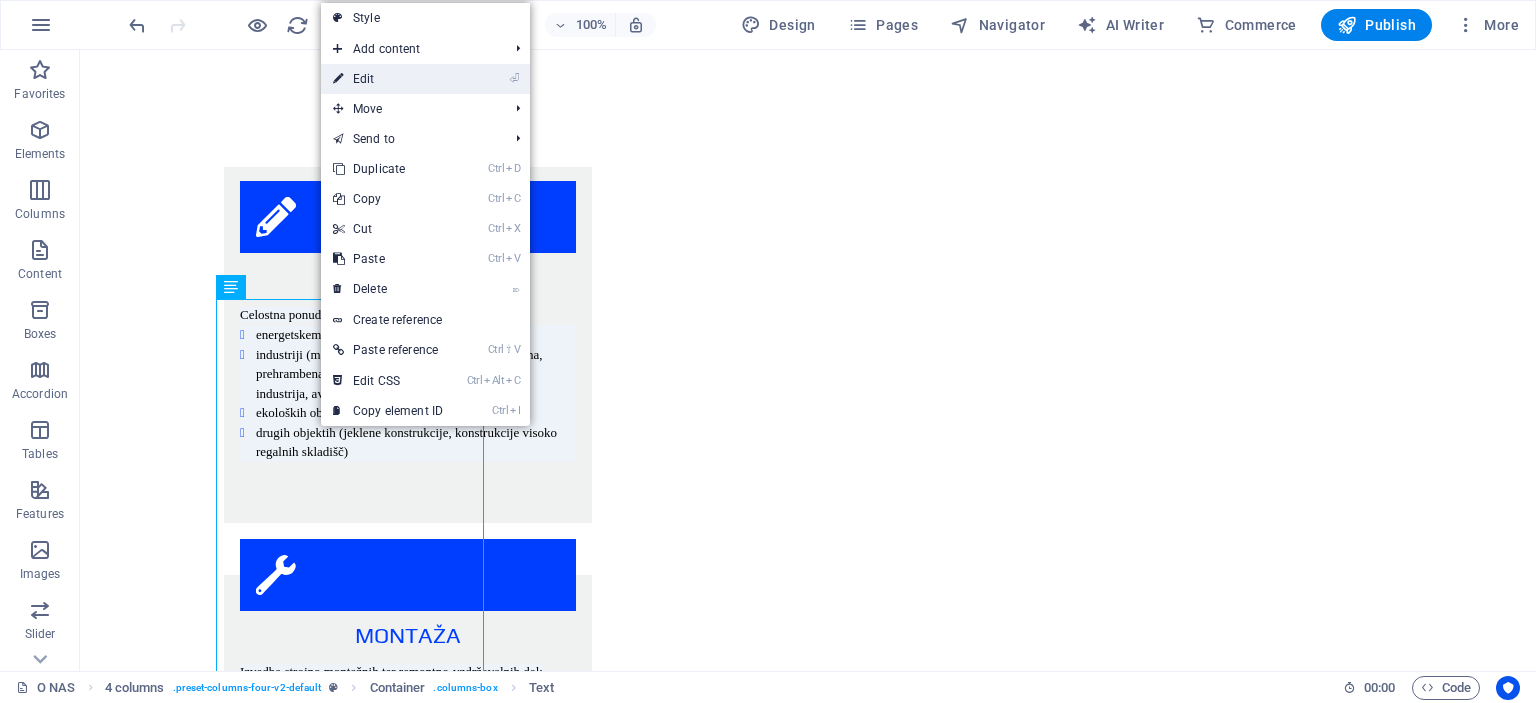 click on "⏎  Edit" at bounding box center (388, 79) 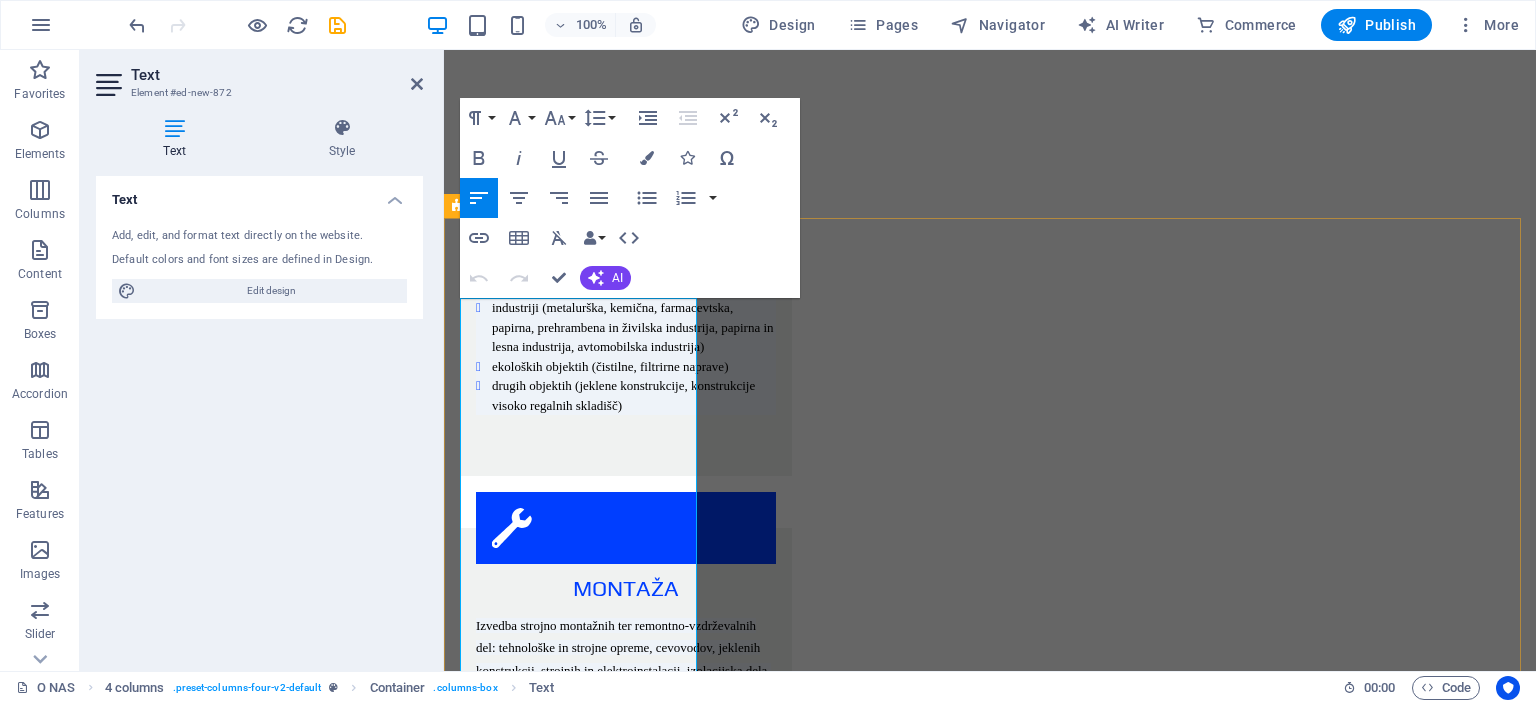 drag, startPoint x: 652, startPoint y: 307, endPoint x: 473, endPoint y: 291, distance: 179.71365 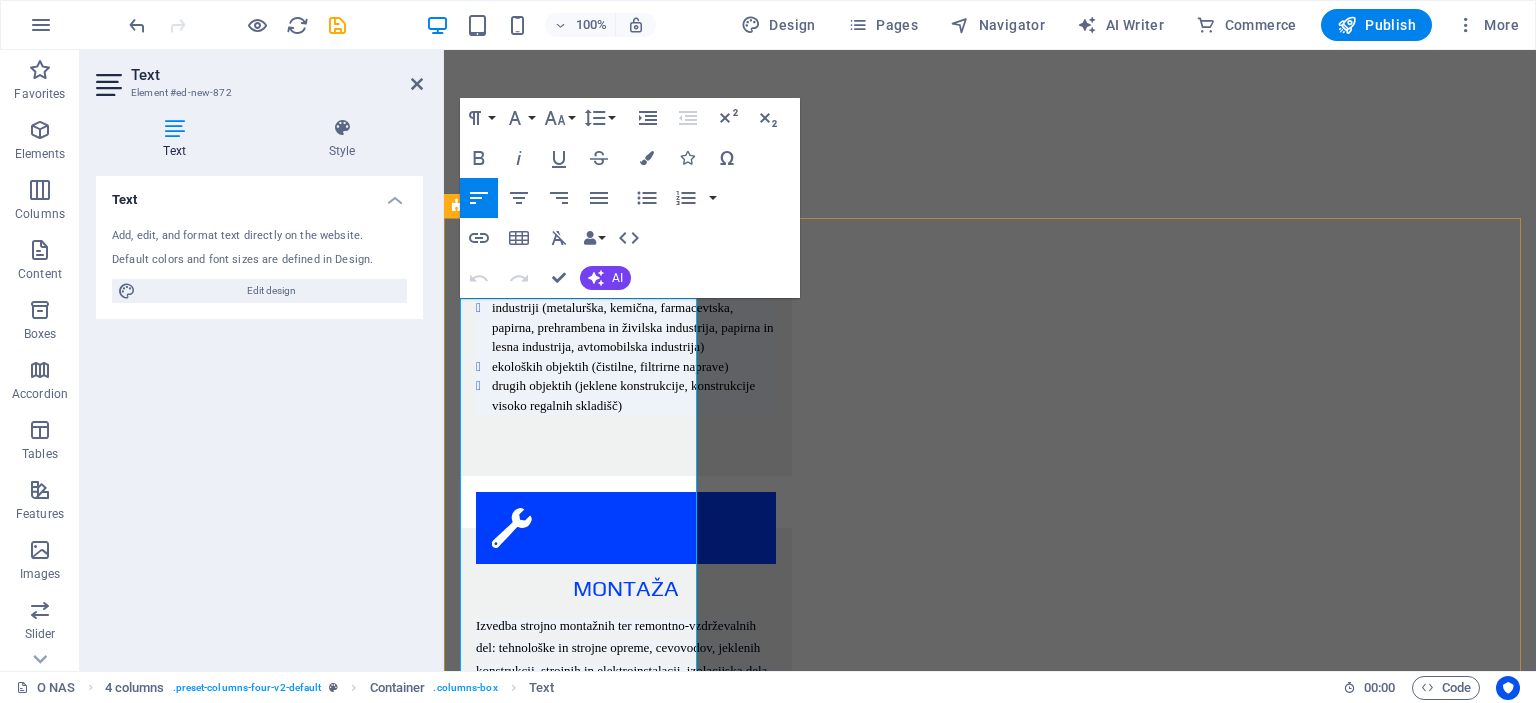 click on "ENERGETSKI OBJEKTI Novogradnje, rekonstrukcije in vzdrževanje obstoječih objektov. Rekonstrukcijo in vzdrževanja izvajamo na sledeči opremi in napravah: A. TERMOENERGETSKI OBJEKTI parni in vročevodni kotli parne in plinske turbine filtrirne in čistilne naprave cevovodi (parovodi, hladilna voda,..)  B. HIDROENERGETSKI OBJEKTI turbine in generatorji hidromehanska oprema mostni žerjavi in razne jeklene konstrukcije tlačni cevovodi C. NUKLEARNE IN PLINSKE     ELEKTRARNE D. KOTLOVNICE IN DRUGE      KOTLOVSKE NAPRAVE NA ENERGETSKIH OBJEKTIH IZVAJAMO SLEDEČA DELA: montažna dela vzdrževalna dela remonti in intervencijski popravki na: parnih kotlih različnih tipov in moči, toplotnih izmenjevalcih, kondenzatorji, hladilnikih, grelnikih, rotirajočih napravah (črpalke, ventilatorji, kompresorji, puhala, mlini.), parnih turbinah različnih tipov in moči strojna obdelava zvarnih robov termična obdelava zvarov obzidave tlačni preizkusi antikorozijska zaščita izolacijska dela ent" at bounding box center (990, 3759) 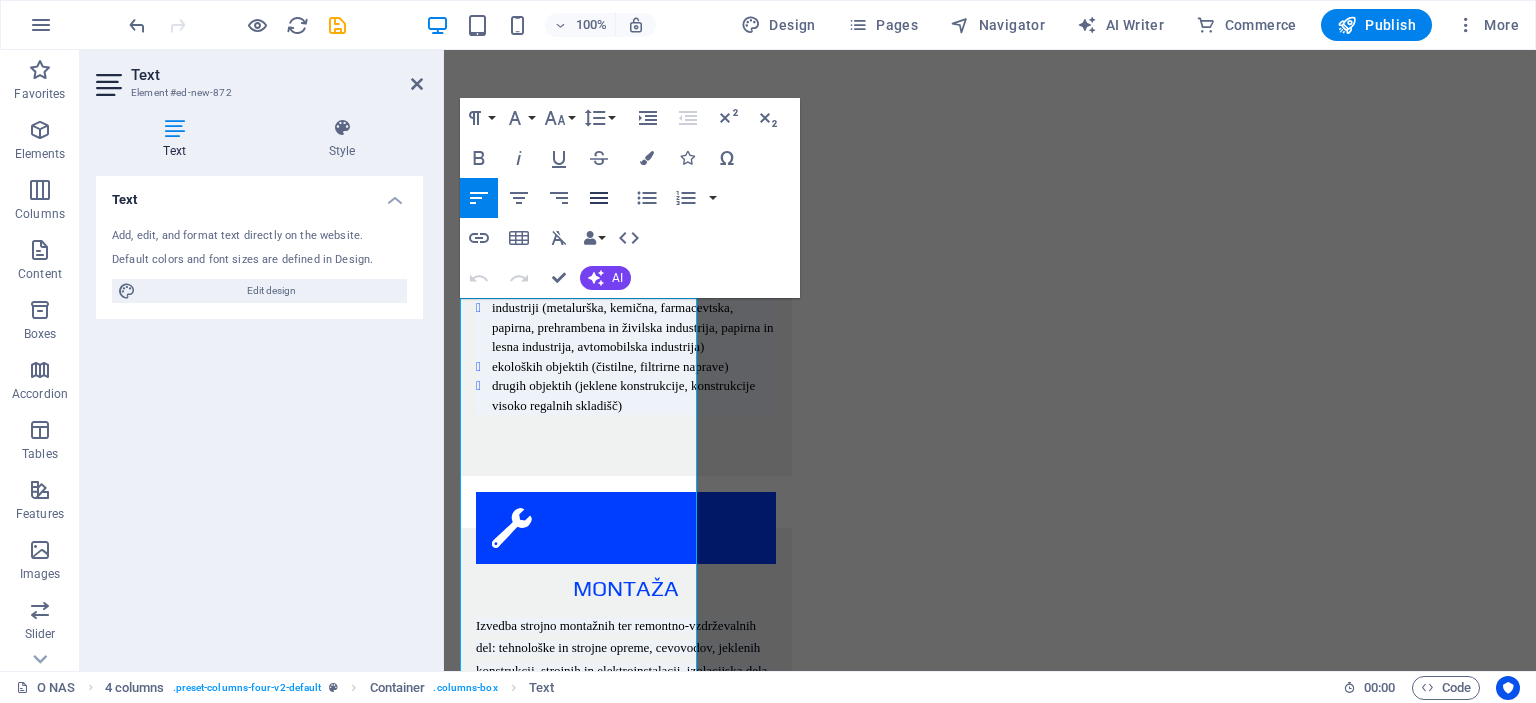 click 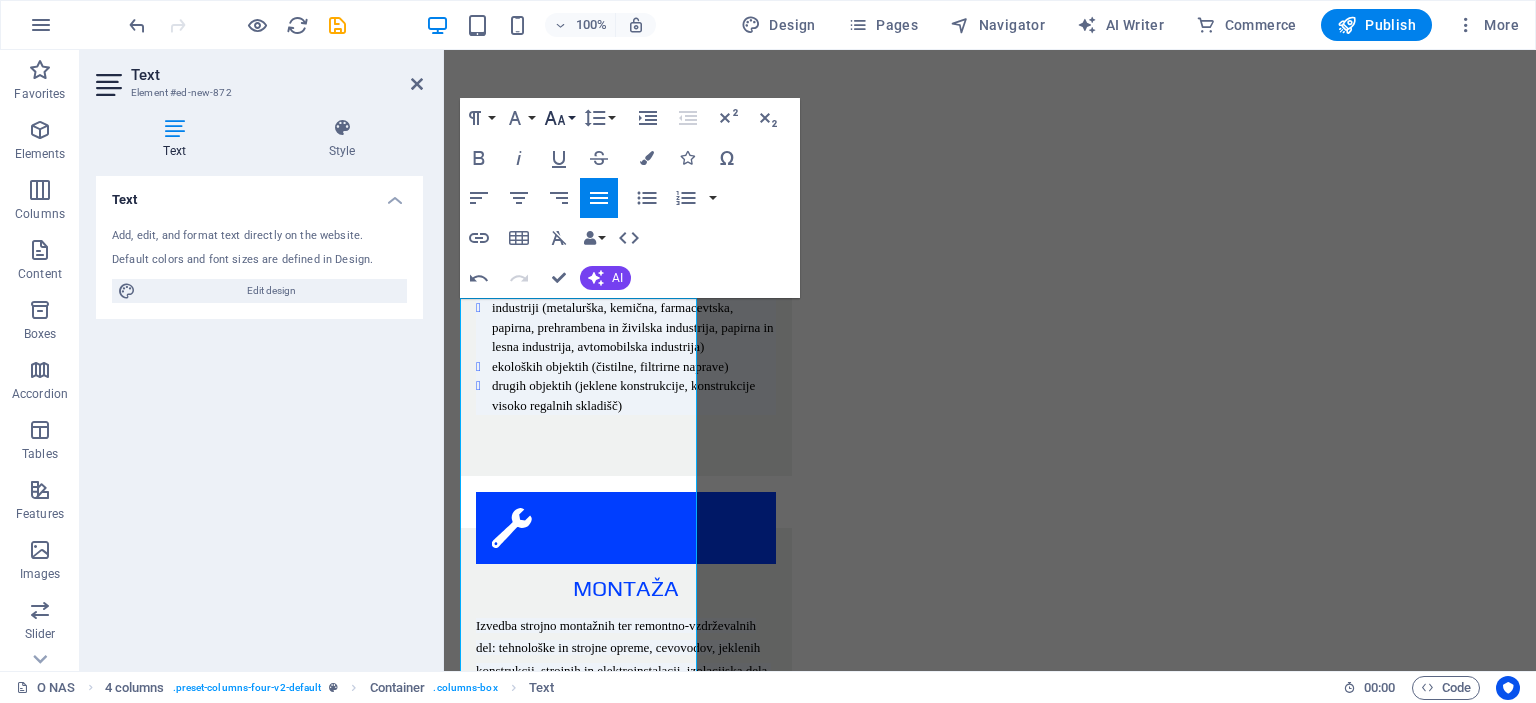 click on "Font Size" at bounding box center [559, 118] 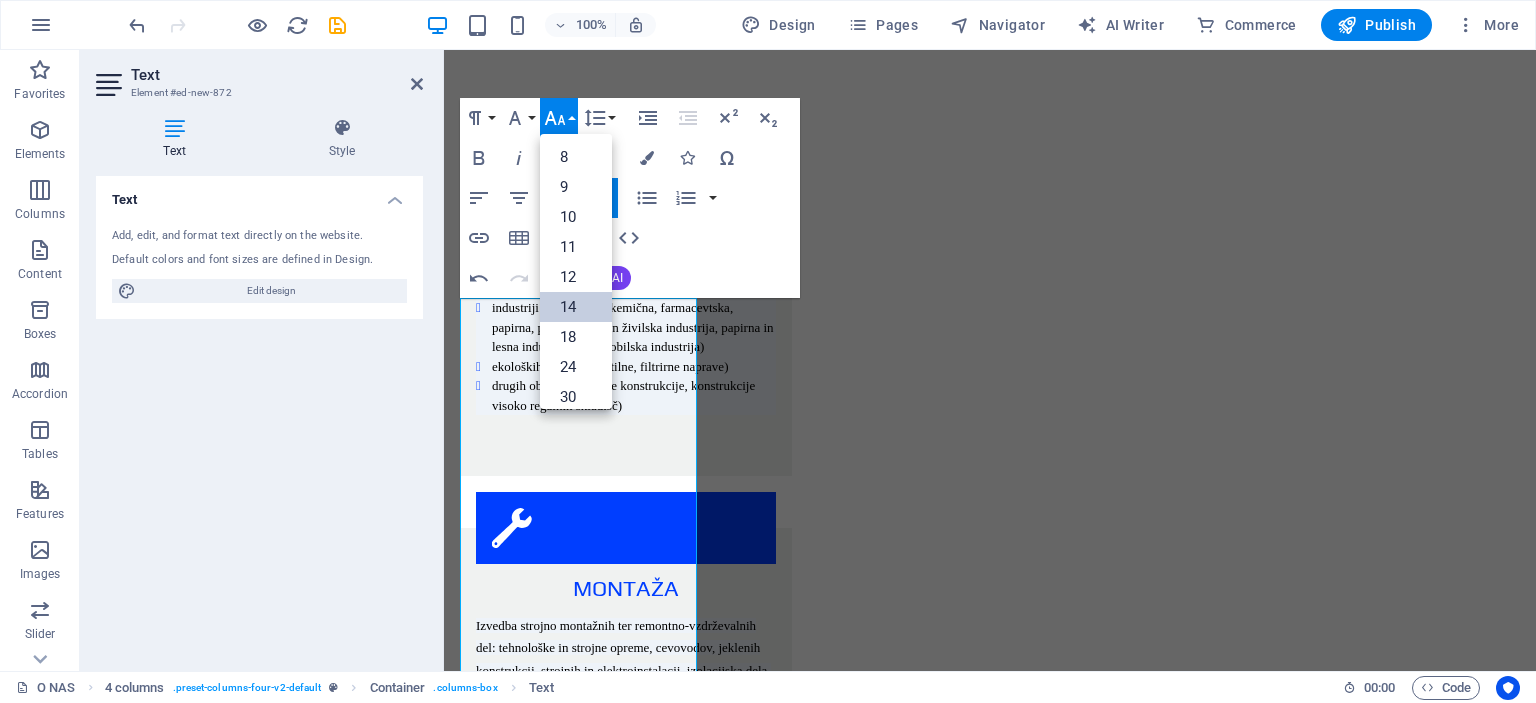 click on "14" at bounding box center [576, 307] 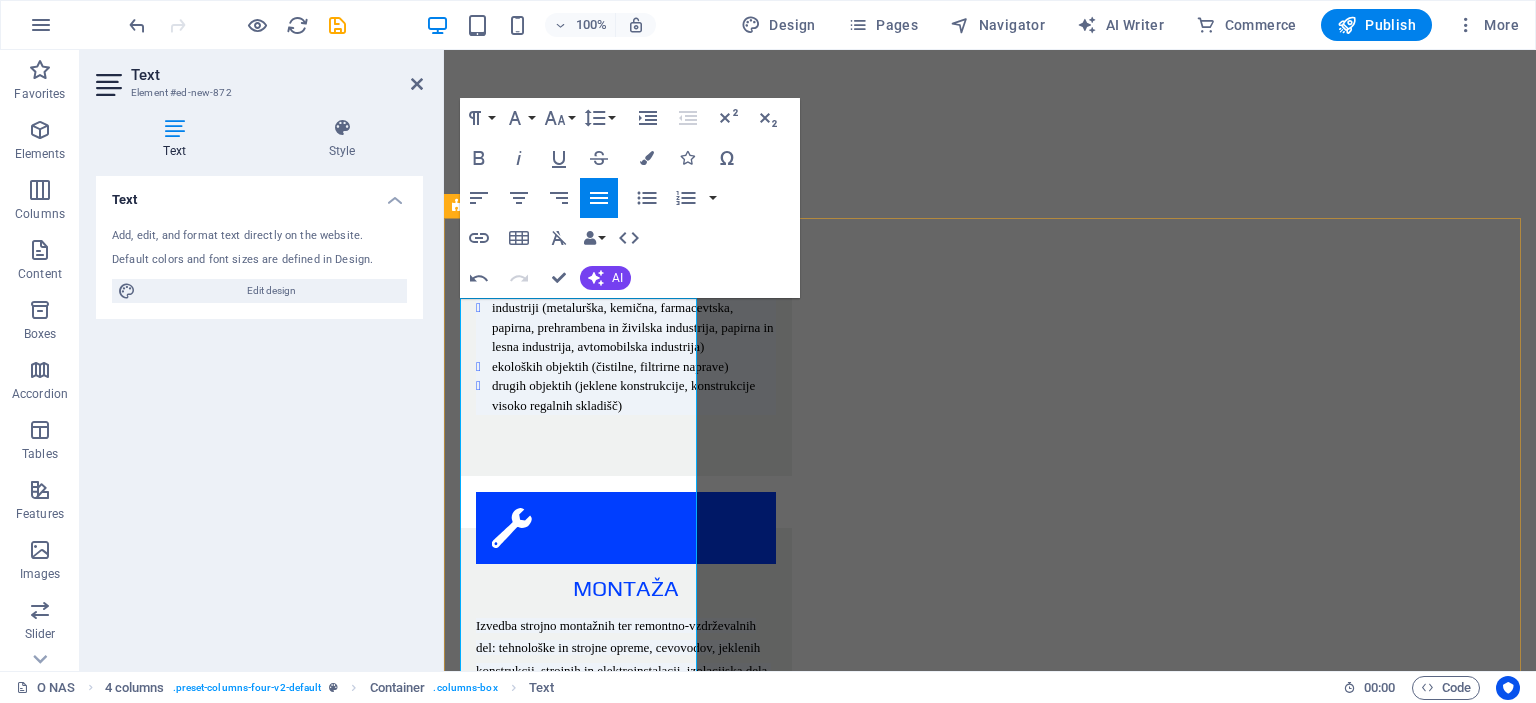 drag, startPoint x: 544, startPoint y: 434, endPoint x: 482, endPoint y: 424, distance: 62.801273 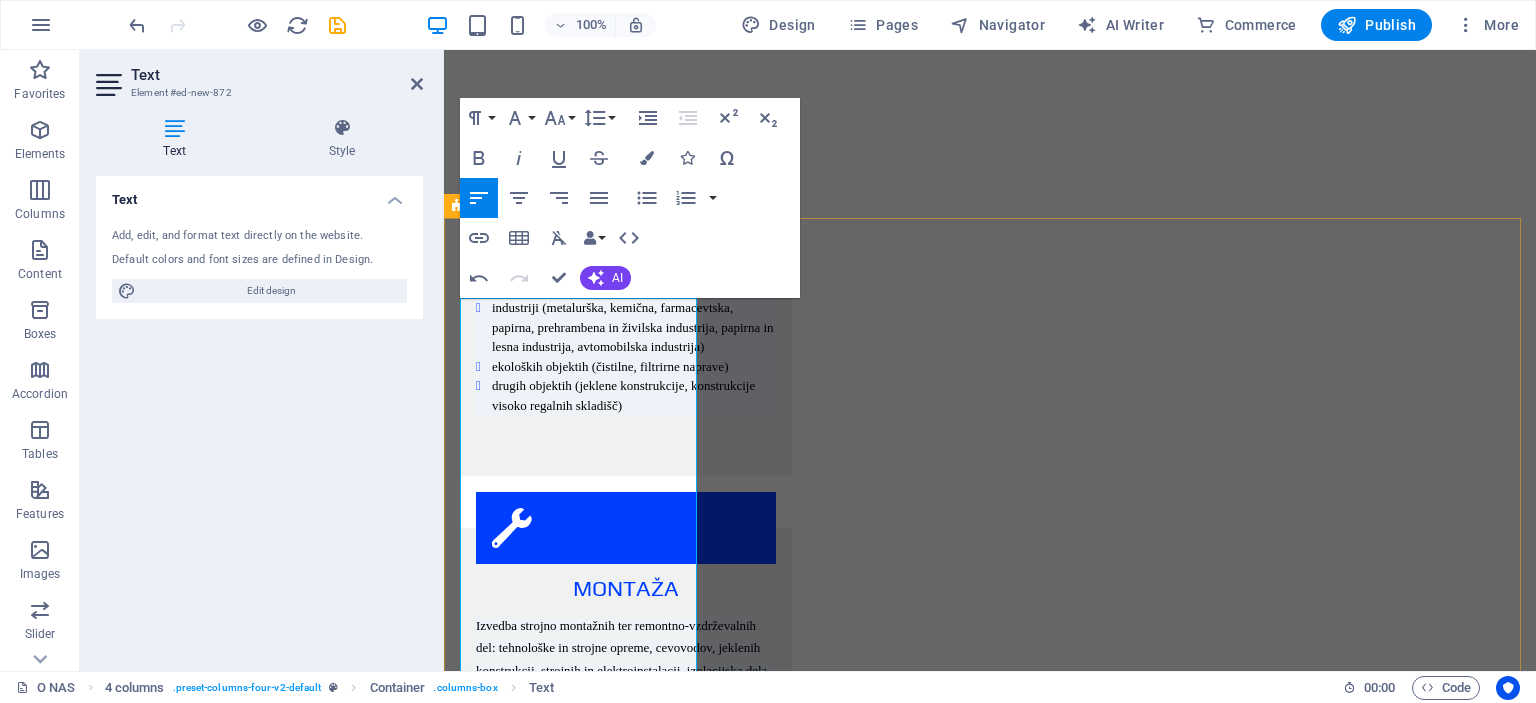 click on "Novogradnje, rekonstrukcije in vzdrževanje obstoječih objektov. Rekonstrukcijo in vzdrževanja izvajamo na sledeči opremi in napravah: A. TERMOENERGETSKI OBJEKTI parni in vročevodni kotli parne in plinske turbine filtrirne in čistilne naprave cevovodi (parovodi, hladilna voda,..)  B. HIDROENERGETSKI OBJEKTI turbine in generatorji hidromehanska oprema mostni žerjavi in razne jeklene konstrukcije tlačni cevovodi C. NUKLEARNE IN PLINSKE     ELEKTRARNE D. KOTLOVNICE IN DRUGE      KOTLOVSKE NAPRAVE NA ENERGETSKIH OBJEKTIH IZVAJAMO SLEDEČA DELA: montažna dela vzdrževalna dela remonti in intervencijski popravki na: parnih kotlih različnih tipov in moči, toplotnih izmenjevalcih, kondenzatorji, hladilnikih, grelnikih, rotirajočih napravah (črpalke, ventilatorji, kompresorji, puhala, mlini.), parnih turbinah različnih tipov in moči strojna obdelava zvarnih robov termična obdelava zvarov obzidave tlačni preizkusi antikorozijska zaščita izolacijska dela" at bounding box center (581, 3174) 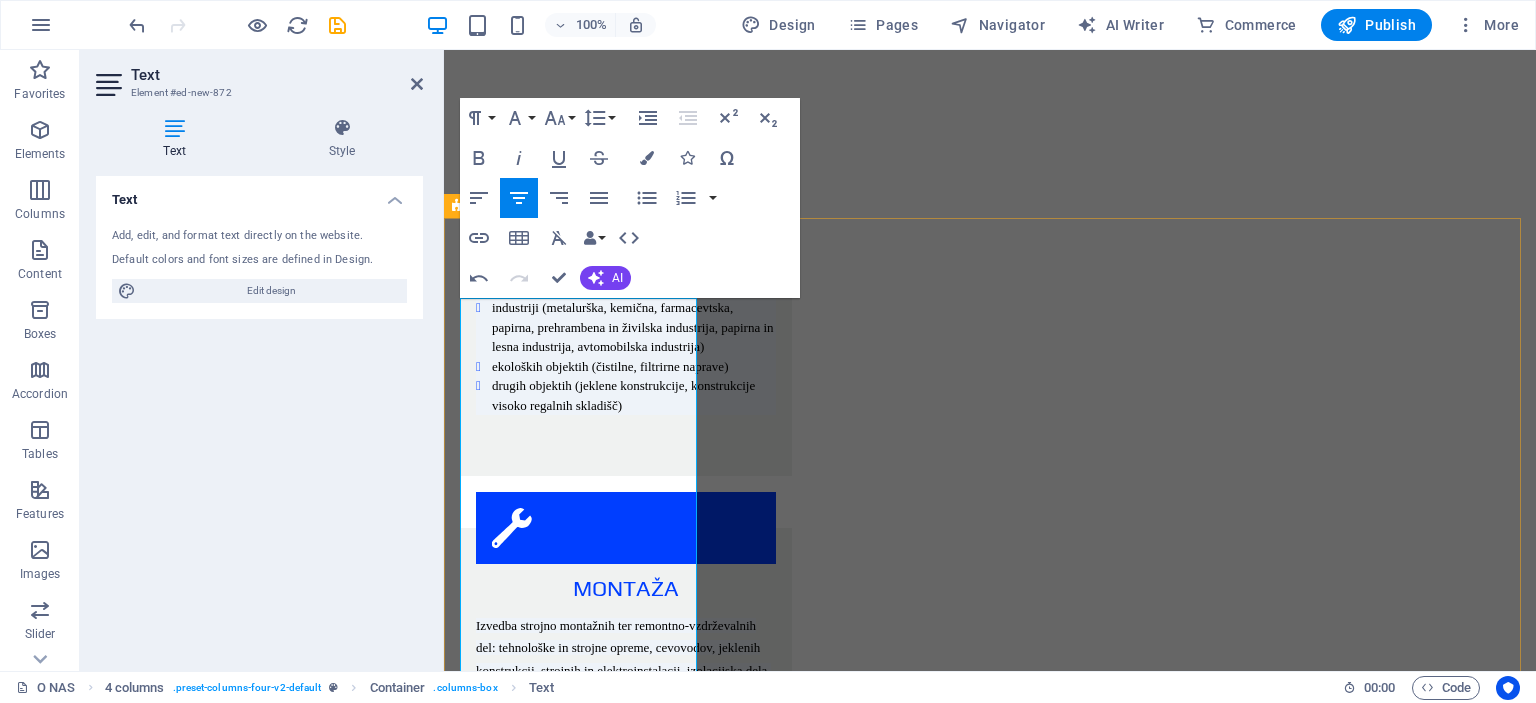 drag, startPoint x: 465, startPoint y: 465, endPoint x: 694, endPoint y: 468, distance: 229.01965 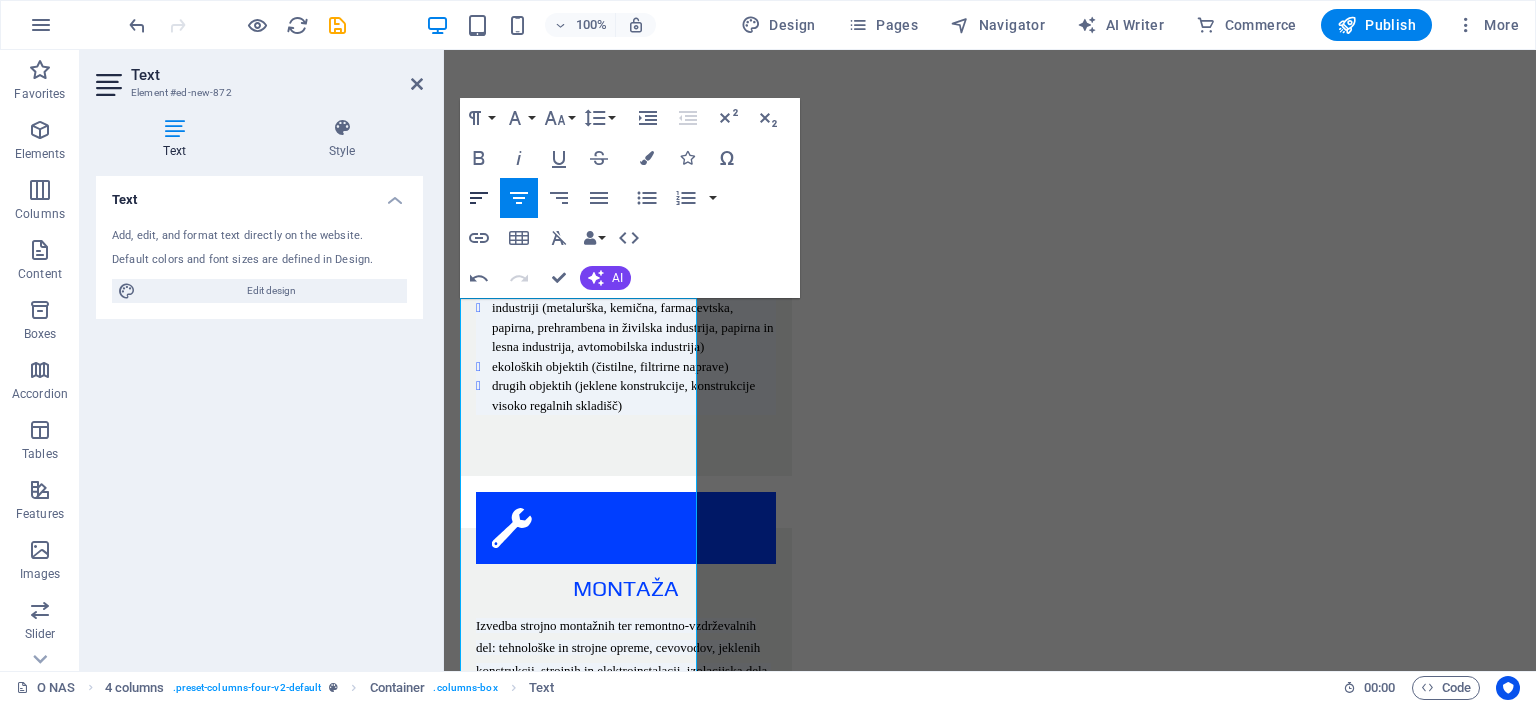 click 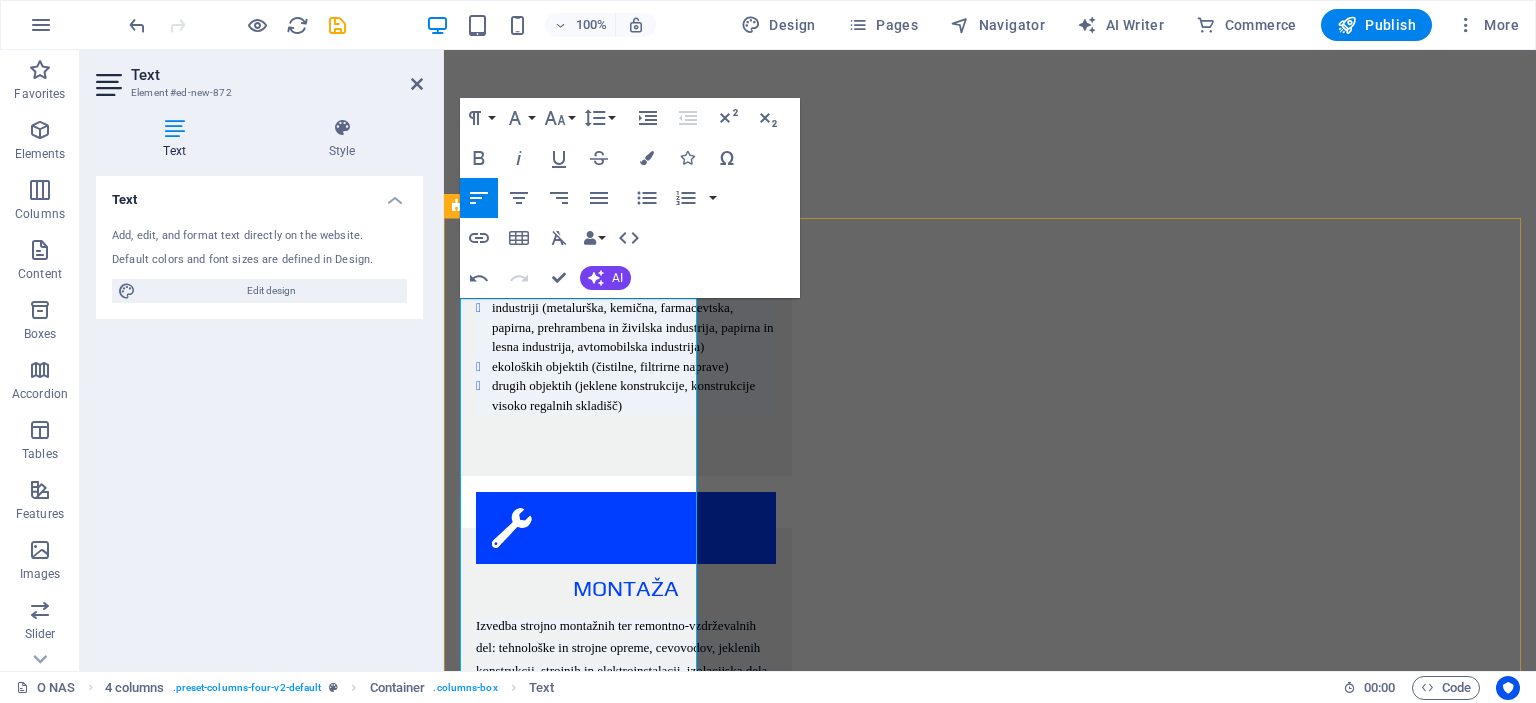 drag, startPoint x: 464, startPoint y: 582, endPoint x: 692, endPoint y: 584, distance: 228.00877 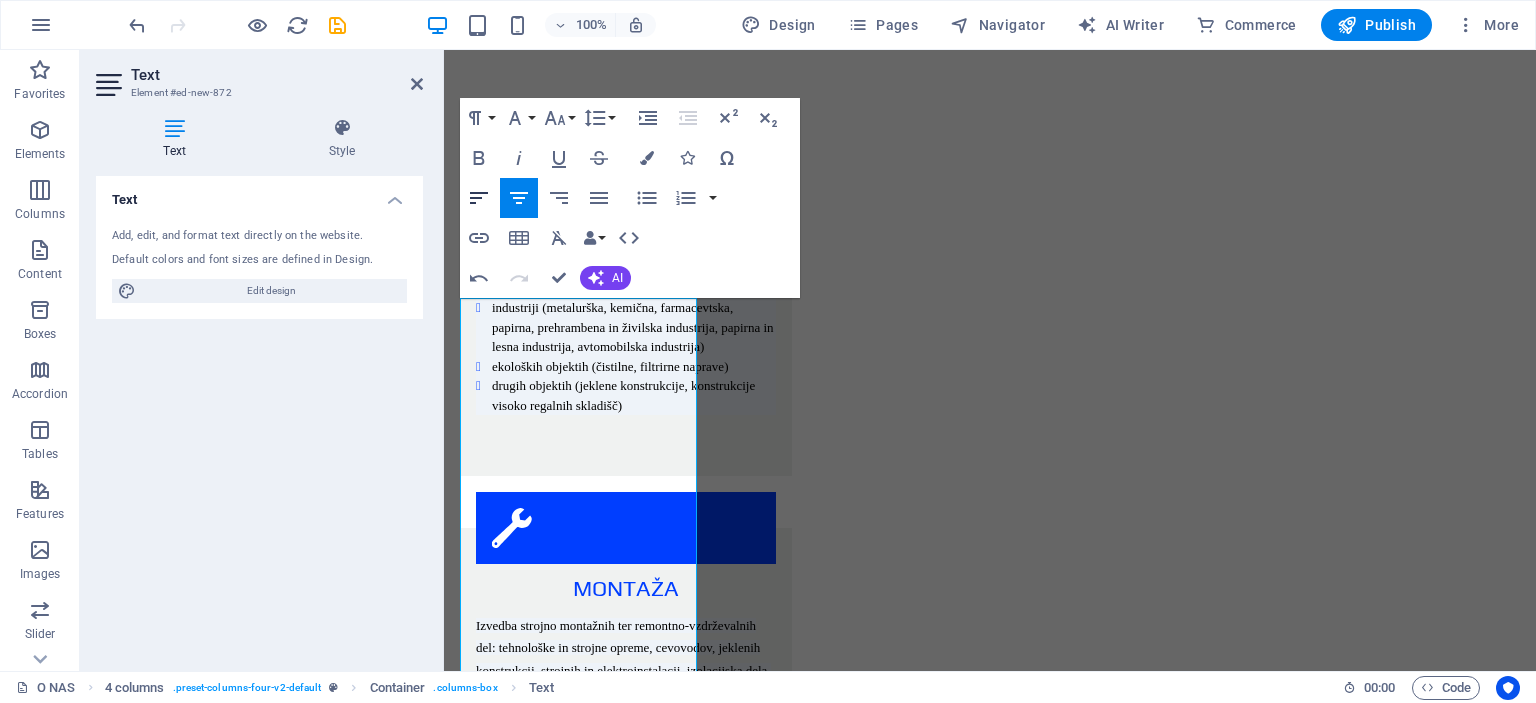 click 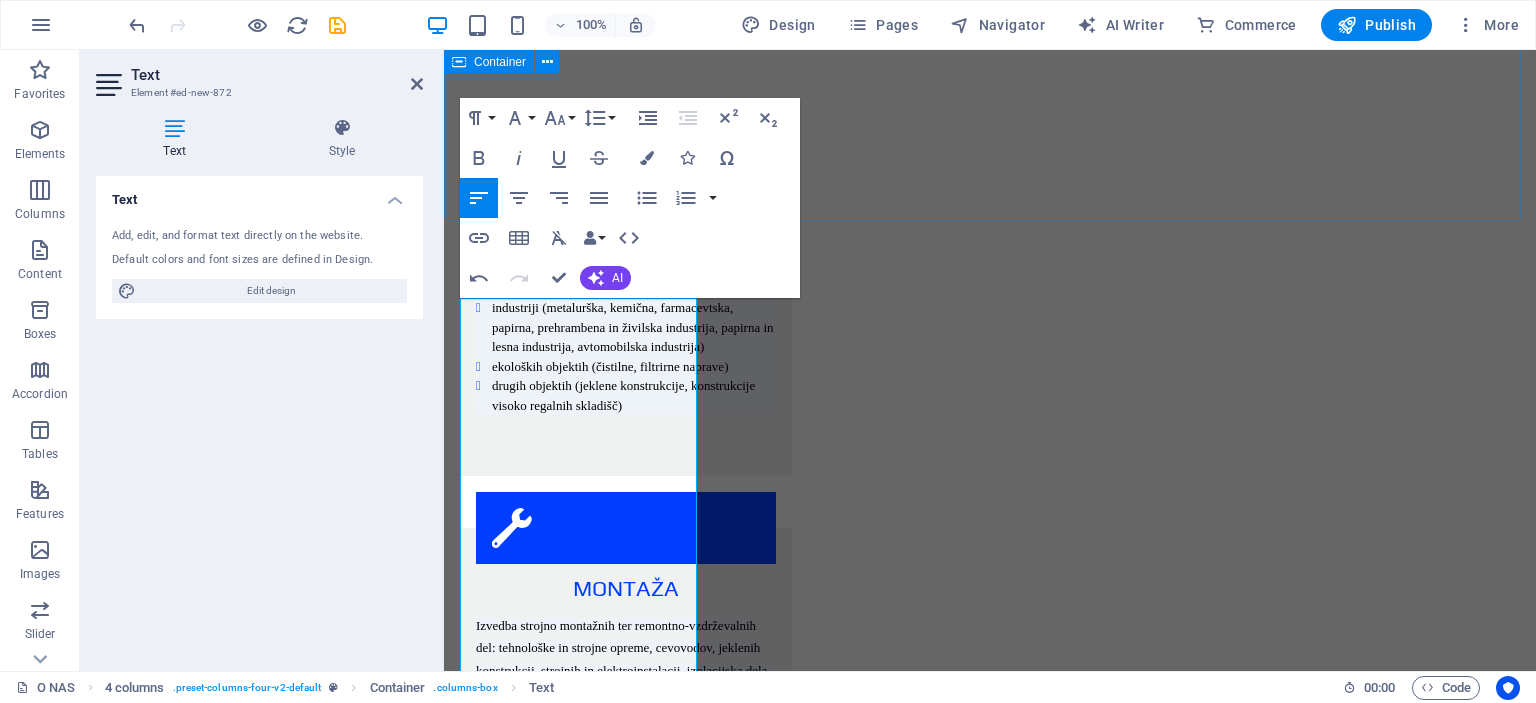 click on "Projekti         ENERGETIKA                             INDUSTRIJA                            EKOLOGIJA                  JEKLENE KONSTRUKCIJE" at bounding box center [990, 2548] 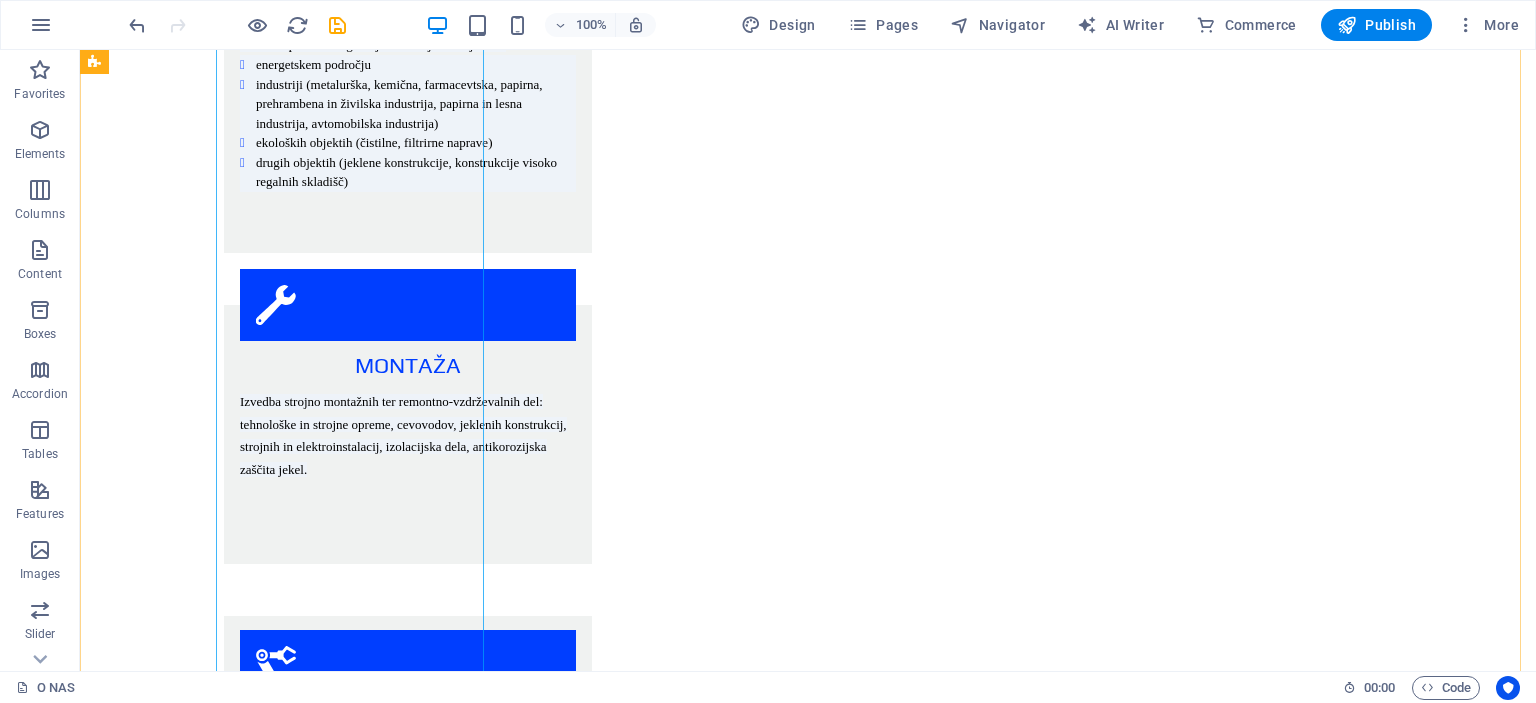 scroll, scrollTop: 2765, scrollLeft: 0, axis: vertical 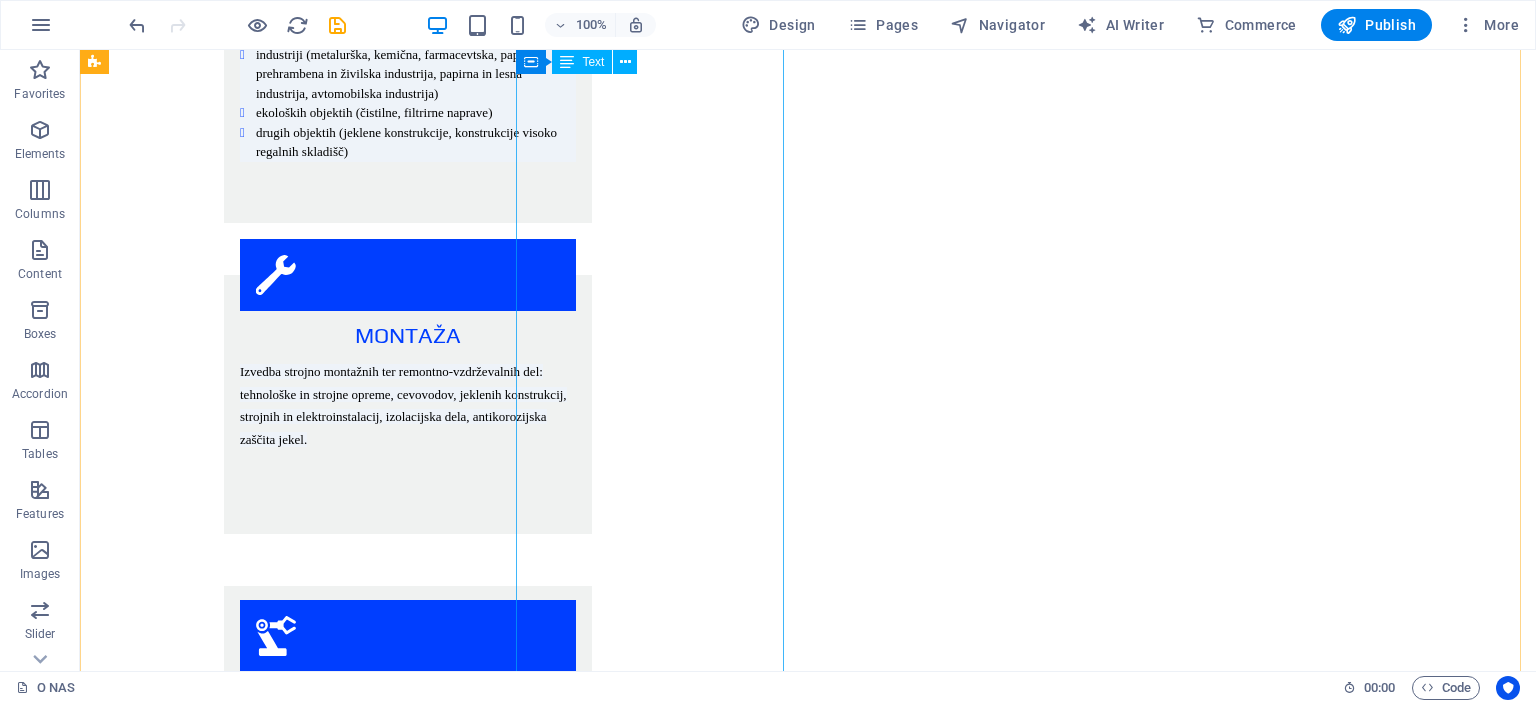 click on "INDUSTRIJSKI OBJEKTI Novogradnje, rekonstrukcije in vzdrževanje obstoječih objektov kot: metalurški objekti (jeklarne, tovarna glinice in aluminija,...) kemični objekti (tovarne barv, lakov in smol,...) petrokemični objekti (rafinerije, rezervoarski prostori,...) objekti za predelavo lesa in papirja (tovarne celuloze, kartona in papirja, tovarna ivernih plošč,...) industrija gradbenega materiala (cementarne in apnenice,...) objekti prehrambene in živilske industrije (mlekarne, oljarne, tovarne sladkorja, tovarne mestnih izdelkov,...) farmacevstka industrija avtomobilska industrija Na zgoraj omenjenih objektih je Himomontaža Nova usposobljena za novogradnjo oziroma rekonstrukcijo naslednje vrste opreme: tehnološke opreme strojnih in elektro instalacij rezervoarji, posode, izmenjevalci, kolone razne peči, rotirajoče naprave sortirne, filtrirne, čistilne in odpraševalne naprave tehnološki cevovodi iz nelegiranih, visoko in nizkolegiranih jekel transportne naprave jeklene konstrukcije" at bounding box center (230, 3575) 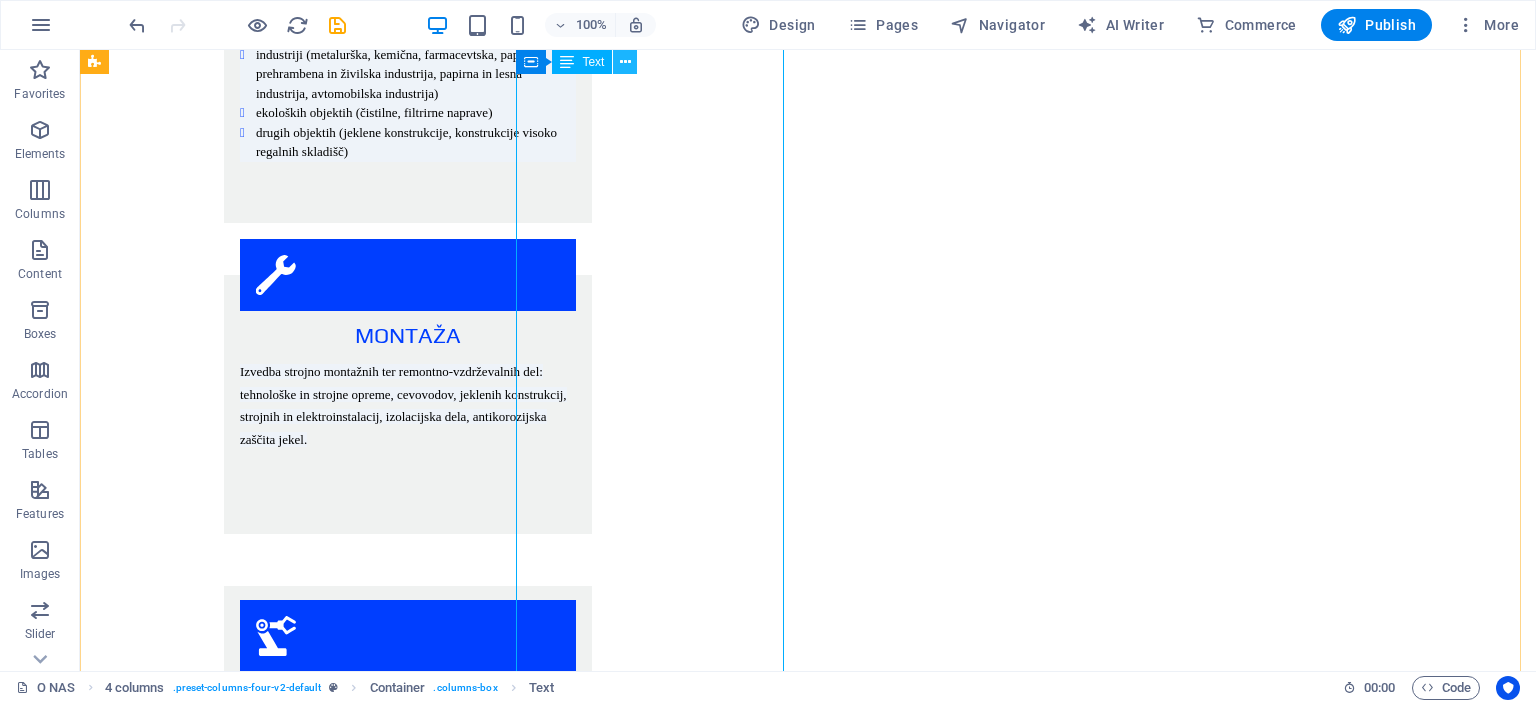 click at bounding box center (625, 62) 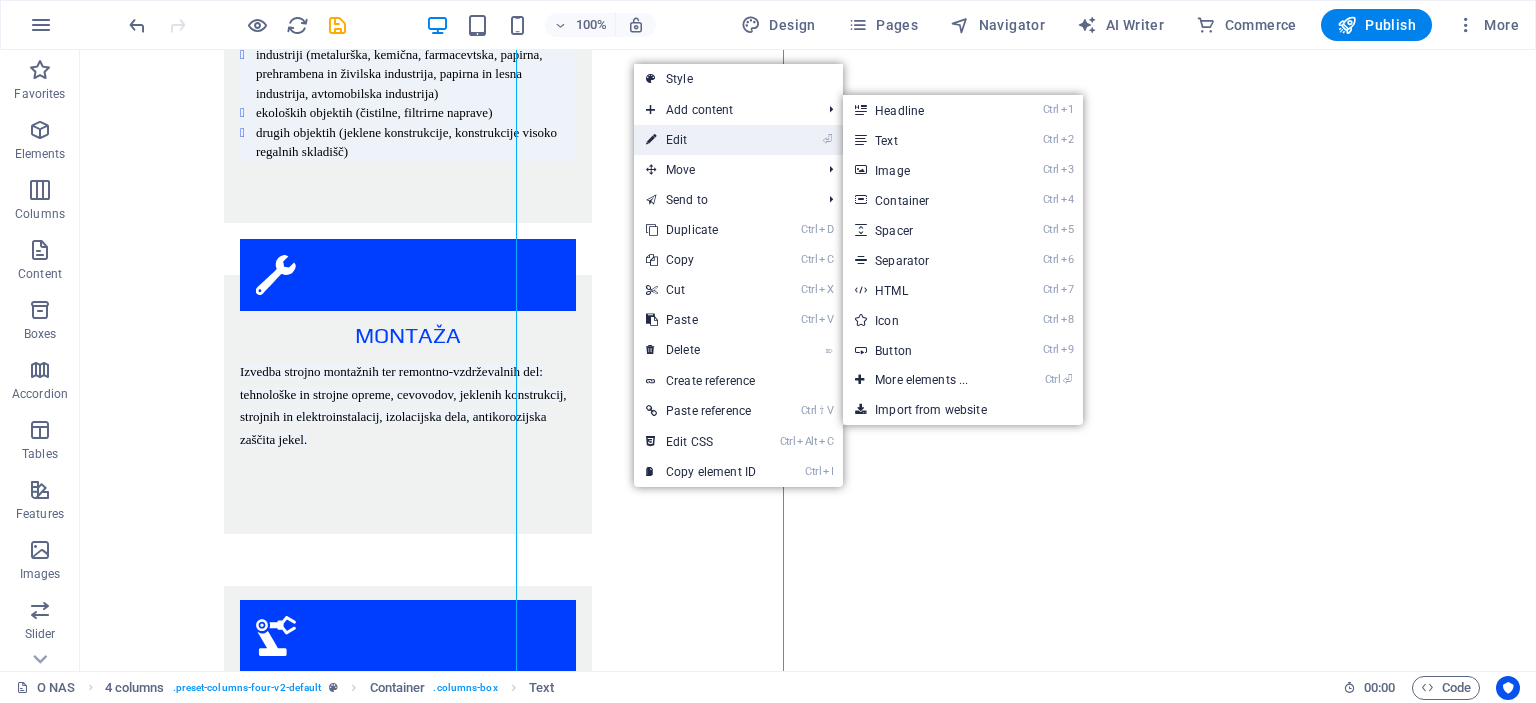 click on "⏎  Edit" at bounding box center [701, 140] 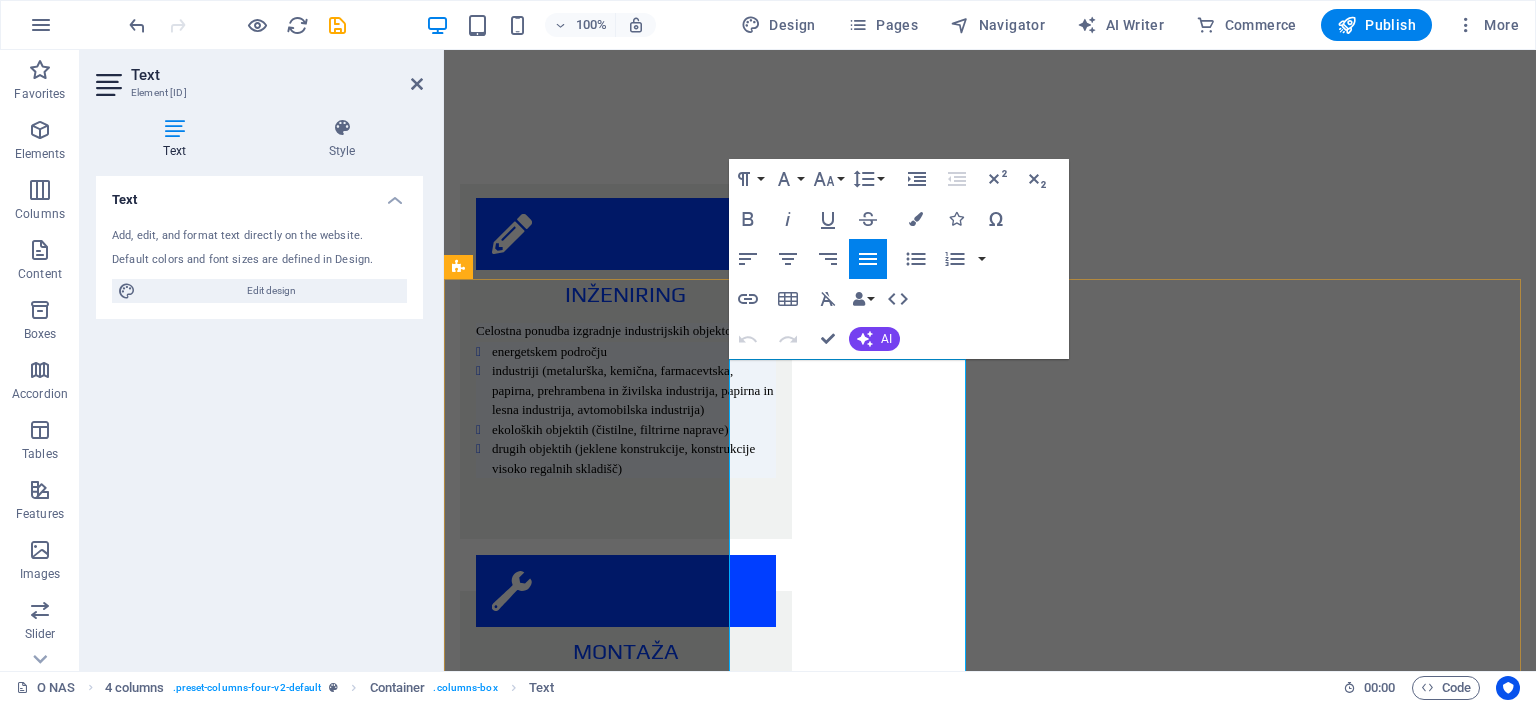scroll, scrollTop: 3017, scrollLeft: 0, axis: vertical 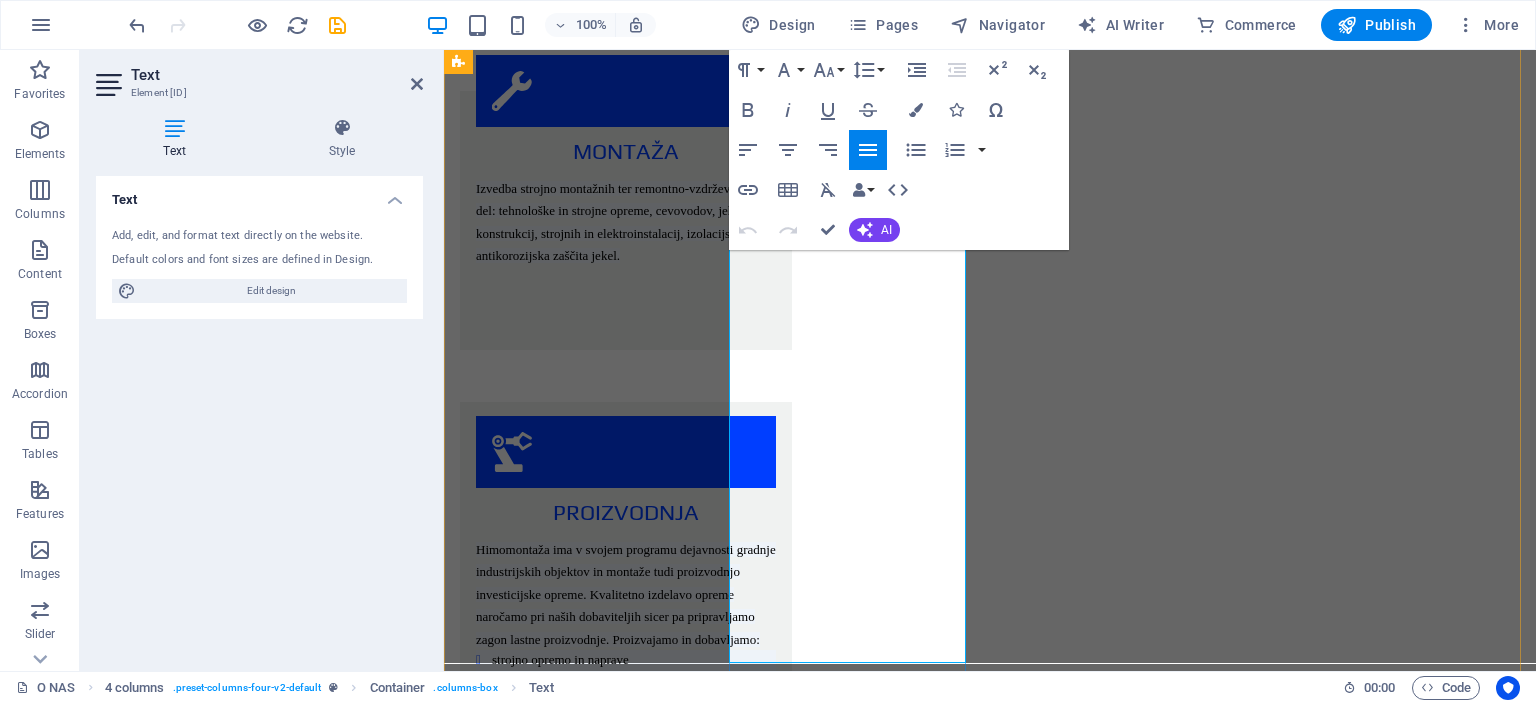 drag, startPoint x: 735, startPoint y: 320, endPoint x: 926, endPoint y: 367, distance: 196.69774 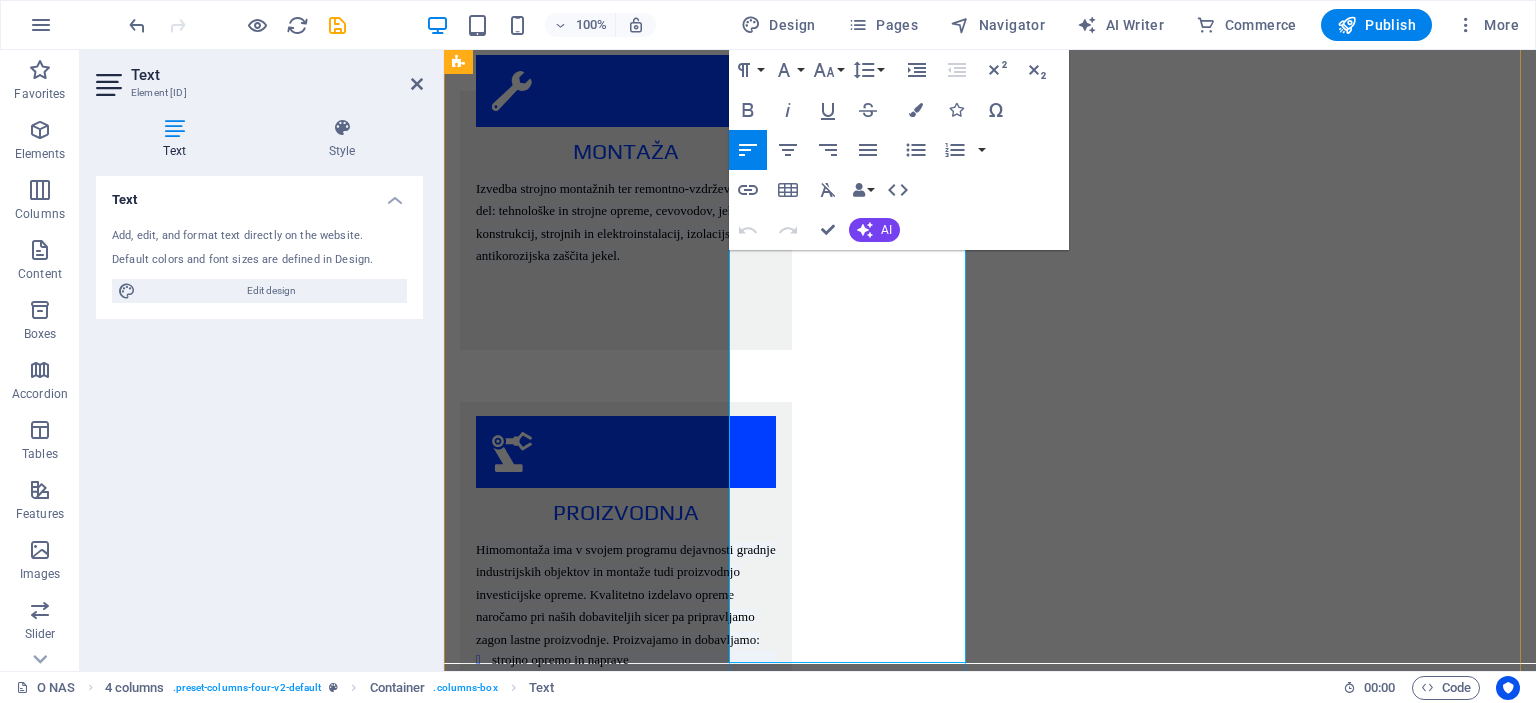 copy on "a zgoraj omenjenih objektih je Himomontaža Nova usposobljena za novogradnjo oziroma" 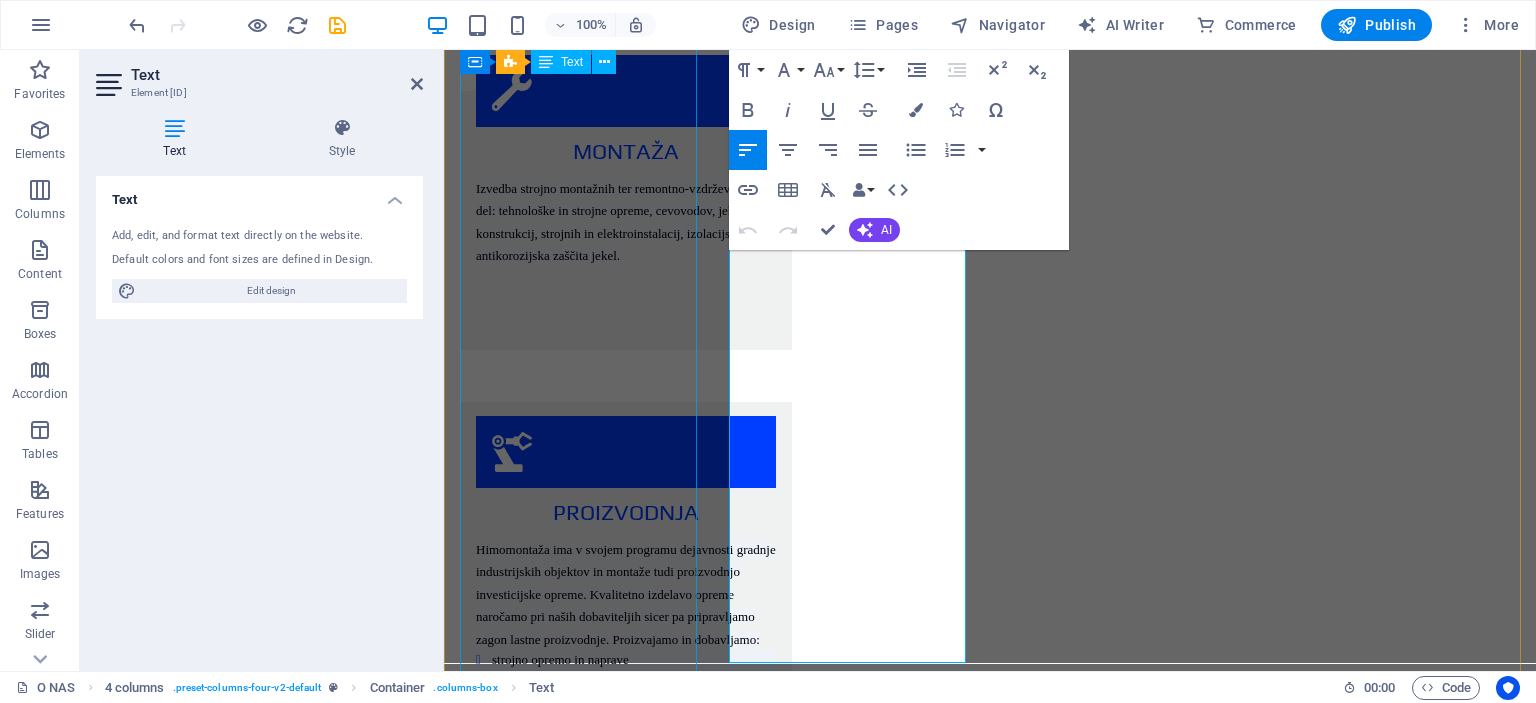 click on "ENERGETSKI OBJEKTI Novogradnje, rekonstrukcije in vzdrževanje obstoječih objektov. Rekonstrukcijo in vzdrževanja izvajamo na sledeči opremi in napravah: A. TERMOENERGETSKI OBJEKTI parni in vročevodni kotli parne in plinske turbine filtrirne in čistilne naprave cevovodi (parovodi, hladilna voda,..)  B. HIDROENERGETSKI OBJEKTI turbine in generatorji hidromehanska oprema mostni žerjavi in razne jeklene konstrukcije tlačni cevovodi C. NUKLEARNE IN PLINSKE     ELEKTRARNE D. KOTLOVNICE IN DRUGE      KOTLOVSKE NAPRAVE NA ENERGETSKIH OBJEKTIH IZVAJAMO SLEDEČA DELA: montažna dela vzdrževalna dela remonti in intervencijski popravki na: parnih kotlih različnih tipov in moči, toplotnih izmenjevalcih, kondenzatorji, hladilnikih, grelnikih, rotirajočih napravah (črpalke, ventilatorji, kompresorji, puhala, mlini.), parnih turbinah različnih tipov in moči strojna obdelava zvarnih robov termična obdelava zvarov obzidave tlačni preizkusi antikorozijska zaščita izolacijska dela ent" at bounding box center (580, 2736) 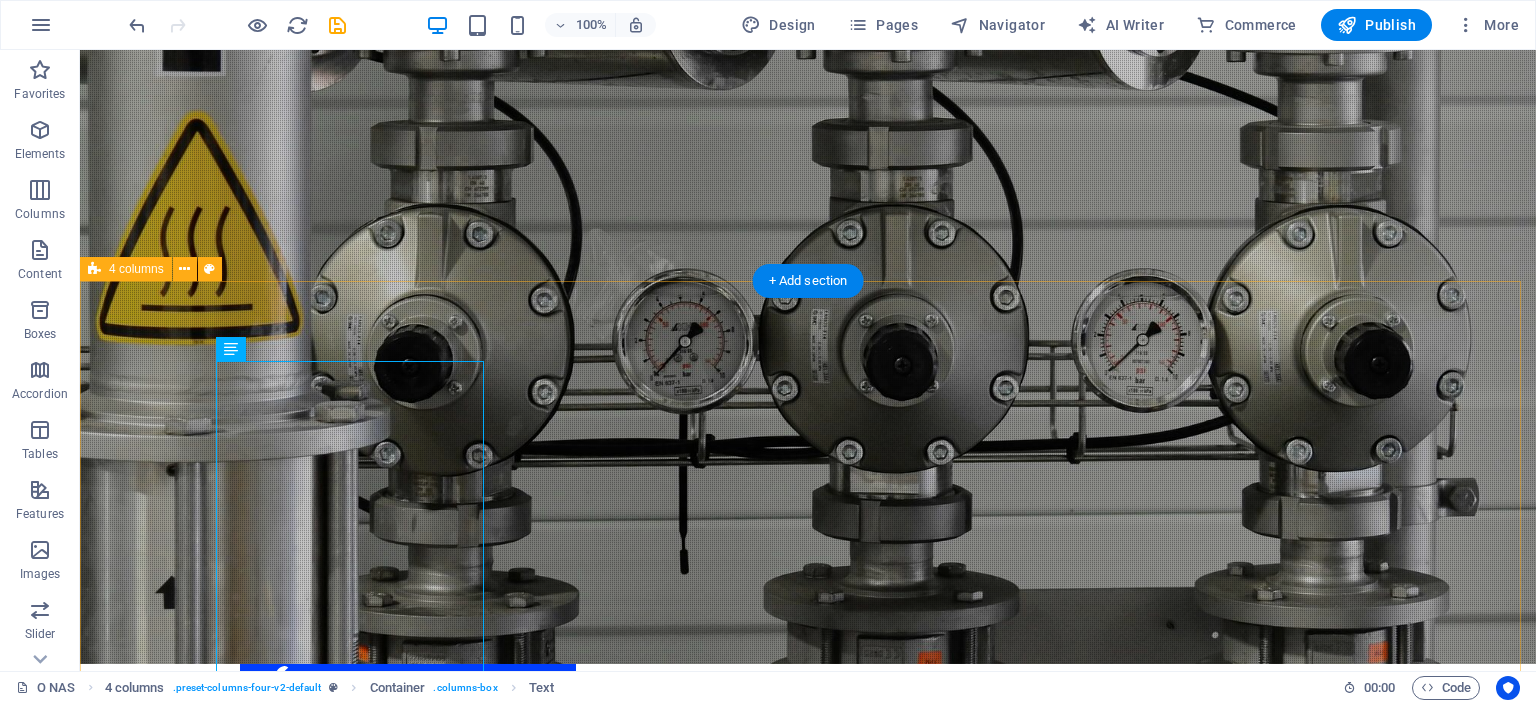 scroll, scrollTop: 2402, scrollLeft: 0, axis: vertical 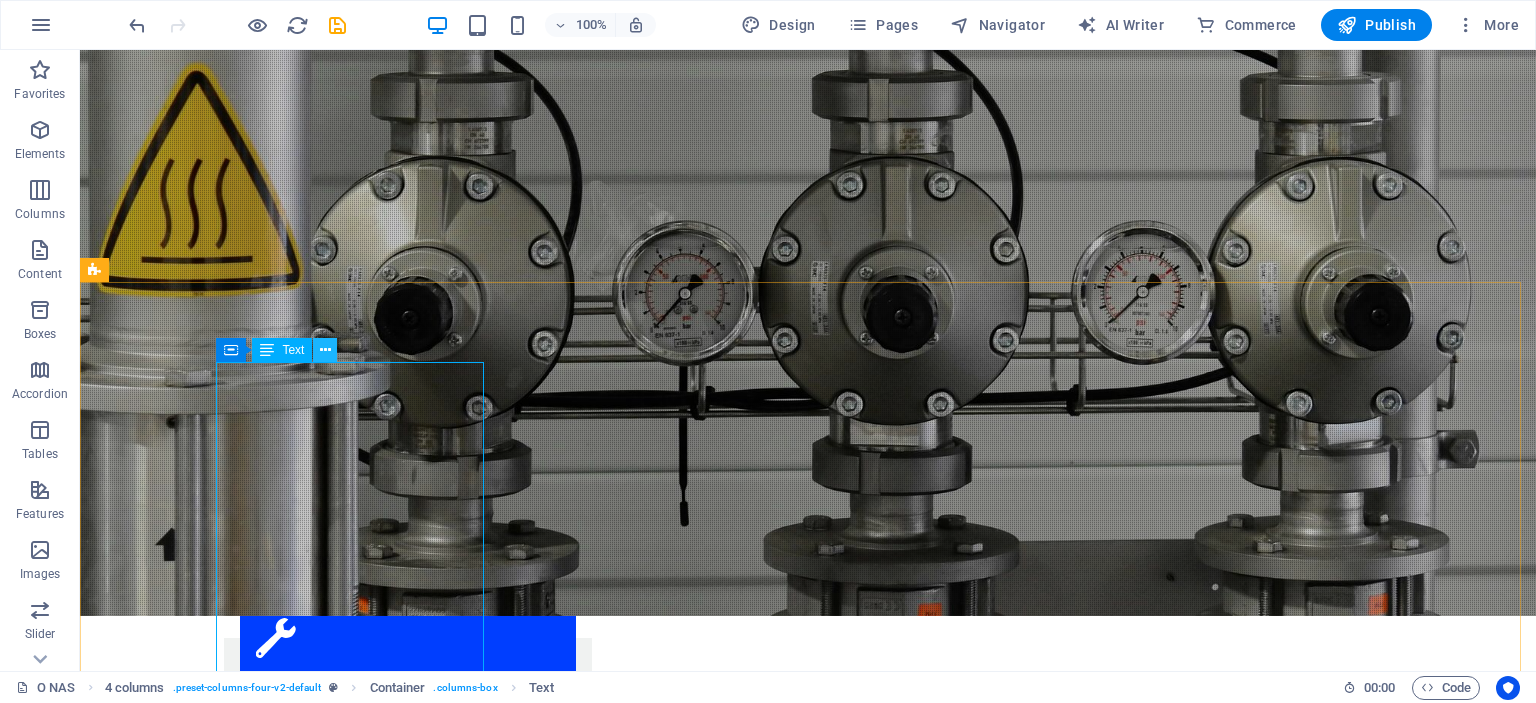 click at bounding box center (325, 350) 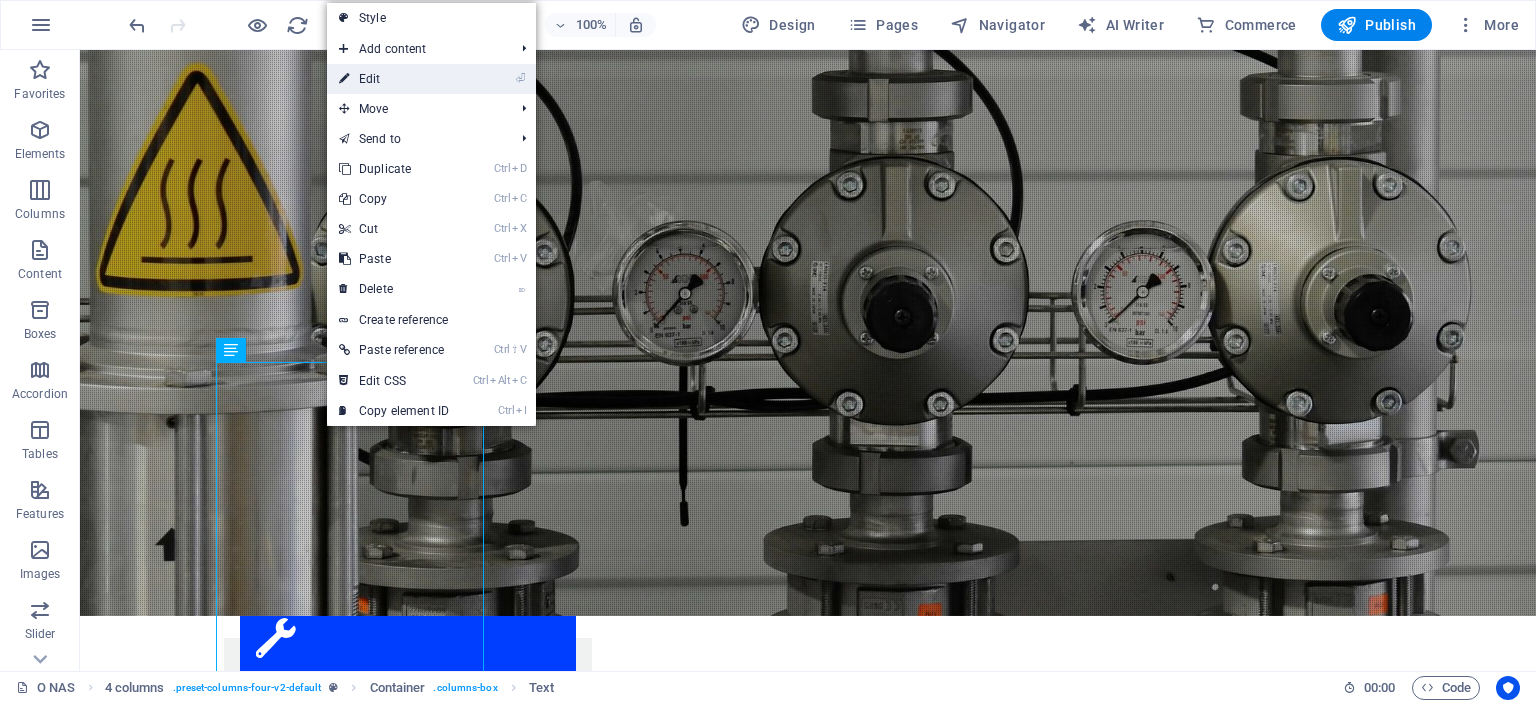 click on "⏎  Edit" at bounding box center (394, 79) 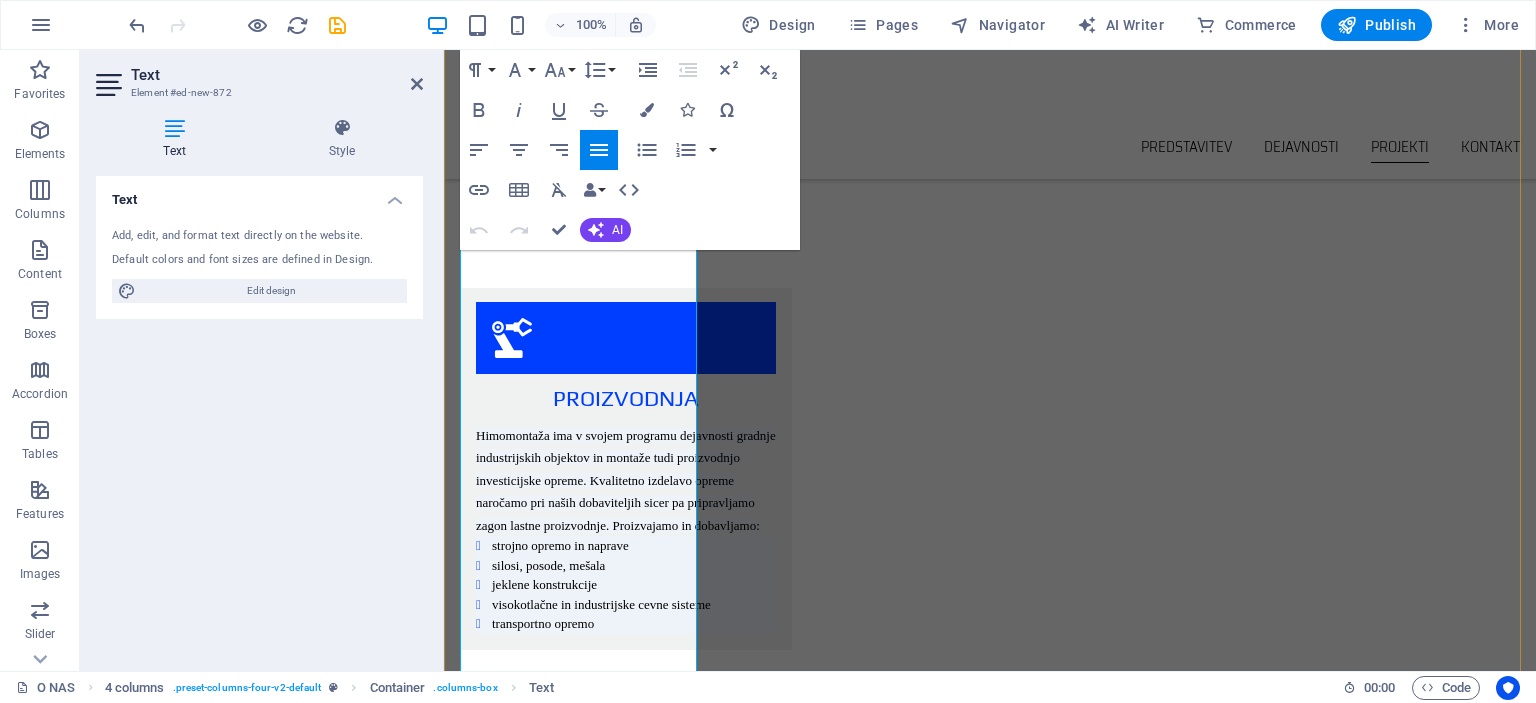 scroll, scrollTop: 3016, scrollLeft: 0, axis: vertical 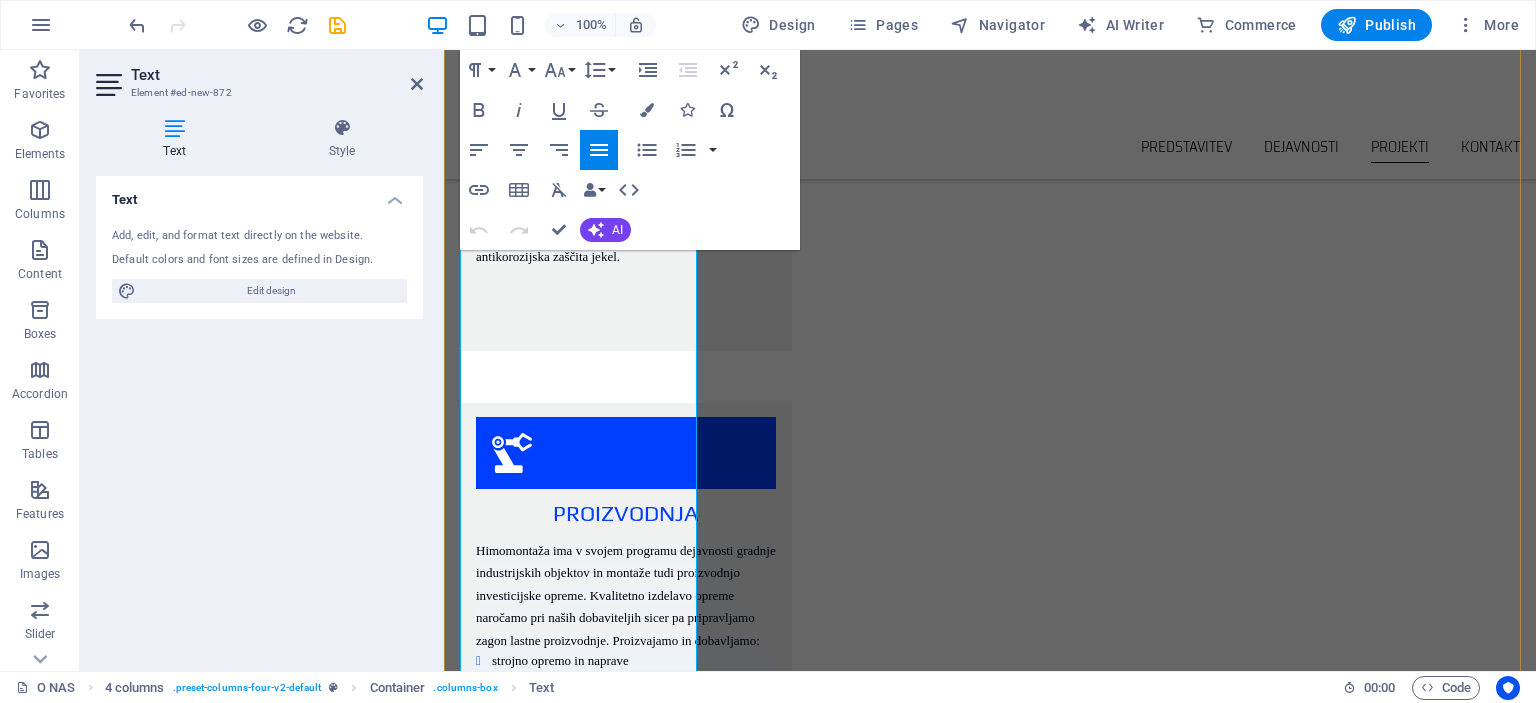 drag, startPoint x: 468, startPoint y: 355, endPoint x: 682, endPoint y: 384, distance: 215.95601 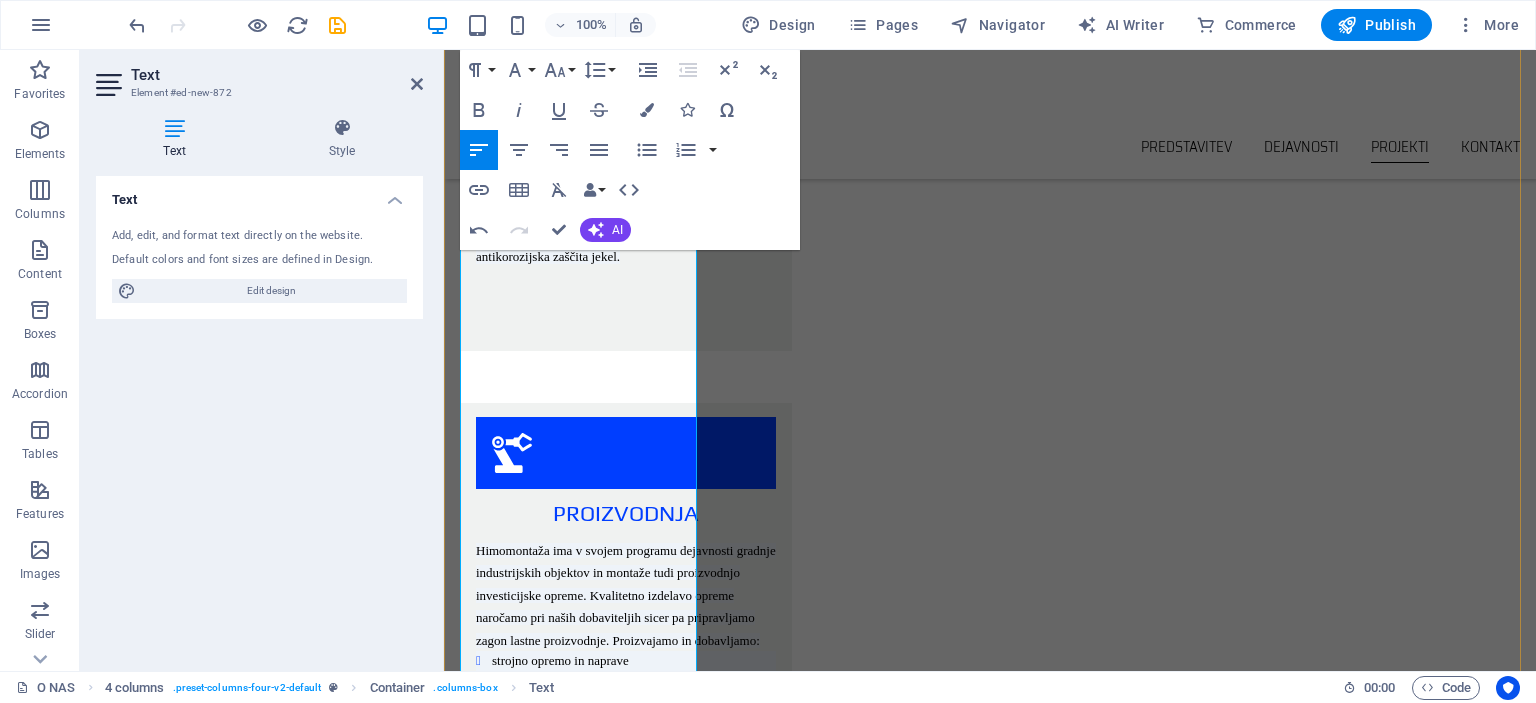click at bounding box center (444, -2443) 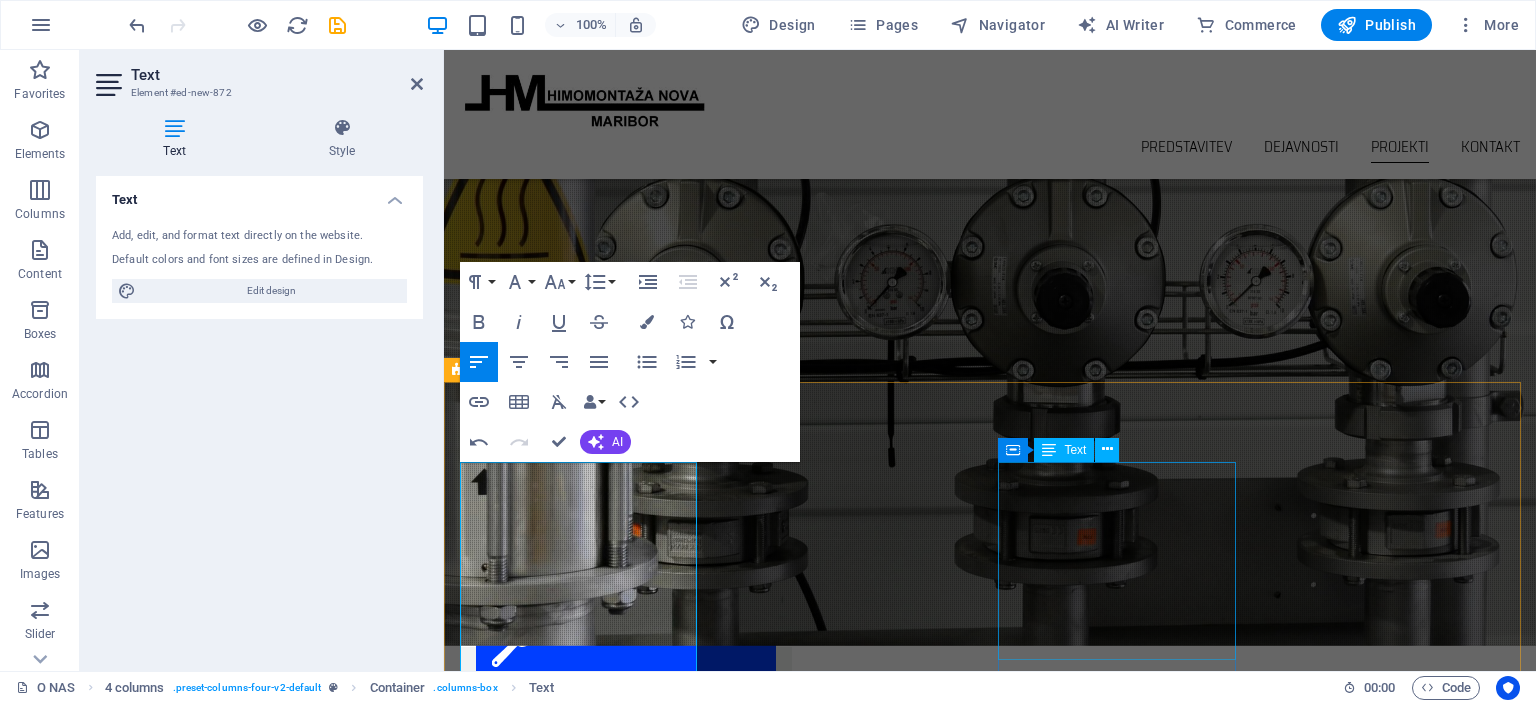scroll, scrollTop: 2416, scrollLeft: 0, axis: vertical 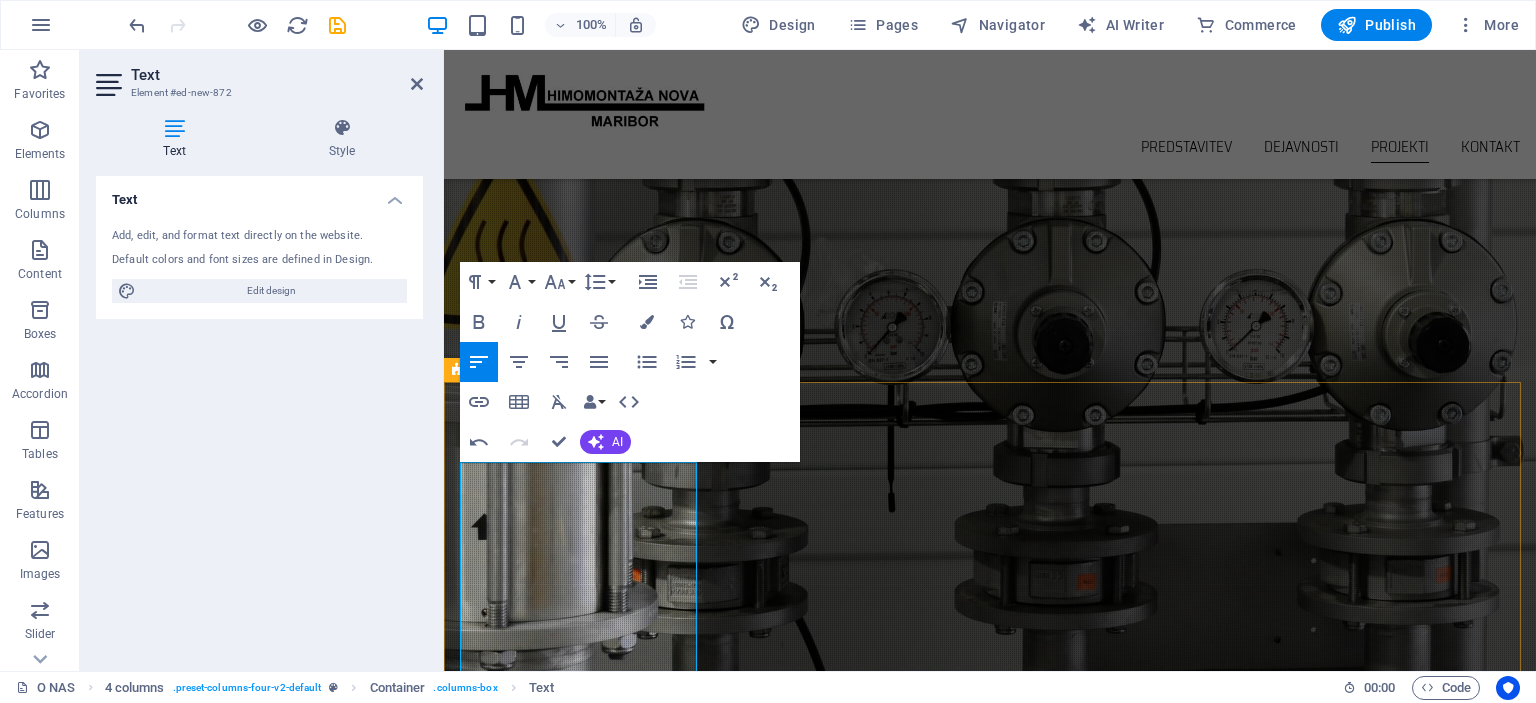 click on "ENERGETSKI OBJEKTI Novogradnje, rekonstrukcije in vzdrževanje obstoječih objektov. Rekonstrukcijo in vzdrževanja izvajamo na sledeči opremi in napravah: A. TERMOENERGETSKI OBJEKTI parni in vročevodni kotli parne in plinske turbine filtrirne in čistilne naprave cevovodi (parovodi, hladilna voda,..)  B. HIDROENERGETSKI OBJEKTI turbine in generatorji hidromehanska oprema mostni žerjavi in razne jeklene konstrukcije tlačni cevovodi C. NUKLEARNE IN PLINSKE     ELEKTRARNE D. KOTLOVNICE IN DRUGE      KOTLOVSKE NAPRAVE Na zgoraj omenjenih objektih izvajamo sledeča dela: montažna dela vzdrževalna dela remonti in intervencijski popravki na: parnih kotlih različnih tipov in moči, toplotnih izmenjevalcih, kondenzatorji, hladilnikih, grelnikih, rotirajočih napravah (črpalke, ventilatorji, kompresorji, puhala, mlini.), parnih turbinah različnih tipov in moči strojna obdelava zvarnih robov termična obdelava zvarov obzidave tlačni preizkusi antikorozijska zaščita izolacijska dela ent" at bounding box center (990, 3925) 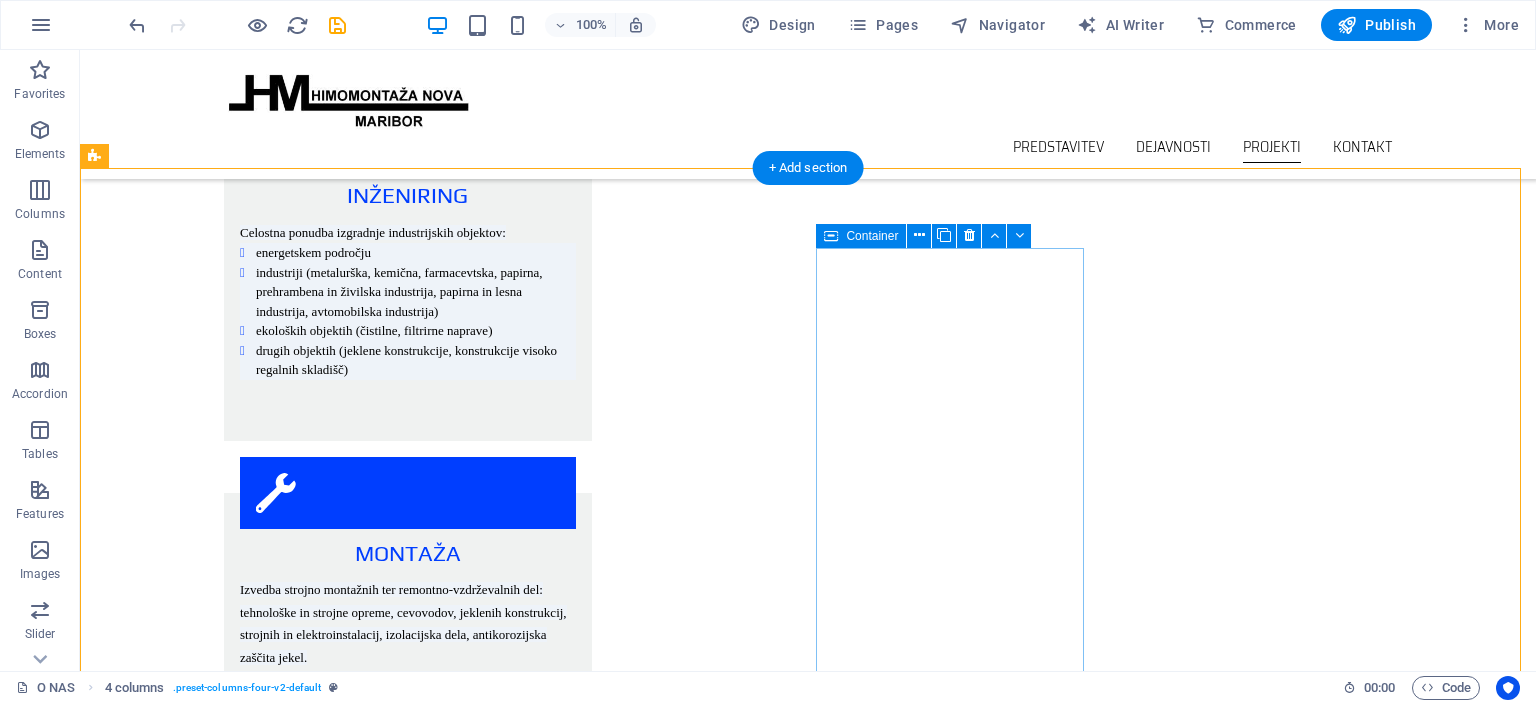 scroll, scrollTop: 2516, scrollLeft: 0, axis: vertical 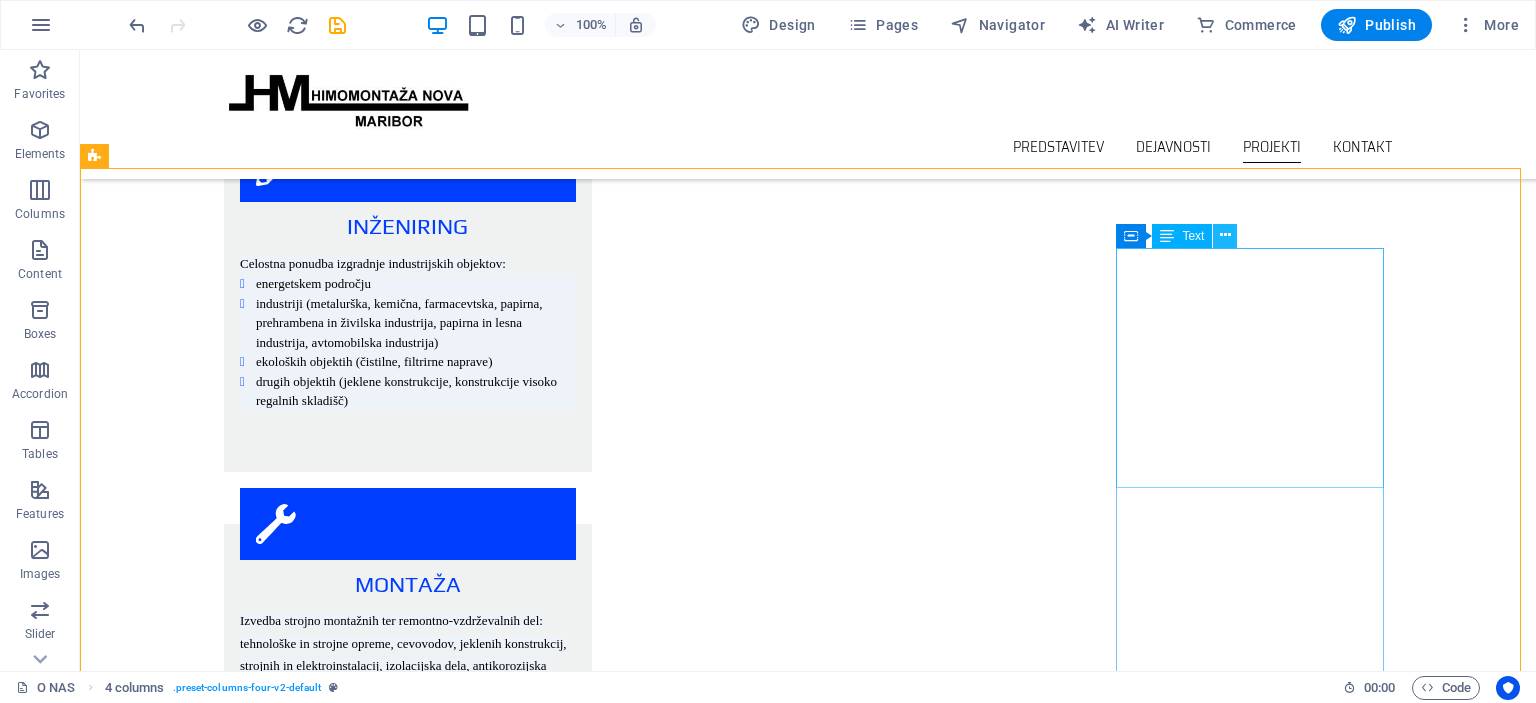 click at bounding box center (1225, 235) 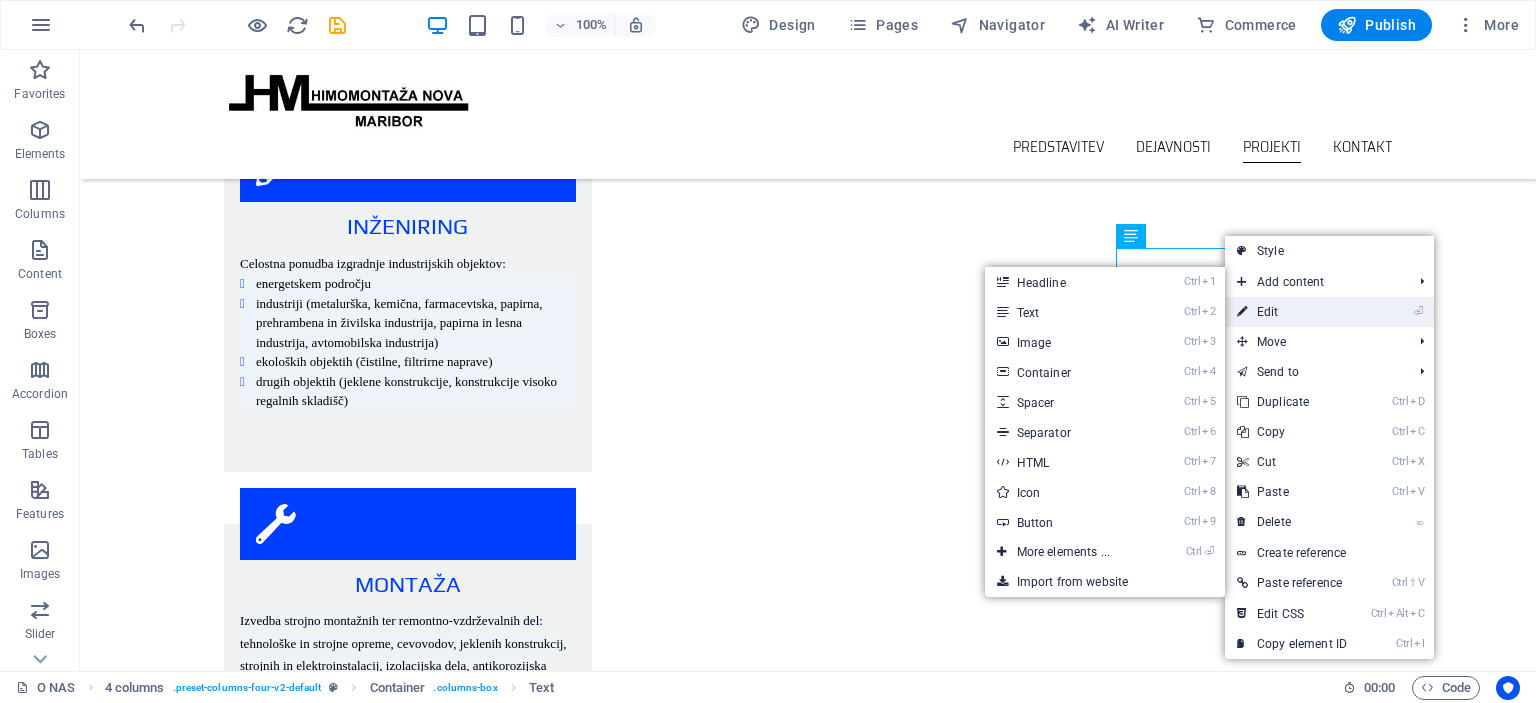 click on "⏎  Edit" at bounding box center (1292, 312) 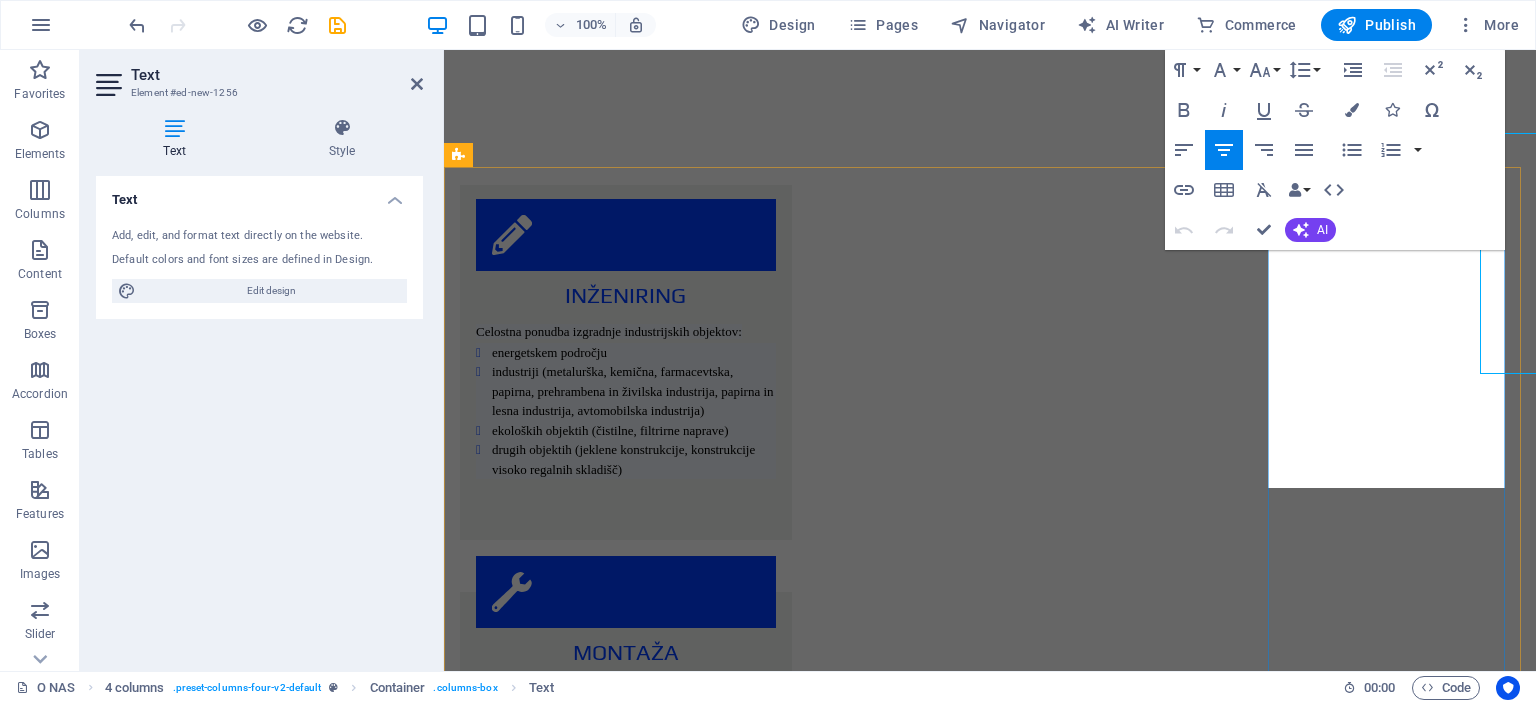 scroll, scrollTop: 2631, scrollLeft: 0, axis: vertical 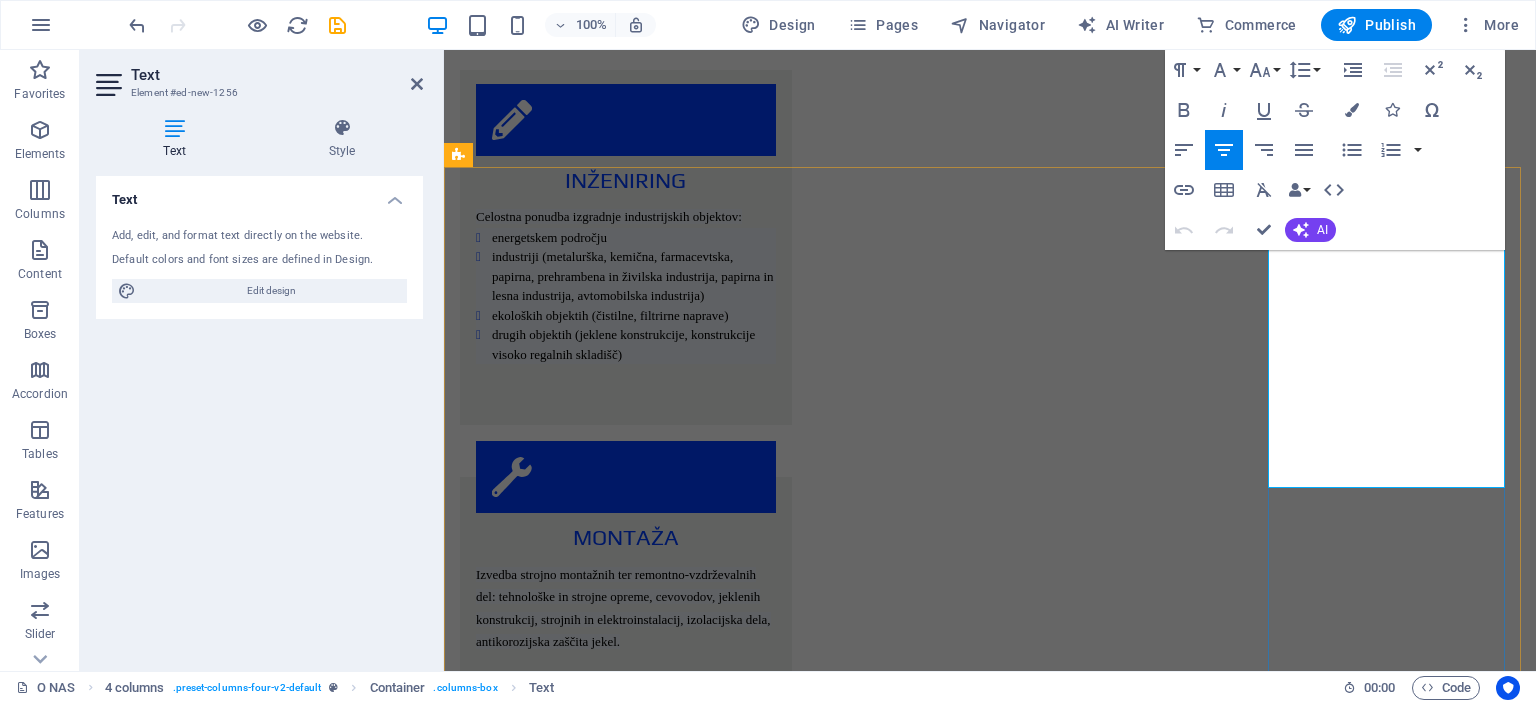 click on "montaža konstrukcij visokih regalnih skladišč izvedba jeklenih konstrukcij" at bounding box center (581, 4608) 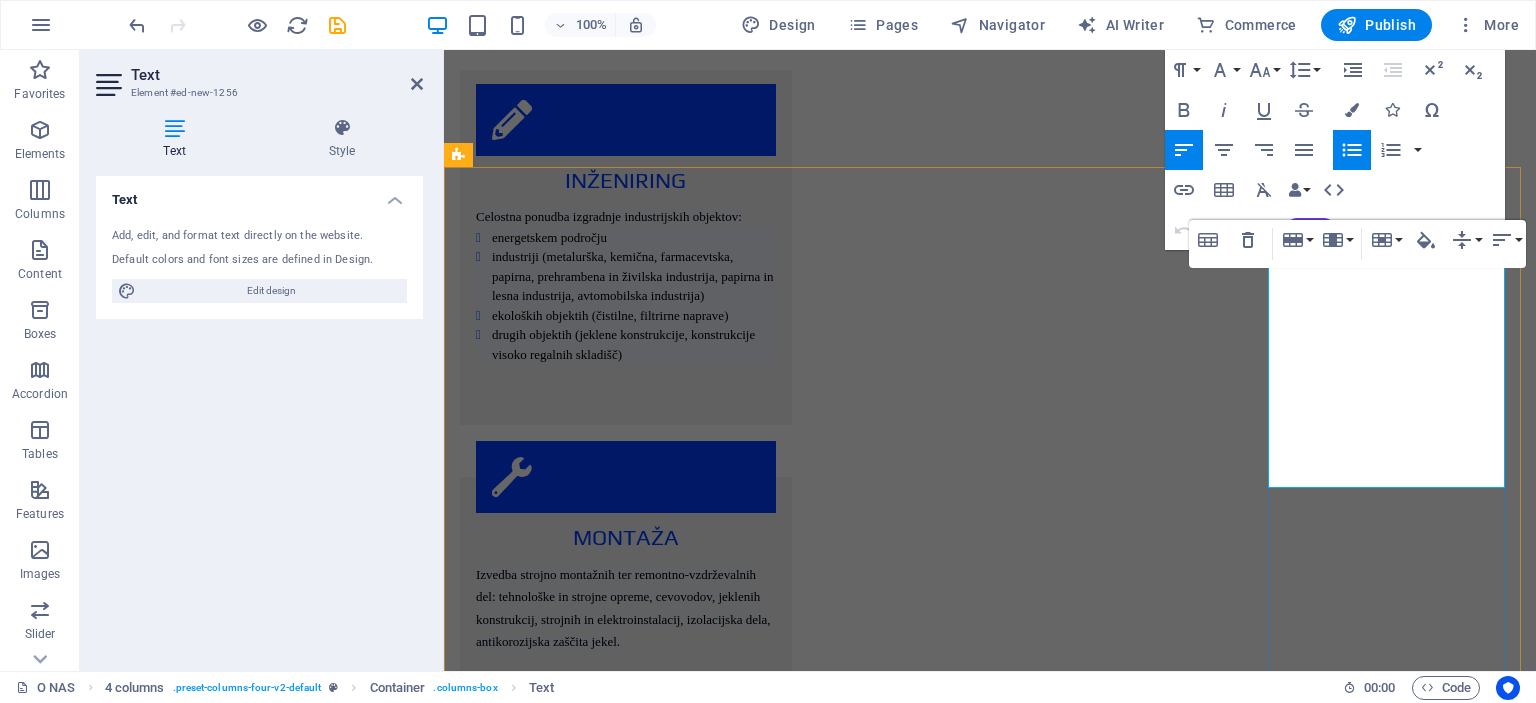 click on "montaža konstrukcij visokih regalnih skladišč izvedba jeklenih konstrukcij" at bounding box center [581, 4608] 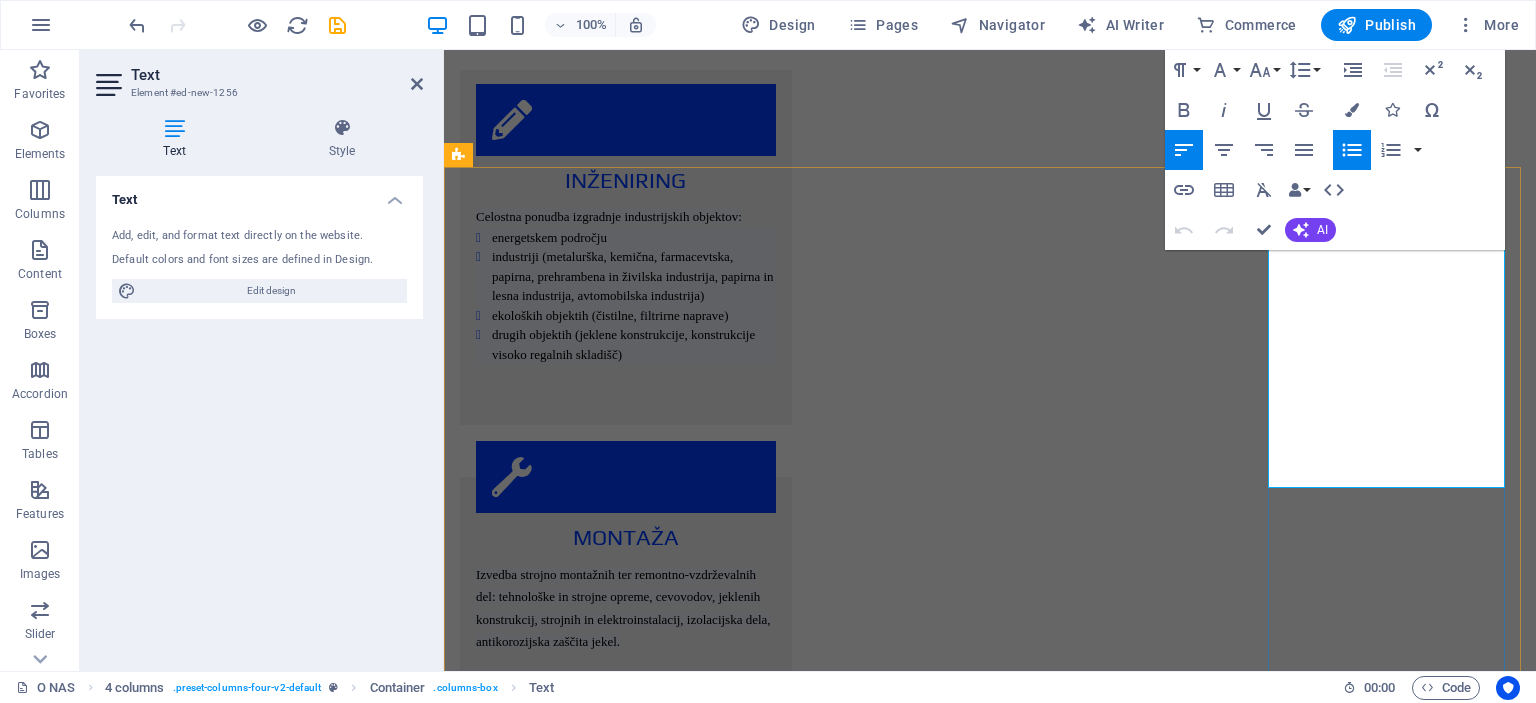click on "montaža konstrukcij visokih regalnih skladišč izvedba jeklenih konstrukcij" at bounding box center [581, 4608] 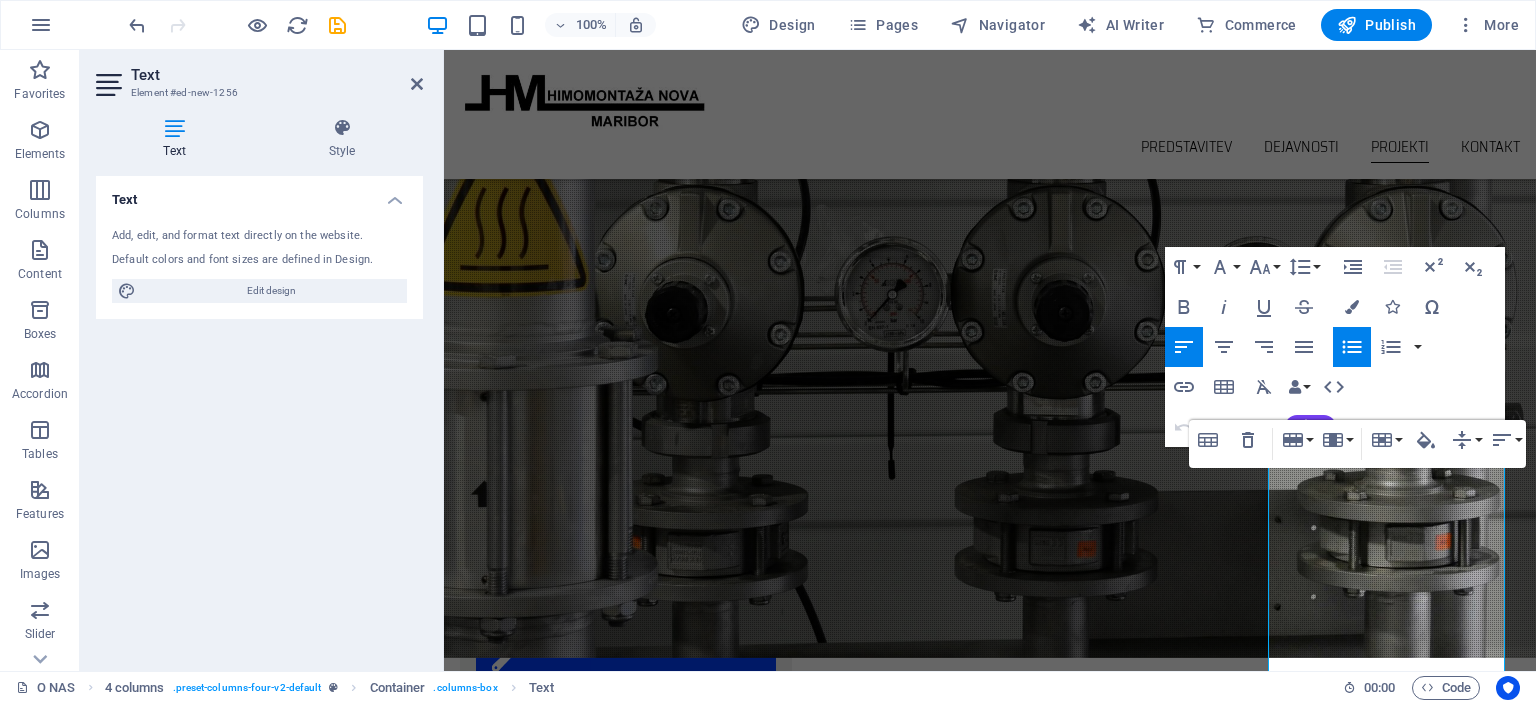 scroll, scrollTop: 2431, scrollLeft: 0, axis: vertical 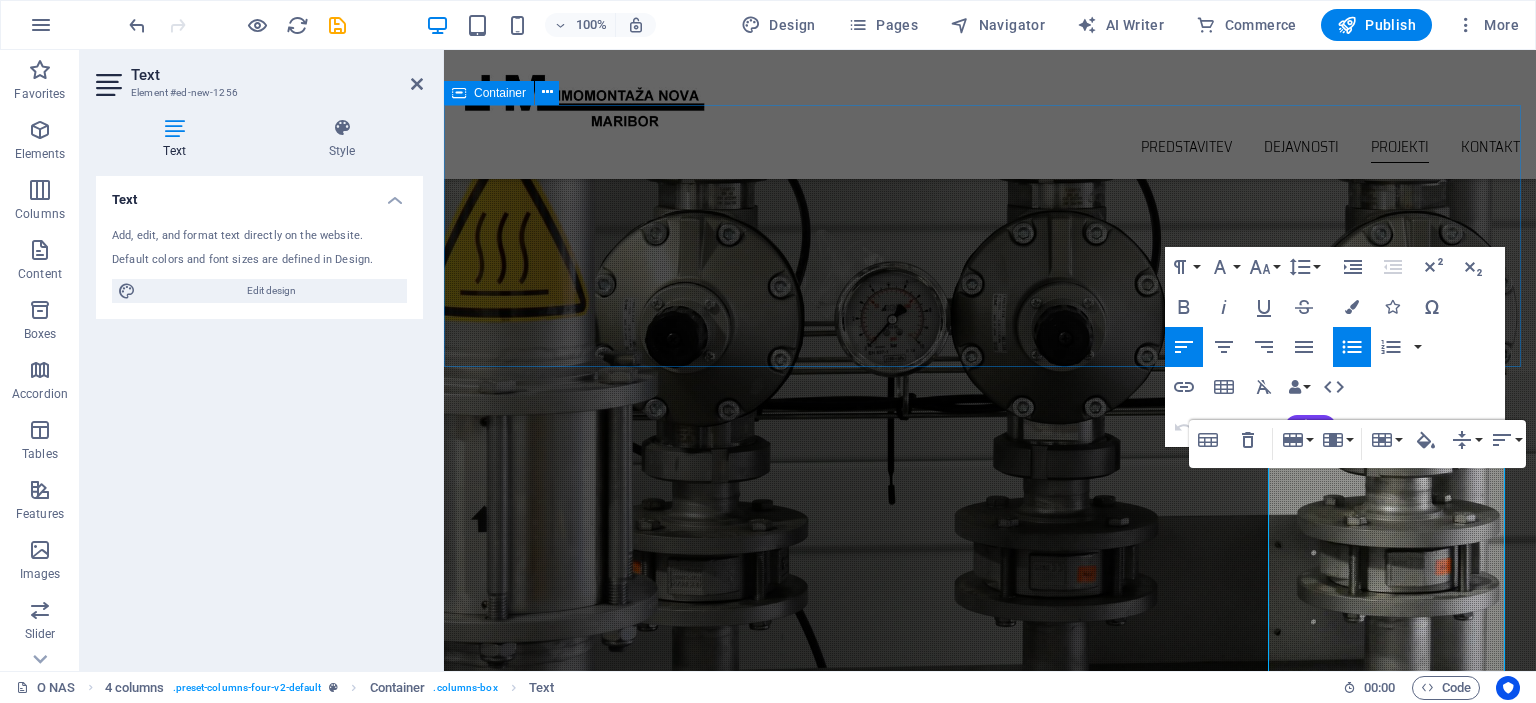 click on "Projekti         ENERGETIKA                             INDUSTRIJA                            EKOLOGIJA                  JEKLENE KONSTRUKCIJE" at bounding box center (990, 2697) 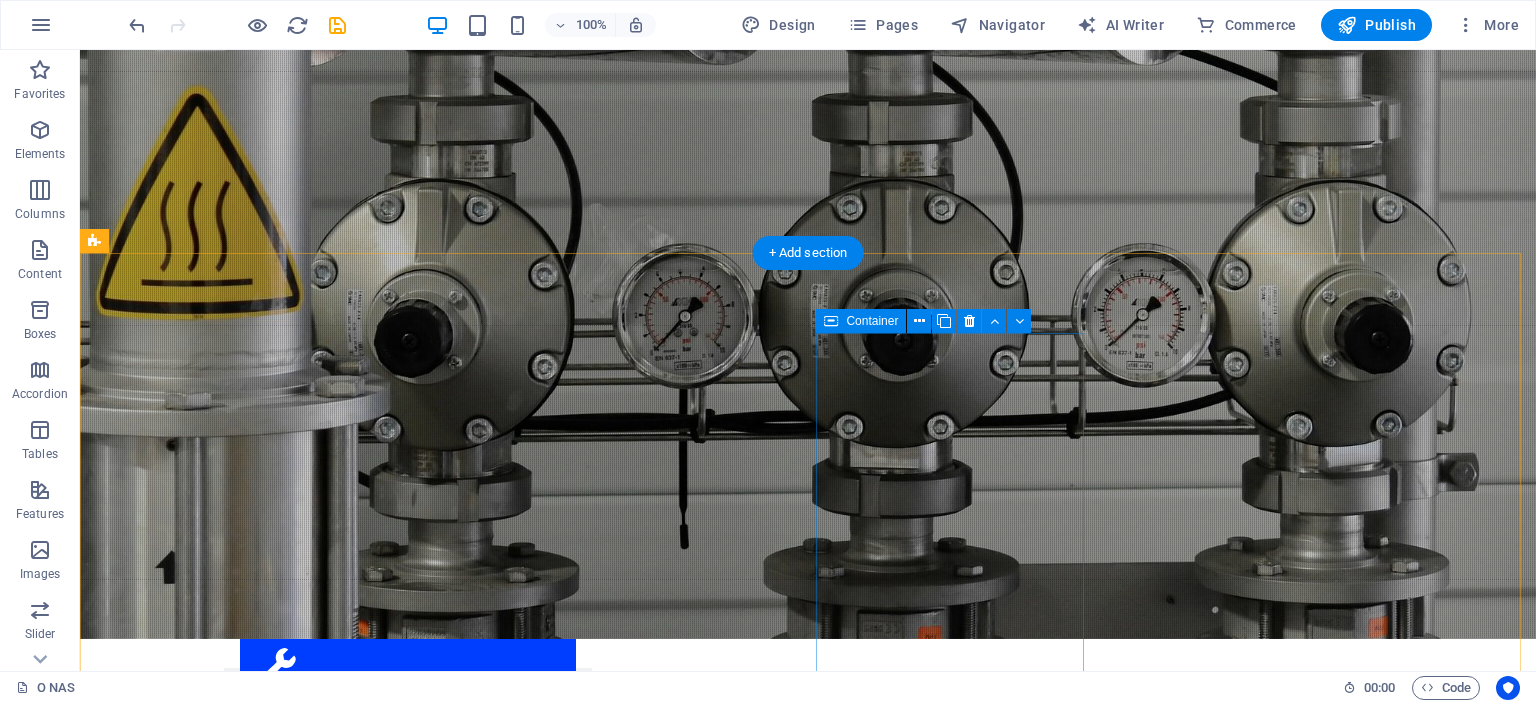 scroll, scrollTop: 2431, scrollLeft: 0, axis: vertical 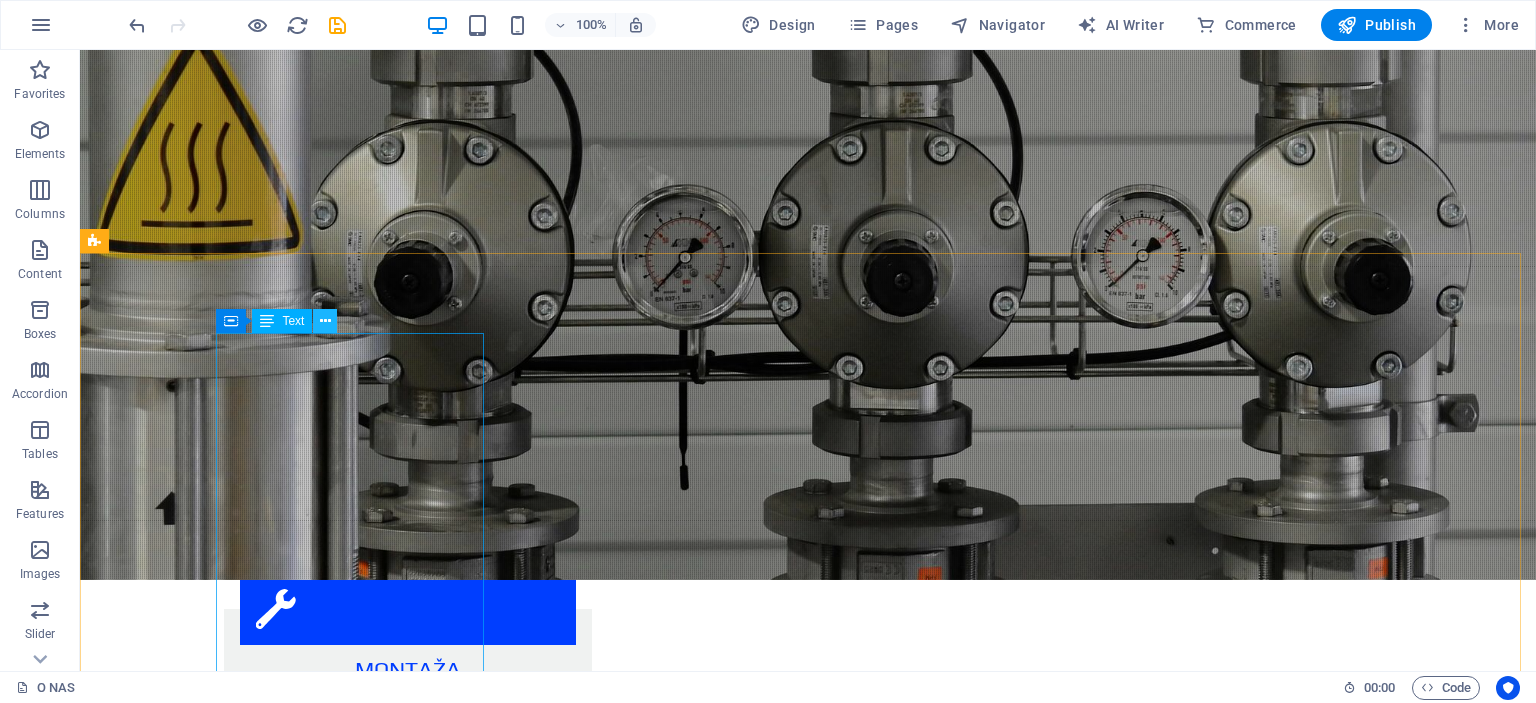 click at bounding box center (325, 321) 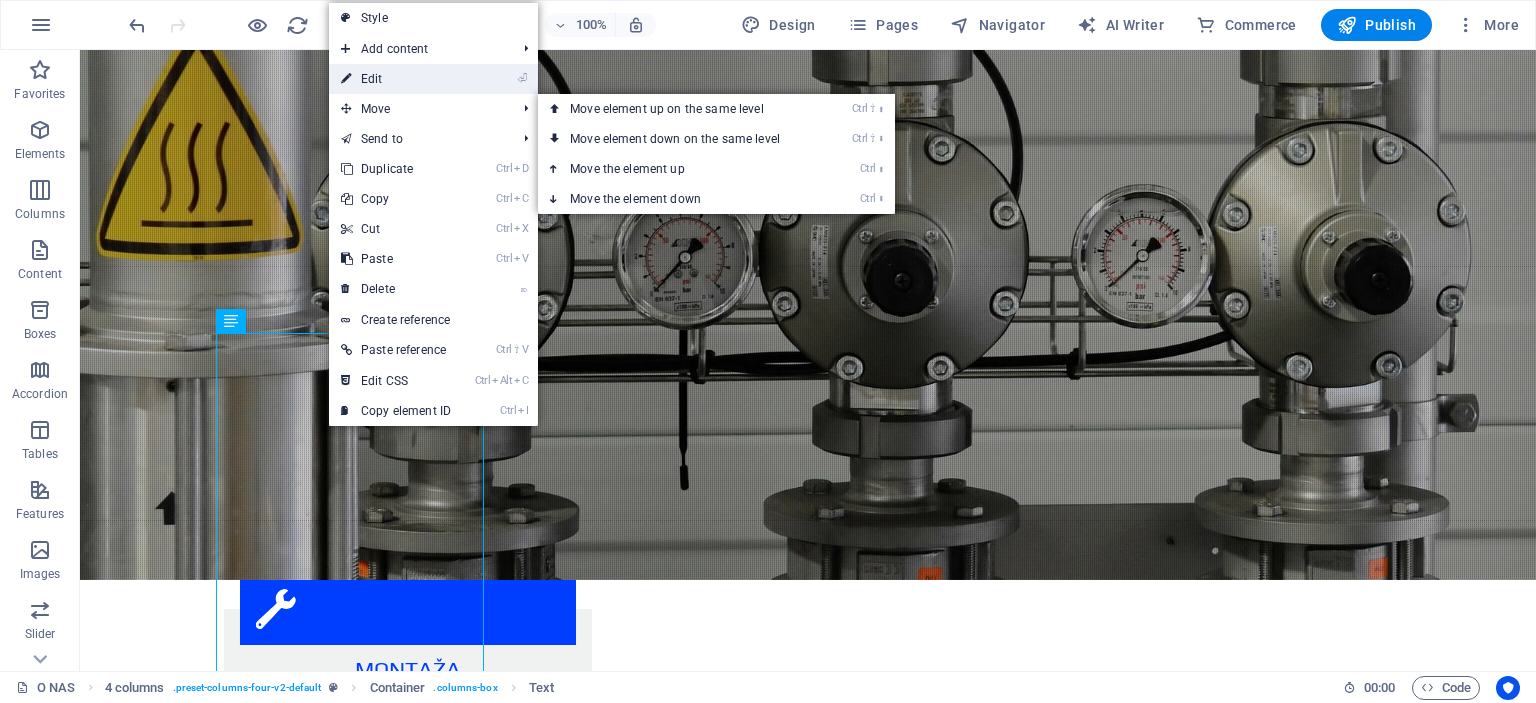 click on "⏎  Edit" at bounding box center (396, 79) 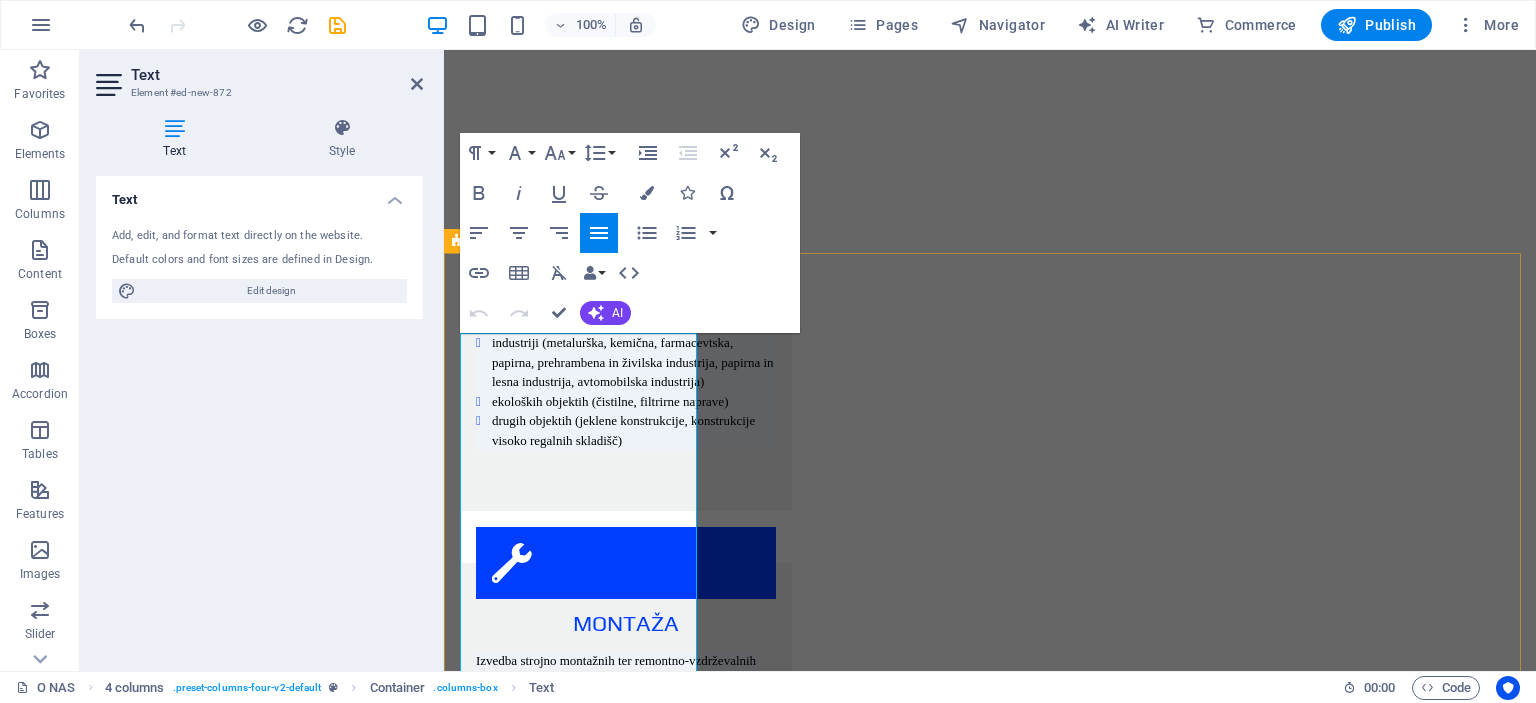 drag, startPoint x: 676, startPoint y: 342, endPoint x: 488, endPoint y: 339, distance: 188.02394 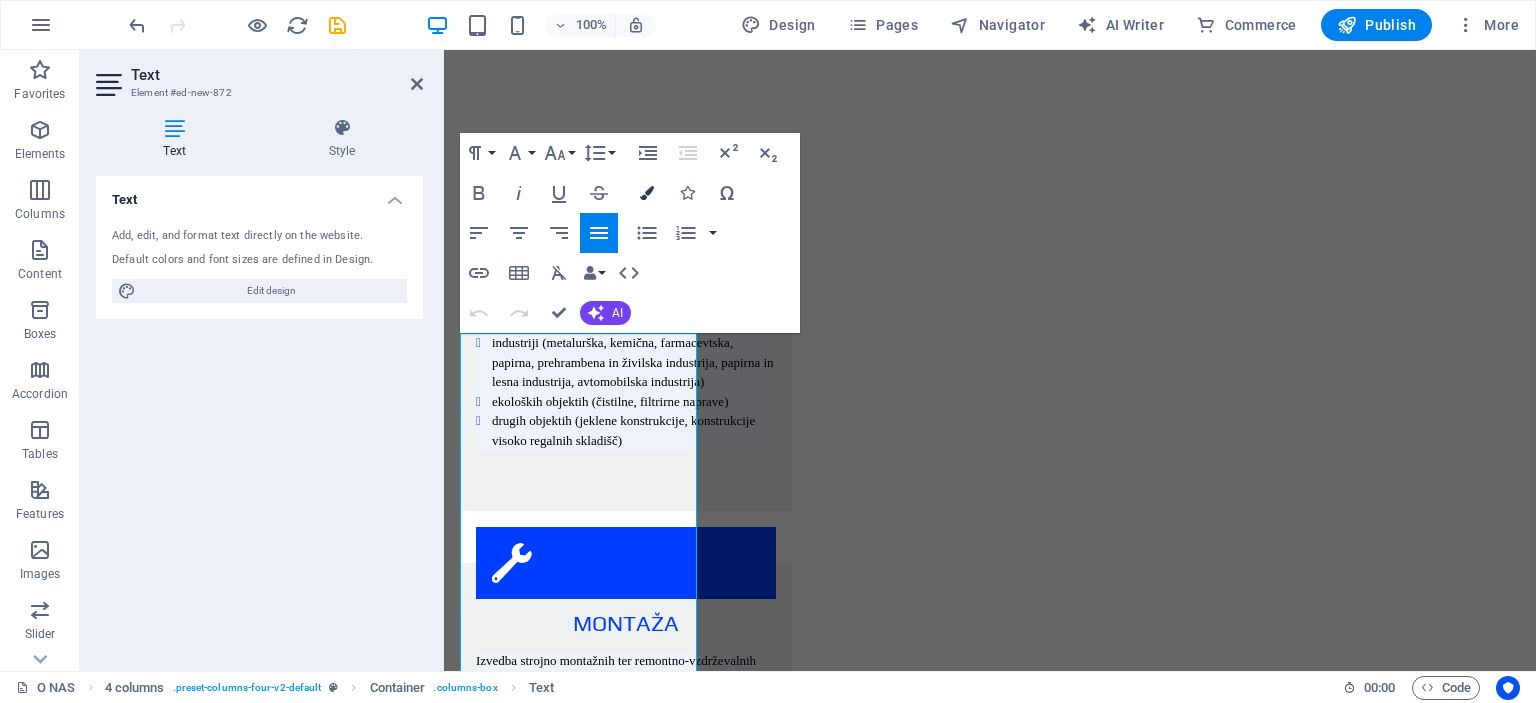 click at bounding box center (647, 193) 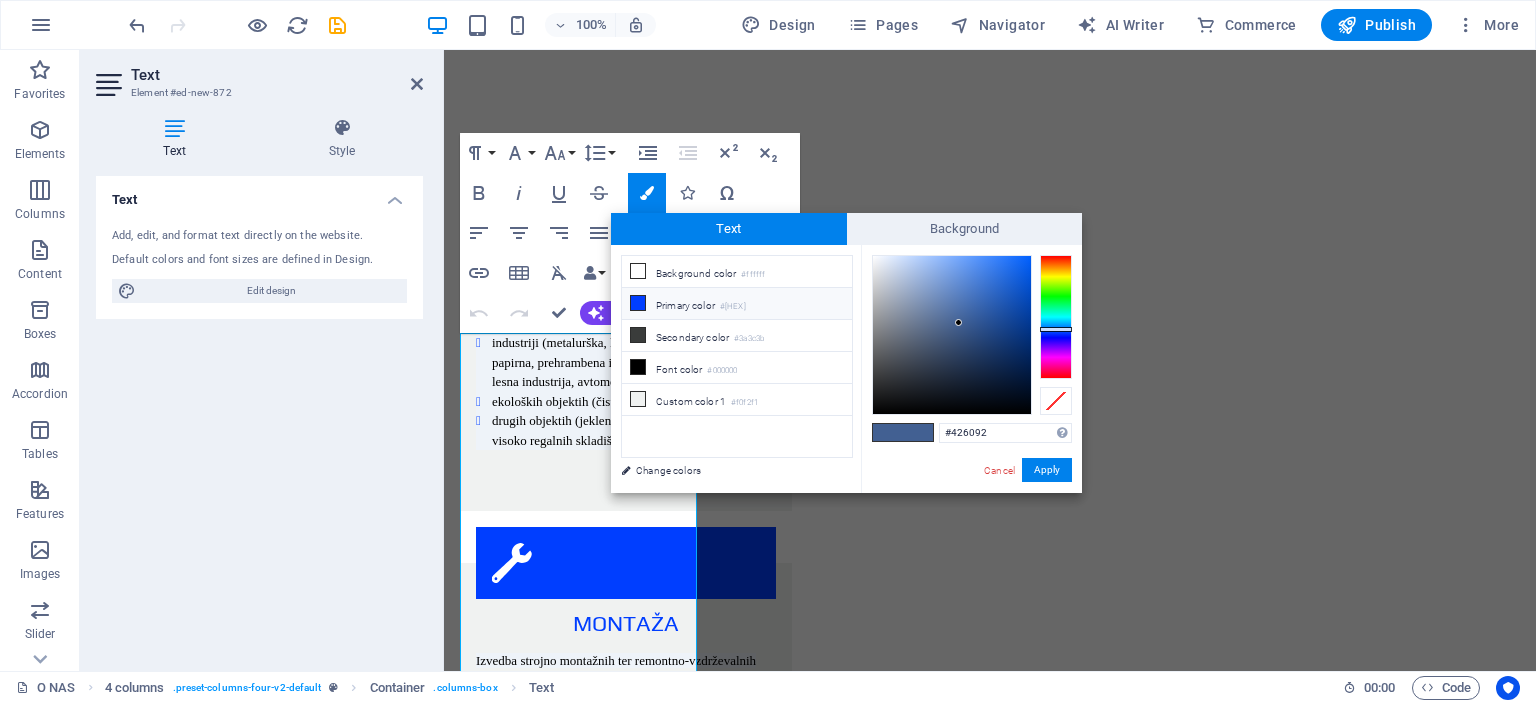 click at bounding box center (638, 303) 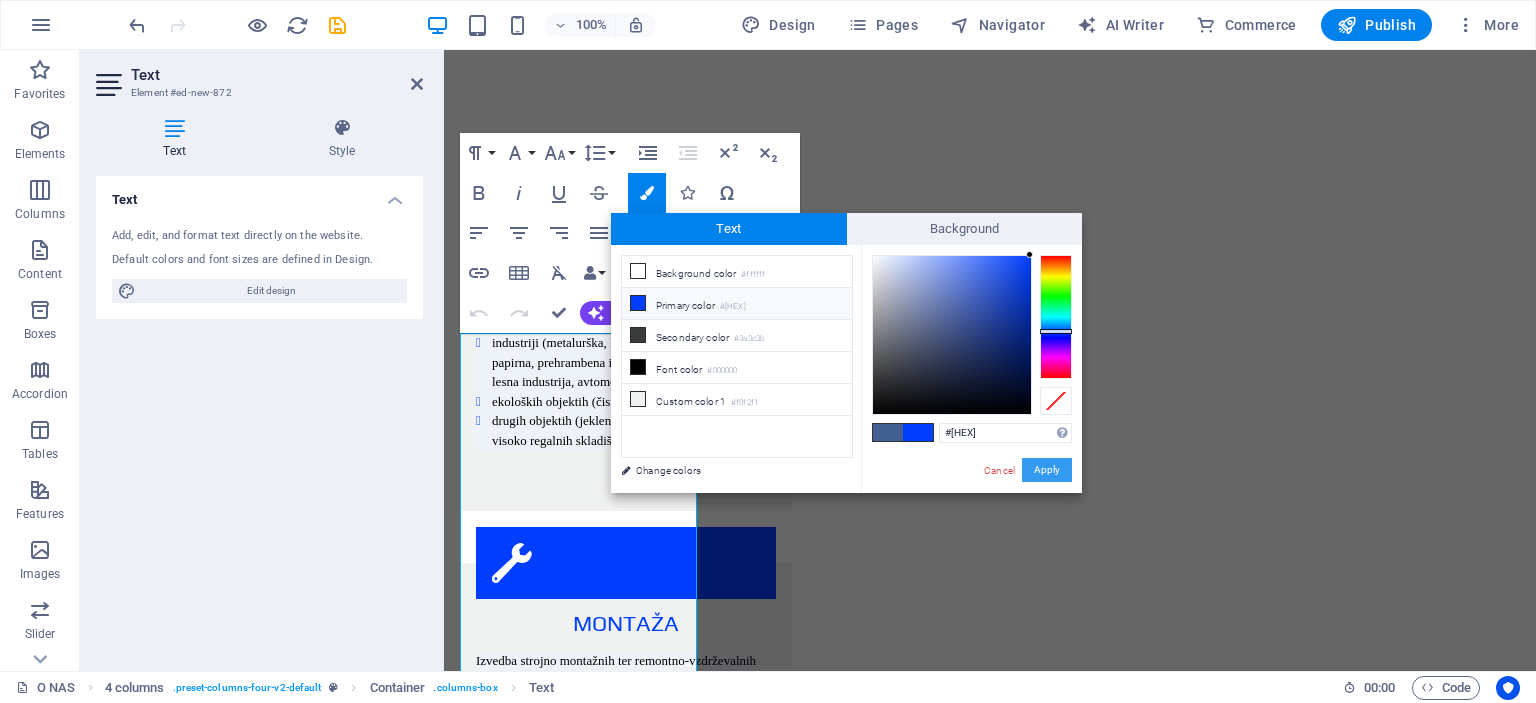 click on "Apply" at bounding box center [1047, 470] 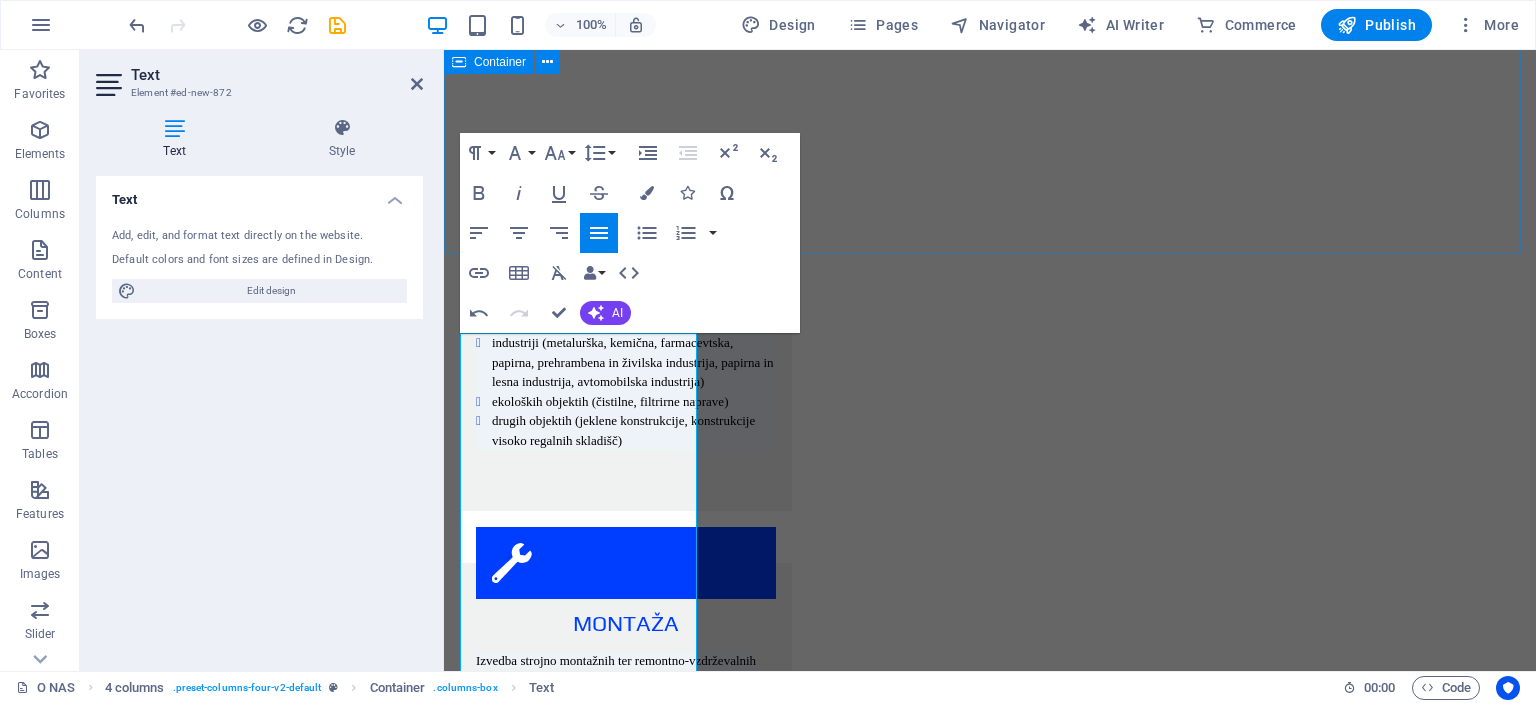 click on "Projekti         ENERGETIKA                             INDUSTRIJA                            EKOLOGIJA                  JEKLENE KONSTRUKCIJE" at bounding box center [990, 2583] 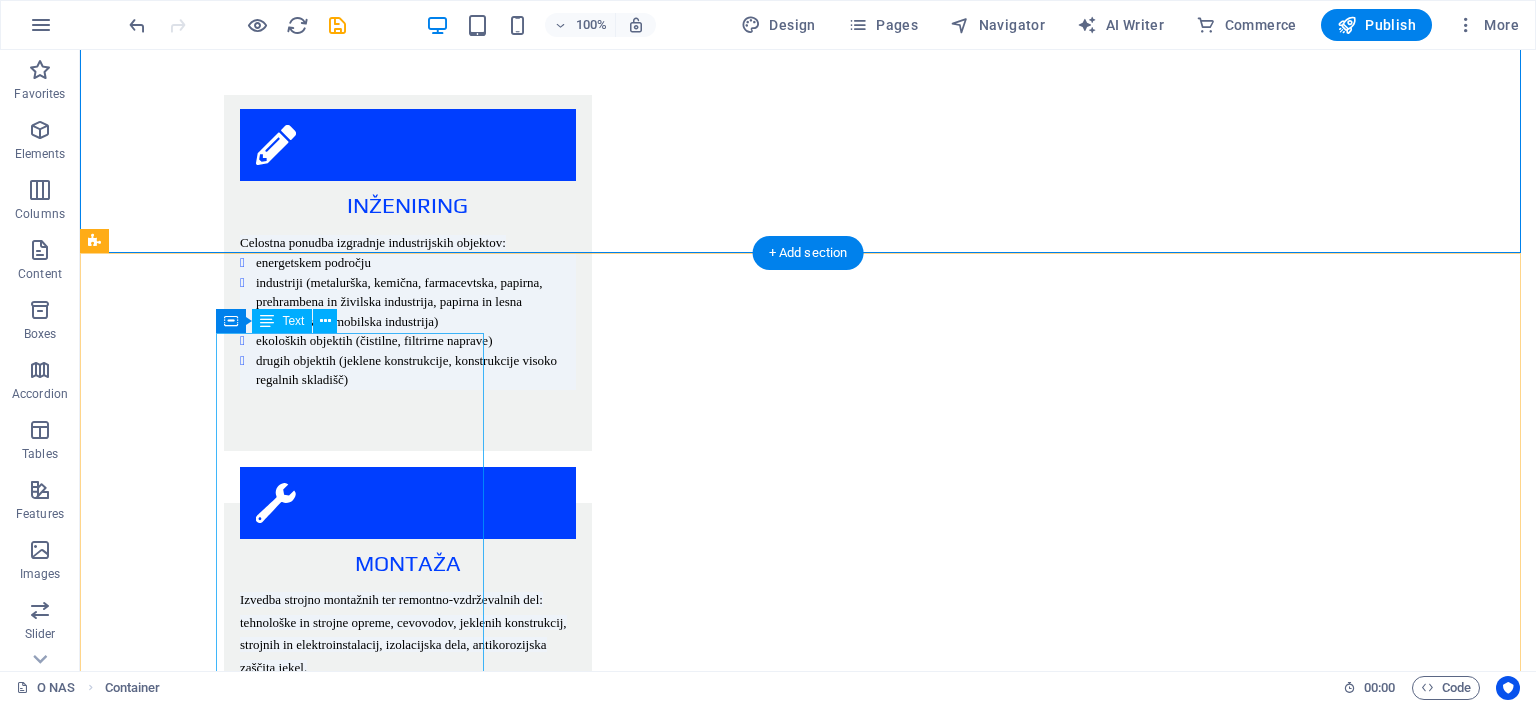 scroll, scrollTop: 2631, scrollLeft: 0, axis: vertical 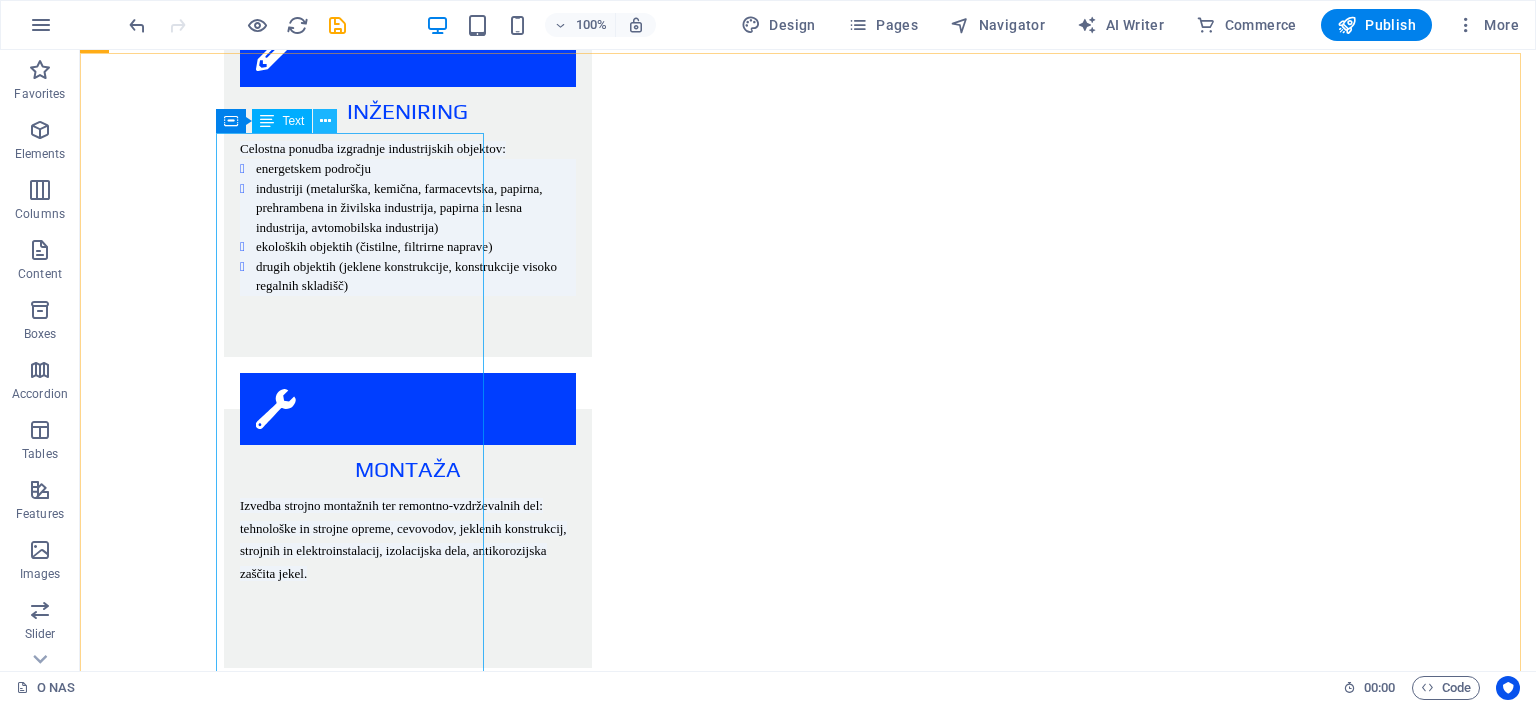 click at bounding box center [325, 121] 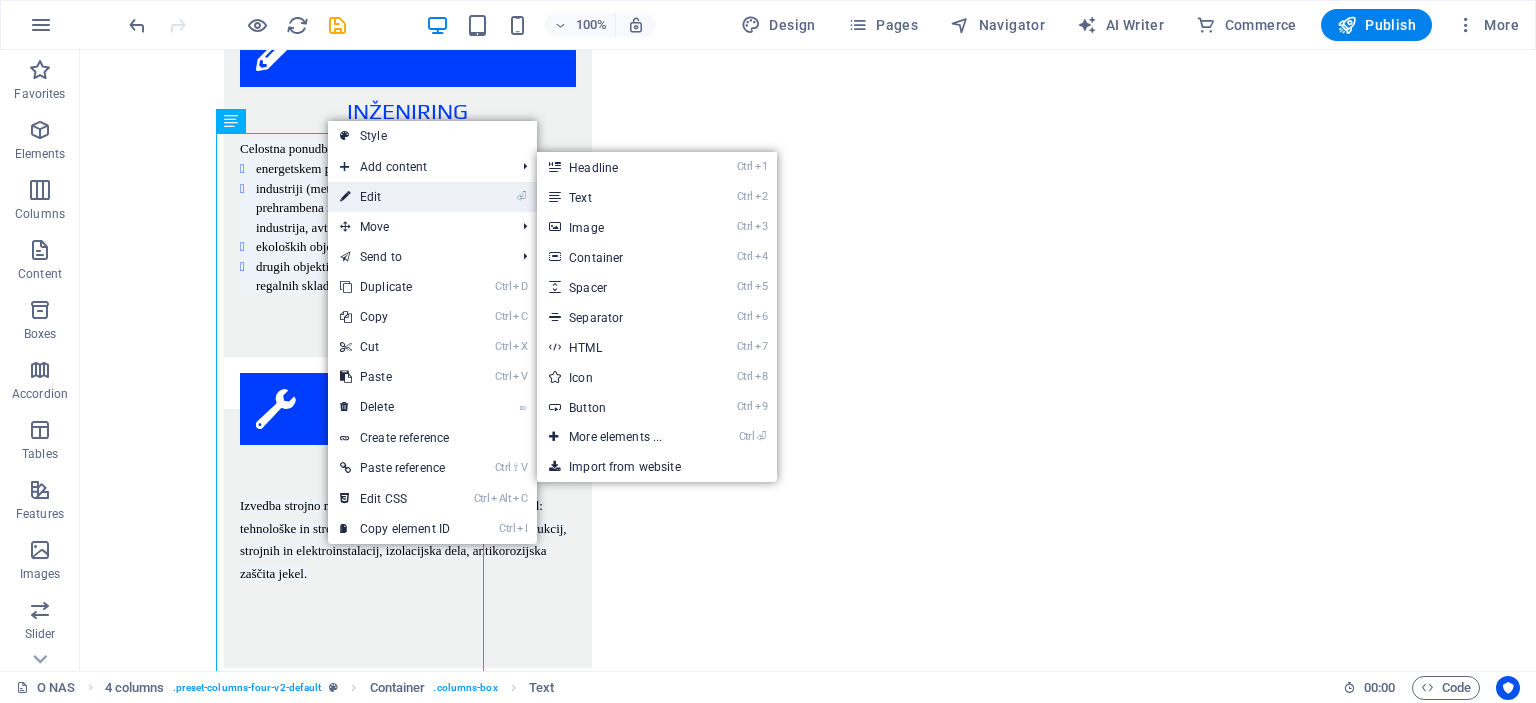 click on "⏎  Edit" at bounding box center [395, 197] 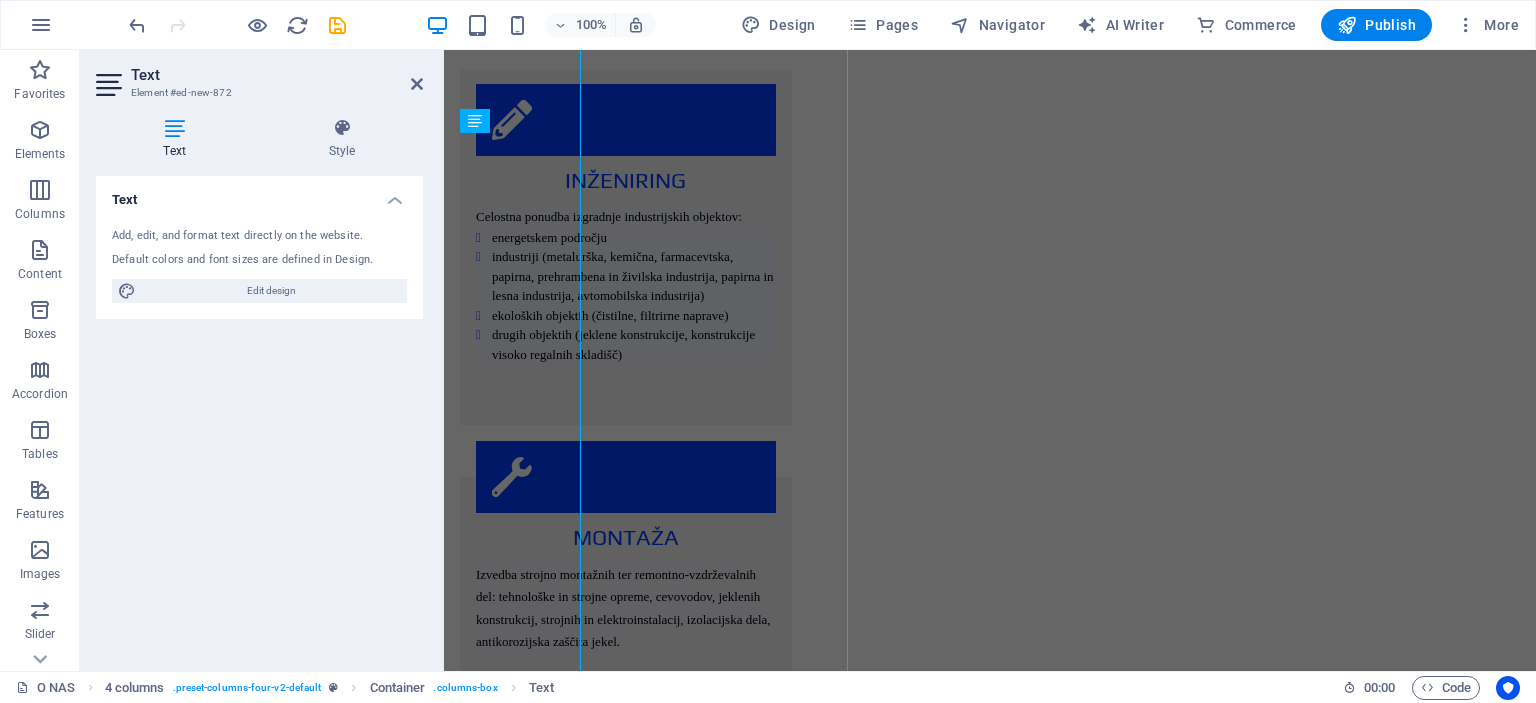 scroll, scrollTop: 2745, scrollLeft: 0, axis: vertical 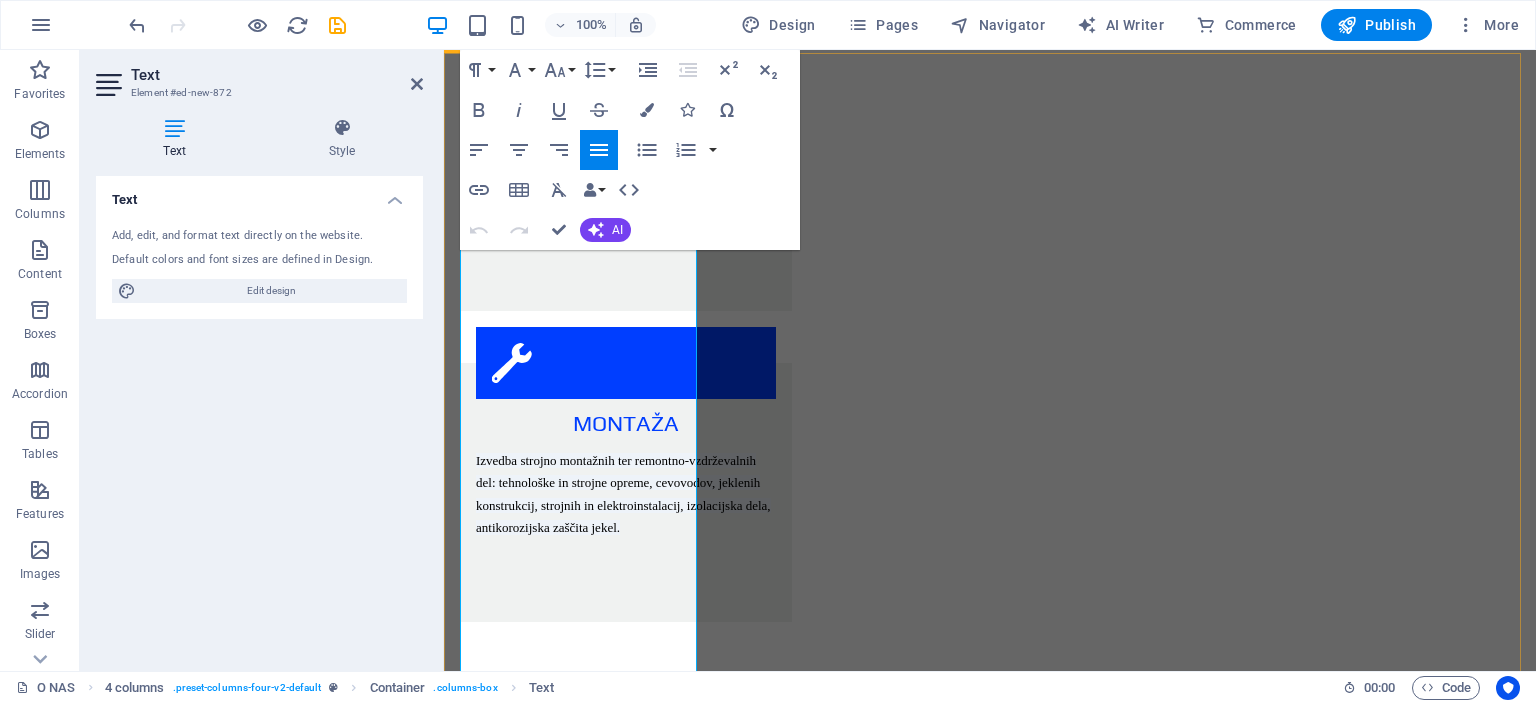 drag, startPoint x: 656, startPoint y: 302, endPoint x: 464, endPoint y: 295, distance: 192.12756 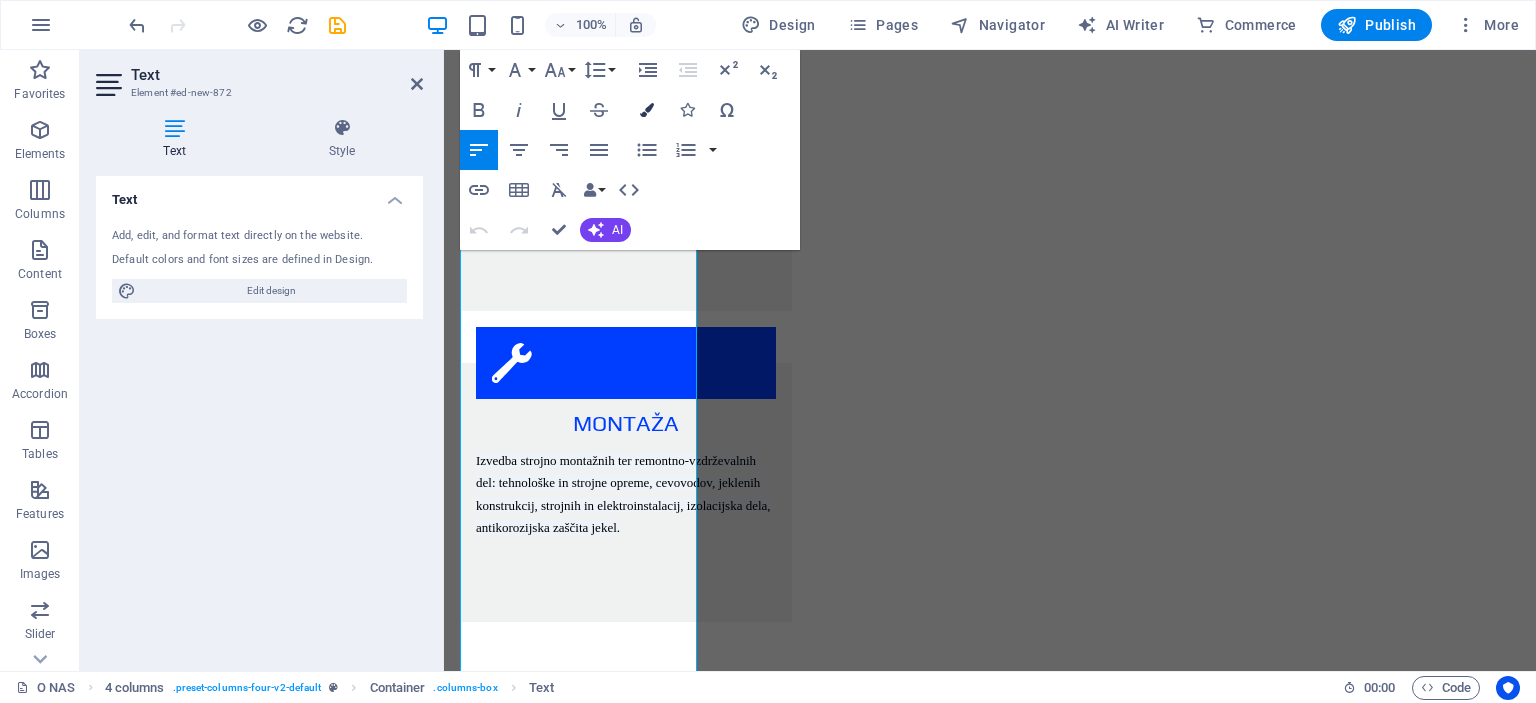 click at bounding box center [647, 110] 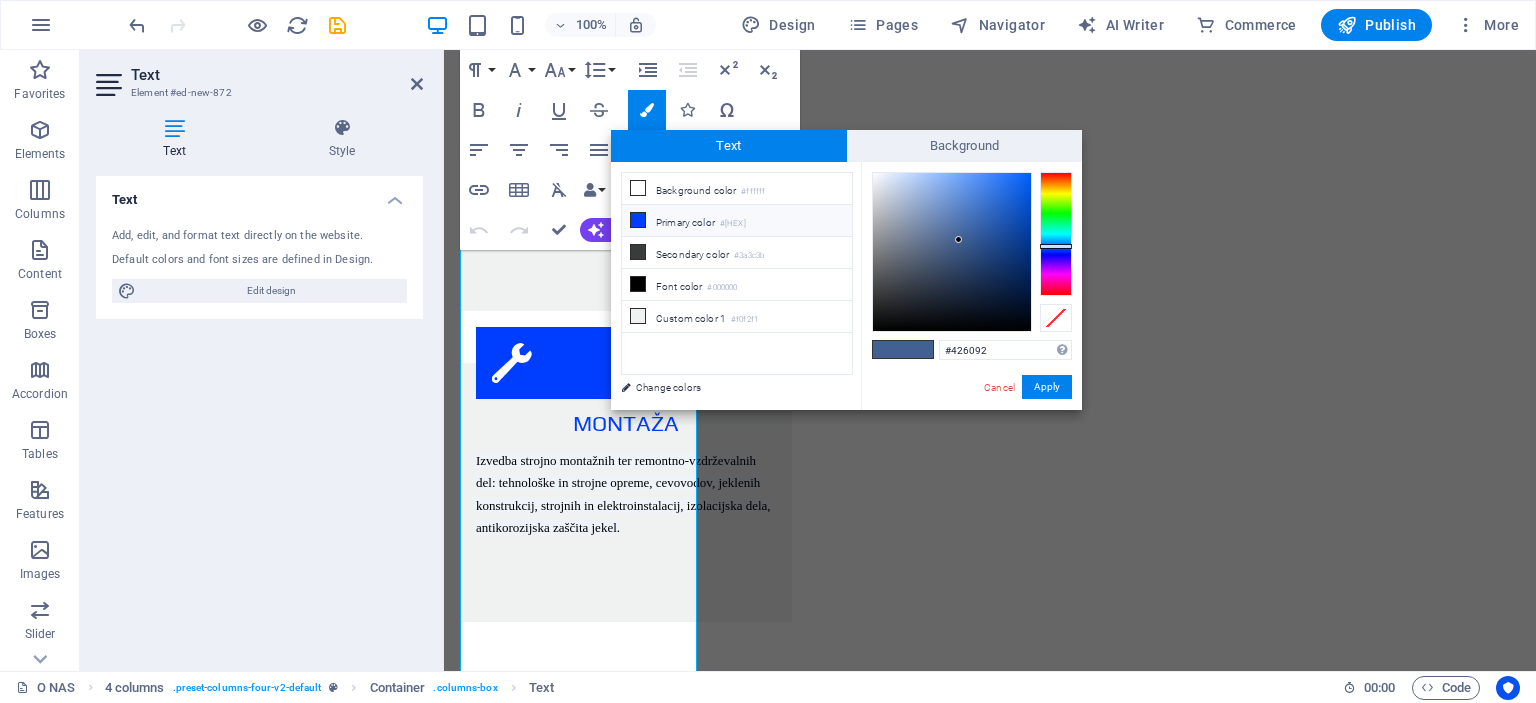 click on "Primary color
#003eff" at bounding box center [737, 221] 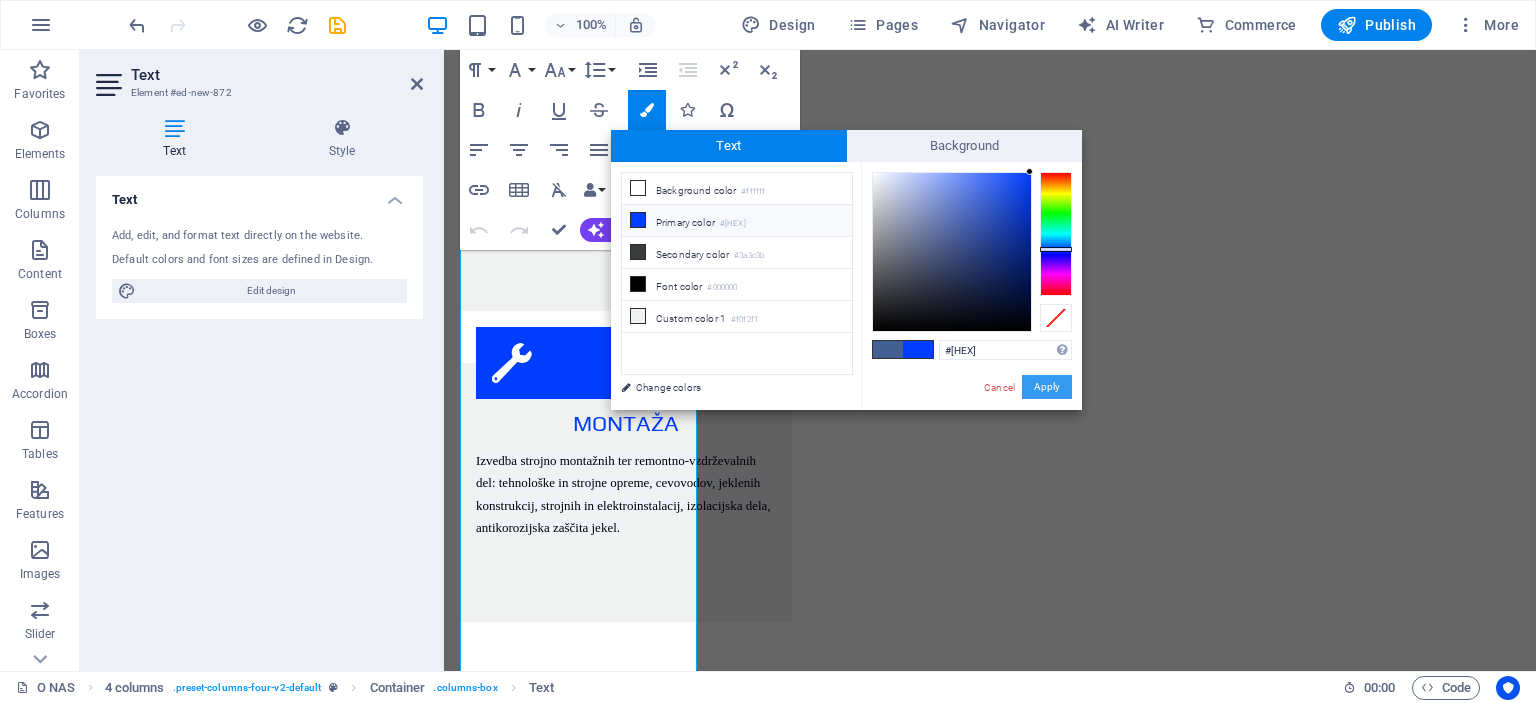 click on "Apply" at bounding box center (1047, 387) 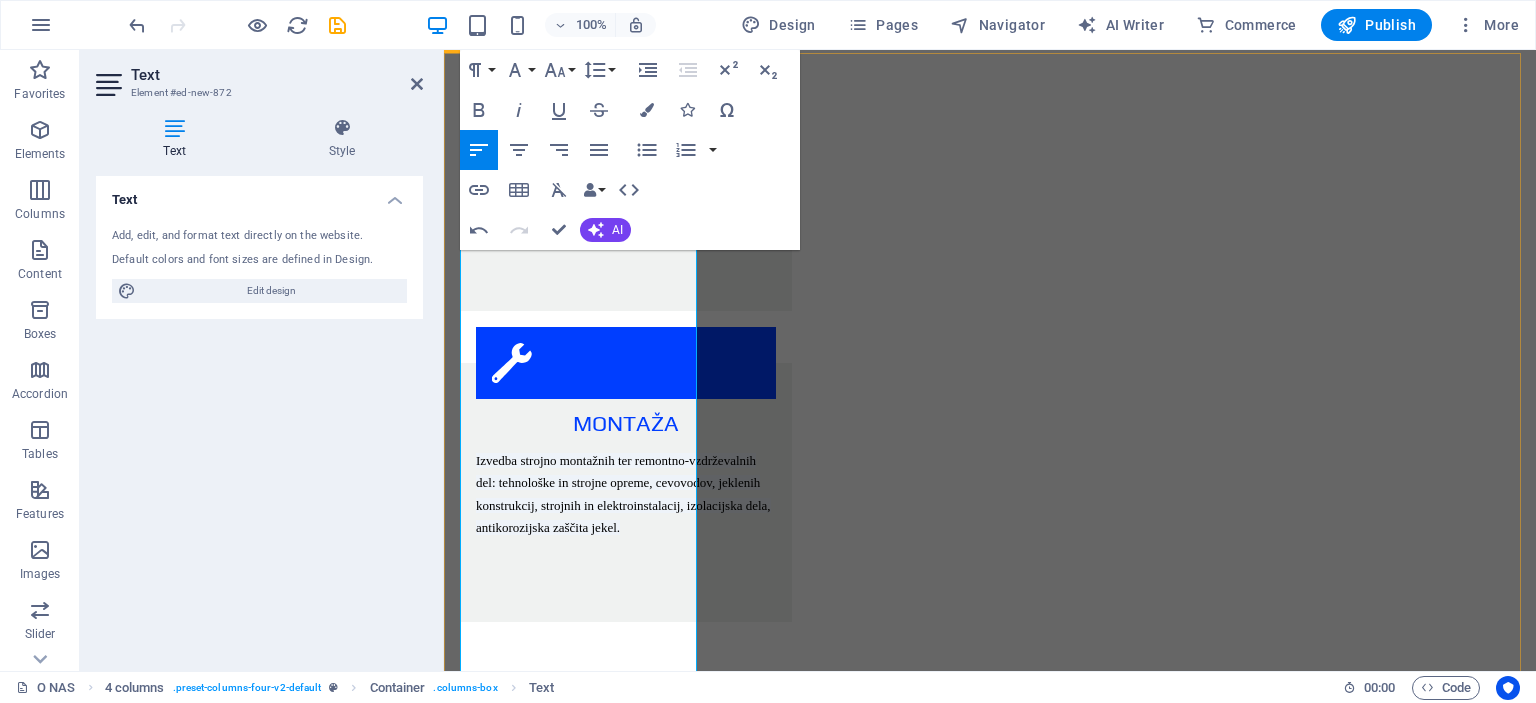click on "A. TERMOENERGETSKI OBJEKT I" at bounding box center [580, 2743] 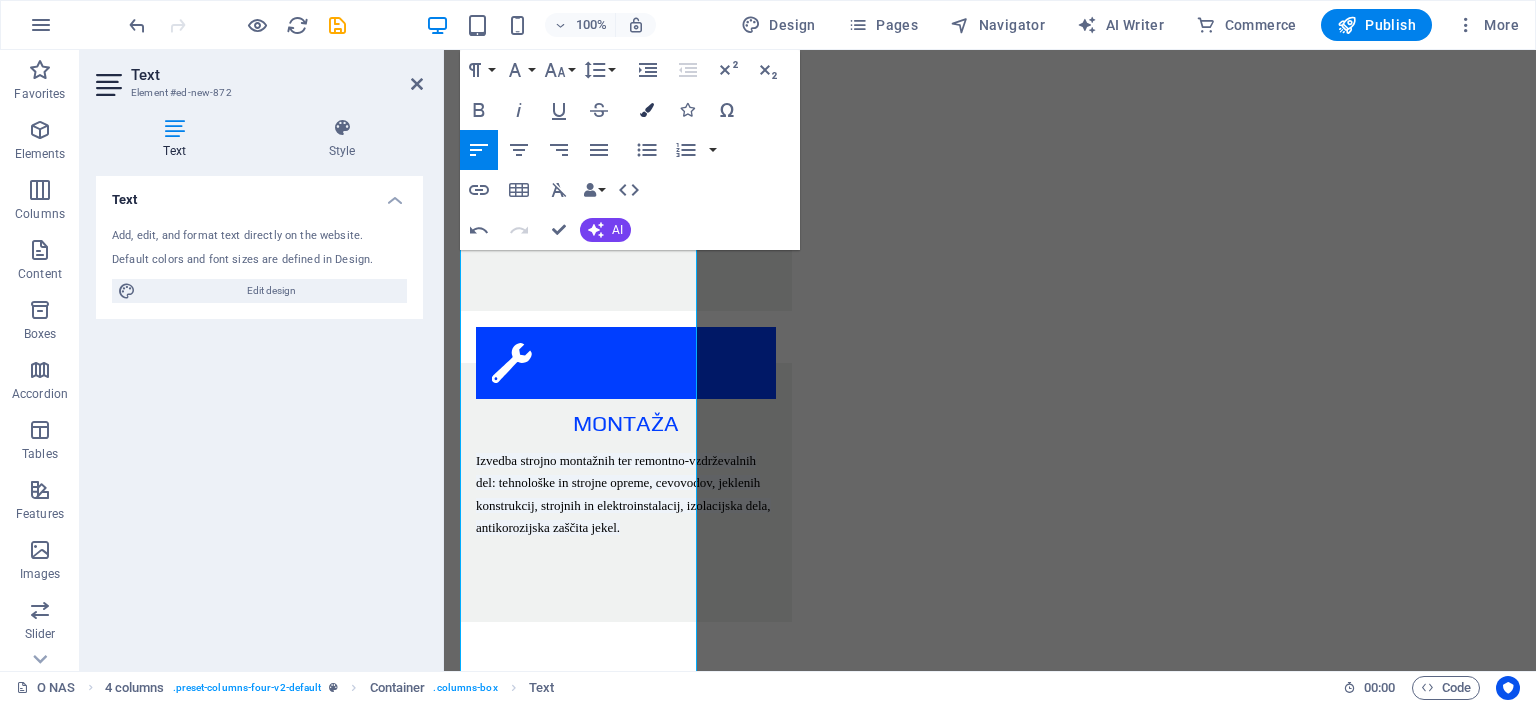 click at bounding box center [647, 110] 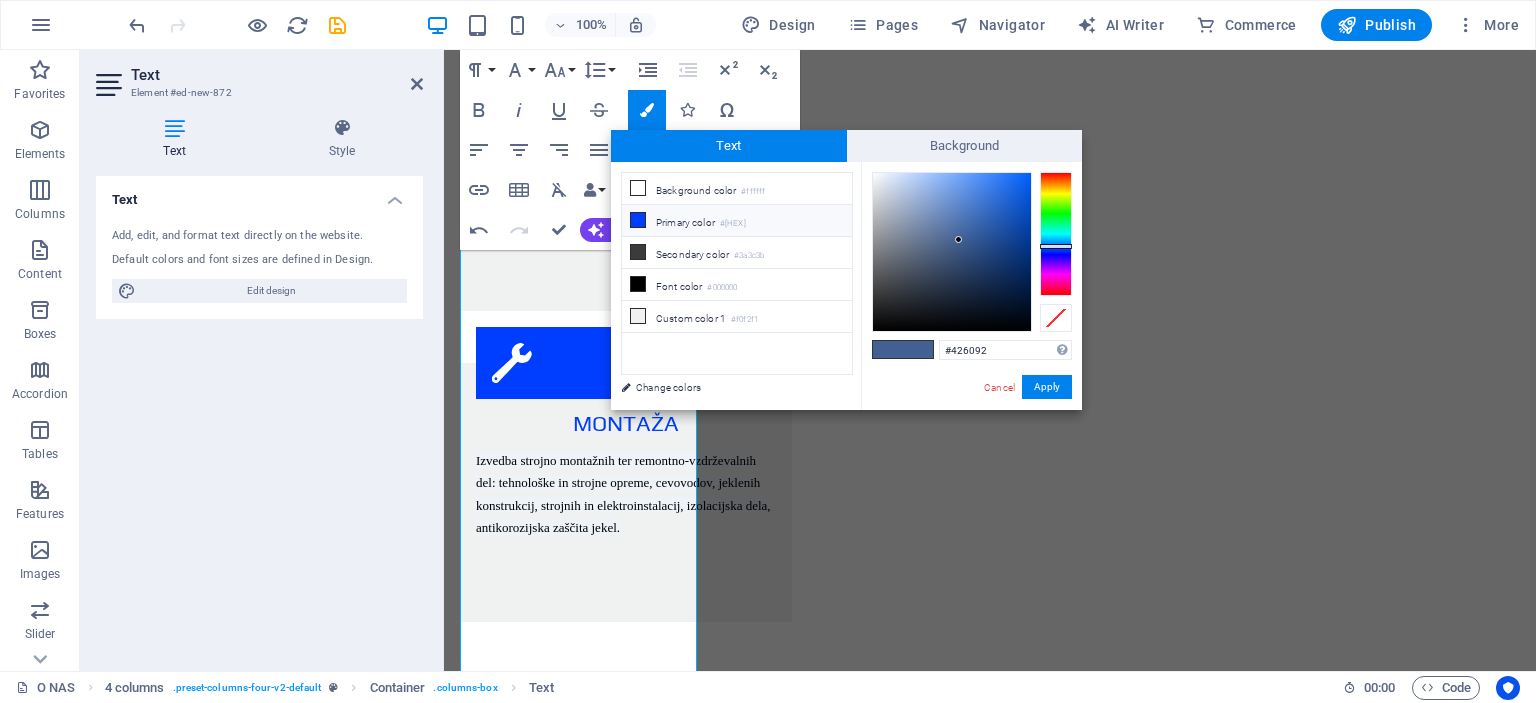 click at bounding box center (638, 220) 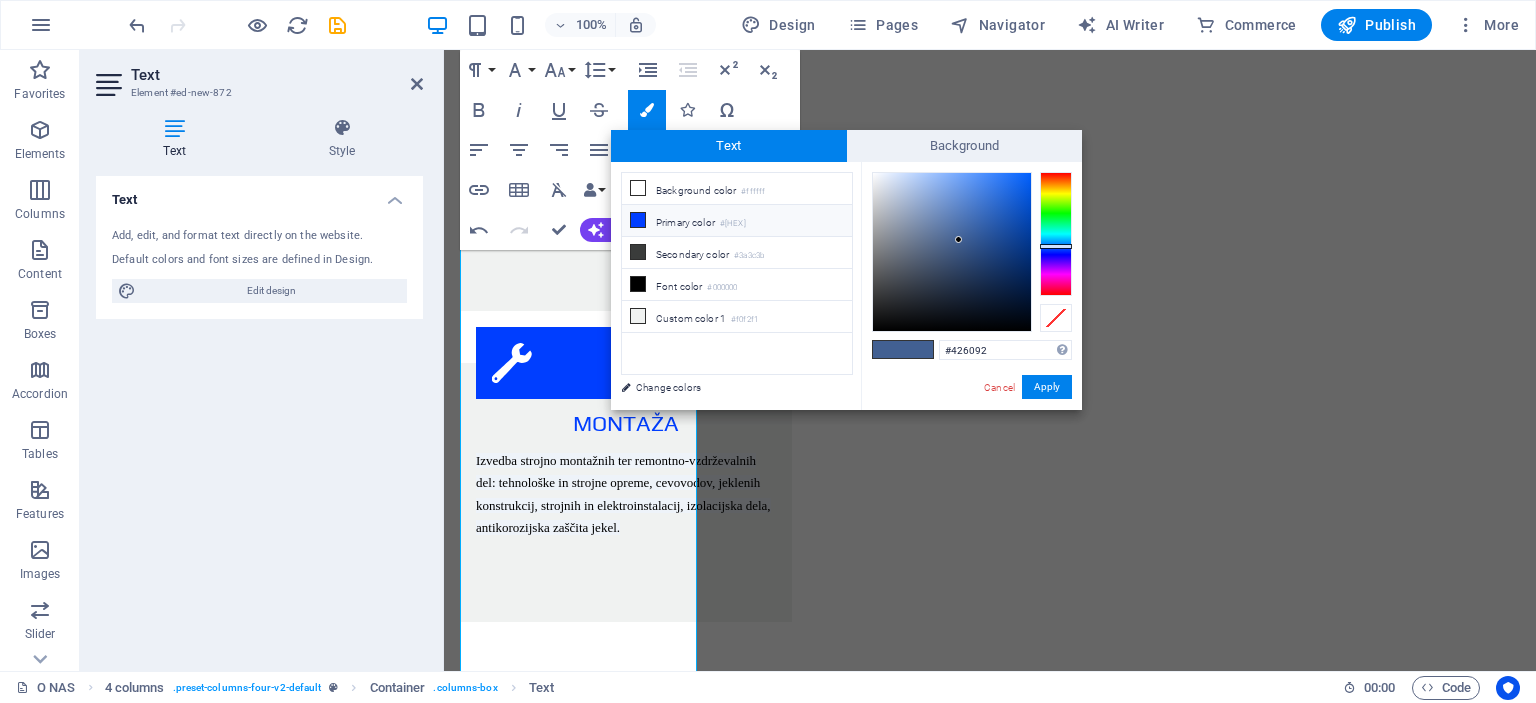 type on "#003eff" 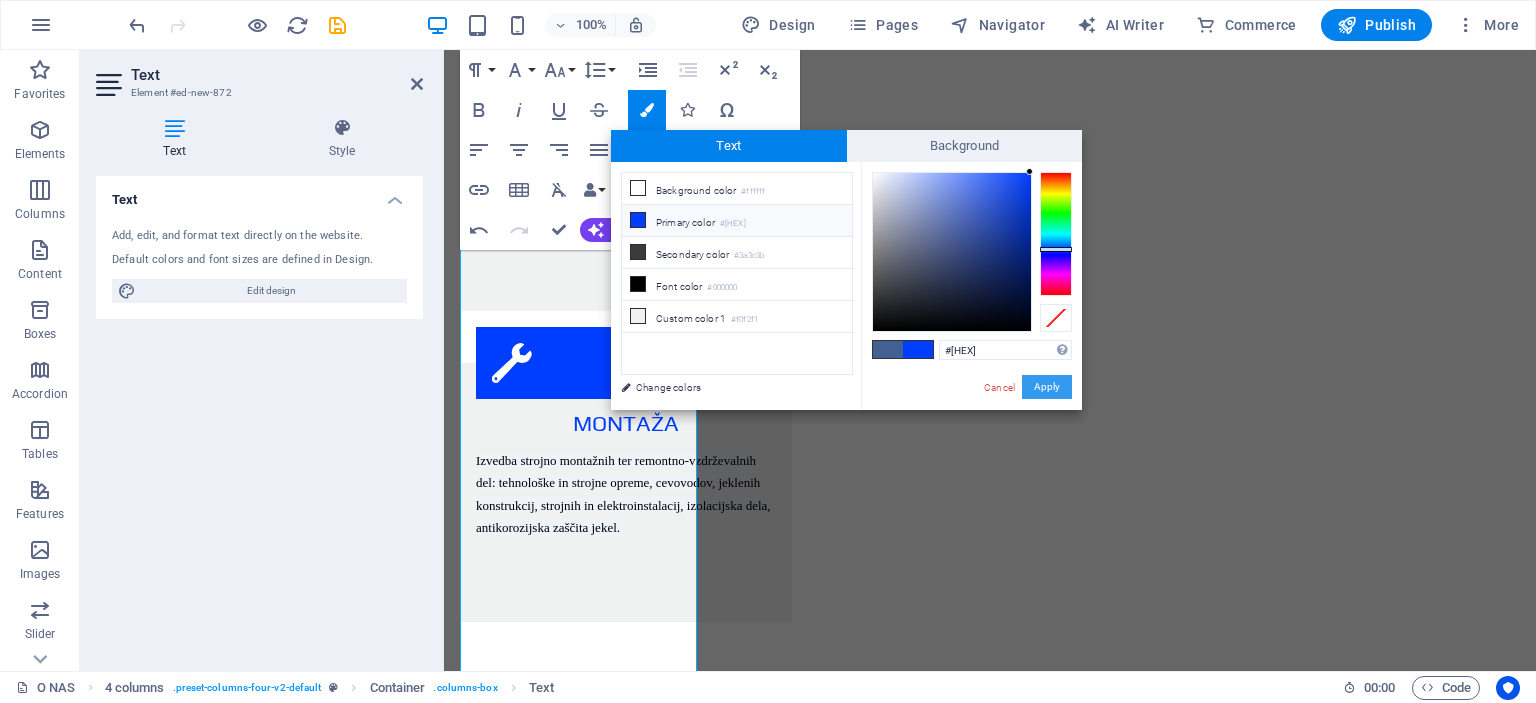 click on "Apply" at bounding box center [1047, 387] 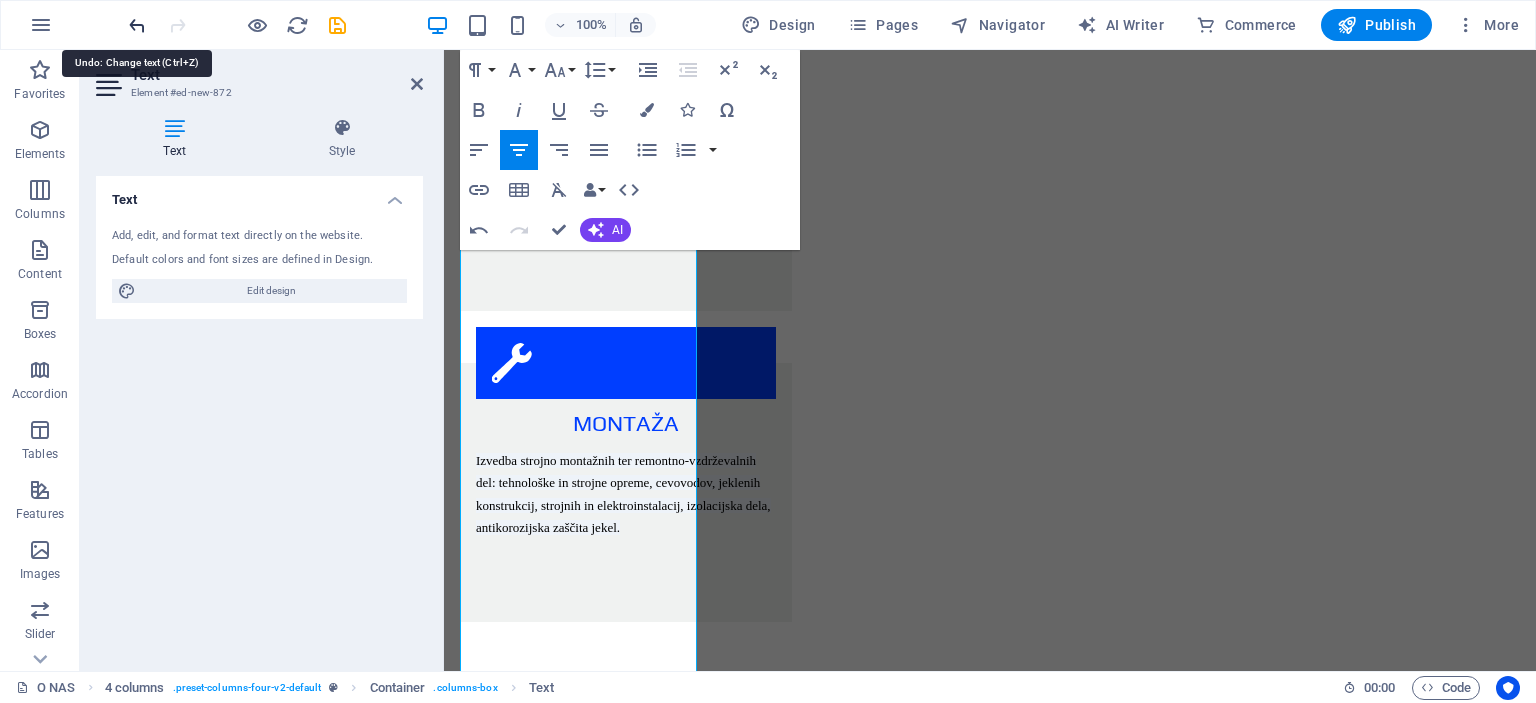 click at bounding box center [137, 25] 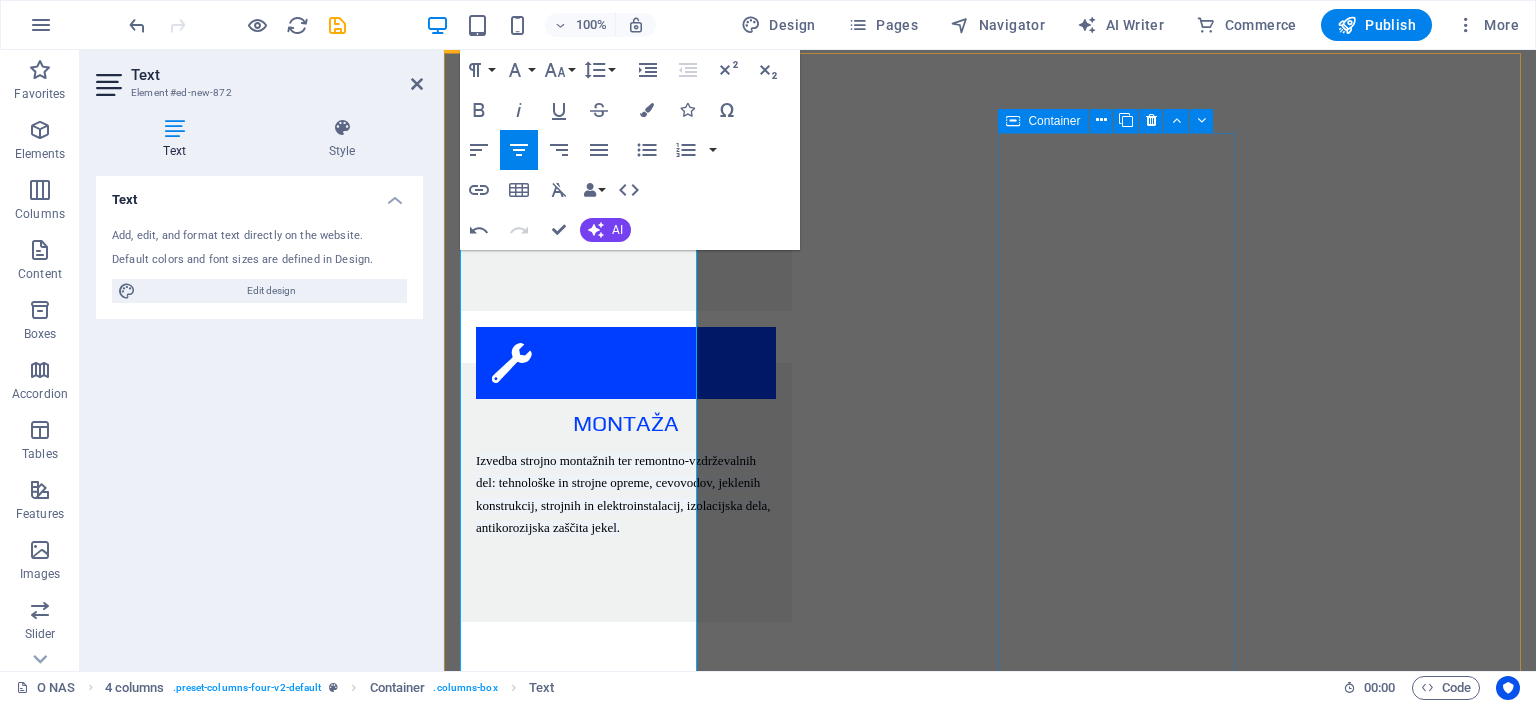 click on "EKOLOŠKI OBJEKTI A. ČIŠČENJE ODPADNIH VODA industrijske čistilne naprave    komunalne čistilne   B. ČIŠČENJE ZRAKA odžveplevalne naprave odpraševalne naprave elektrofiltri" at bounding box center [580, 4289] 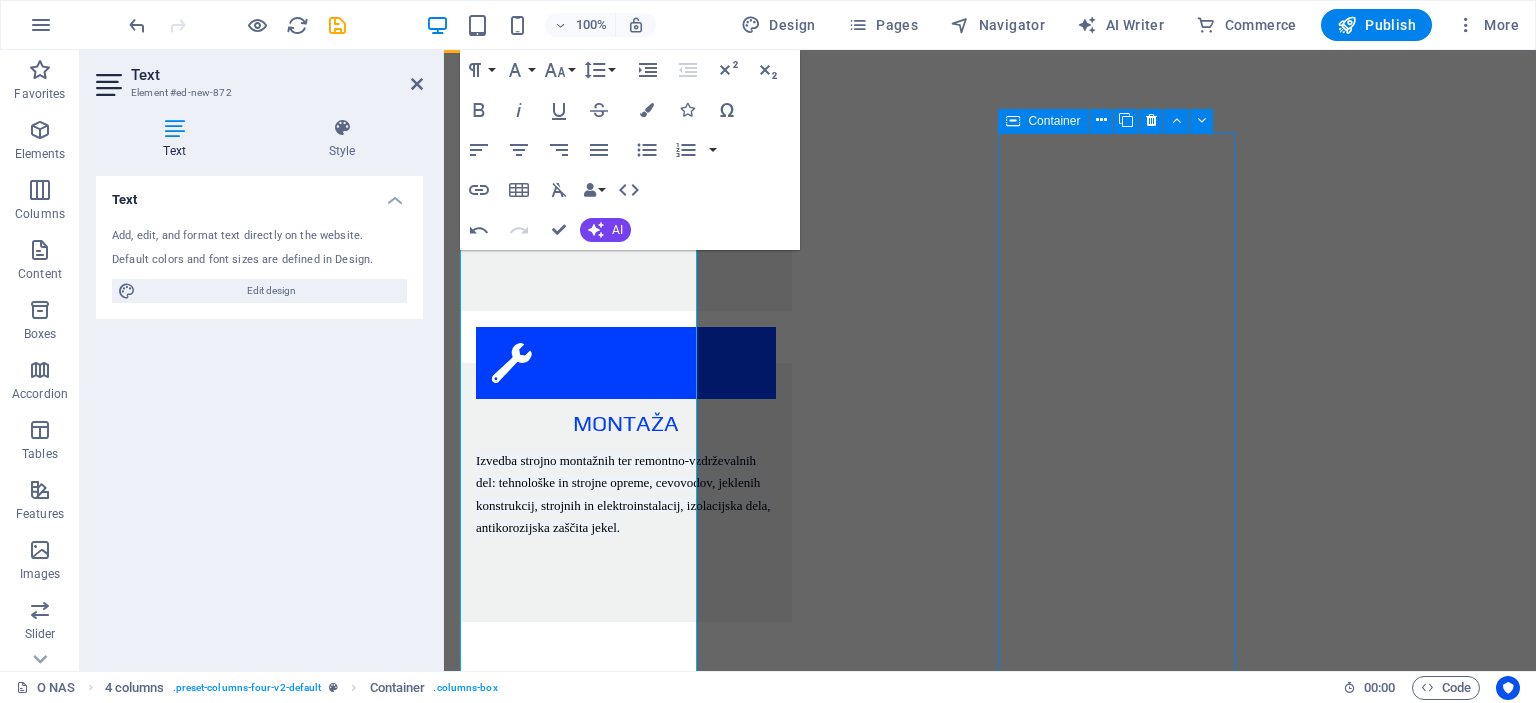scroll, scrollTop: 2631, scrollLeft: 0, axis: vertical 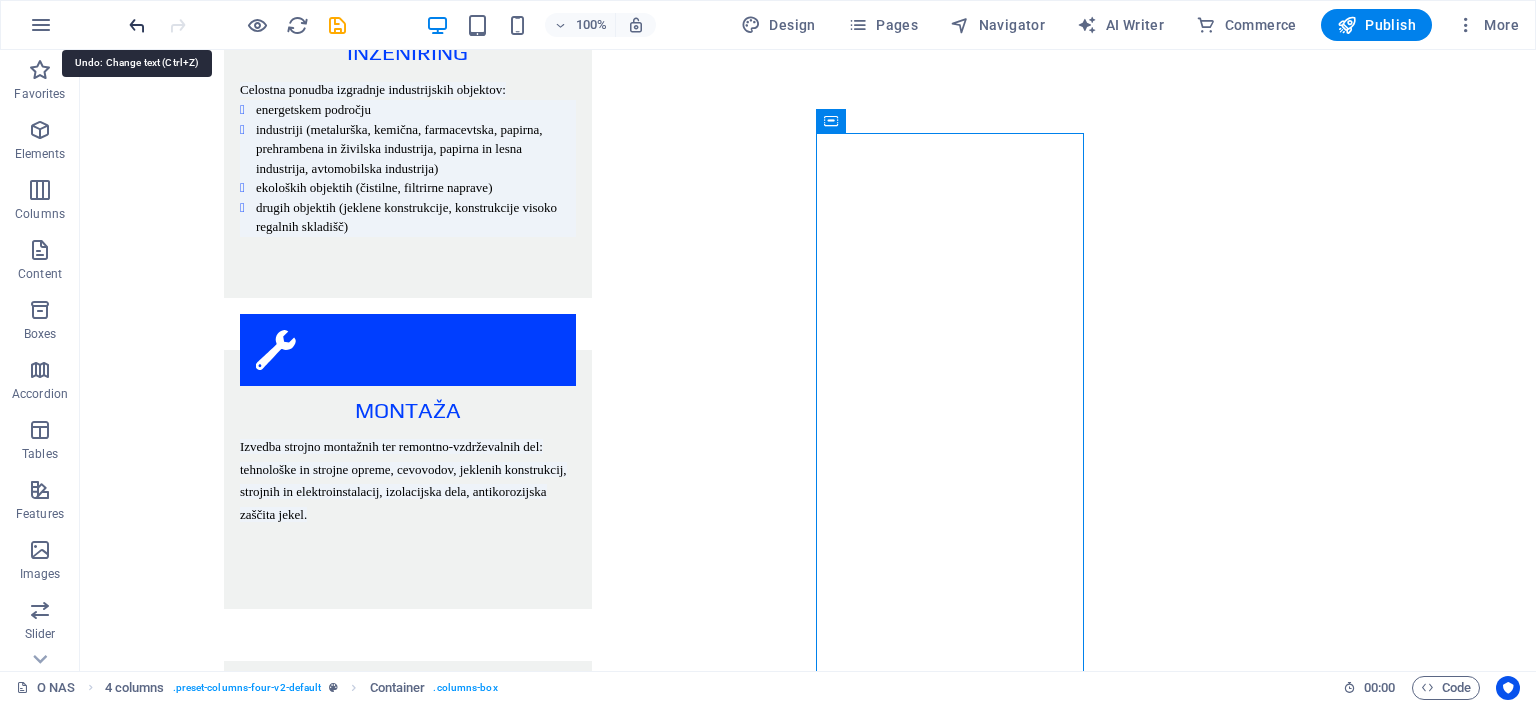 click at bounding box center (137, 25) 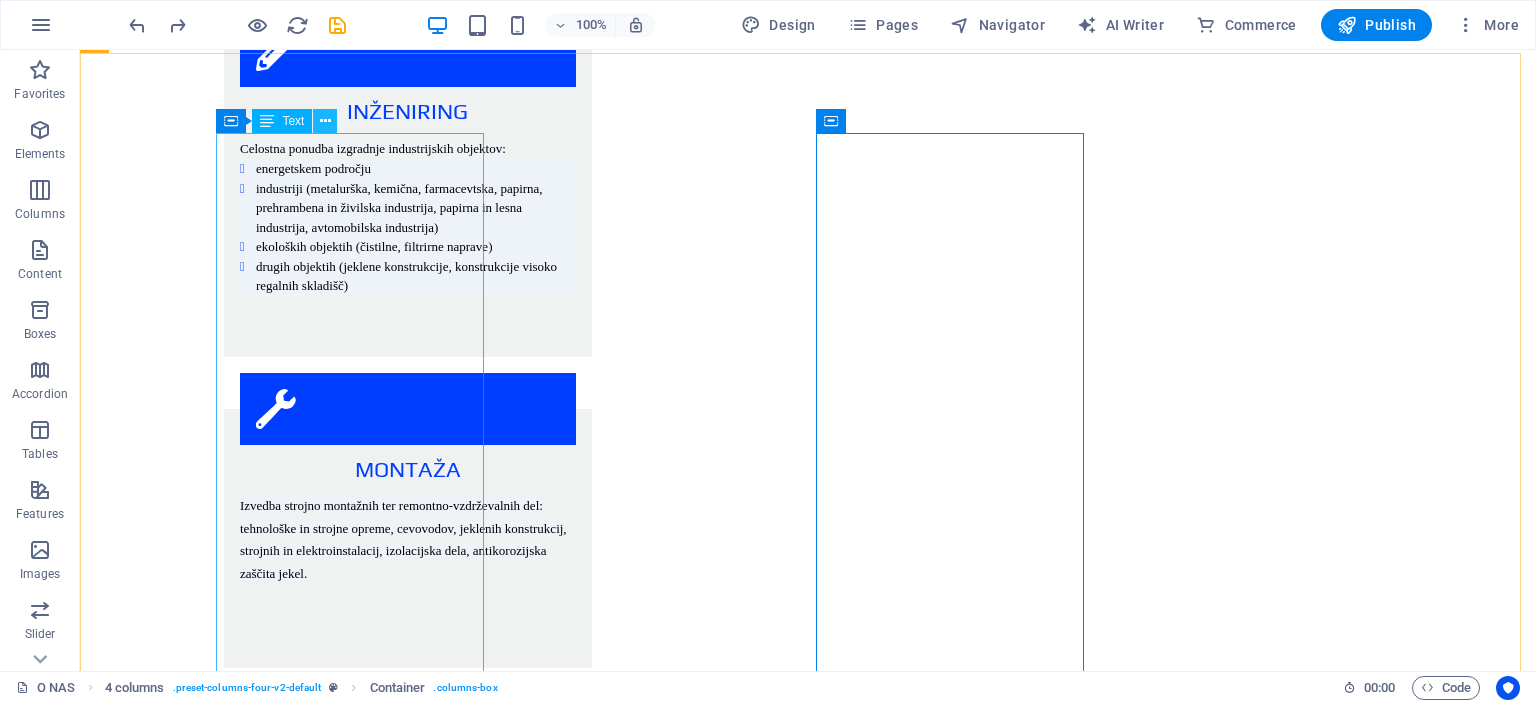 click at bounding box center (325, 121) 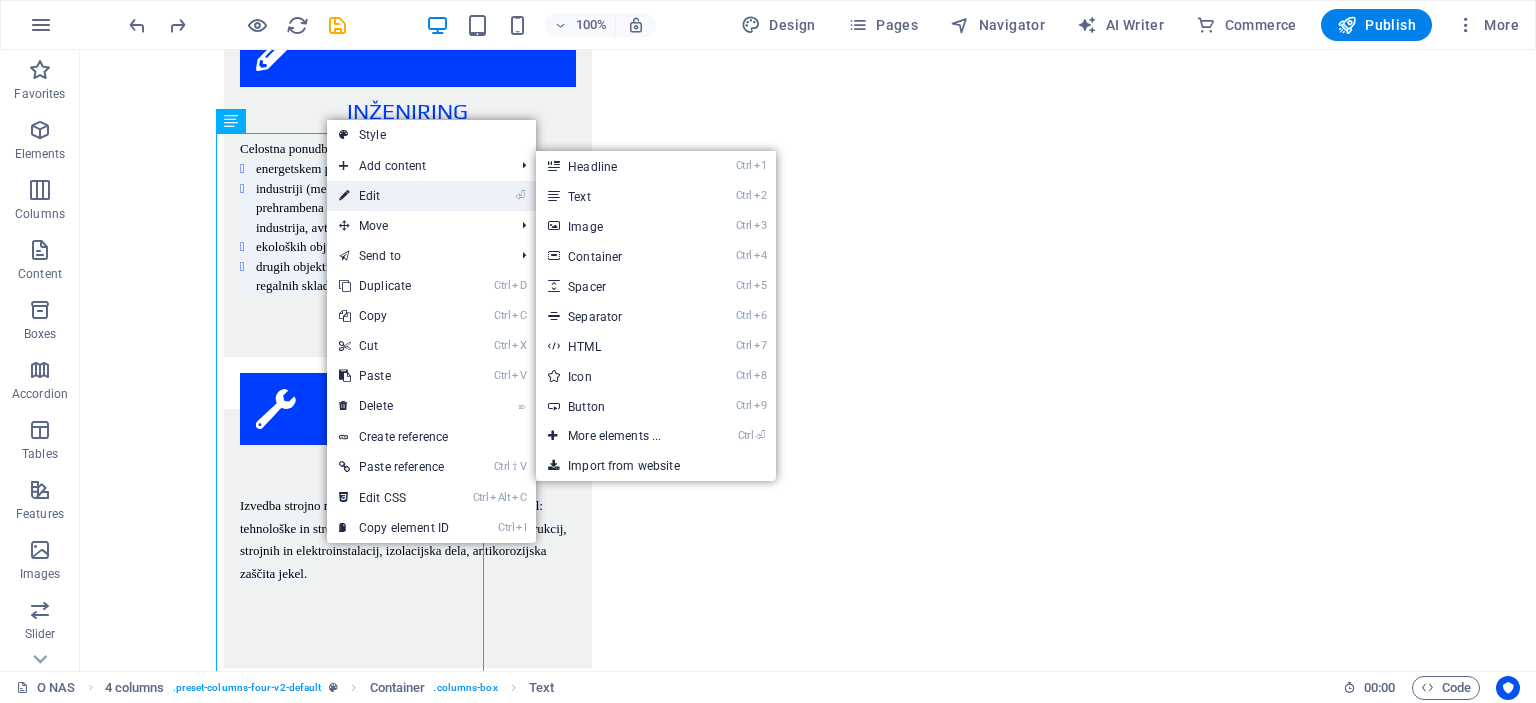 click on "⏎  Edit" at bounding box center (394, 196) 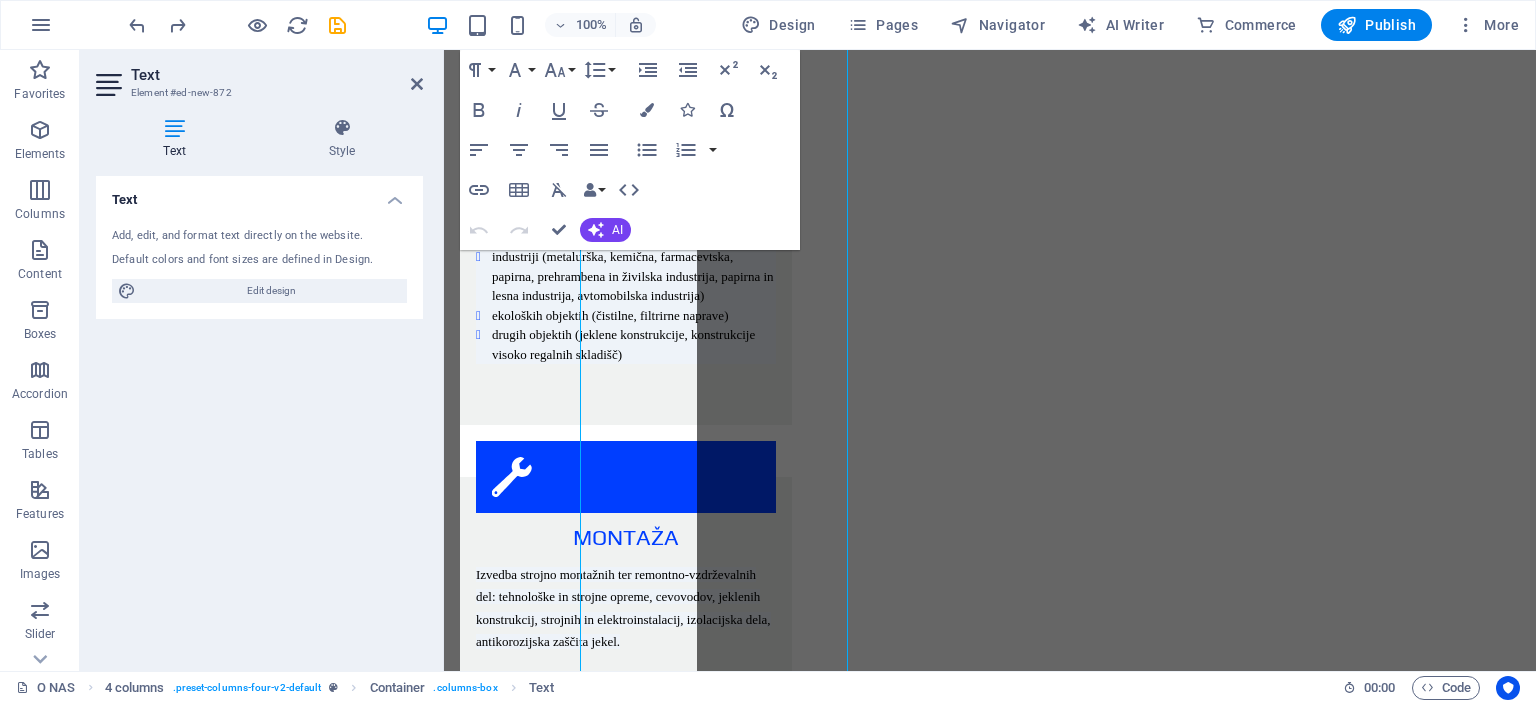 scroll, scrollTop: 2745, scrollLeft: 0, axis: vertical 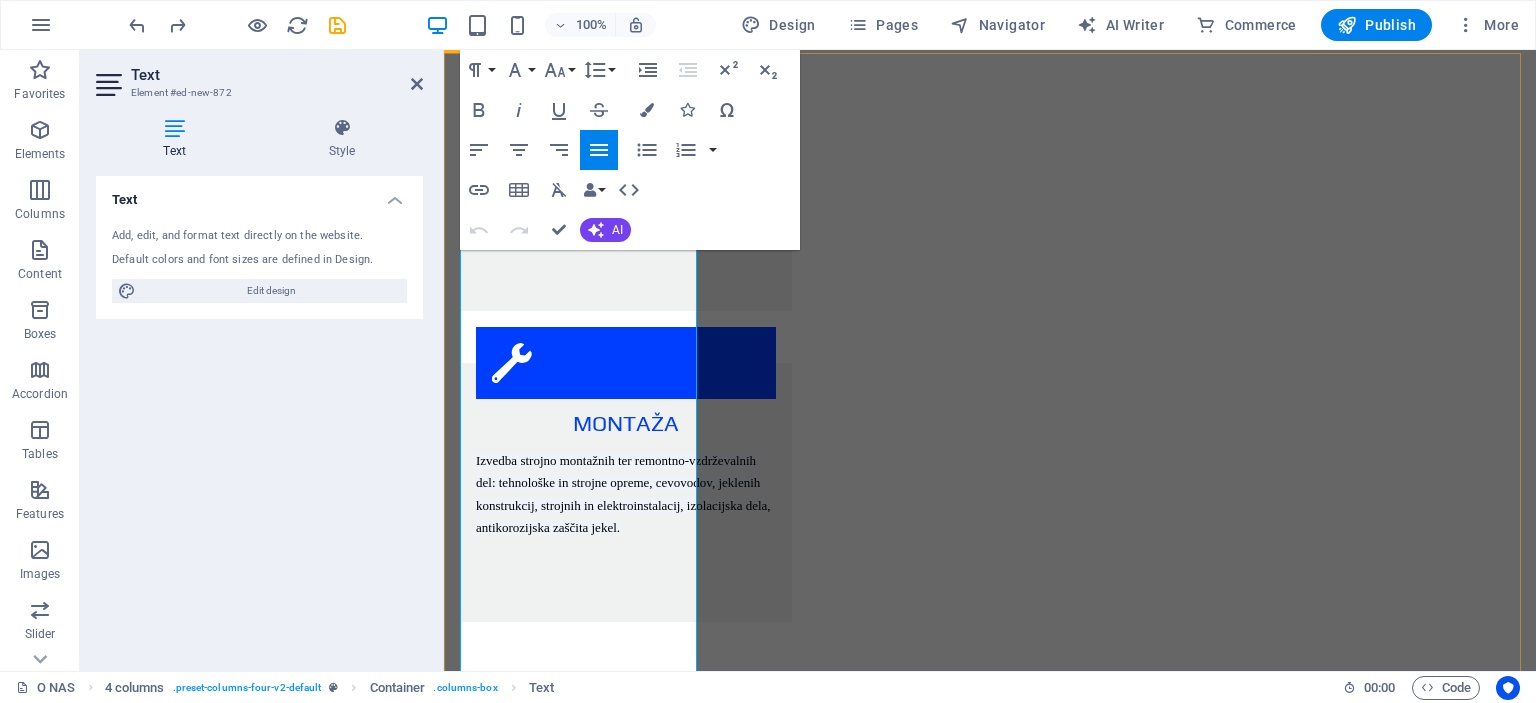 drag, startPoint x: 690, startPoint y: 297, endPoint x: 462, endPoint y: 298, distance: 228.0022 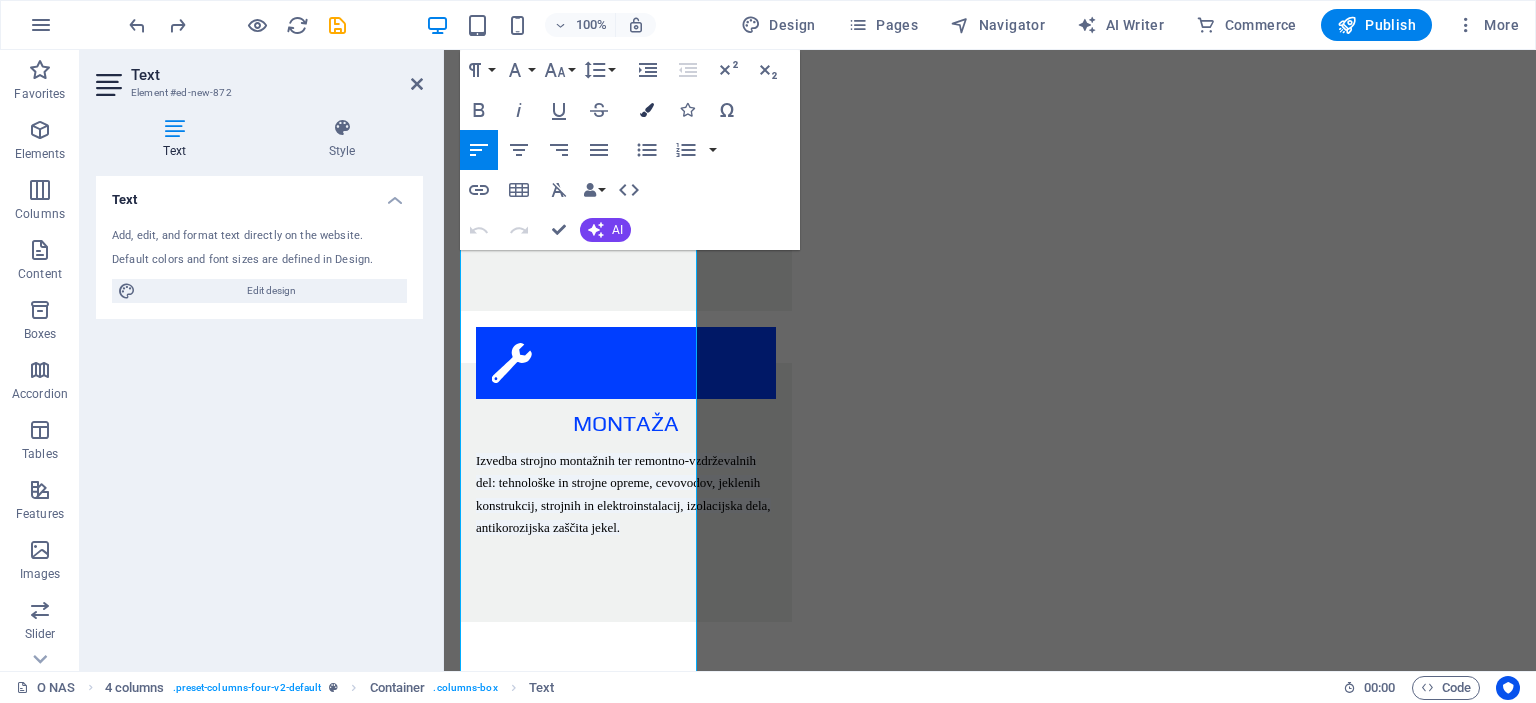 click at bounding box center [647, 110] 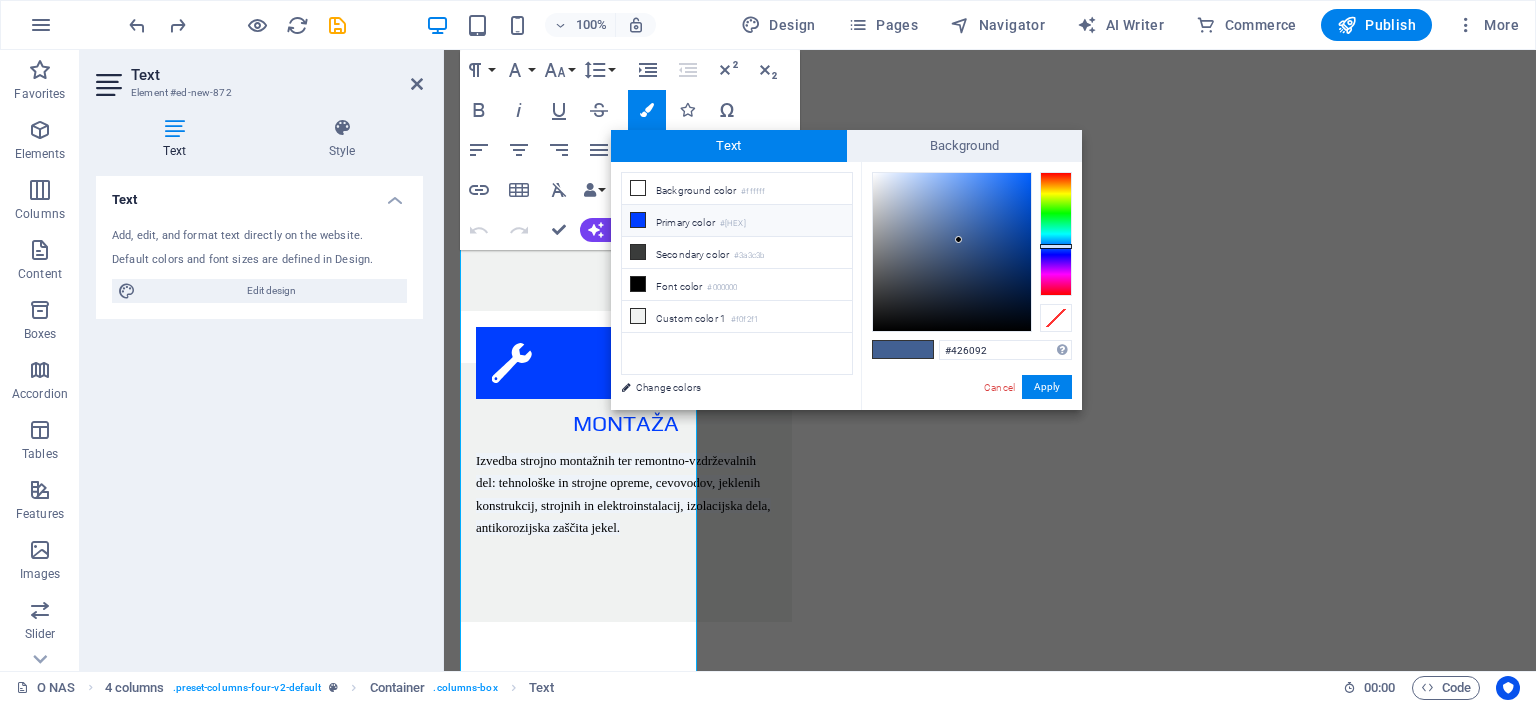 click on "Primary color
#003eff" at bounding box center [737, 221] 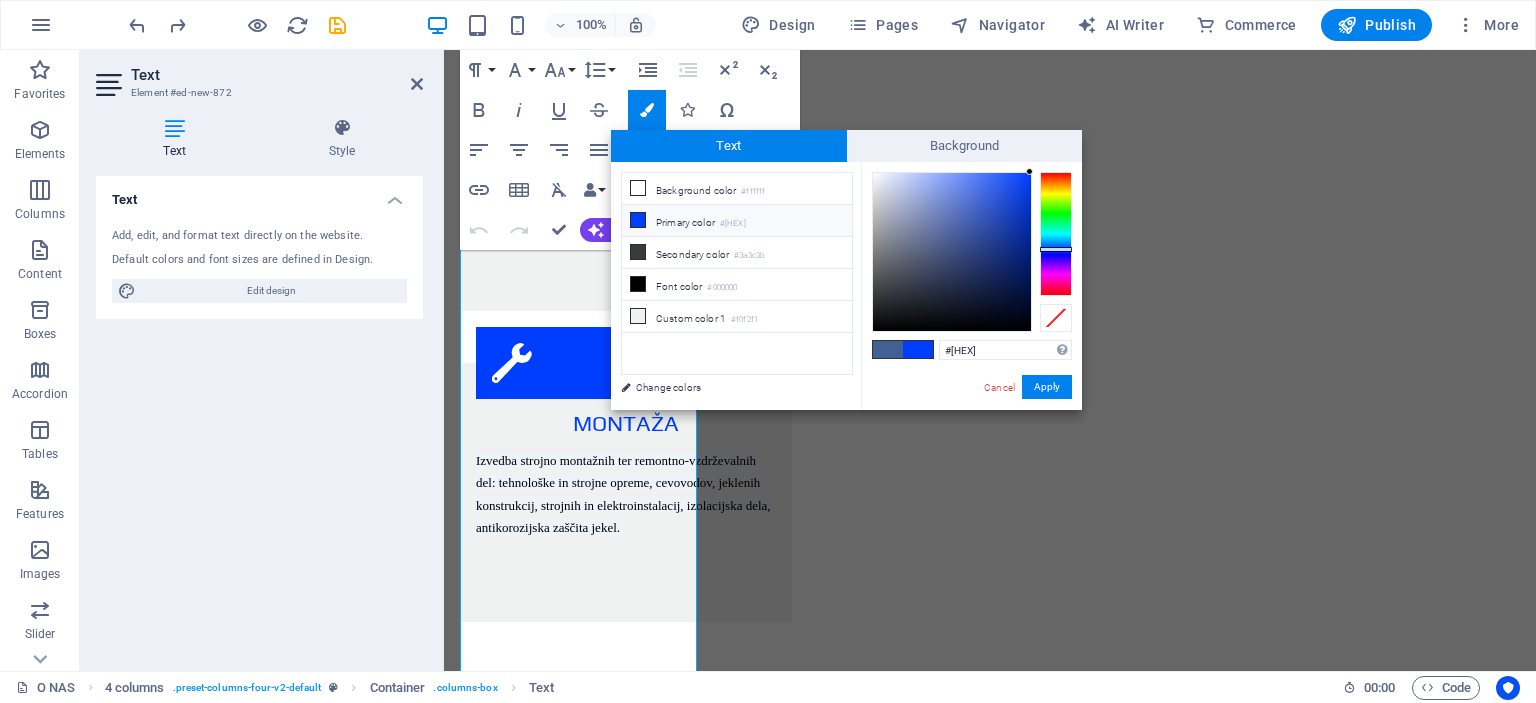 click at bounding box center [638, 220] 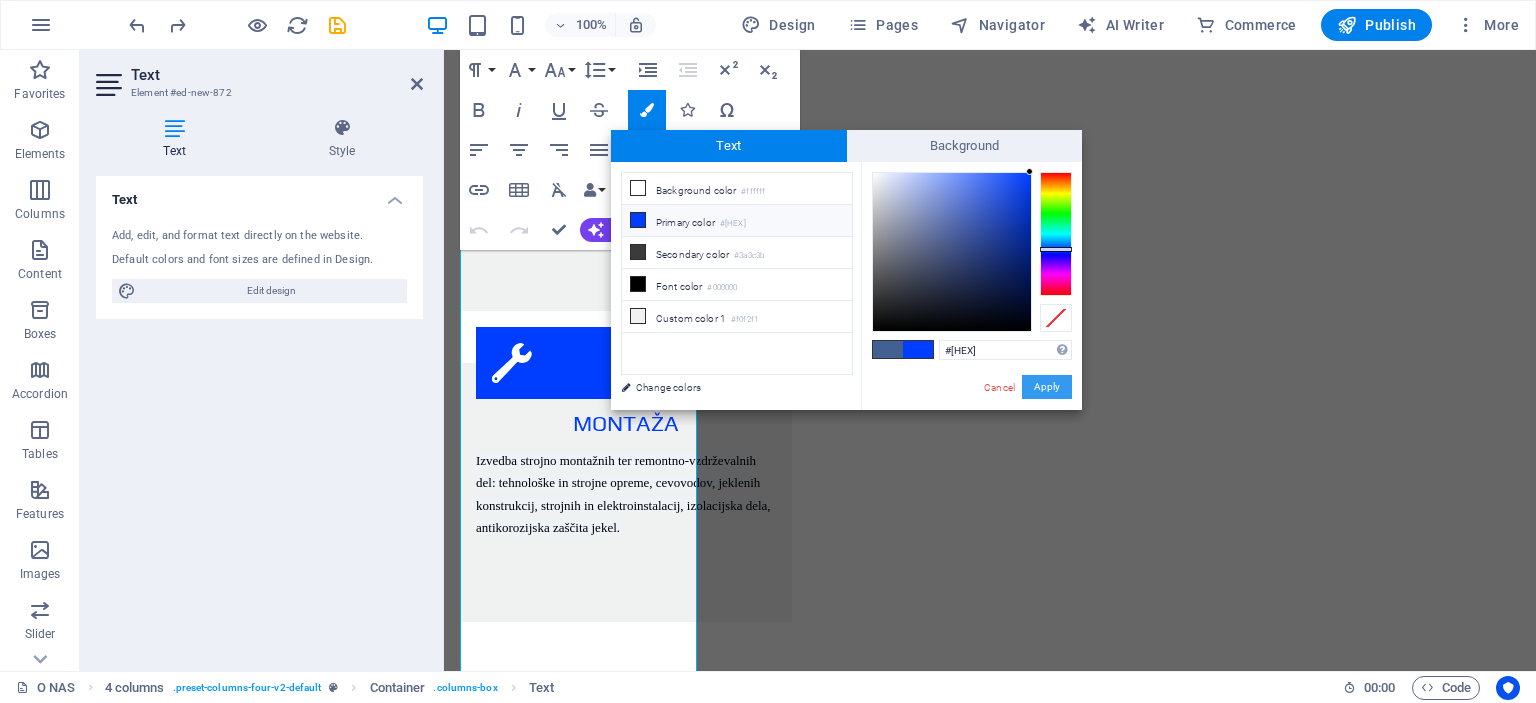 click on "Apply" at bounding box center (1047, 387) 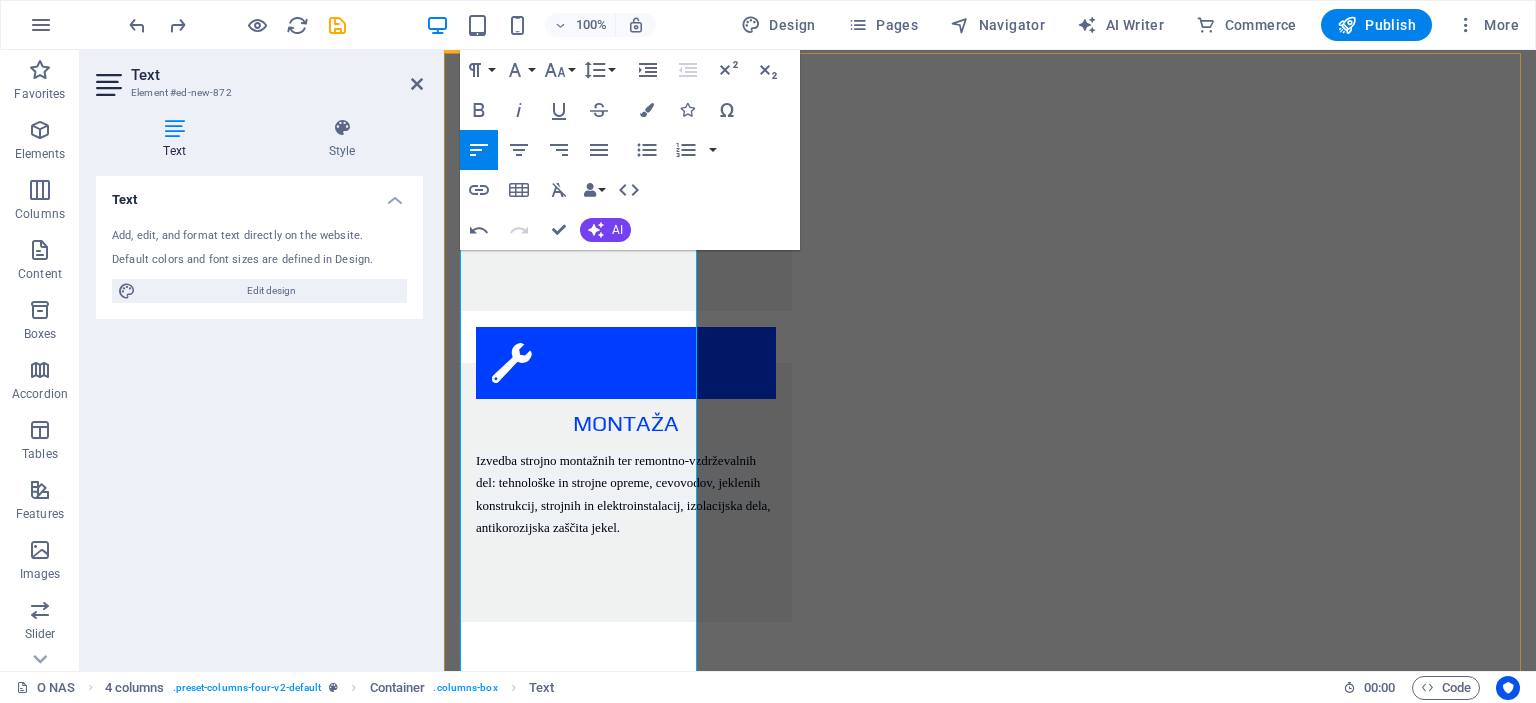 drag, startPoint x: 688, startPoint y: 416, endPoint x: 464, endPoint y: 410, distance: 224.08034 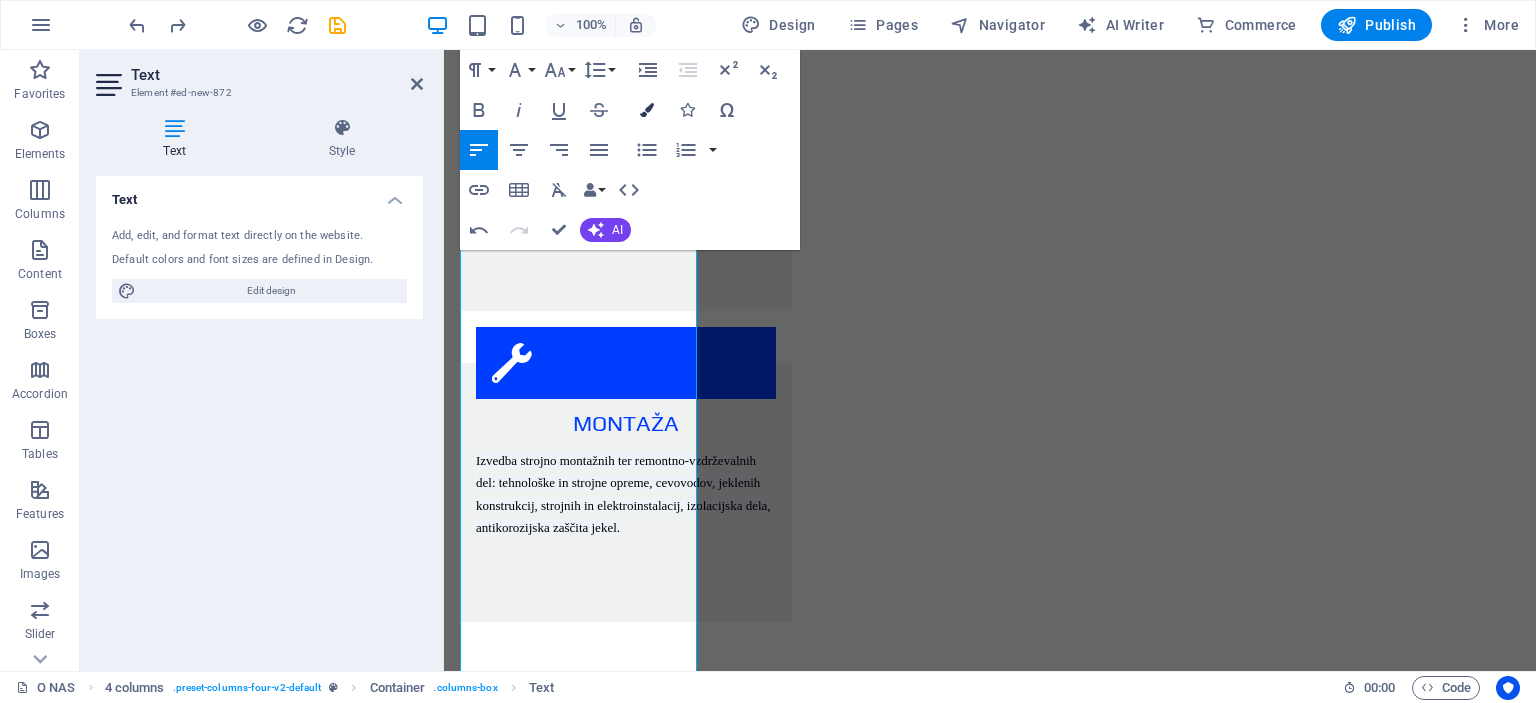 click at bounding box center (647, 110) 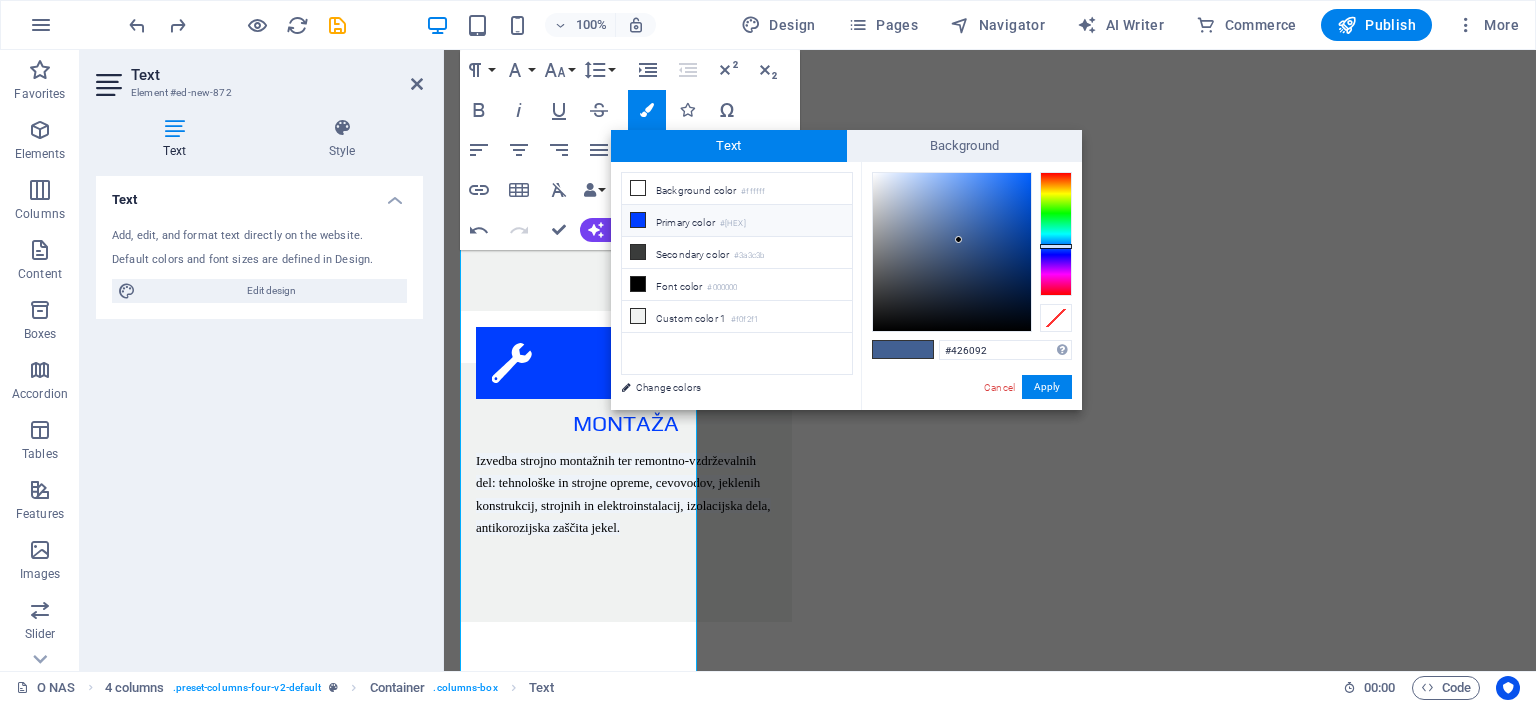 click on "Primary color
#003eff" at bounding box center [737, 221] 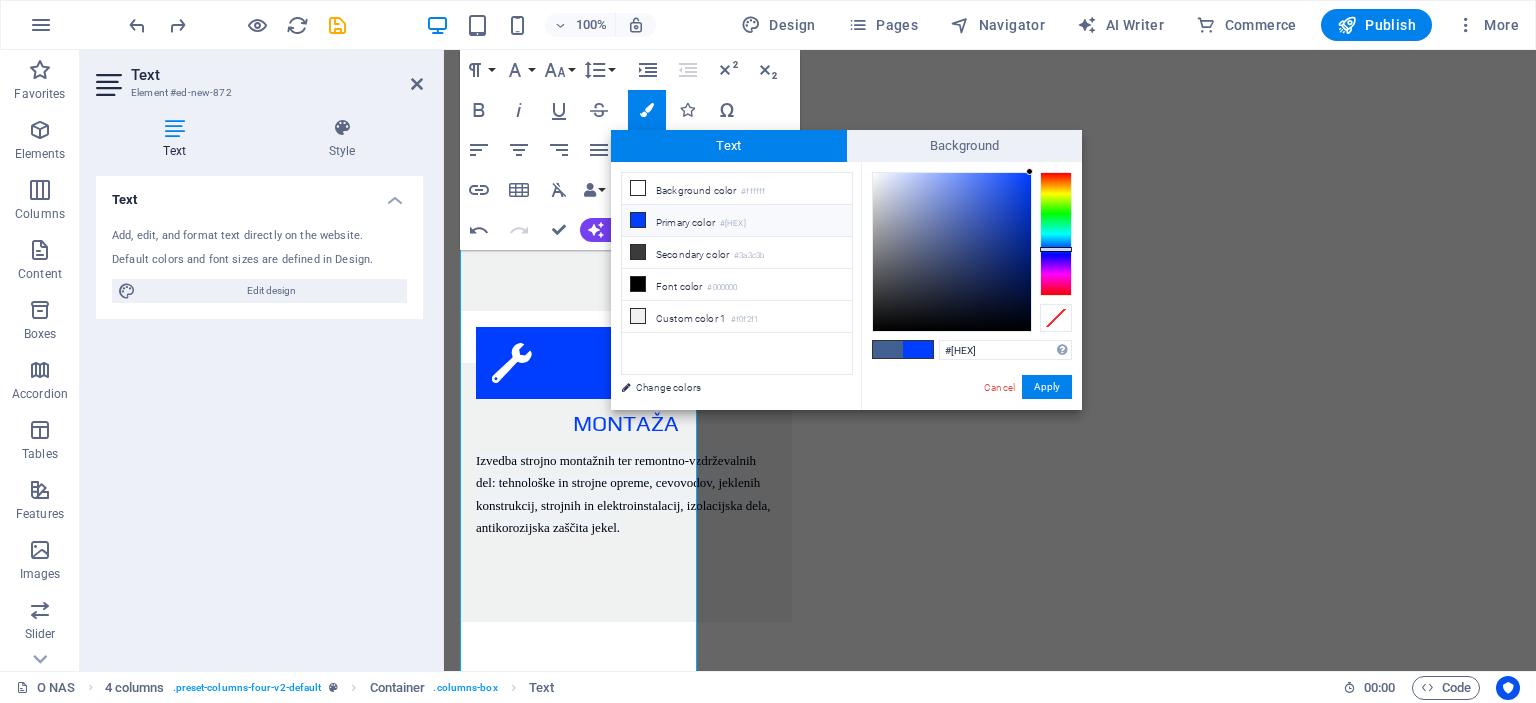 drag, startPoint x: 1043, startPoint y: 374, endPoint x: 1031, endPoint y: 380, distance: 13.416408 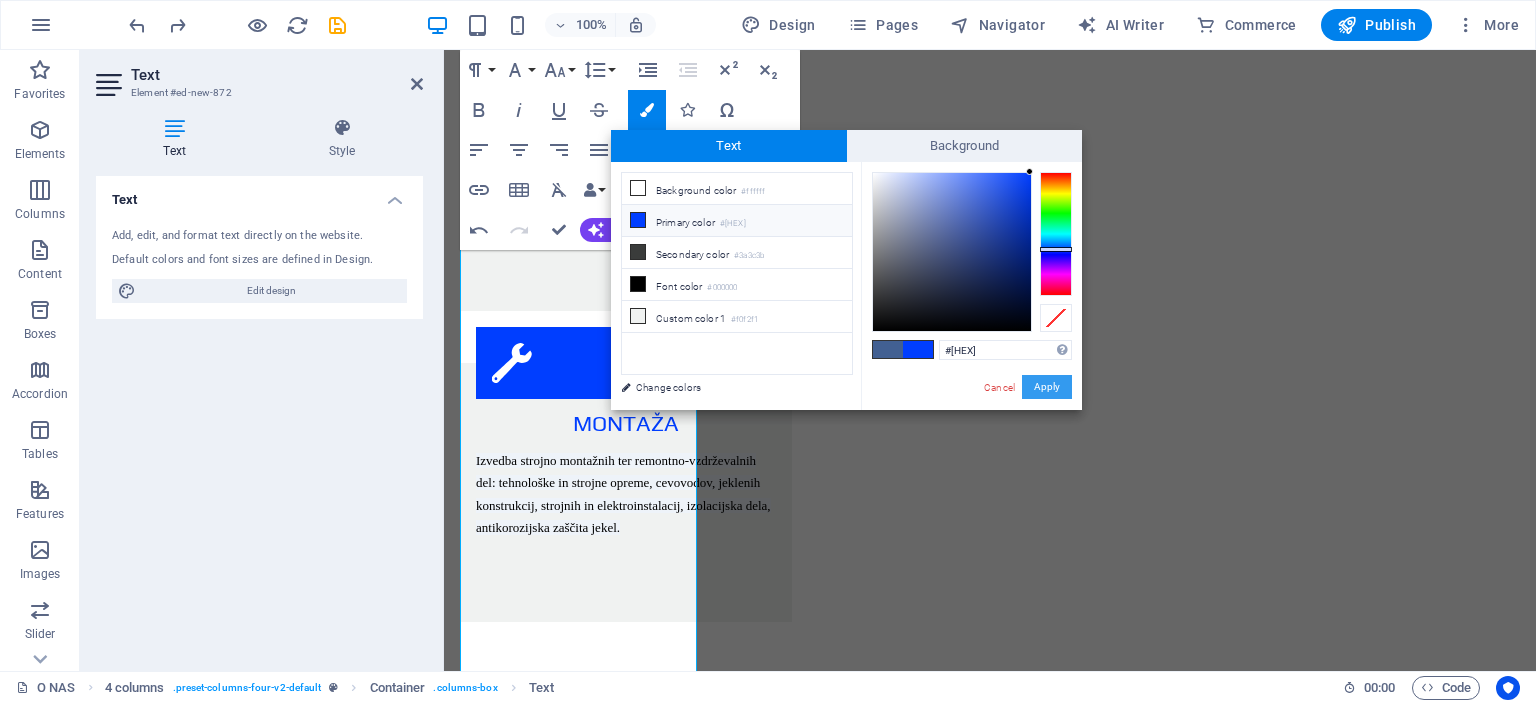 click on "Apply" at bounding box center [1047, 387] 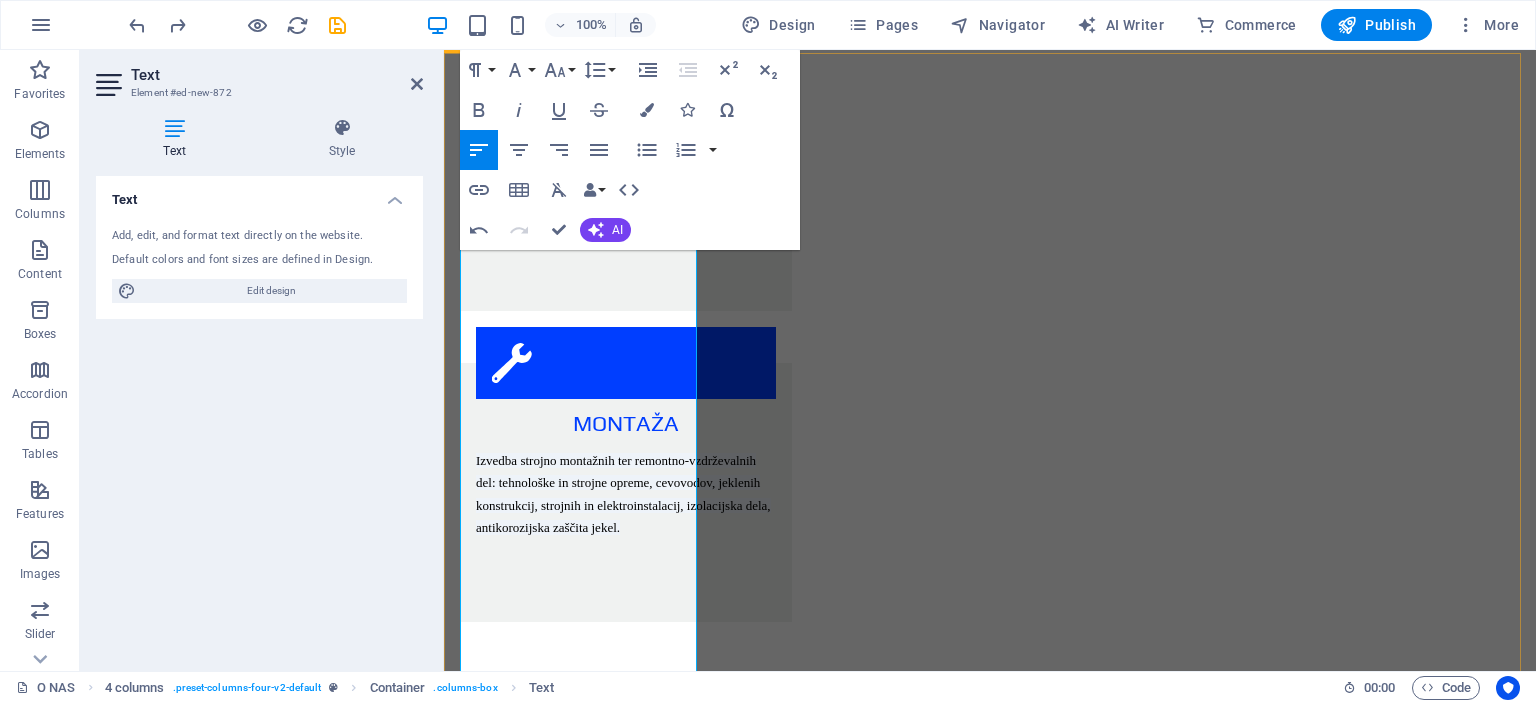 drag, startPoint x: 588, startPoint y: 557, endPoint x: 464, endPoint y: 541, distance: 125.028 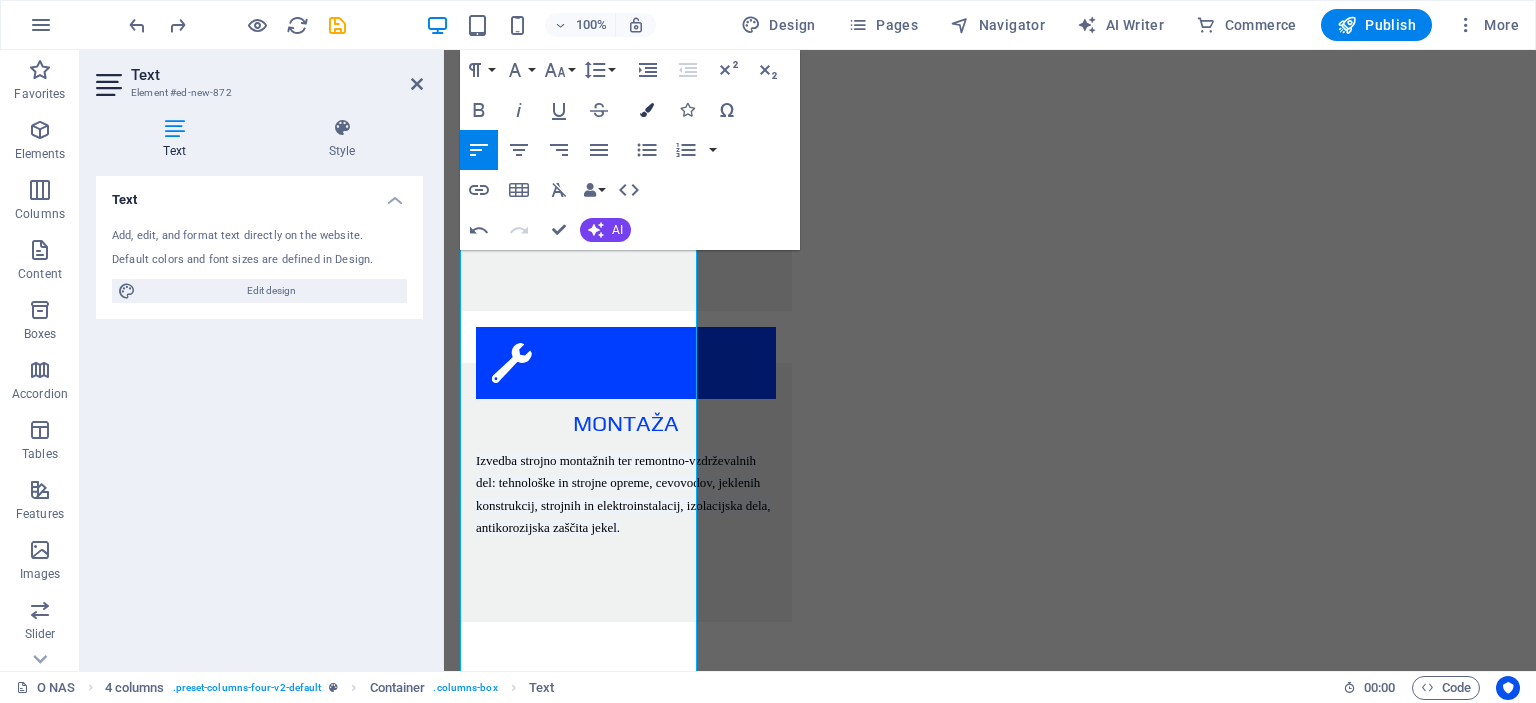 click at bounding box center [647, 110] 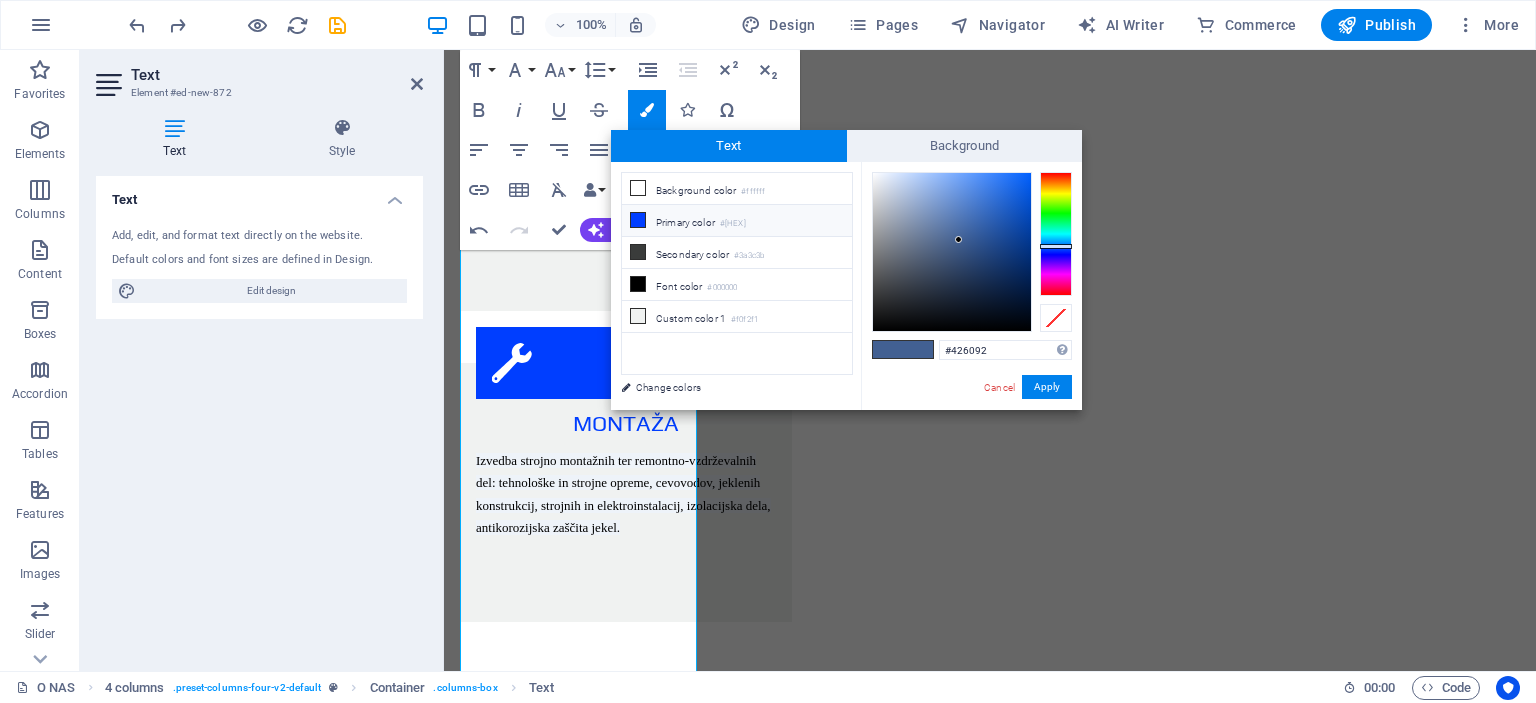 click on "Primary color
#003eff" at bounding box center (737, 221) 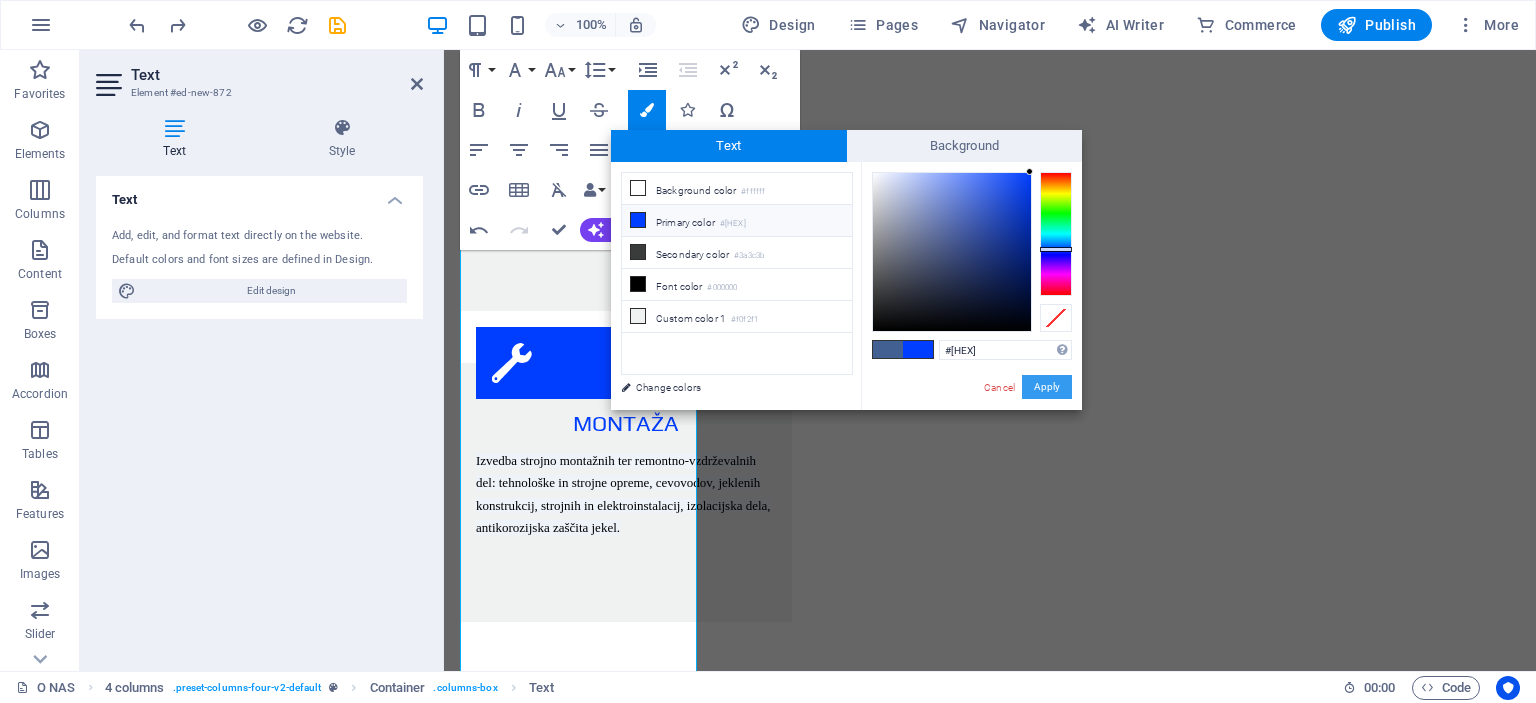 click on "Apply" at bounding box center [1047, 387] 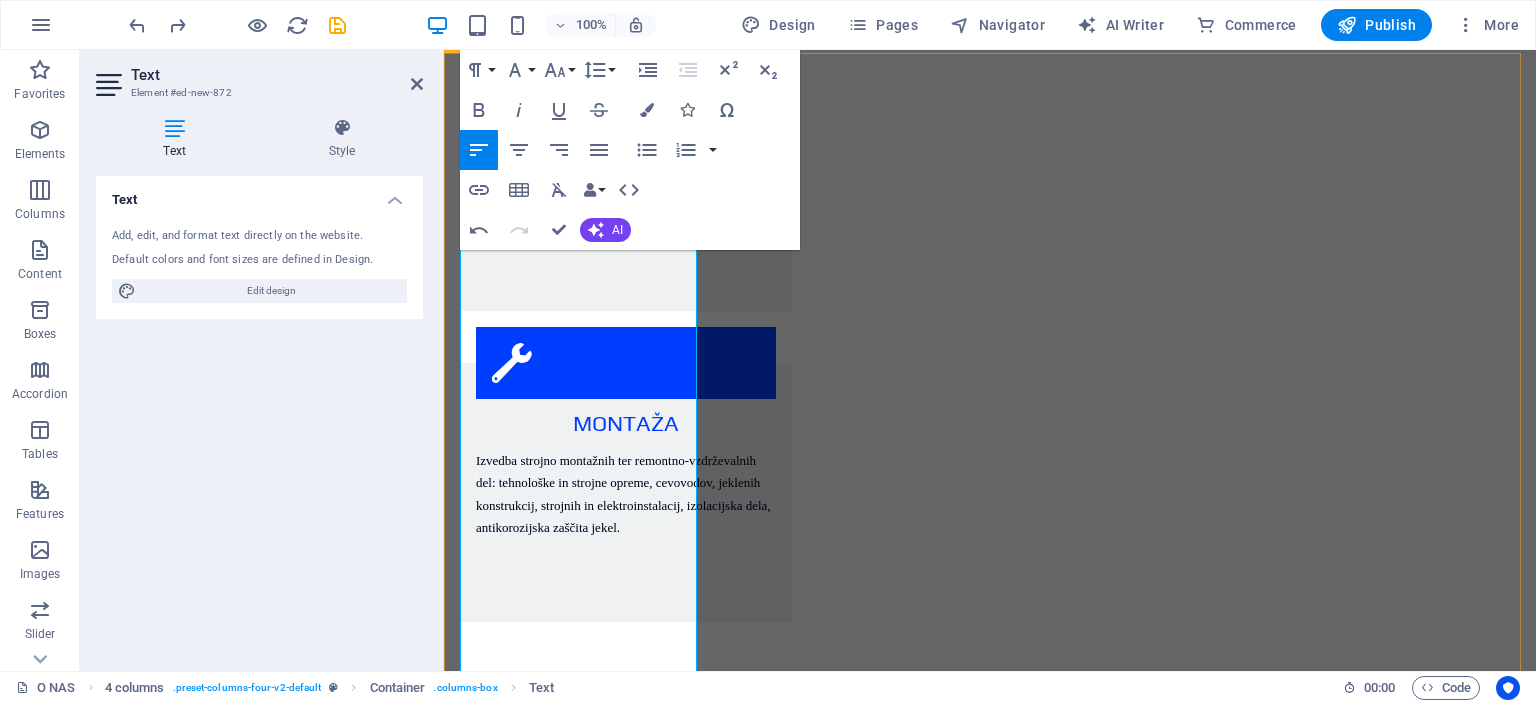 drag, startPoint x: 656, startPoint y: 597, endPoint x: 465, endPoint y: 583, distance: 191.5124 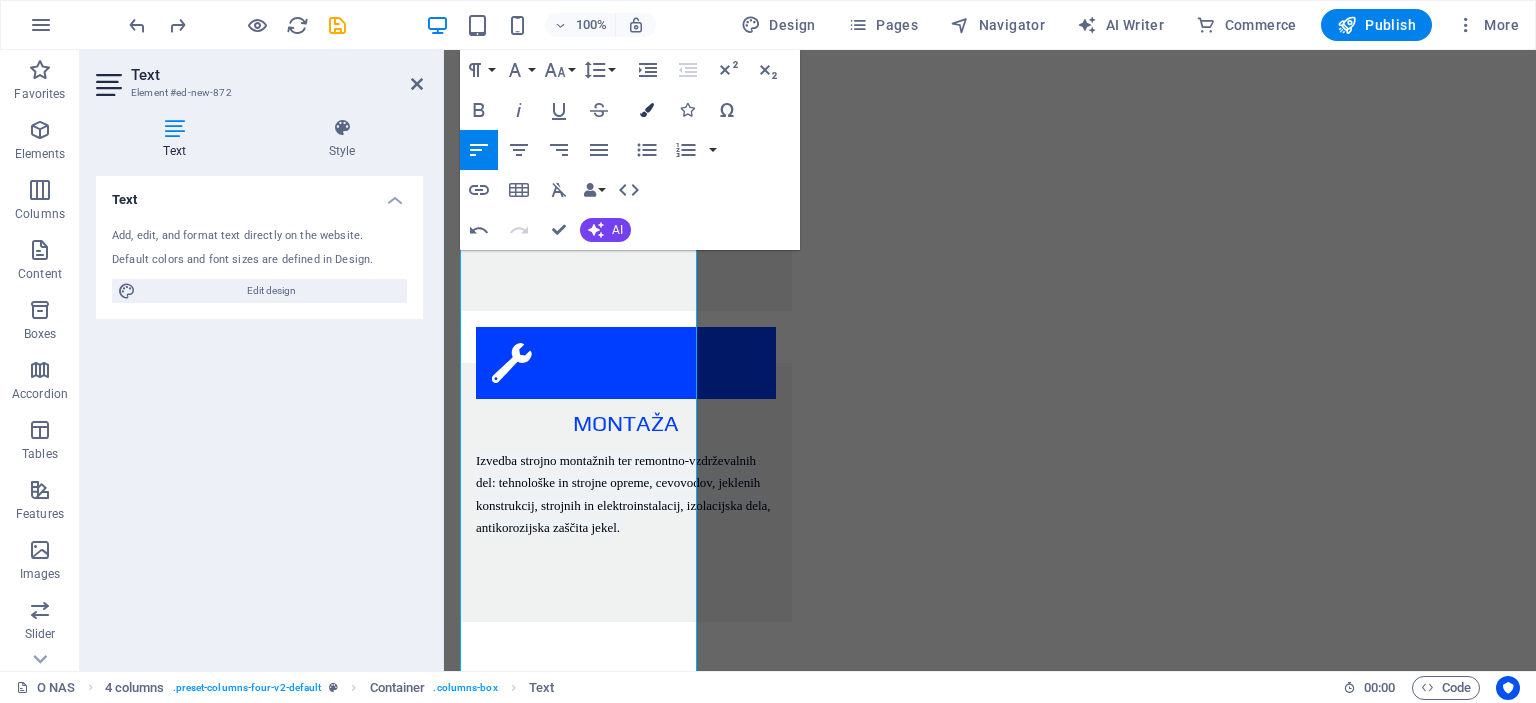 click at bounding box center (647, 110) 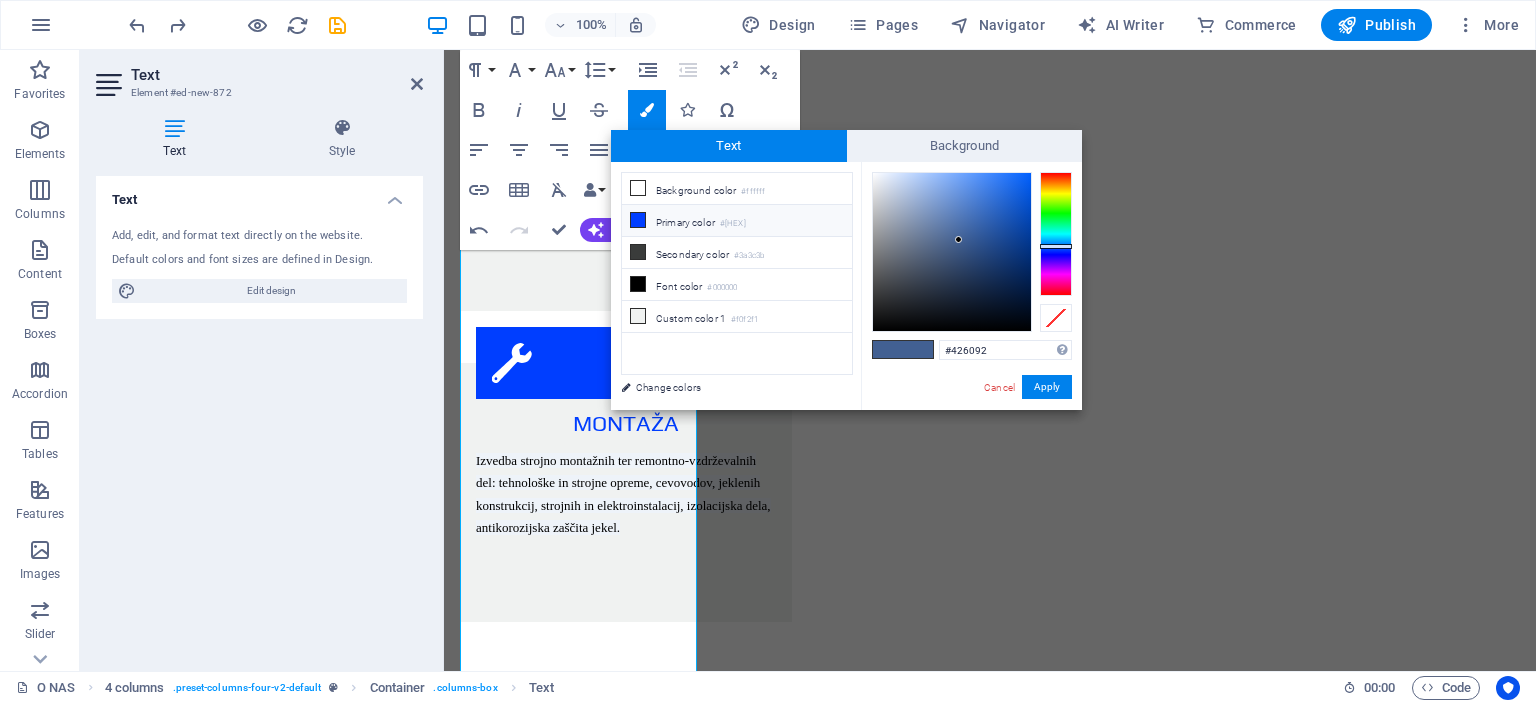 click on "Primary color
#003eff" at bounding box center [737, 221] 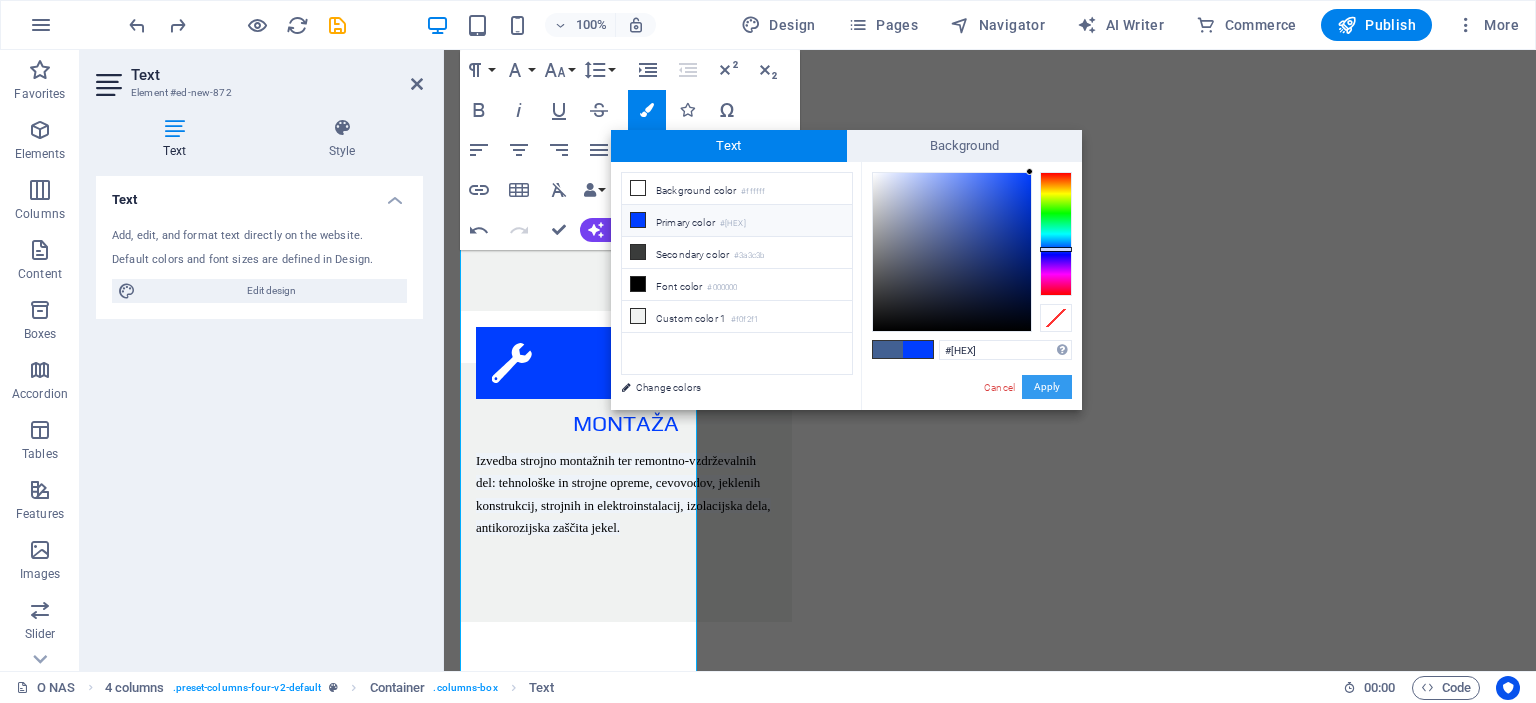 click on "Apply" at bounding box center (1047, 387) 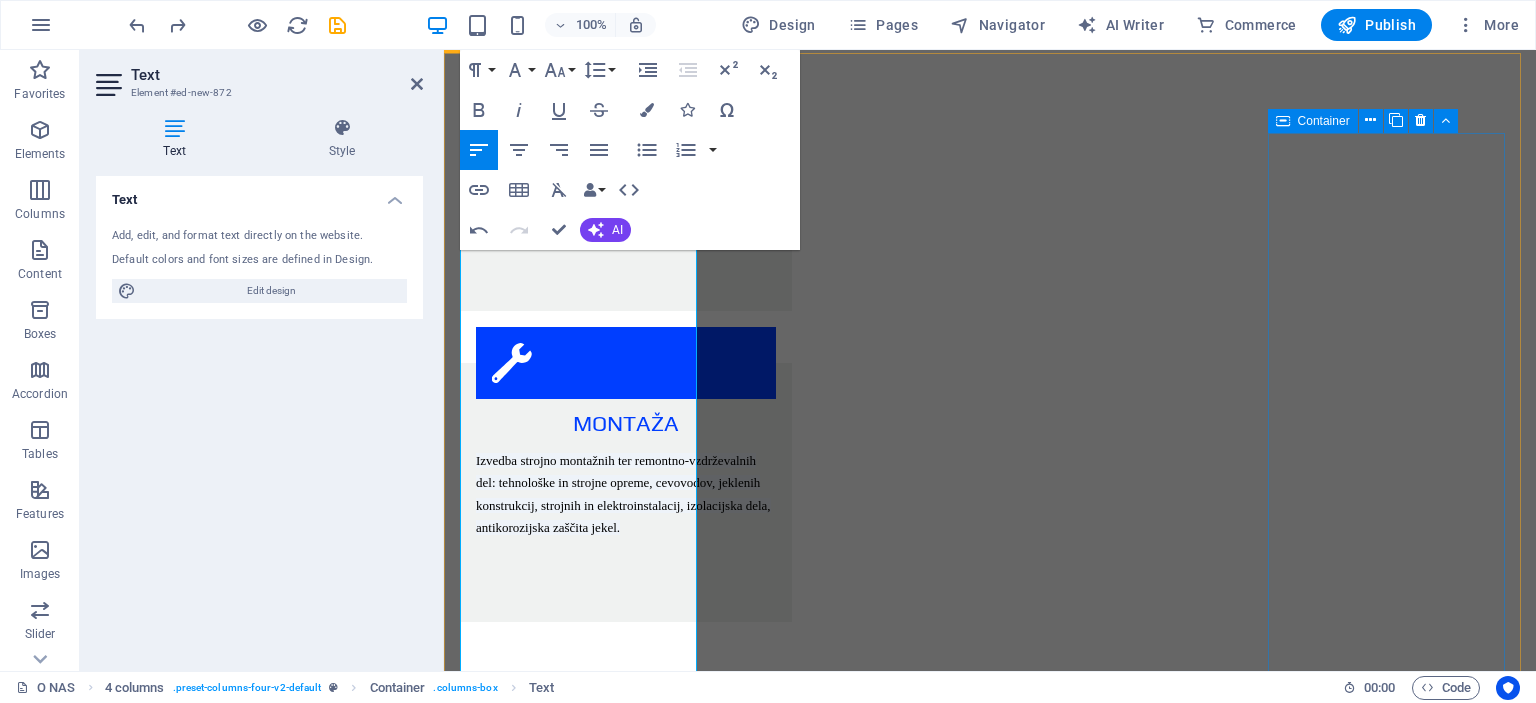 click on "JEKLENE KONSTRUKCIJE montaža konstrukcij visokih regalnih skladišč izvedba jeklenih konstrukcij" at bounding box center [580, 4478] 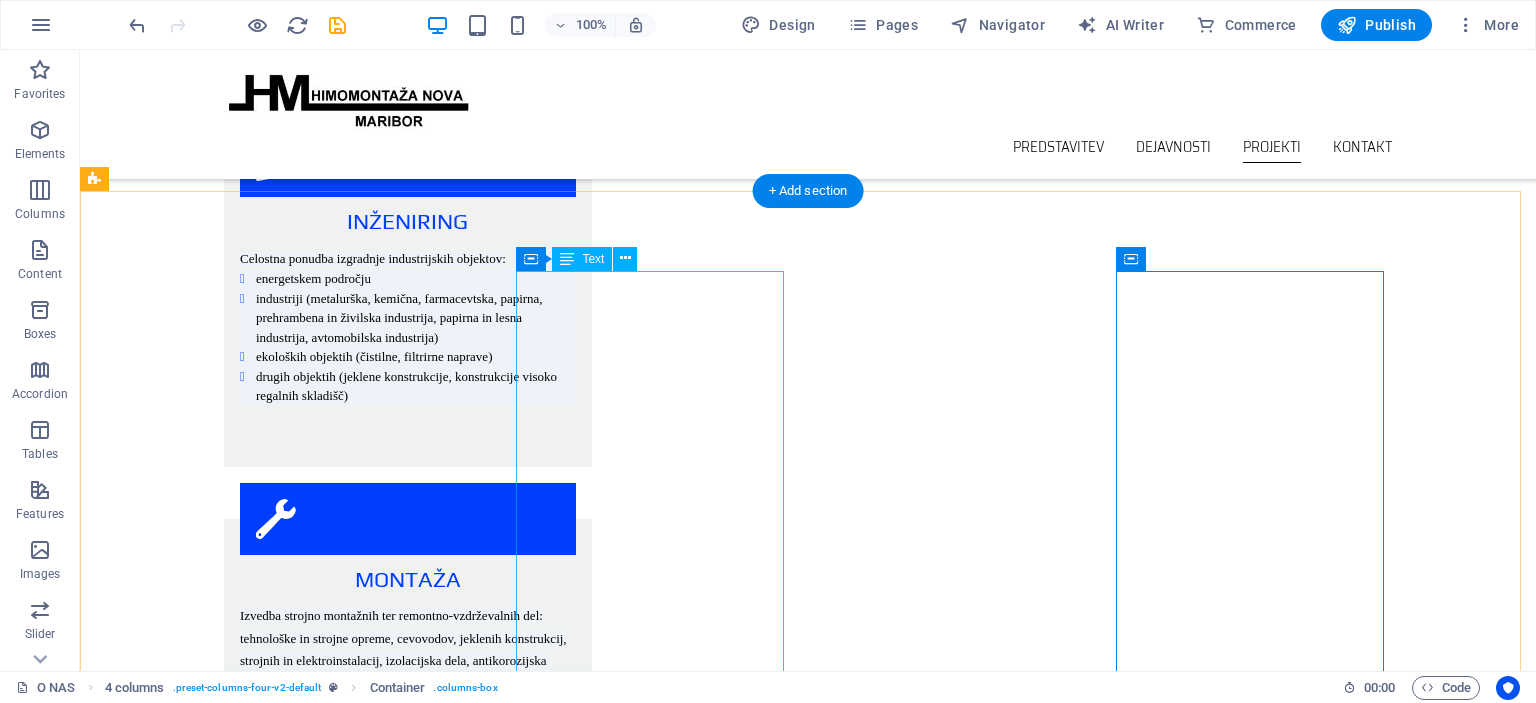 scroll, scrollTop: 2490, scrollLeft: 0, axis: vertical 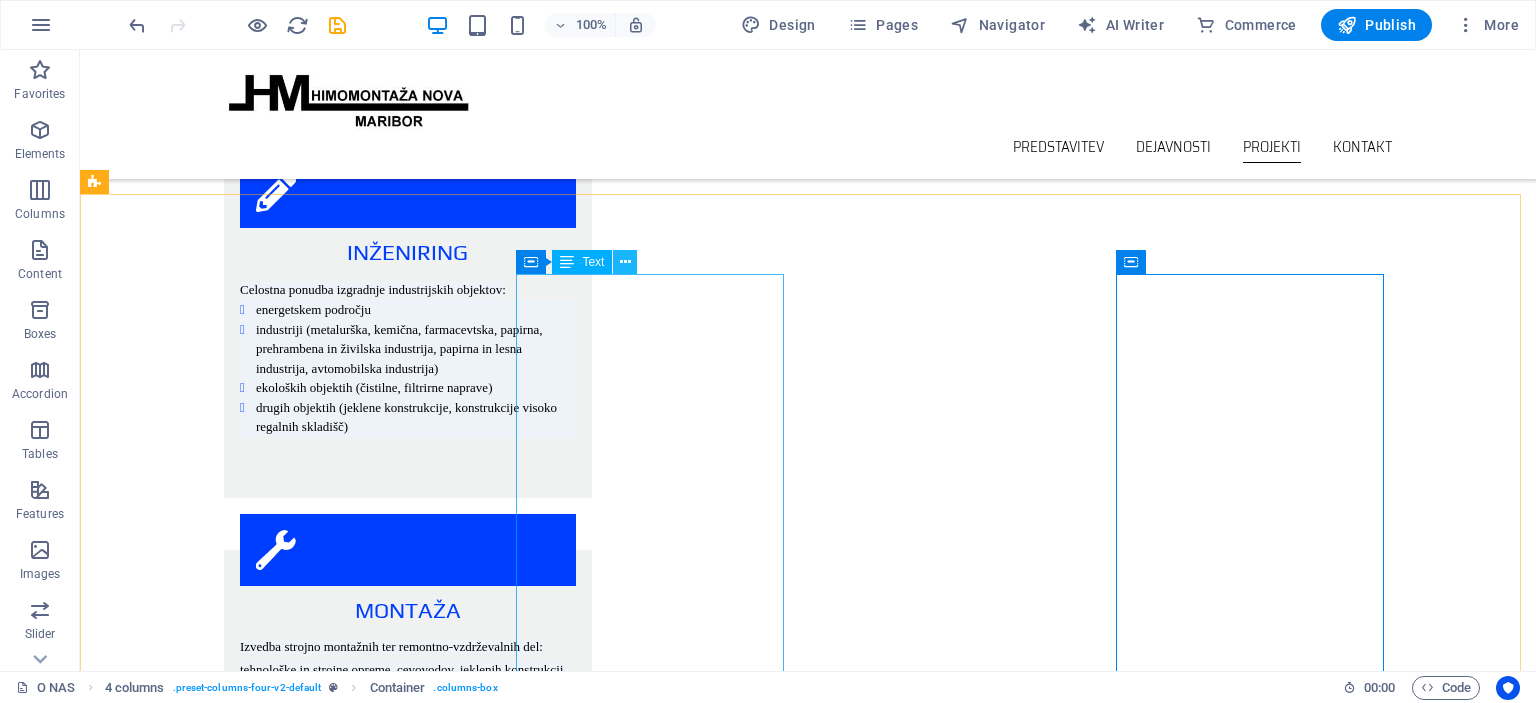 click at bounding box center (625, 262) 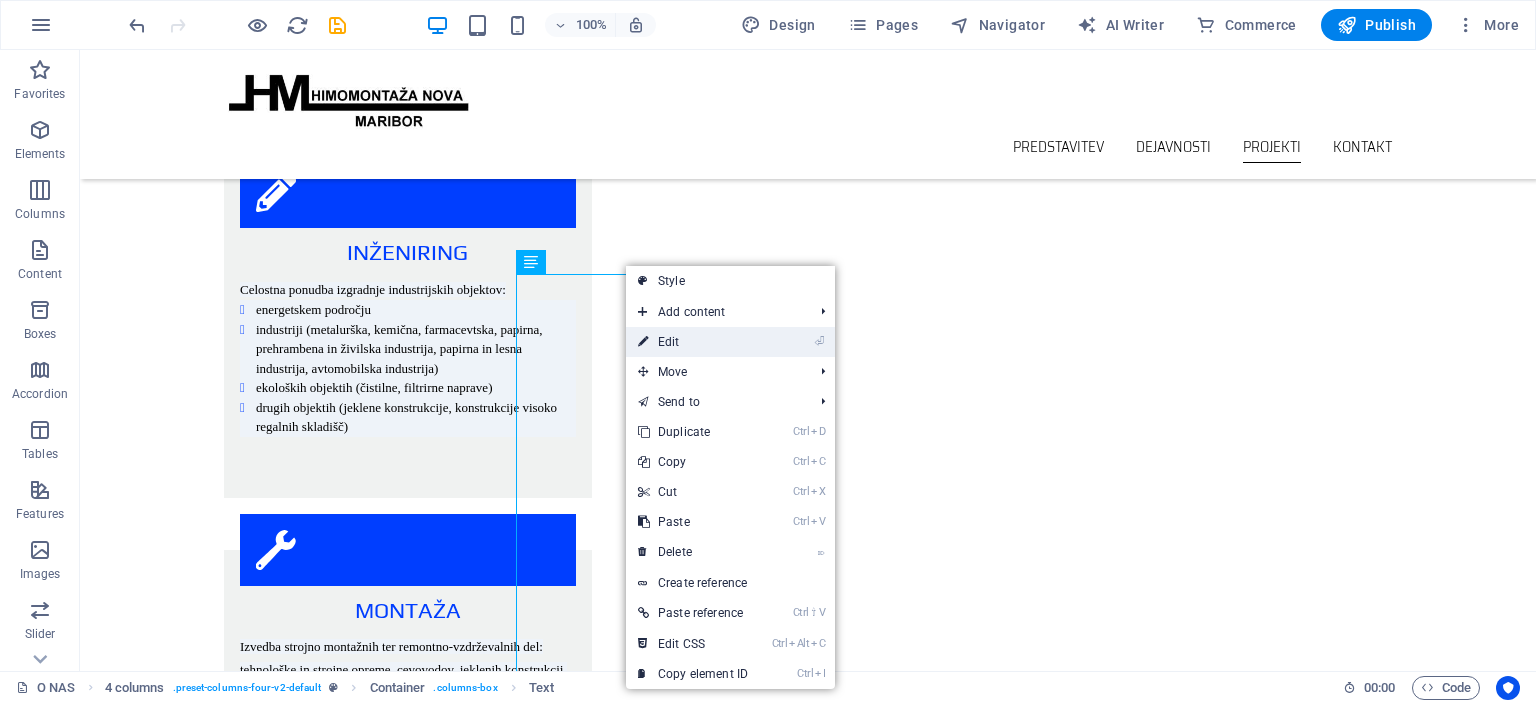 click at bounding box center [643, 342] 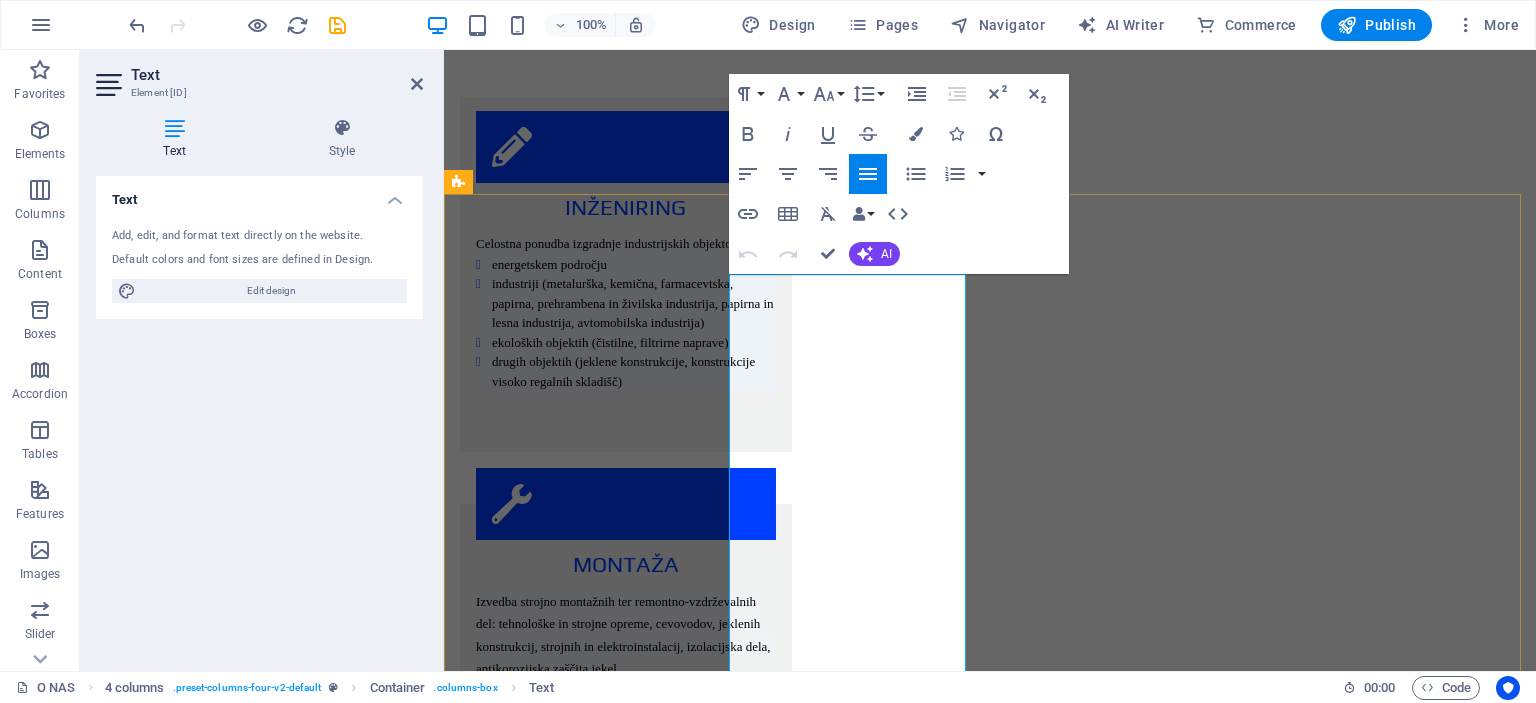 drag, startPoint x: 755, startPoint y: 282, endPoint x: 949, endPoint y: 291, distance: 194.20865 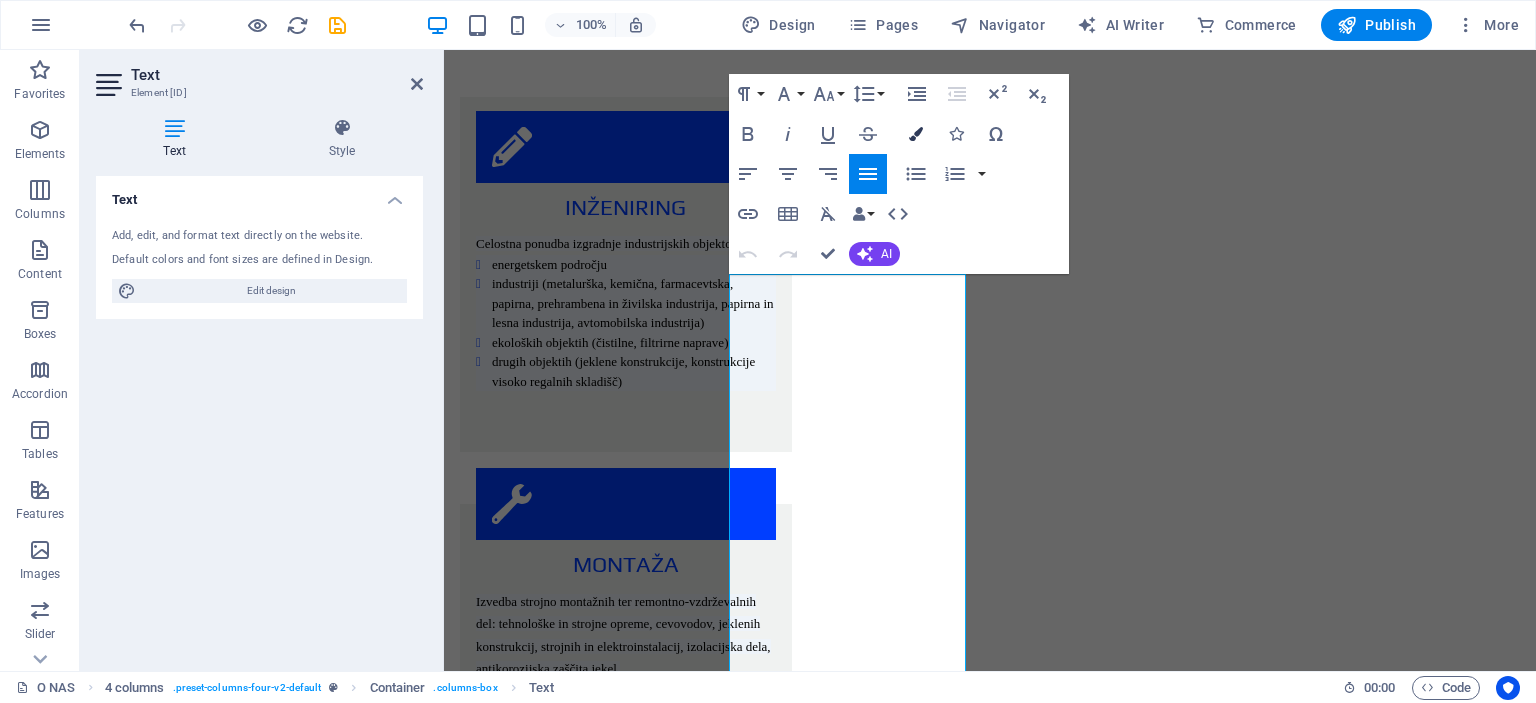 click at bounding box center [916, 134] 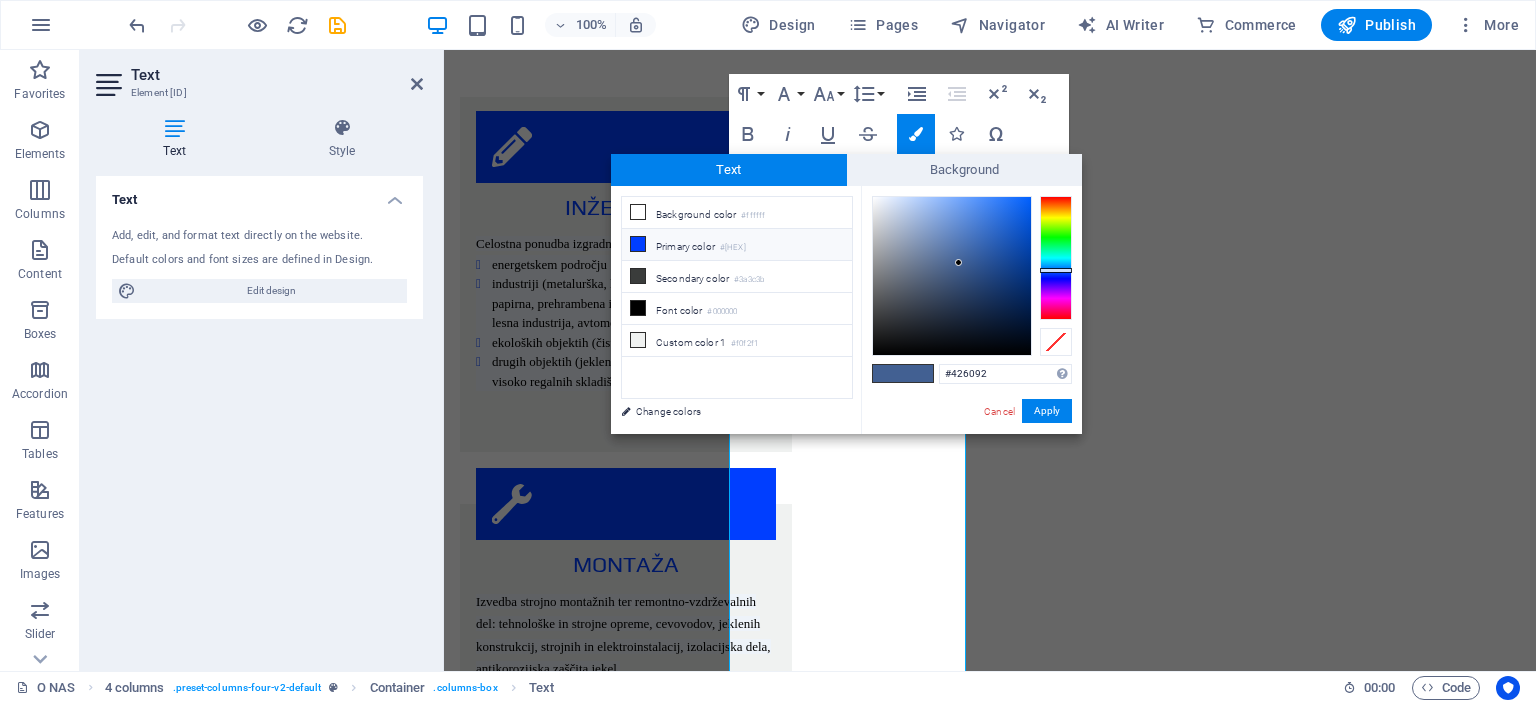 click on "Primary color
#003eff" at bounding box center [737, 245] 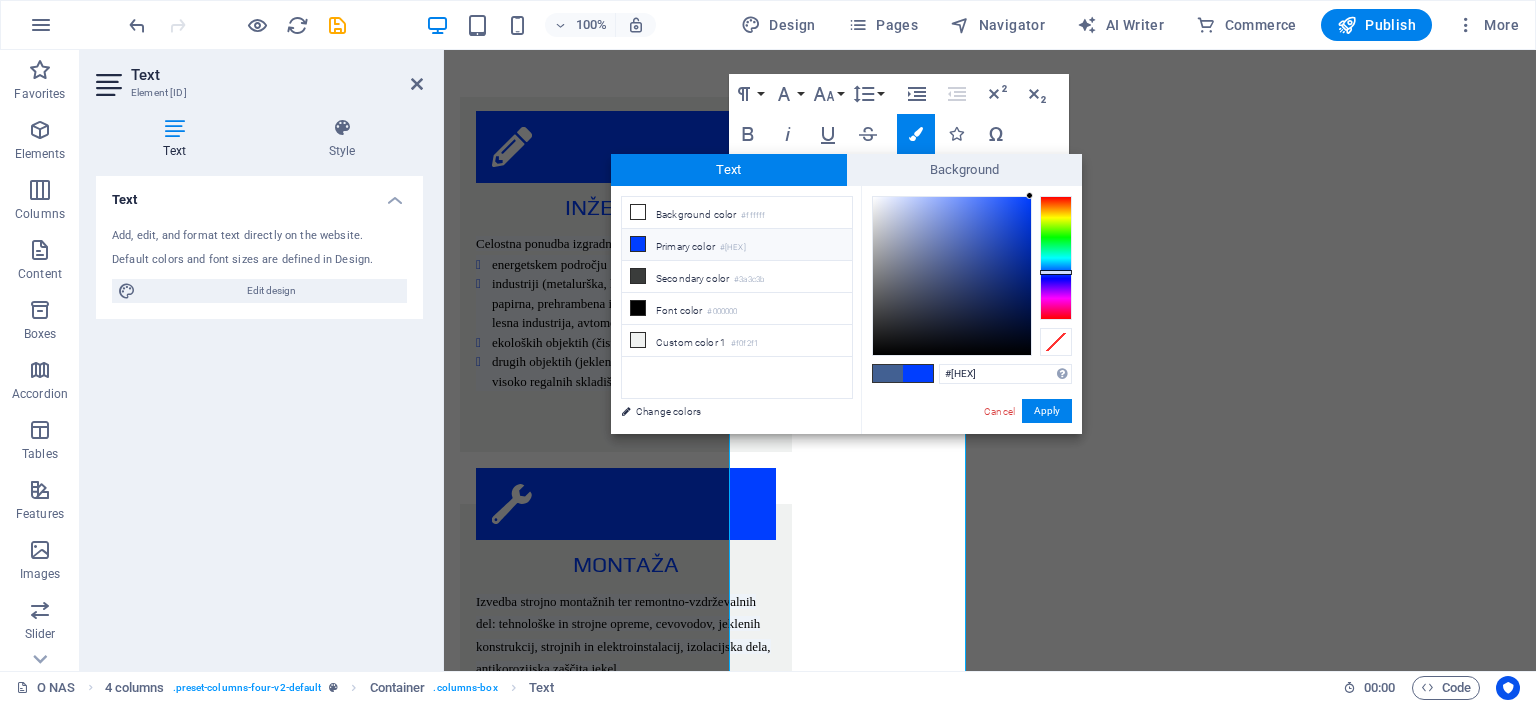 click on "Primary color
#003eff" at bounding box center (737, 245) 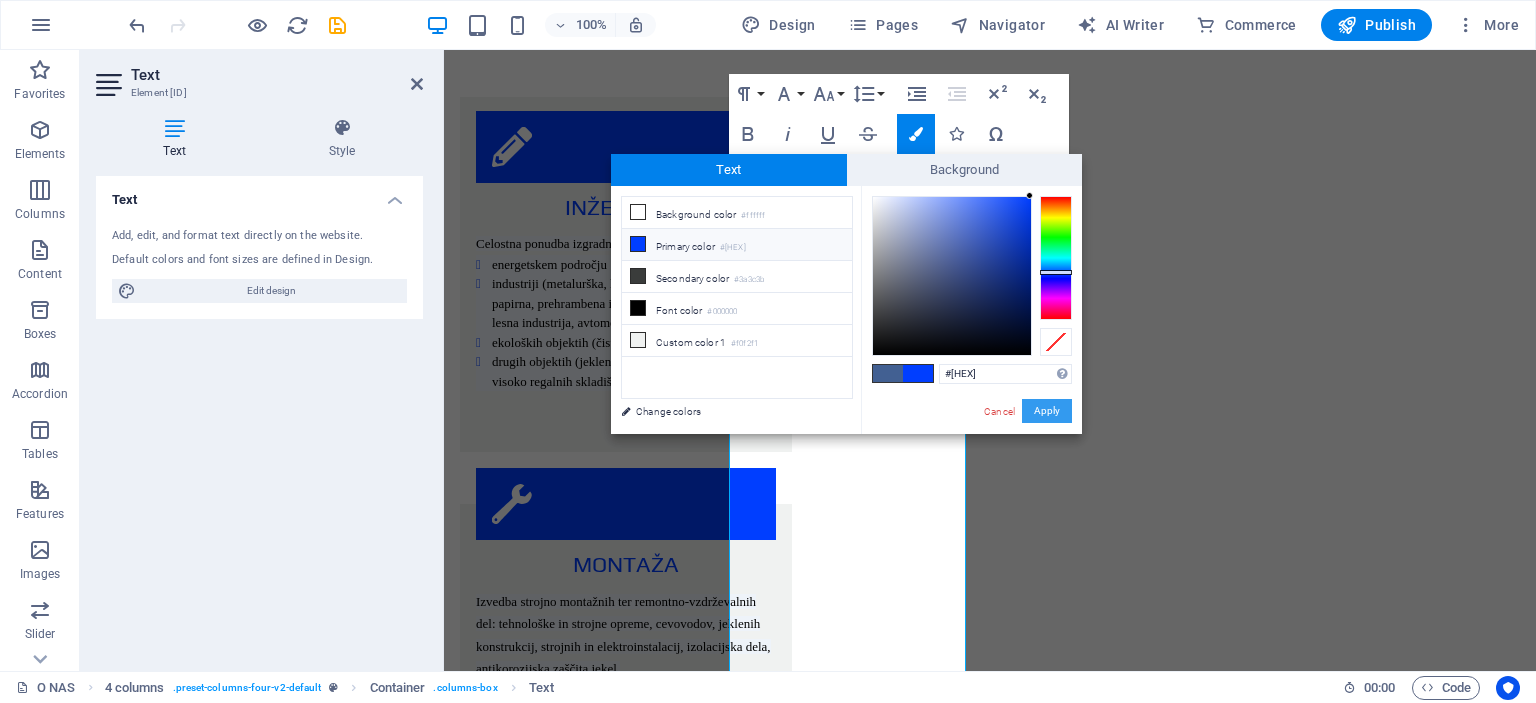 click on "Apply" at bounding box center (1047, 411) 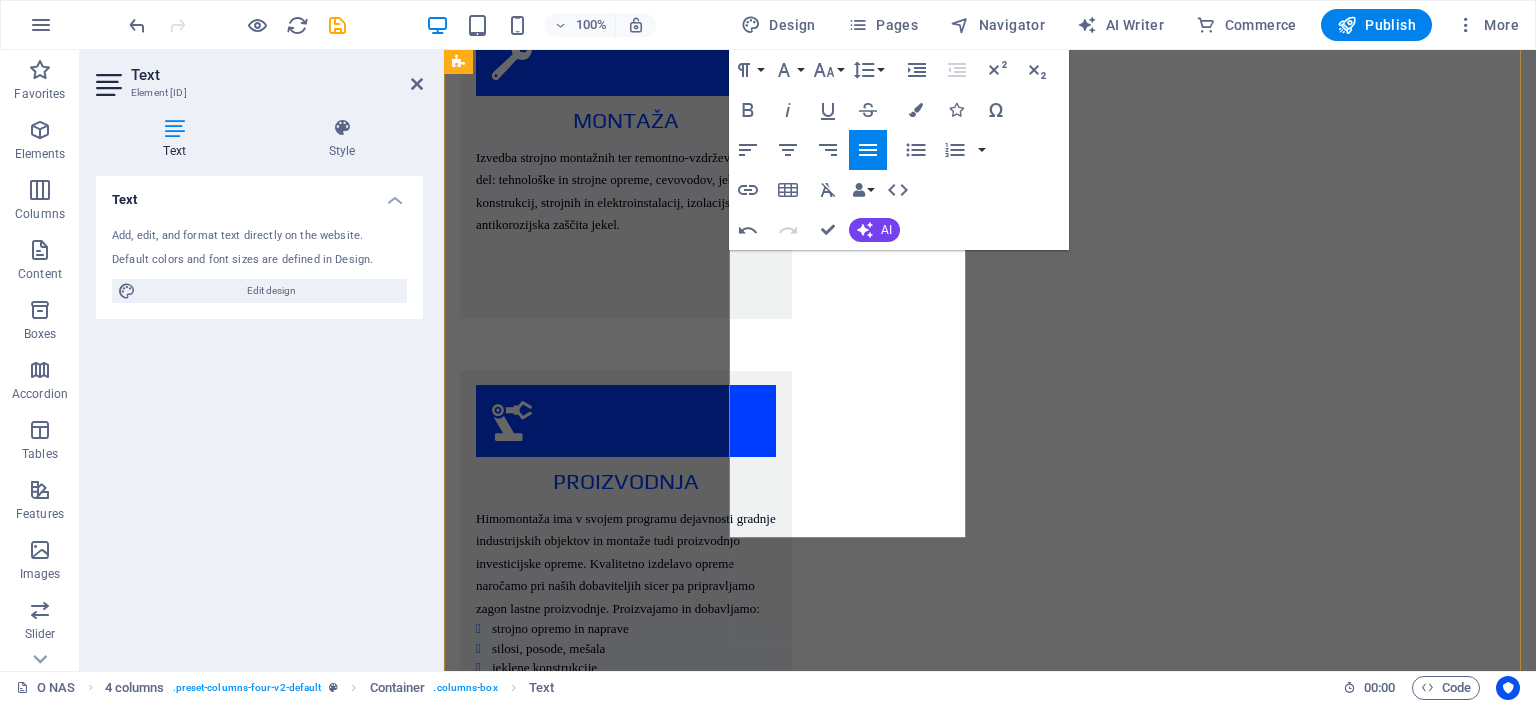 scroll, scrollTop: 3204, scrollLeft: 0, axis: vertical 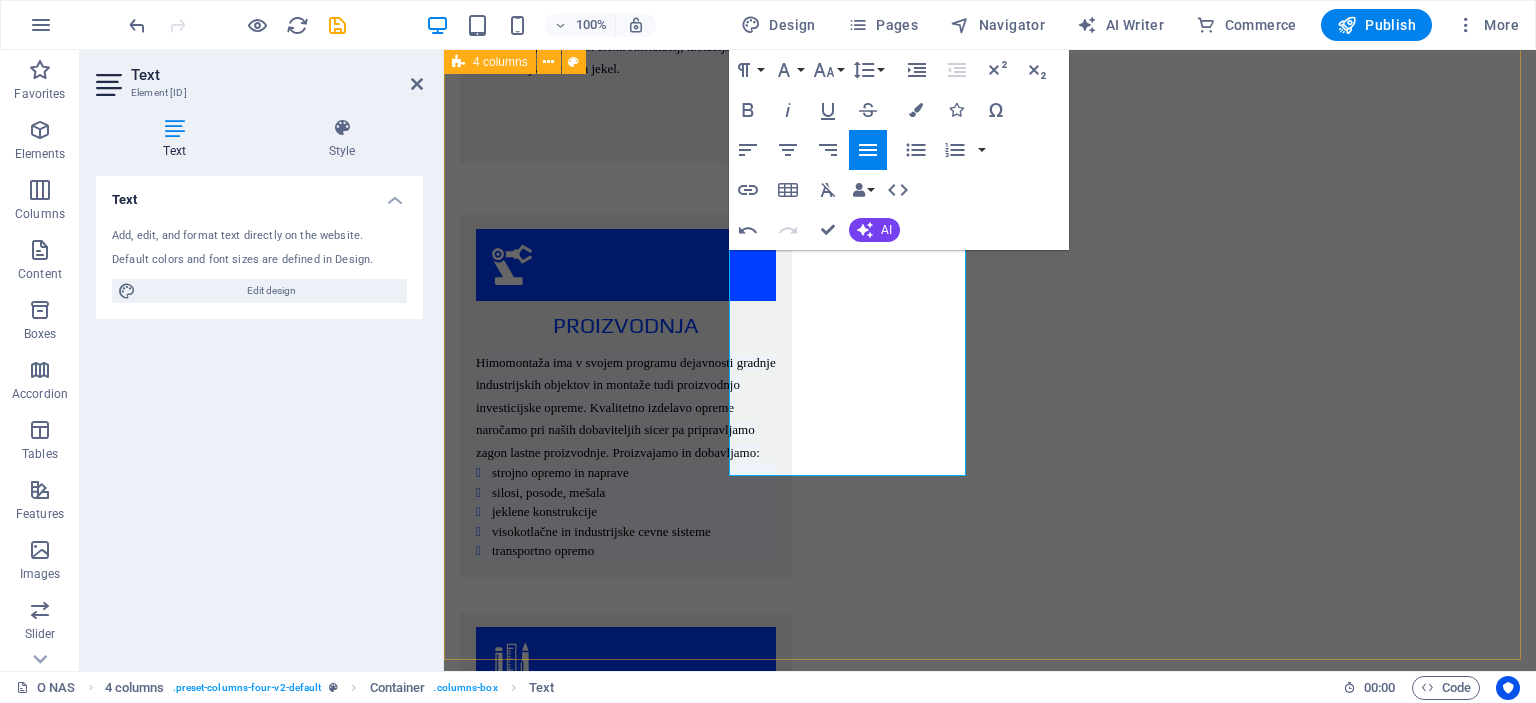click on "ENERGETSKI OBJEKTI Novogradnje, rekonstrukcije in vzdrževanje obstoječih objektov. Rekonstrukcijo in vzdrževanja izvajamo na sledeči opremi in napravah: A. TERMOENERGETSKI OBJEKTI parni in vročevodni kotli parne in plinske turbine filtrirne in čistilne naprave cevovodi (parovodi, hladilna voda,..)  B. HIDROENERGETSKI OBJEKTI turbine in generatorji hidromehanska oprema mostni žerjavi in razne jeklene konstrukcije tlačni cevovodi C. NUKLEARNE IN PLINSKE     ELEKTRARNE D. KOTLOVNICE IN DRUGE      KOTLOVSKE NAPRAVE Na zgoraj omenjenih objektih izvajamo sledeča dela: montažna dela vzdrževalna dela remonti in intervencijski popravki na: parnih kotlih različnih tipov in moči, toplotnih izmenjevalcih, kondenzatorji, hladilnikih, grelnikih, rotirajočih napravah (črpalke, ventilatorji, kompresorji, puhala, mlini.), parnih turbinah različnih tipov in moči strojna obdelava zvarnih robov termična obdelava zvarov obzidave tlačni preizkusi antikorozijska zaščita izolacijska dela ent" at bounding box center [990, 3136] 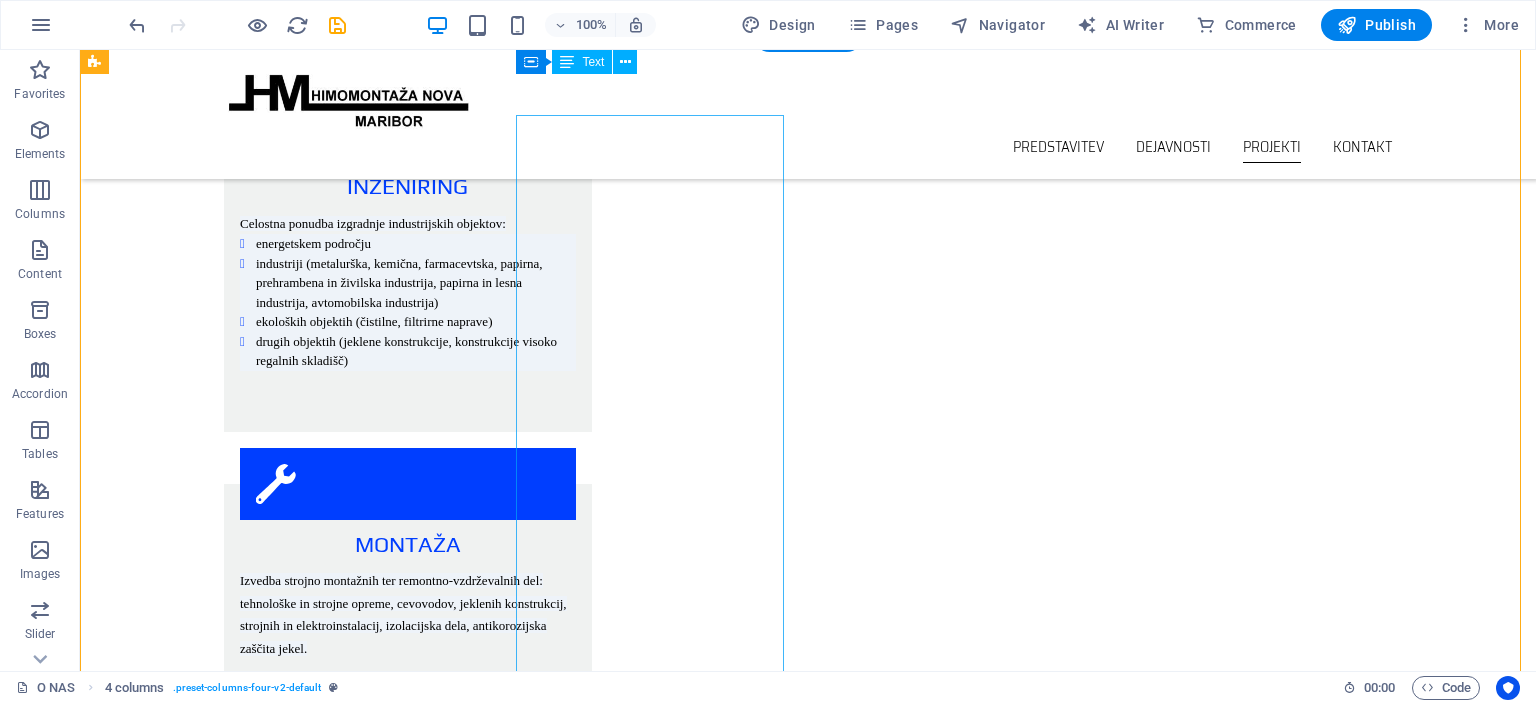 scroll, scrollTop: 2551, scrollLeft: 0, axis: vertical 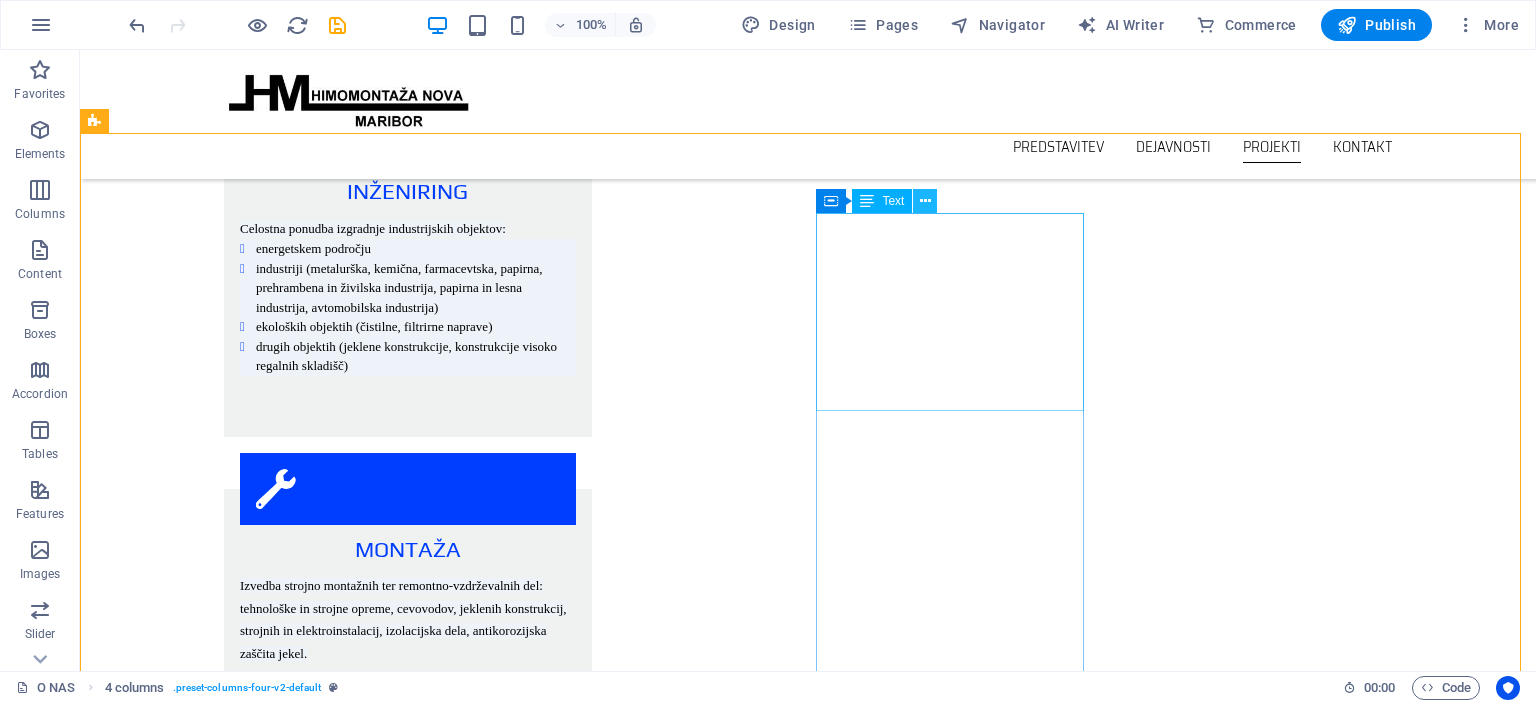 click at bounding box center (925, 201) 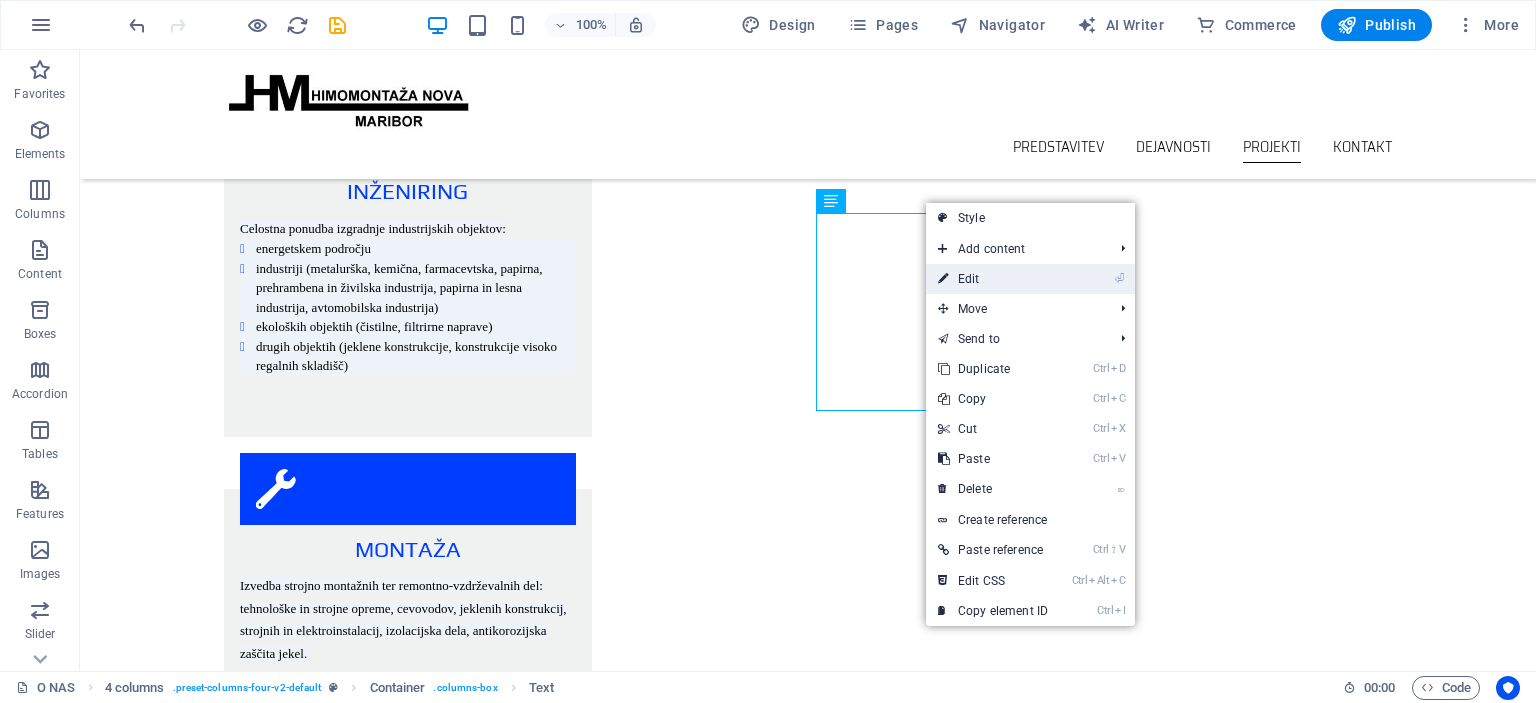click on "⏎  Edit" at bounding box center (993, 279) 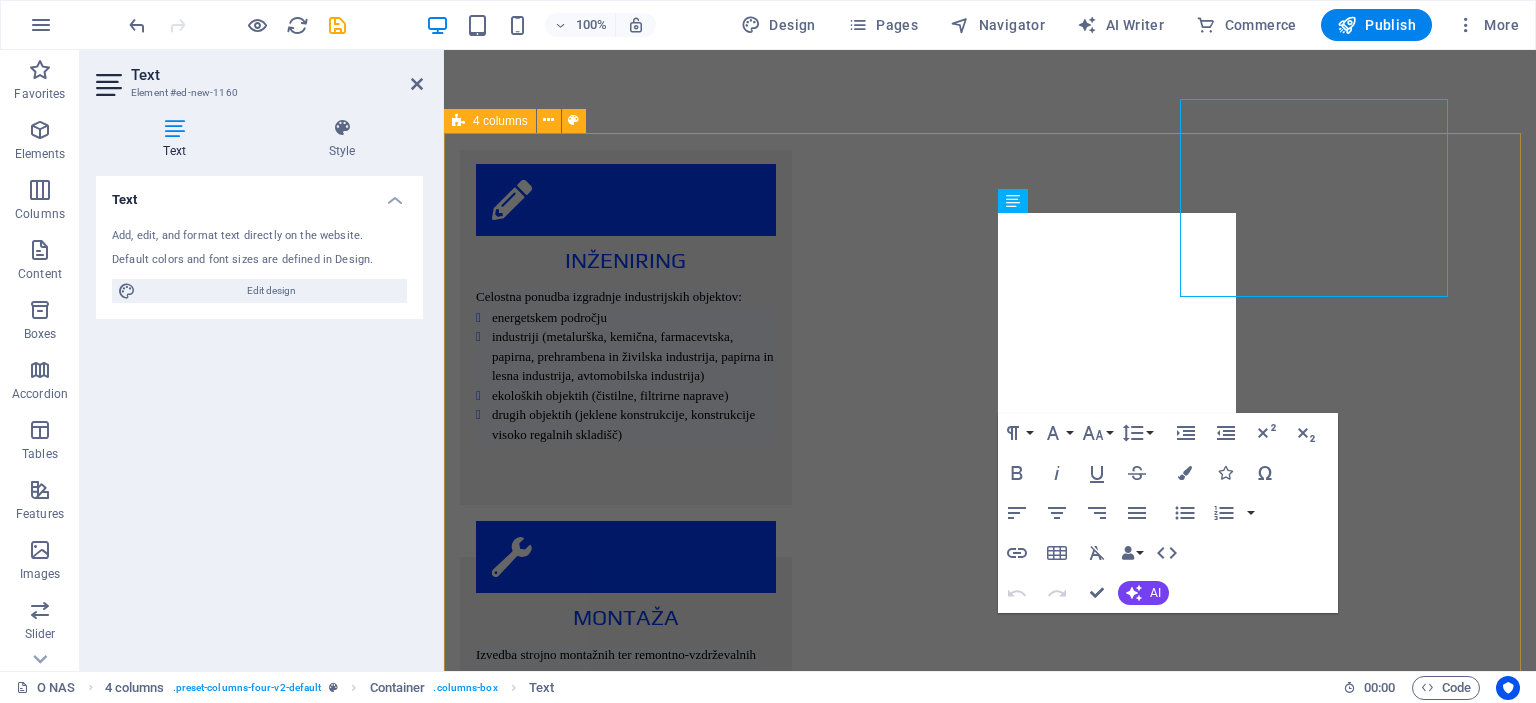 scroll, scrollTop: 2665, scrollLeft: 0, axis: vertical 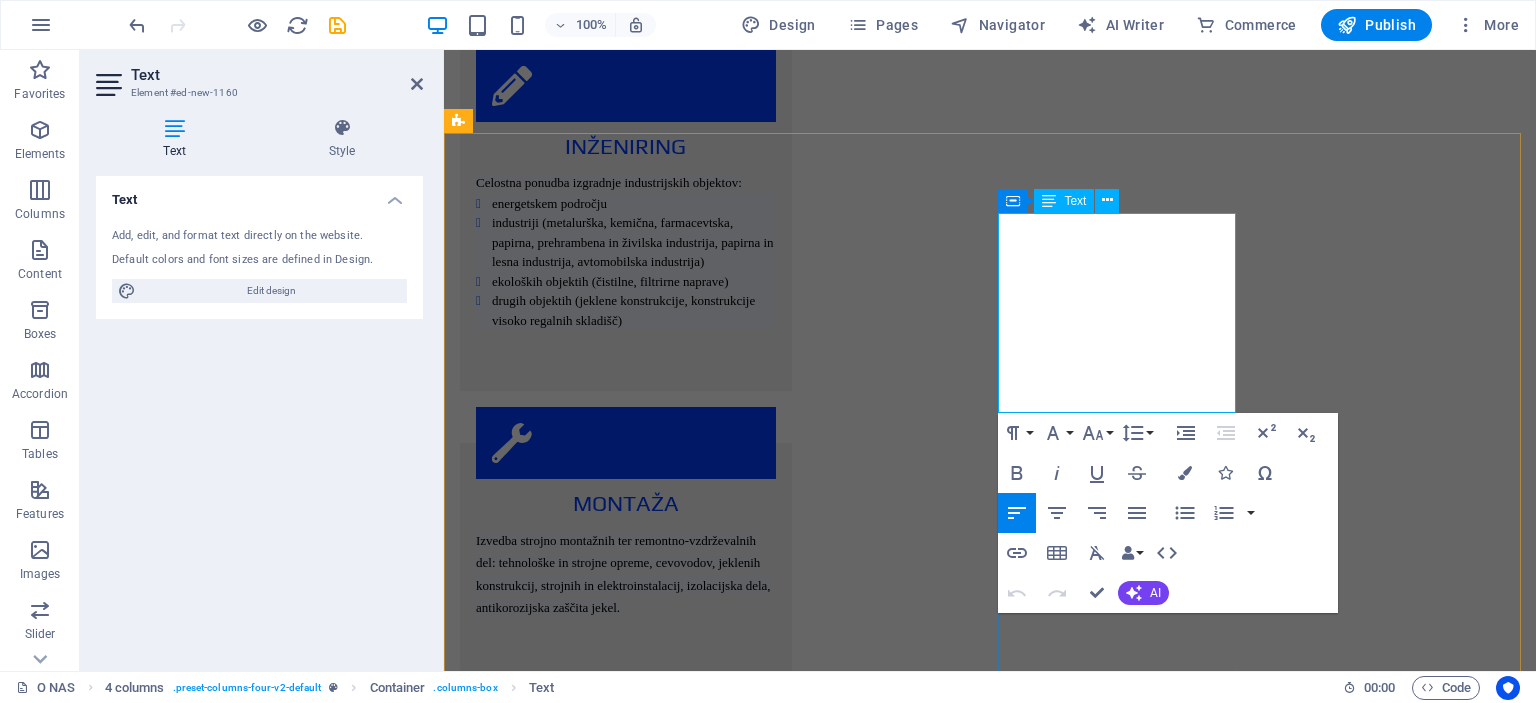 drag, startPoint x: 1195, startPoint y: 222, endPoint x: 1040, endPoint y: 217, distance: 155.08063 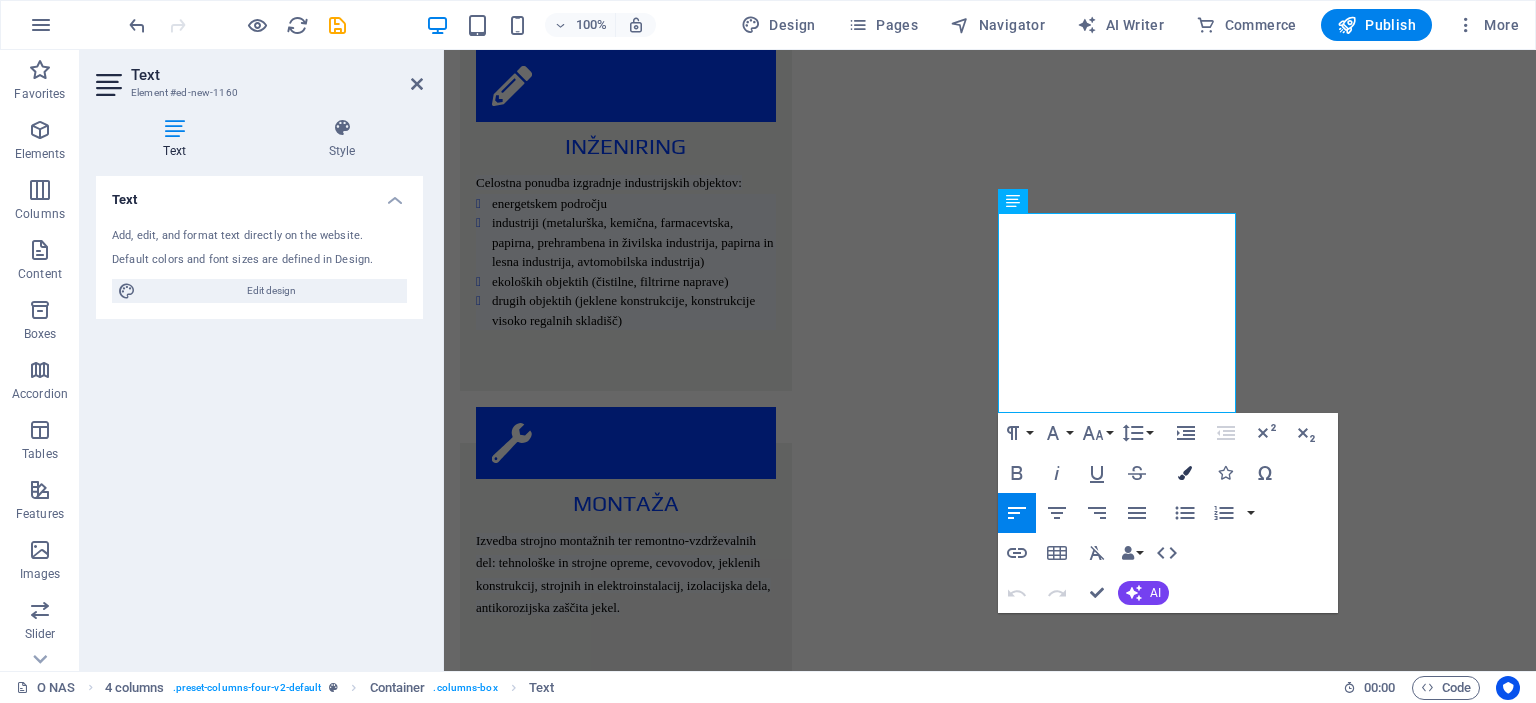 click at bounding box center [1185, 473] 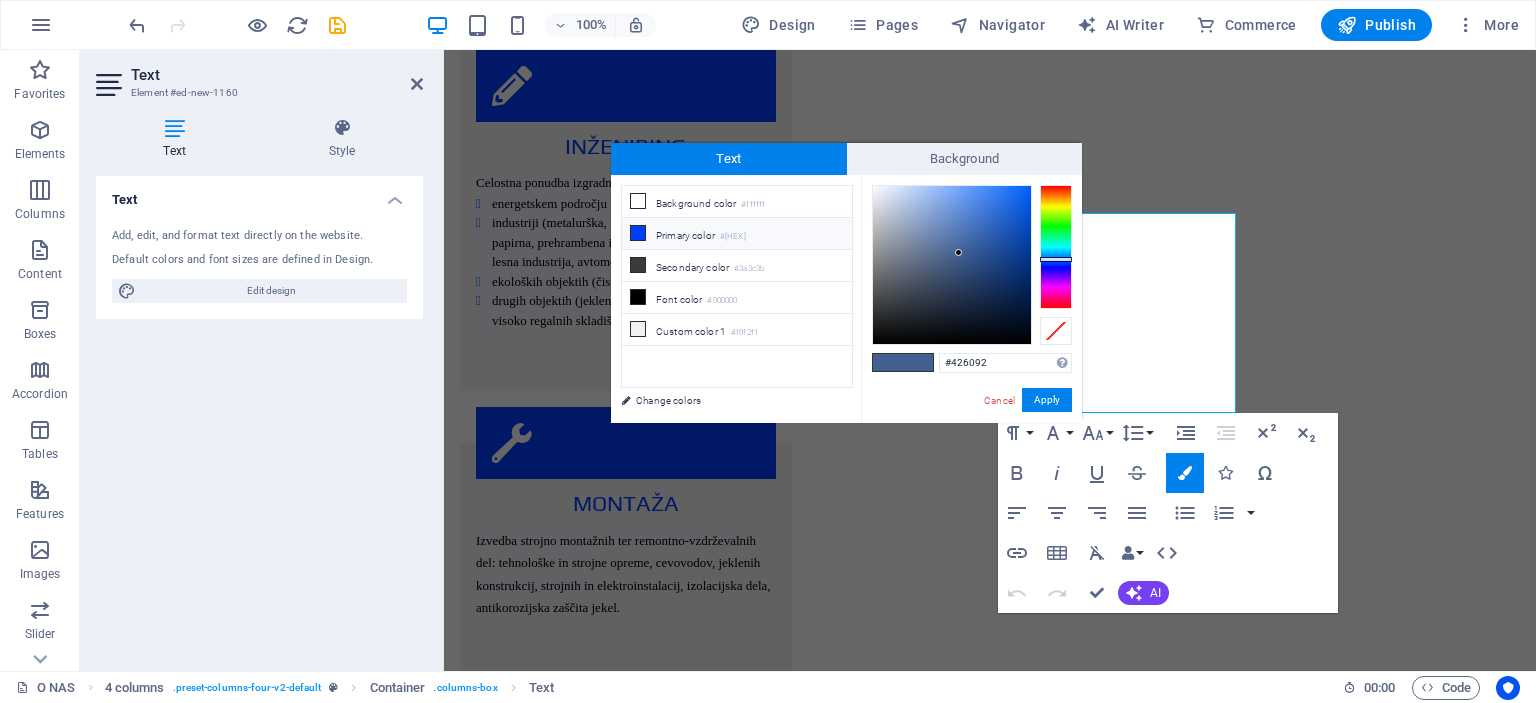 click on "#003eff" at bounding box center (733, 237) 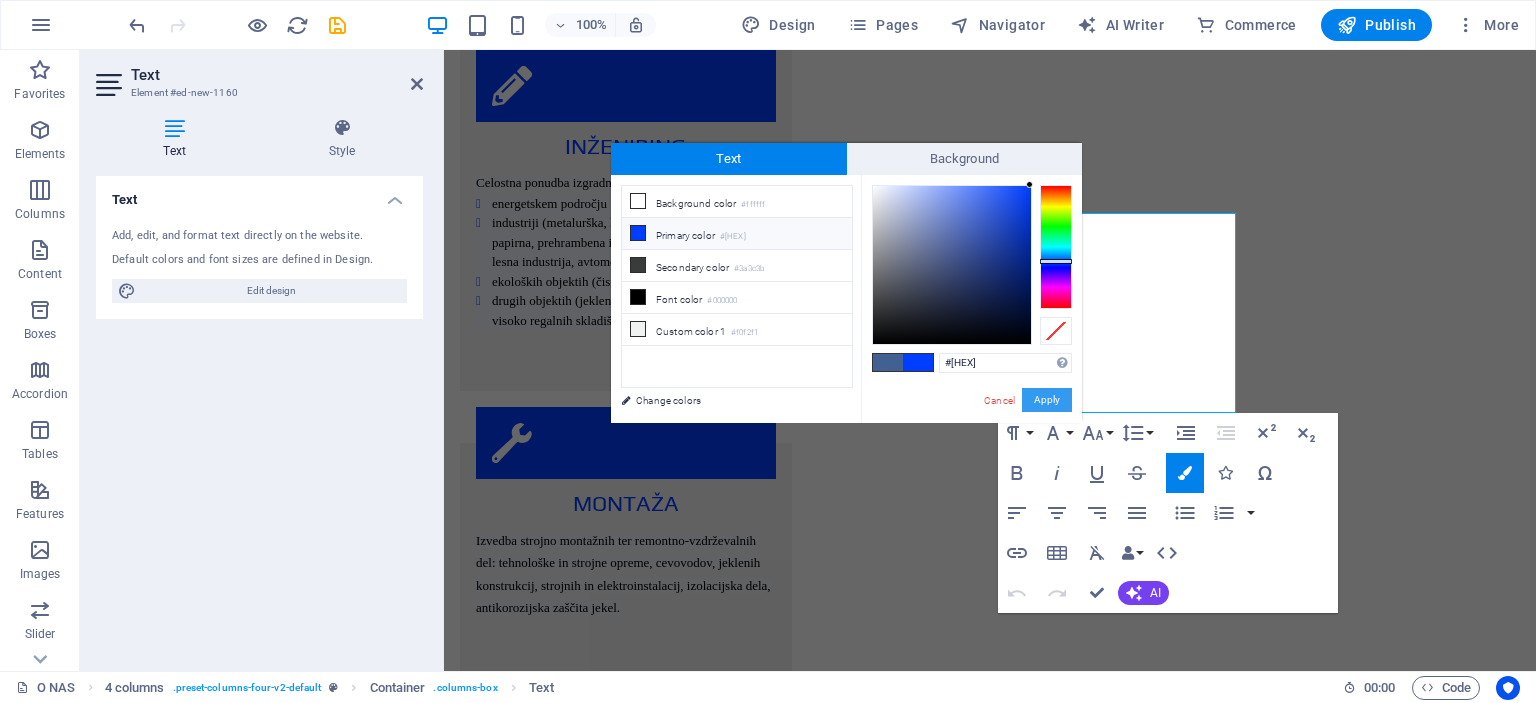 click on "Apply" at bounding box center [1047, 400] 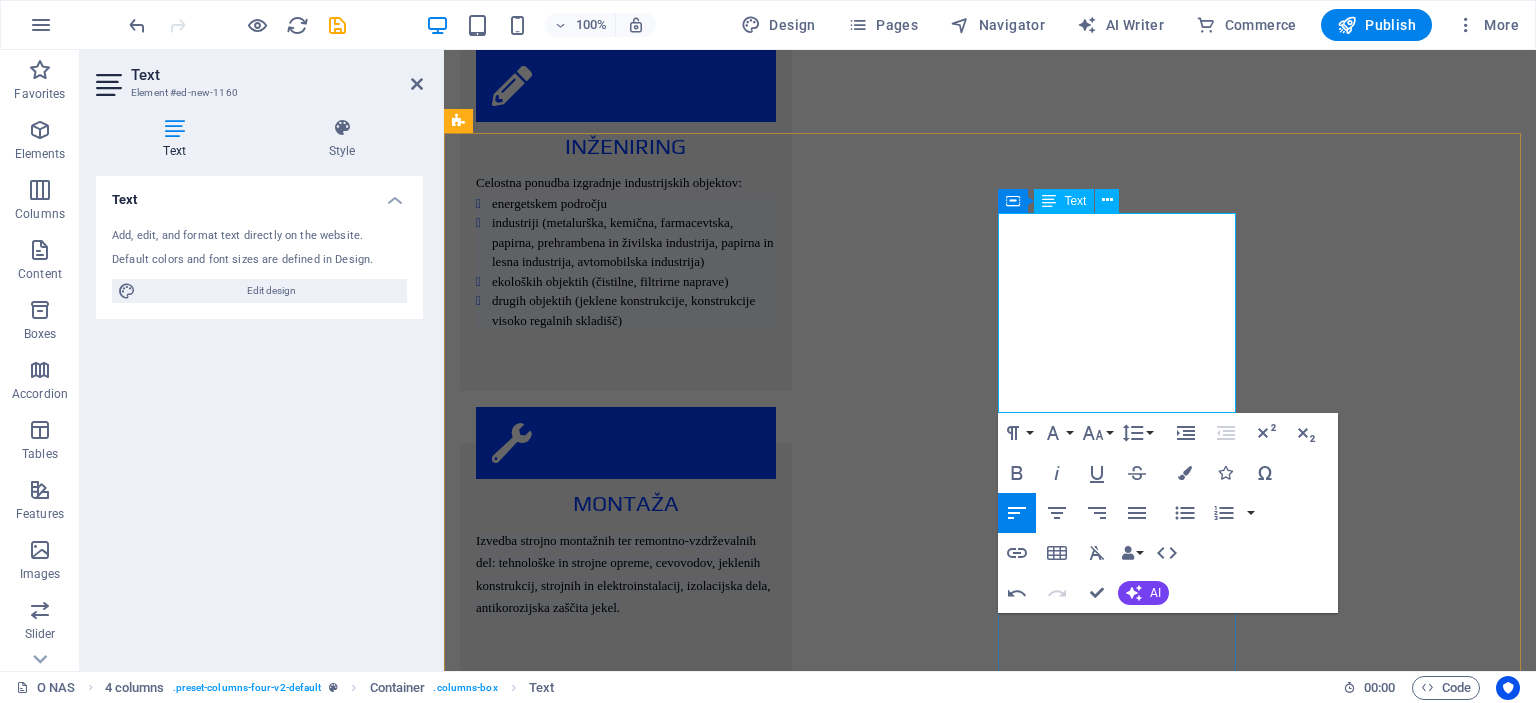 drag, startPoint x: 1223, startPoint y: 265, endPoint x: 1001, endPoint y: 267, distance: 222.009 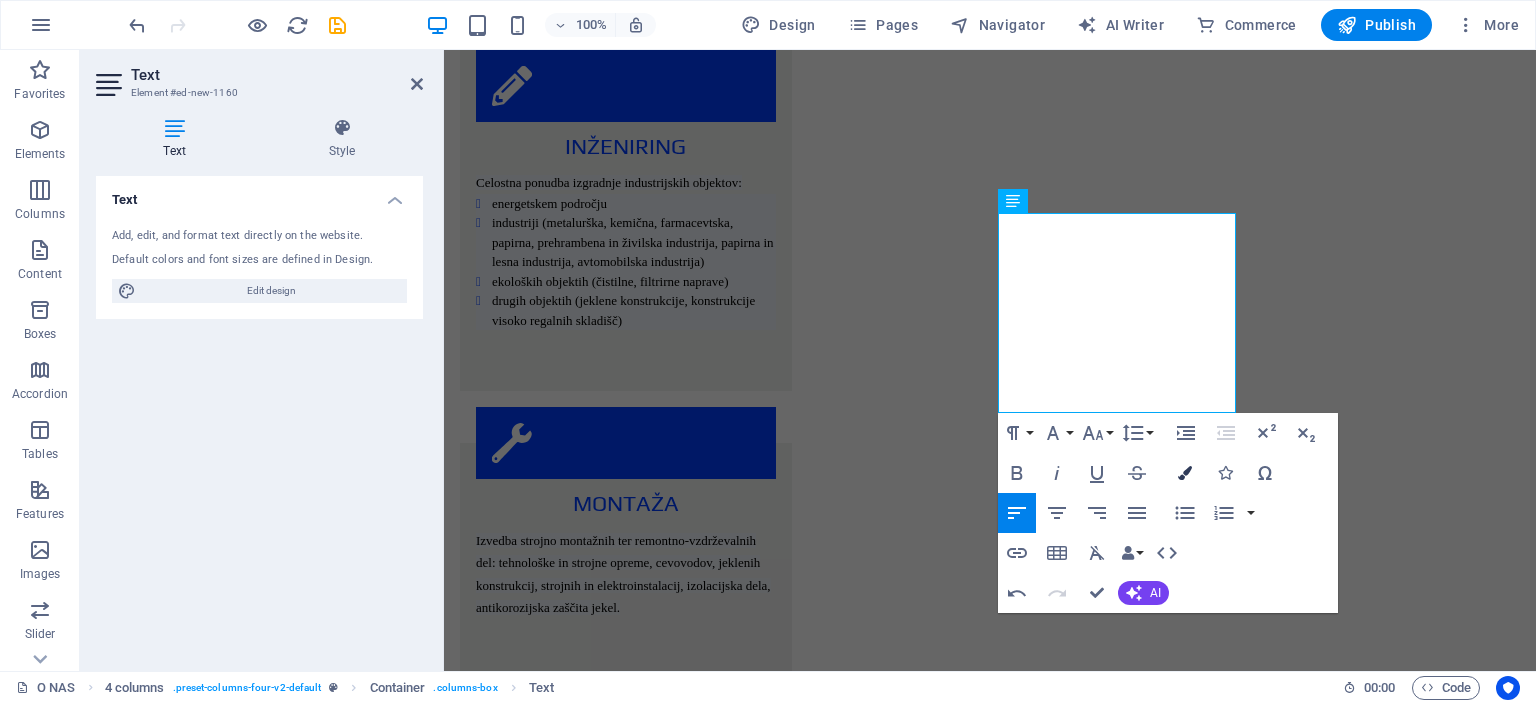 click at bounding box center (1185, 473) 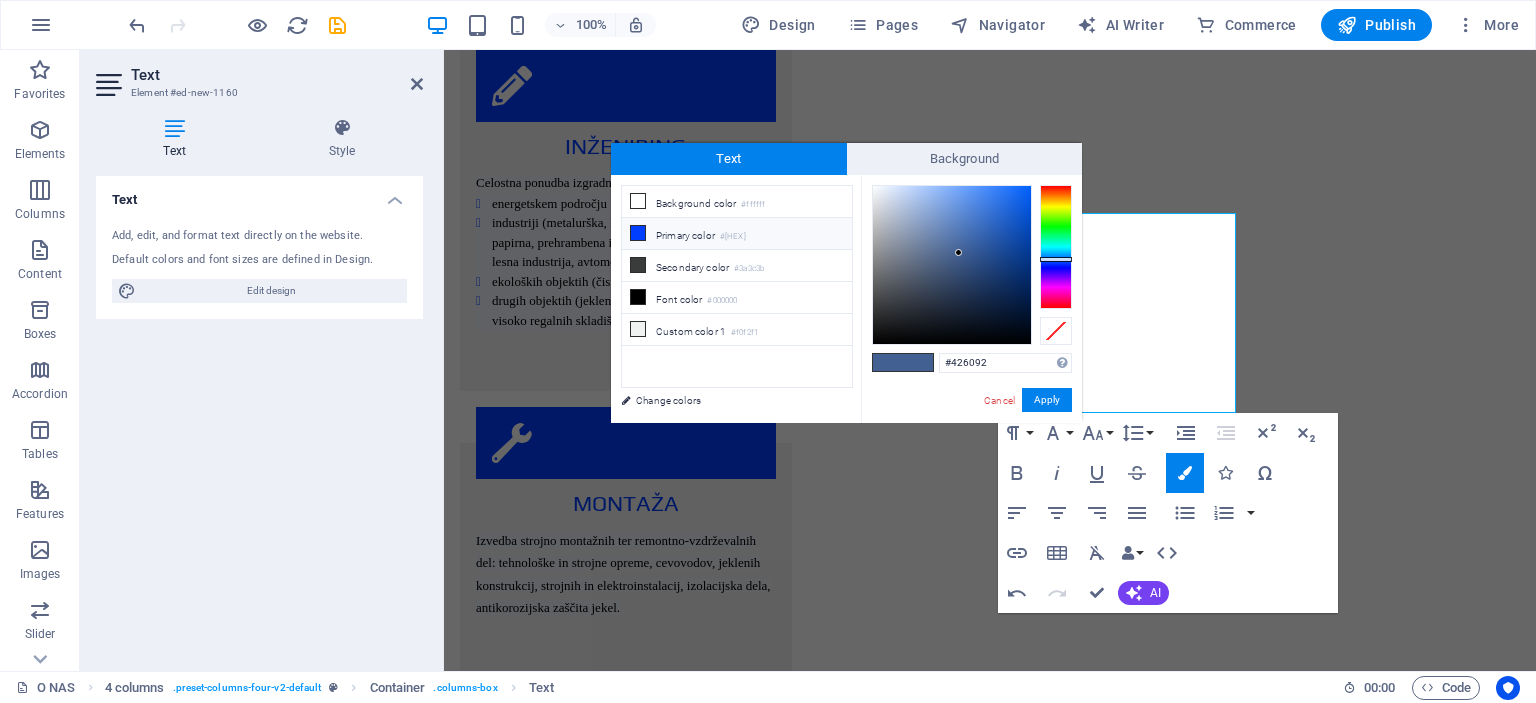 click on "Primary color
#003eff" at bounding box center [737, 234] 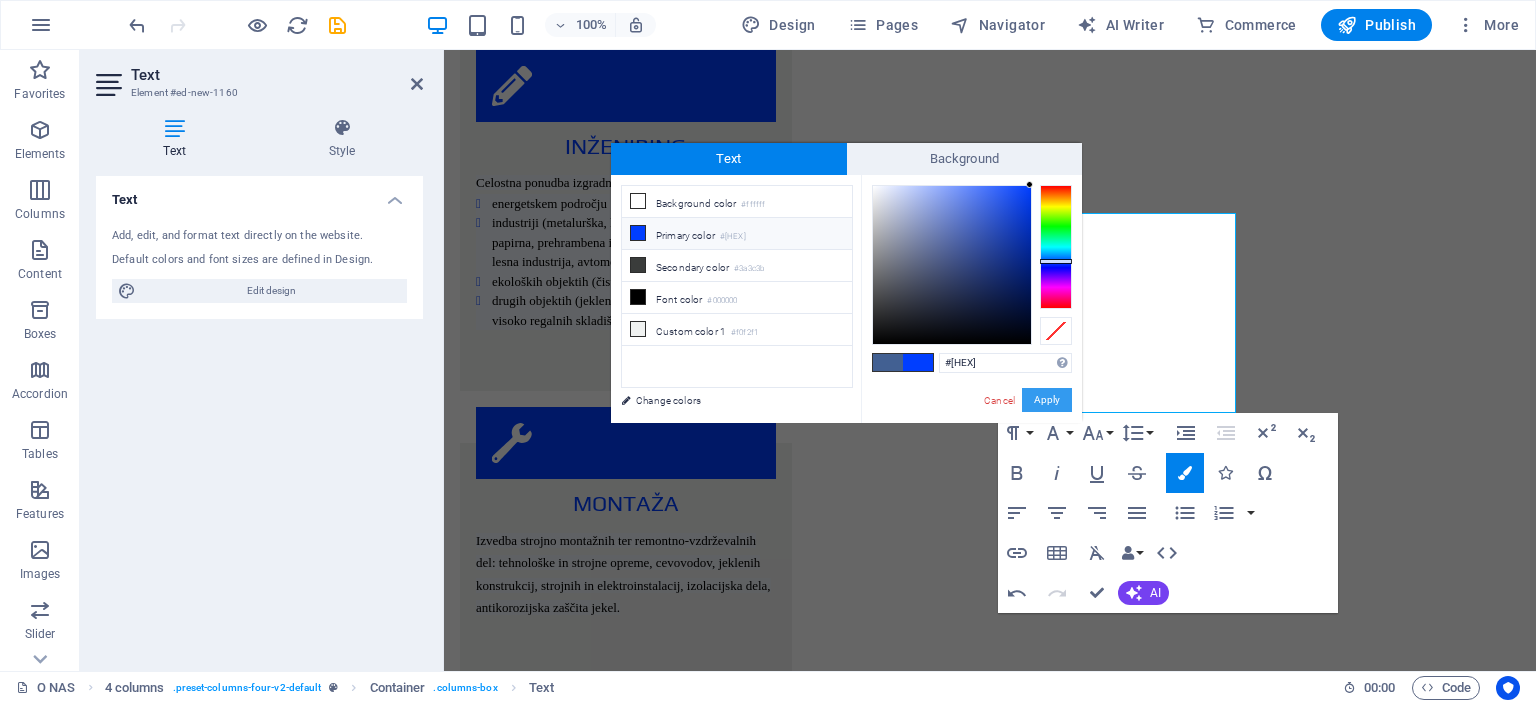 click on "Apply" at bounding box center [1047, 400] 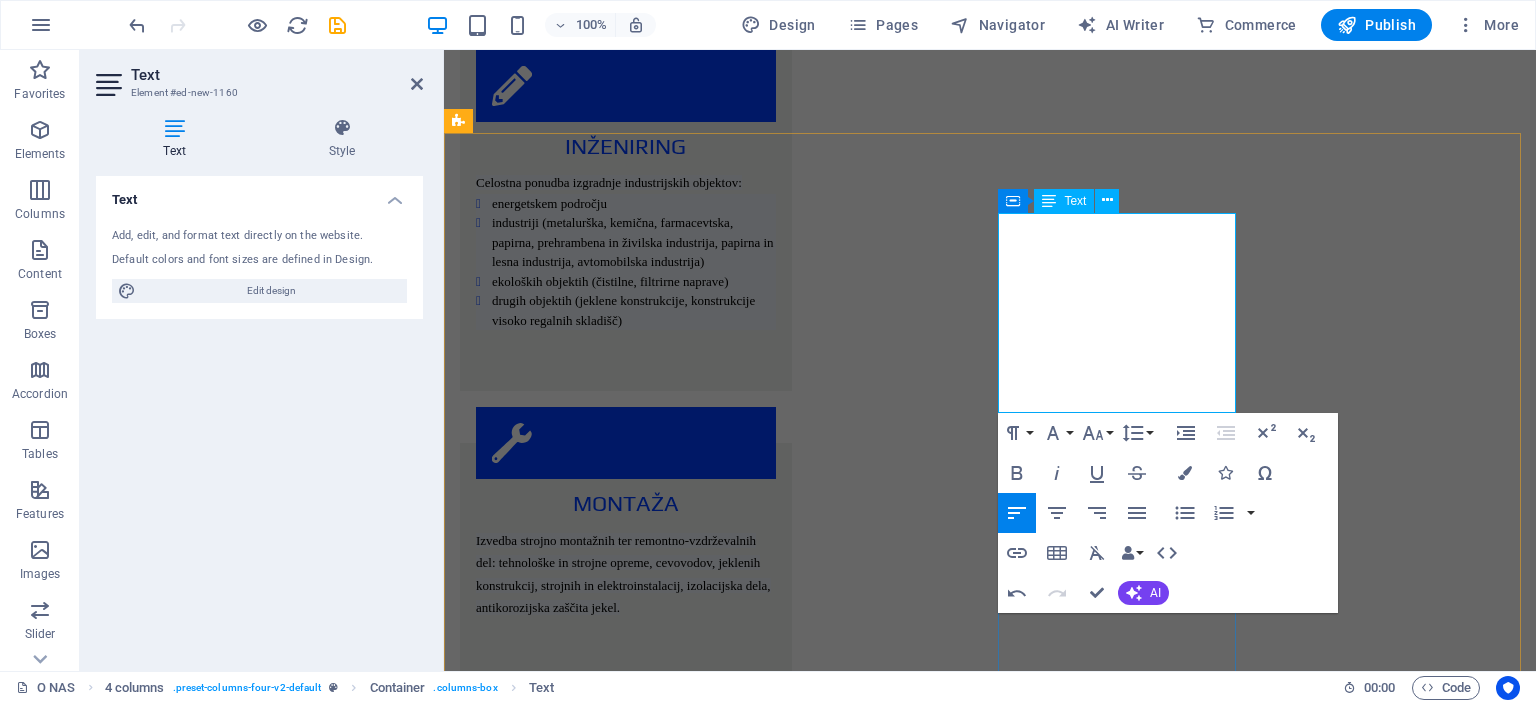 drag, startPoint x: 1164, startPoint y: 342, endPoint x: 1000, endPoint y: 342, distance: 164 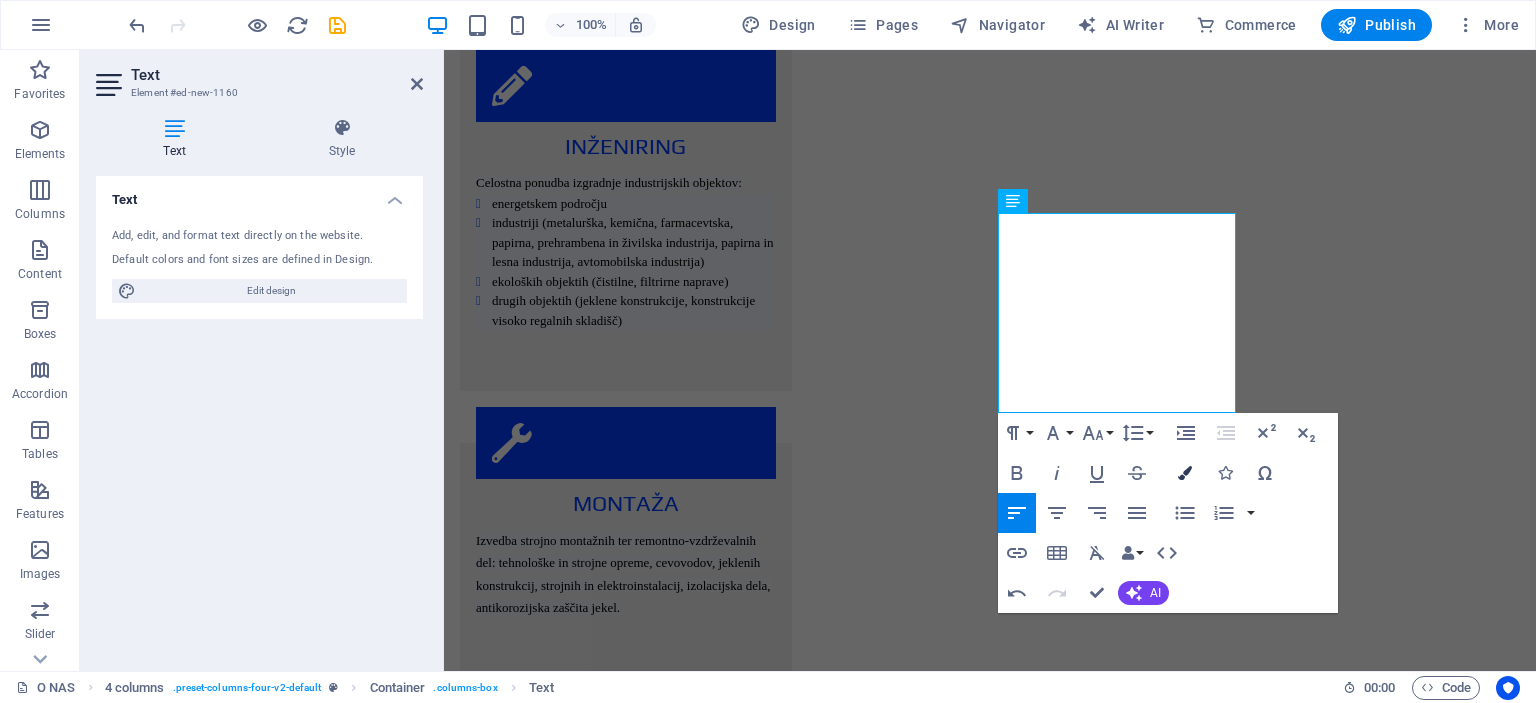 click at bounding box center [1185, 473] 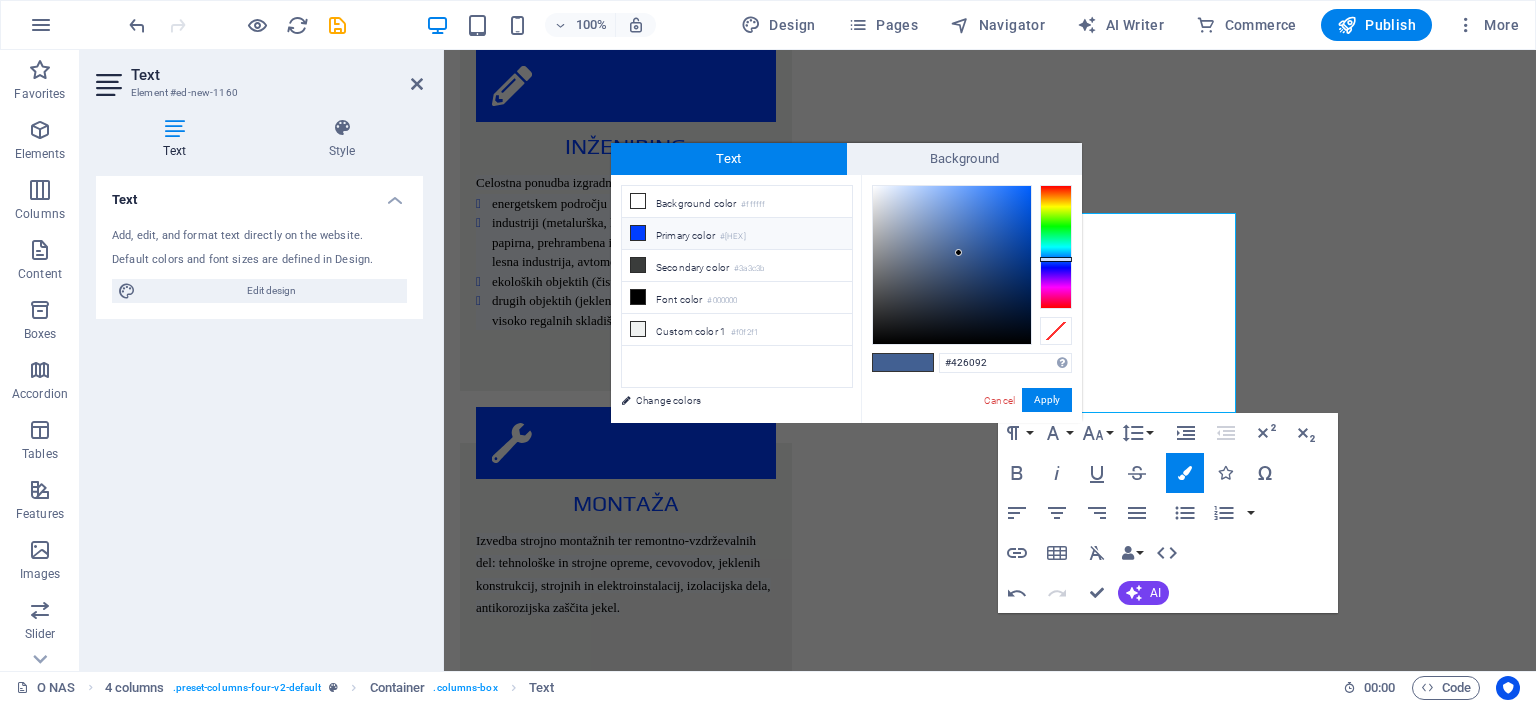 click on "Primary color
#003eff" at bounding box center (737, 234) 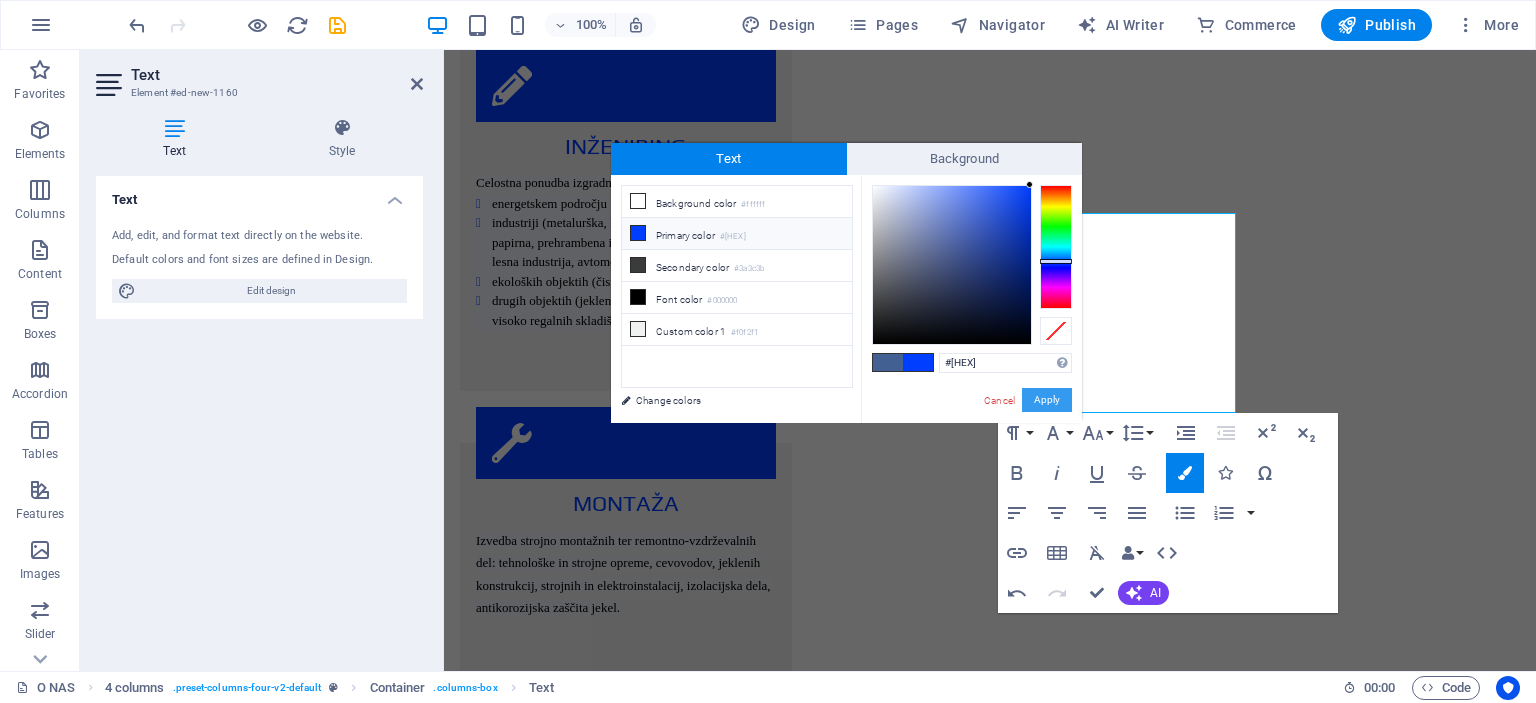 click on "Apply" at bounding box center [1047, 400] 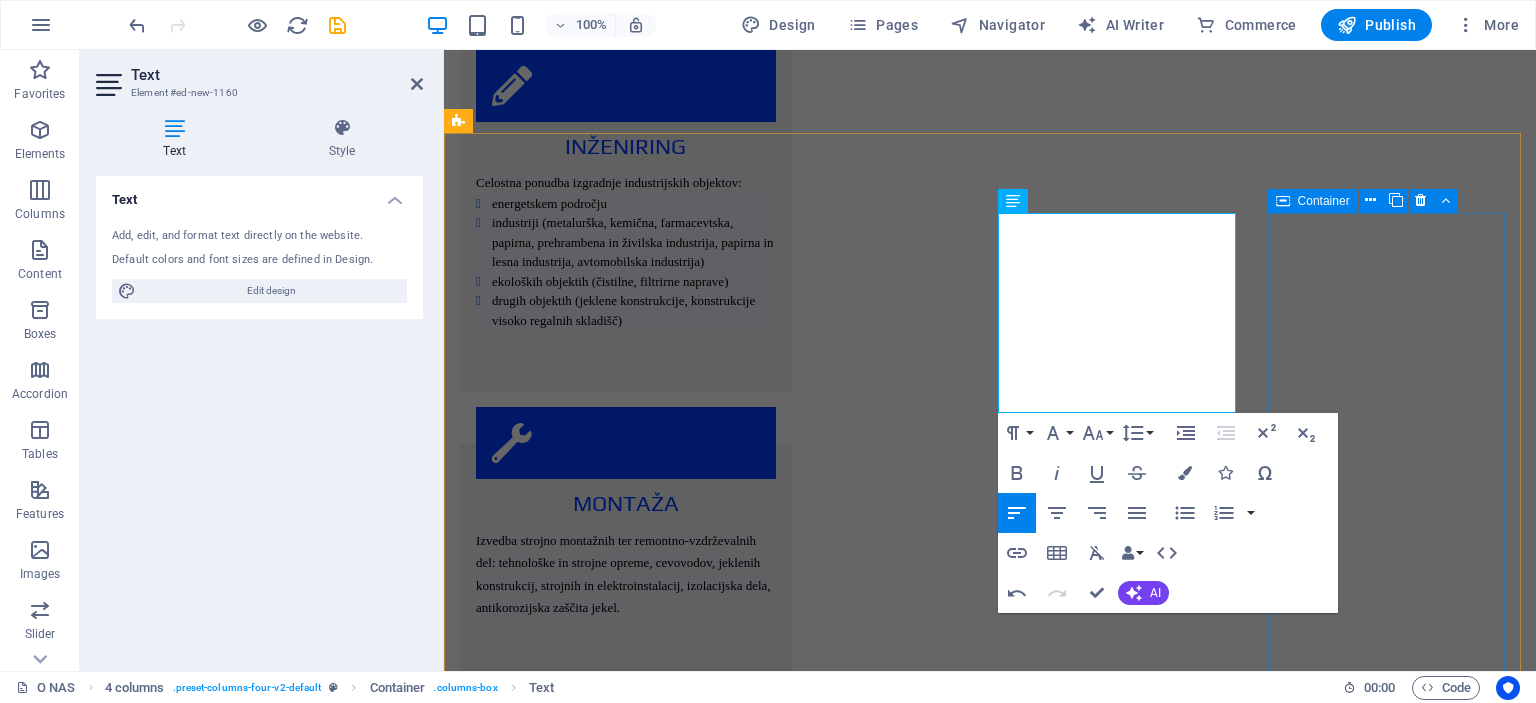 click on "JEKLENE KONSTRUKCIJE montaža konstrukcij visokih regalnih skladišč izvedba jeklenih konstrukcij" at bounding box center [580, 4556] 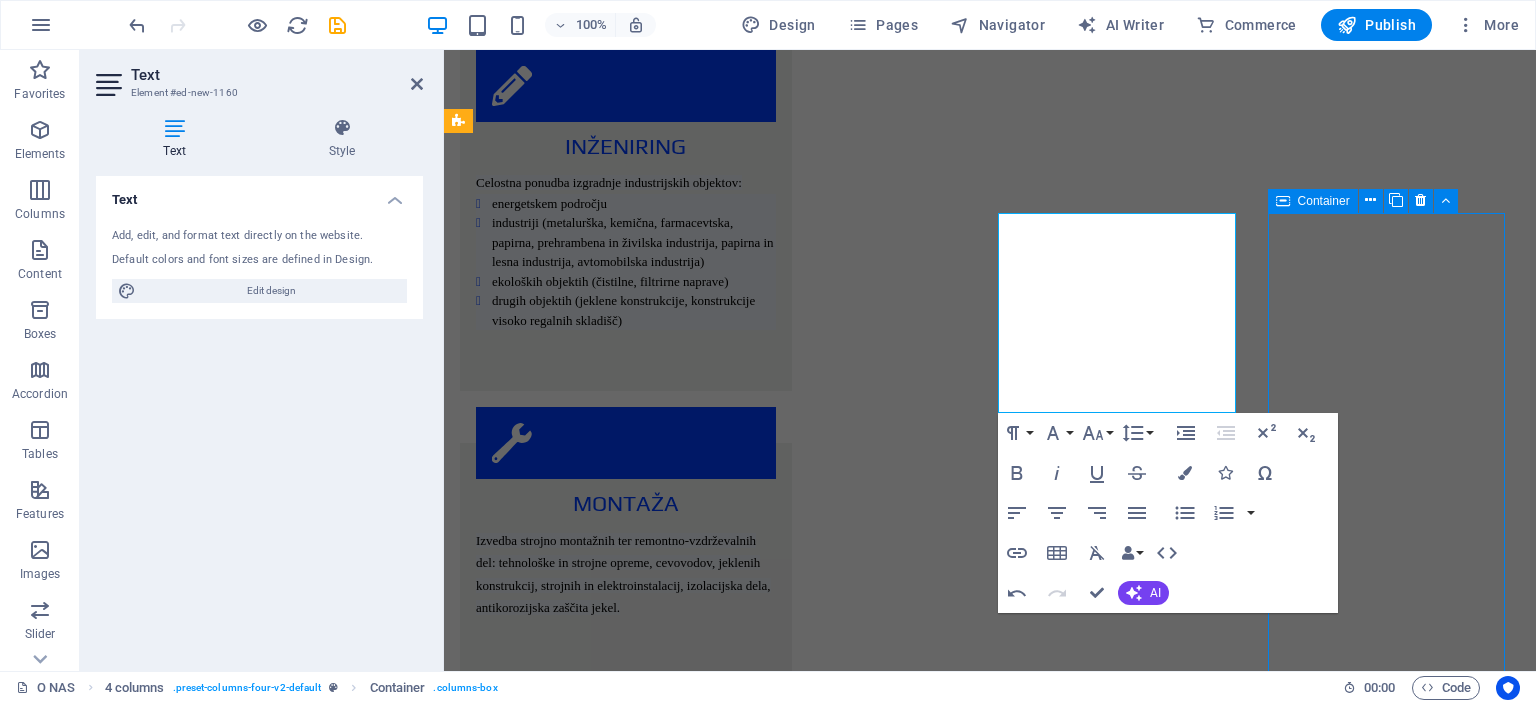 scroll, scrollTop: 2551, scrollLeft: 0, axis: vertical 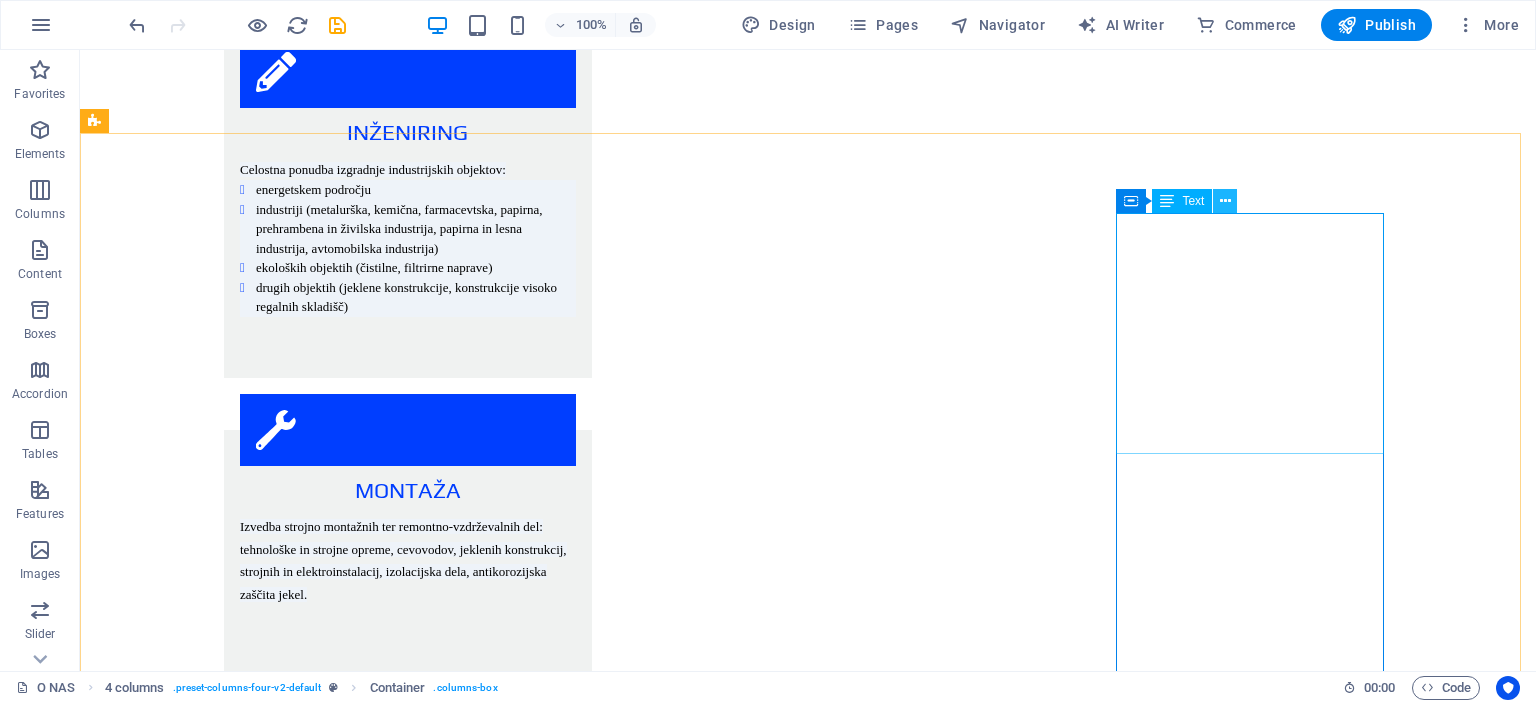 click at bounding box center (1225, 201) 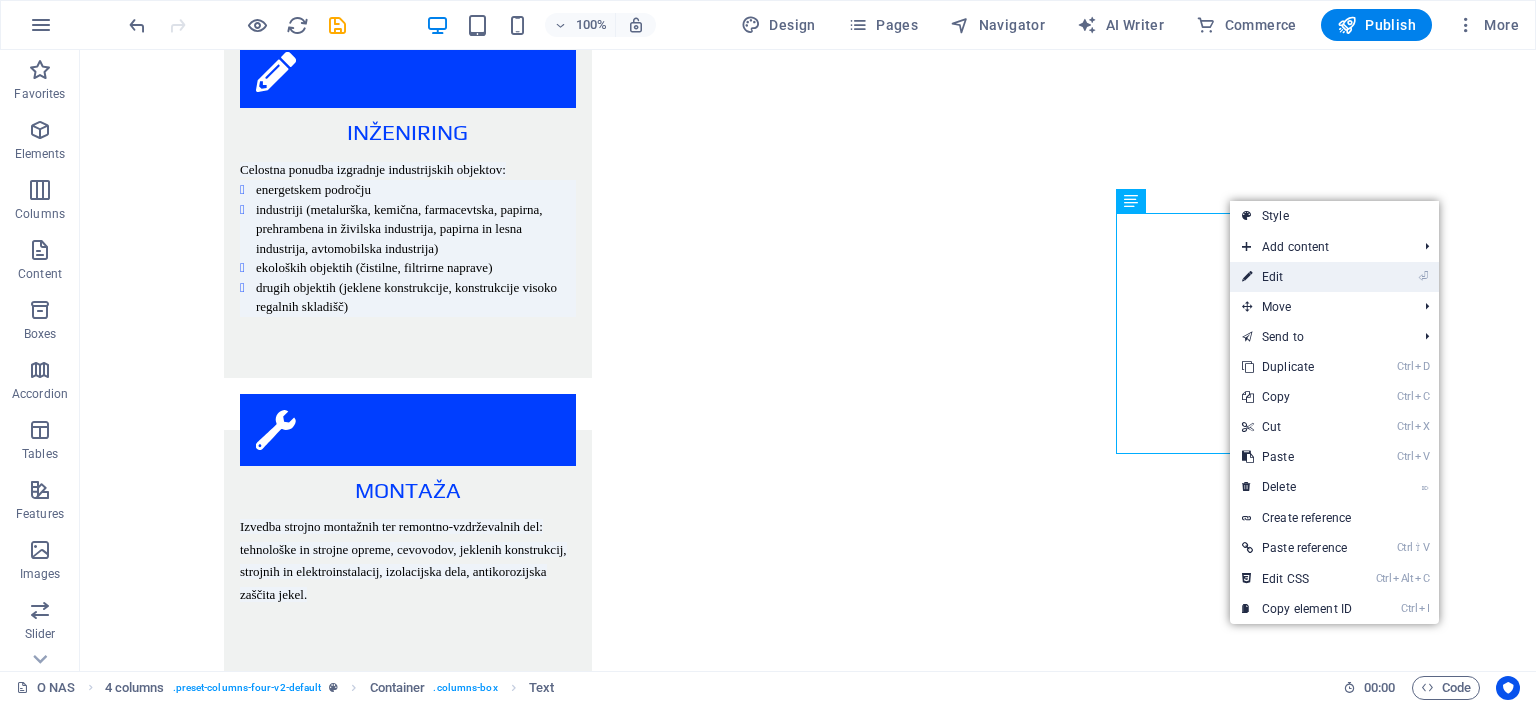click on "⏎  Edit" at bounding box center (1297, 277) 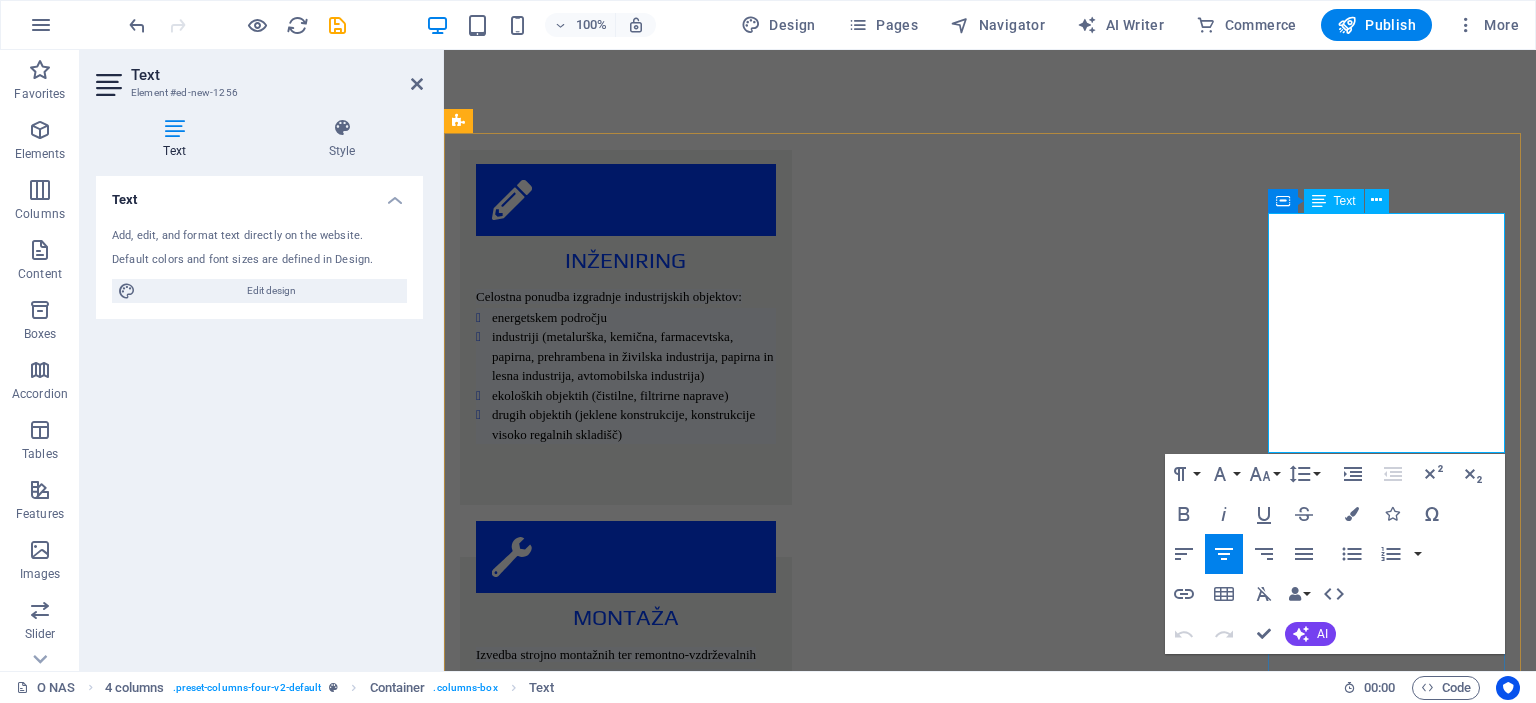 scroll, scrollTop: 2665, scrollLeft: 0, axis: vertical 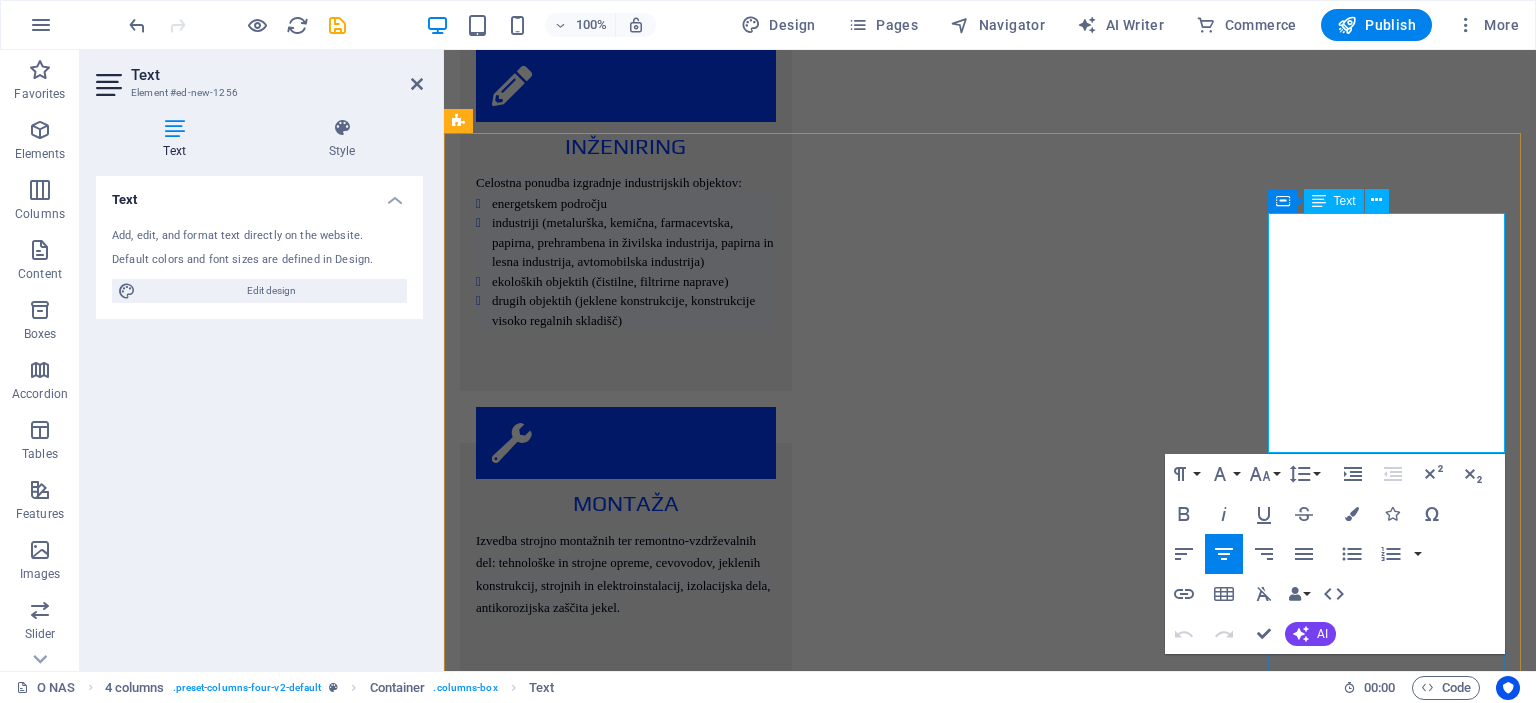 drag, startPoint x: 1490, startPoint y: 224, endPoint x: 1735, endPoint y: 263, distance: 248.08466 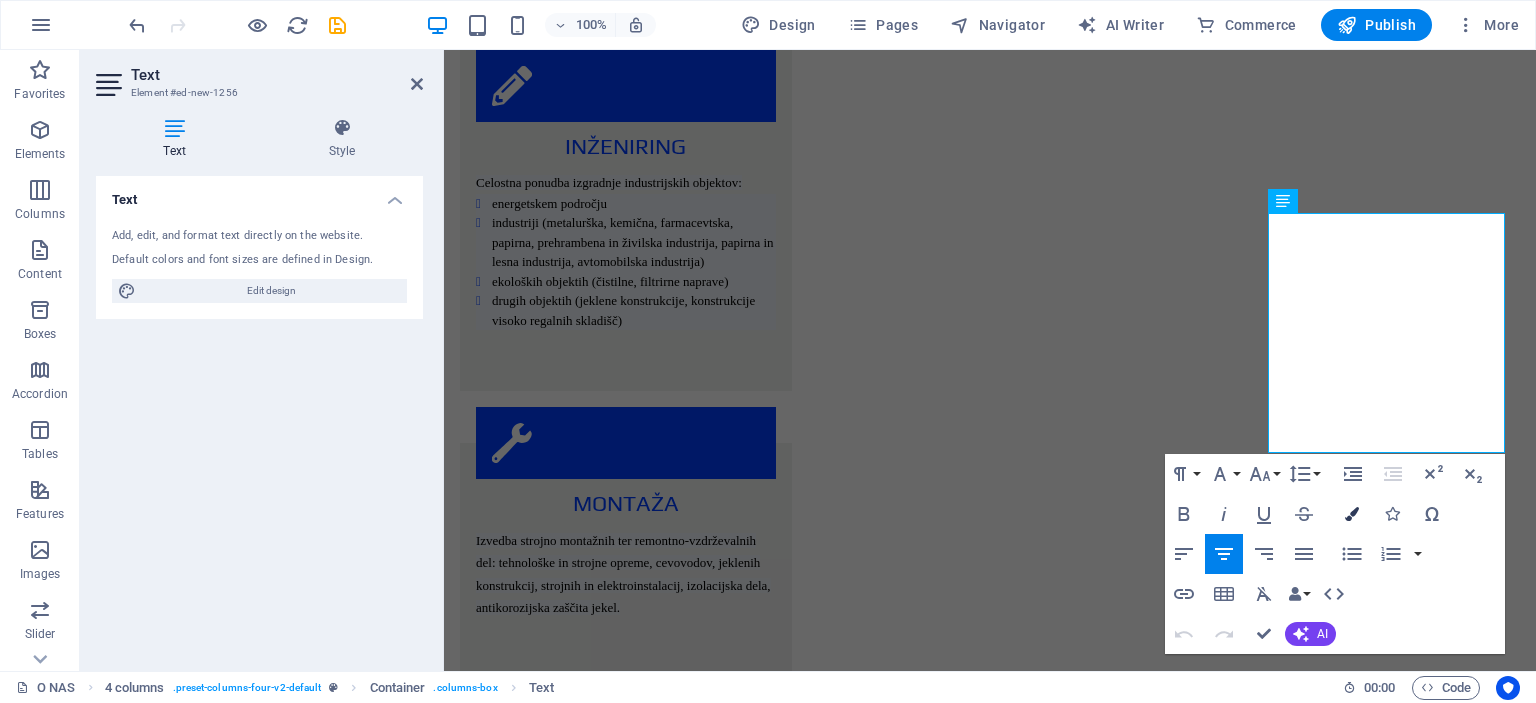 click at bounding box center (1352, 514) 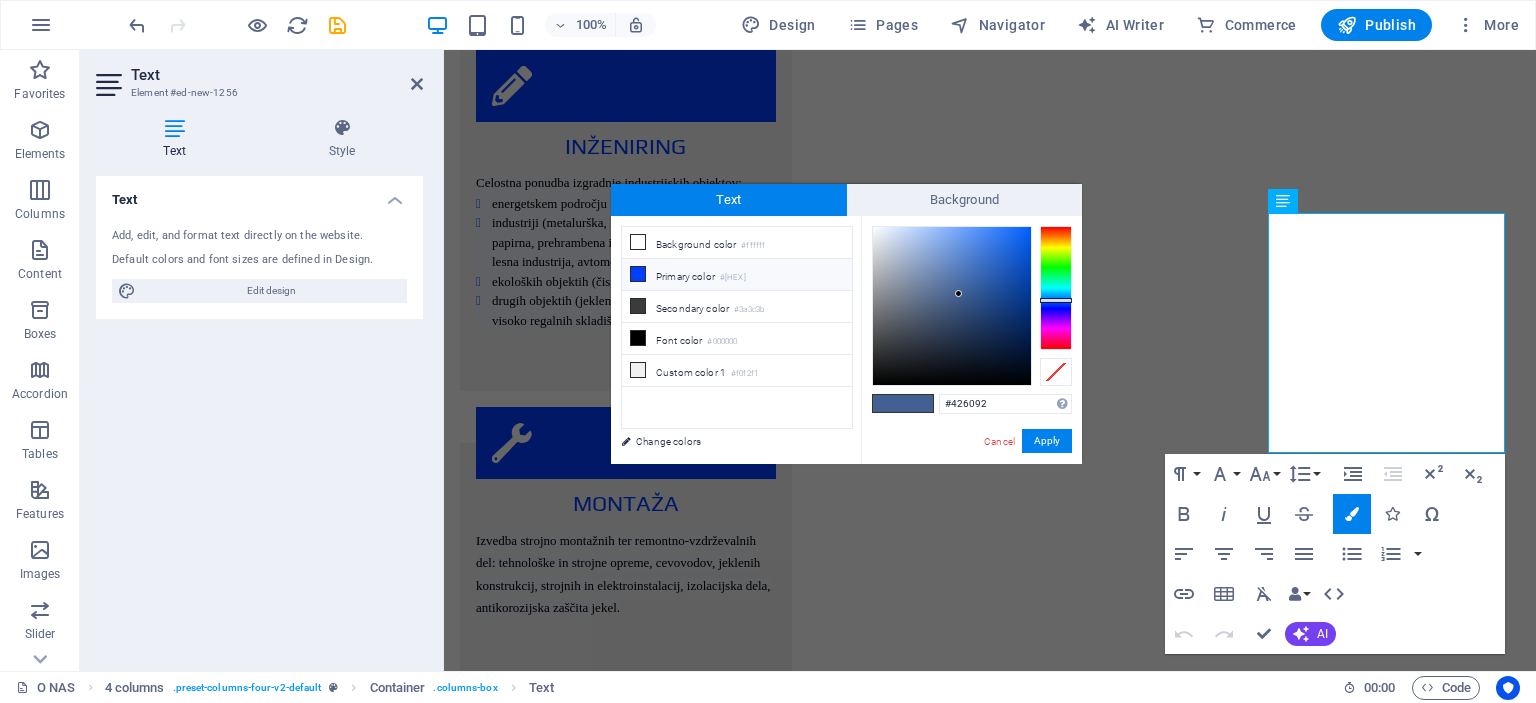 click on "#003eff" at bounding box center (733, 278) 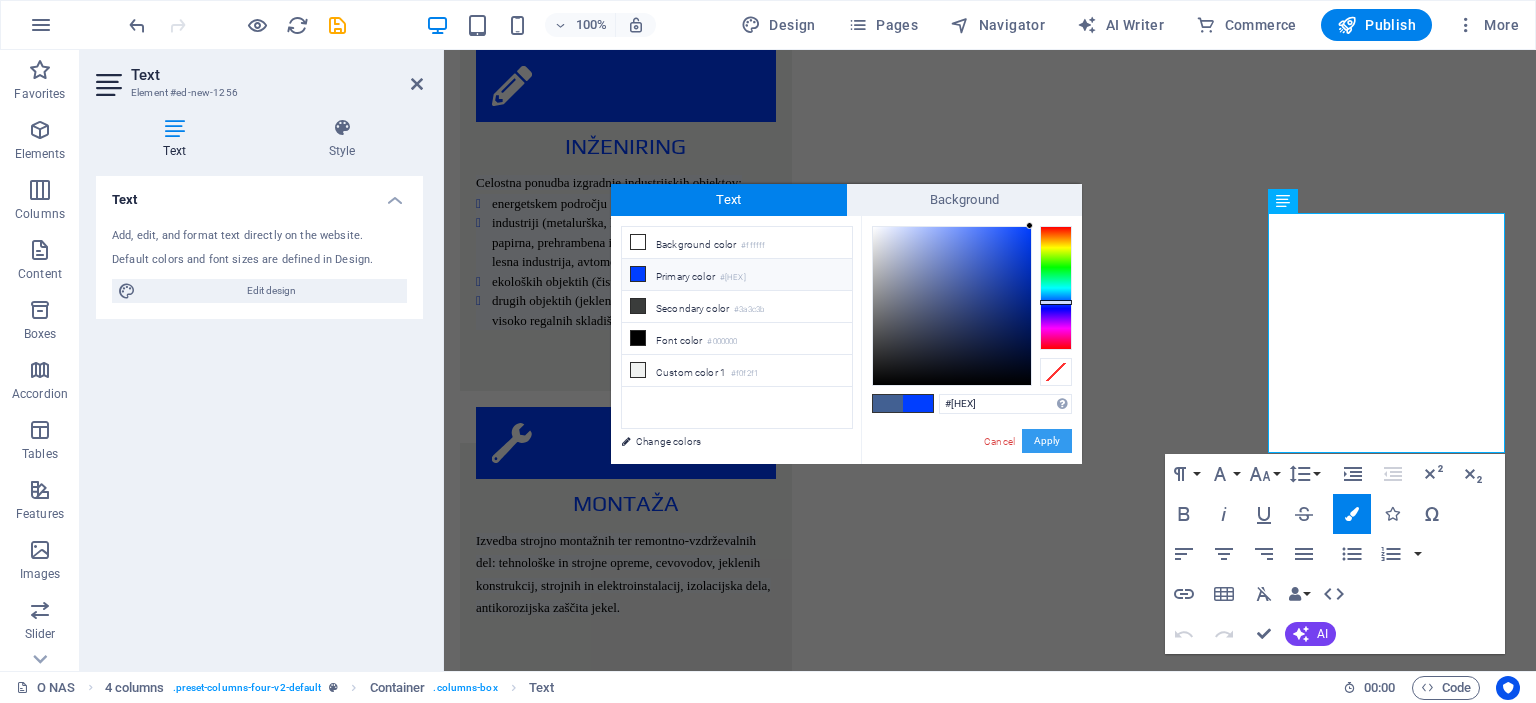 click on "Apply" at bounding box center (1047, 441) 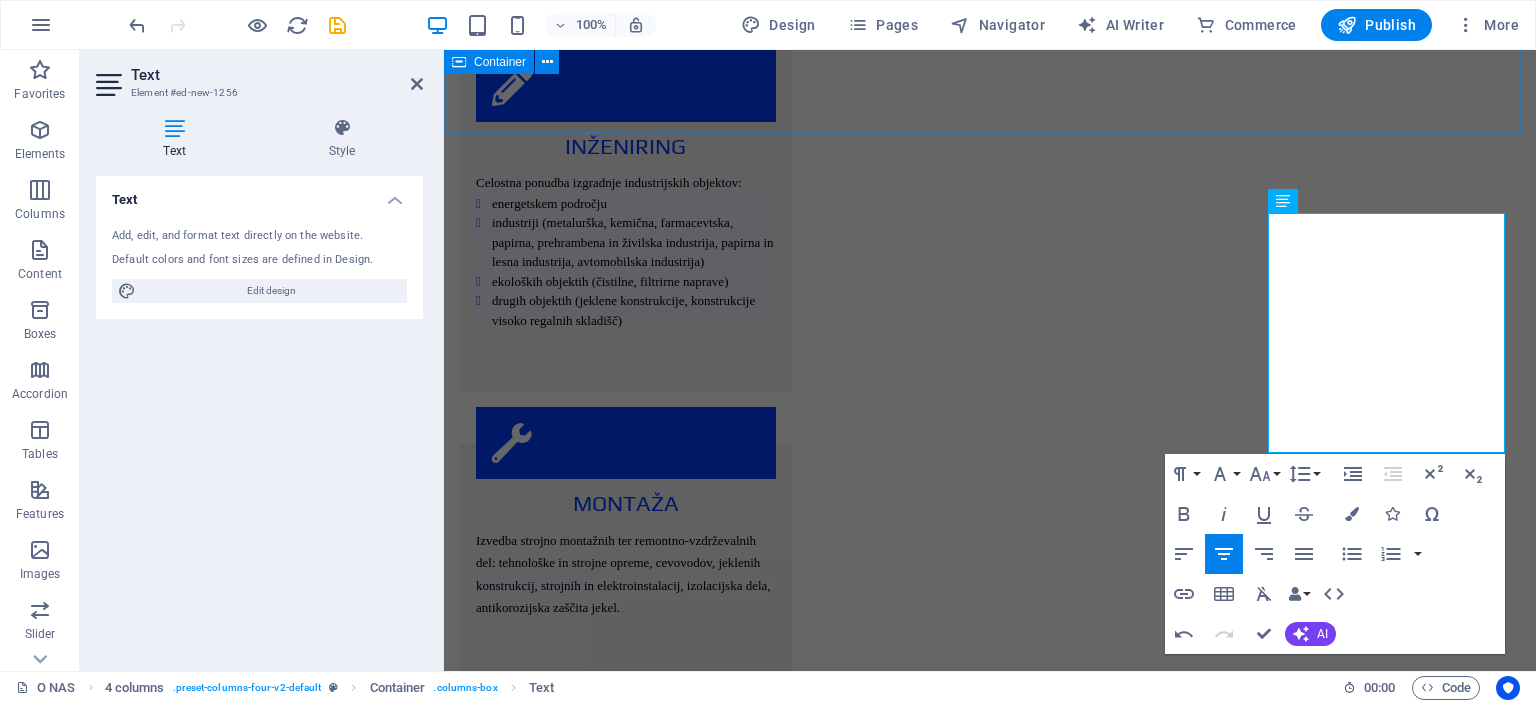click on "Projekti         ENERGETIKA                             INDUSTRIJA                            EKOLOGIJA                  JEKLENE KONSTRUKCIJE" at bounding box center [990, 2463] 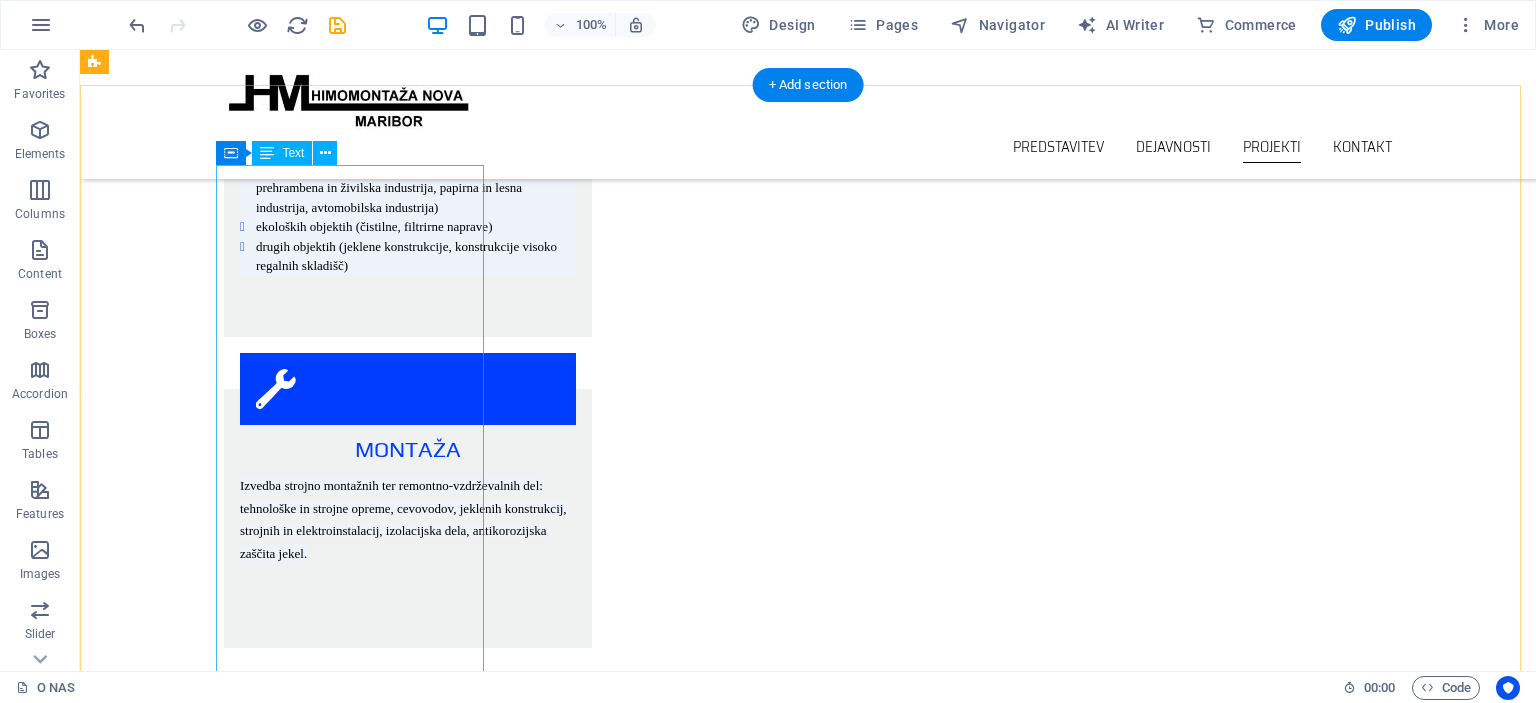 scroll, scrollTop: 2251, scrollLeft: 0, axis: vertical 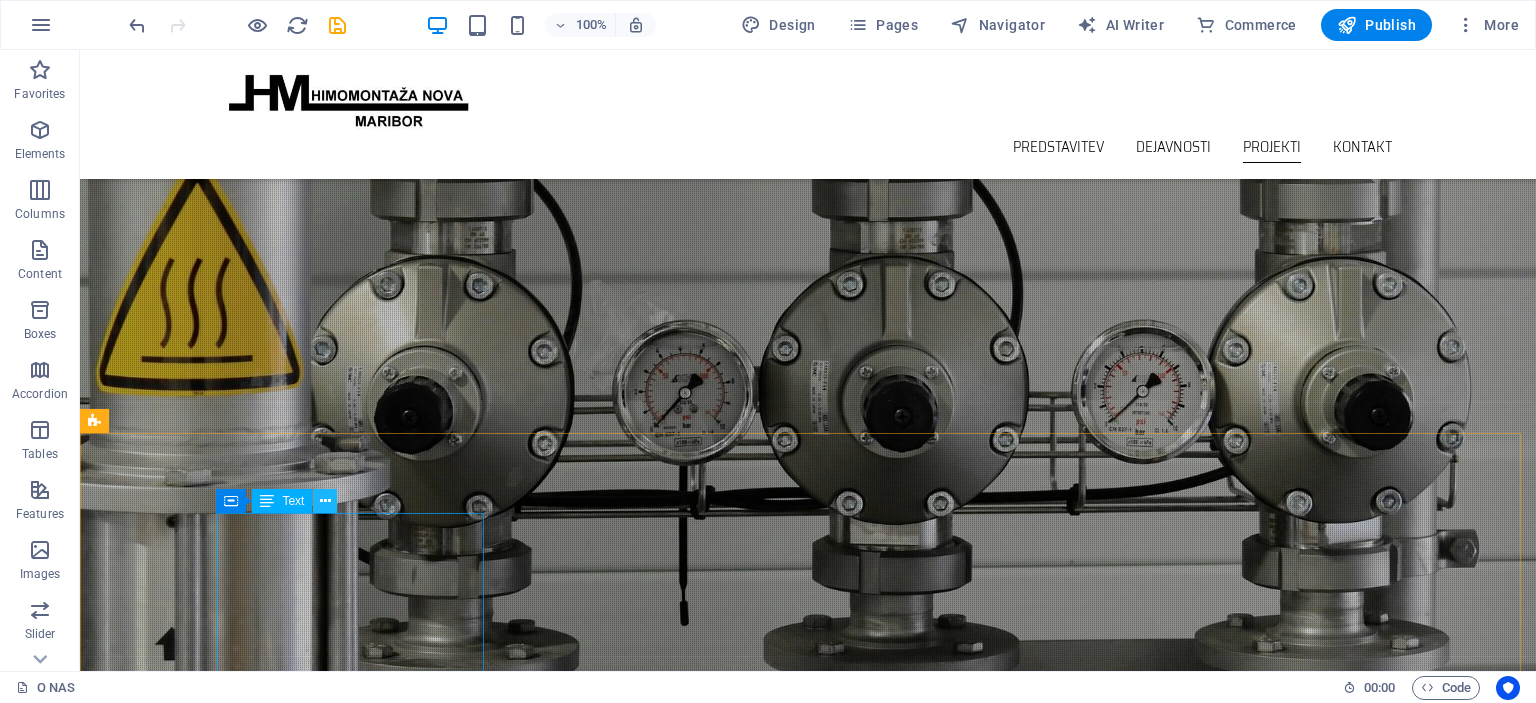 click at bounding box center (325, 501) 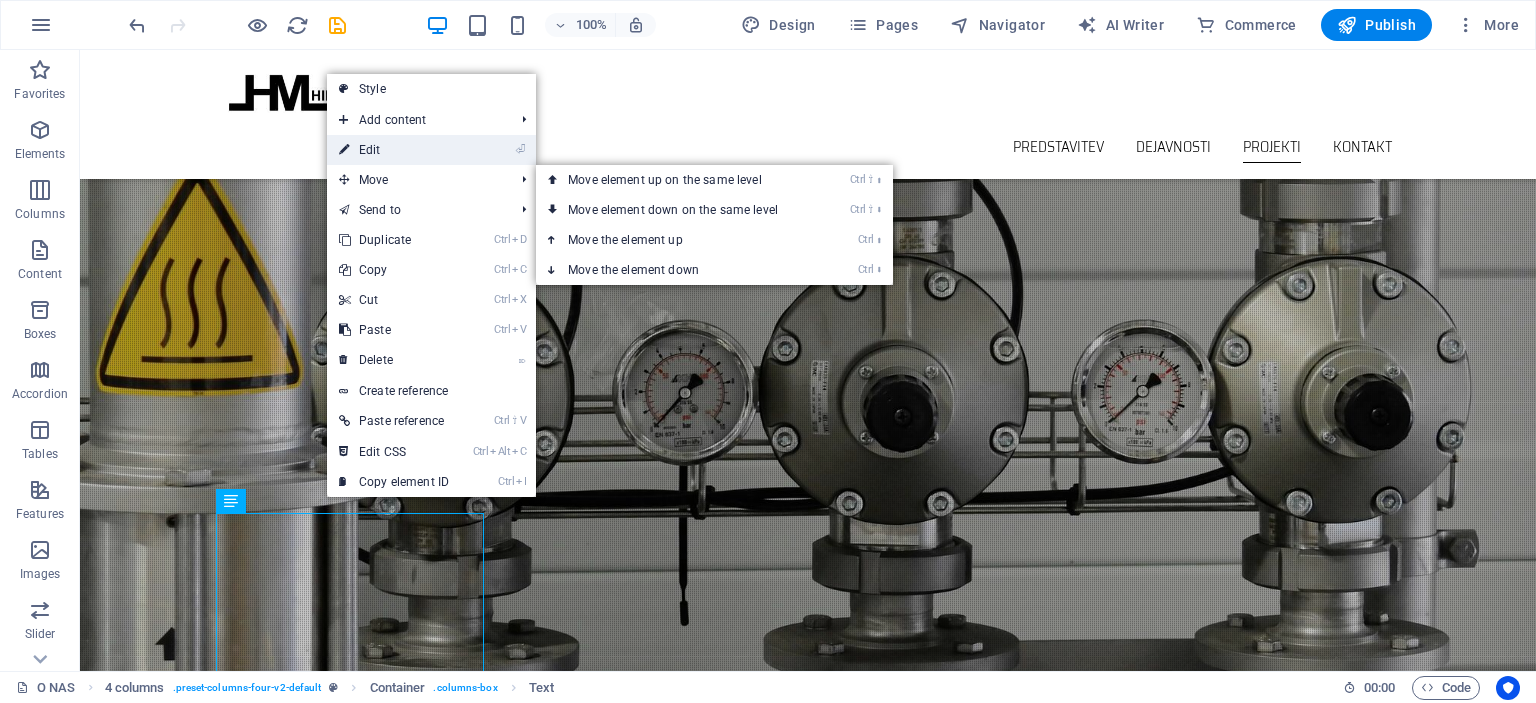 click on "⏎  Edit" at bounding box center [394, 150] 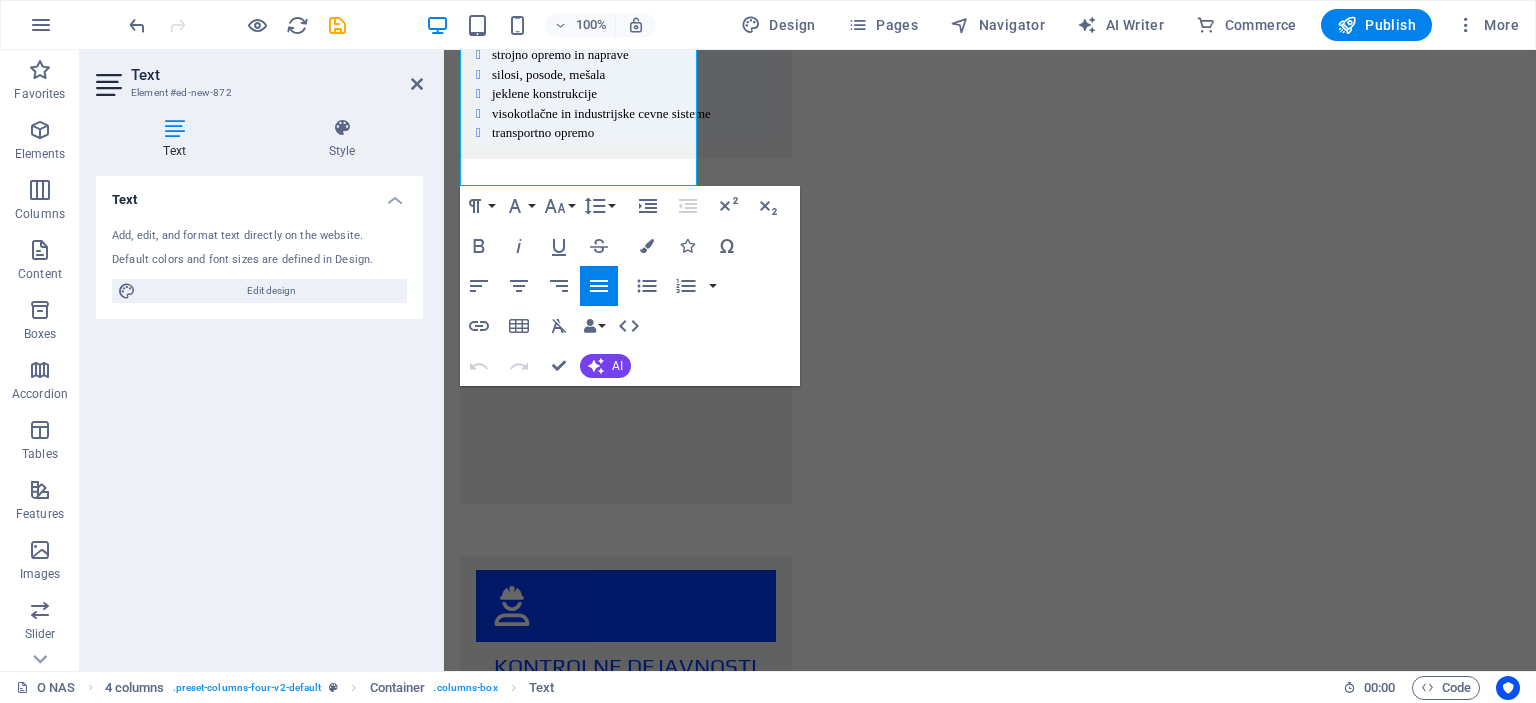 scroll, scrollTop: 3602, scrollLeft: 0, axis: vertical 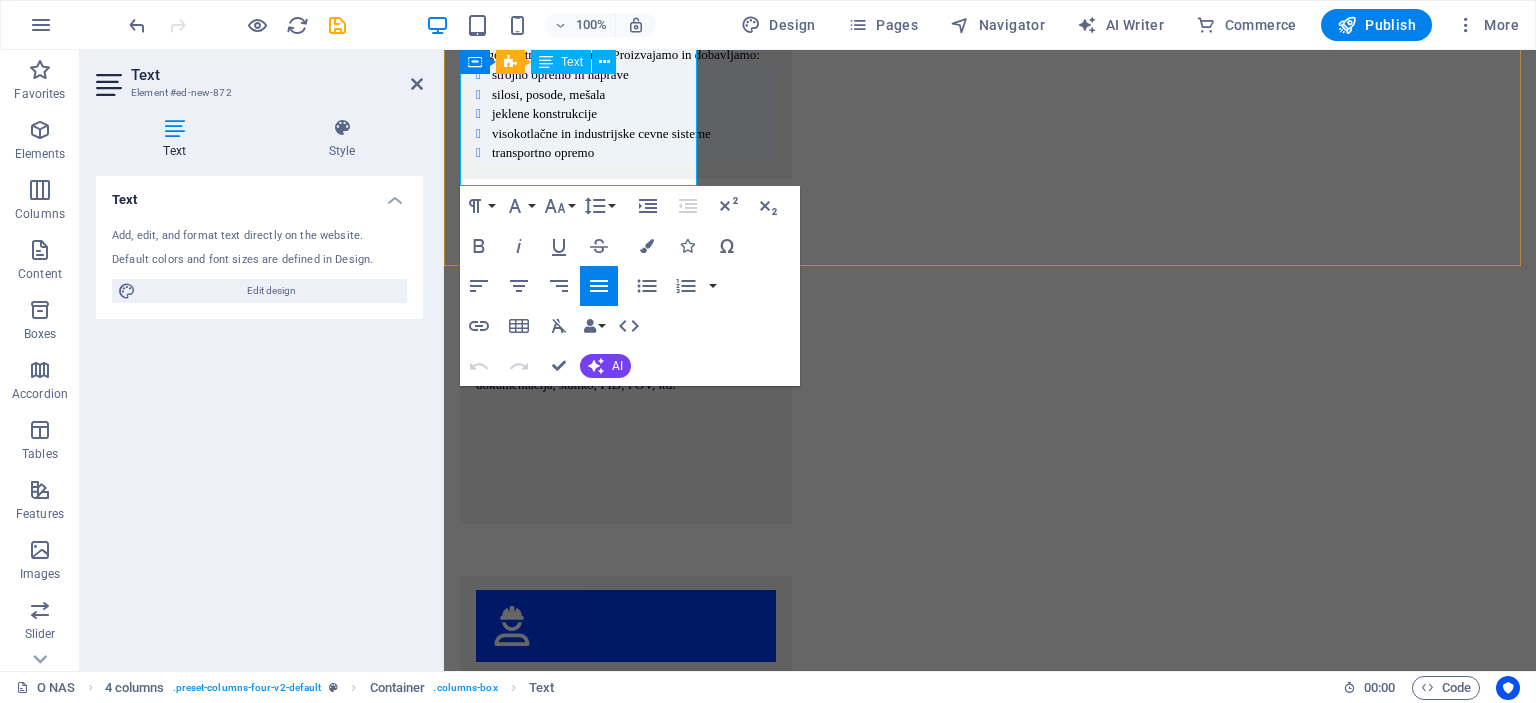 drag, startPoint x: 601, startPoint y: 170, endPoint x: 570, endPoint y: 173, distance: 31.144823 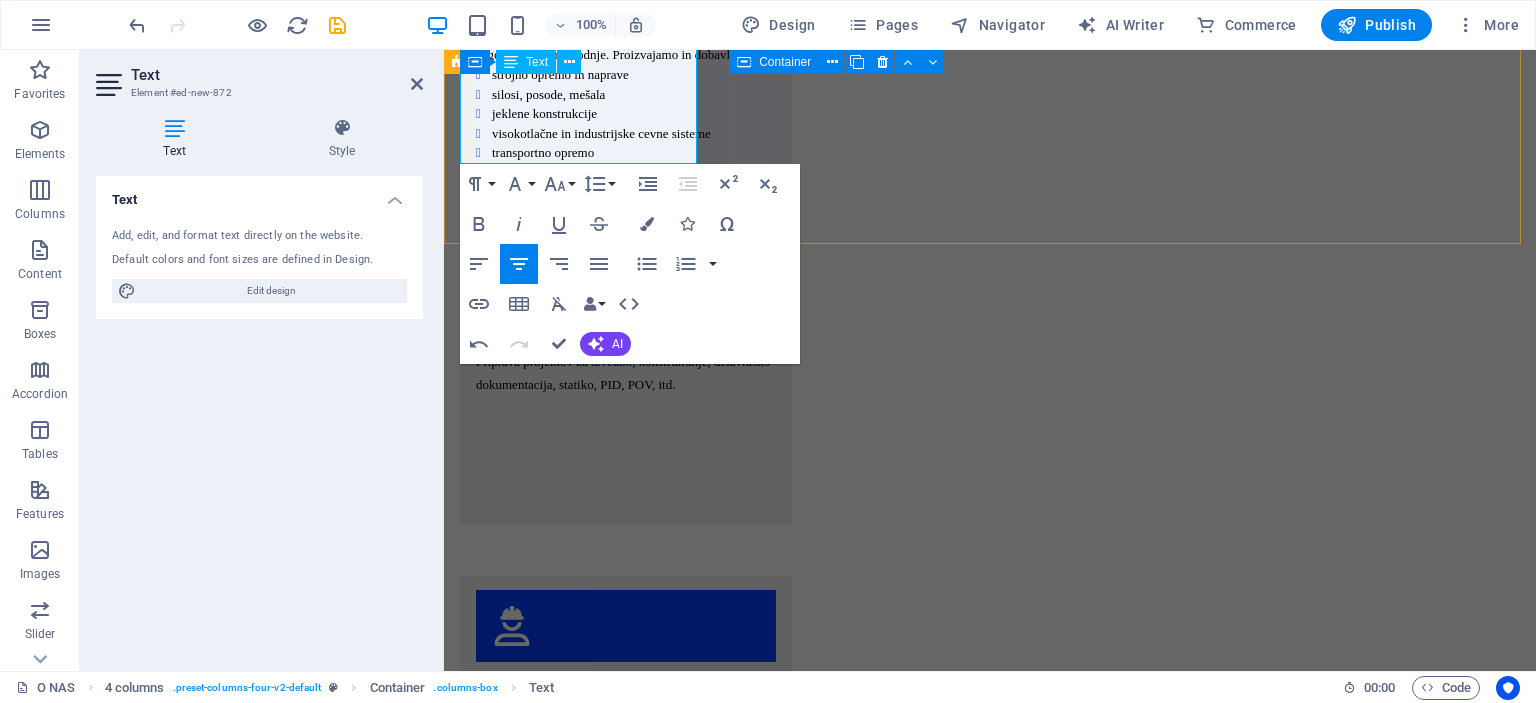 click on "INDUSTRIJSKI OBJEKTI Novogradnje, rekonstrukcije in vzdrževanje obstoječih objektov kot: metalurški objekti (jeklarne, tovarna glinice in aluminija,...) kemični objekti (tovarne barv, lakov in smol,...) petrokemični objekti (rafinerije, rezervoarski prostori,...) objekti za predelavo lesa in papirja (tovarne celuloze, kartona in papirja, tovarna ivernih plošč,...) industrija gradbenega materiala (cementarne in apnenice,...) objekti prehrambene in živilske industrije (mlekarne, oljarne, tovarne sladkorja, tovarne mestnih izdelkov,...) farmacevstka industrija avtomobilska industrija Na zgoraj omenjenih objektih je Himomontaža Nova usposobljena za novogradnjo oziroma rekonstrukcijo naslednje vrste opreme: tehnološke opreme strojnih in elektro instalacij rezervoarji, posode, izmenjevalci, kolone razne peči, rotirajoče naprave sortirne, filtrirne, čistilne in odpraševalne naprave tehnološki cevovodi iz nelegiranih, visoko in nizkolegiranih jekel transportne naprave jeklene konstrukcije" at bounding box center (580, 2906) 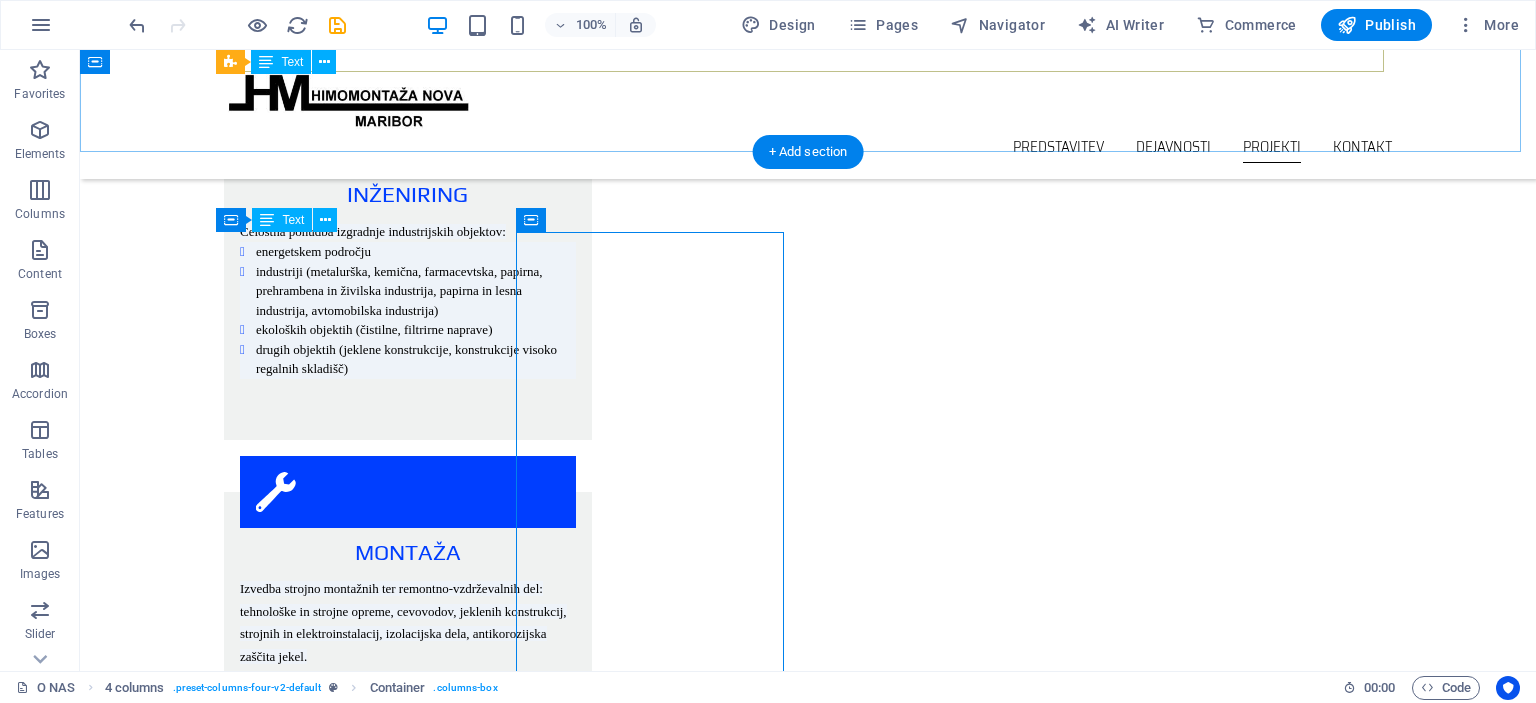 scroll, scrollTop: 2448, scrollLeft: 0, axis: vertical 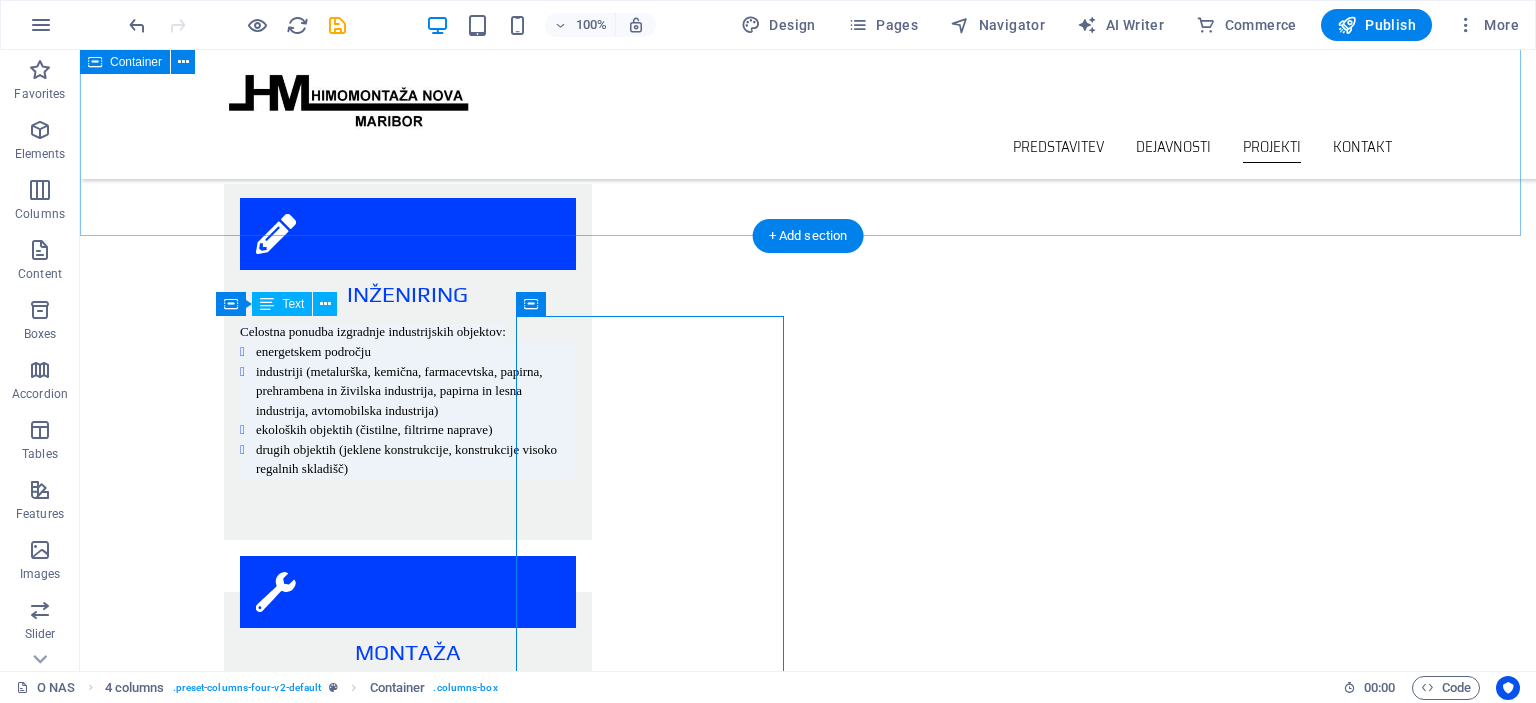 click on "Projekti         ENERGETIKA                             INDUSTRIJA                            EKOLOGIJA                  JEKLENE KONSTRUKCIJE" at bounding box center [808, 2572] 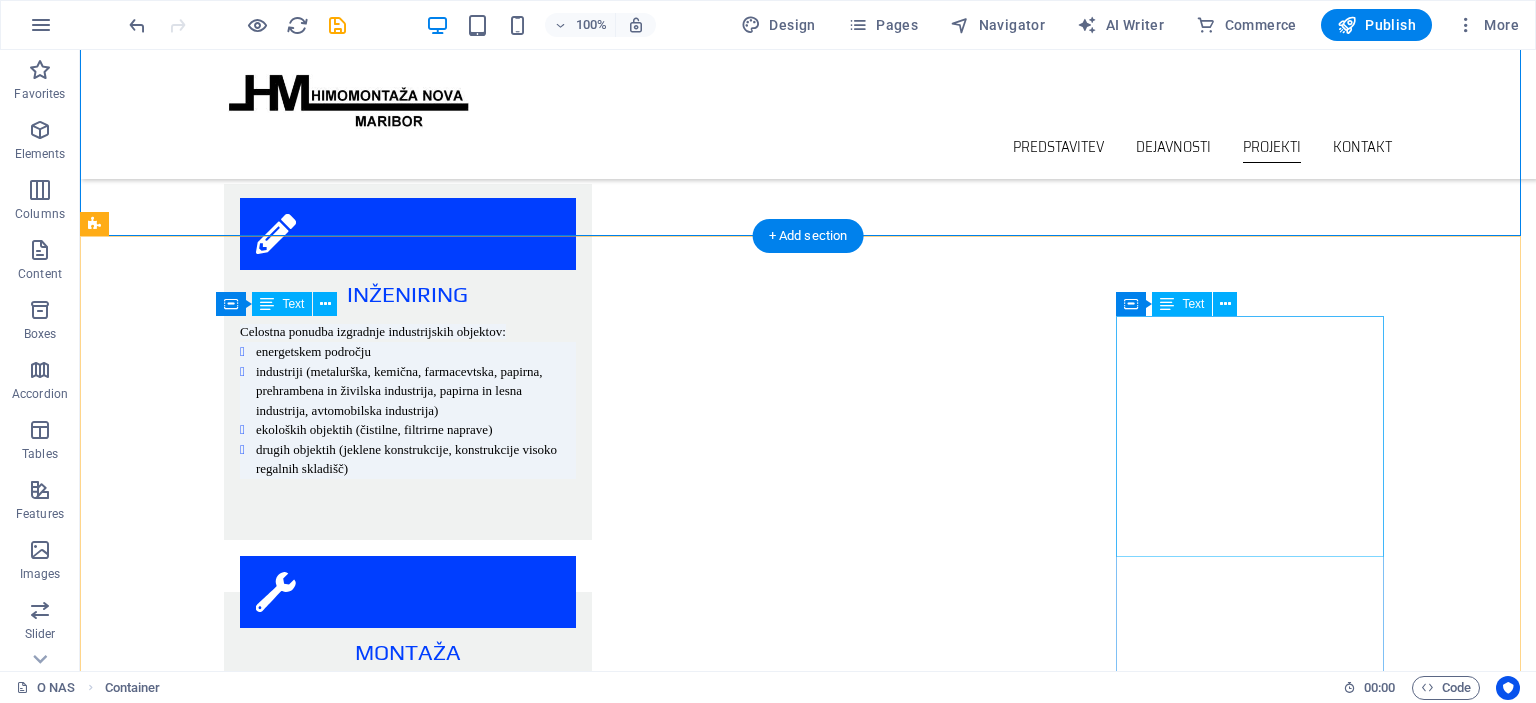 click on "JEKLENE KONSTRUKCIJE montaža konstrukcij visokih regalnih skladišč izvedba jeklenih konstrukcij" at bounding box center [230, 4544] 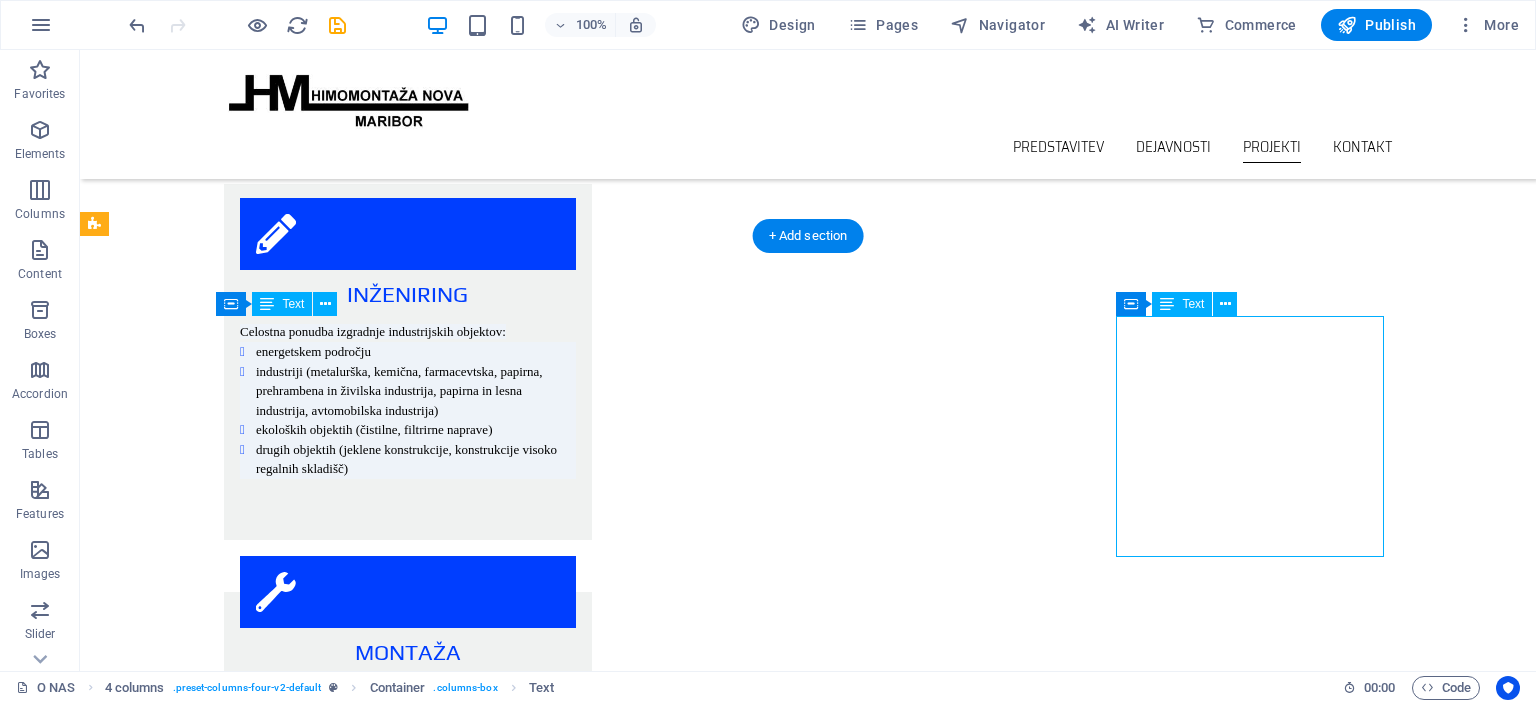 click on "JEKLENE KONSTRUKCIJE montaža konstrukcij visokih regalnih skladišč izvedba jeklenih konstrukcij" at bounding box center (230, 4544) 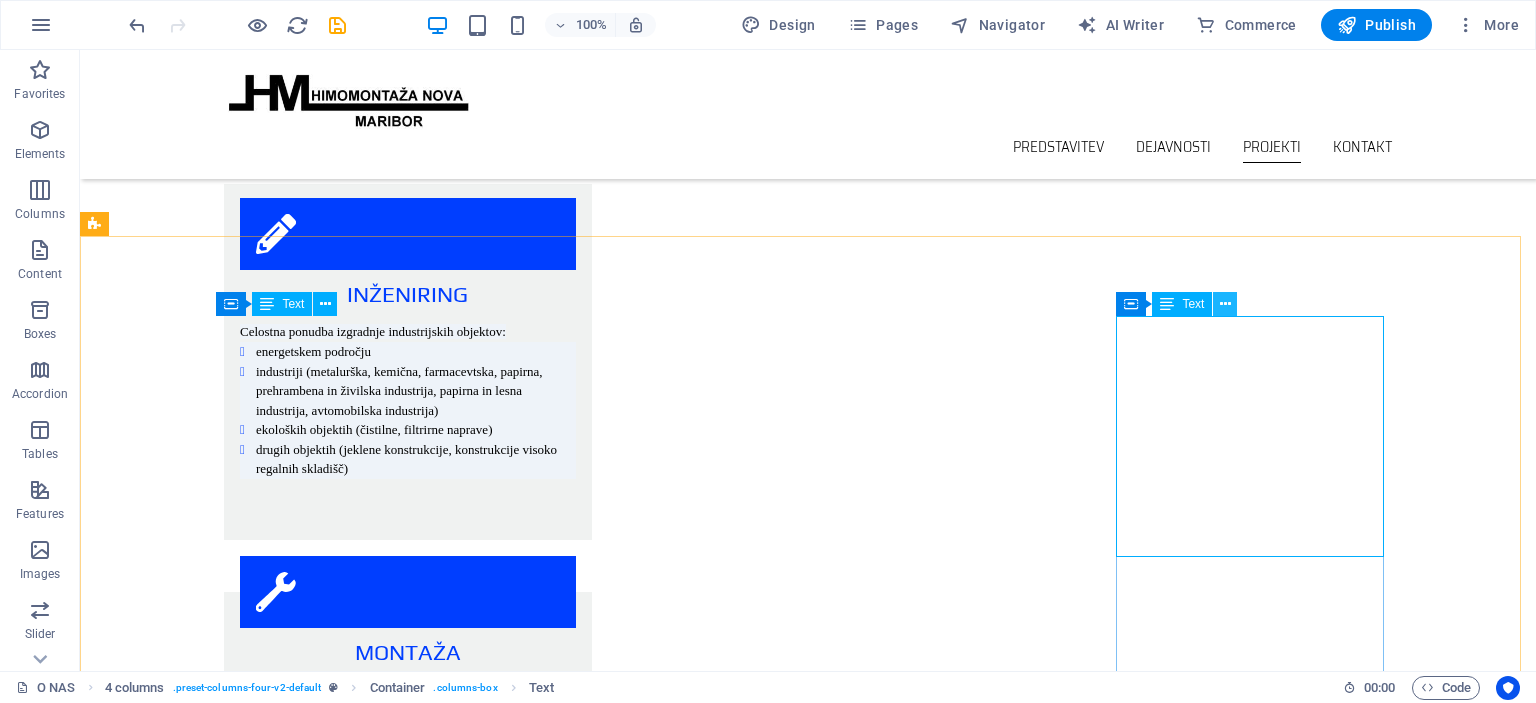 click at bounding box center (1225, 304) 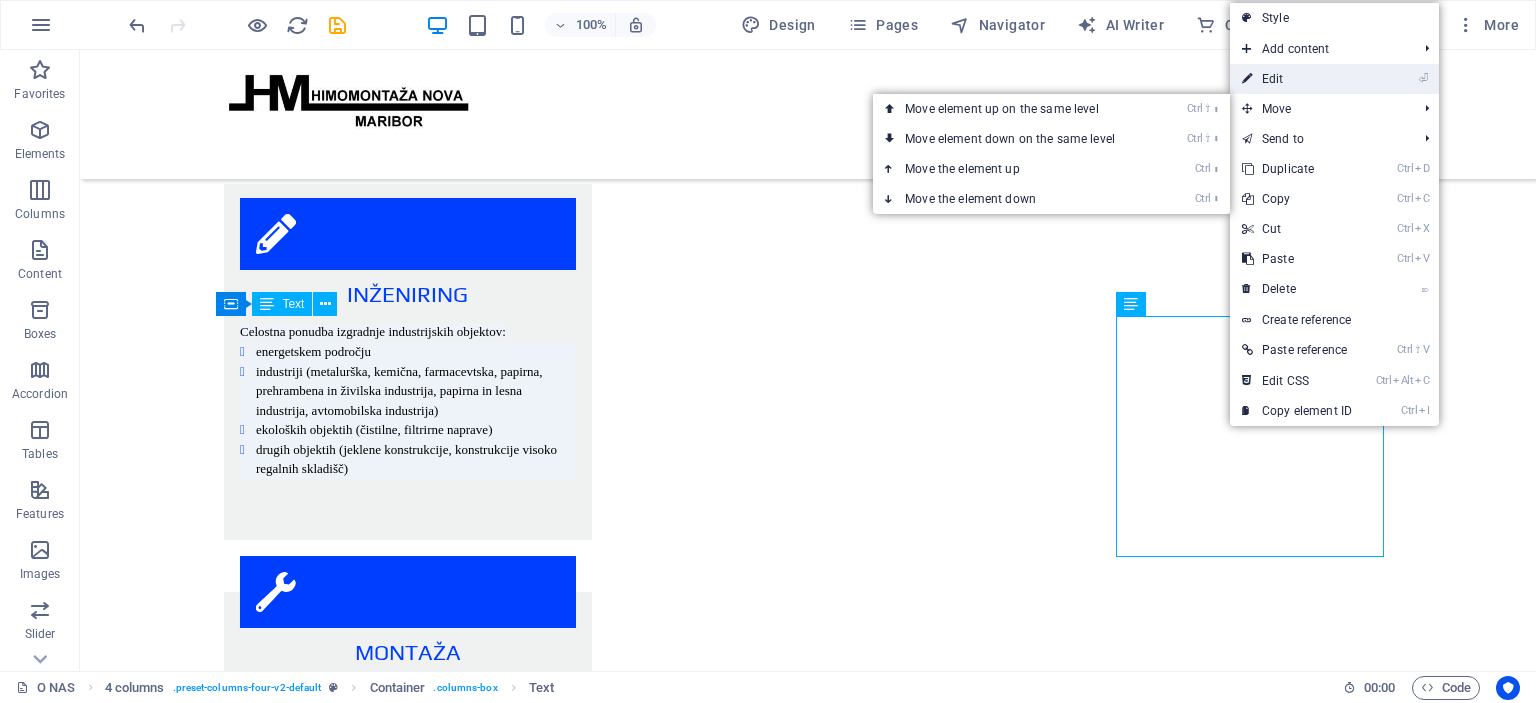 click on "⏎  Edit" at bounding box center (1297, 79) 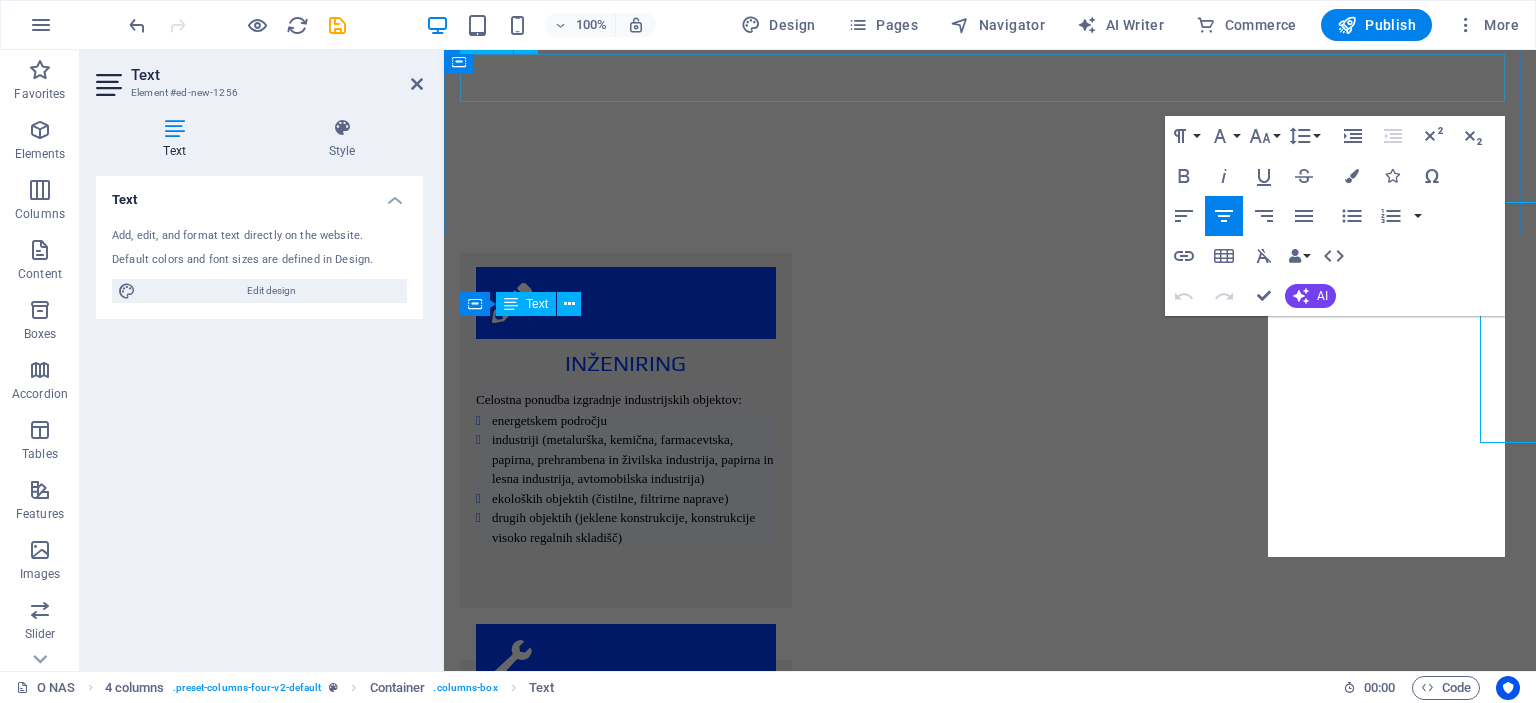 scroll, scrollTop: 2562, scrollLeft: 0, axis: vertical 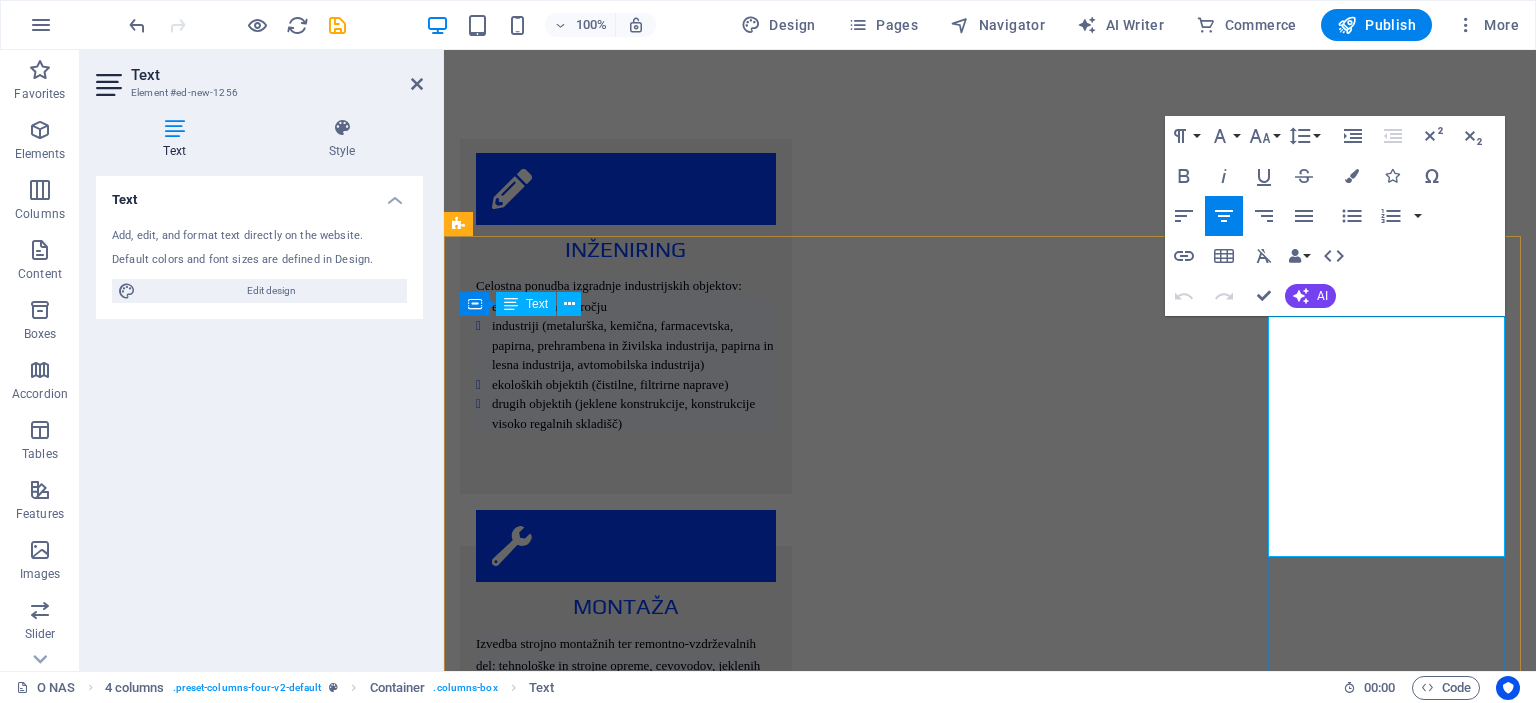 click on "montaža konstrukcij visokih regalnih skladišč izvedba jeklenih konstrukcij" at bounding box center (581, 4655) 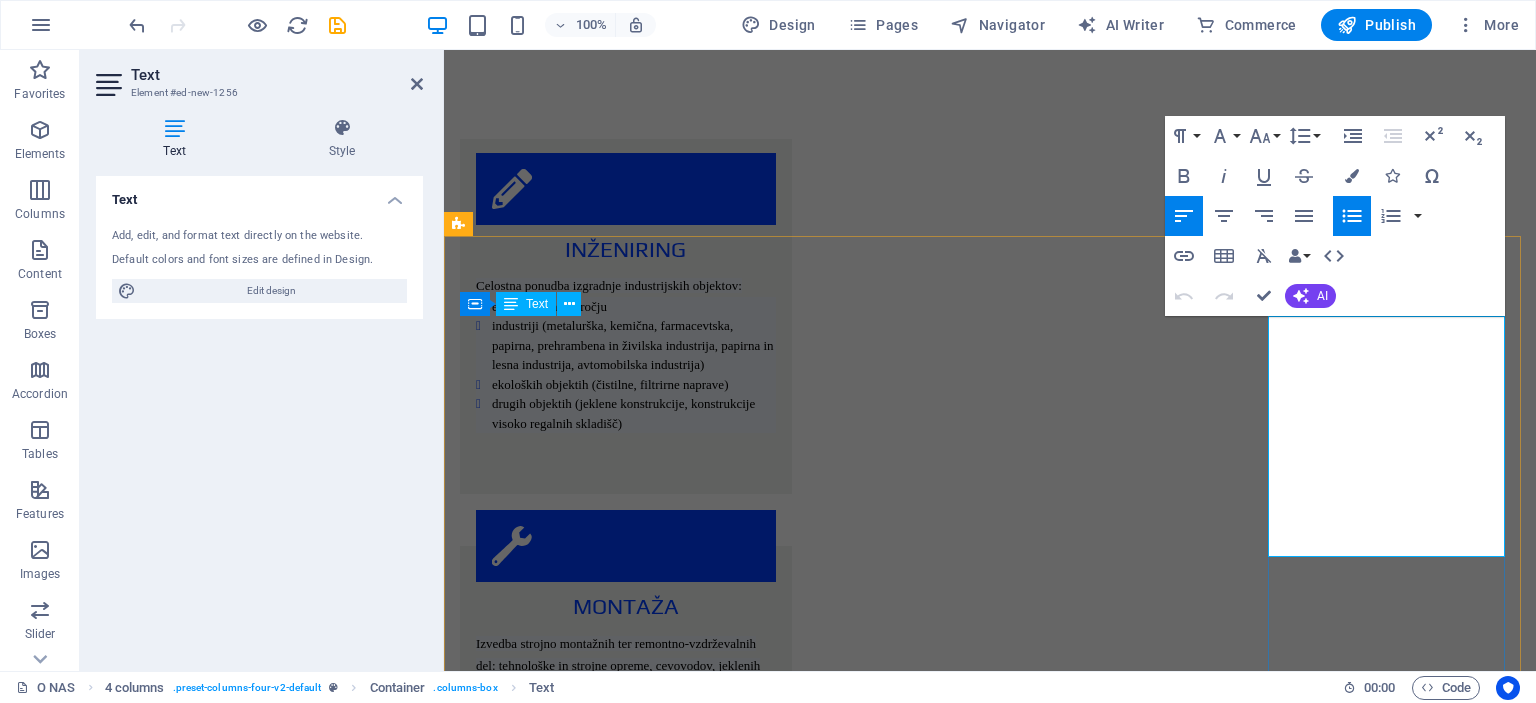 click on "montaža konstrukcij visokih regalnih skladišč izvedba jeklenih konstrukcij" at bounding box center (581, 4655) 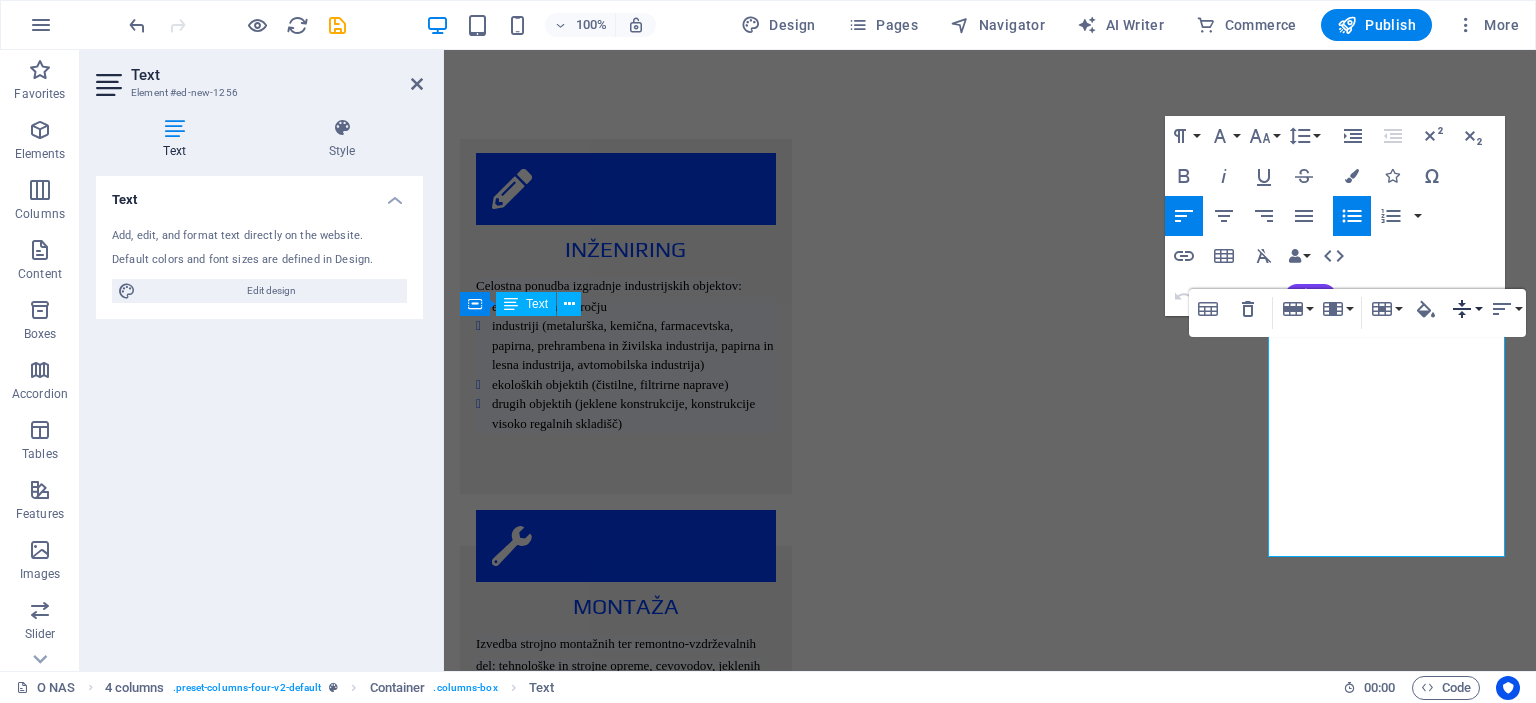 click on "Vertical Align" at bounding box center (1466, 309) 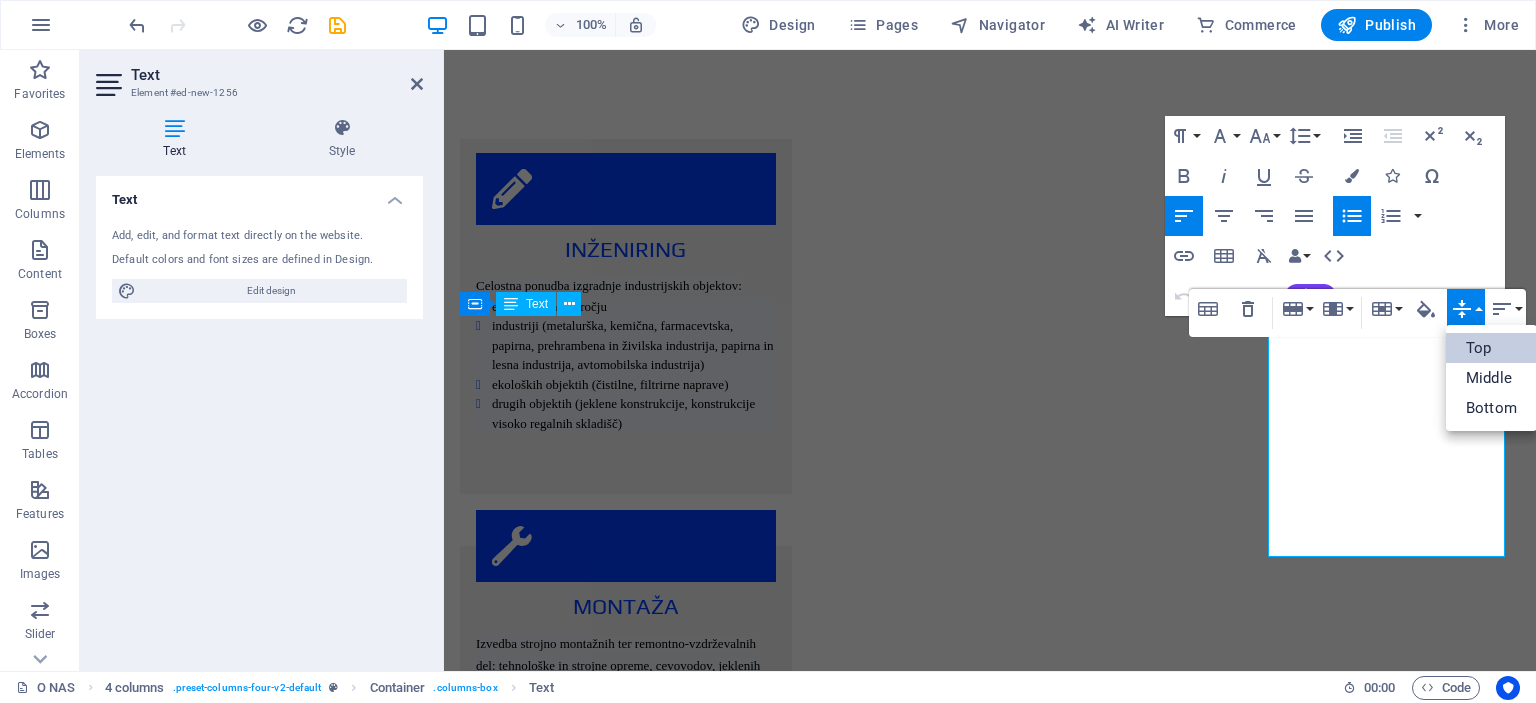 scroll, scrollTop: 0, scrollLeft: 0, axis: both 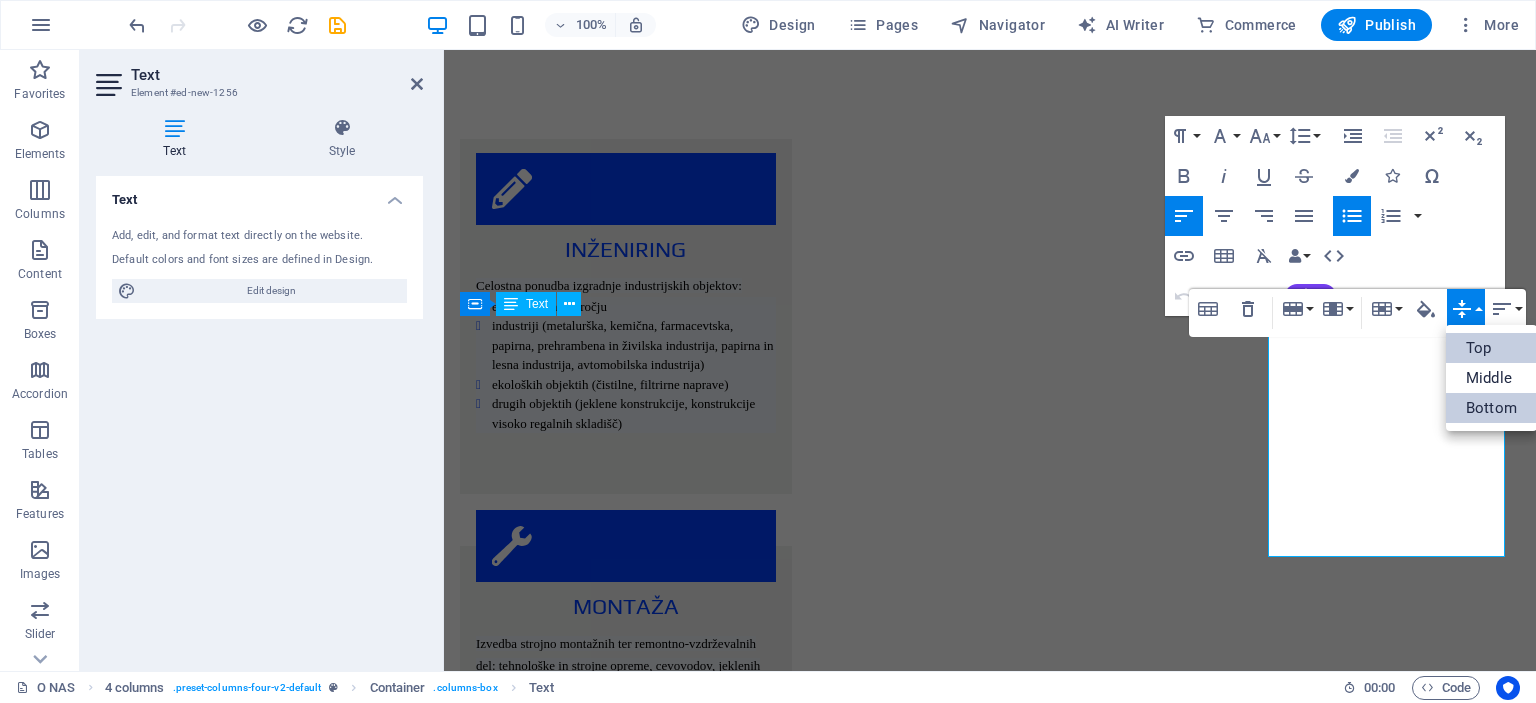 click on "Bottom" at bounding box center [1491, 408] 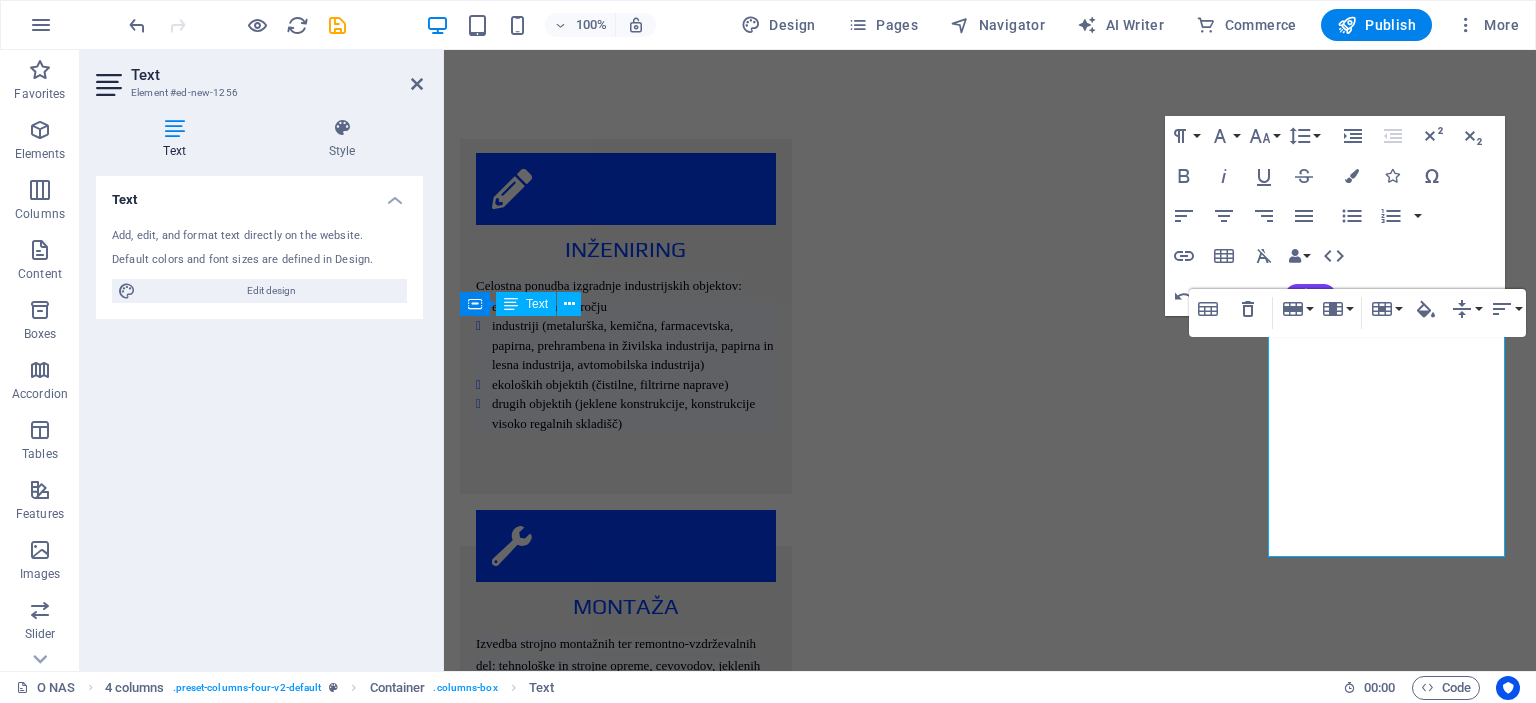 click on "Table Header Remove Table Row Insert row above Insert row below Delete row Column Insert column before Insert column after Delete column Cell Merge cells Vertical split Horizontal split Cell Background Vertical Align Top Middle Bottom Horizontal Align Align Left Align Center Align Right Align Justify" at bounding box center (1357, 313) 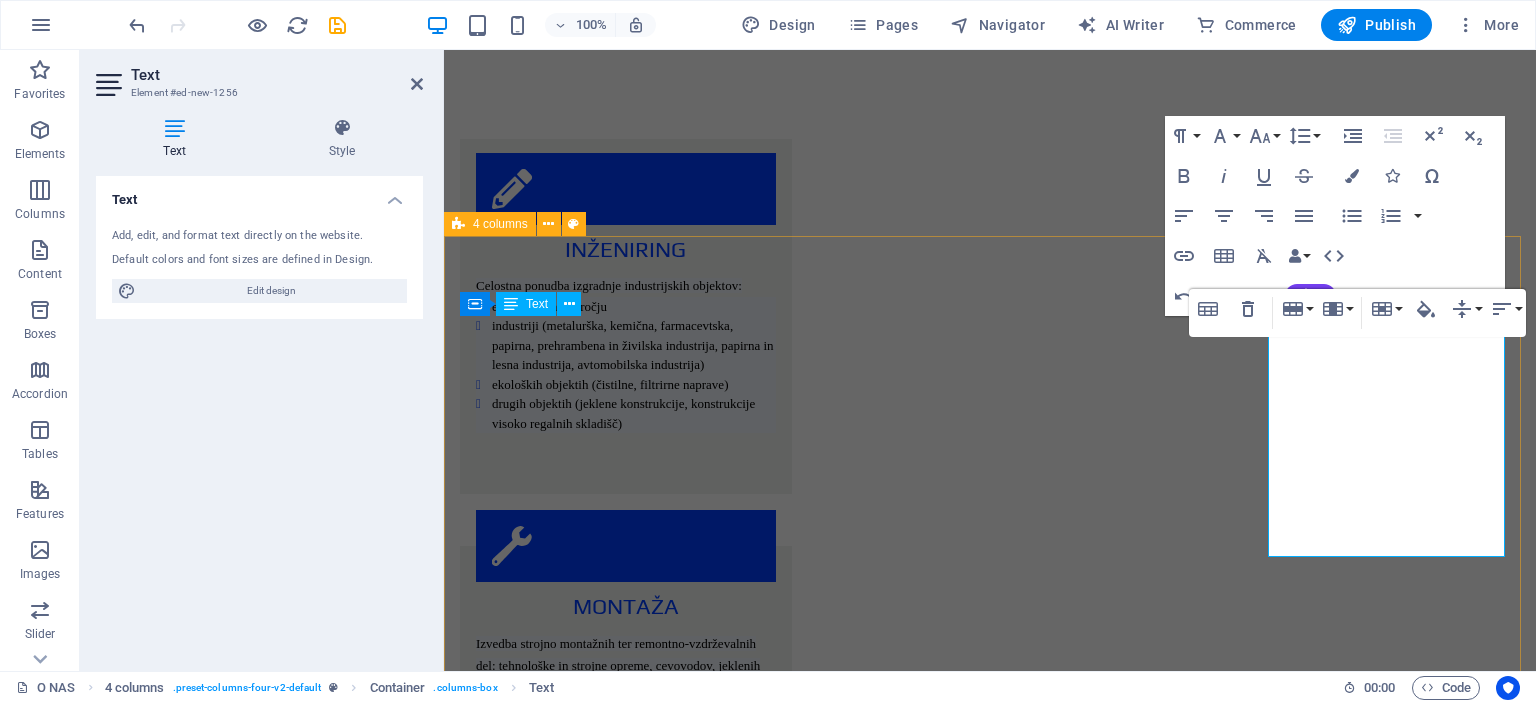 click on "ENERGETSKI OBJEKTI Novogradnje, rekonstrukcije in vzdrževanje obstoječih objektov. Rekonstrukcijo in vzdrževanja izvajamo na sledeči opremi in napravah: A. TERMOENERGETSKI OBJEKTI parni in vročevodni kotli parne in plinske turbine filtrirne in čistilne naprave cevovodi (parovodi, hladilna voda,..)  B. HIDROENERGETSKI OBJEKTI turbine in generatorji hidromehanska oprema mostni žerjavi in razne jeklene konstrukcije tlačni cevovodi C. NUKLEARNE IN PLINSKE     ELEKTRARNE D. KOTLOVNICE IN DRUGE      KOTLOVSKE NAPRAVE Na zgoraj omenjenih objektih izvajamo sledeča dela: montažna dela vzdrževalna dela remonti in intervencijski popravki na: parnih kotlih različnih tipov in moči, toplotnih izmenjevalcih, kondenzatorji, hladilnikih, grelnikih, rotirajočih napravah (črpalke, ventilatorji, kompresorji, puhala, mlini.), parnih turbinah različnih tipov in moči strojna obdelava zvarnih robov termična obdelava zvarov obzidave tlačni preizkusi antikorozijska zaščita izolacijska dela" at bounding box center [990, 3766] 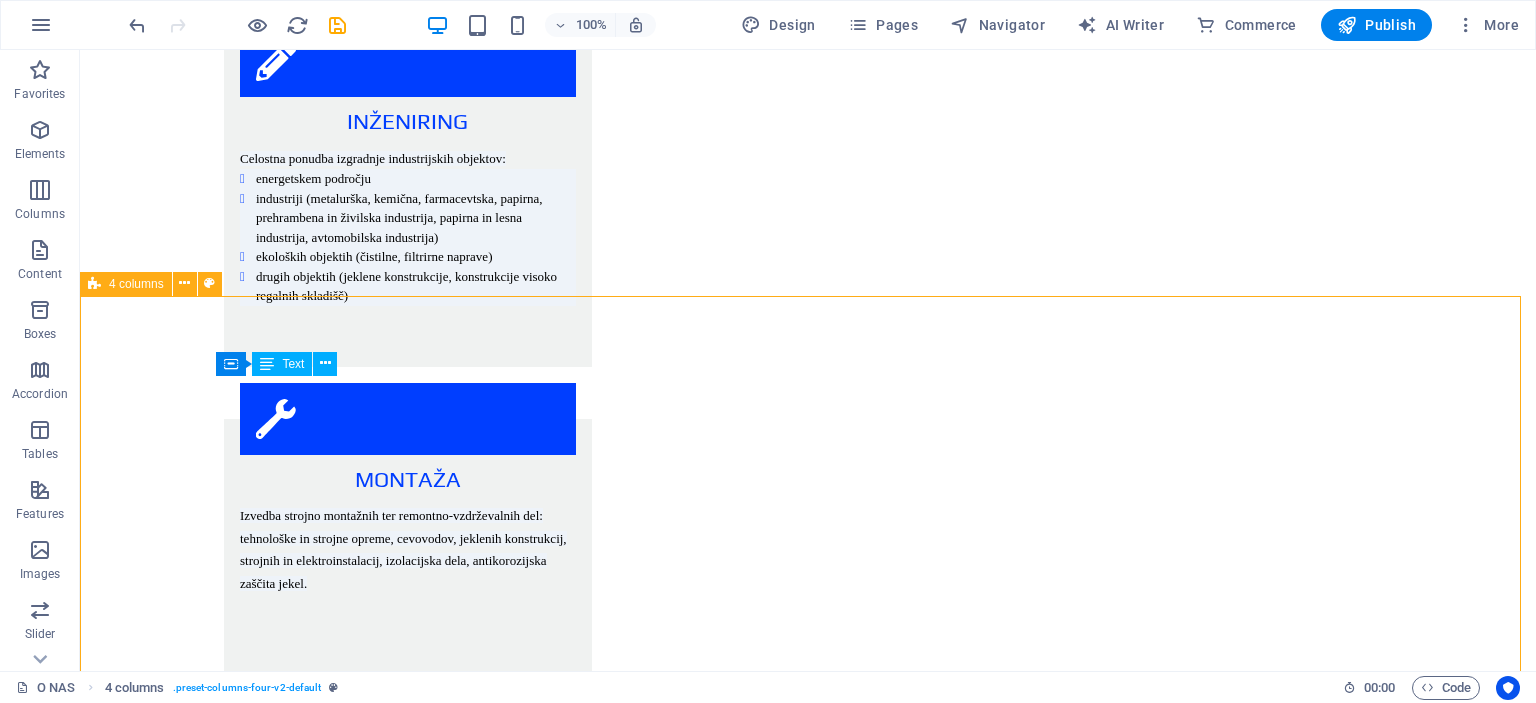 scroll, scrollTop: 2448, scrollLeft: 0, axis: vertical 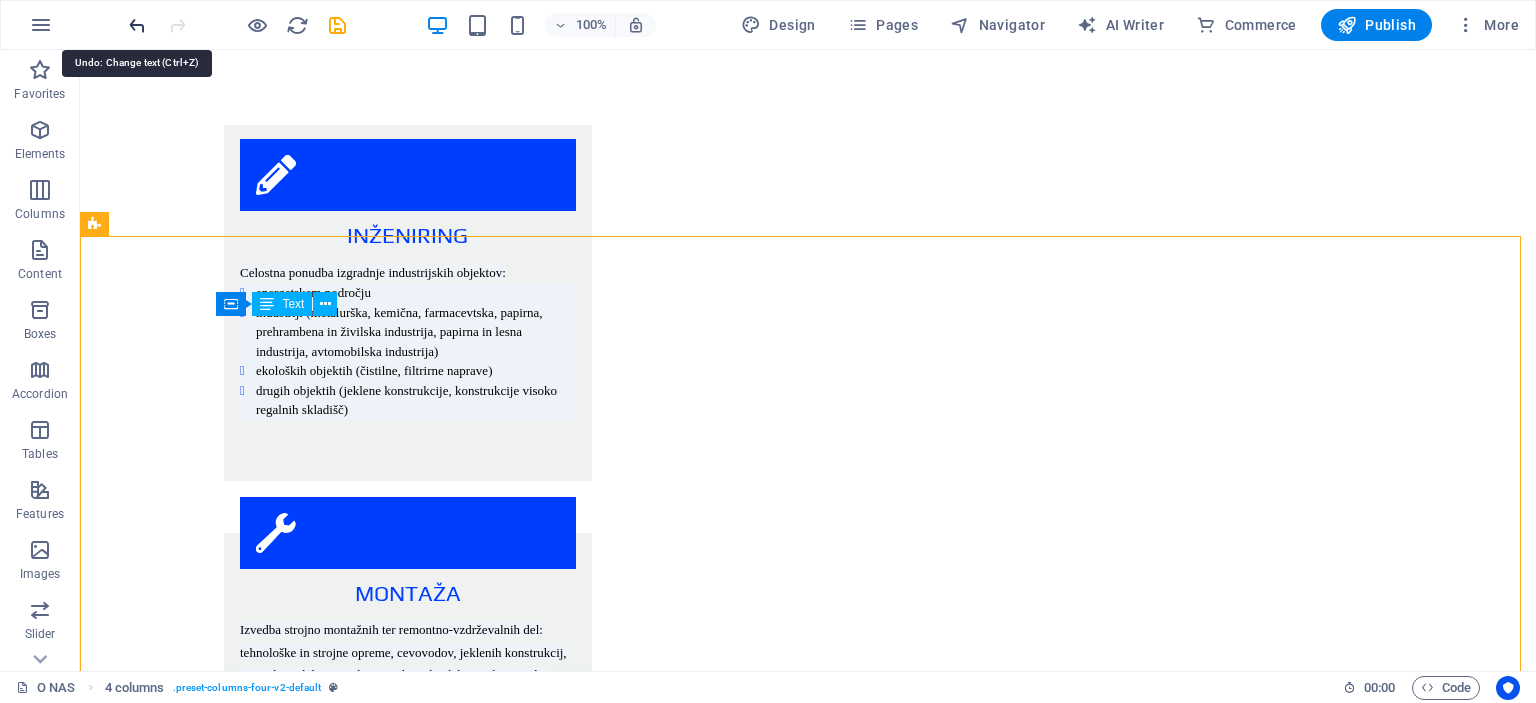 click at bounding box center [137, 25] 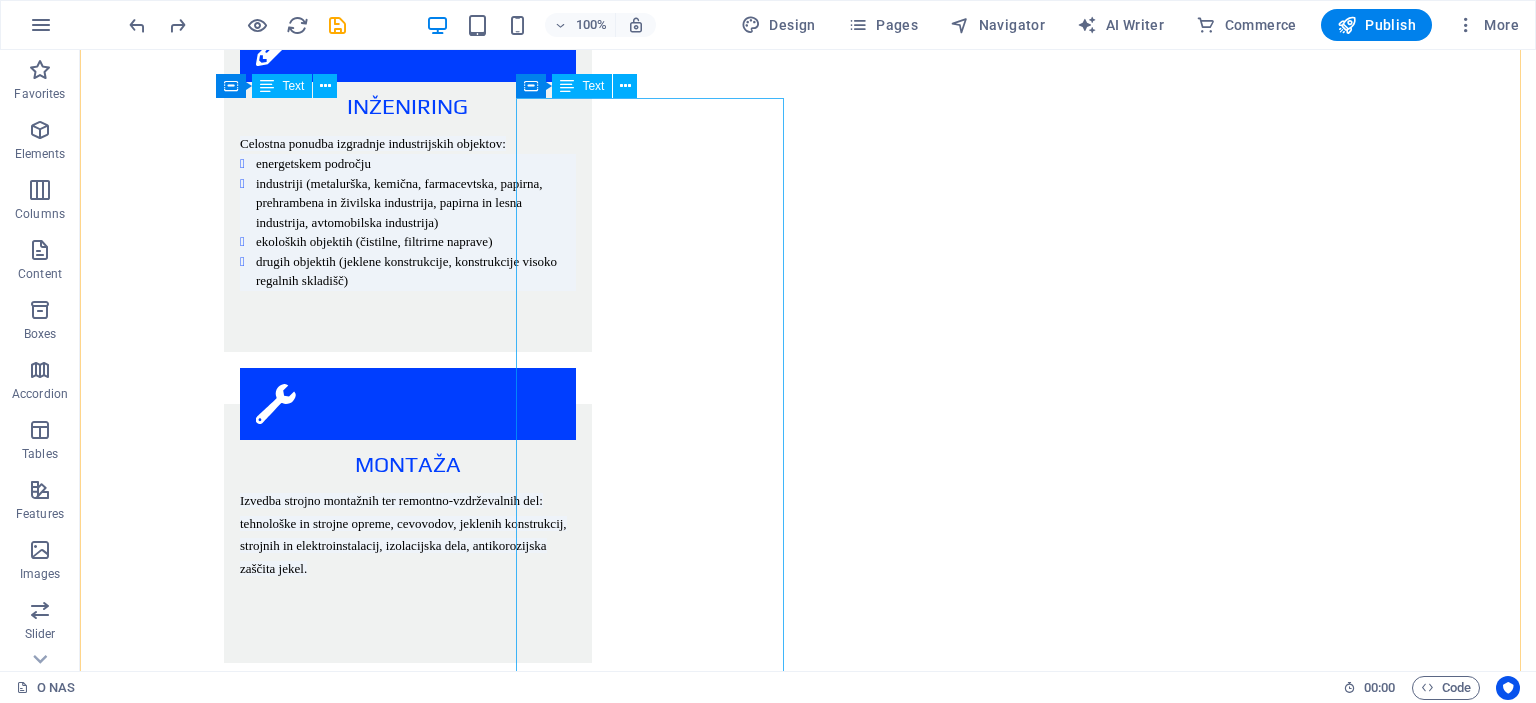 scroll, scrollTop: 2666, scrollLeft: 0, axis: vertical 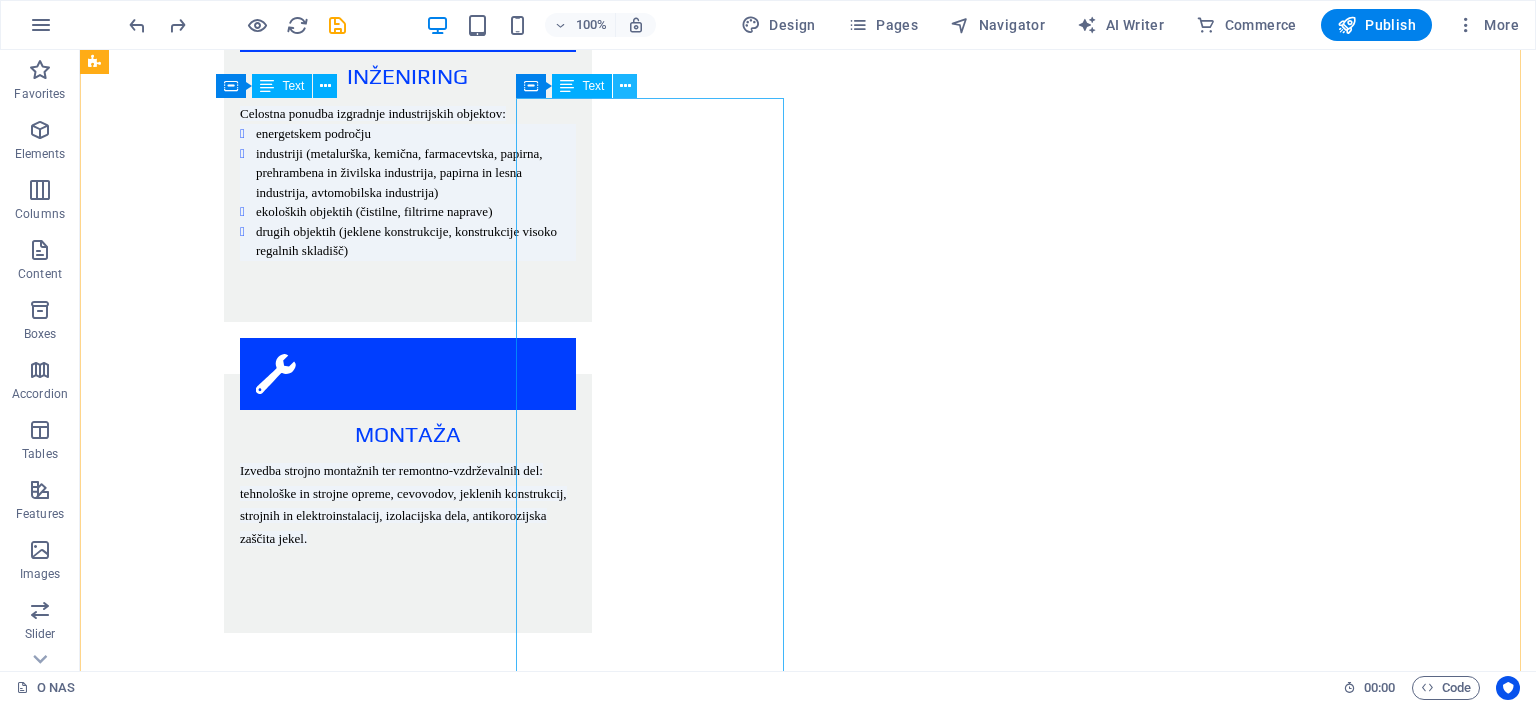 click at bounding box center (625, 86) 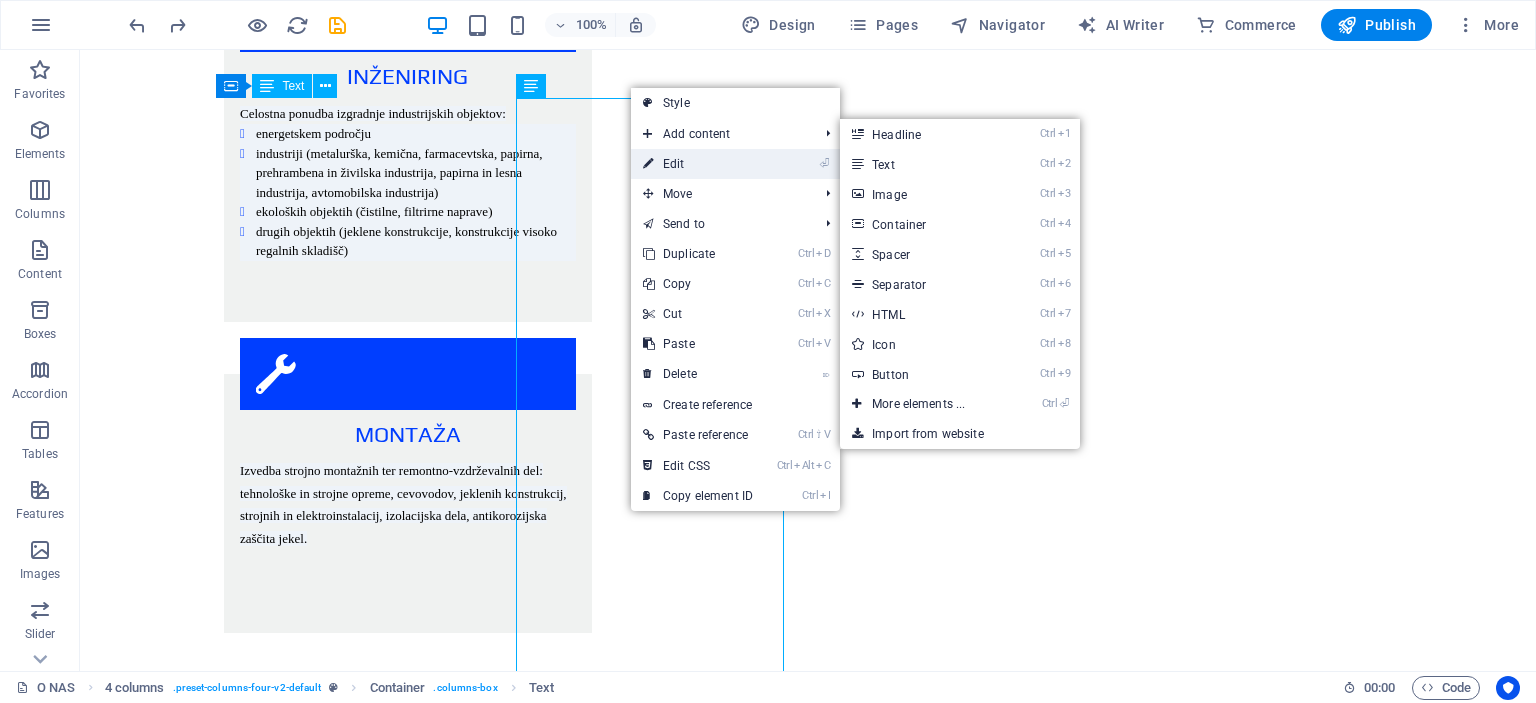 click on "⏎  Edit" at bounding box center [698, 164] 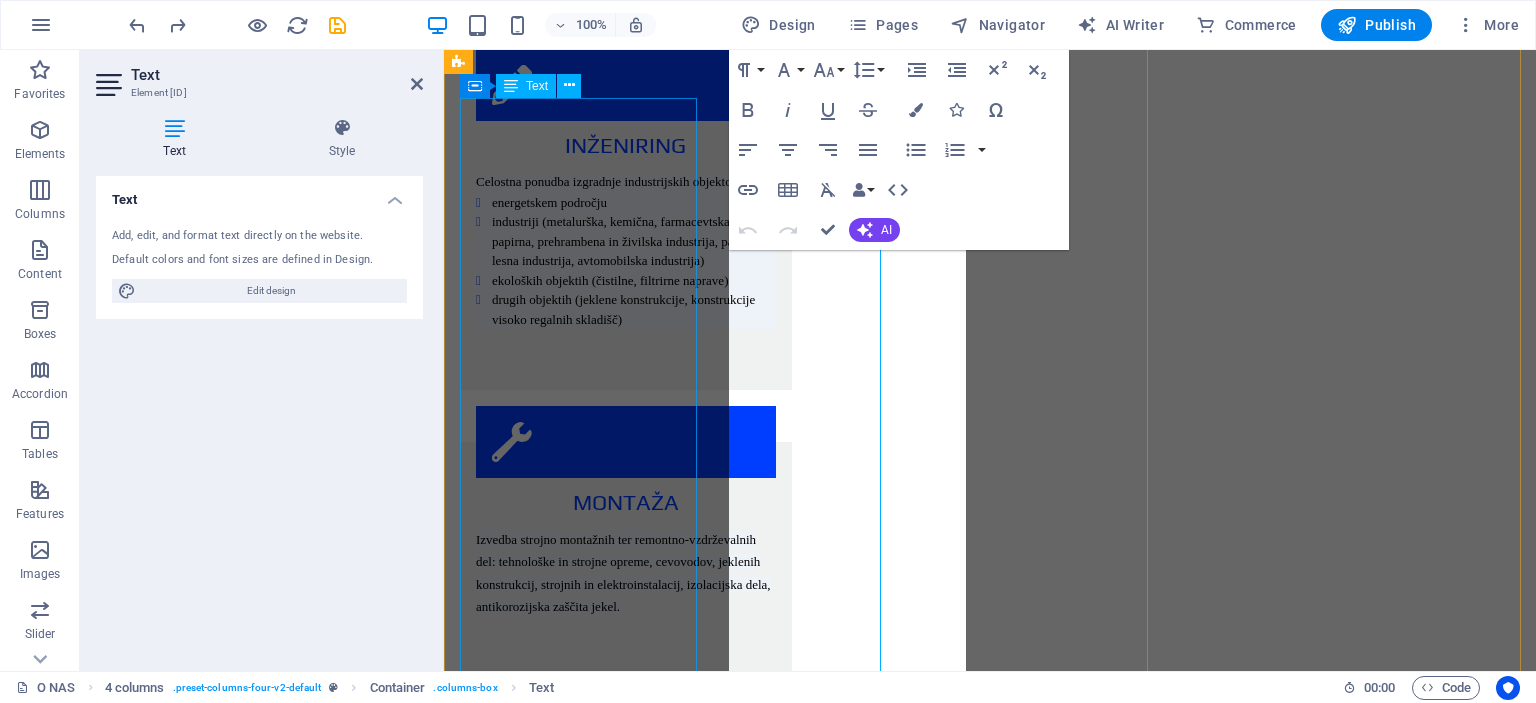 scroll, scrollTop: 2780, scrollLeft: 0, axis: vertical 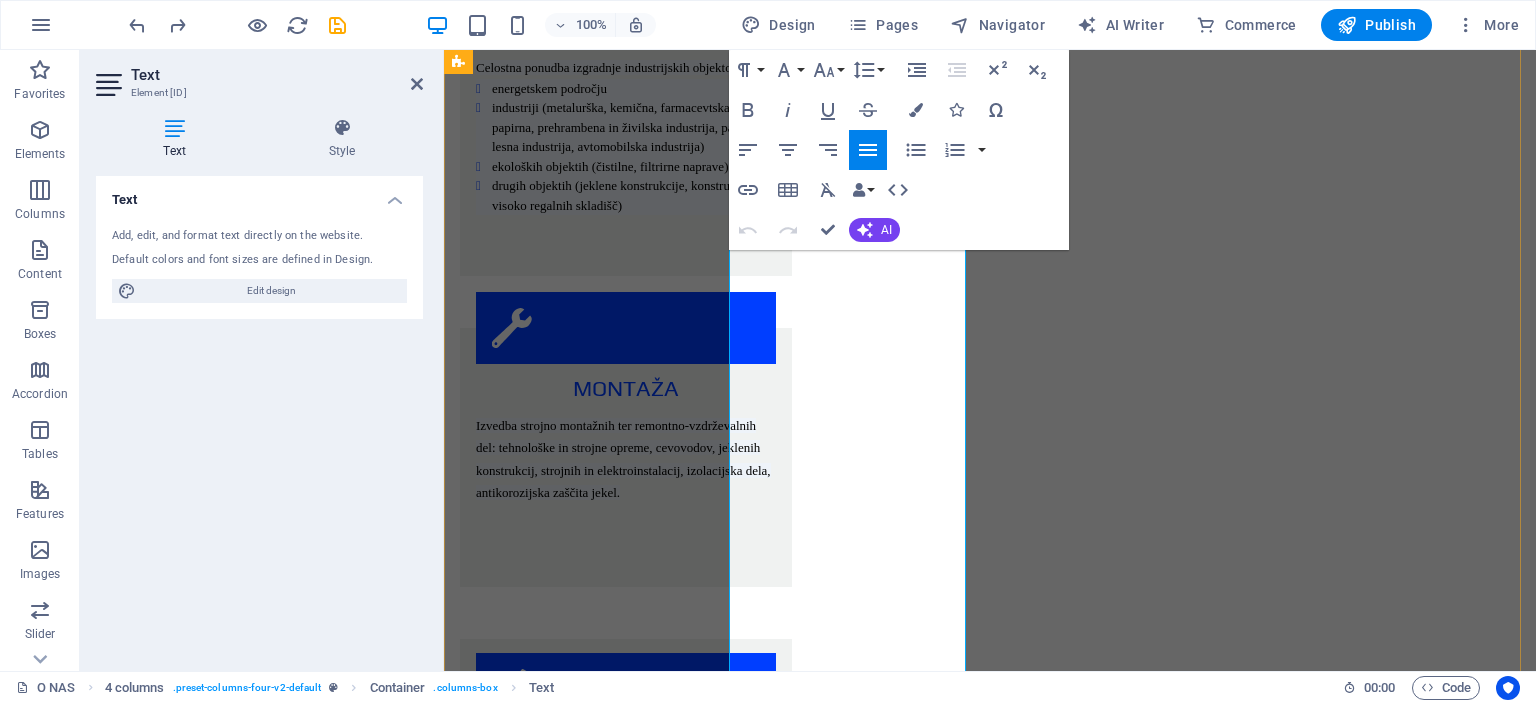 click on "Novogradnje, rekonstrukcije in vzdrževanje obstoječih objektov kot: metalurški objekti (jeklarne, tovarna glinice in aluminija,...) kemični objekti (tovarne barv, lakov in smol,...) petrokemični objekti (rafinerije, rezervoarski prostori,...) objekti za predelavo lesa in papirja (tovarne celuloze, kartona in papirja, tovarna ivernih plošč,...) industrija gradbenega materiala (cementarne in apnenice,...) objekti prehrambene in živilske industrije (mlekarne, oljarne, tovarne sladkorja, tovarne mestnih izdelkov,...) farmacevstka industrija avtomobilska industrija Na zgoraj omenjenih objektih je Himomontaža Nova usposobljena za novogradnjo oziroma rekonstrukcijo naslednje vrste opreme: tehnološke opreme strojnih in elektro instalacij rezervoarji, posode, izmenjevalci, kolone razne peči, rotirajoče naprave sortirne, filtrirne, čistilne in odpraševalne naprave tehnološki cevovodi iz nelegiranih, visoko in nizkolegiranih jekel transportne naprave jeklene konstrukcije žerjavi in dvigala" at bounding box center [581, 3736] 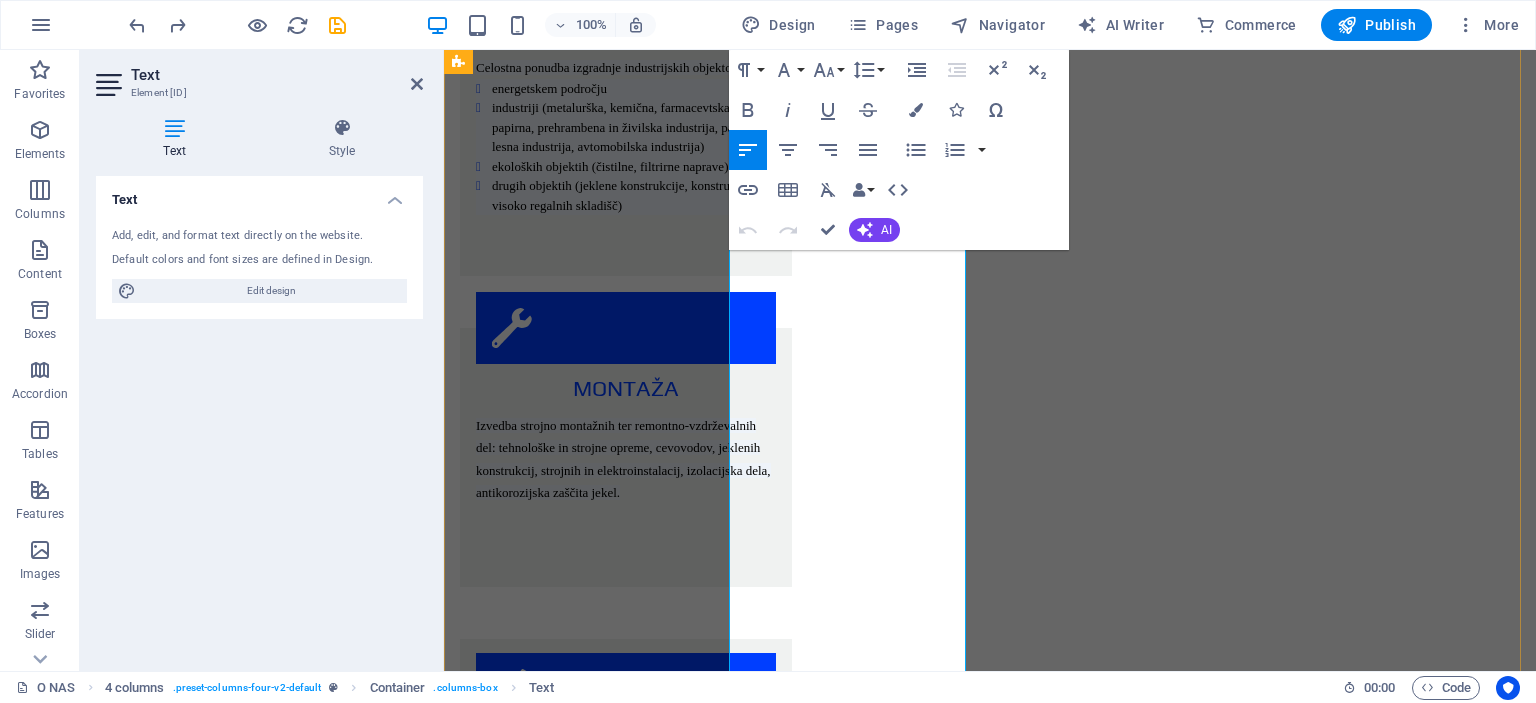 click on "Novogradnje, rekonstrukcije in vzdrževanje obstoječih objektov kot: metalurški objekti (jeklarne, tovarna glinice in aluminija,...) kemični objekti (tovarne barv, lakov in smol,...) petrokemični objekti (rafinerije, rezervoarski prostori,...) objekti za predelavo lesa in papirja (tovarne celuloze, kartona in papirja, tovarna ivernih plošč,...) industrija gradbenega materiala (cementarne in apnenice,...) objekti prehrambene in živilske industrije (mlekarne, oljarne, tovarne sladkorja, tovarne mestnih izdelkov,...) farmacevstka industrija avtomobilska industrija Na zgoraj omenjenih objektih je Himomontaža Nova usposobljena za novogradnjo oziroma rekonstrukcijo naslednje vrste opreme: tehnološke opreme strojnih in elektro instalacij rezervoarji, posode, izmenjevalci, kolone razne peči, rotirajoče naprave sortirne, filtrirne, čistilne in odpraševalne naprave tehnološki cevovodi iz nelegiranih, visoko in nizkolegiranih jekel transportne naprave jeklene konstrukcije žerjavi in dvigala" at bounding box center (581, 3736) 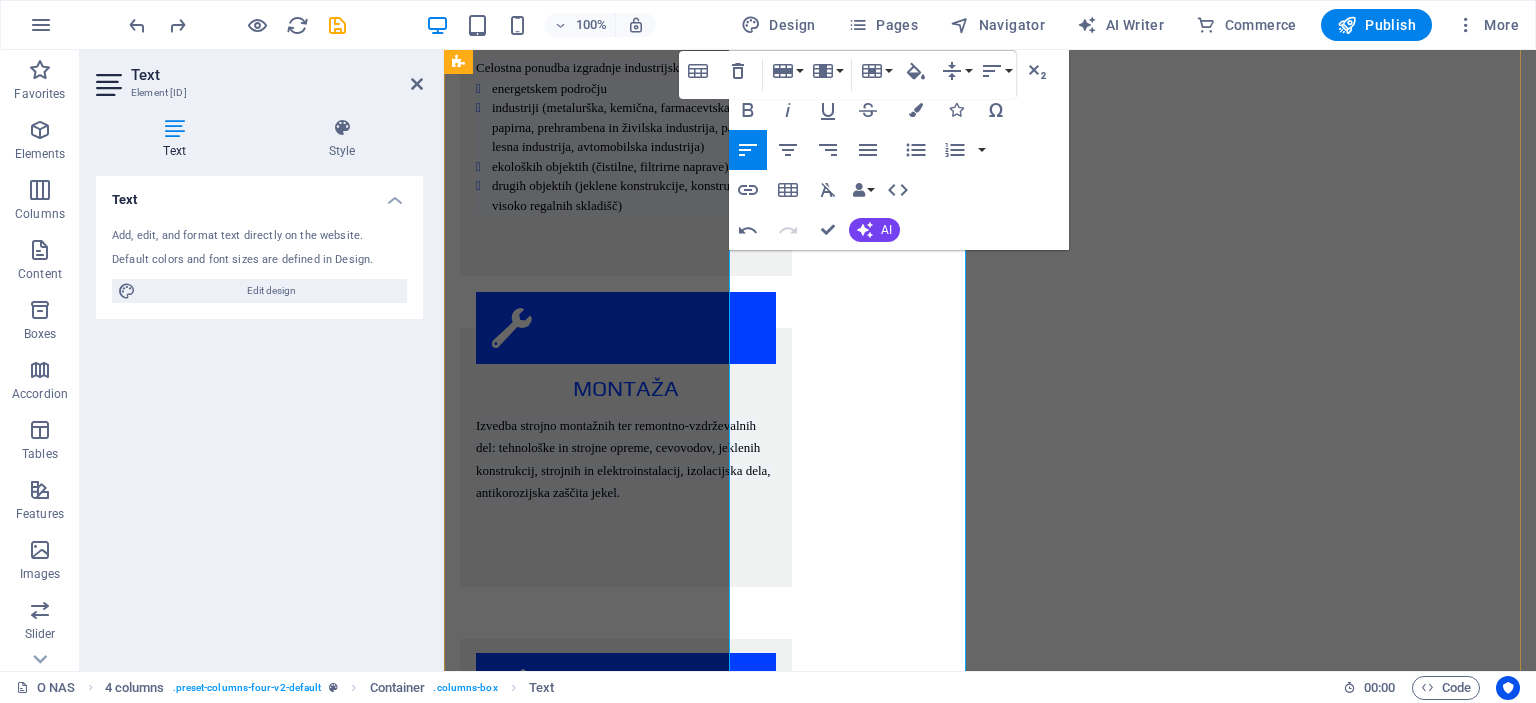 type 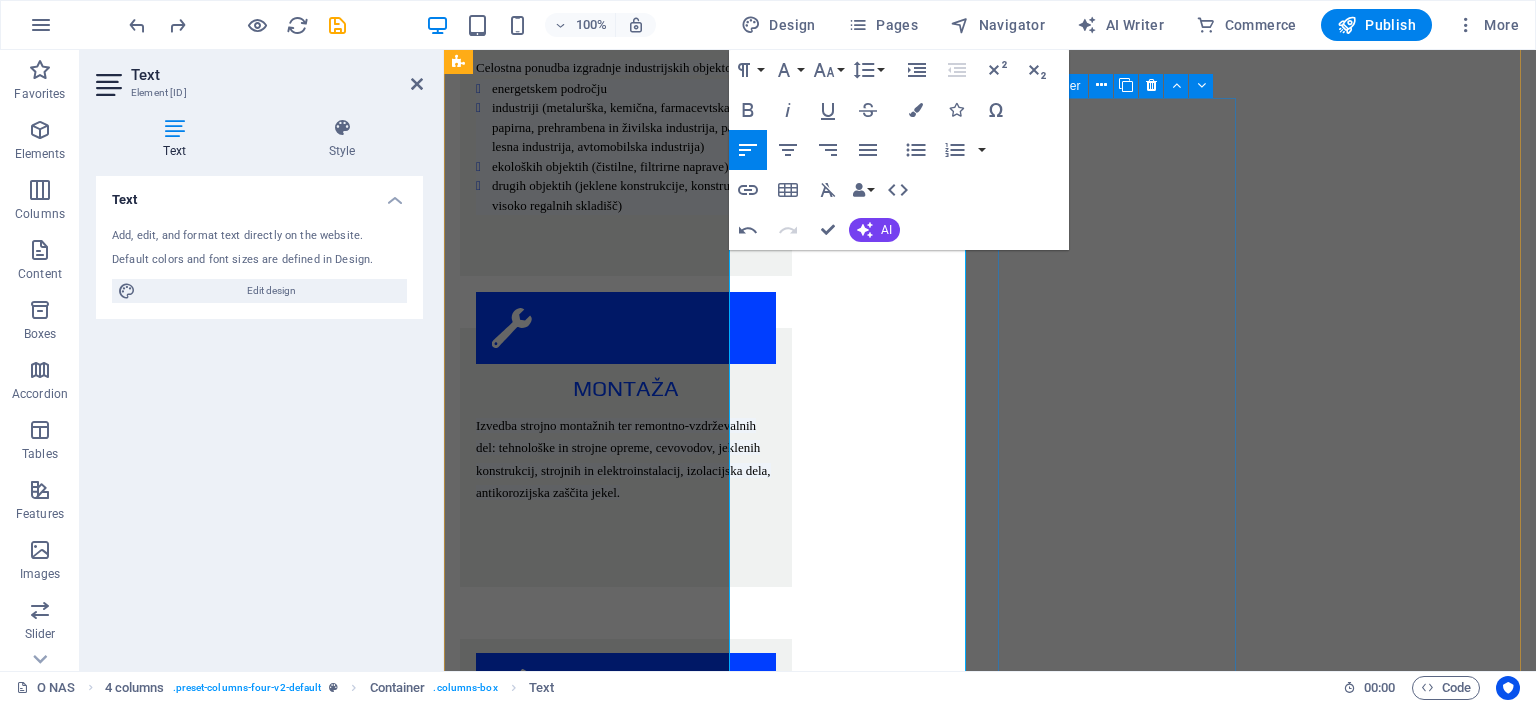 click on "EKOLOŠKI OBJEKTI A. ČIŠČENJE ODPADNIH VODA industrijske čistilne naprave    komunalne čistilne   B. ČIŠČENJE ZRAKA odžveplevalne naprave odpraševalne naprave elektrofiltri" at bounding box center (580, 4164) 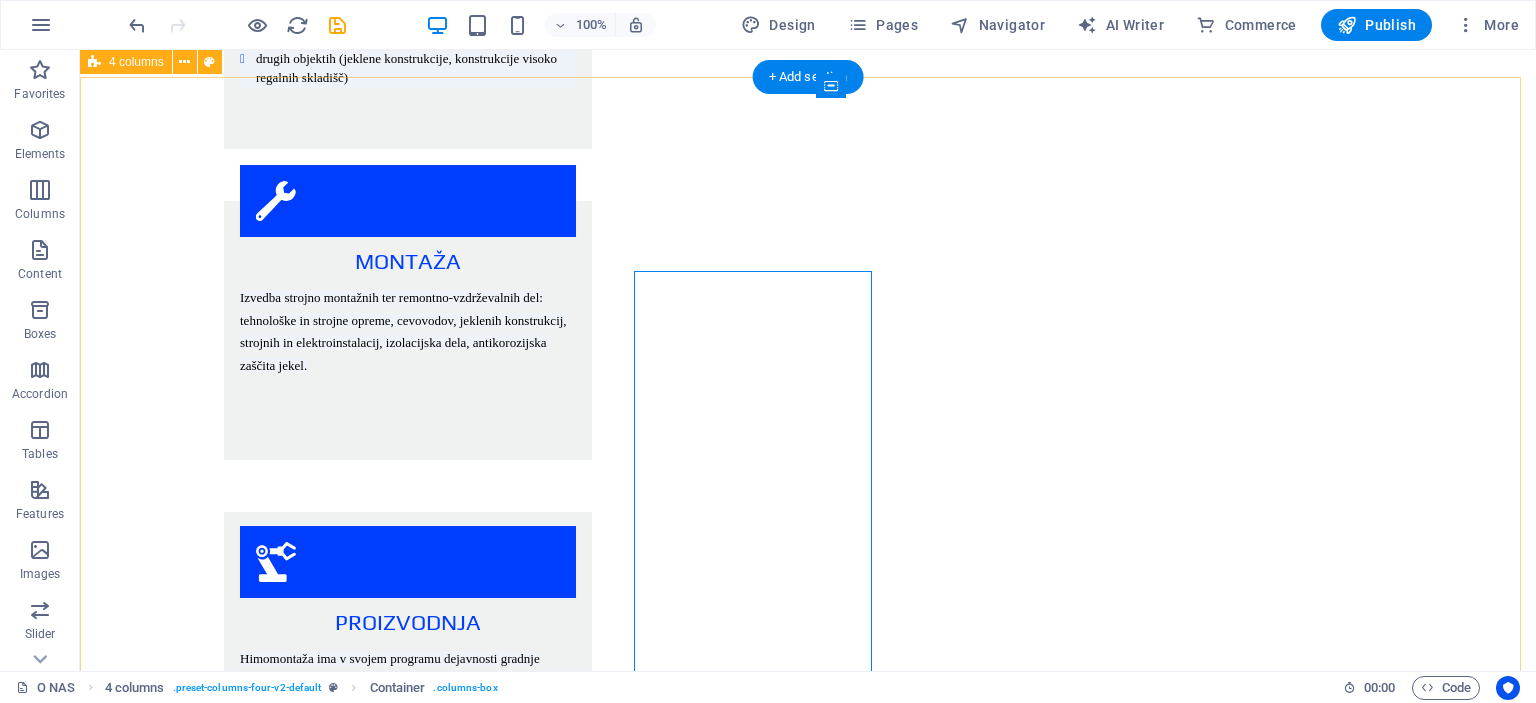scroll, scrollTop: 2666, scrollLeft: 0, axis: vertical 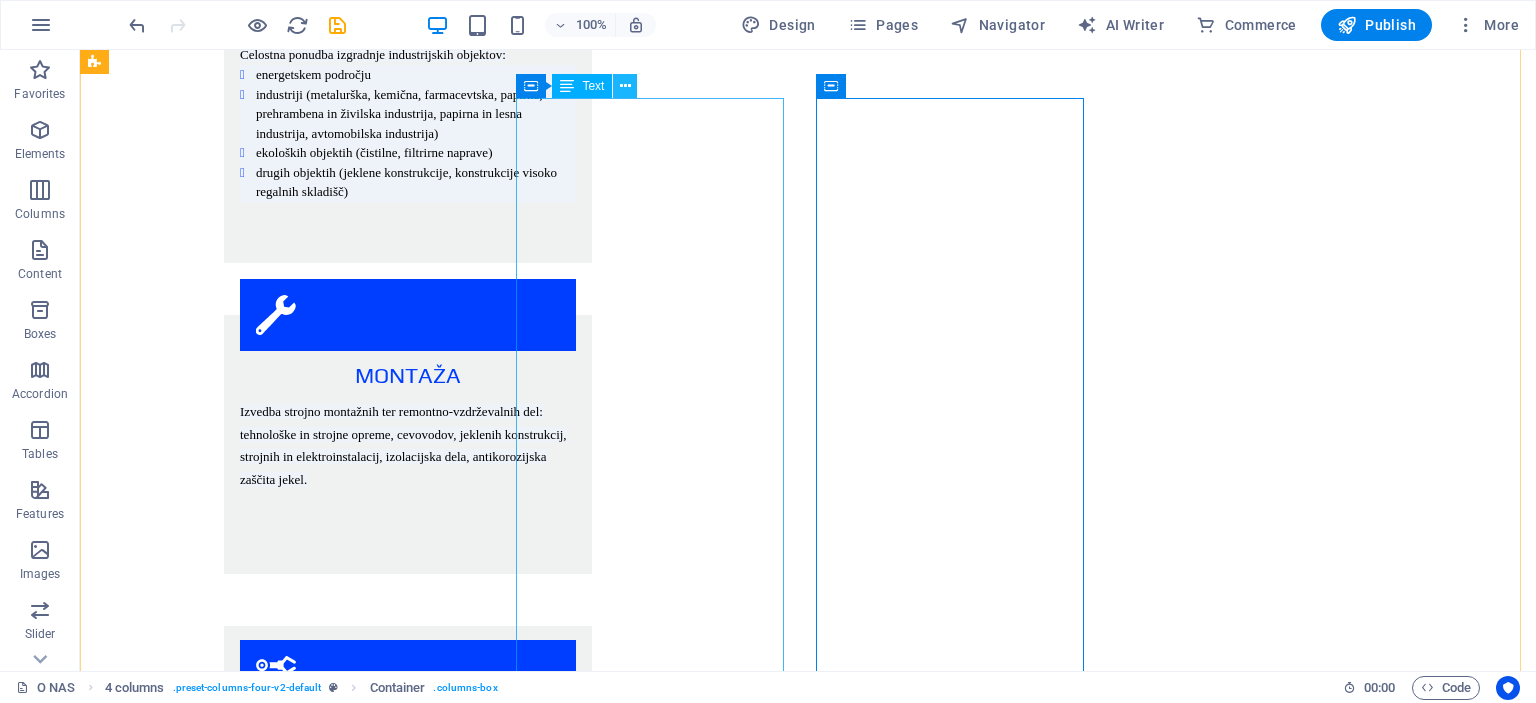 click at bounding box center (625, 86) 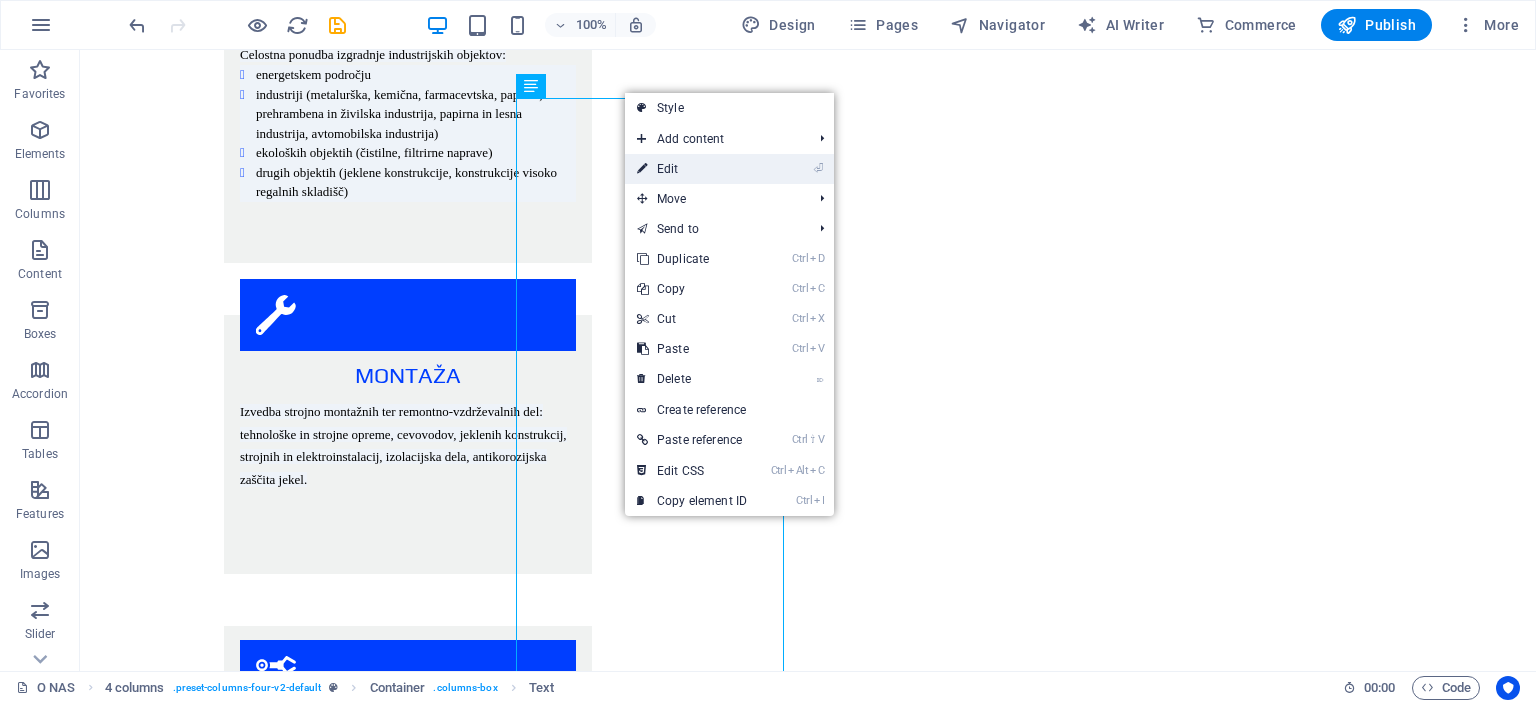 drag, startPoint x: 663, startPoint y: 167, endPoint x: 224, endPoint y: 151, distance: 439.29147 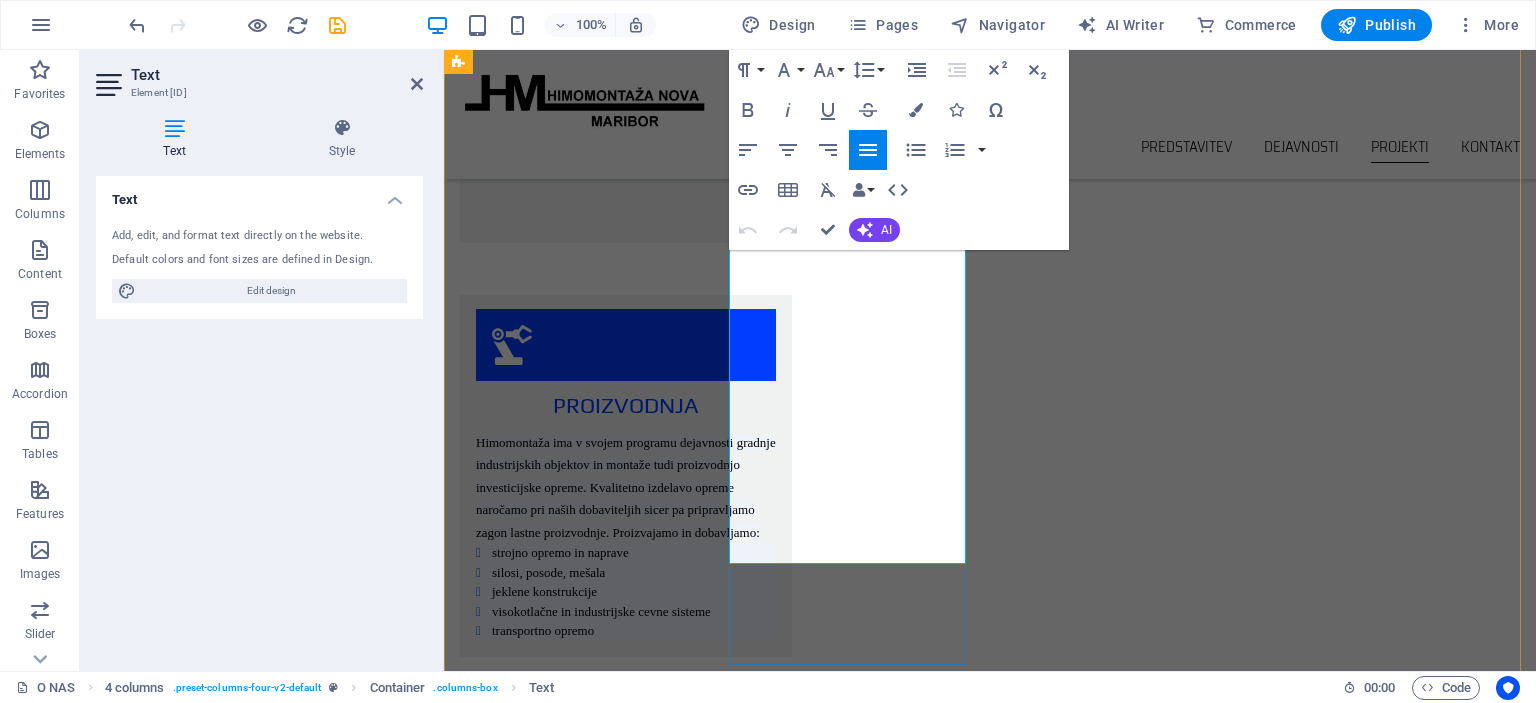 scroll, scrollTop: 3080, scrollLeft: 0, axis: vertical 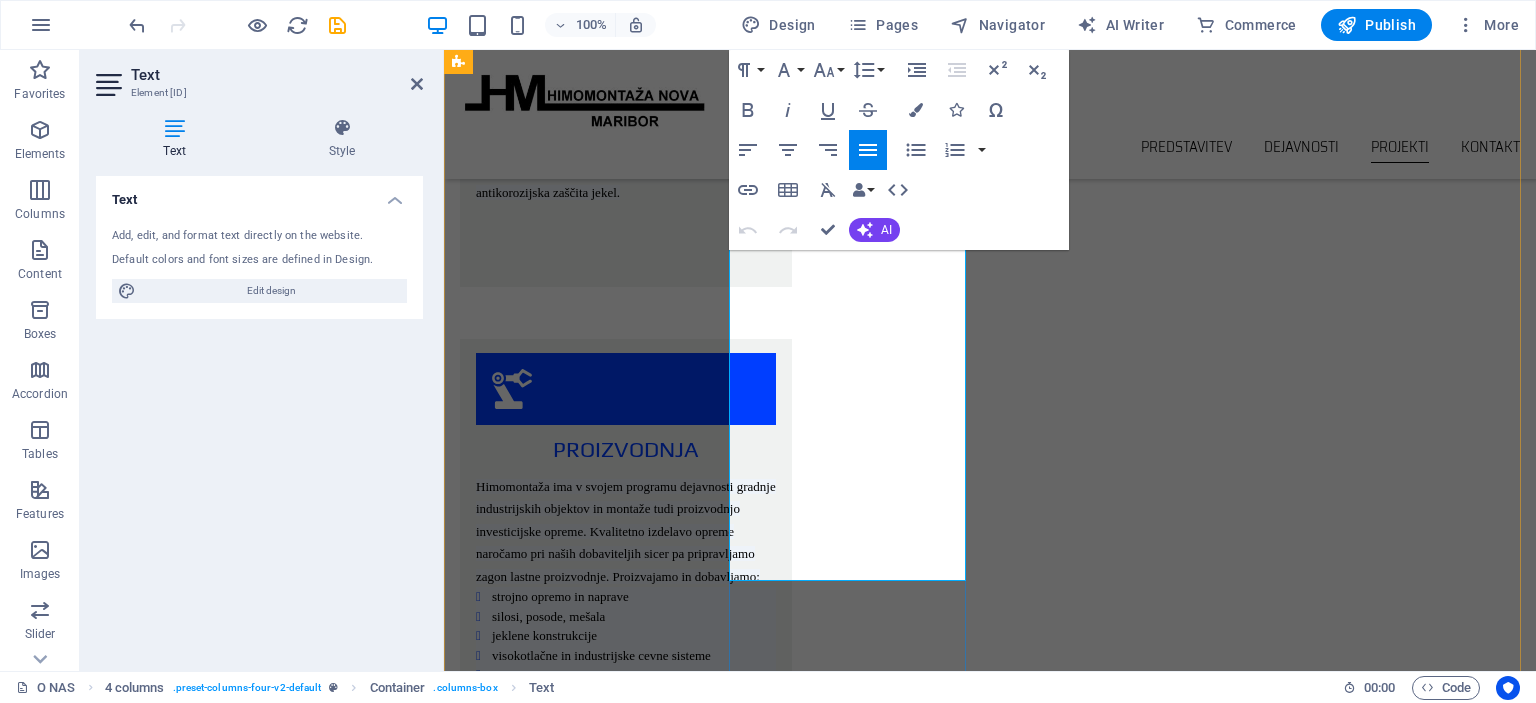 click on "strojnih in elektro instalacij" at bounding box center (588, 3563) 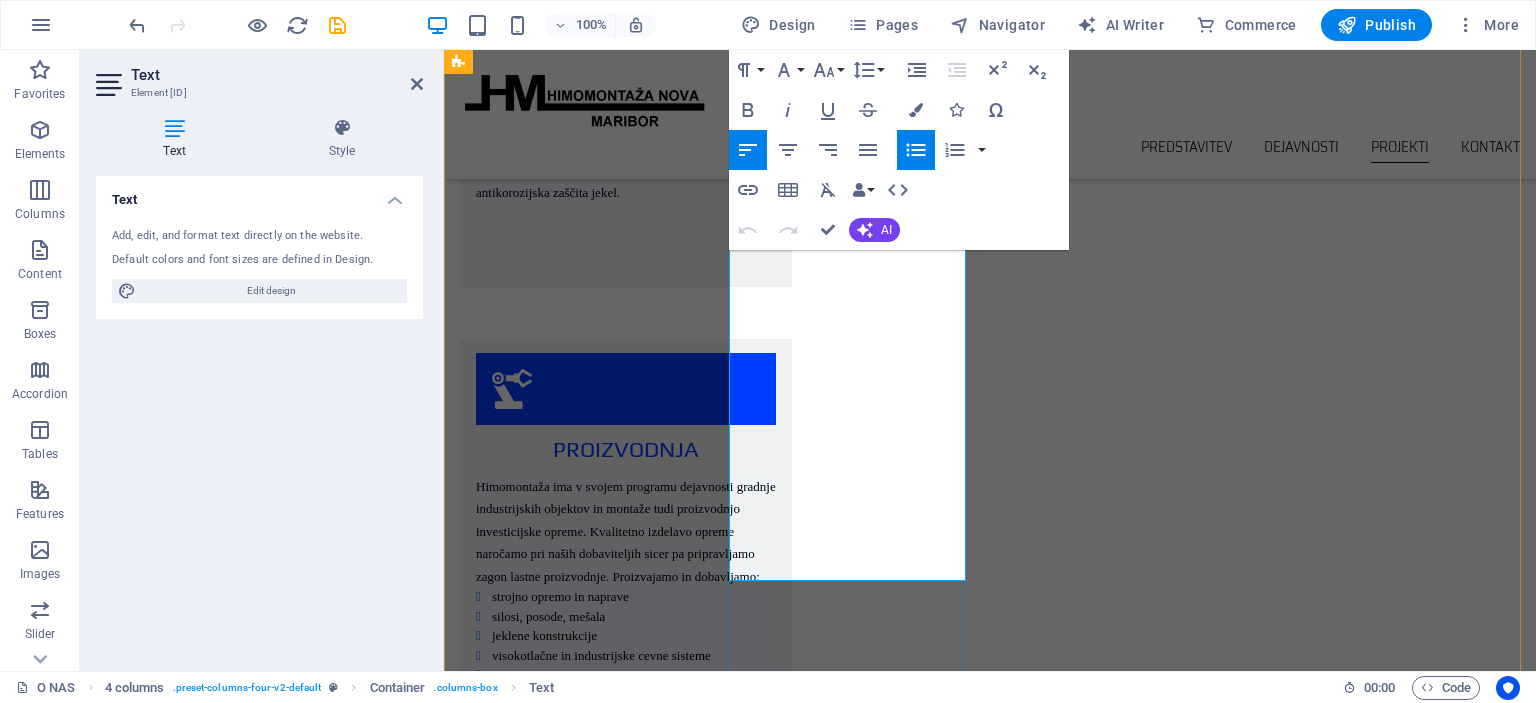 click on "strojnih in elektro instalacij" at bounding box center [588, 3563] 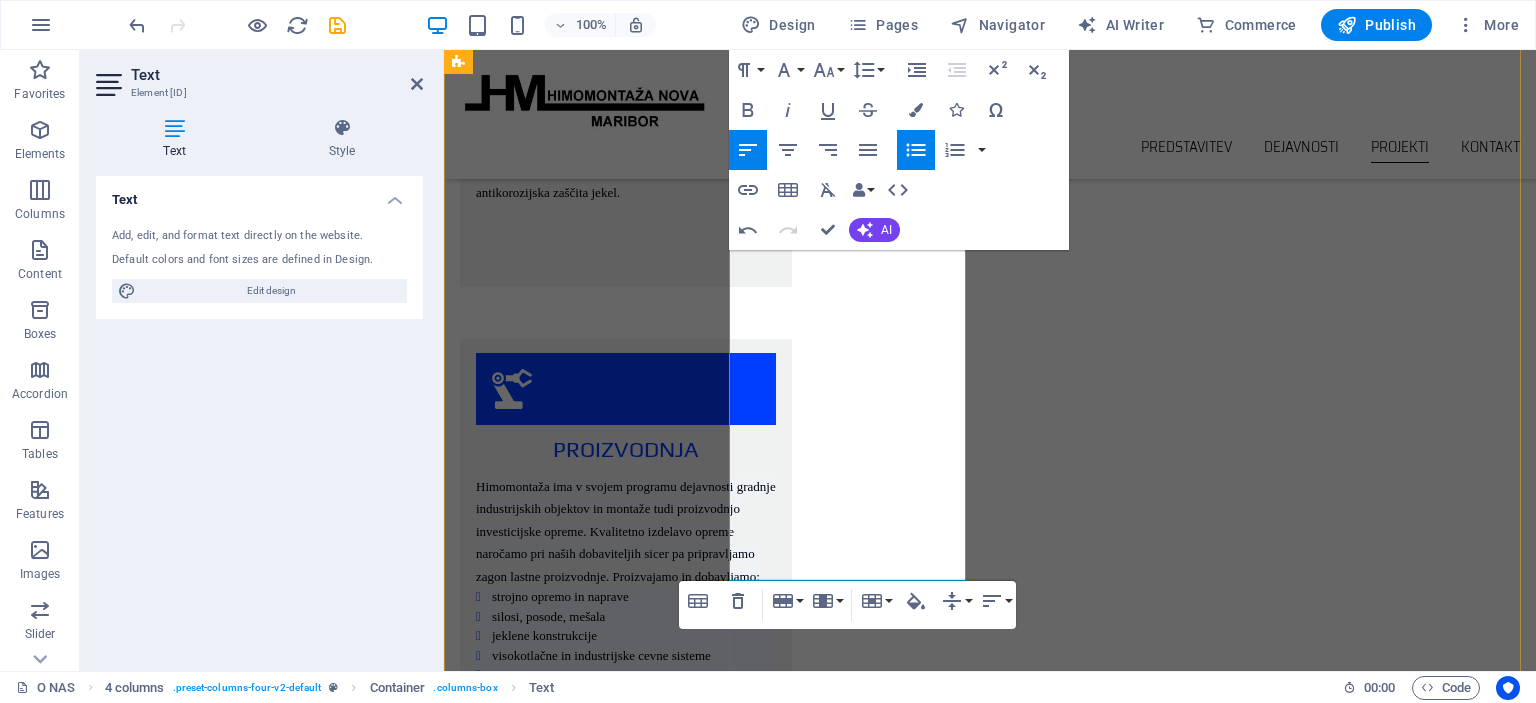 type 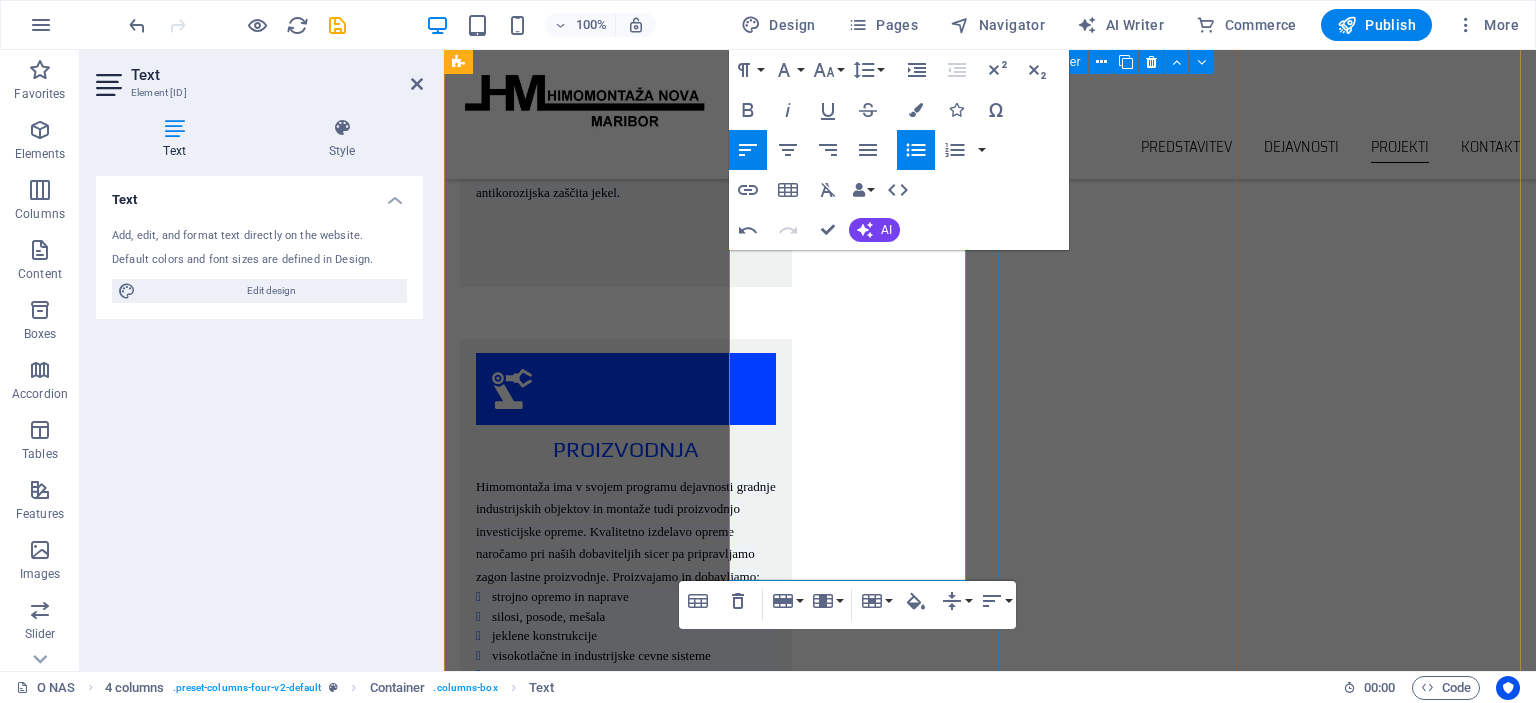 click on "EKOLOŠKI OBJEKTI A. ČIŠČENJE ODPADNIH VODA industrijske čistilne naprave    komunalne čistilne   B. ČIŠČENJE ZRAKA odžveplevalne naprave odpraševalne naprave elektrofiltri" at bounding box center [580, 3864] 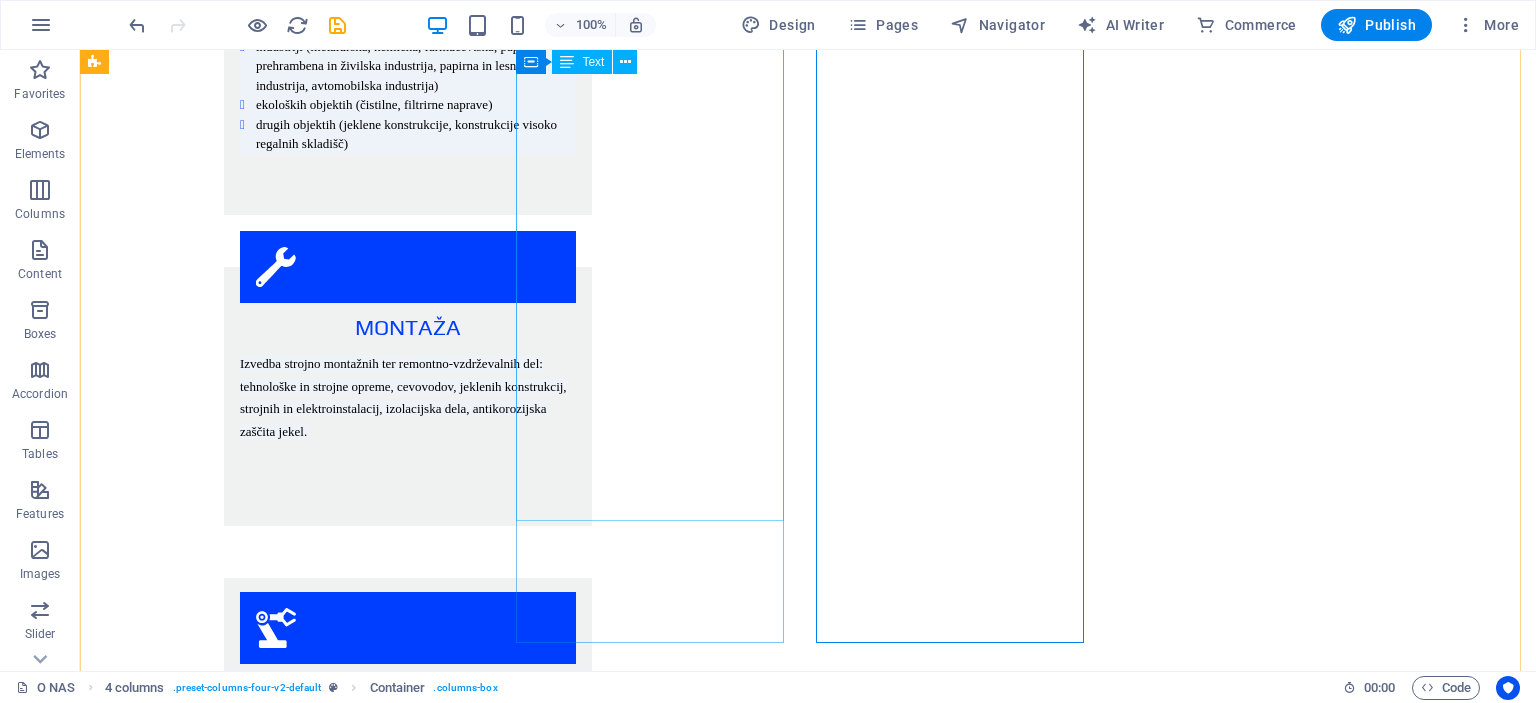 scroll, scrollTop: 2547, scrollLeft: 0, axis: vertical 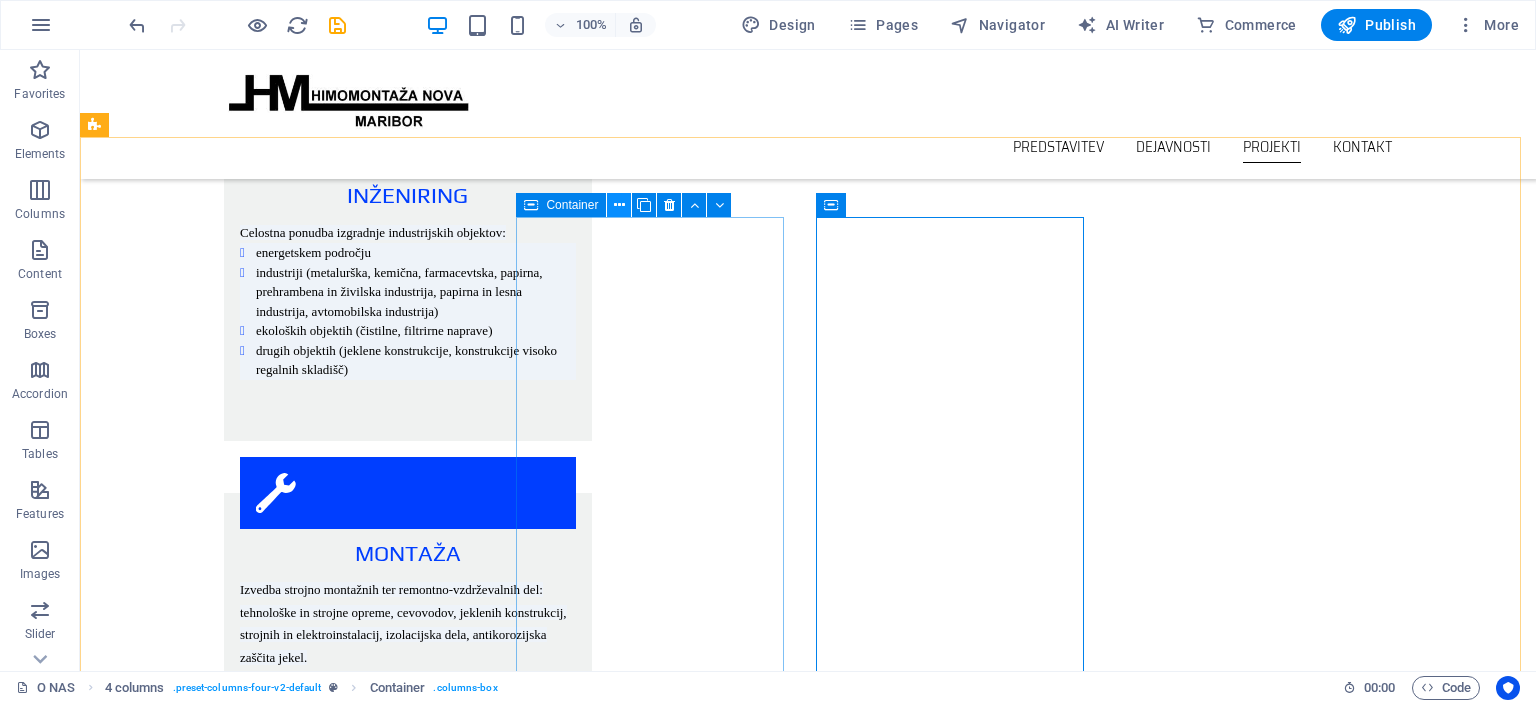 click at bounding box center [619, 205] 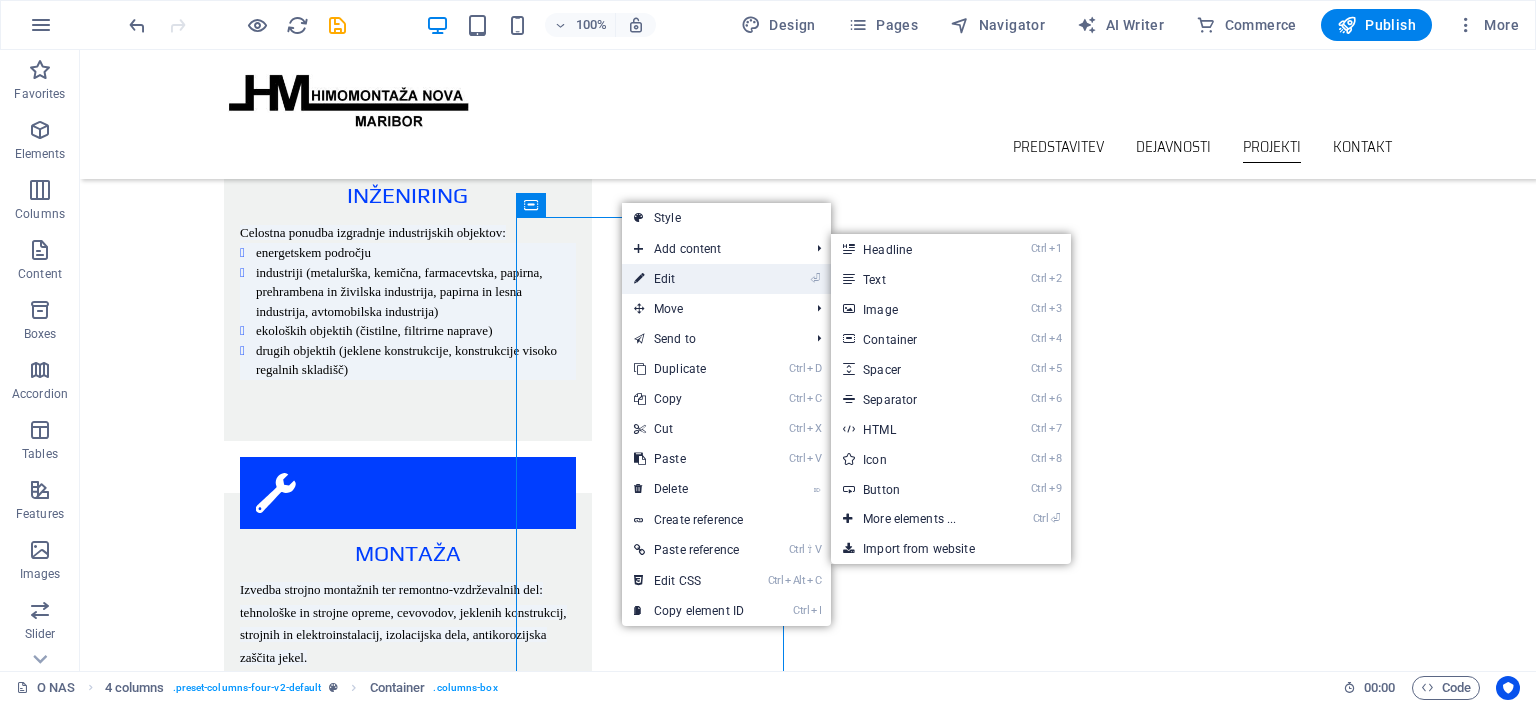 click on "⏎  Edit" at bounding box center (689, 279) 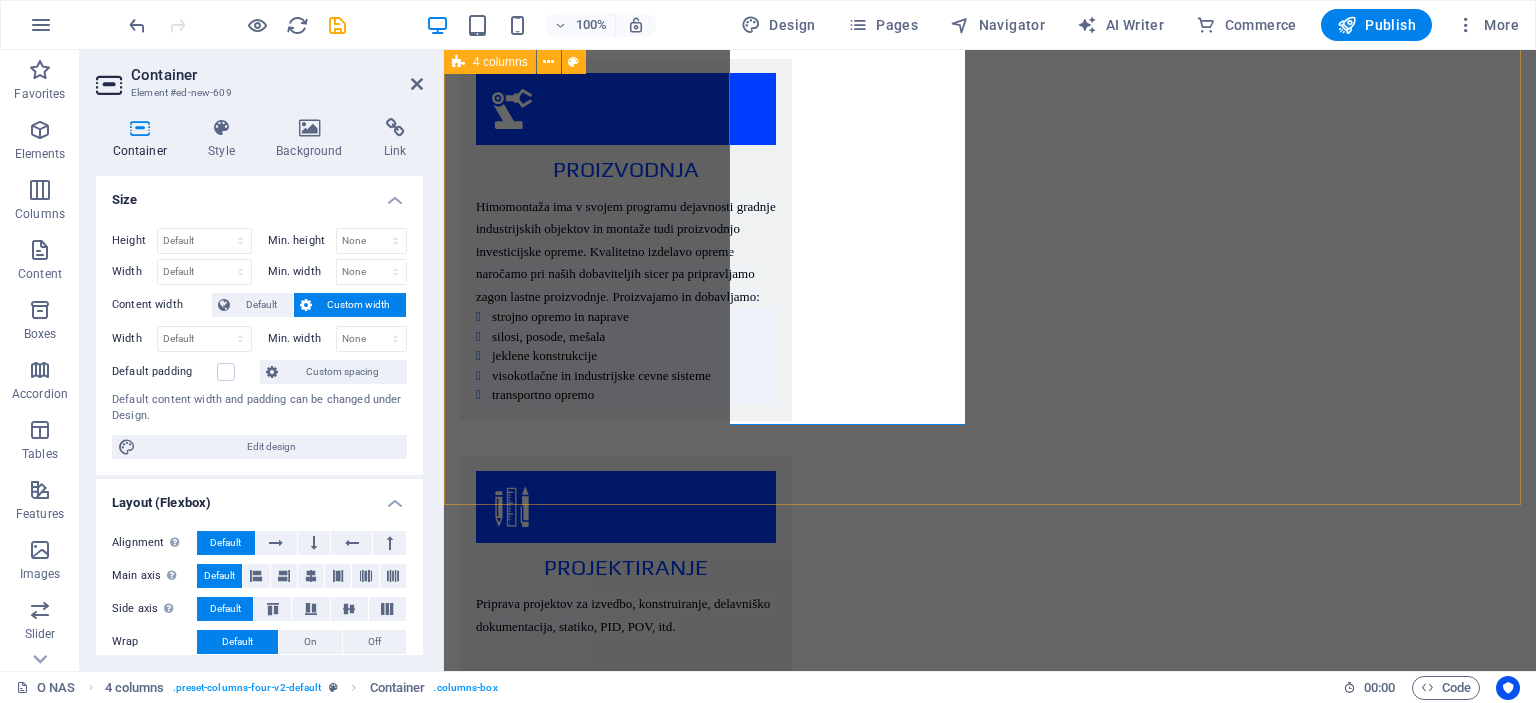 scroll, scrollTop: 3361, scrollLeft: 0, axis: vertical 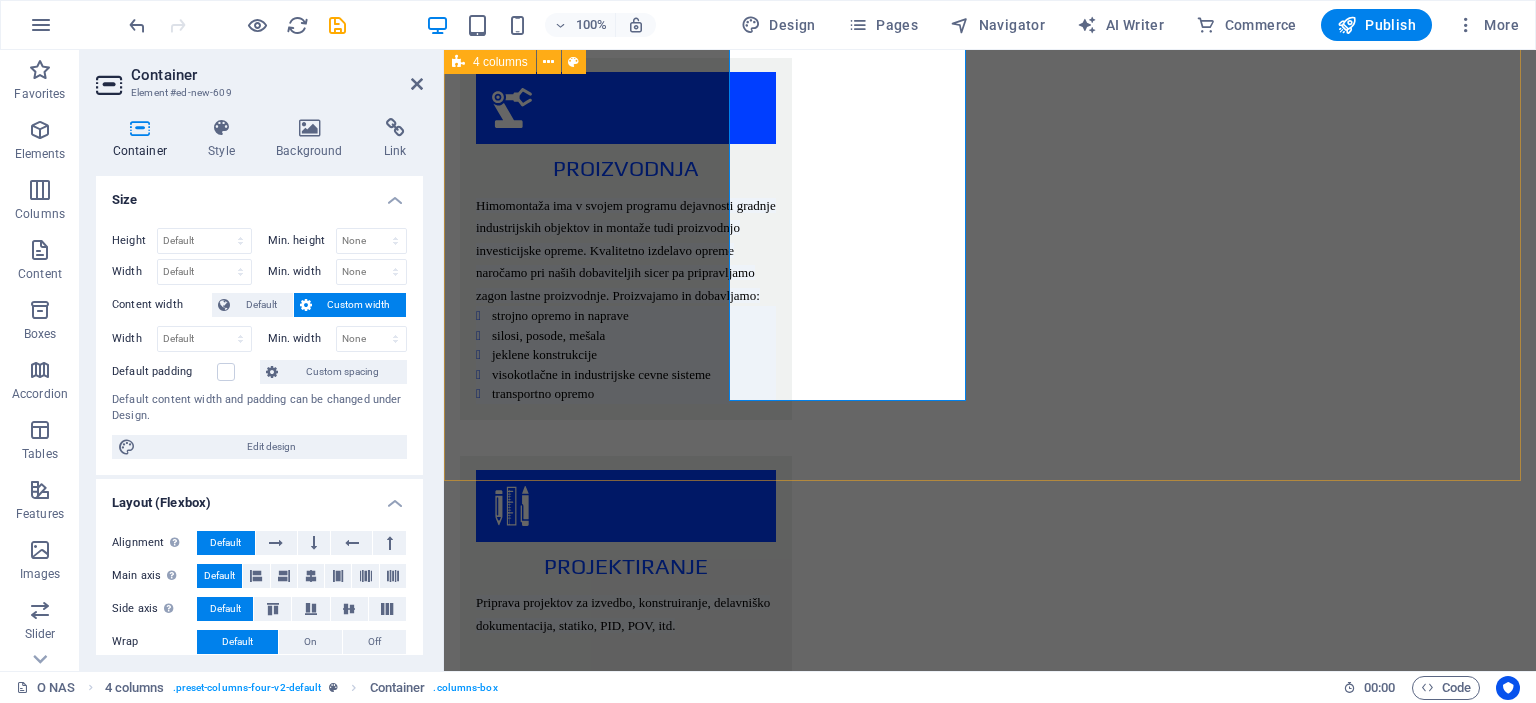 click on "ENERGETSKI OBJEKTI Novogradnje, rekonstrukcije in vzdrževanje obstoječih objektov. Rekonstrukcijo in vzdrževanja izvajamo na sledeči opremi in napravah: A. TERMOENERGETSKI OBJEKTI parni in vročevodni kotli parne in plinske turbine filtrirne in čistilne naprave cevovodi (parovodi, hladilna voda,..)  B. HIDROENERGETSKI OBJEKTI turbine in generatorji hidromehanska oprema mostni žerjavi in razne jeklene konstrukcije tlačni cevovodi C. NUKLEARNE IN PLINSKE     ELEKTRARNE D. KOTLOVNICE IN DRUGE      KOTLOVSKE NAPRAVE Na zgoraj omenjenih objektih izvajamo sledeča dela: montažna dela vzdrževalna dela remonti in intervencijski popravki na: parnih kotlih različnih tipov in moči, toplotnih izmenjevalcih, kondenzatorji, hladilnikih, grelnikih, rotirajočih napravah (črpalke, ventilatorji, kompresorji, puhala, mlini.), parnih turbinah različnih tipov in moči strojna obdelava zvarnih robov termična obdelava zvarov obzidave tlačni preizkusi antikorozijska zaščita izolacijska dela" at bounding box center [990, 2957] 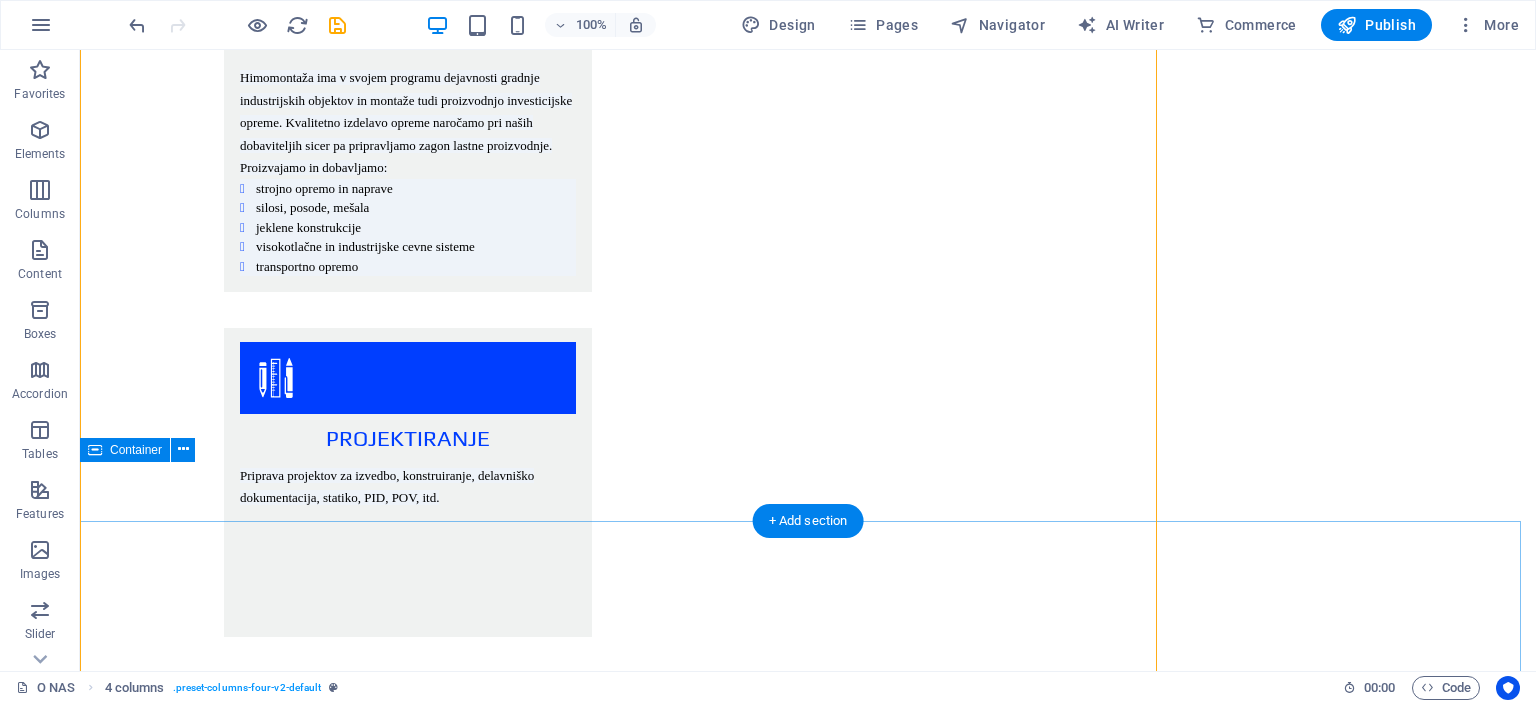scroll, scrollTop: 3208, scrollLeft: 0, axis: vertical 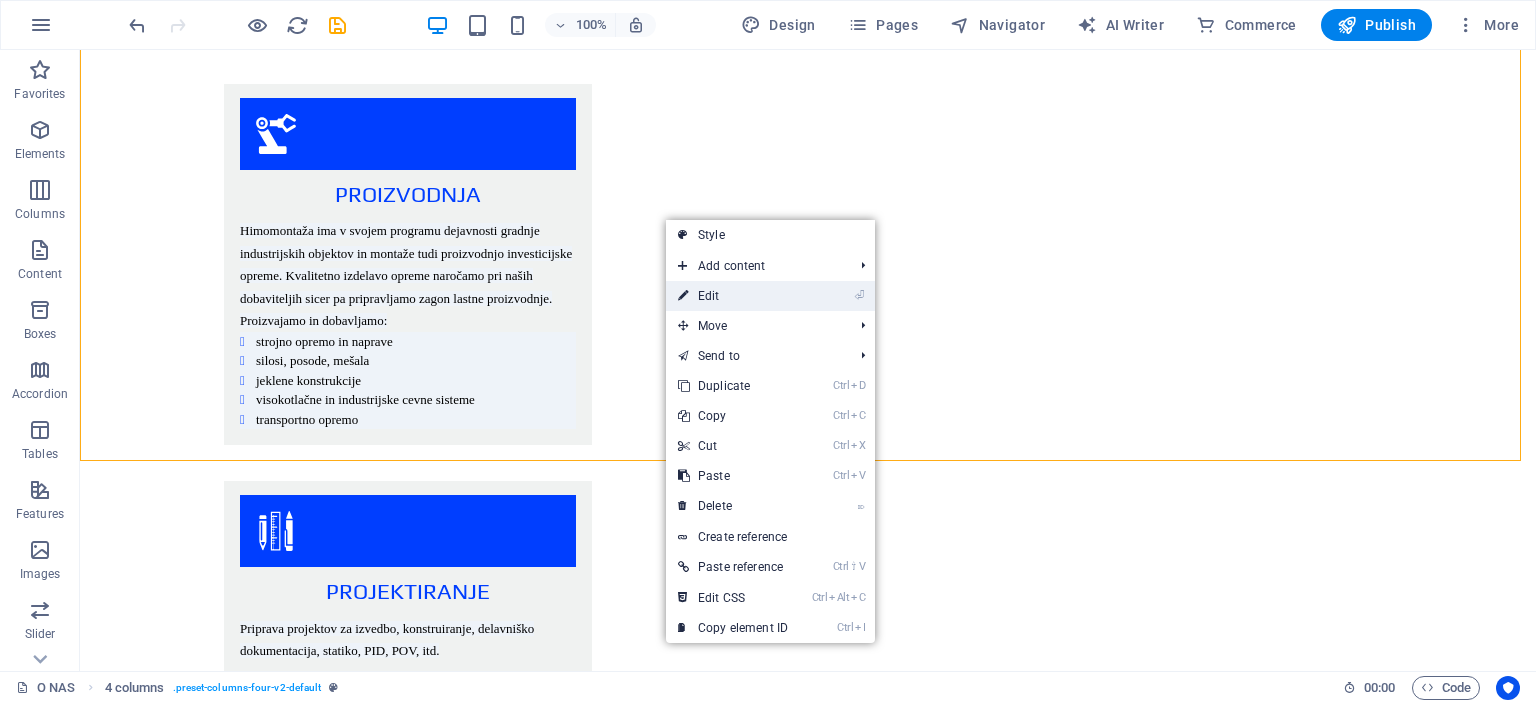 click on "⏎  Edit" at bounding box center [733, 296] 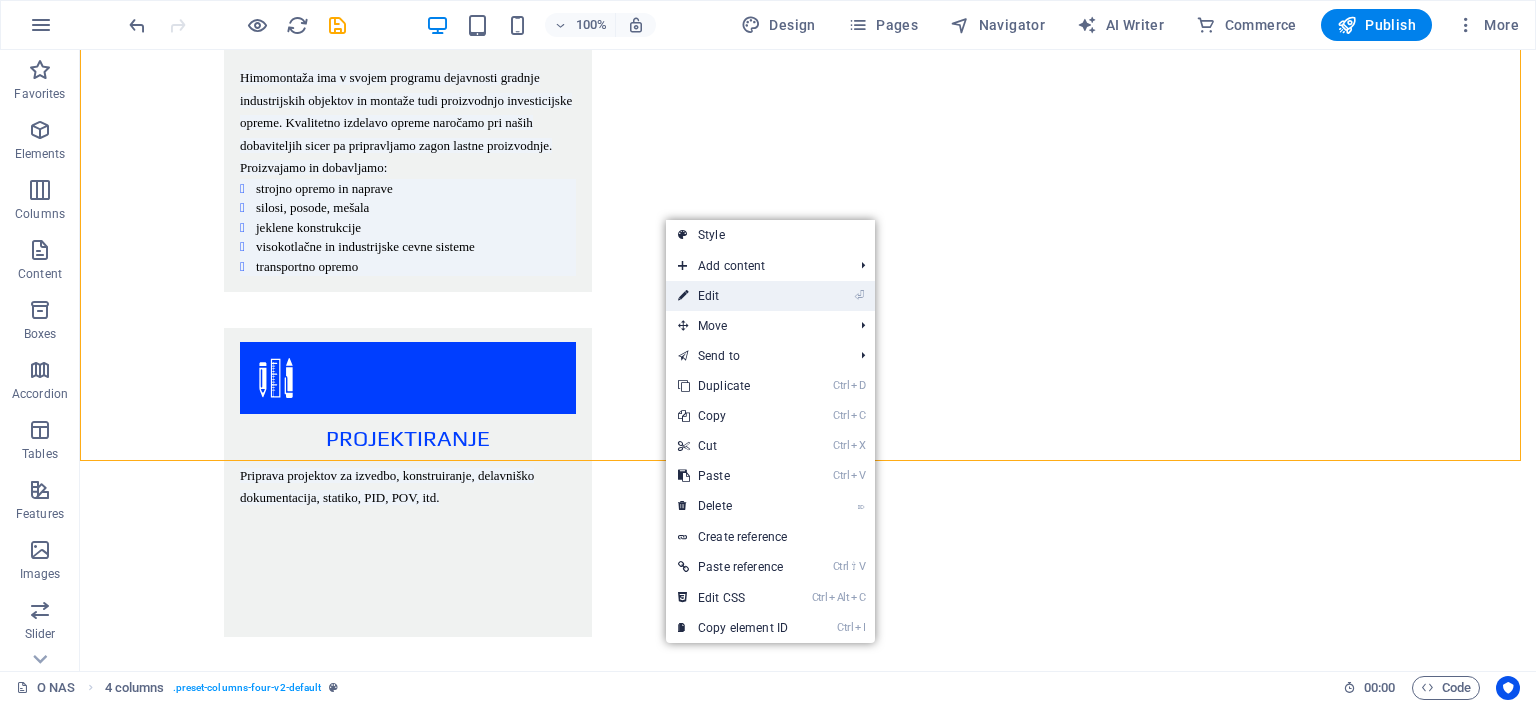 select on "rem" 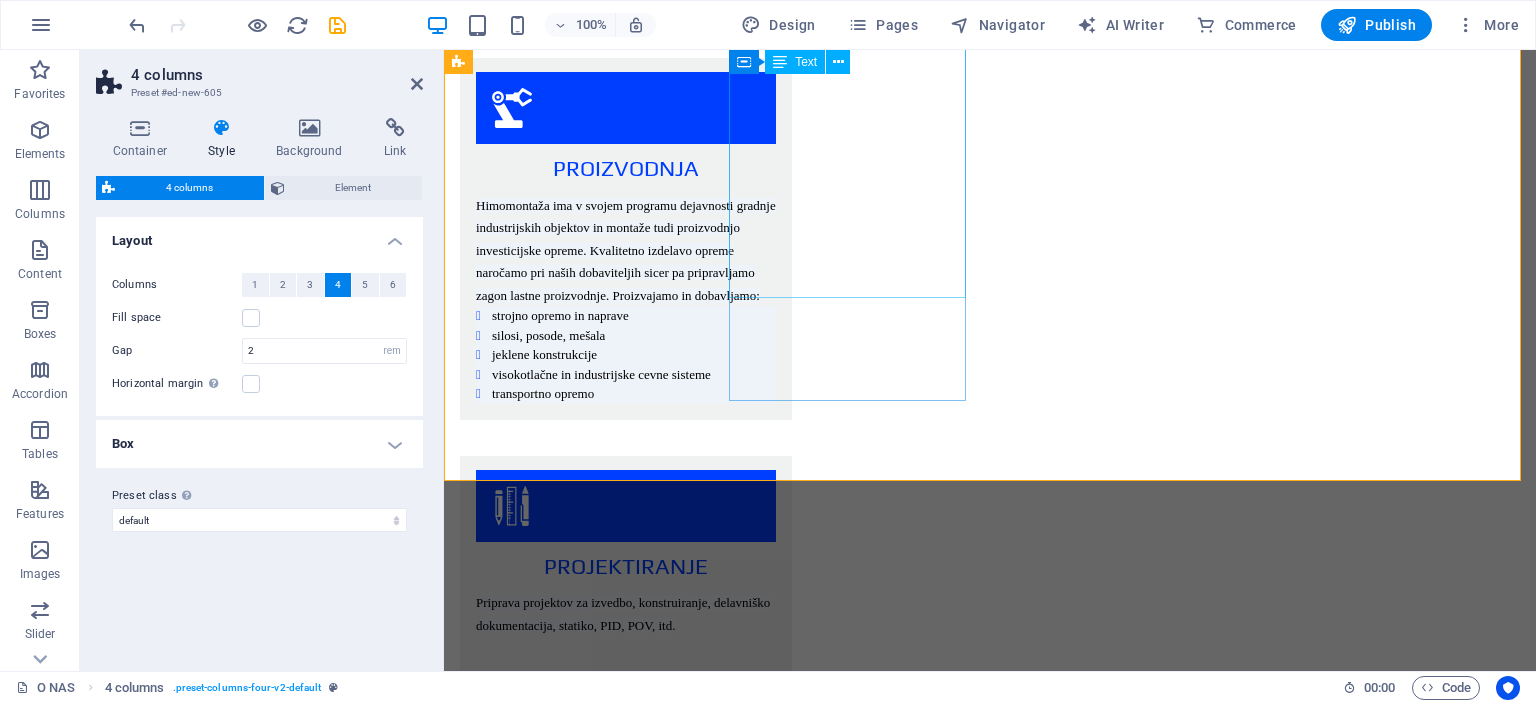 click on "INDUSTRIJSKI OBJEKTI Novogradnje, rekonstrukcije in vzdrževanje obstoječih objektov kot: metalurški objekti (jeklarne, tovarna glinice in aluminija,...) kemični objekti (tovarne barv, lakov in smol,...) petrokemični objekti (rafinerije, rezervoarski prostori,...) objekti za predelavo lesa in papirja (tovarne celuloze, kartona in papirja, tovarna ivernih plošč,...) industrija gradbenega materiala (cementarne in apnenice,...) objekti prehrambene in živilske industrije (mlekarne, oljarne, tovarne sladkorja, tovarne mestnih izdelkov,...) farmacevstka industrija avtomobilska industrija Na zgoraj omenjenih objektih smo usposobljeni za novogradnjo oziroma rekonstrukcijo naslednje vrste opreme: tehnološke opreme strojnih instalacij rezervoarji, posode, izmenjevalci, kolone razne peči, rotirajoče naprave sortirne, filtrirne, čistilne in odpraševalne naprave tehnološki cevovodi iz nelegiranih, visoko in nizkolegiranih jekel transportne naprave jeklene konstrukcije žerjavi in dvigala" at bounding box center (580, 3133) 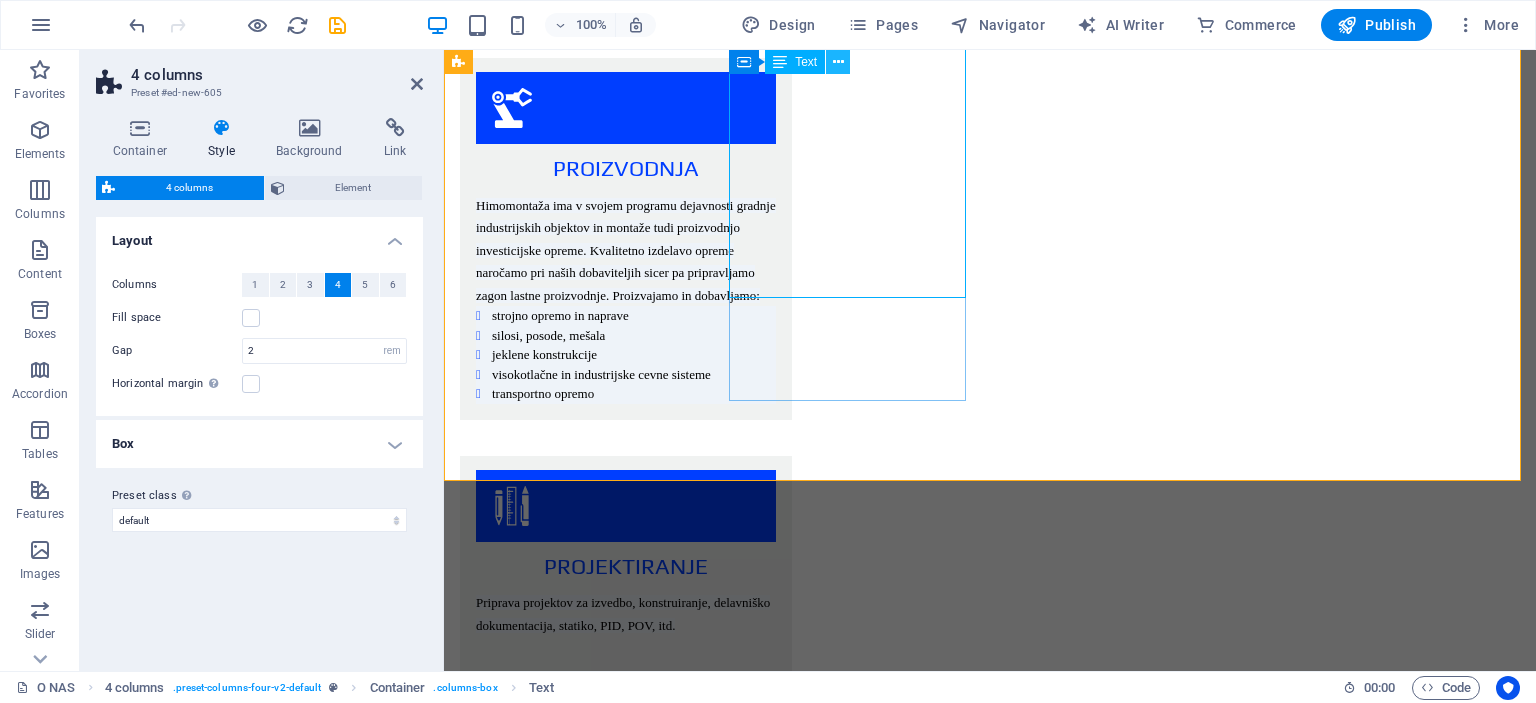 click at bounding box center (838, 62) 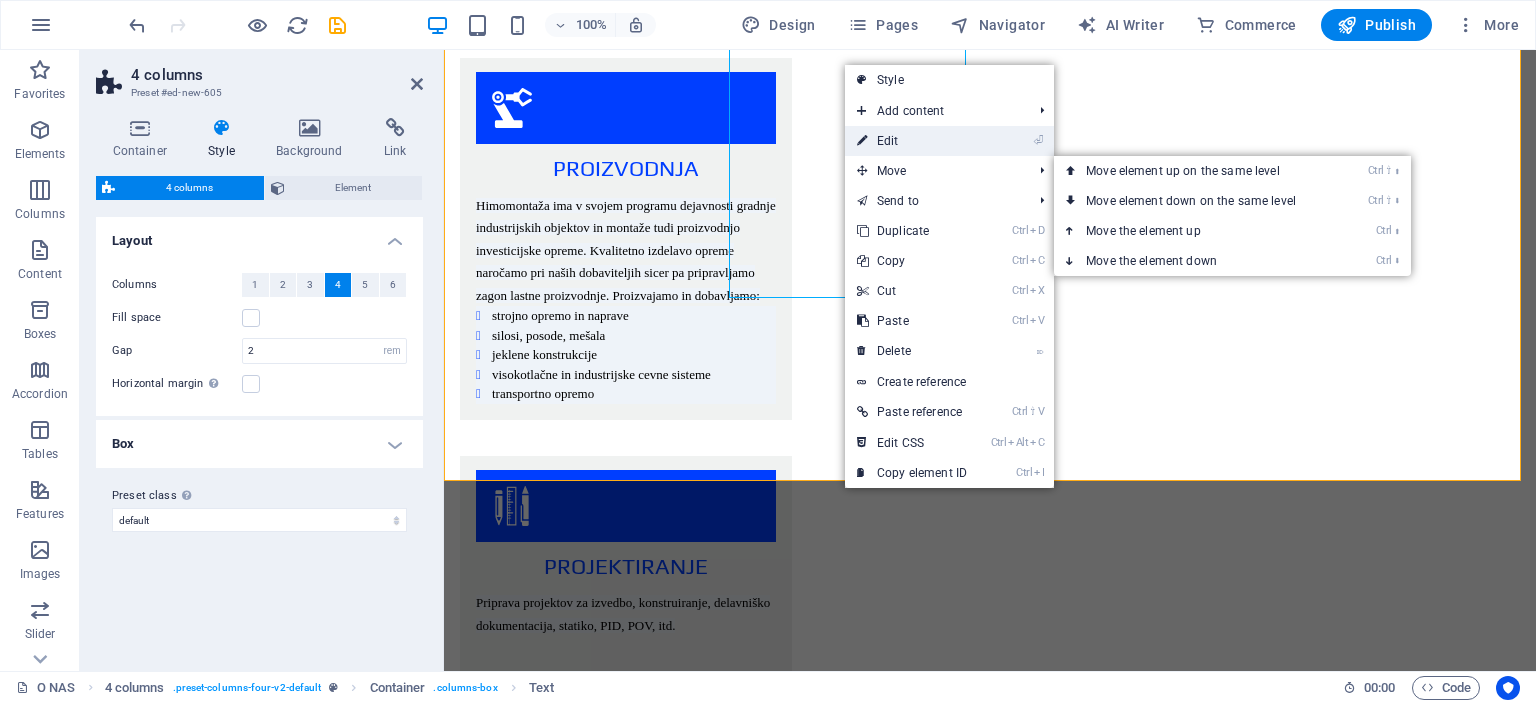 click on "⏎  Edit" at bounding box center [912, 141] 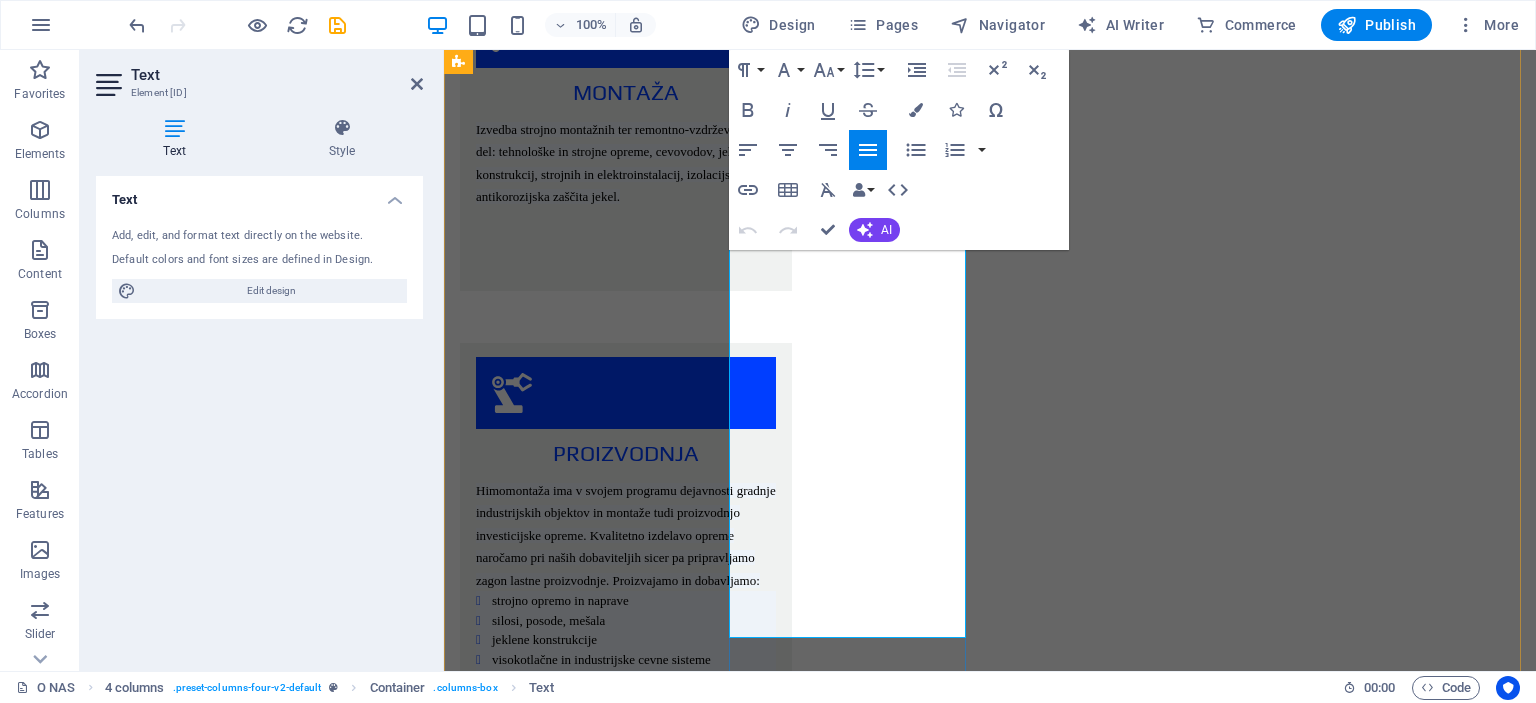scroll, scrollTop: 3217, scrollLeft: 0, axis: vertical 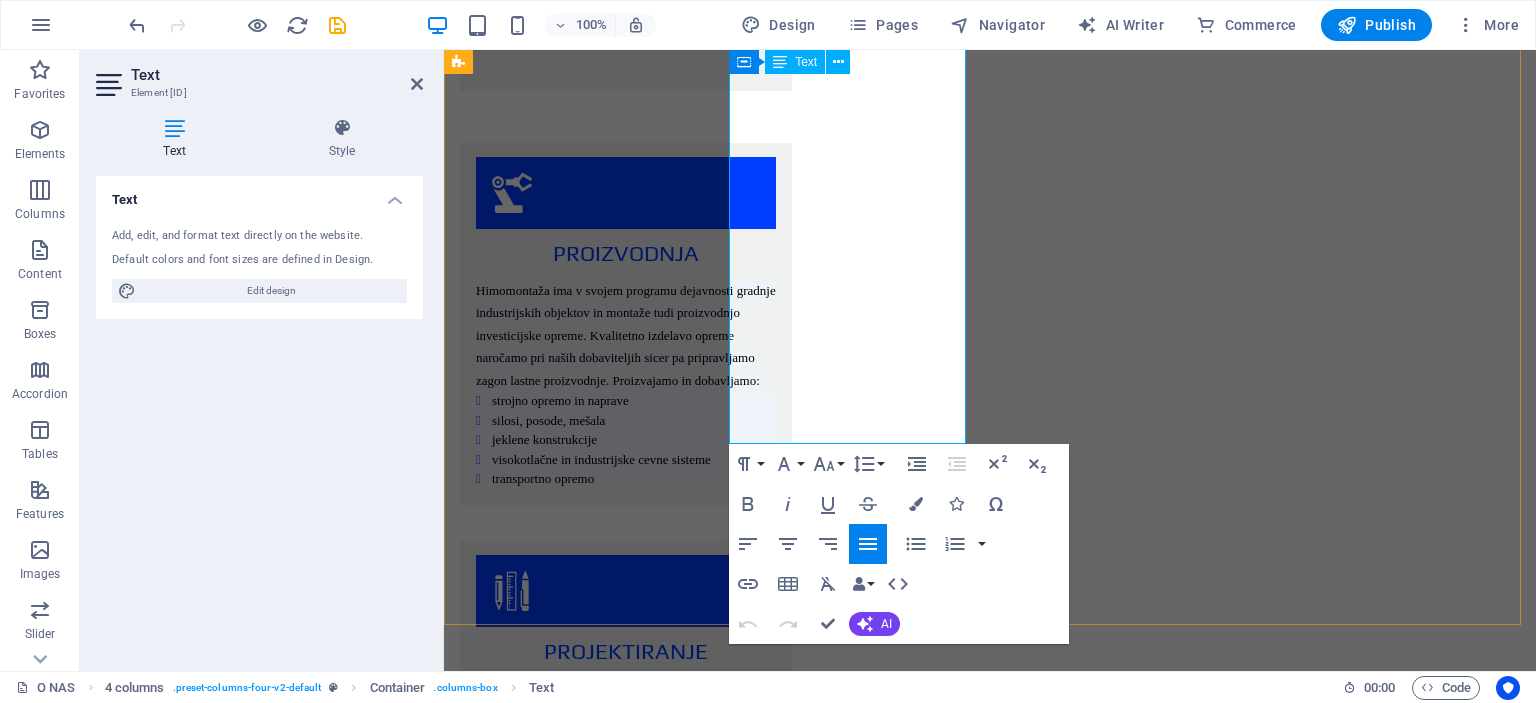 click on "žerjavi in dvigala" at bounding box center [588, 3542] 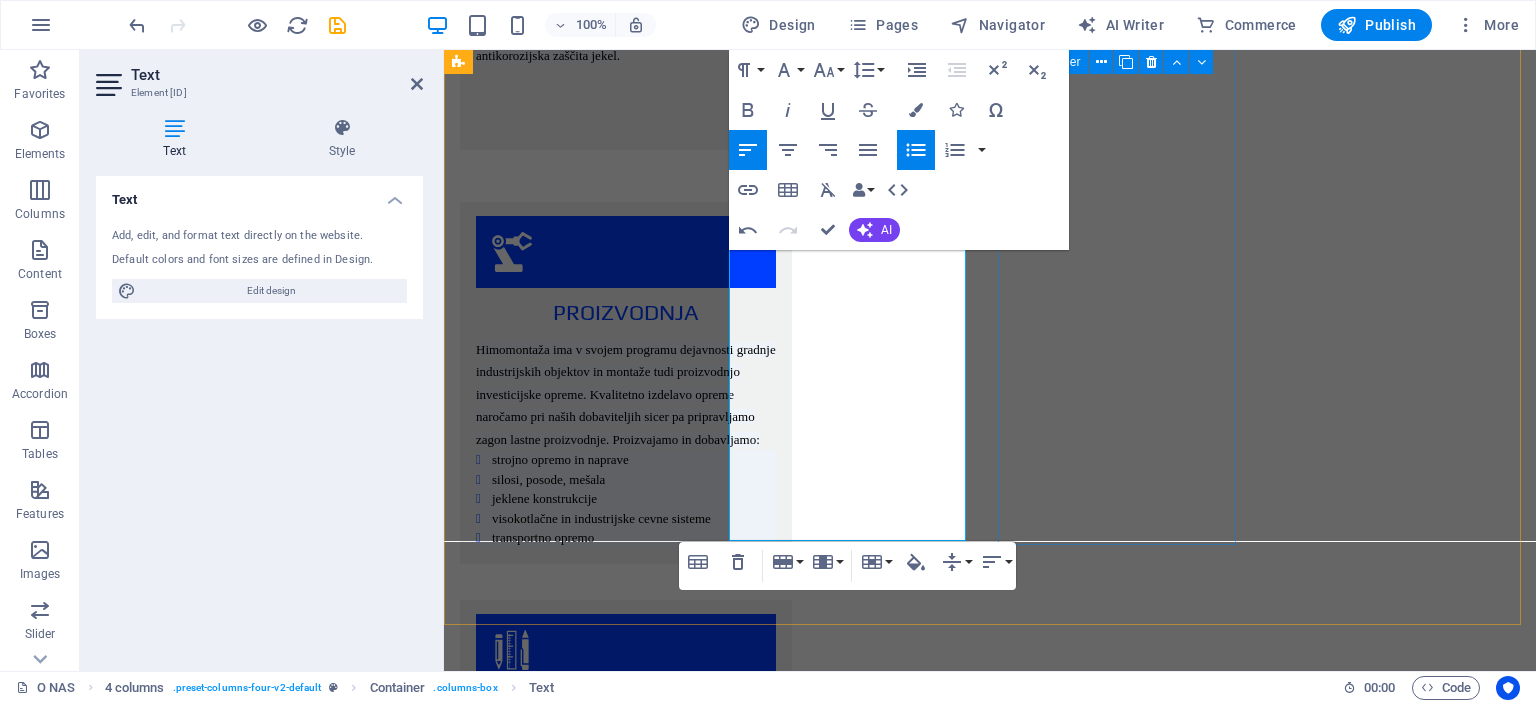 click on "EKOLOŠKI OBJEKTI A. ČIŠČENJE ODPADNIH VODA industrijske čistilne naprave    komunalne čistilne   B. ČIŠČENJE ZRAKA odžveplevalne naprave odpraševalne naprave elektrofiltri" at bounding box center (580, 3824) 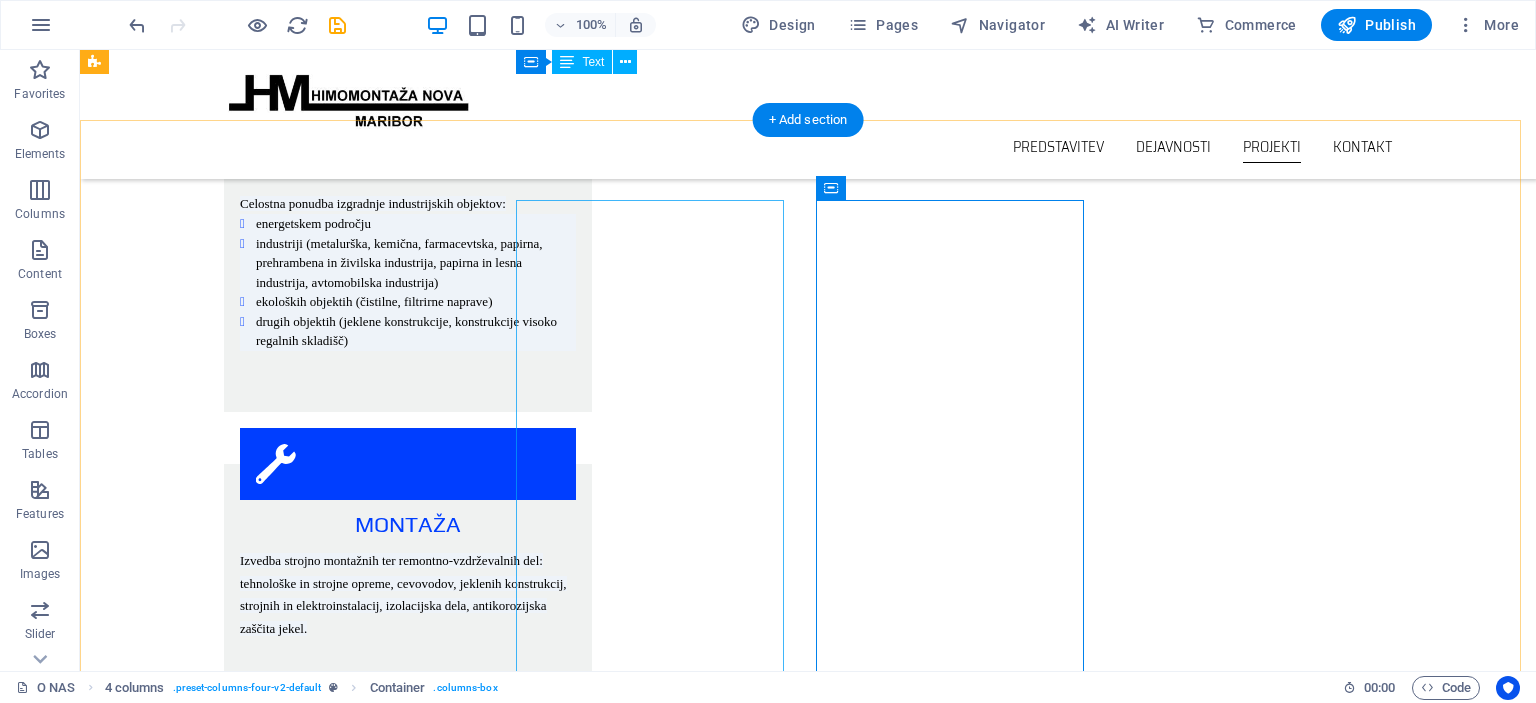 scroll, scrollTop: 2564, scrollLeft: 0, axis: vertical 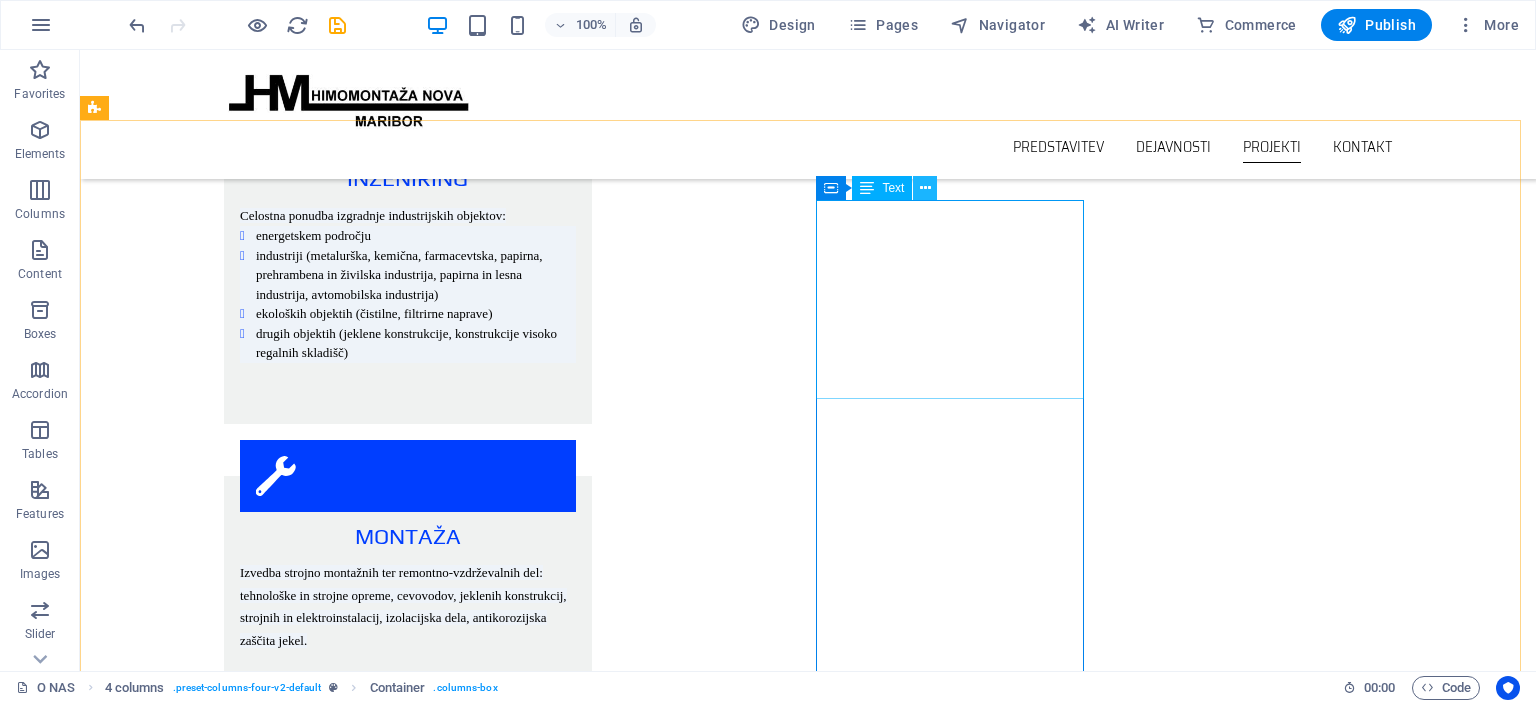 click at bounding box center (925, 188) 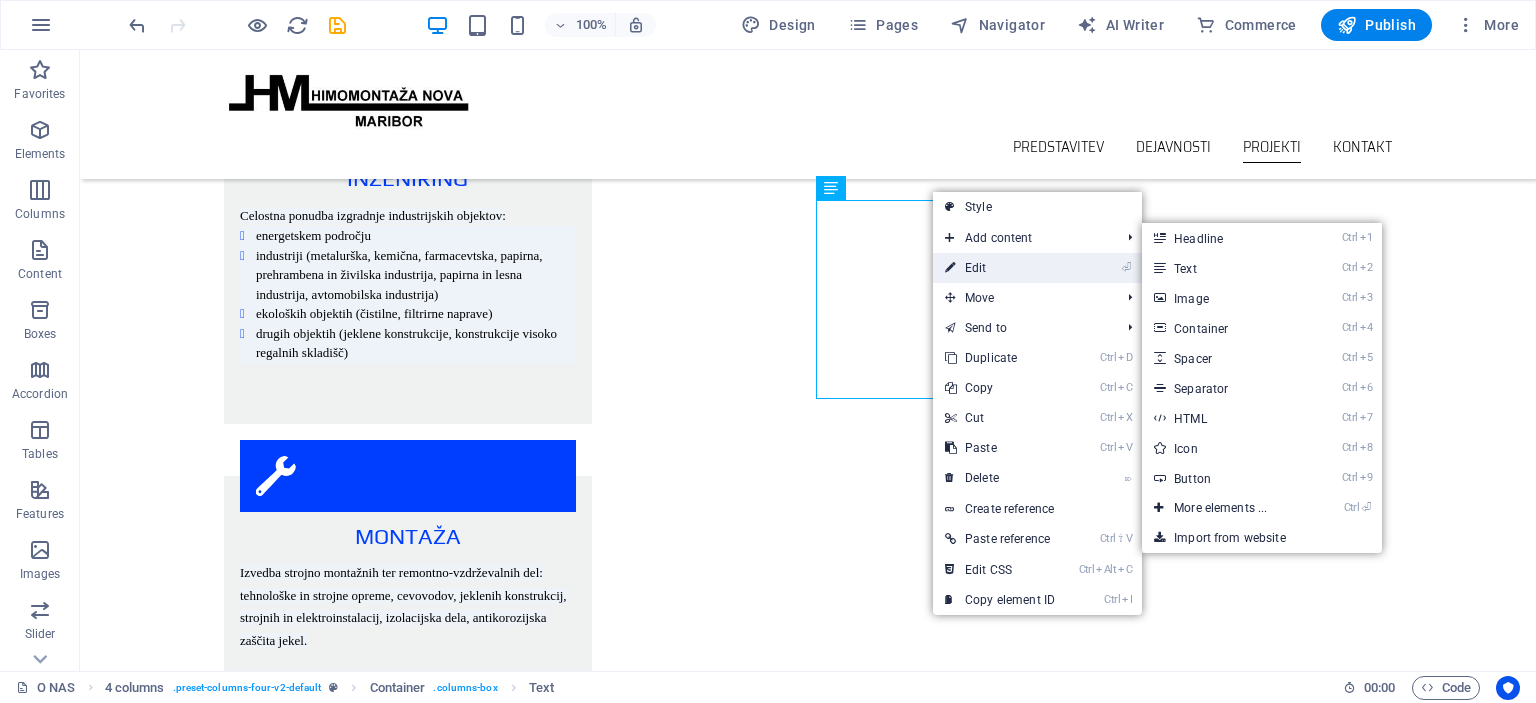click on "⏎  Edit" at bounding box center (1000, 268) 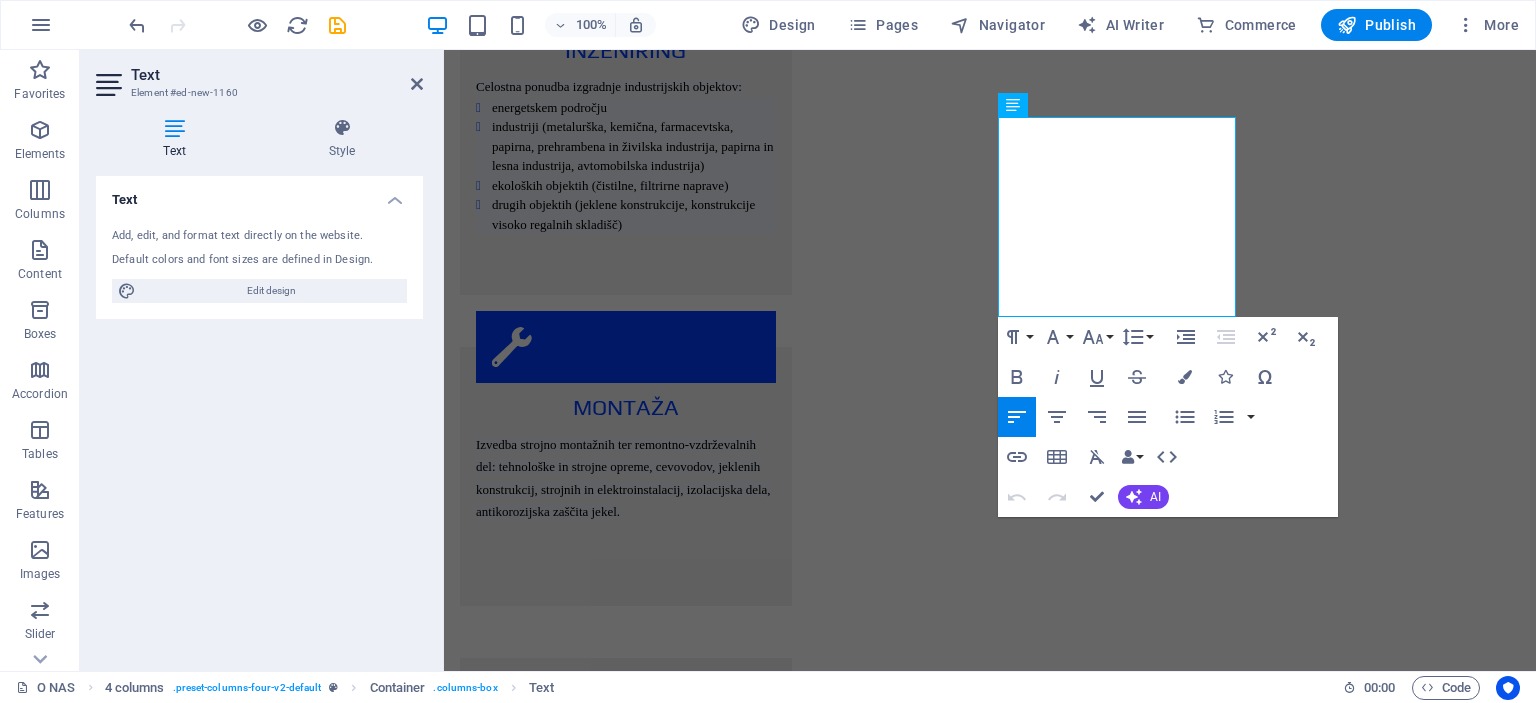 scroll, scrollTop: 2778, scrollLeft: 0, axis: vertical 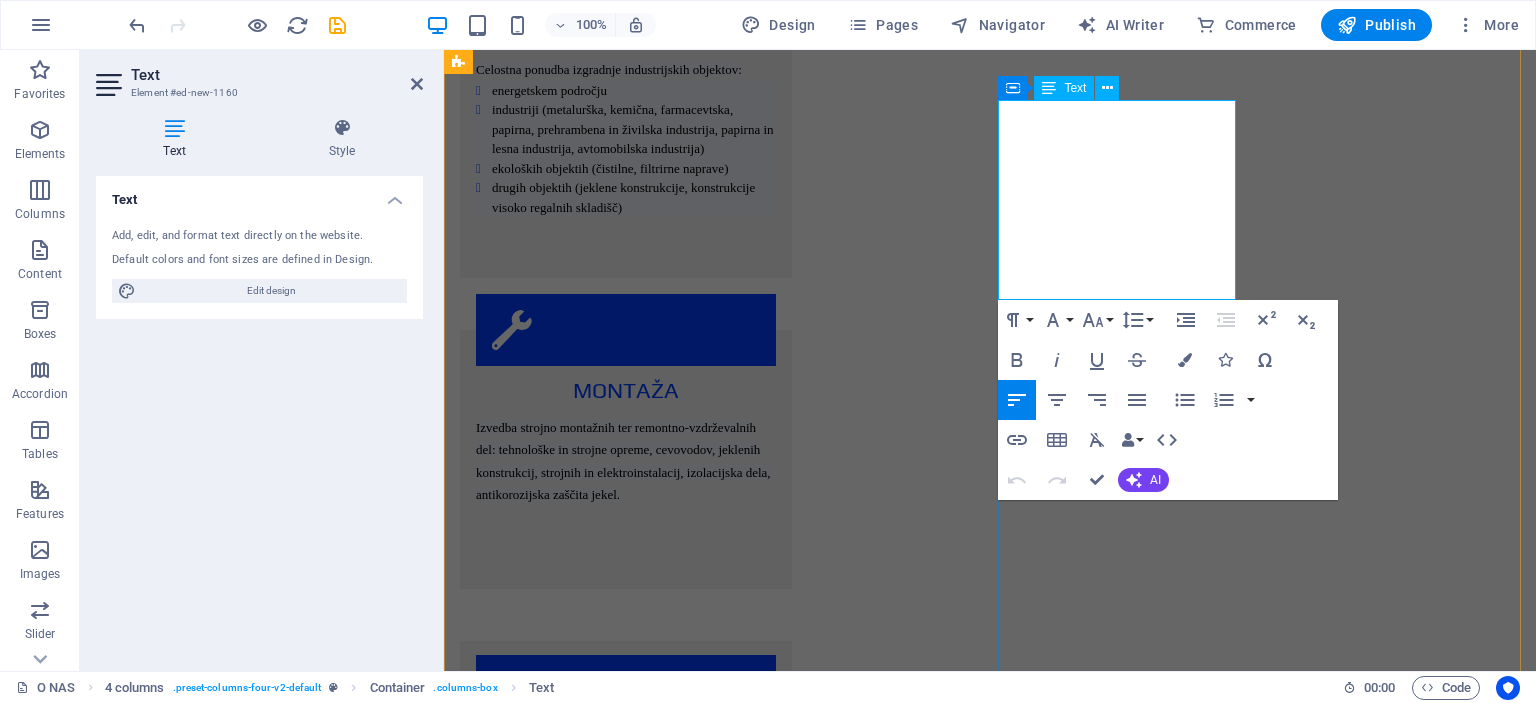 click on "elektrofiltri" at bounding box center (588, 4352) 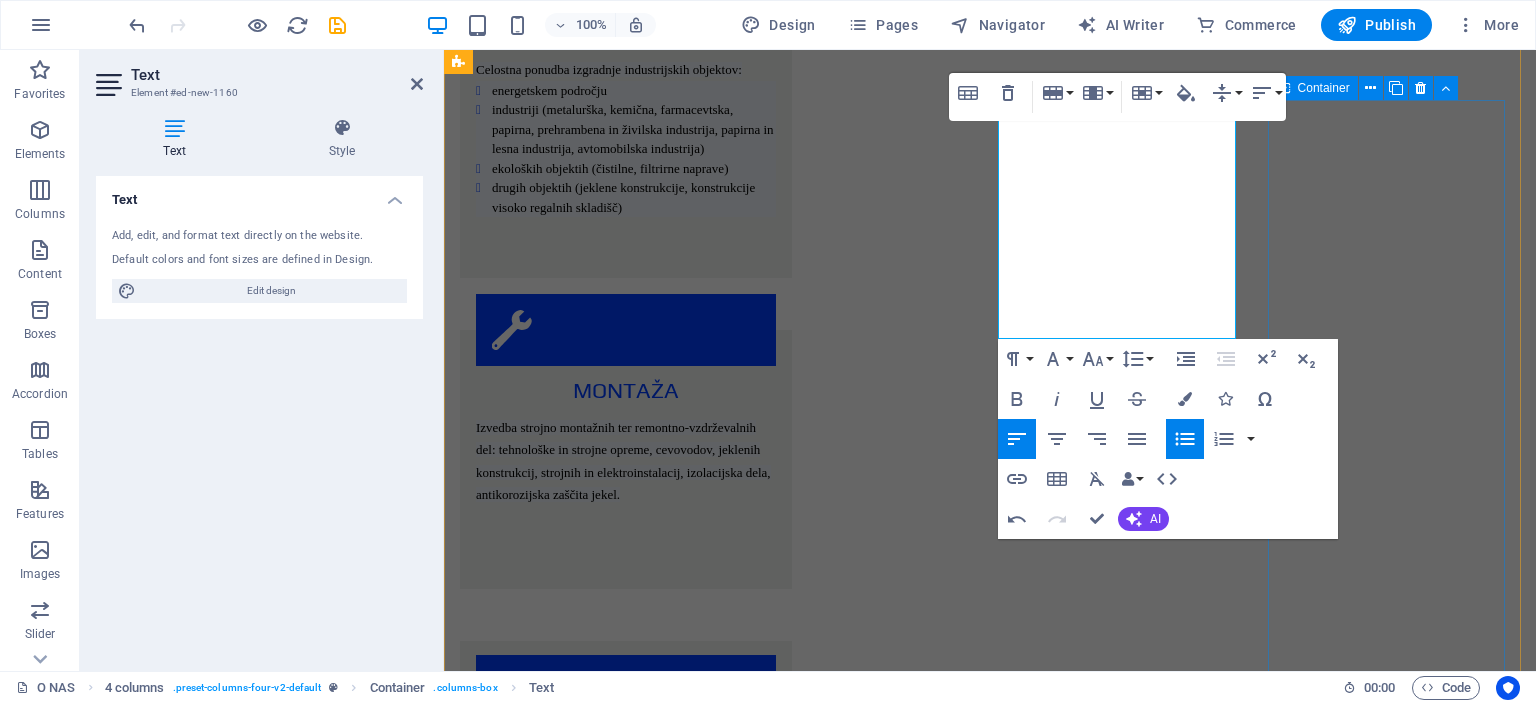 click on "JEKLENE KONSTRUKCIJE montaža konstrukcij visokih regalnih skladišč izvedba jeklenih konstrukcij" at bounding box center [580, 4538] 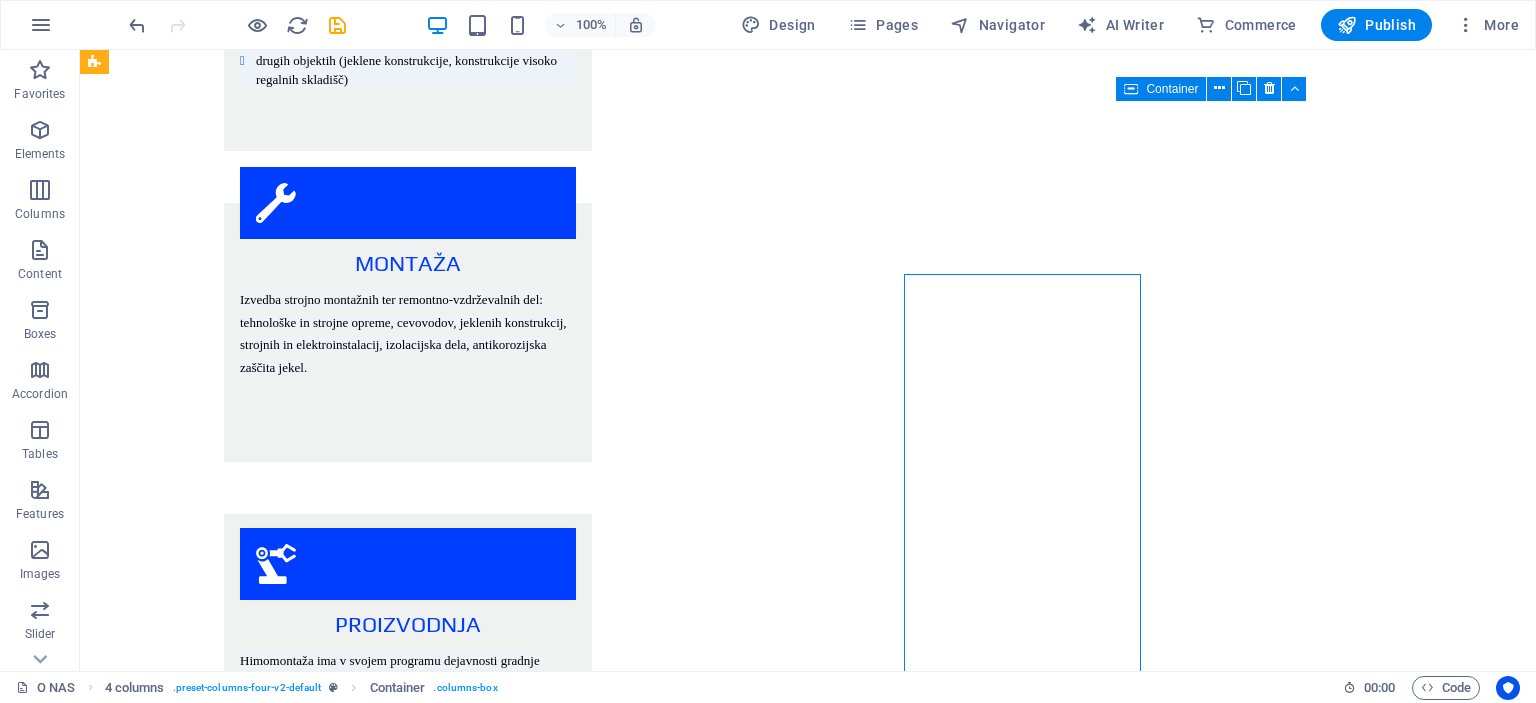 scroll, scrollTop: 2664, scrollLeft: 0, axis: vertical 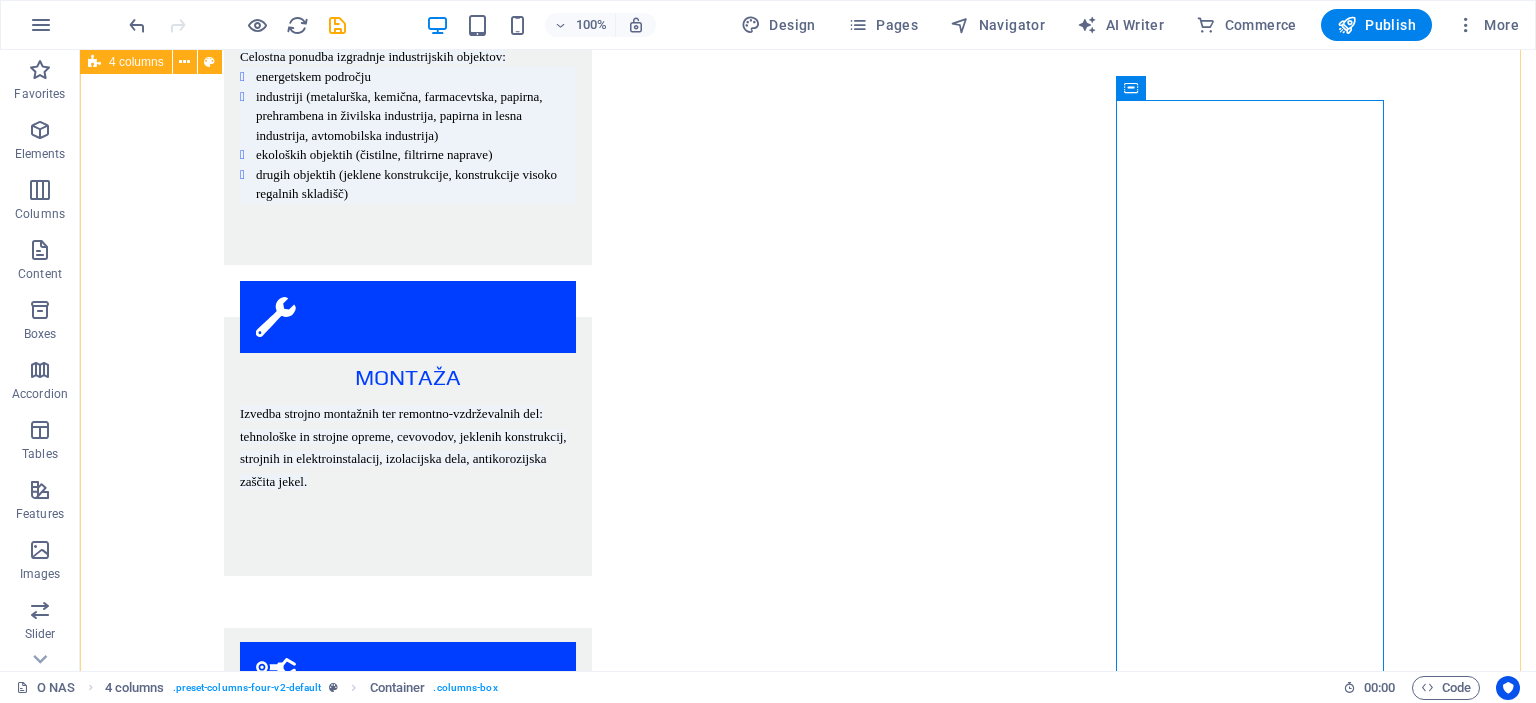 click on "ENERGETSKI OBJEKTI Novogradnje, rekonstrukcije in vzdrževanje obstoječih objektov. Rekonstrukcijo in vzdrževanja izvajamo na sledeči opremi in napravah: A. TERMOENERGETSKI OBJEKTI parni in vročevodni kotli parne in plinske turbine filtrirne in čistilne naprave cevovodi (parovodi, hladilna voda,..)  B. HIDROENERGETSKI OBJEKTI turbine in generatorji hidromehanska oprema mostni žerjavi in razne jeklene konstrukcije tlačni cevovodi C. NUKLEARNE IN PLINSKE     ELEKTRARNE D. KOTLOVNICE IN DRUGE      KOTLOVSKE NAPRAVE Na zgoraj omenjenih objektih izvajamo sledeča dela: montažna dela vzdrževalna dela remonti in intervencijski popravki na: parnih kotlih različnih tipov in moči, toplotnih izmenjevalcih, kondenzatorji, hladilnikih, grelnikih, rotirajočih napravah (črpalke, ventilatorji, kompresorji, puhala, mlini.), parnih turbinah različnih tipov in moči strojna obdelava zvarnih robov termična obdelava zvarov obzidave tlačni preizkusi antikorozijska zaščita izolacijska dela" at bounding box center [808, 3517] 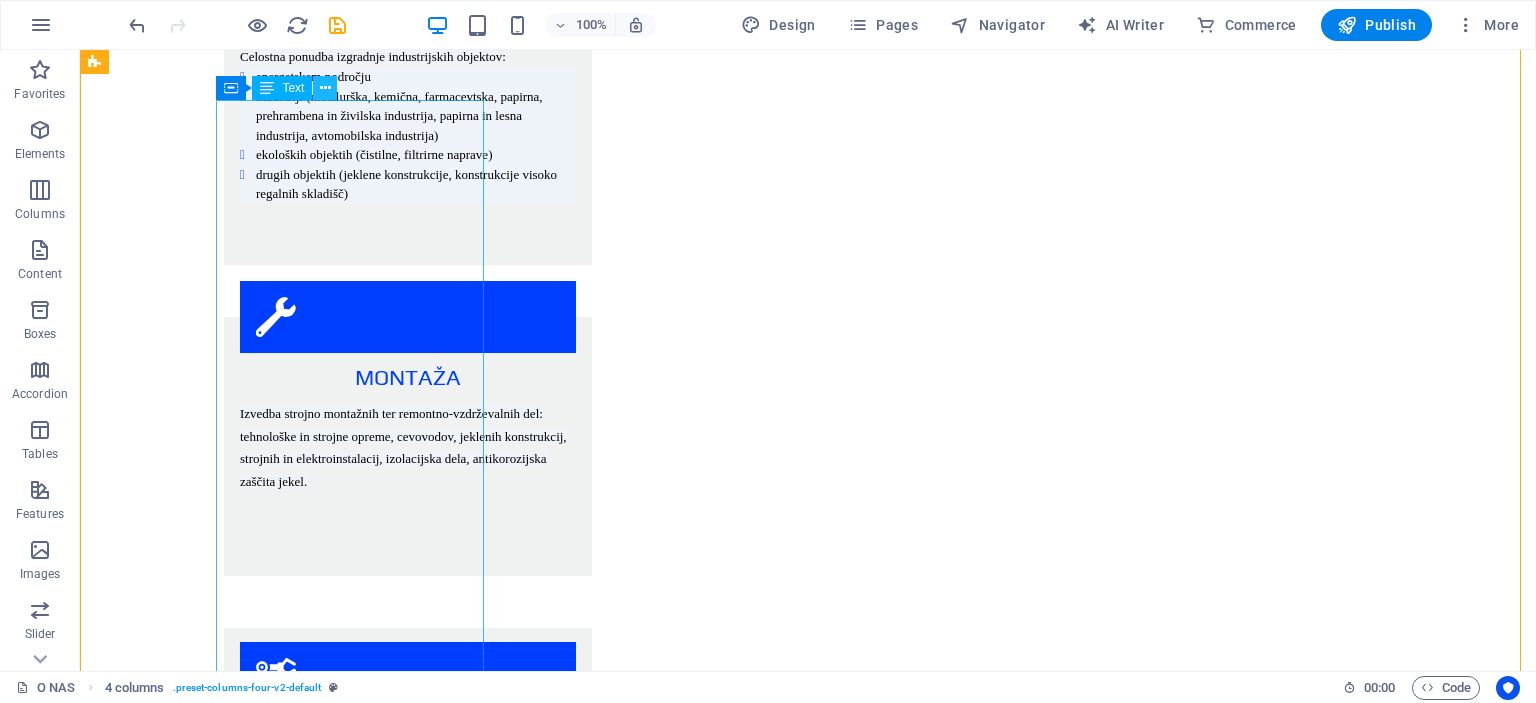 click at bounding box center (325, 88) 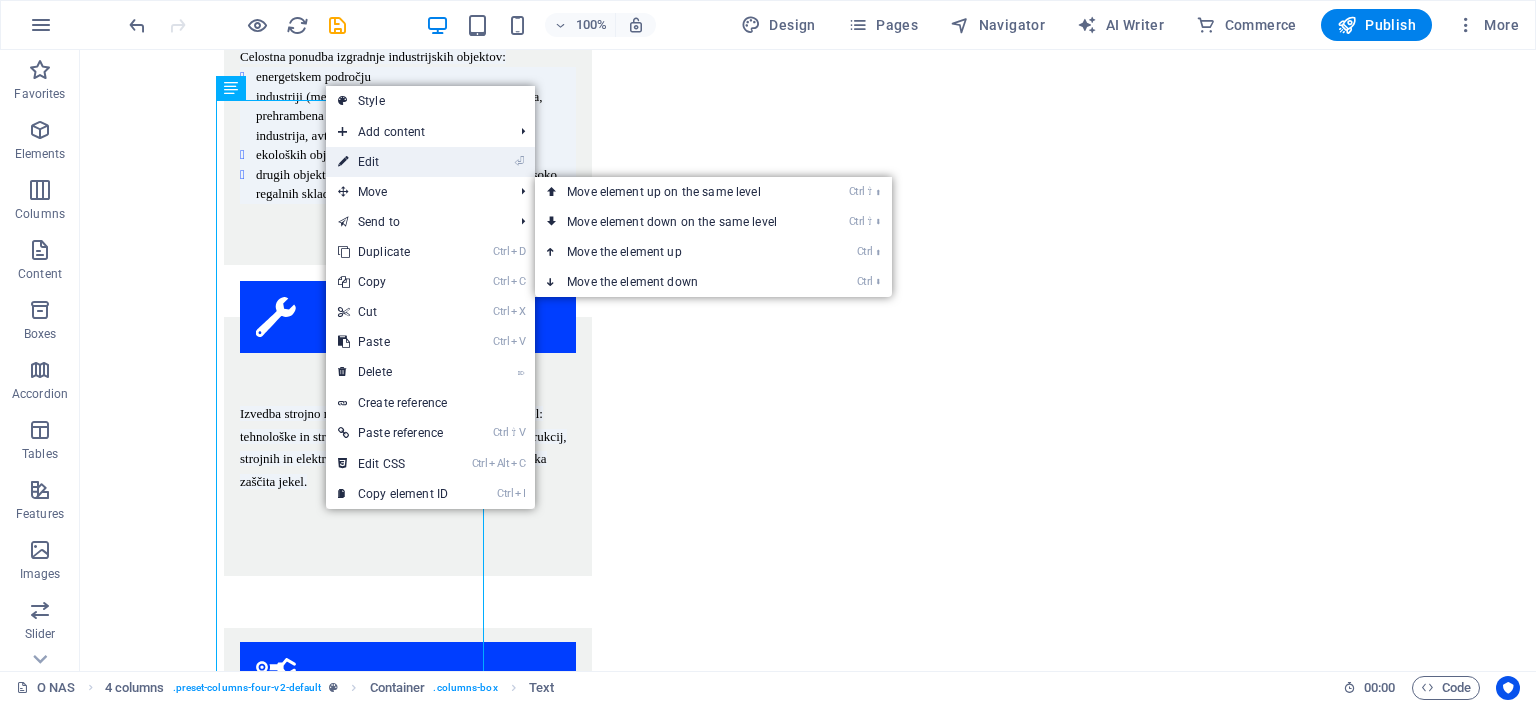 click on "⏎  Edit" at bounding box center [393, 162] 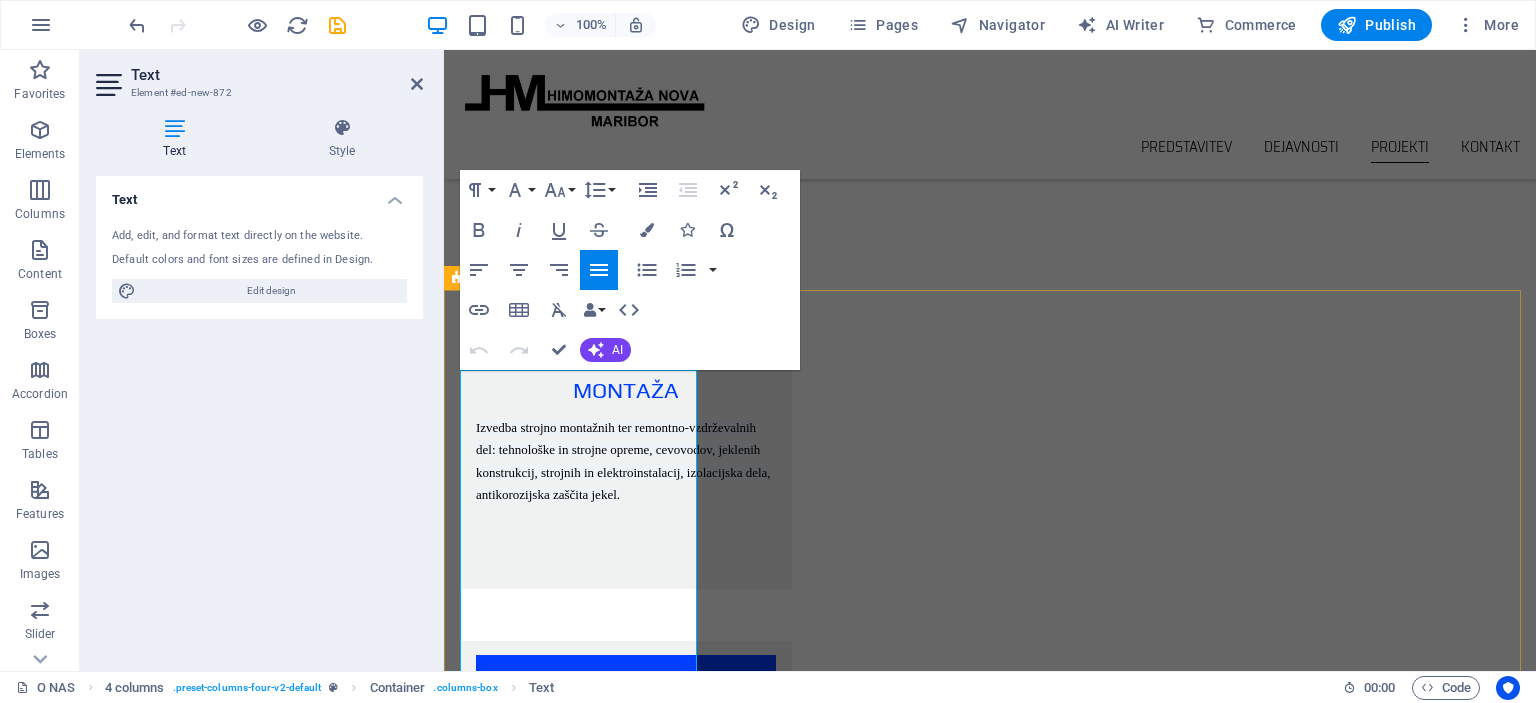 scroll, scrollTop: 2478, scrollLeft: 0, axis: vertical 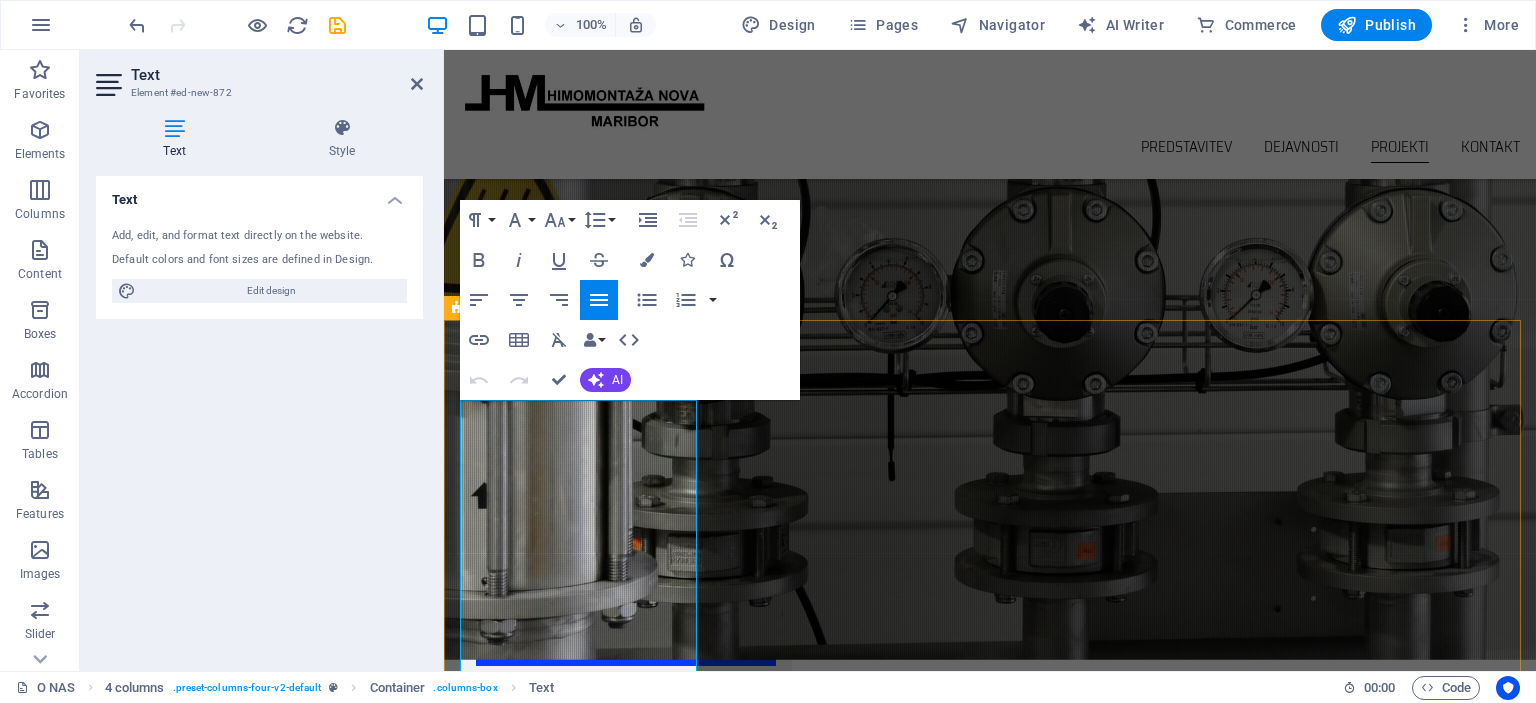 drag, startPoint x: 465, startPoint y: 451, endPoint x: 651, endPoint y: 522, distance: 199.09044 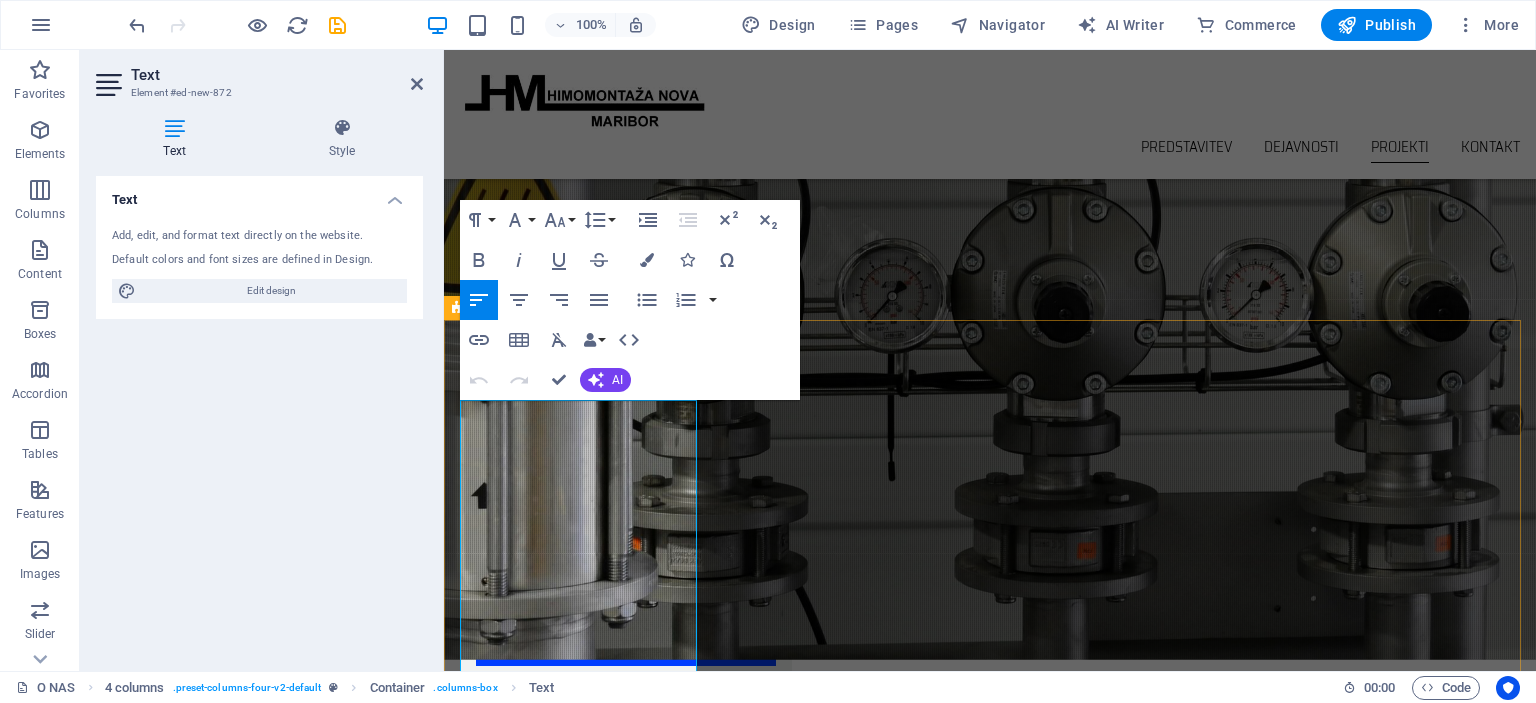 copy on "Novogradnje, rekonstrukcije in vzdrževanje obstoječih objektov. Rekonstrukcijo in vzdrževanja izvajamo na sledeči opremi in napravah:" 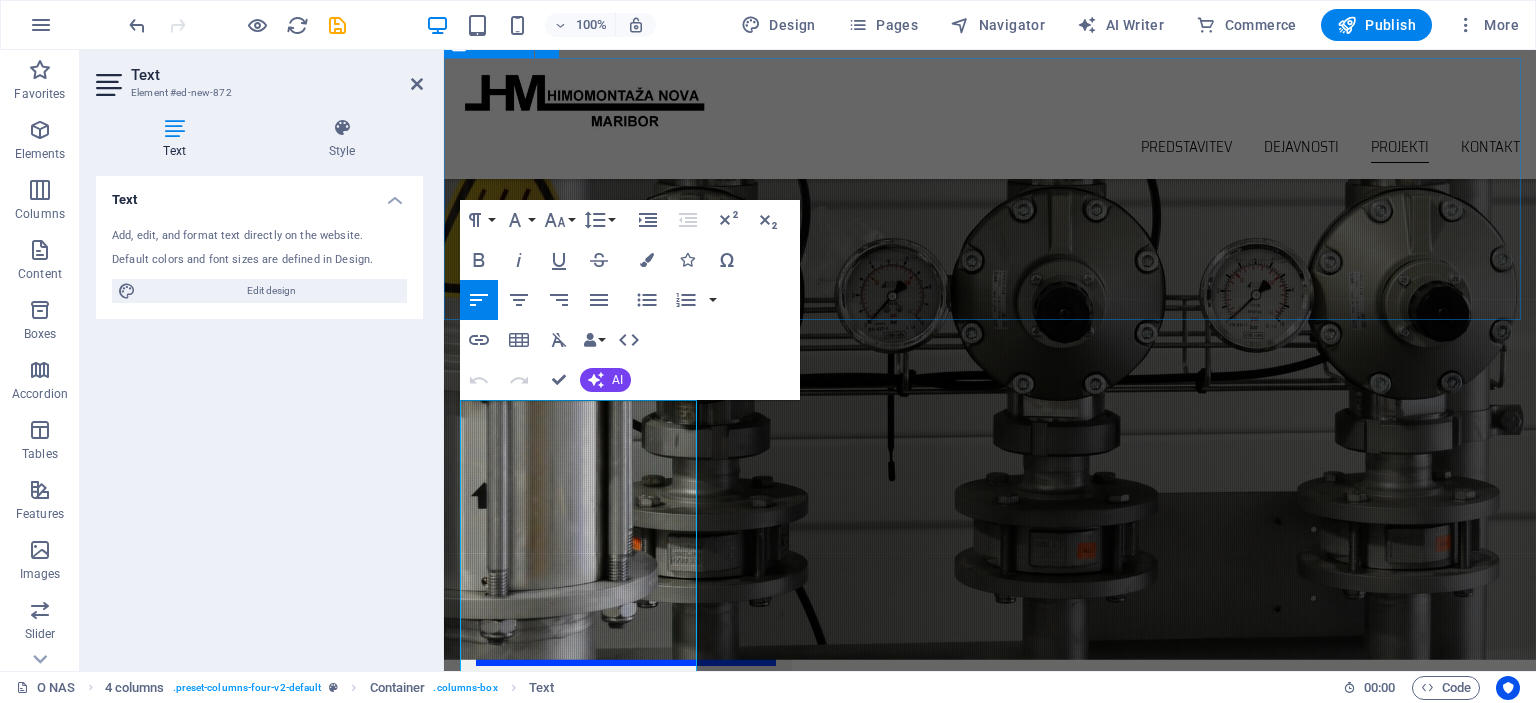 click on "Projekti         ENERGETIKA                             INDUSTRIJA                            EKOLOGIJA                  JEKLENE KONSTRUKCIJE" at bounding box center (990, 2650) 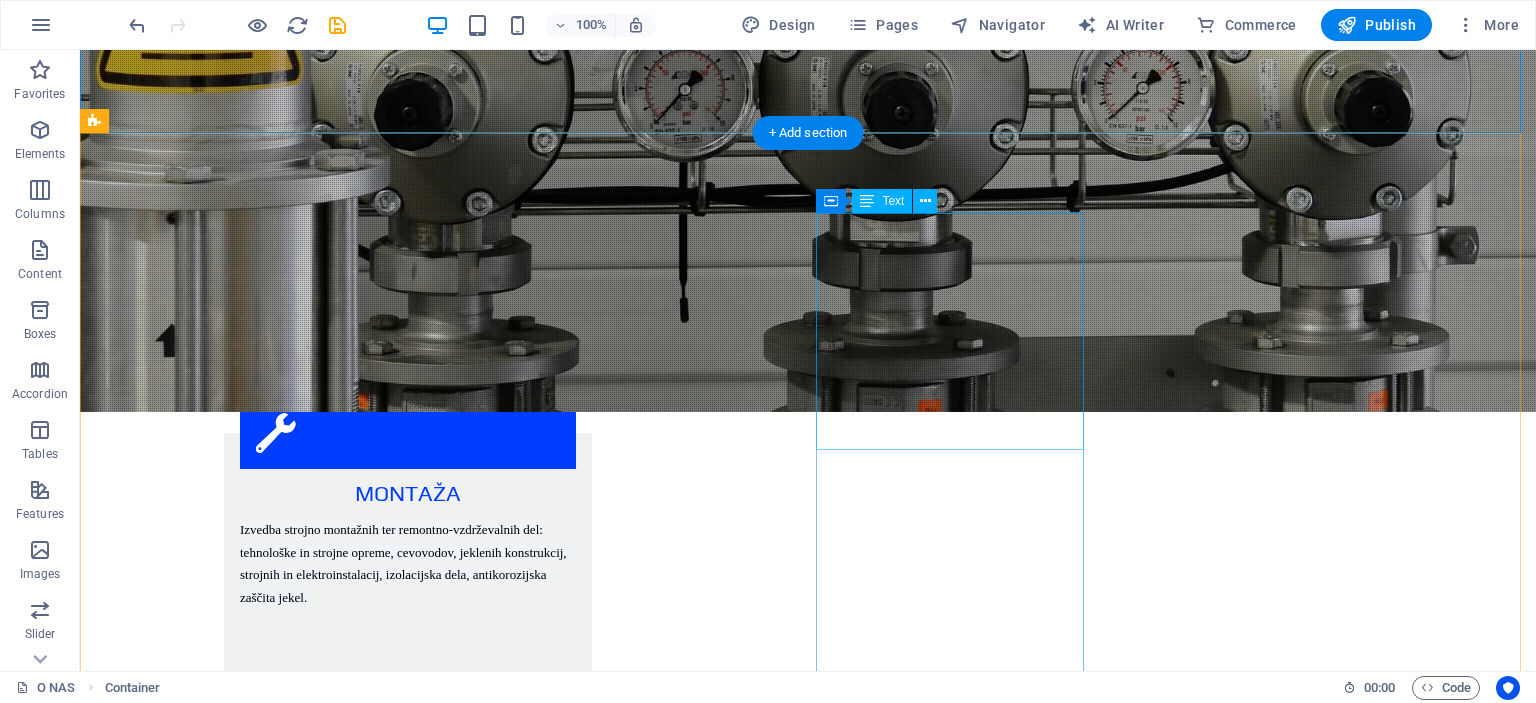 scroll, scrollTop: 2551, scrollLeft: 0, axis: vertical 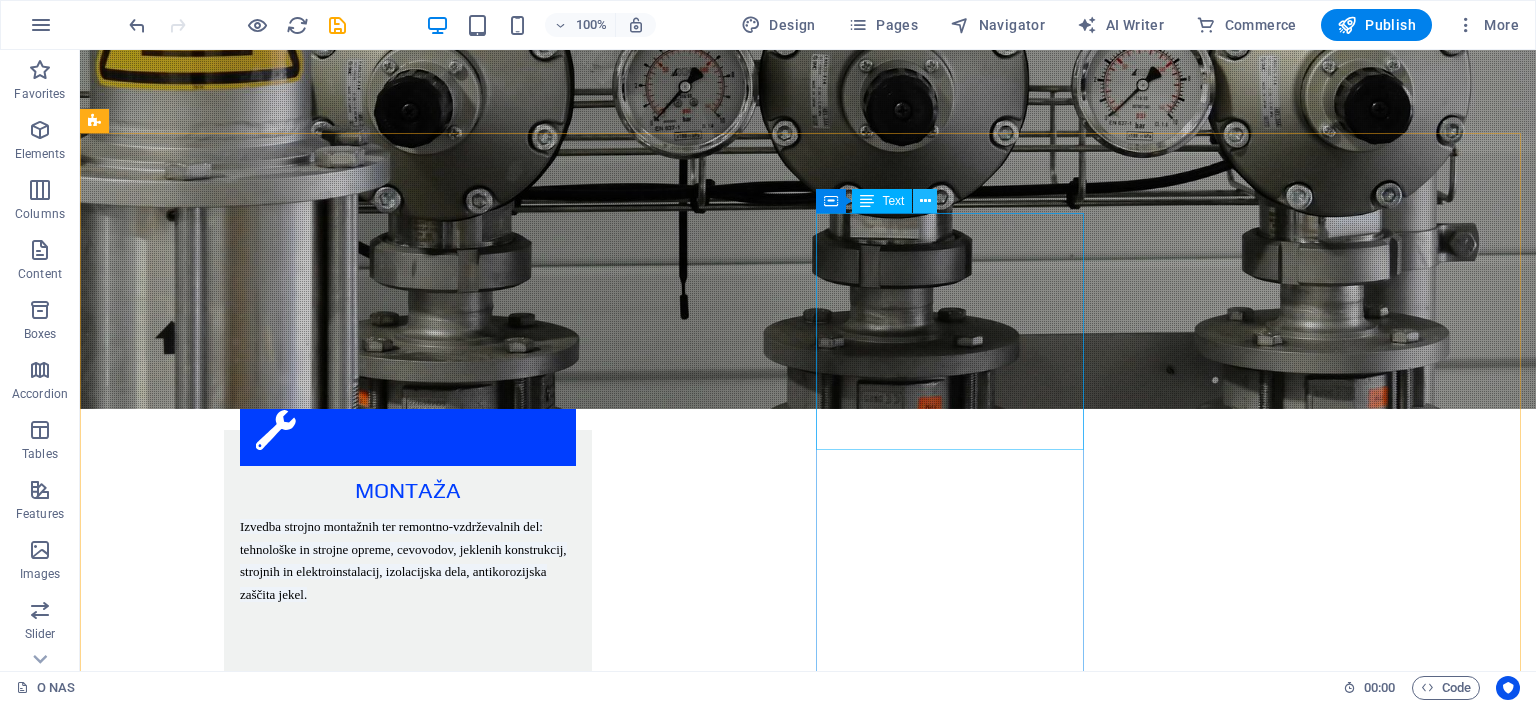 click at bounding box center (925, 201) 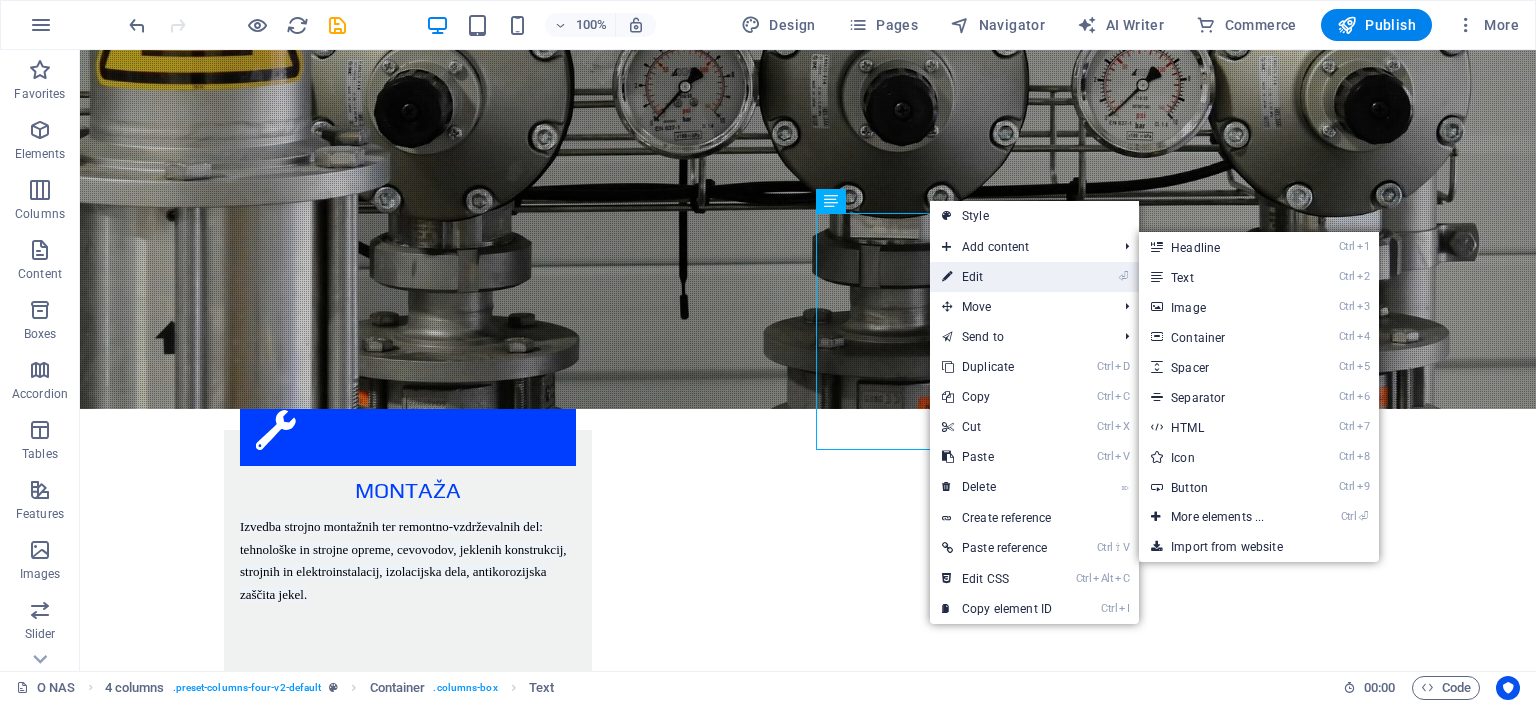 click on "⏎  Edit" at bounding box center (997, 277) 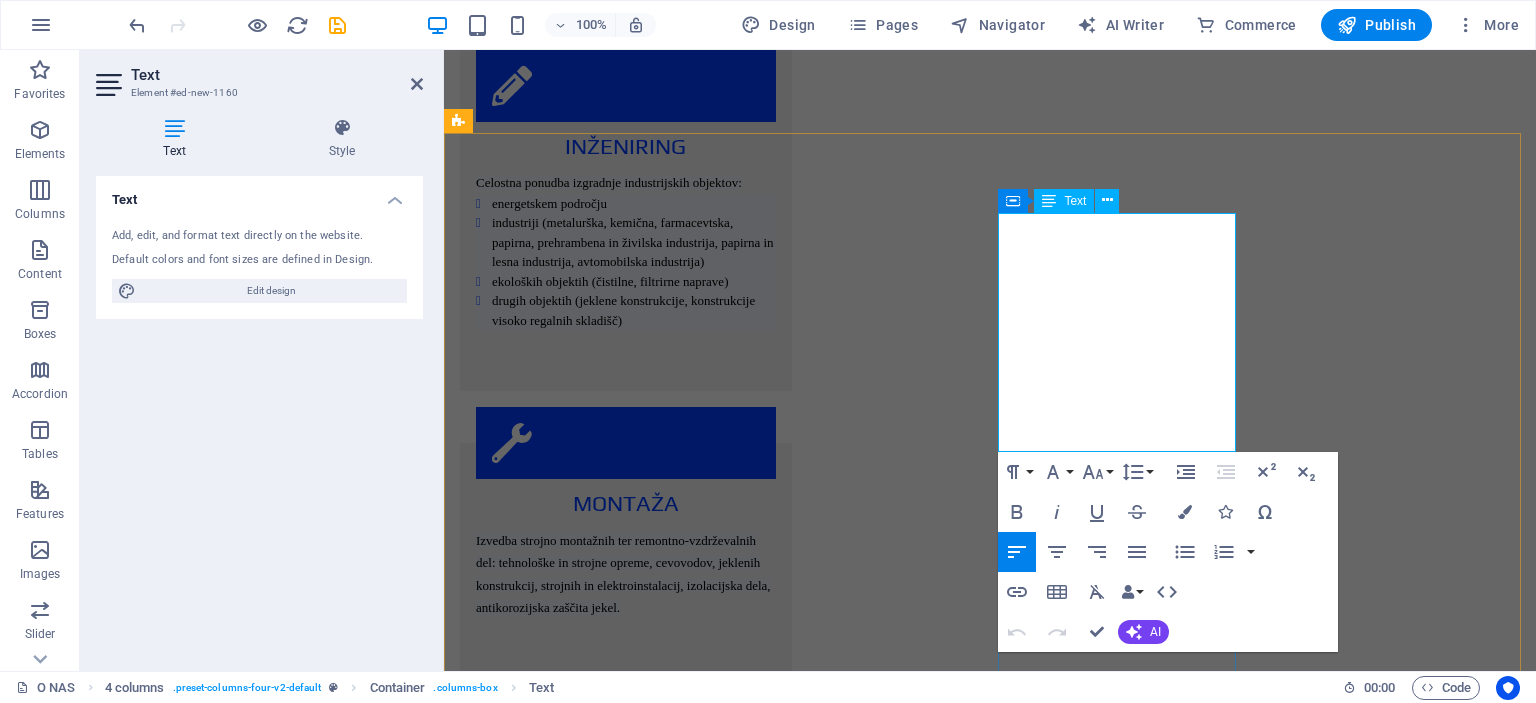 click on "A. ČIŠČENJE ODPADNIH VODA" at bounding box center (558, 4326) 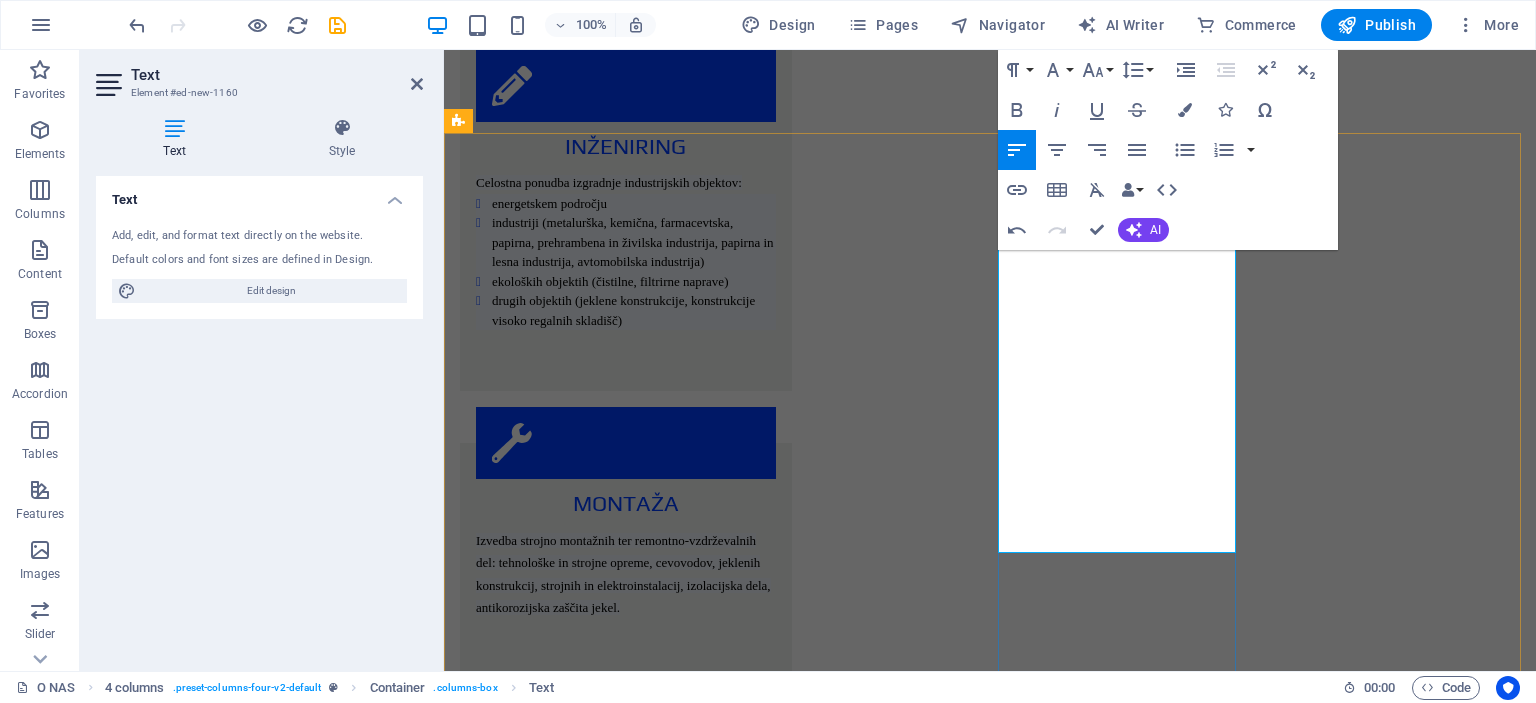 click on "Novogradnje, rekonstrukcije in vzdrževanje obstoječih objektov. Rekonstrukcijo in vzdrževanja izvajamo na sledeči opremi in napravah:" at bounding box center [581, 4357] 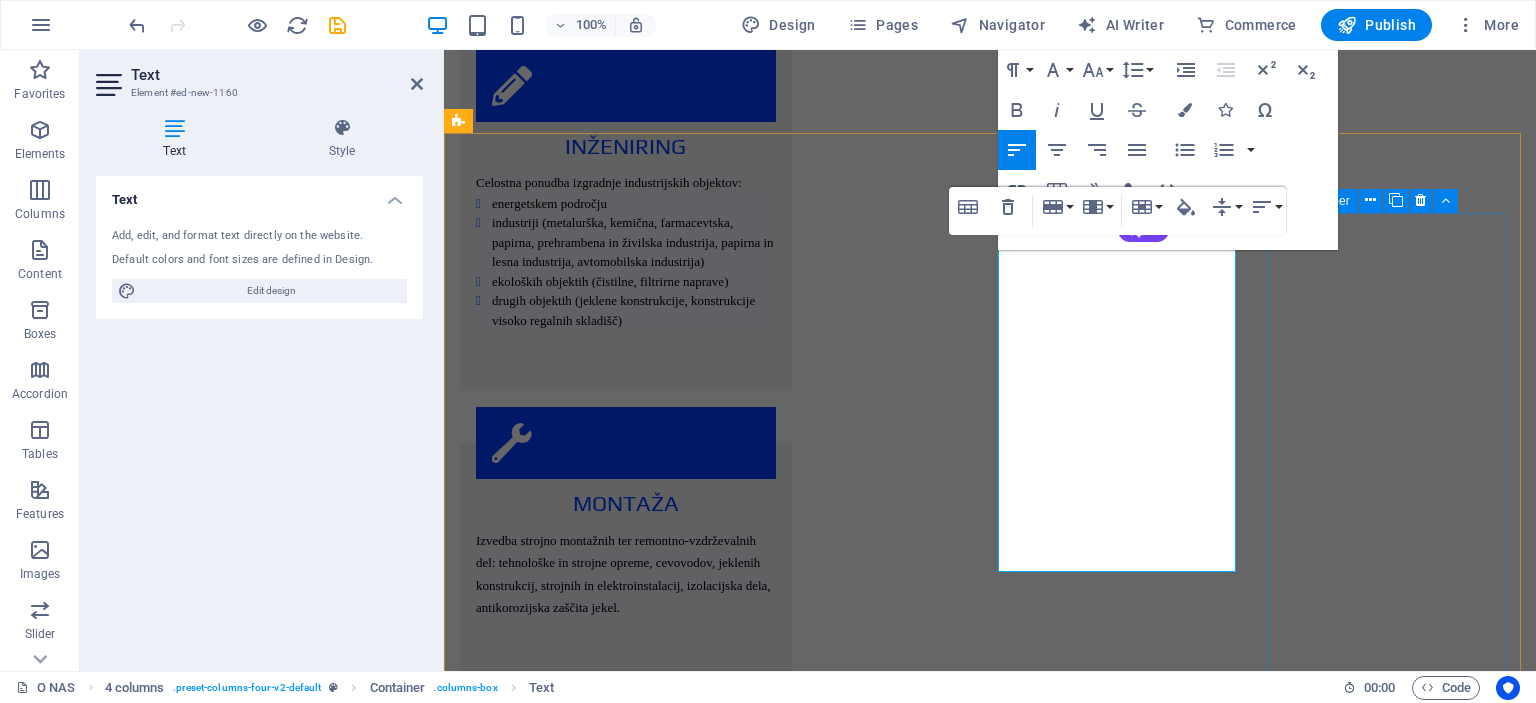 click on "JEKLENE KONSTRUKCIJE montaža konstrukcij visokih regalnih skladišč izvedba jeklenih konstrukcij" at bounding box center (580, 4752) 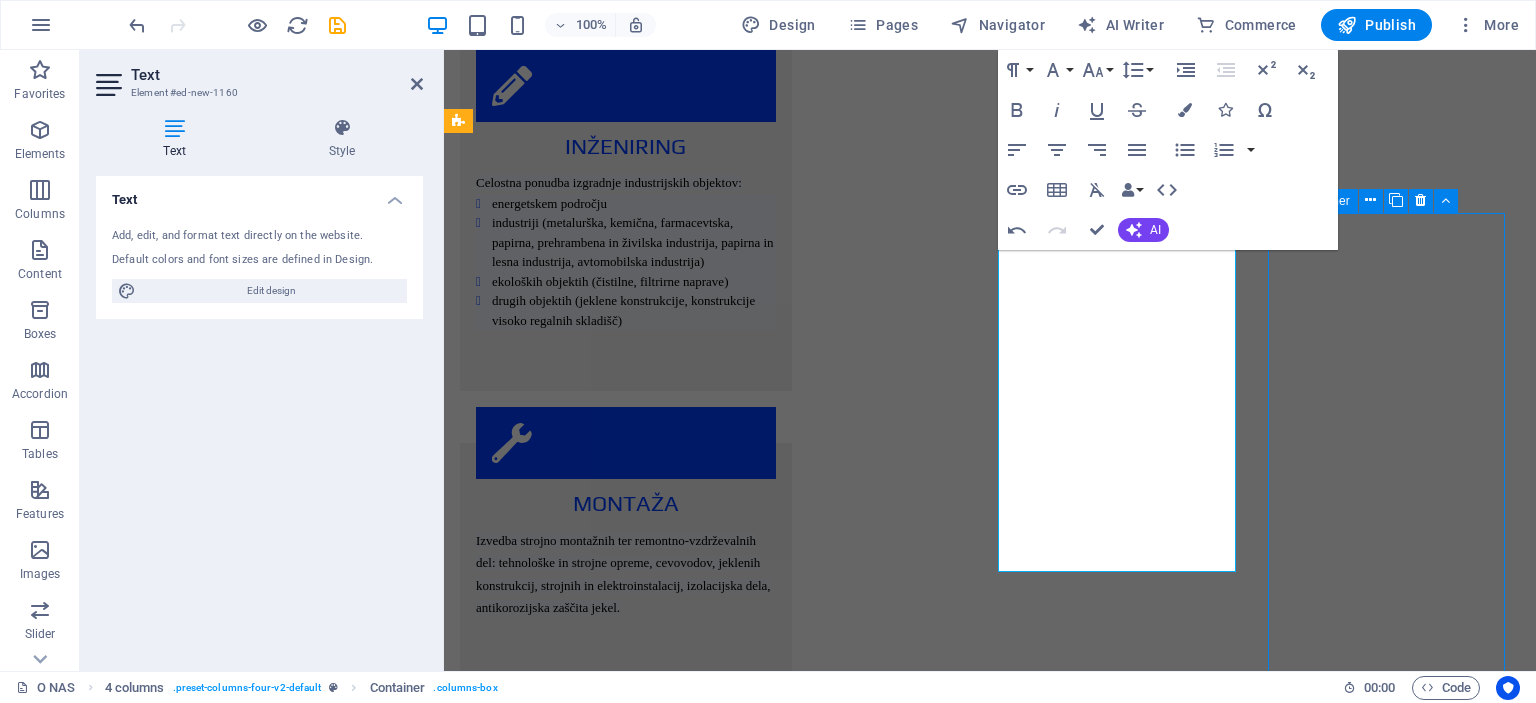 scroll, scrollTop: 2551, scrollLeft: 0, axis: vertical 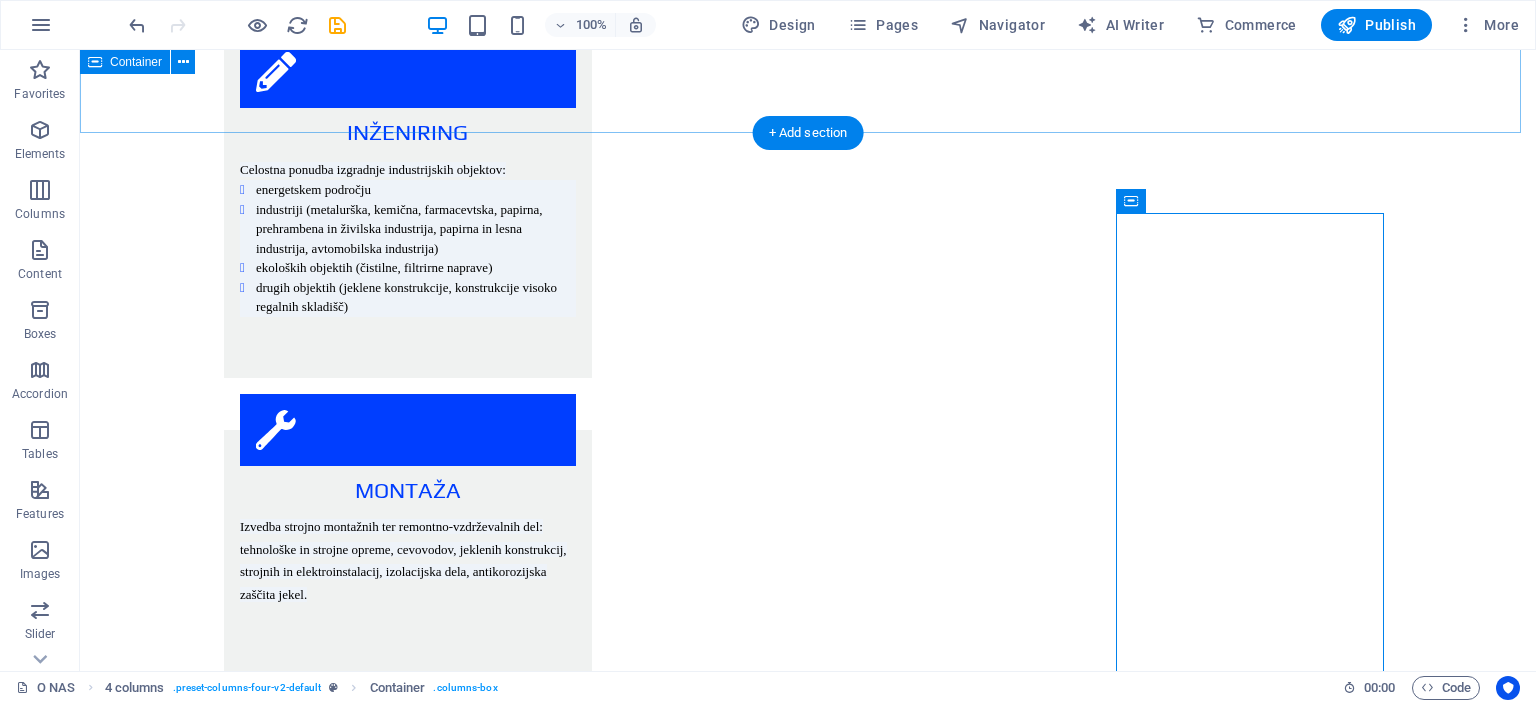 click on "Projekti         ENERGETIKA                             INDUSTRIJA                            EKOLOGIJA                  JEKLENE KONSTRUKCIJE" at bounding box center [808, 2410] 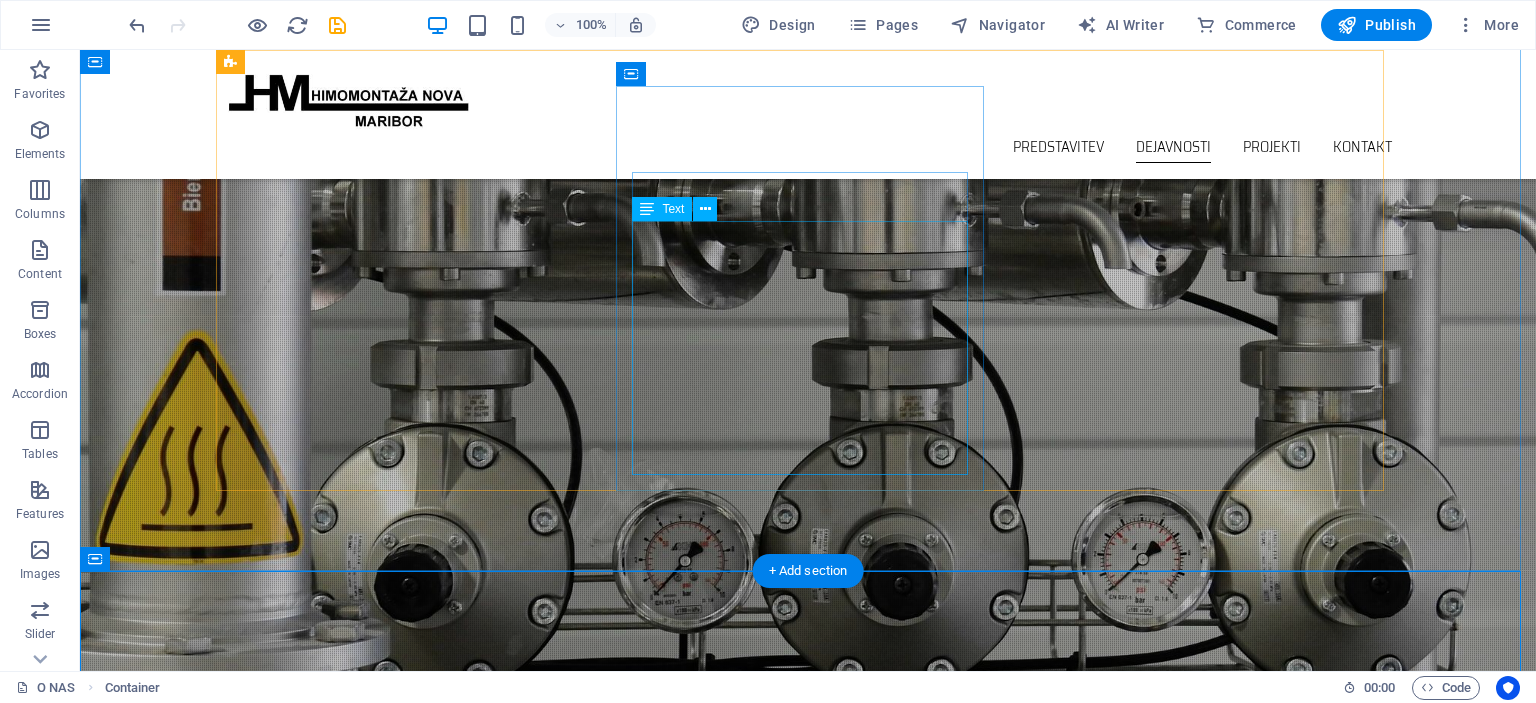 scroll, scrollTop: 1851, scrollLeft: 0, axis: vertical 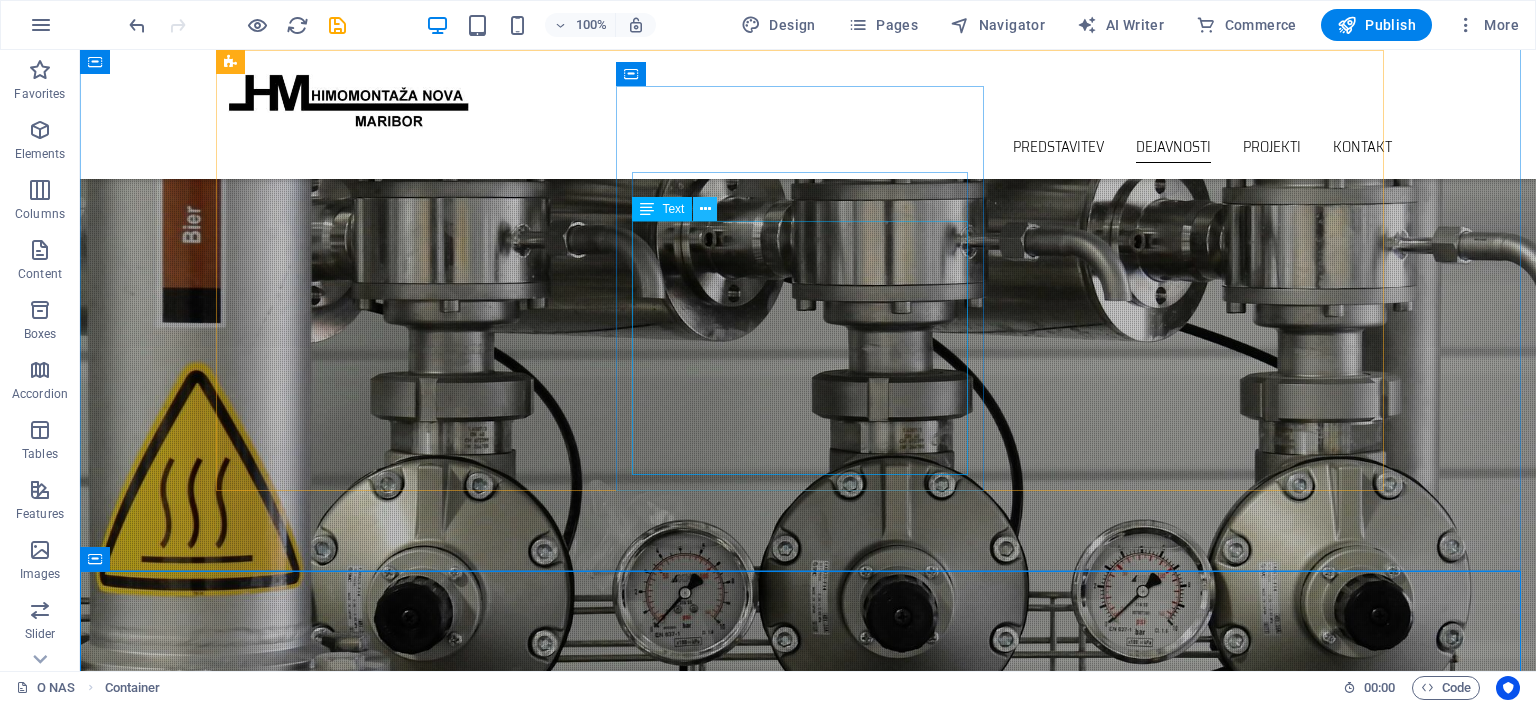 click at bounding box center (705, 209) 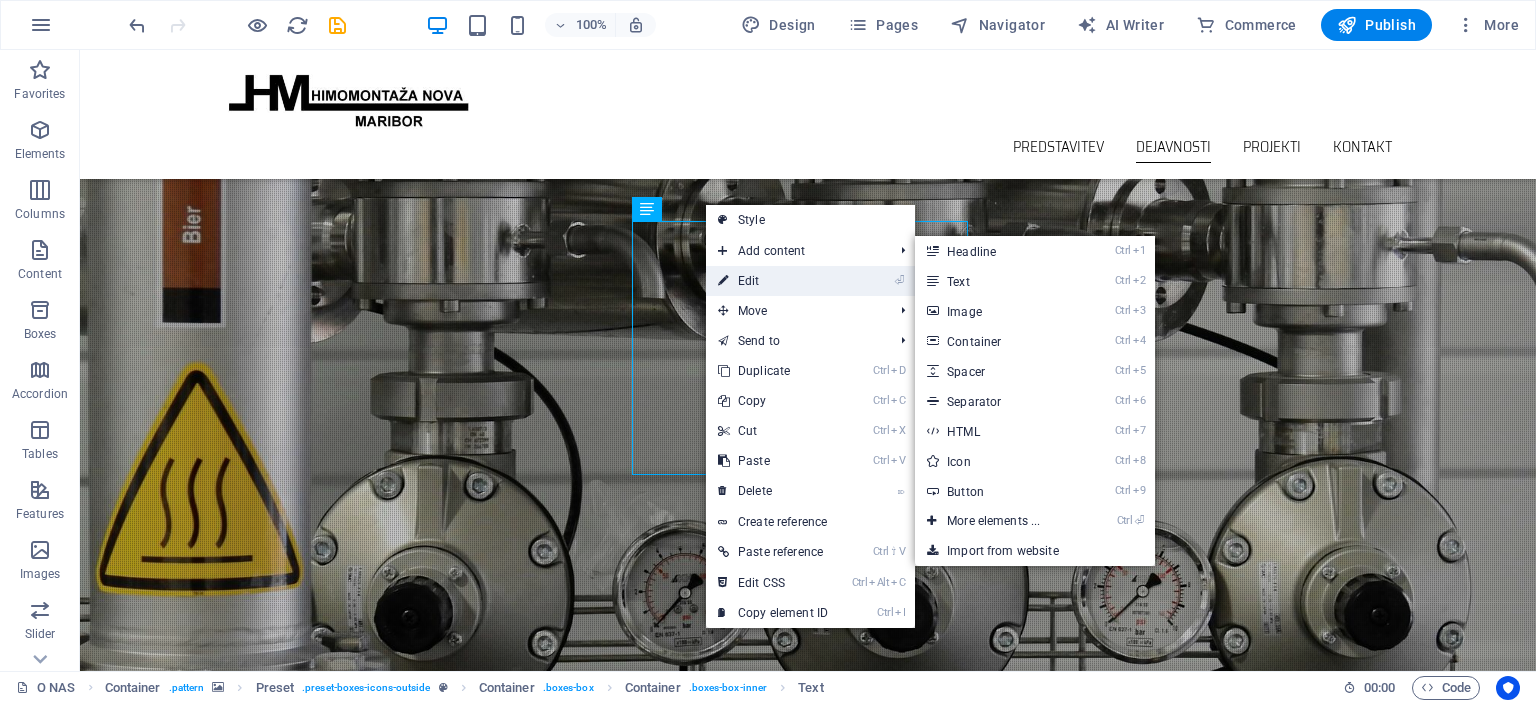 click on "⏎  Edit" at bounding box center [773, 281] 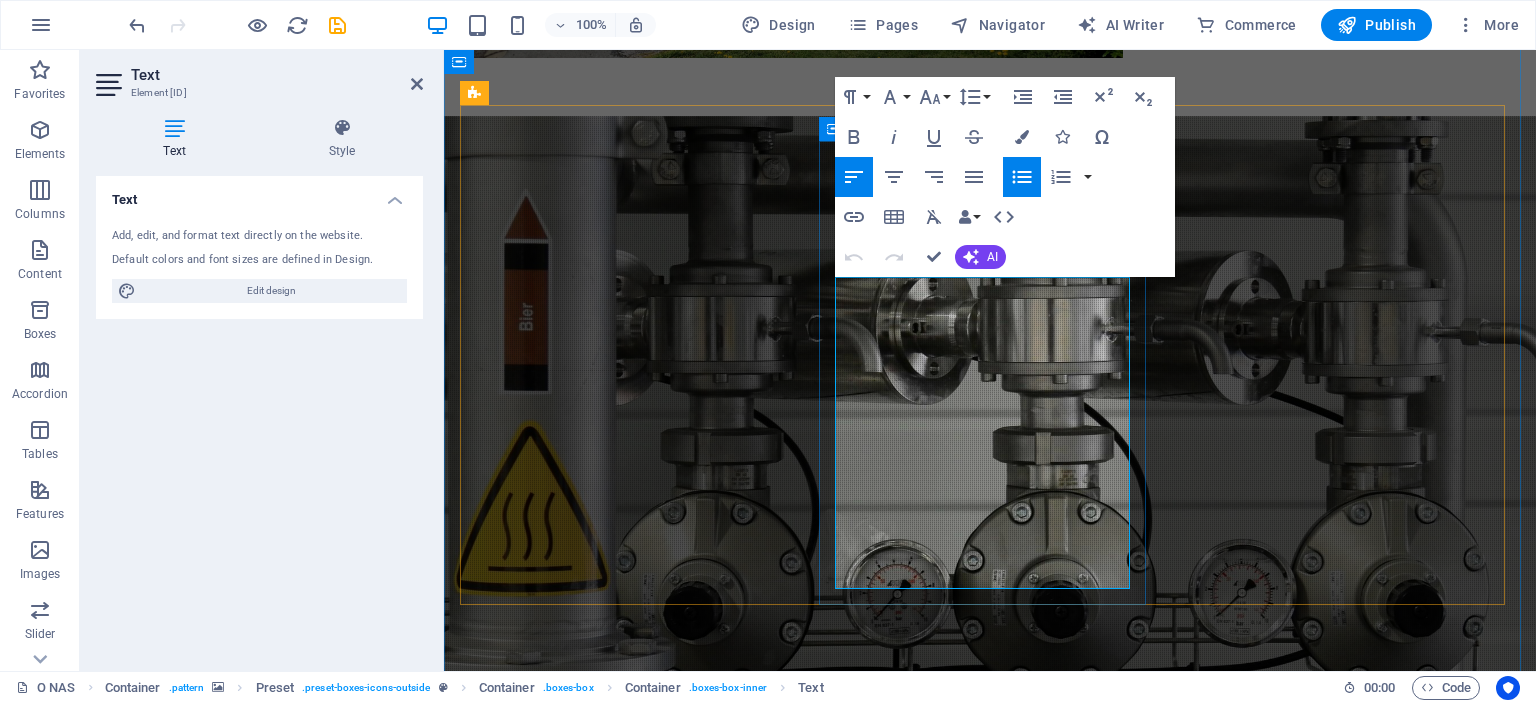 drag, startPoint x: 868, startPoint y: 351, endPoint x: 894, endPoint y: 408, distance: 62.649822 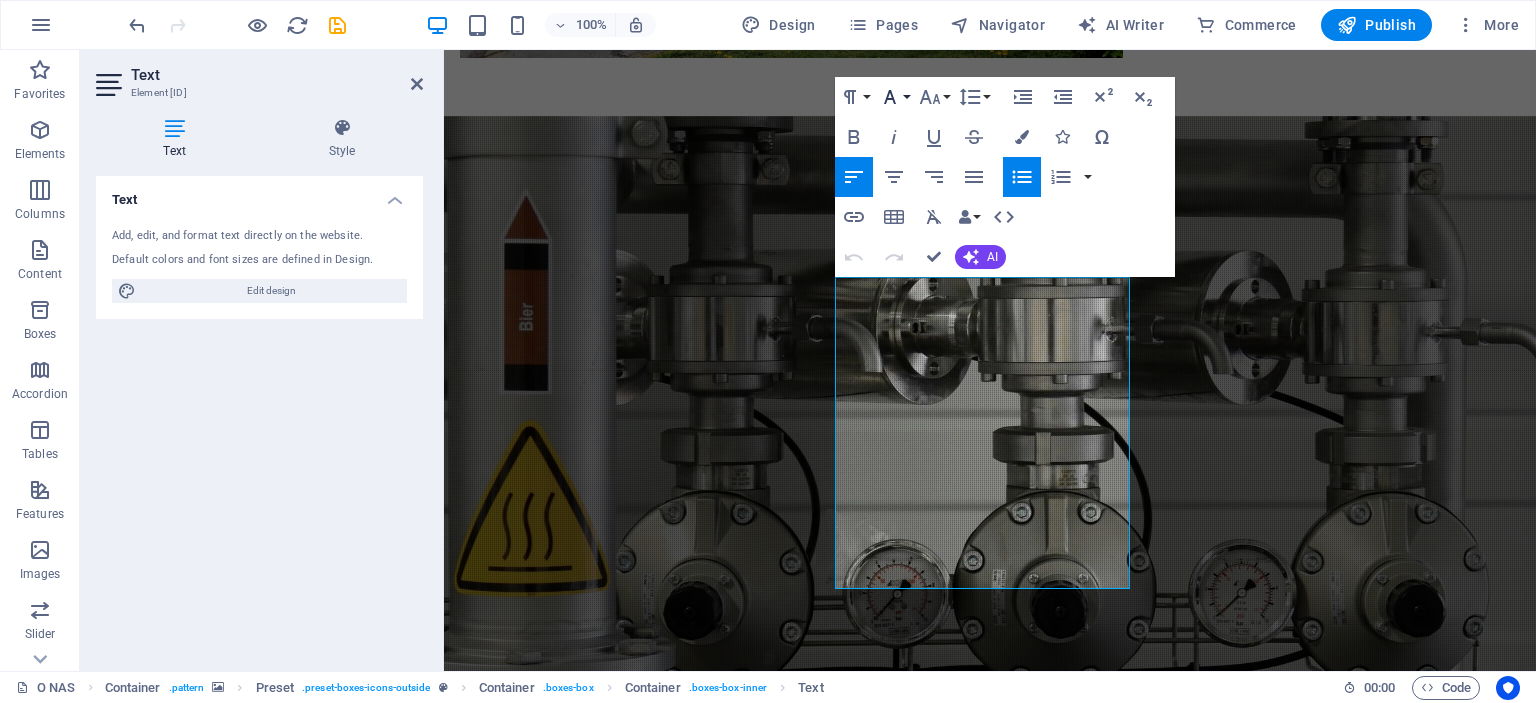 click on "Font Family" at bounding box center (894, 97) 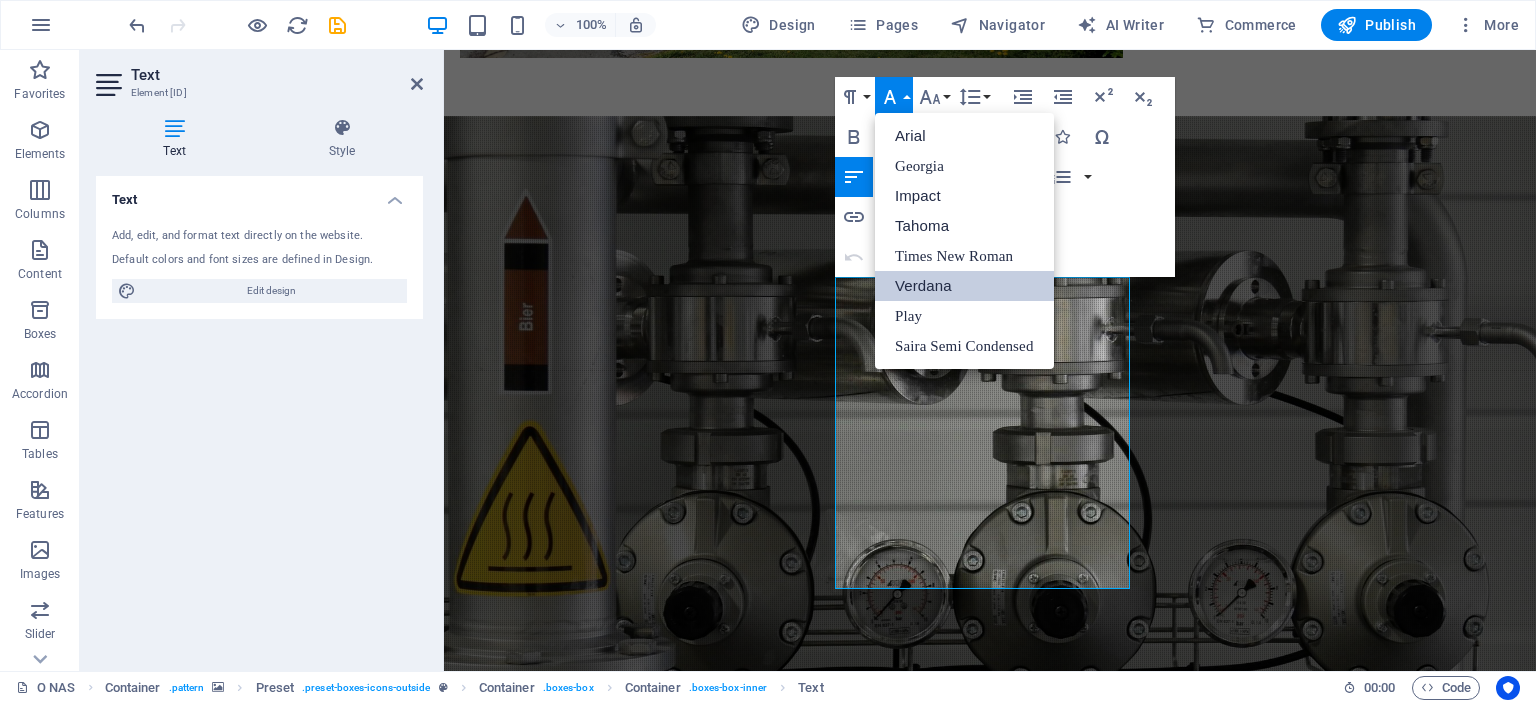 scroll, scrollTop: 0, scrollLeft: 0, axis: both 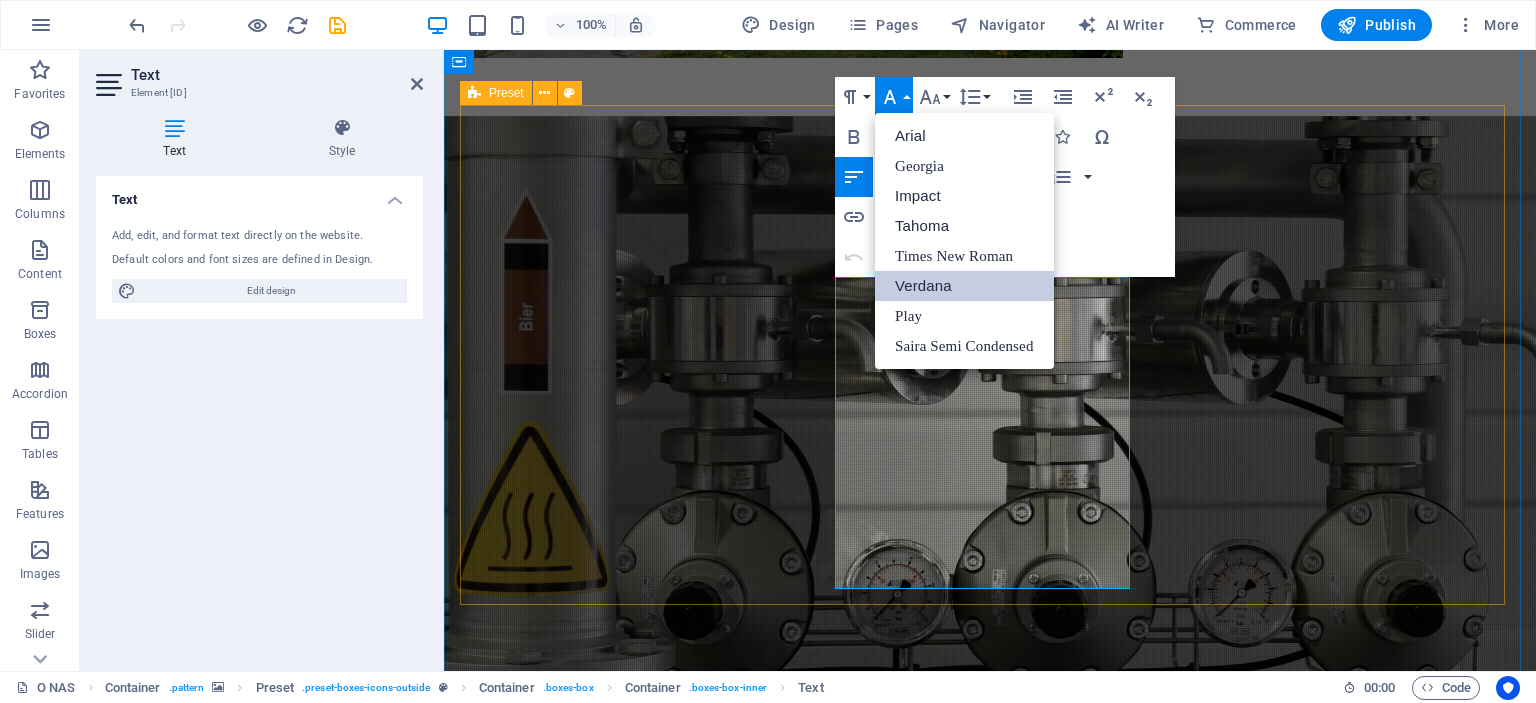 click on "Projektiranje Priprava projektov za izvedbo, konstruiranje, delavniško dokumentacija, statiko, PID, POV, itd.  Kontrolne dejavnosti izvajanje kontrole kvalitete pred, med in po izvajanju del spremljanje razvoja in uvajanje novih varilnih in kontrolnih tehnologij ter postopkov lastno izobraževanje kadrov: varilci, cevarji, kontrolorji, itd. nadzor nad izvajanjem varilskih del z EWE osebjem, v skladu z EN 729-2 kontrola zvarov brez porušitve (RTG, UZ, PT, VT) meritve oz. kontrola debeline sten cevi geometrsko kontrolo izvedenih montažnih del izdelava predajne dokumentacije v skladu s predpisi in standardi Transport Izvajamo tudi razne transportne dejavnosti po deloviščih" at bounding box center [990, 2452] 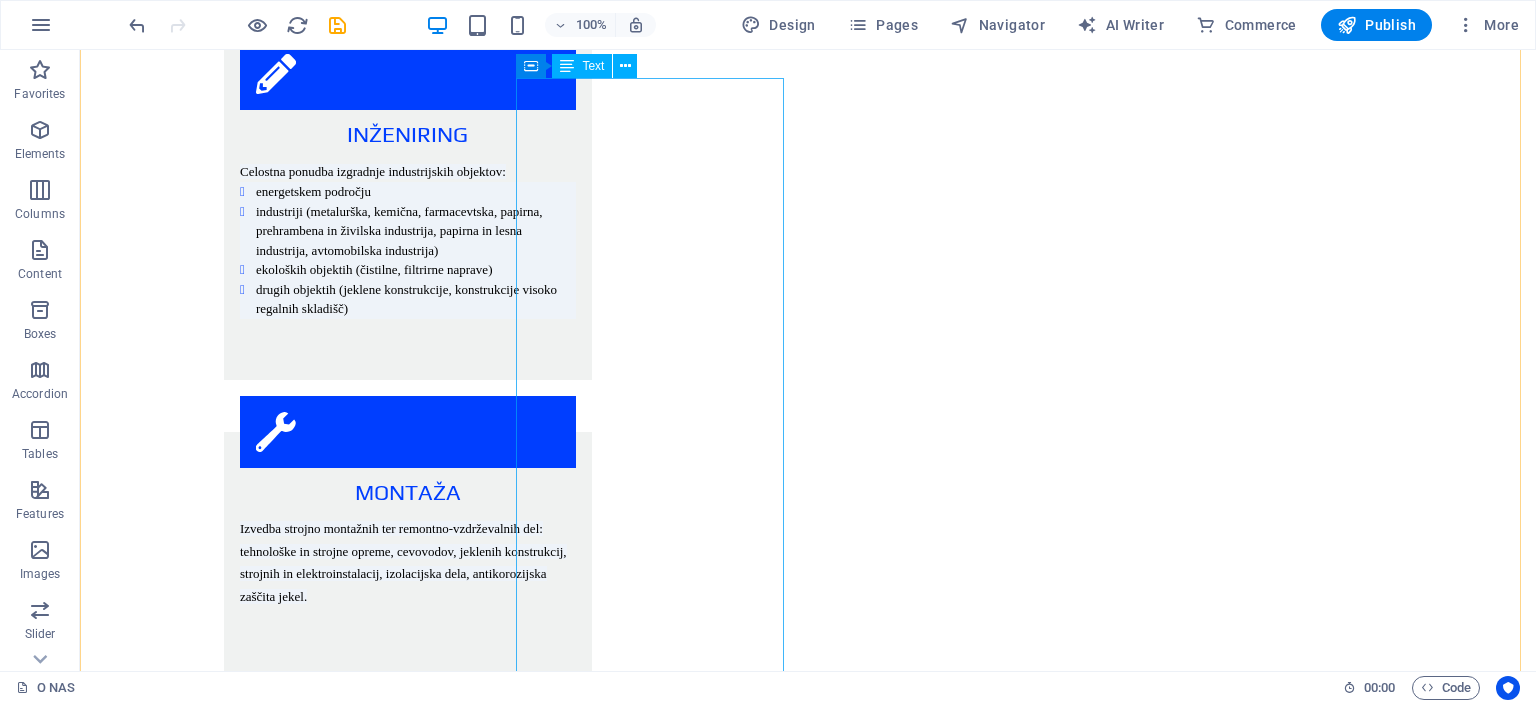 scroll, scrollTop: 2688, scrollLeft: 0, axis: vertical 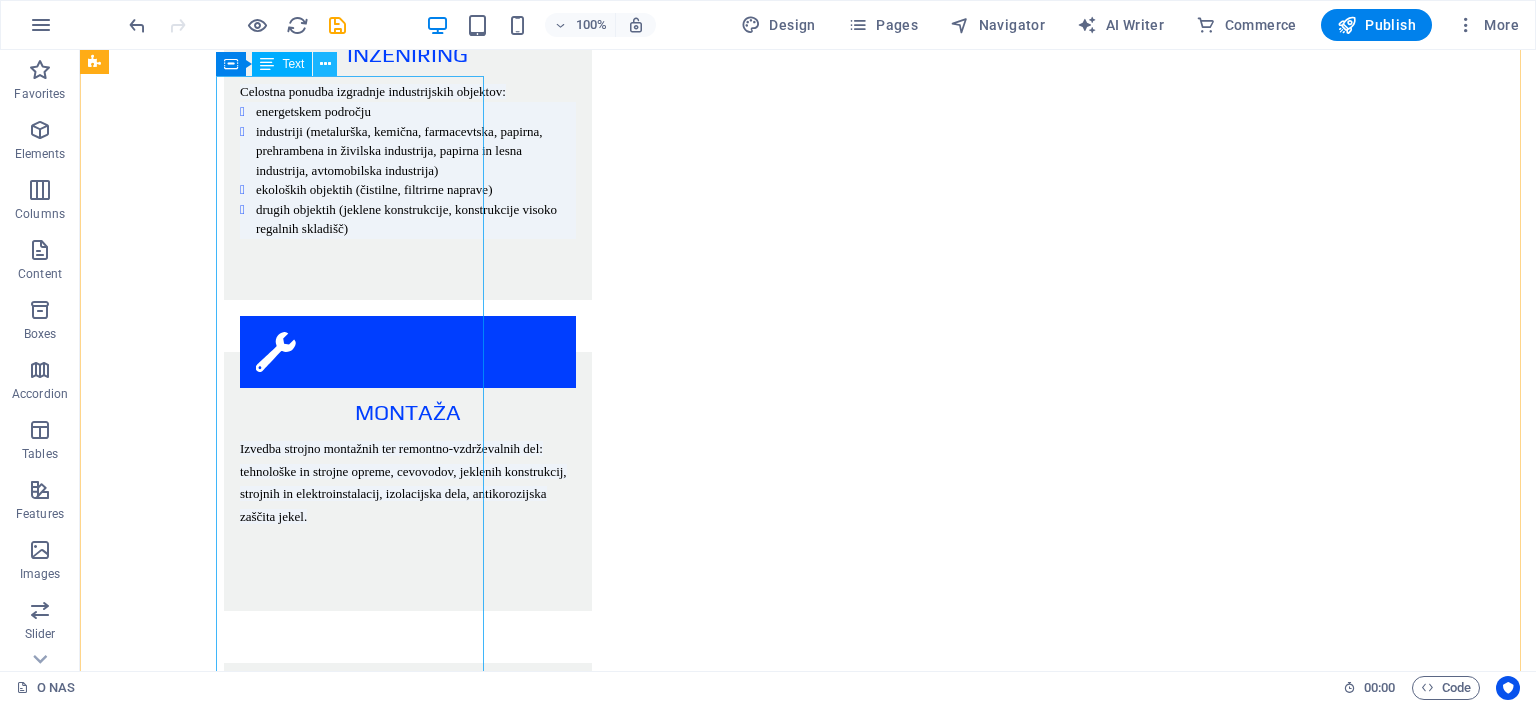 click at bounding box center (325, 64) 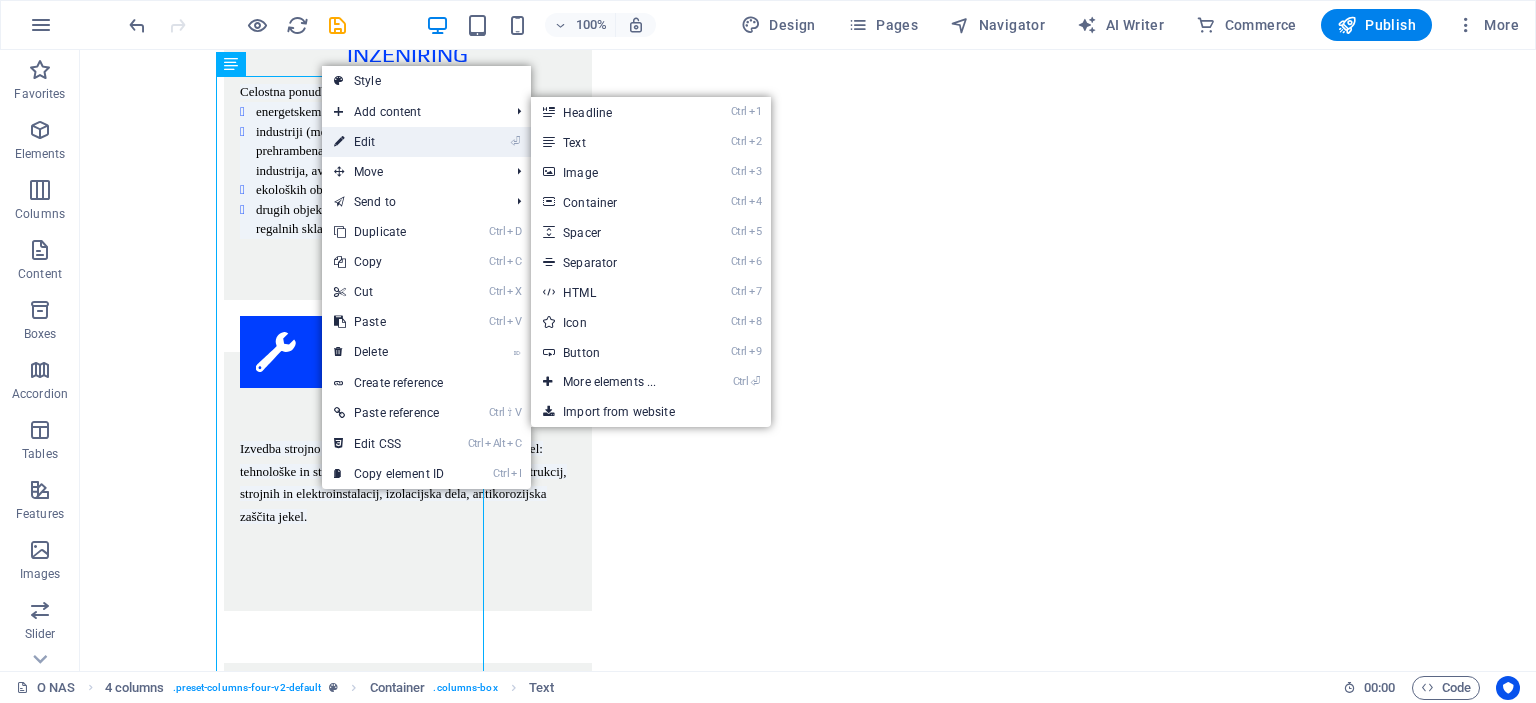 click on "⏎  Edit" at bounding box center [389, 142] 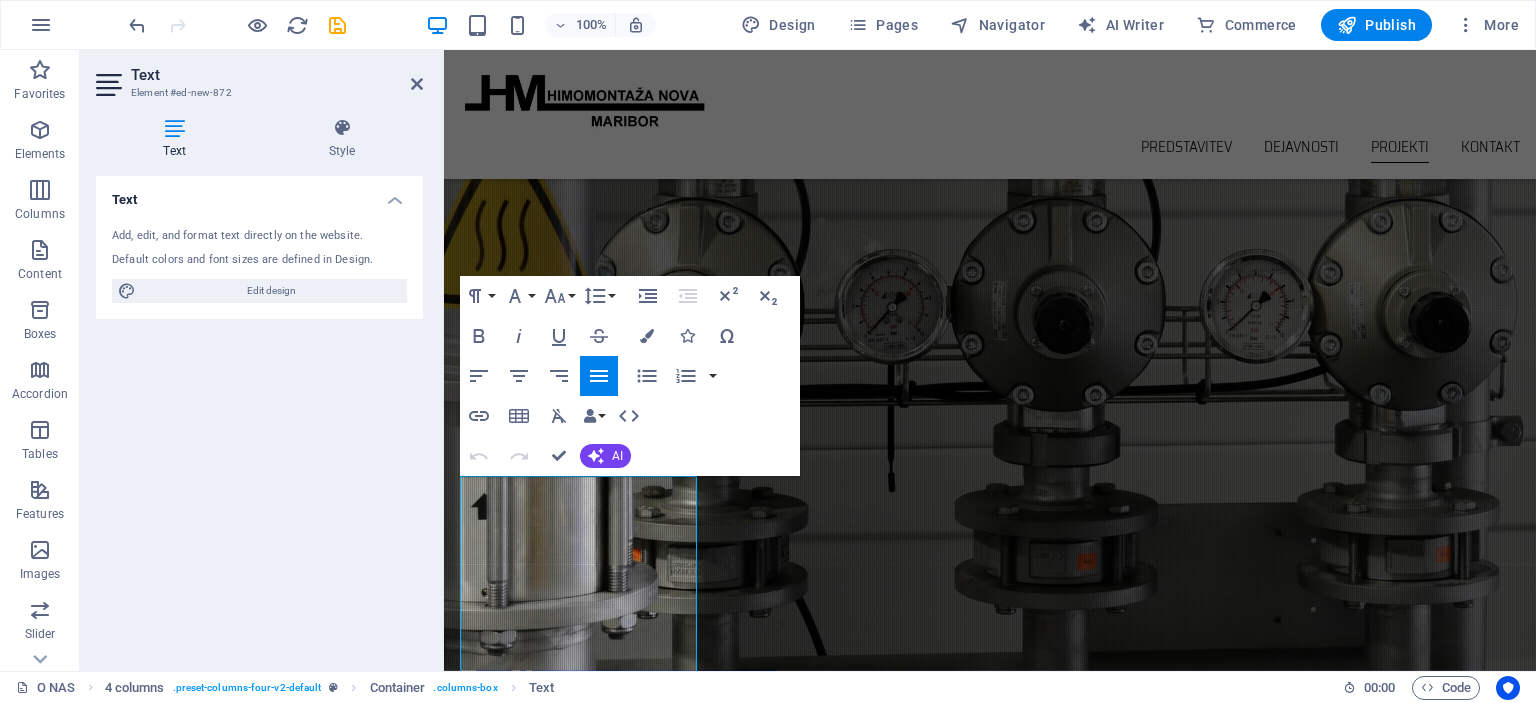 scroll, scrollTop: 2402, scrollLeft: 0, axis: vertical 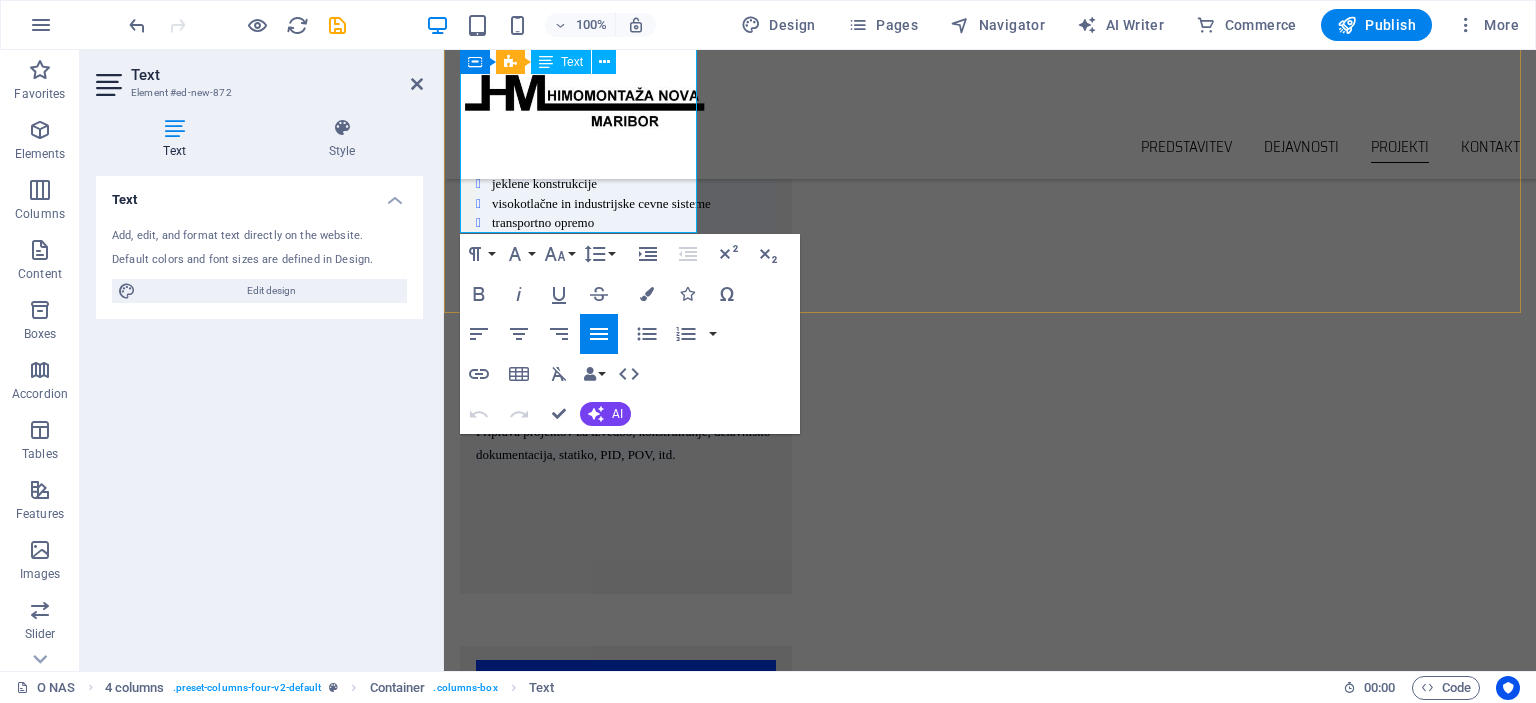 drag, startPoint x: 478, startPoint y: 487, endPoint x: 626, endPoint y: 231, distance: 295.70255 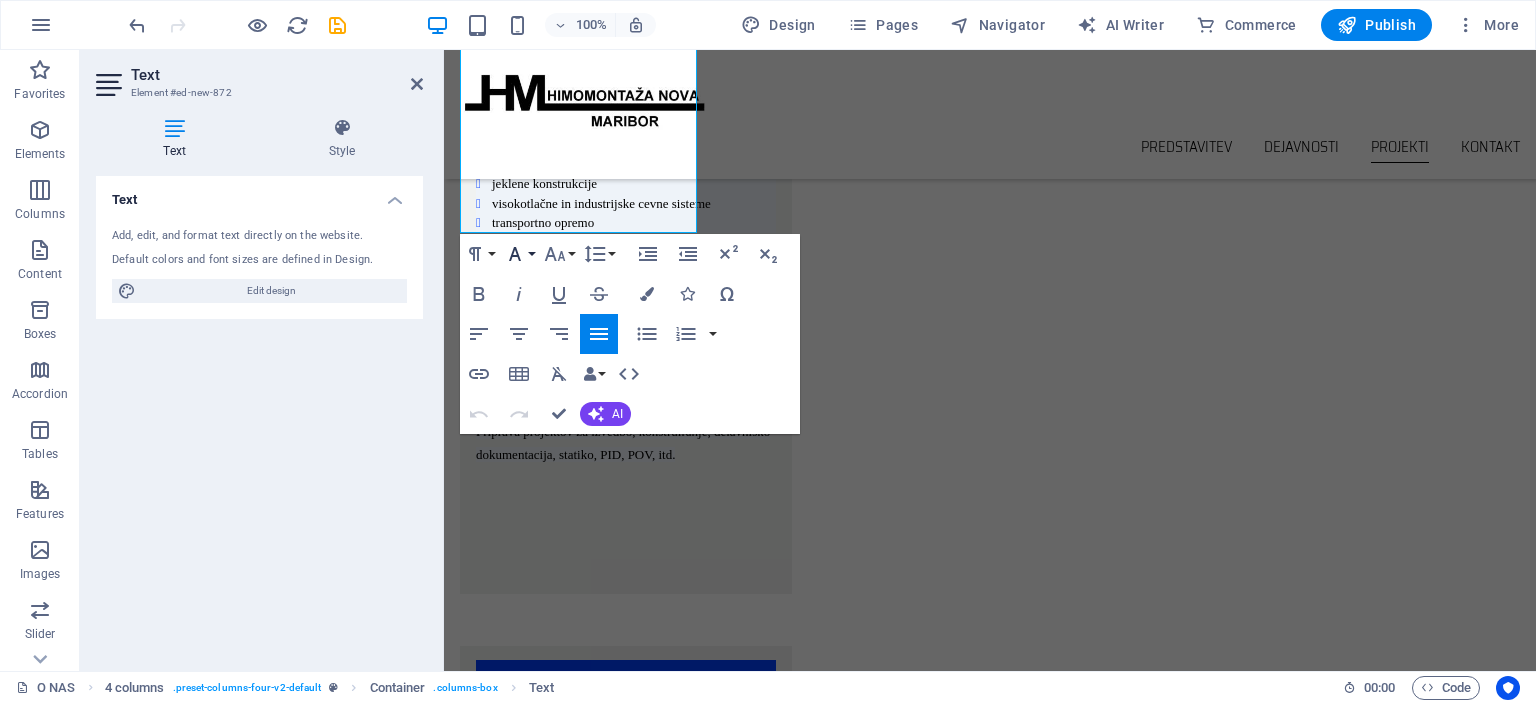 click on "Font Family" at bounding box center [519, 254] 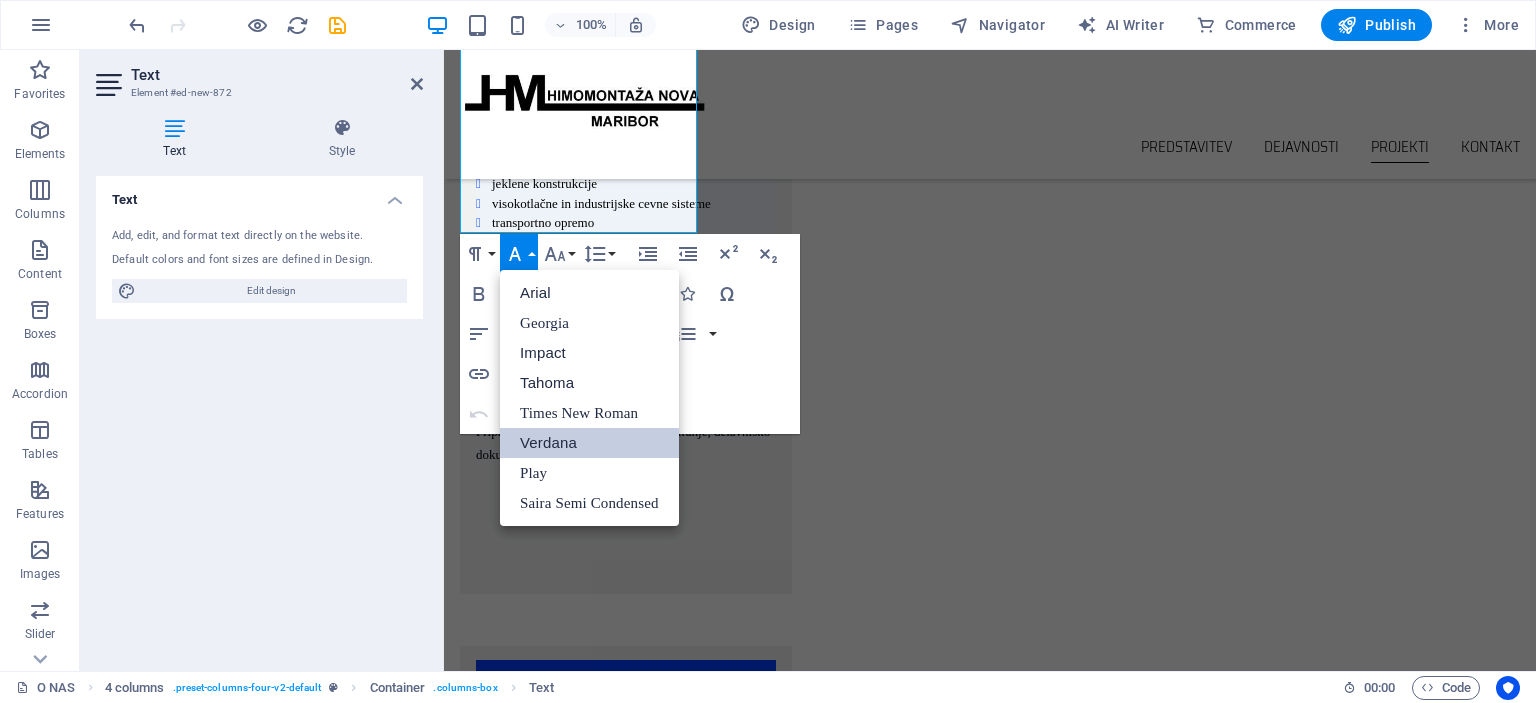 scroll, scrollTop: 0, scrollLeft: 0, axis: both 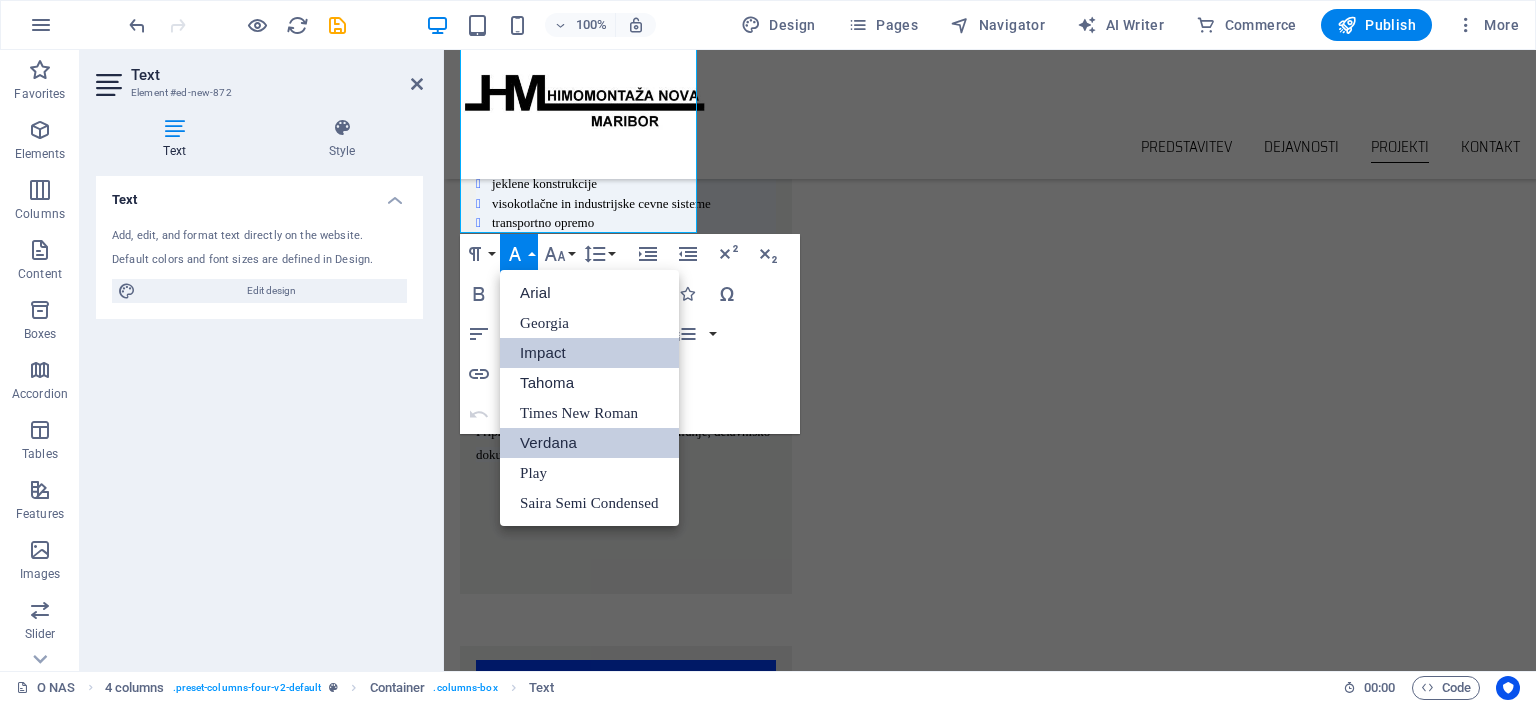 click on "Impact" at bounding box center [589, 353] 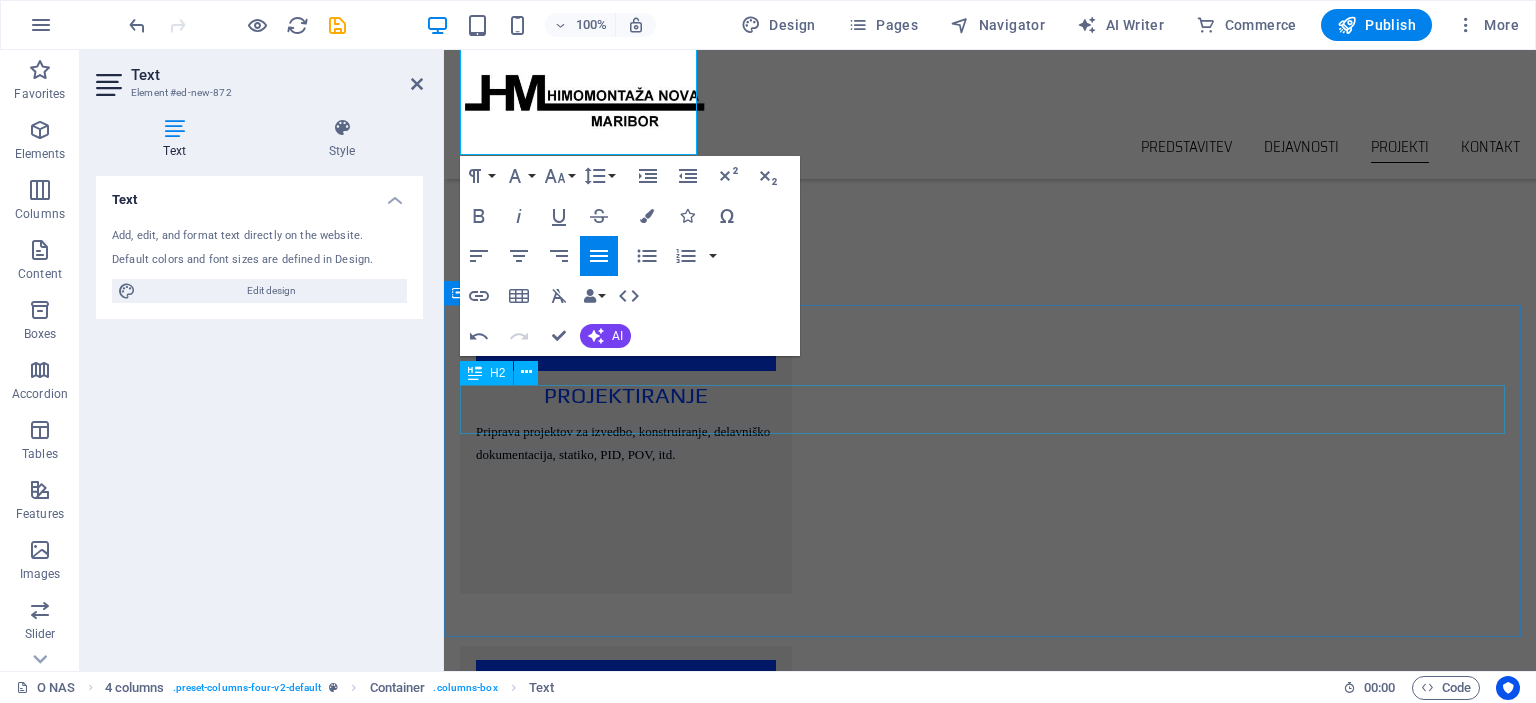 click on "Kontakt" at bounding box center (990, 4190) 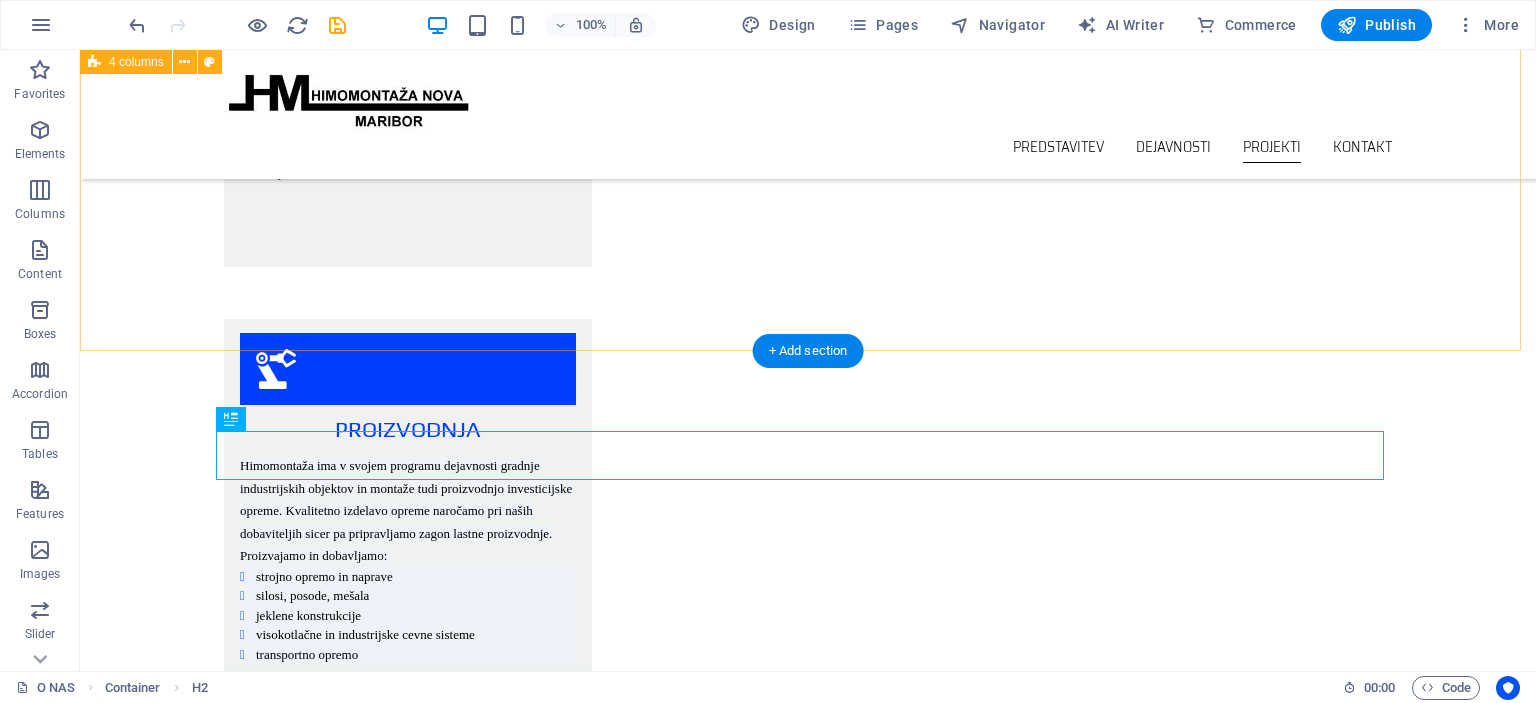 scroll, scrollTop: 2980, scrollLeft: 0, axis: vertical 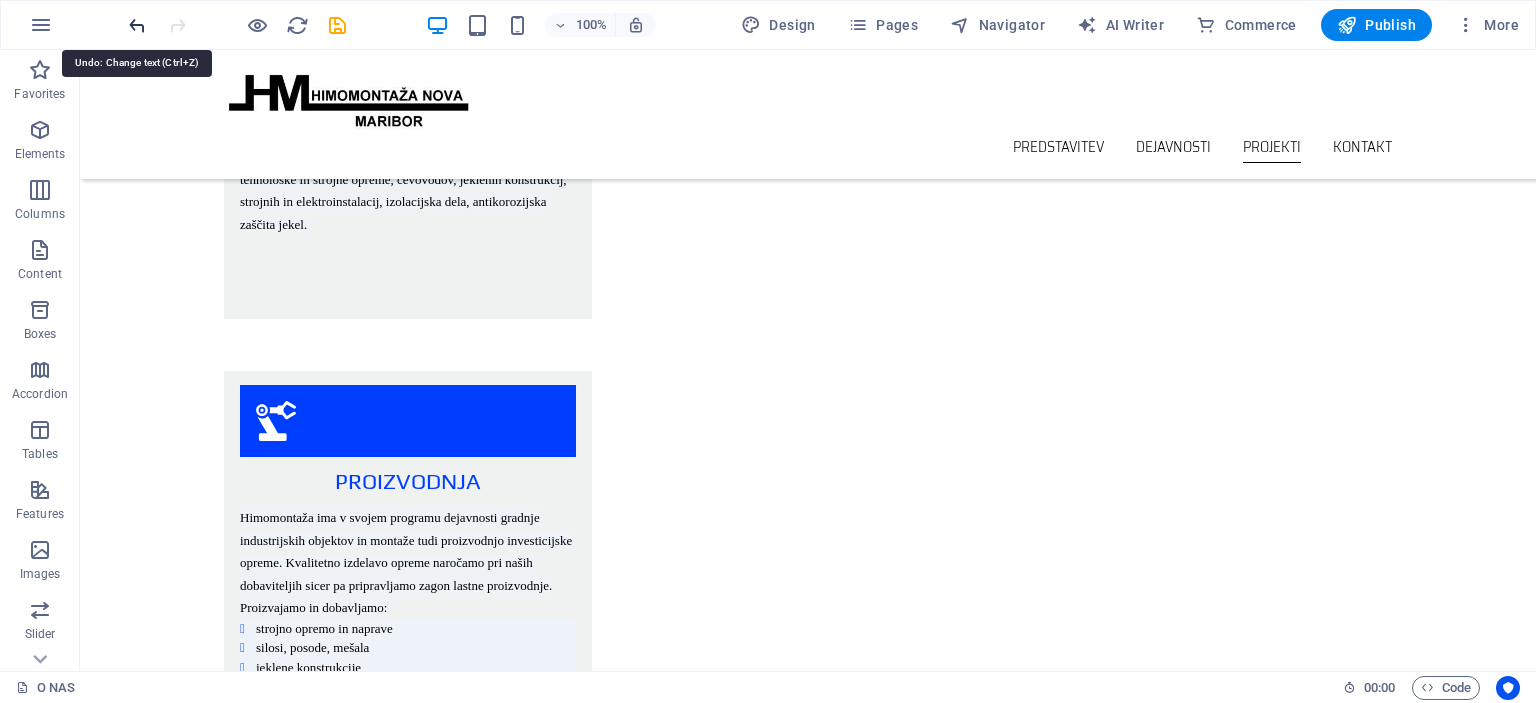 click at bounding box center (137, 25) 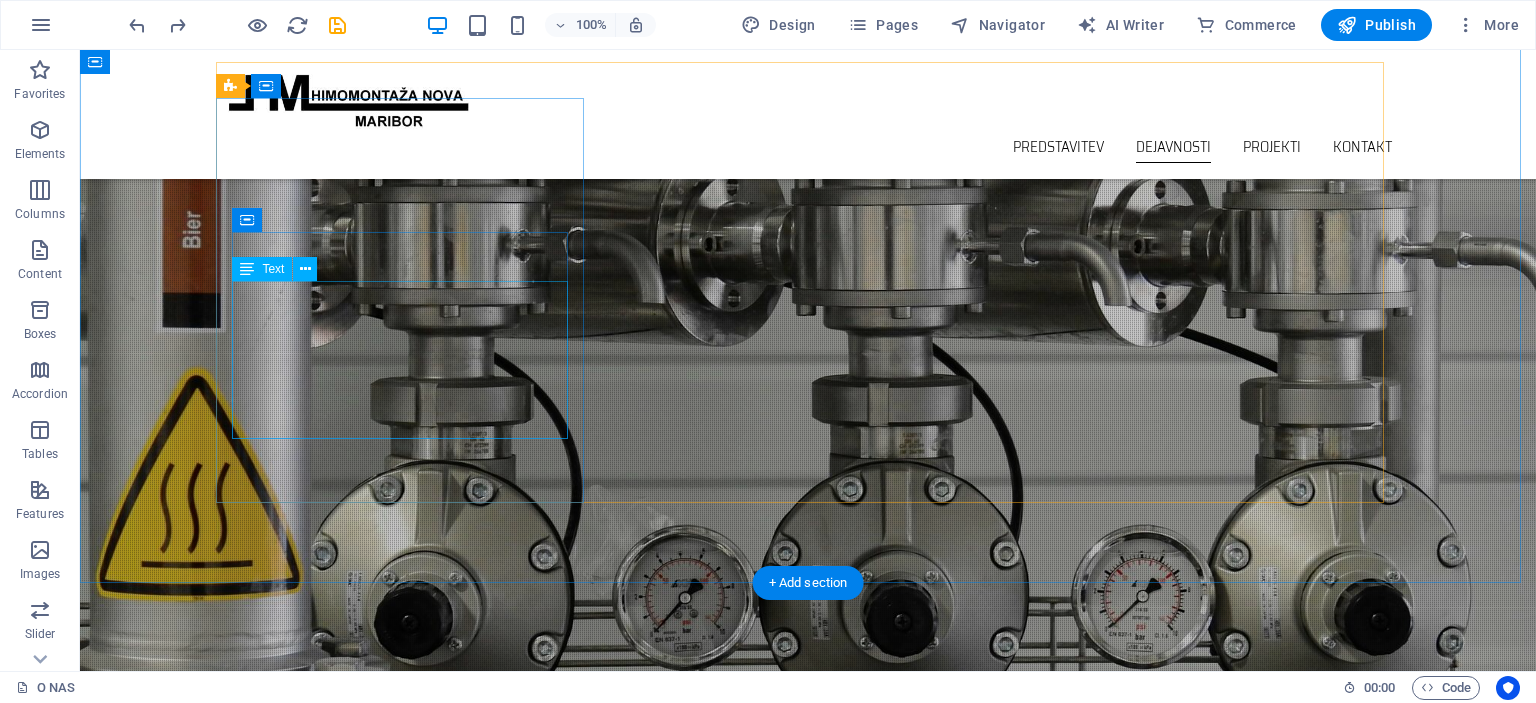 scroll, scrollTop: 1839, scrollLeft: 0, axis: vertical 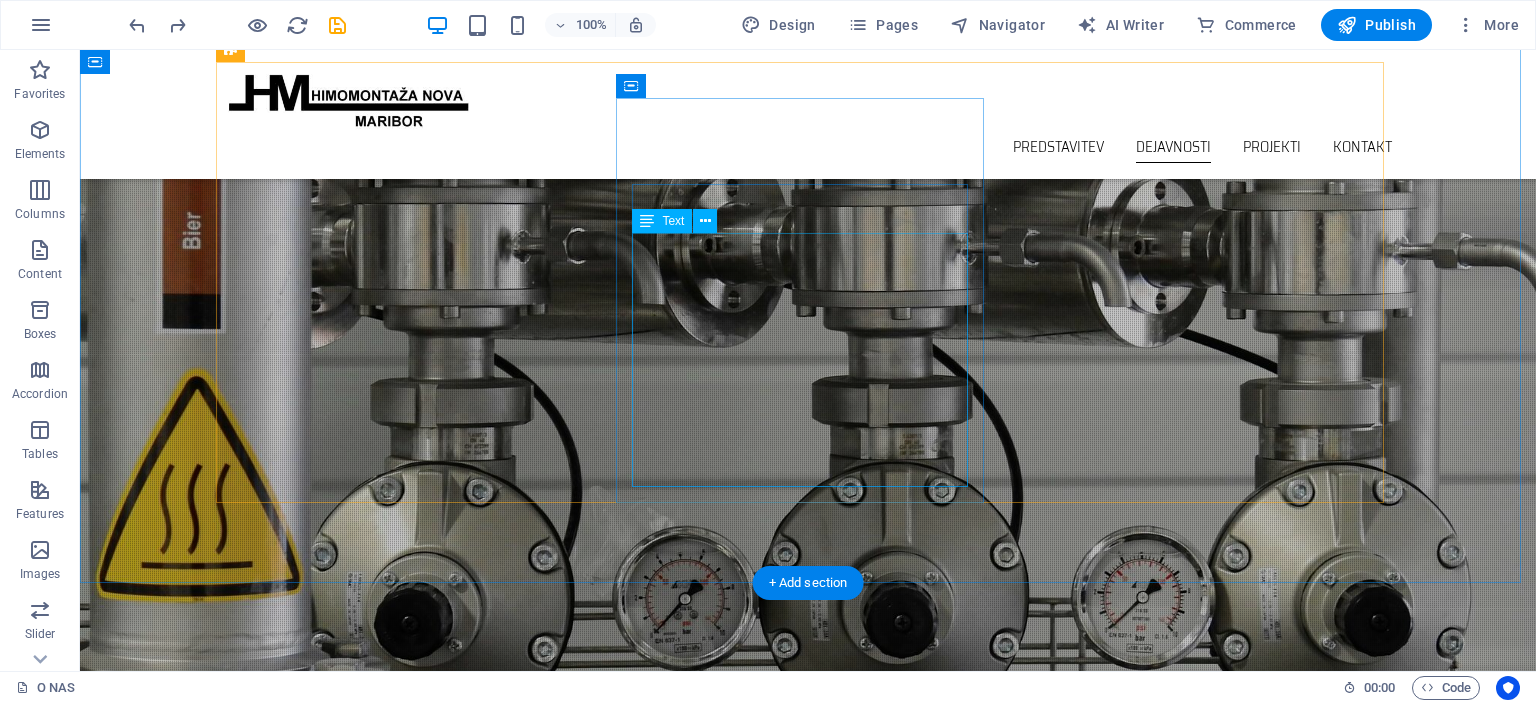 click on "izvajanje kontrole kvalitete pred, med in po izvajanju del spremljanje razvoja in uvajanje novih varilnih in kontrolnih tehnologij ter postopkov lastno izobraževanje kadrov: varilci, cevarji, kontrolorji, itd. nadzor nad izvajanjem varilskih del z EWE osebjem, v skladu z EN 729-2 kontrola zvarov brez porušitve (RTG, UZ, PT, VT) meritve oz. kontrola debeline sten cevi geometrsko kontrolo izvedenih montažnih del izdelava predajne dokumentacije v skladu s predpisi in standardi" at bounding box center [408, 2513] 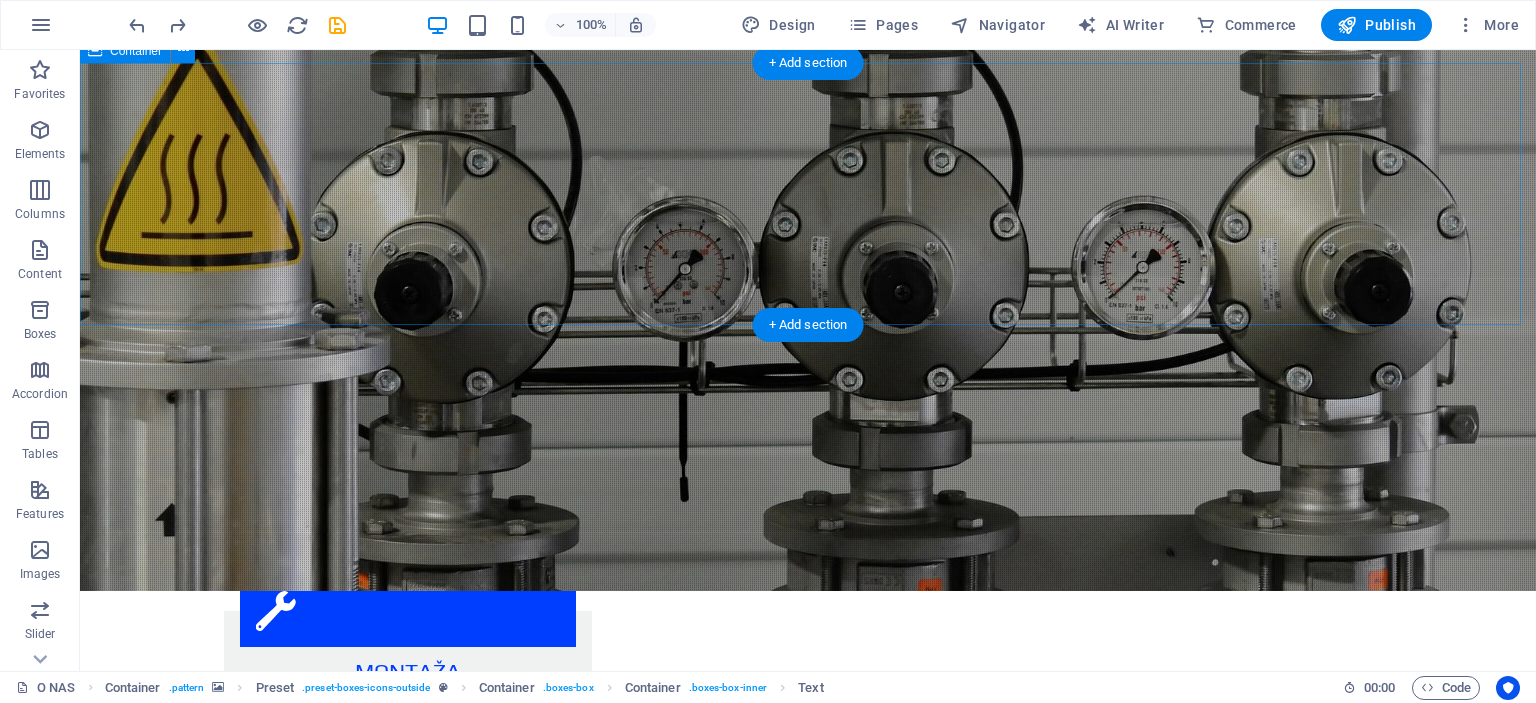 scroll, scrollTop: 2539, scrollLeft: 0, axis: vertical 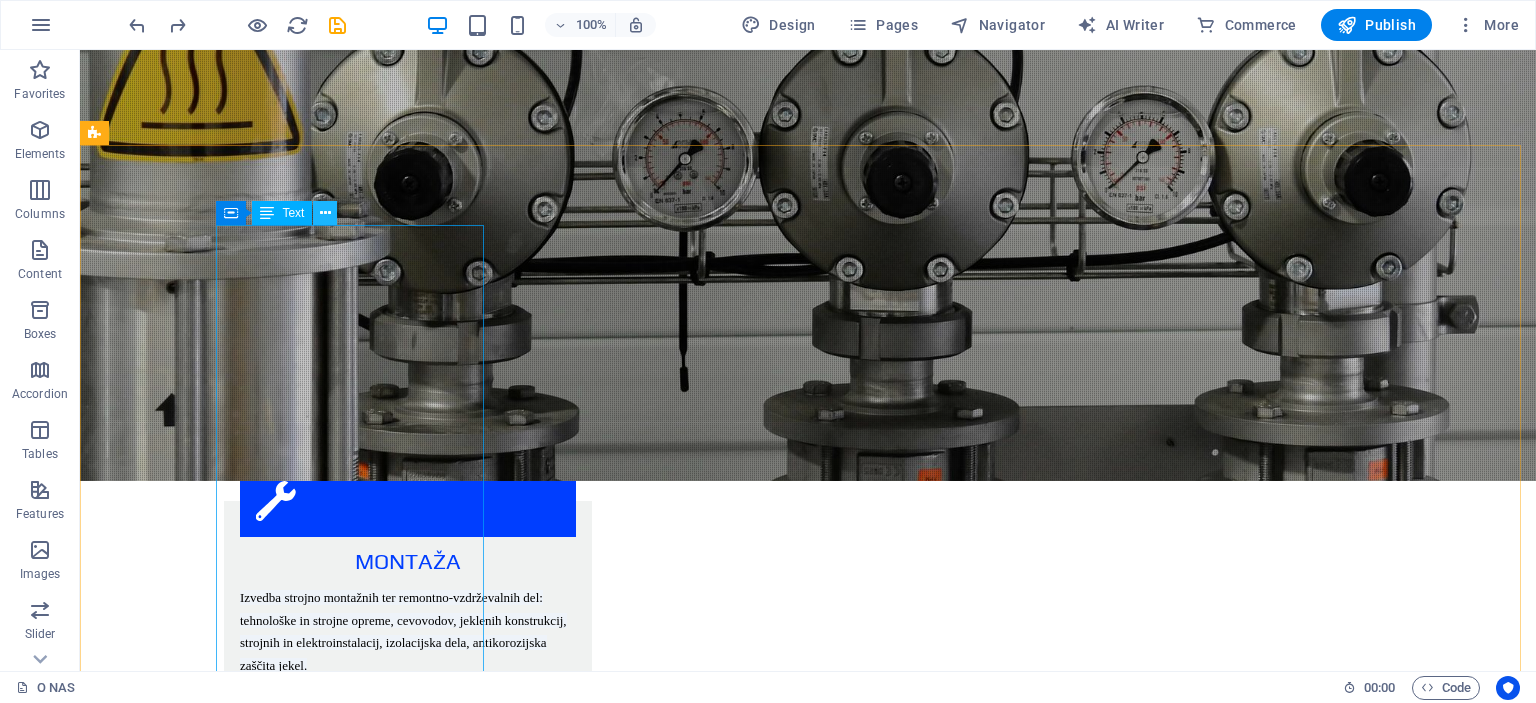 click at bounding box center [325, 213] 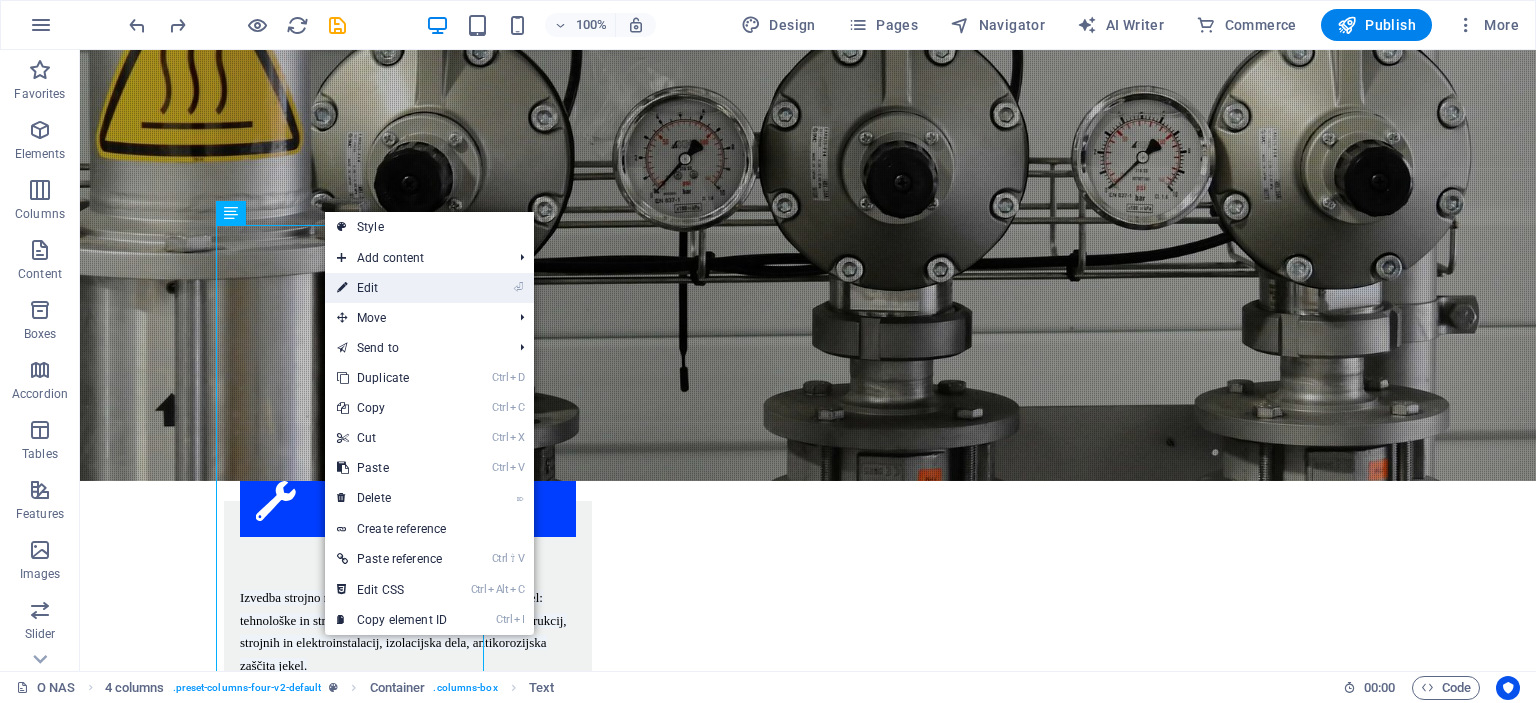 click on "⏎  Edit" at bounding box center (392, 288) 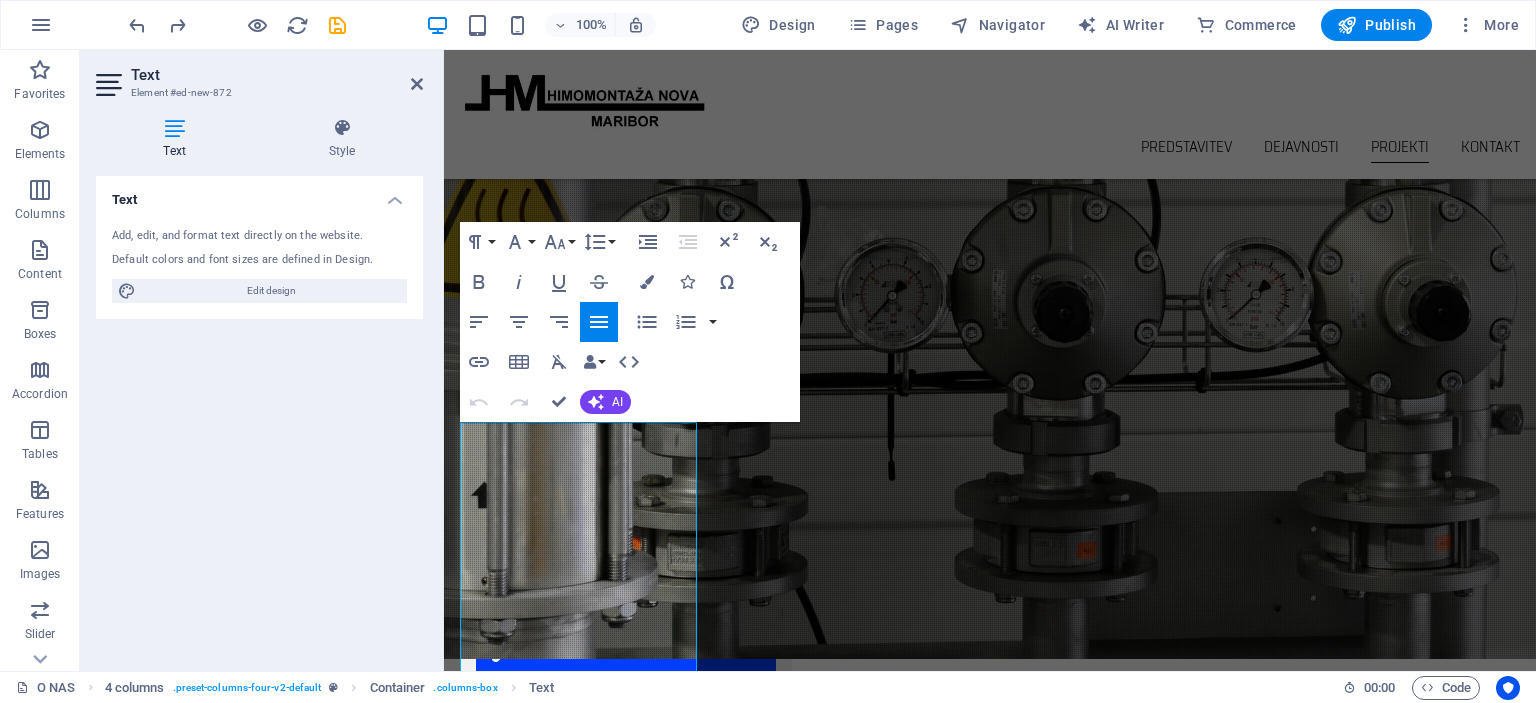 scroll, scrollTop: 2453, scrollLeft: 0, axis: vertical 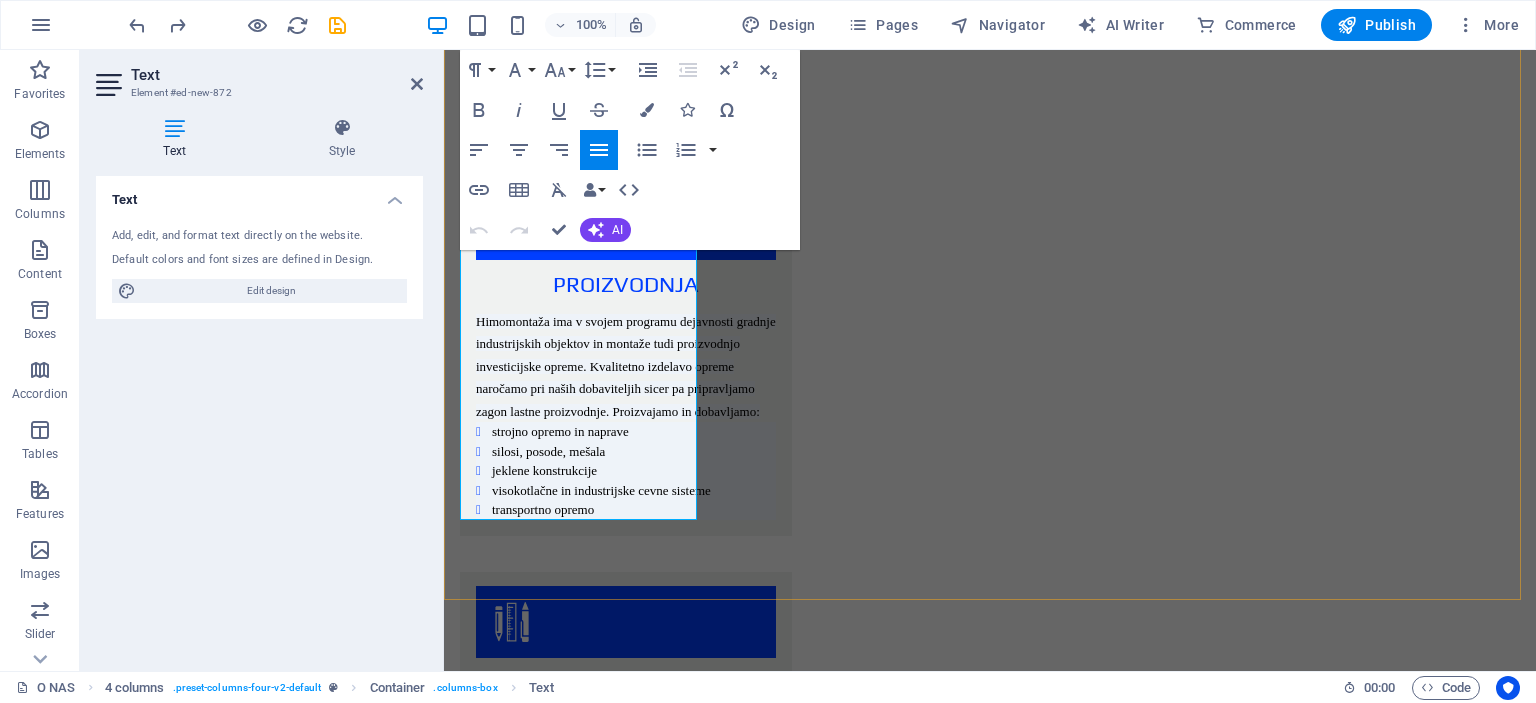 drag, startPoint x: 485, startPoint y: 436, endPoint x: 636, endPoint y: 511, distance: 168.60011 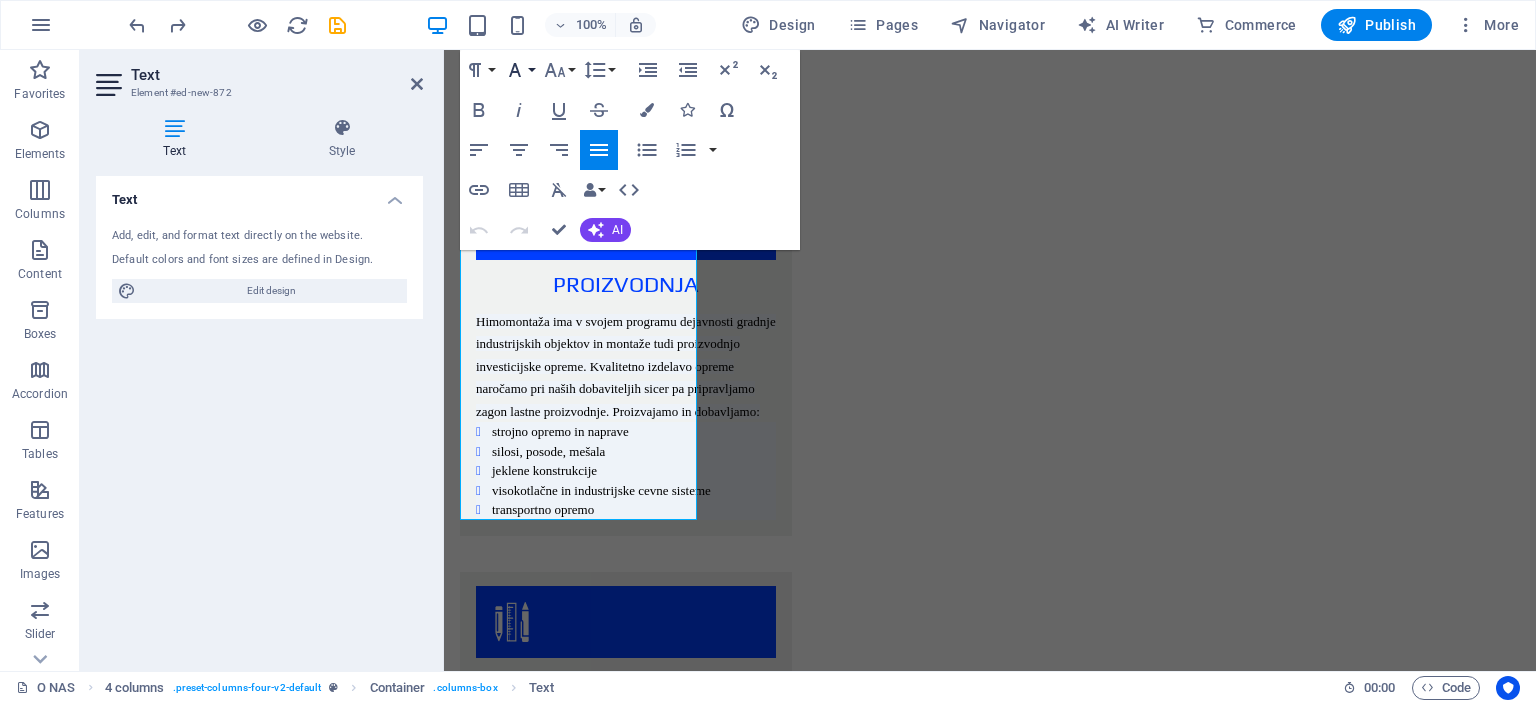 click on "Font Family" at bounding box center (519, 70) 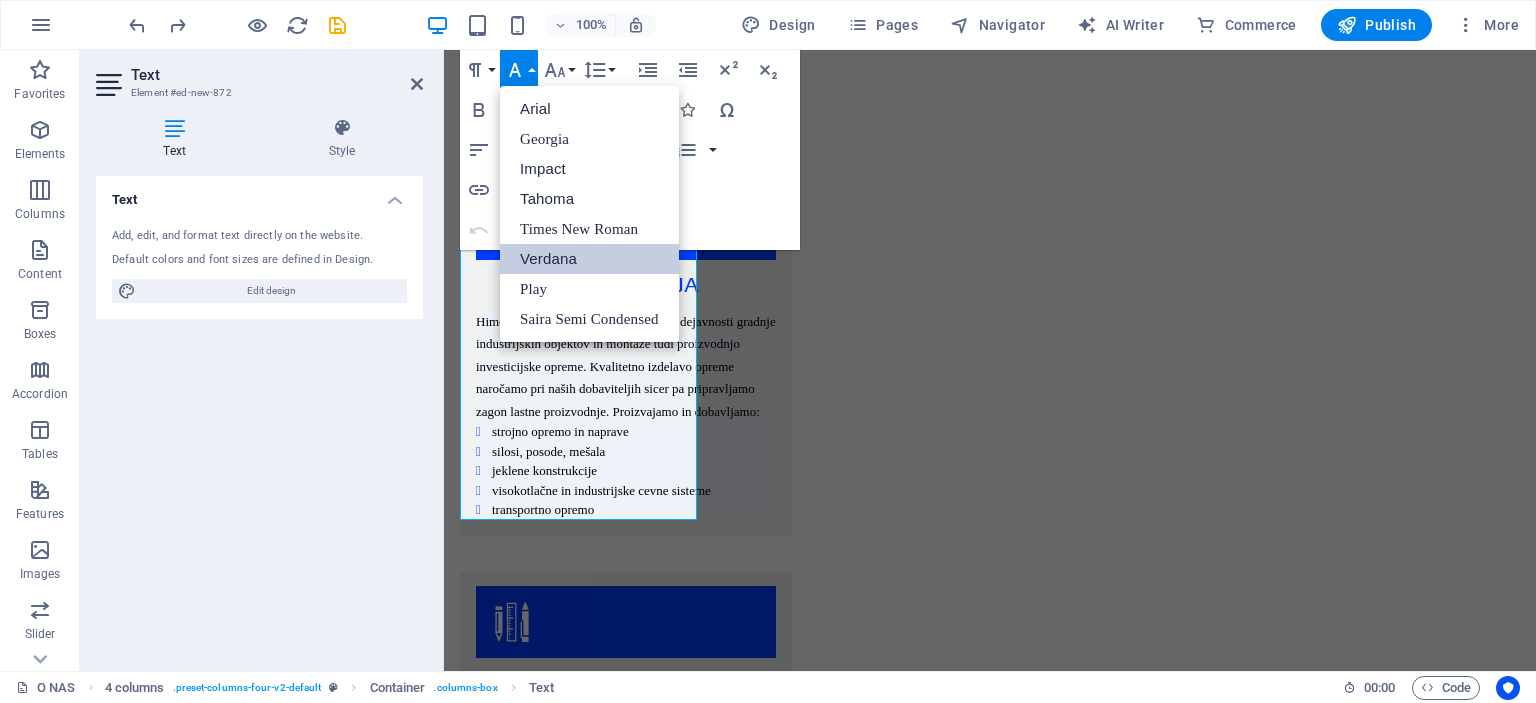 scroll, scrollTop: 0, scrollLeft: 0, axis: both 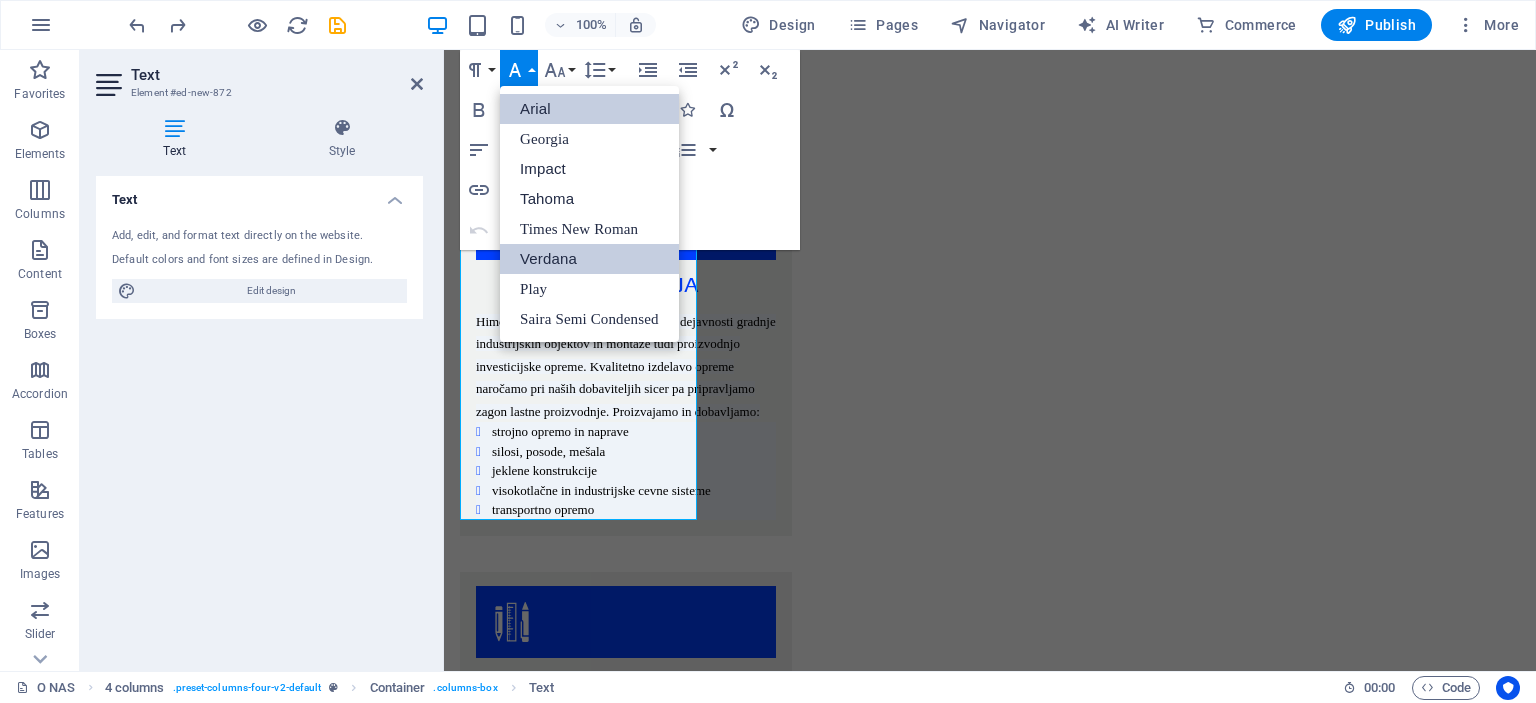 click on "Arial" at bounding box center [589, 109] 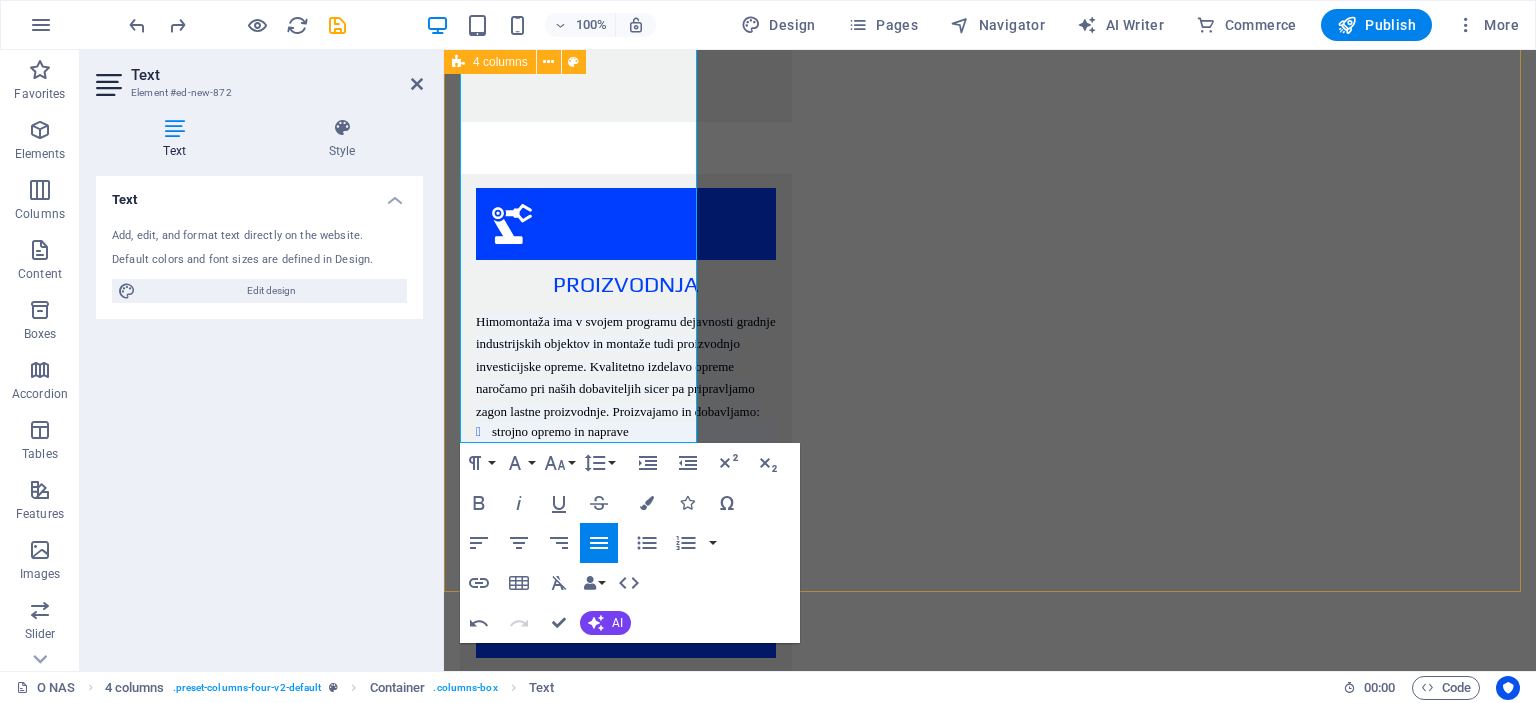click on "ENERGETSKI OBJEKTI Novogradnje, rekonstrukcije in vzdrževanje obstoječih objektov. Rekonstrukcijo in vzdrževanja izvajamo na sledeči opremi in napravah: A. TERMOENERGETSKI OBJEKTI parni in vročevodni kotli parne in plinske turbine filtrirne in čistilne naprave cevovodi (parovodi, hladilna voda,..)  B. HIDROENERGETSKI OBJEKTI turbine in generatorji hidromehanska oprema mostni žerjavi in razne jeklene konstrukcije tlačni cevovodi C. NUKLEARNE IN PLINSKE     ELEKTRARNE D. KOTLOVNICE IN DRUGE      KOTLOVSKE NAPRAVE Na zgoraj omenjenih objektih izvajamo sledeča dela: montažna dela vzdrževalna dela remonti in intervencijski popravki na: parnih kotlih različnih tipov in moči, toplotnih izmenjevalcih, kondenzatorji, hladilnikih, grelnikih, rotirajočih napravah (črpalke, ventilatorji, kompresorji, puhala, mlini.), parnih turbinah različnih tipov in moči strojna obdelava zvarnih robov termična obdelava zvarov obzidave tlačni preizkusi antikorozijska zaščita izolacijska dela" at bounding box center (990, 3193) 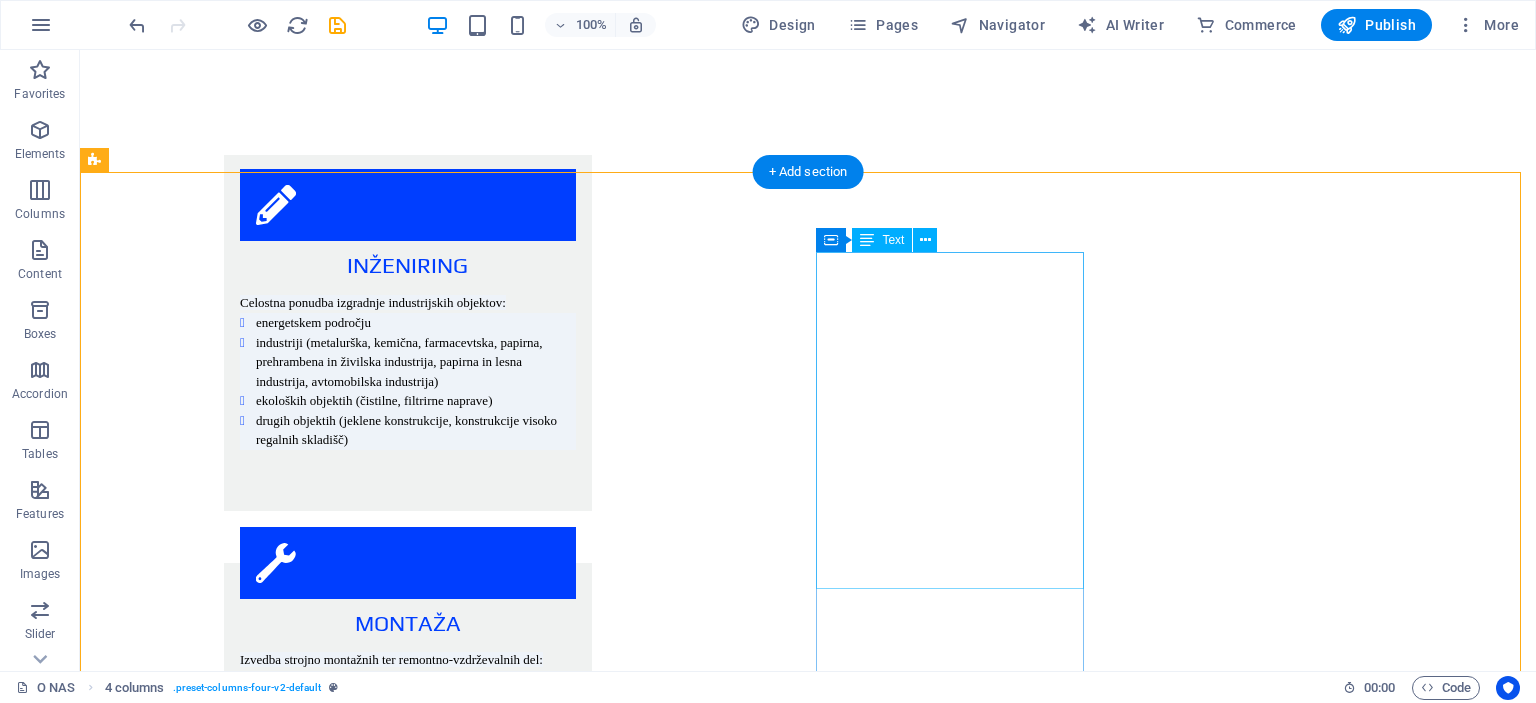 scroll, scrollTop: 2512, scrollLeft: 0, axis: vertical 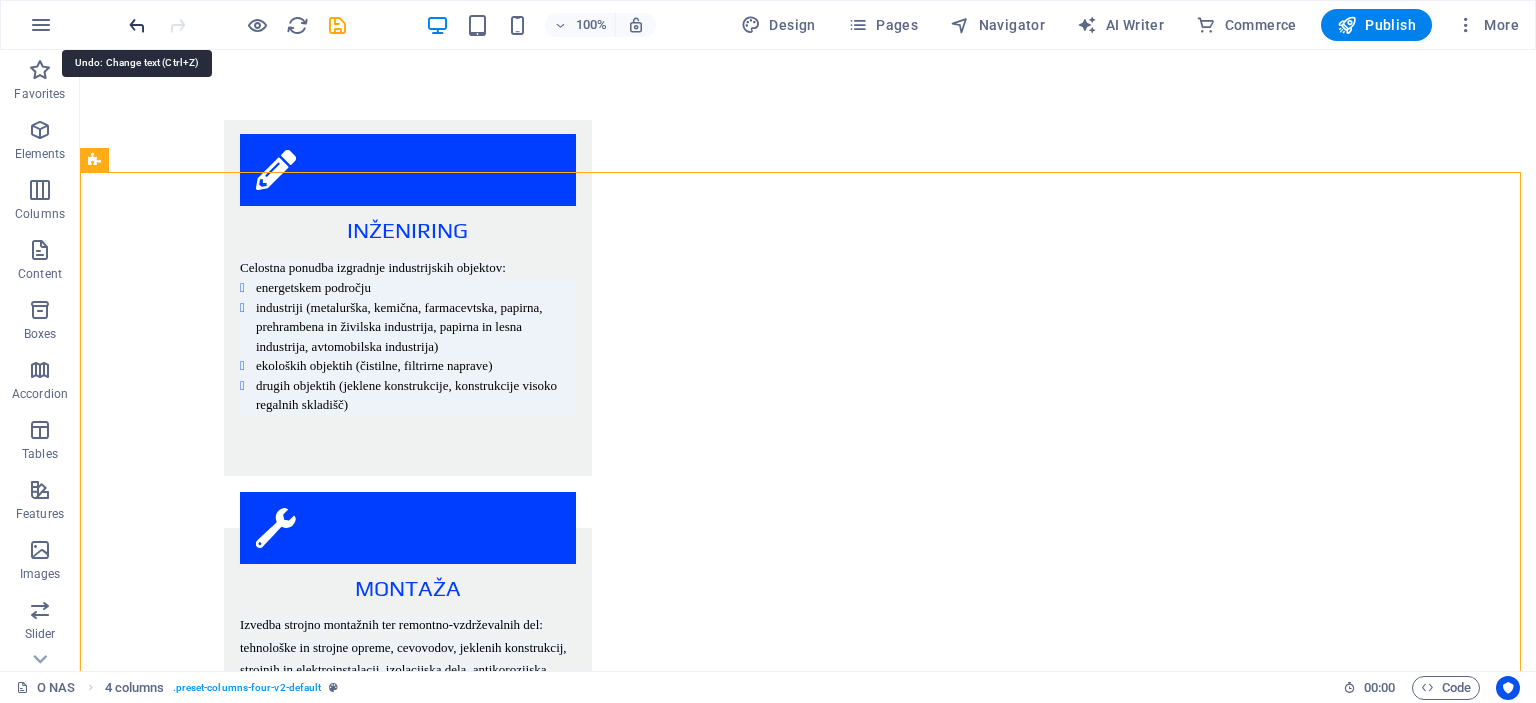 click at bounding box center (137, 25) 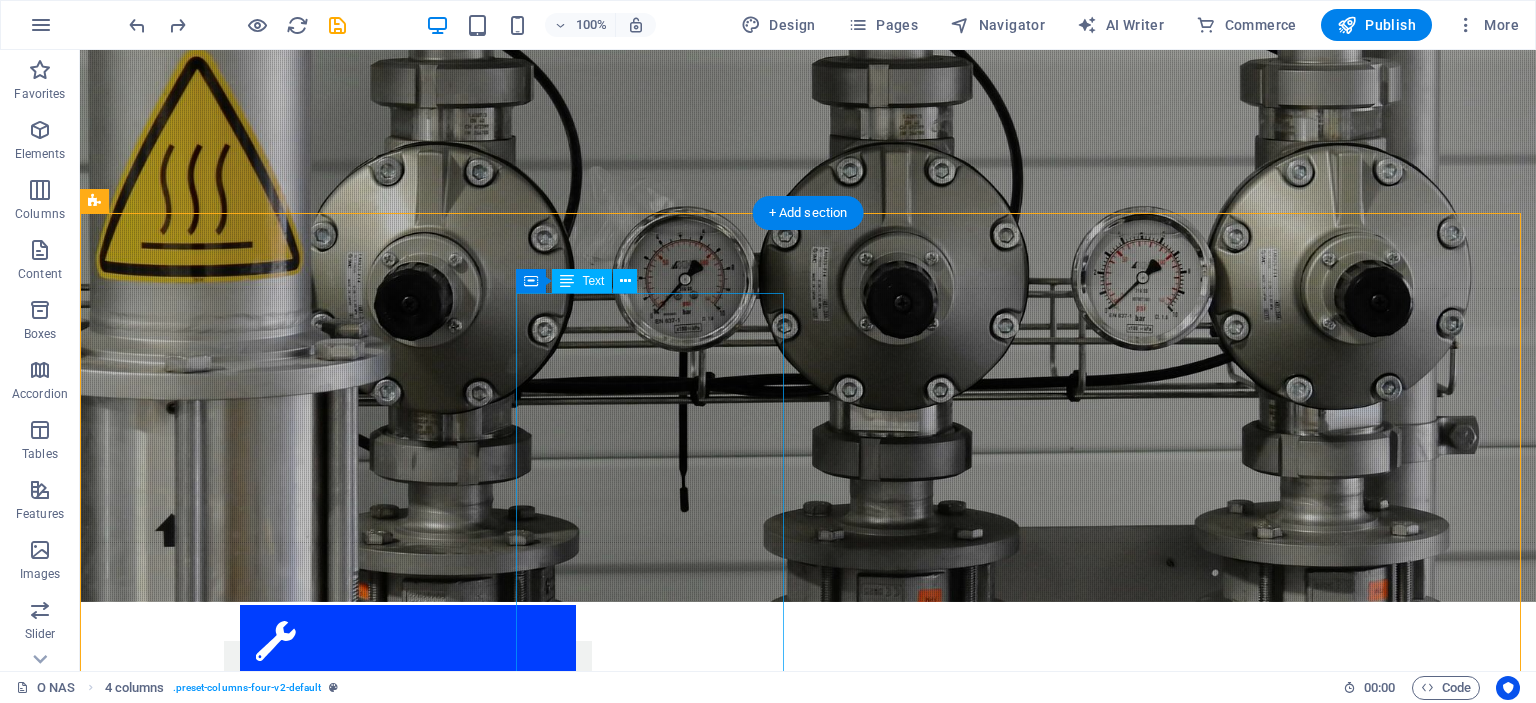scroll, scrollTop: 2471, scrollLeft: 0, axis: vertical 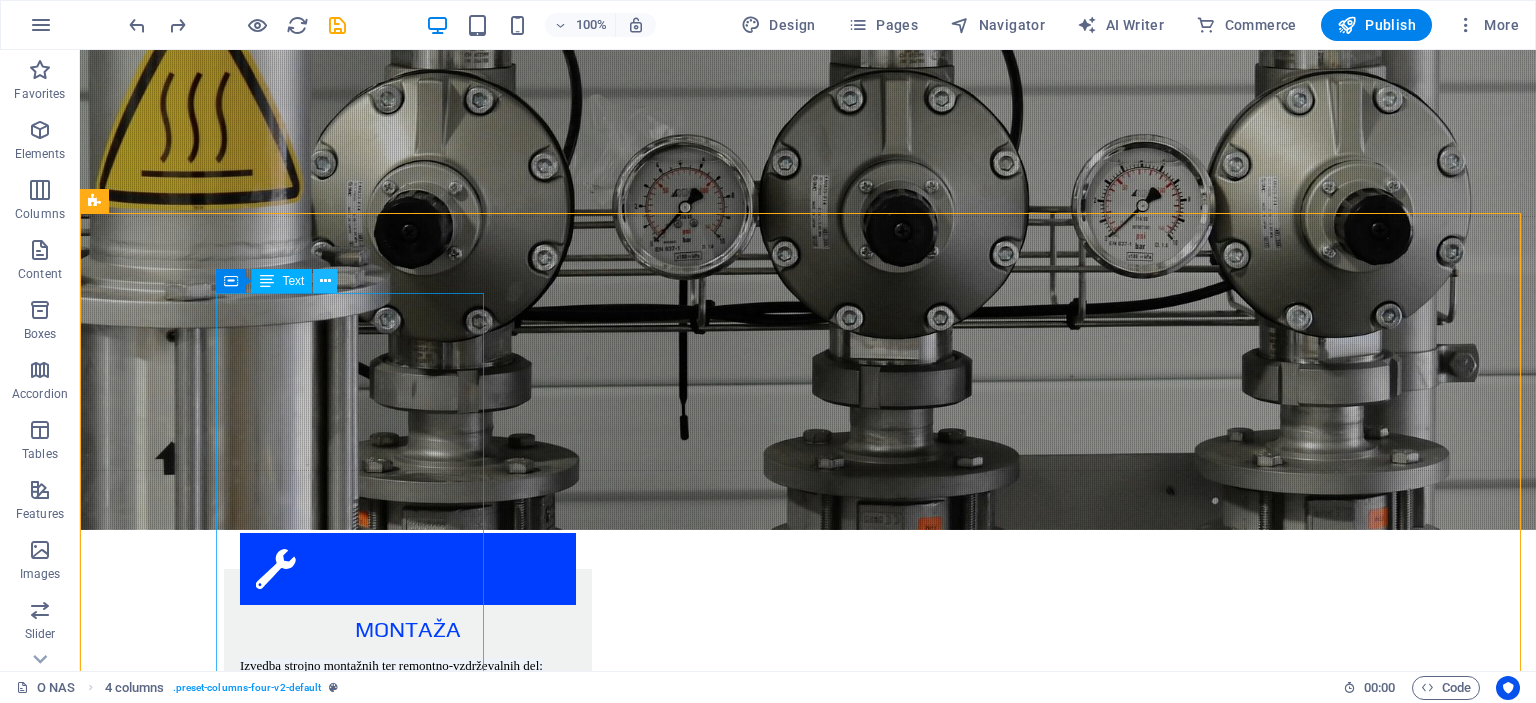 click at bounding box center [325, 281] 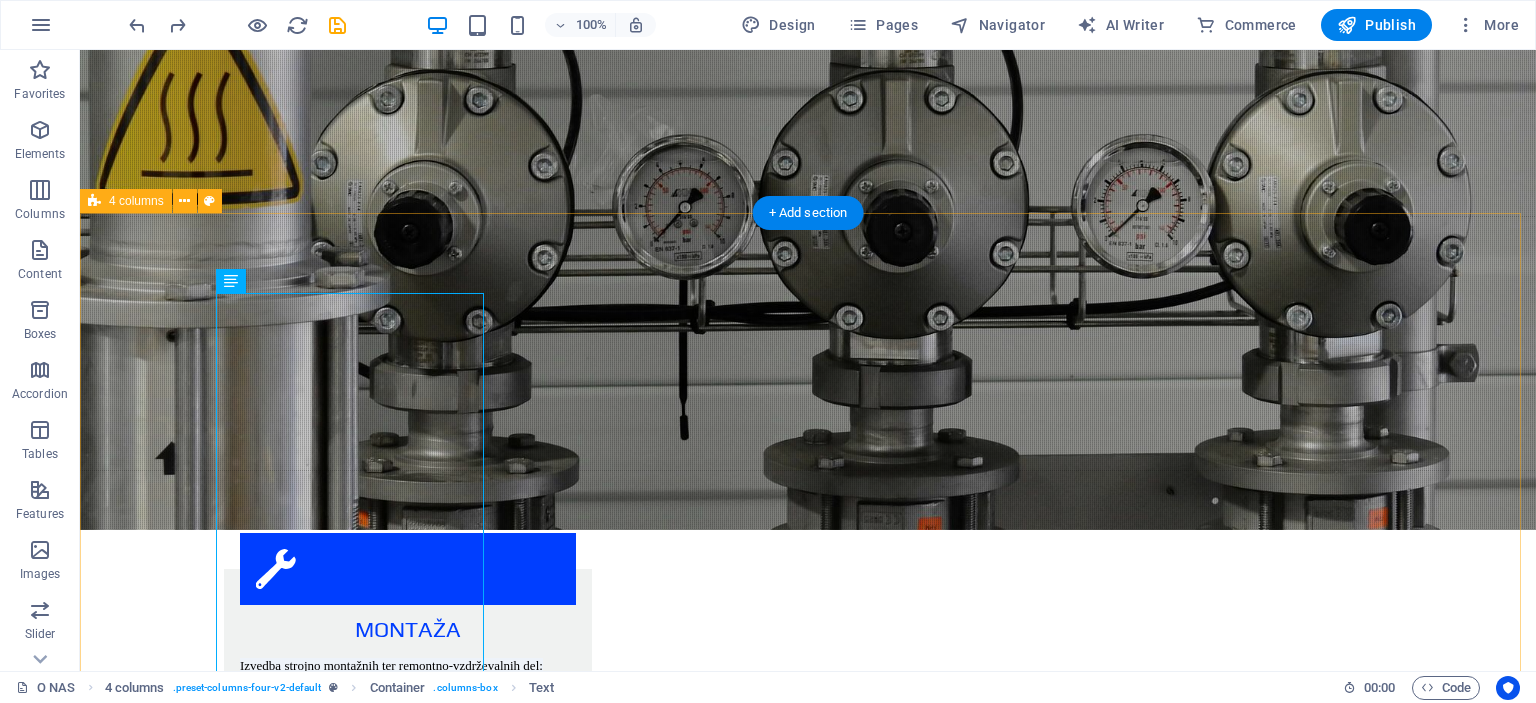click on "ENERGETSKI OBJEKTI Novogradnje, rekonstrukcije in vzdrževanje obstoječih objektov. Rekonstrukcijo in vzdrževanja izvajamo na sledeči opremi in napravah: A. TERMOENERGETSKI OBJEKTI parni in vročevodni kotli parne in plinske turbine filtrirne in čistilne naprave cevovodi (parovodi, hladilna voda,..)  B. HIDROENERGETSKI OBJEKTI turbine in generatorji hidromehanska oprema mostni žerjavi in razne jeklene konstrukcije tlačni cevovodi C. NUKLEARNE IN PLINSKE     ELEKTRARNE D. KOTLOVNICE IN DRUGE      KOTLOVSKE NAPRAVE Na zgoraj omenjenih objektih izvajamo sledeča dela: montažna dela vzdrževalna dela remonti in intervencijski popravki na: parnih kotlih različnih tipov in moči, toplotnih izmenjevalcih, kondenzatorji, hladilnikih, grelnikih, rotirajočih napravah (črpalke, ventilatorji, kompresorji, puhala, mlini.), parnih turbinah različnih tipov in moči strojna obdelava zvarnih robov termična obdelava zvarov obzidave tlačni preizkusi antikorozijska zaščita izolacijska dela" at bounding box center (808, 3819) 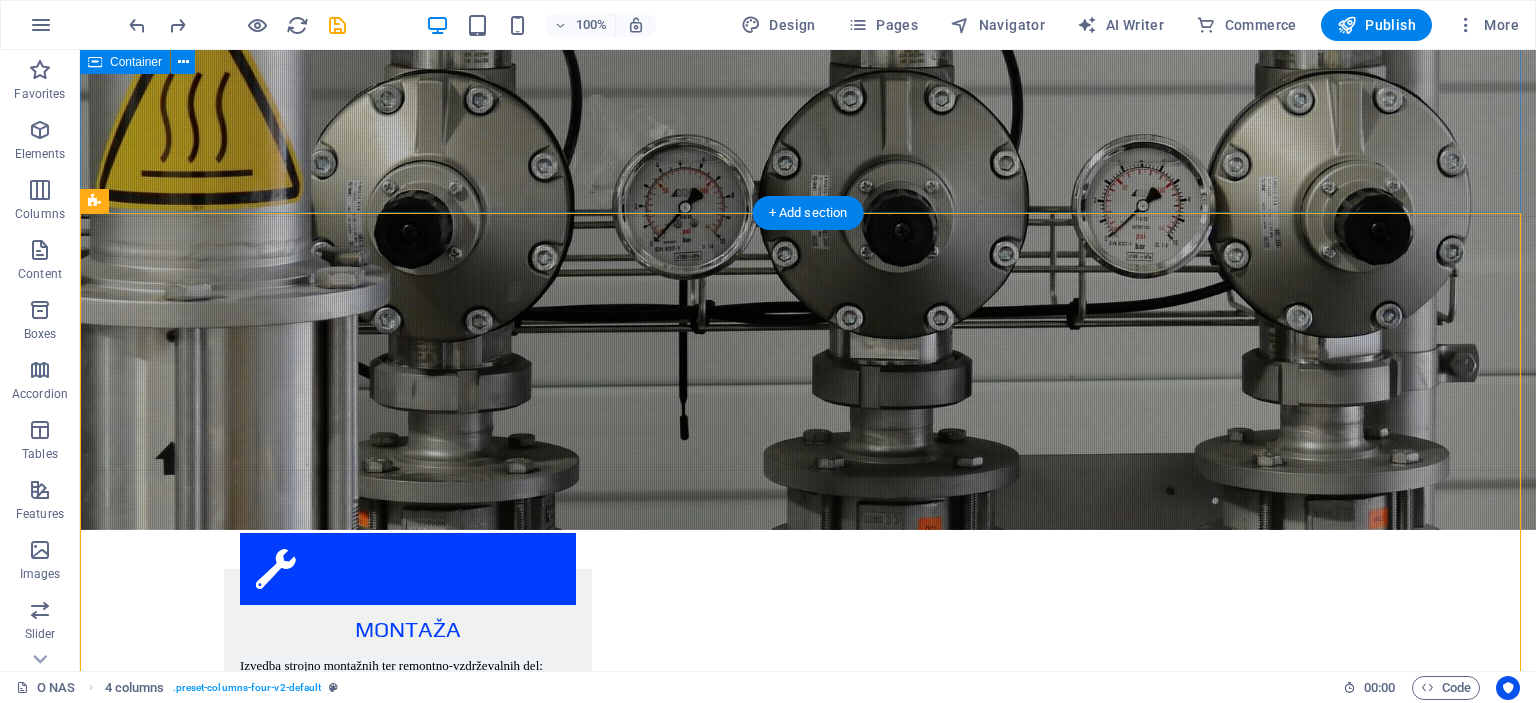 drag, startPoint x: 619, startPoint y: 212, endPoint x: 612, endPoint y: 187, distance: 25.96151 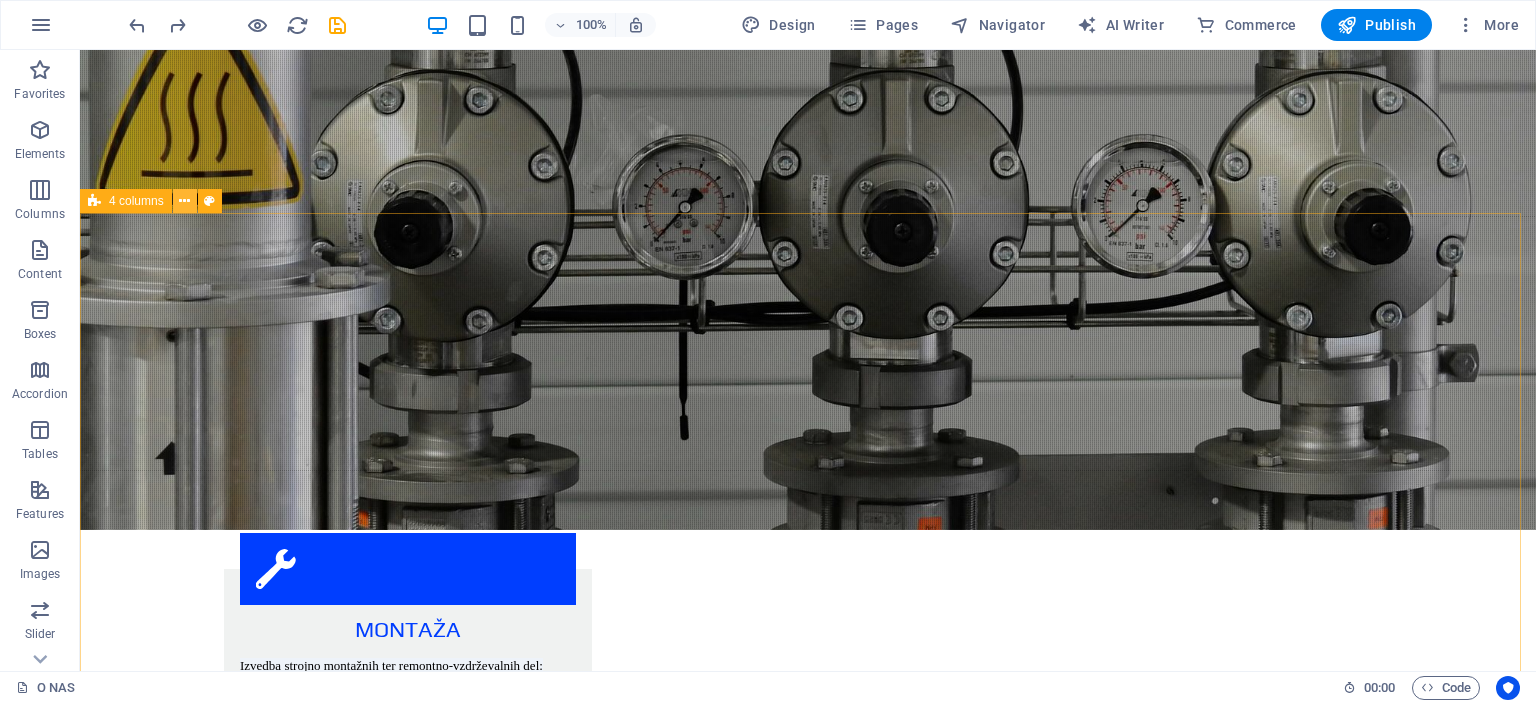 click at bounding box center (184, 201) 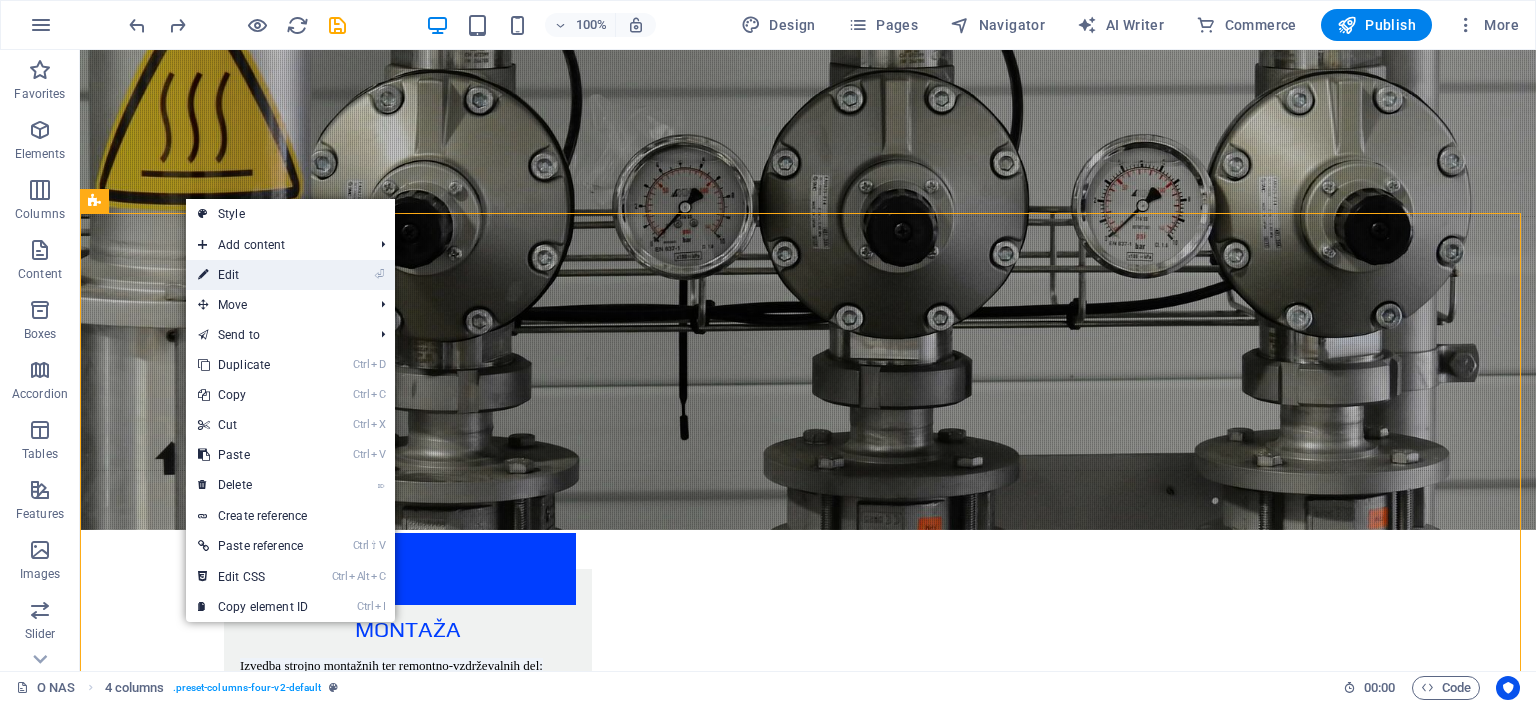 click on "⏎  Edit" at bounding box center [253, 275] 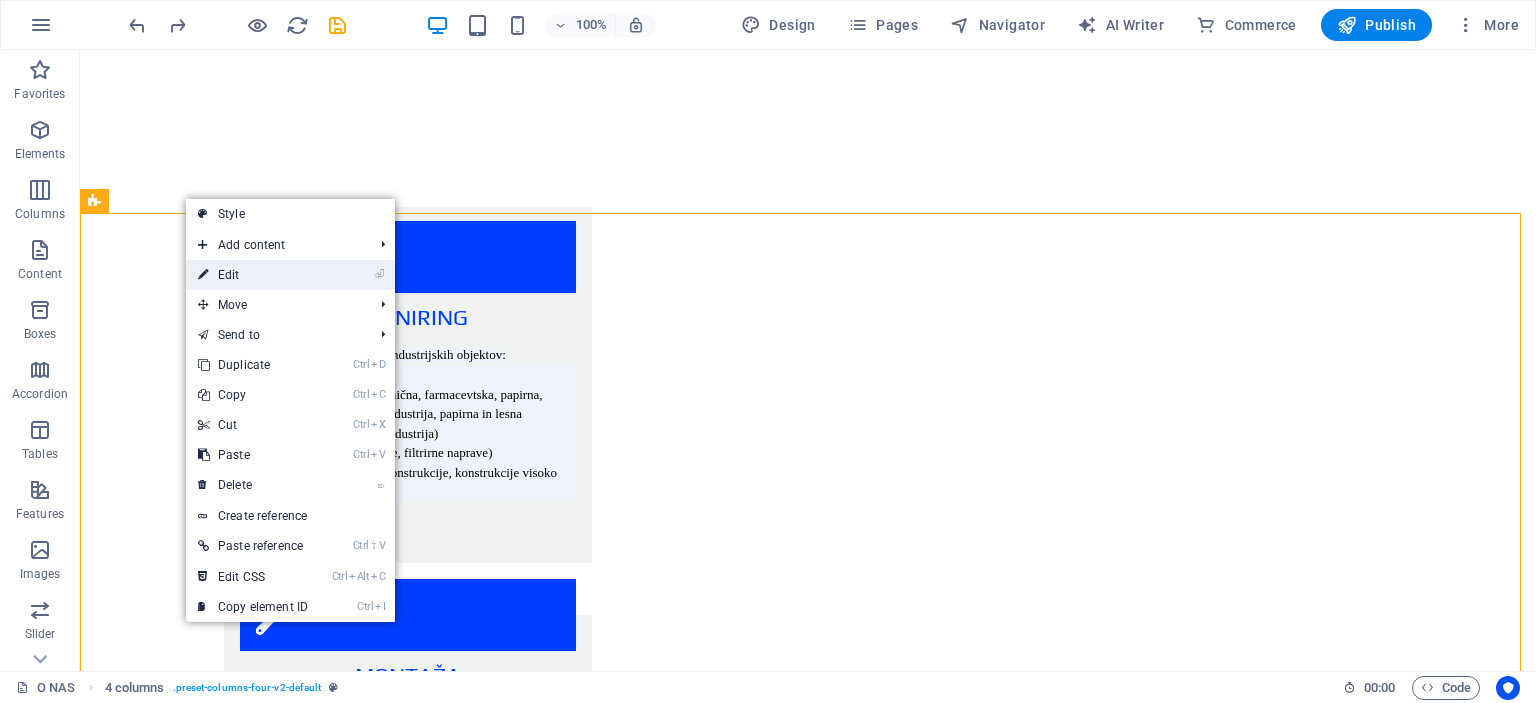 scroll, scrollTop: 2585, scrollLeft: 0, axis: vertical 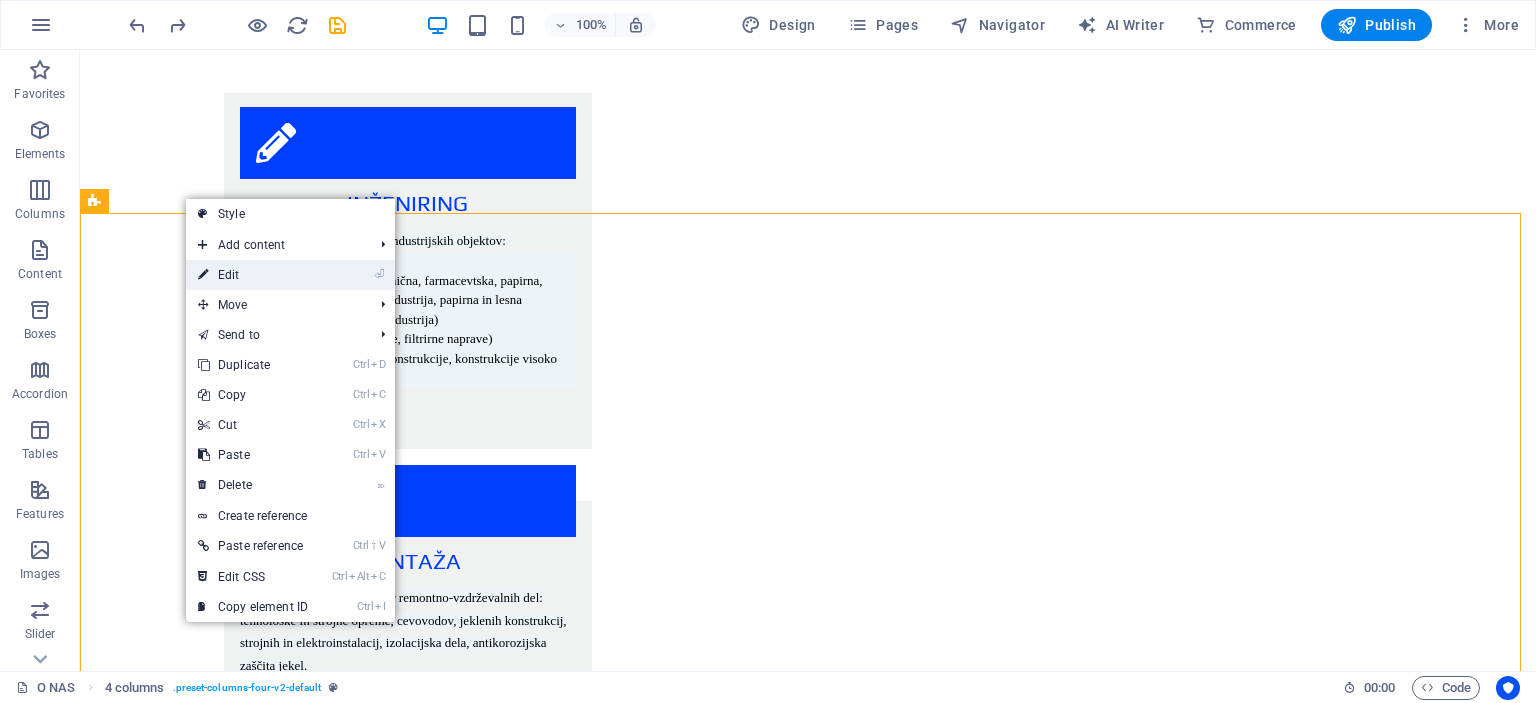select on "rem" 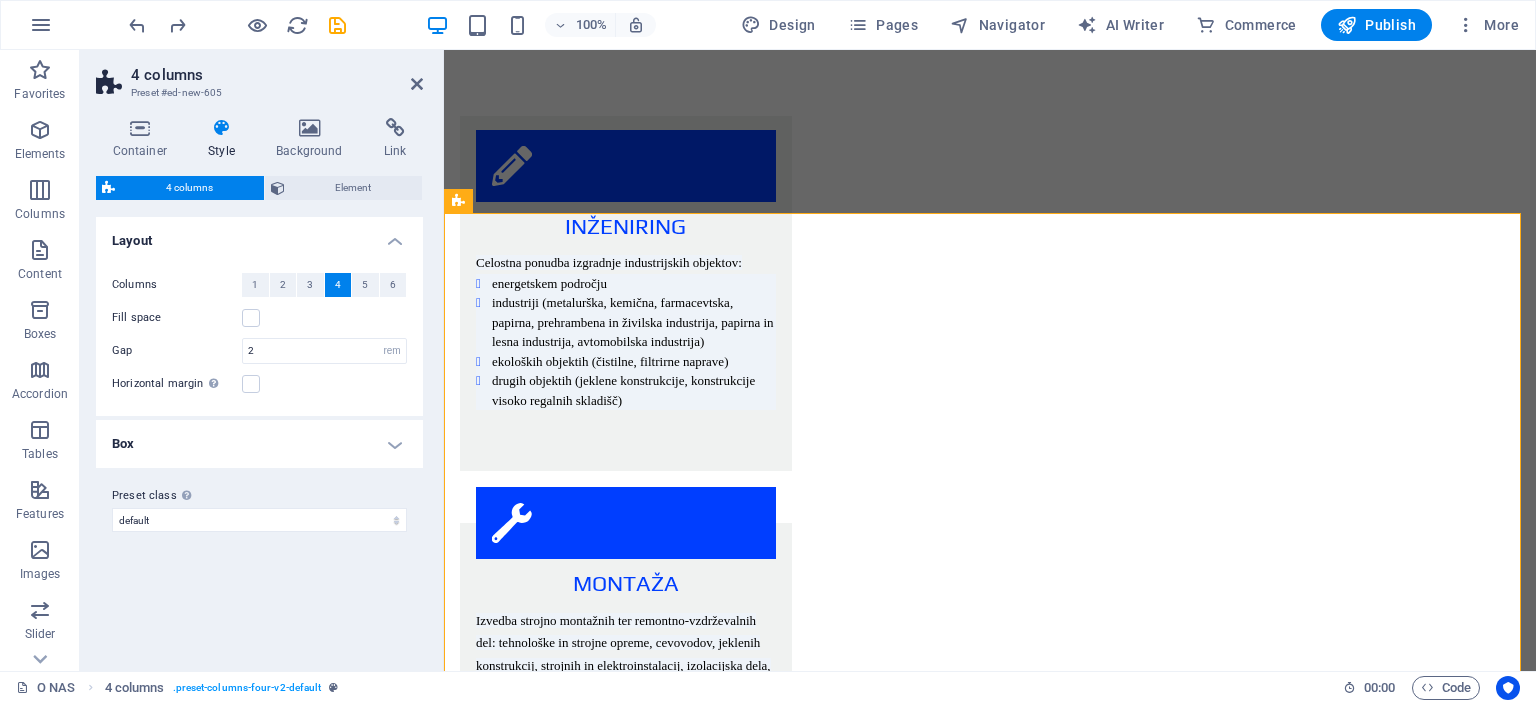 click on "Box" at bounding box center (259, 444) 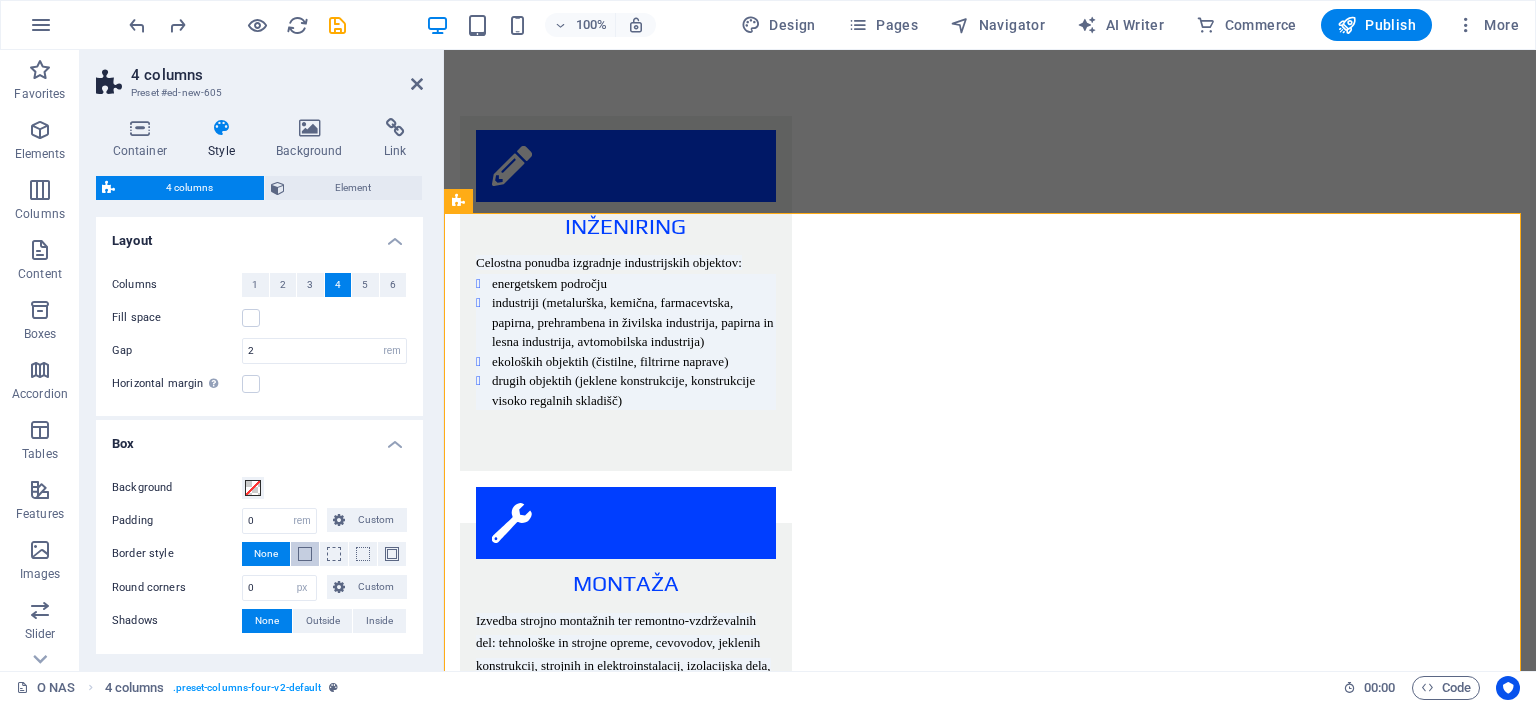 click at bounding box center (305, 554) 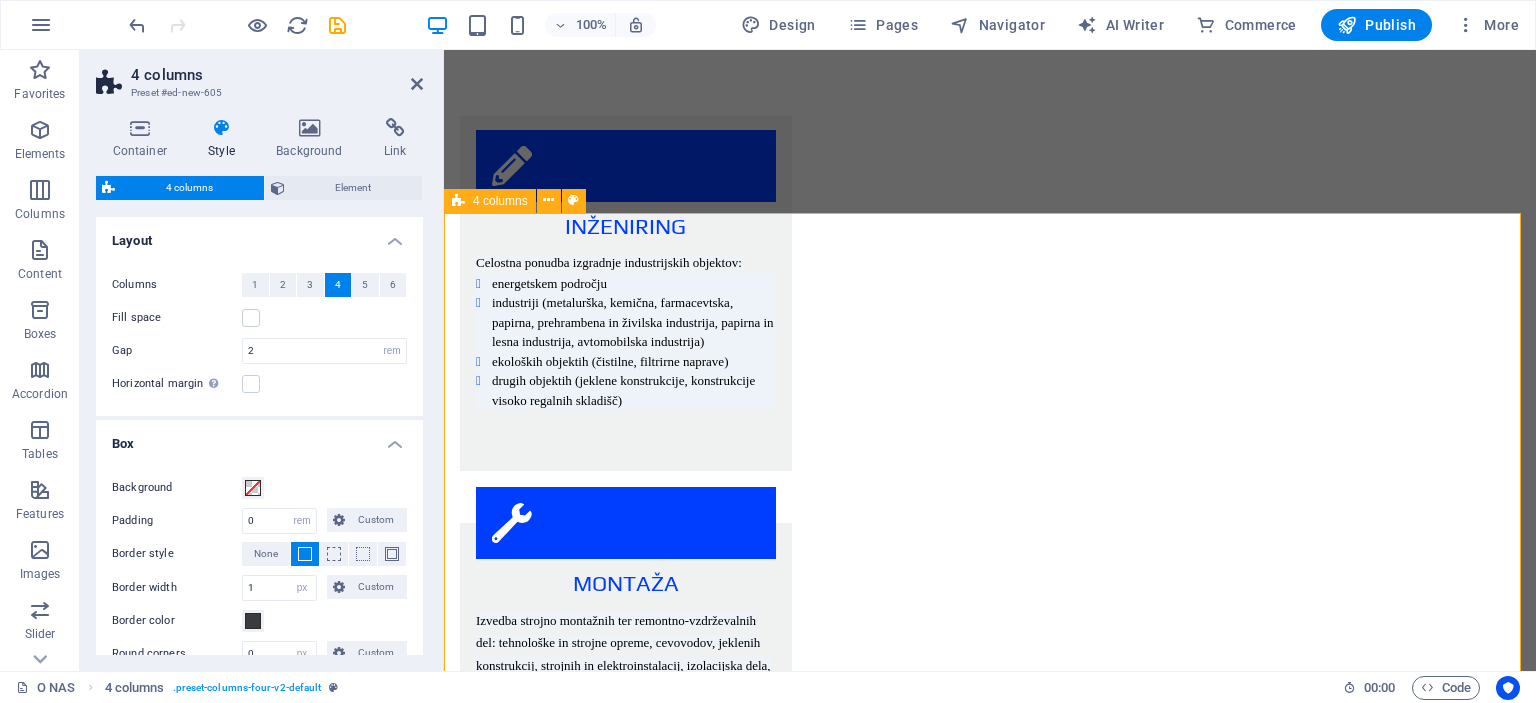 click on "ENERGETSKI OBJEKTI Novogradnje, rekonstrukcije in vzdrževanje obstoječih objektov. Rekonstrukcijo in vzdrževanja izvajamo na sledeči opremi in napravah: A. TERMOENERGETSKI OBJEKTI parni in vročevodni kotli parne in plinske turbine filtrirne in čistilne naprave cevovodi (parovodi, hladilna voda,..)  B. HIDROENERGETSKI OBJEKTI turbine in generatorji hidromehanska oprema mostni žerjavi in razne jeklene konstrukcije tlačni cevovodi C. NUKLEARNE IN PLINSKE     ELEKTRARNE D. KOTLOVNICE IN DRUGE      KOTLOVSKE NAPRAVE Na zgoraj omenjenih objektih izvajamo sledeča dela: montažna dela vzdrževalna dela remonti in intervencijski popravki na: parnih kotlih različnih tipov in moči, toplotnih izmenjevalcih, kondenzatorji, hladilnikih, grelnikih, rotirajočih napravah (črpalke, ventilatorji, kompresorji, puhala, mlini.), parnih turbinah različnih tipov in moči strojna obdelava zvarnih robov termična obdelava zvarov obzidave tlačni preizkusi antikorozijska zaščita izolacijska dela" at bounding box center (990, 3855) 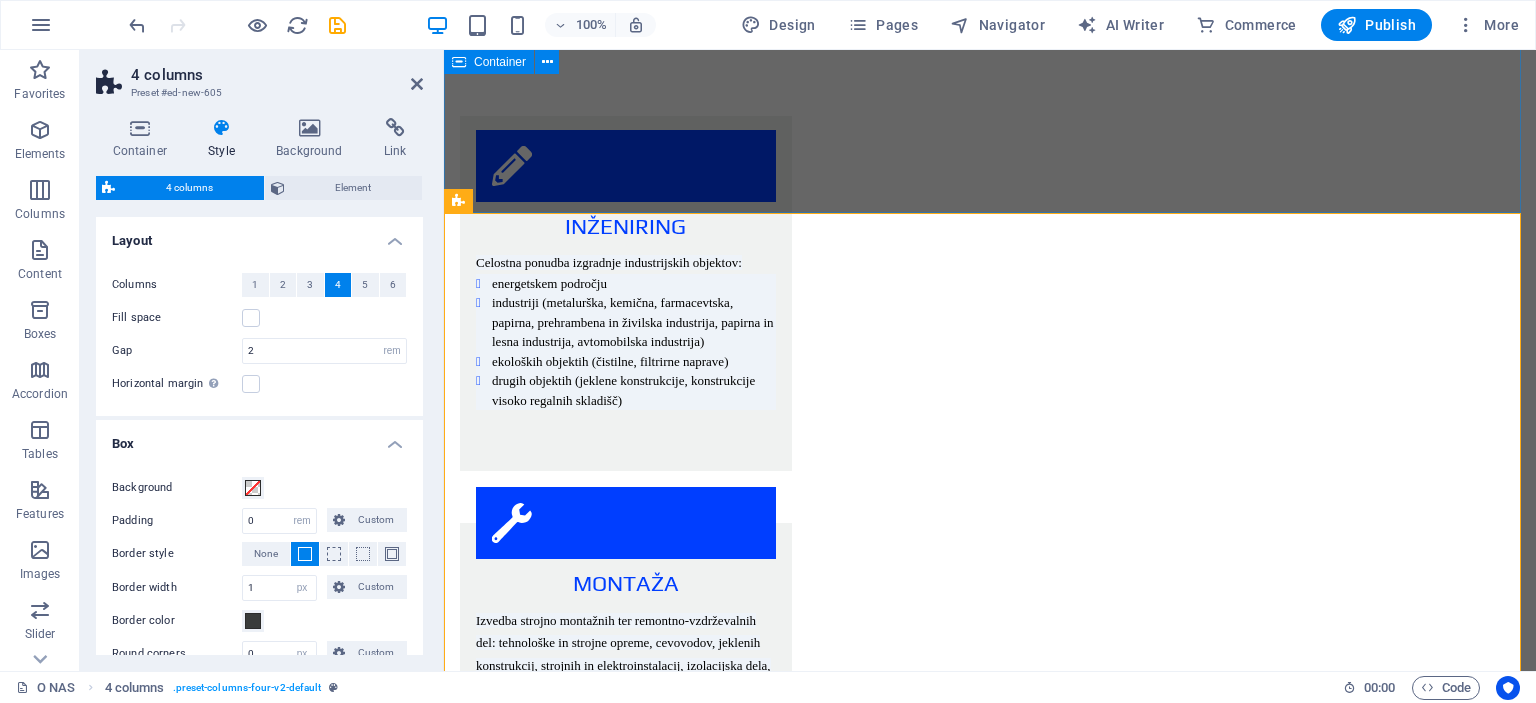 click on "Projekti         ENERGETIKA                             INDUSTRIJA                            EKOLOGIJA                  JEKLENE KONSTRUKCIJE" at bounding box center [990, 2543] 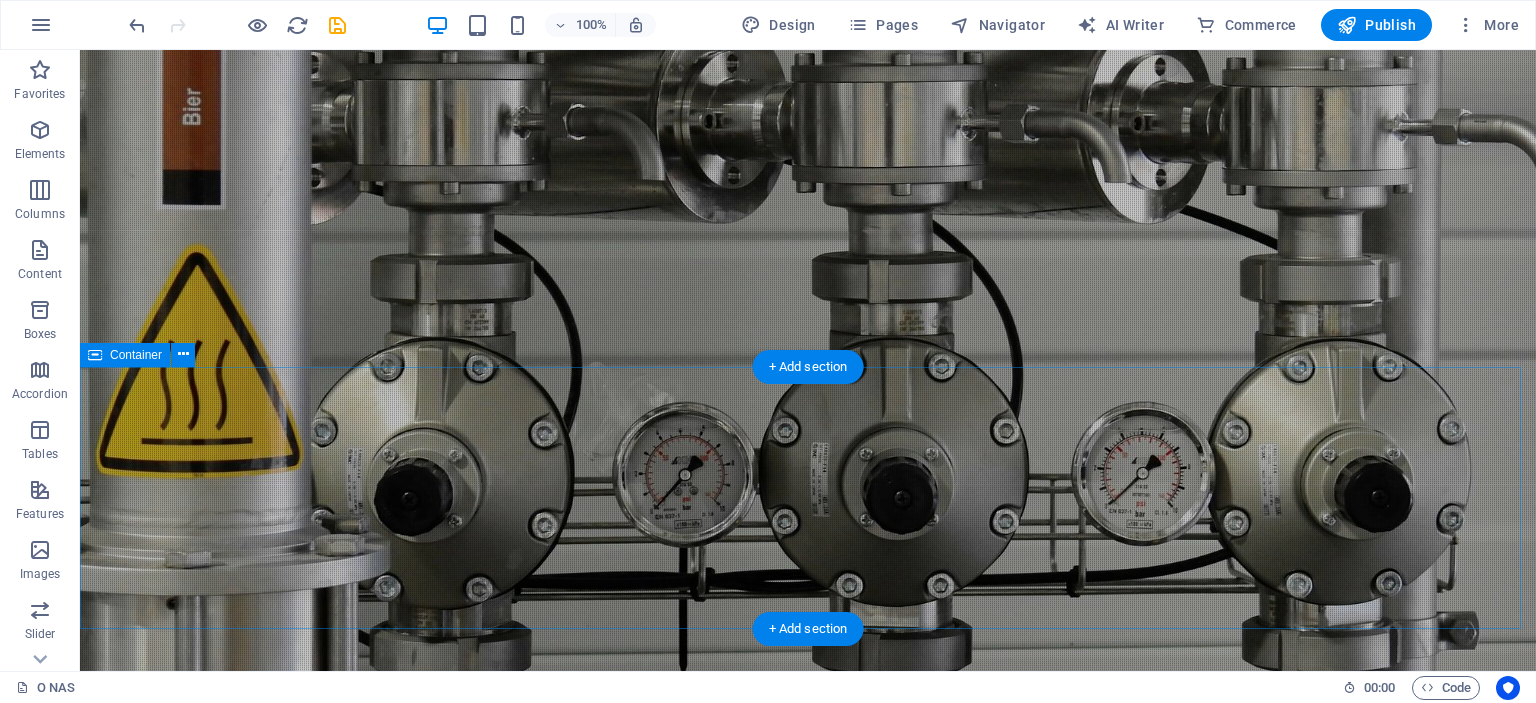 scroll, scrollTop: 2189, scrollLeft: 0, axis: vertical 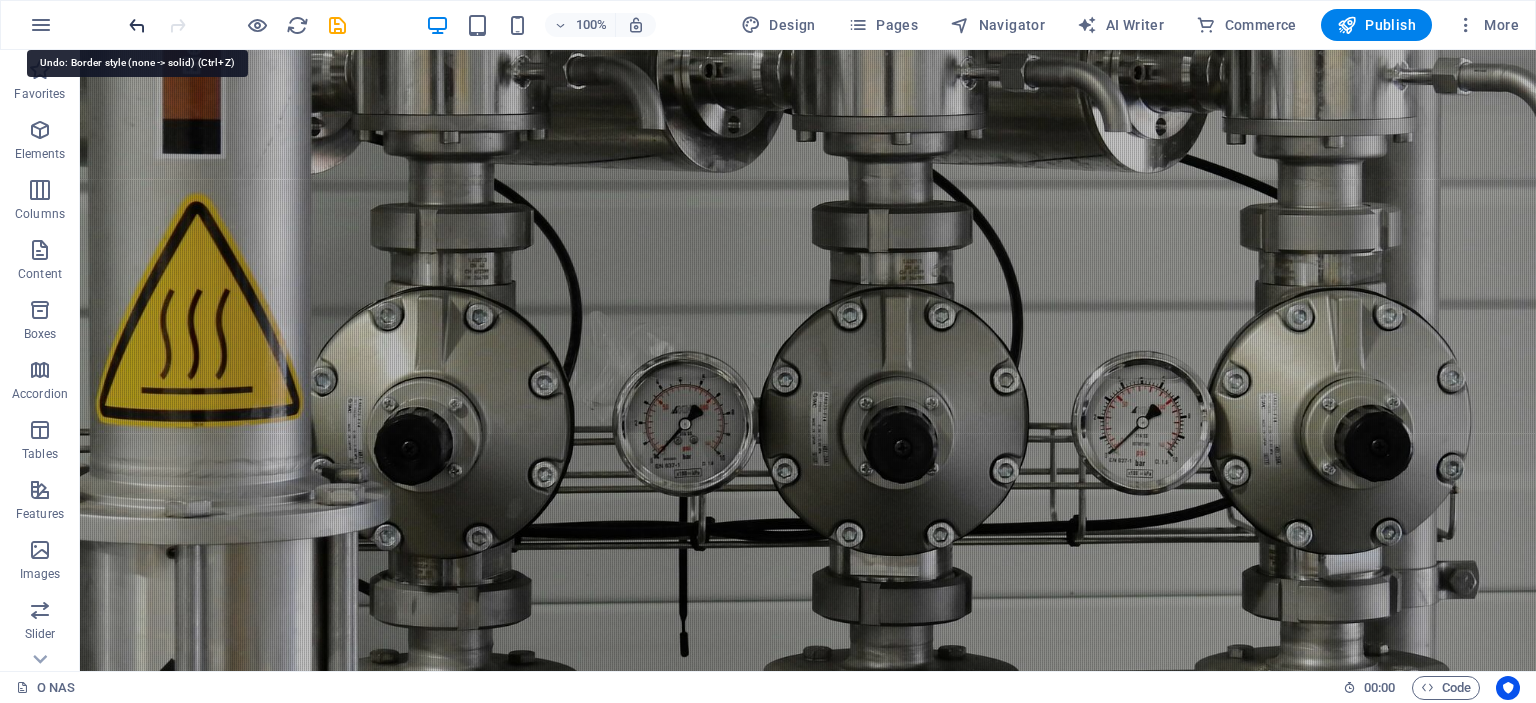 click at bounding box center [137, 25] 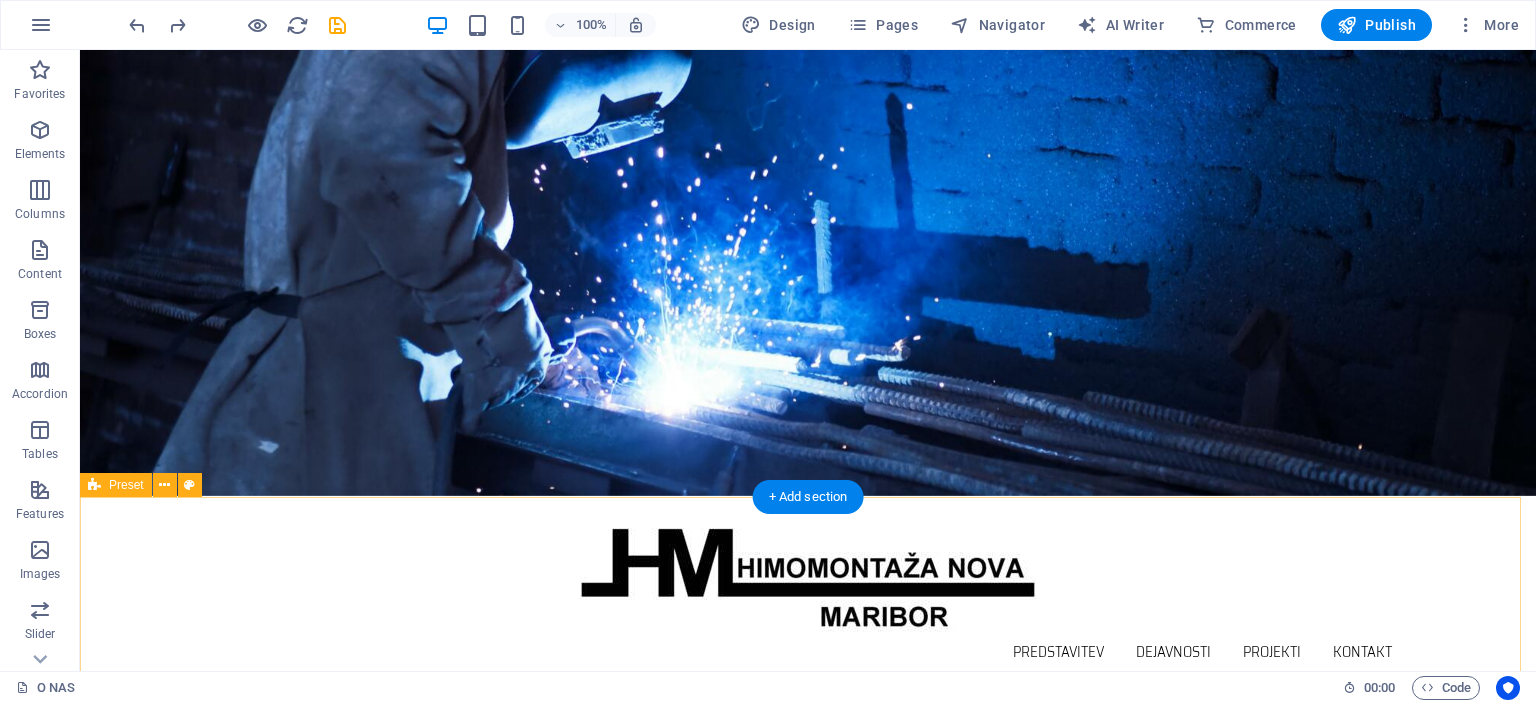 scroll, scrollTop: 0, scrollLeft: 0, axis: both 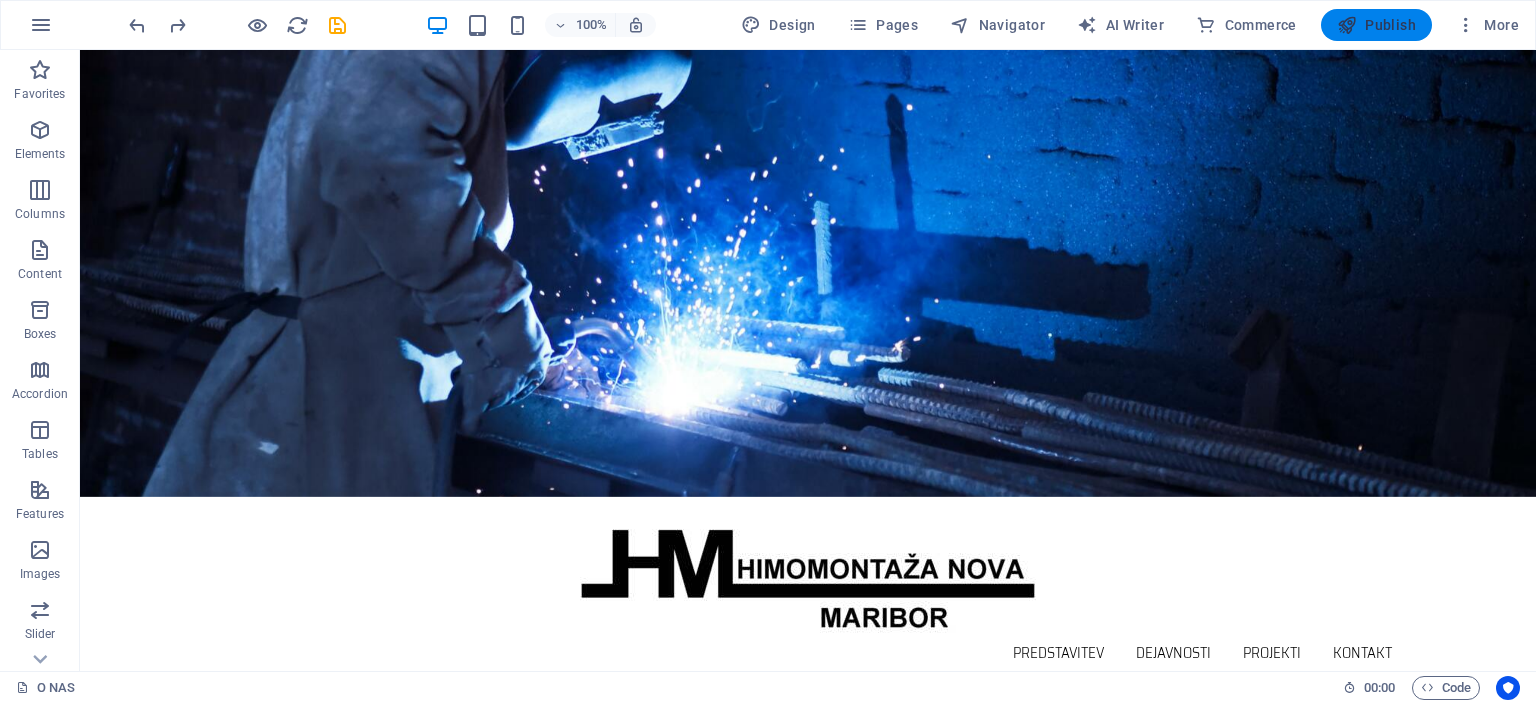click on "Publish" at bounding box center [1376, 25] 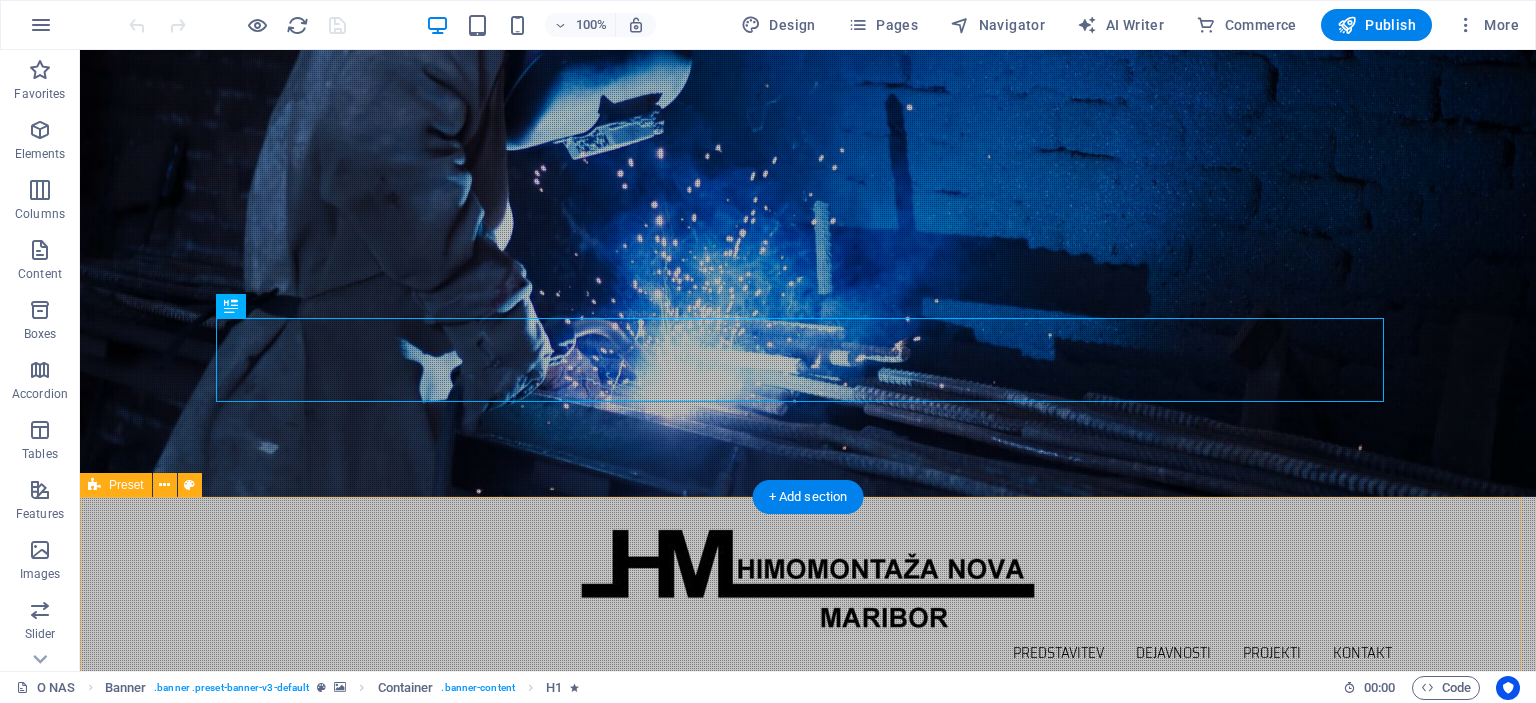 scroll, scrollTop: 0, scrollLeft: 0, axis: both 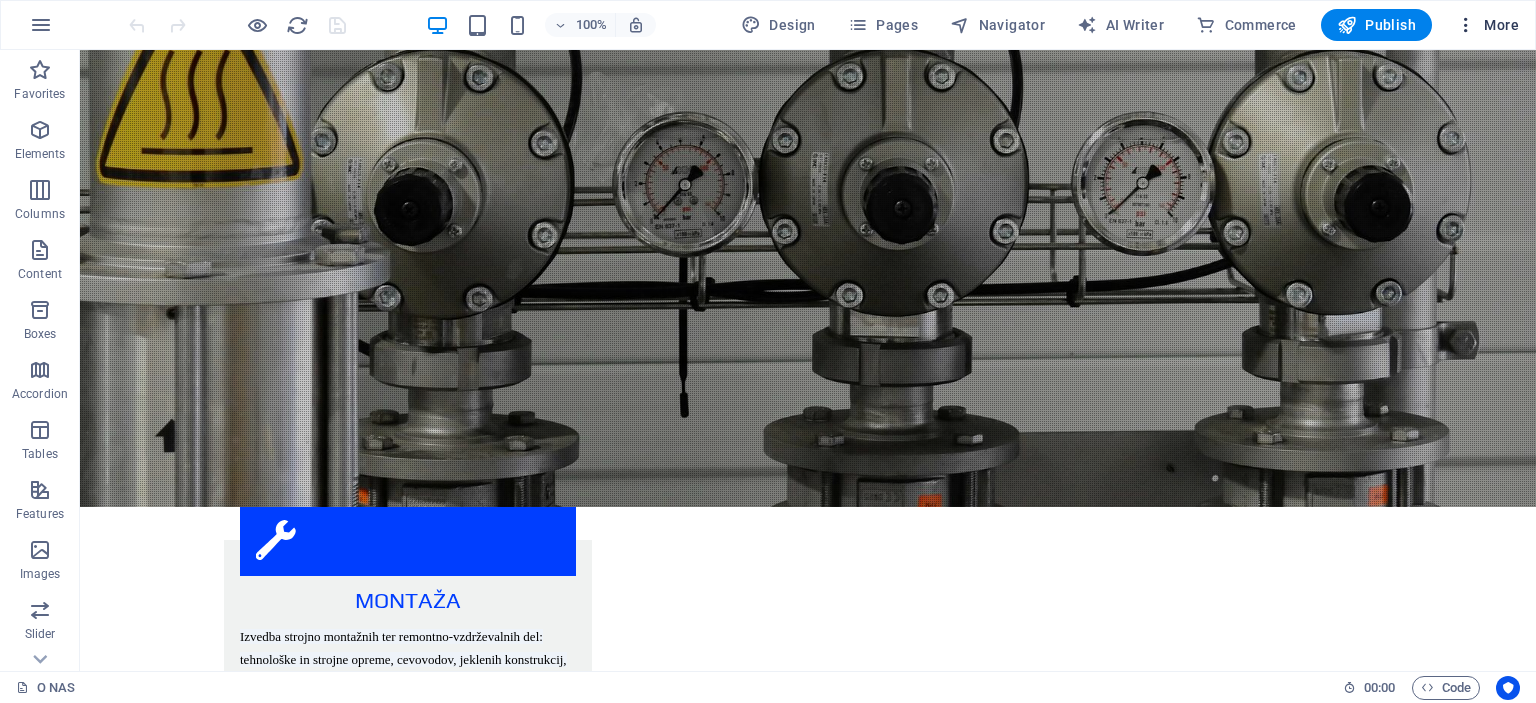 click at bounding box center [1466, 25] 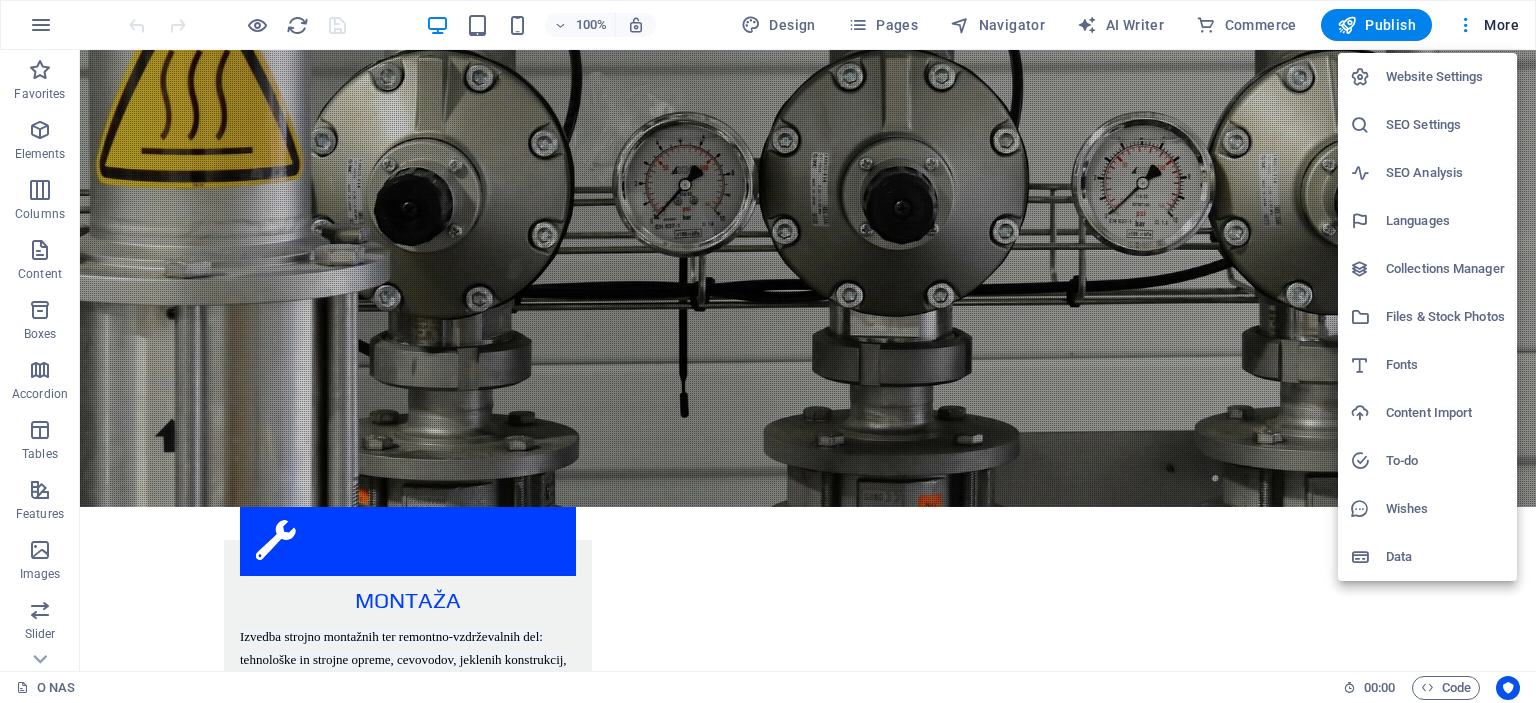 click at bounding box center (768, 351) 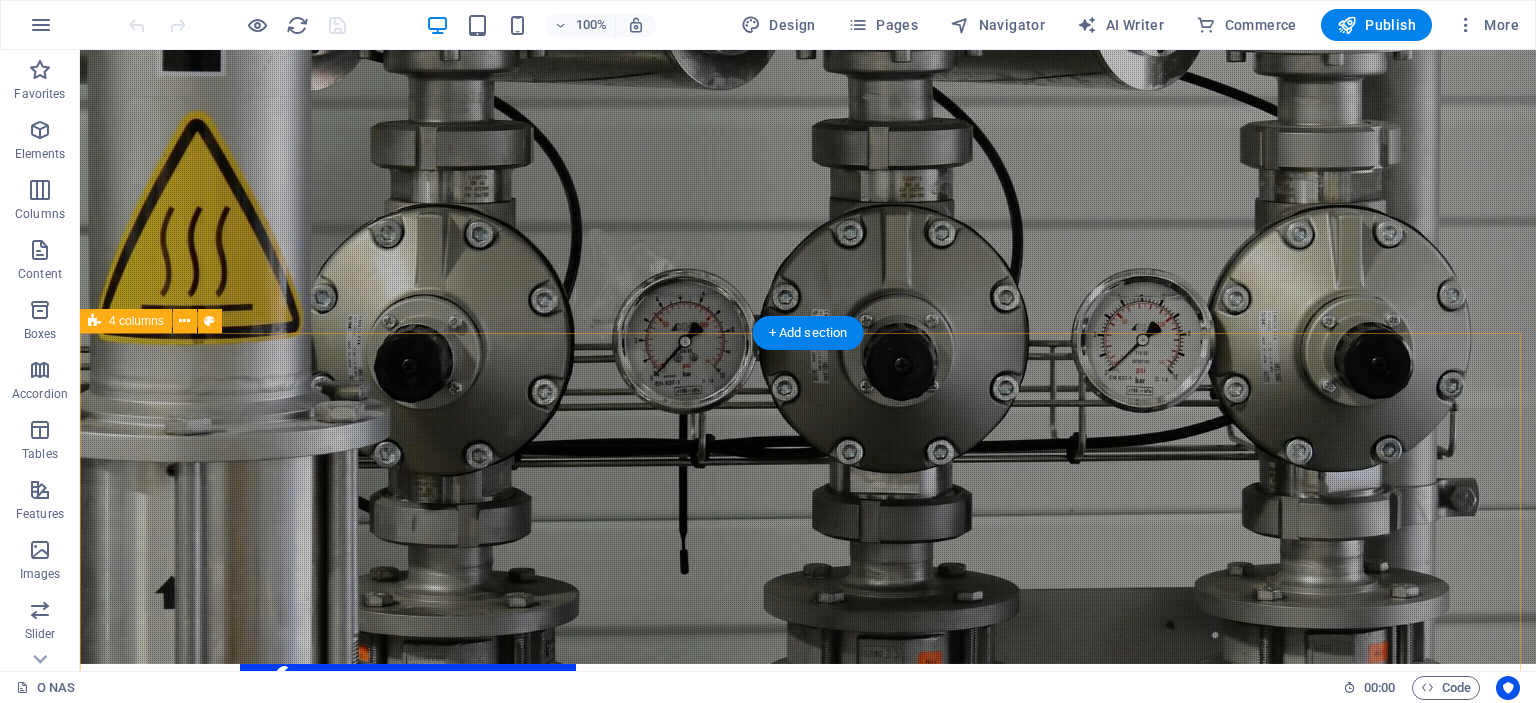scroll, scrollTop: 2410, scrollLeft: 0, axis: vertical 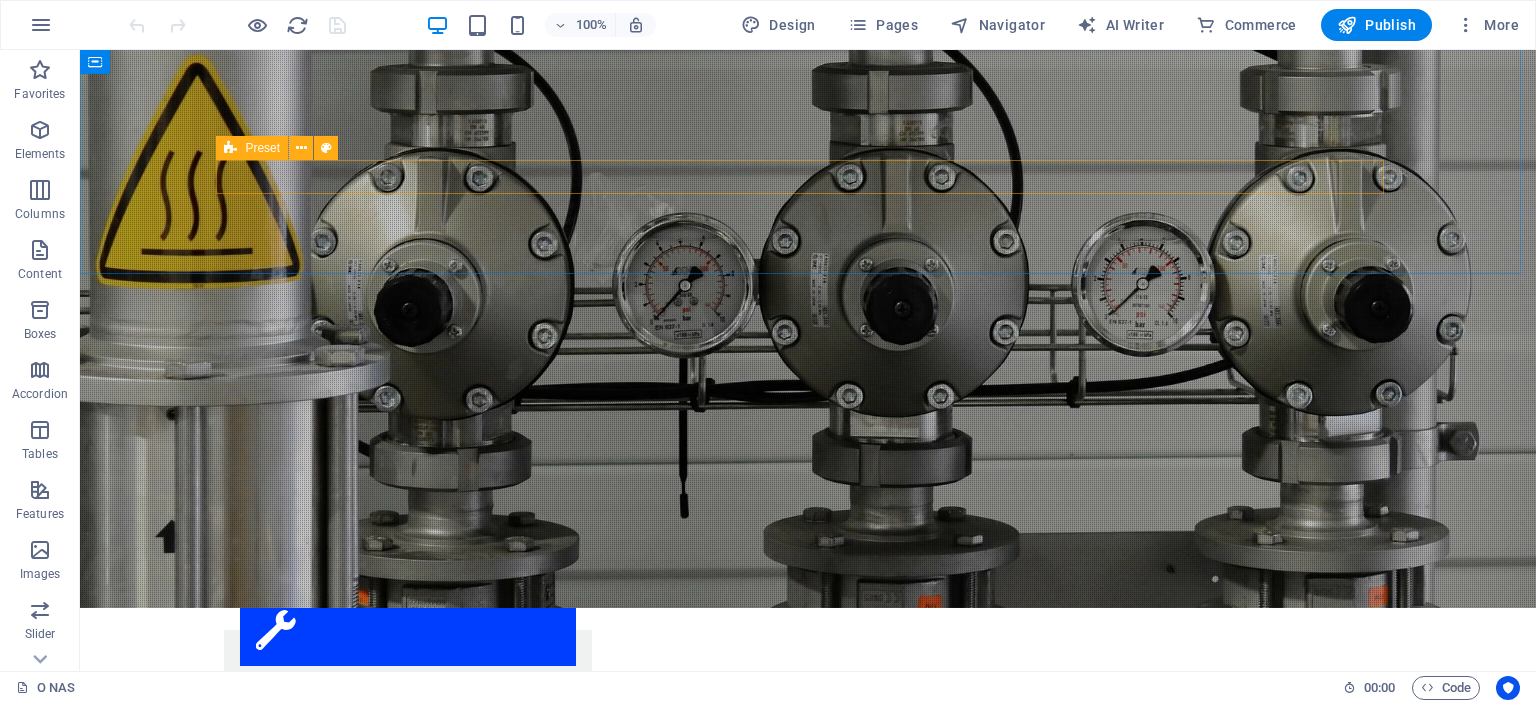 click on "Preset" at bounding box center (252, 148) 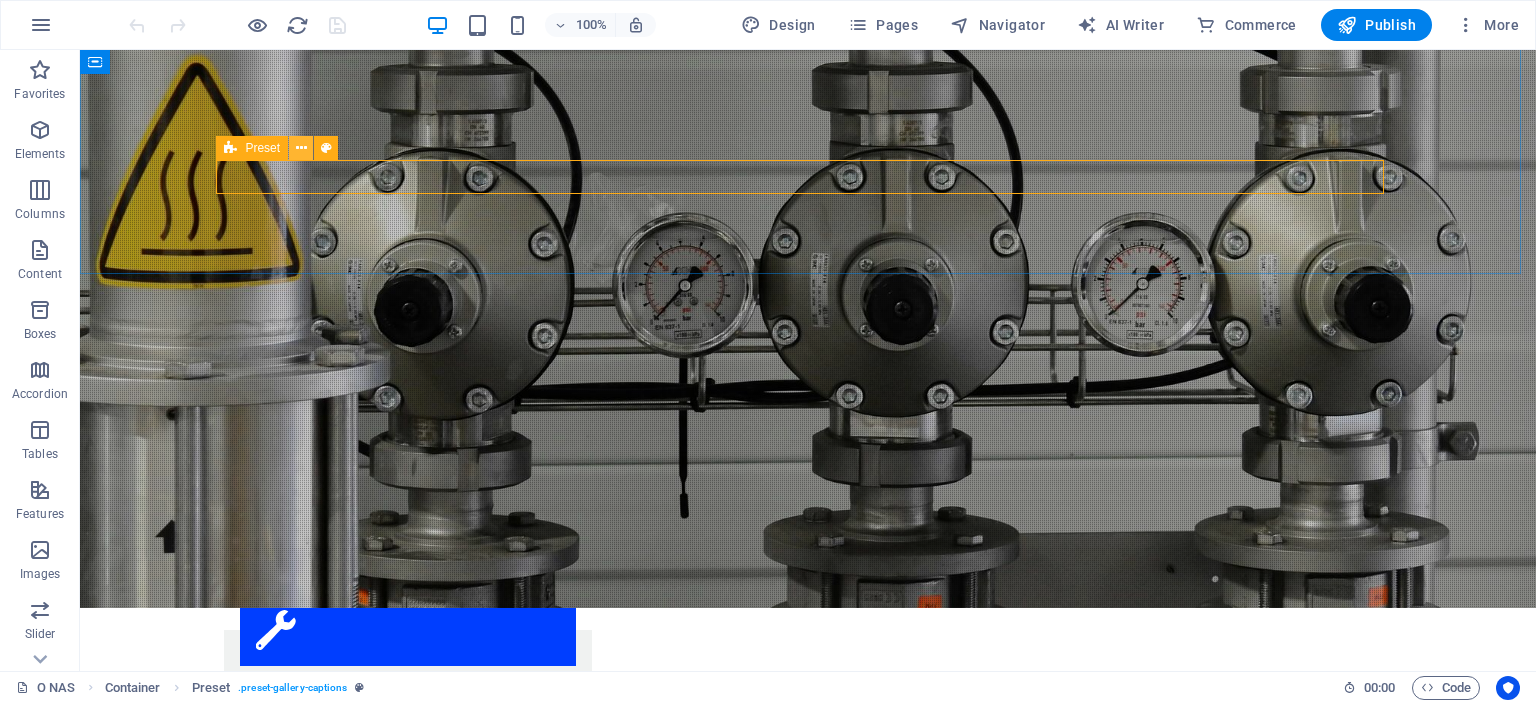 click at bounding box center [301, 148] 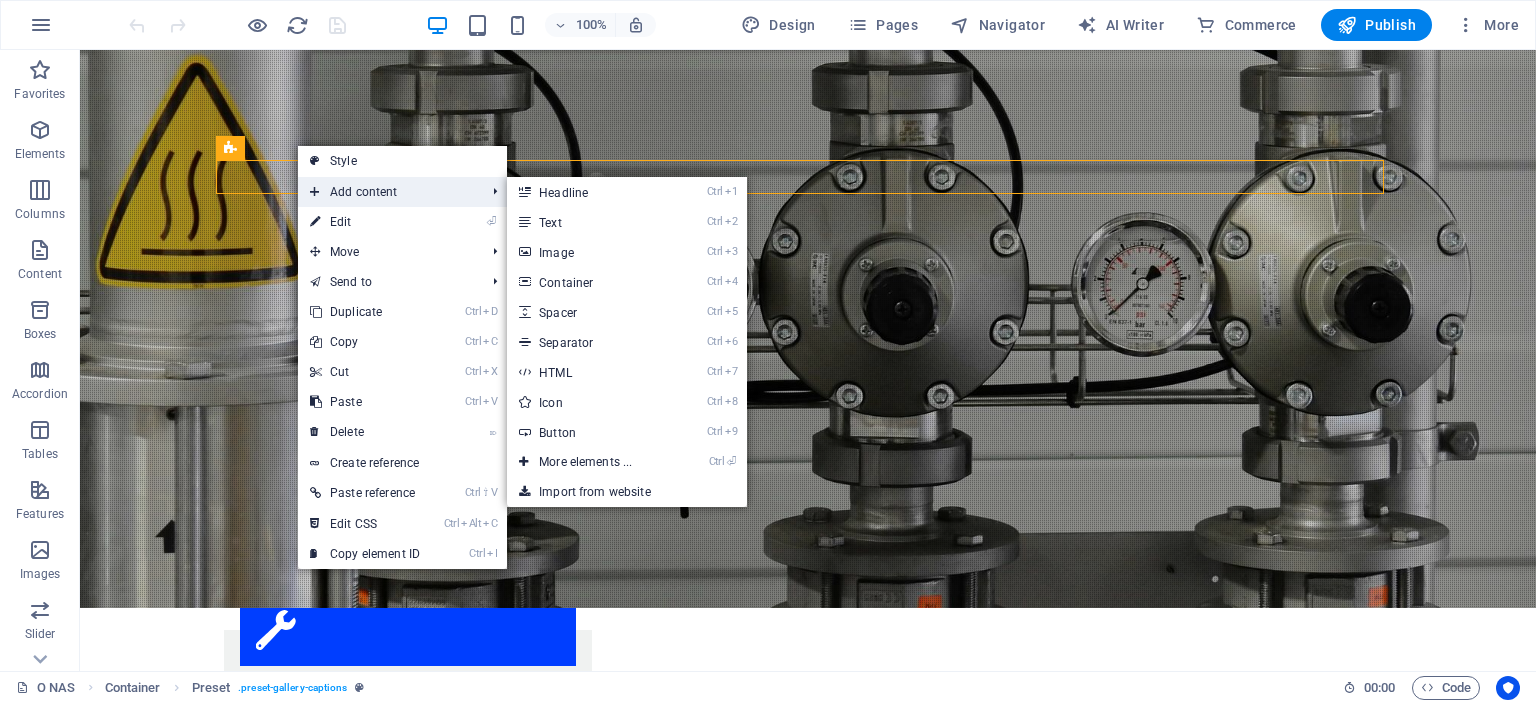 click on "Add content" at bounding box center (387, 192) 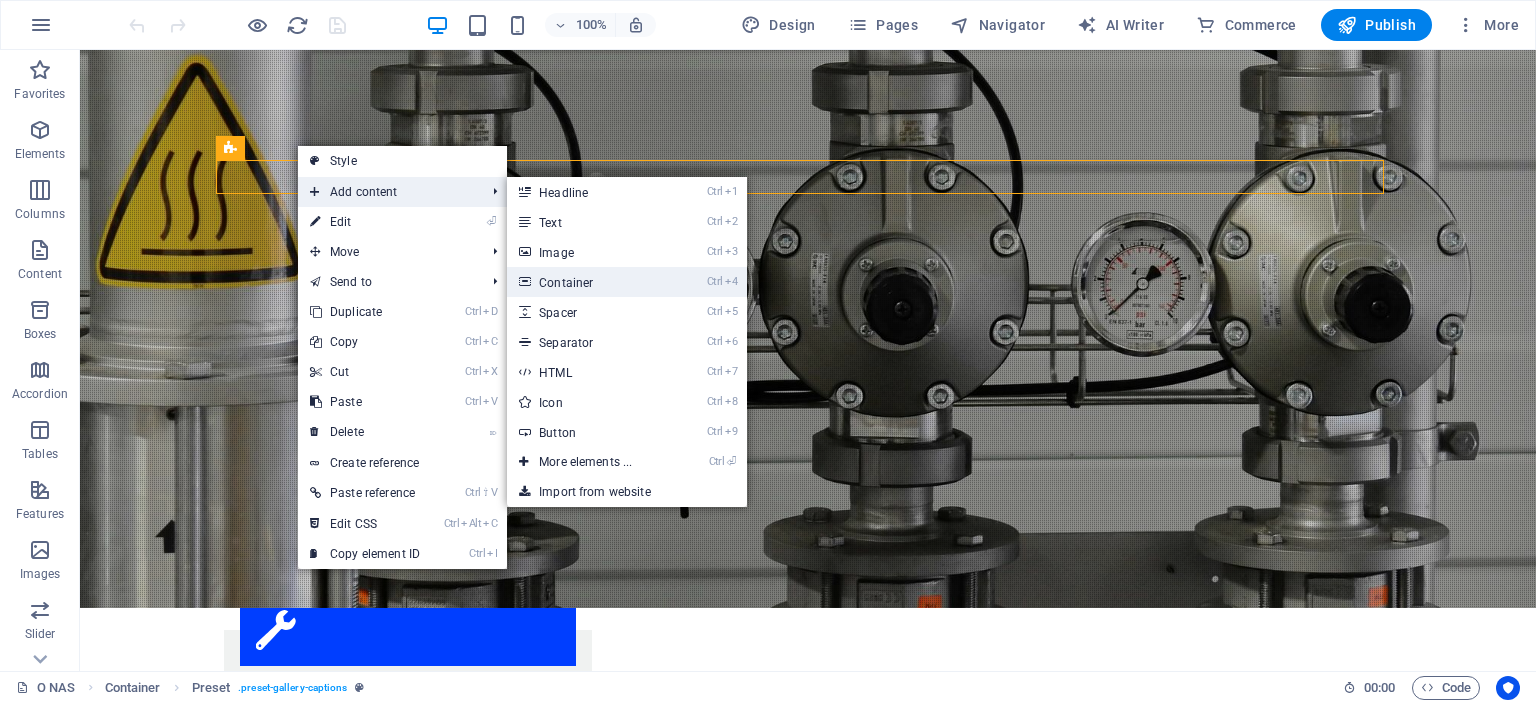 click on "Ctrl 4  Container" at bounding box center (589, 282) 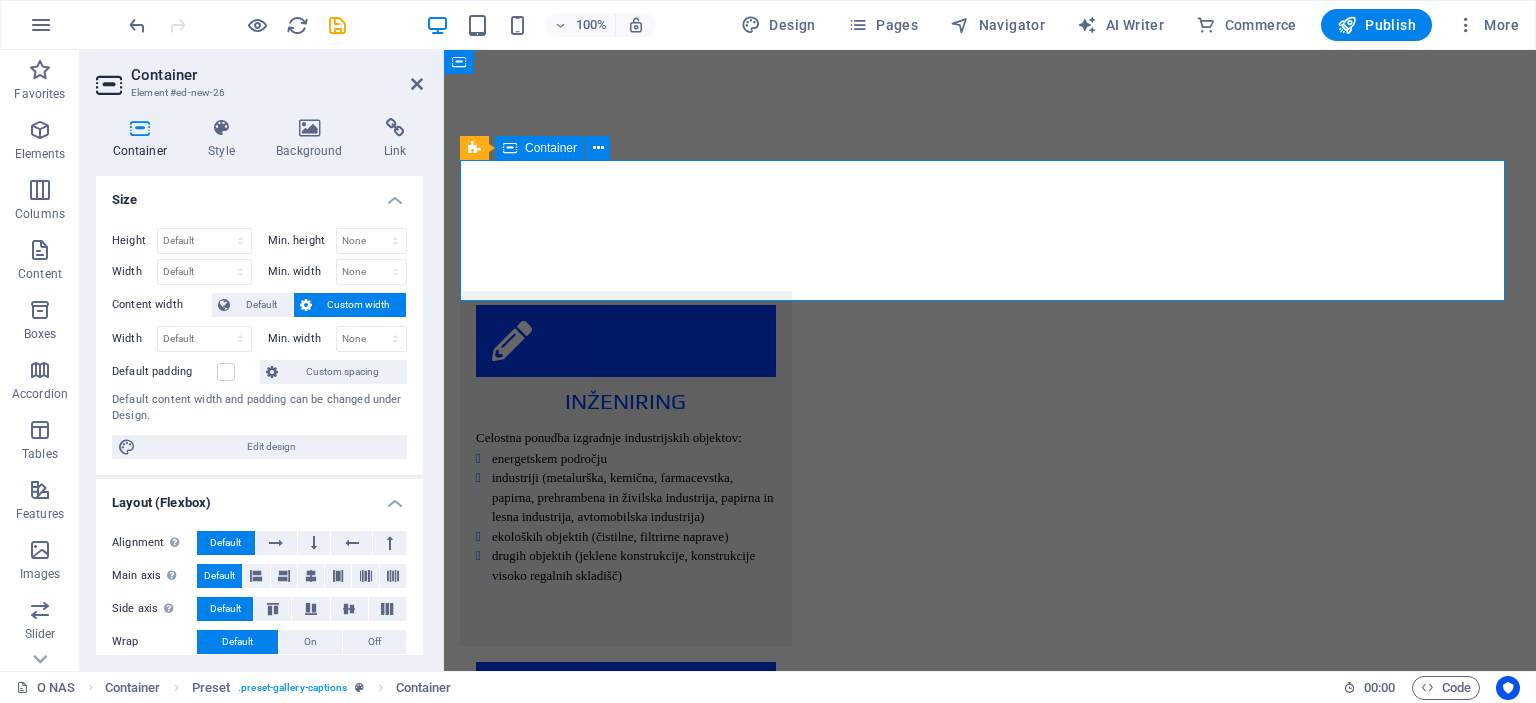 scroll, scrollTop: 2524, scrollLeft: 0, axis: vertical 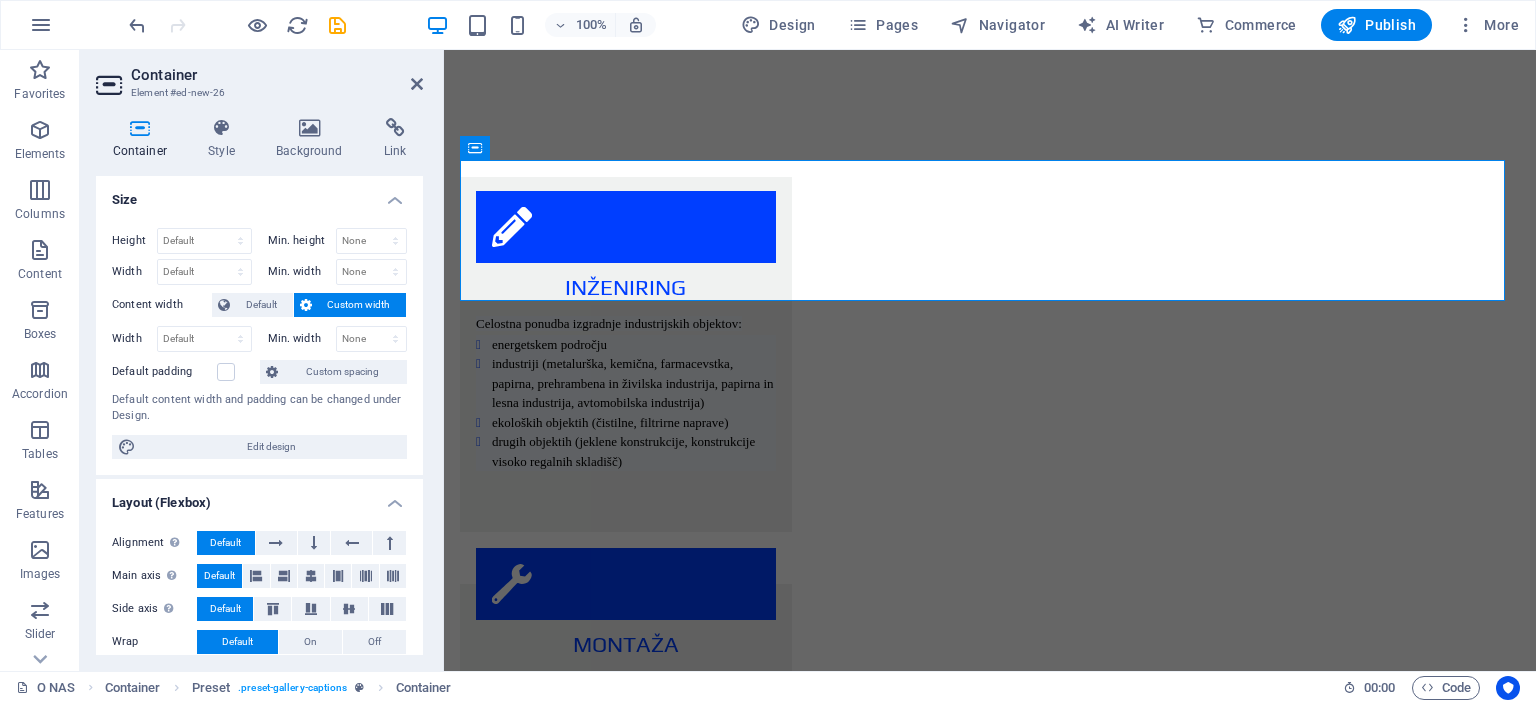click at bounding box center (140, 128) 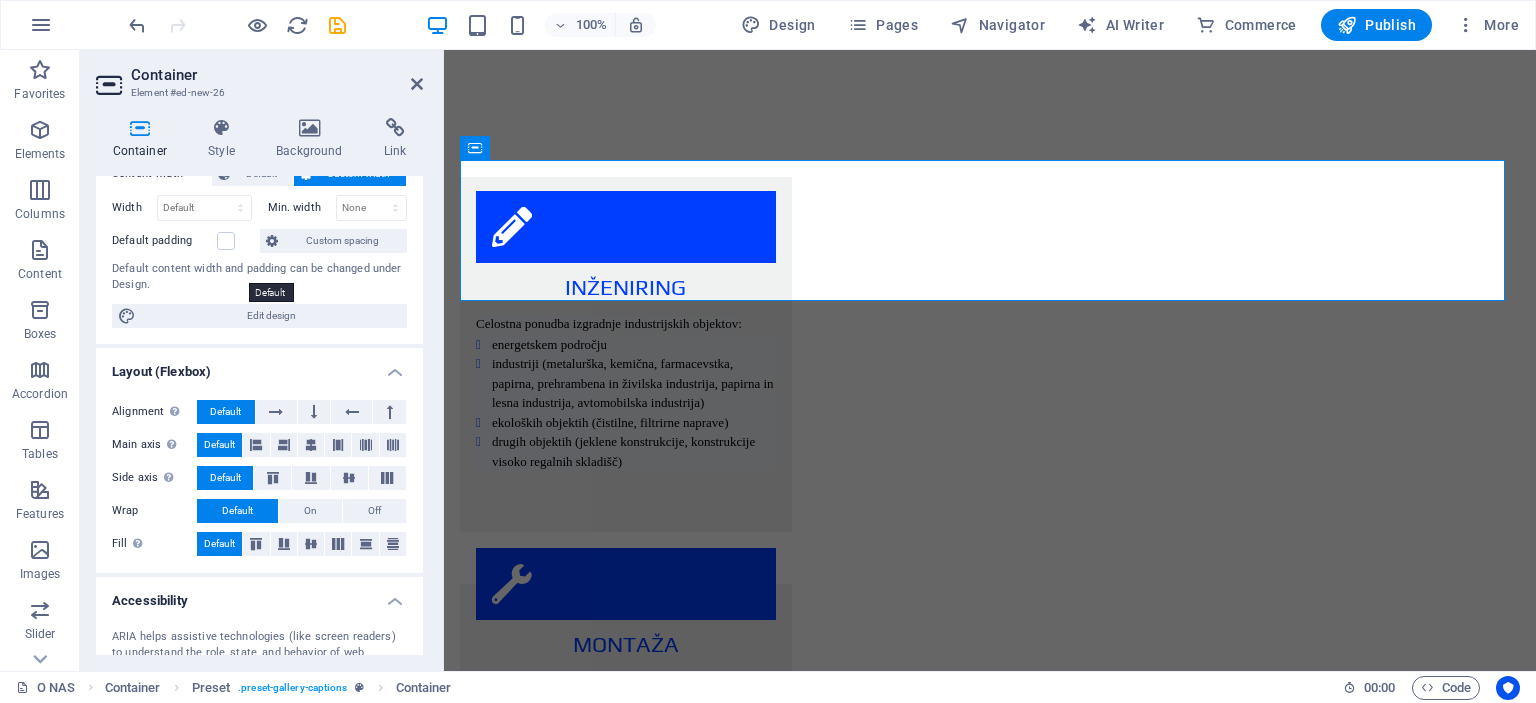 scroll, scrollTop: 300, scrollLeft: 0, axis: vertical 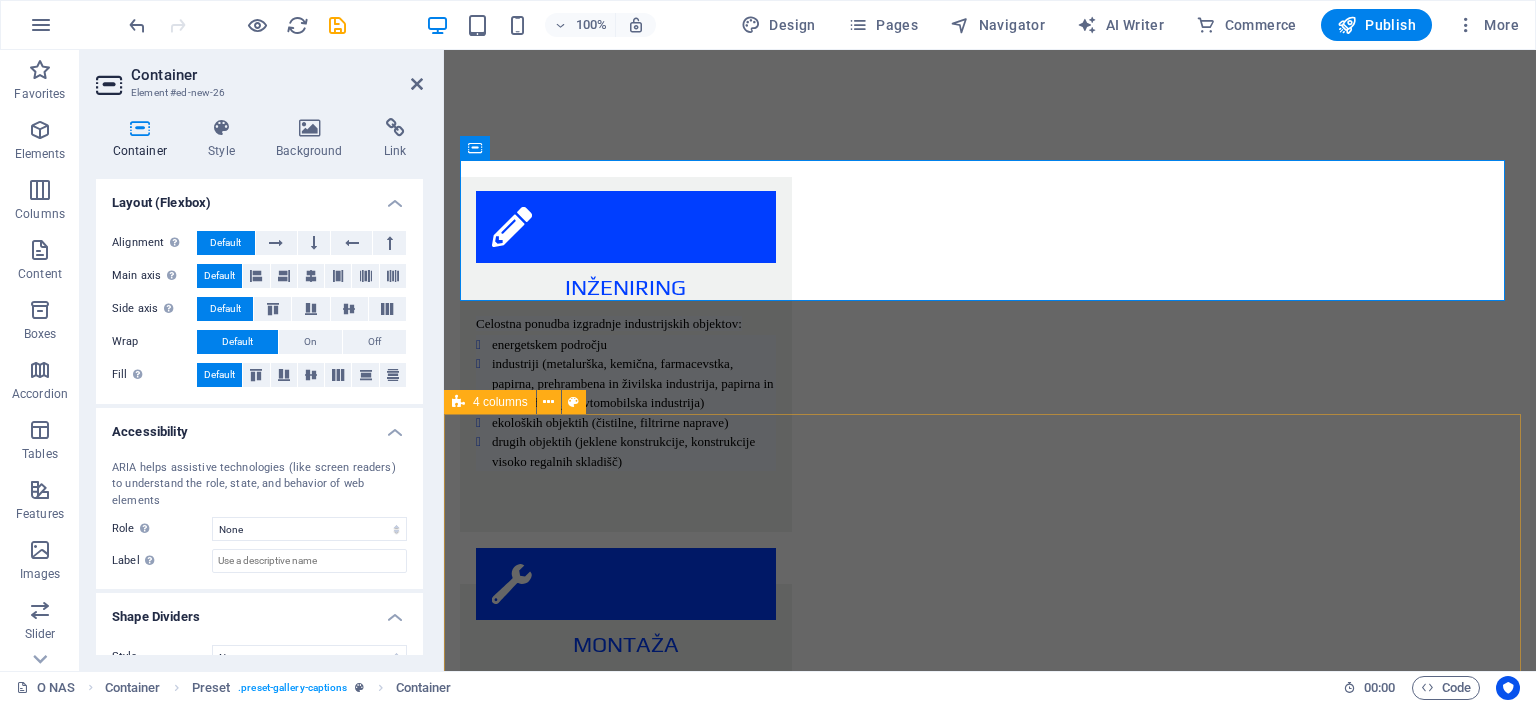 click on "ENERGETSKI OBJEKTI Novogradnje, rekonstrukcije in vzdrževanje obstoječih objektov. Rekonstrukcijo in vzdrževanja izvajamo na sledeči opremi in napravah: A. TERMOENERGETSKI OBJEKTI parni in vročevodni kotli parne in plinske turbine filtrirne in čistilne naprave cevovodi (parovodi, hladilna voda,..)  B. HIDROENERGETSKI OBJEKTI turbine in generatorji hidromehanska oprema mostni žerjavi in razne jeklene konstrukcije tlačni cevovodi C. NUKLEARNE IN PLINSKE     ELEKTRARNE D. KOTLOVNICE IN DRUGE      KOTLOVSKE NAPRAVE Na zgoraj omenjenih objektih izvajamo sledeča dela: montažna dela vzdrževalna dela remonti in intervencijski popravki na: parnih kotlih različnih tipov in moči, toplotnih izmenjevalcih, kondenzatorji, hladilnikih, grelnikih, rotirajočih napravah (črpalke, ventilatorji, kompresorji, puhala, mlini.), parnih turbinah različnih tipov in moči strojna obdelava zvarnih robov termična obdelava zvarov obzidave tlačni preizkusi antikorozijska zaščita izolacijska dela" at bounding box center [990, 4054] 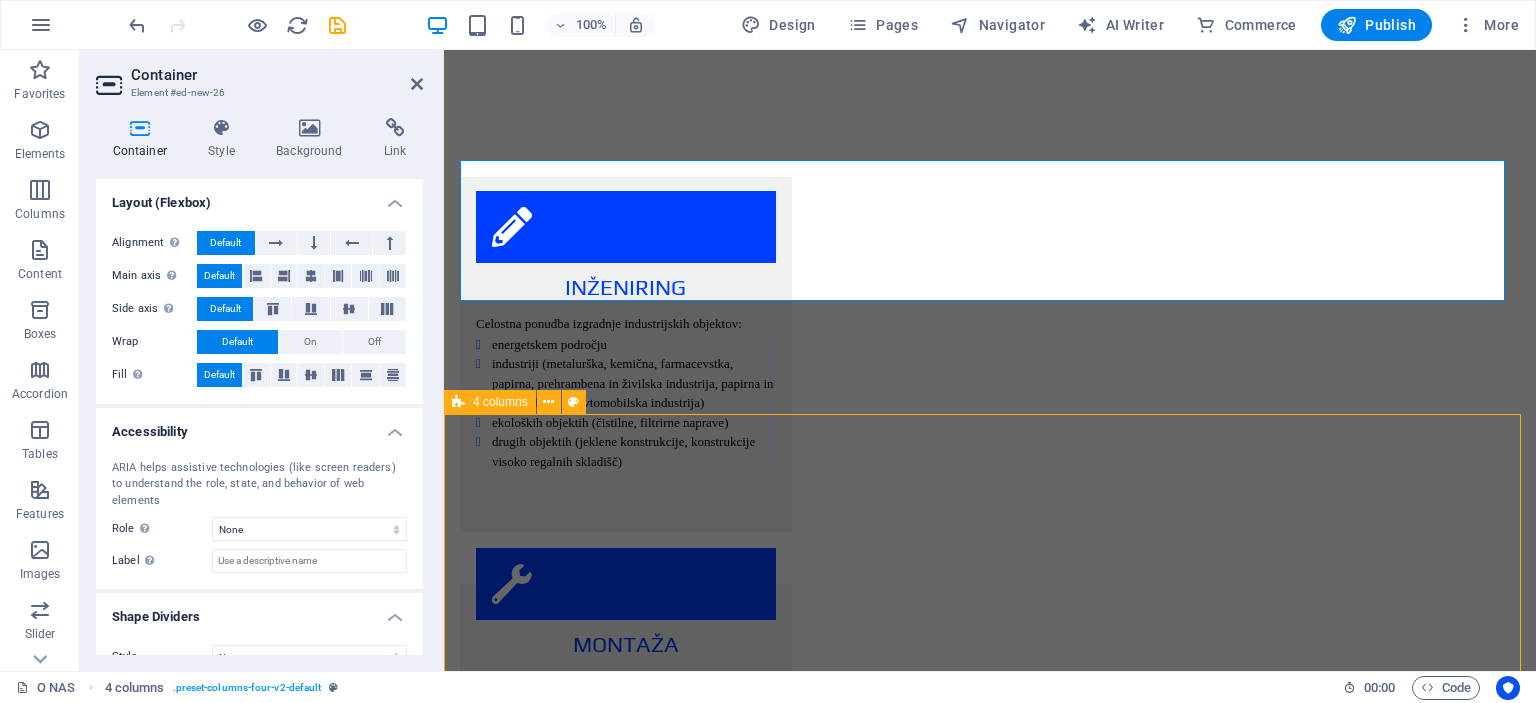 scroll, scrollTop: 2410, scrollLeft: 0, axis: vertical 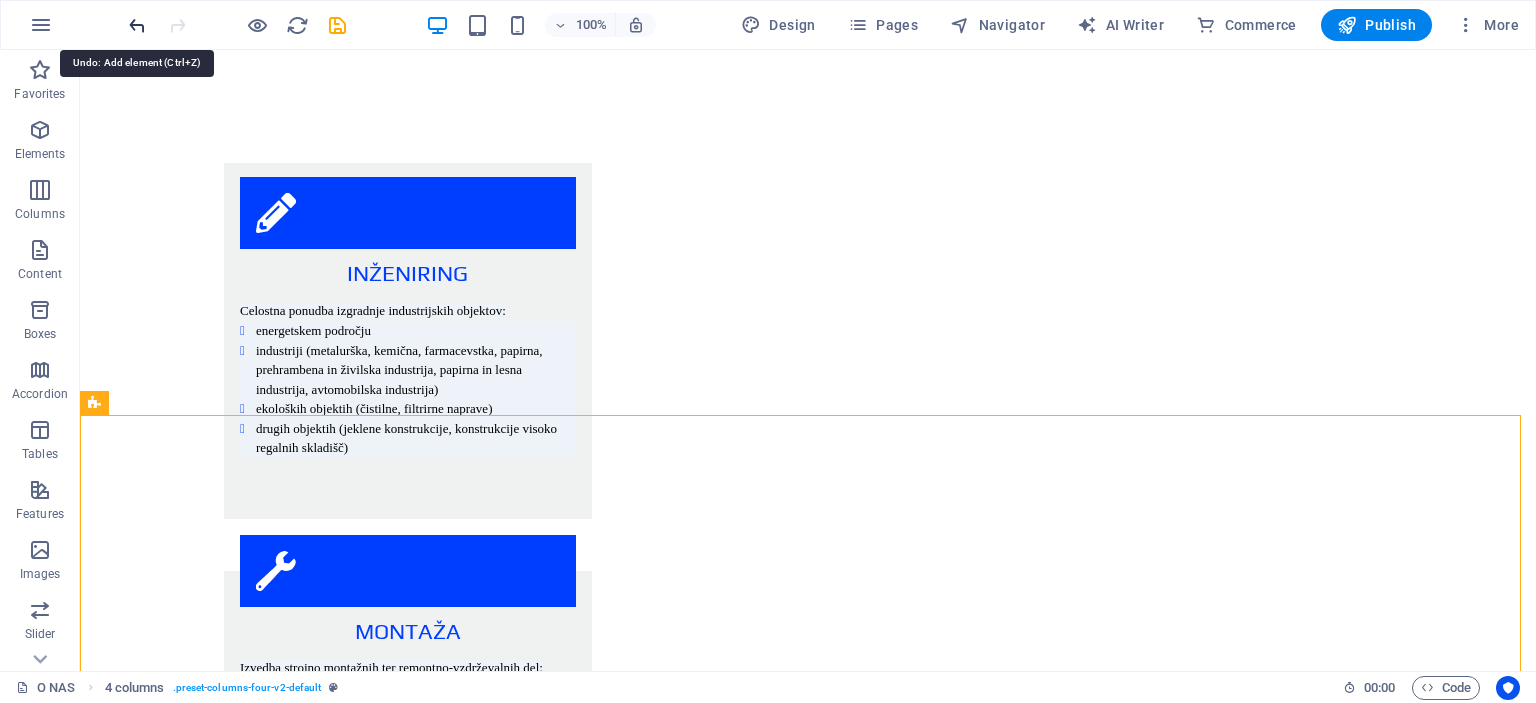 click at bounding box center (137, 25) 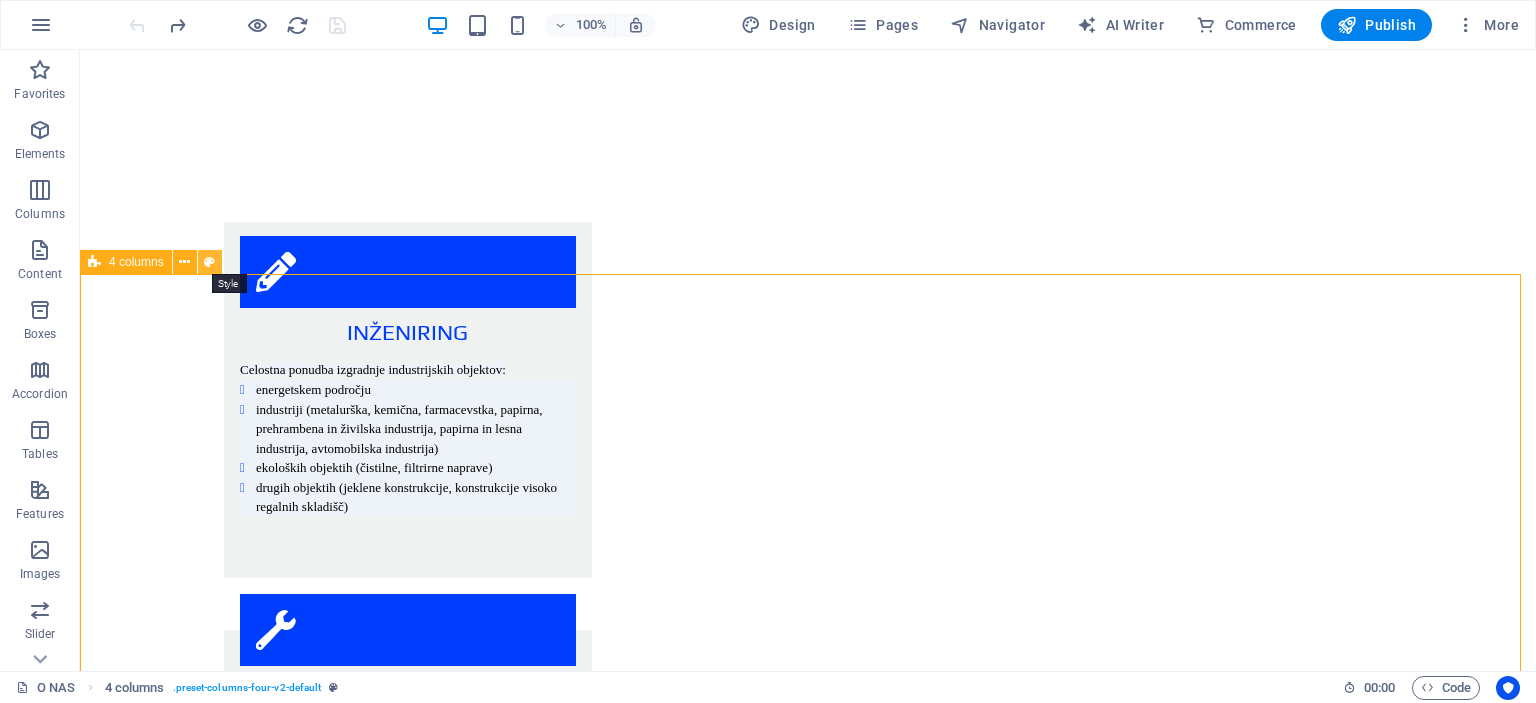 click at bounding box center [209, 262] 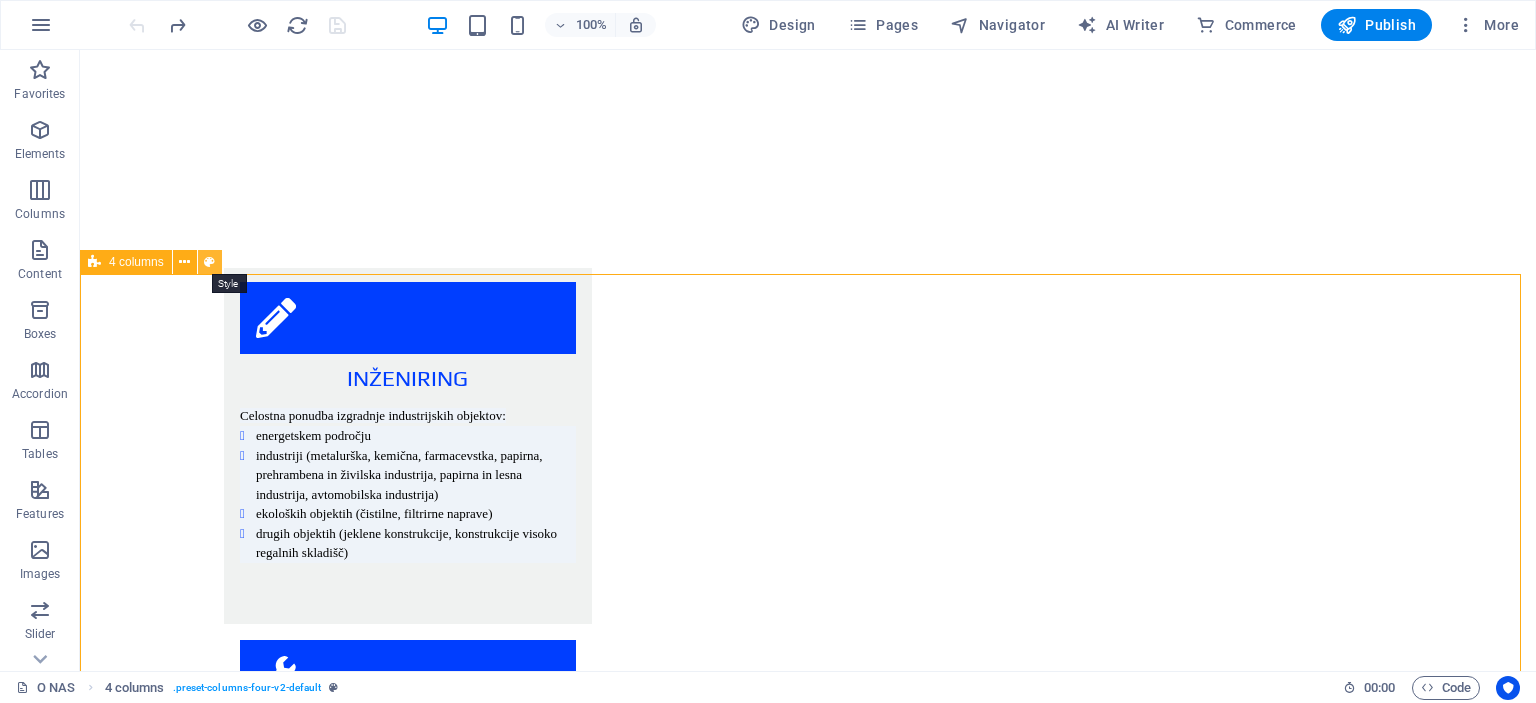 select on "rem" 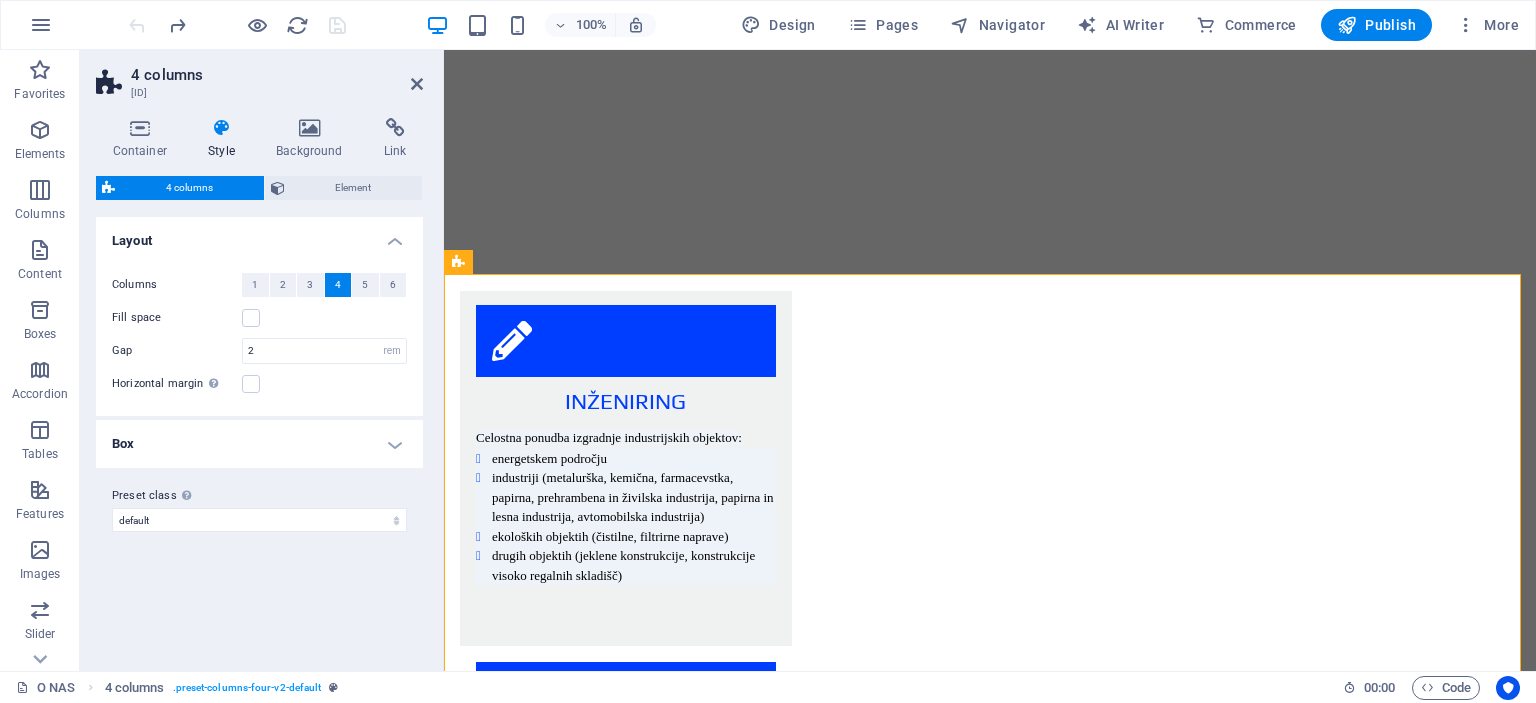 scroll, scrollTop: 2524, scrollLeft: 0, axis: vertical 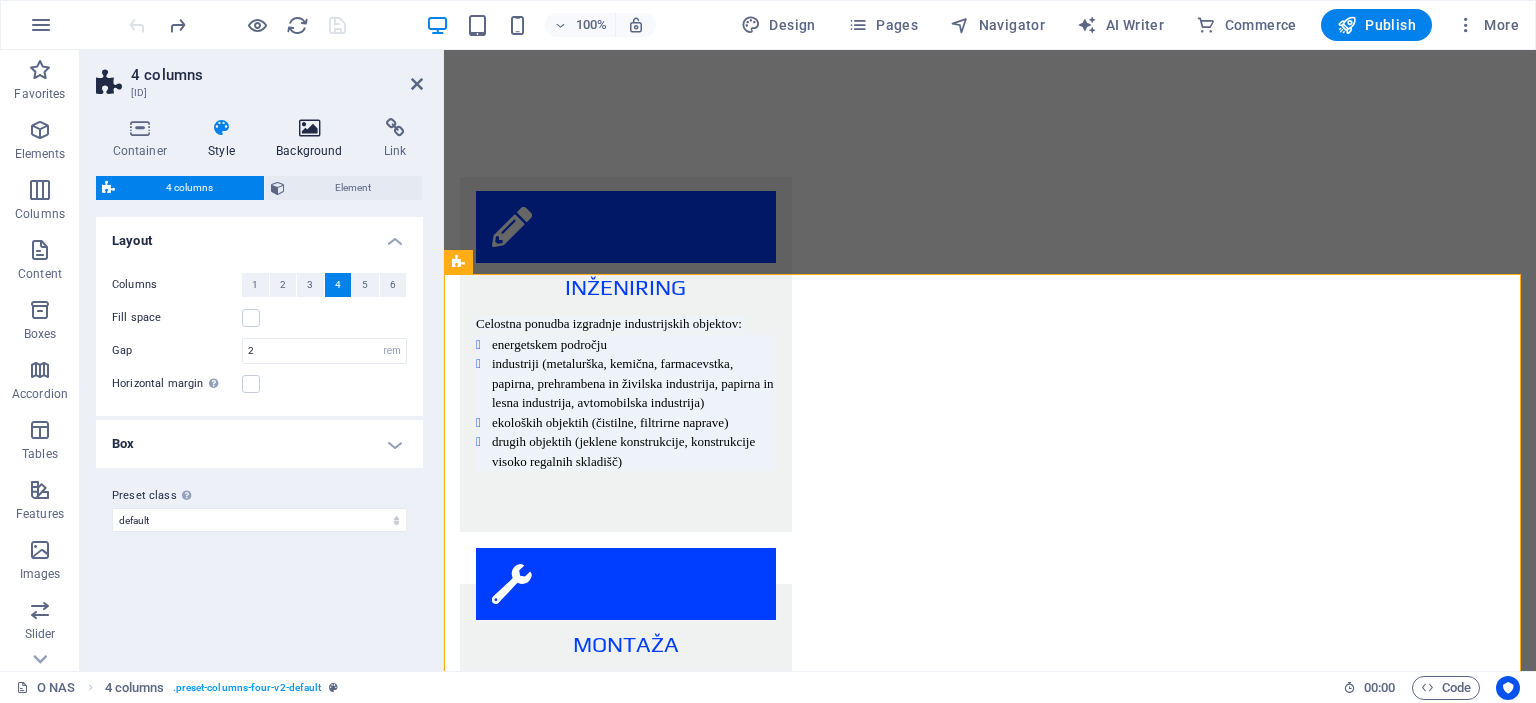 click at bounding box center (310, 128) 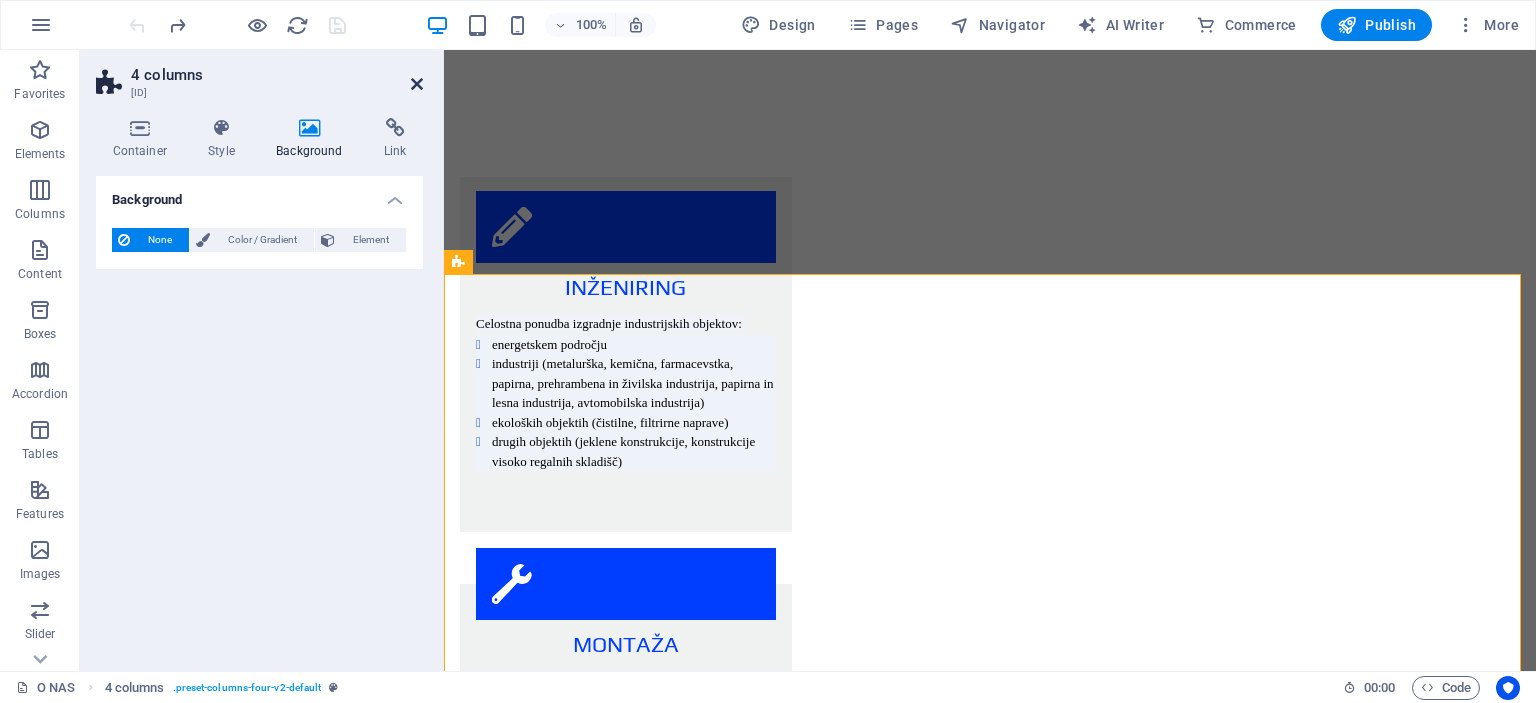 click at bounding box center [417, 84] 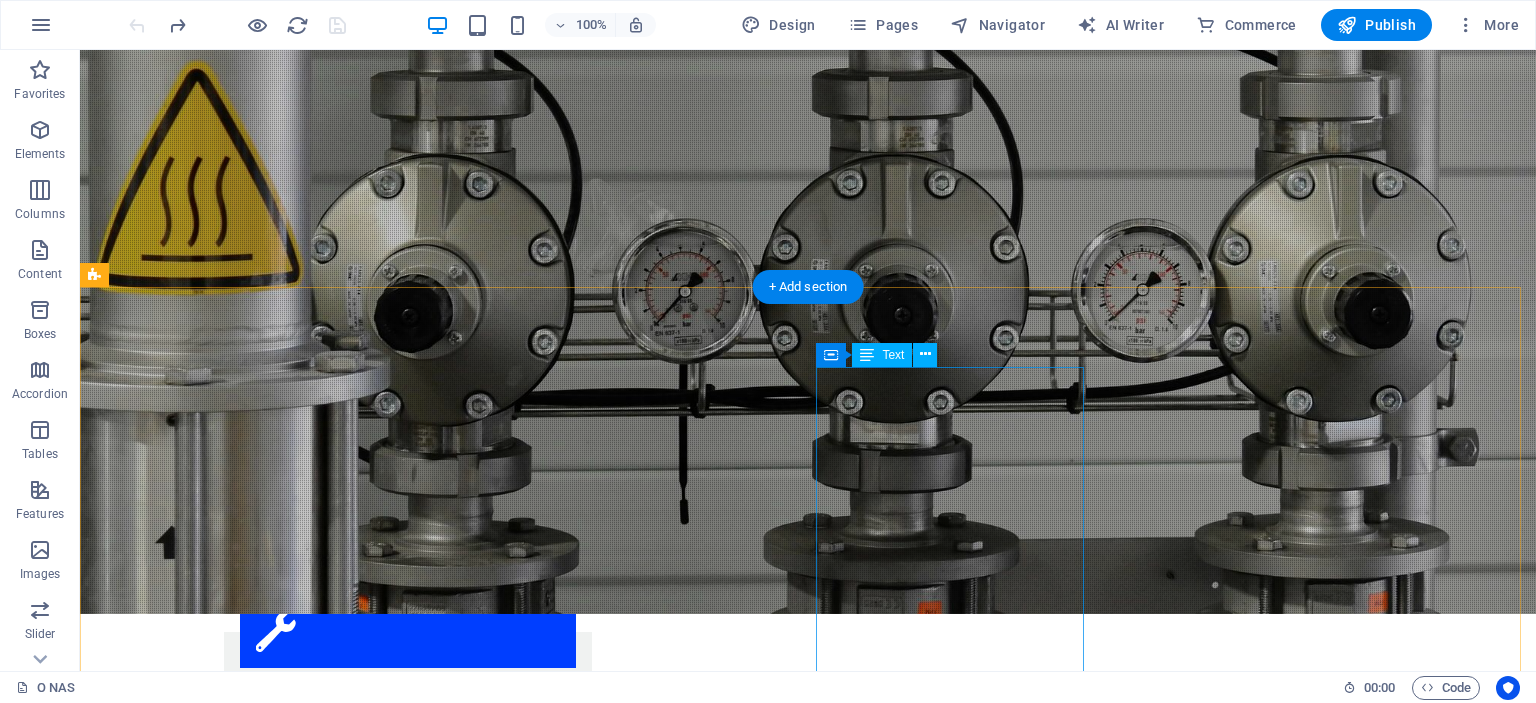 scroll, scrollTop: 2424, scrollLeft: 0, axis: vertical 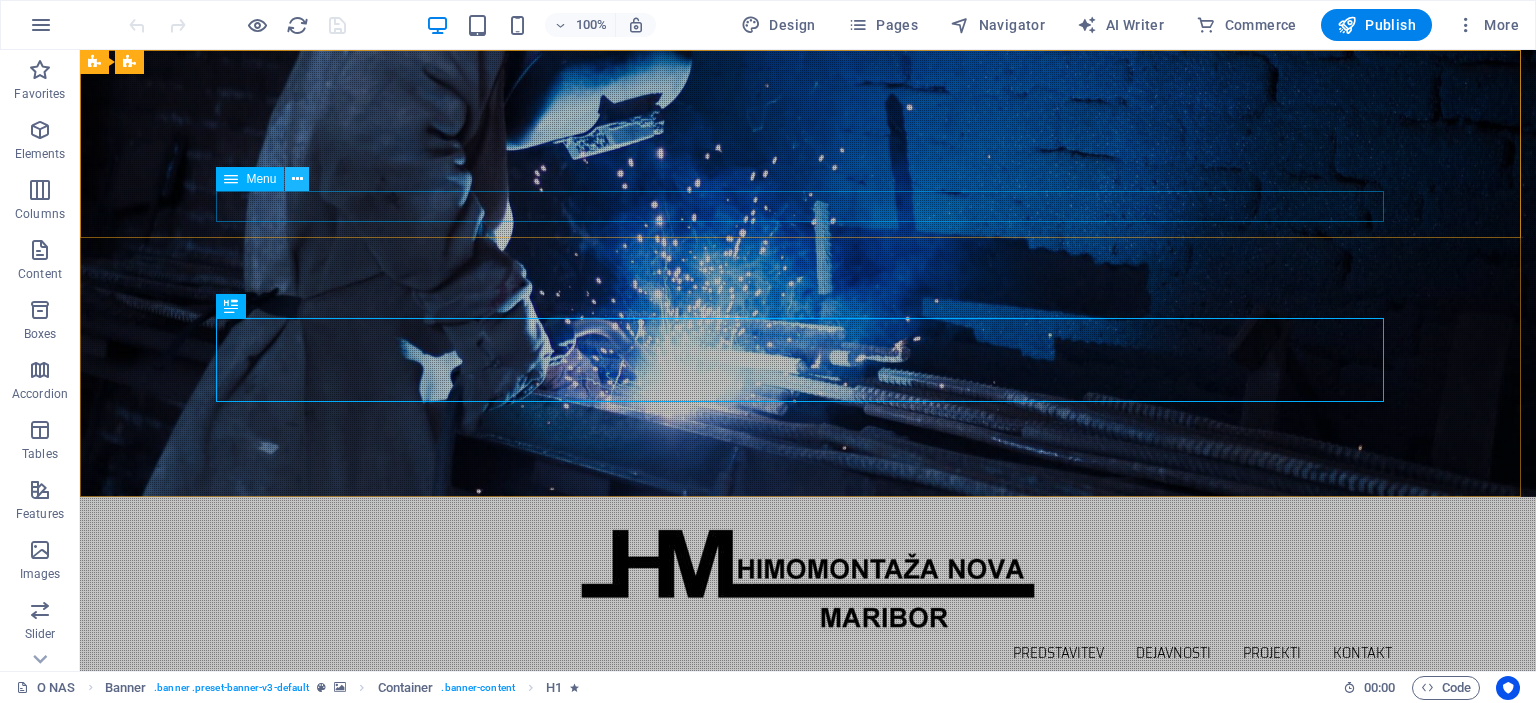 click at bounding box center (297, 179) 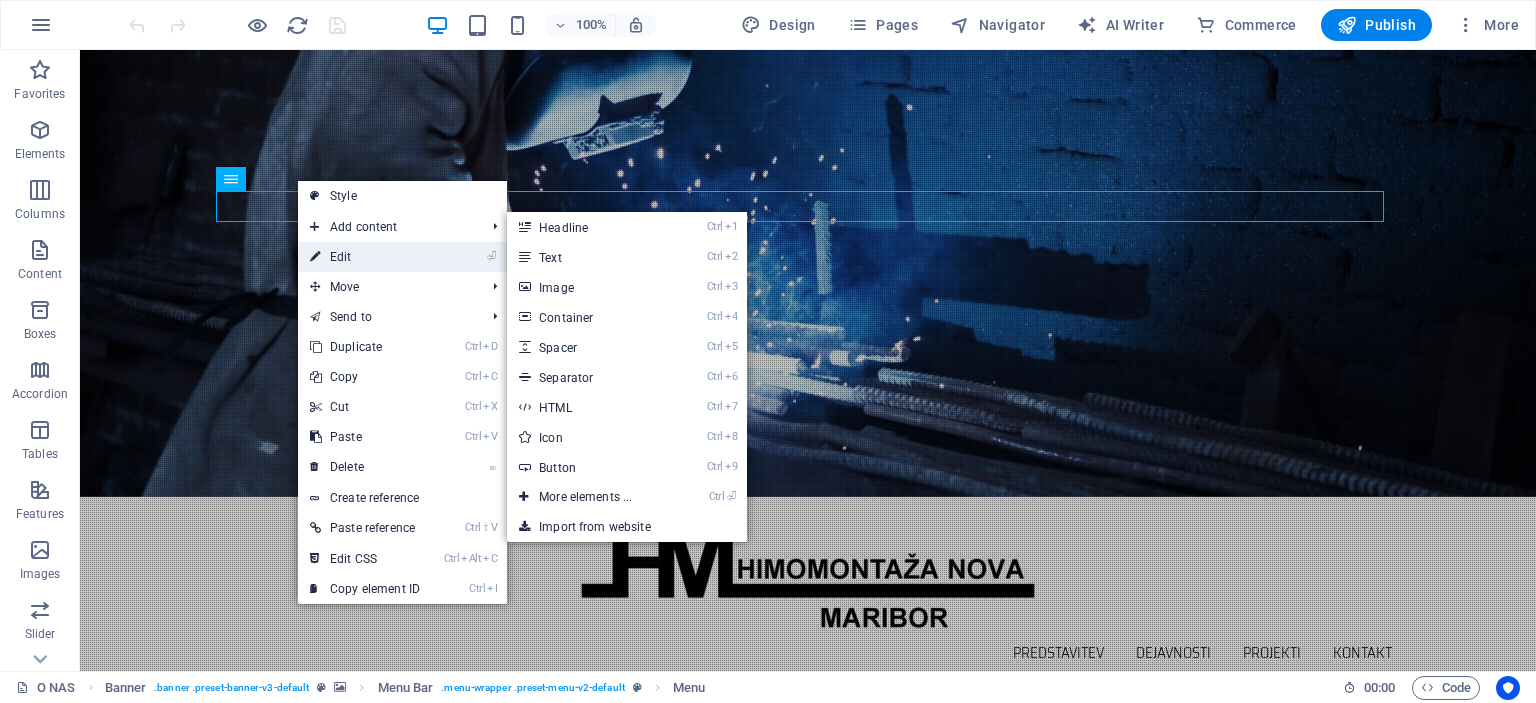 click on "⏎  Edit" at bounding box center [365, 257] 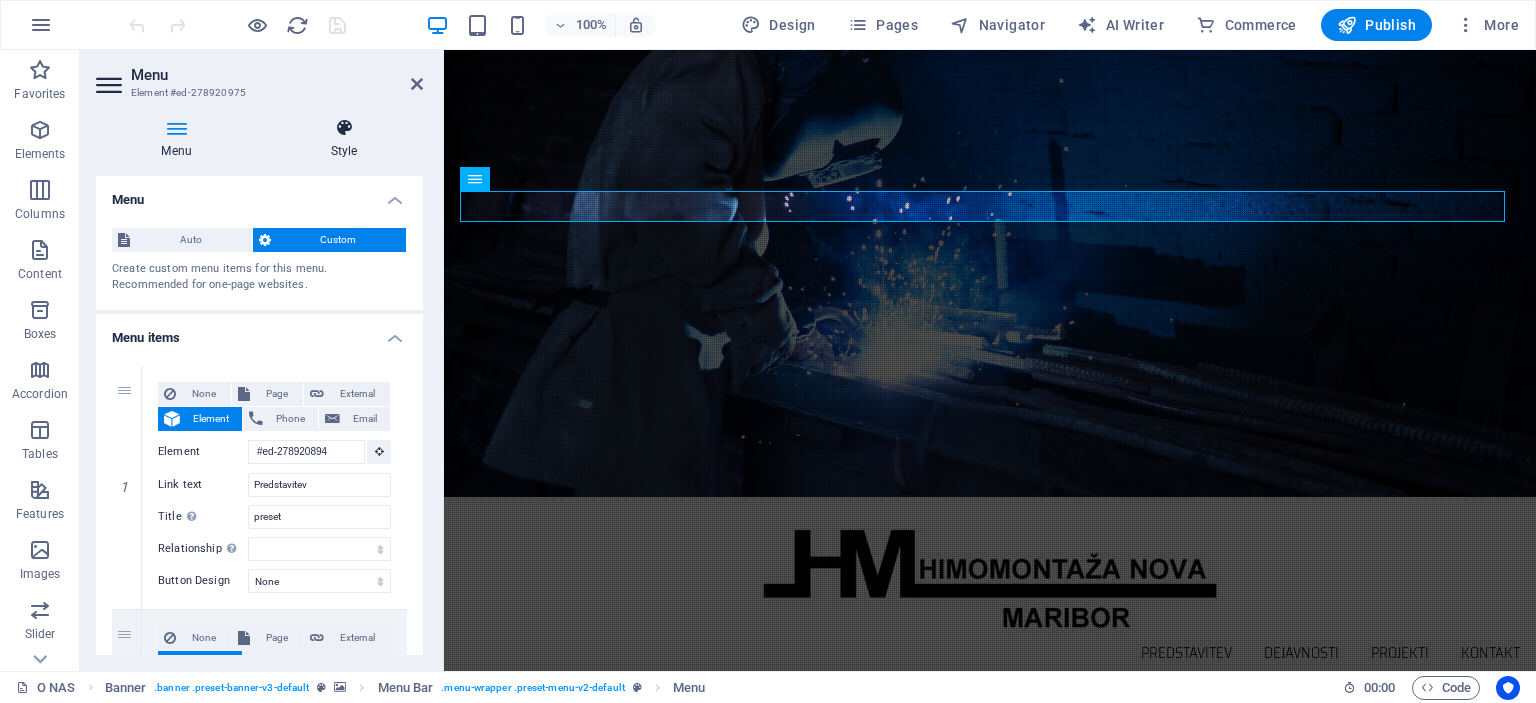 click at bounding box center [344, 128] 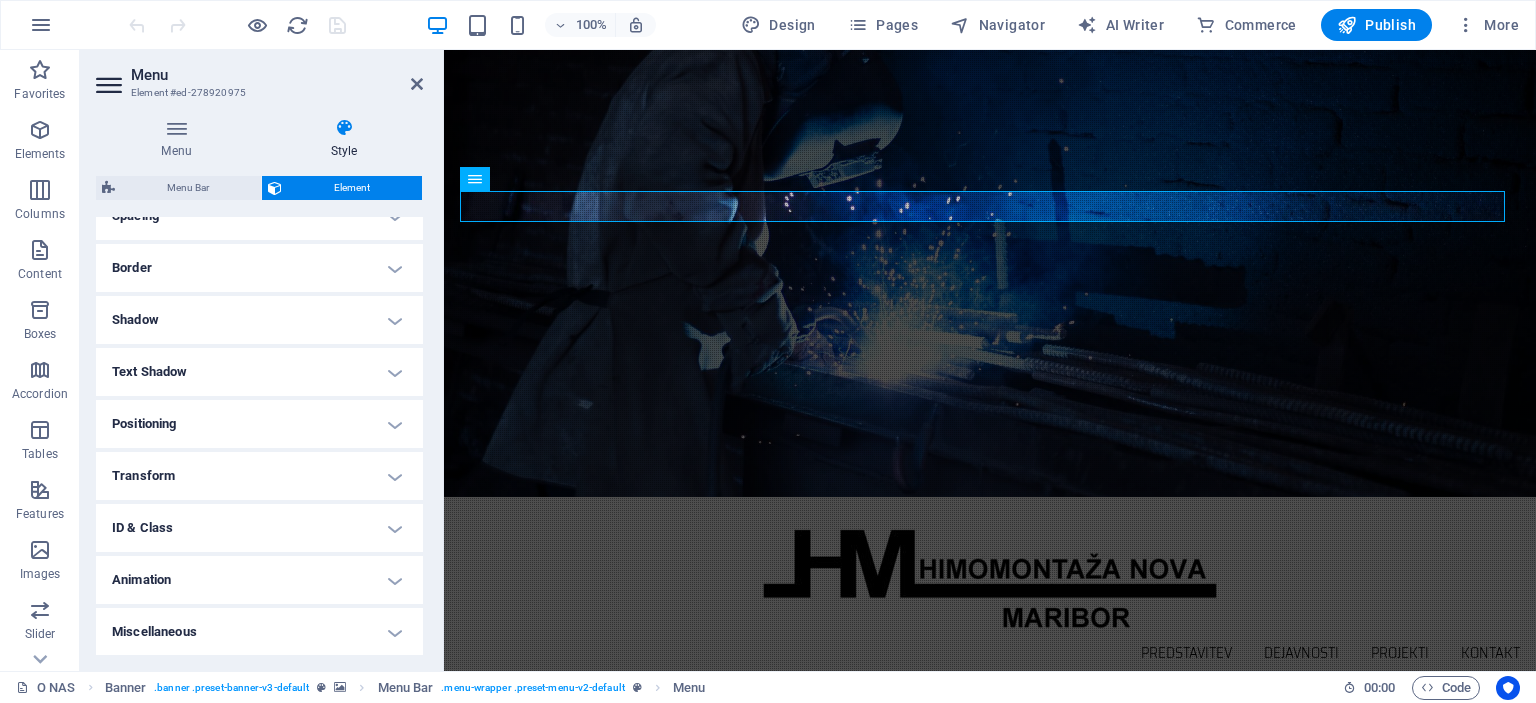 scroll, scrollTop: 106, scrollLeft: 0, axis: vertical 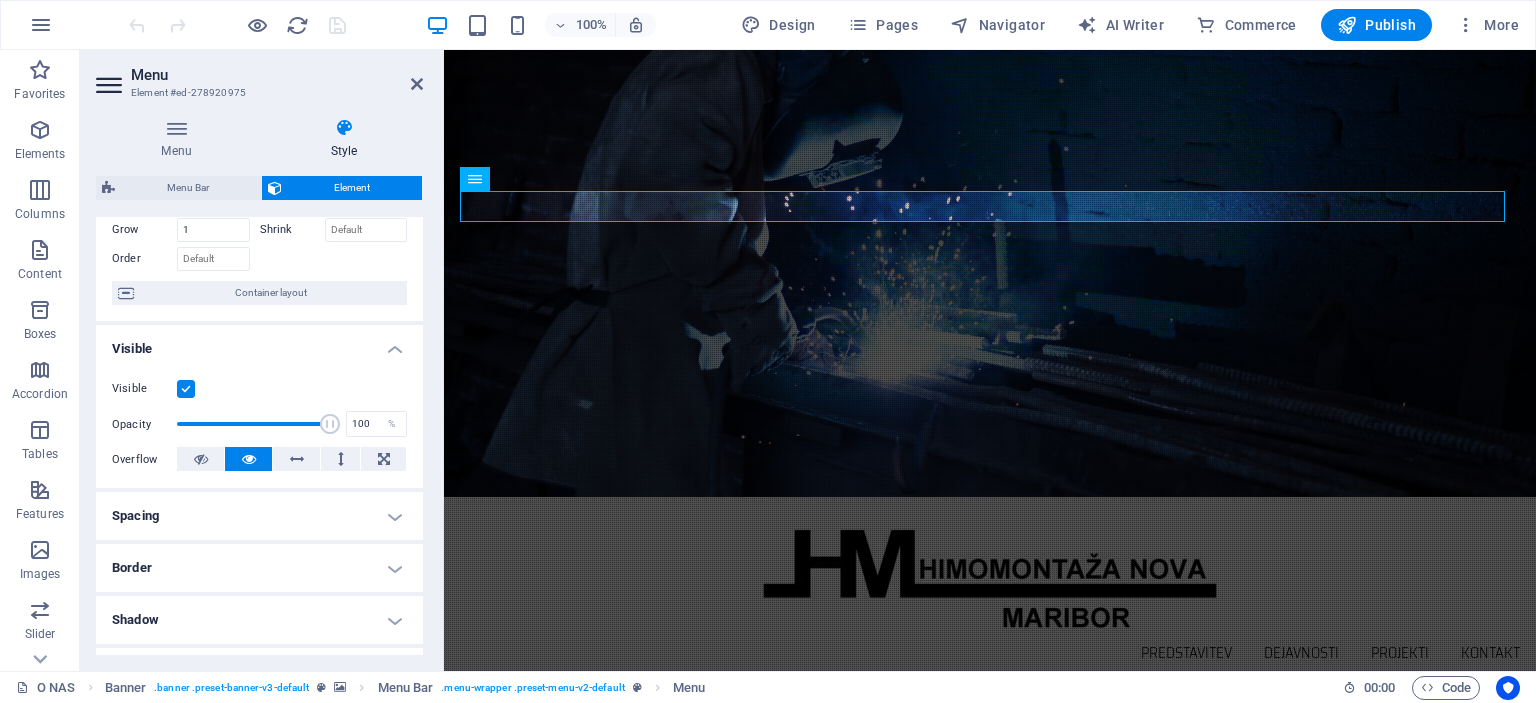 click on "Spacing" at bounding box center [259, 516] 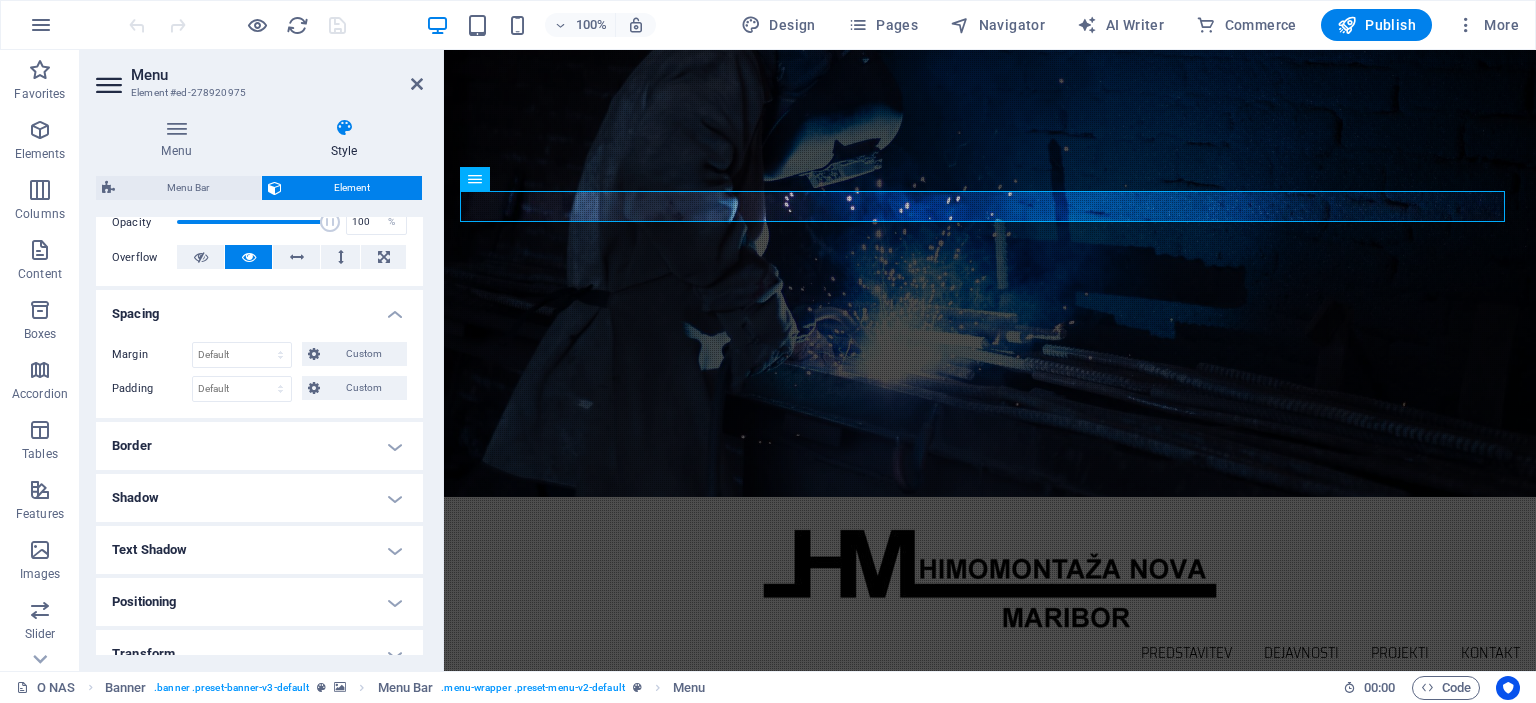 scroll, scrollTop: 406, scrollLeft: 0, axis: vertical 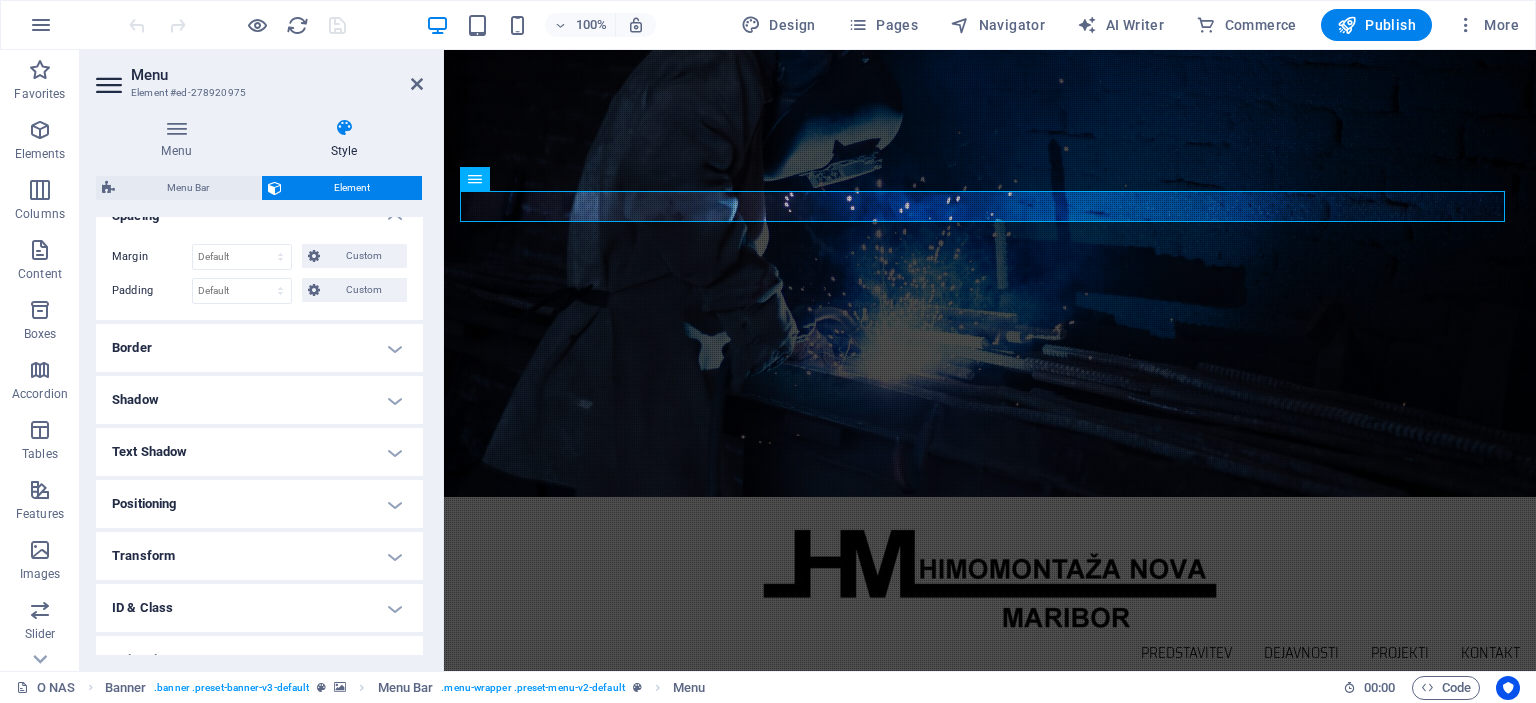 click on "Border" at bounding box center (259, 348) 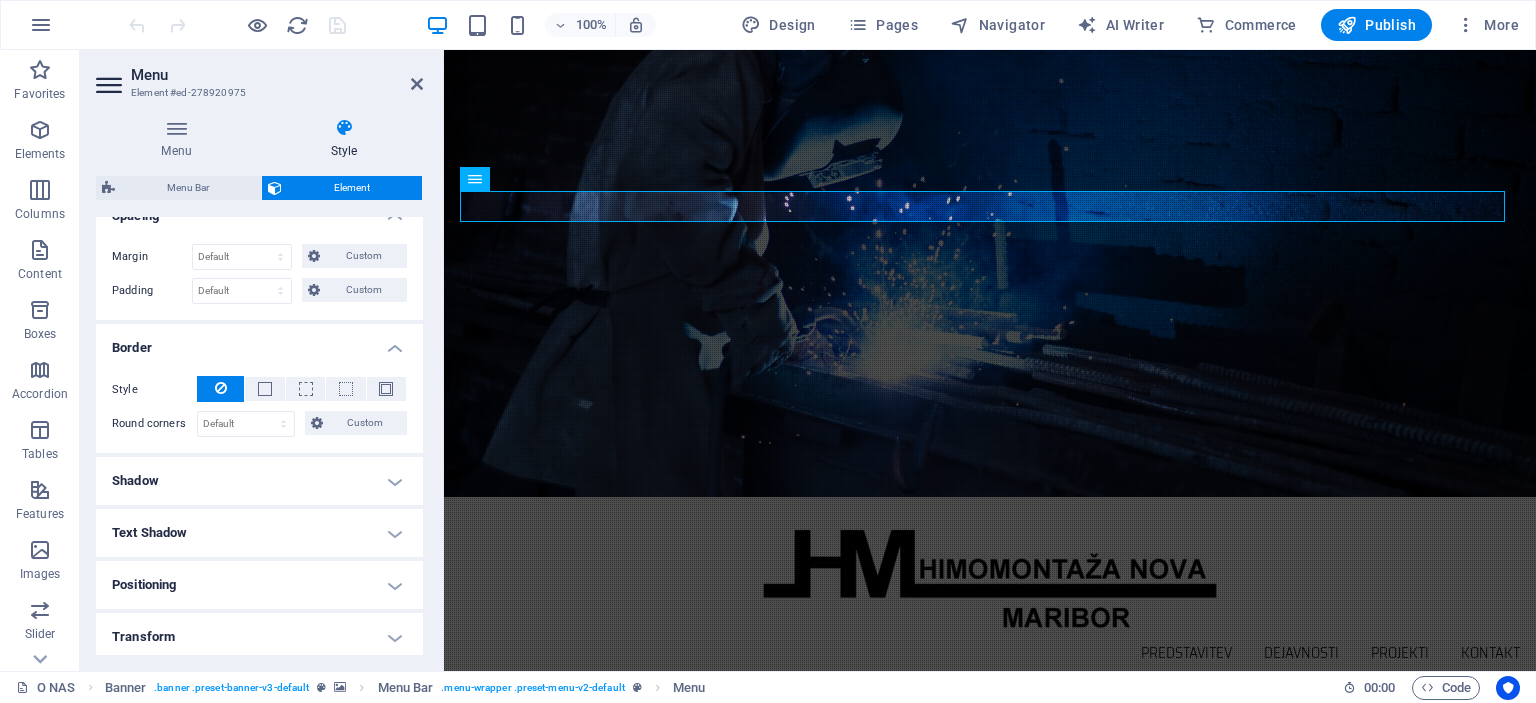 click on "Shadow" at bounding box center (259, 481) 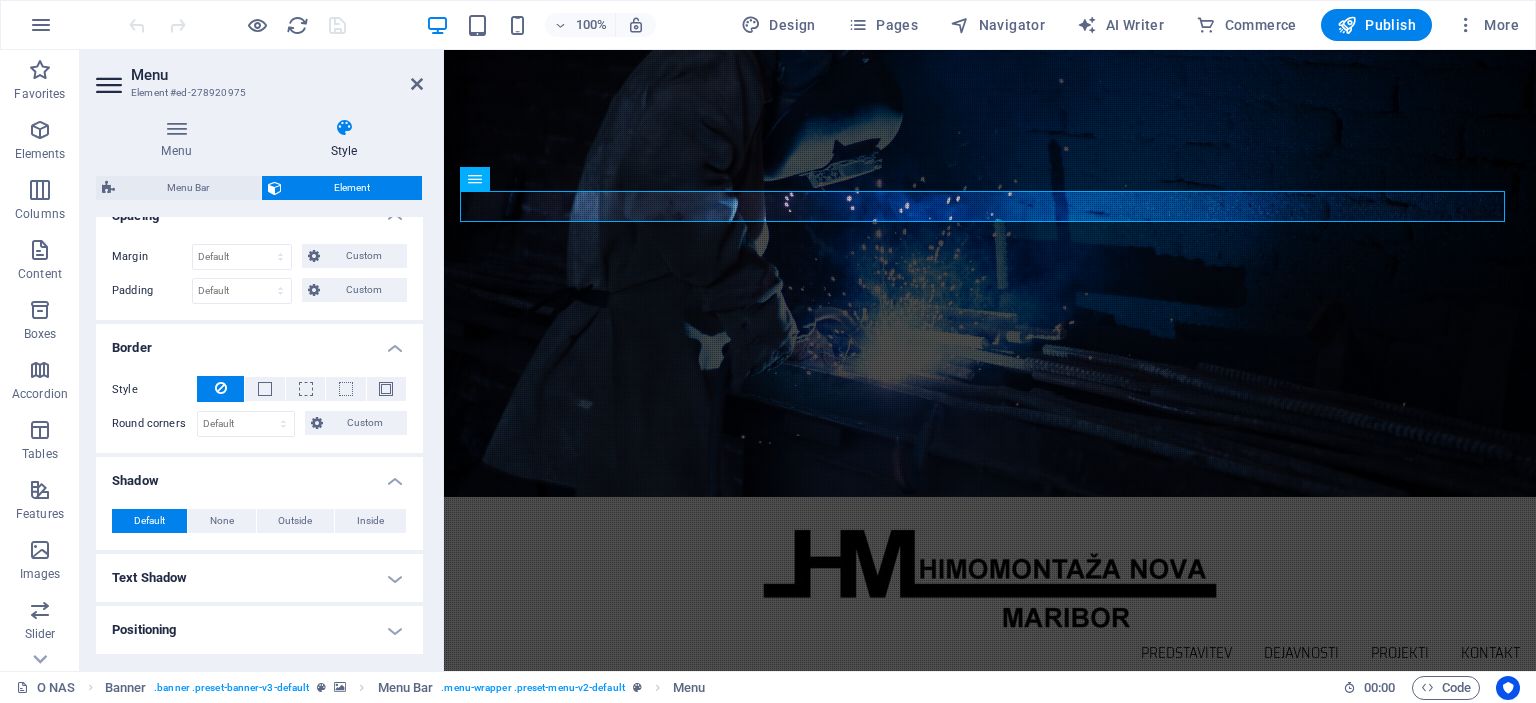 click on "Text Shadow" at bounding box center (259, 578) 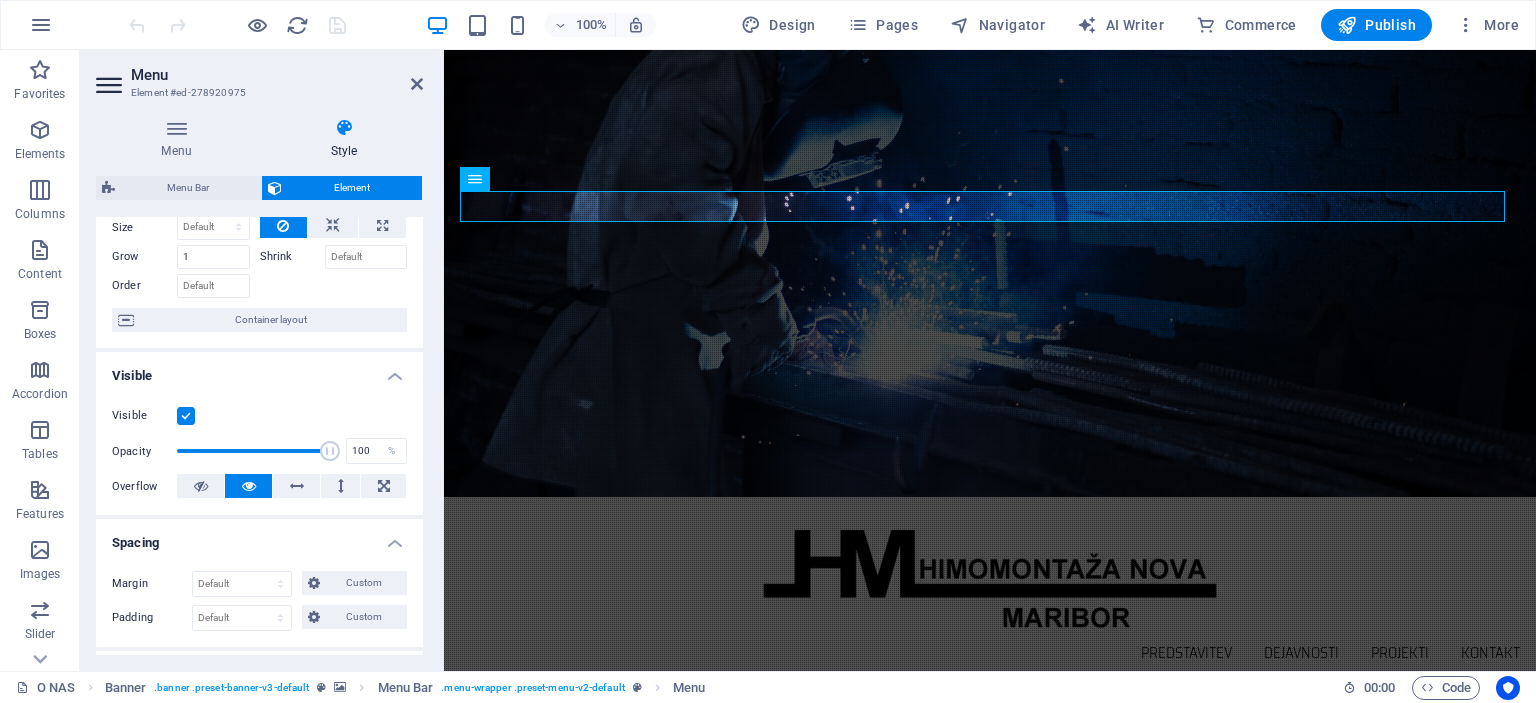 scroll, scrollTop: 0, scrollLeft: 0, axis: both 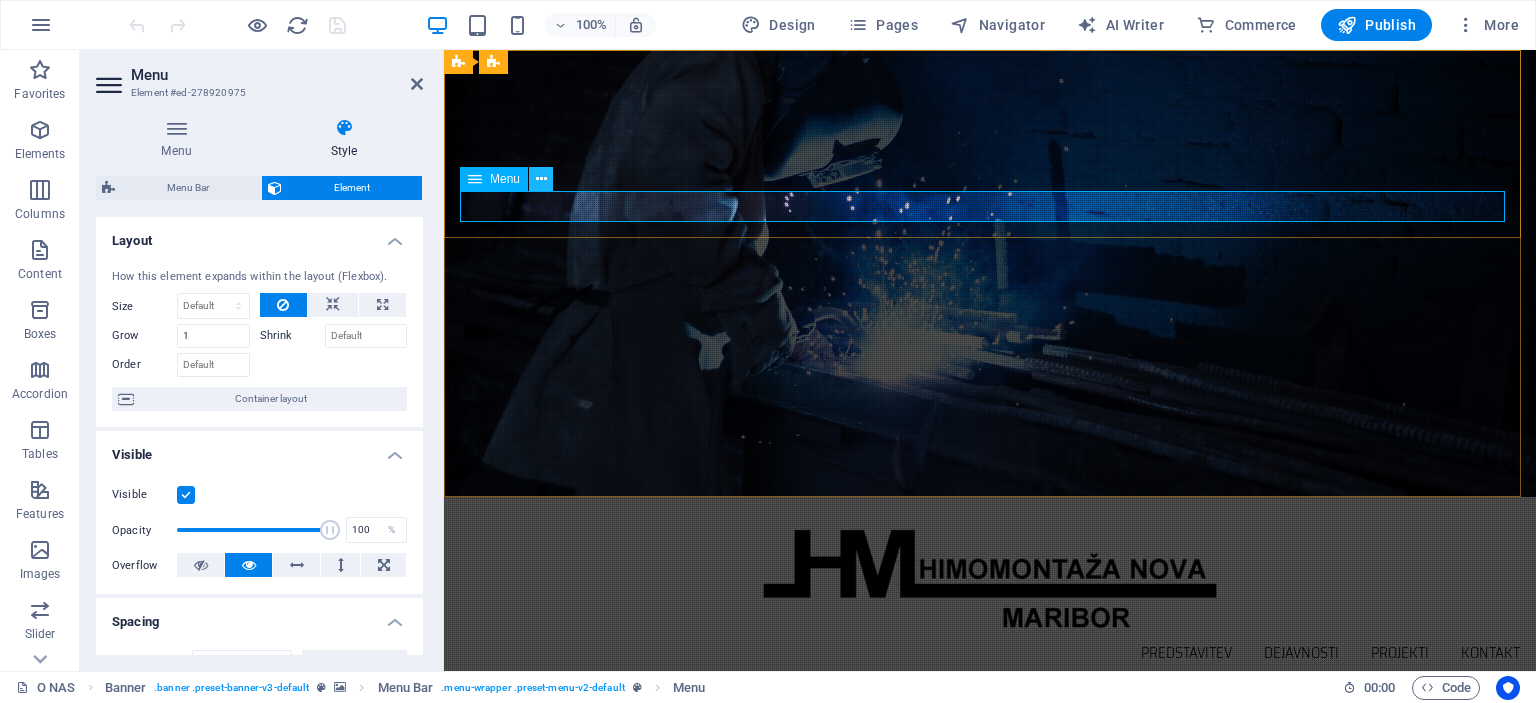 click at bounding box center [541, 179] 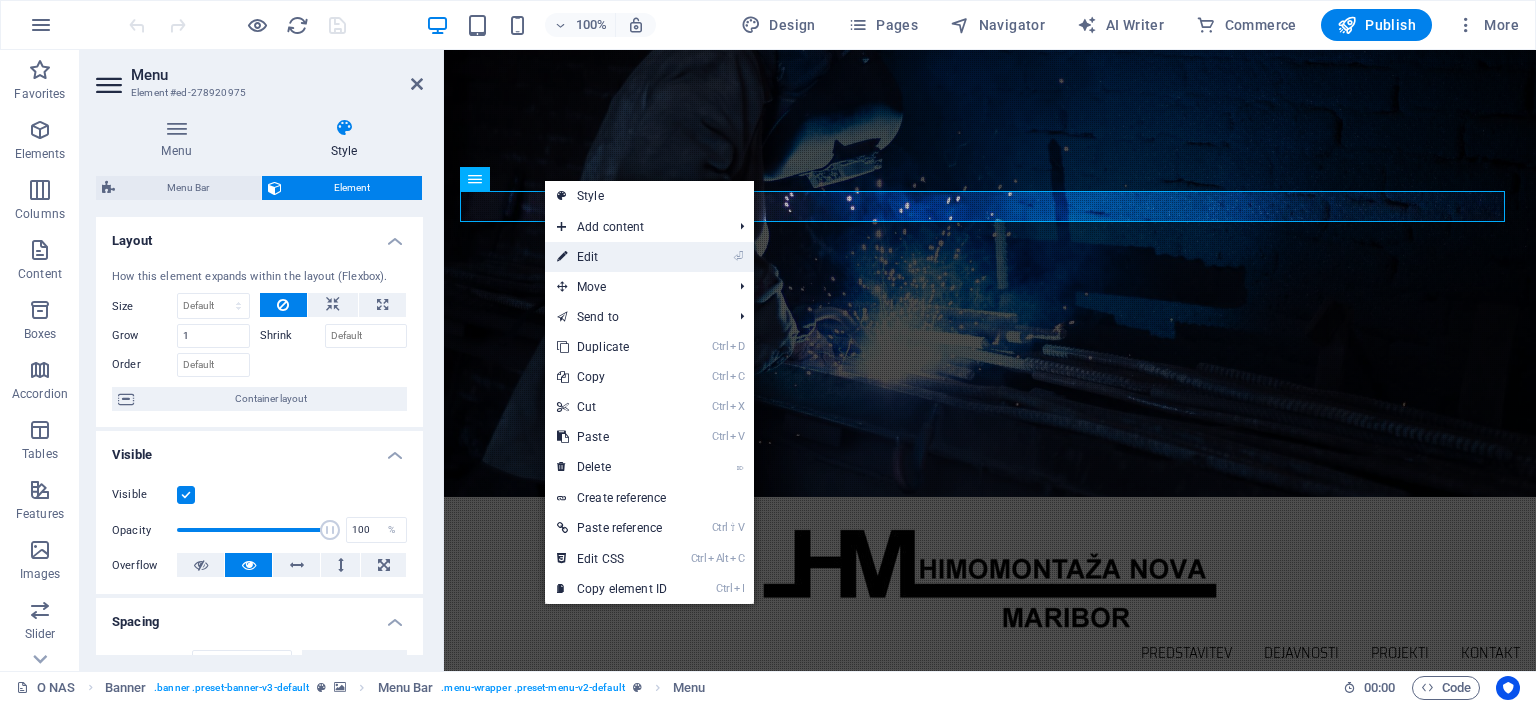 click on "⏎  Edit" at bounding box center [612, 257] 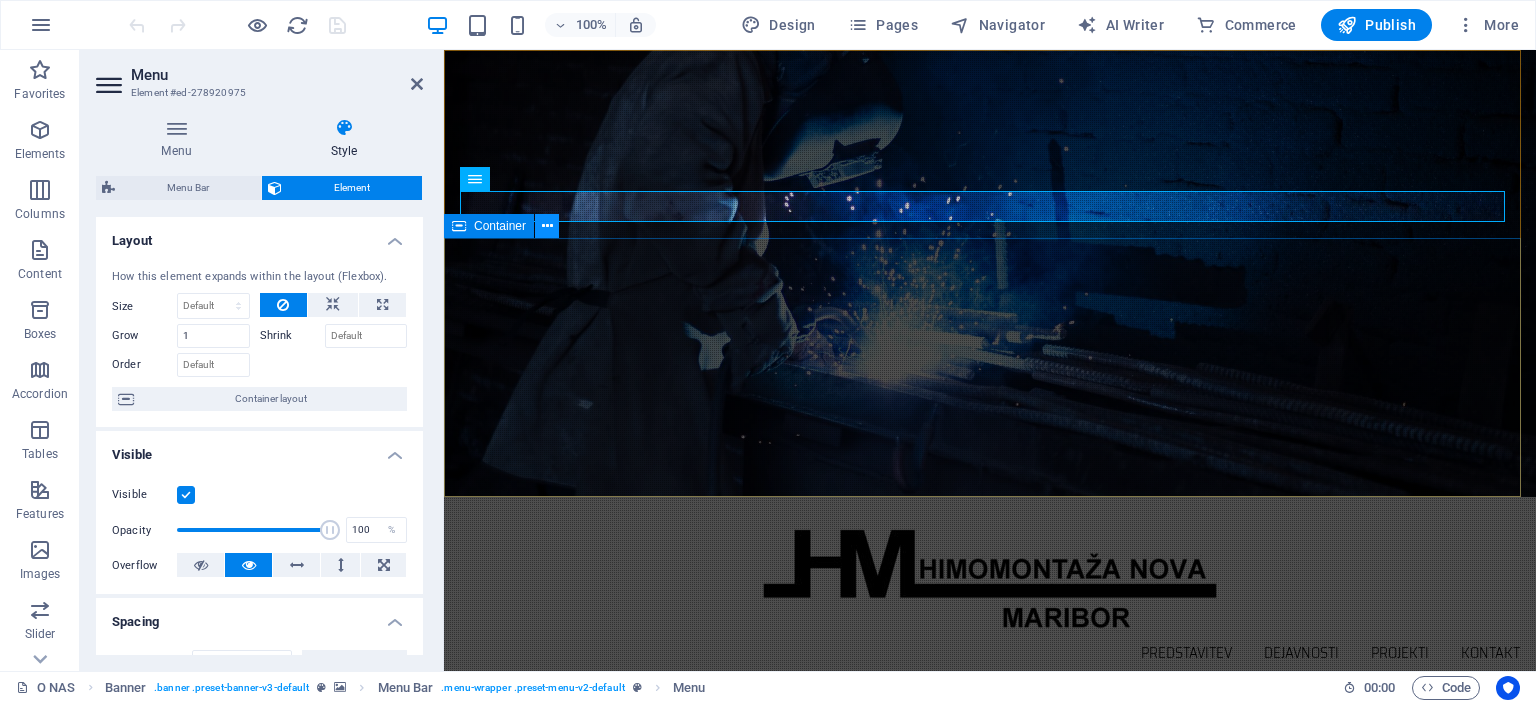 click at bounding box center (547, 226) 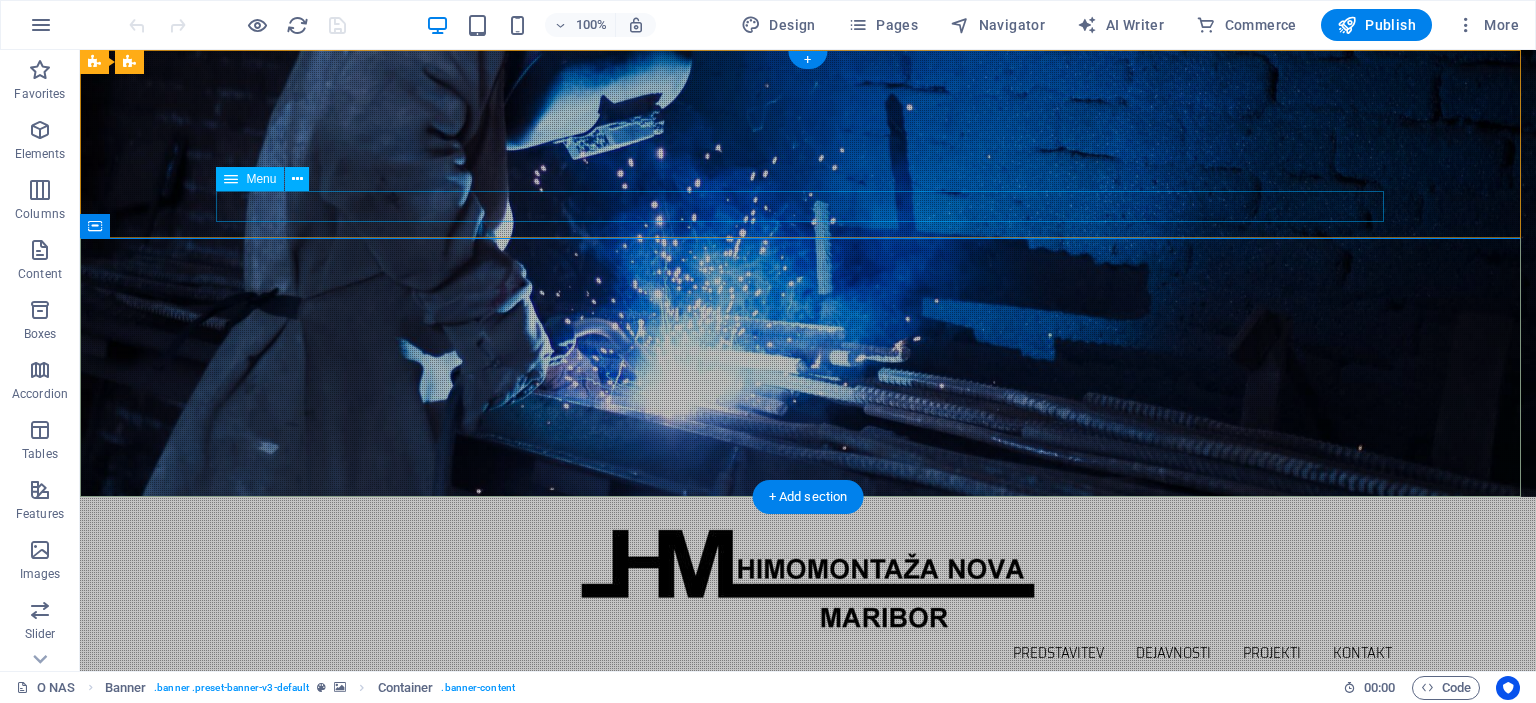 click on "Predstavitev Dejavnosti Projekti Kontakt" at bounding box center (808, 653) 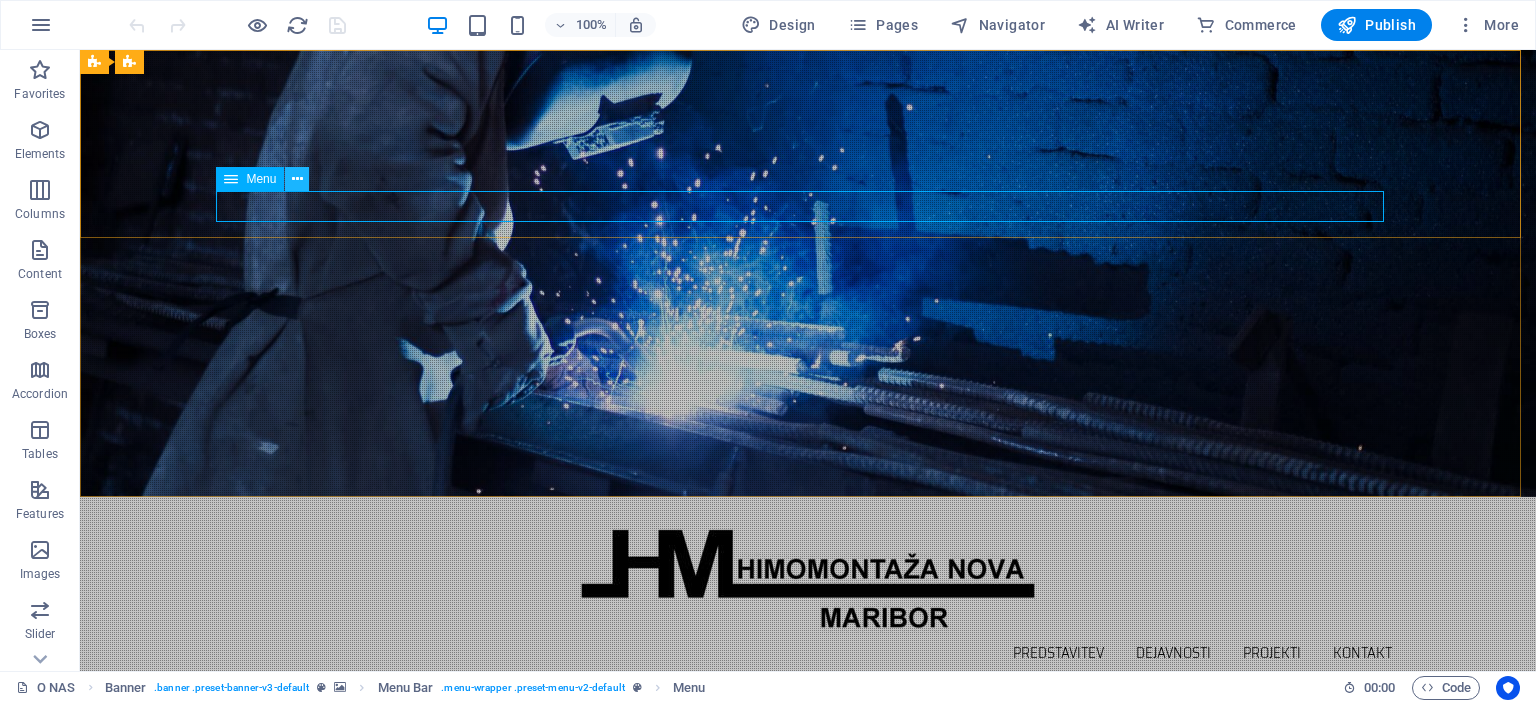 click at bounding box center (297, 179) 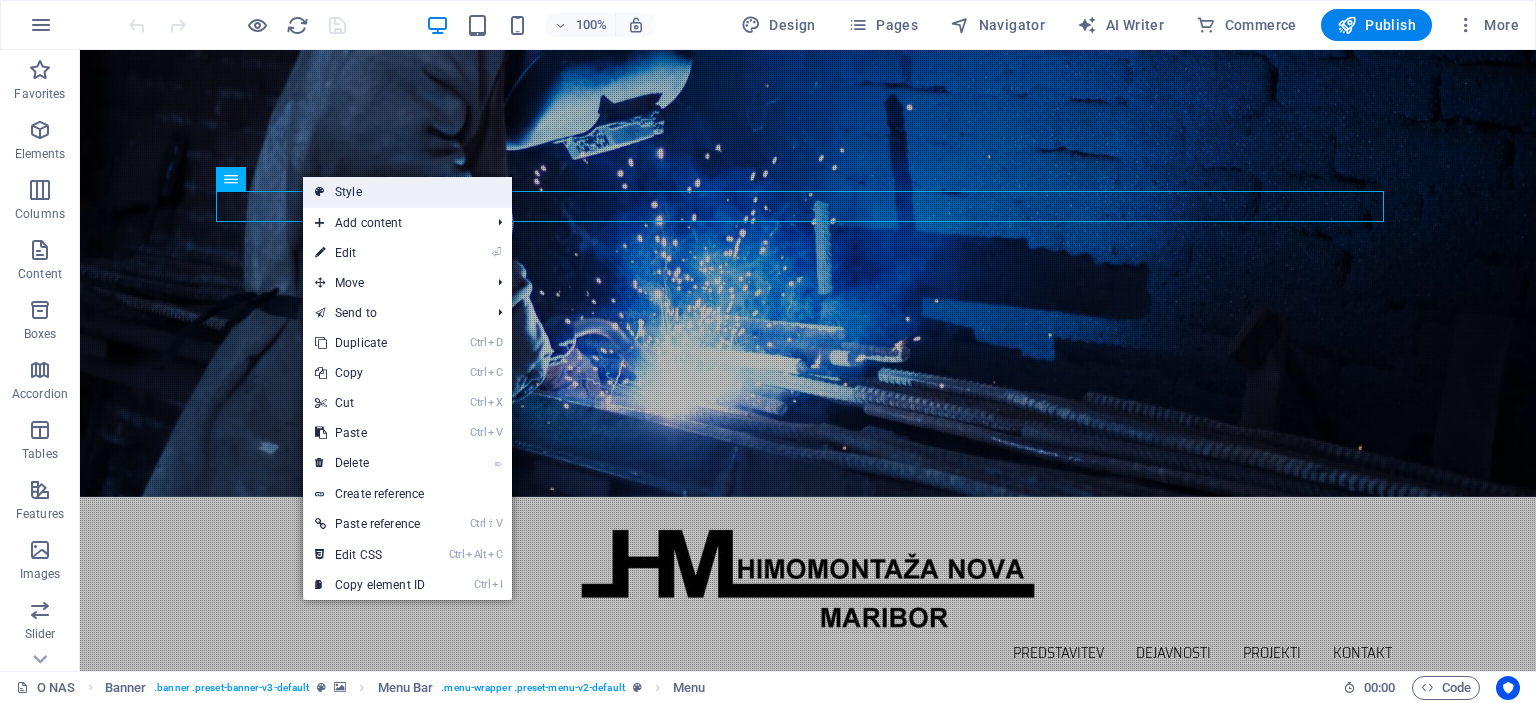click on "Style" at bounding box center (407, 192) 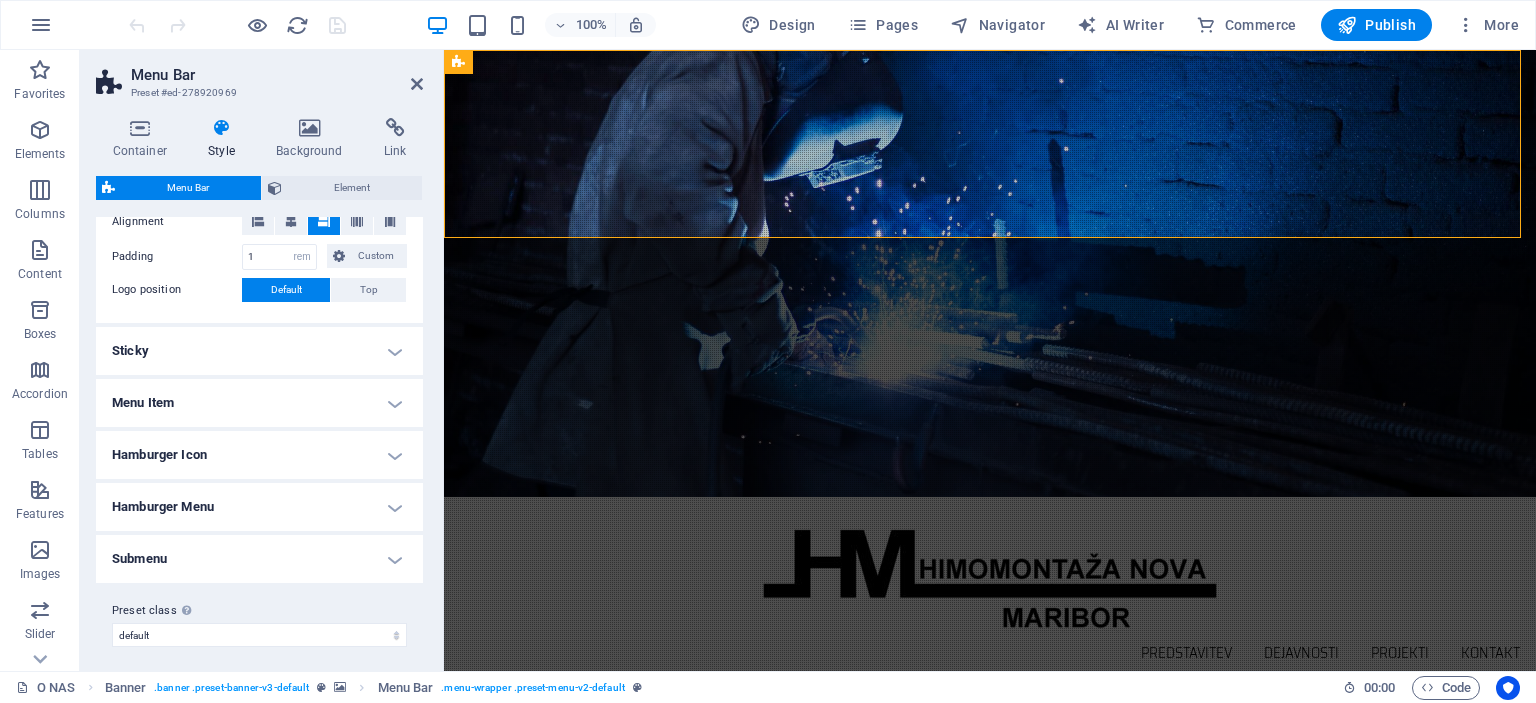 scroll, scrollTop: 442, scrollLeft: 0, axis: vertical 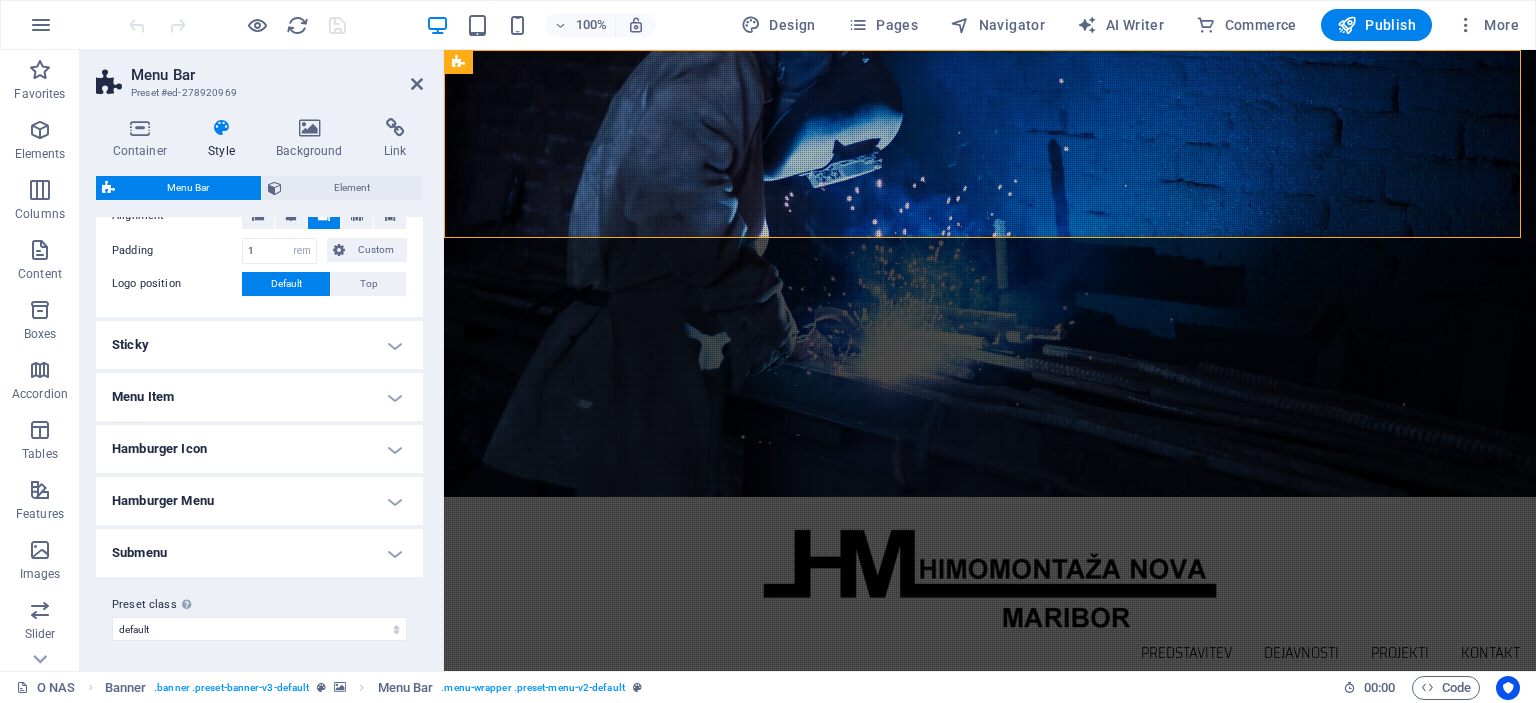 click on "Menu Item" at bounding box center [259, 397] 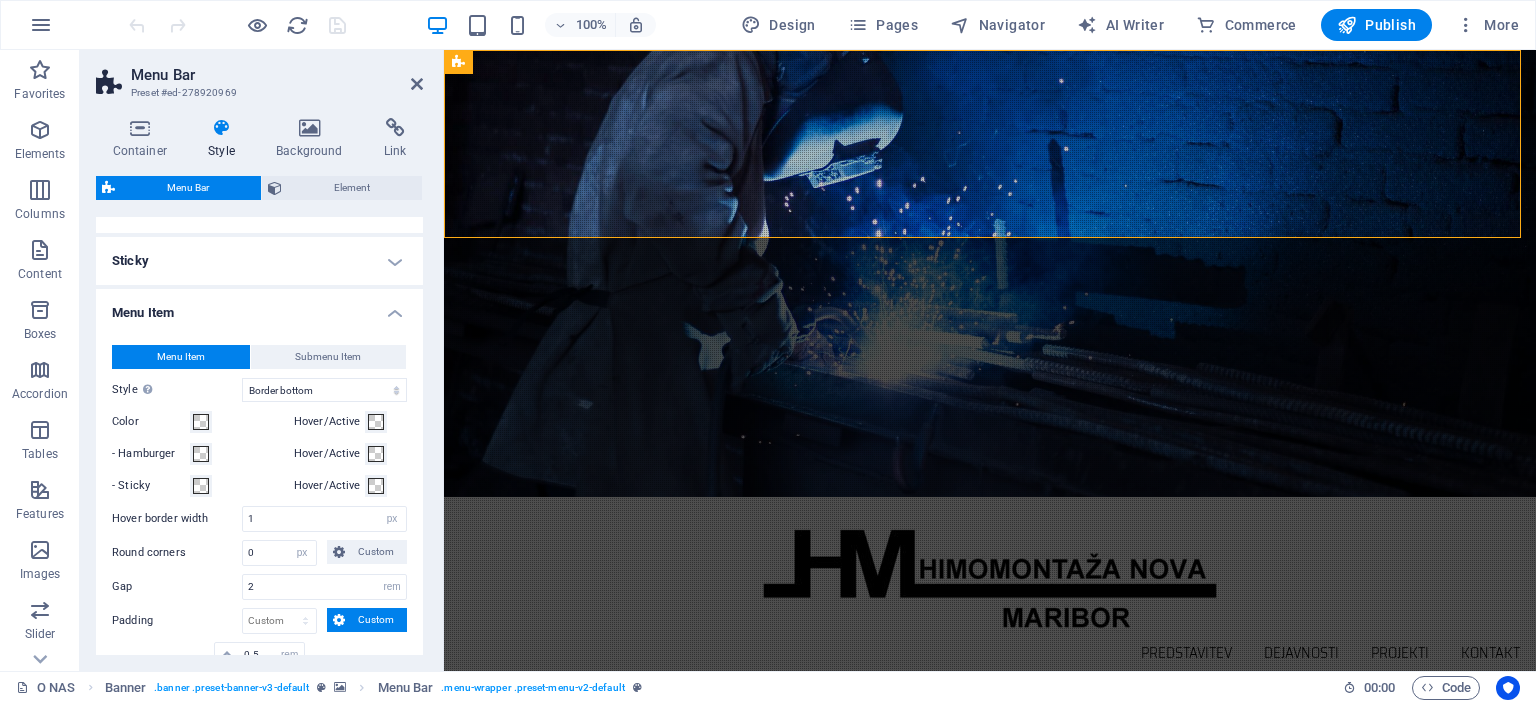 scroll, scrollTop: 642, scrollLeft: 0, axis: vertical 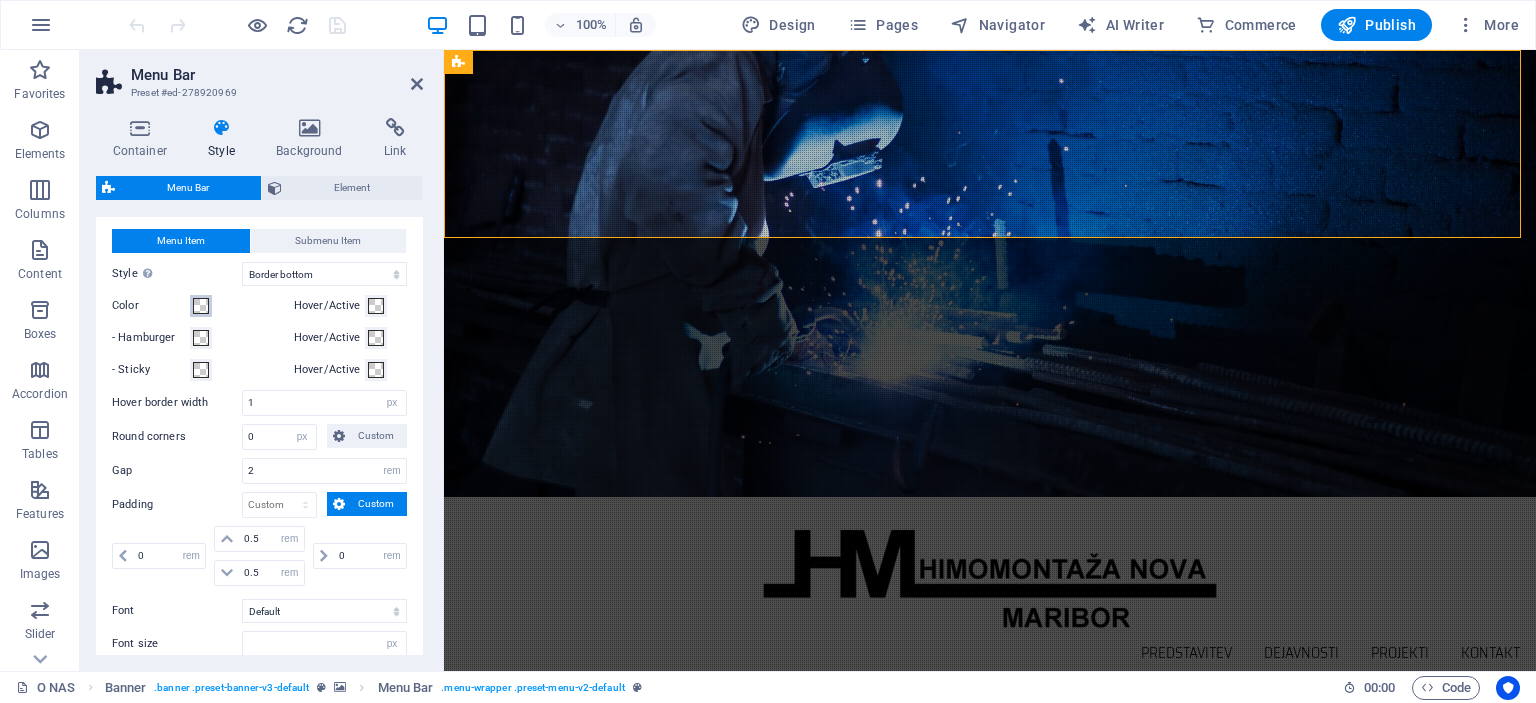 click at bounding box center (201, 306) 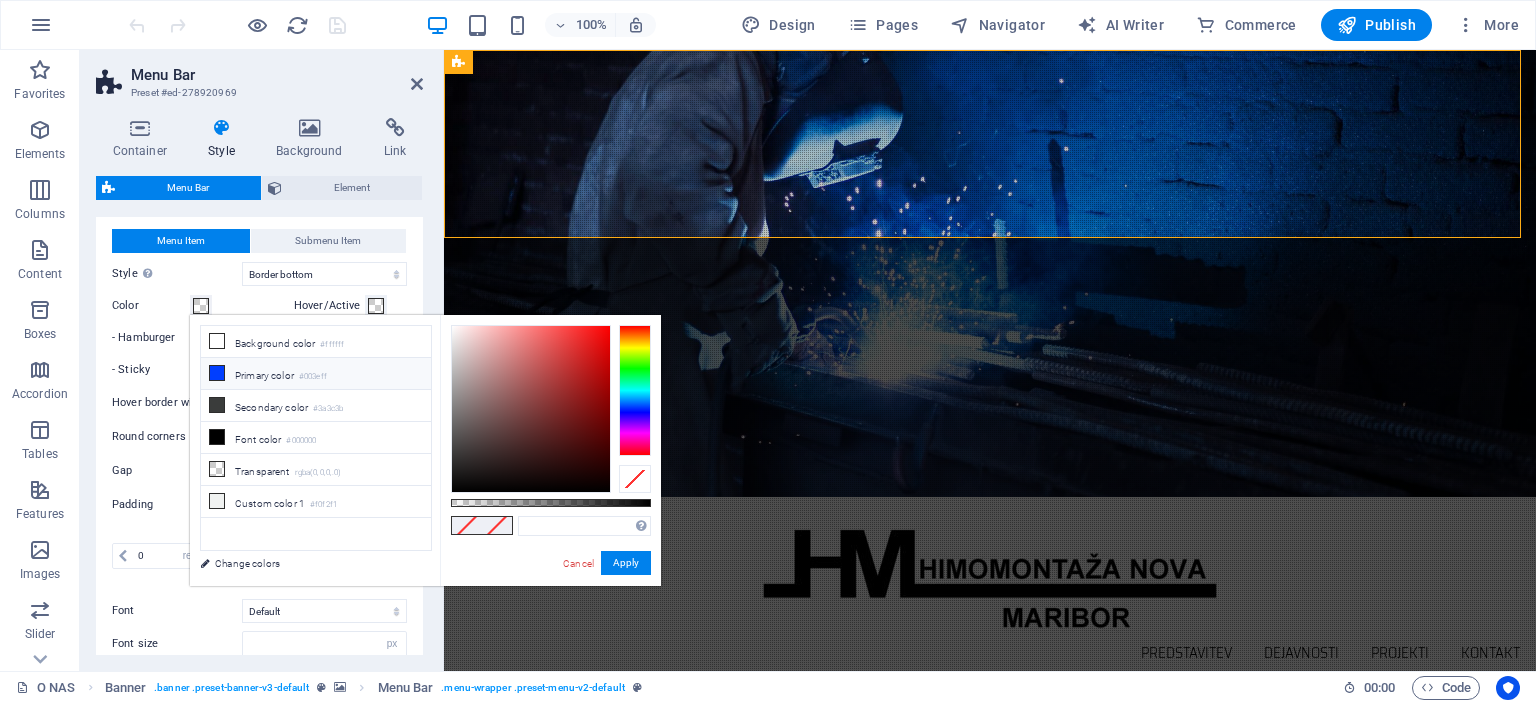 click at bounding box center (217, 373) 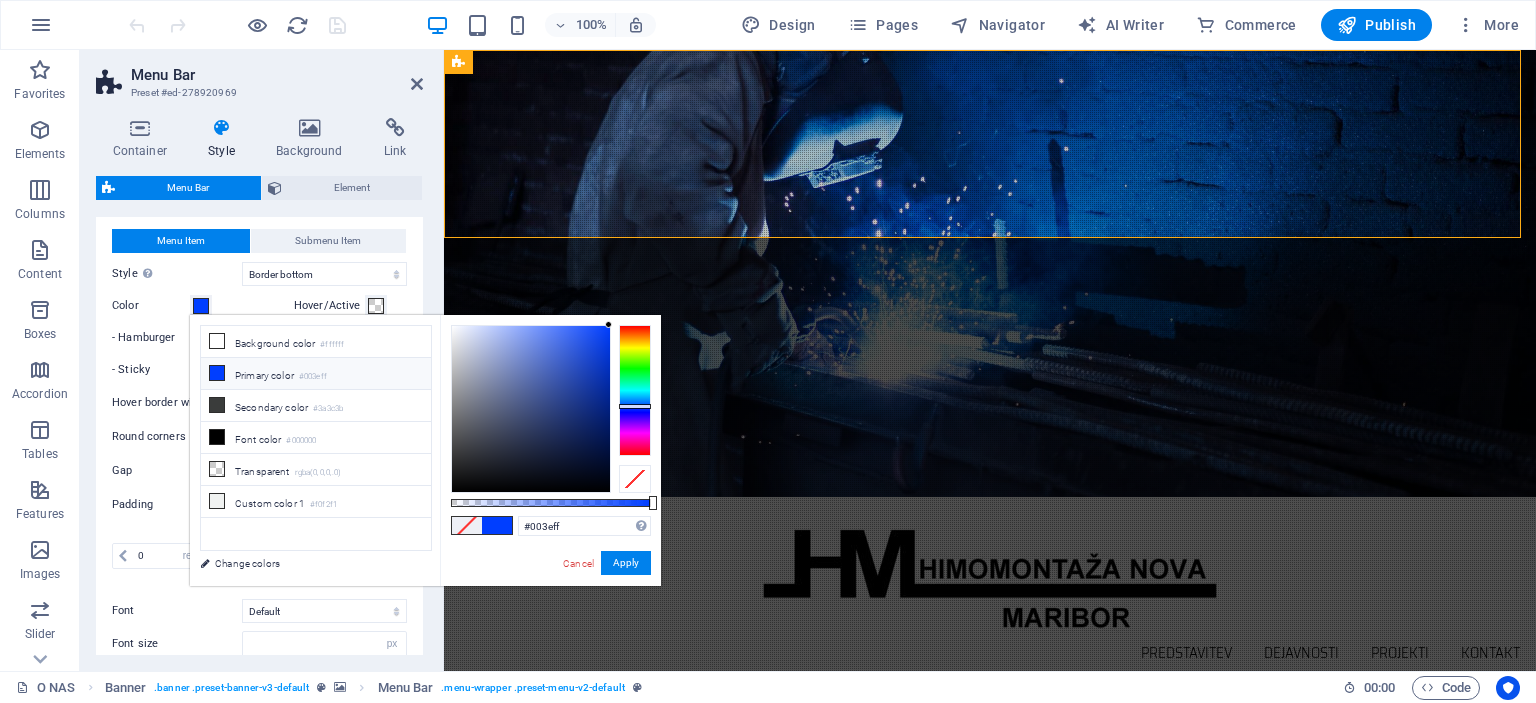 type 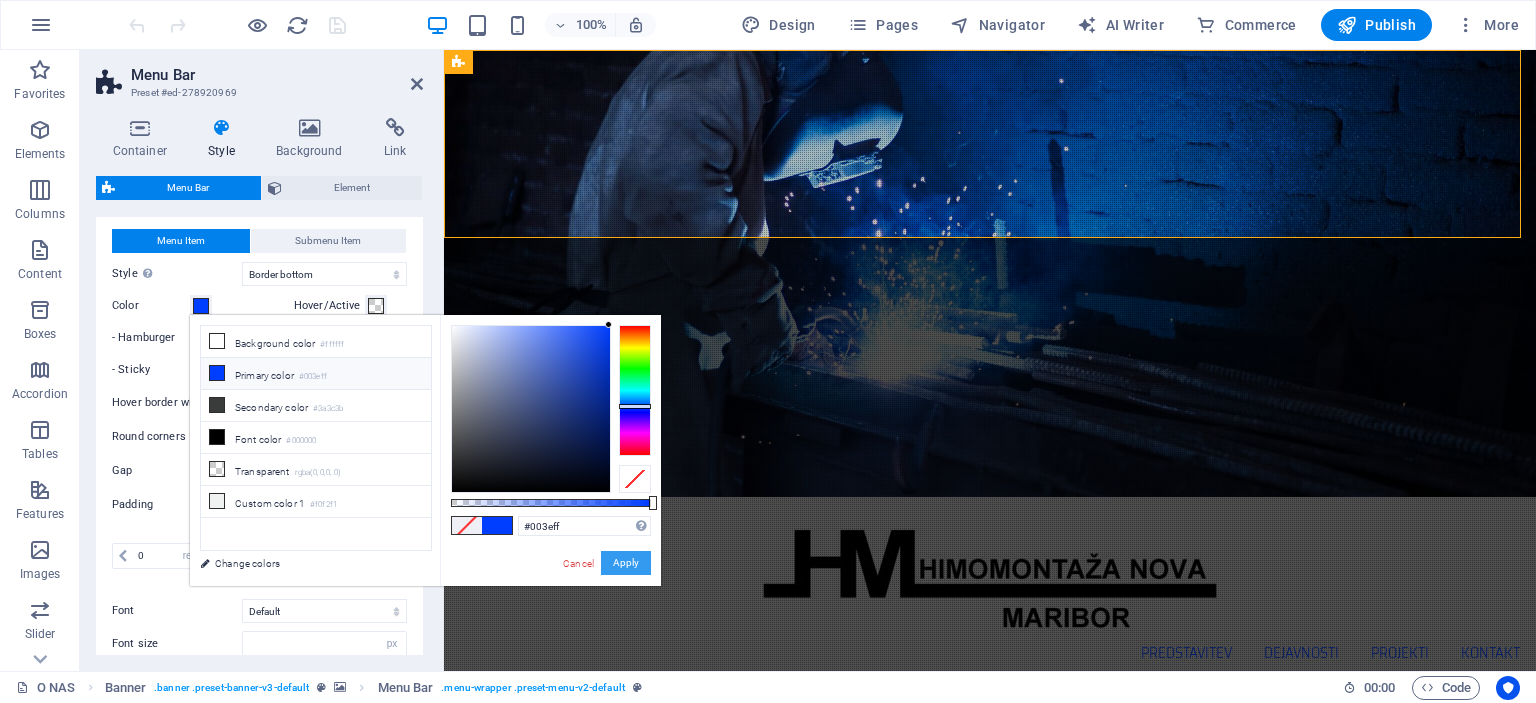click on "Apply" at bounding box center [626, 563] 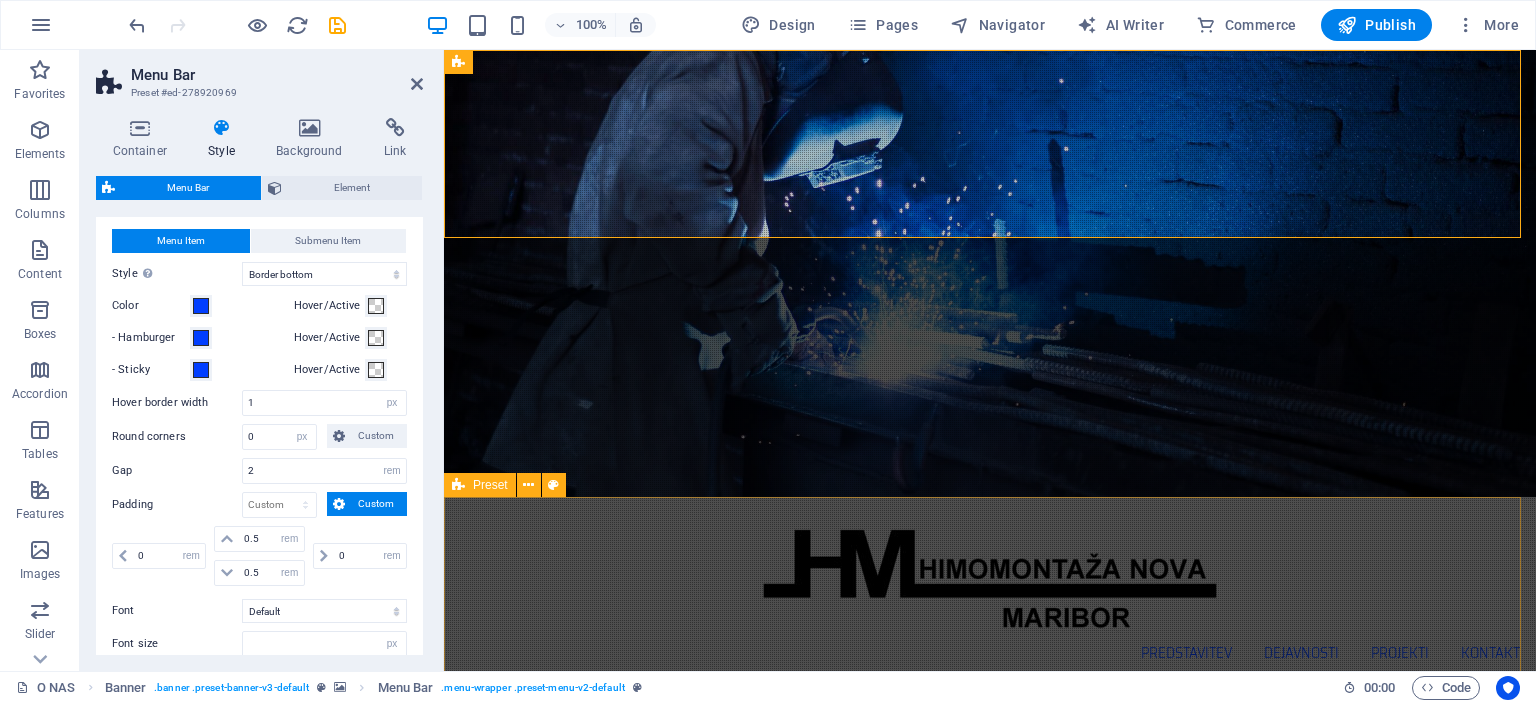 type 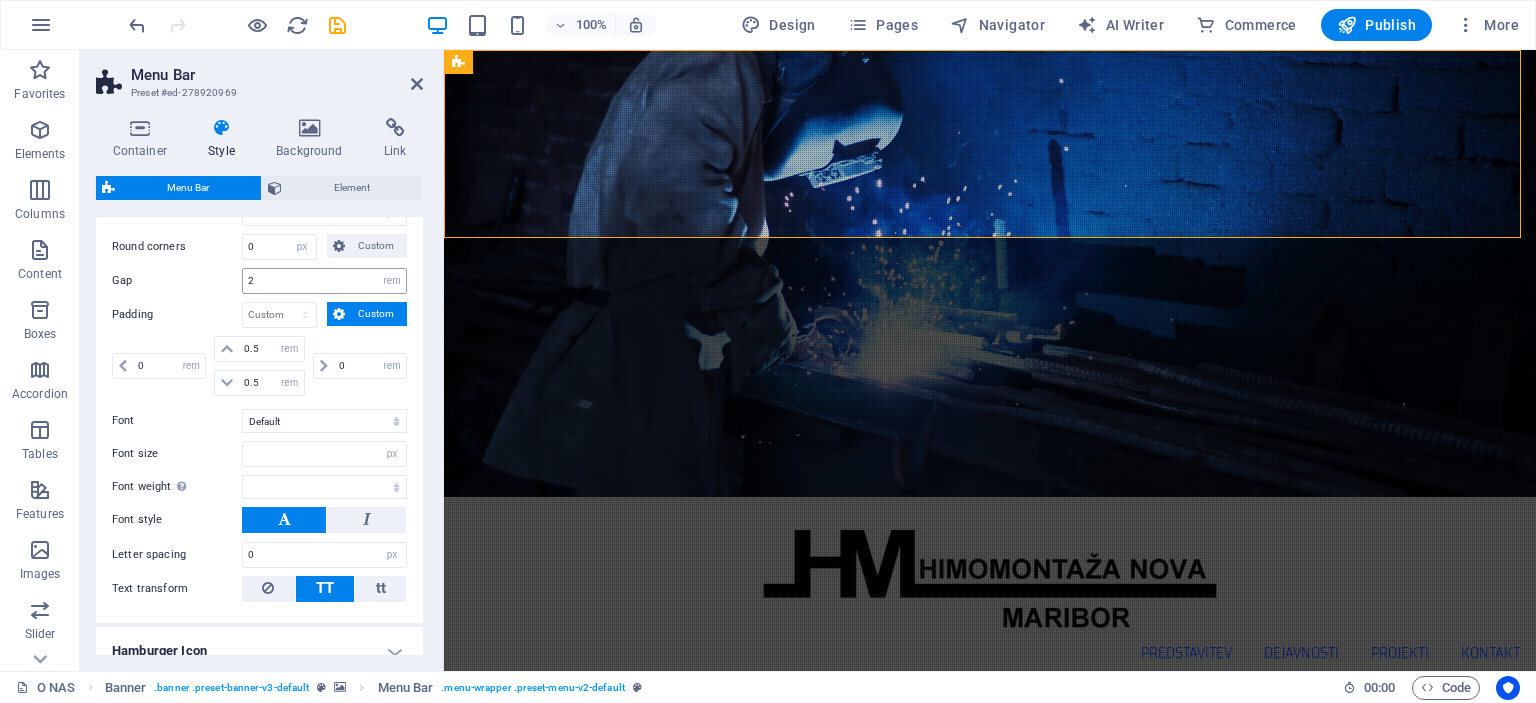 scroll, scrollTop: 842, scrollLeft: 0, axis: vertical 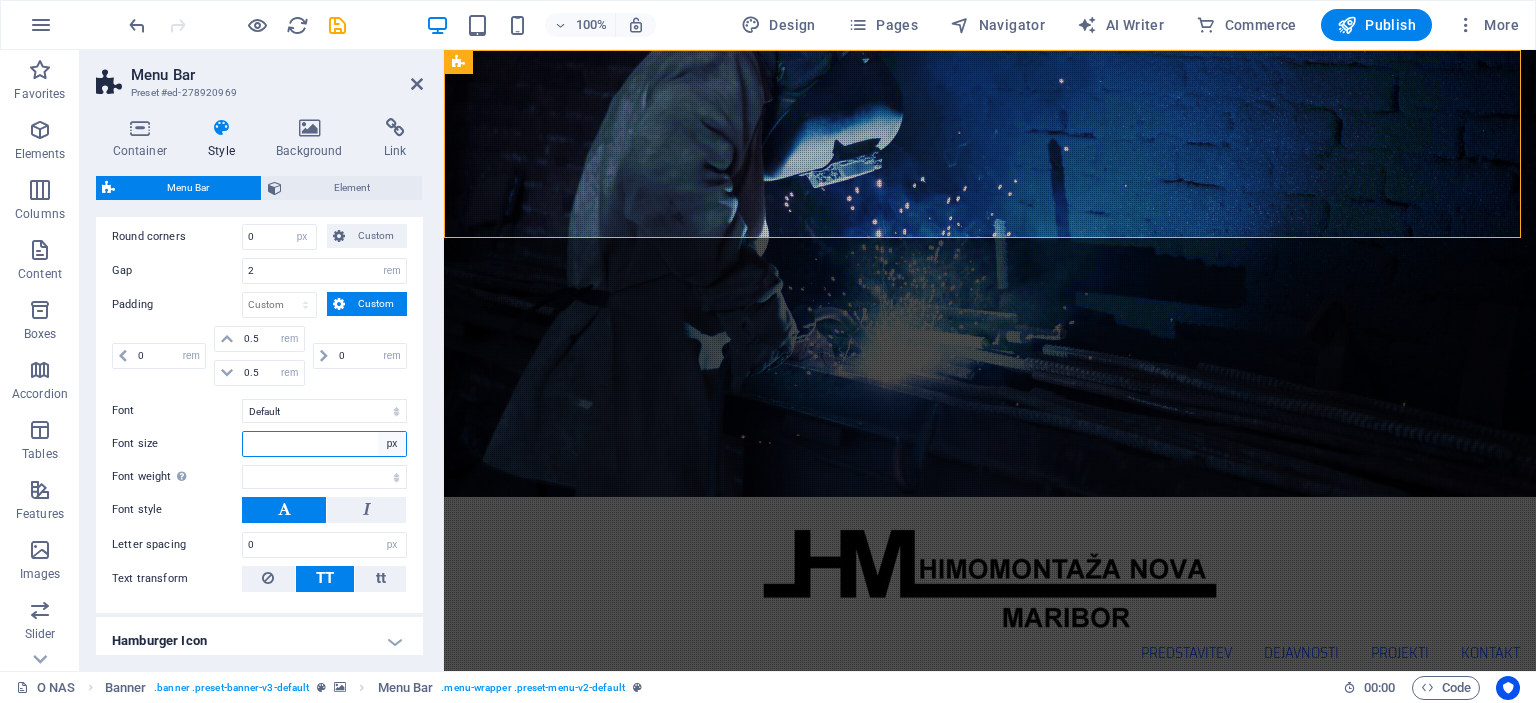 click on "px rem % vh vw" at bounding box center [392, 444] 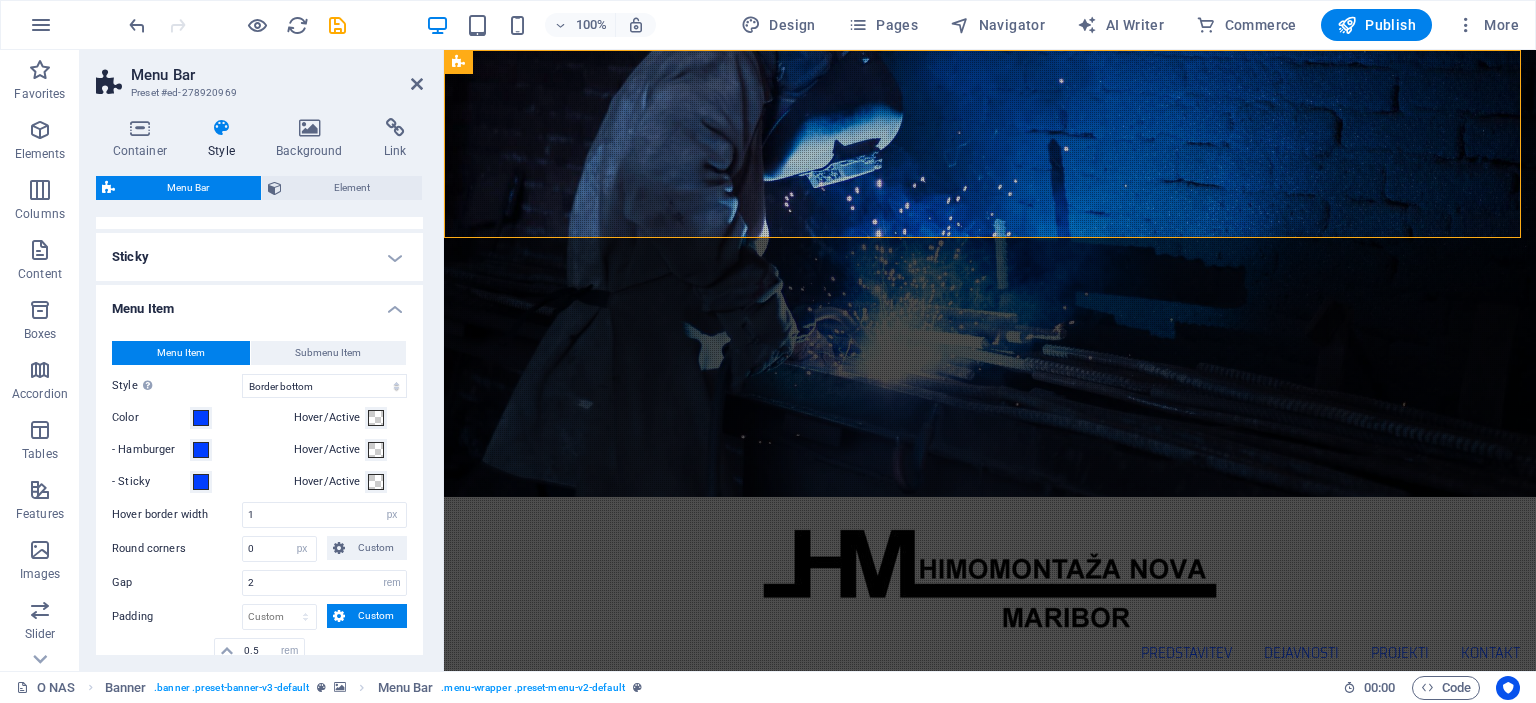 scroll, scrollTop: 730, scrollLeft: 0, axis: vertical 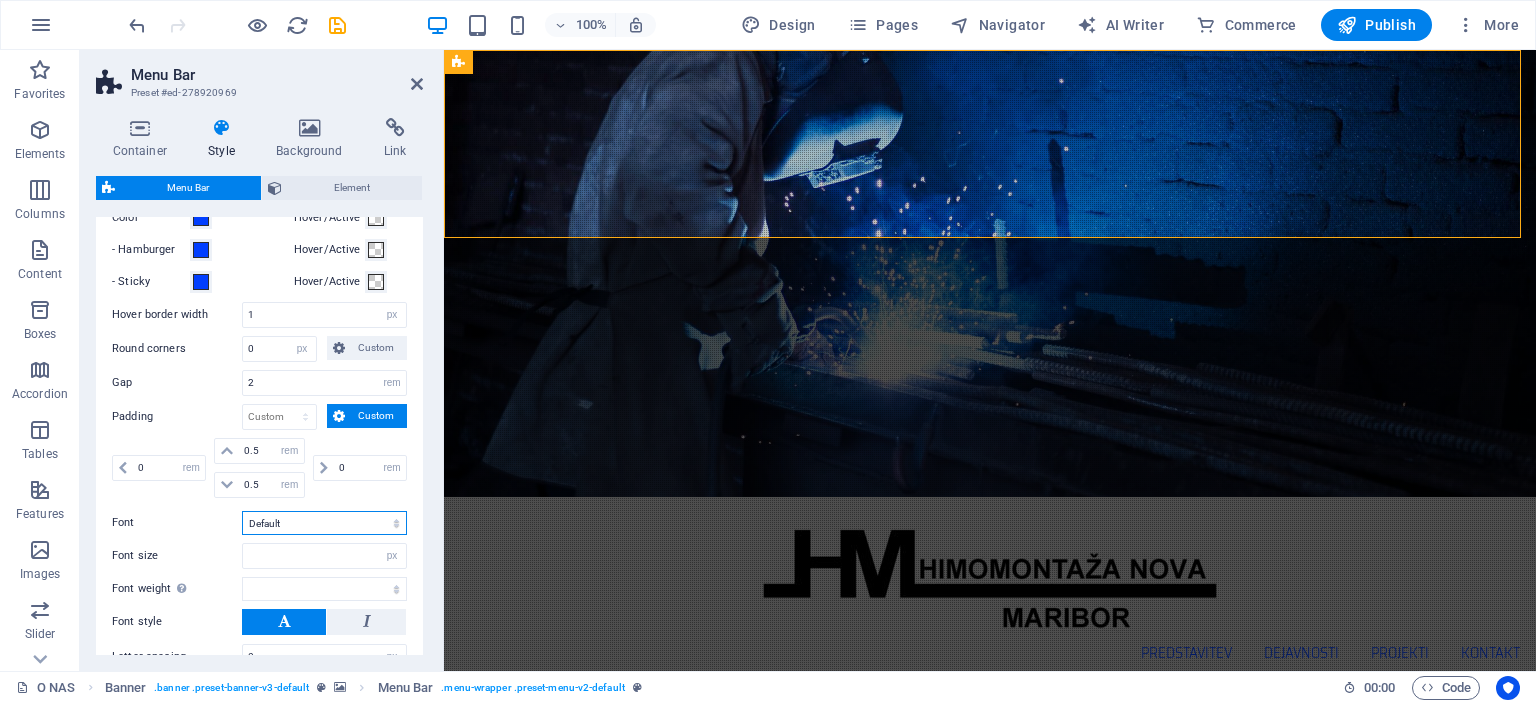 click on "Default Headlines" at bounding box center (324, 523) 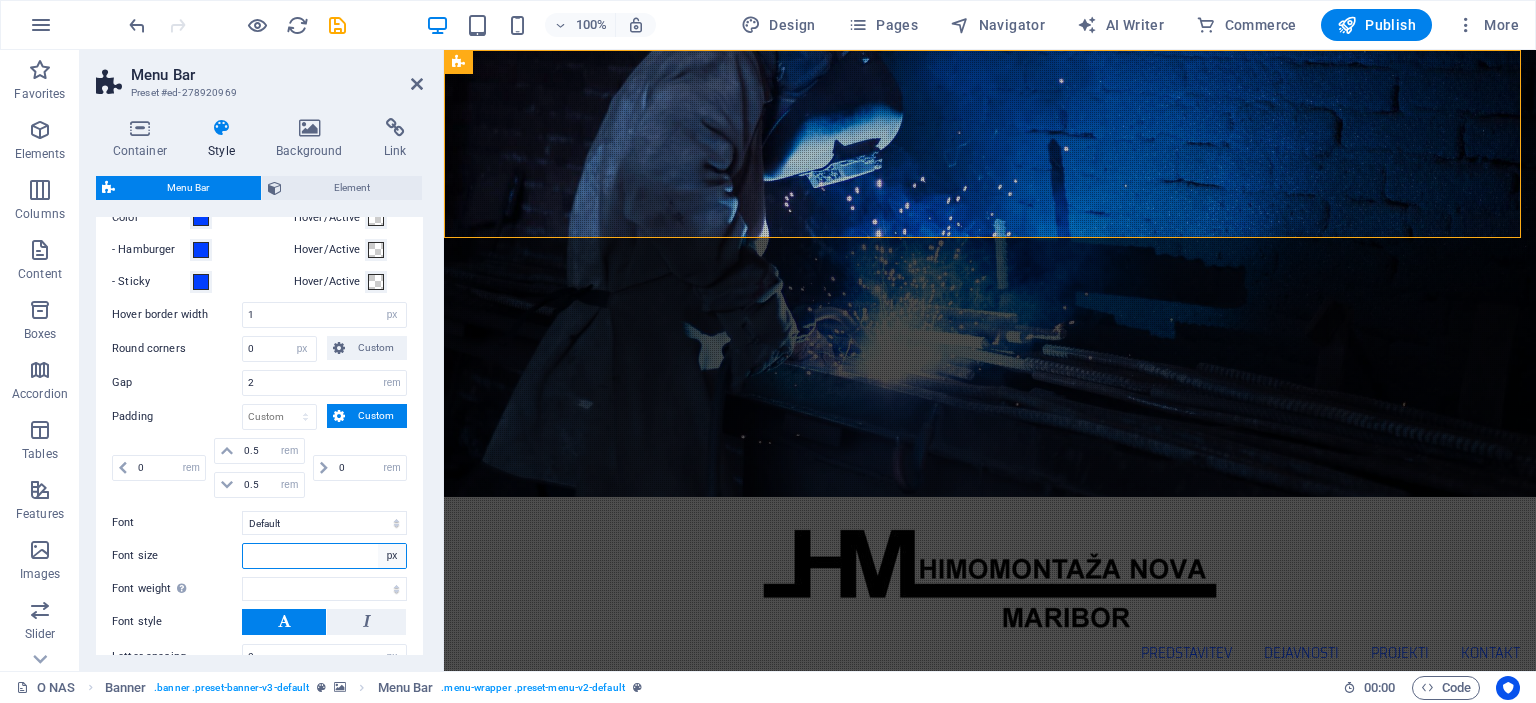 click on "px rem % vh vw" at bounding box center (392, 556) 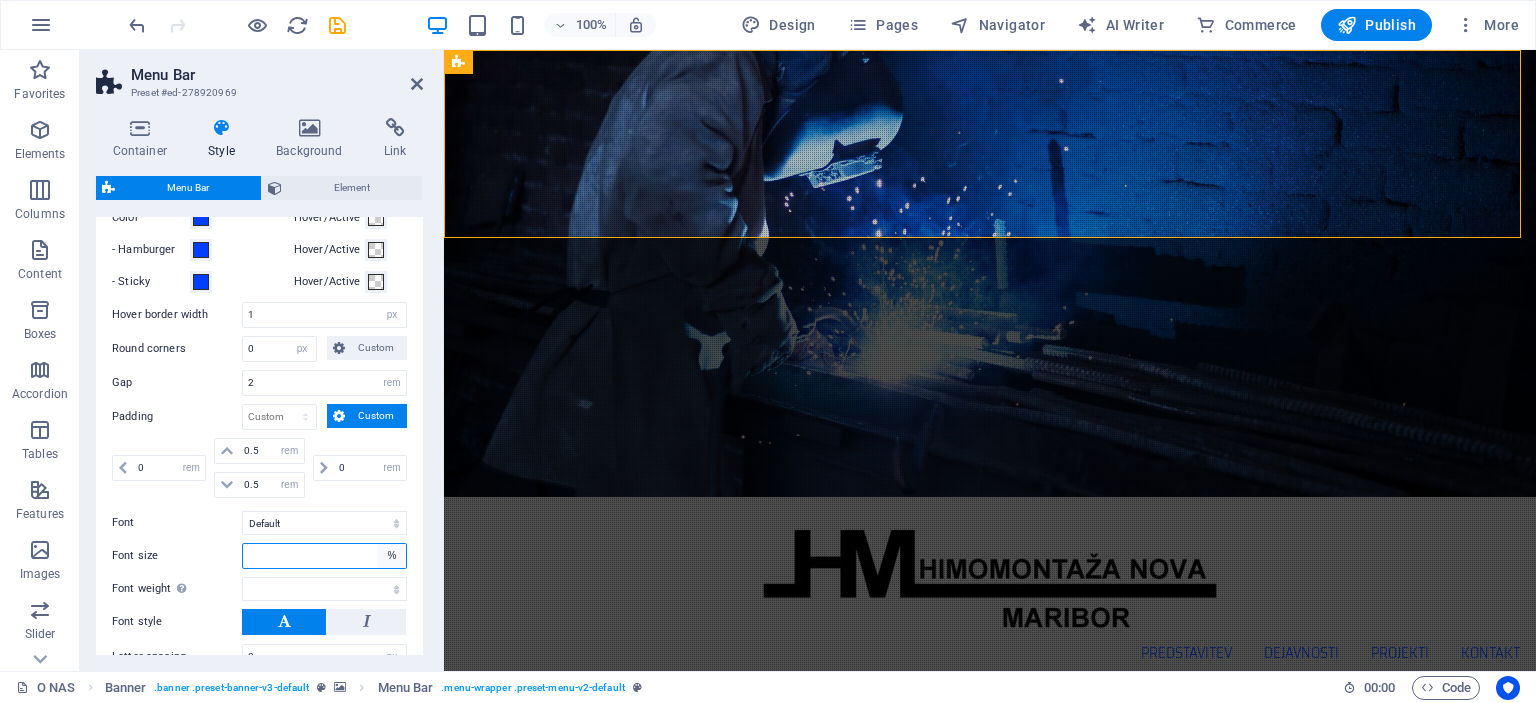 click on "px rem % vh vw" at bounding box center (392, 556) 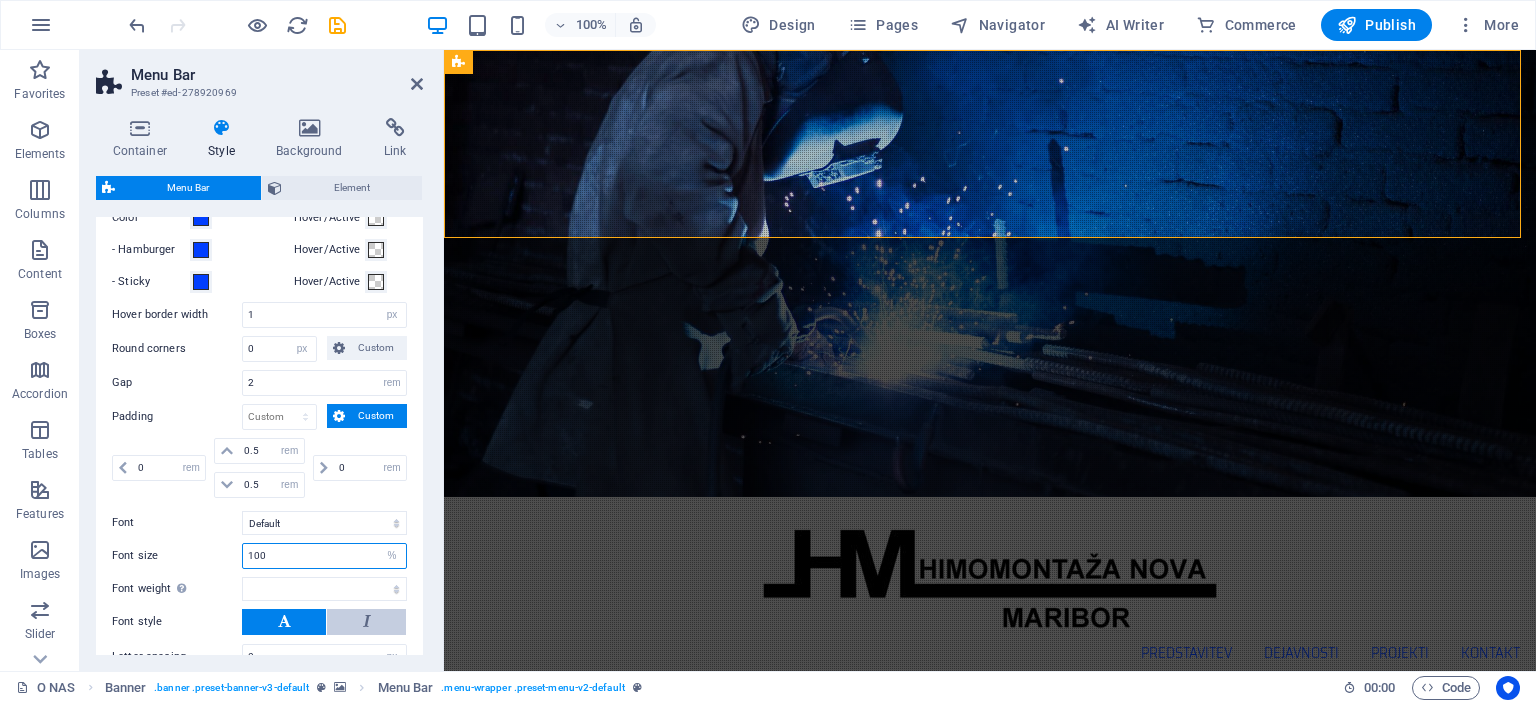 select 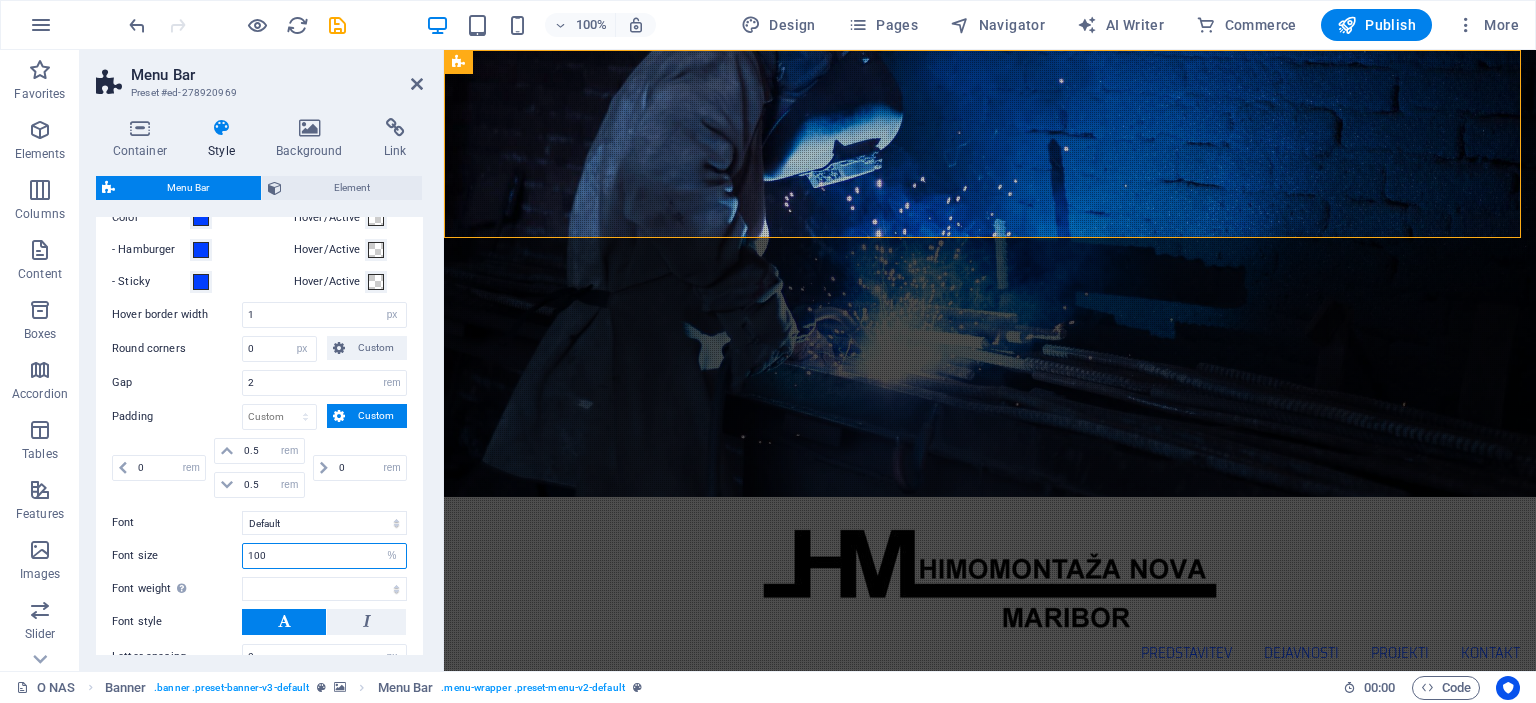 click on "100" at bounding box center (324, 556) 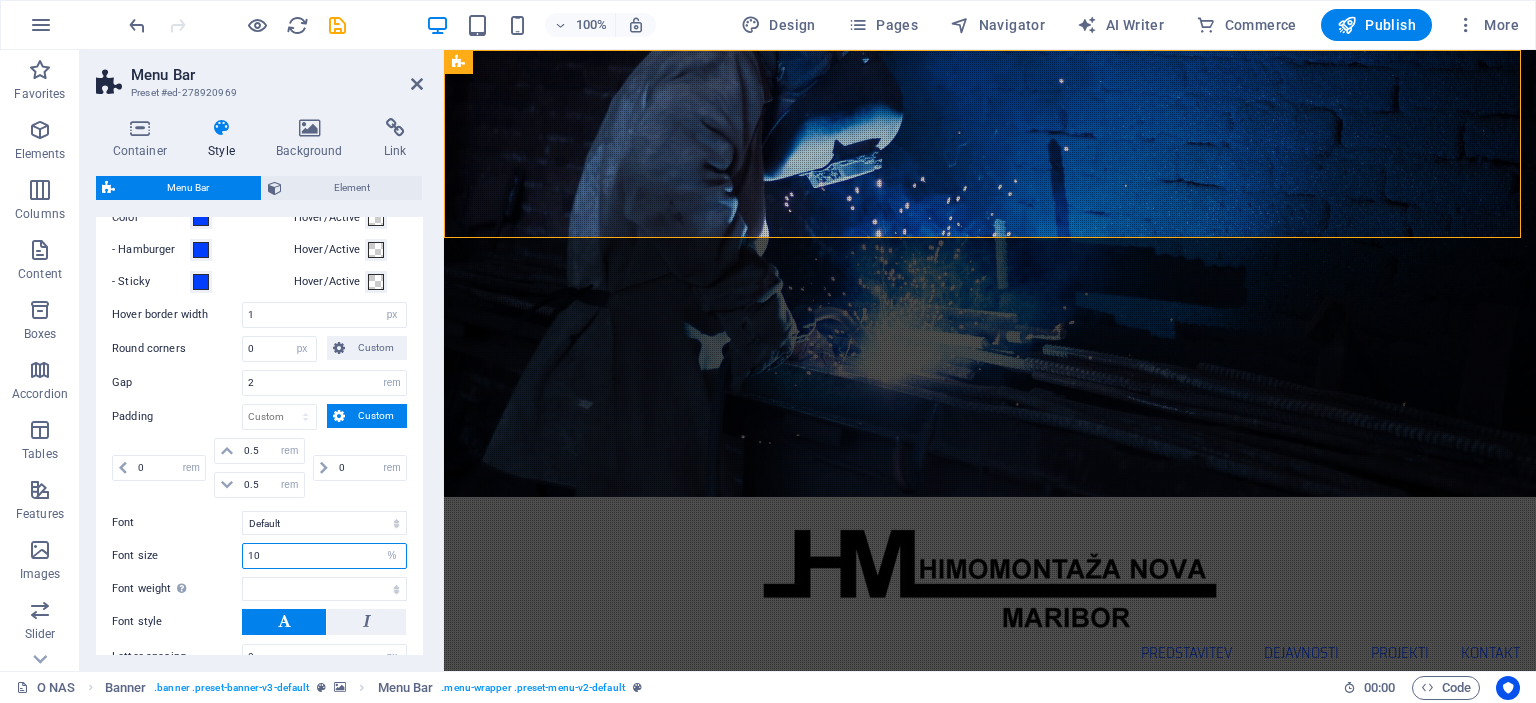 type on "1" 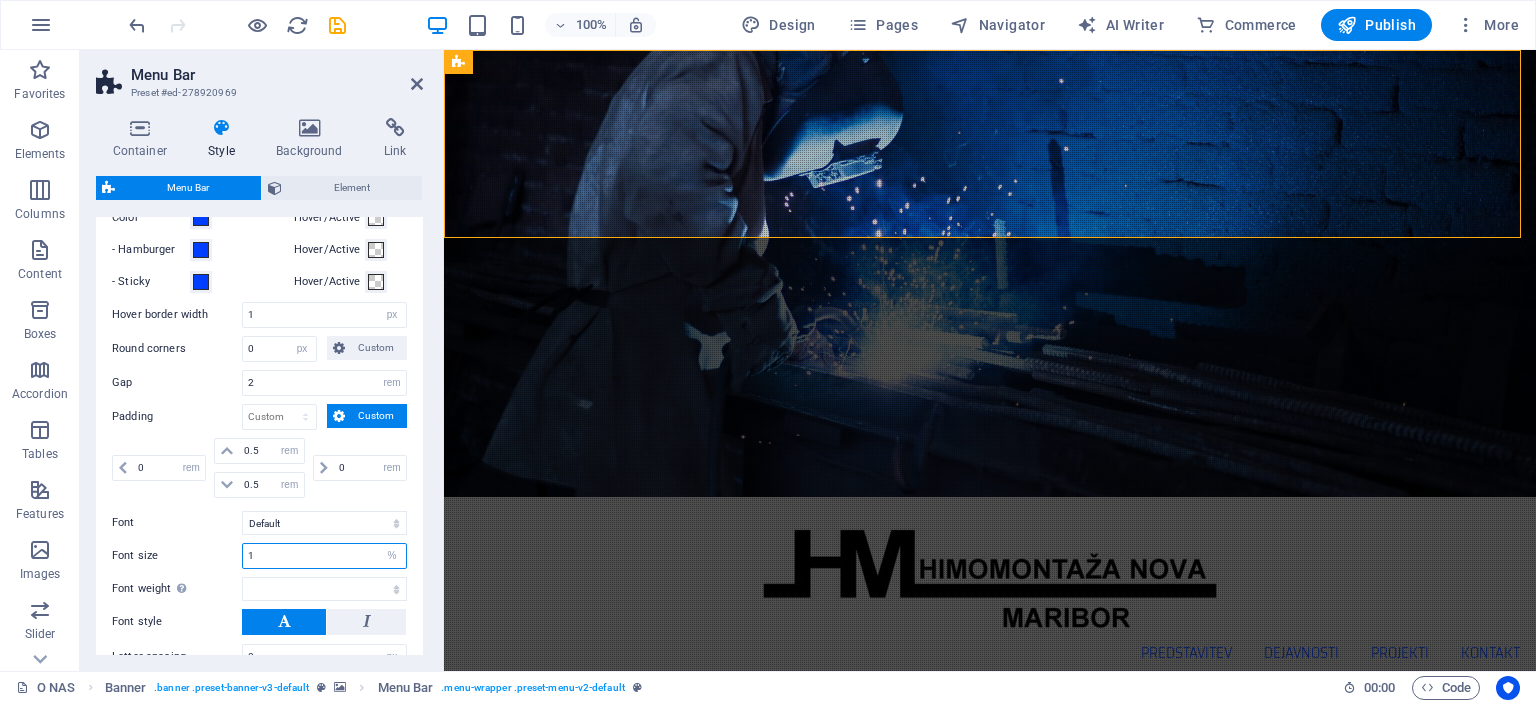select 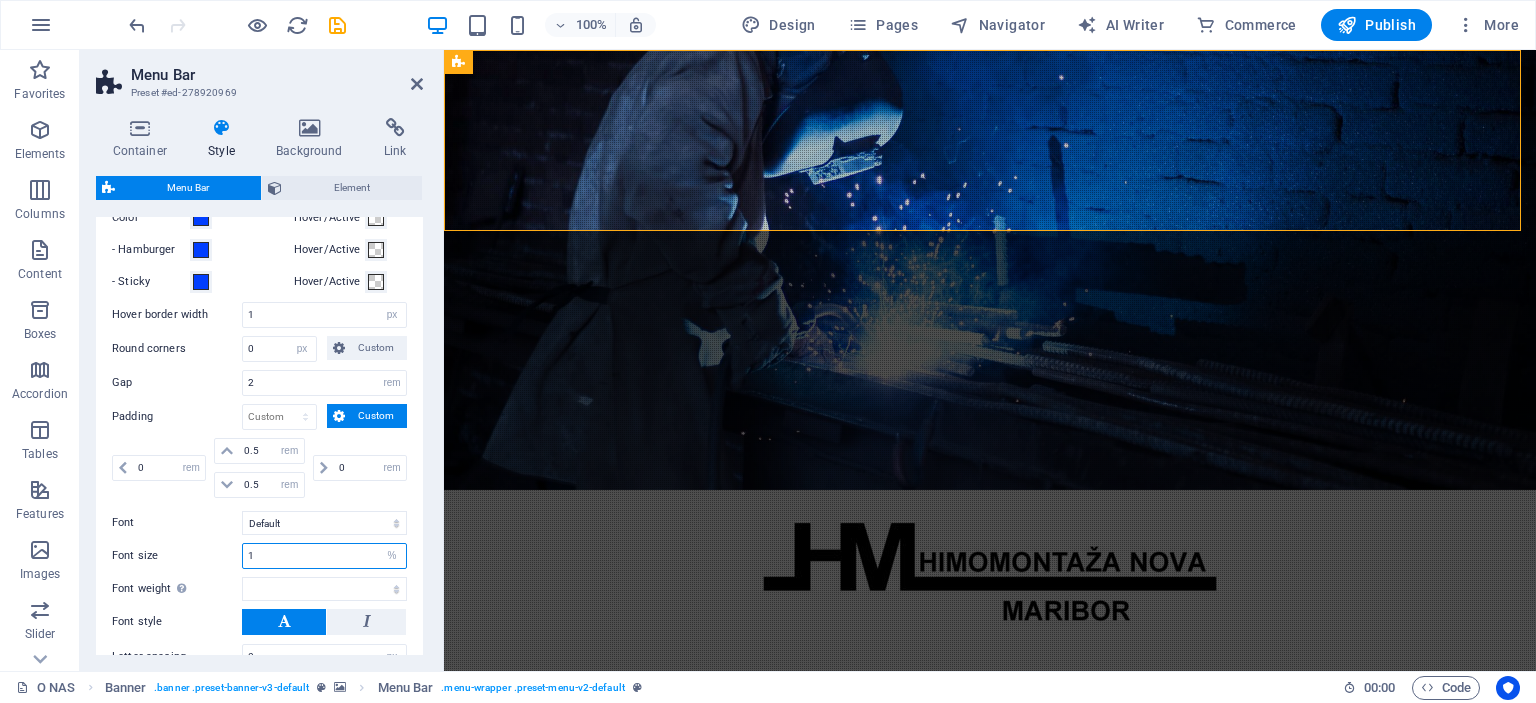type on "11" 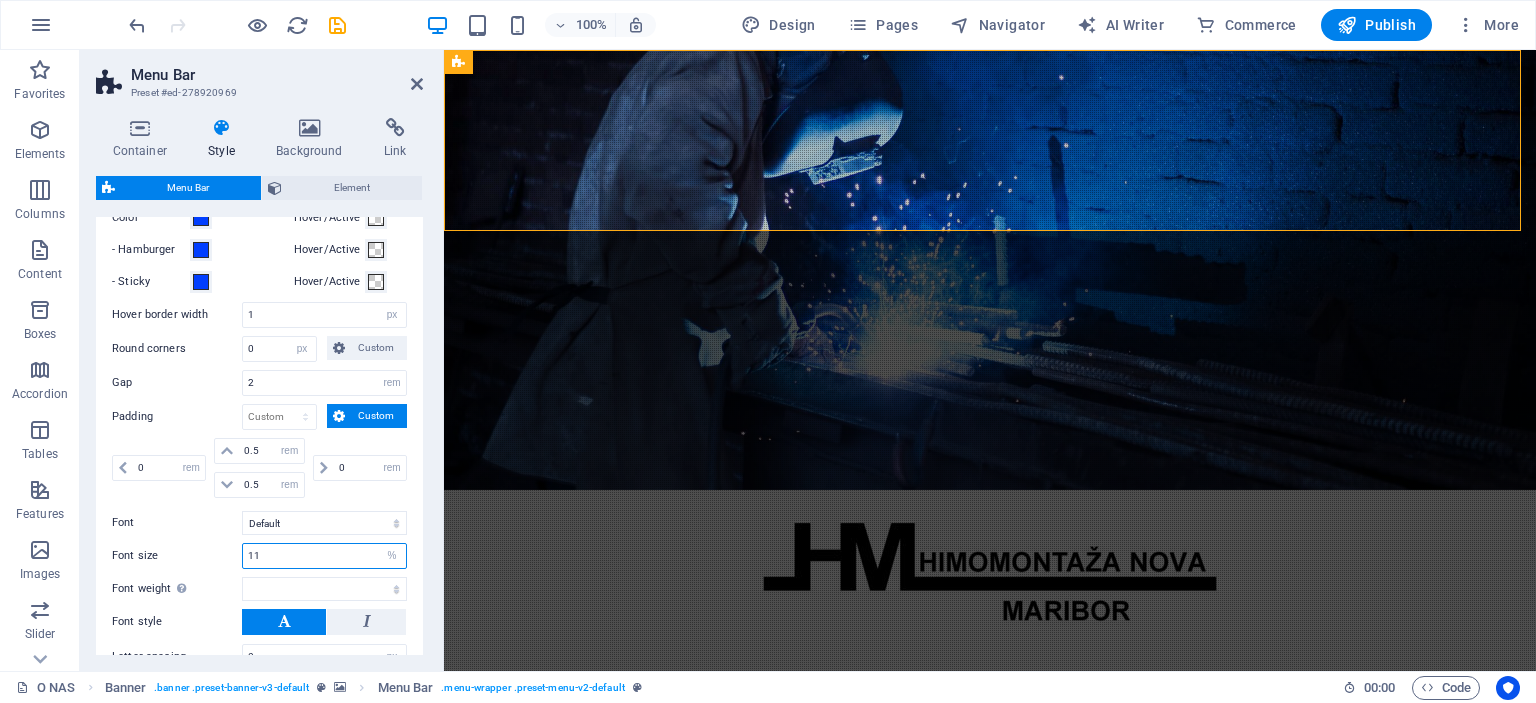 select 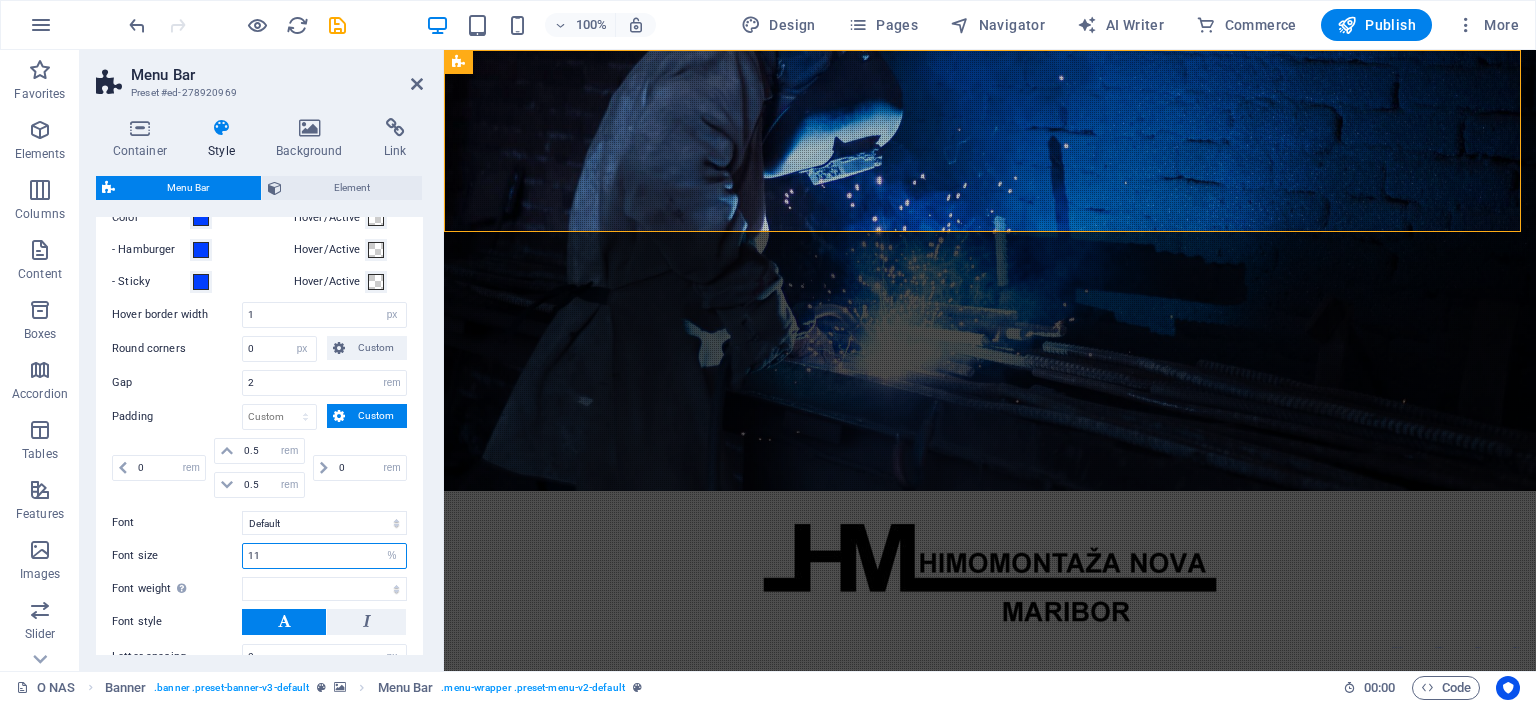 type on "110" 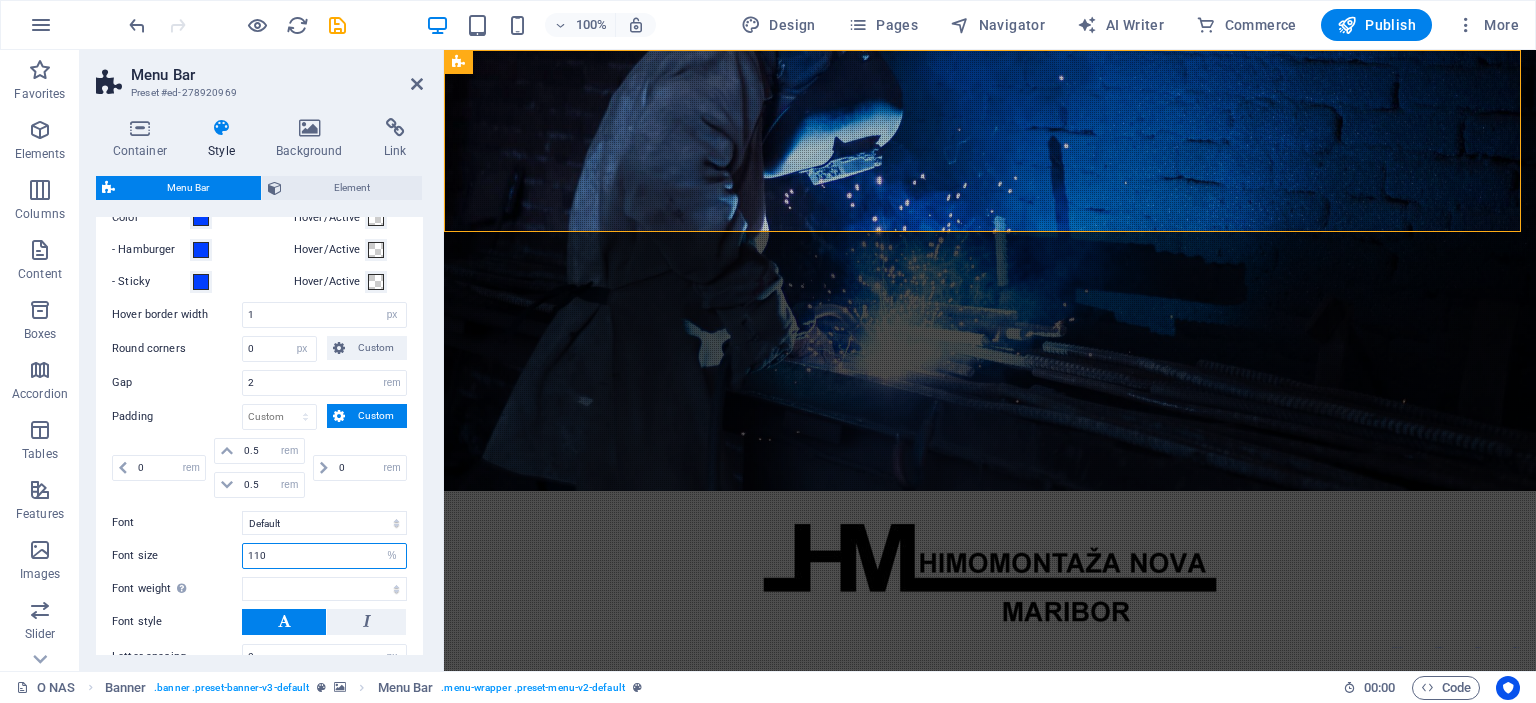 select 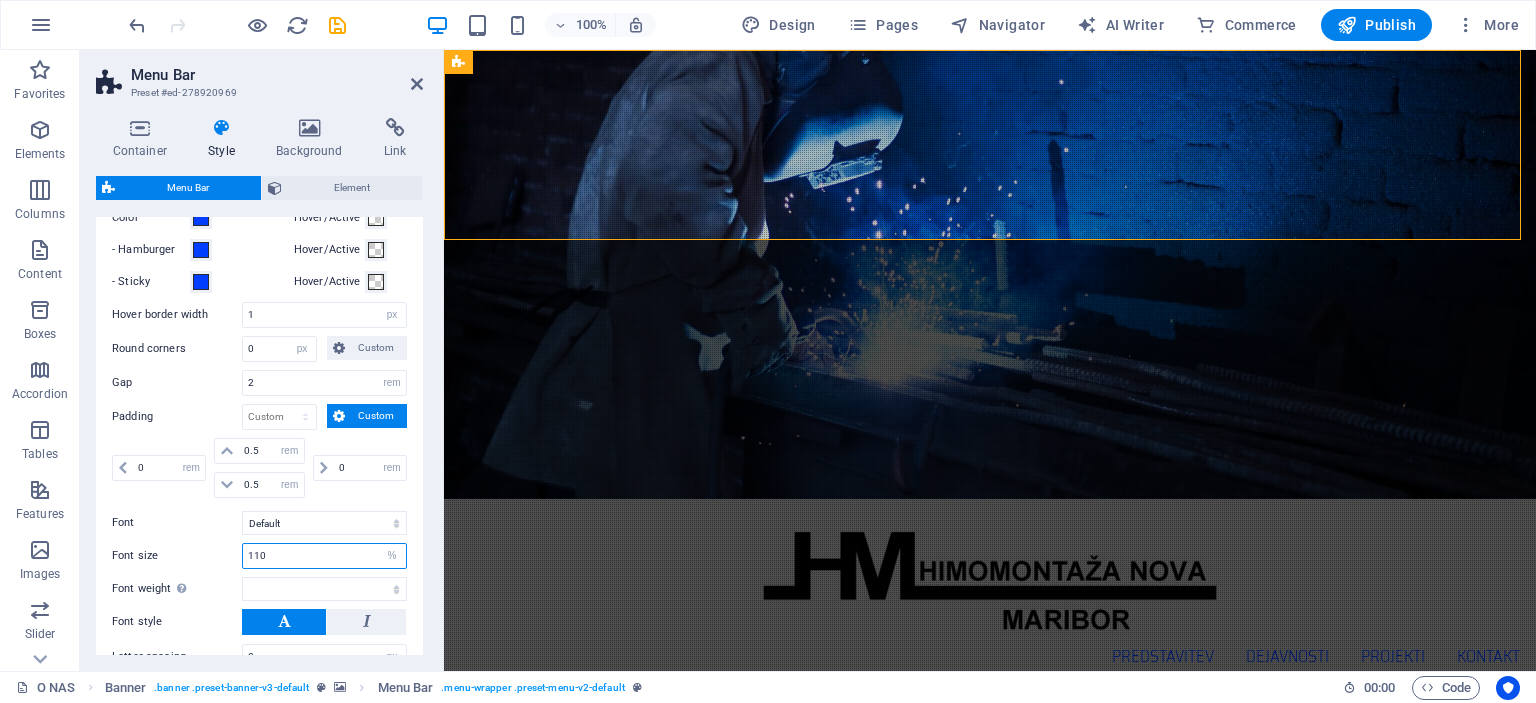 type on "110" 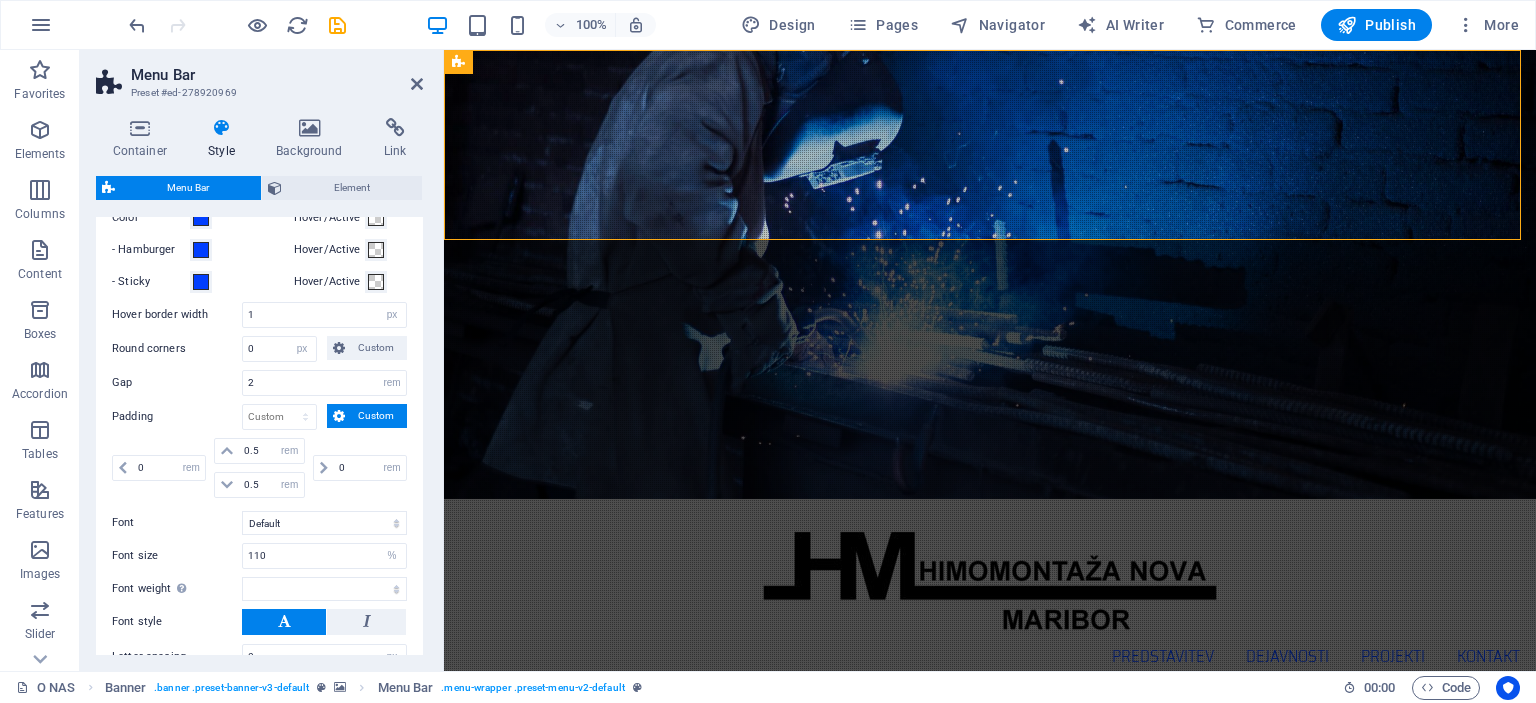 click at bounding box center [284, 622] 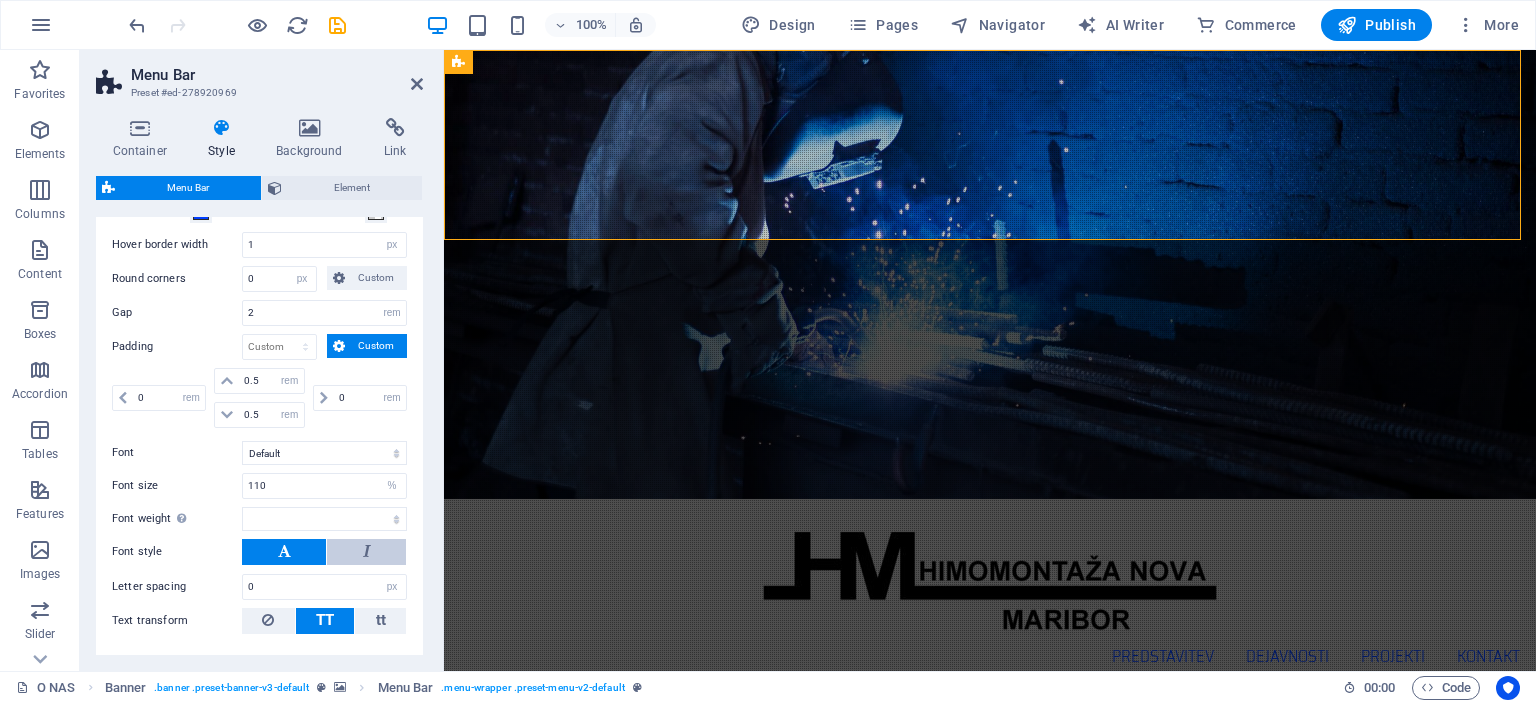 scroll, scrollTop: 830, scrollLeft: 0, axis: vertical 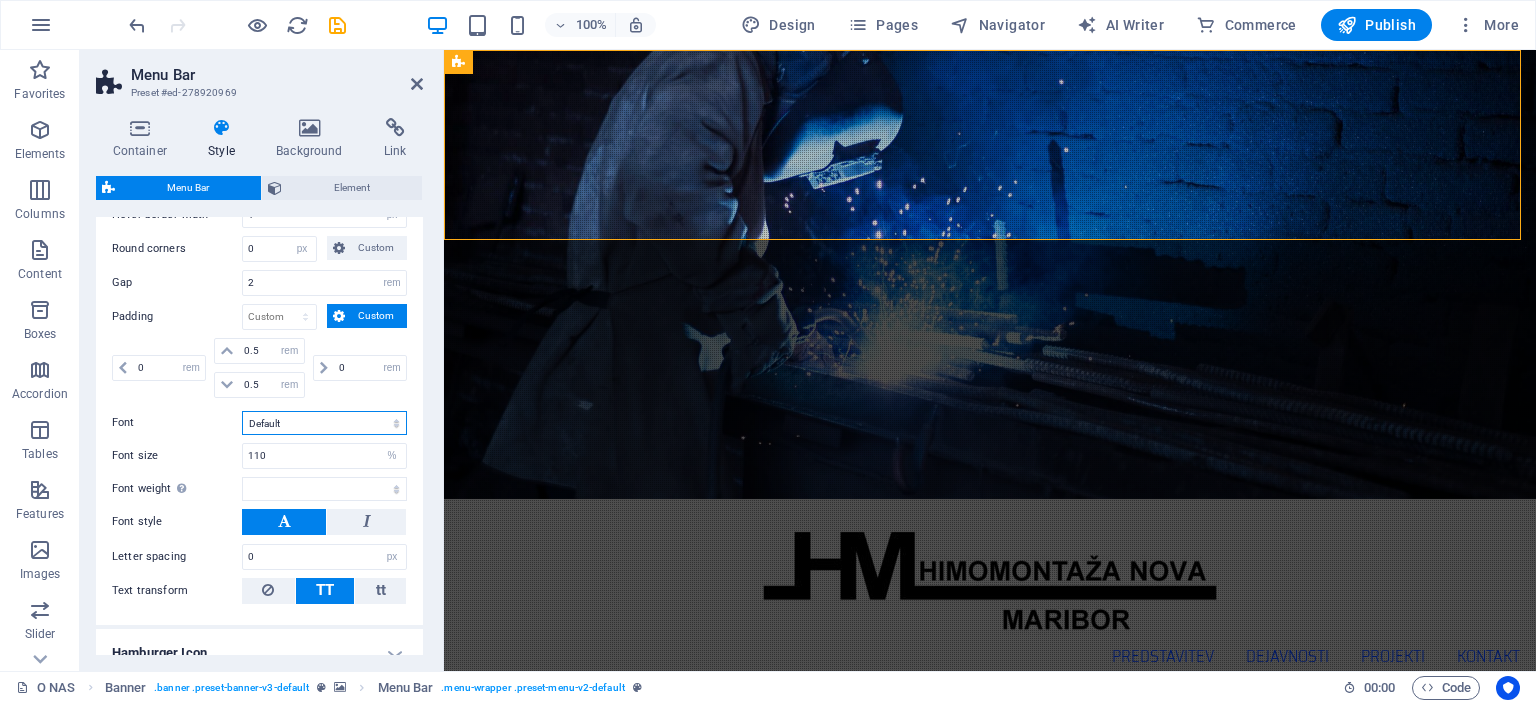 click on "Default Headlines" at bounding box center [324, 423] 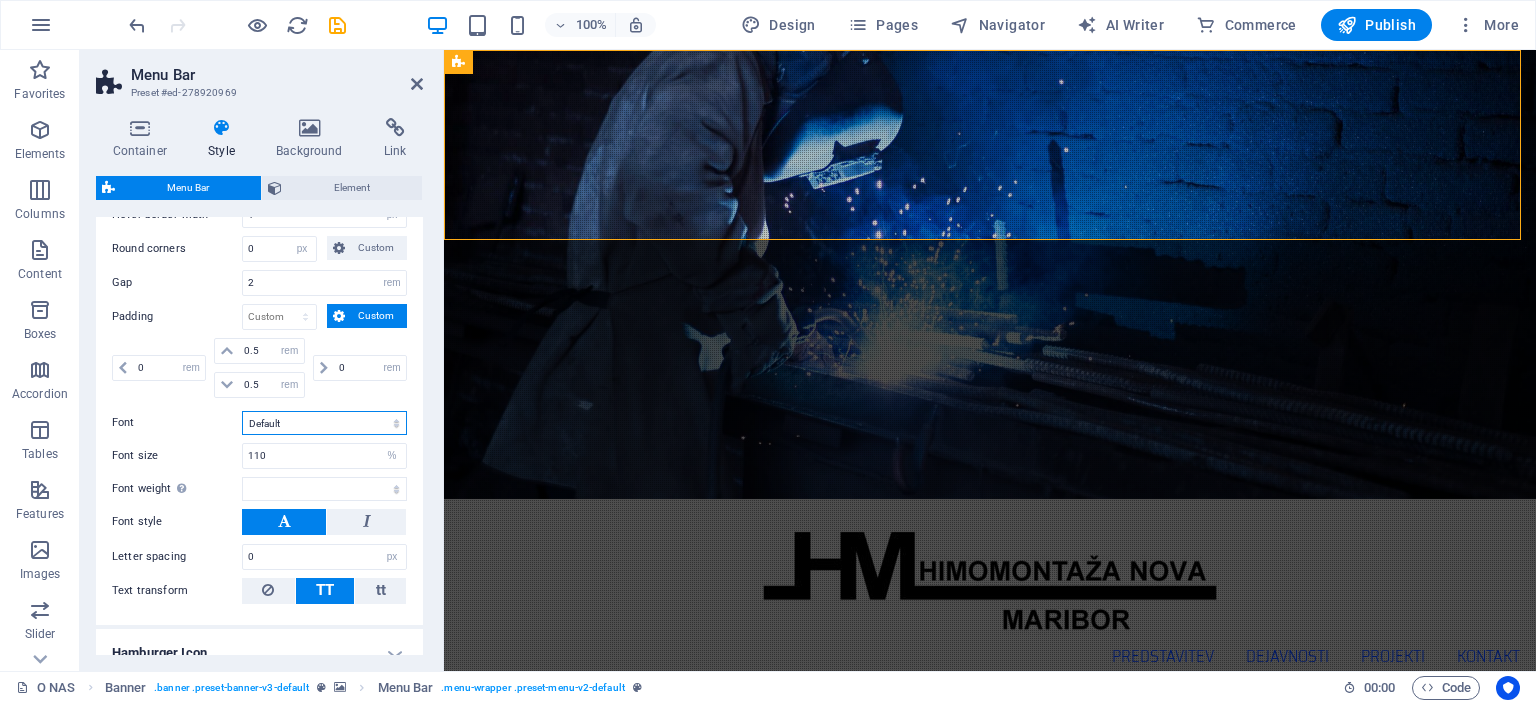 select on "link-special-font" 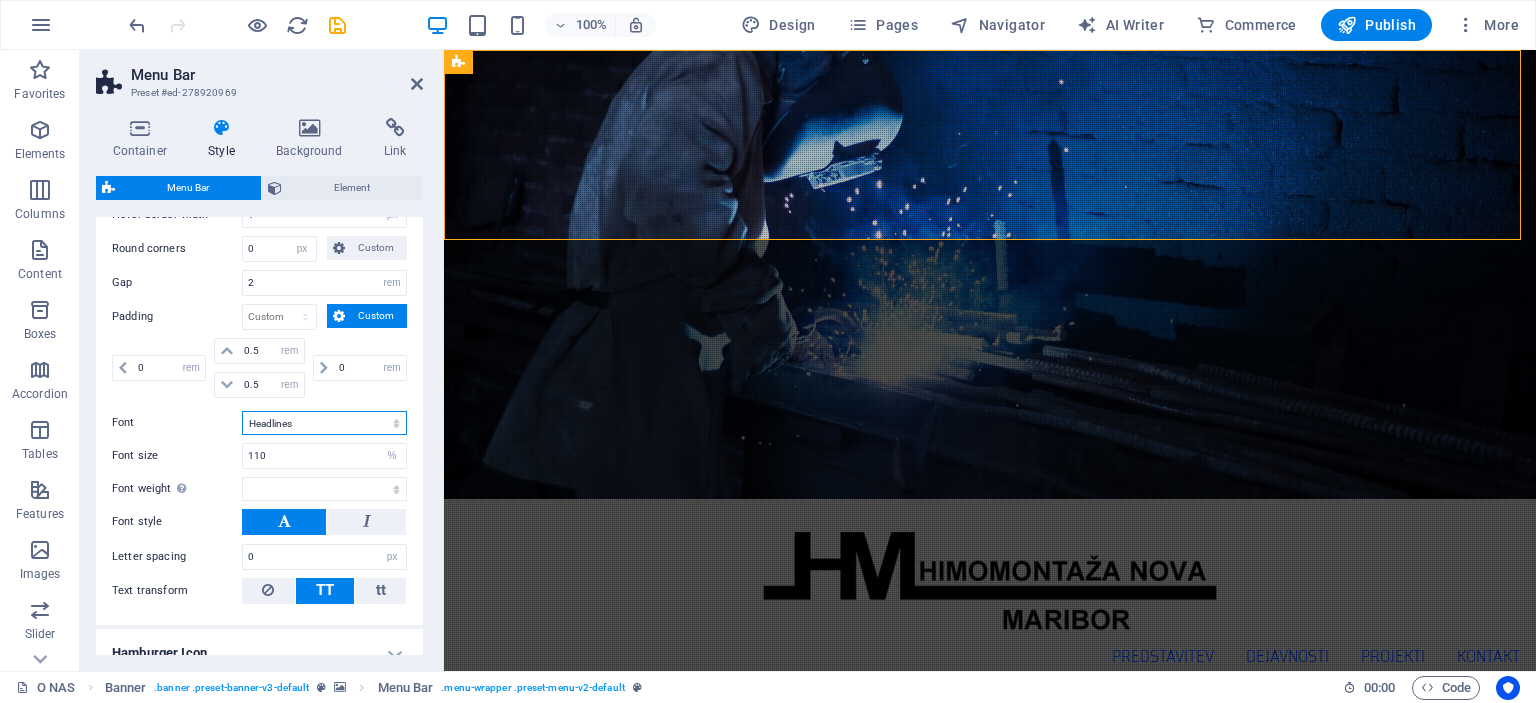click on "Default Headlines" at bounding box center (324, 423) 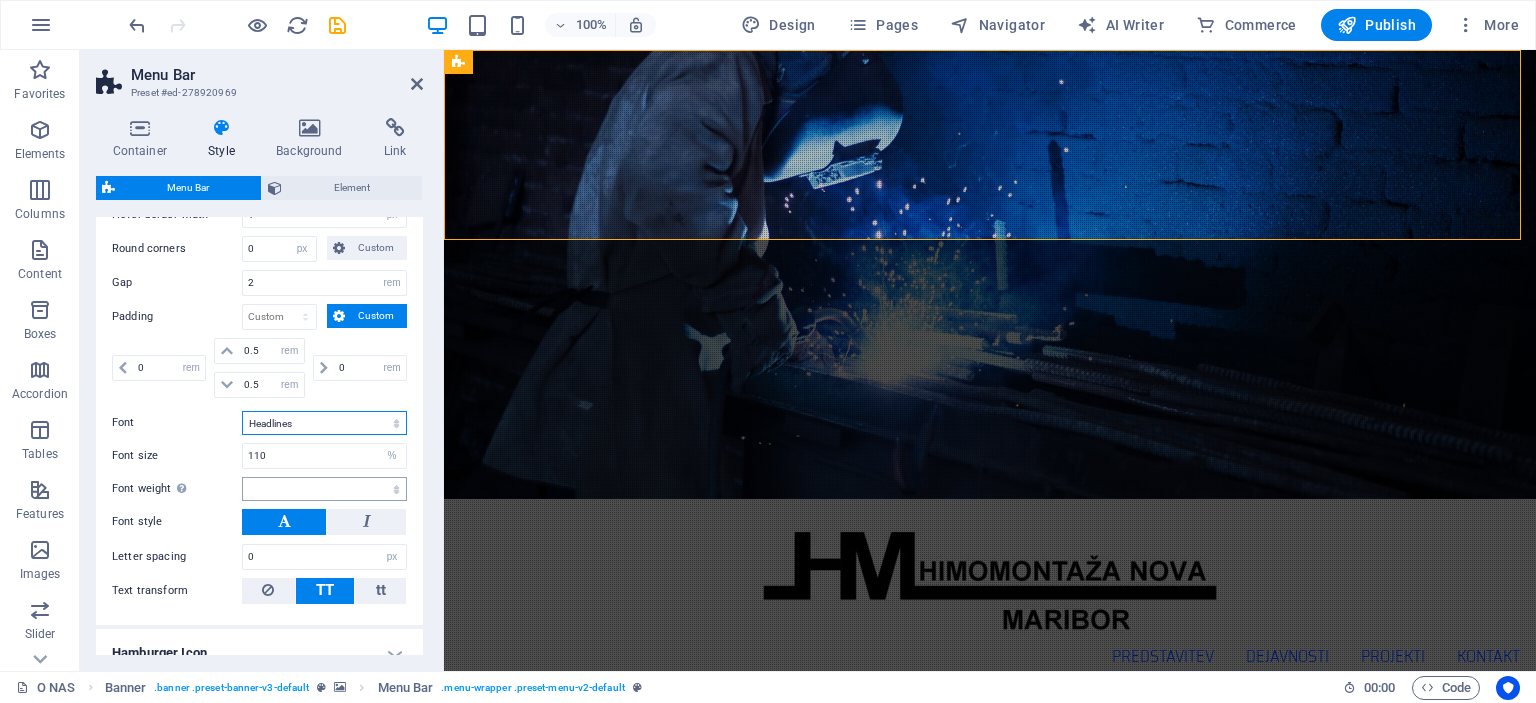 select 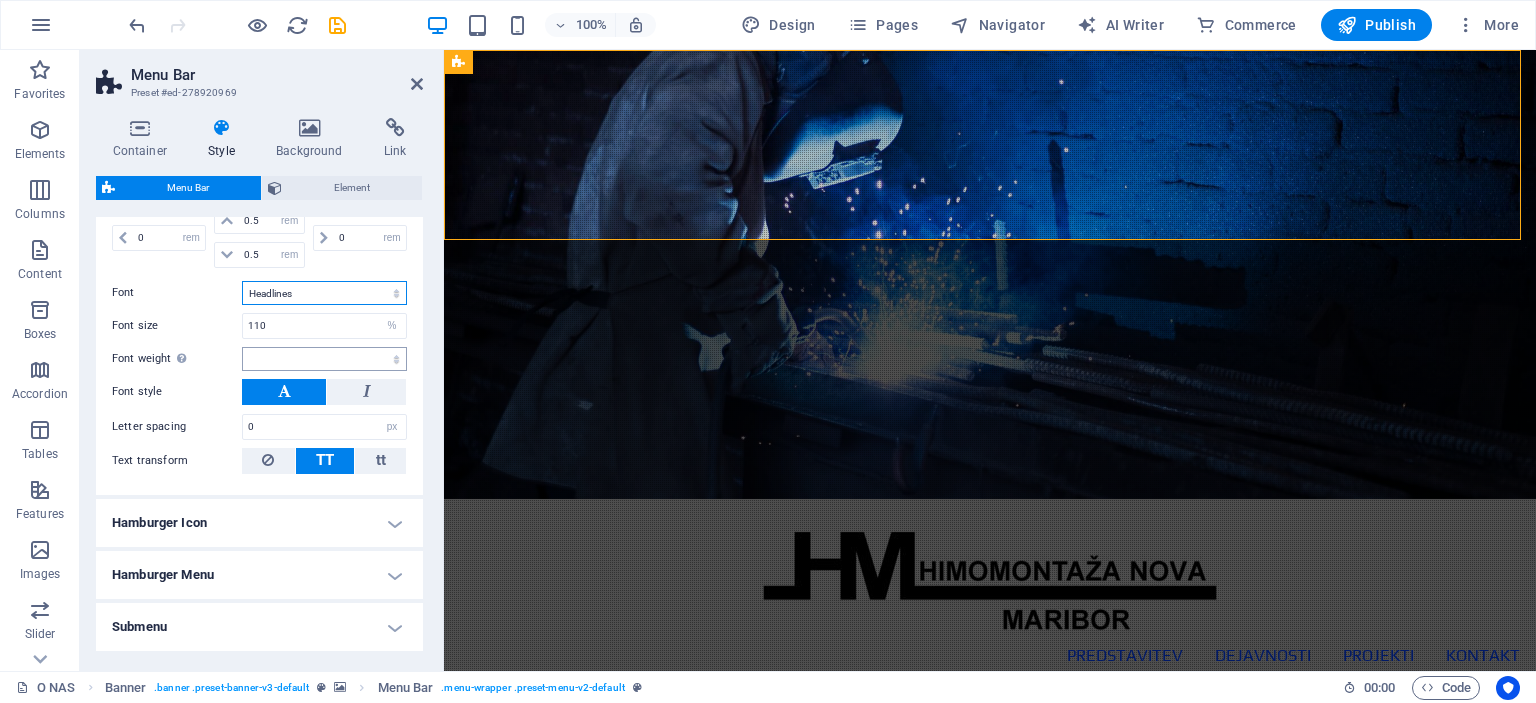 scroll, scrollTop: 1030, scrollLeft: 0, axis: vertical 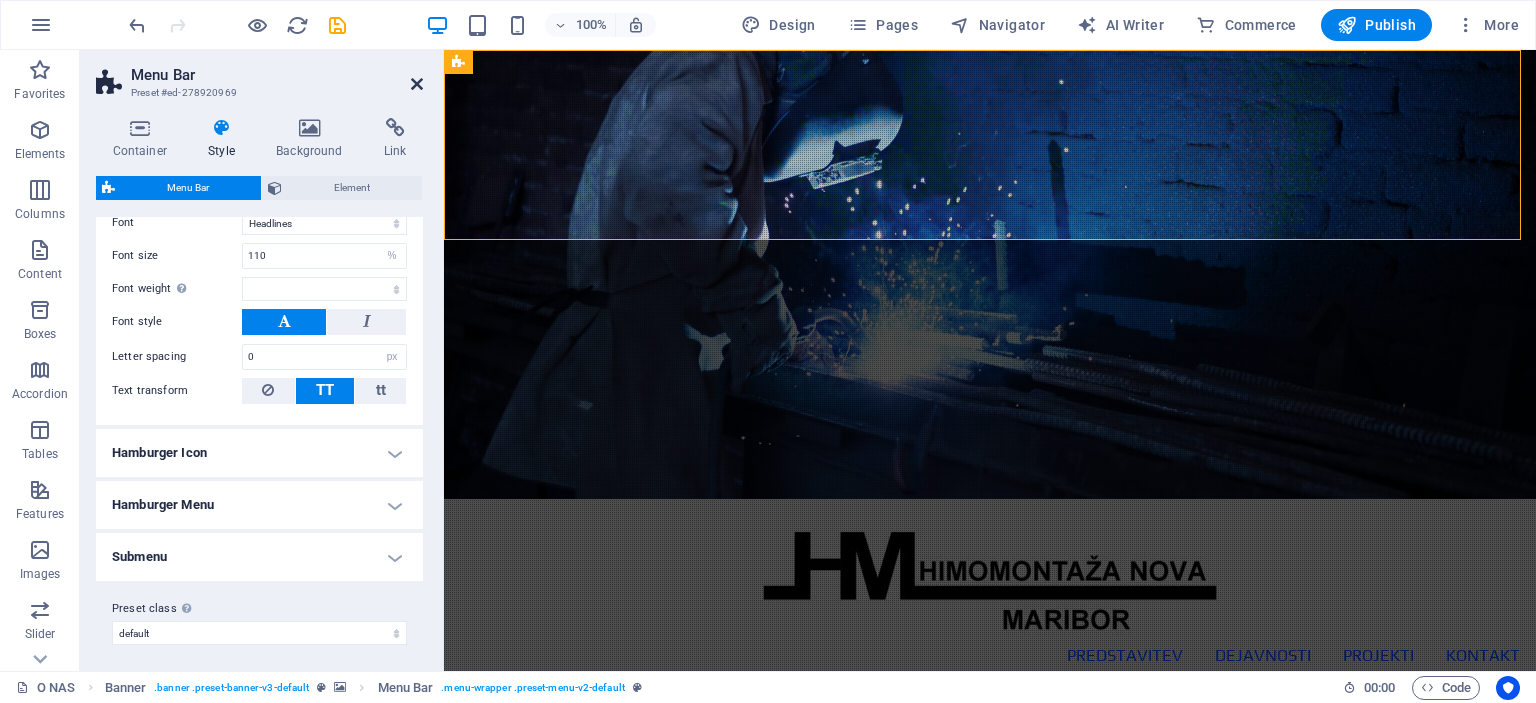 click at bounding box center [417, 84] 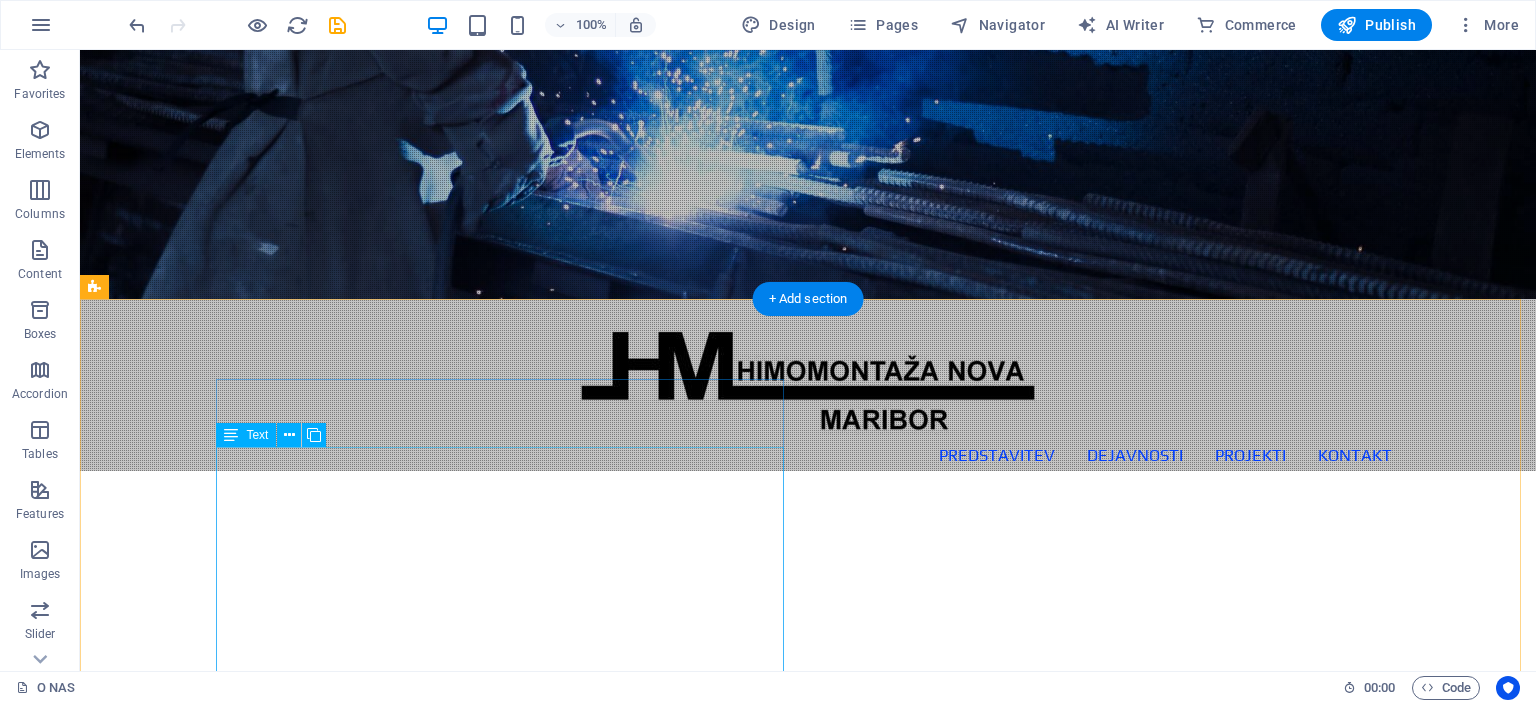 scroll, scrollTop: 0, scrollLeft: 0, axis: both 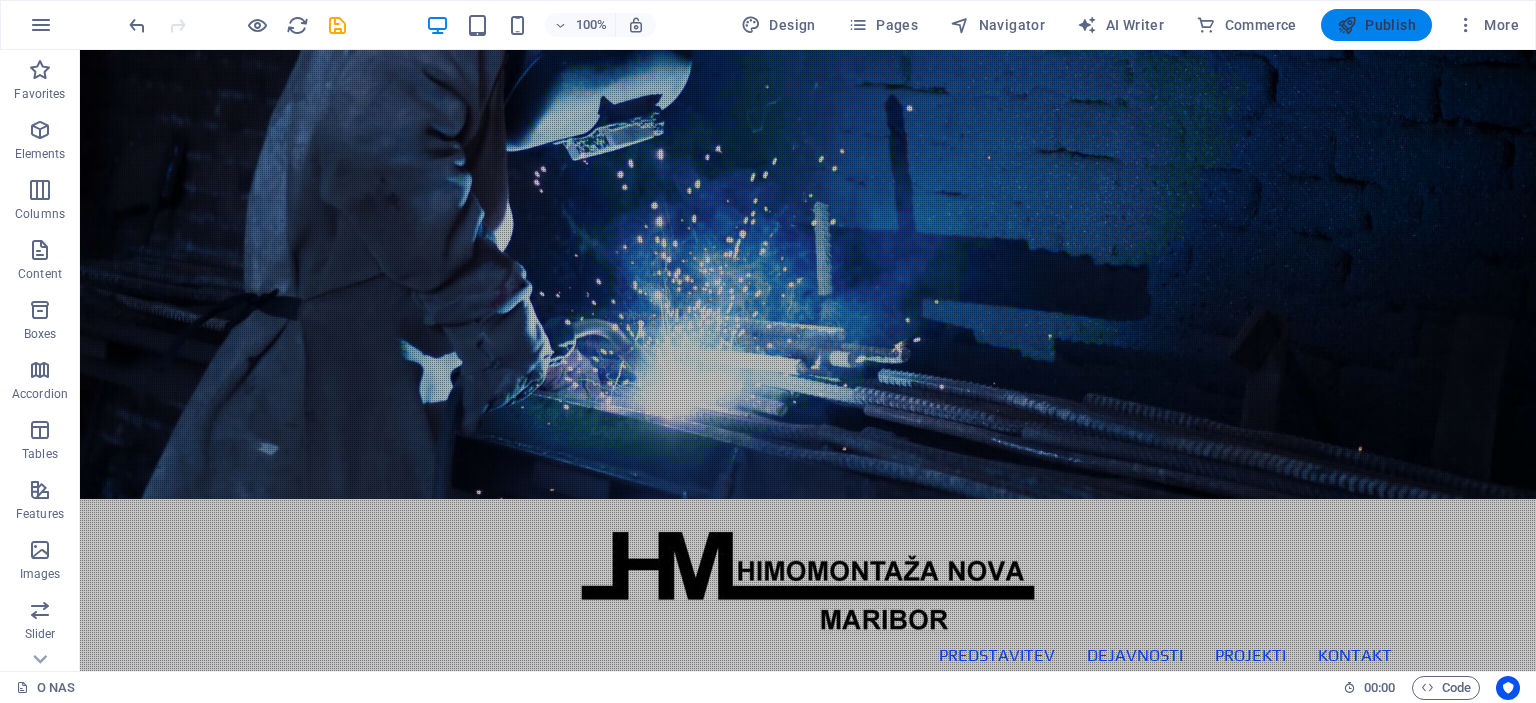 click on "Publish" at bounding box center [1376, 25] 